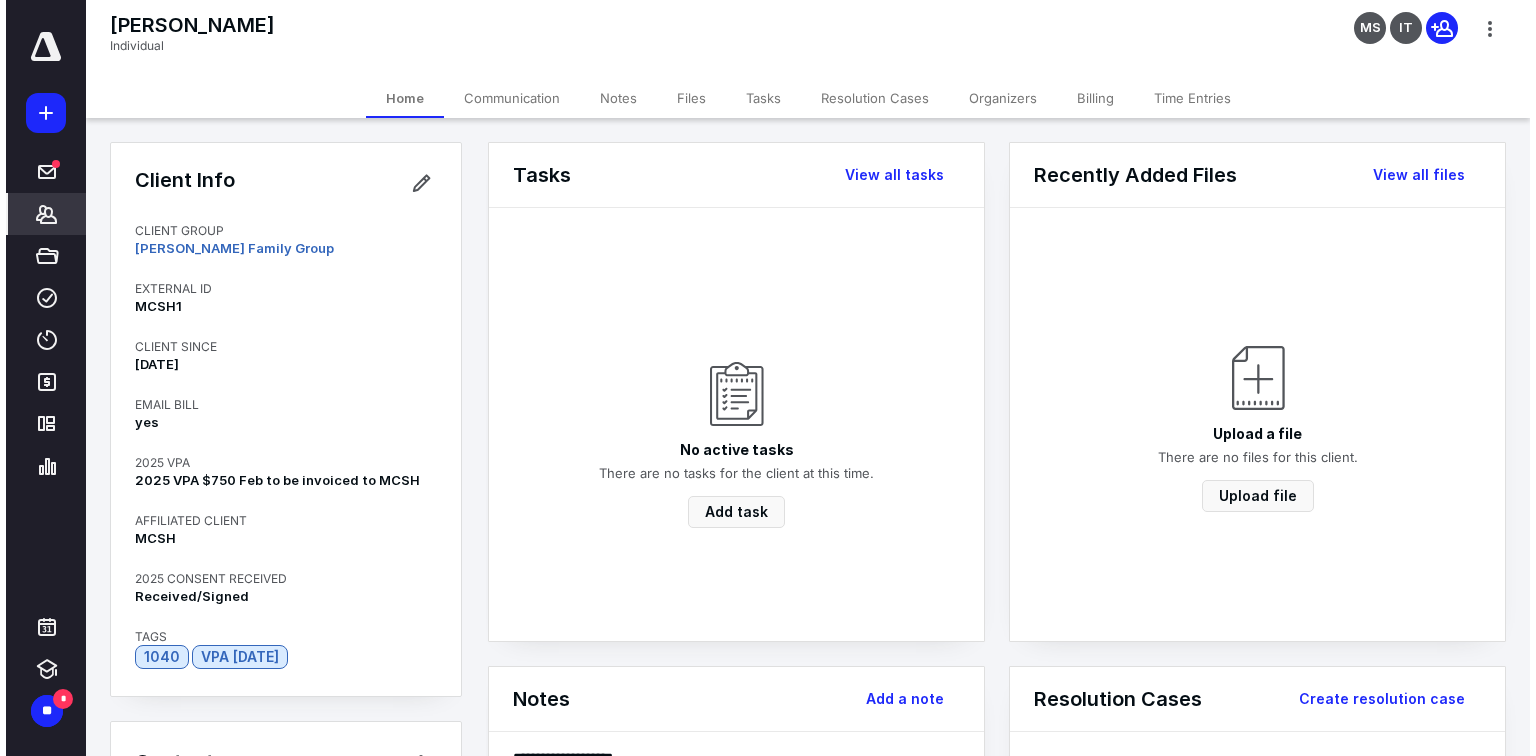 scroll, scrollTop: 0, scrollLeft: 0, axis: both 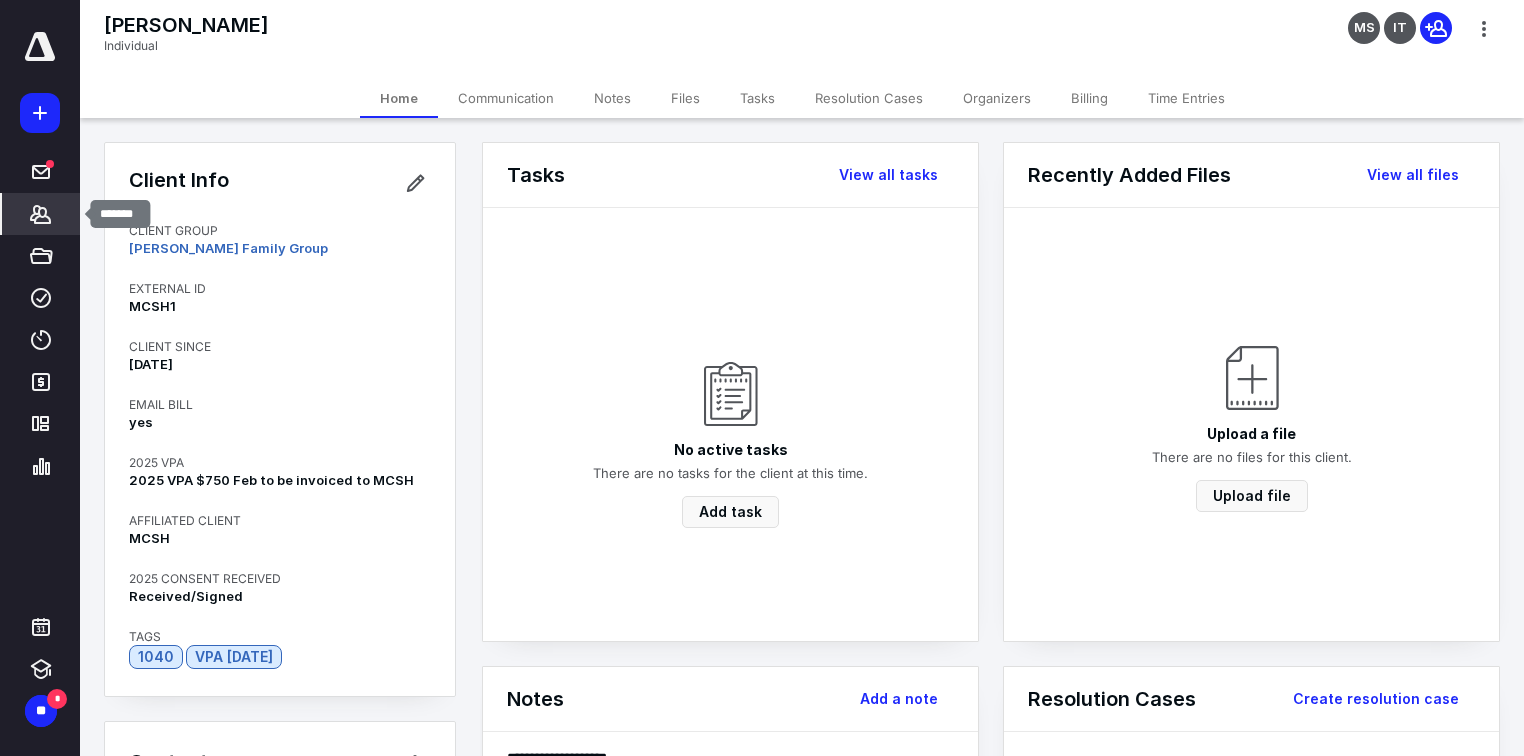 click 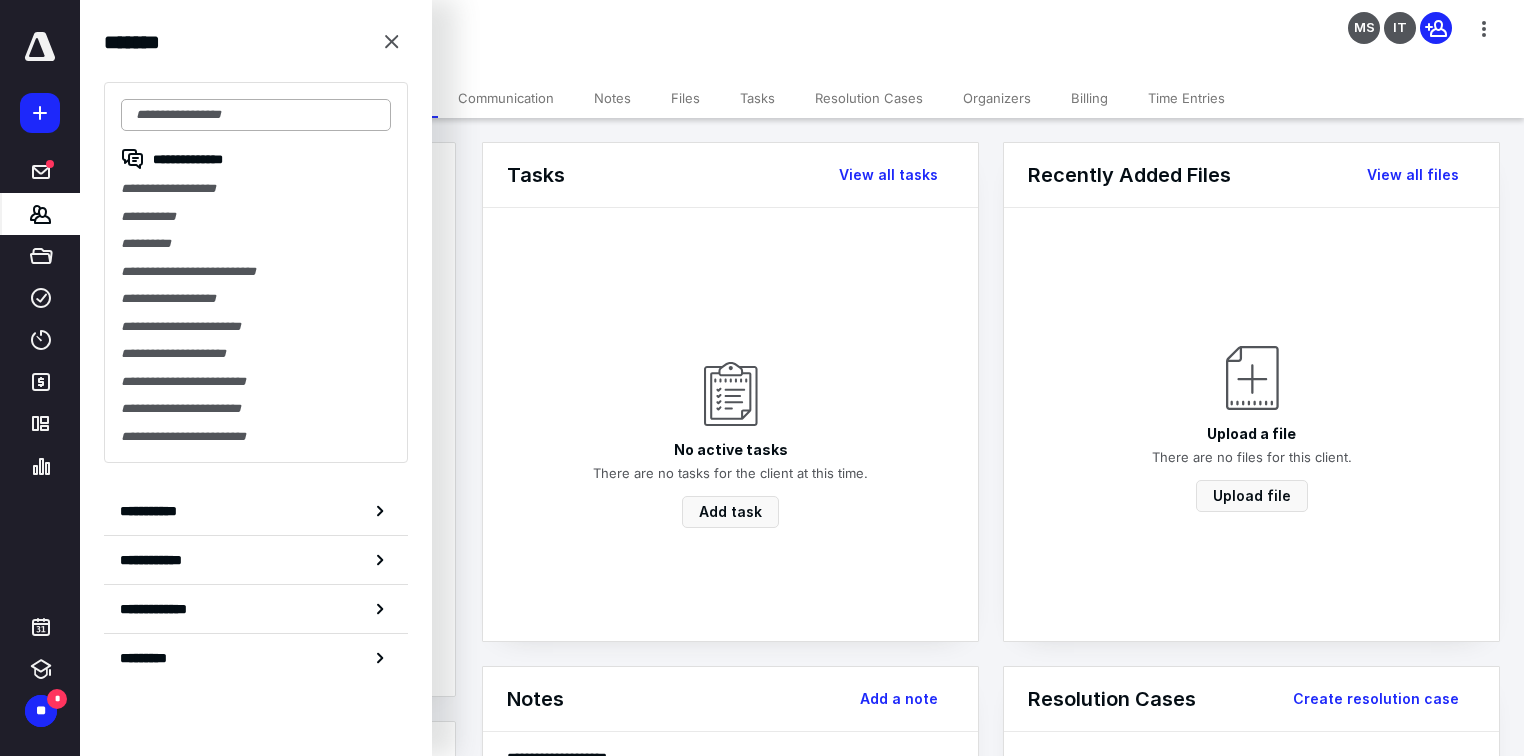 click at bounding box center (256, 115) 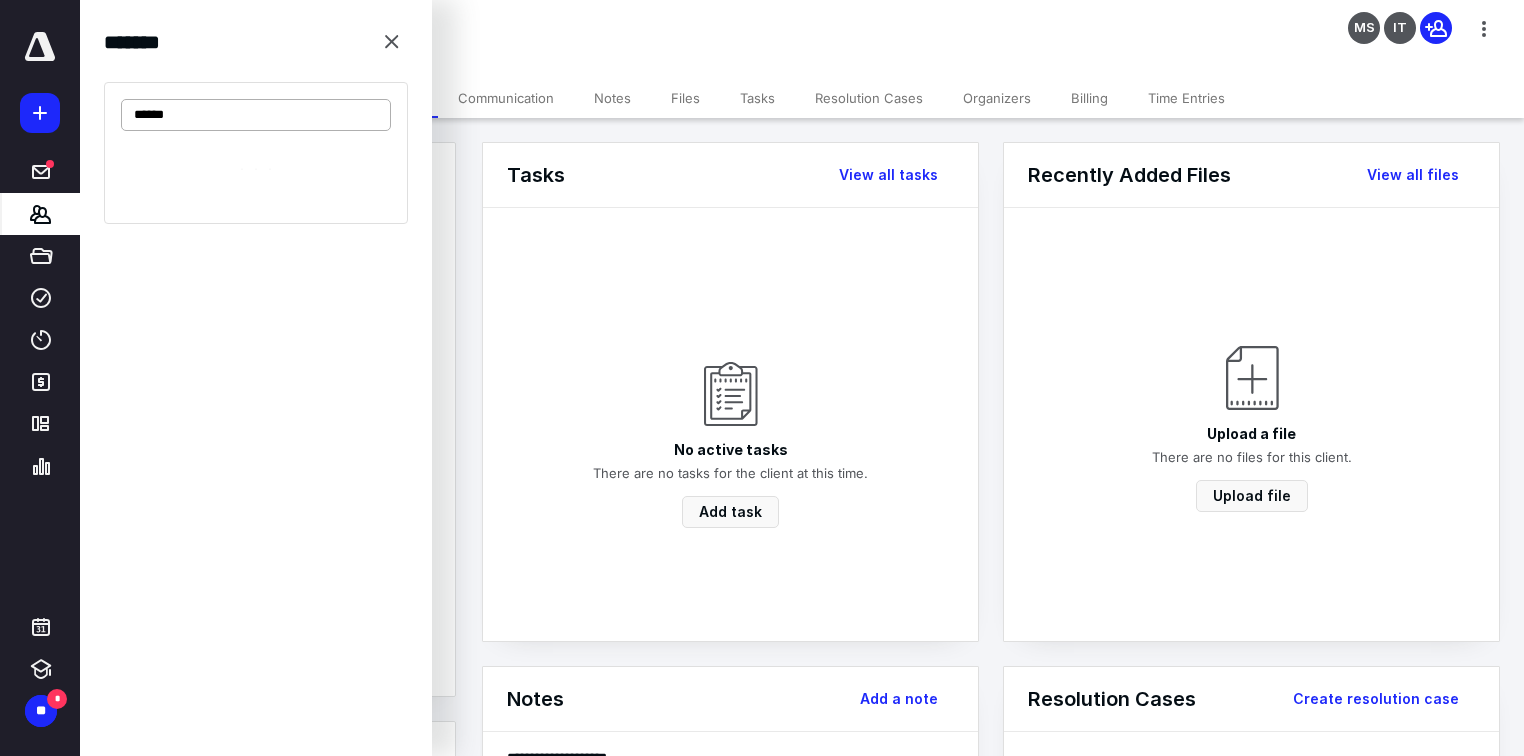 type on "******" 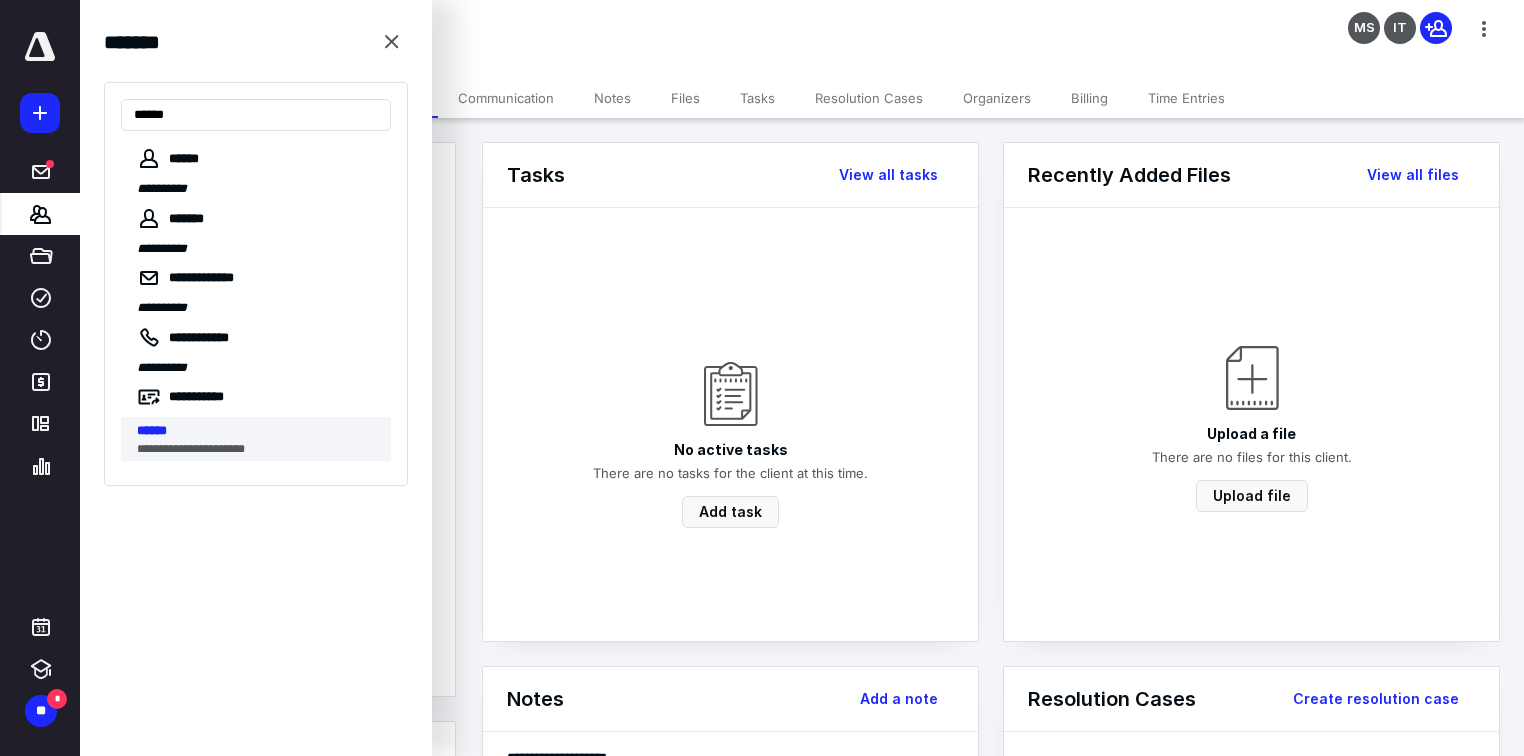 click on "**********" at bounding box center [258, 449] 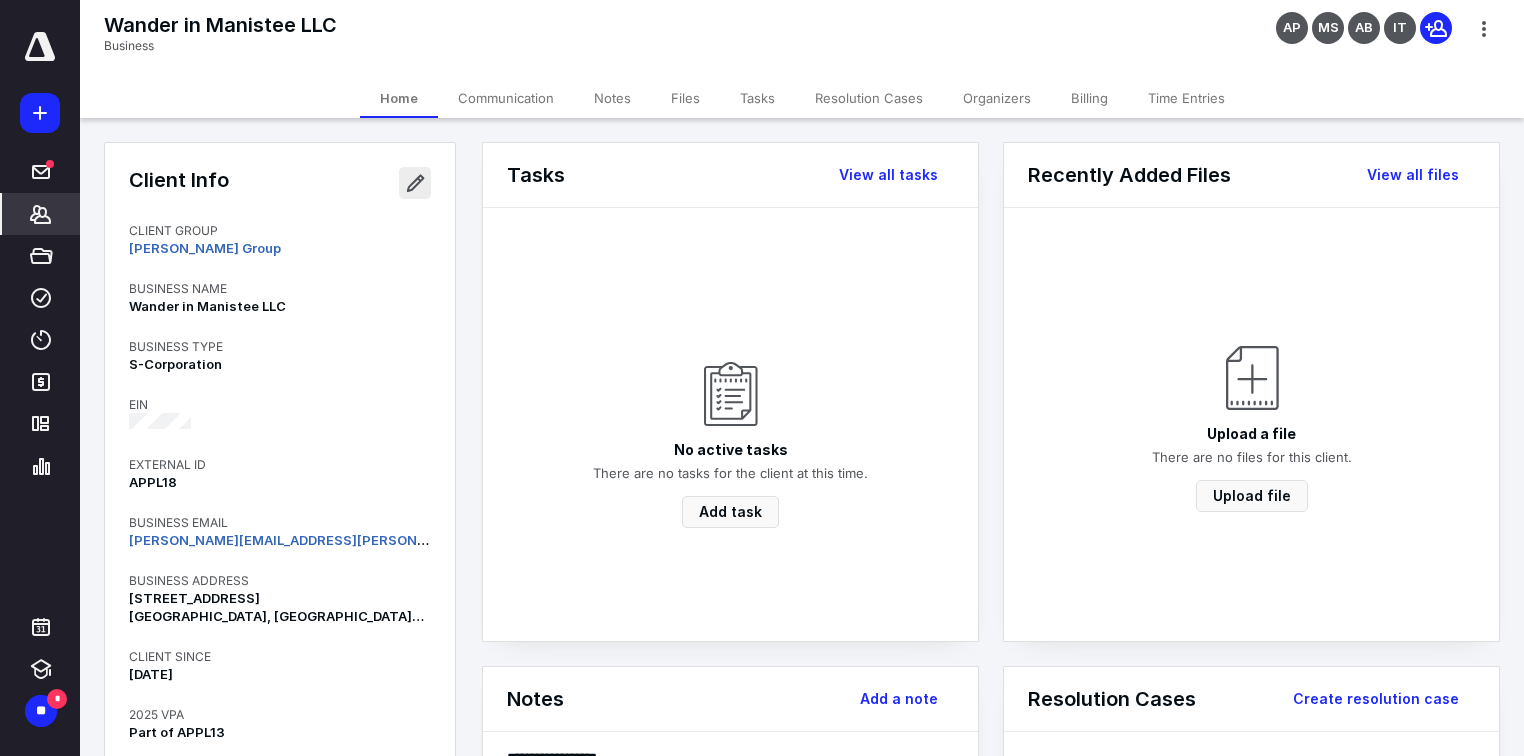 click at bounding box center [415, 183] 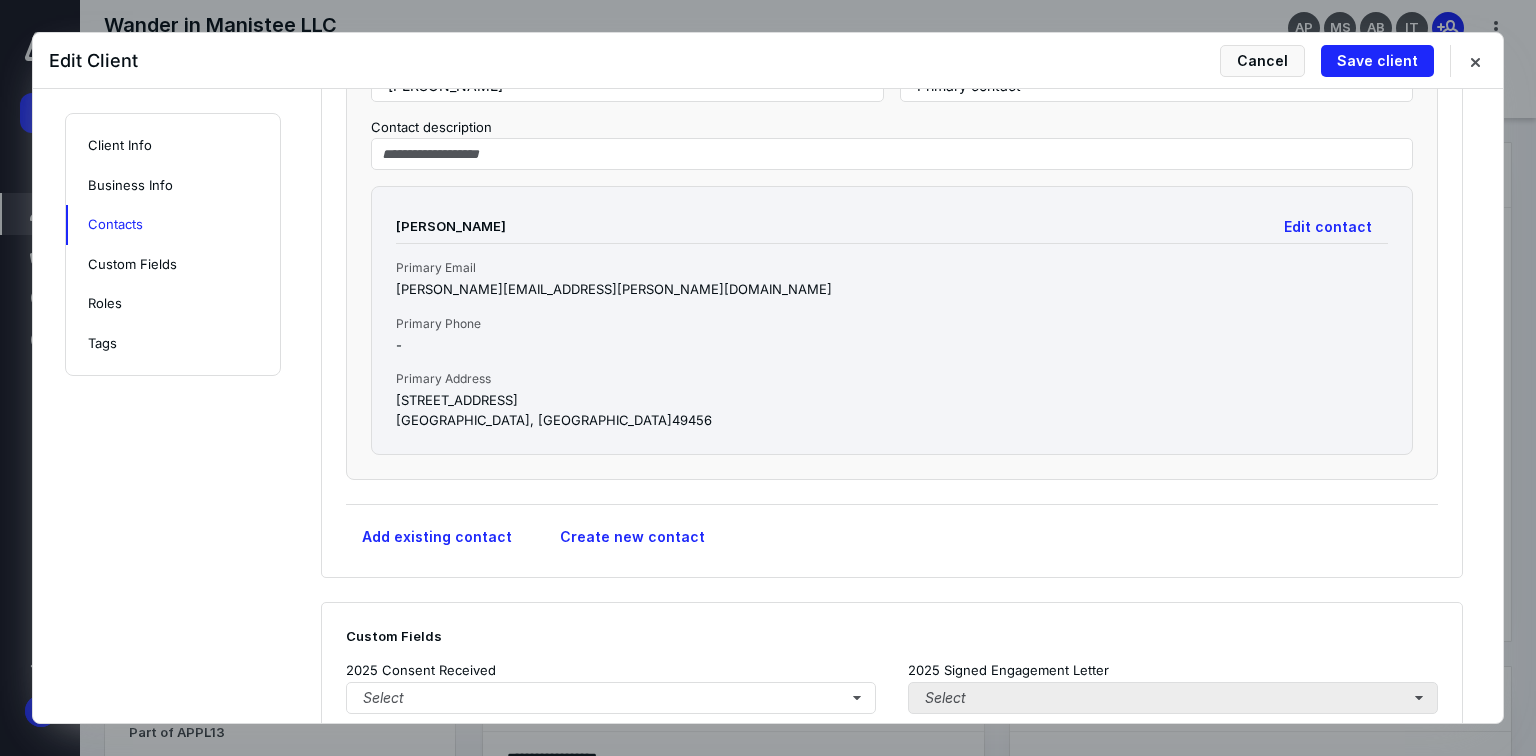 scroll, scrollTop: 1920, scrollLeft: 0, axis: vertical 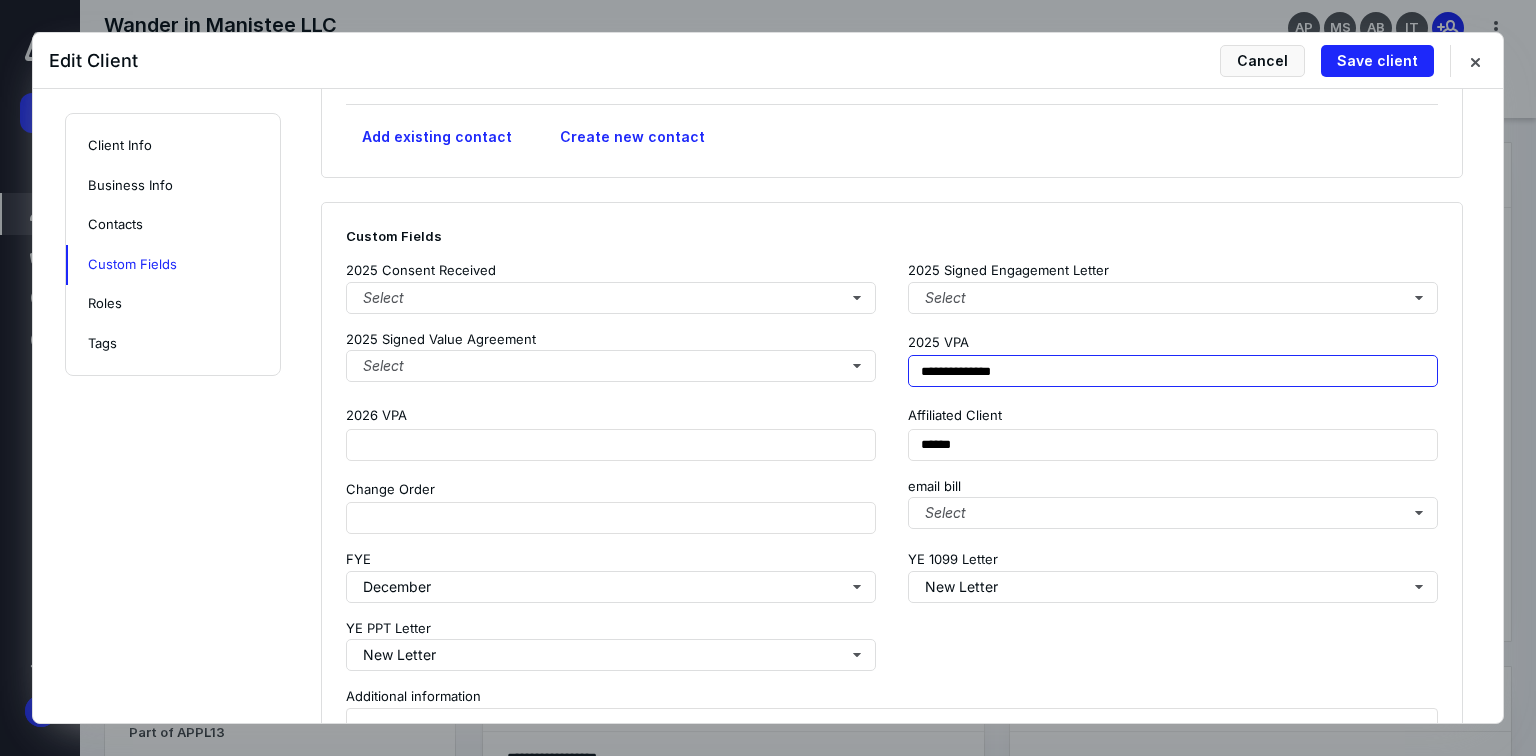 click on "**********" at bounding box center (1173, 371) 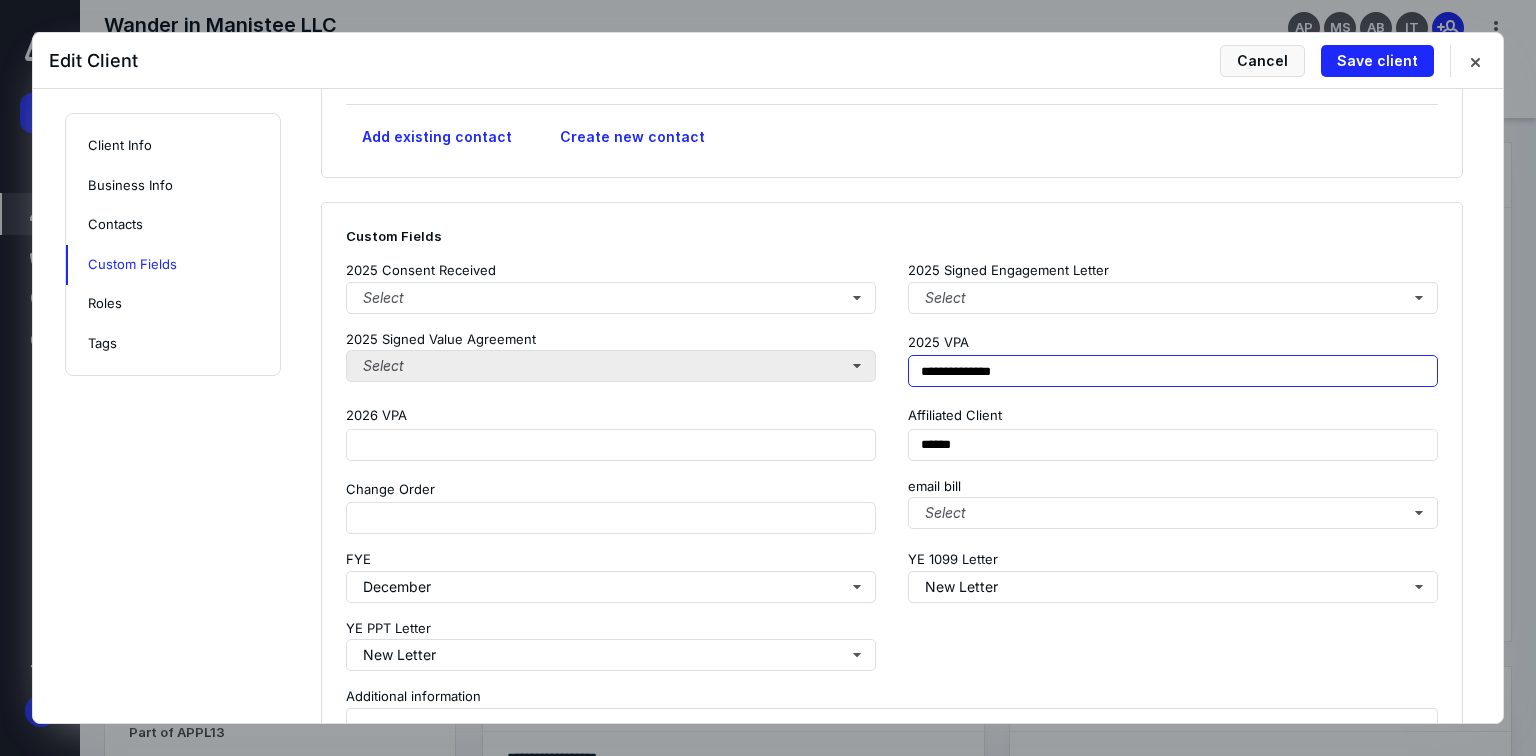 drag, startPoint x: 1031, startPoint y: 370, endPoint x: 620, endPoint y: 358, distance: 411.17514 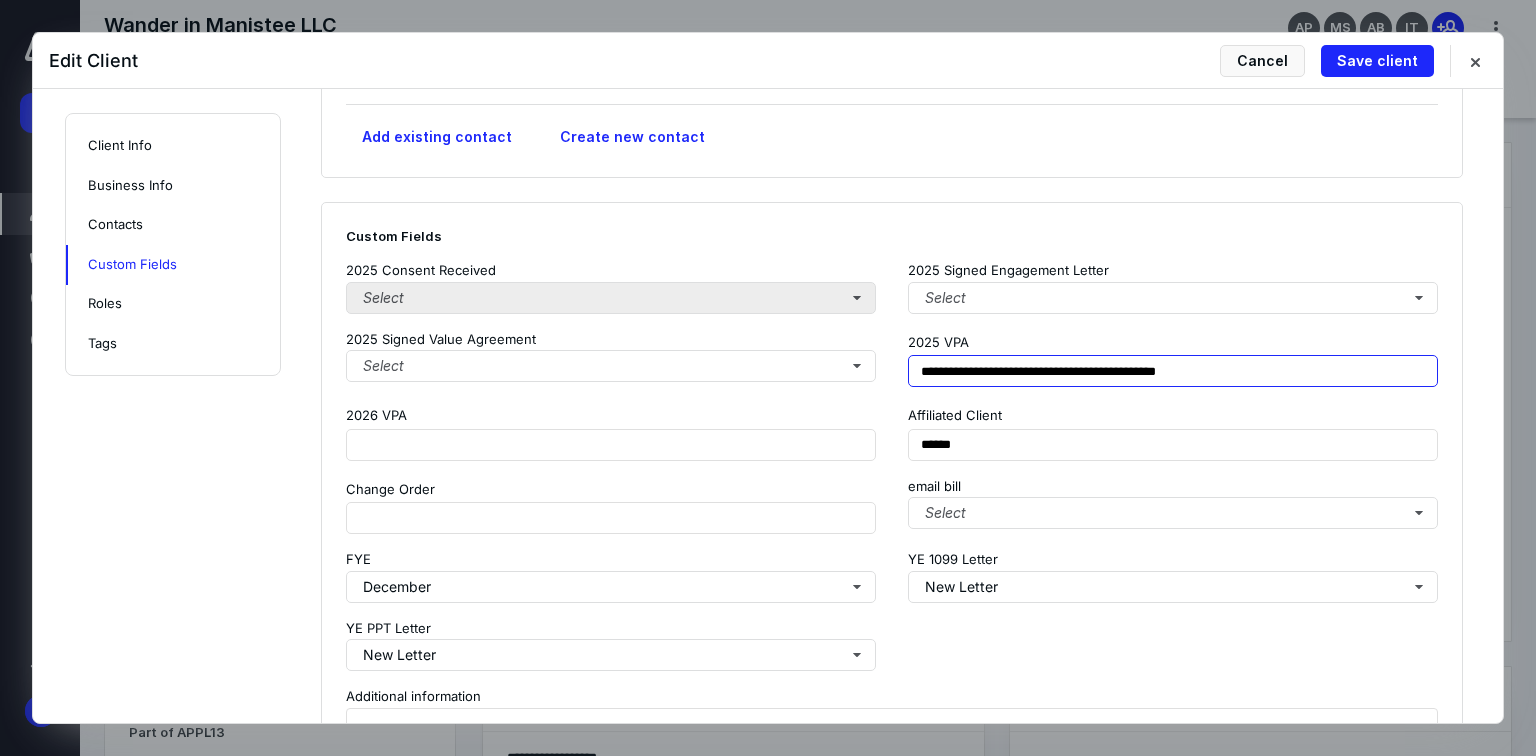 type on "**********" 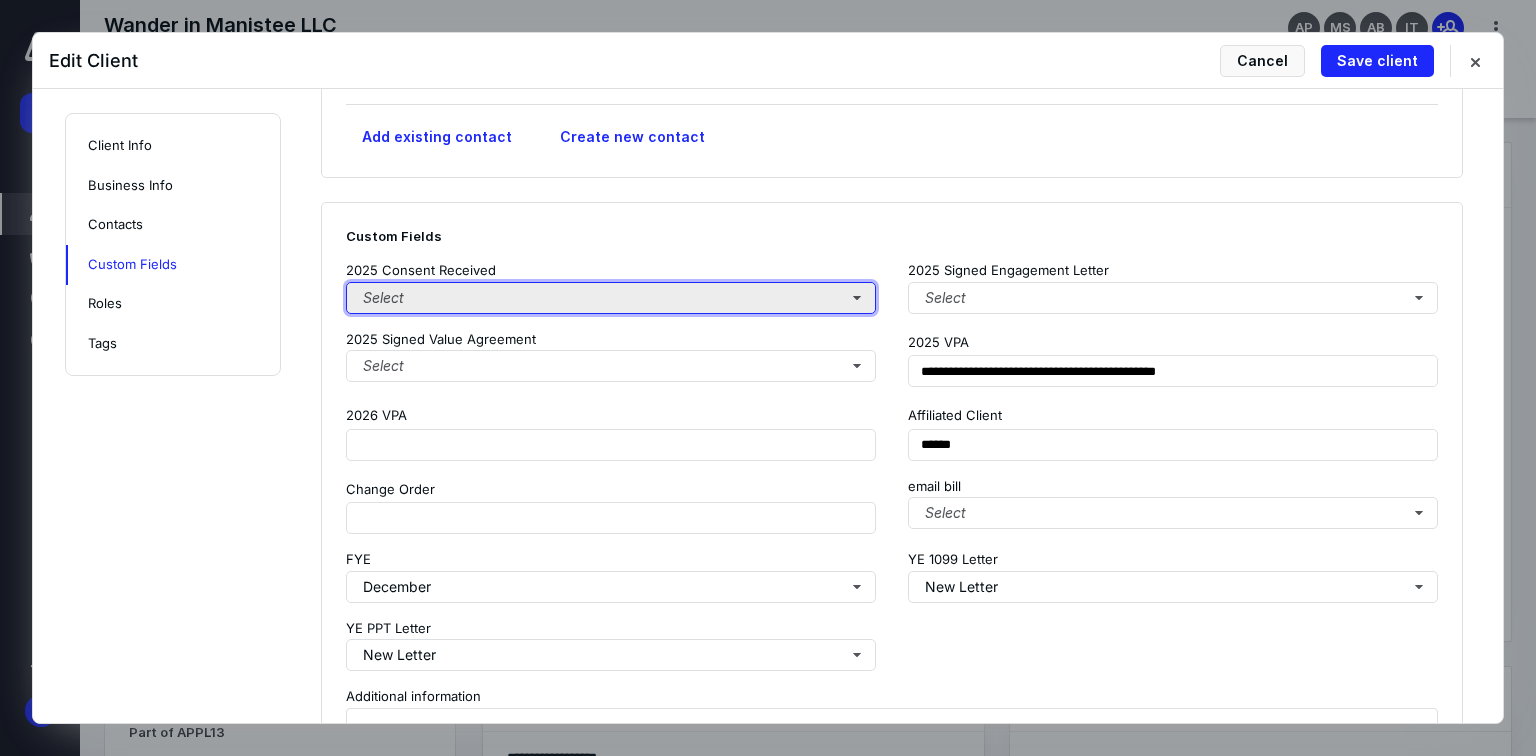 click on "Select" at bounding box center [611, 298] 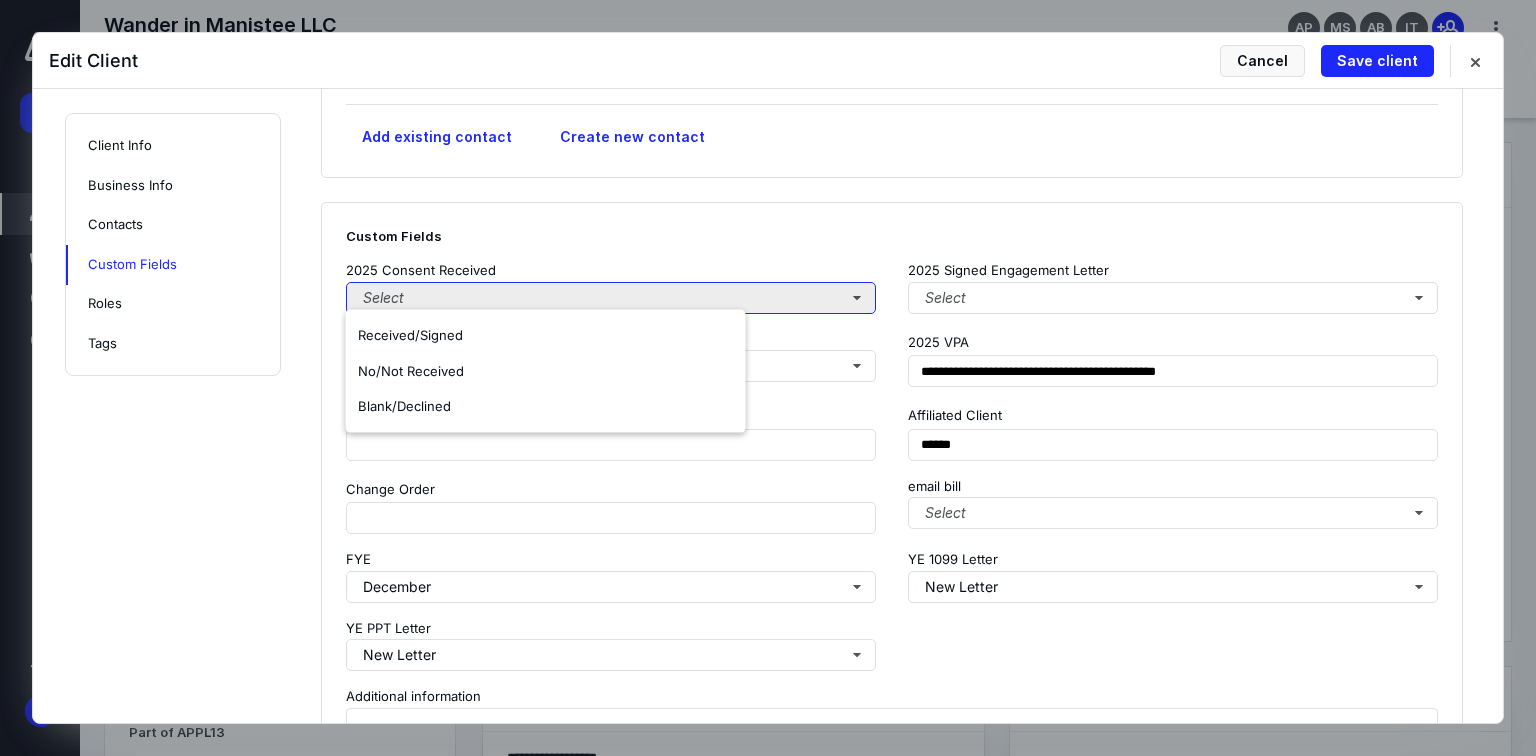 drag, startPoint x: 548, startPoint y: 340, endPoint x: 779, endPoint y: 304, distance: 233.78836 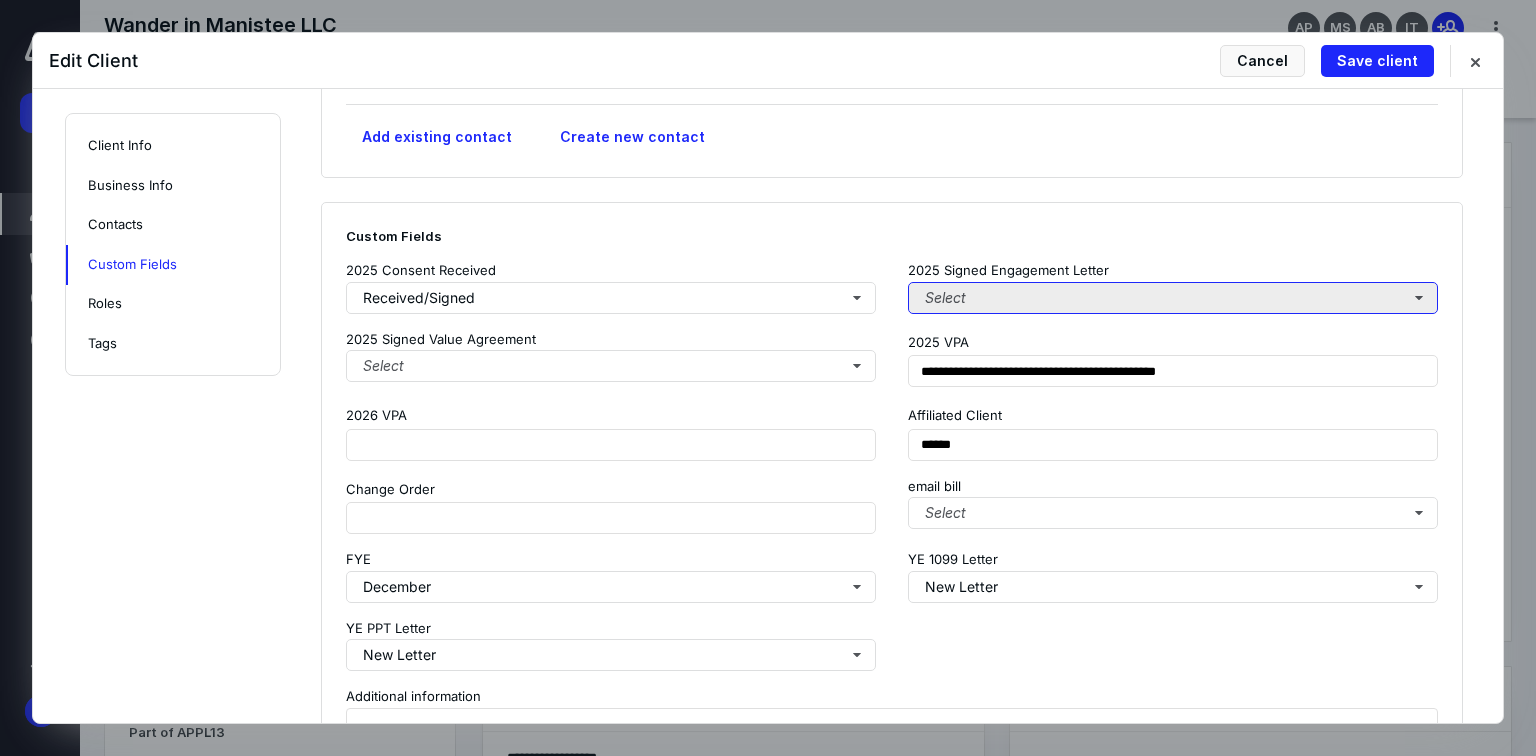 click on "Select" at bounding box center [1173, 298] 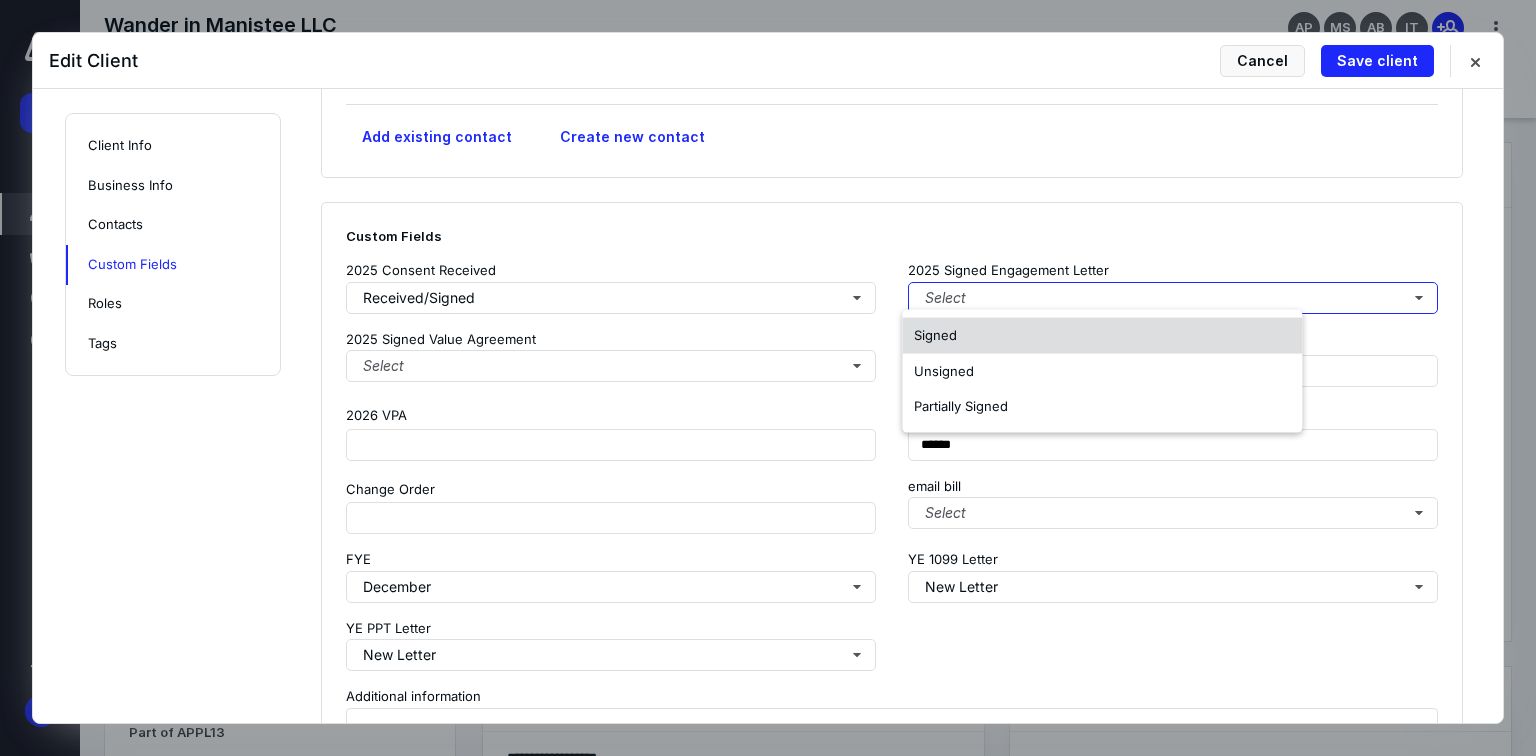 click on "Signed" at bounding box center [1102, 336] 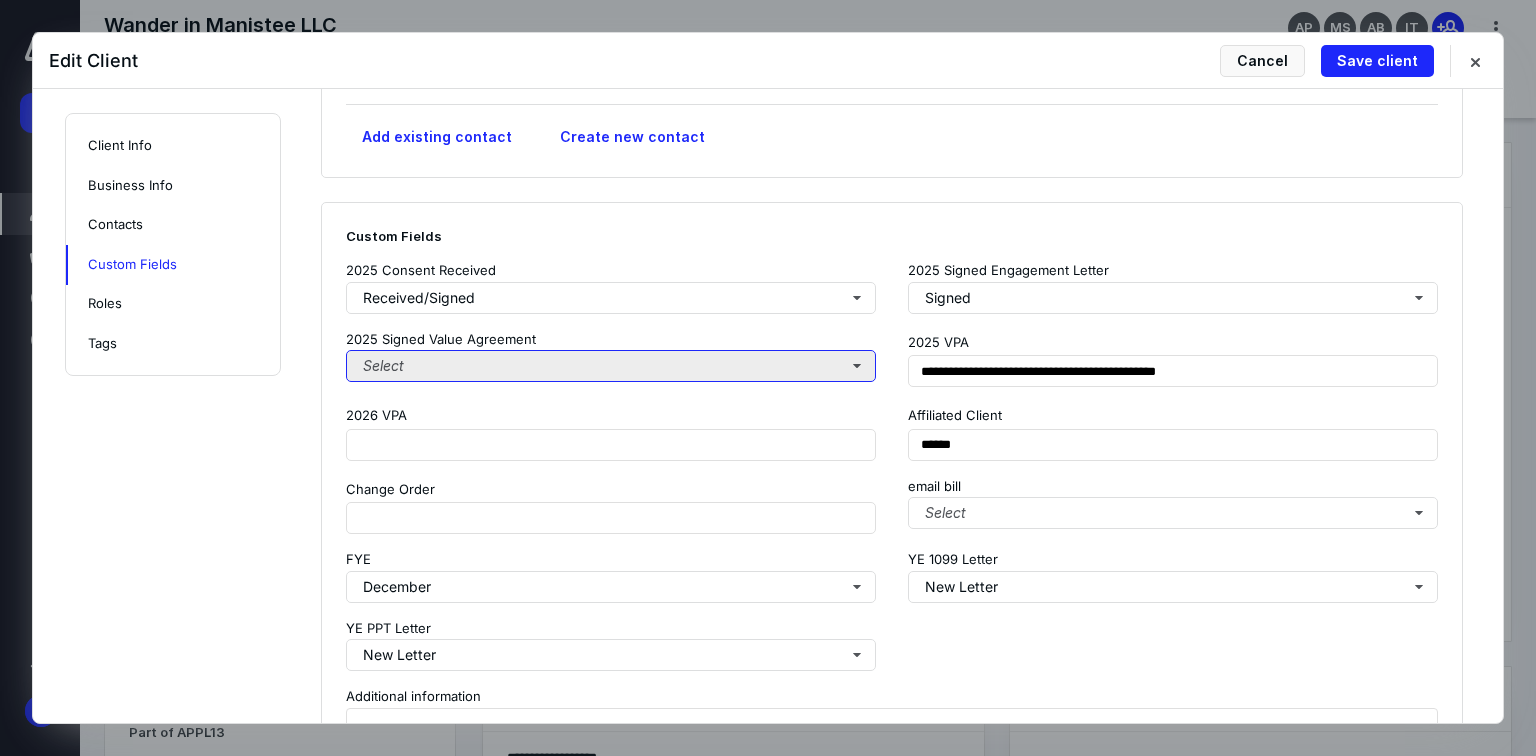click on "Select" at bounding box center (611, 366) 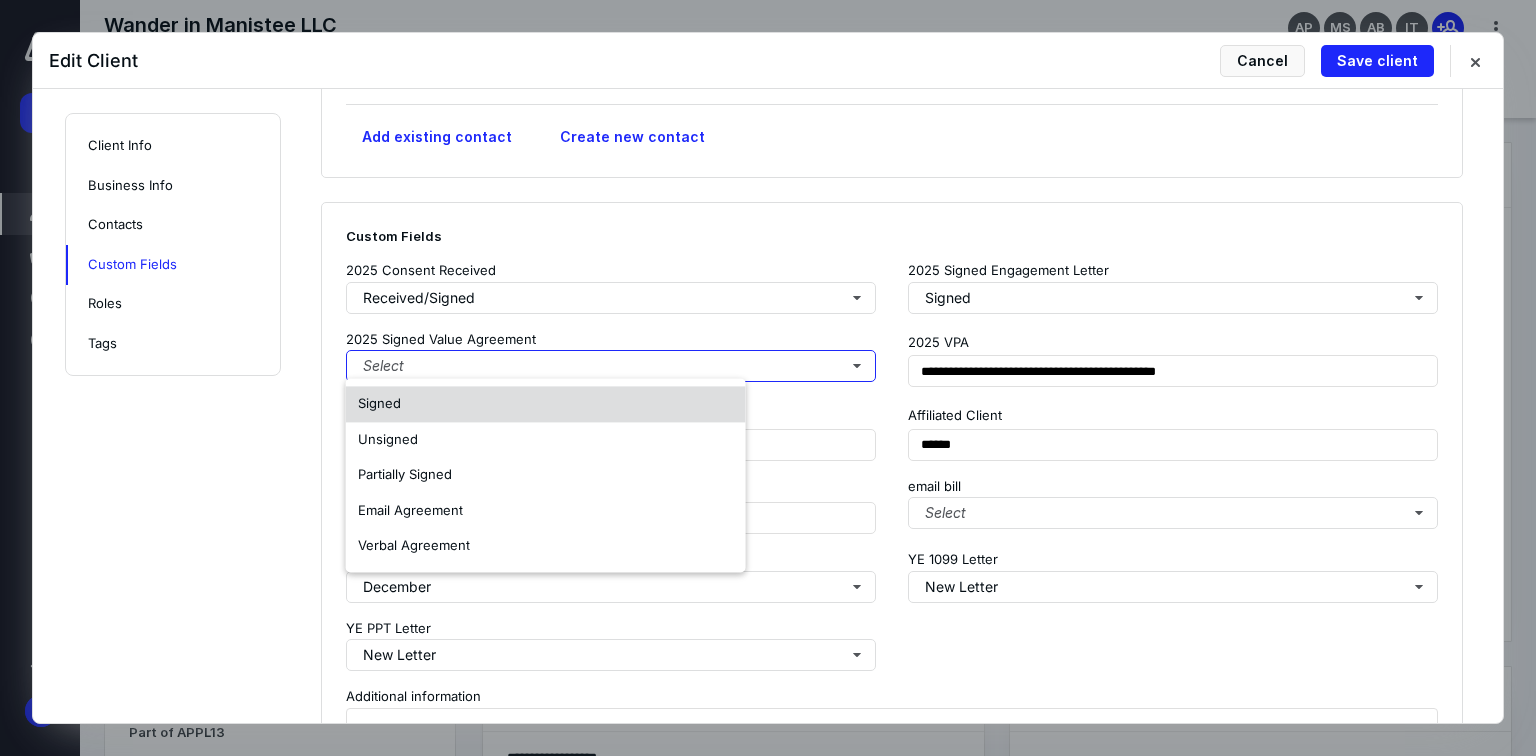 click on "Signed" at bounding box center (546, 404) 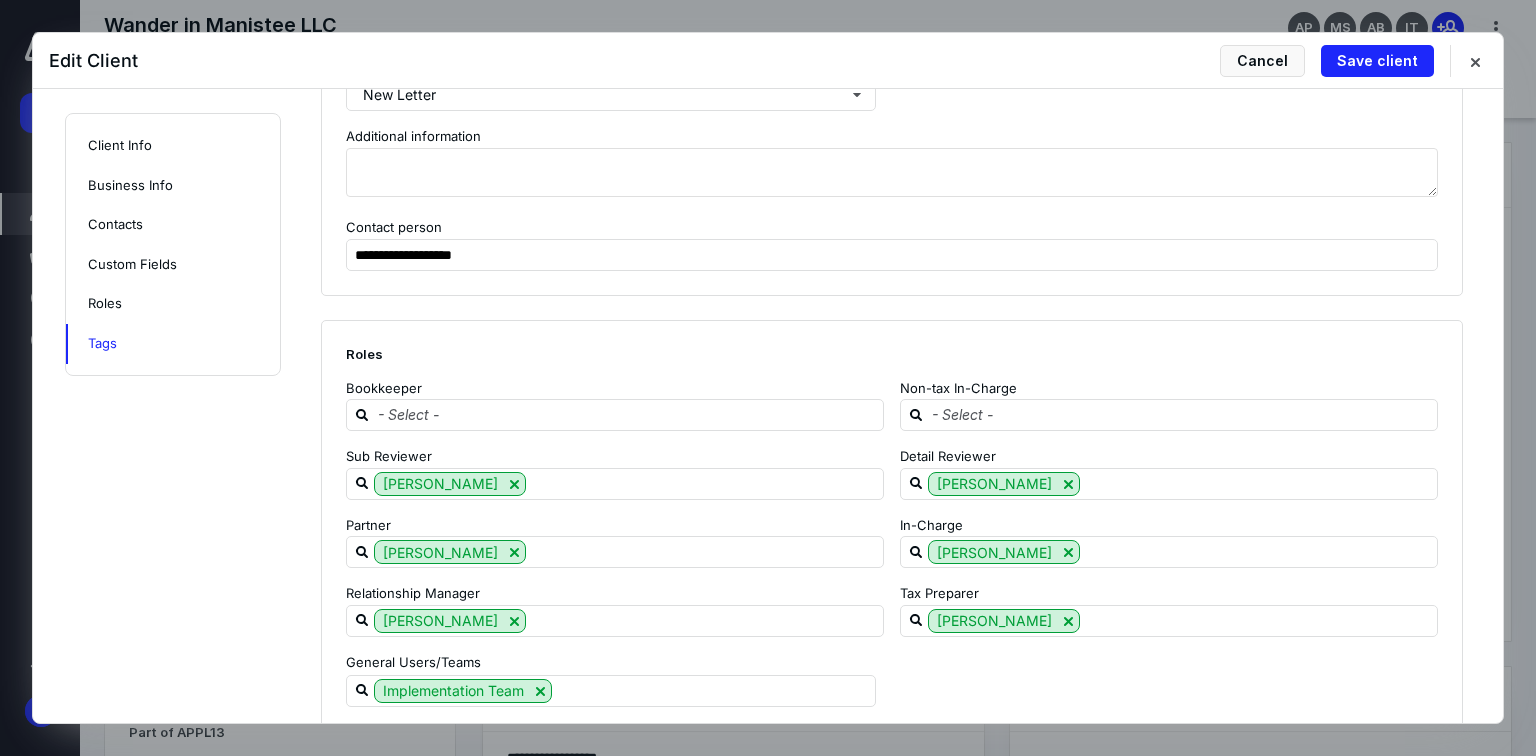 scroll, scrollTop: 2639, scrollLeft: 0, axis: vertical 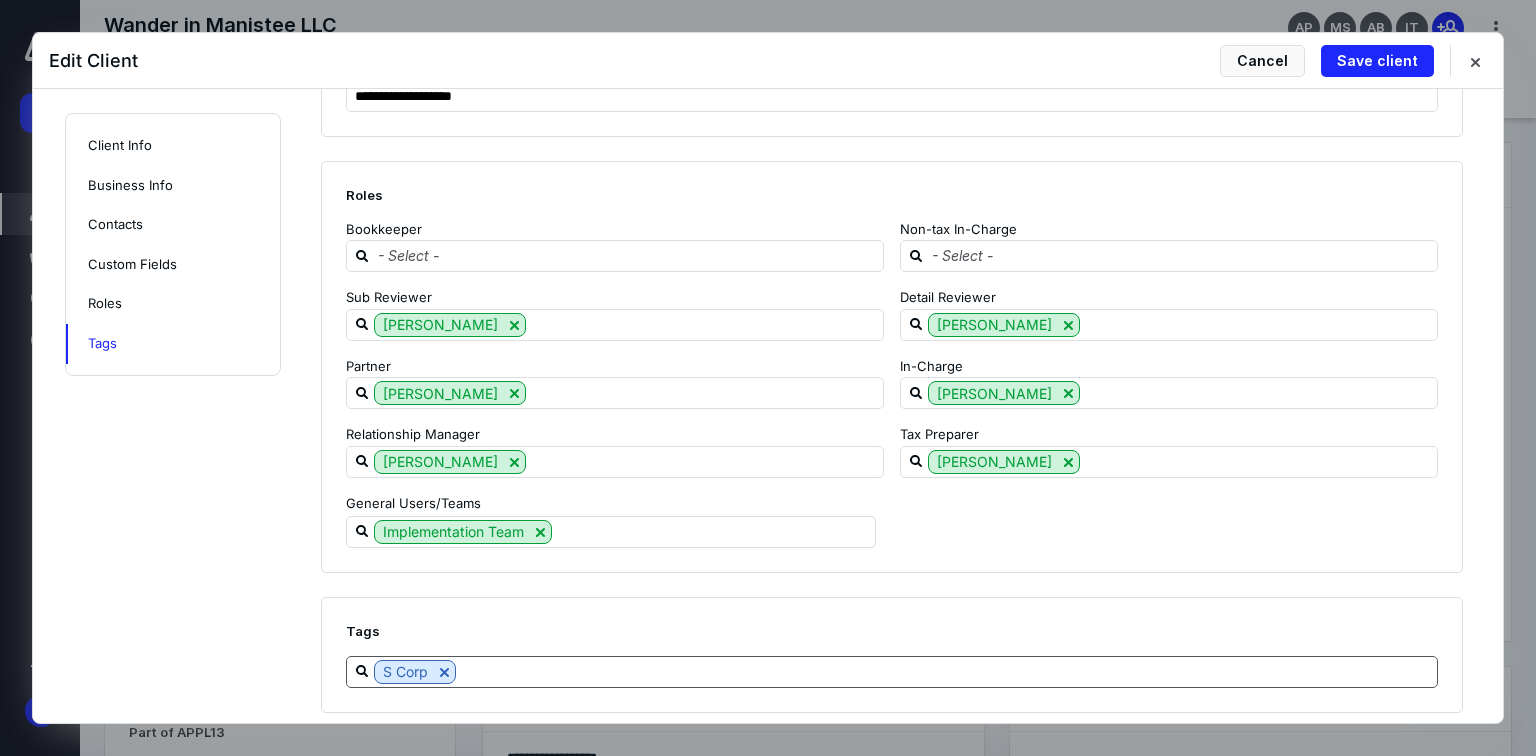 click at bounding box center [946, 671] 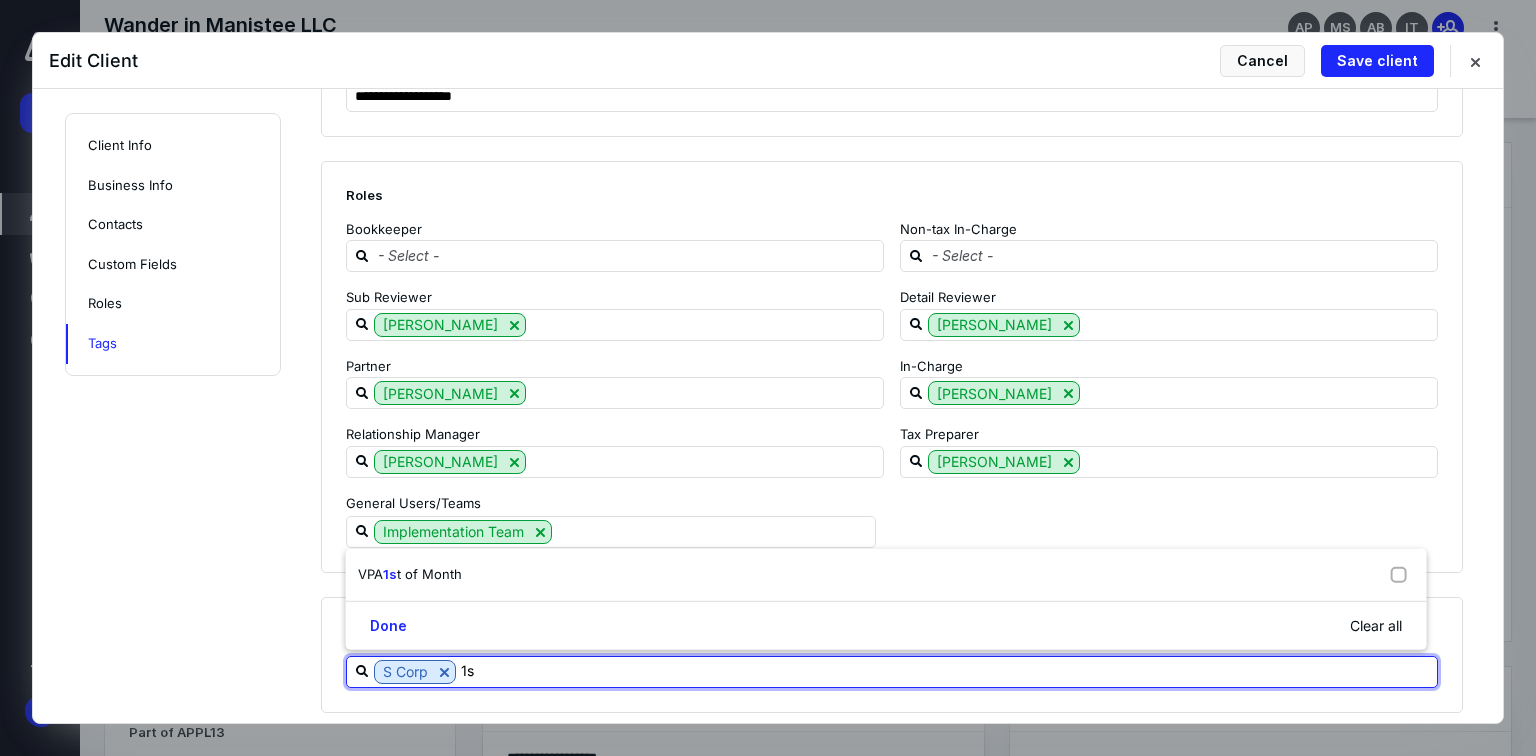 type on "1st" 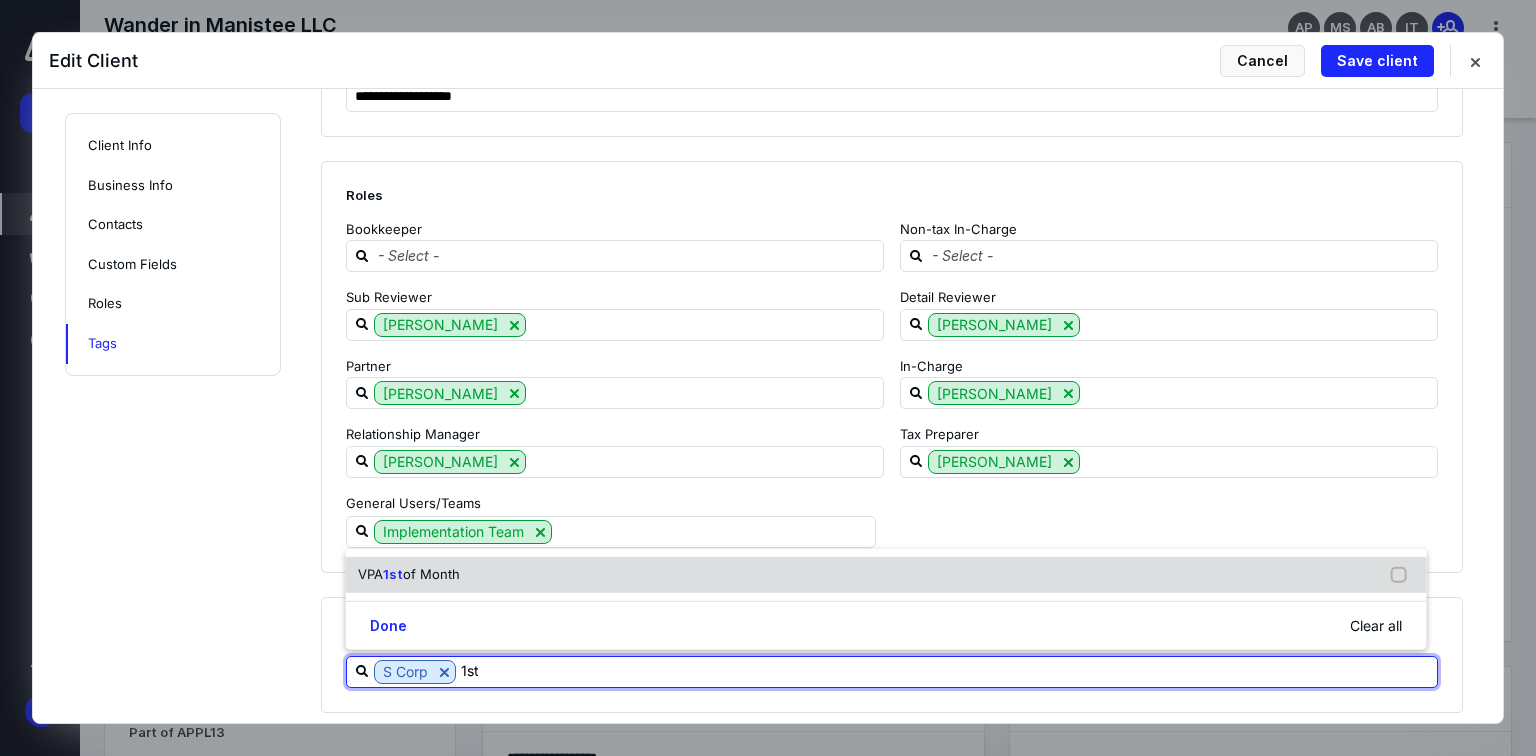 click on "VPA  1st  of Month" at bounding box center (886, 575) 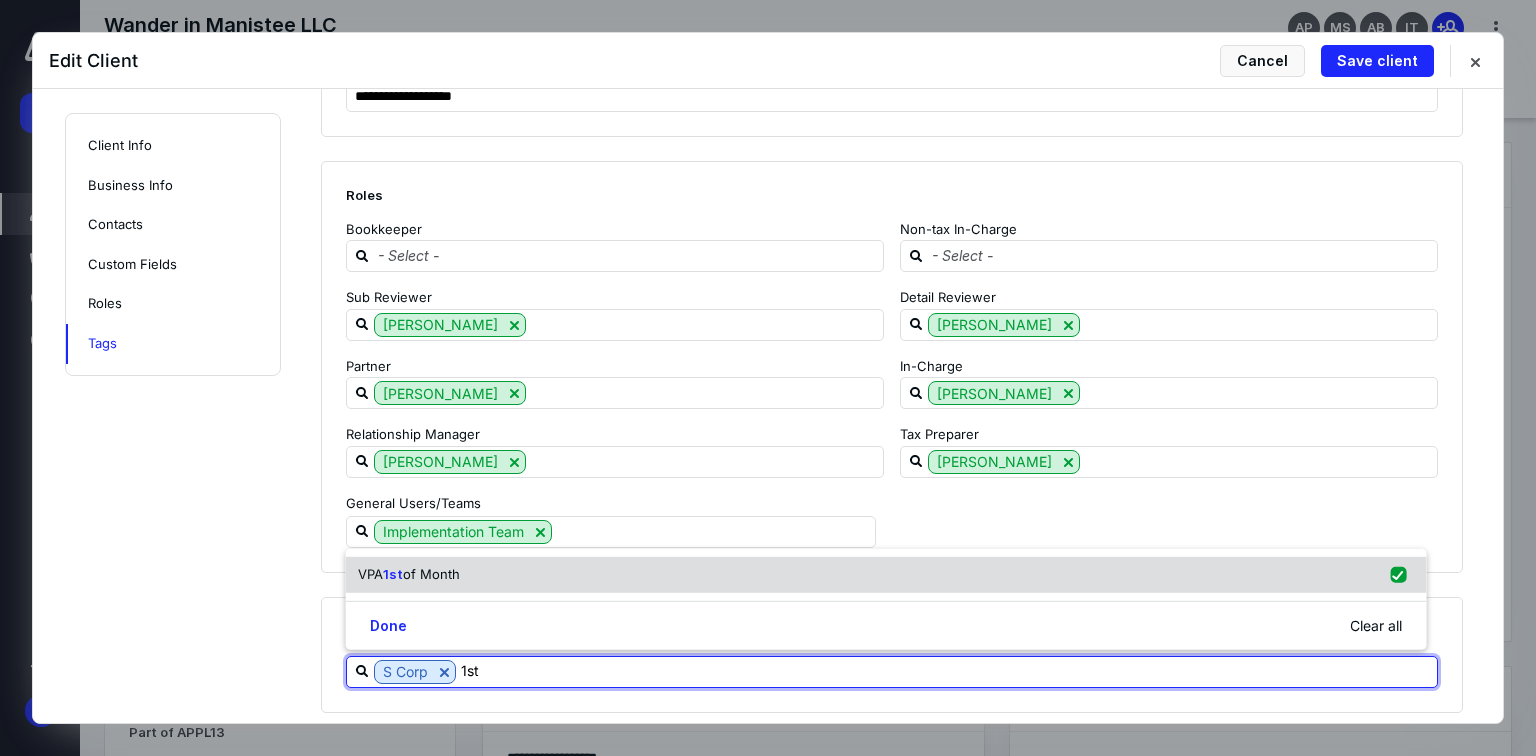 checkbox on "true" 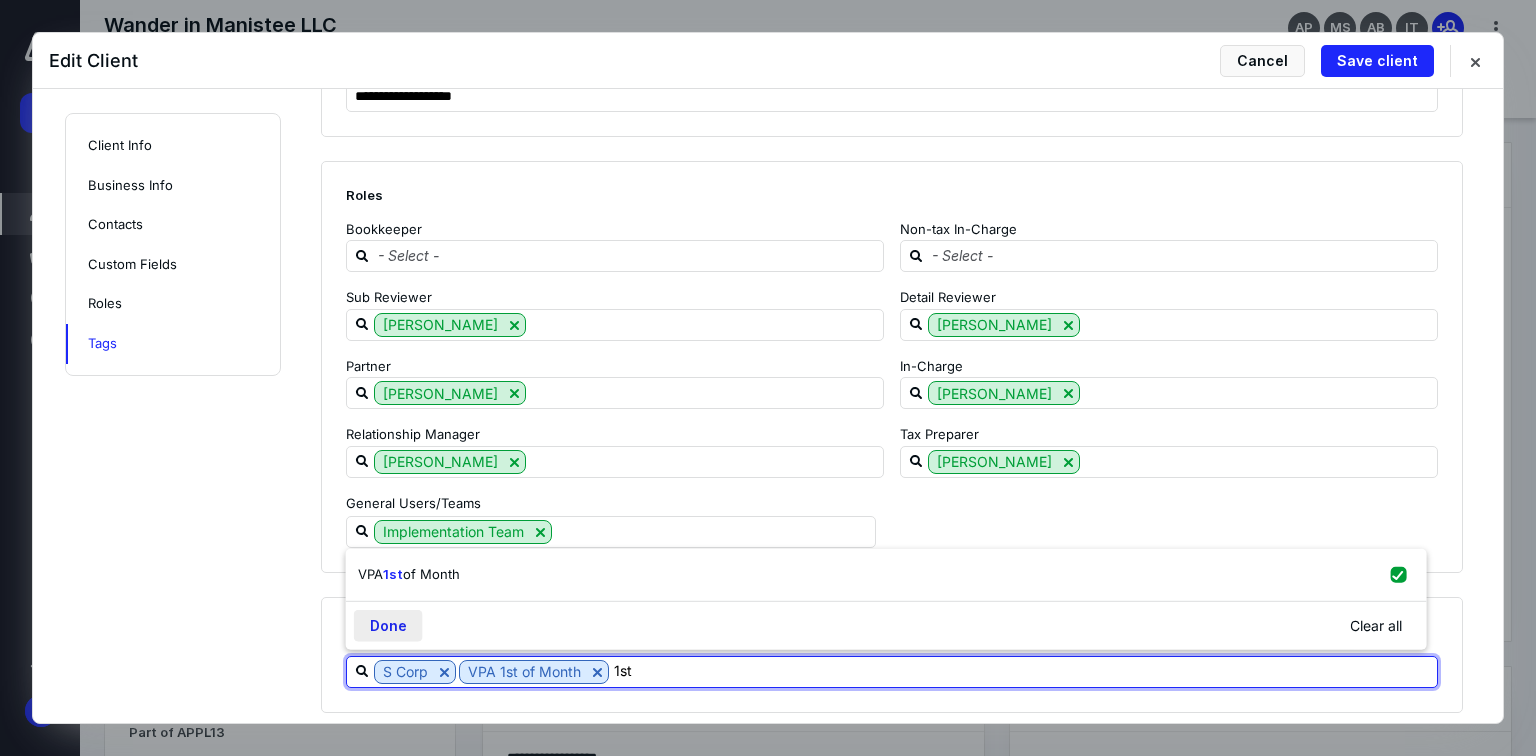type on "1st" 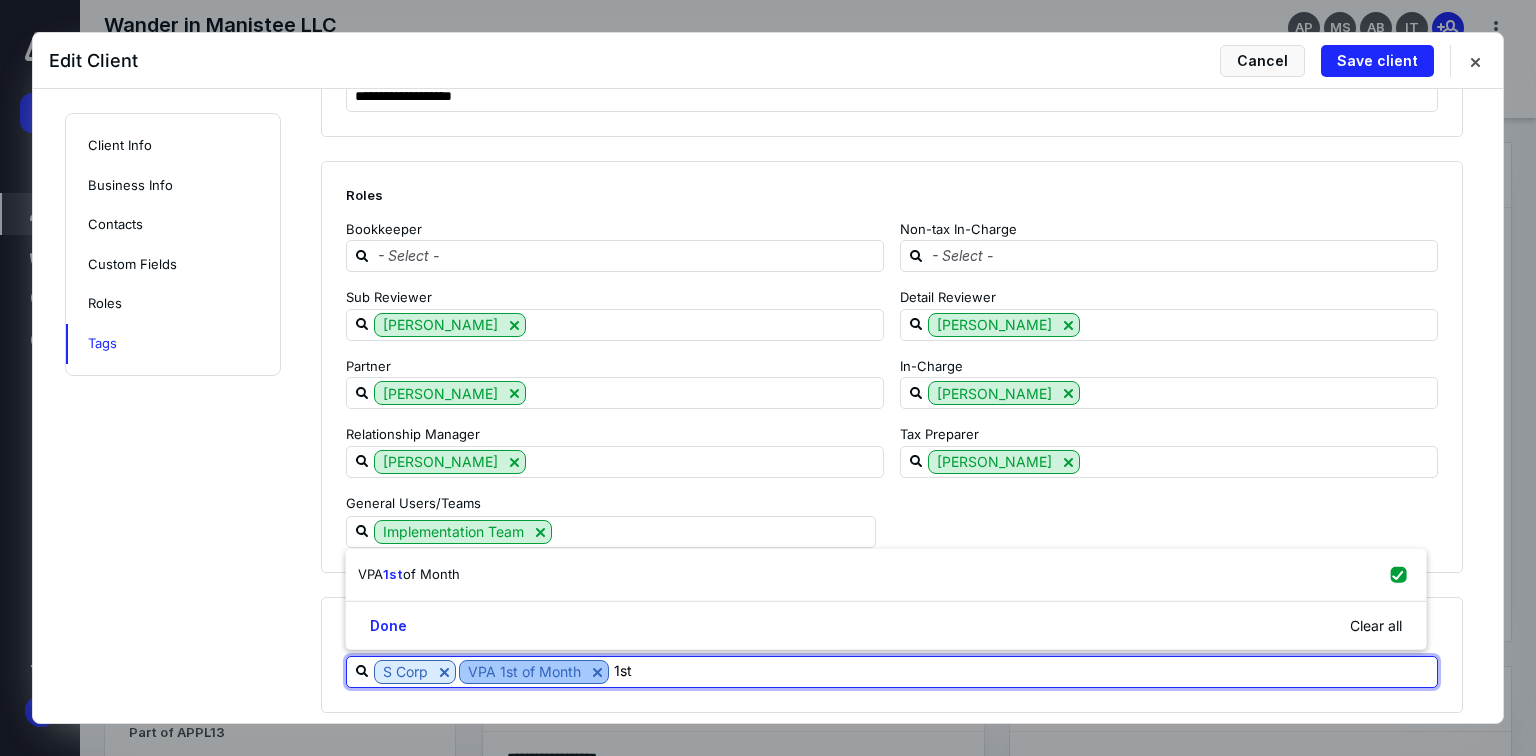click on "Done" at bounding box center (388, 626) 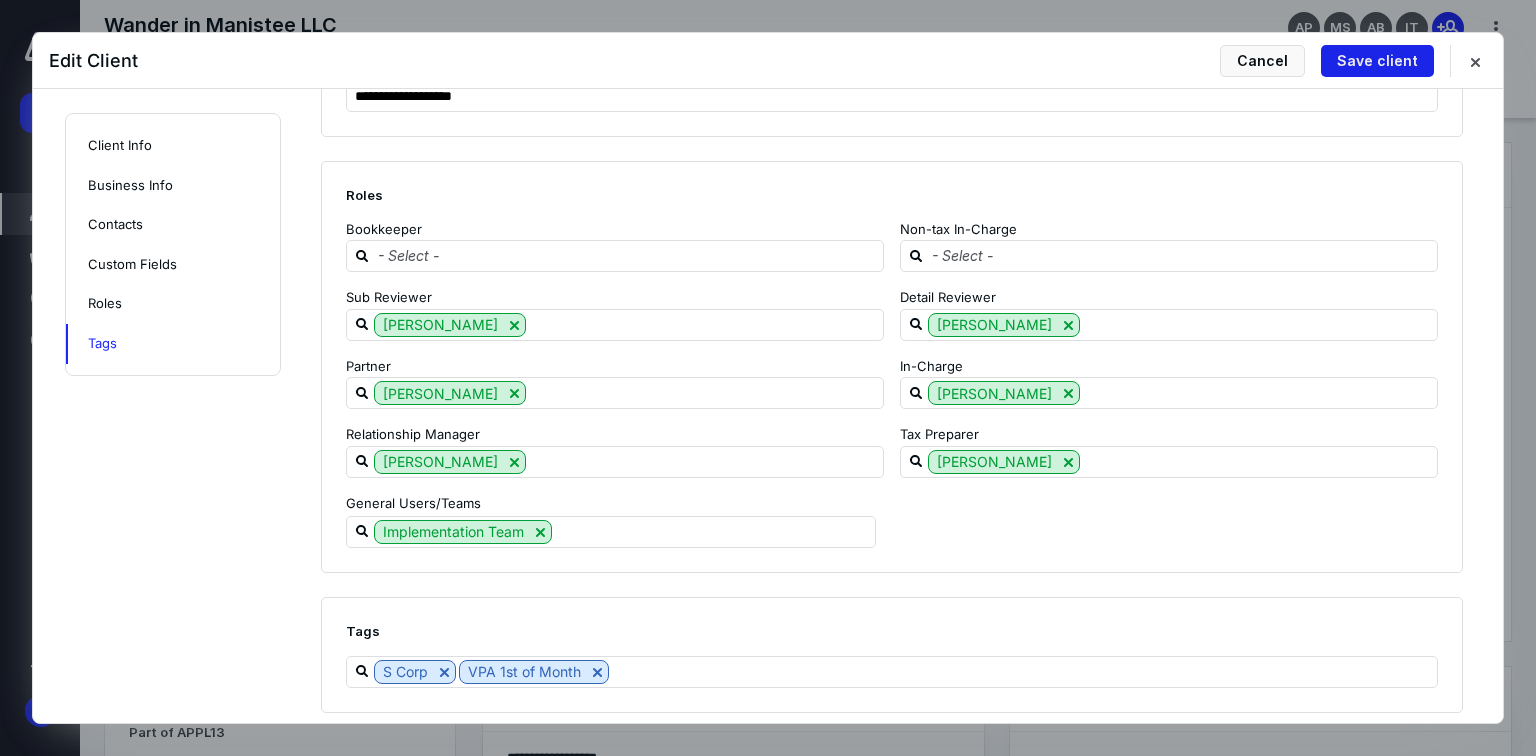 click on "Save client" at bounding box center [1377, 61] 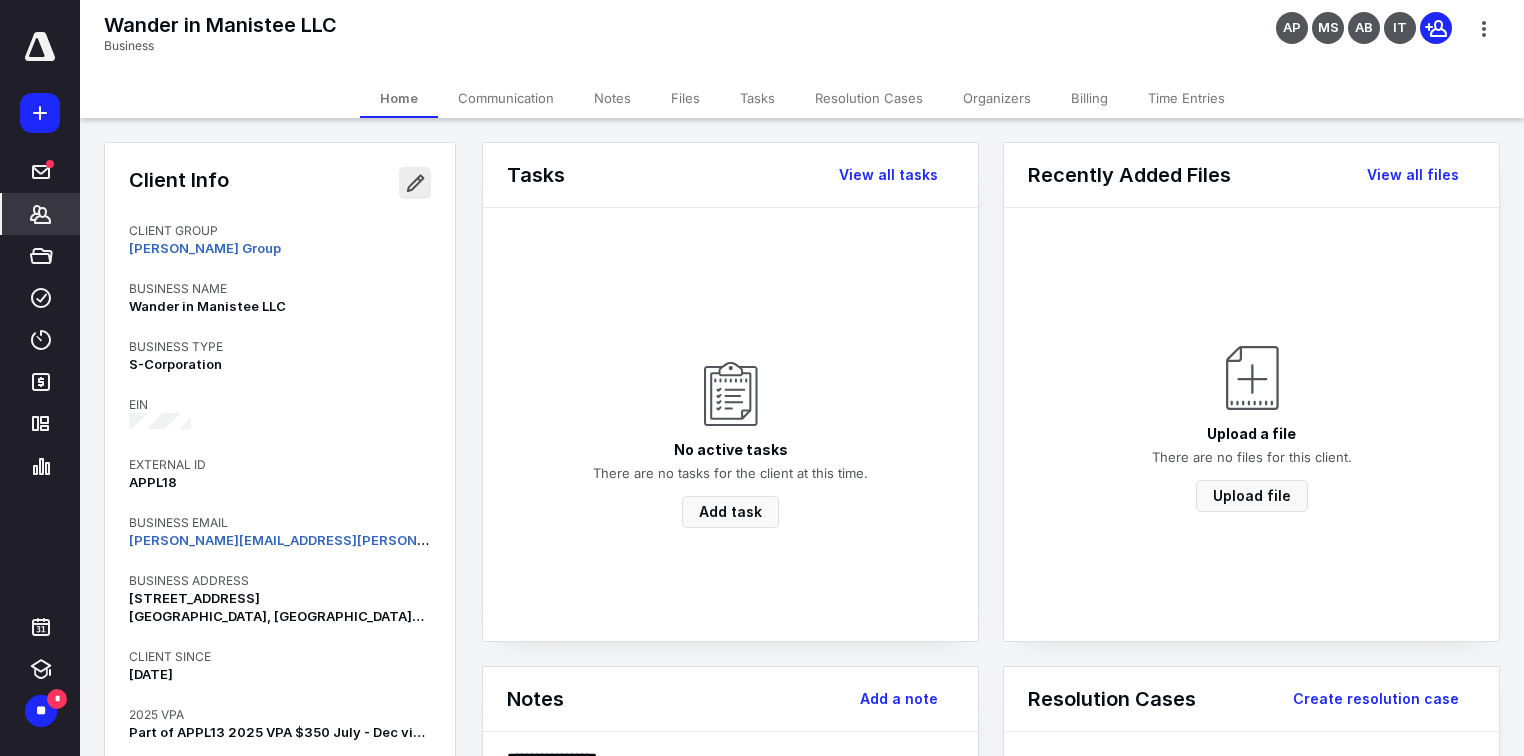 click at bounding box center (415, 183) 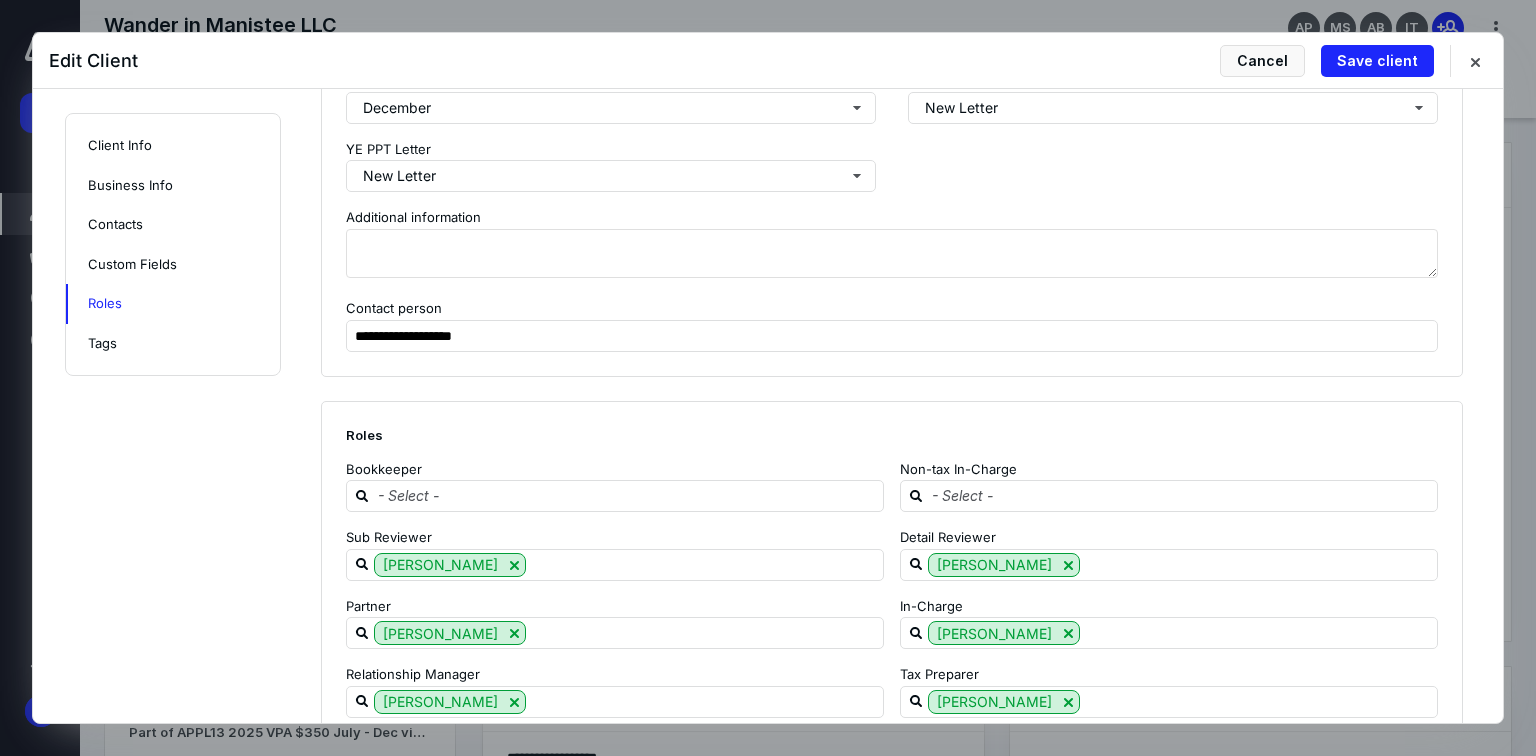 scroll, scrollTop: 2079, scrollLeft: 0, axis: vertical 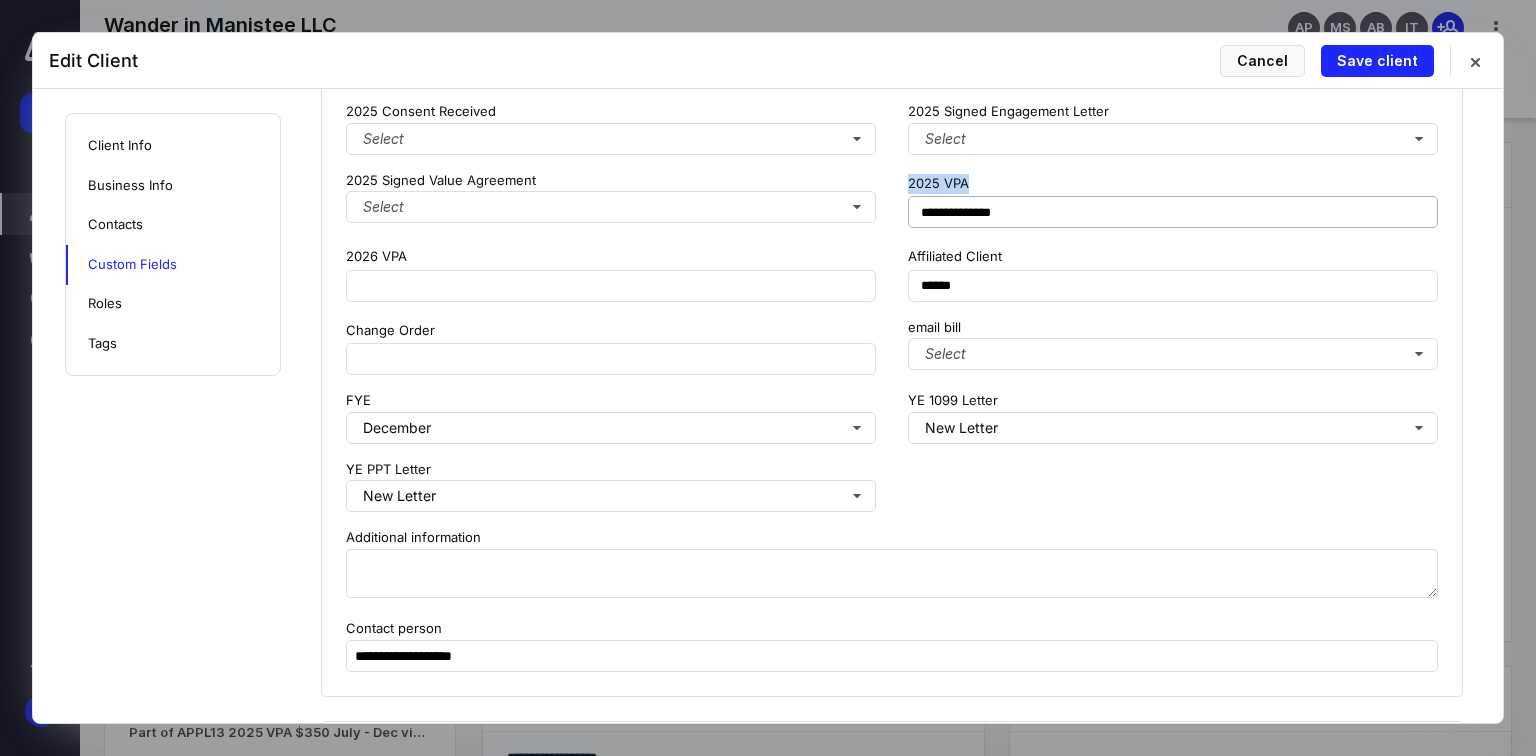 drag, startPoint x: 1050, startPoint y: 187, endPoint x: 1043, endPoint y: 196, distance: 11.401754 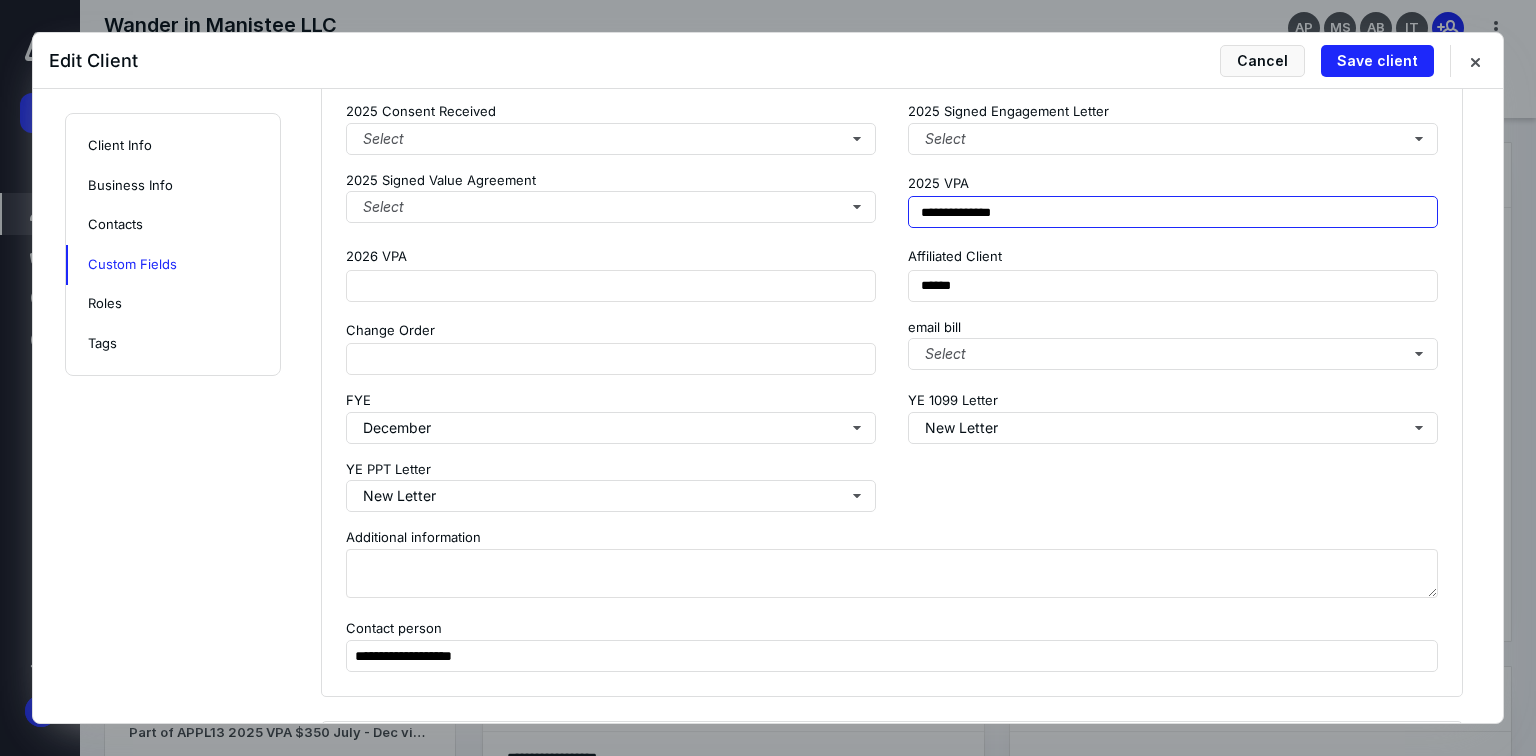 drag, startPoint x: 1034, startPoint y: 213, endPoint x: 615, endPoint y: 220, distance: 419.05847 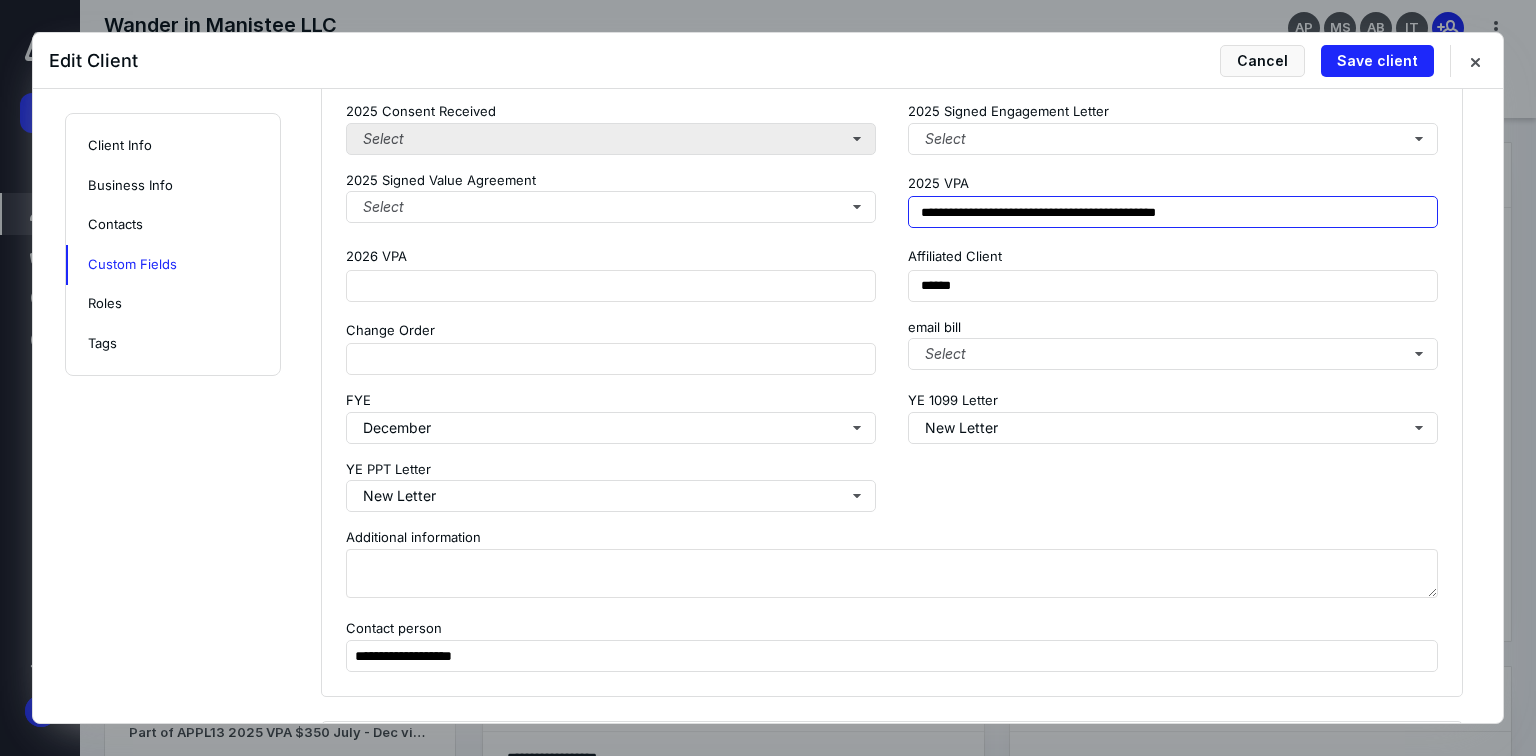 type on "**********" 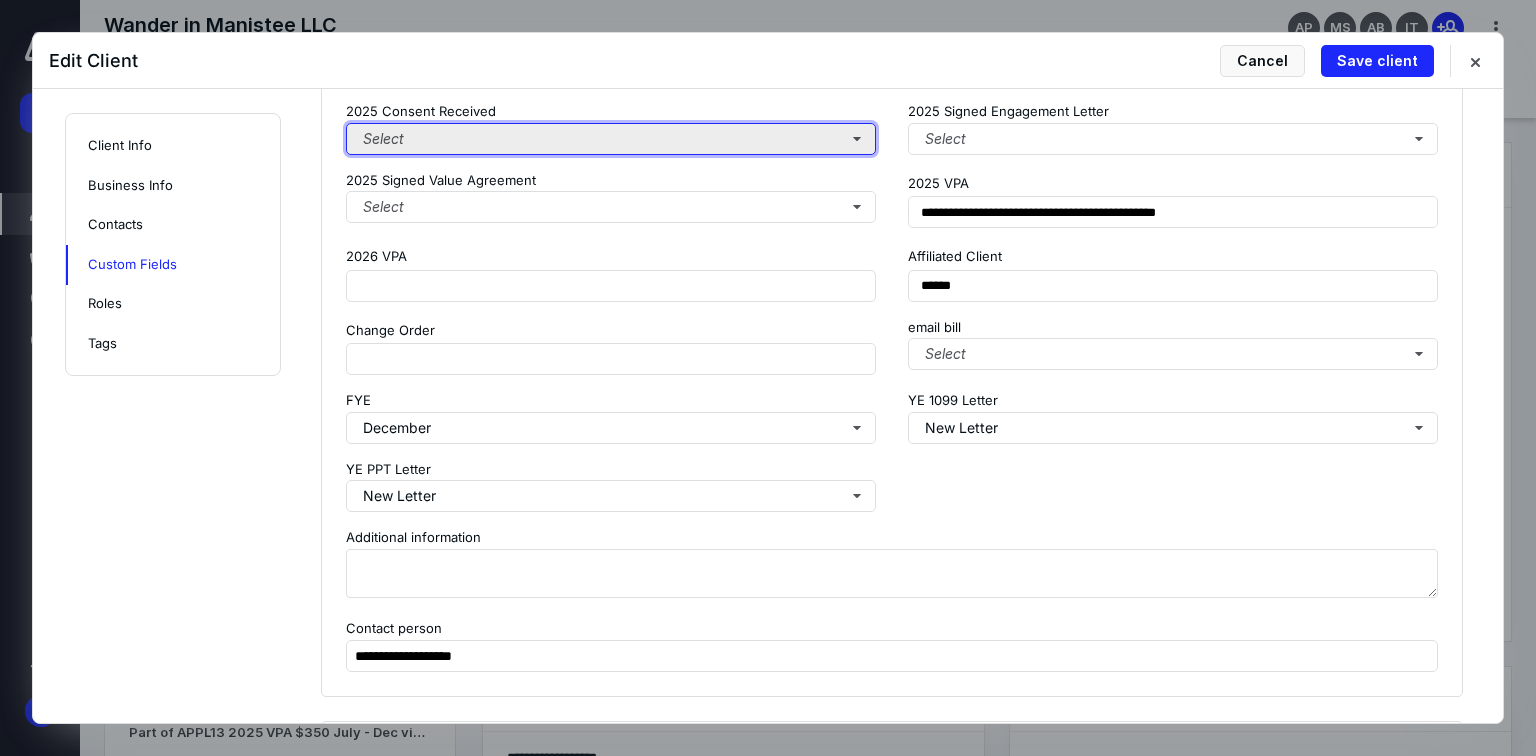 click on "Select" at bounding box center [611, 139] 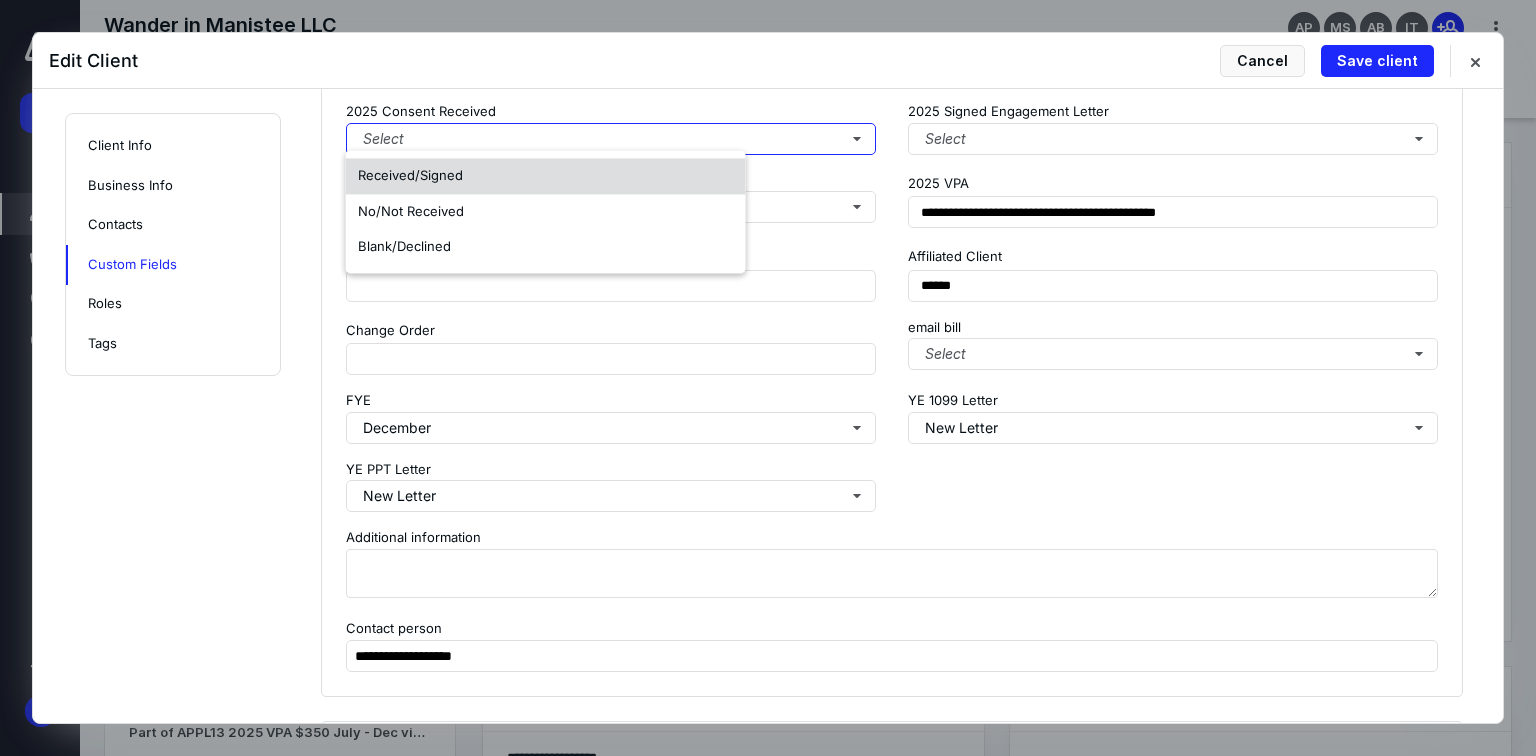 drag, startPoint x: 535, startPoint y: 180, endPoint x: 1096, endPoint y: 129, distance: 563.3134 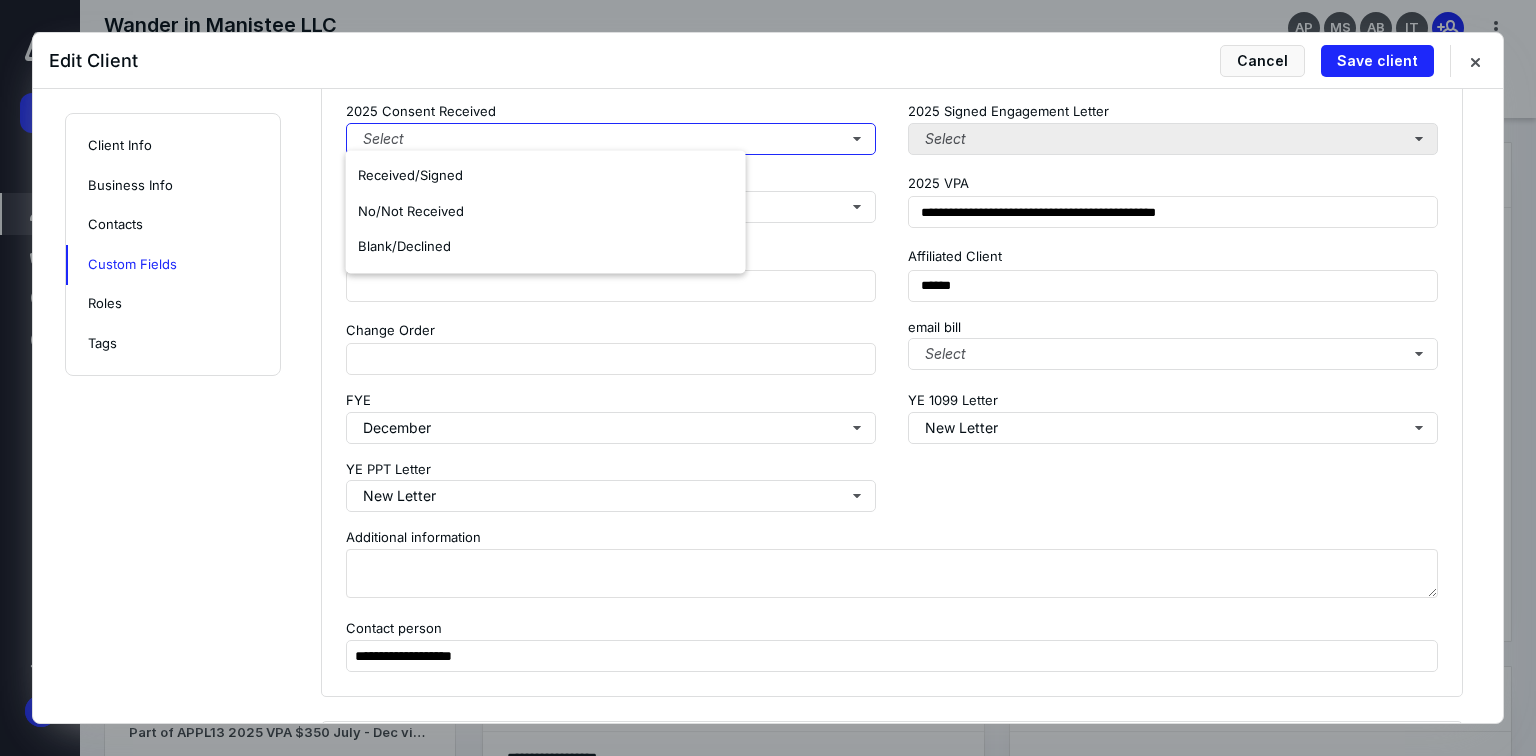 click on "Received/Signed" at bounding box center (546, 176) 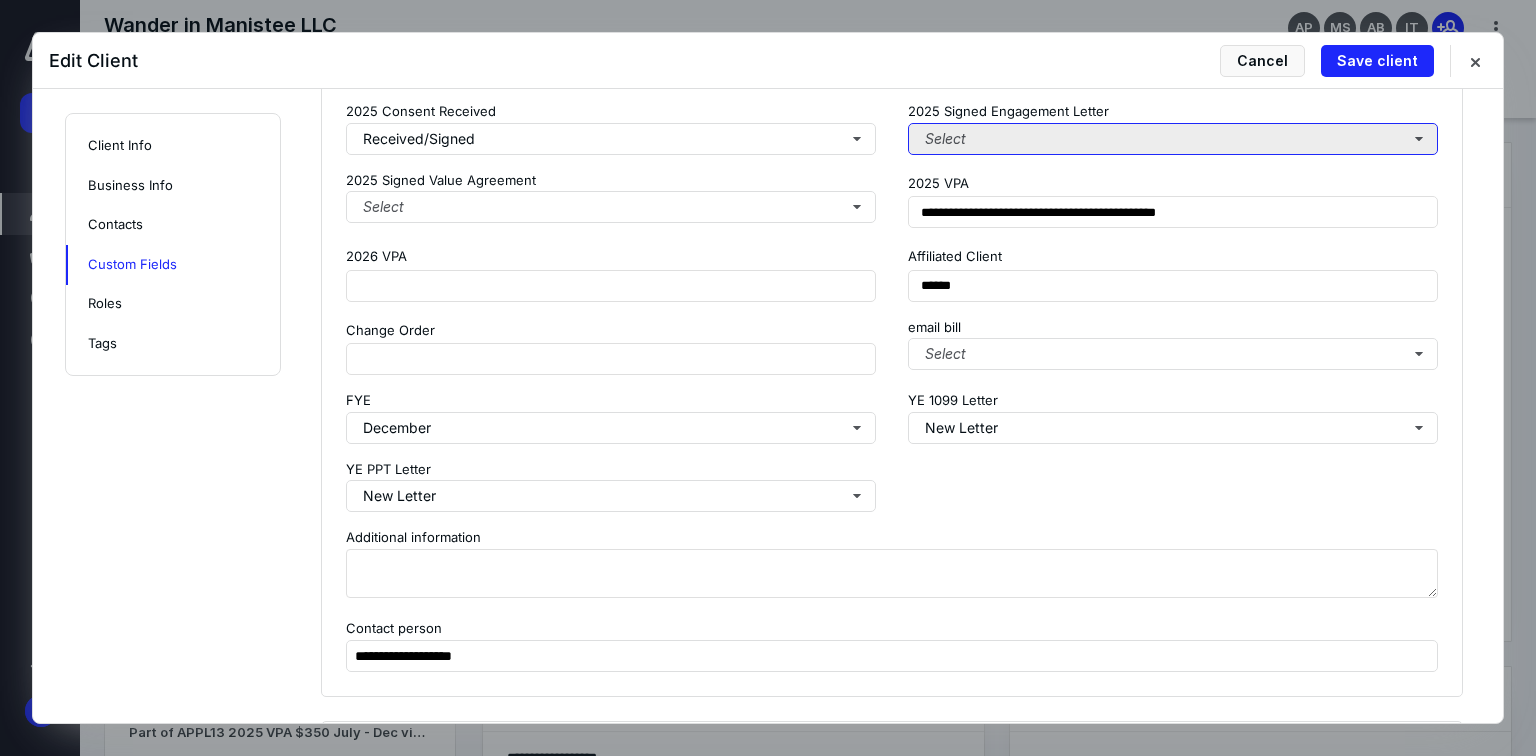 click on "Select" at bounding box center [1173, 139] 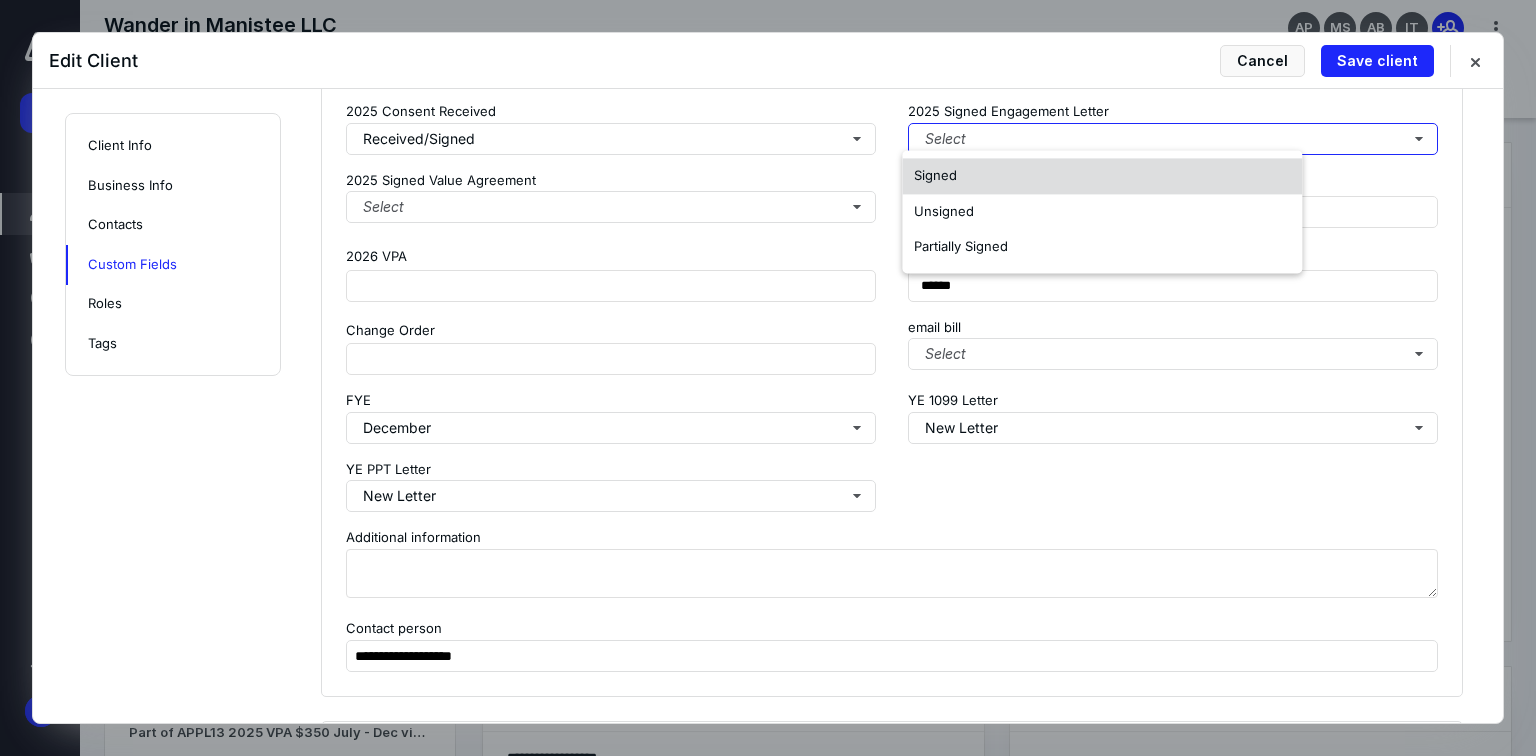 click on "Signed" at bounding box center [1102, 176] 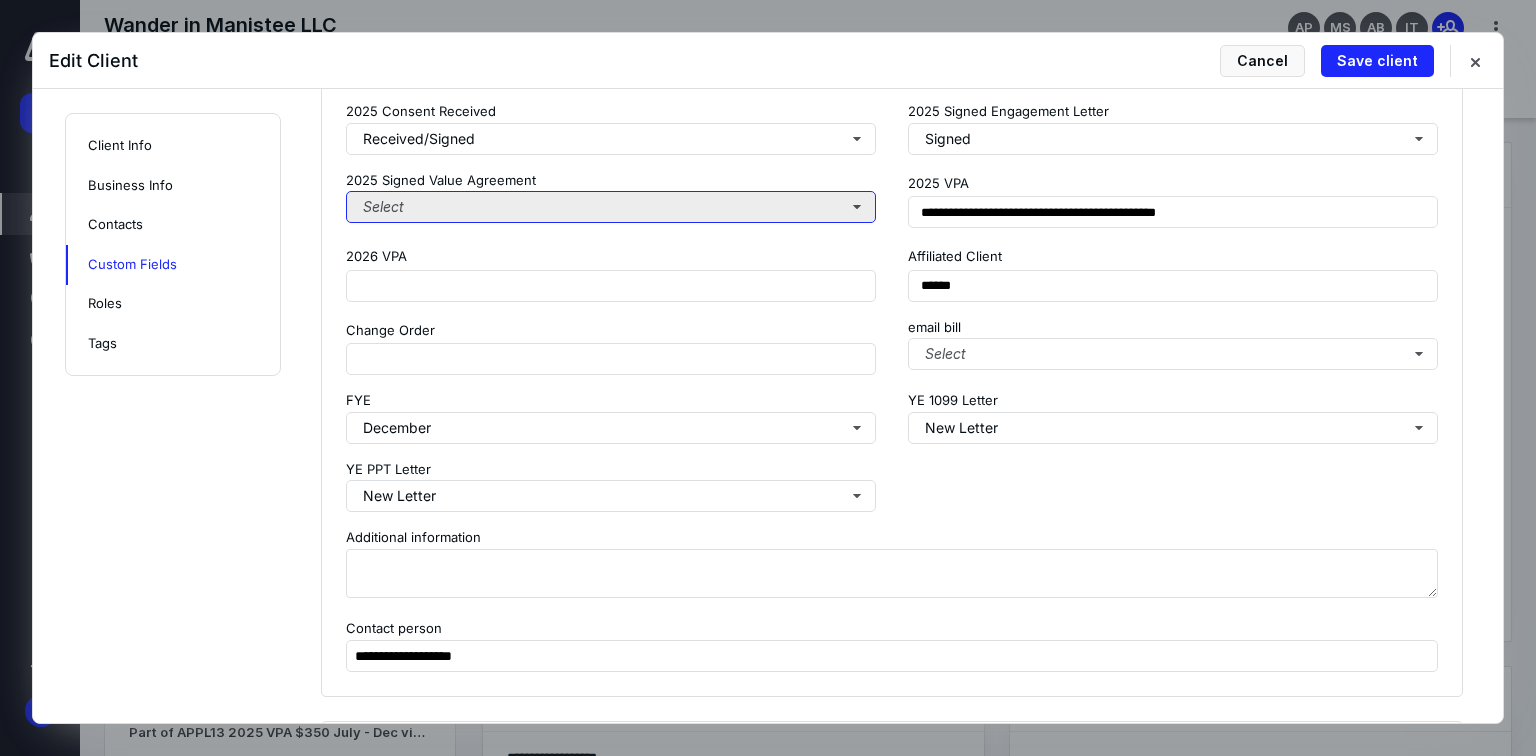 click on "Select" at bounding box center (611, 207) 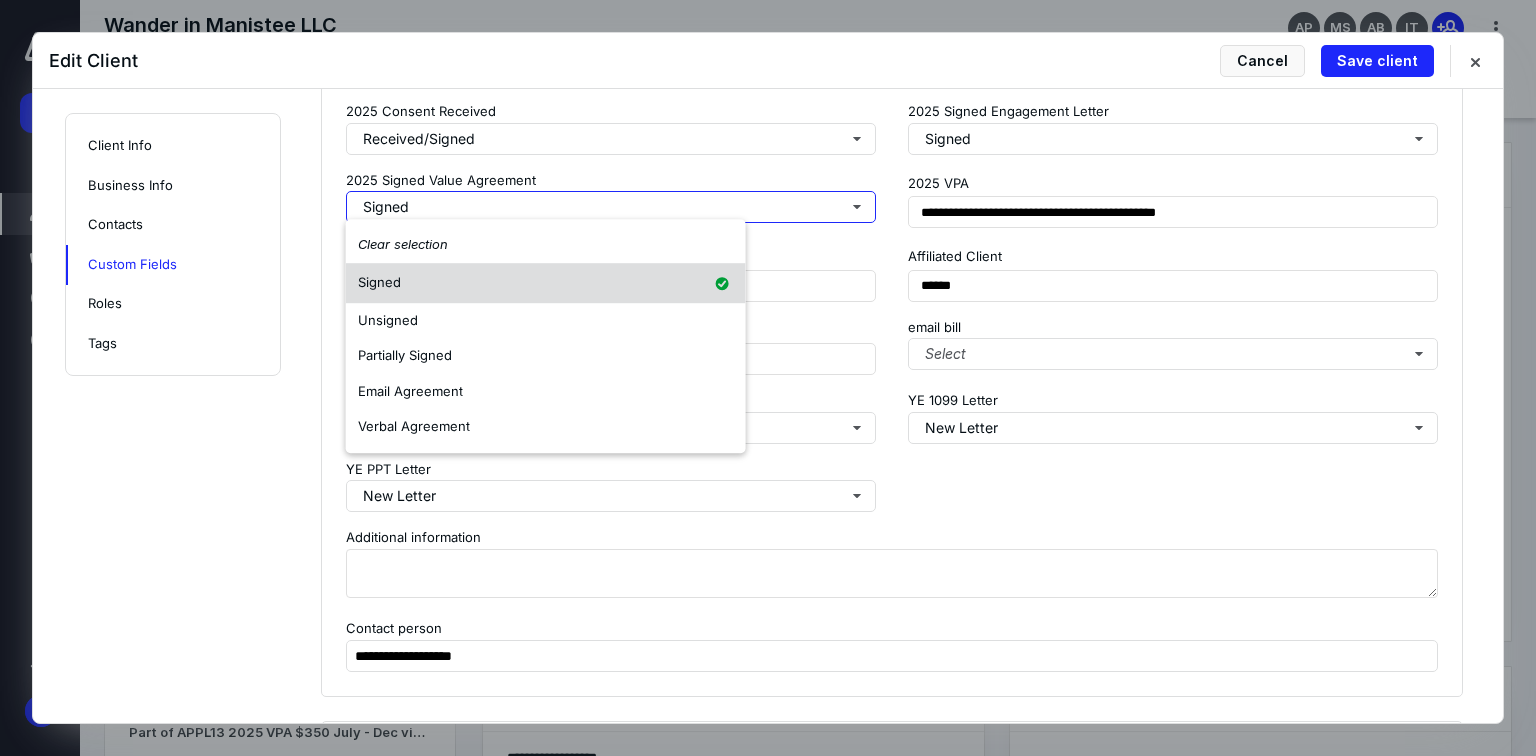 click on "Clear selection" at bounding box center [546, 245] 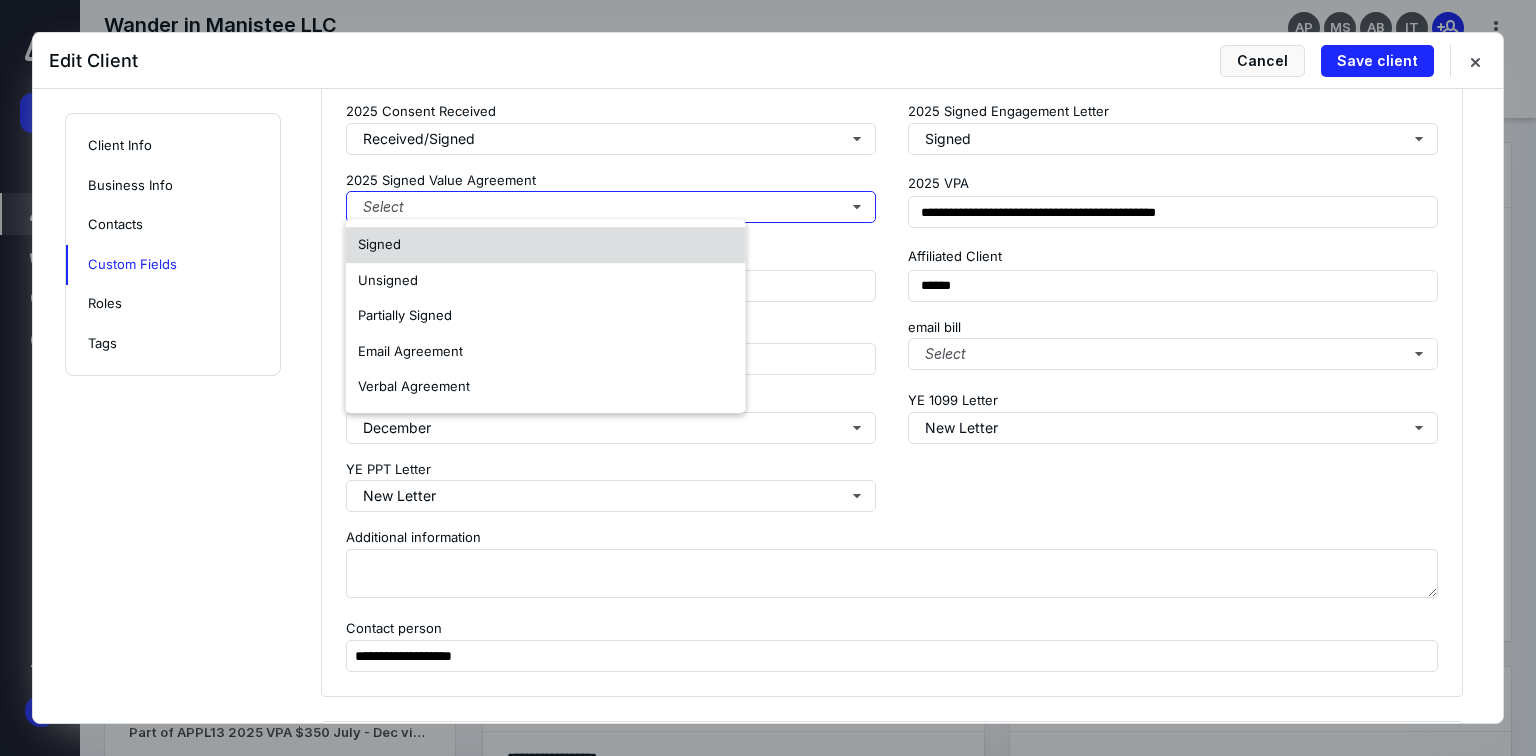 click on "Signed" at bounding box center (379, 244) 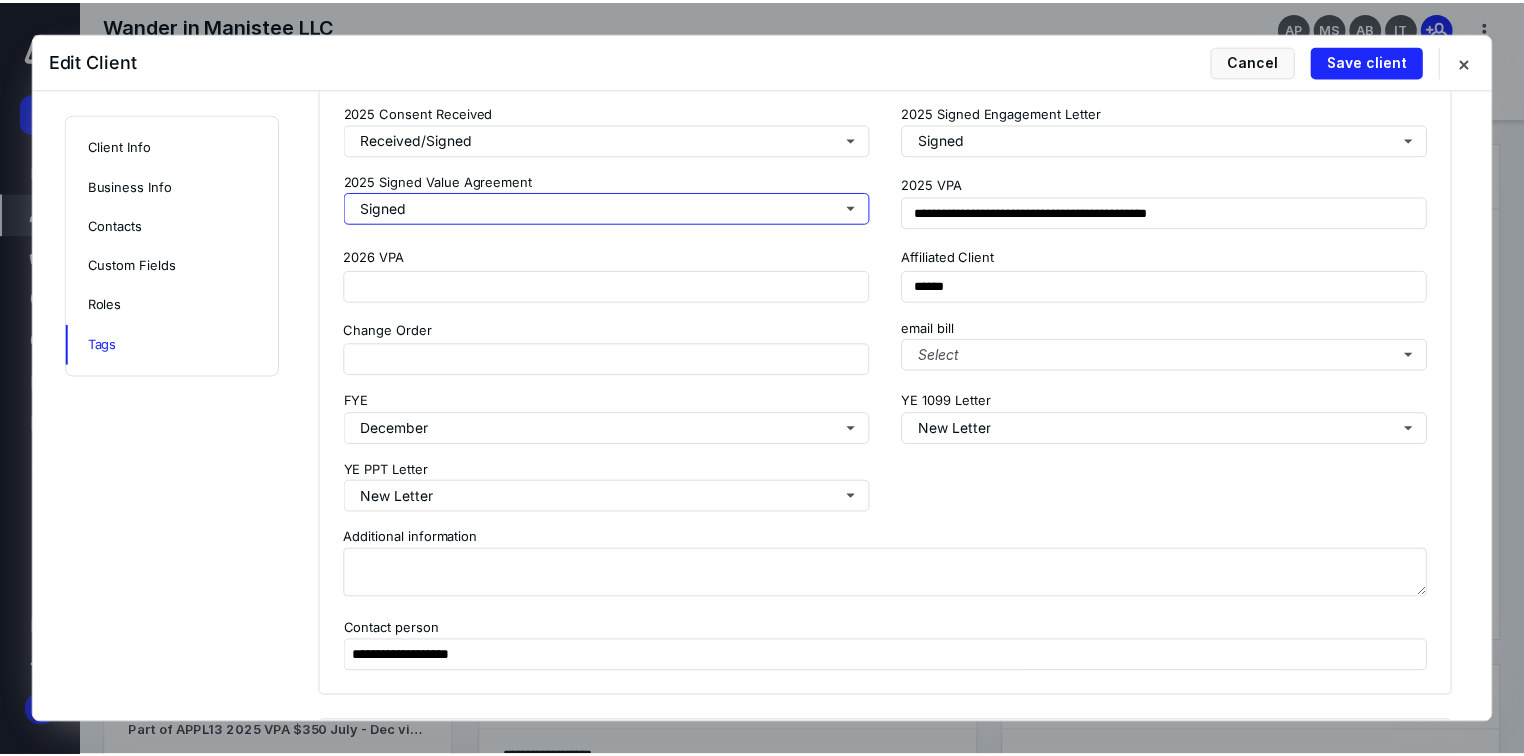 scroll, scrollTop: 2639, scrollLeft: 0, axis: vertical 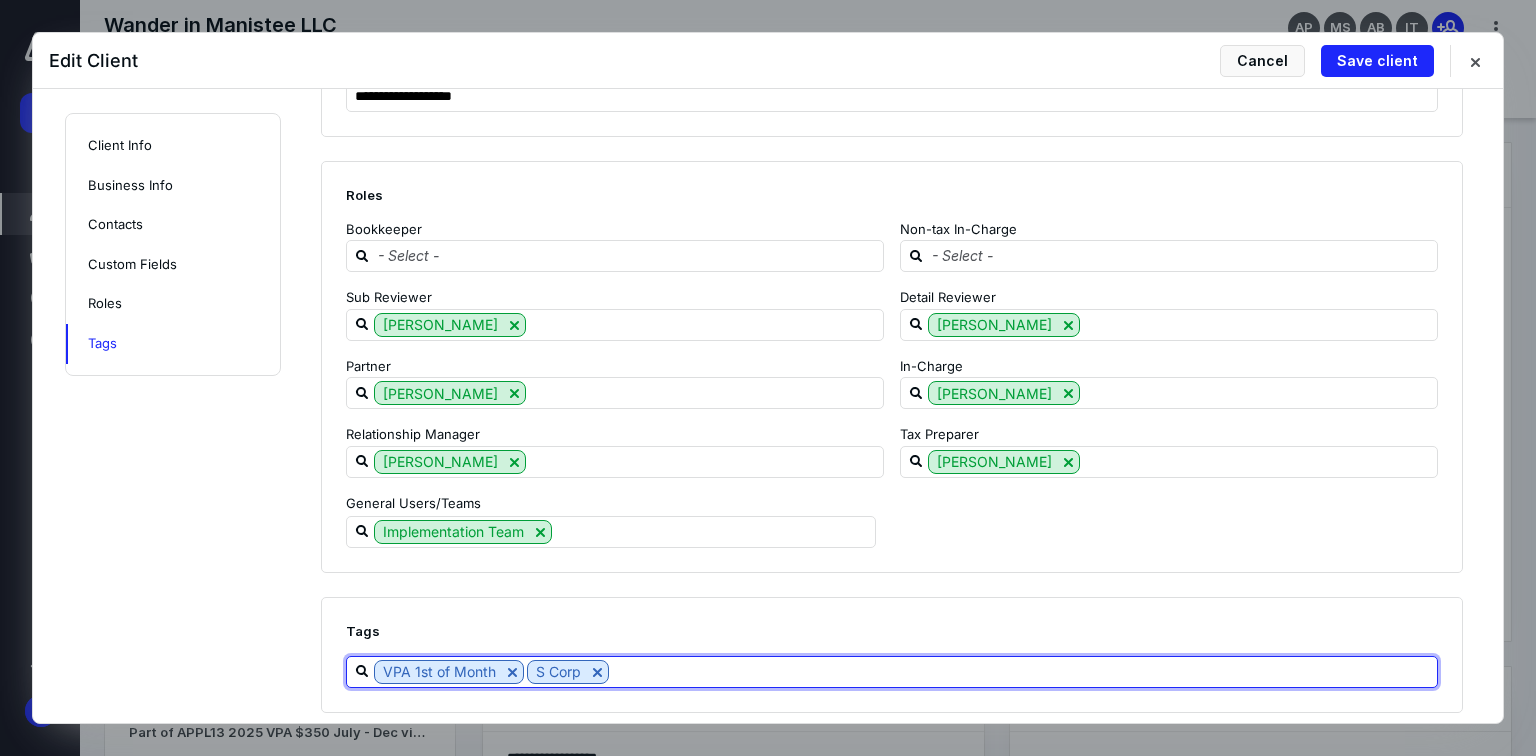drag, startPoint x: 657, startPoint y: 664, endPoint x: 667, endPoint y: 665, distance: 10.049875 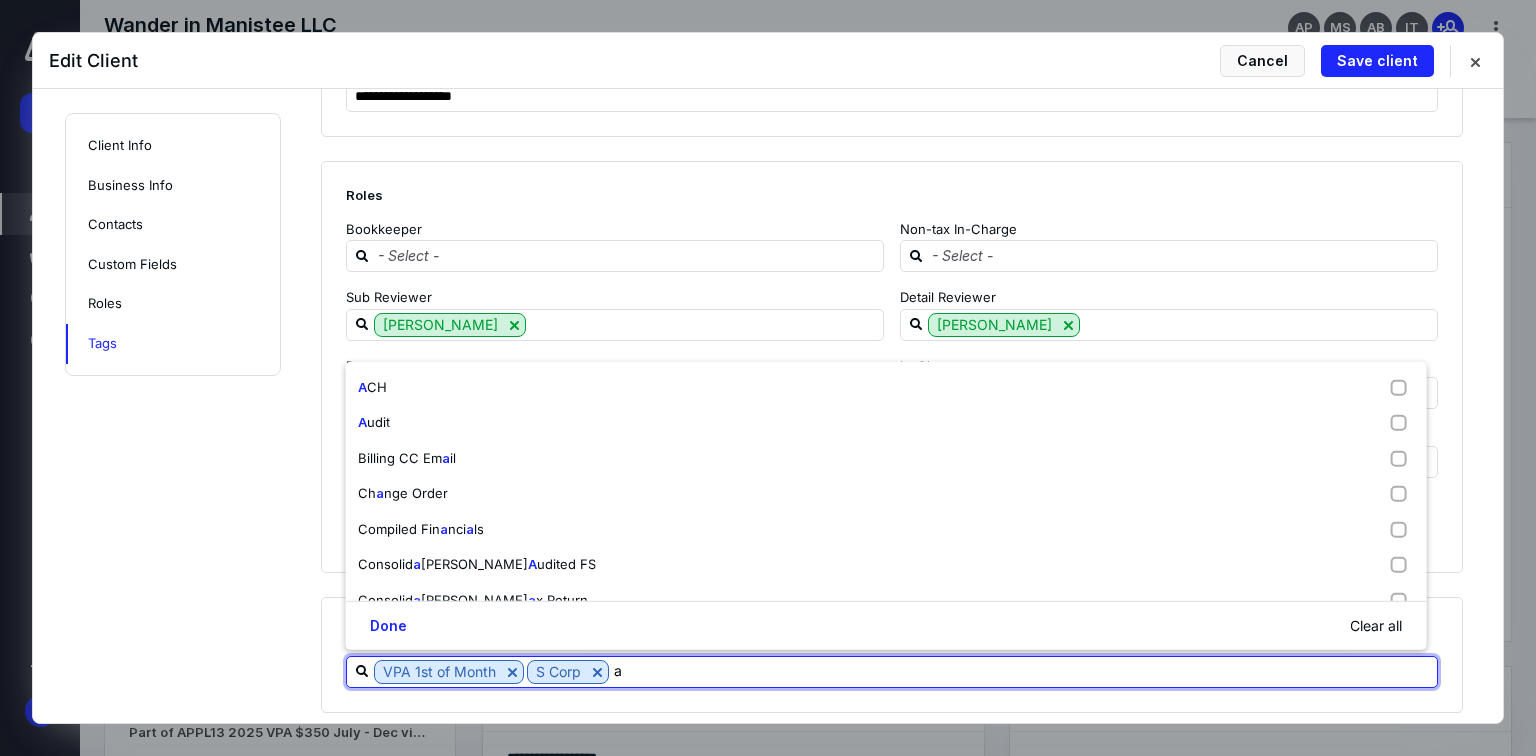 type on "ac" 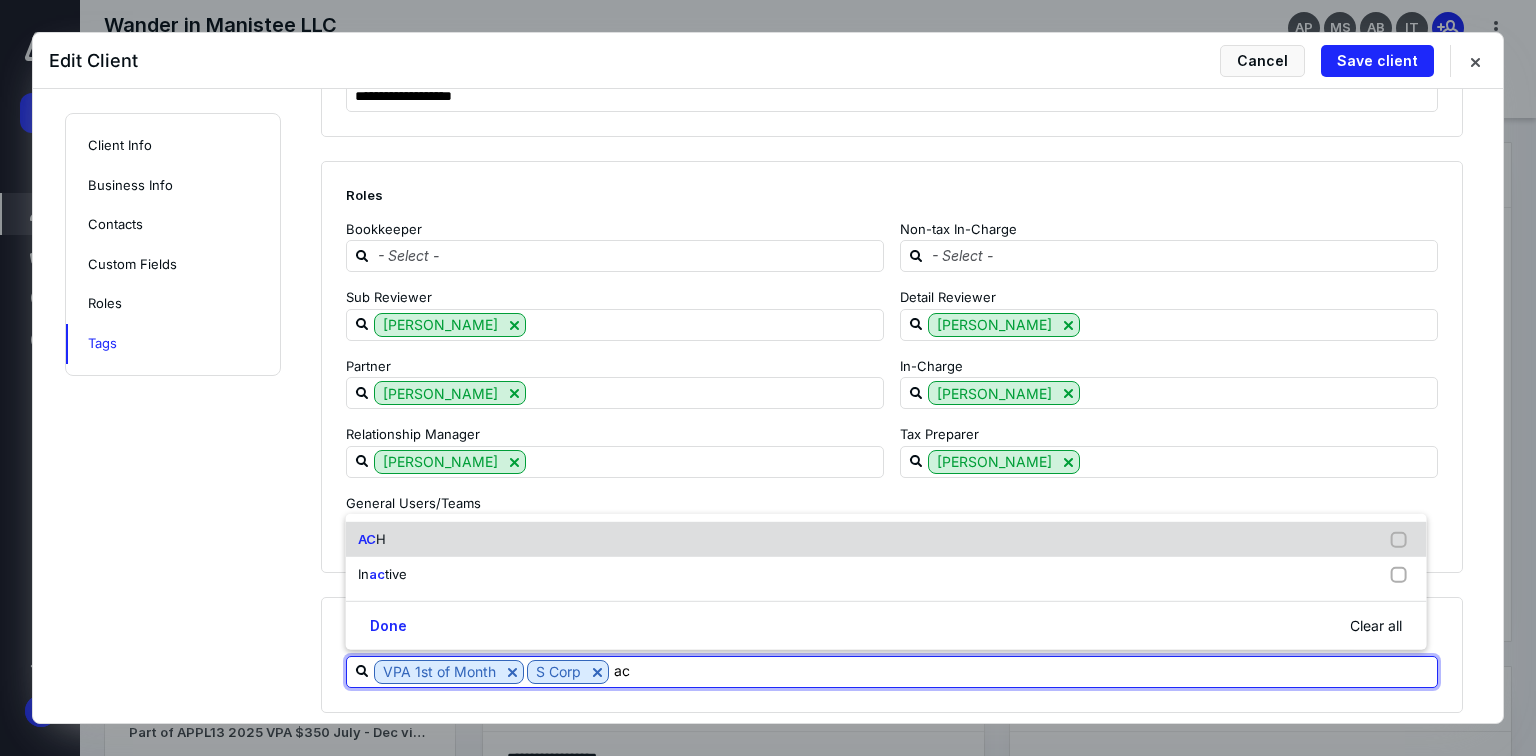 click on "H" at bounding box center (381, 539) 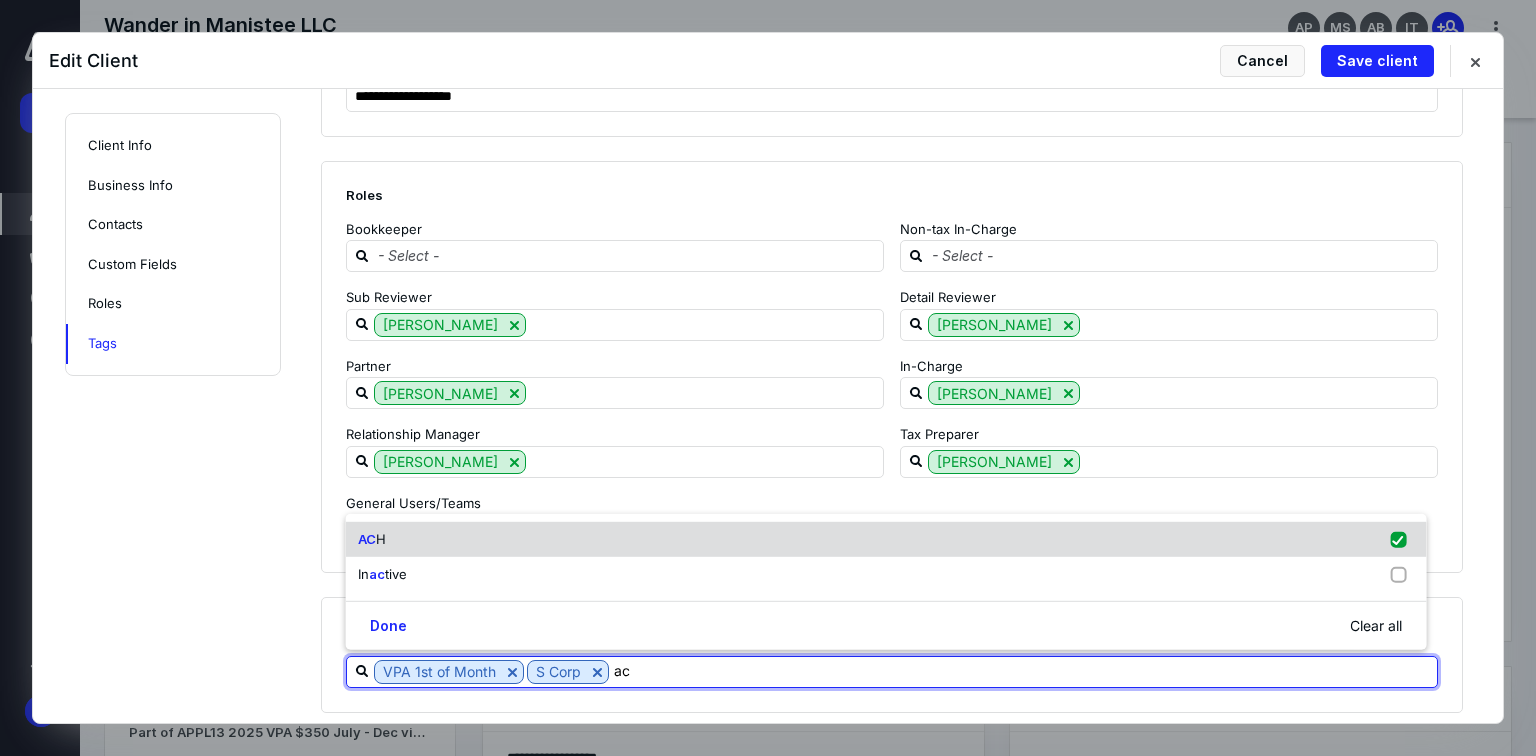 checkbox on "true" 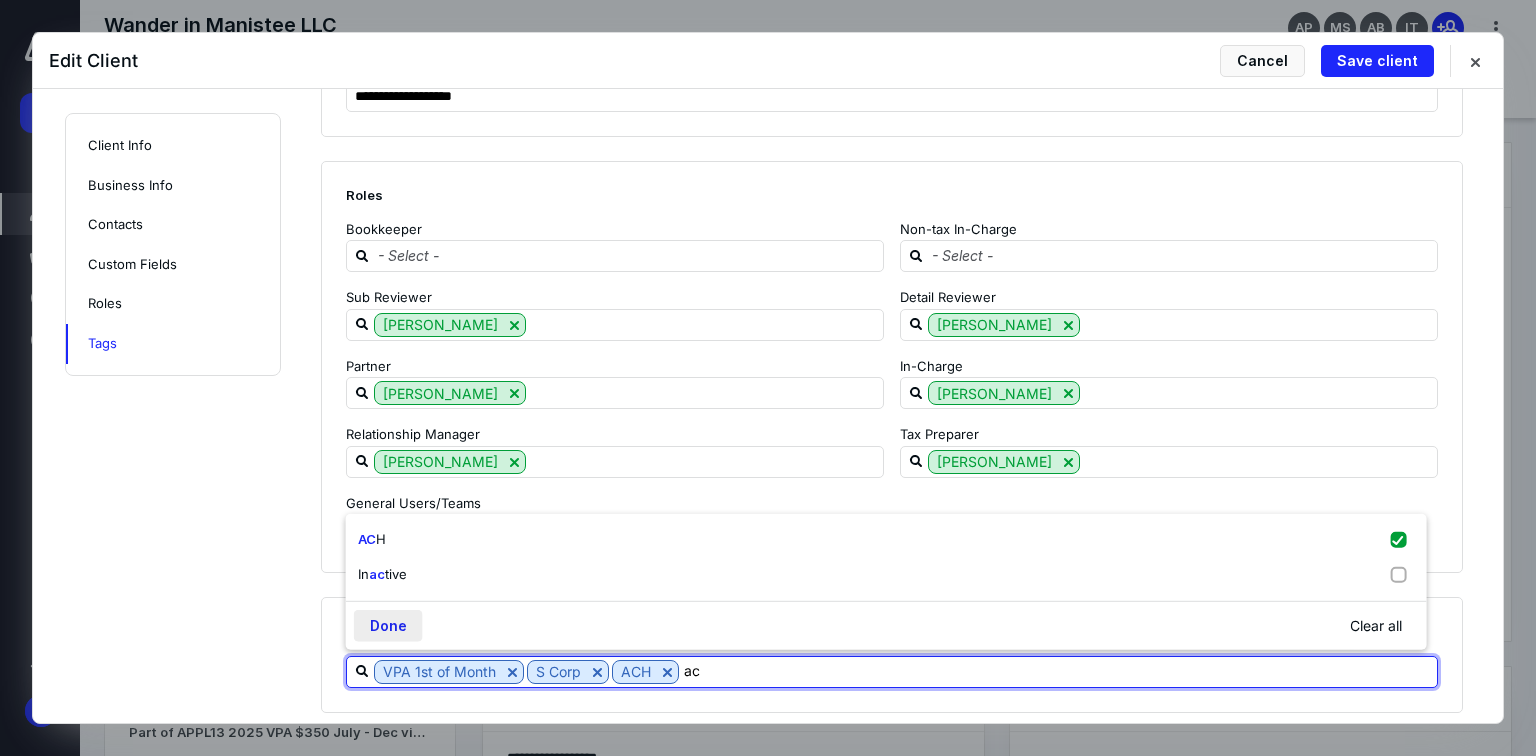 type on "ac" 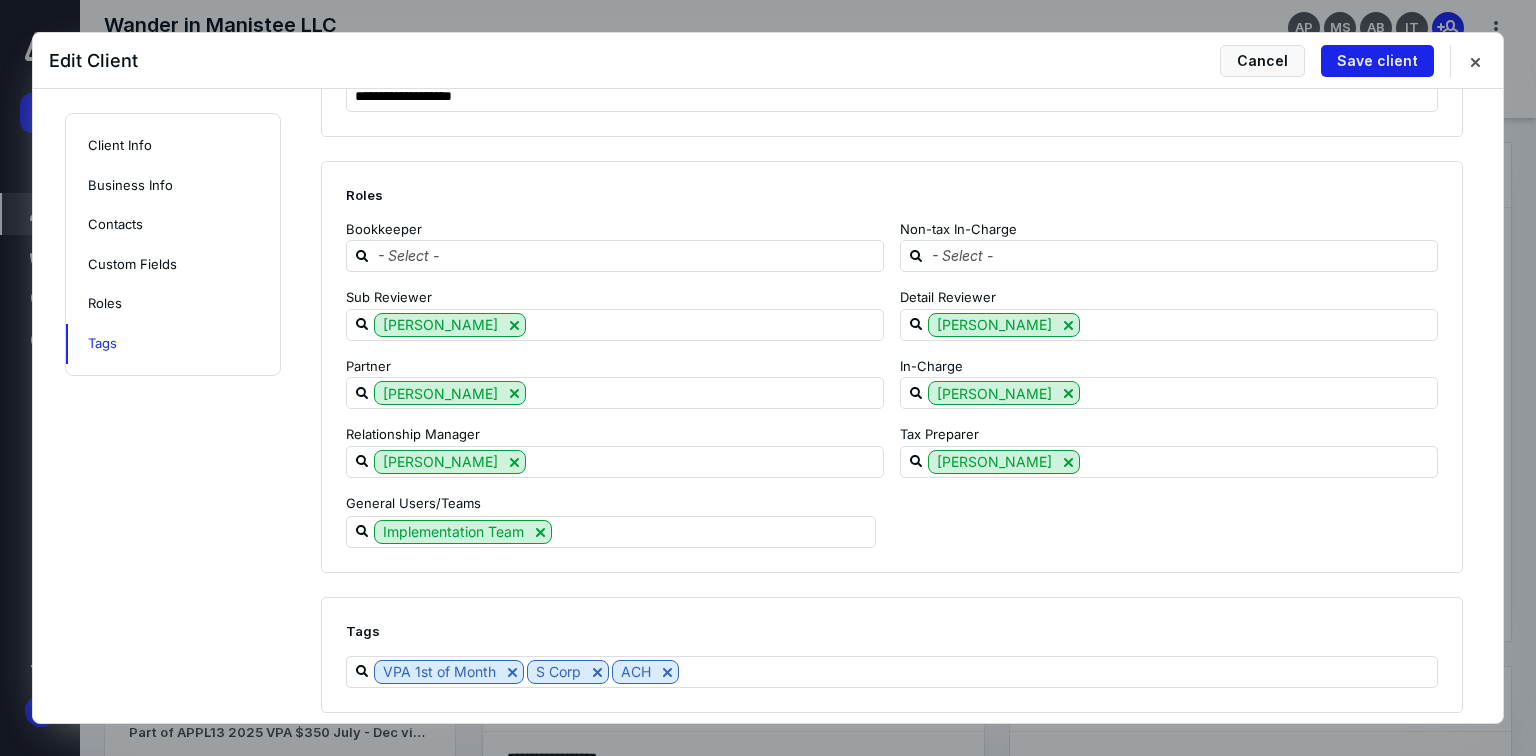 click on "Save client" at bounding box center [1377, 61] 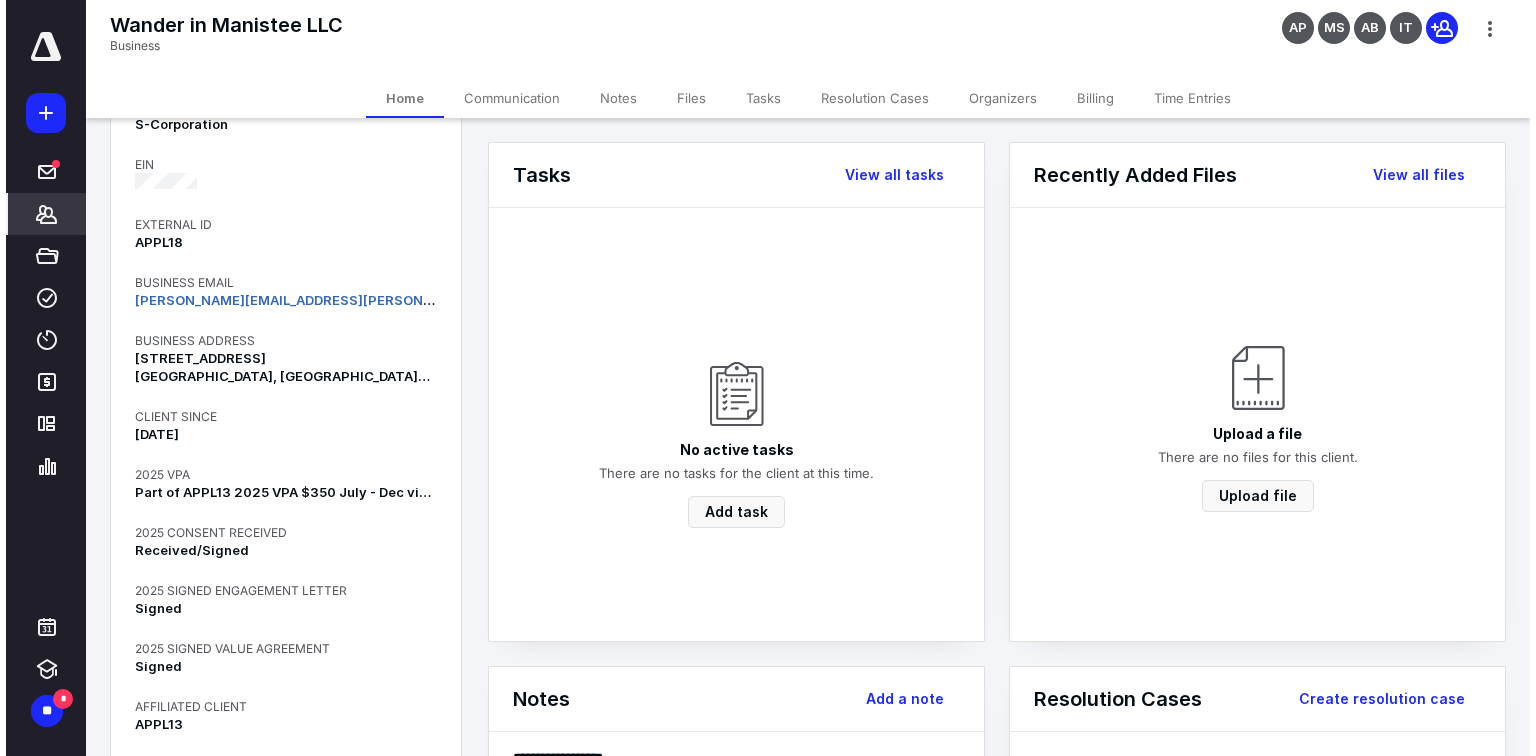 scroll, scrollTop: 0, scrollLeft: 0, axis: both 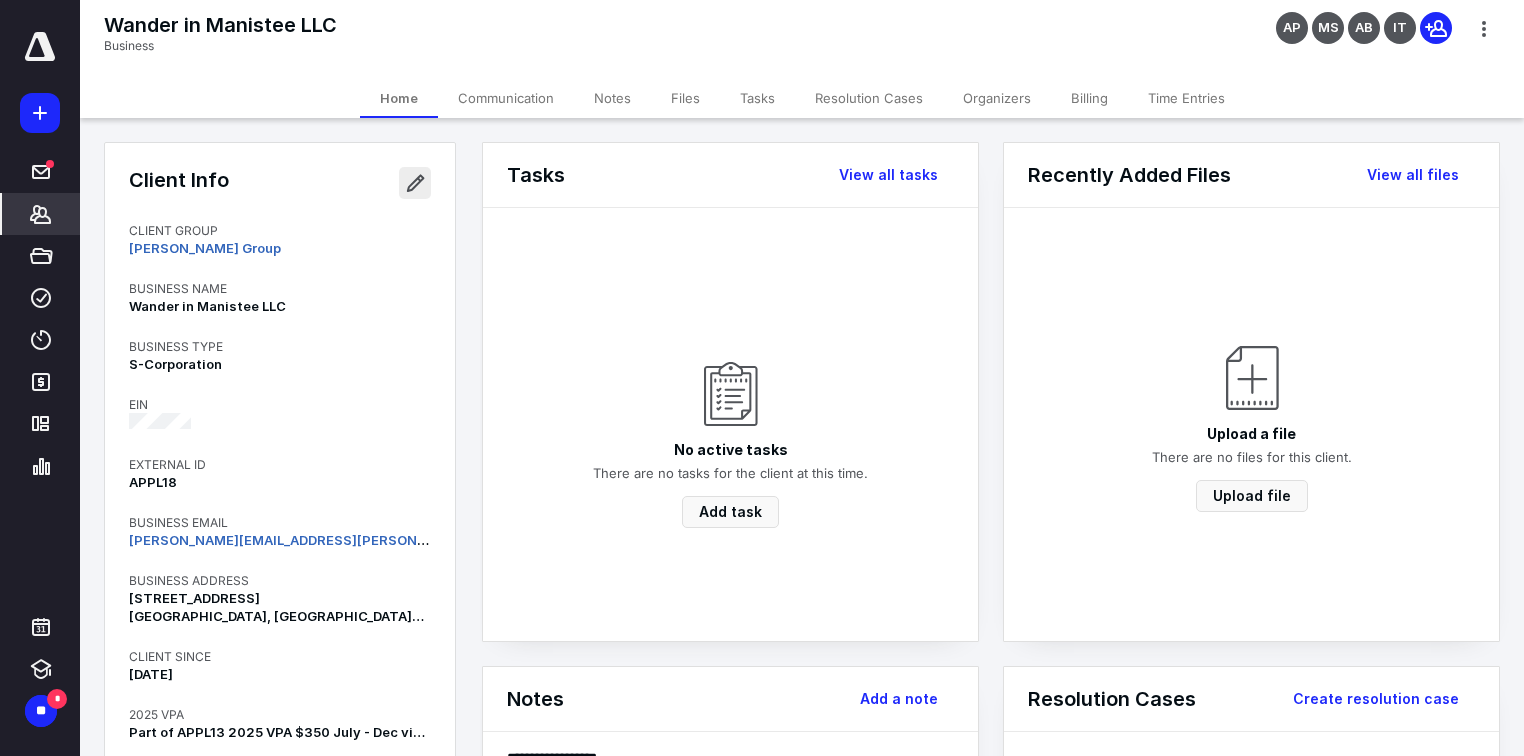 click at bounding box center [415, 183] 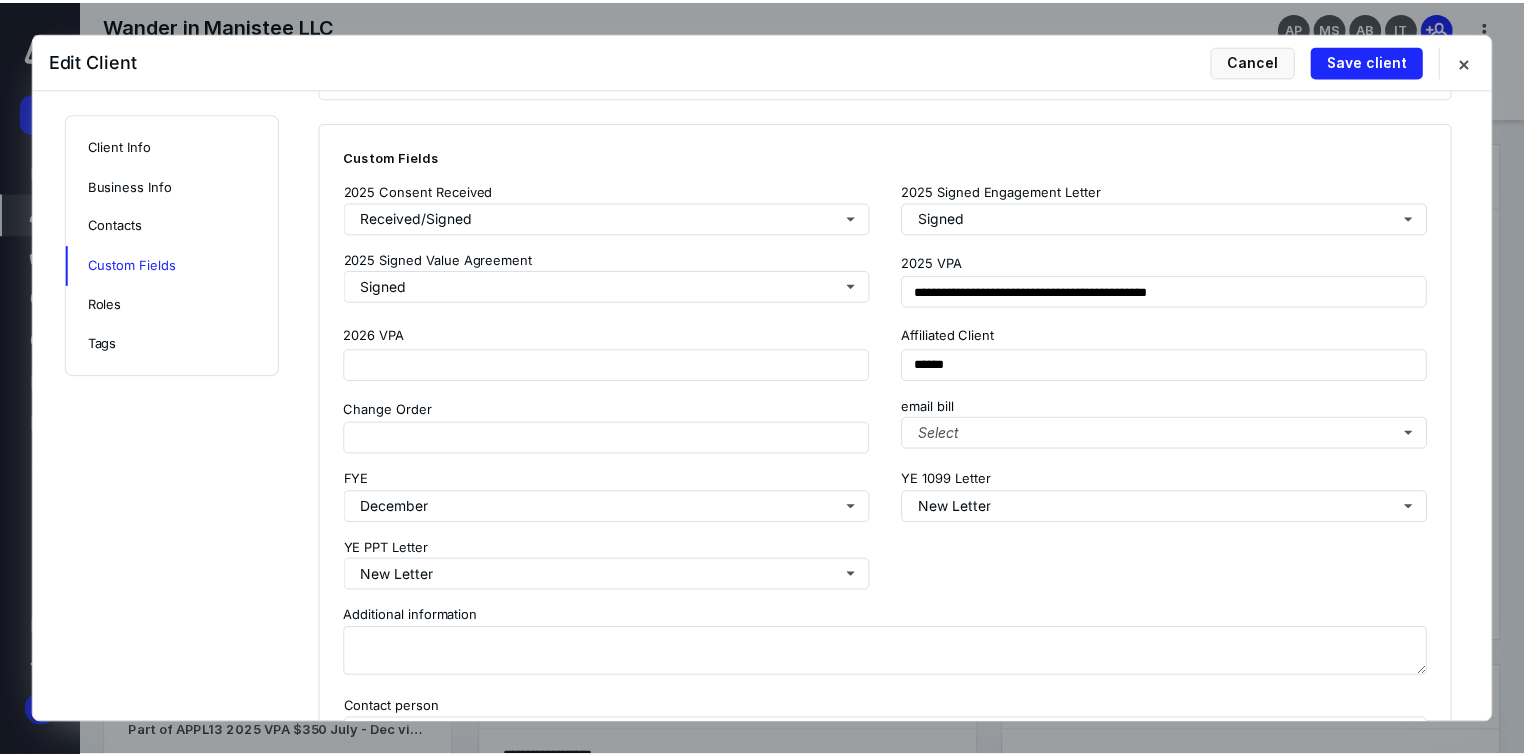 scroll, scrollTop: 2080, scrollLeft: 0, axis: vertical 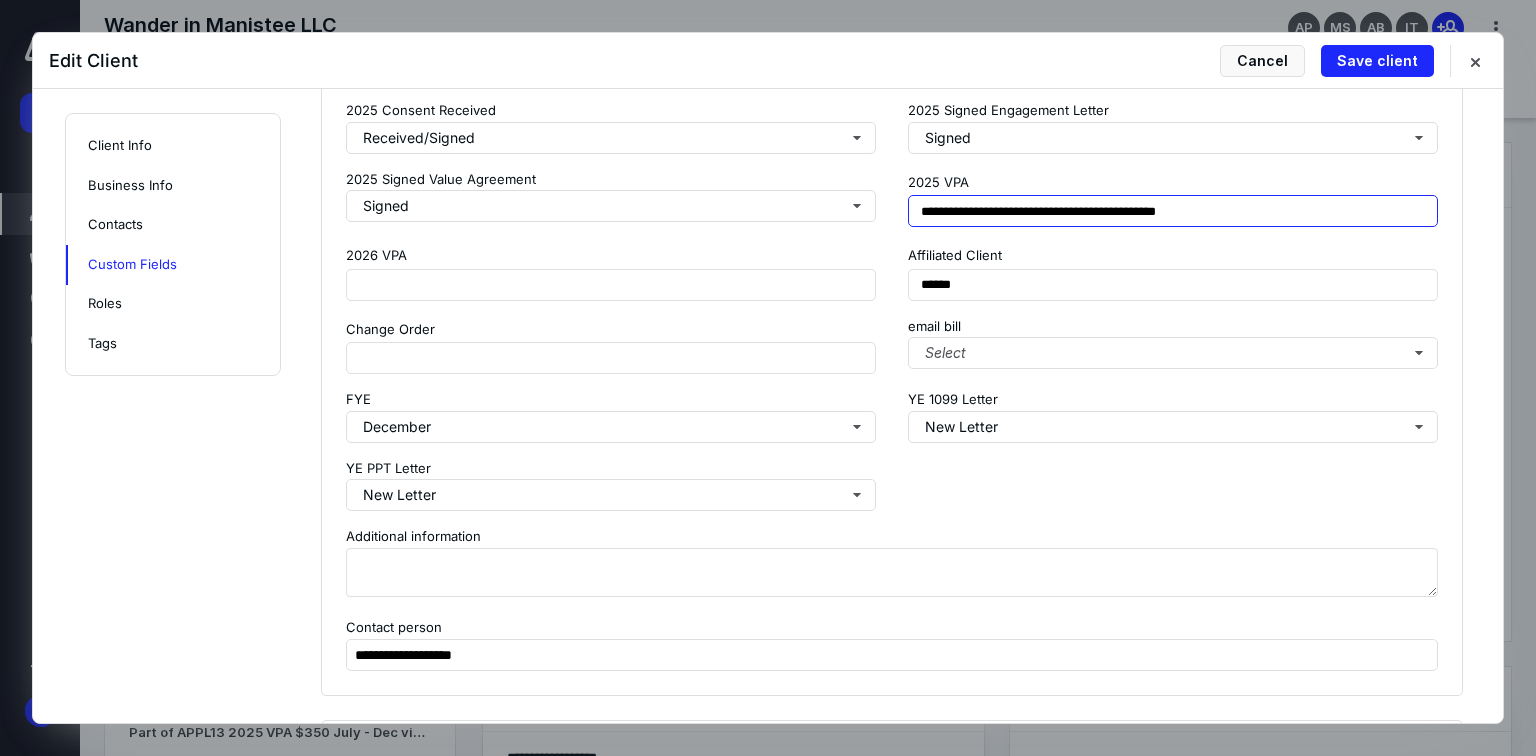 drag, startPoint x: 1008, startPoint y: 202, endPoint x: 698, endPoint y: 218, distance: 310.41263 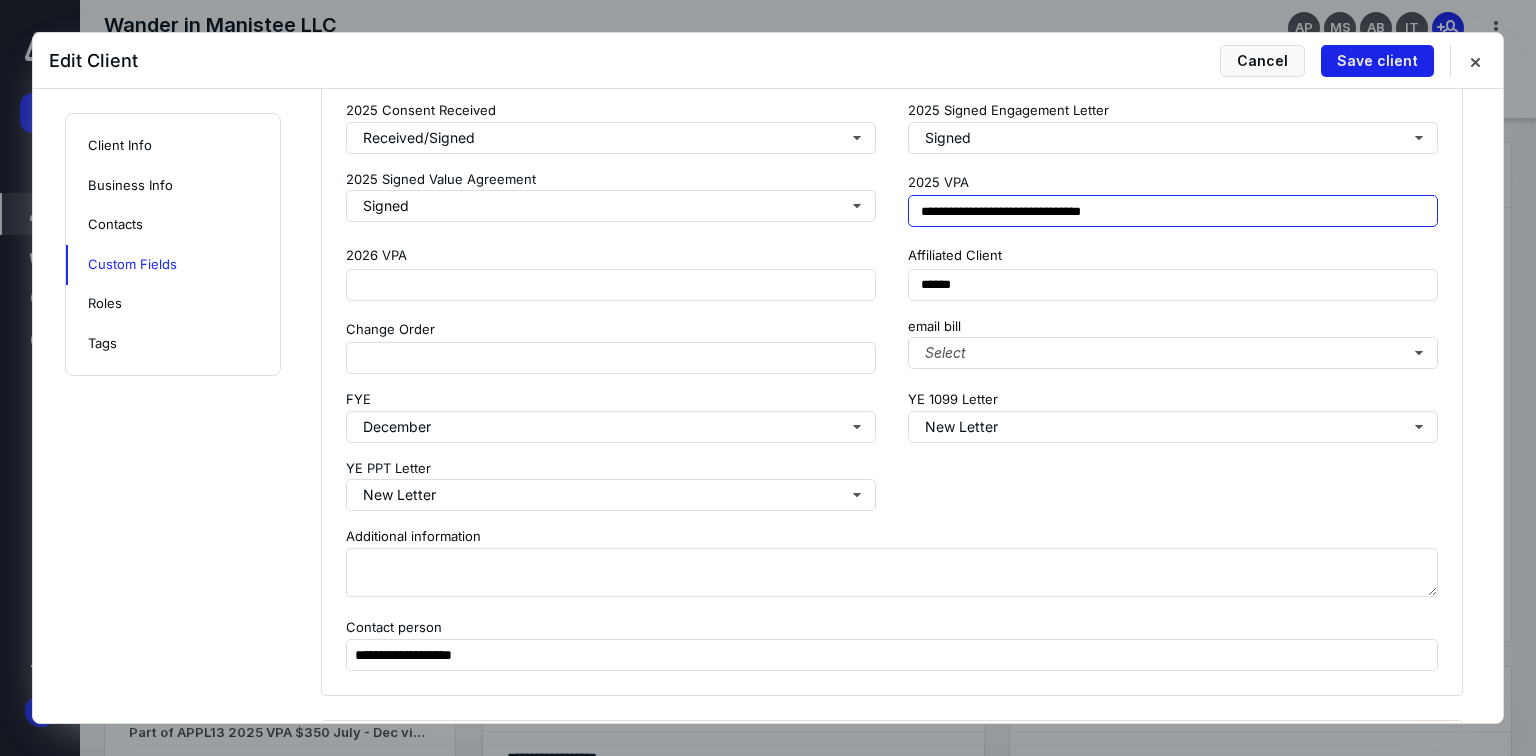 type on "**********" 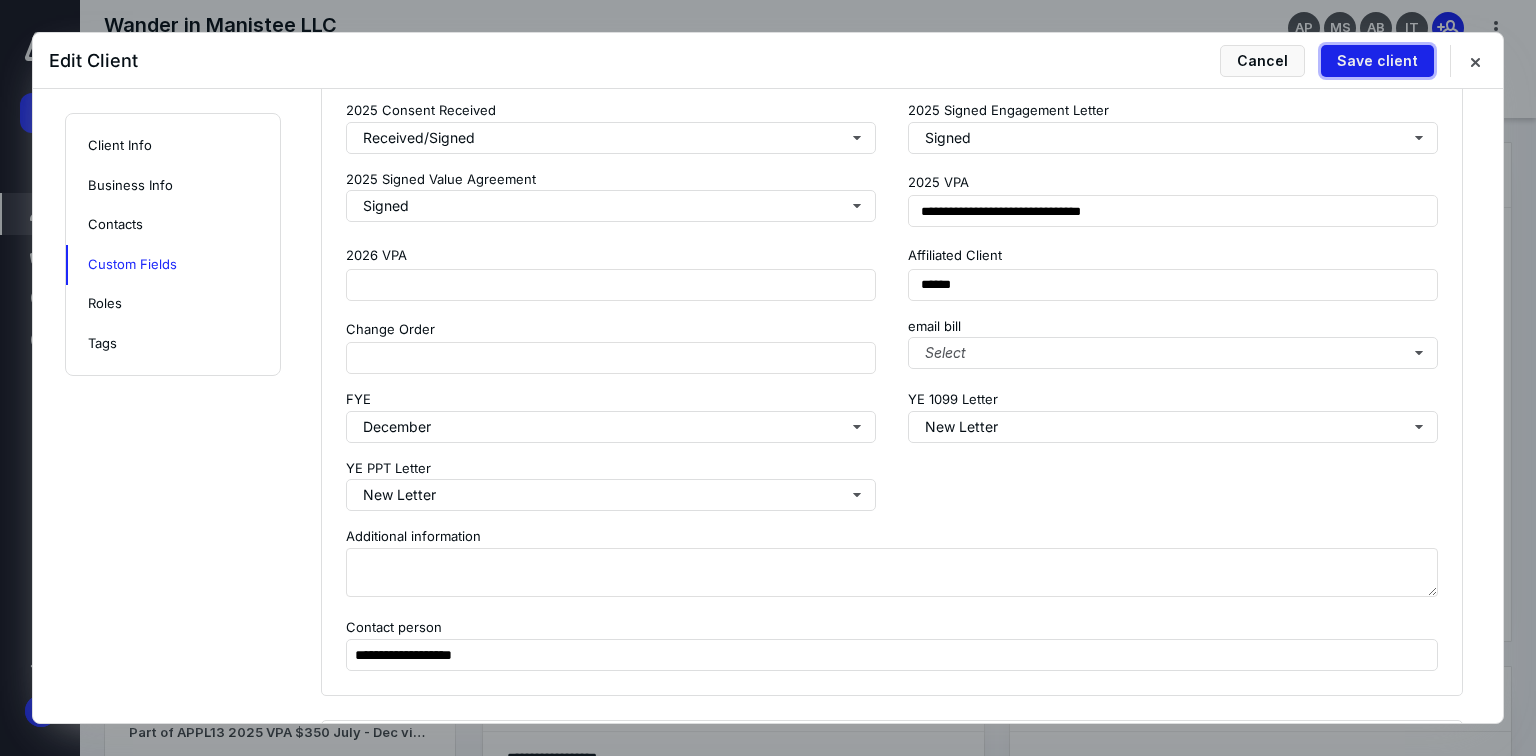 click on "Save client" at bounding box center (1377, 61) 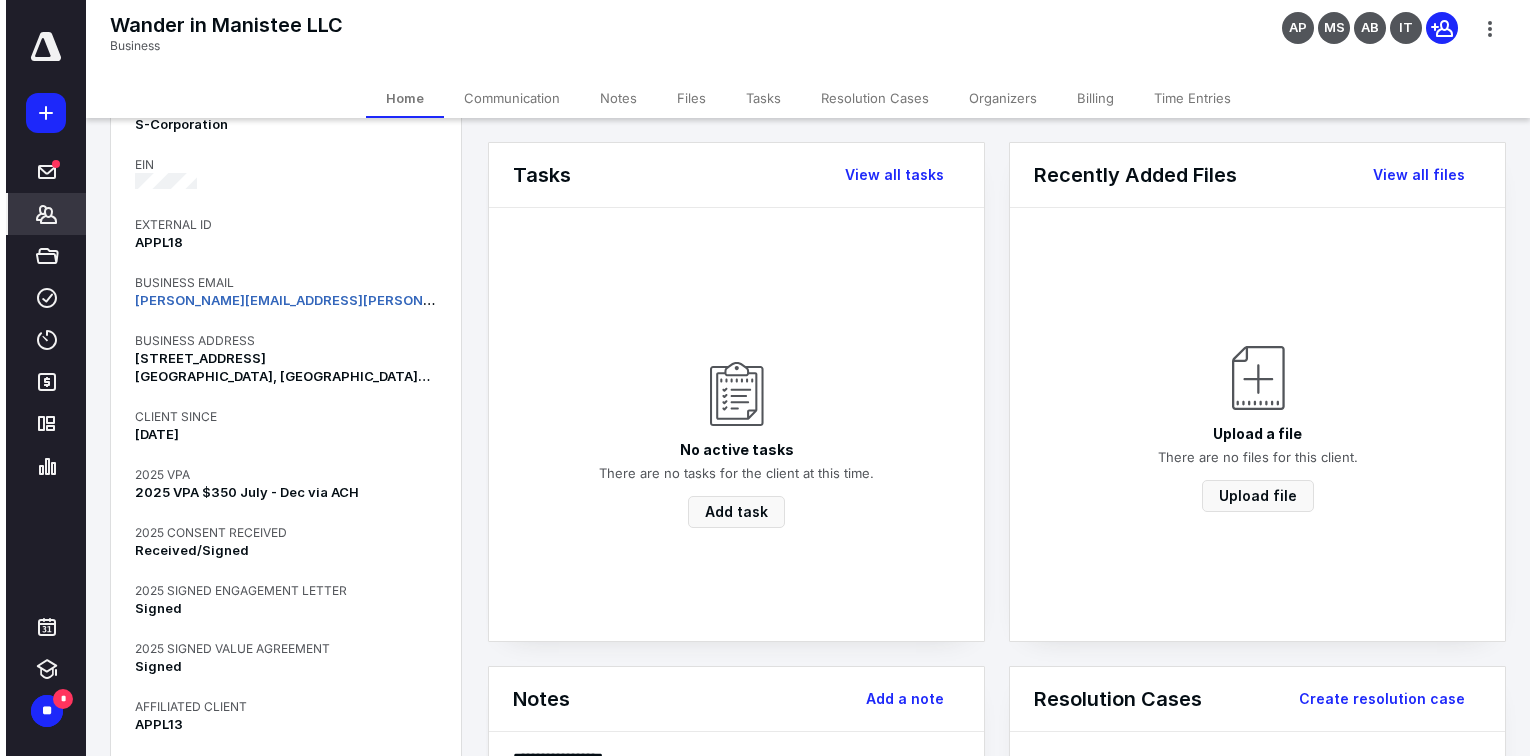 scroll, scrollTop: 0, scrollLeft: 0, axis: both 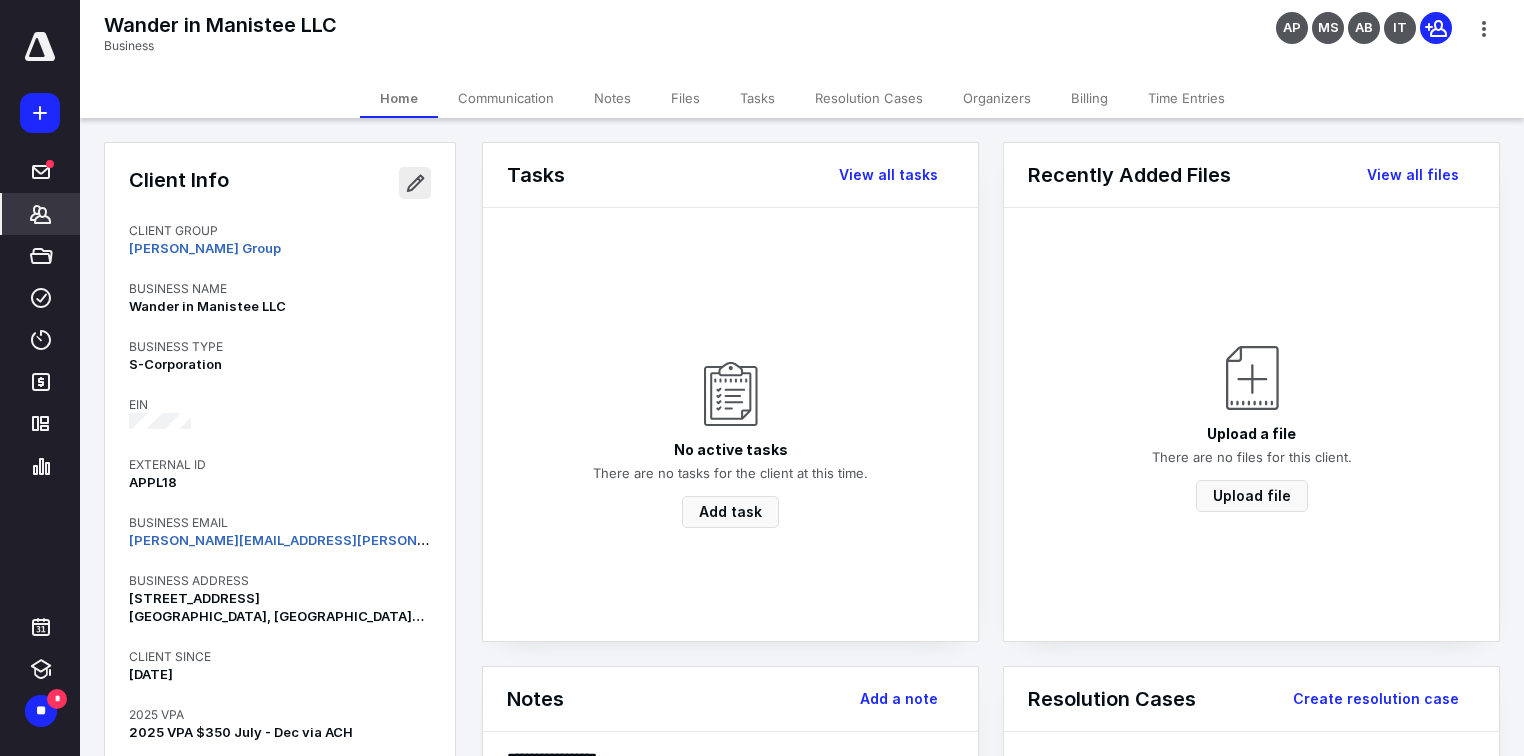 click at bounding box center [415, 183] 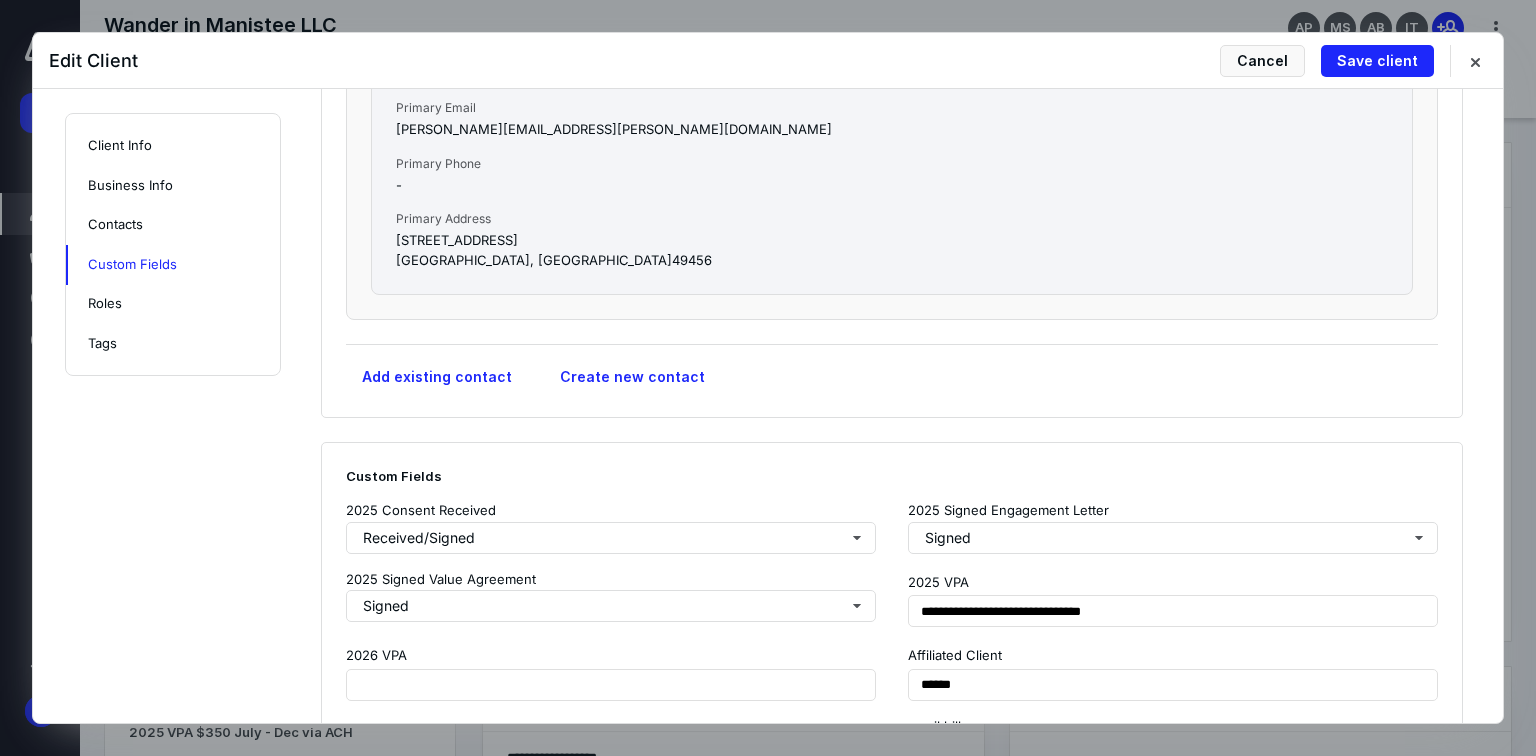 scroll, scrollTop: 2080, scrollLeft: 0, axis: vertical 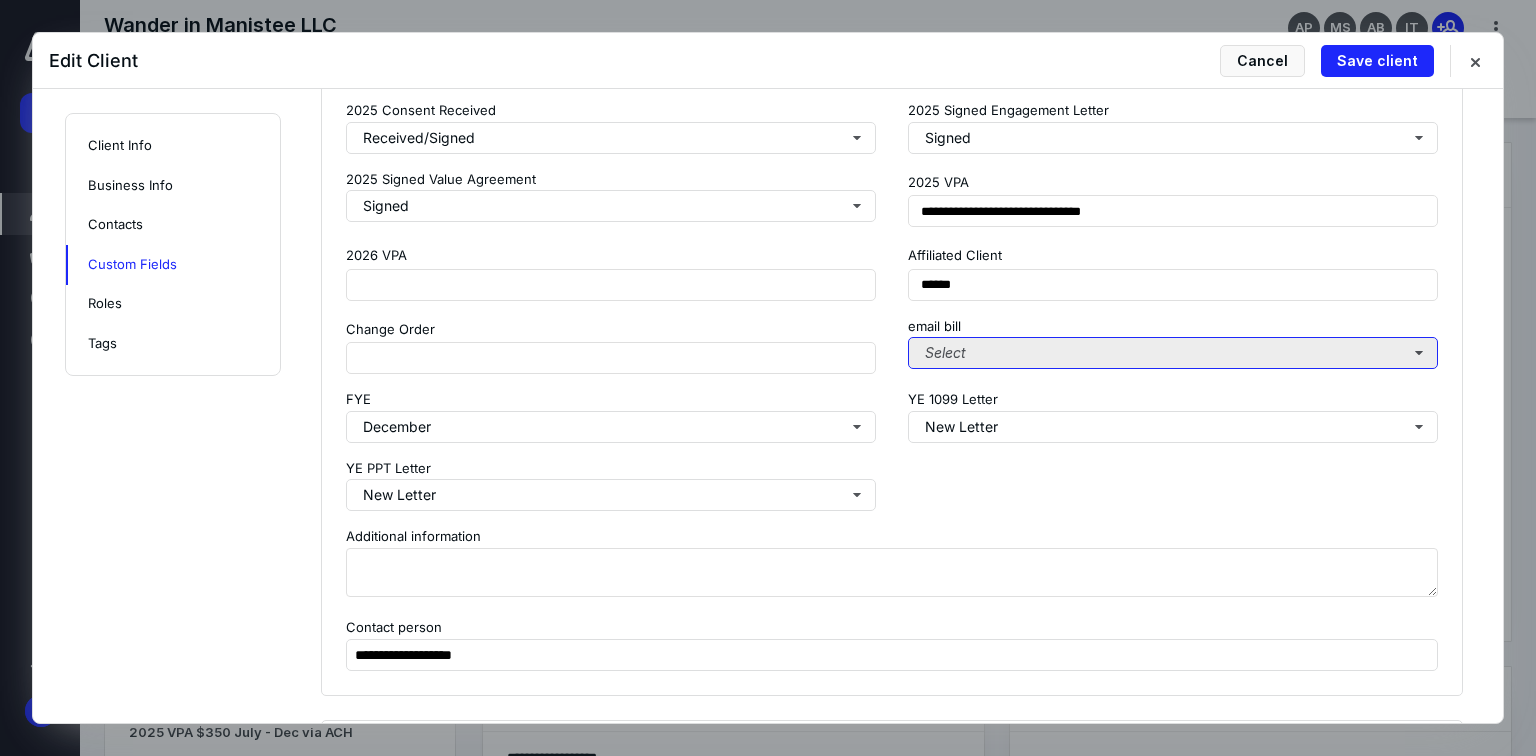 drag, startPoint x: 1397, startPoint y: 347, endPoint x: 1340, endPoint y: 364, distance: 59.48109 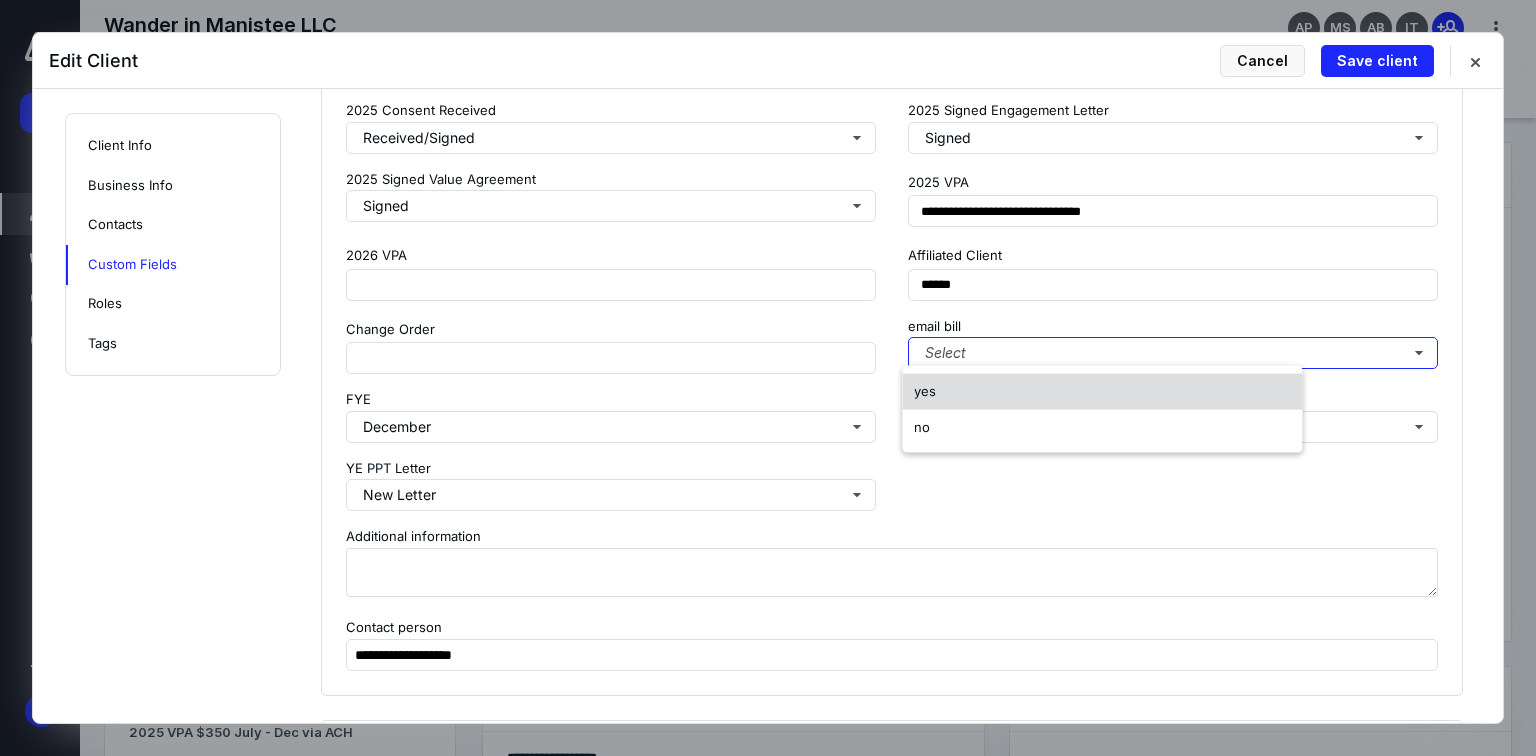 click on "yes" at bounding box center (1102, 392) 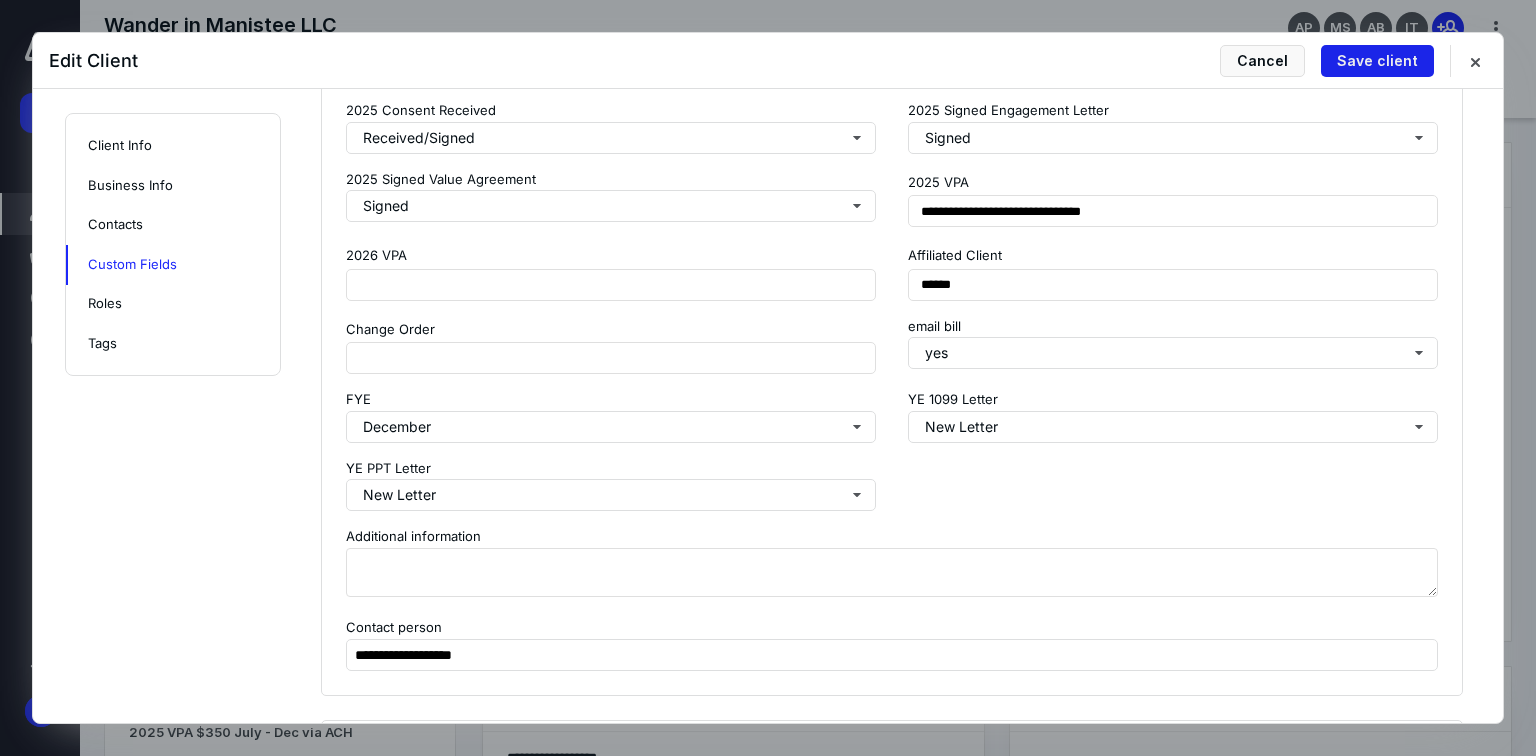 click on "Save client" at bounding box center [1377, 61] 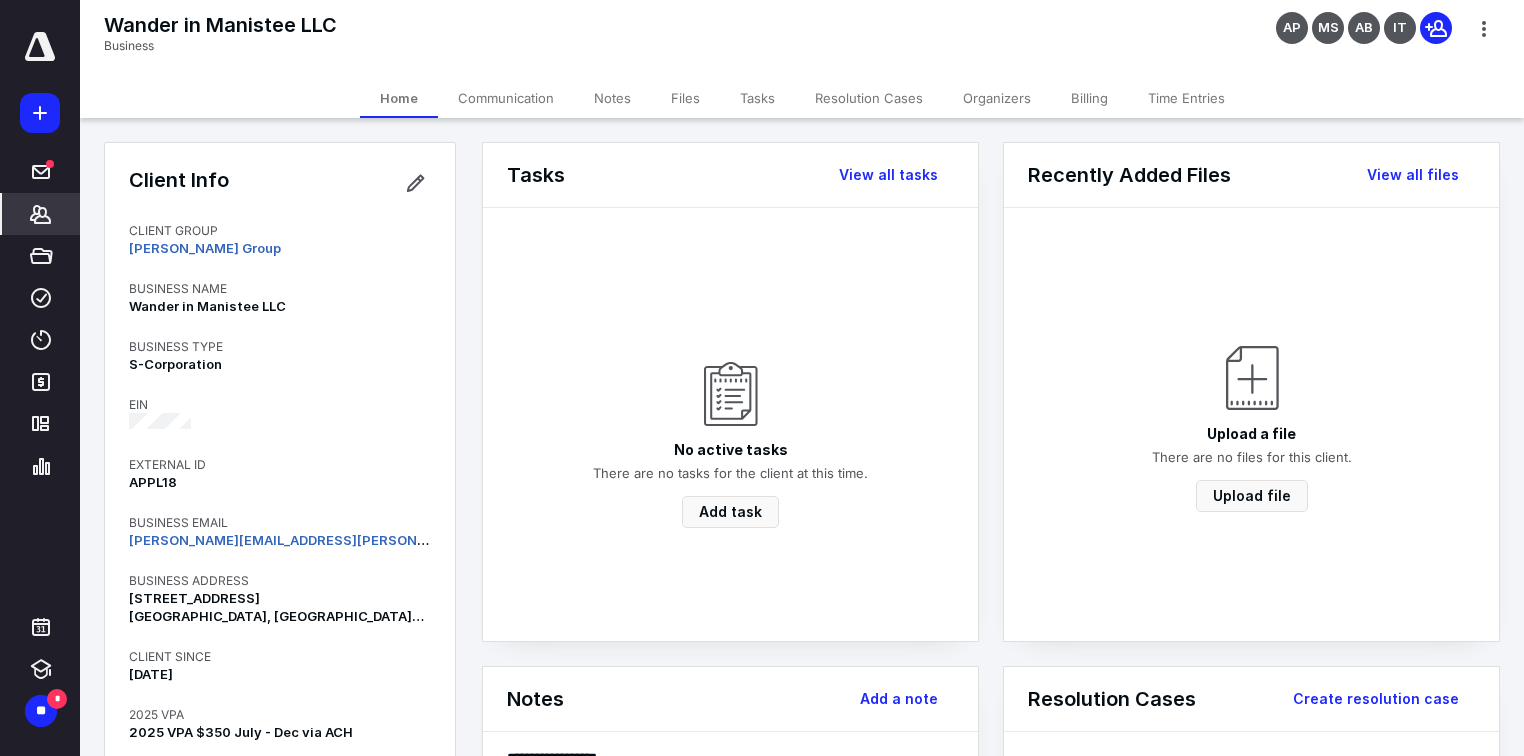 click 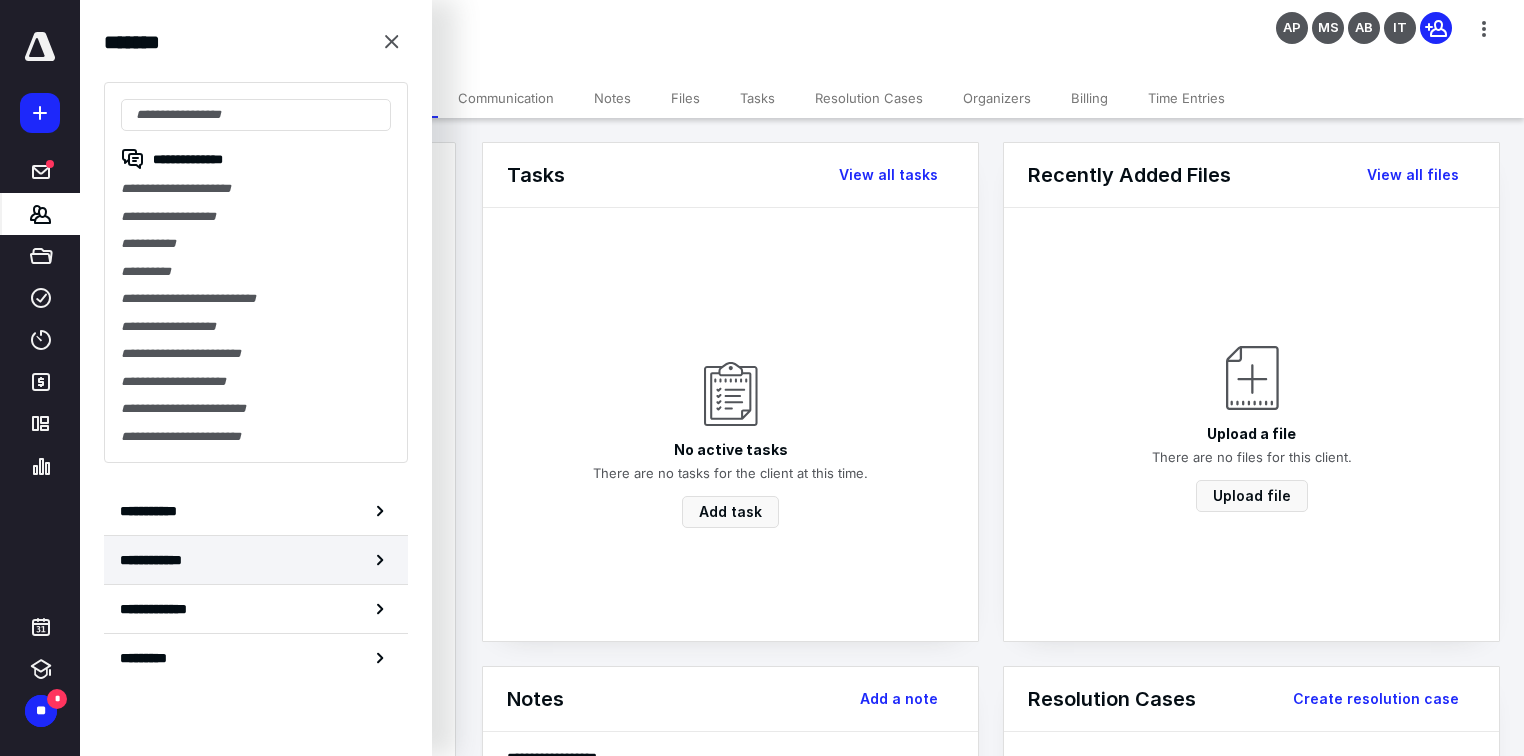 click on "**********" at bounding box center (256, 560) 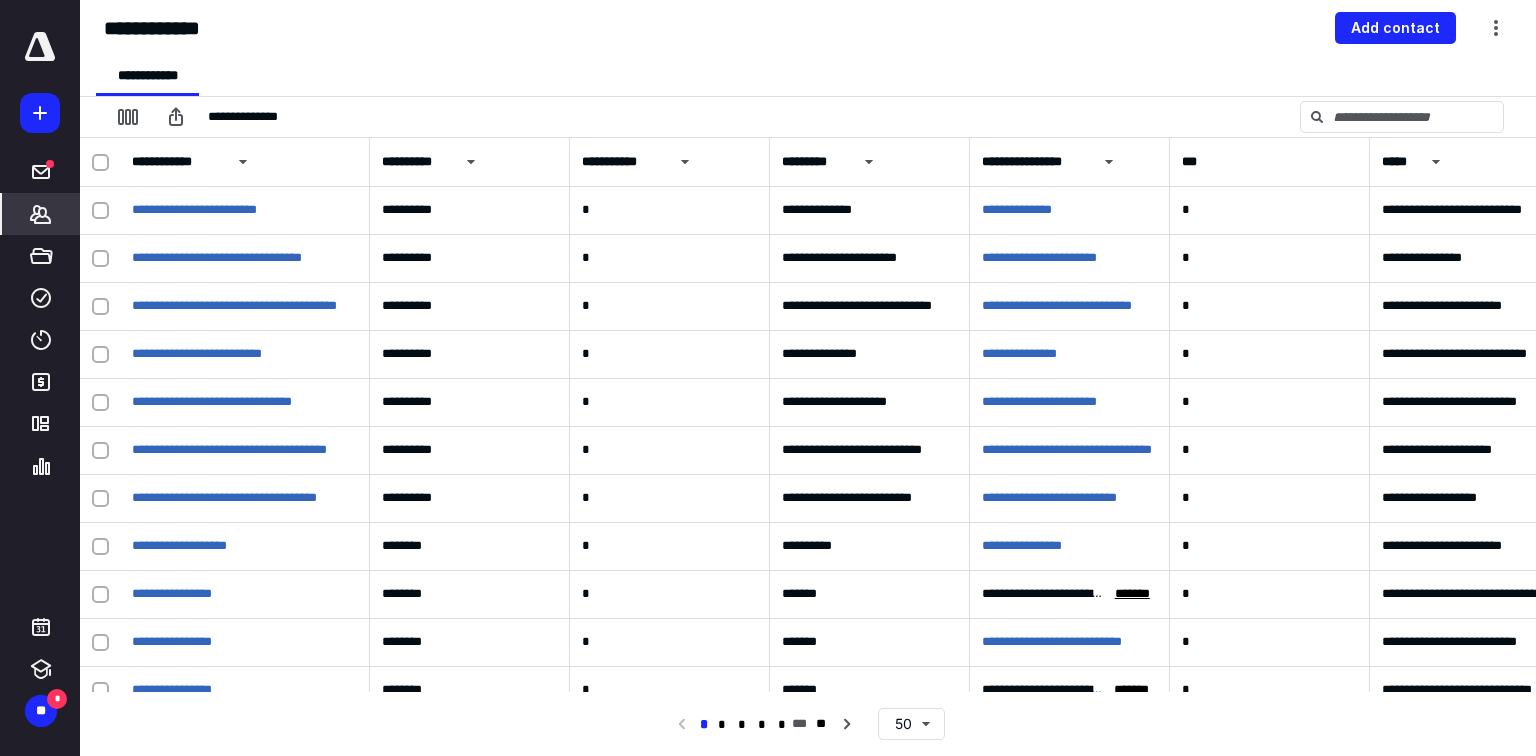 scroll, scrollTop: 800, scrollLeft: 0, axis: vertical 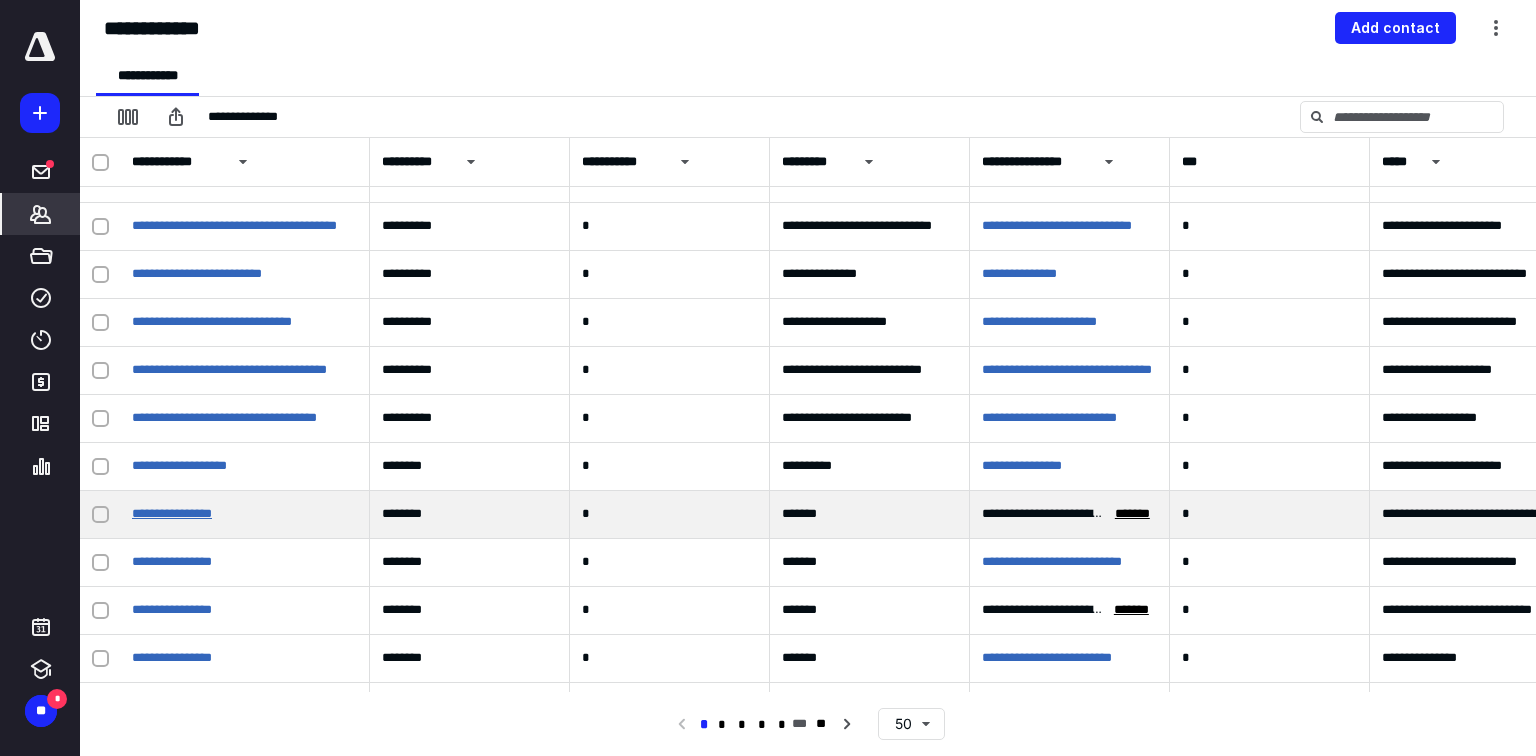 click on "**********" at bounding box center (172, 513) 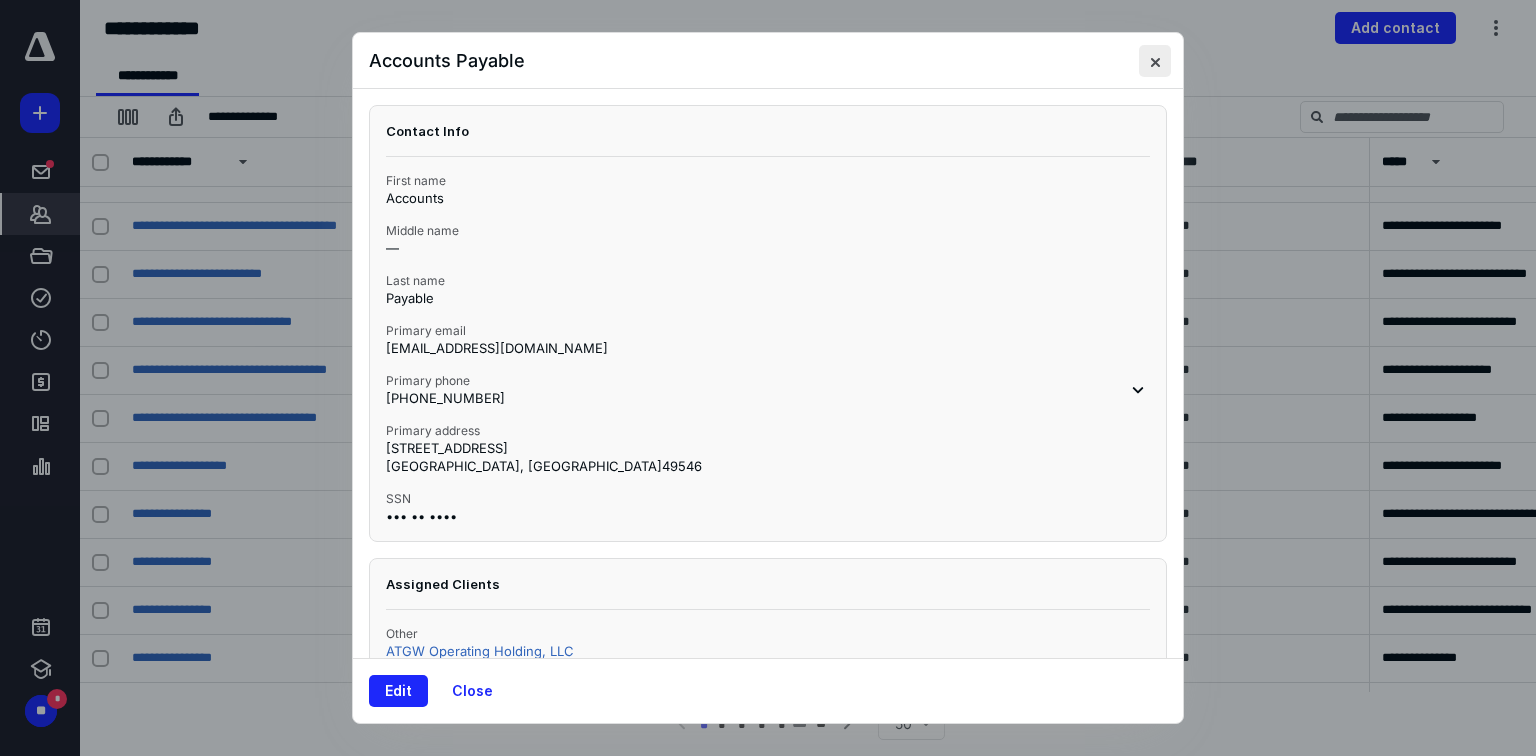 click at bounding box center (1155, 61) 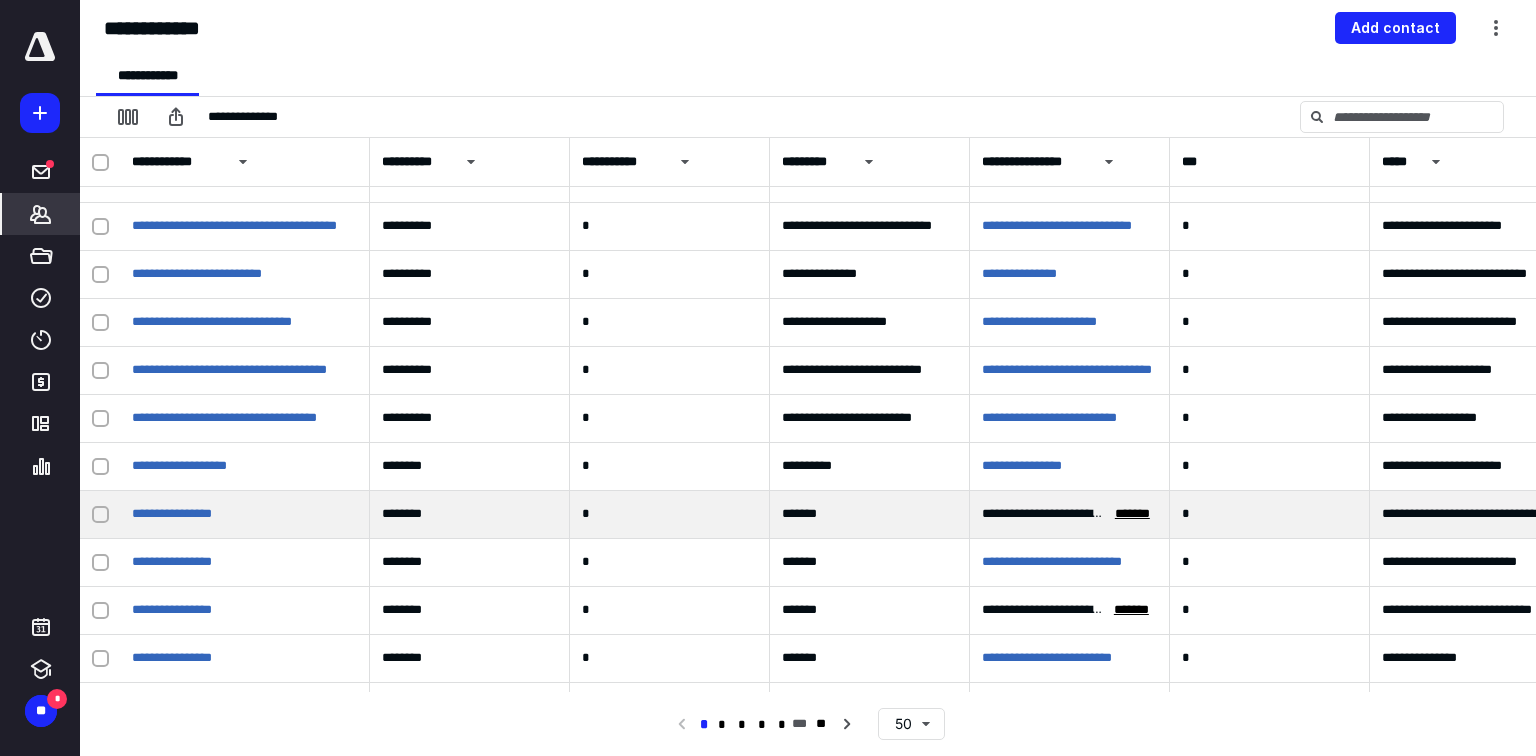 click on "*******" at bounding box center [1132, 514] 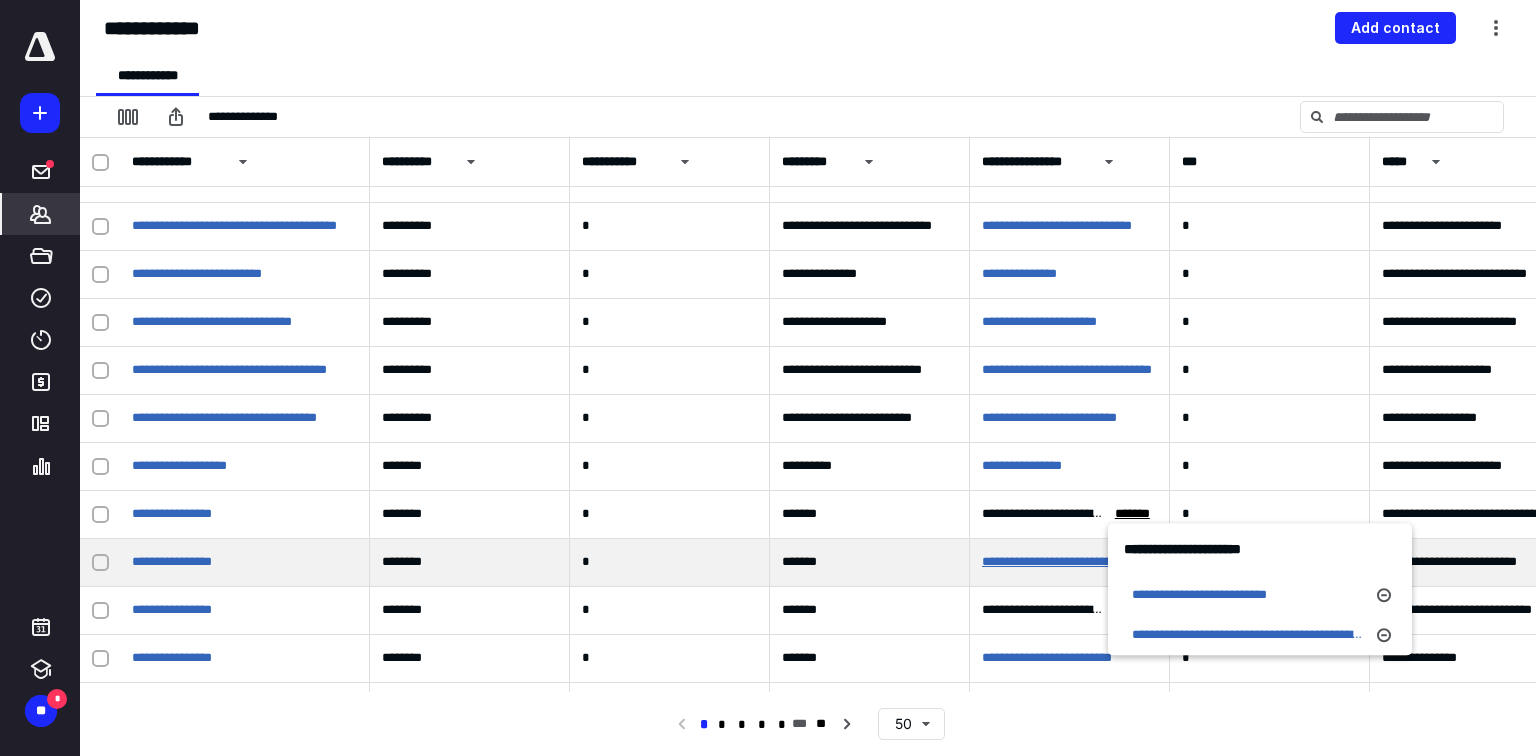 click on "**********" at bounding box center (1052, 561) 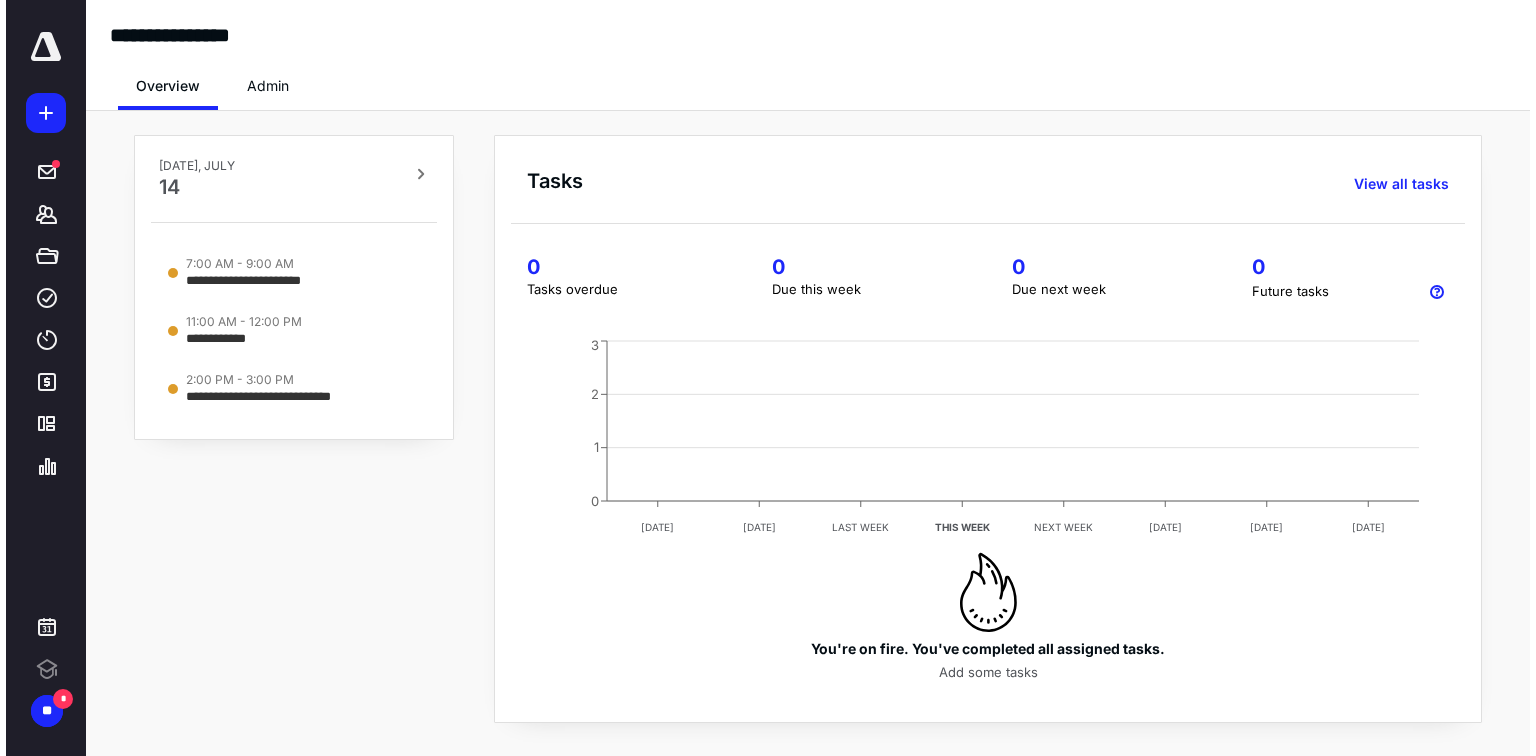 scroll, scrollTop: 0, scrollLeft: 0, axis: both 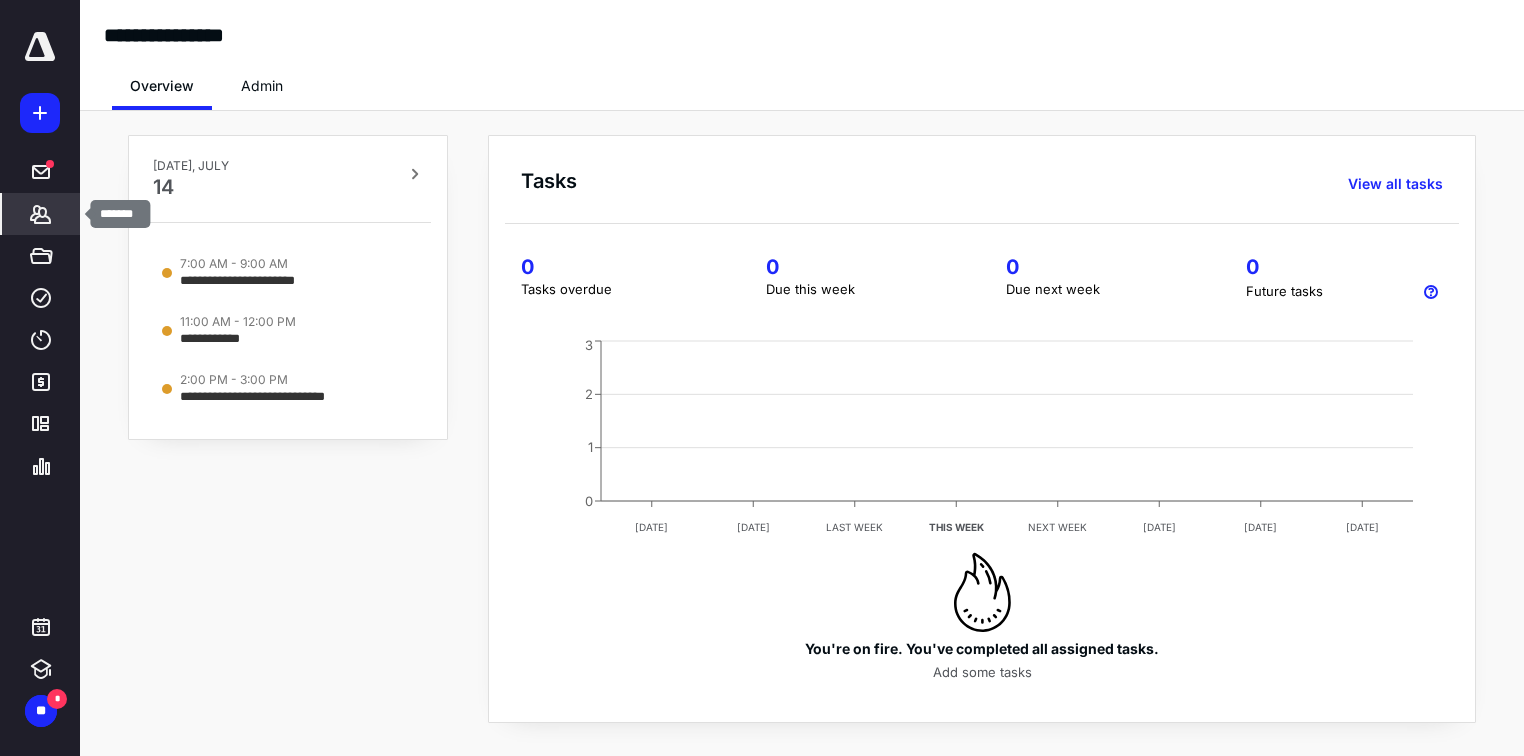 click 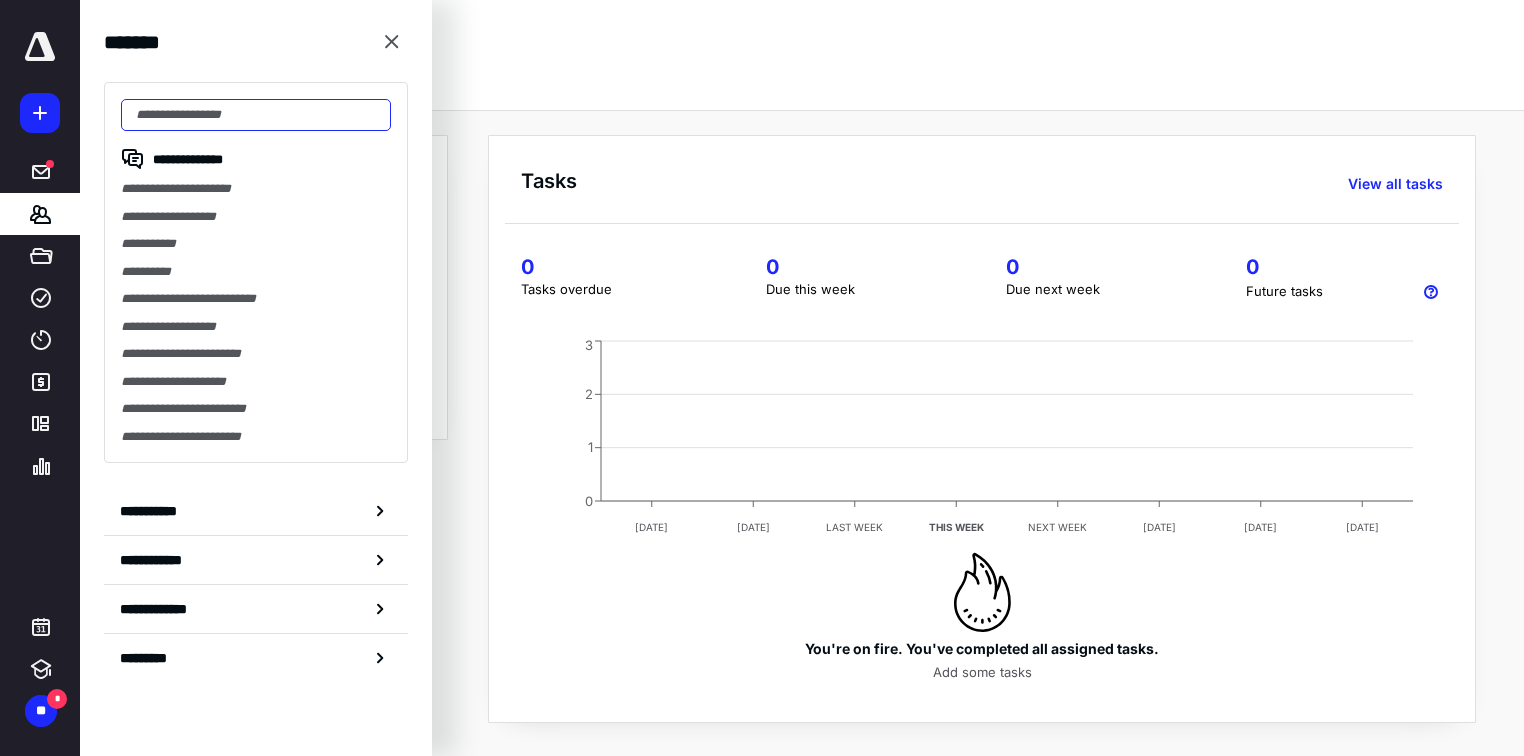 click at bounding box center [256, 115] 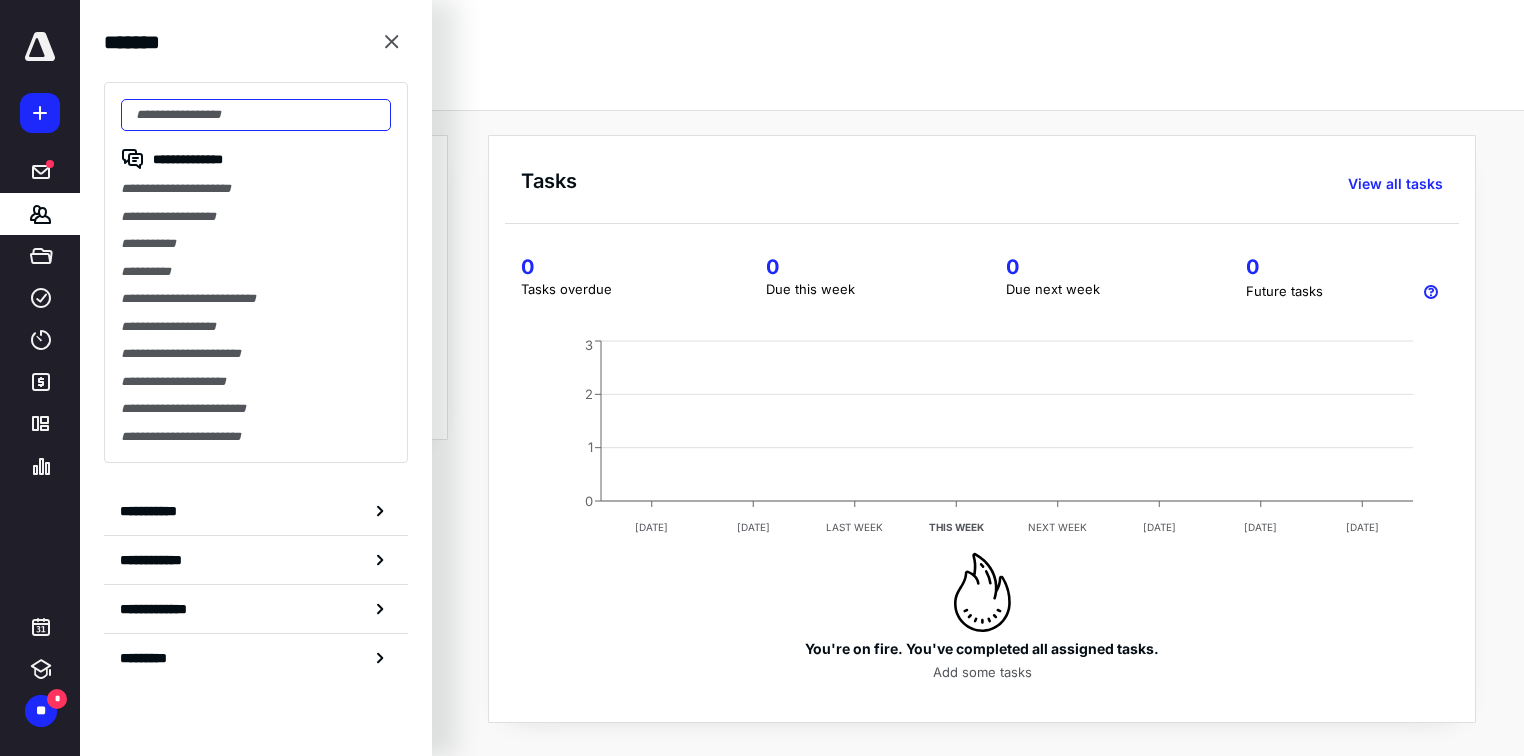 click at bounding box center (256, 115) 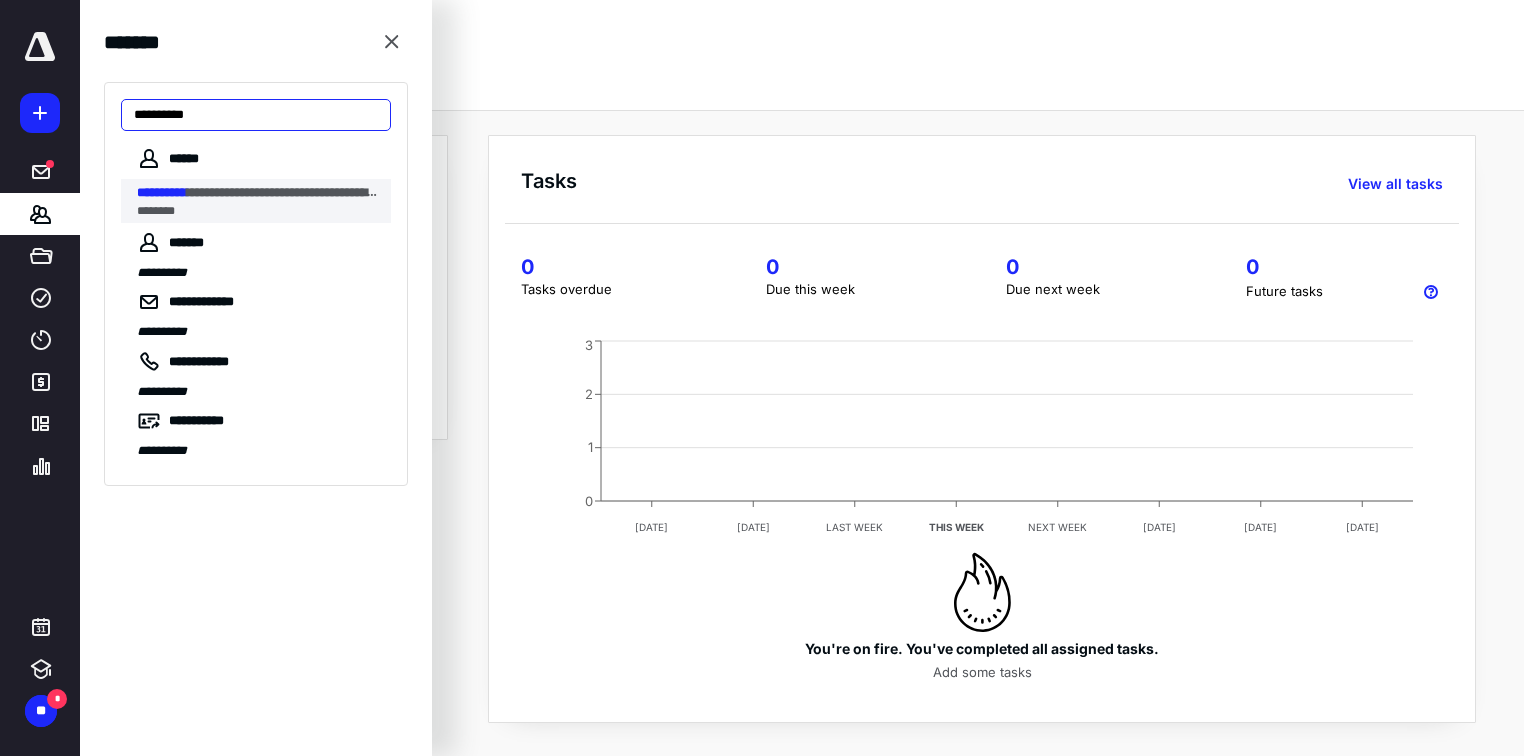 type on "**********" 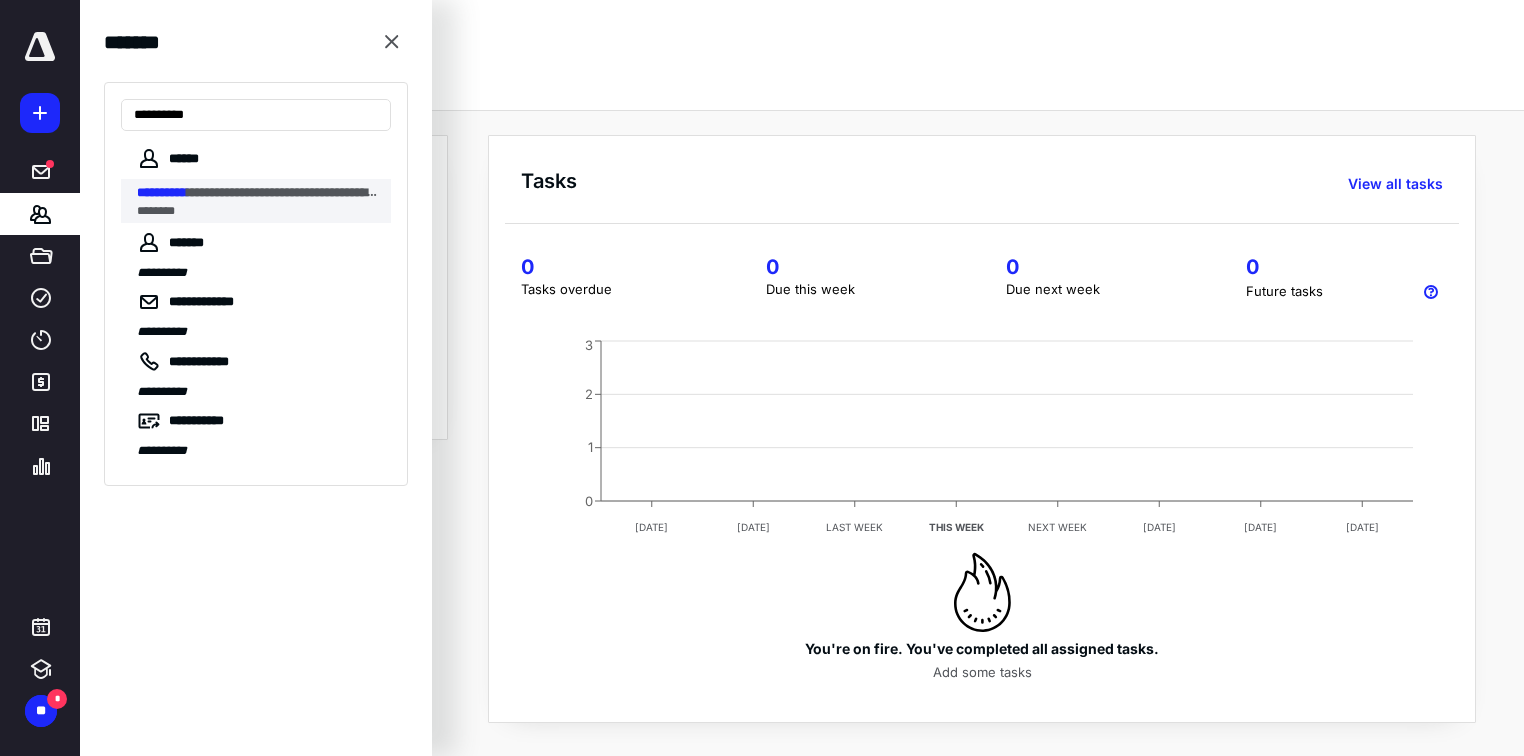 click on "**********" at bounding box center (337, 192) 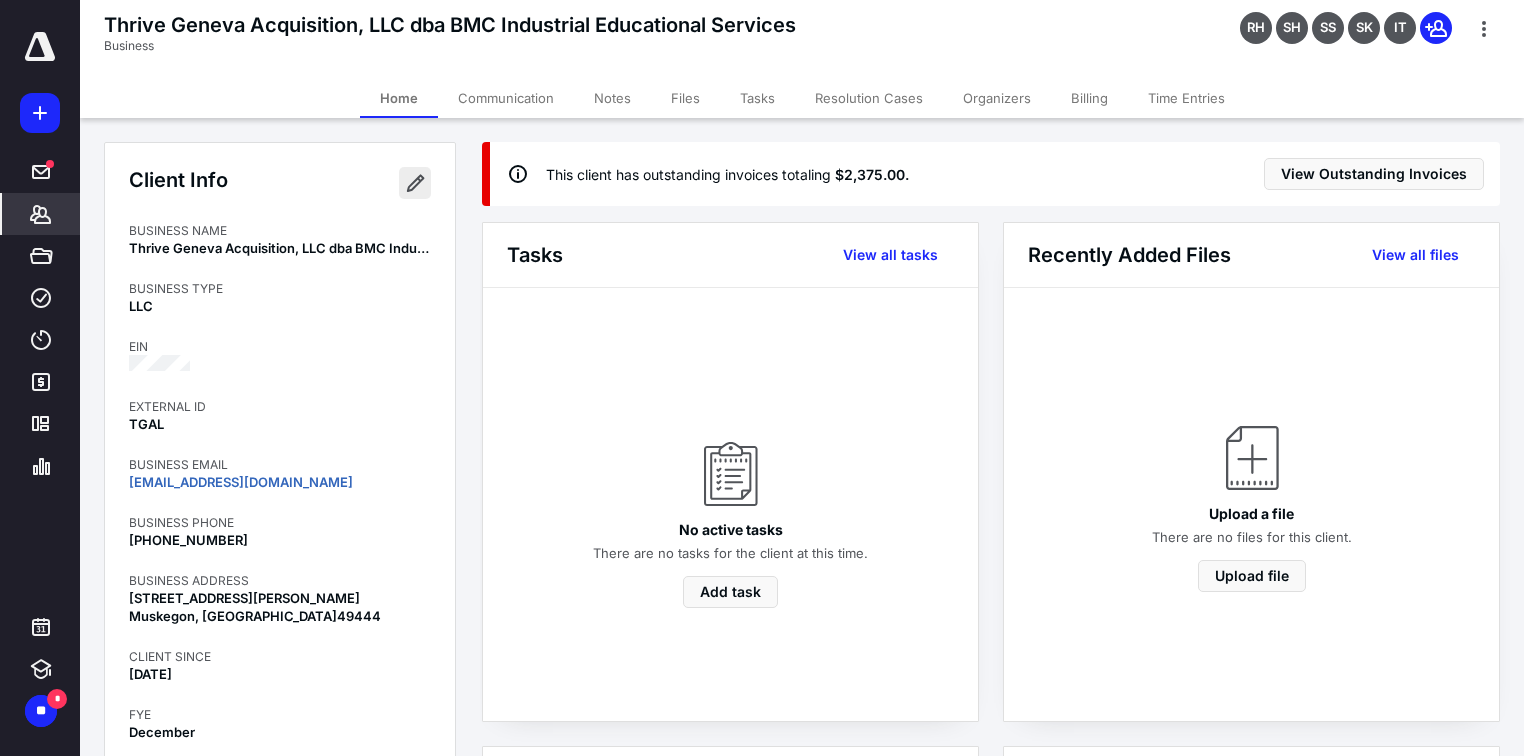 click at bounding box center (415, 183) 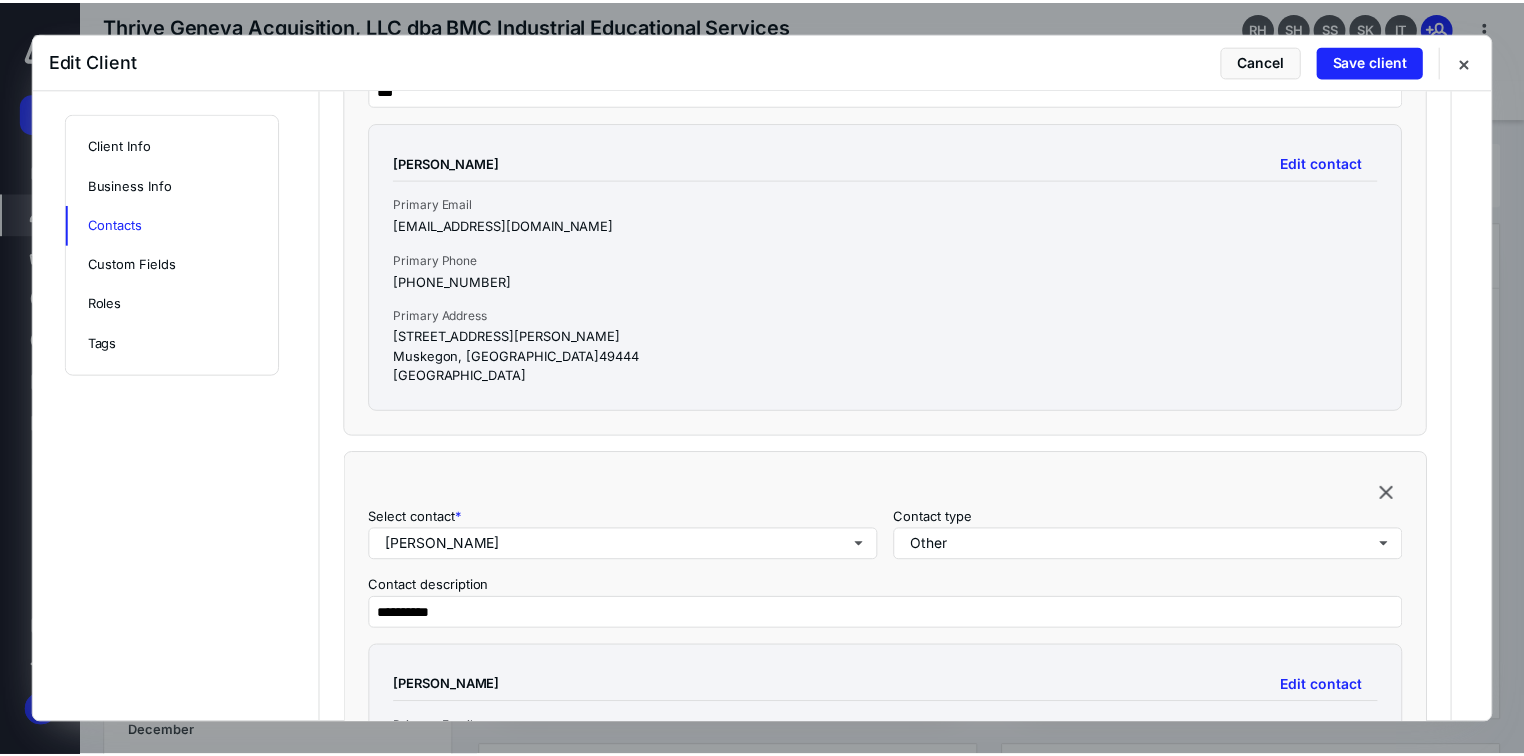 scroll, scrollTop: 2240, scrollLeft: 0, axis: vertical 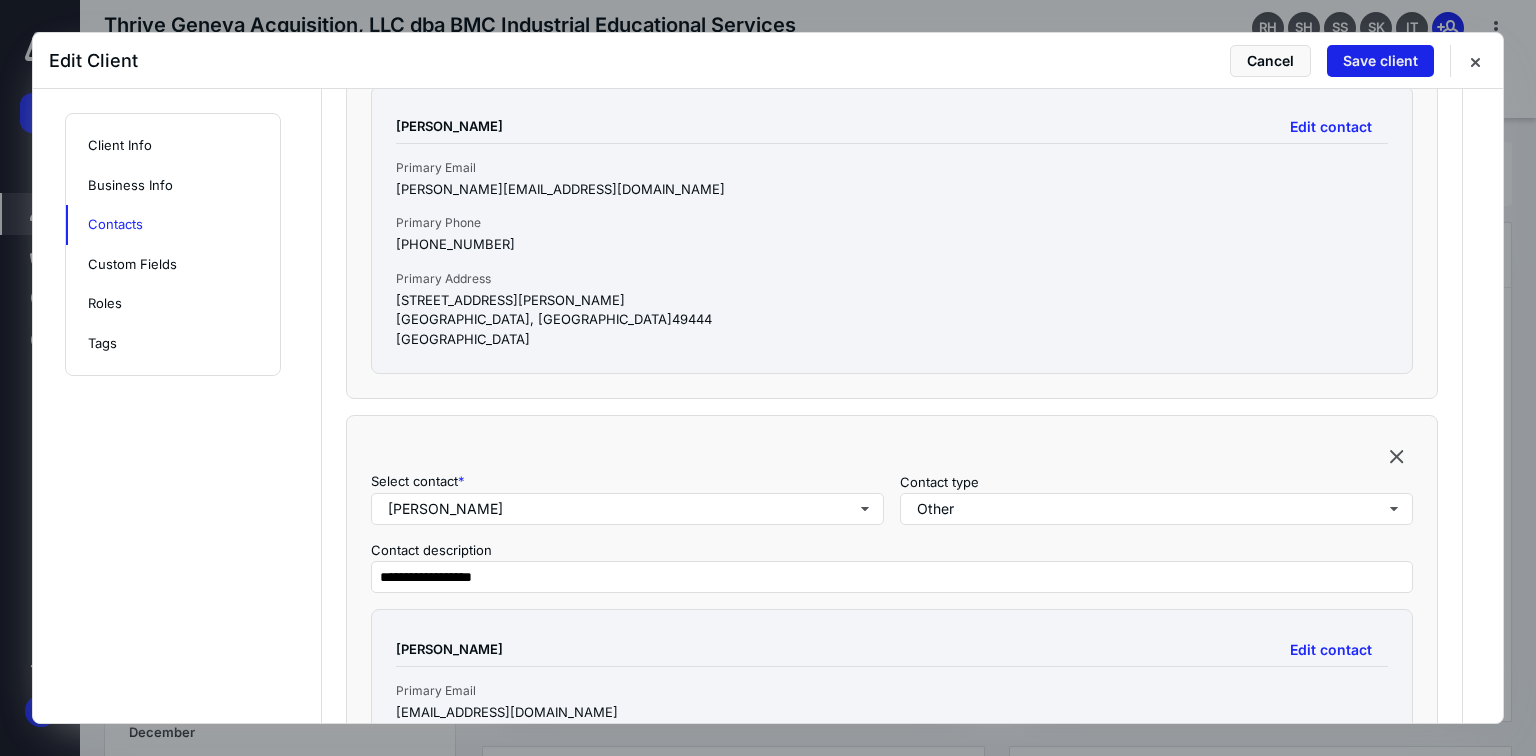 click on "Save client" at bounding box center (1380, 61) 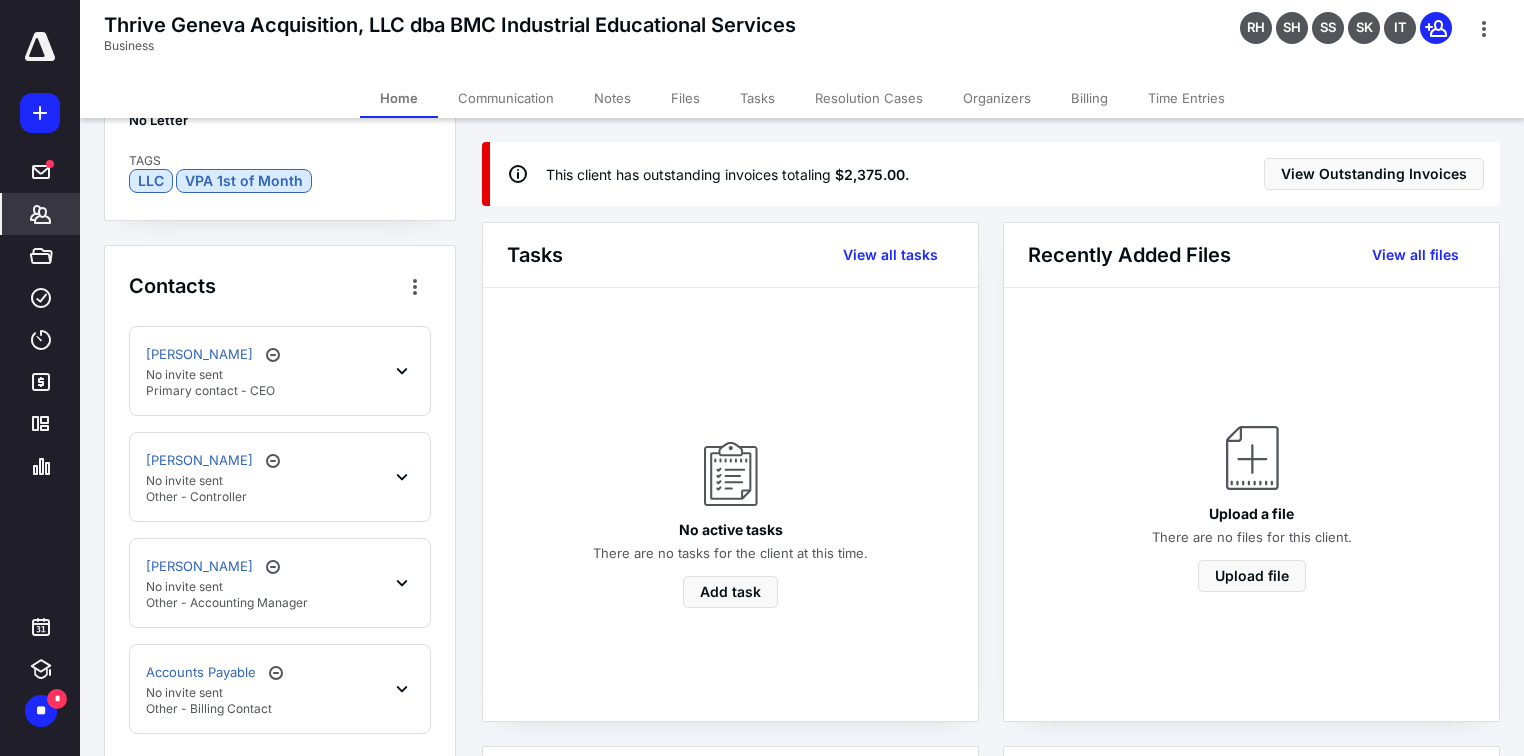 scroll, scrollTop: 1040, scrollLeft: 0, axis: vertical 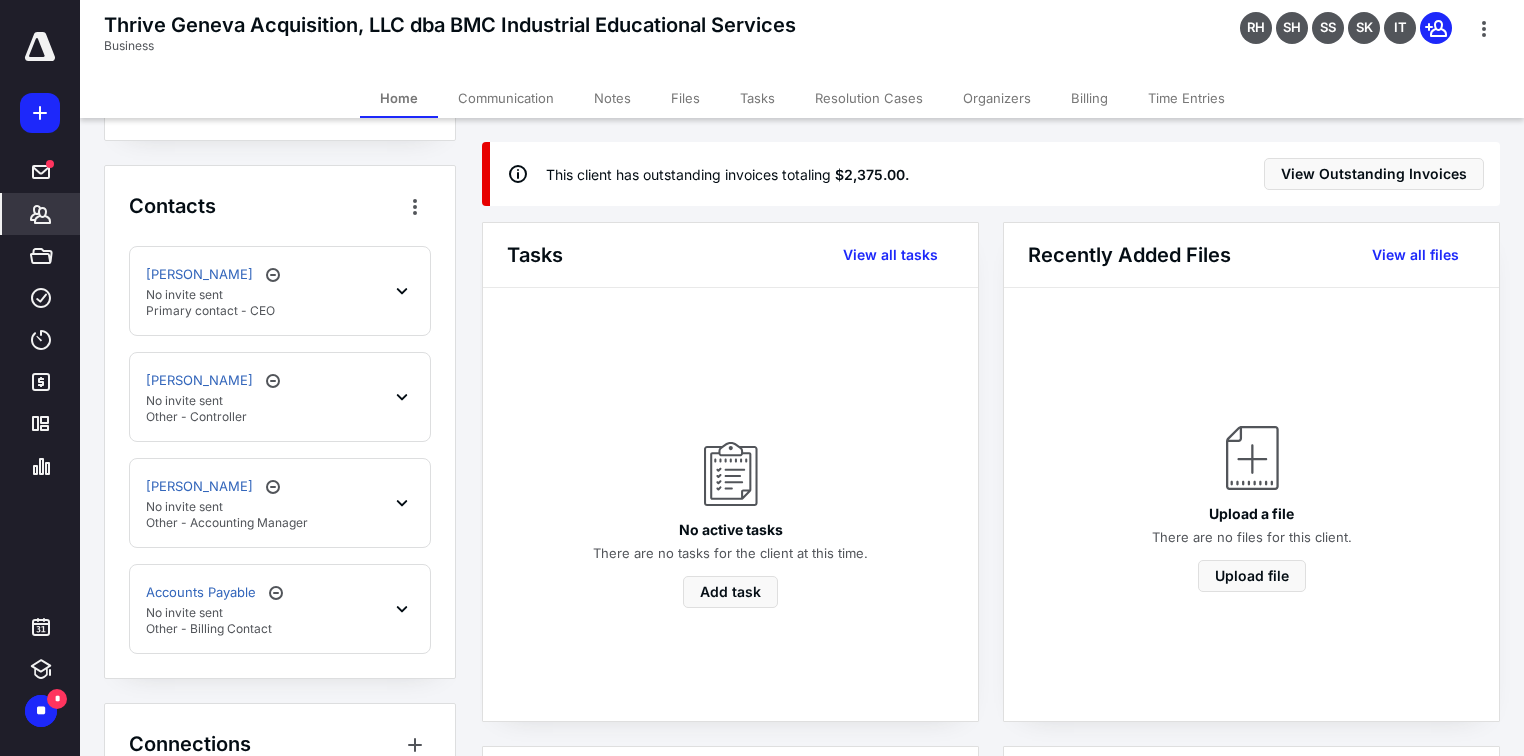 click 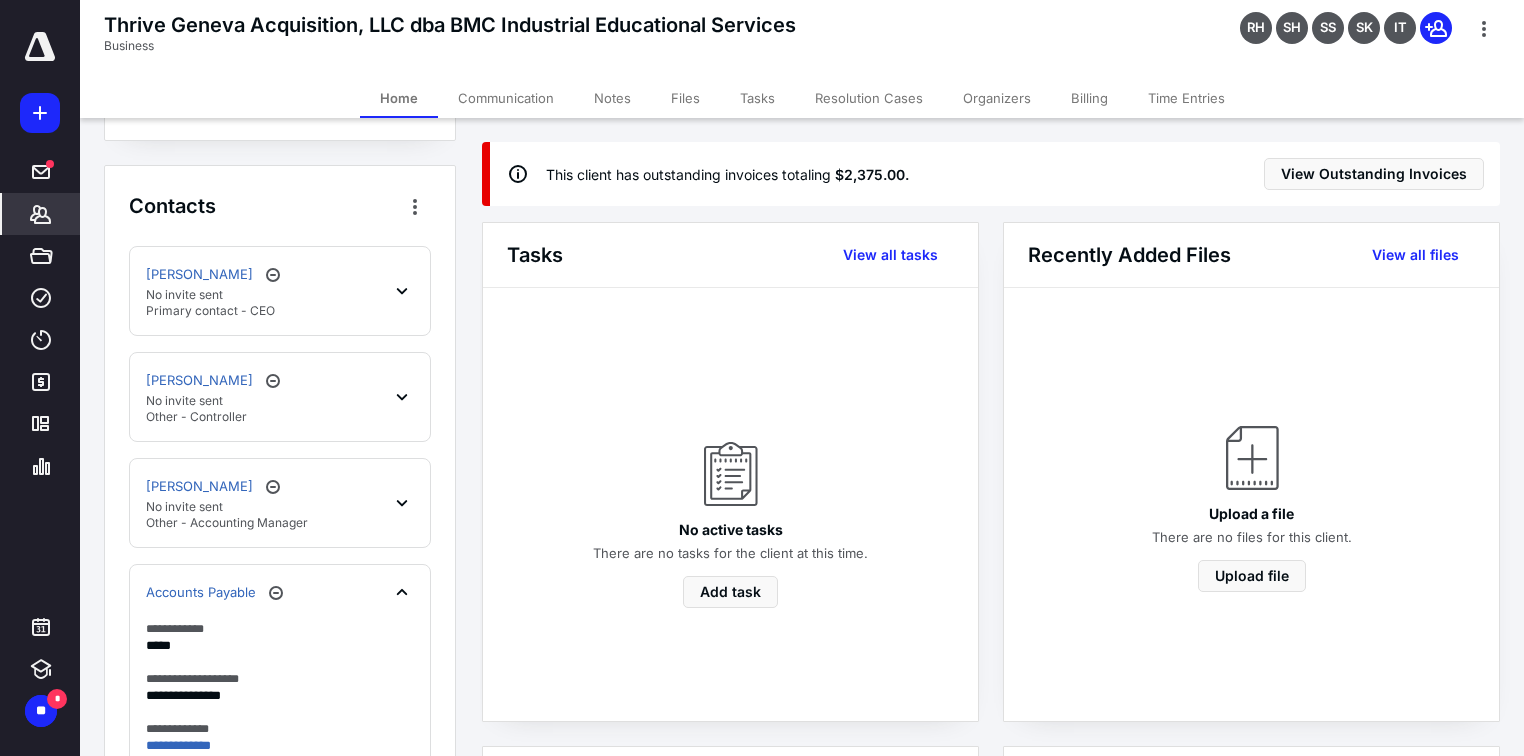 scroll, scrollTop: 1200, scrollLeft: 0, axis: vertical 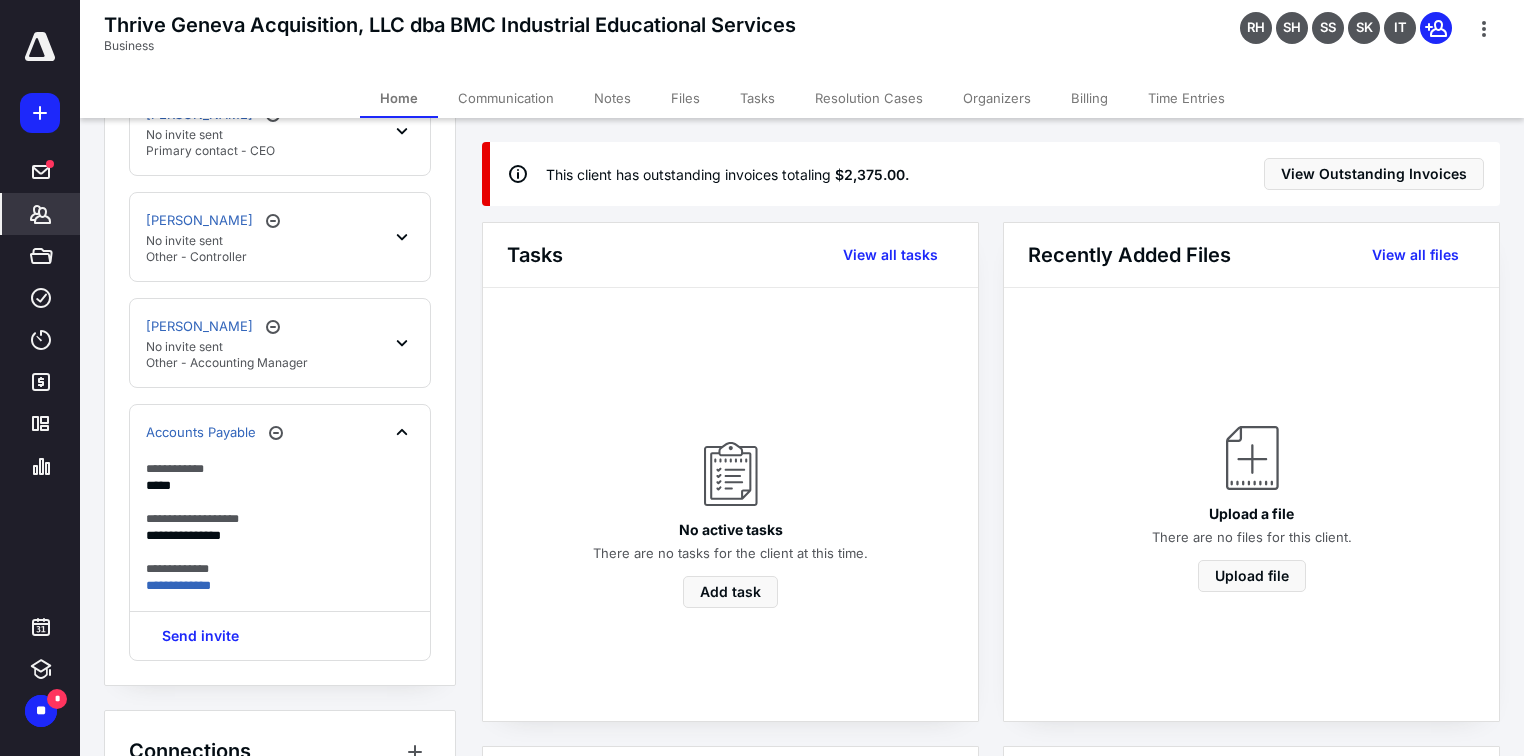 click on "**********" at bounding box center [280, -133] 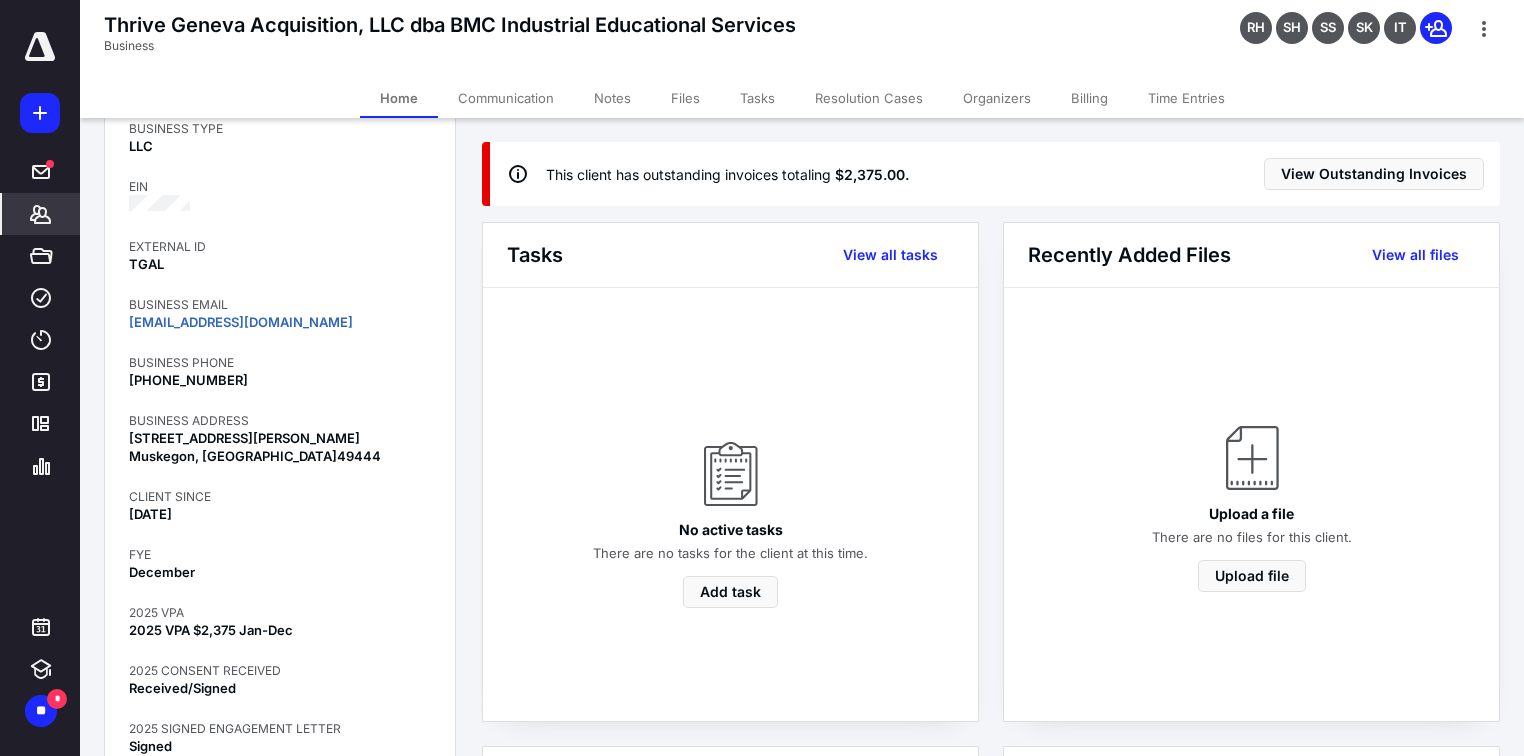 scroll, scrollTop: 0, scrollLeft: 0, axis: both 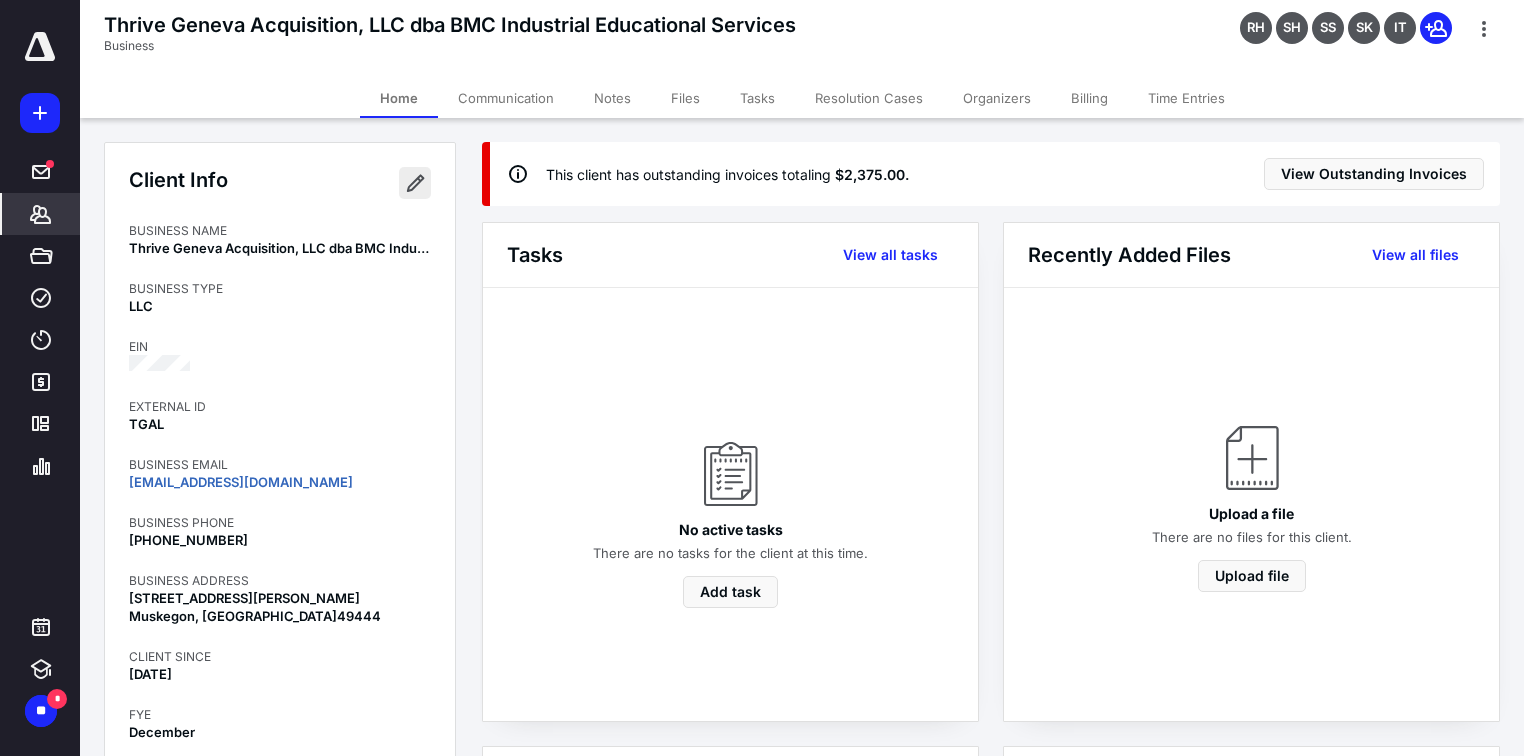click at bounding box center [415, 183] 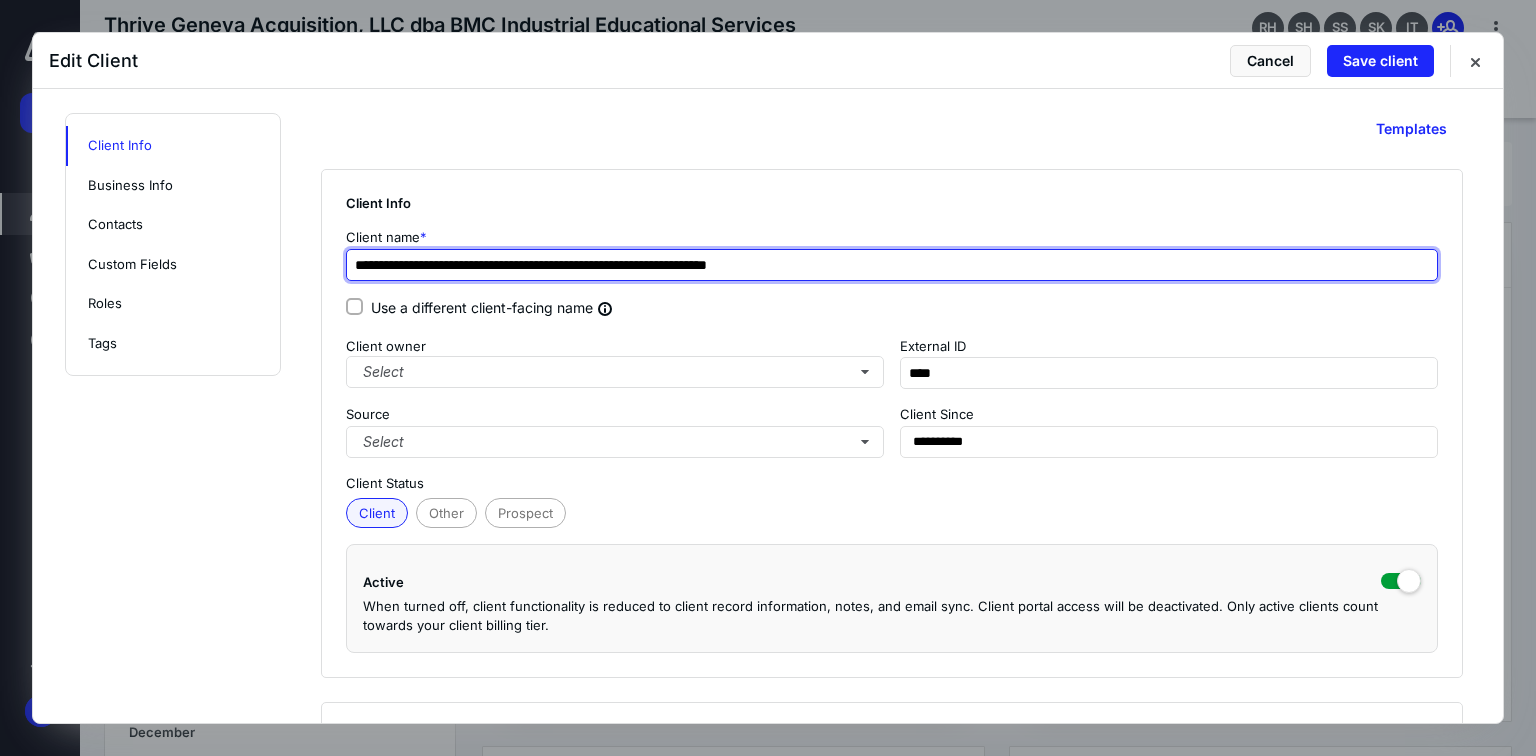 drag, startPoint x: 844, startPoint y: 259, endPoint x: 332, endPoint y: 272, distance: 512.16504 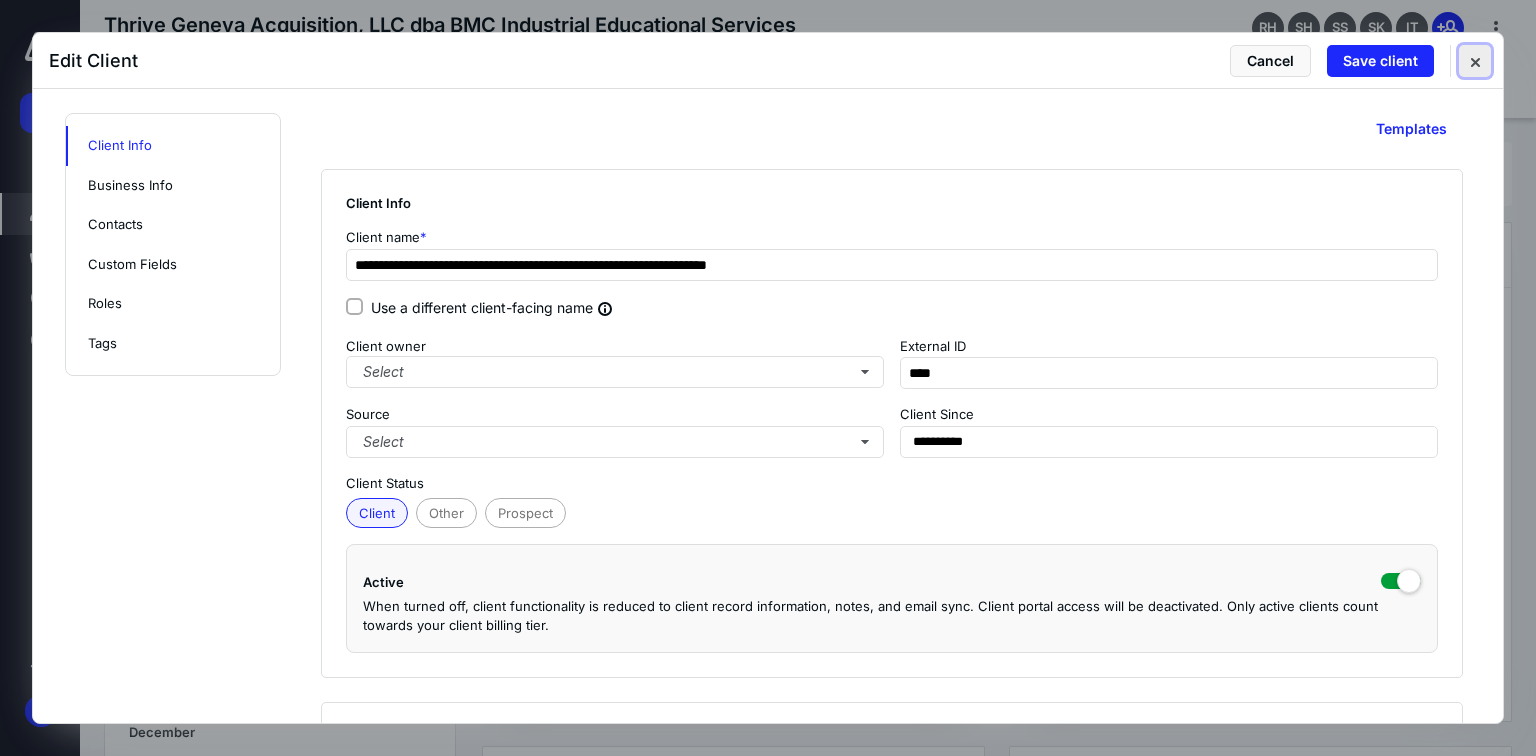click at bounding box center [1475, 61] 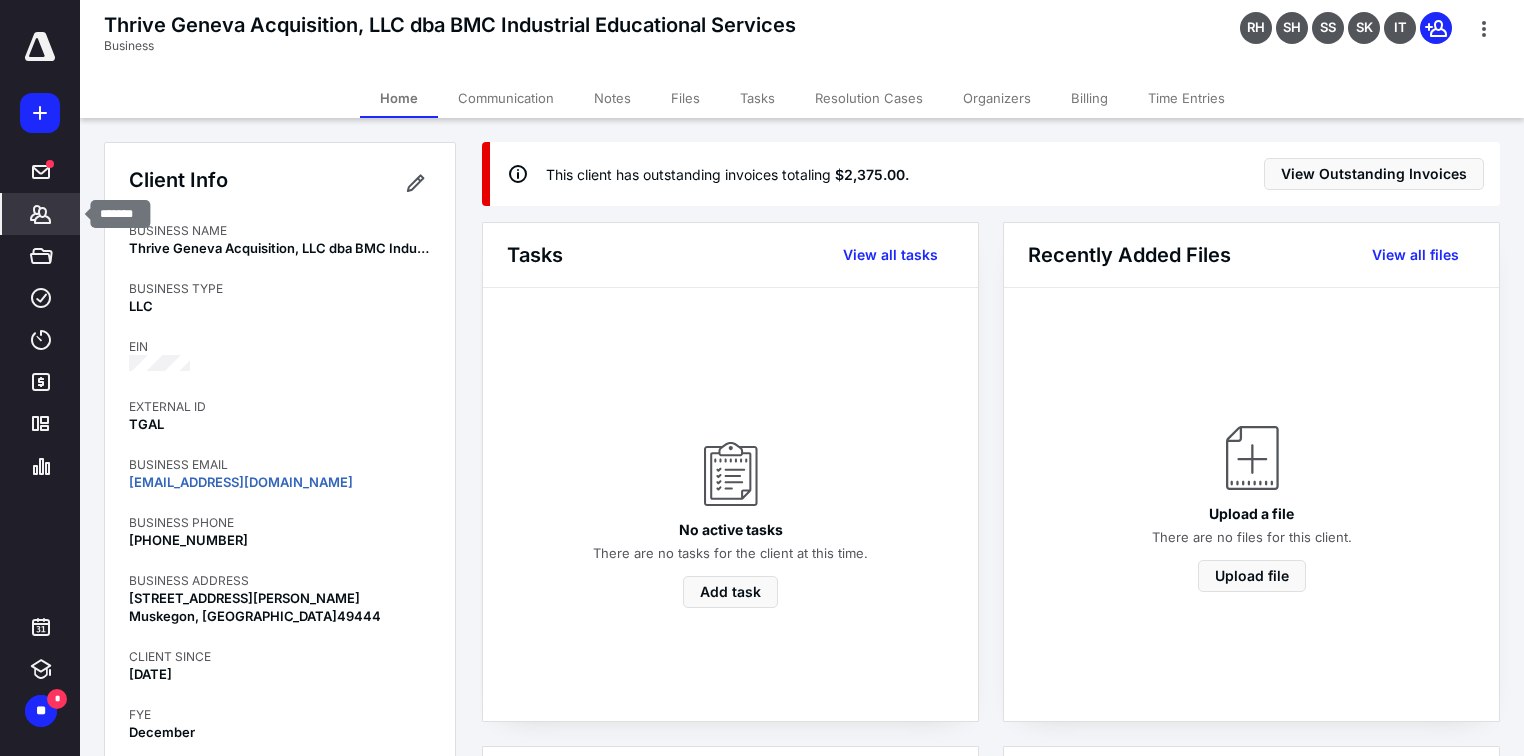 click 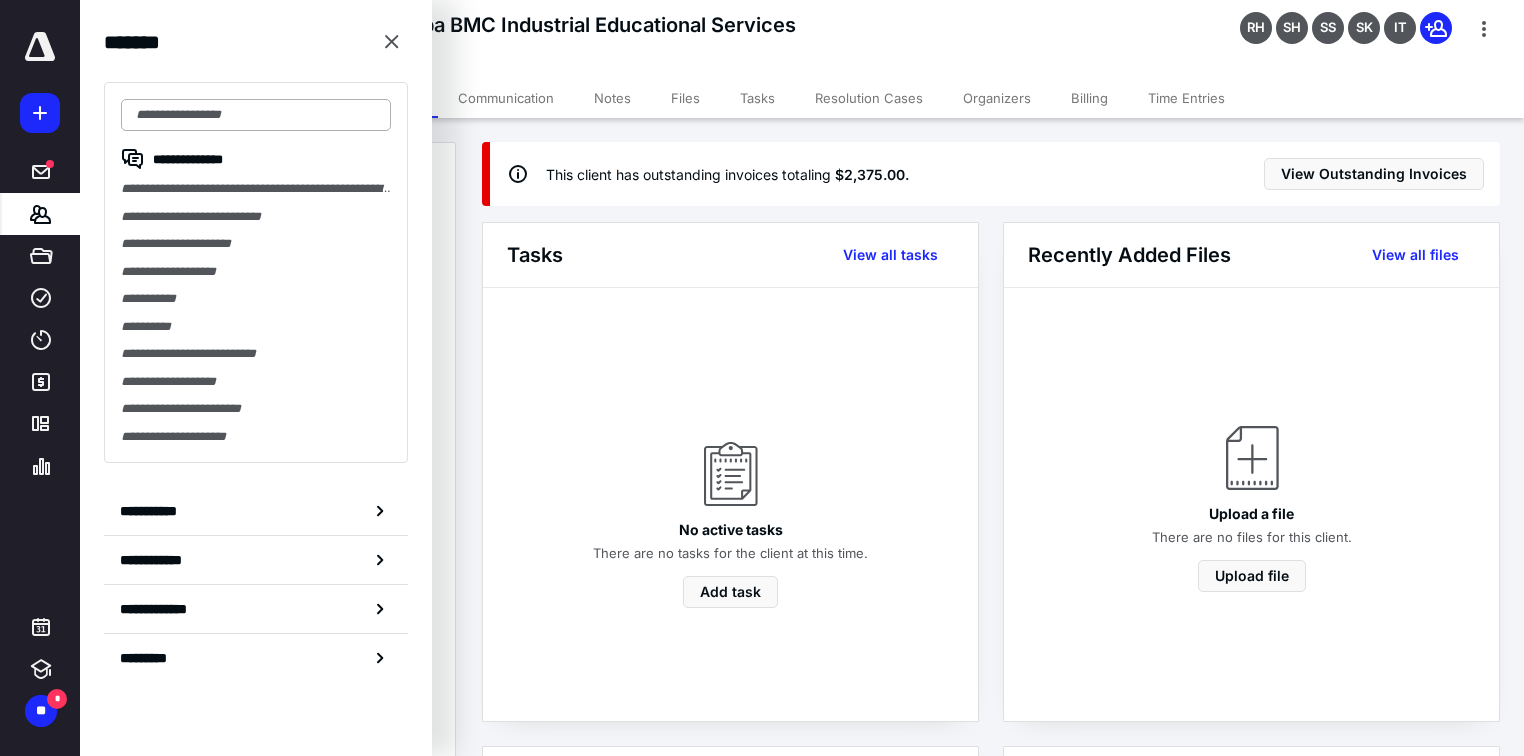 click at bounding box center (256, 115) 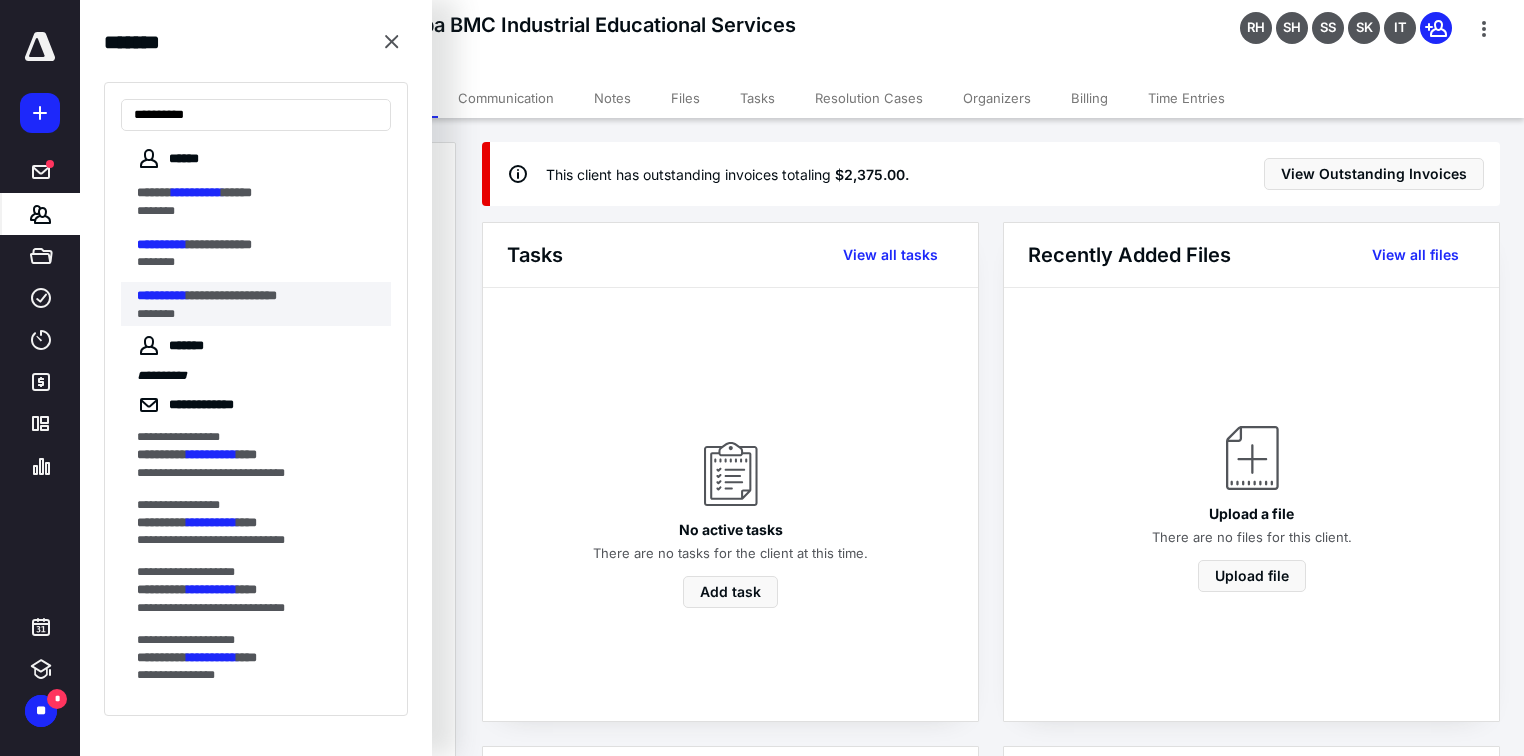 type on "**********" 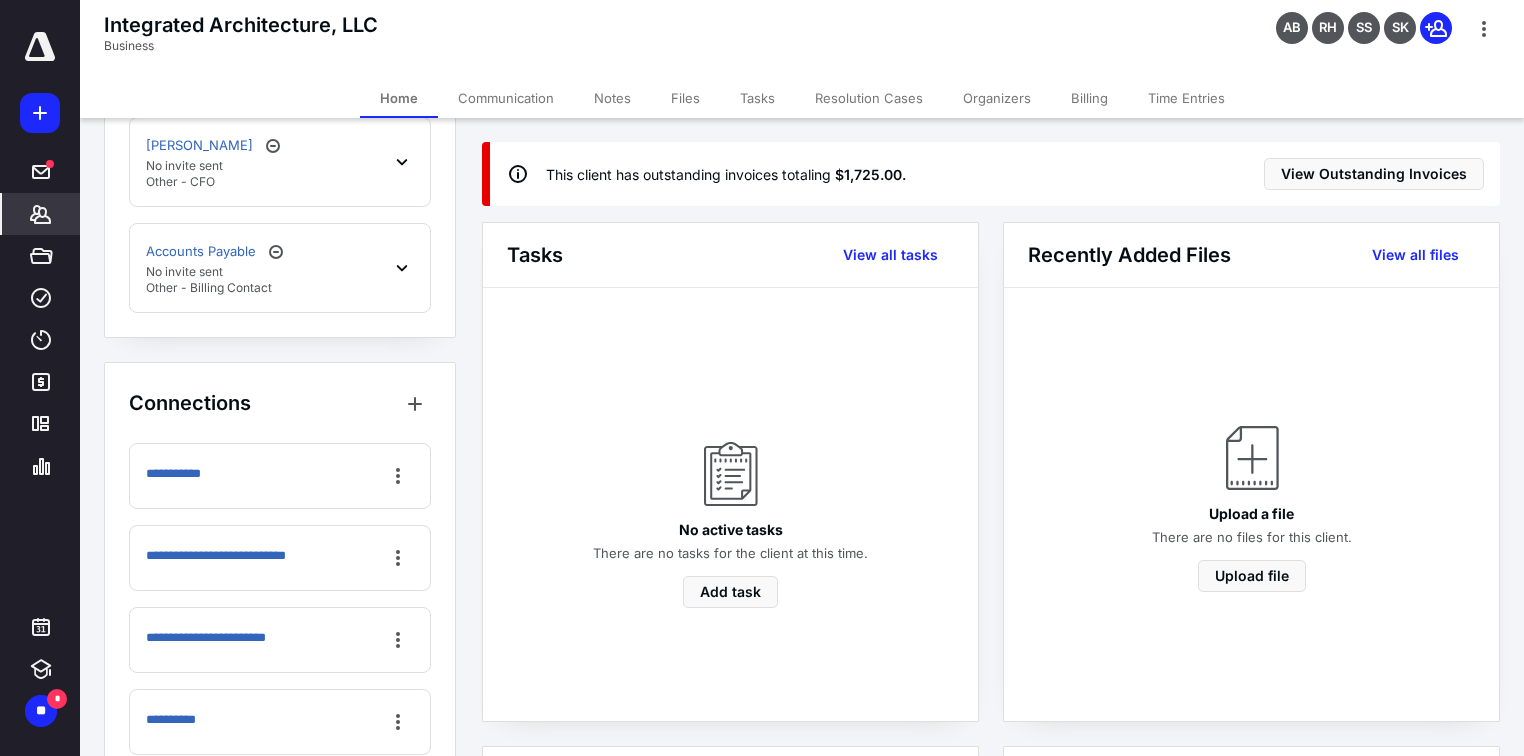 scroll, scrollTop: 1200, scrollLeft: 0, axis: vertical 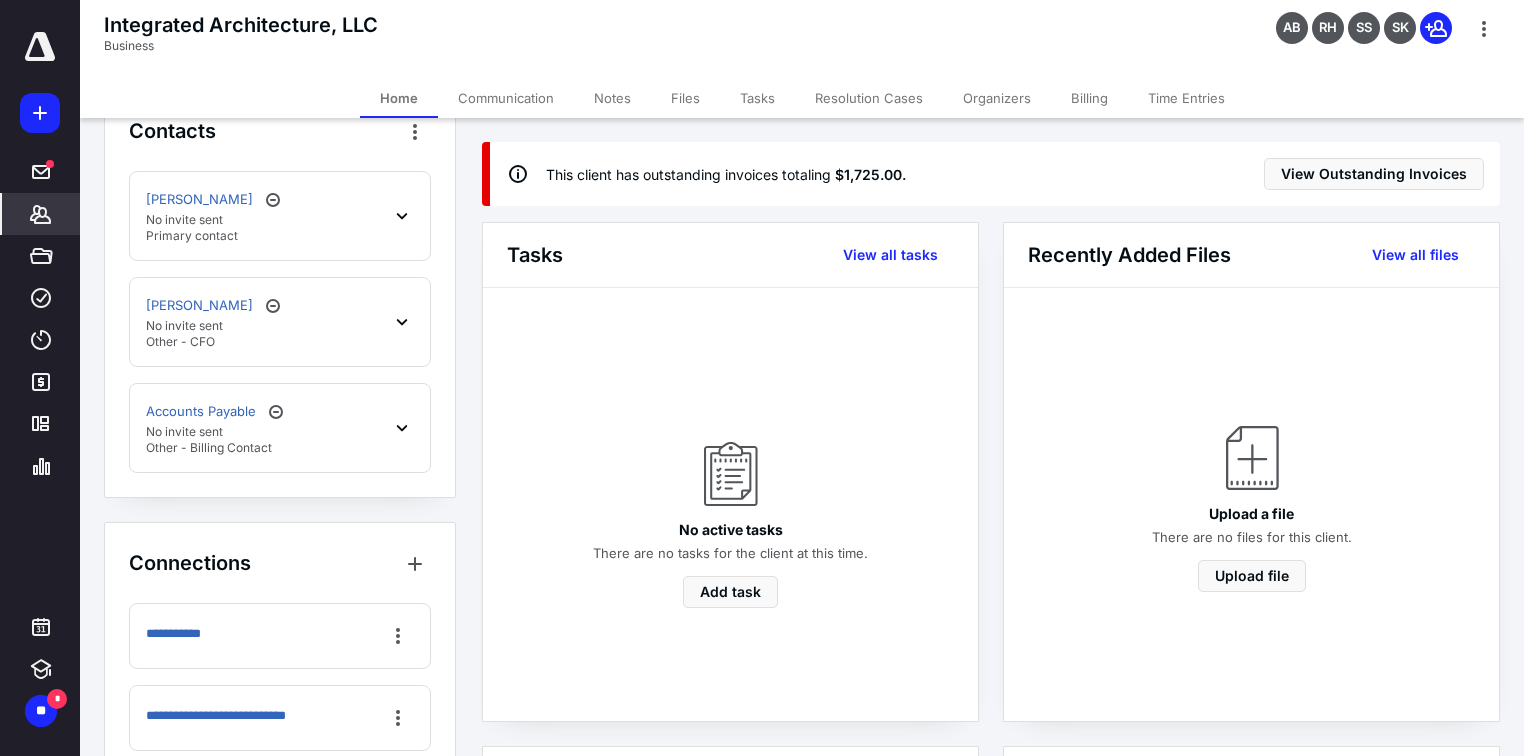 click 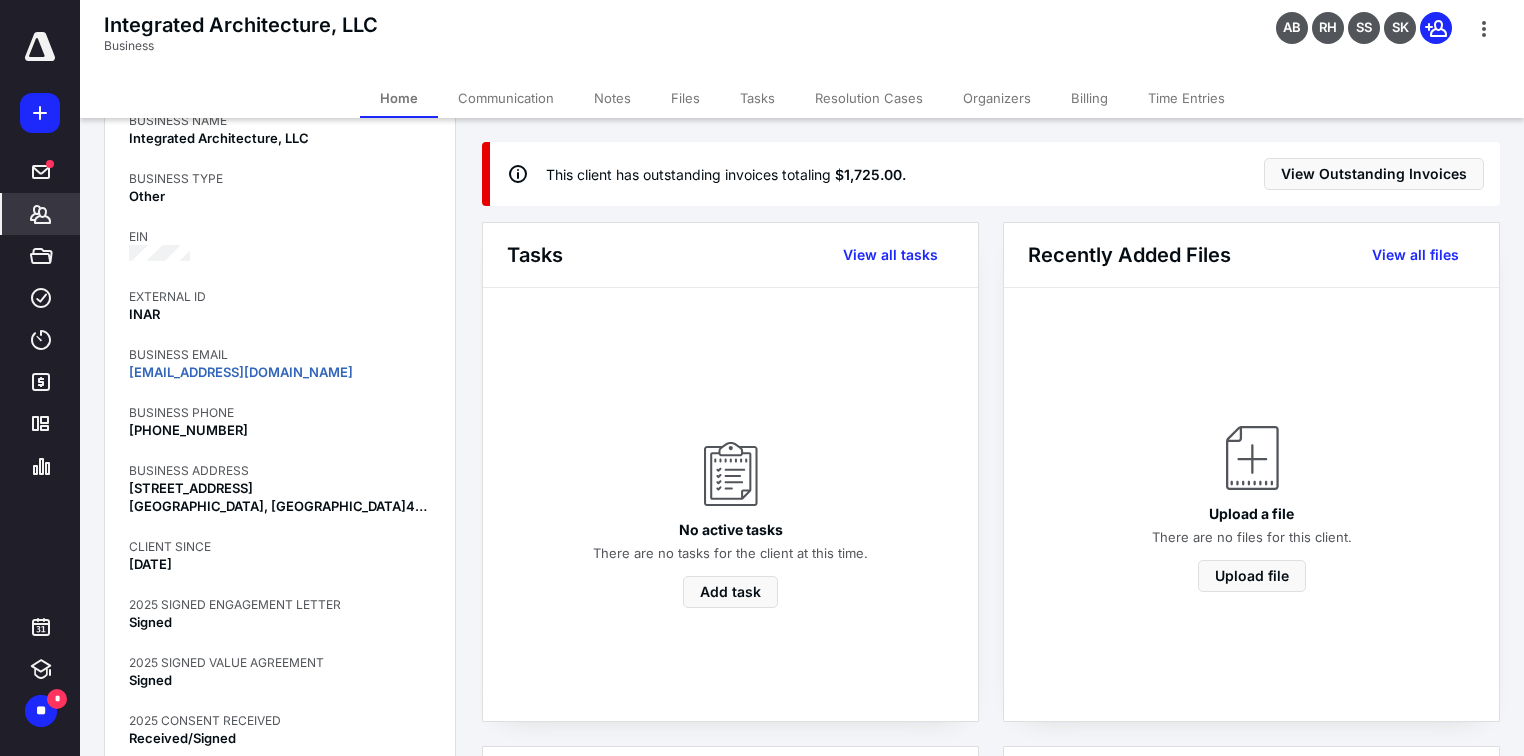 scroll, scrollTop: 0, scrollLeft: 0, axis: both 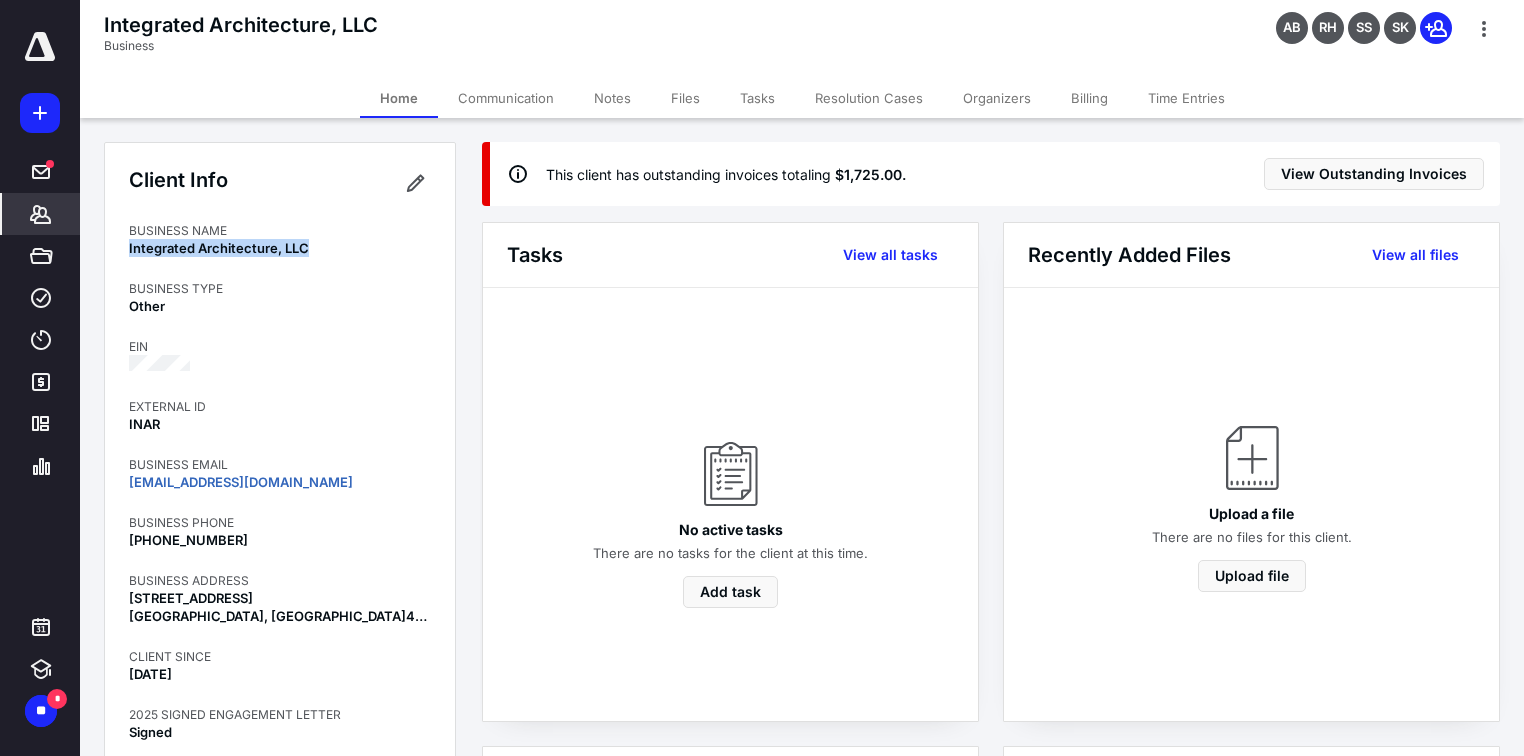 drag, startPoint x: 322, startPoint y: 248, endPoint x: 121, endPoint y: 248, distance: 201 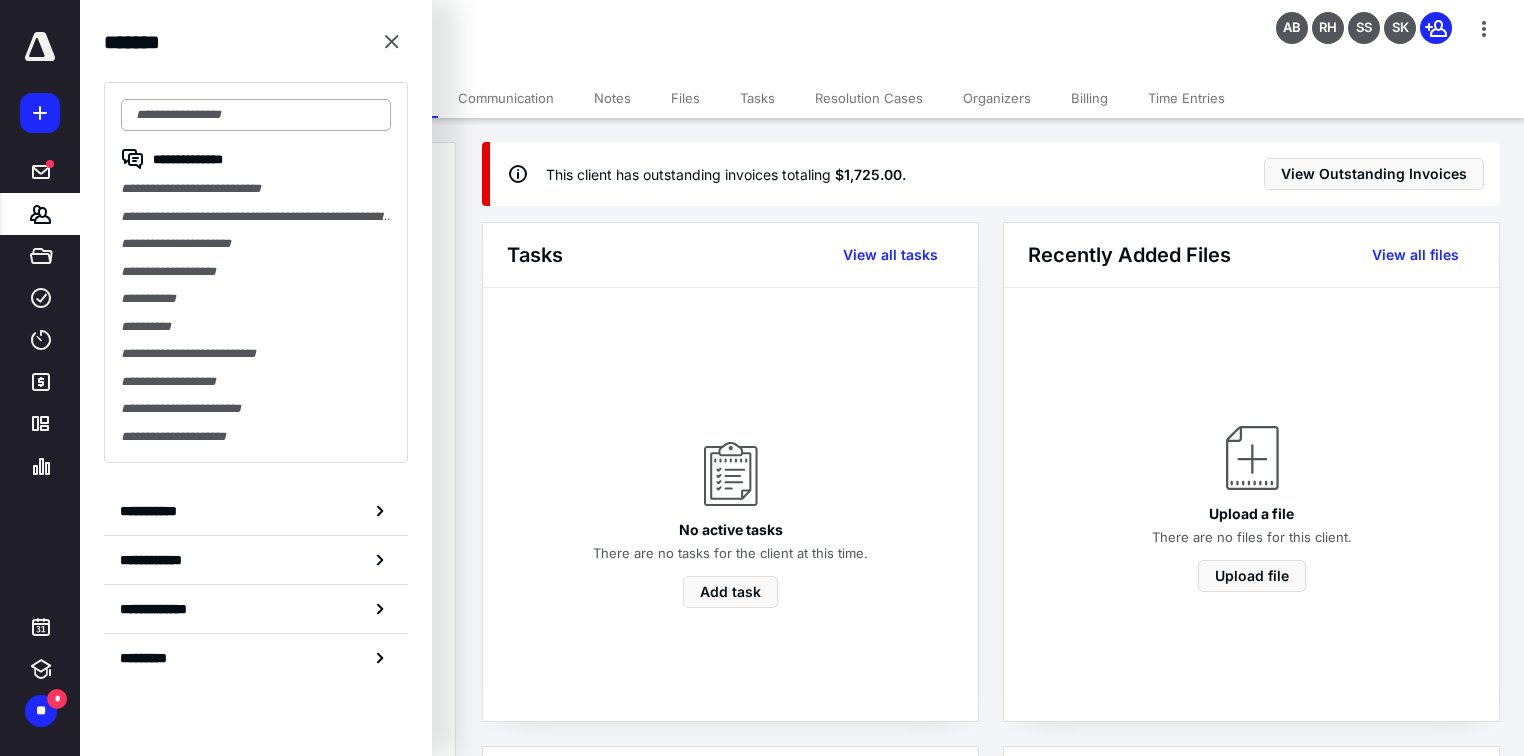 click at bounding box center [256, 115] 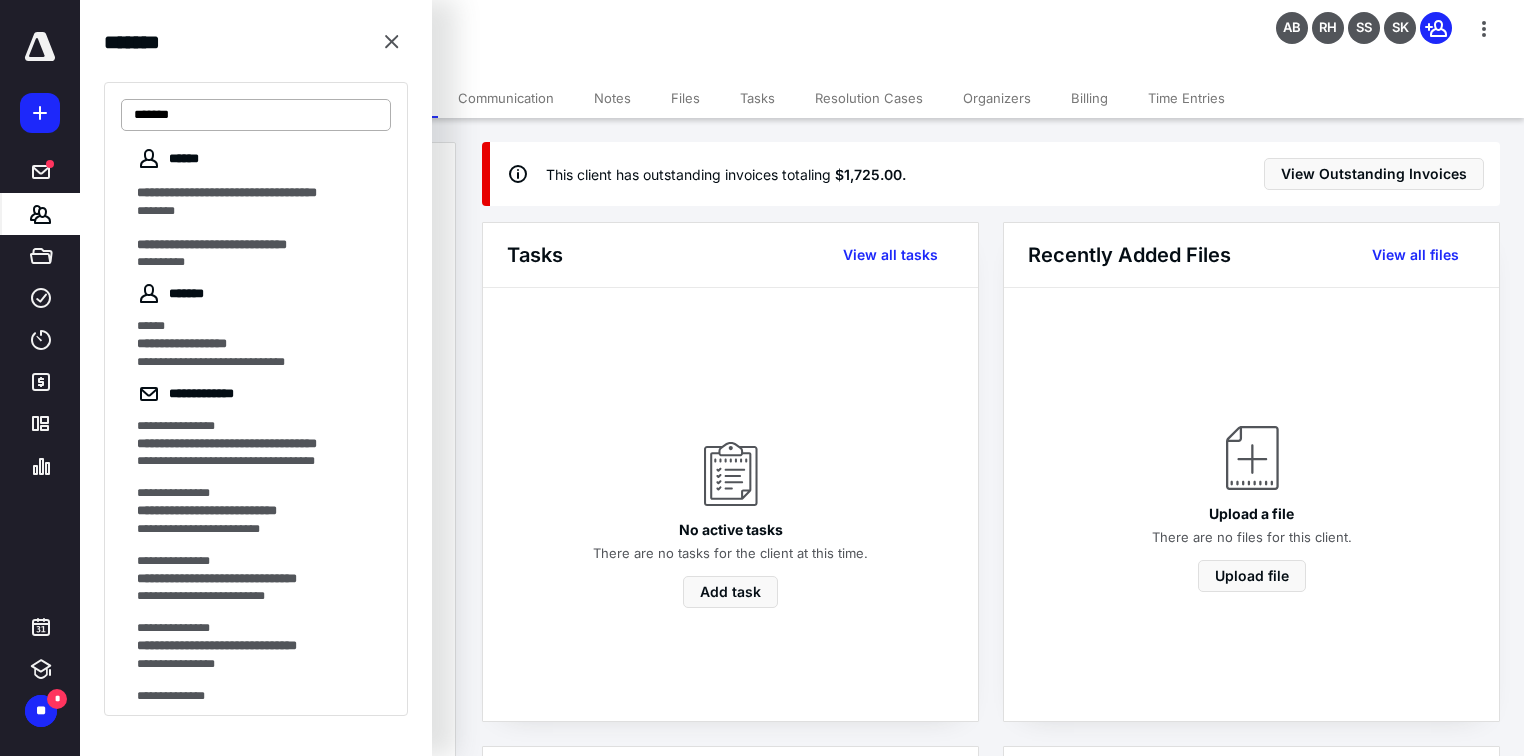 click on "******" at bounding box center [256, 115] 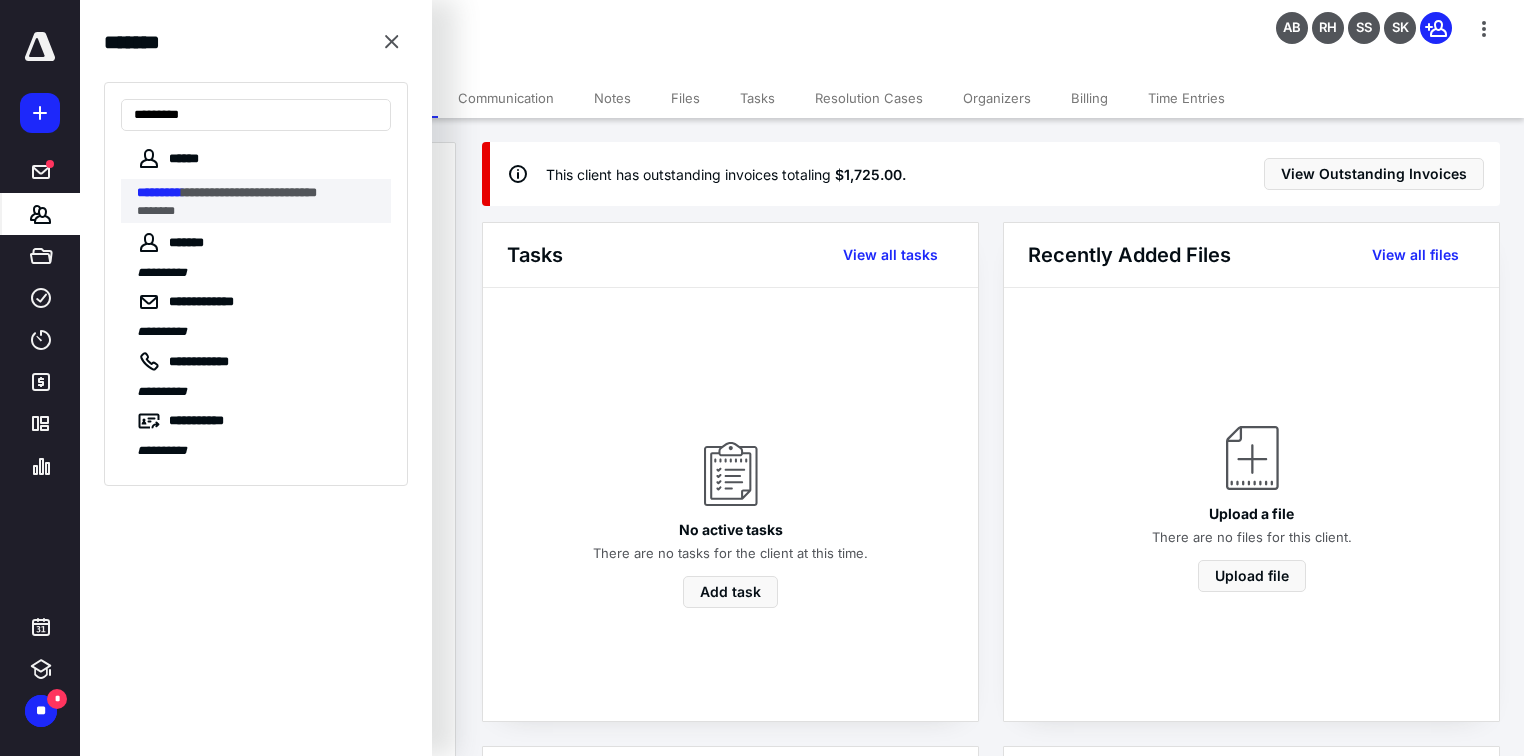 type on "*********" 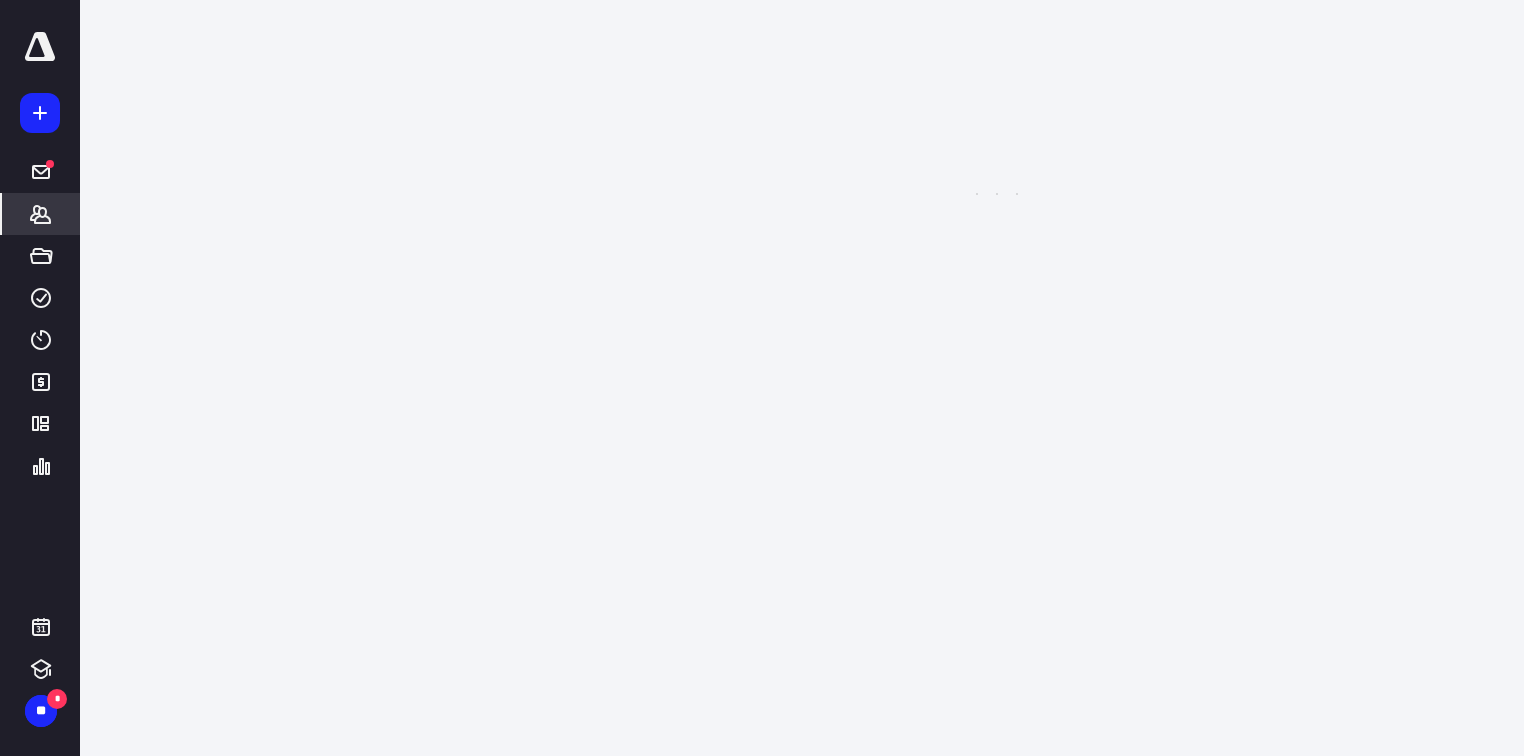 click on "**********" at bounding box center (768, 178) 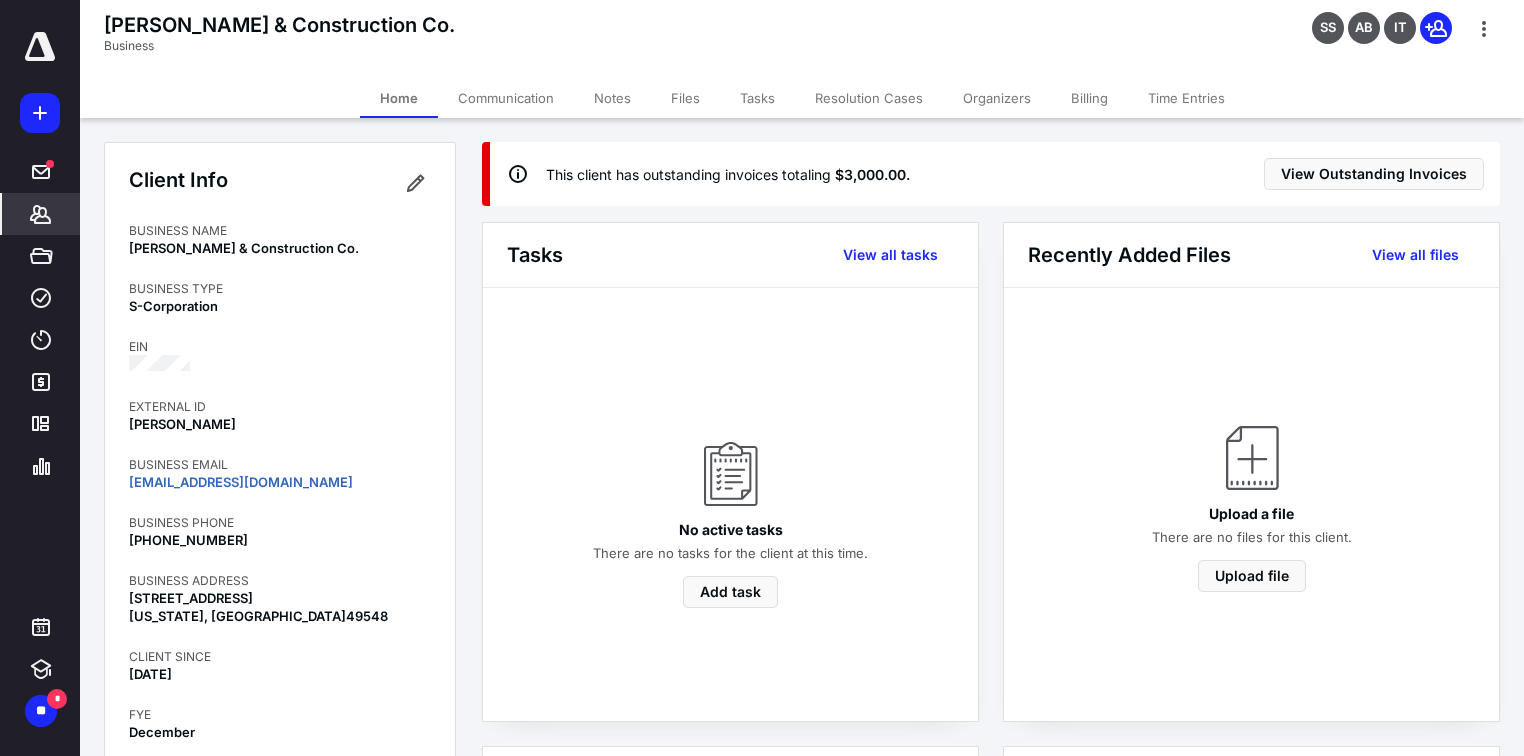 drag, startPoint x: 375, startPoint y: 248, endPoint x: 127, endPoint y: 253, distance: 248.0504 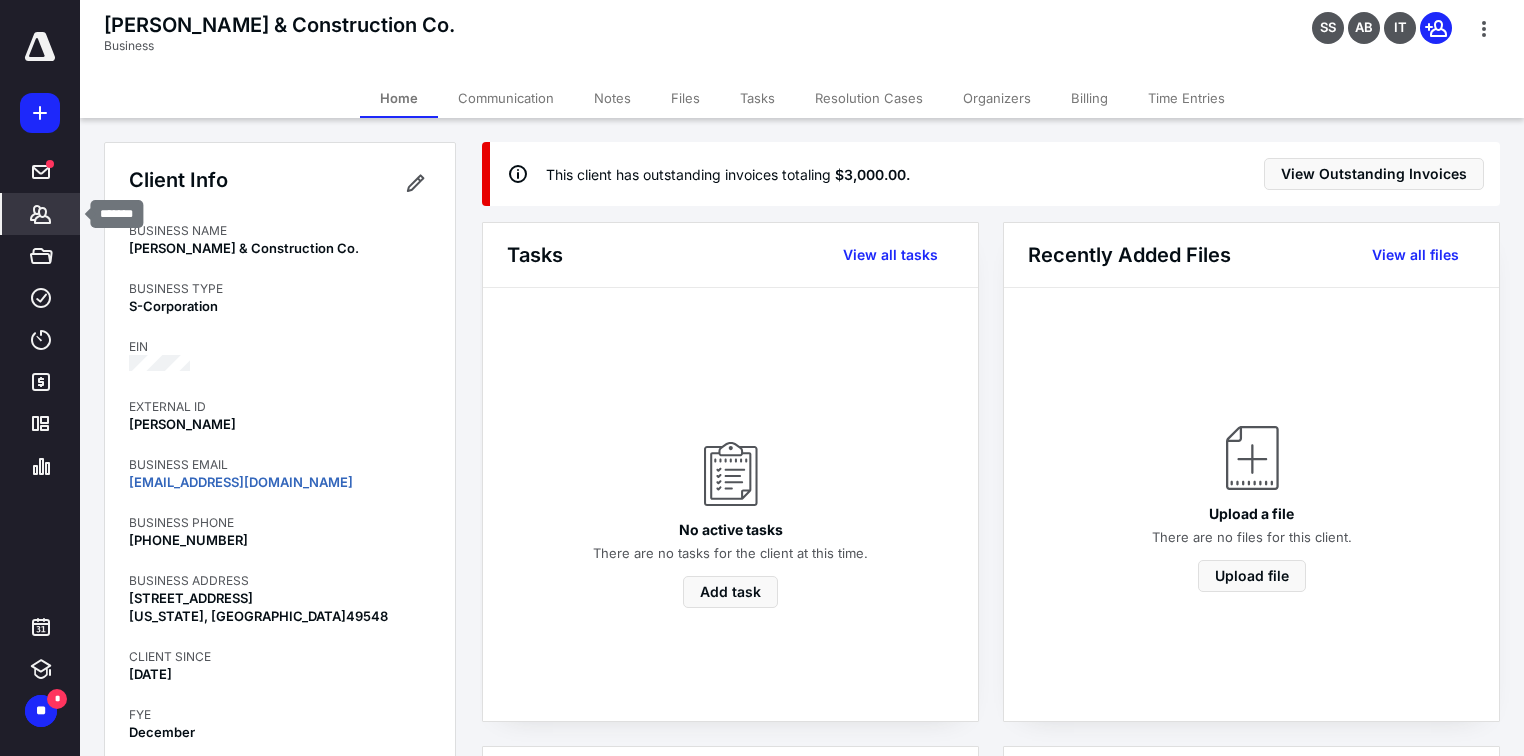 click 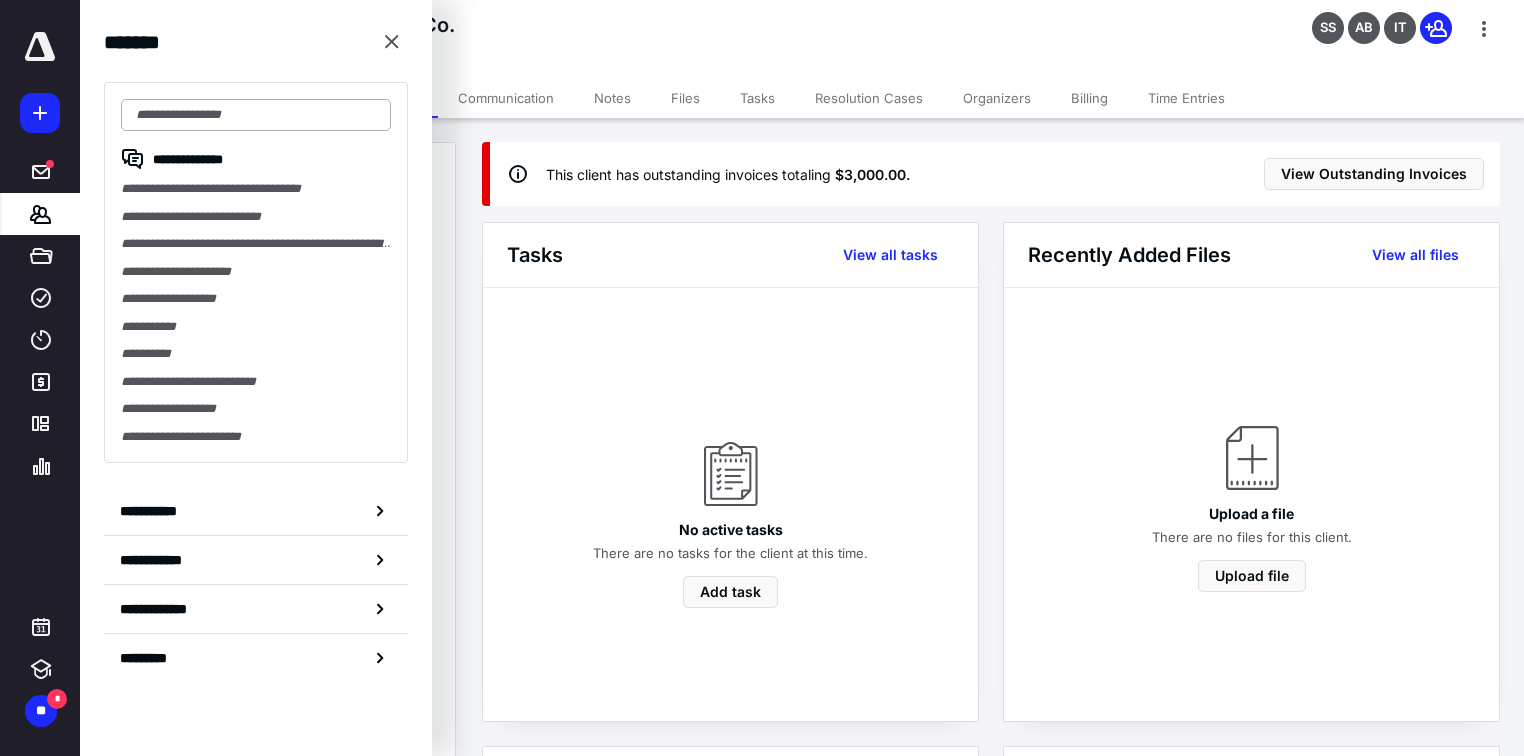 click at bounding box center [256, 115] 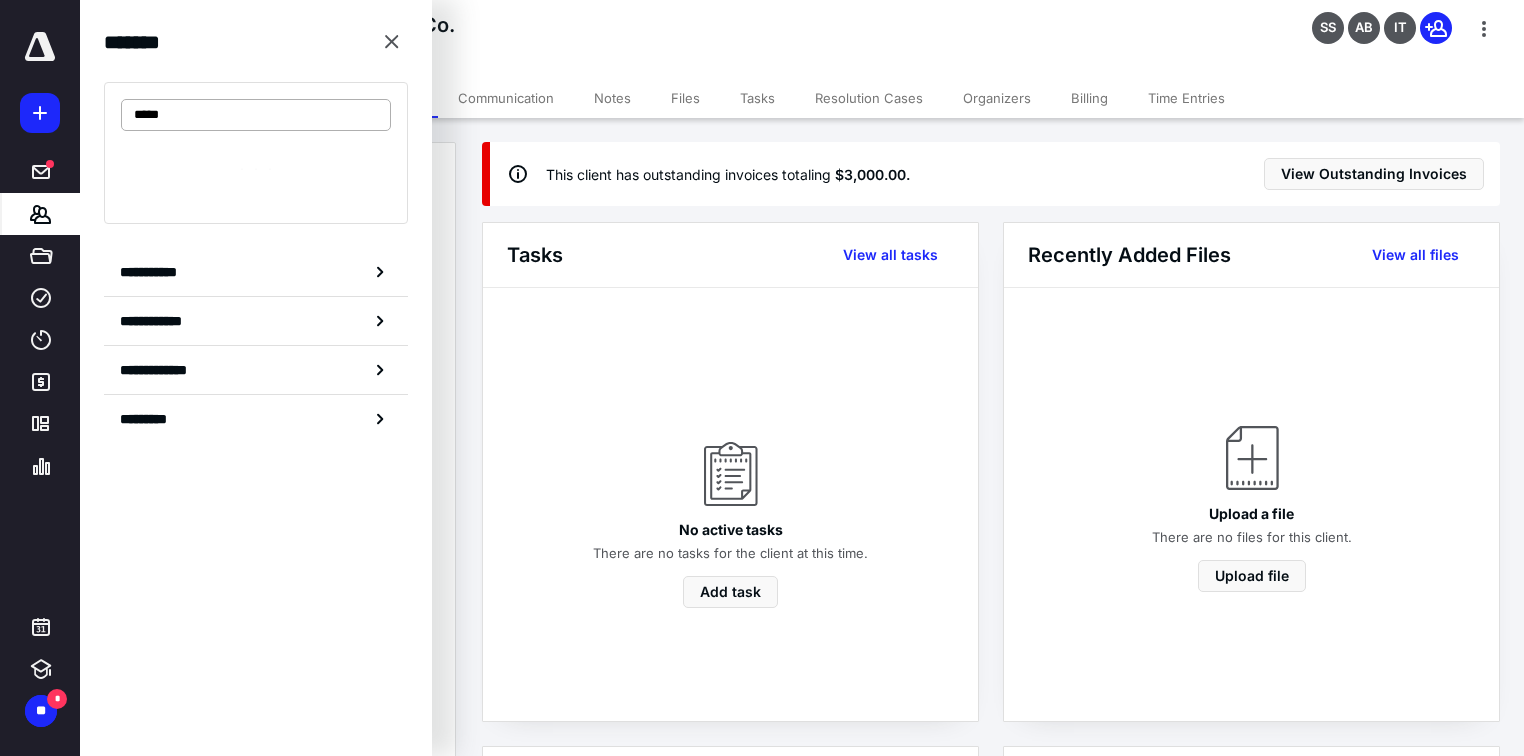 type on "*****" 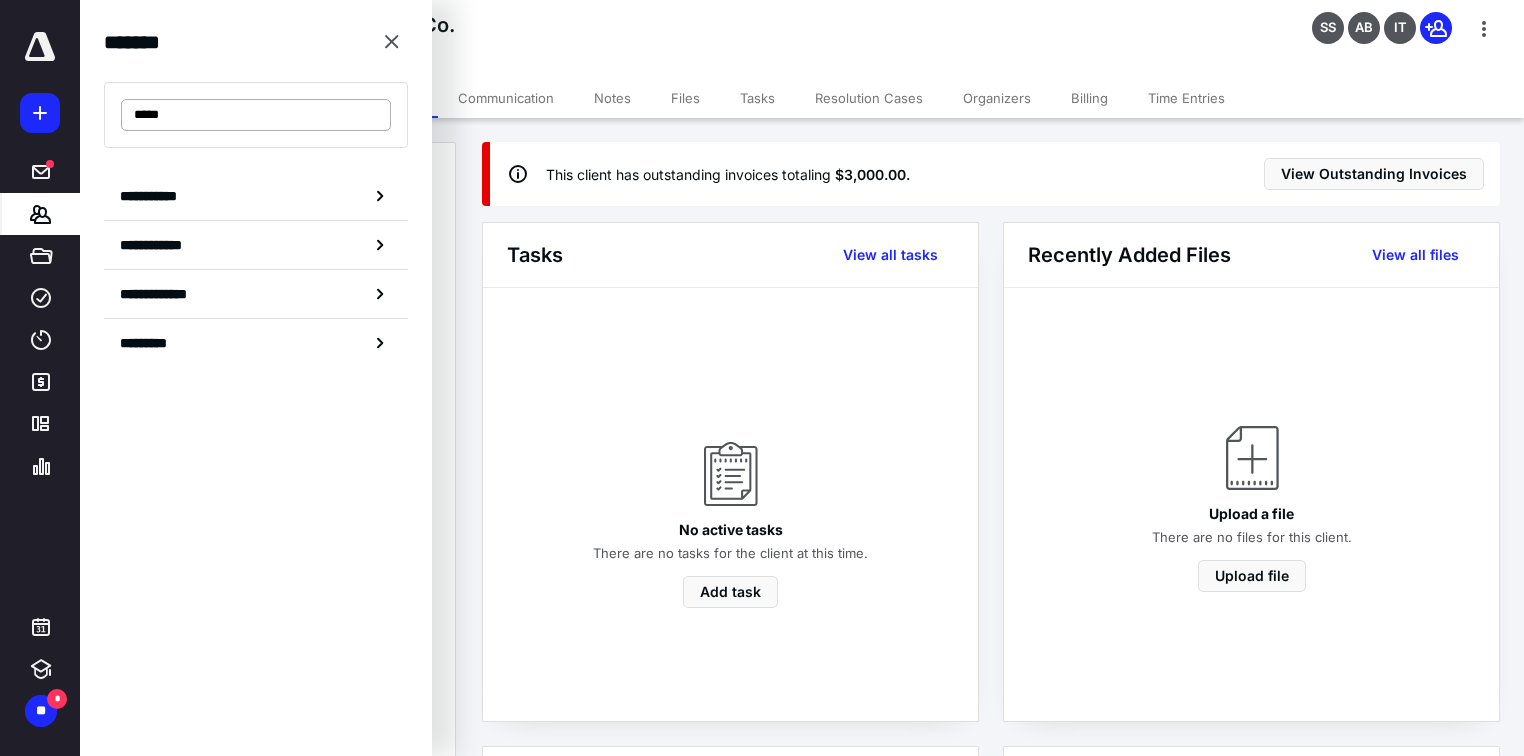 click on "*****" at bounding box center (256, 115) 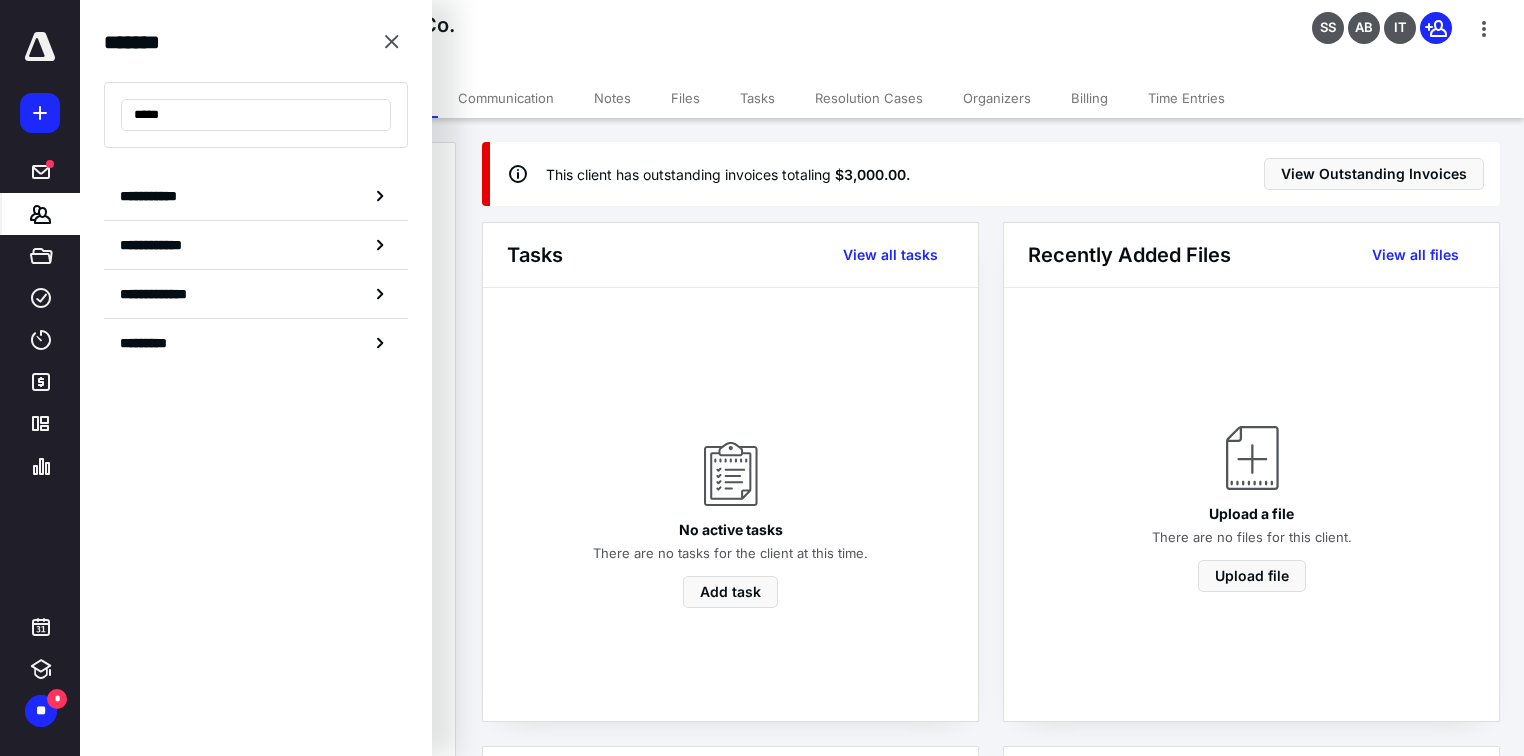 drag, startPoint x: 192, startPoint y: 108, endPoint x: 0, endPoint y: 200, distance: 212.90373 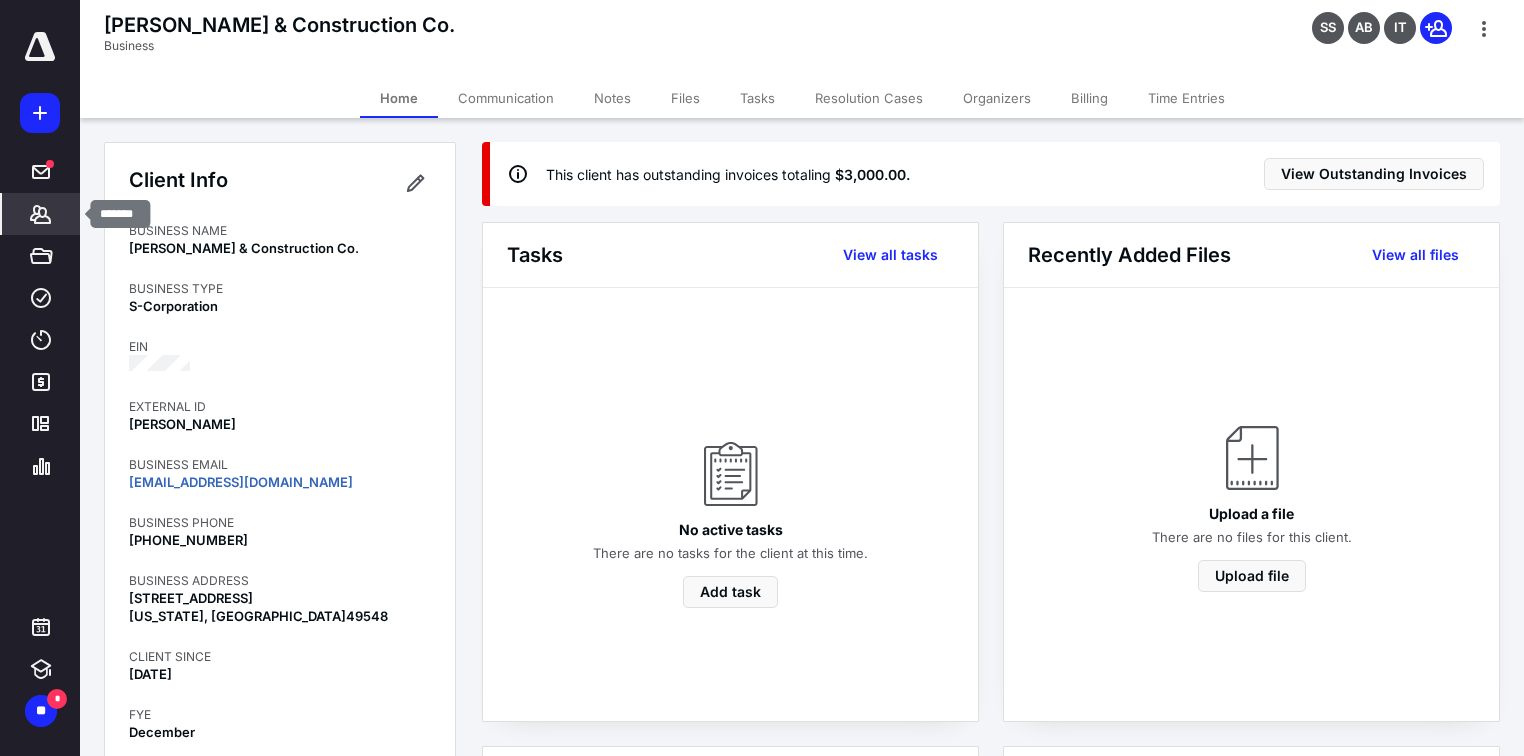 click 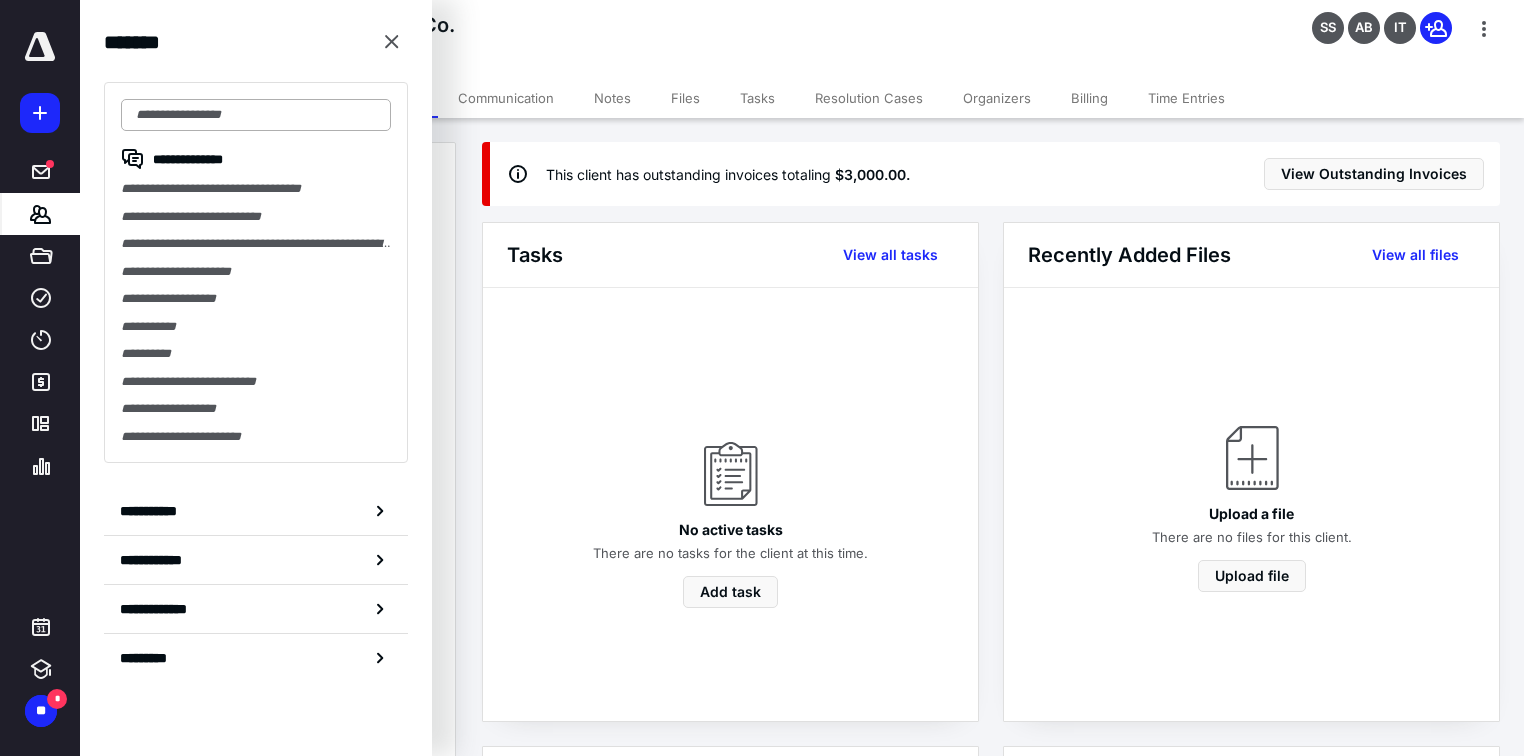 click at bounding box center (256, 115) 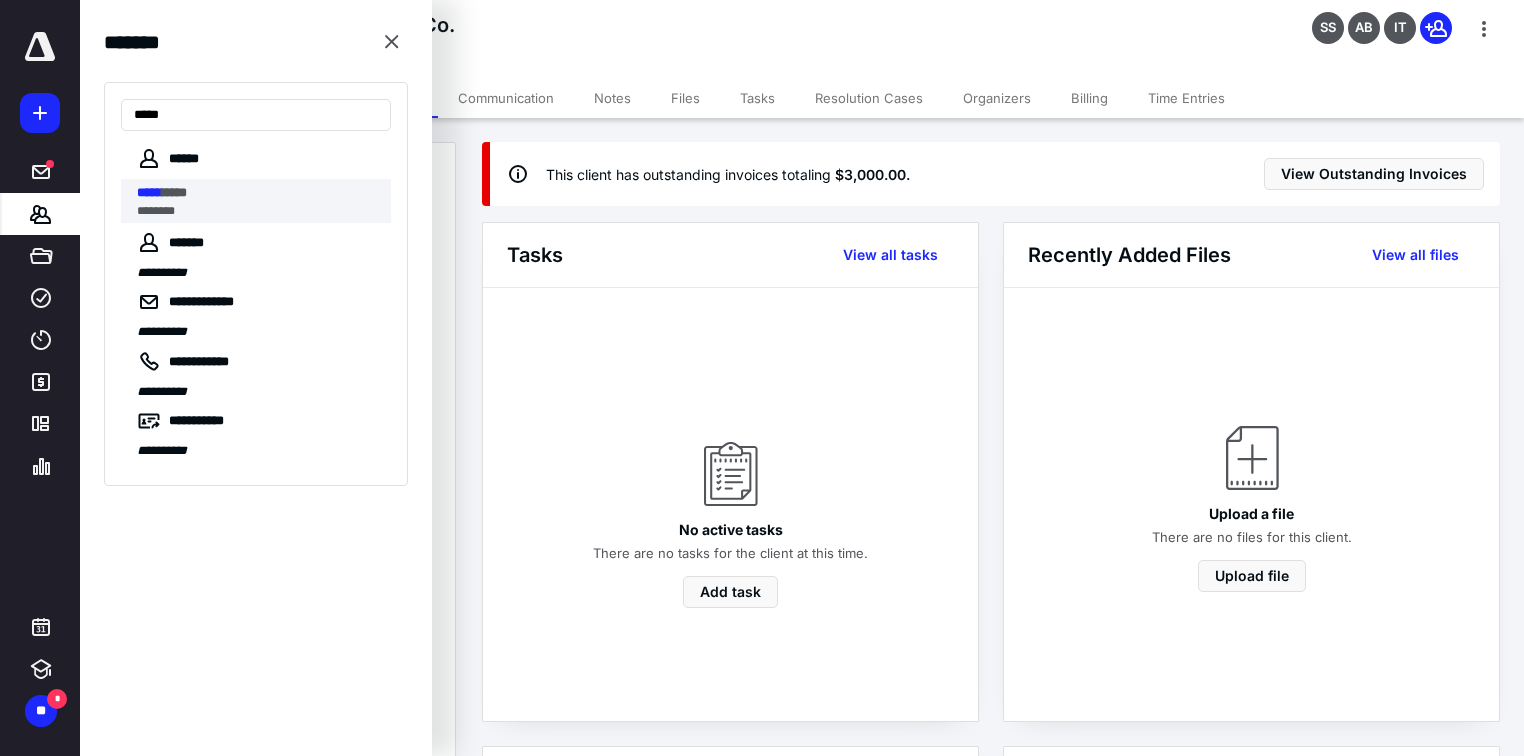 type on "*****" 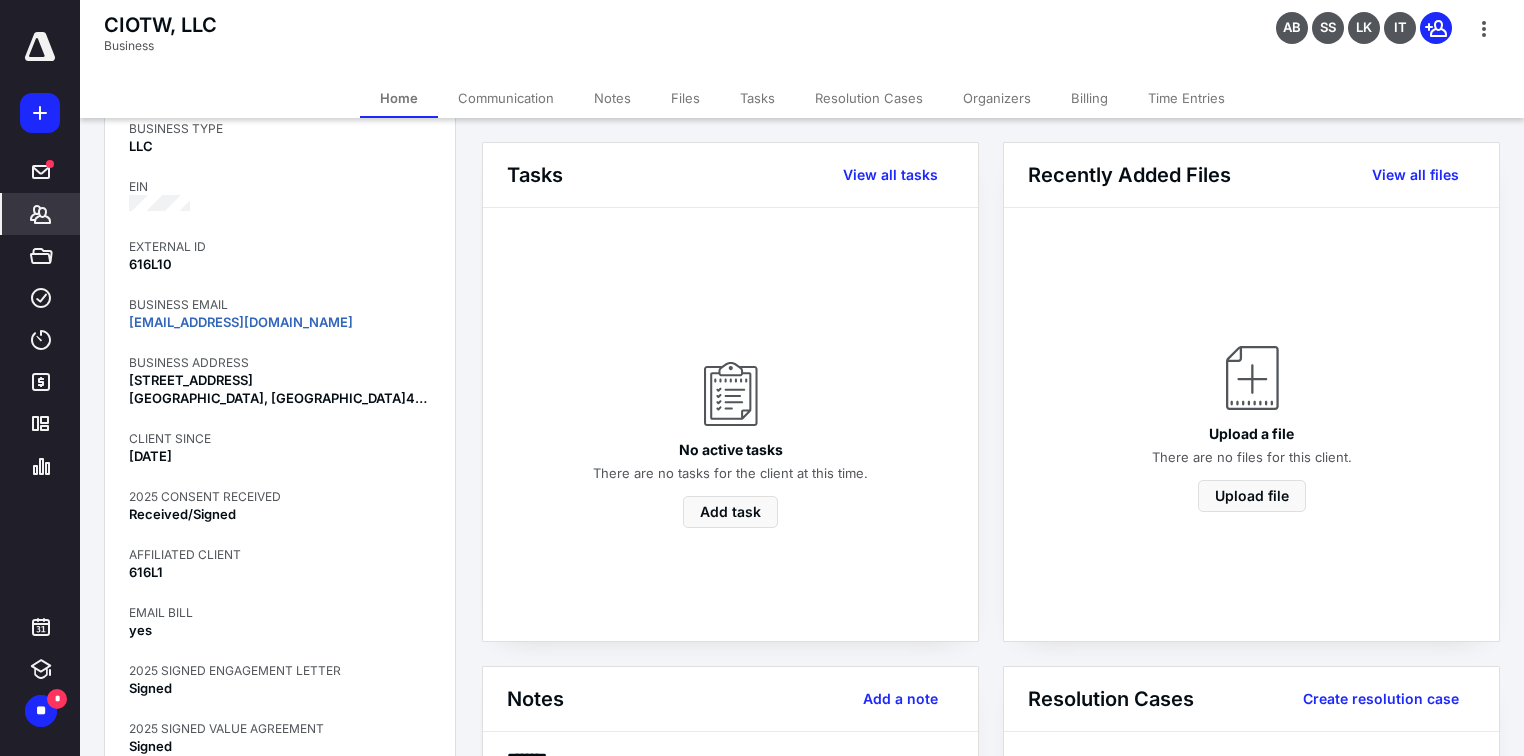 scroll, scrollTop: 240, scrollLeft: 0, axis: vertical 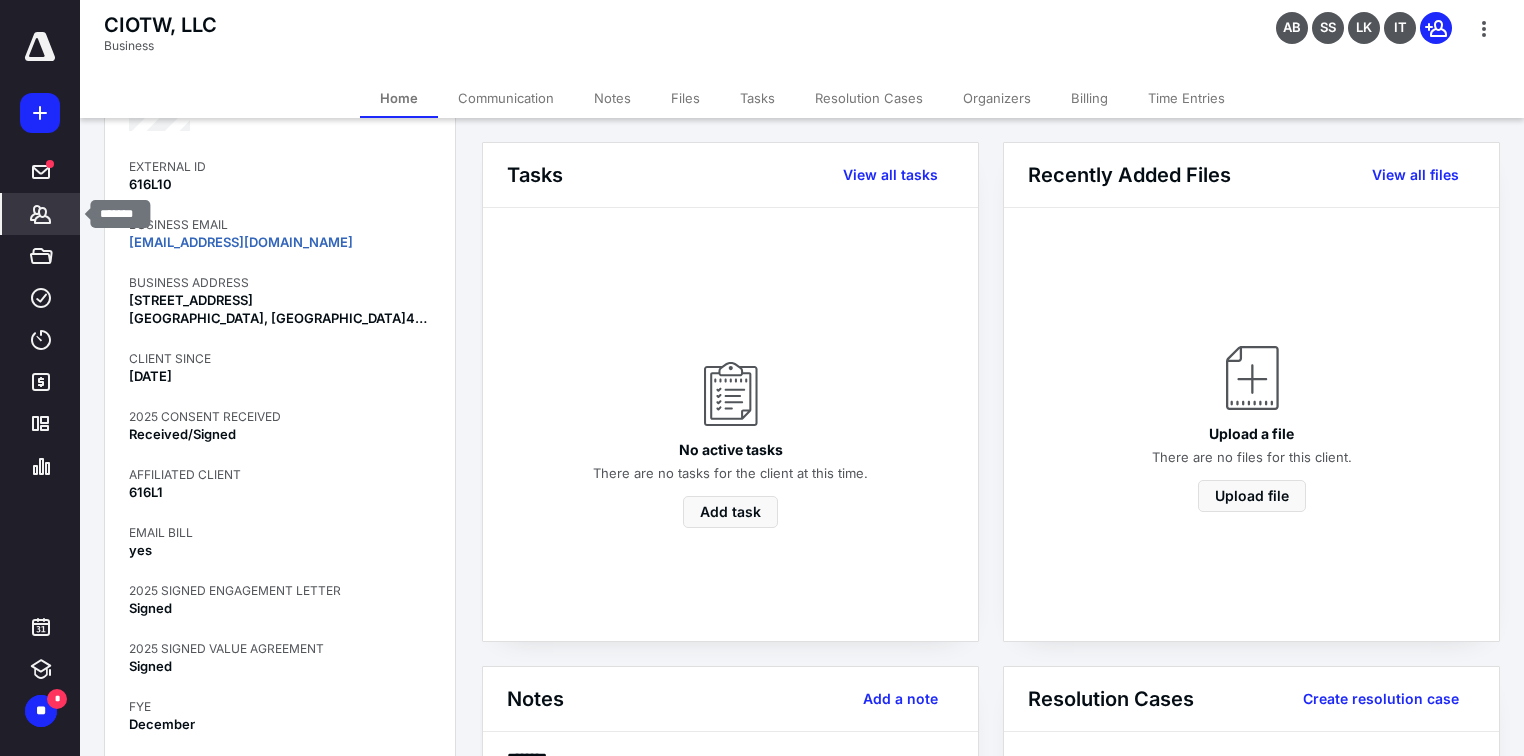 click 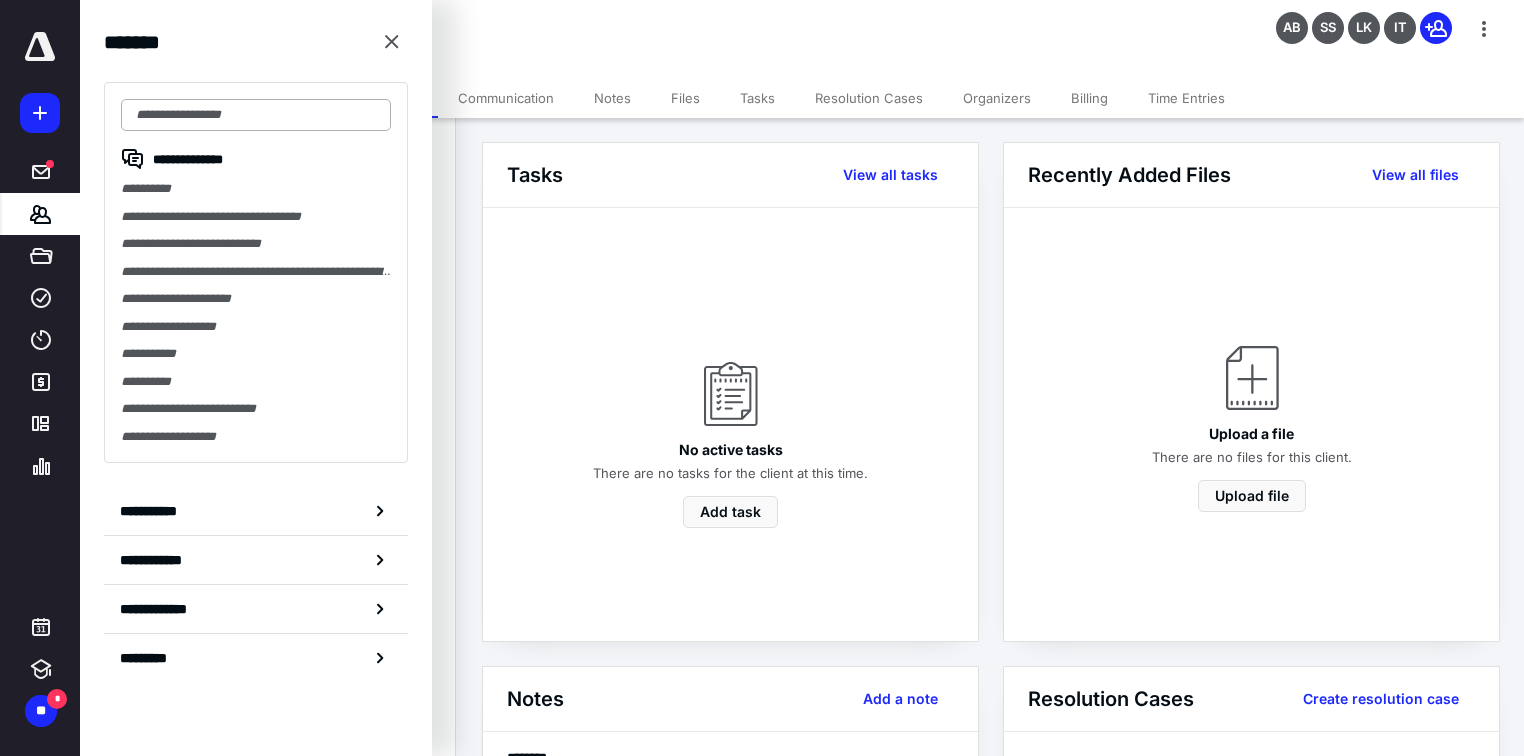 click at bounding box center [256, 115] 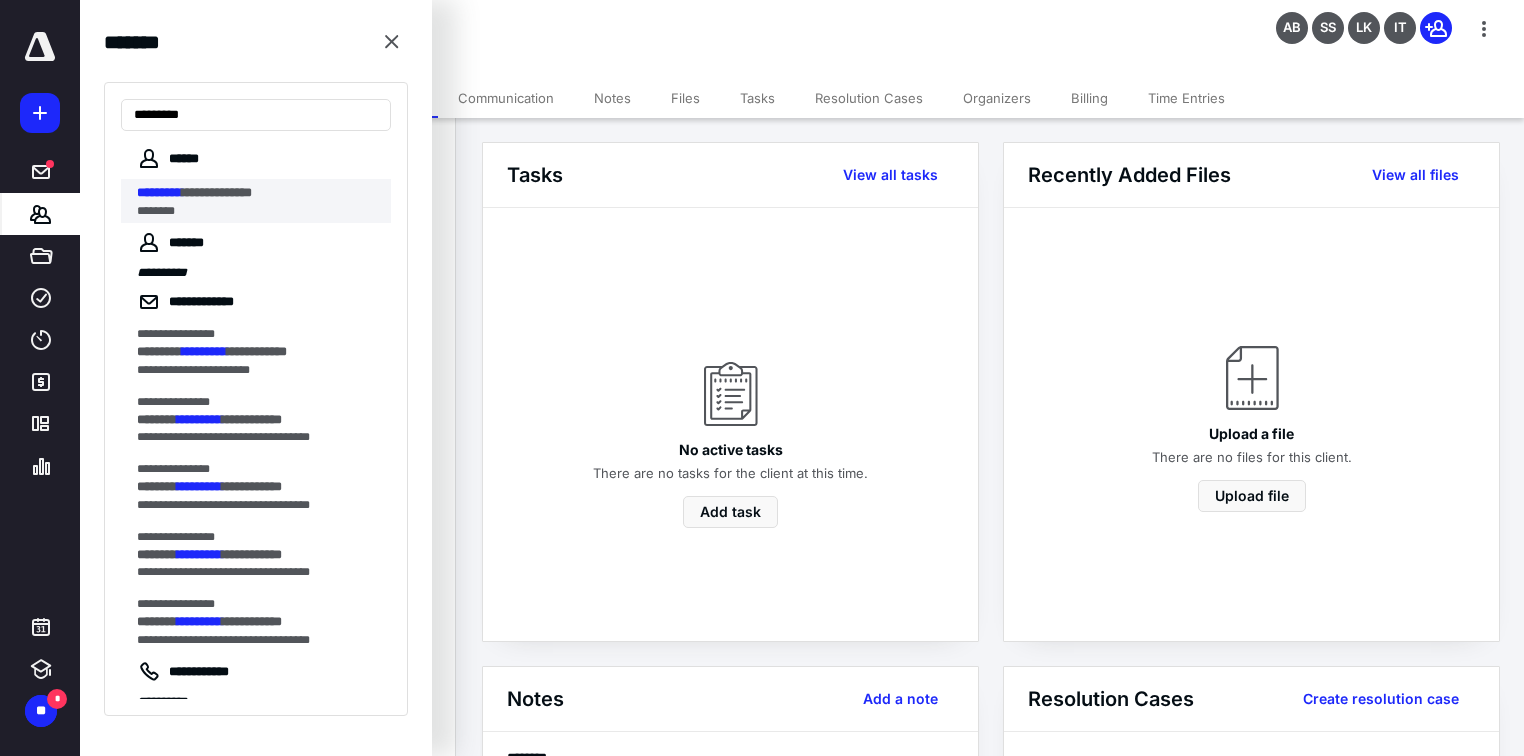 type on "*********" 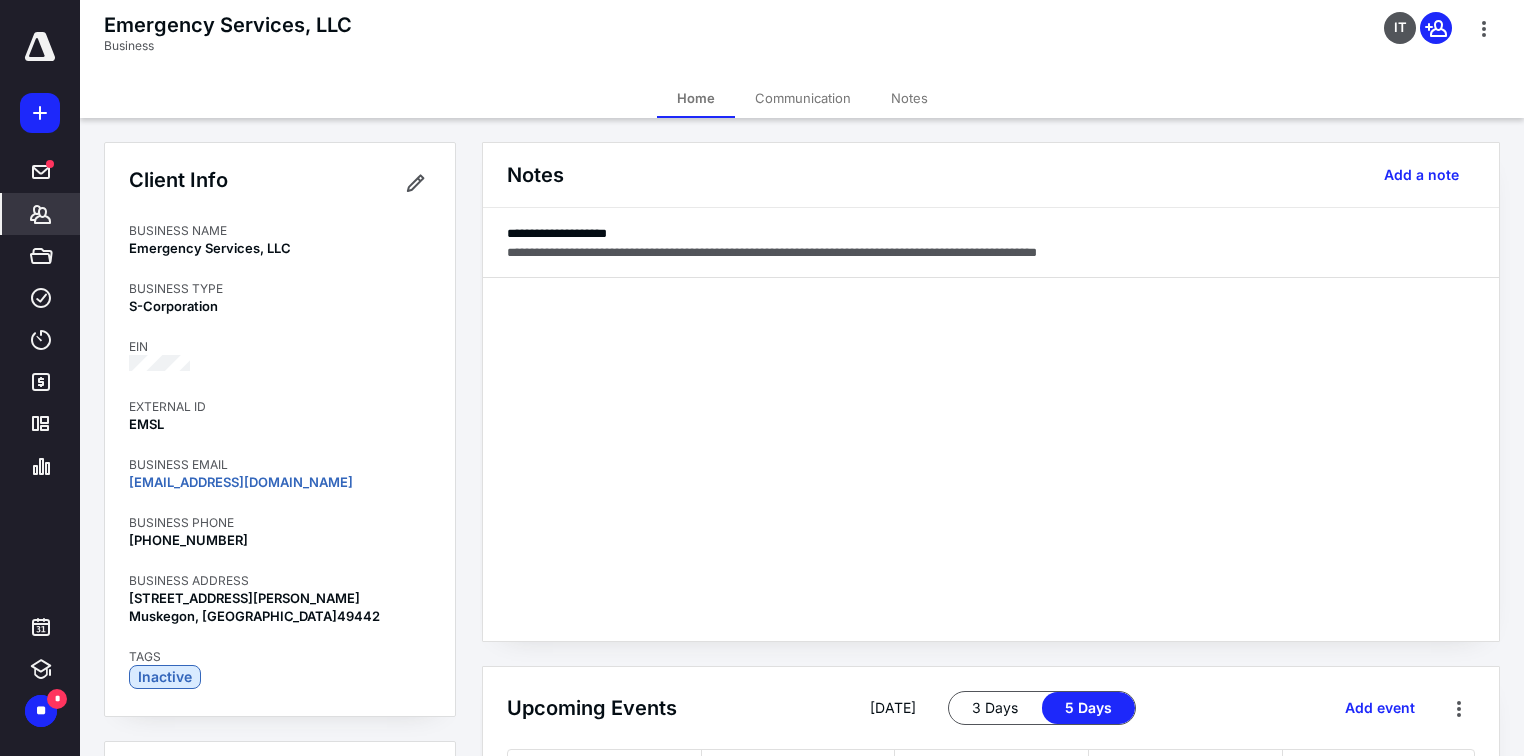 scroll, scrollTop: 307, scrollLeft: 0, axis: vertical 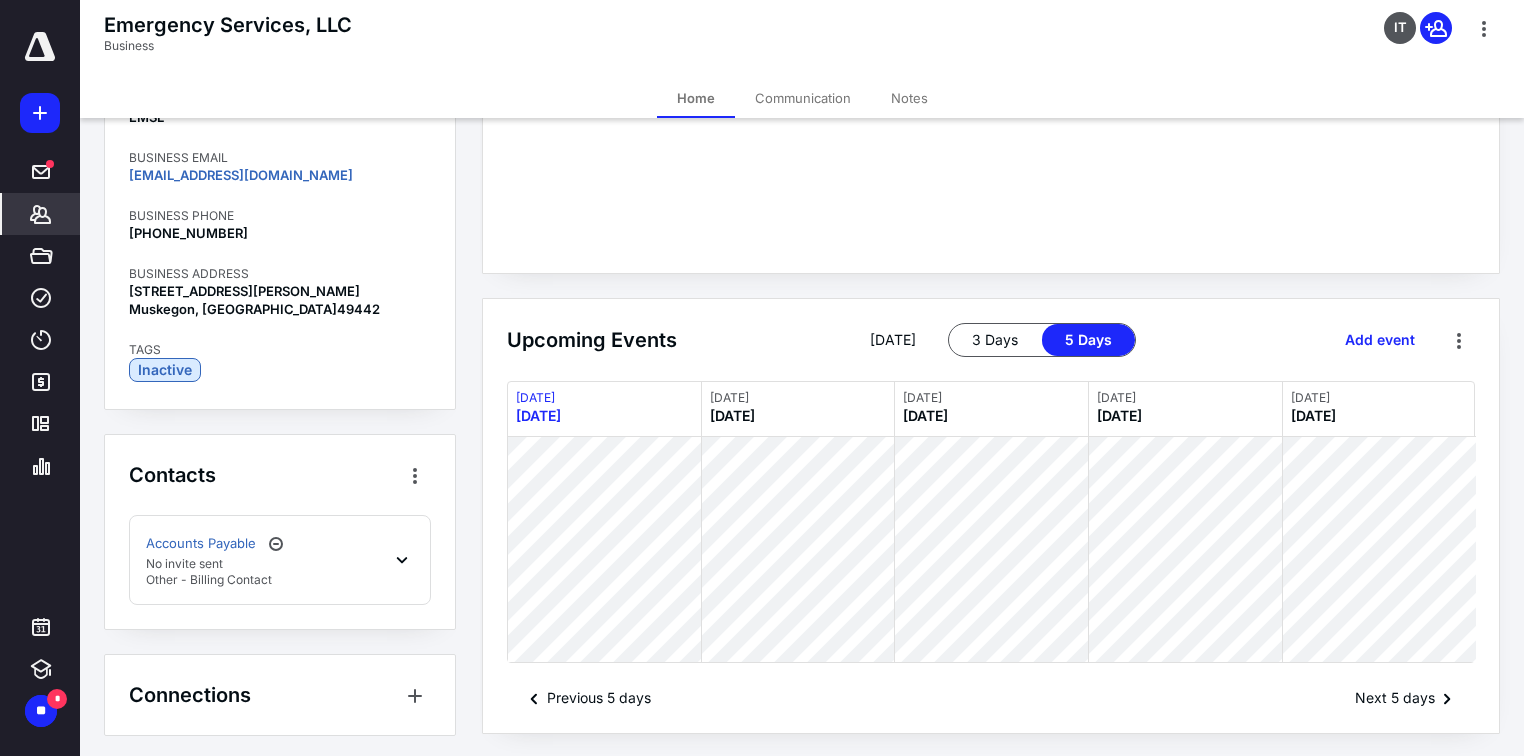 click 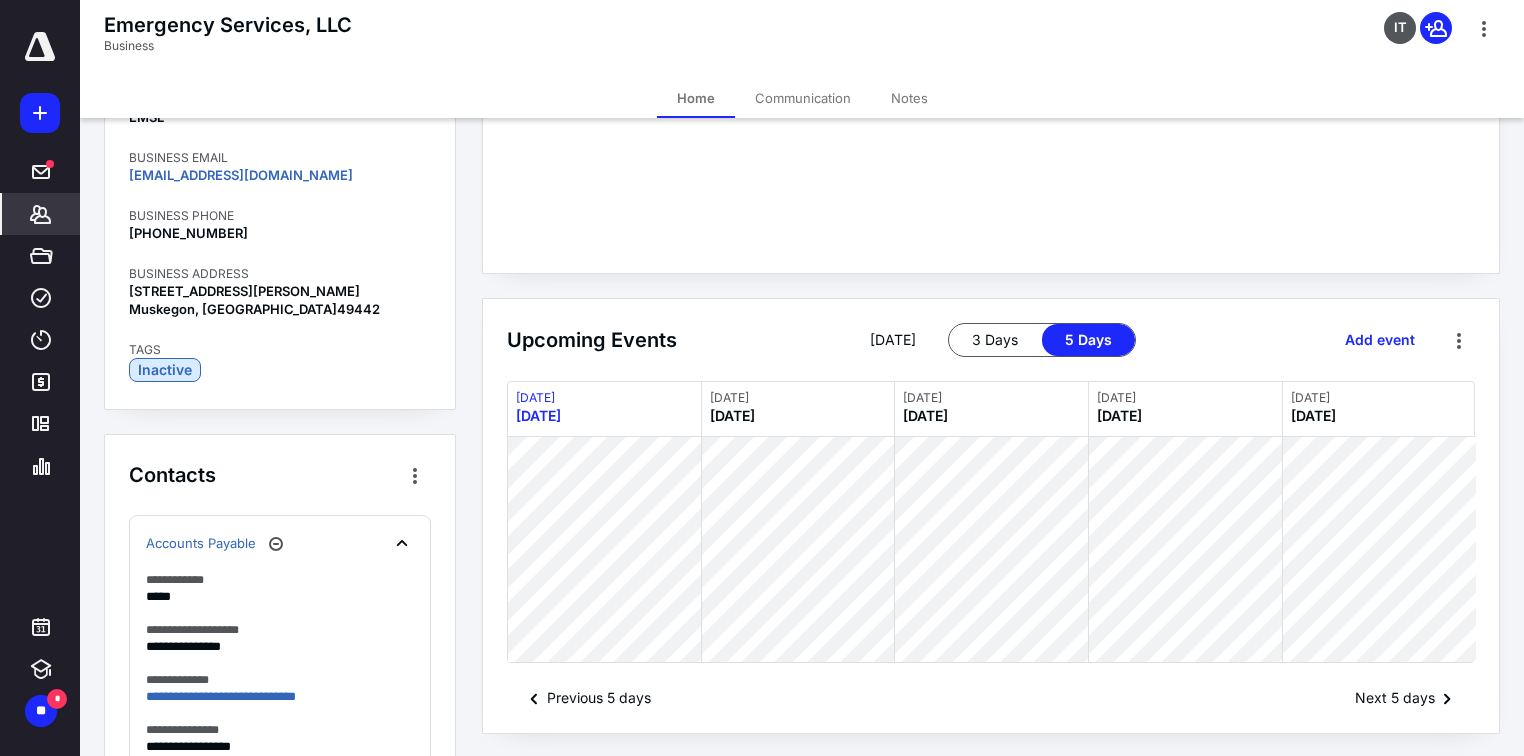 scroll, scrollTop: 0, scrollLeft: 0, axis: both 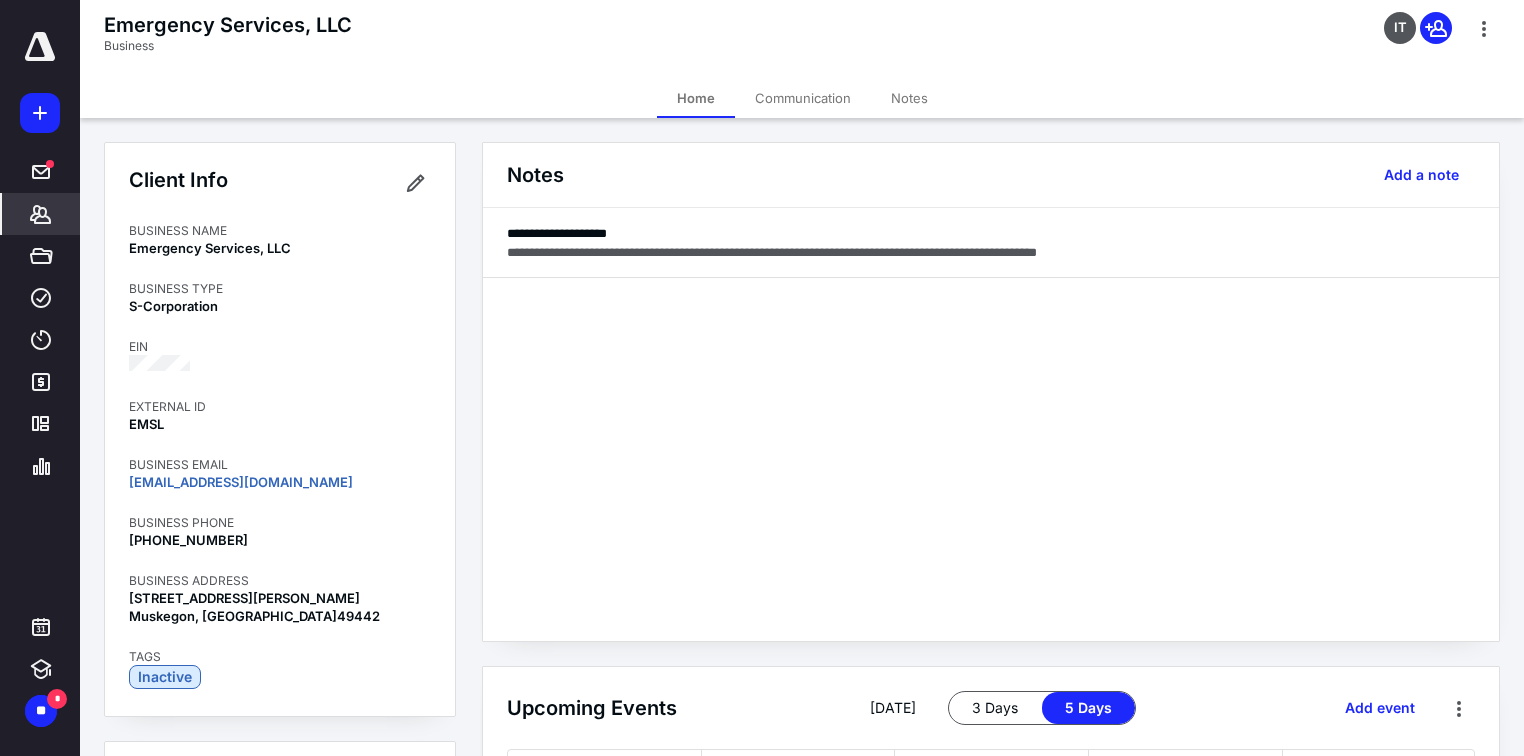 click on "Emergency Services, LLC" at bounding box center (280, 248) 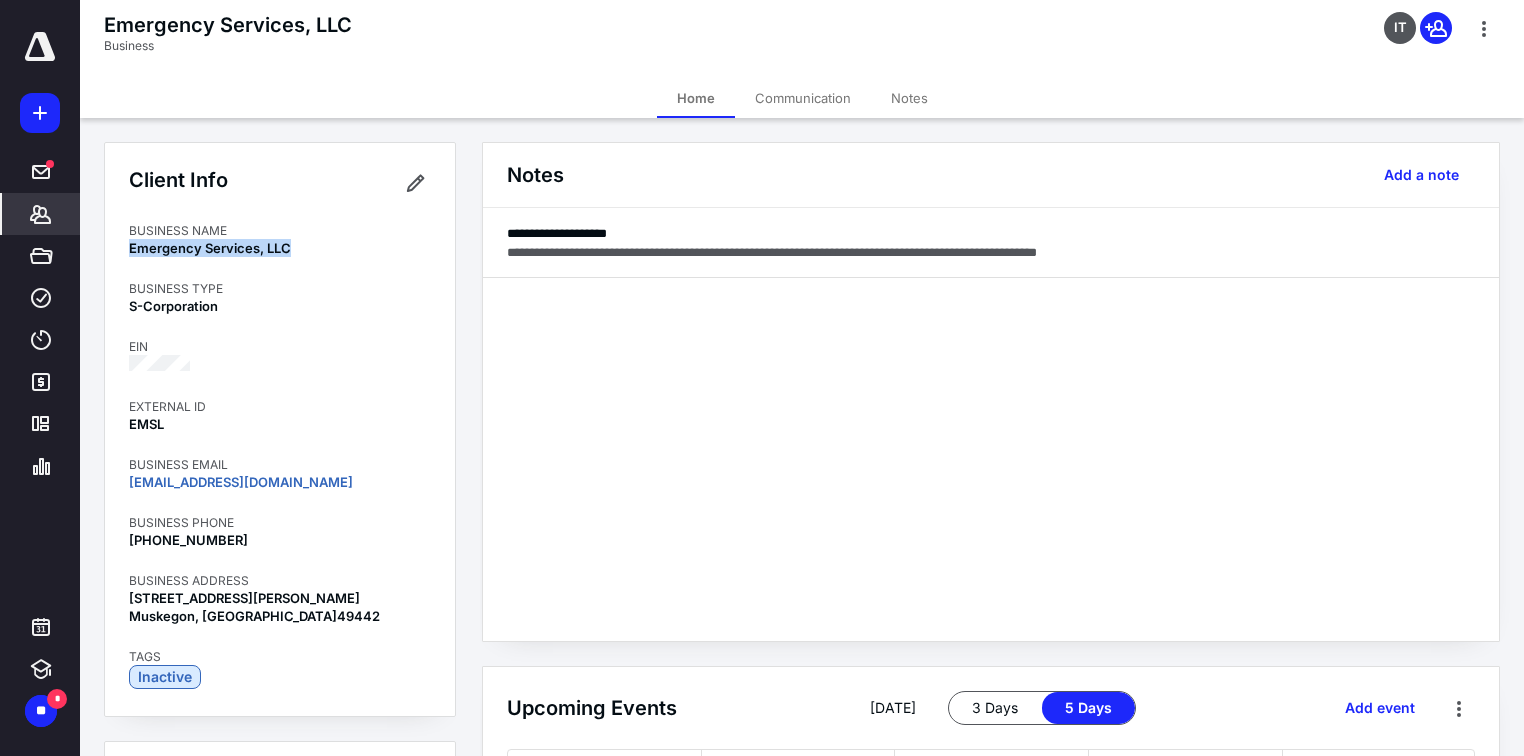 drag, startPoint x: 299, startPoint y: 246, endPoint x: 124, endPoint y: 248, distance: 175.01143 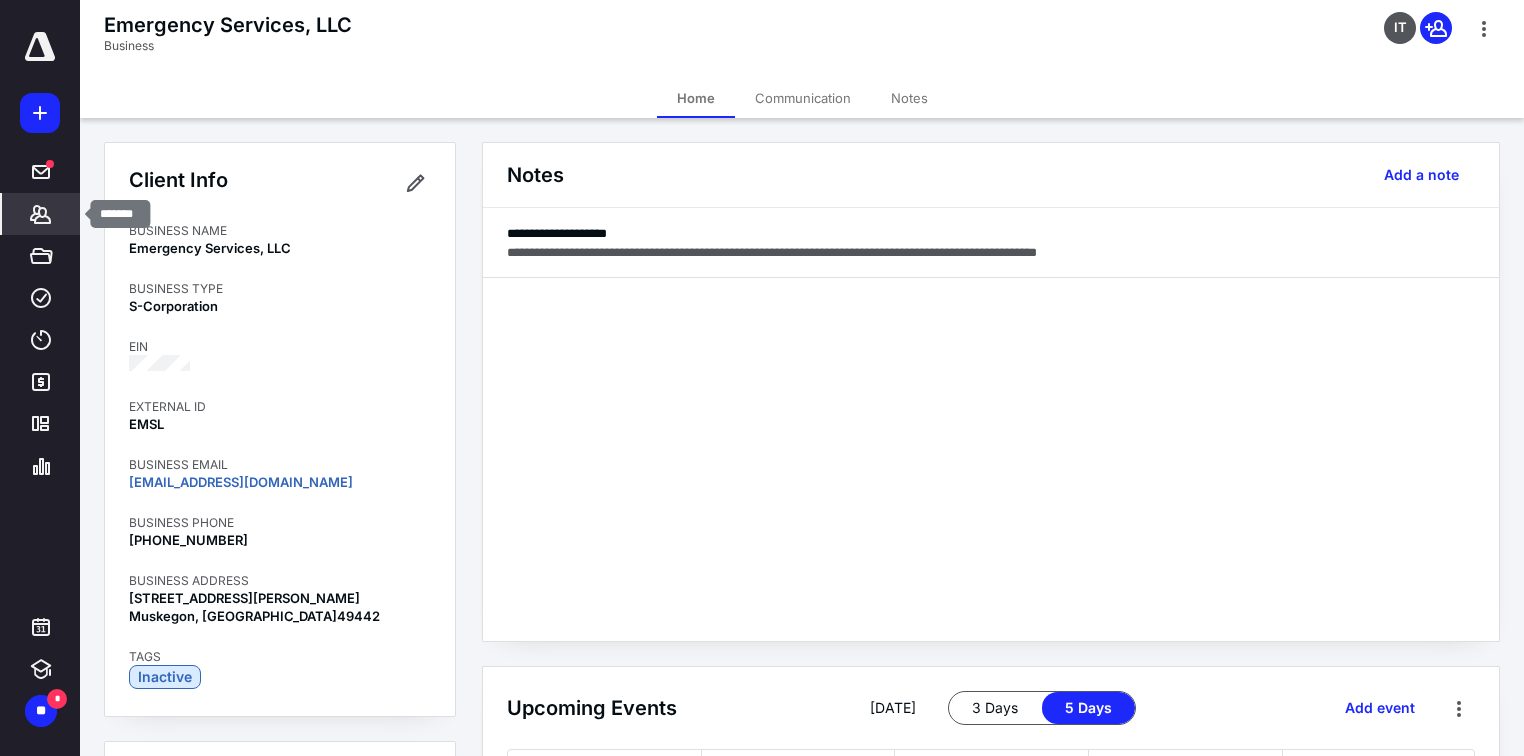 click 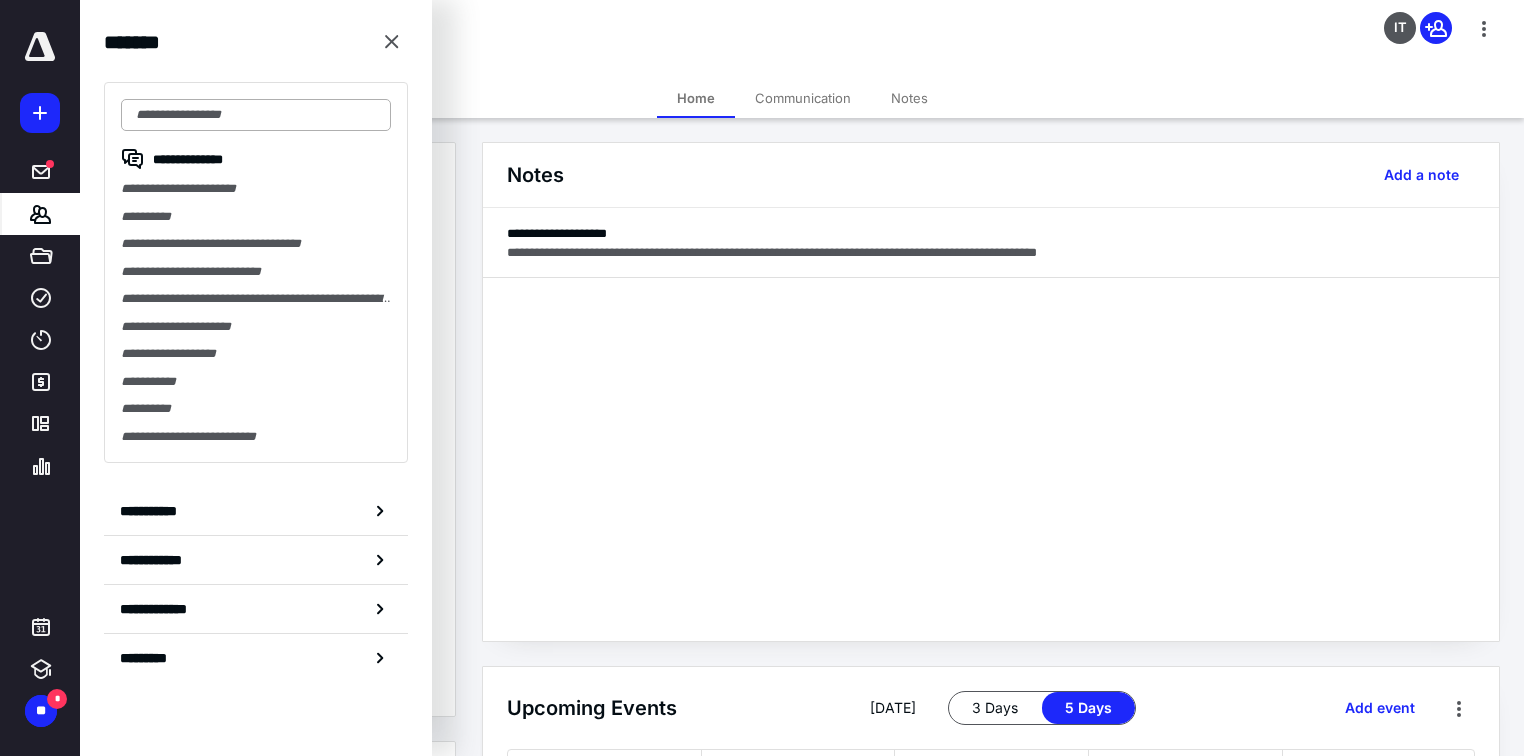 click at bounding box center (256, 115) 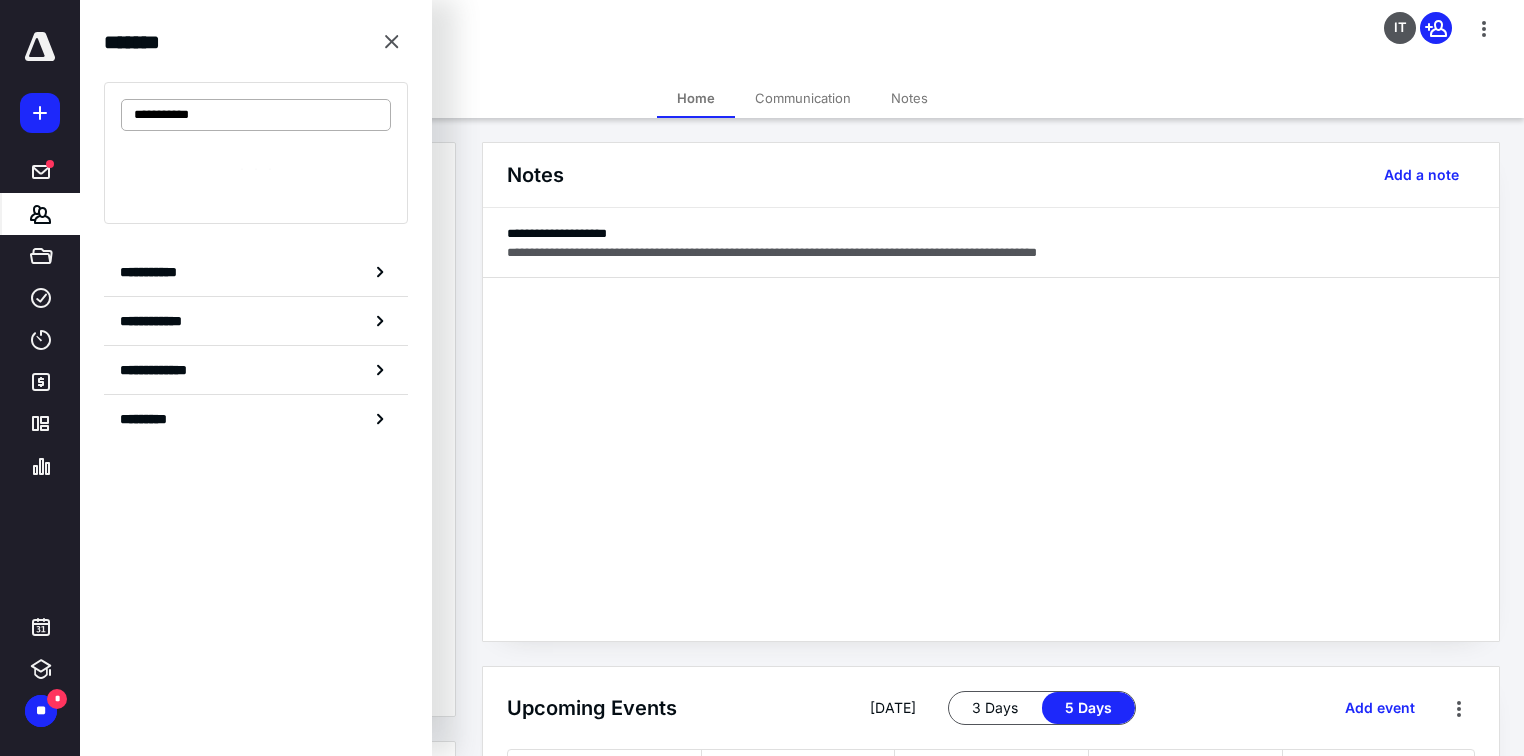 type on "**********" 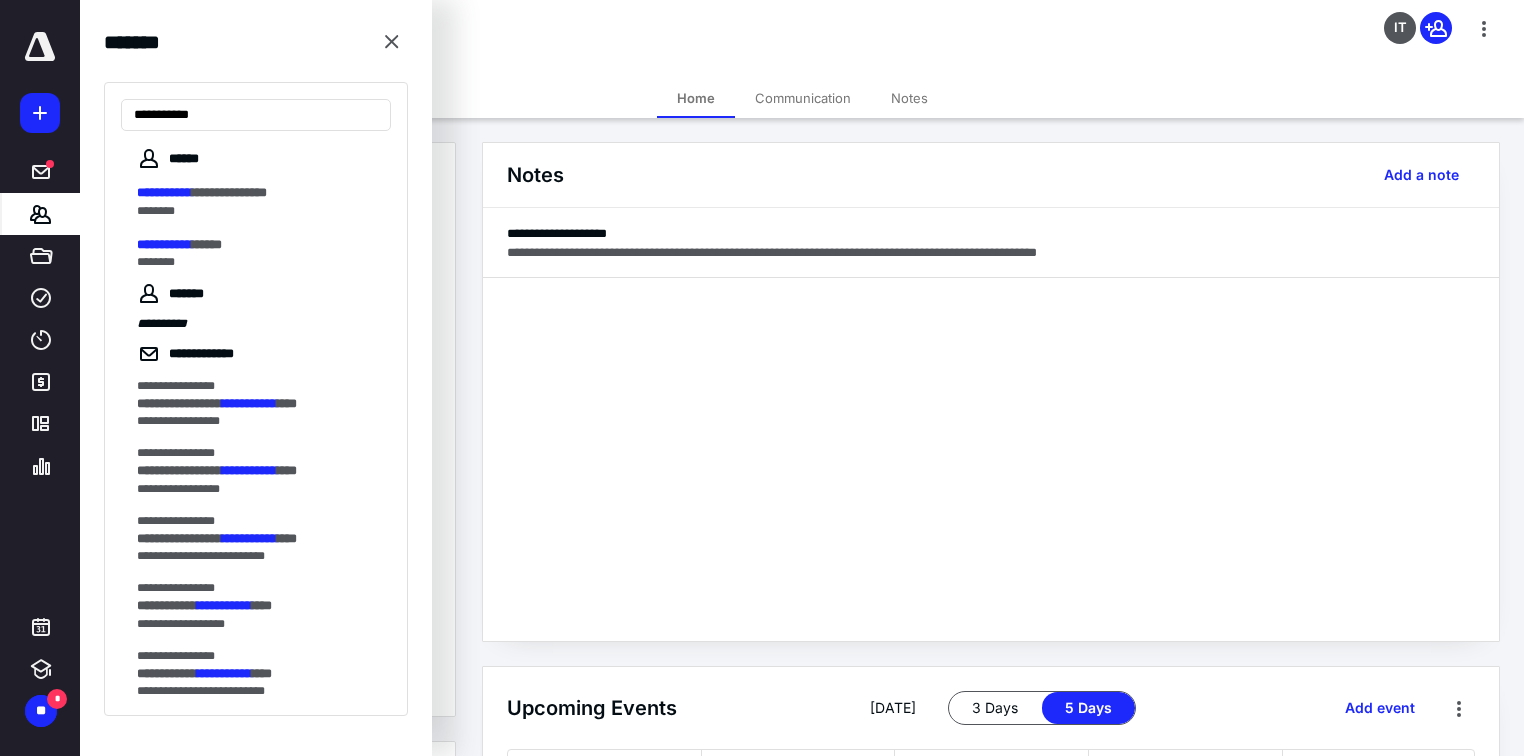 click on "******" at bounding box center [207, 244] 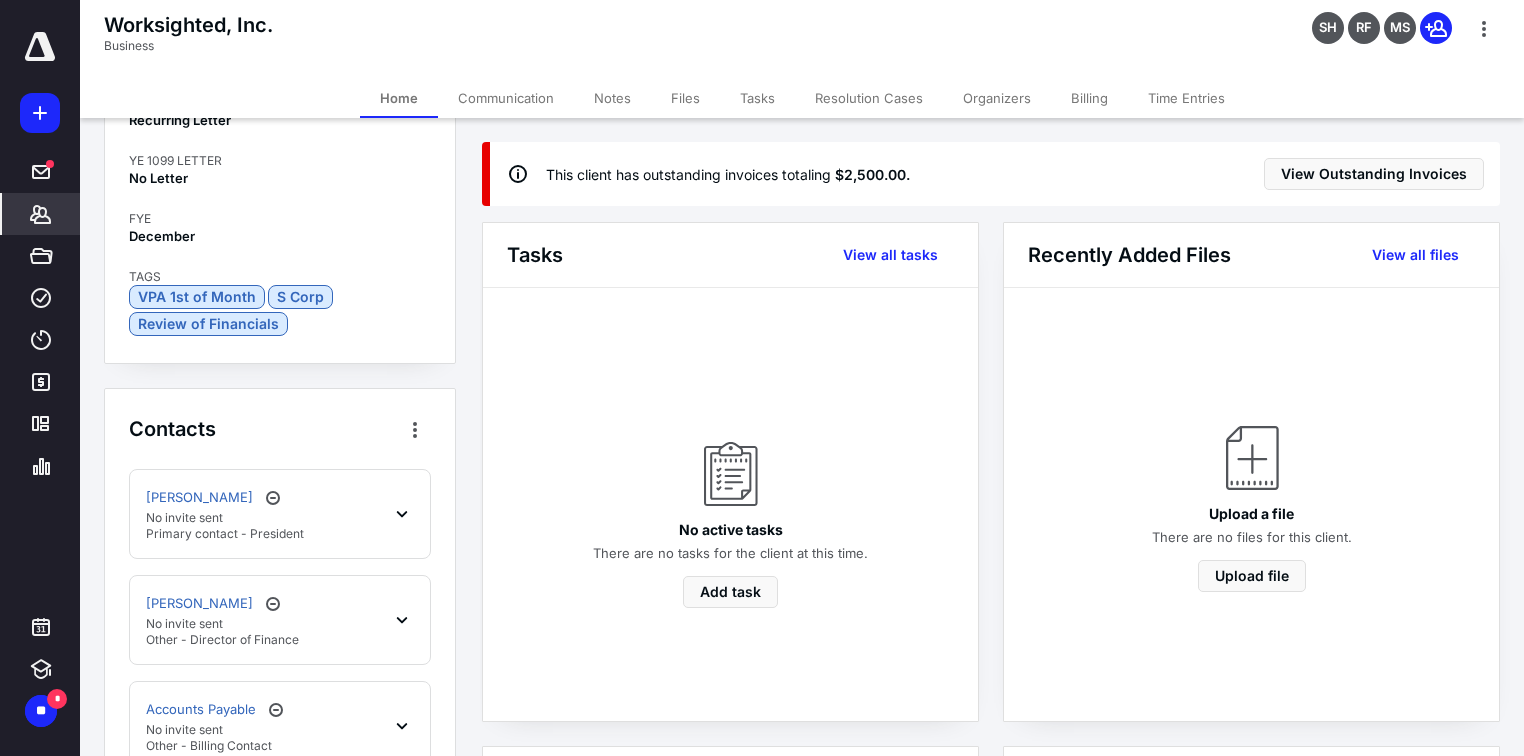 scroll, scrollTop: 1040, scrollLeft: 0, axis: vertical 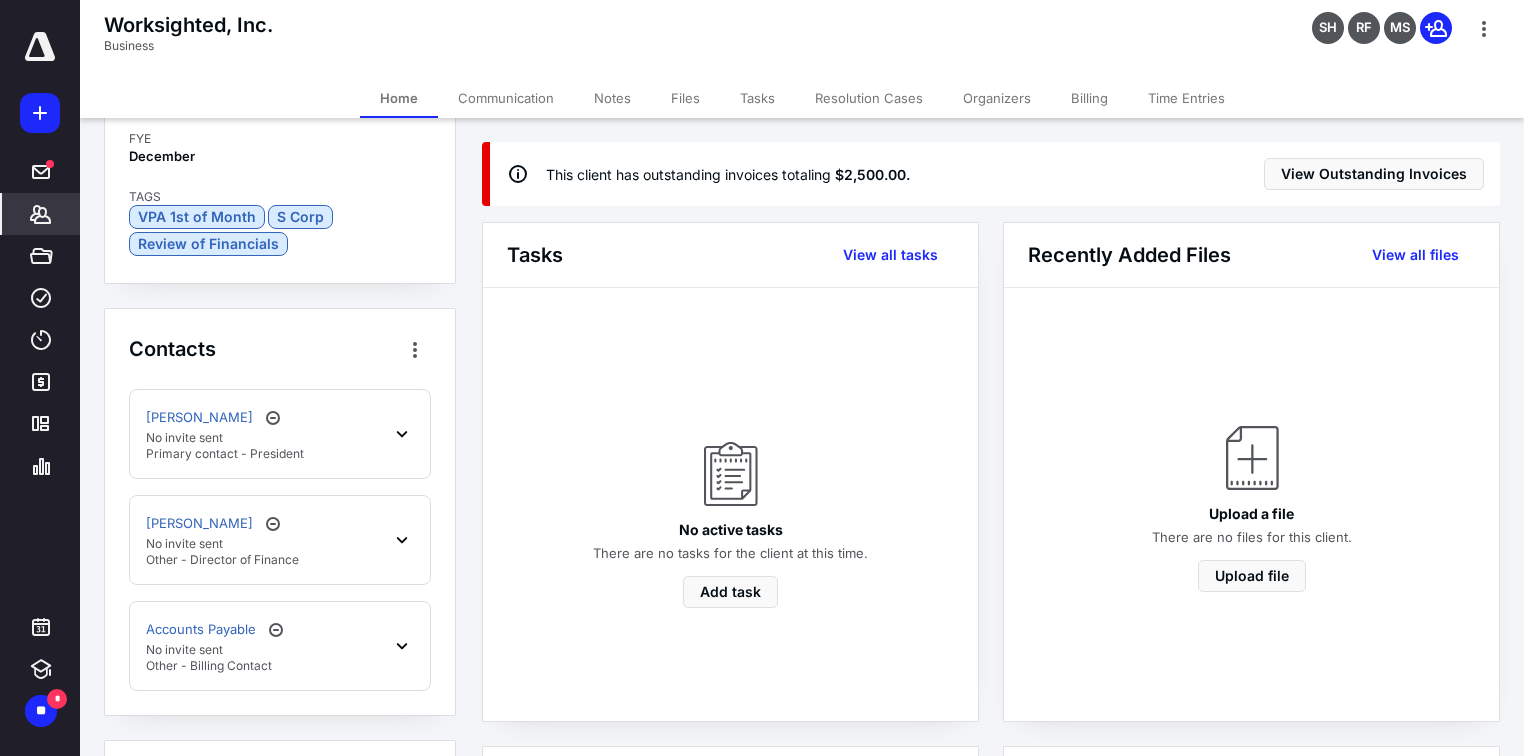 click 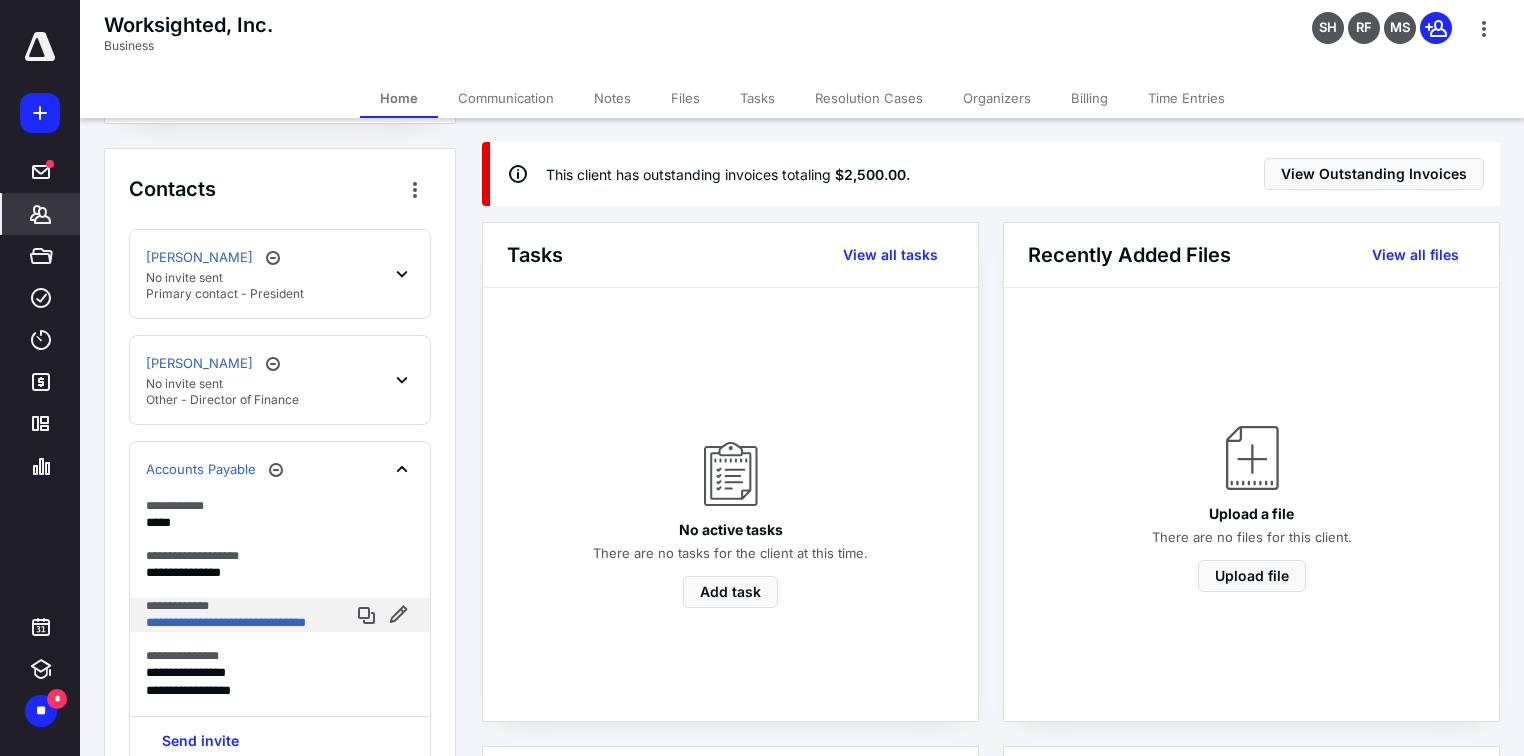 scroll, scrollTop: 1280, scrollLeft: 0, axis: vertical 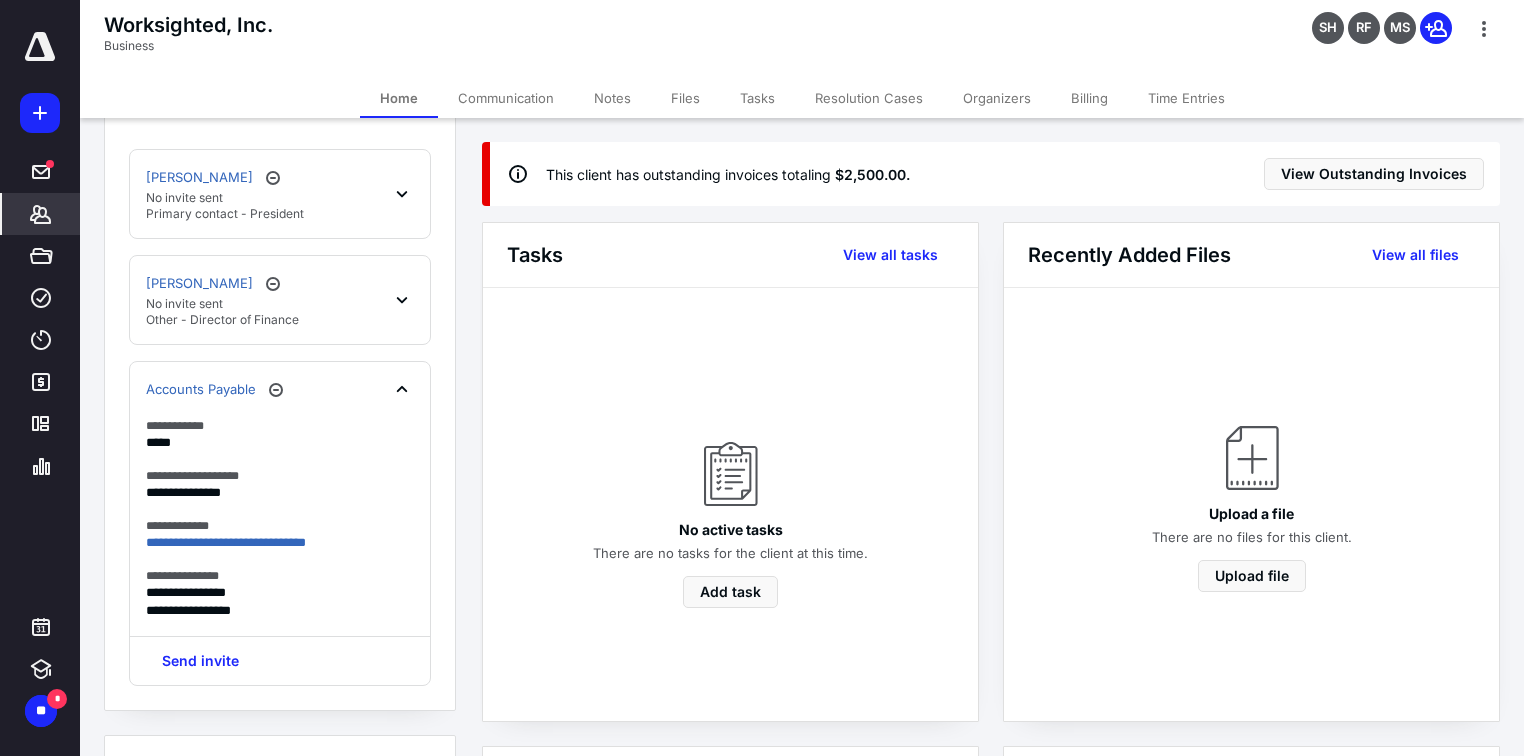 click on "**********" at bounding box center (280, 89) 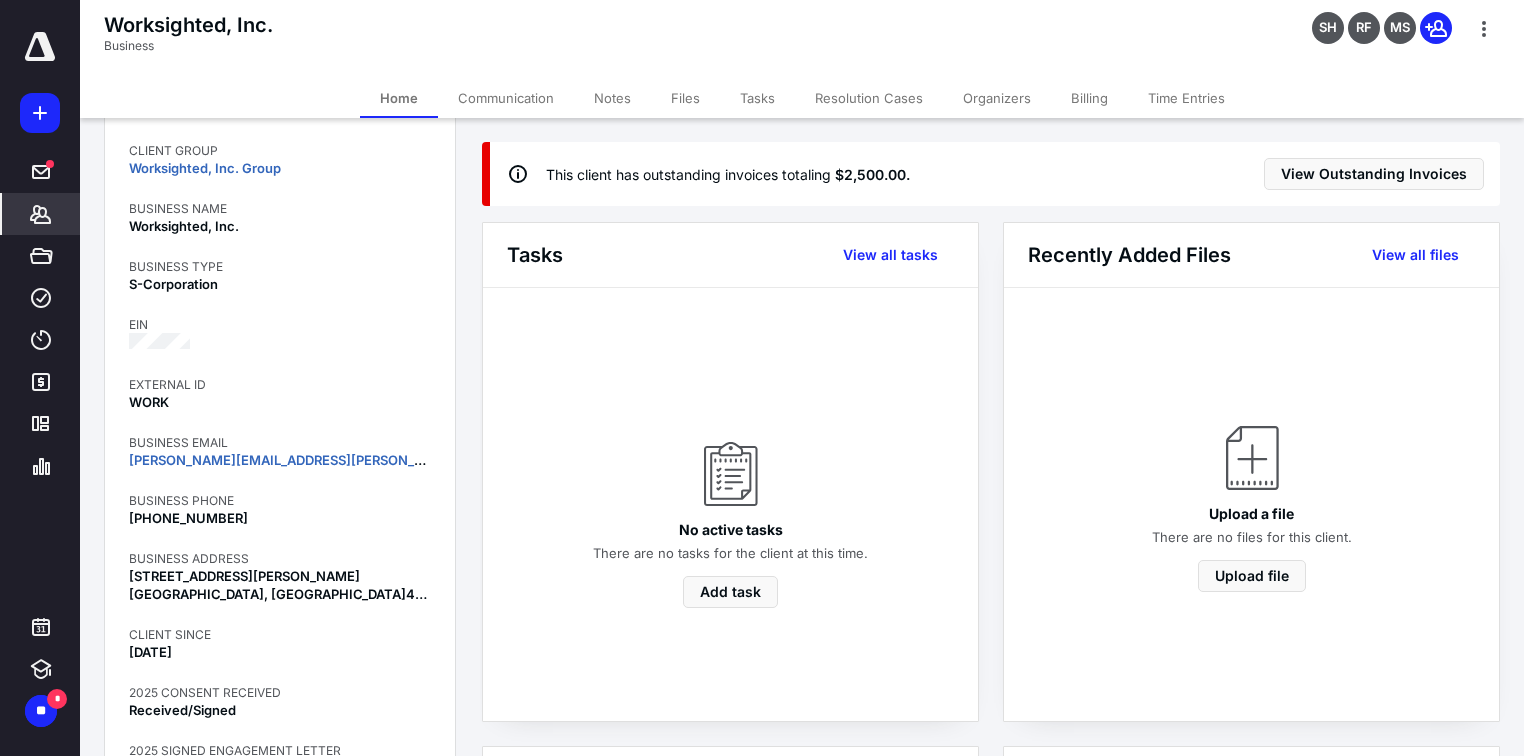 scroll, scrollTop: 0, scrollLeft: 0, axis: both 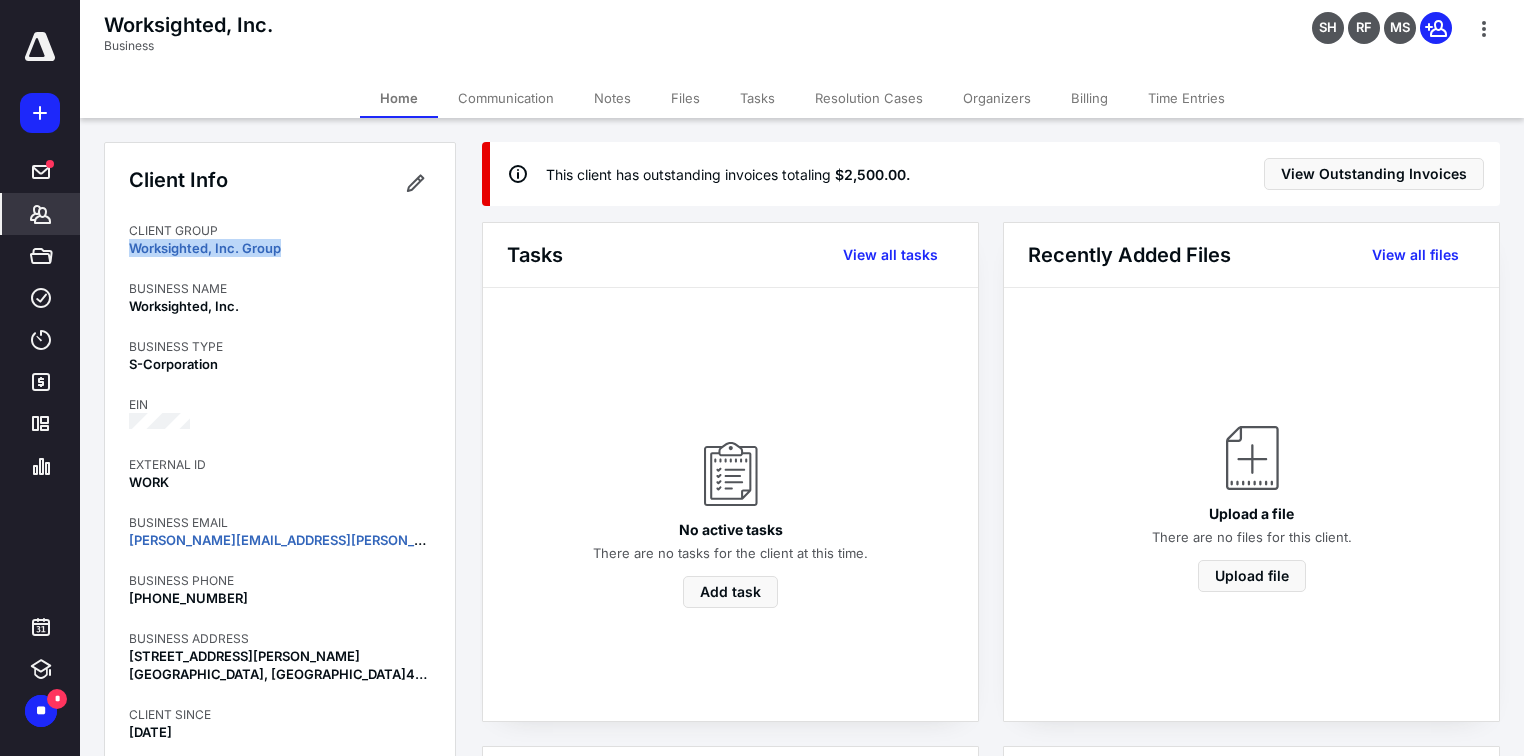 drag, startPoint x: 291, startPoint y: 244, endPoint x: 122, endPoint y: 248, distance: 169.04733 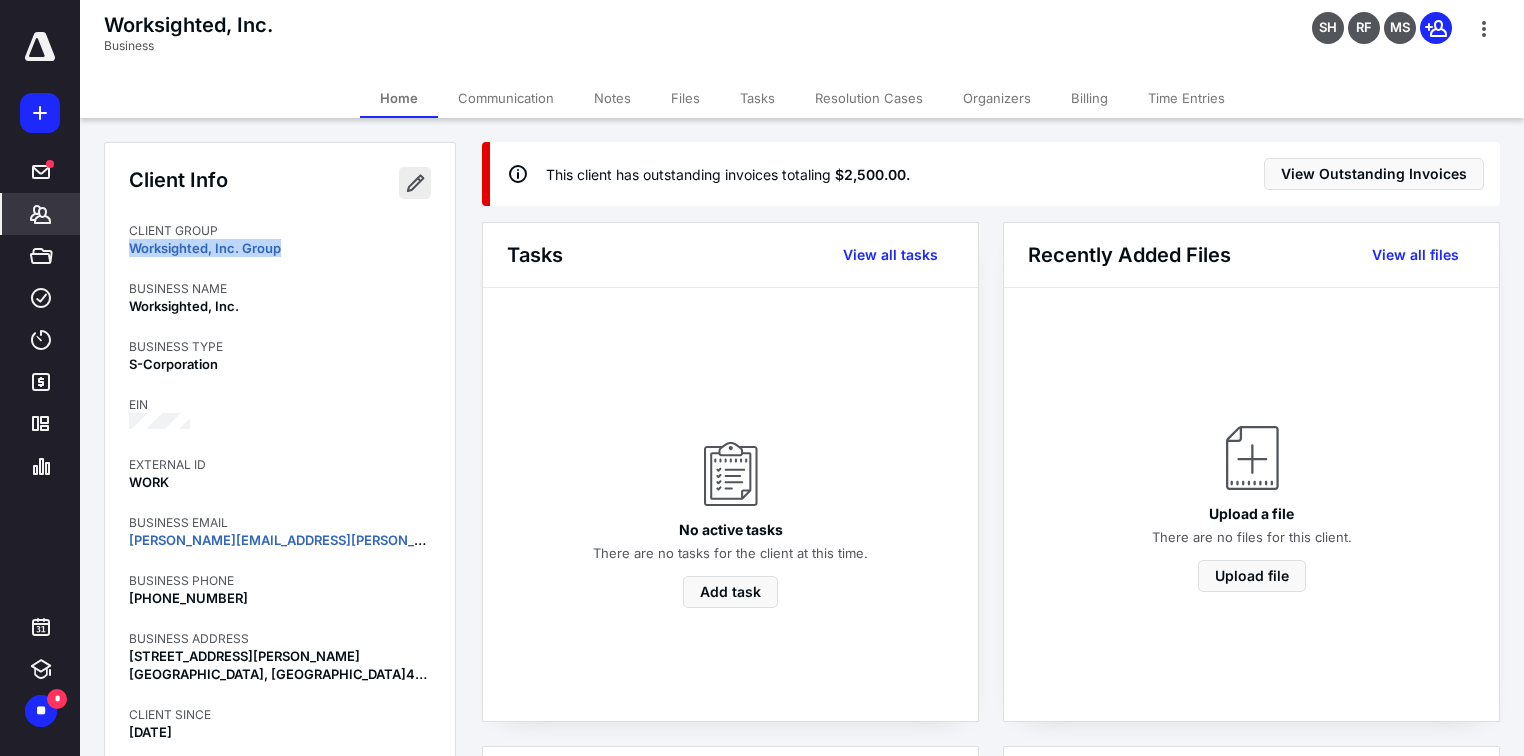copy on "Worksighted, Inc. Group" 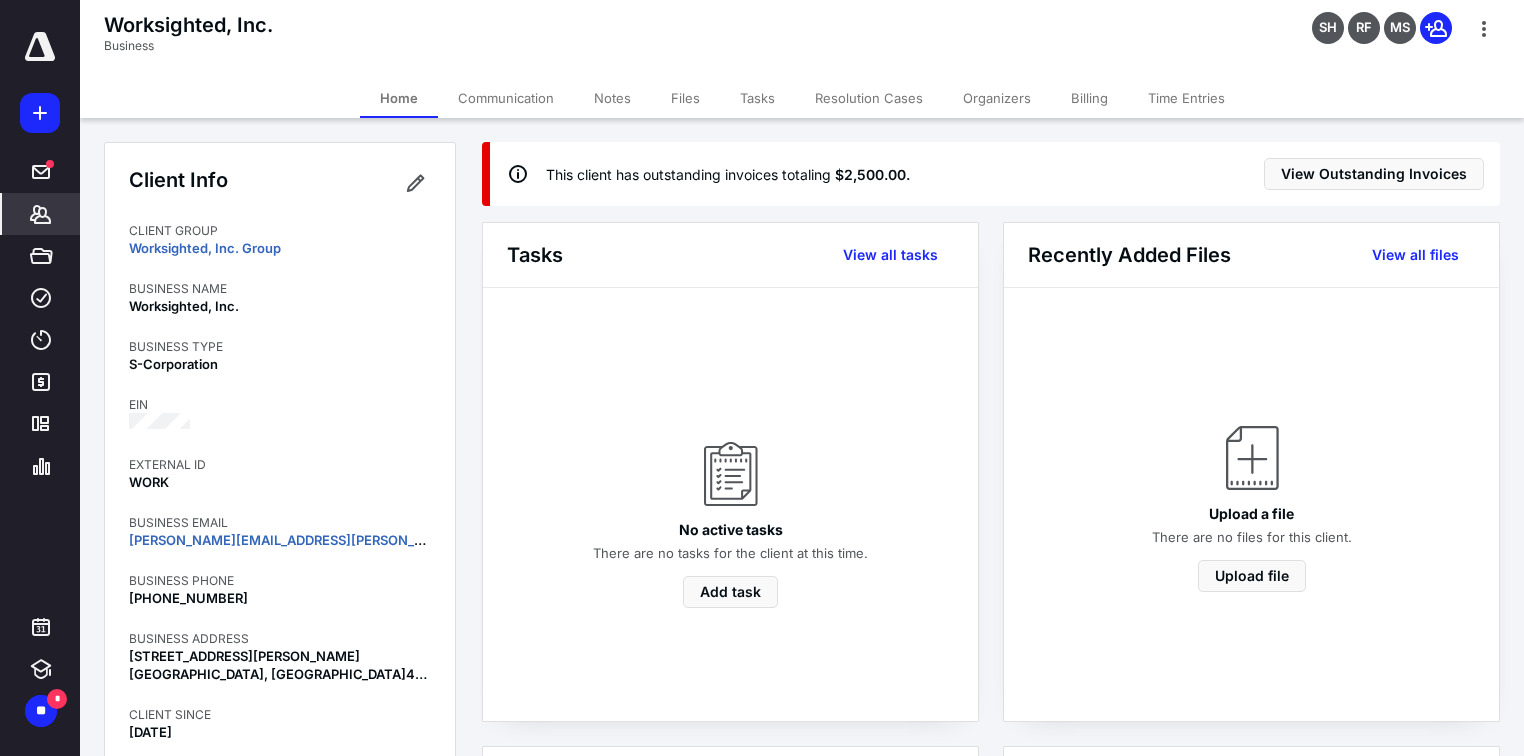 click on "Worksighted, Inc." at bounding box center [280, 306] 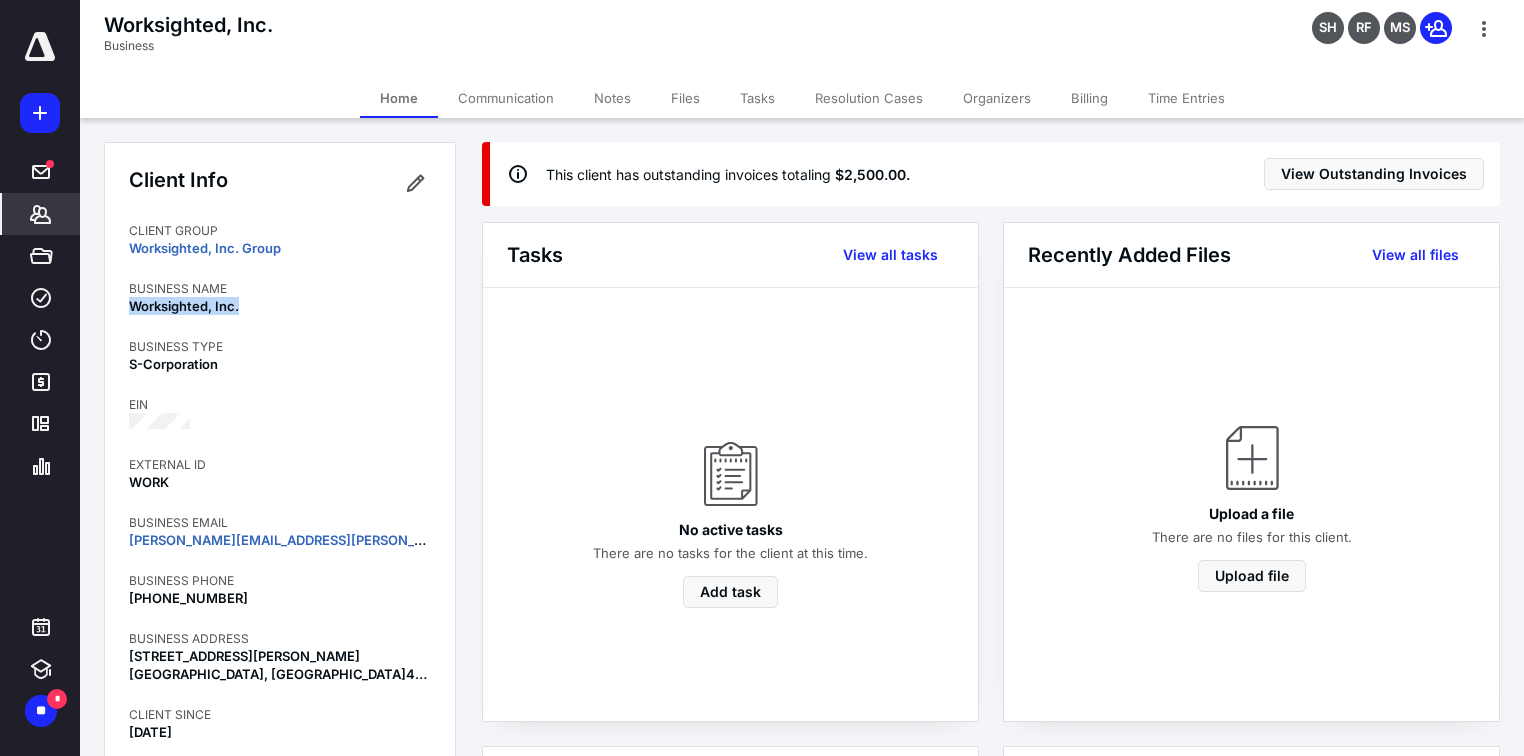 drag, startPoint x: 247, startPoint y: 300, endPoint x: 103, endPoint y: 305, distance: 144.08678 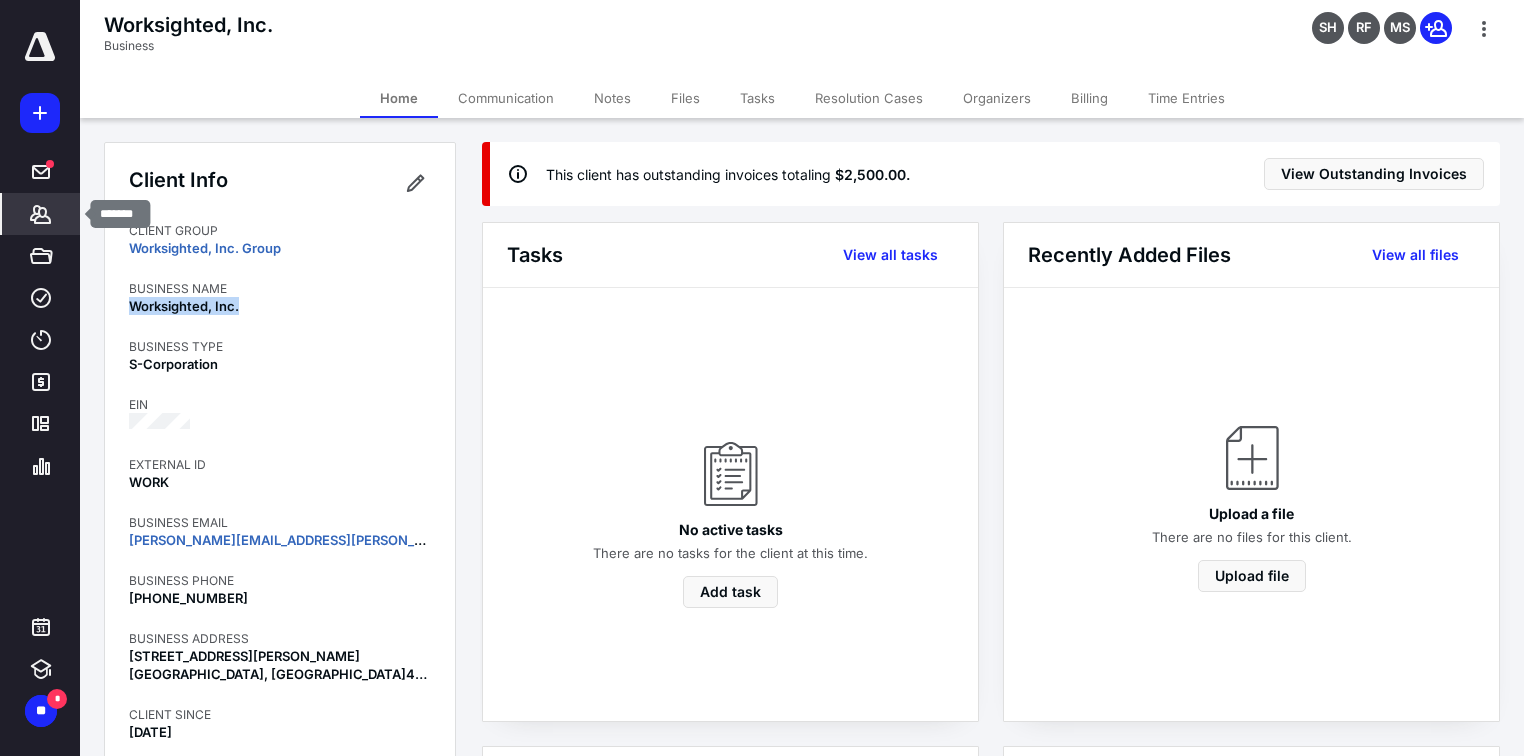 click 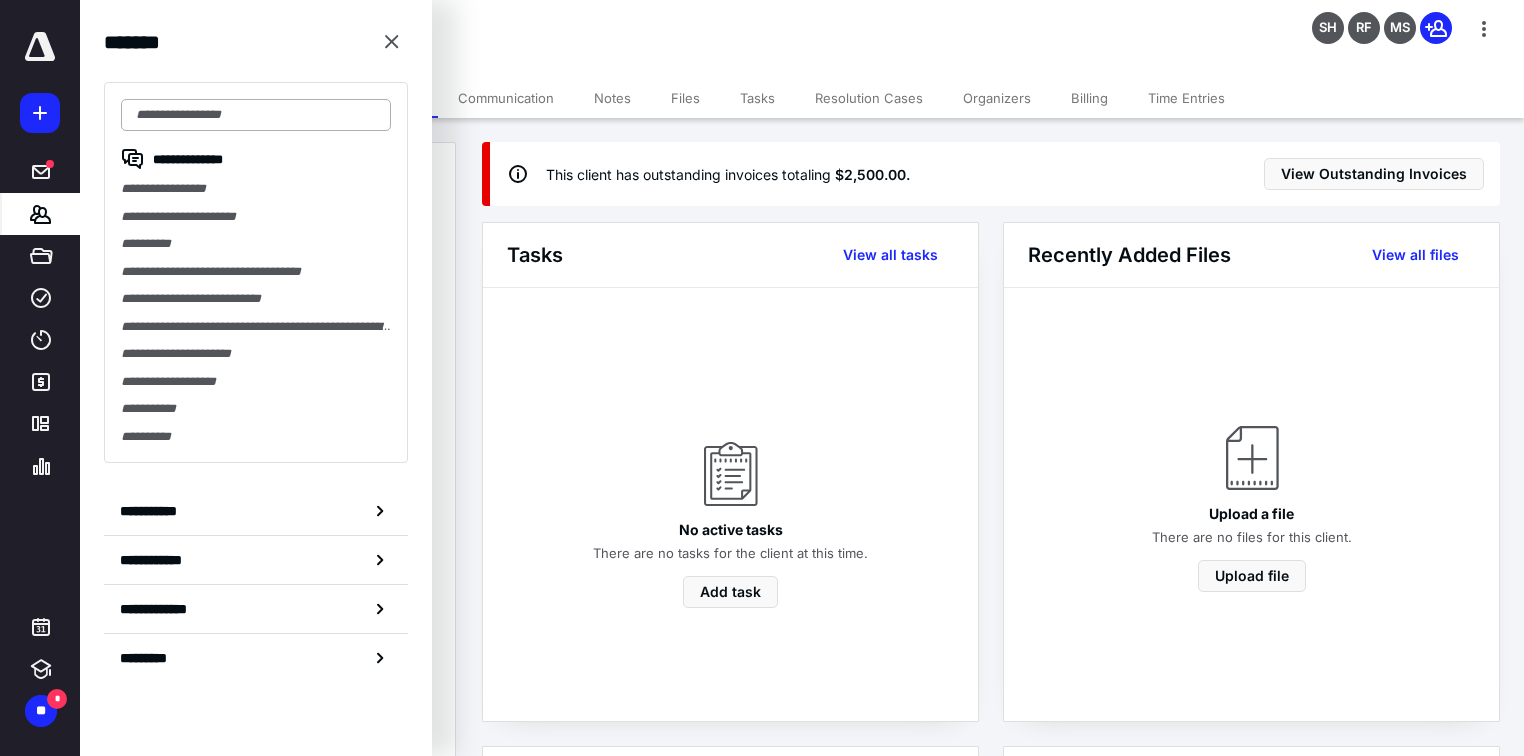 click at bounding box center (256, 115) 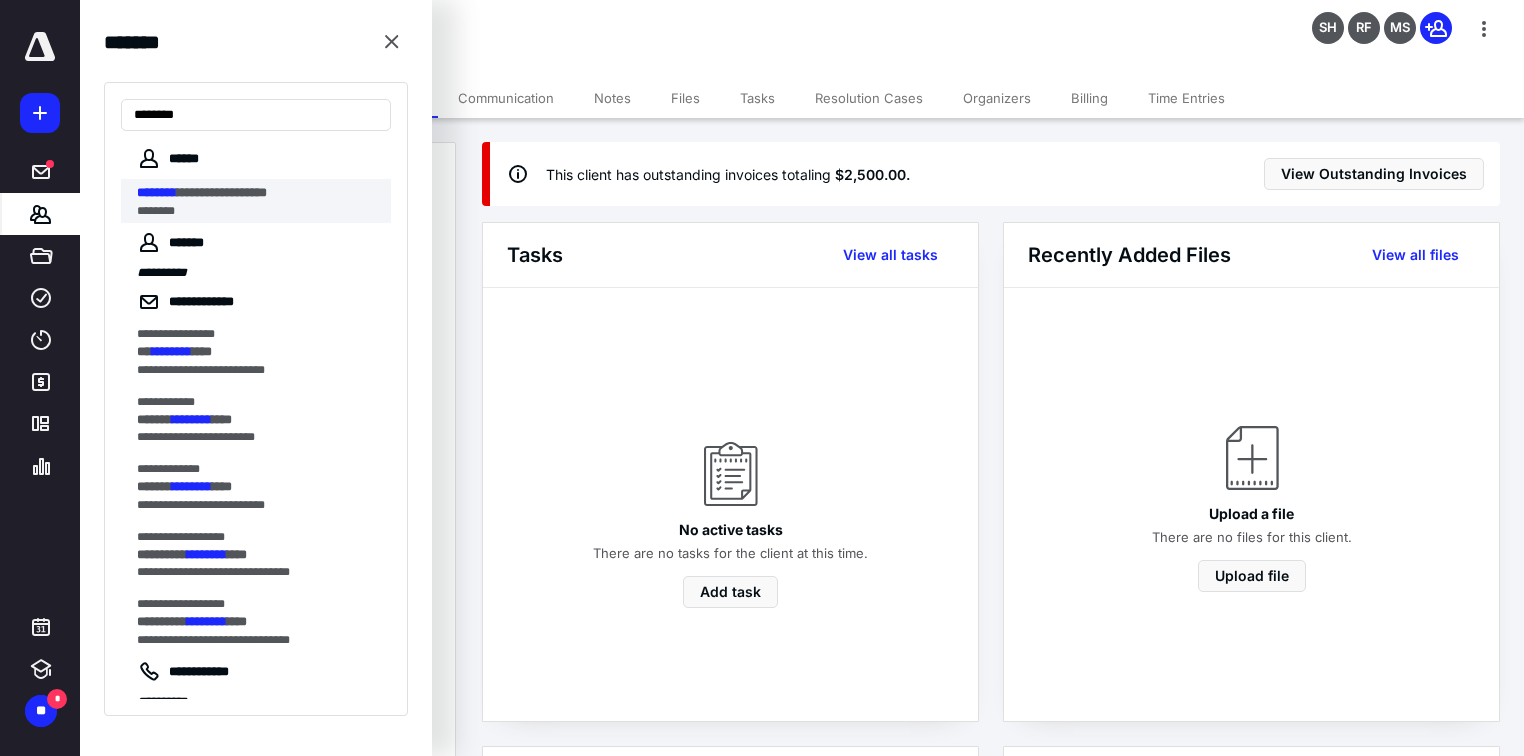 type on "********" 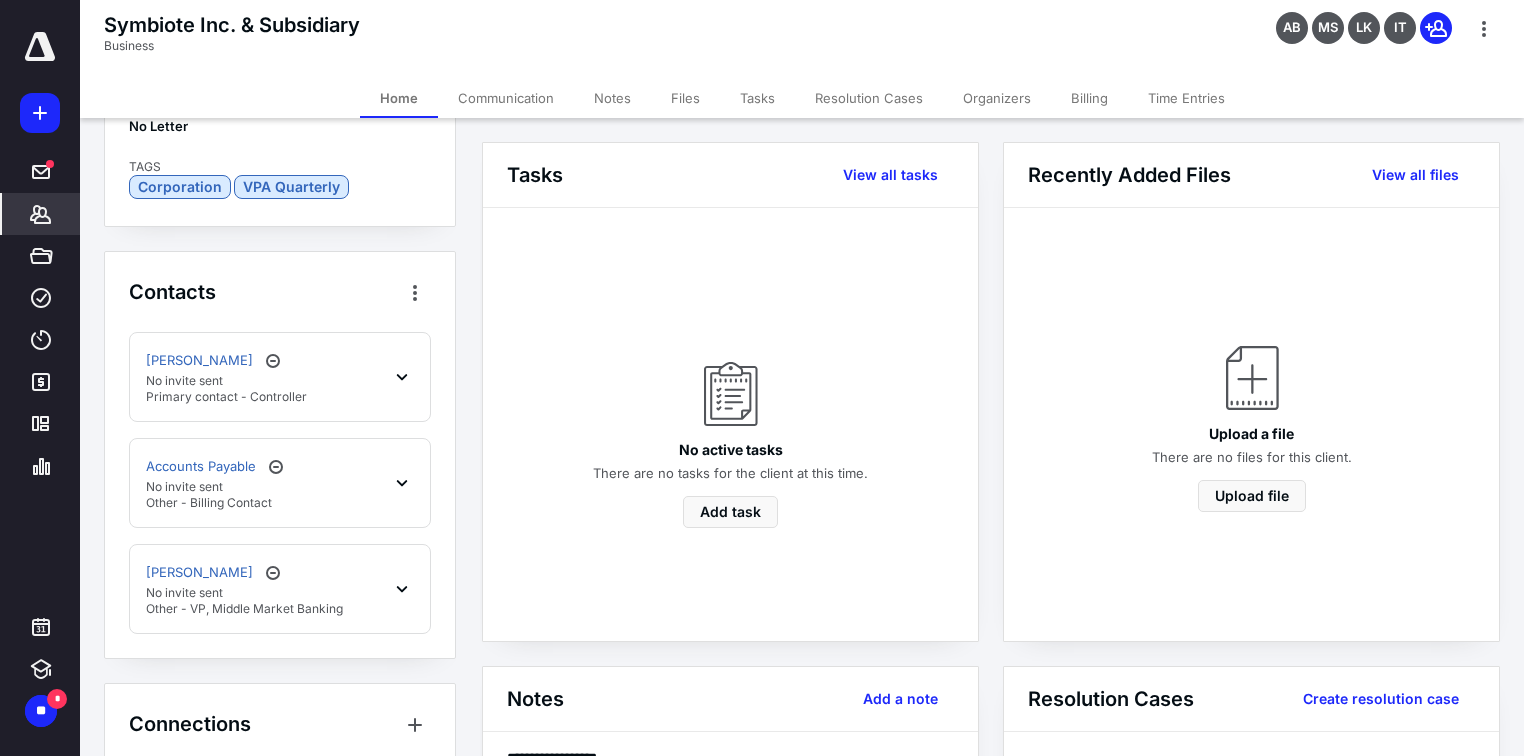 scroll, scrollTop: 800, scrollLeft: 0, axis: vertical 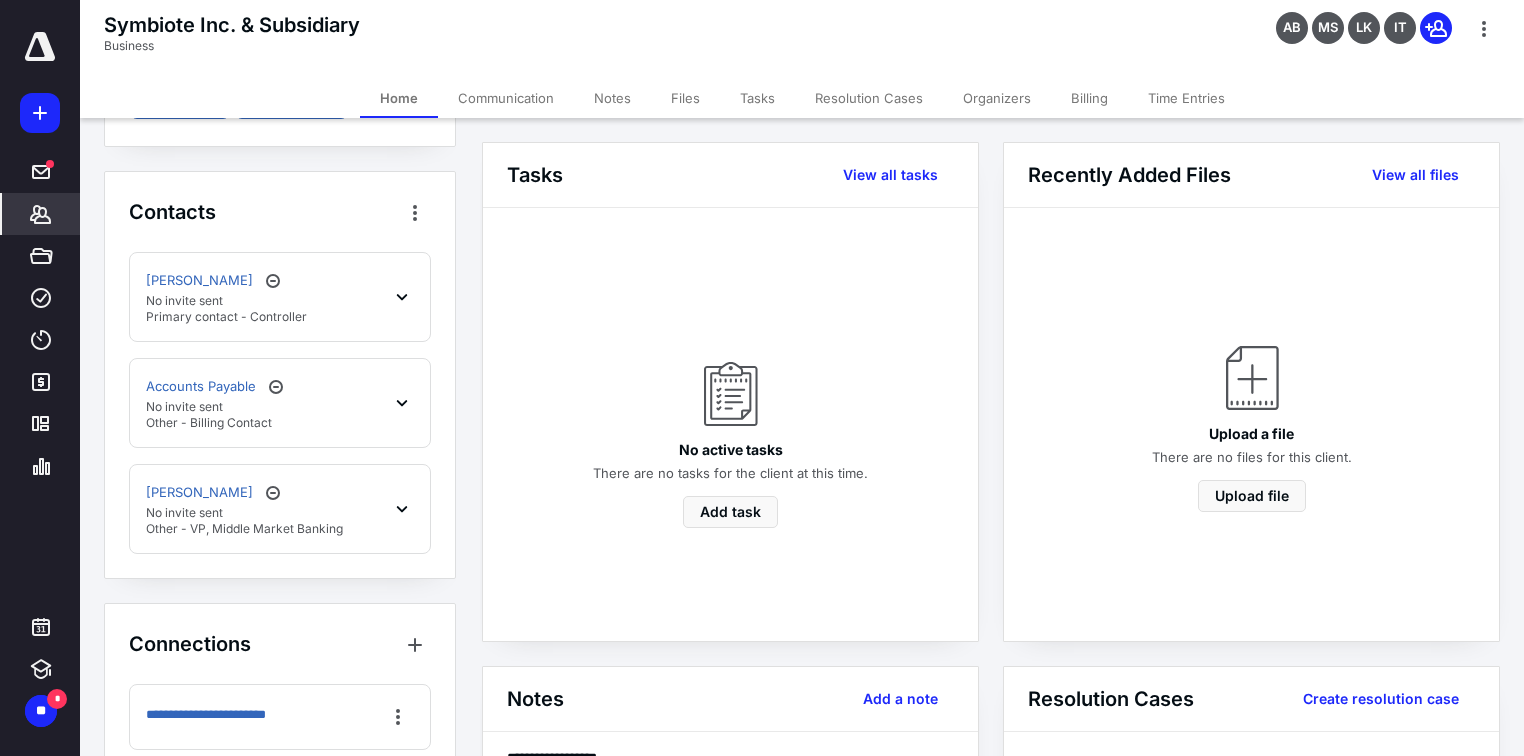 click on "Accounts Payable No invite sent Other - Billing Contact" at bounding box center (280, 403) 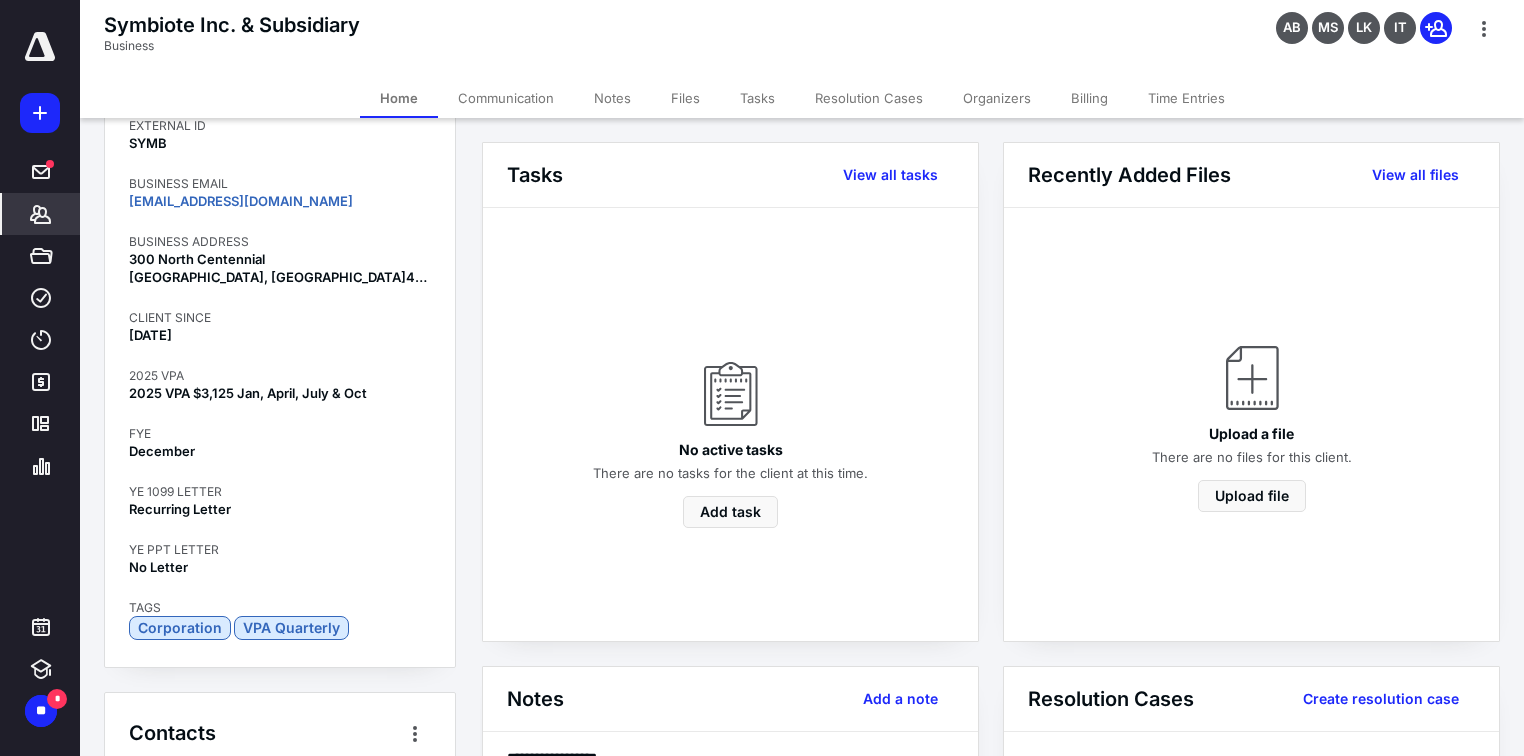 scroll, scrollTop: 0, scrollLeft: 0, axis: both 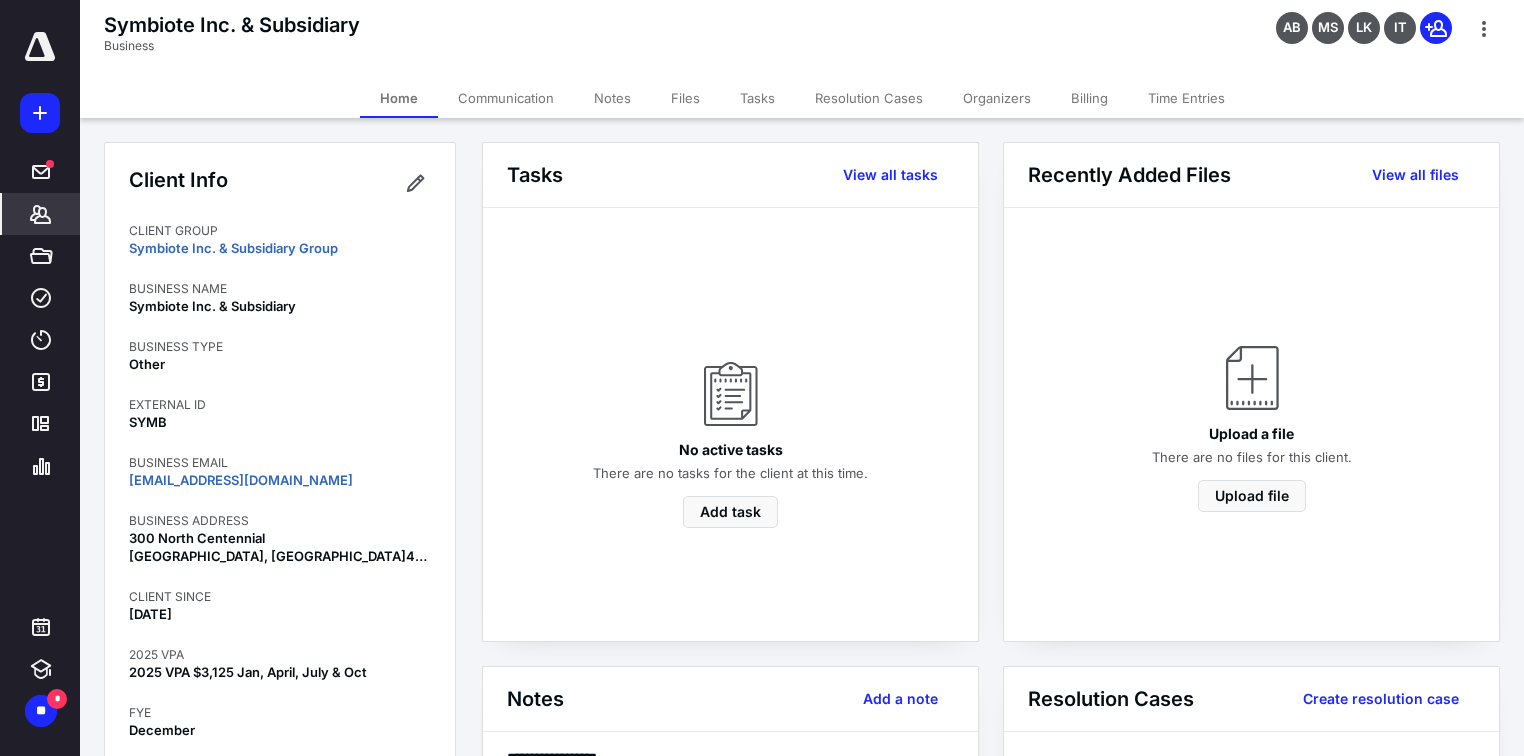 drag, startPoint x: 356, startPoint y: 249, endPoint x: 341, endPoint y: 247, distance: 15.132746 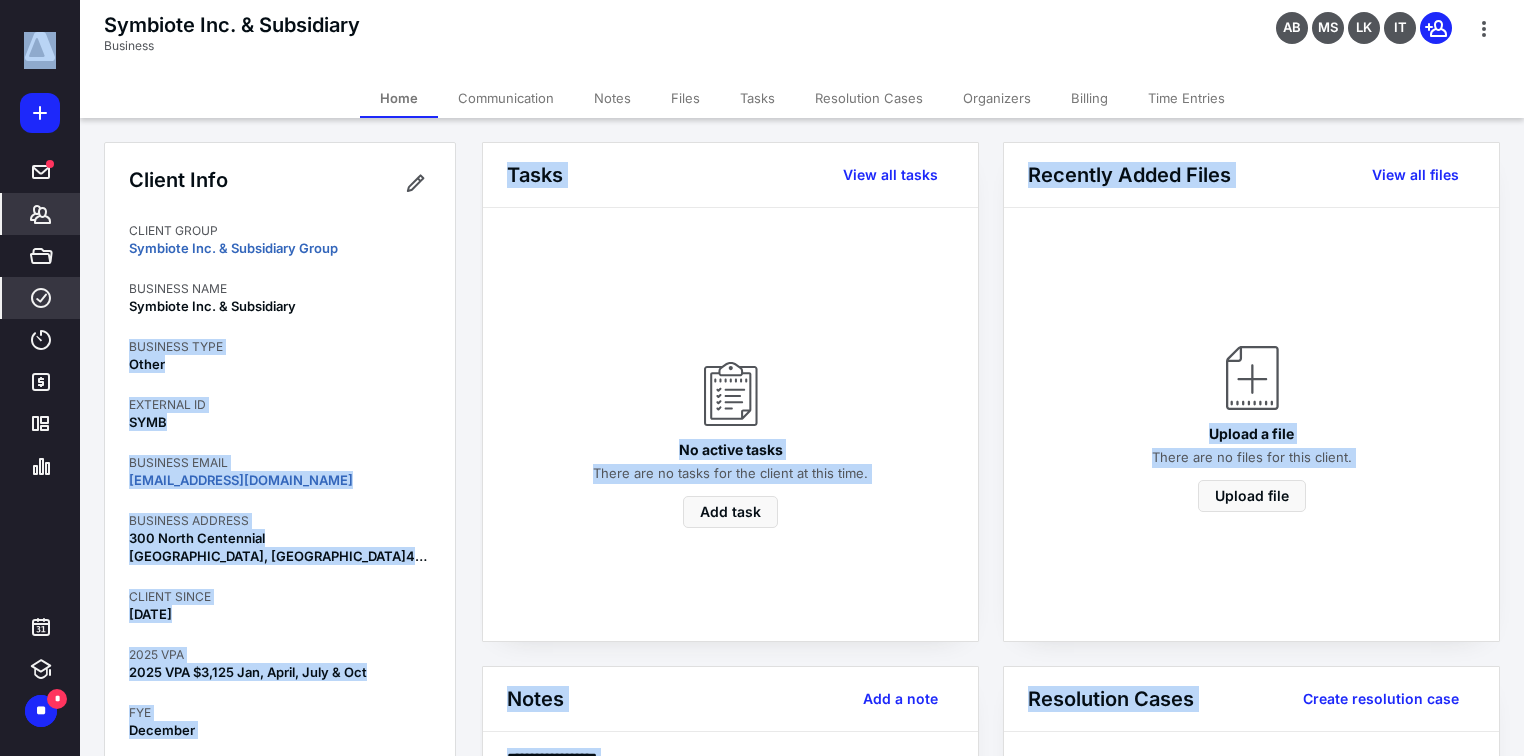 drag, startPoint x: 280, startPoint y: 306, endPoint x: 71, endPoint y: 307, distance: 209.0024 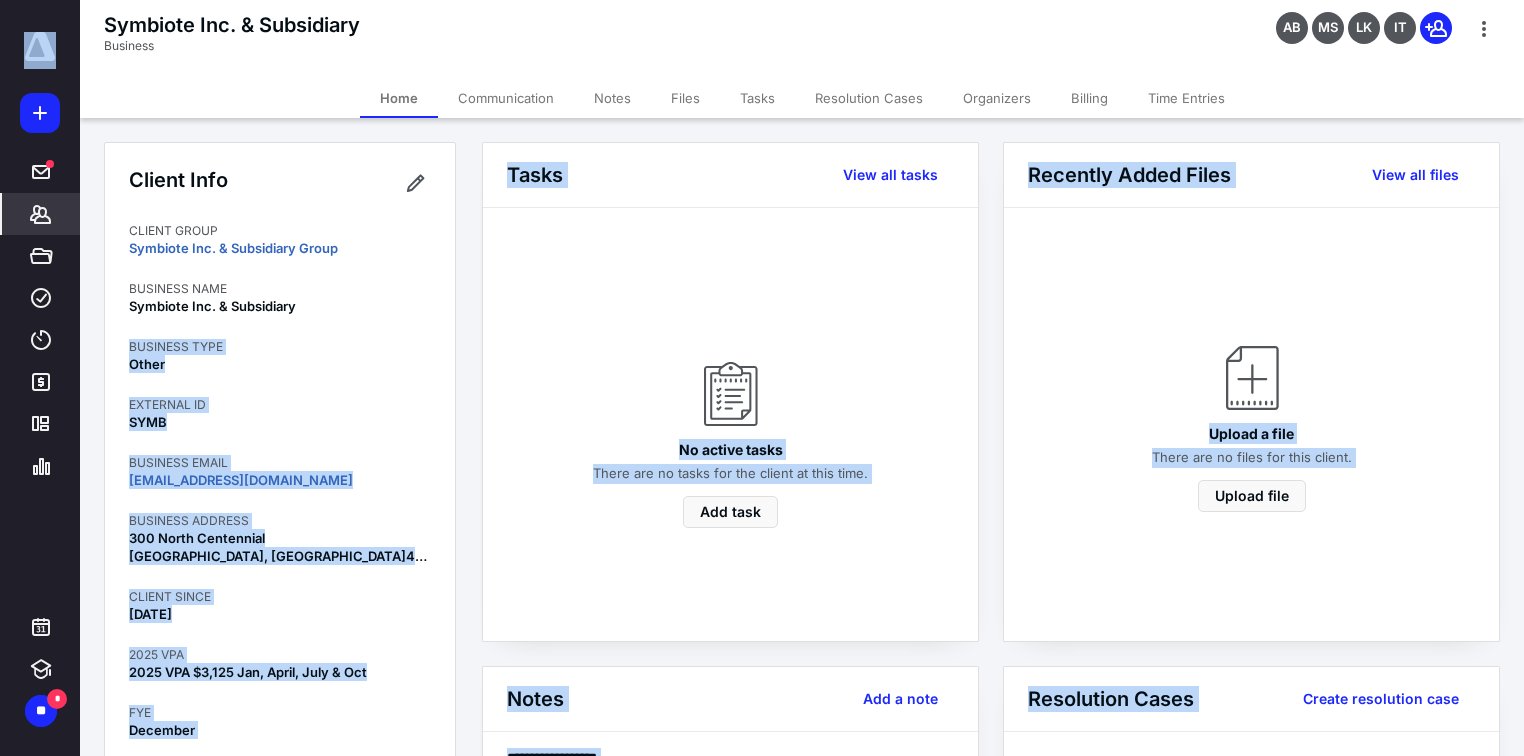 click on "Client Info CLIENT GROUP Symbiote Inc. & Subsidiary Group BUSINESS NAME Symbiote Inc. & Subsidiary BUSINESS TYPE Other EXTERNAL ID SYMB BUSINESS EMAIL dboven@symbiote.com BUSINESS ADDRESS 300 North Centennial Zeeland, MI  49464 CLIENT SINCE Nov 1, 2017 2025 VPA 2025 VPA $3,125 Jan, April, July & Oct   FYE December YE 1099 LETTER Recurring Letter YE PPT LETTER No Letter TAGS Corporation VPA Quarterly" at bounding box center (280, 544) 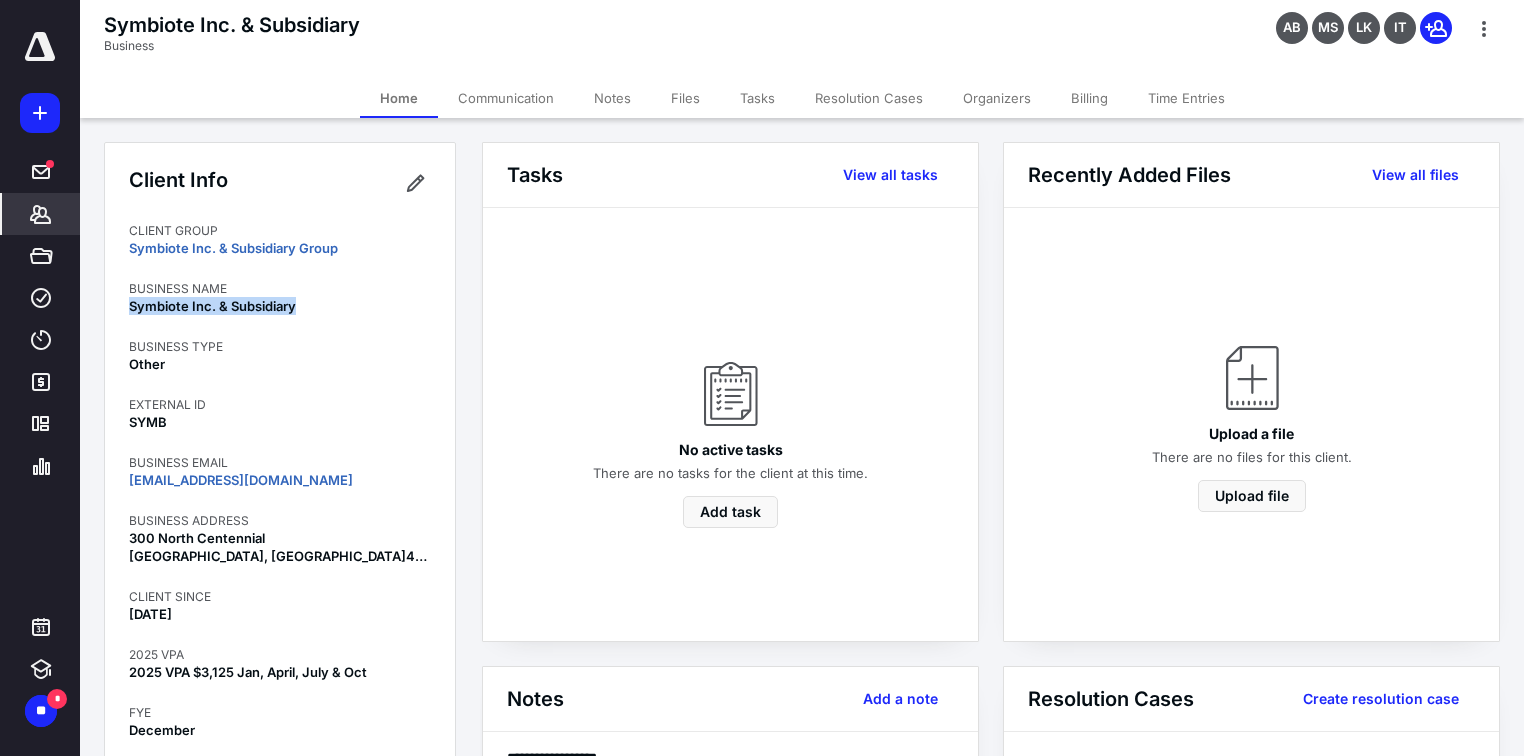 drag, startPoint x: 315, startPoint y: 308, endPoint x: 126, endPoint y: 306, distance: 189.01057 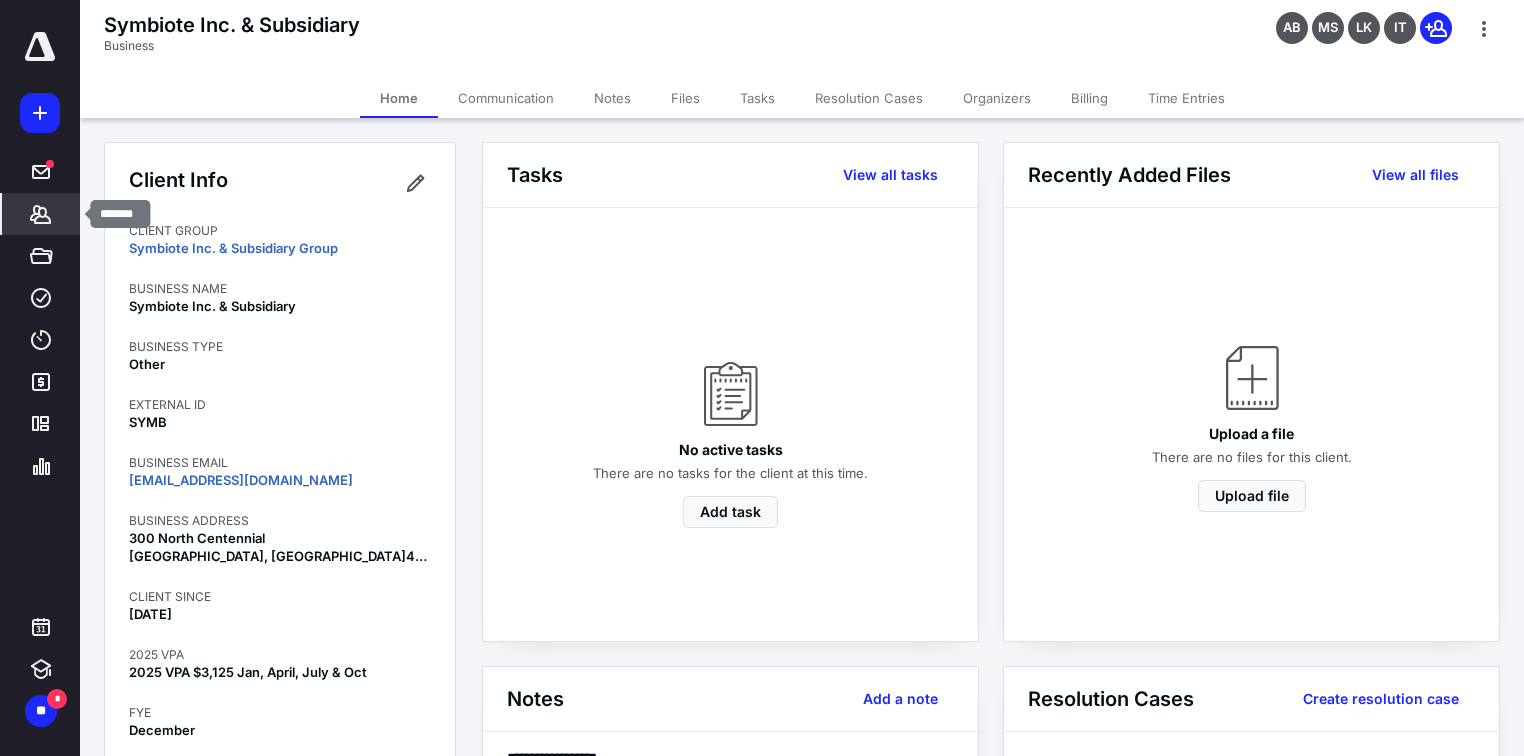 click 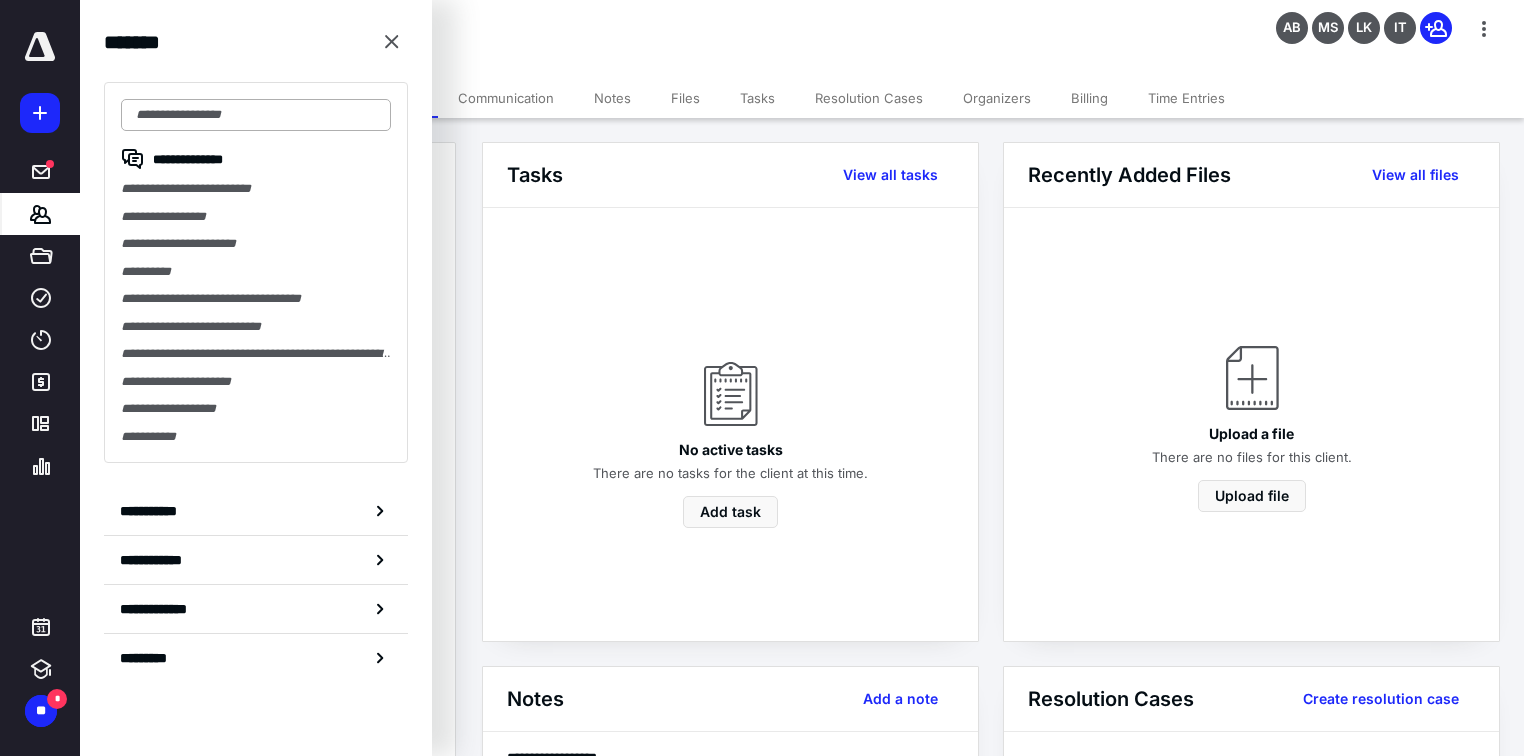 click at bounding box center (256, 115) 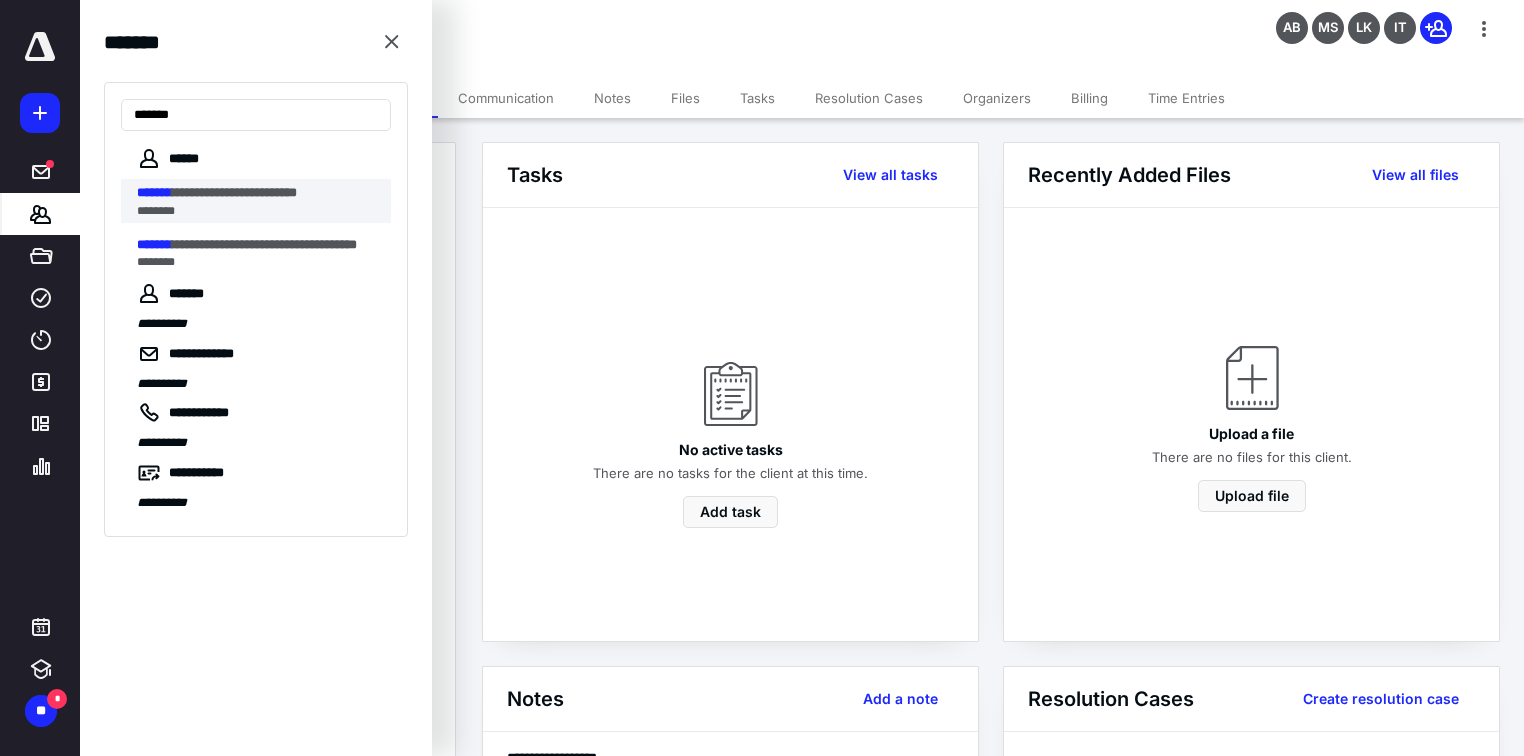 type on "*******" 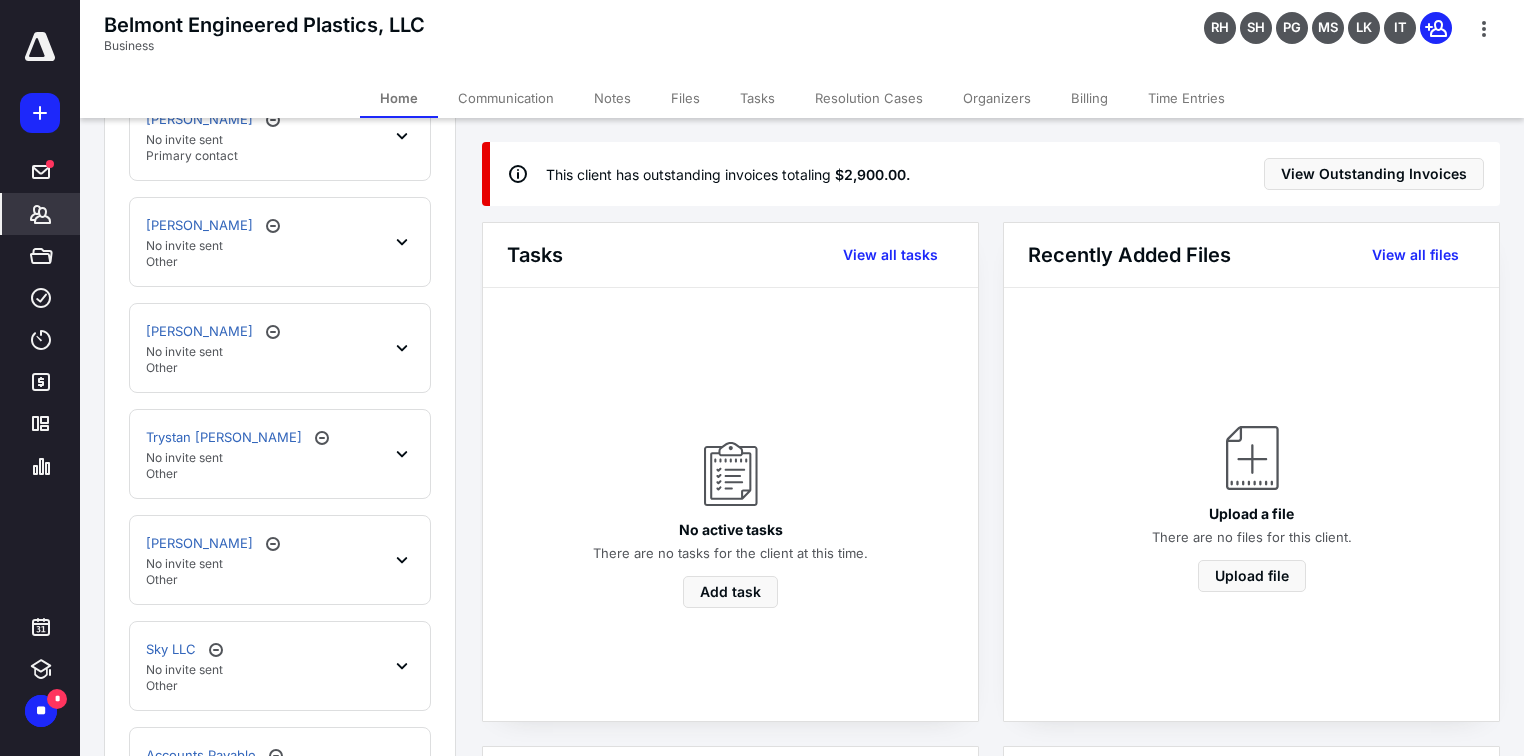 scroll, scrollTop: 1440, scrollLeft: 0, axis: vertical 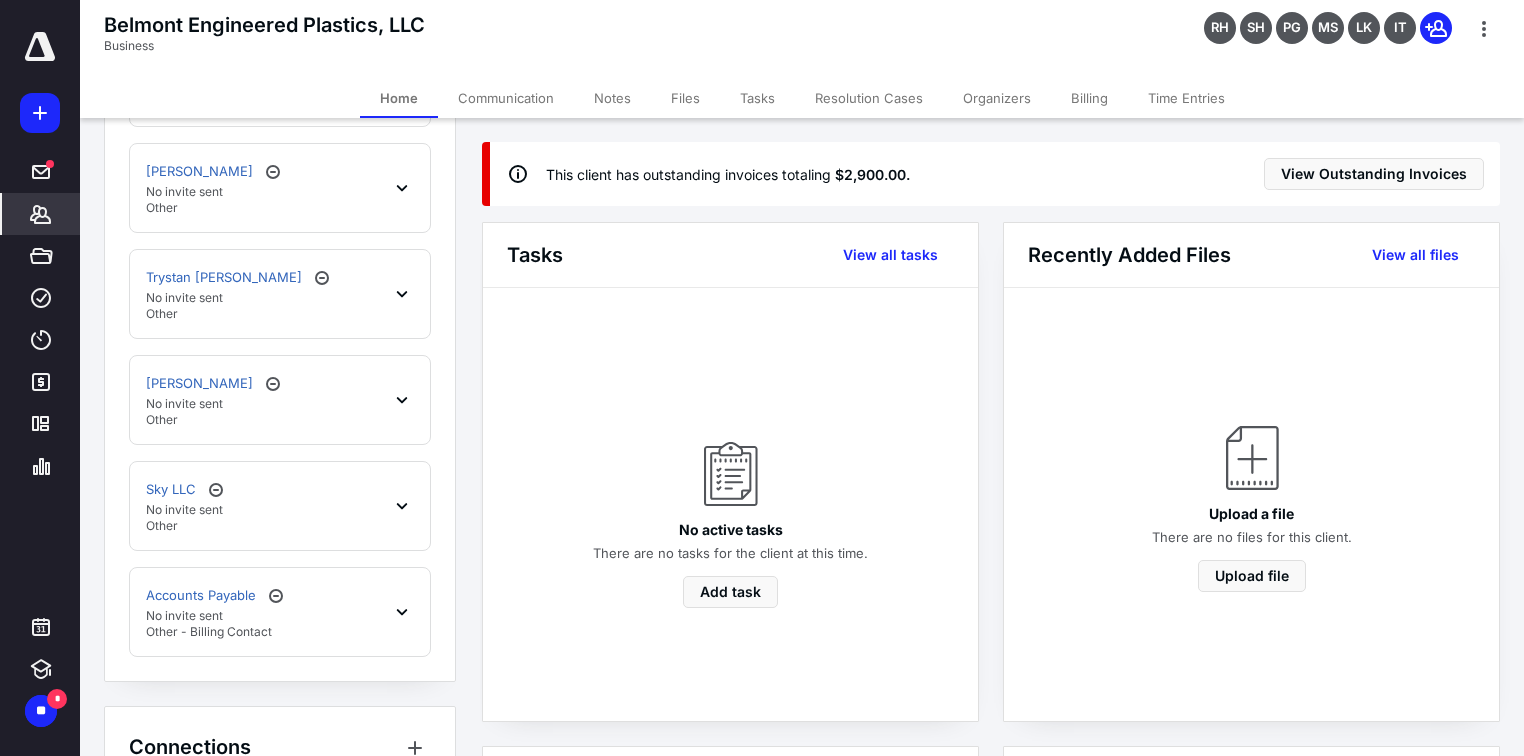 click 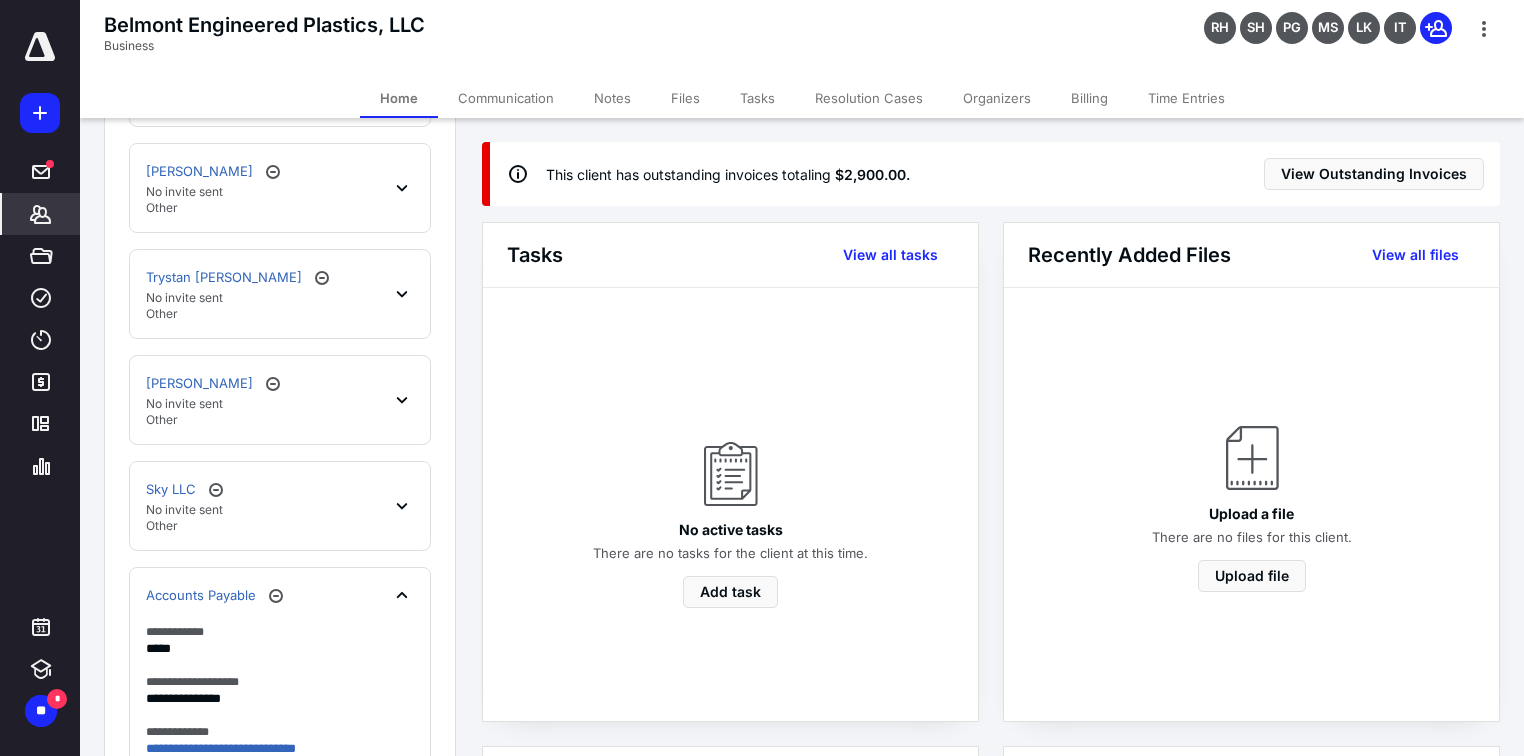 scroll, scrollTop: 1600, scrollLeft: 0, axis: vertical 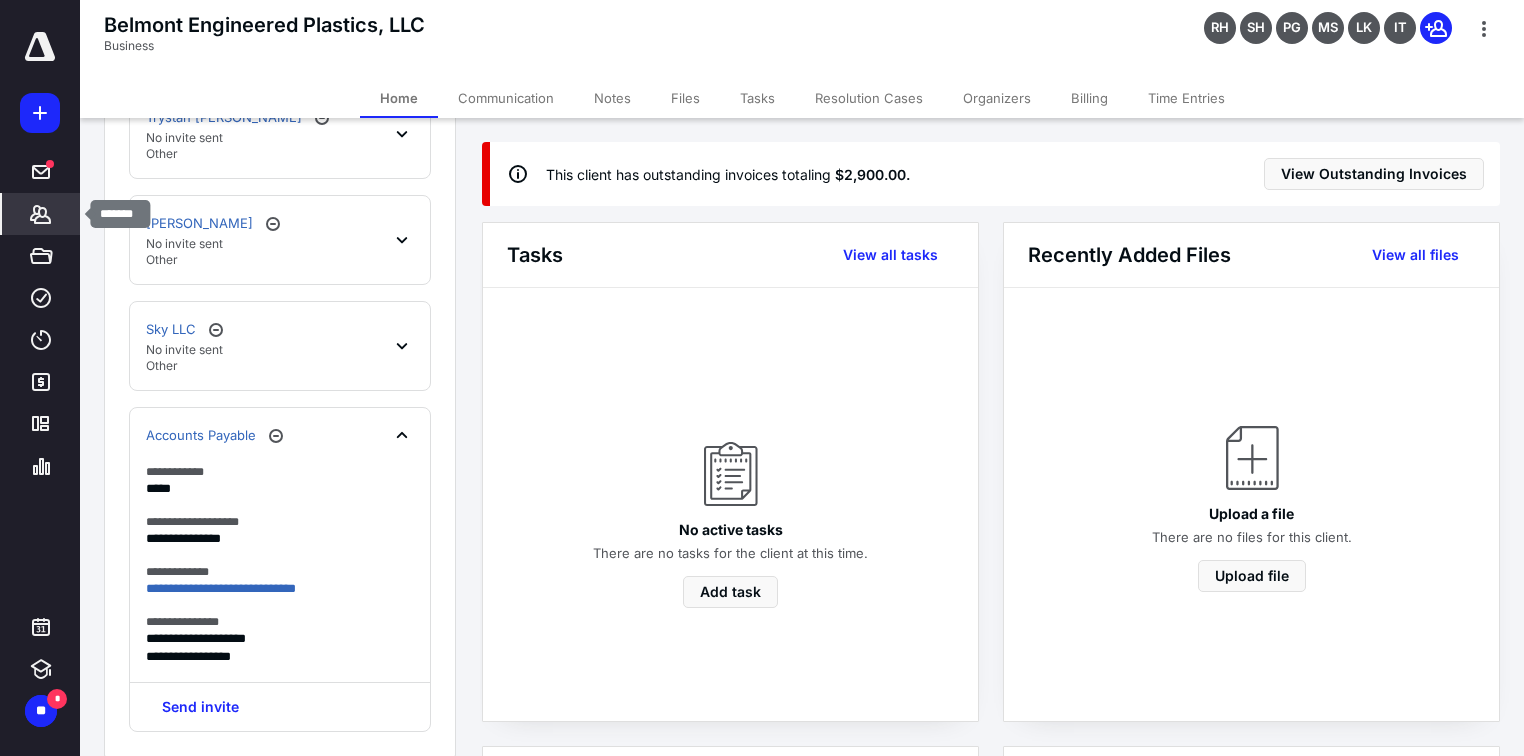 click 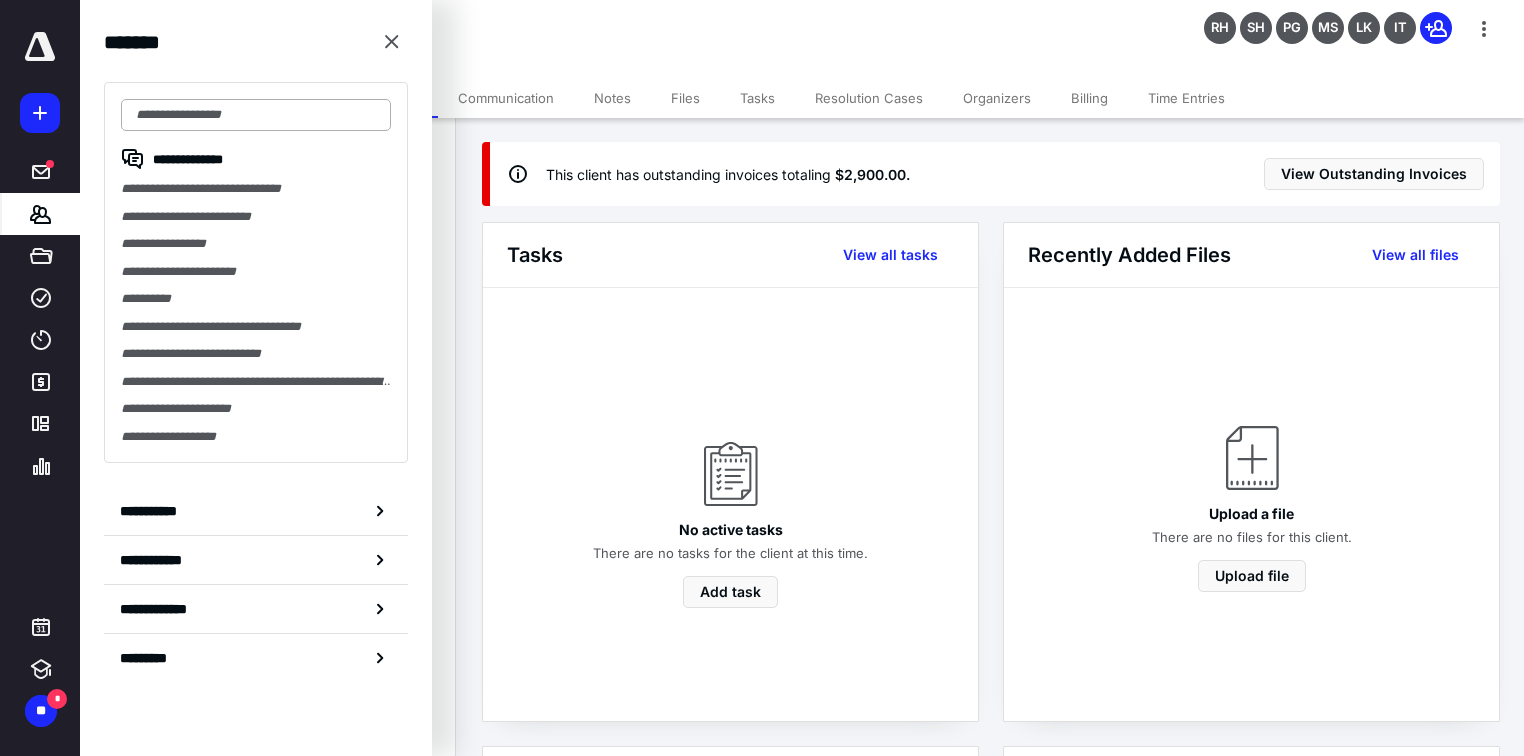 click at bounding box center (256, 115) 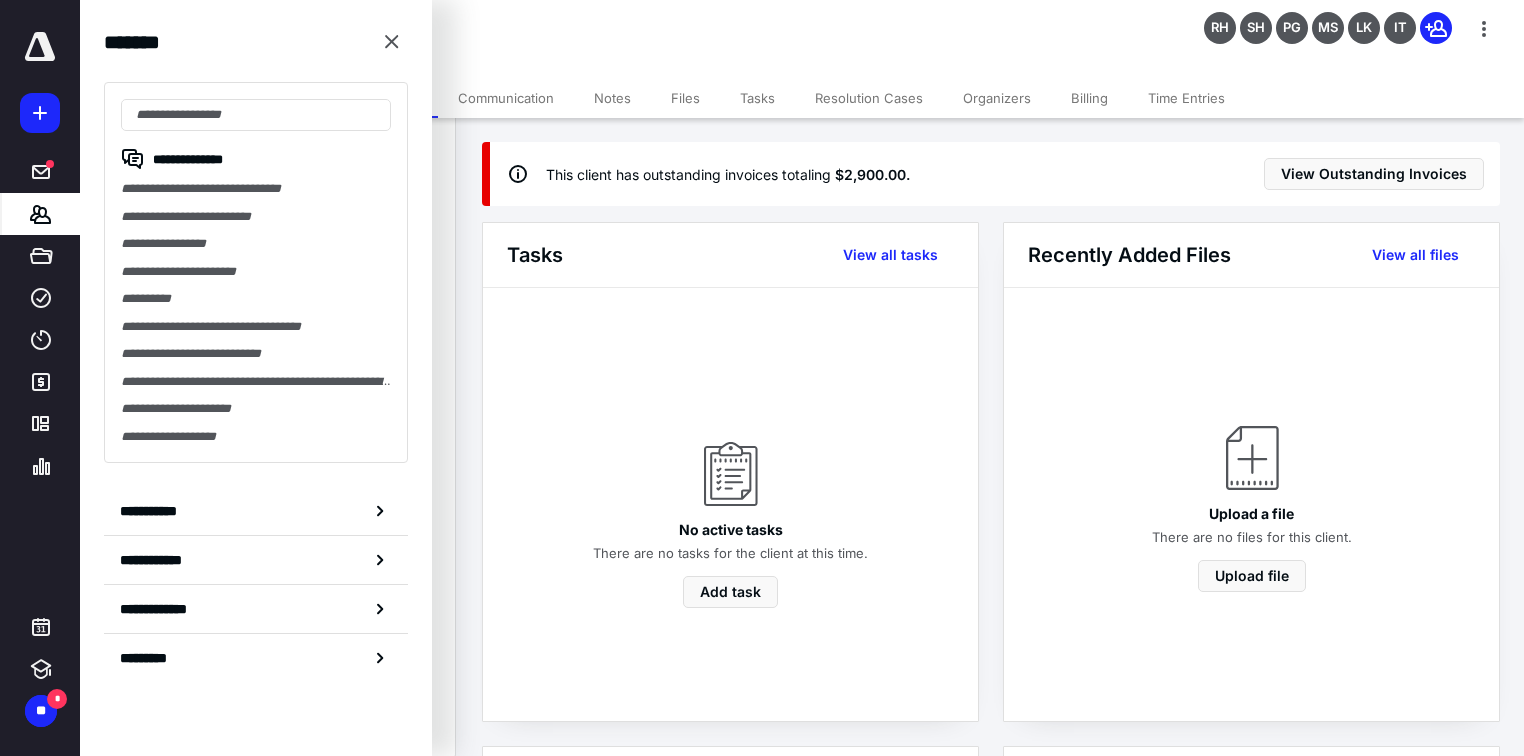 drag, startPoint x: 276, startPoint y: 117, endPoint x: 0, endPoint y: 117, distance: 276 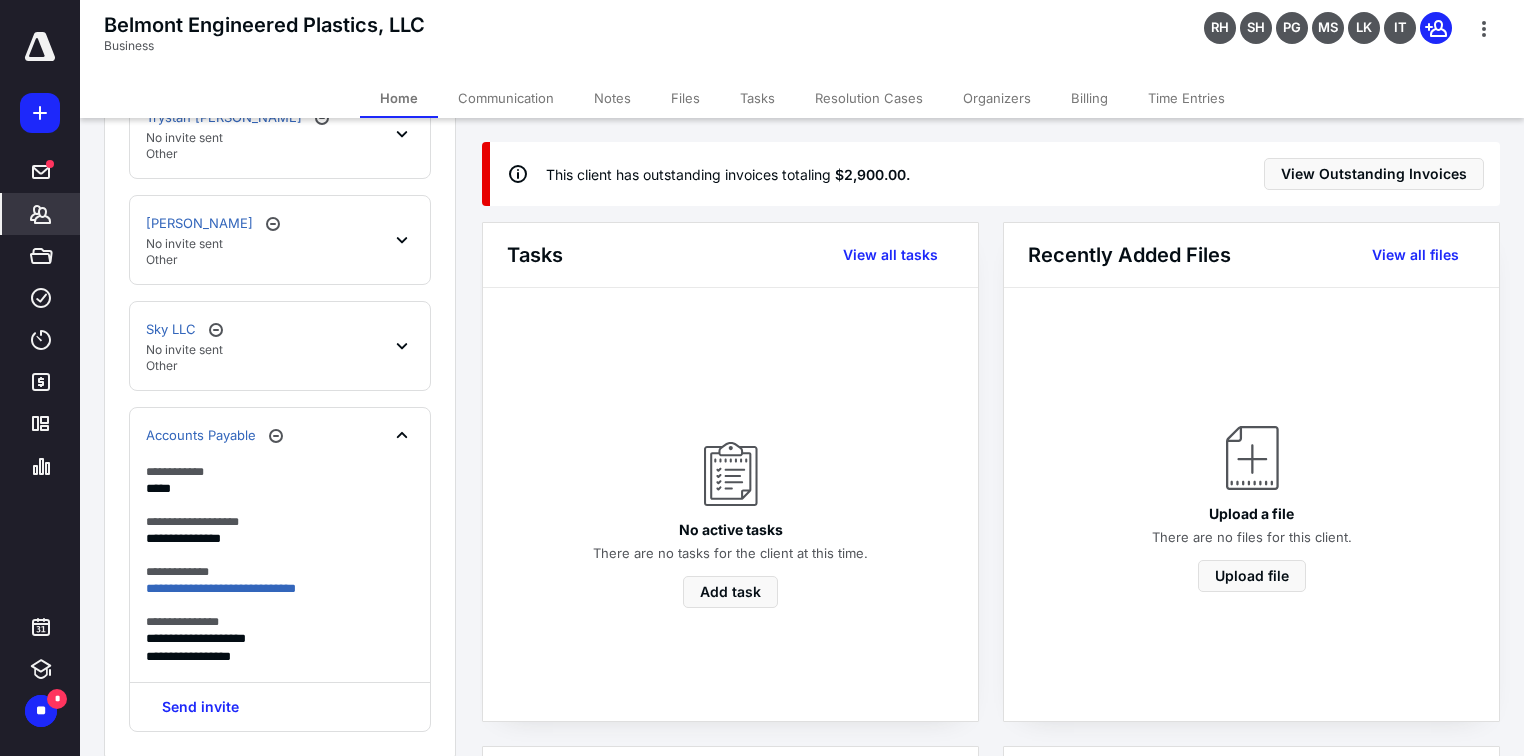 click 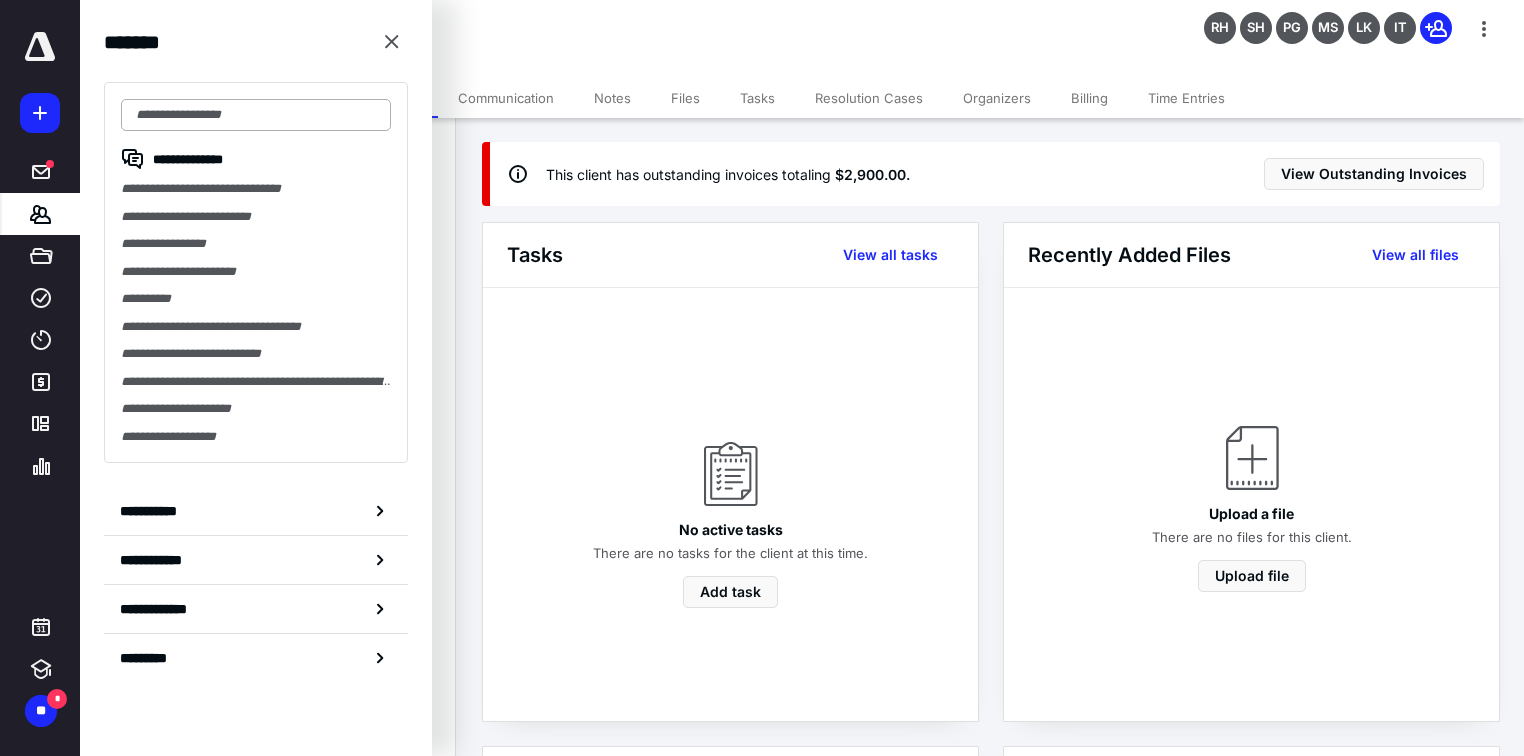 click at bounding box center (256, 115) 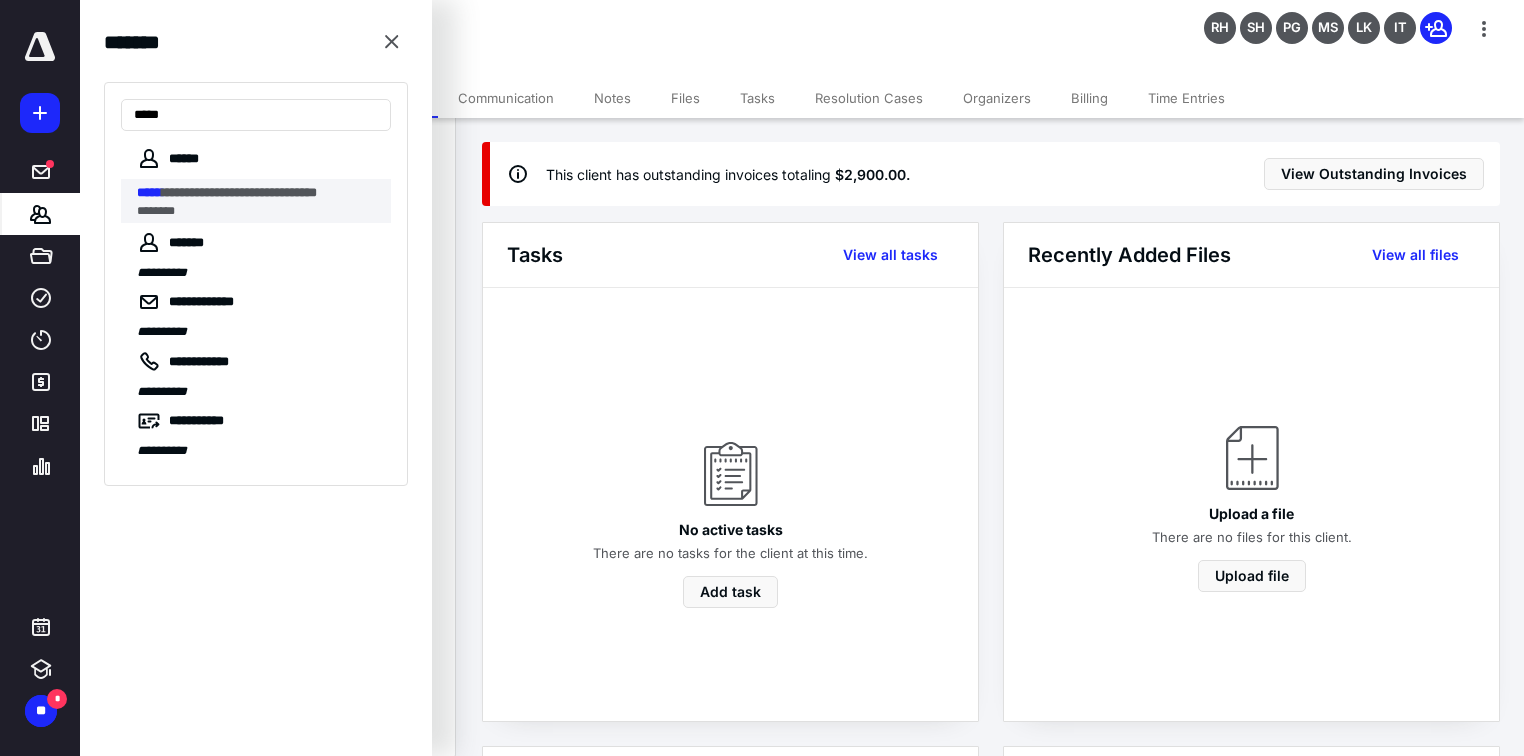 type on "*****" 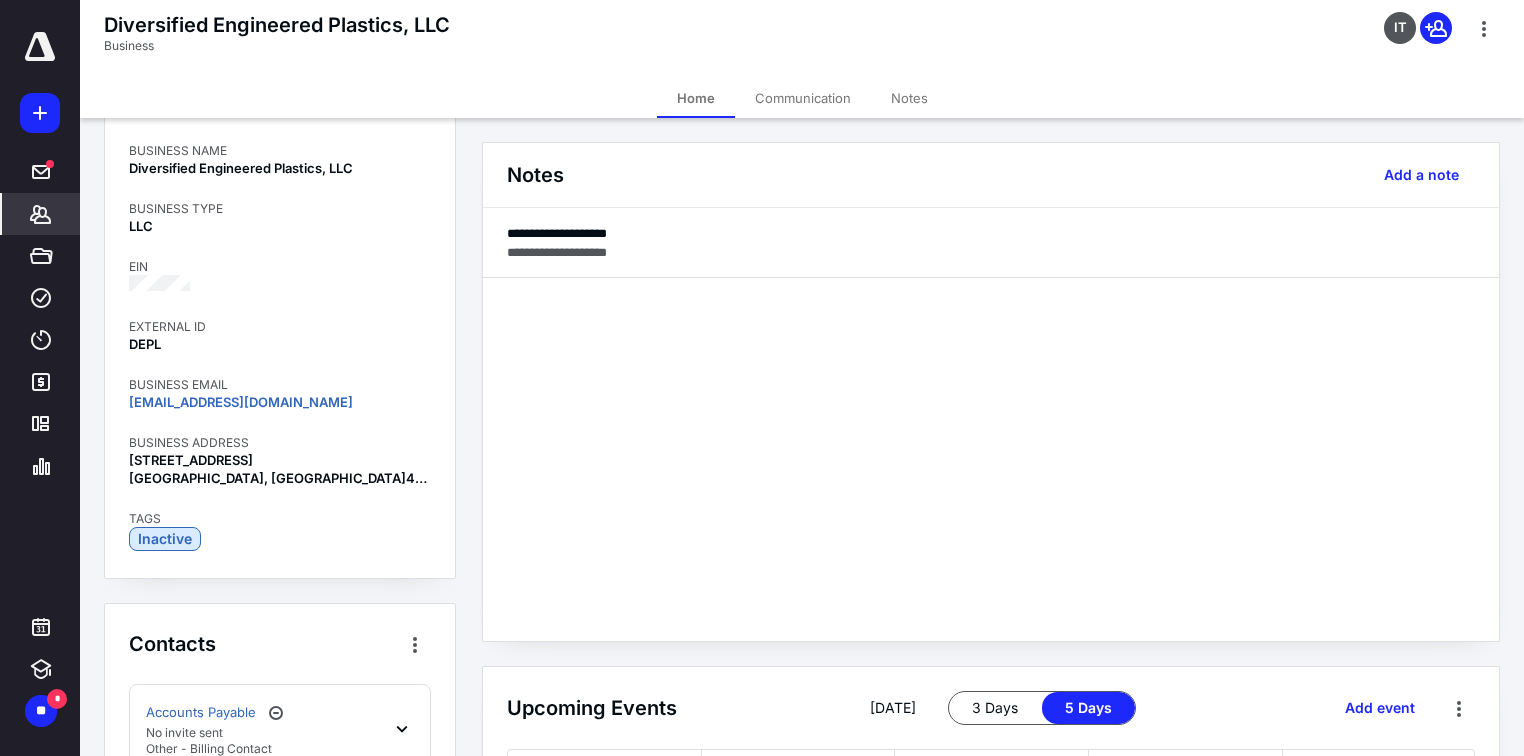 scroll, scrollTop: 248, scrollLeft: 0, axis: vertical 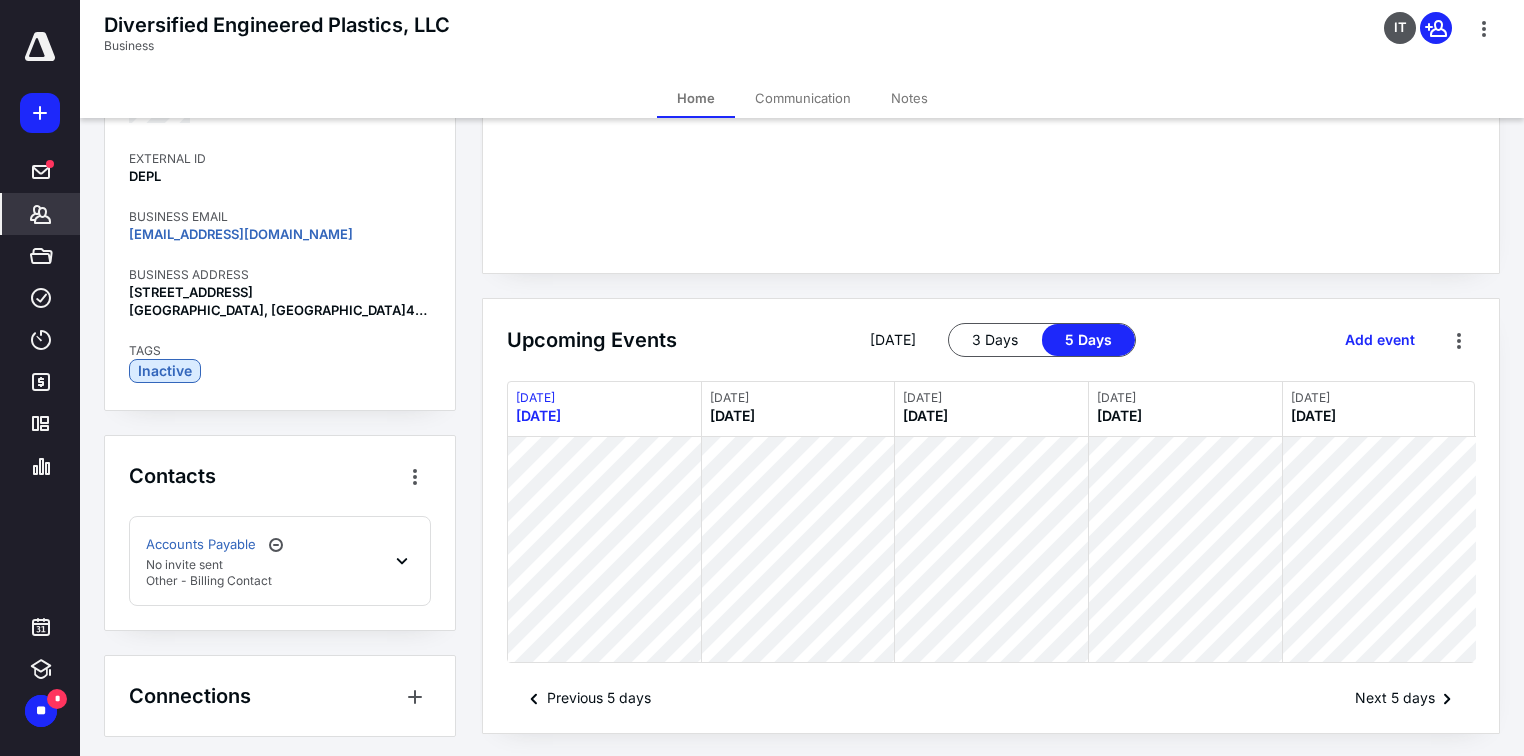 click 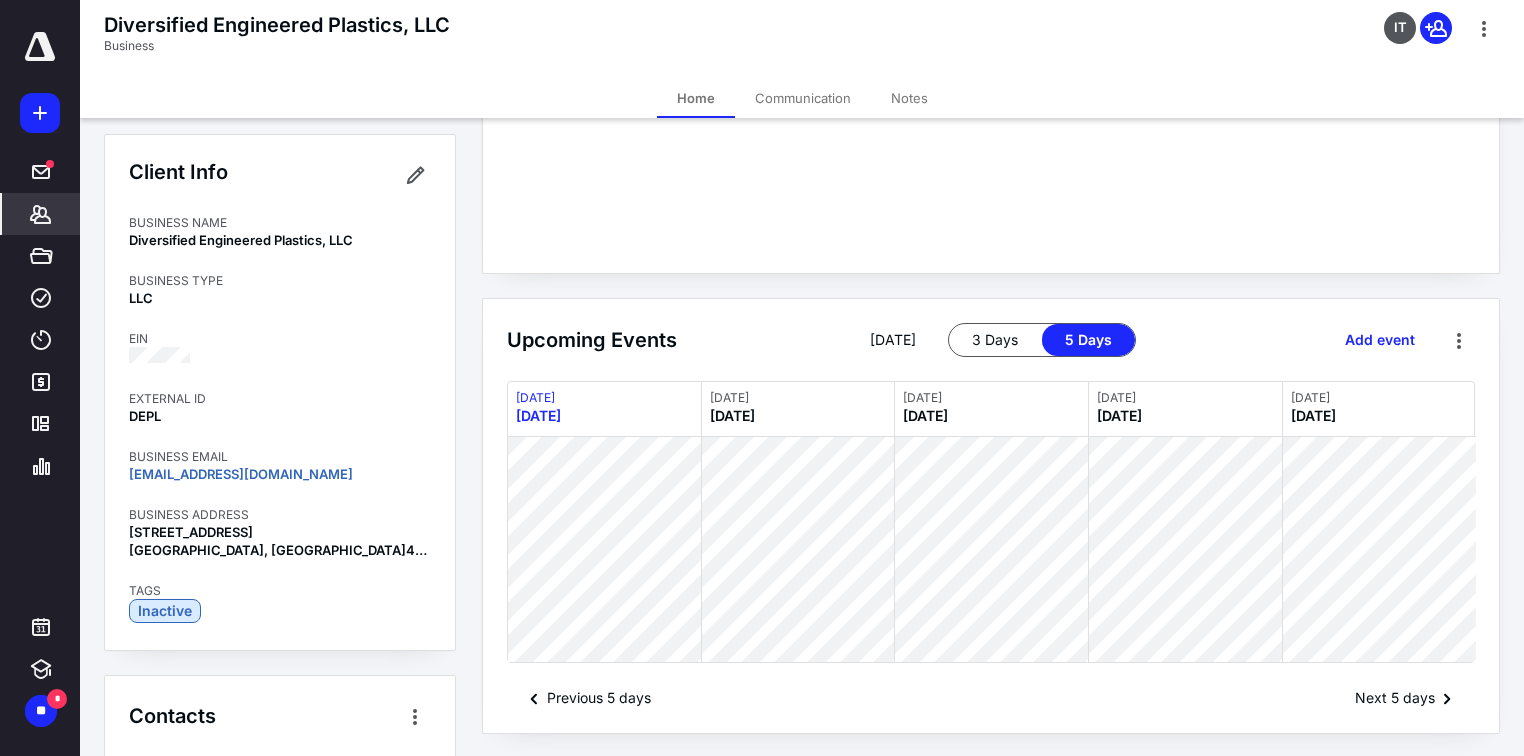 scroll, scrollTop: 0, scrollLeft: 0, axis: both 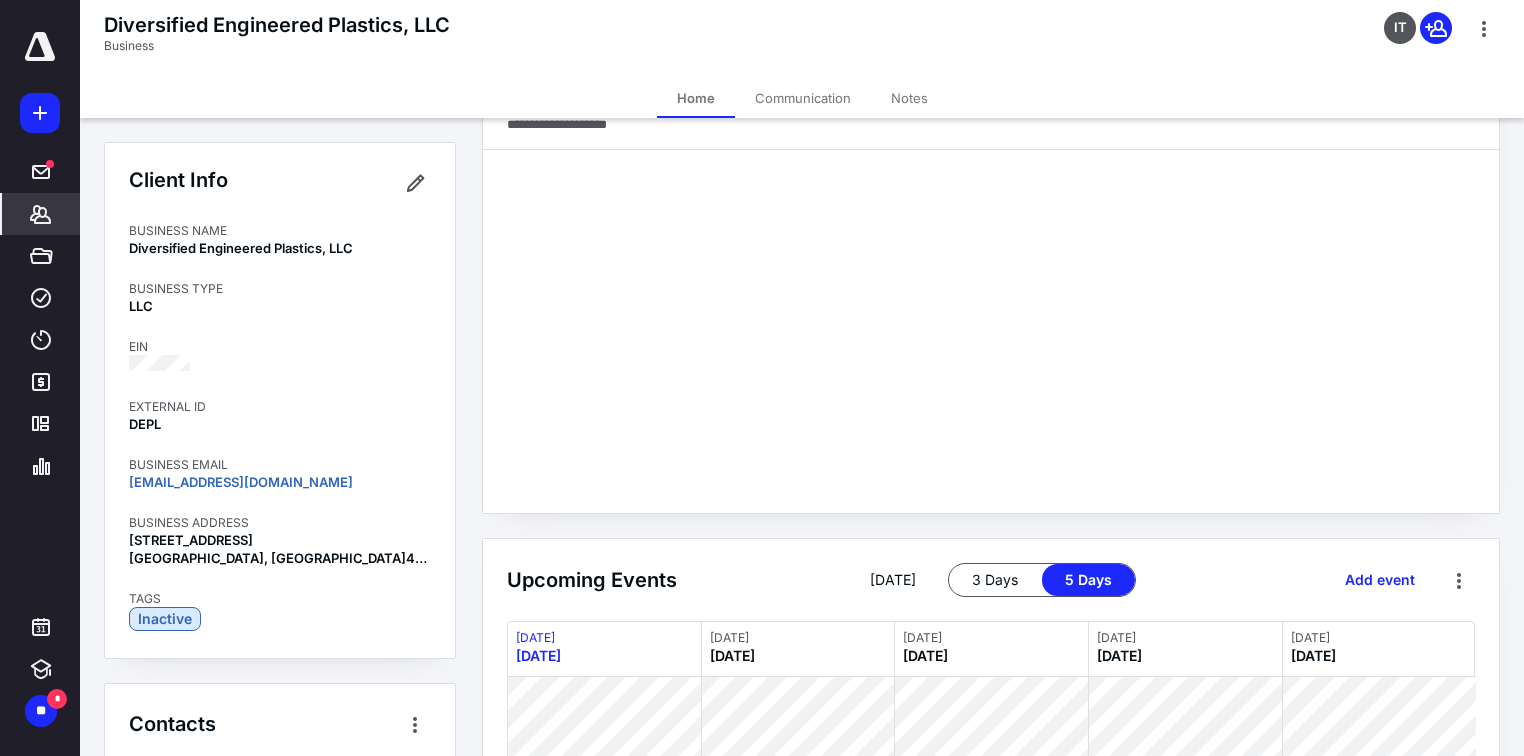 click on "Client Info BUSINESS NAME Diversified Engineered Plastics, LLC BUSINESS TYPE LLC EIN EXTERNAL ID DEPL BUSINESS EMAIL tdamore@beplastics.com BUSINESS ADDRESS 5801 Safety Drive NE Belmont, MI  49306 TAGS Inactive" at bounding box center (280, 400) 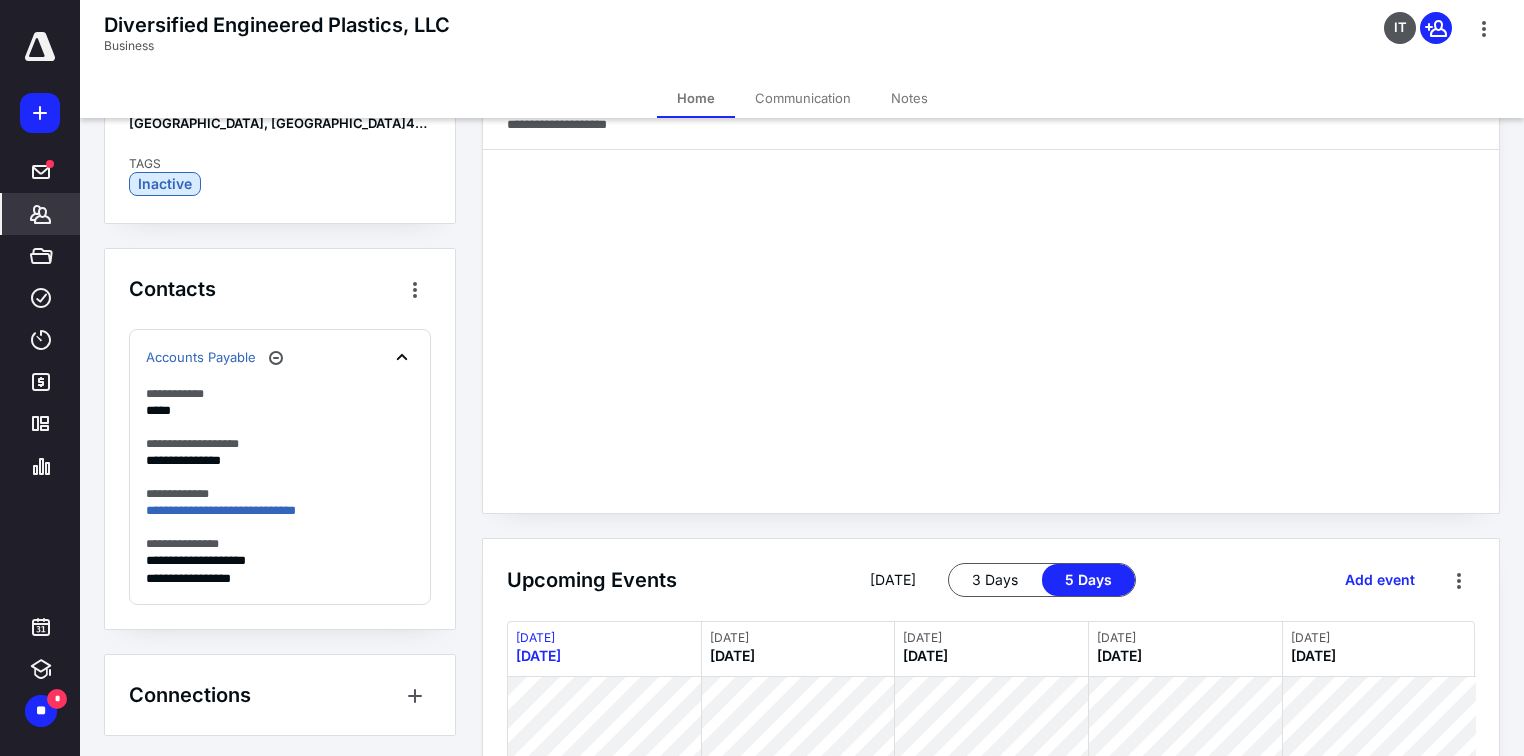 scroll, scrollTop: 0, scrollLeft: 0, axis: both 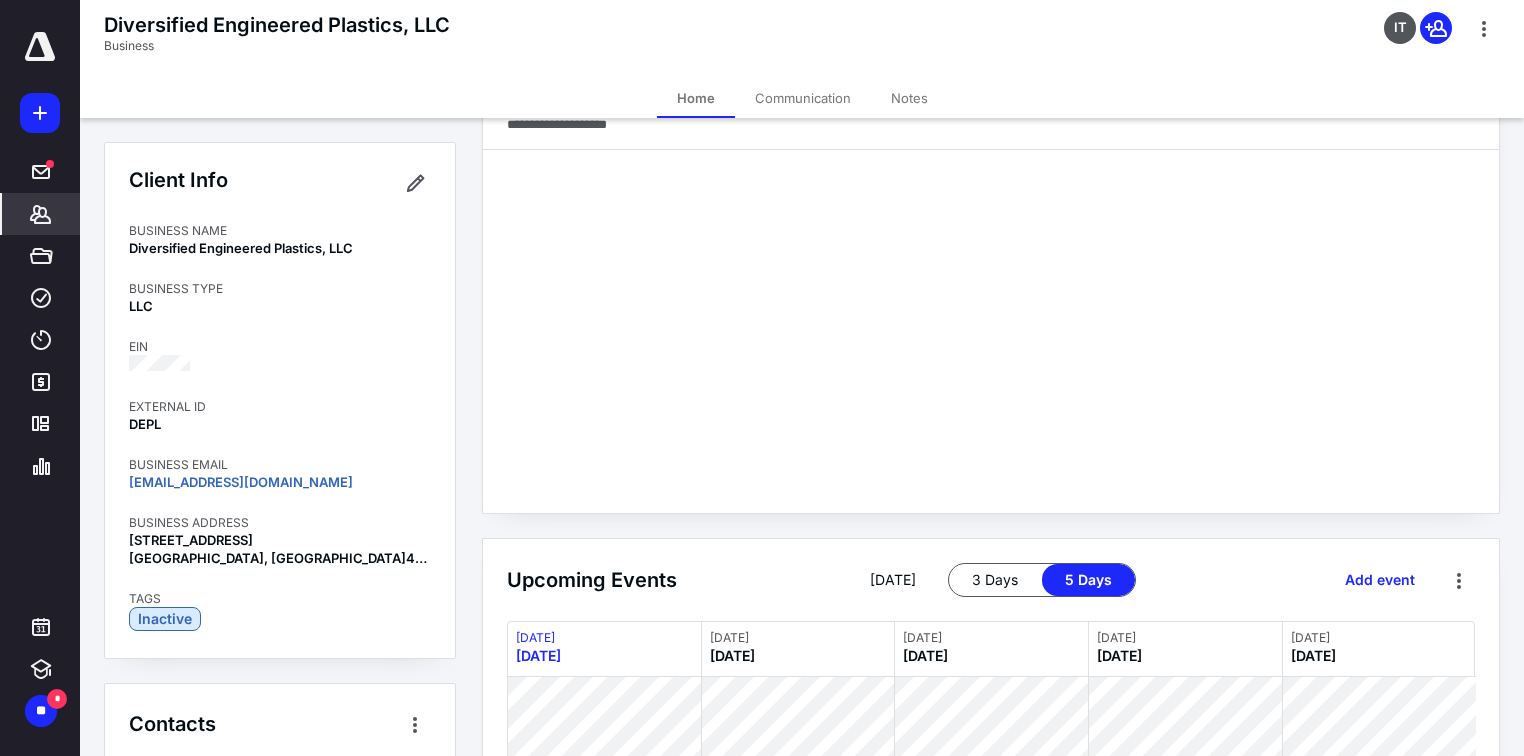 click 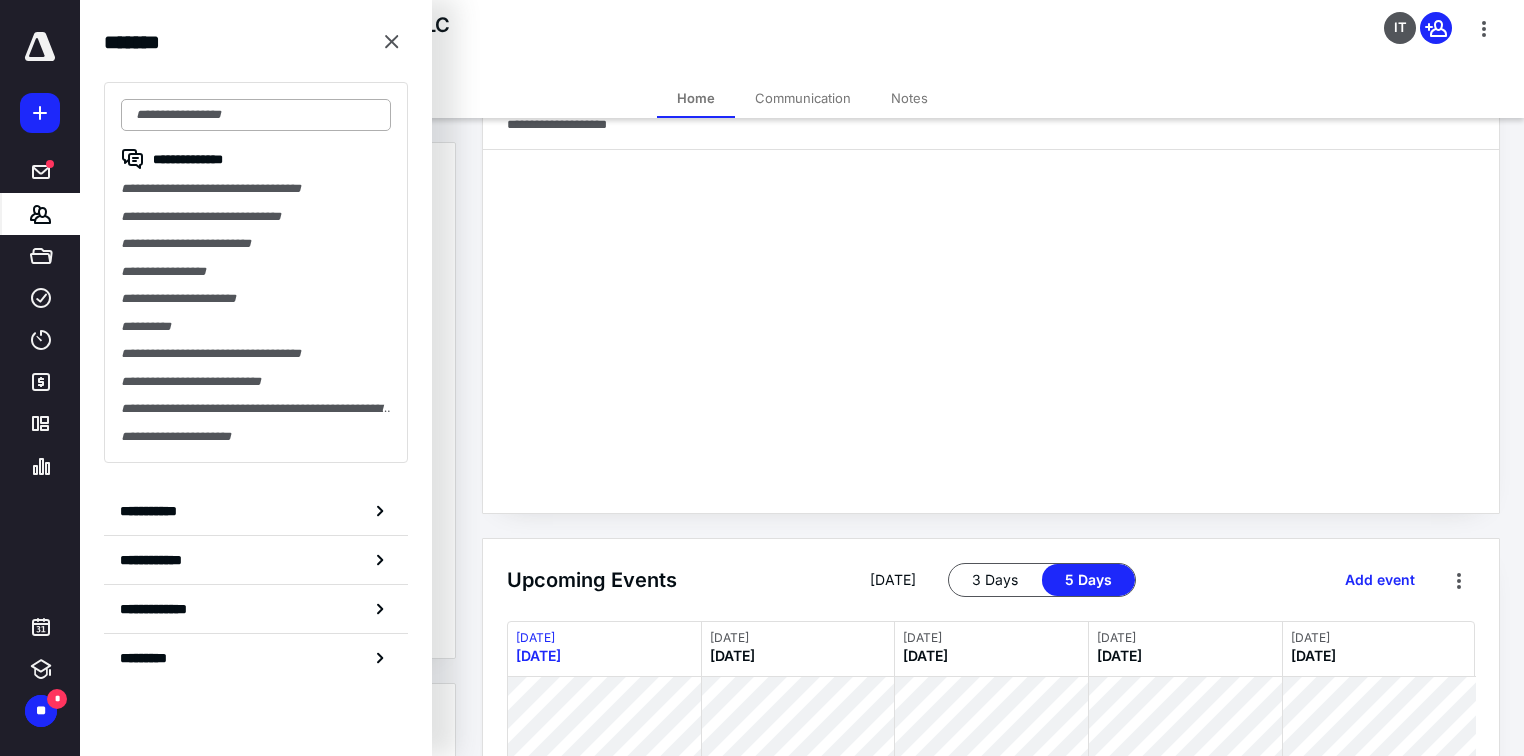 click at bounding box center [256, 115] 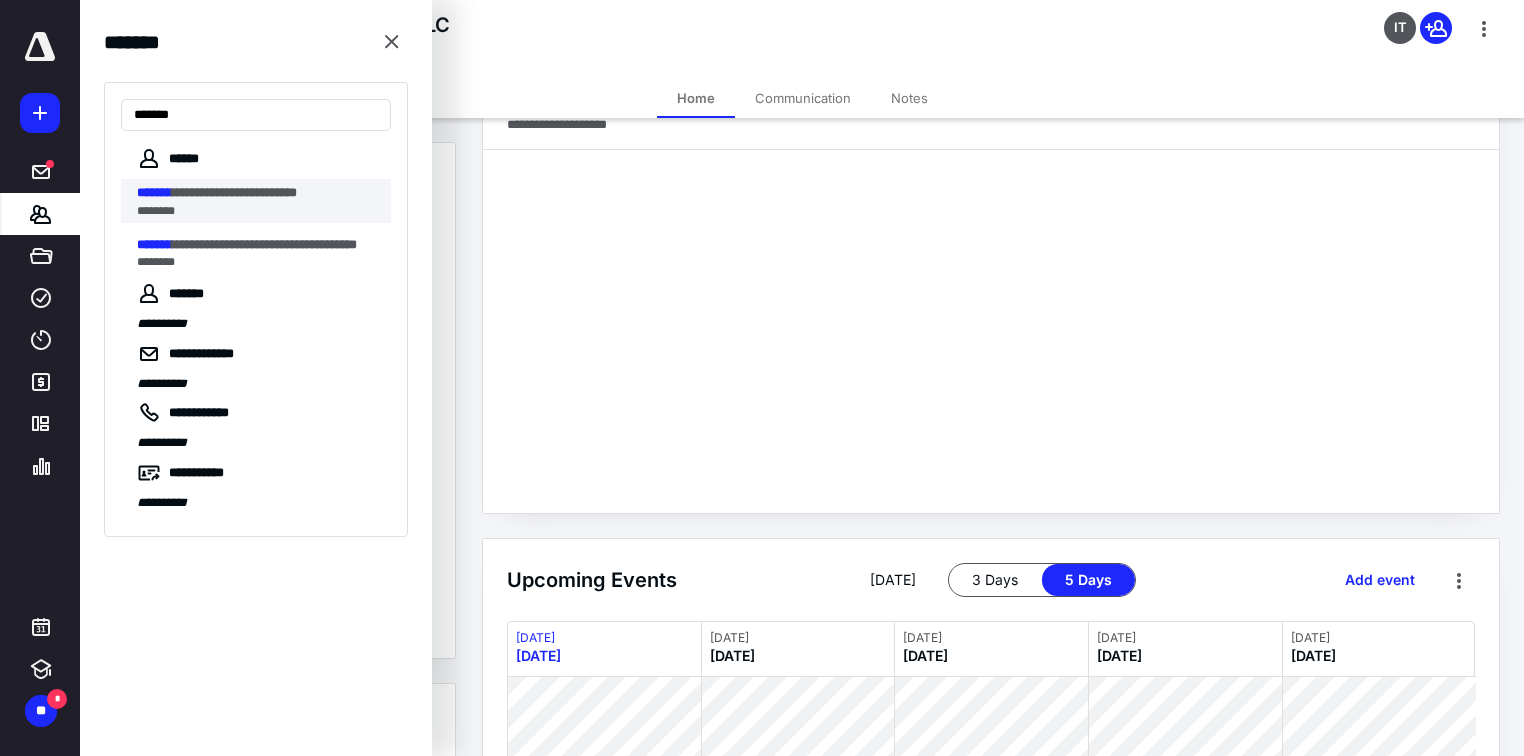 type on "*******" 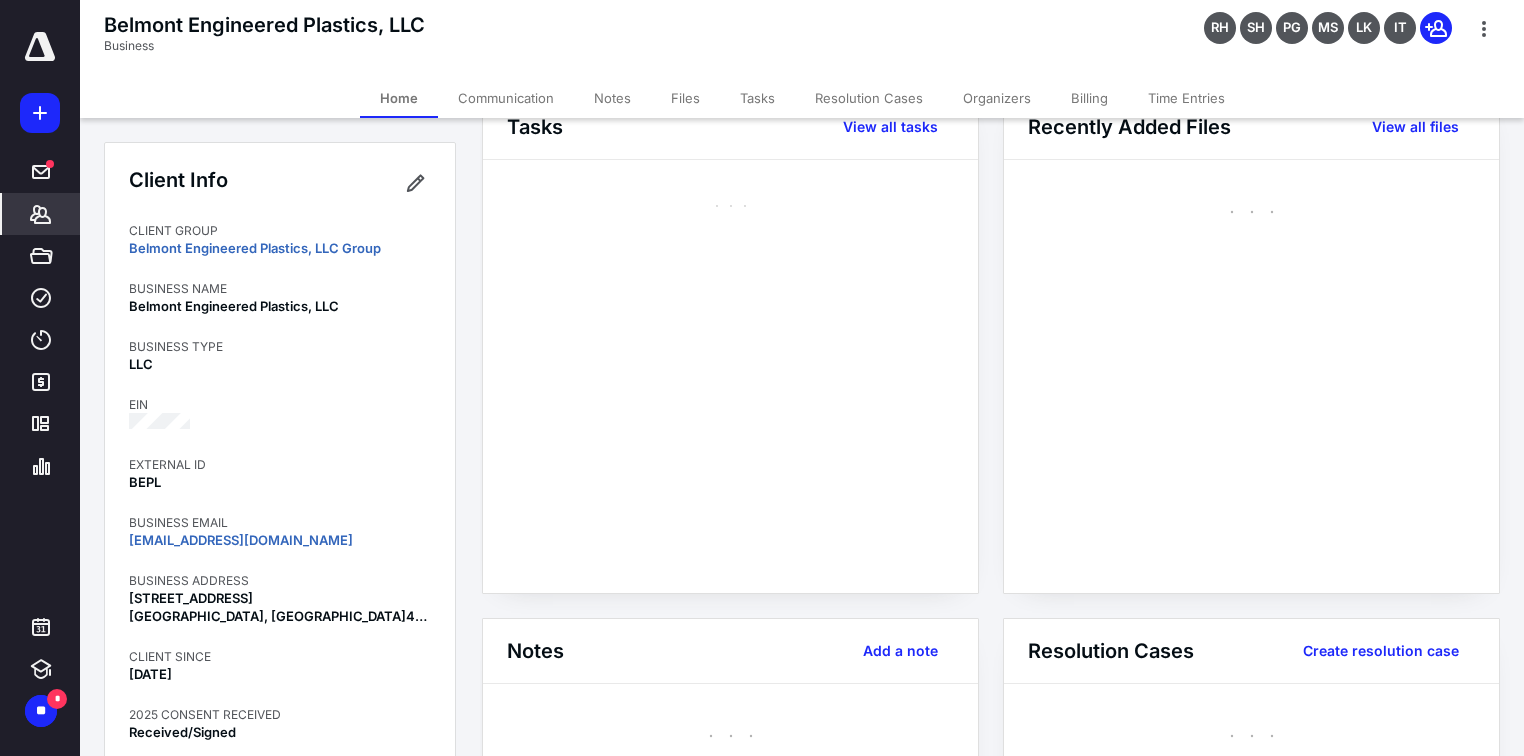 scroll, scrollTop: 210, scrollLeft: 0, axis: vertical 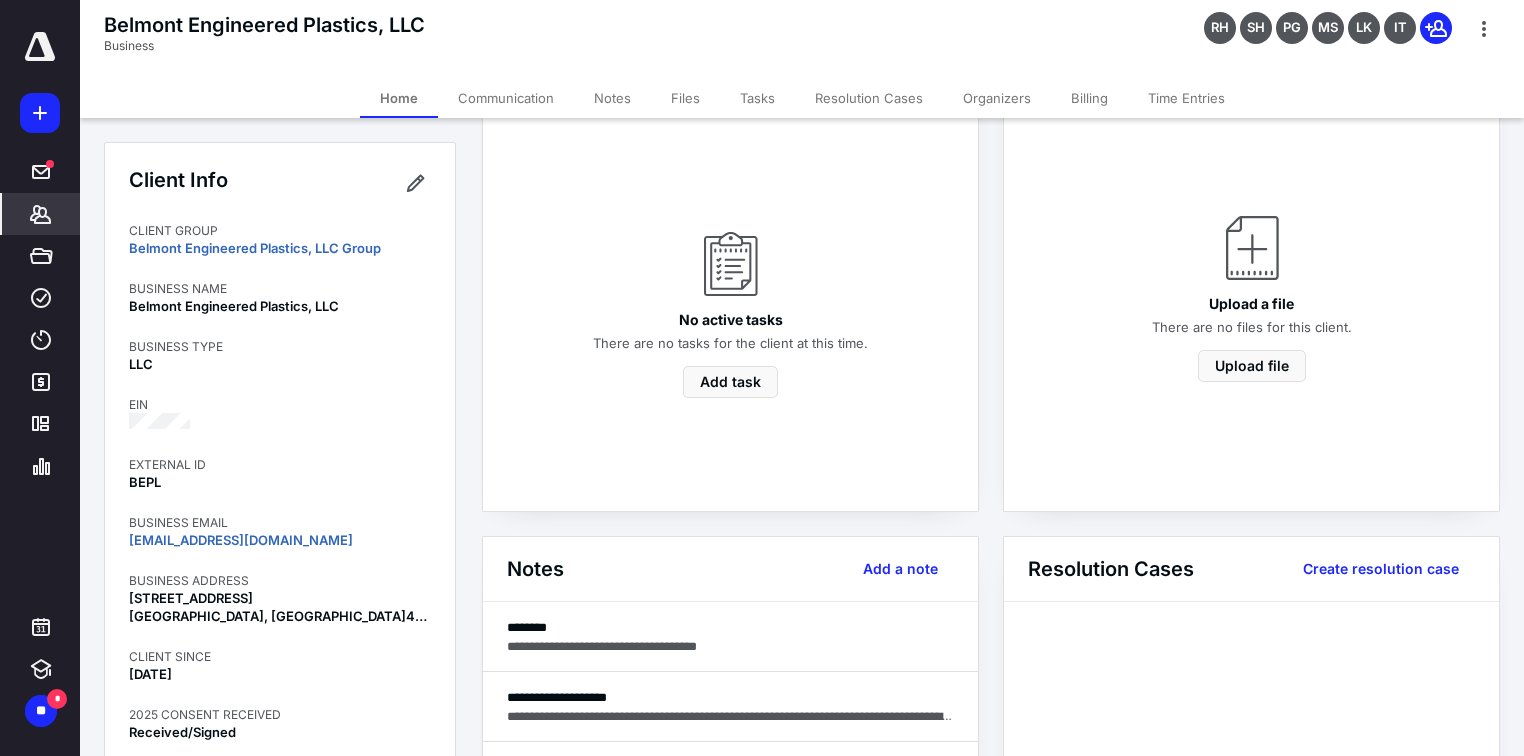 click 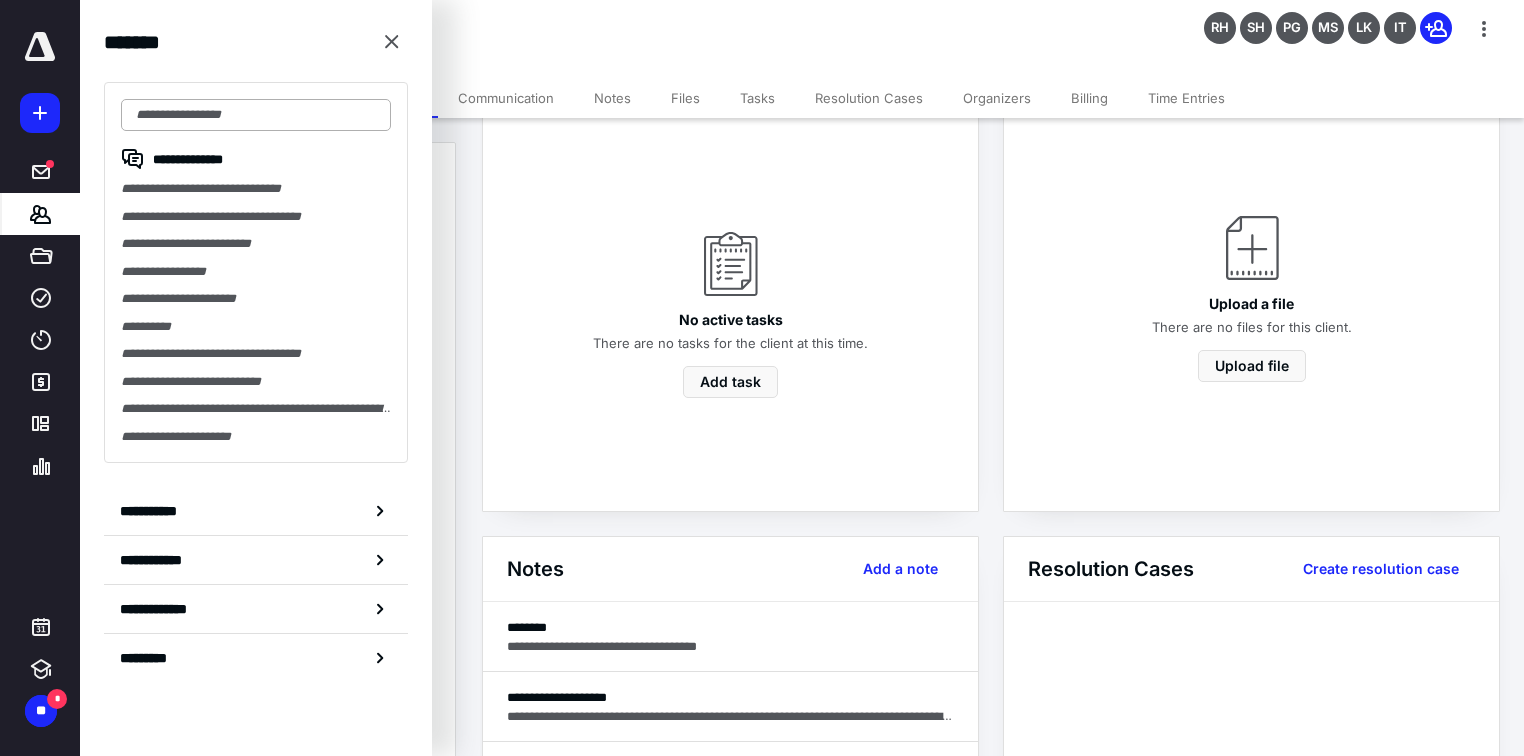 click at bounding box center [256, 115] 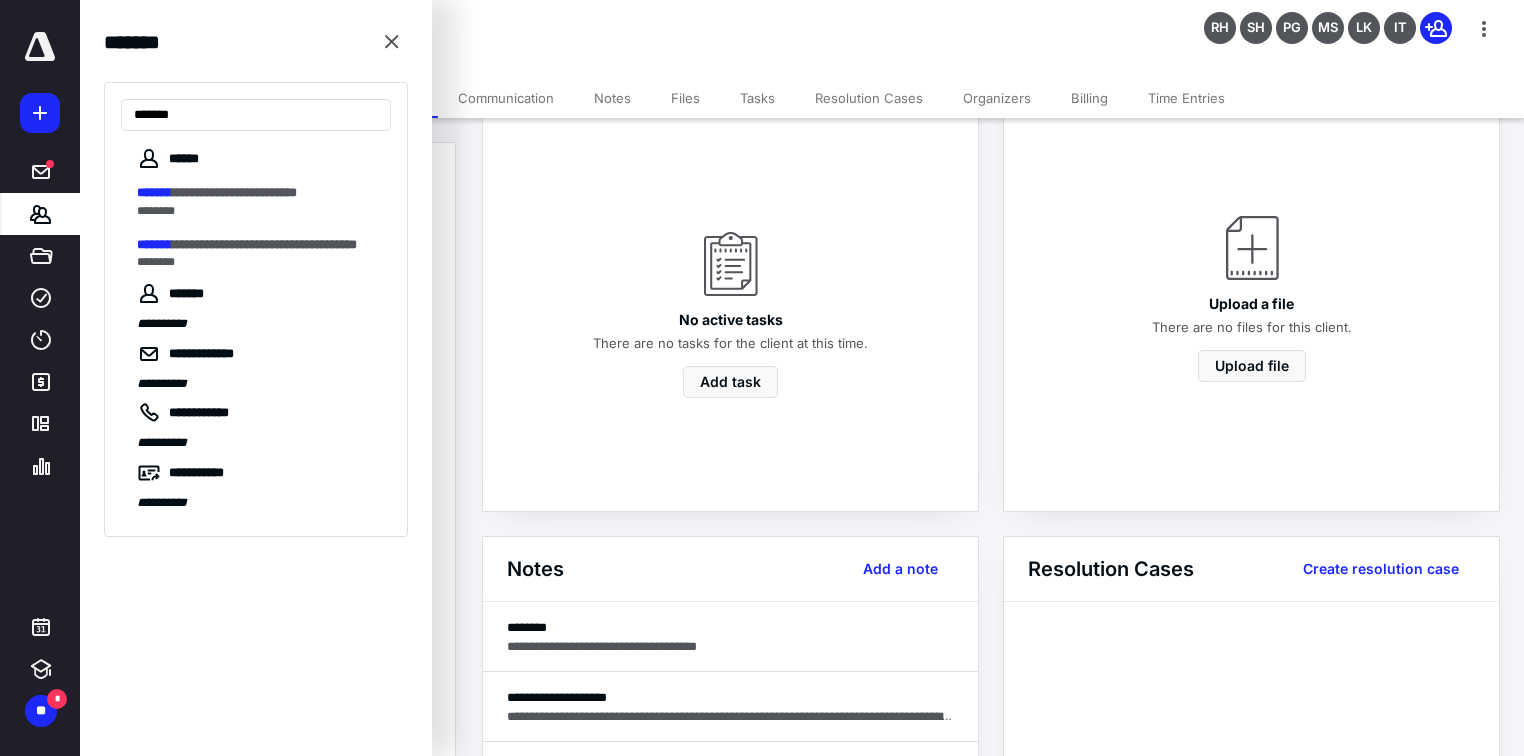 type on "*******" 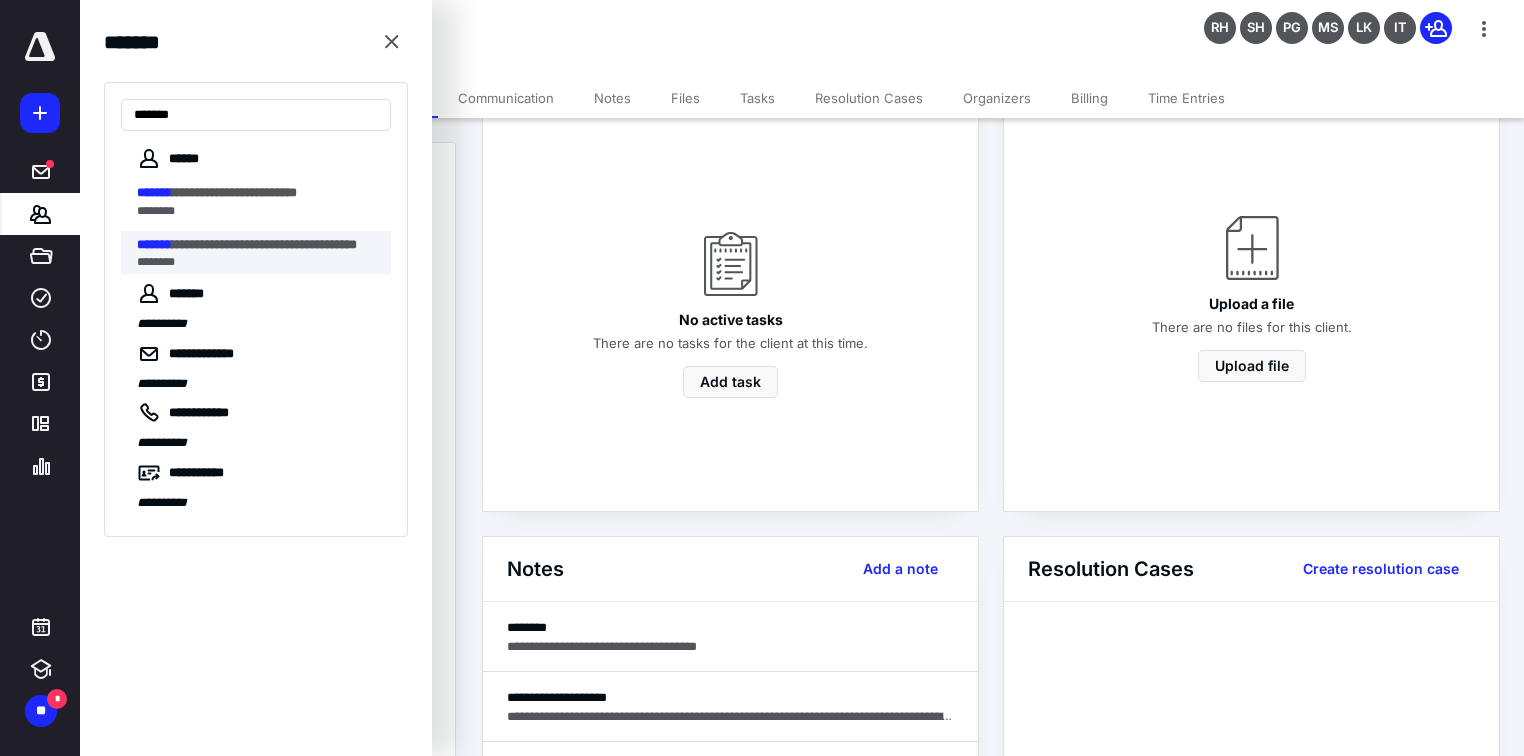click on "**********" at bounding box center (264, 244) 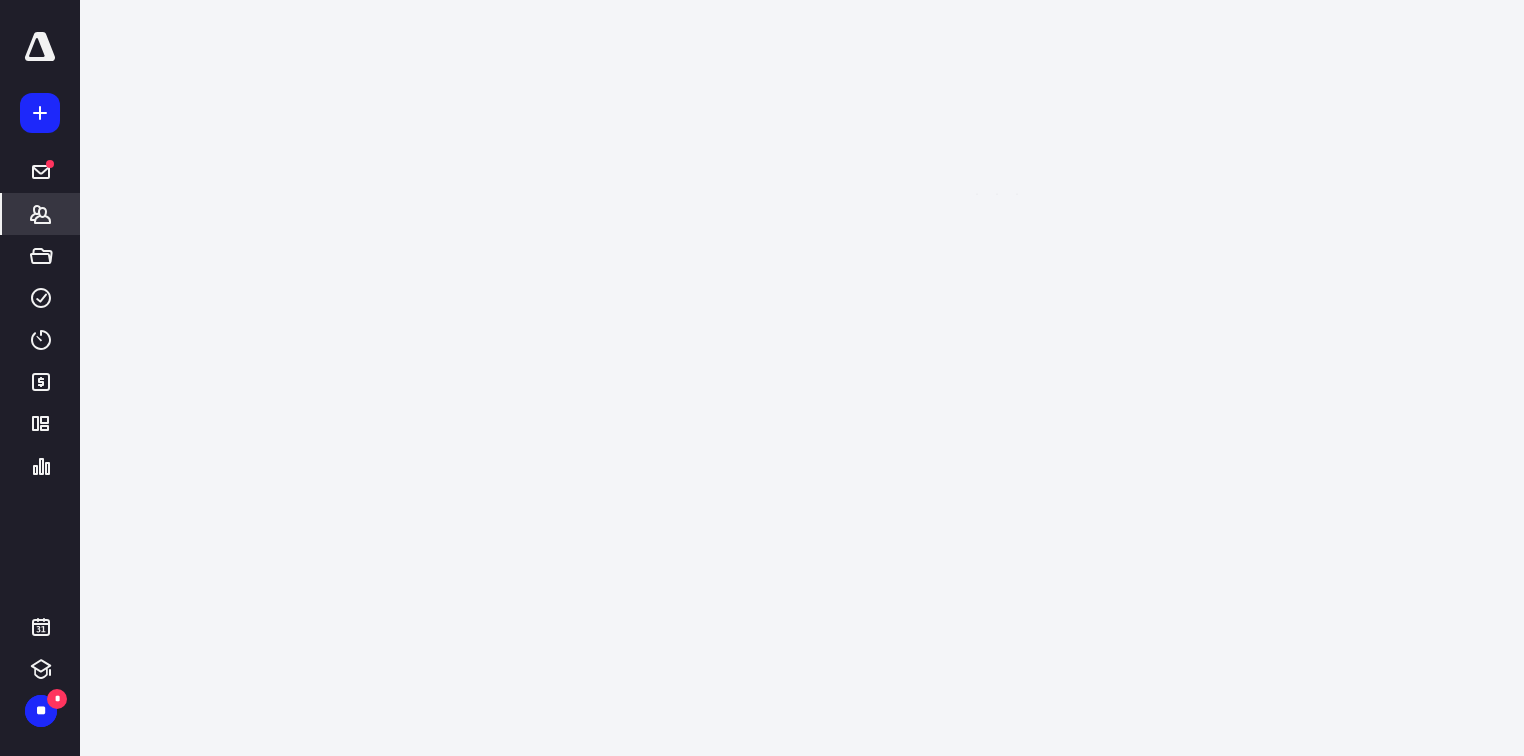 scroll, scrollTop: 0, scrollLeft: 0, axis: both 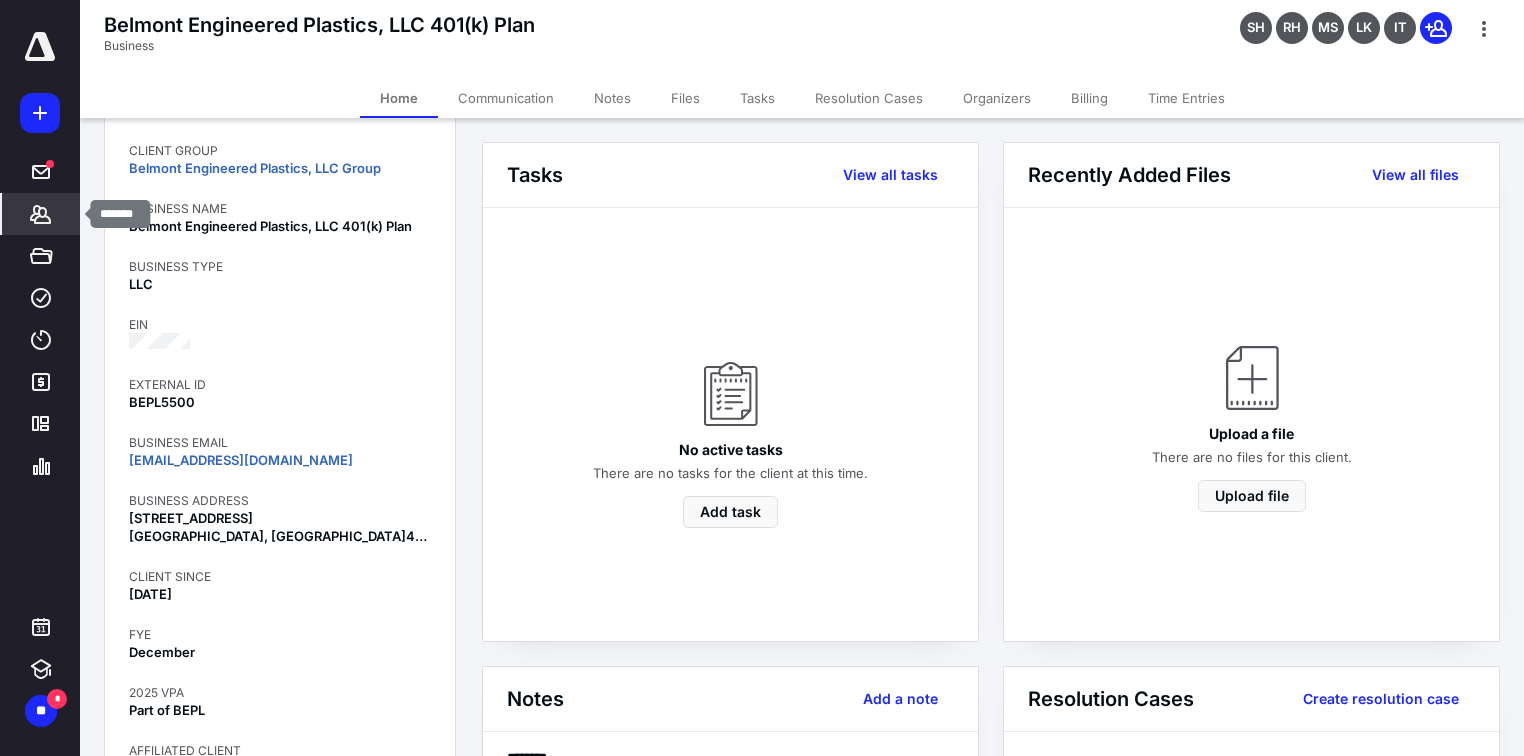 click 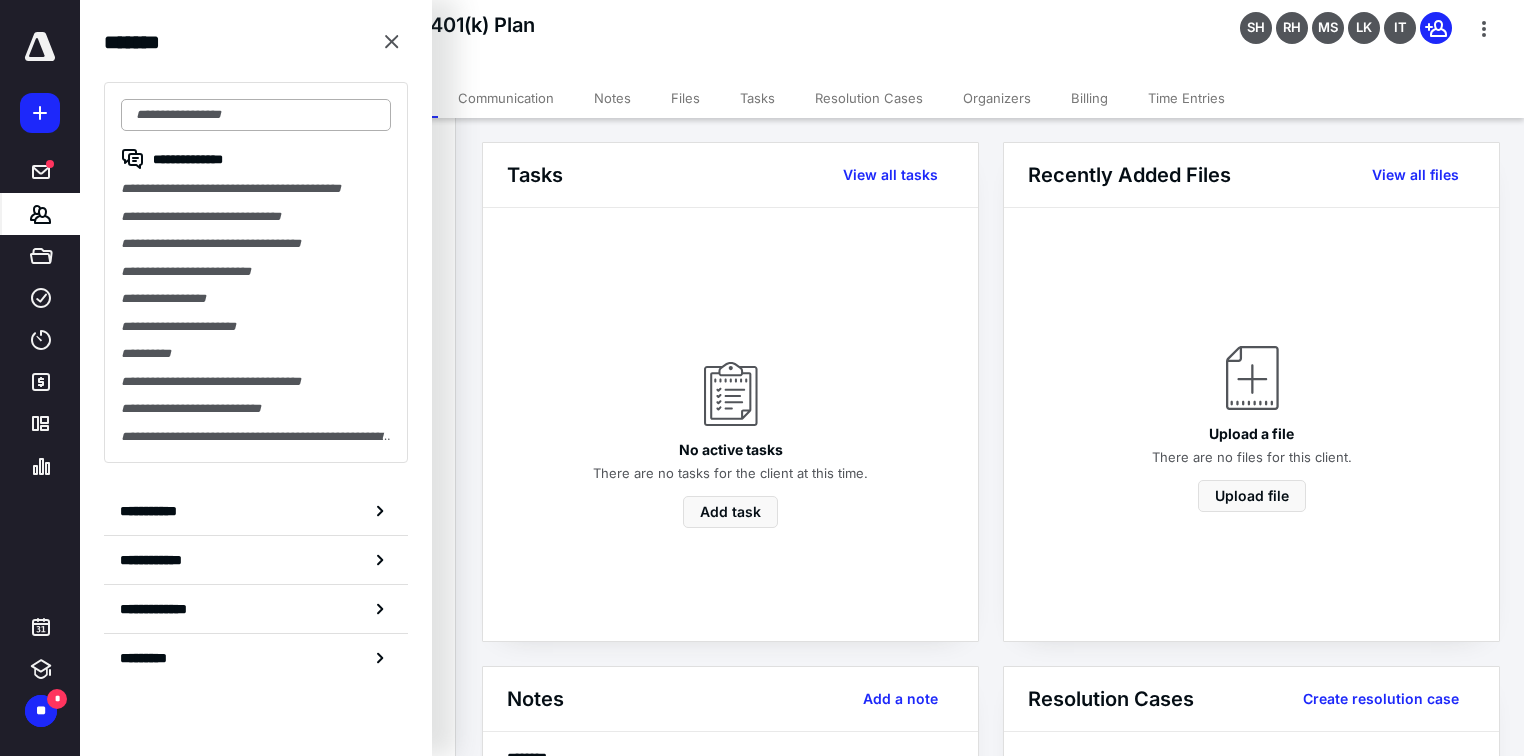 click at bounding box center (256, 115) 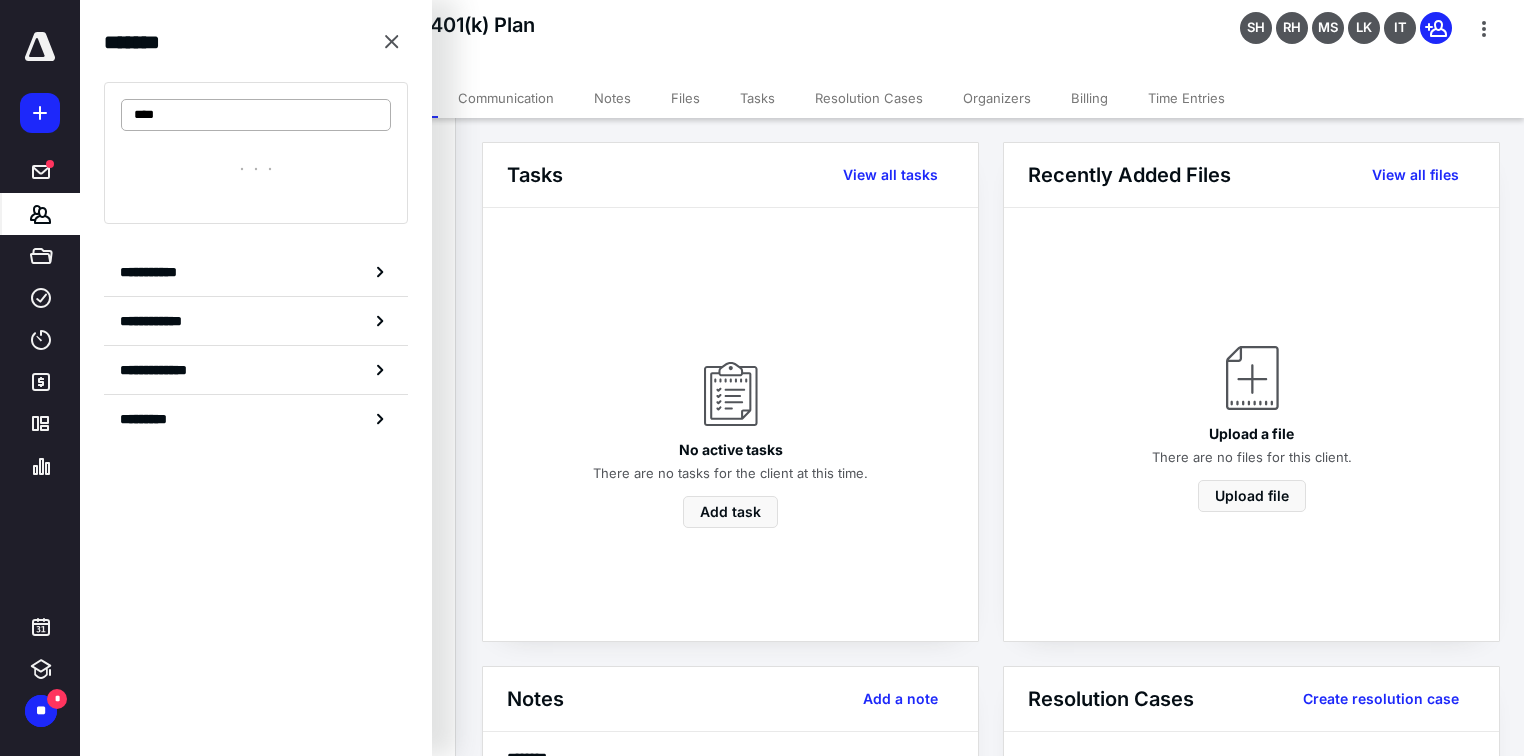 type on "****" 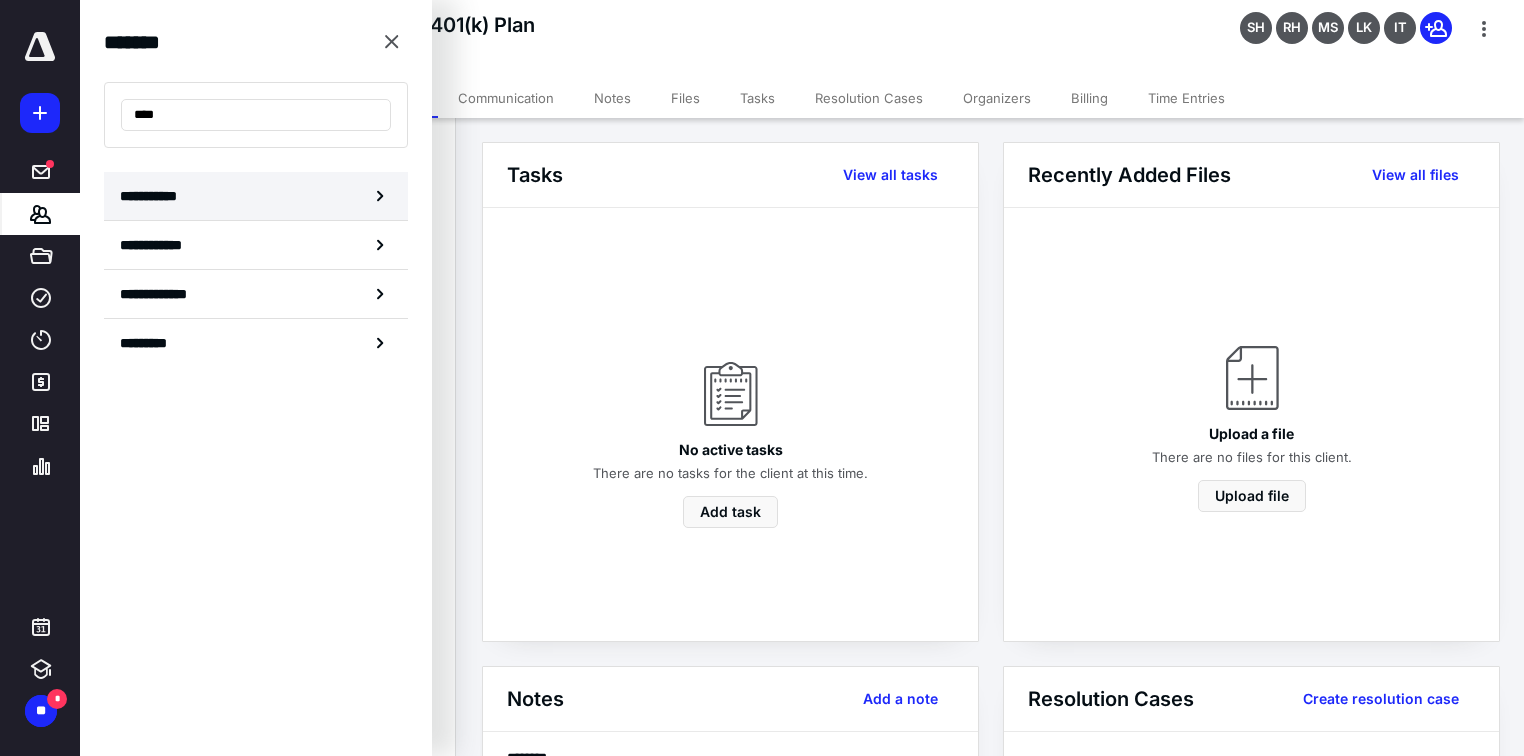 click on "**********" at bounding box center [154, 196] 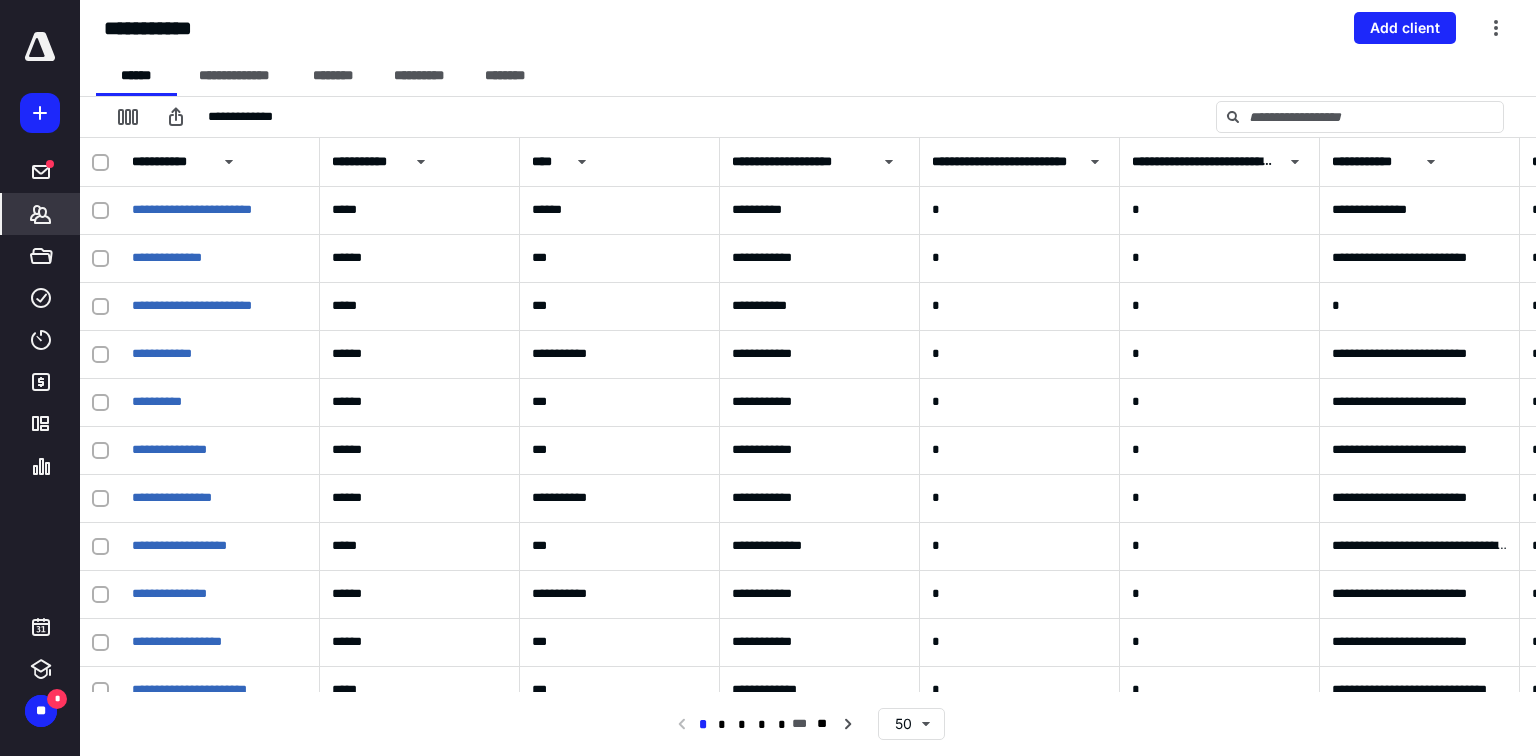 click 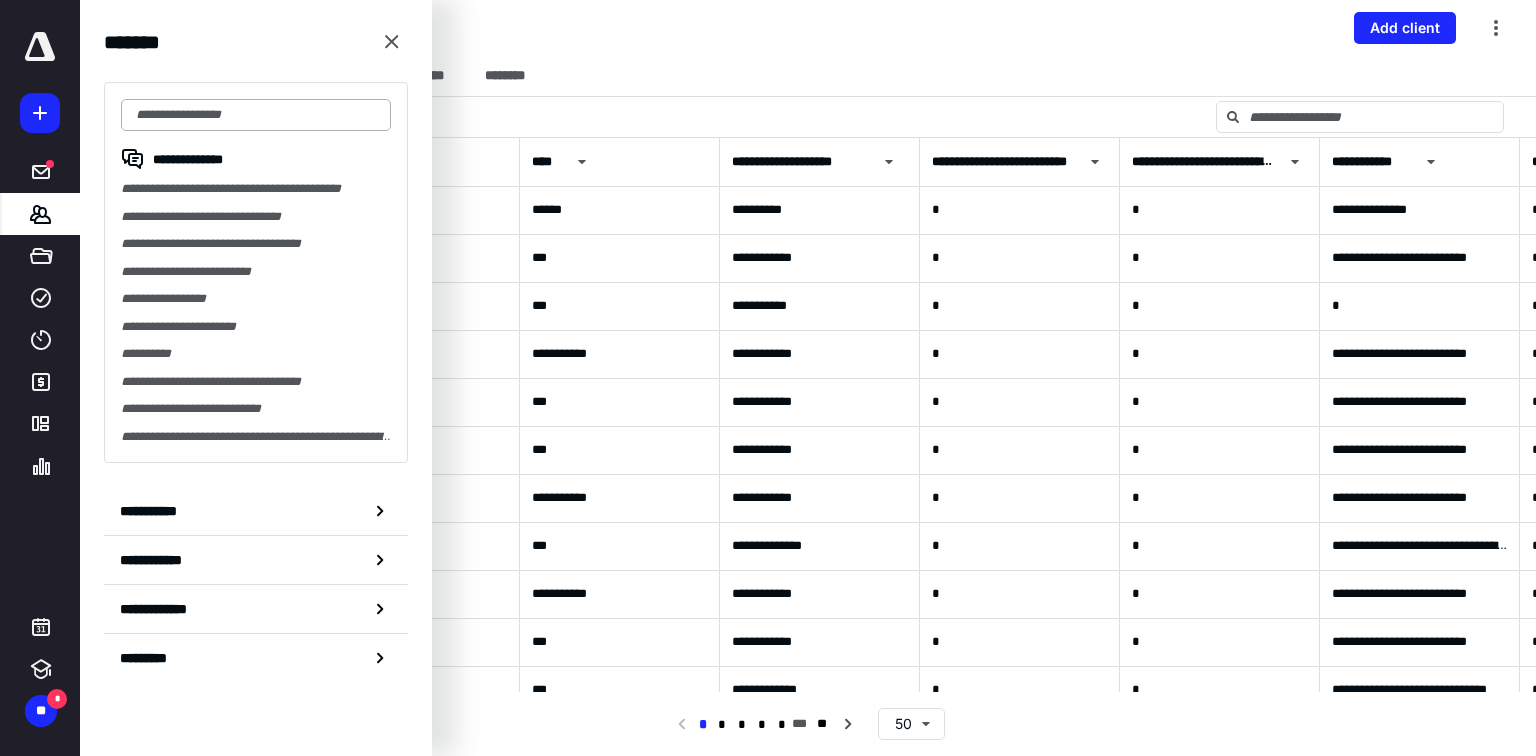 click at bounding box center [256, 115] 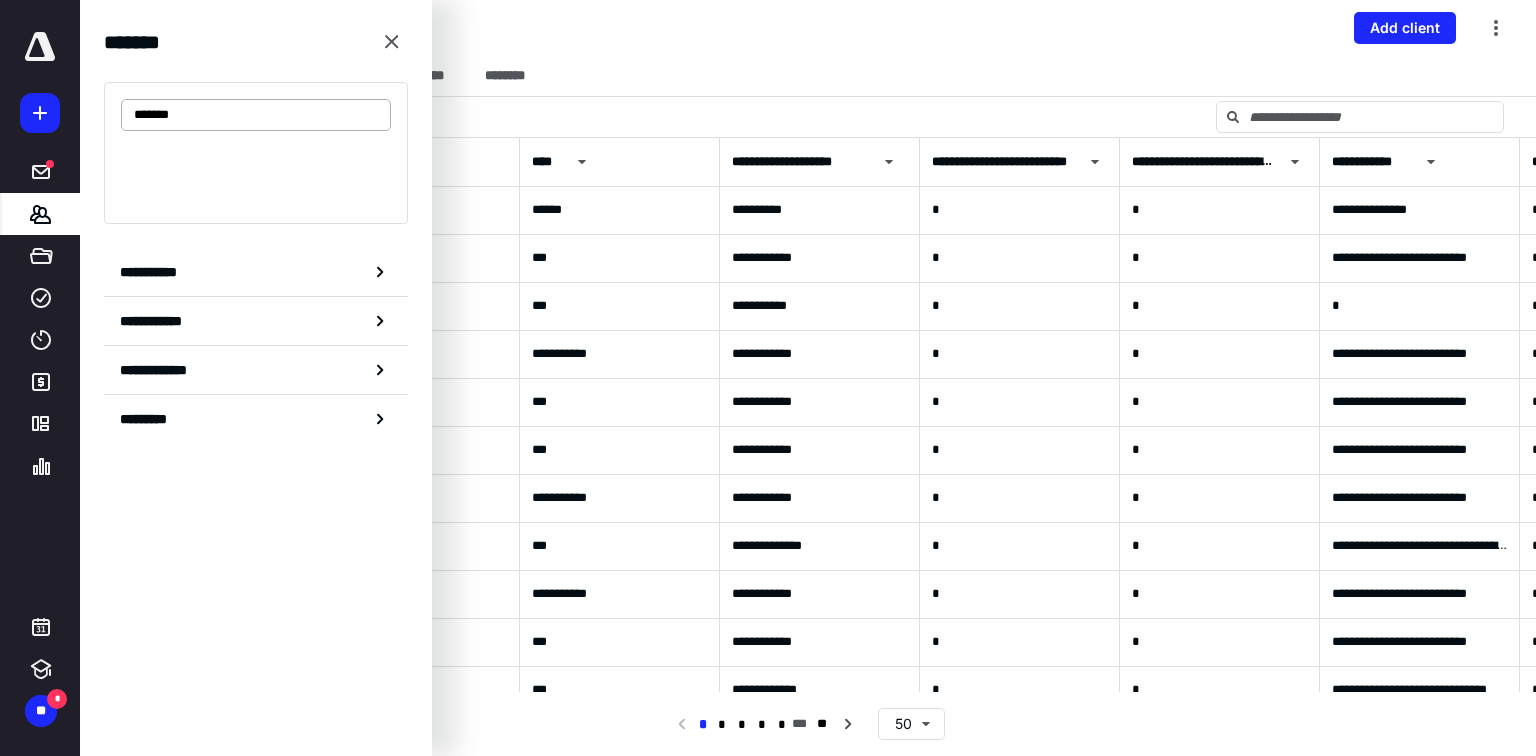 type on "*******" 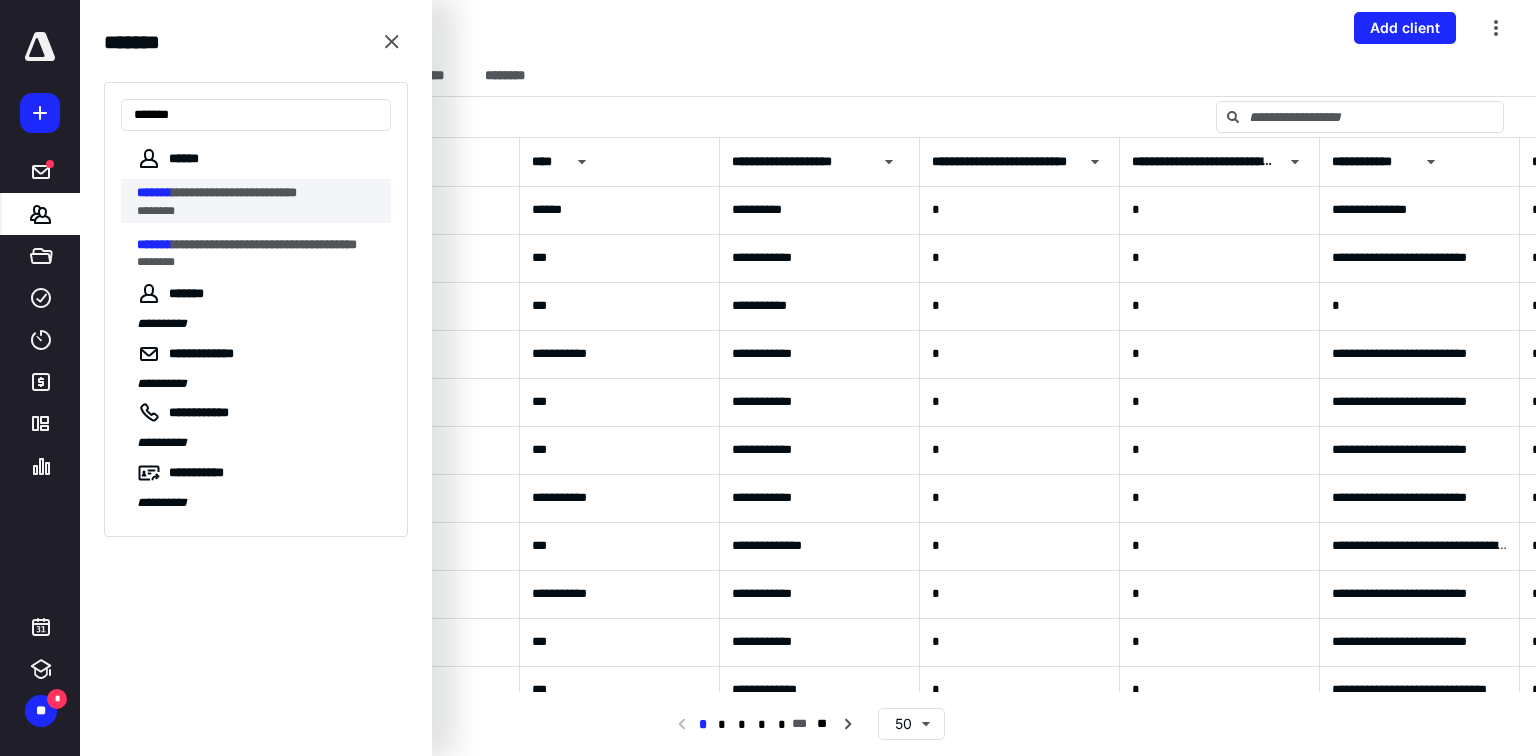 click on "**********" at bounding box center (234, 192) 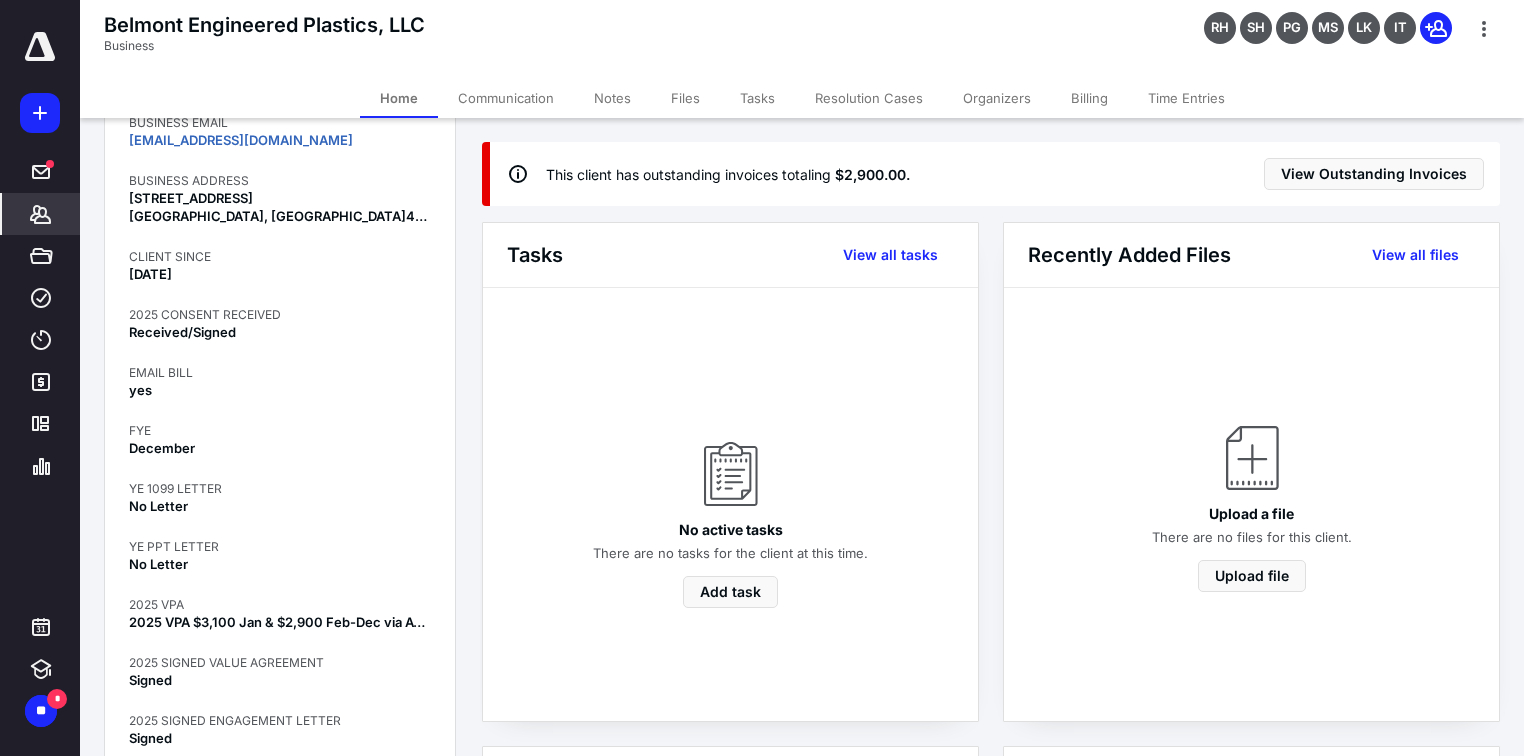 scroll, scrollTop: 0, scrollLeft: 0, axis: both 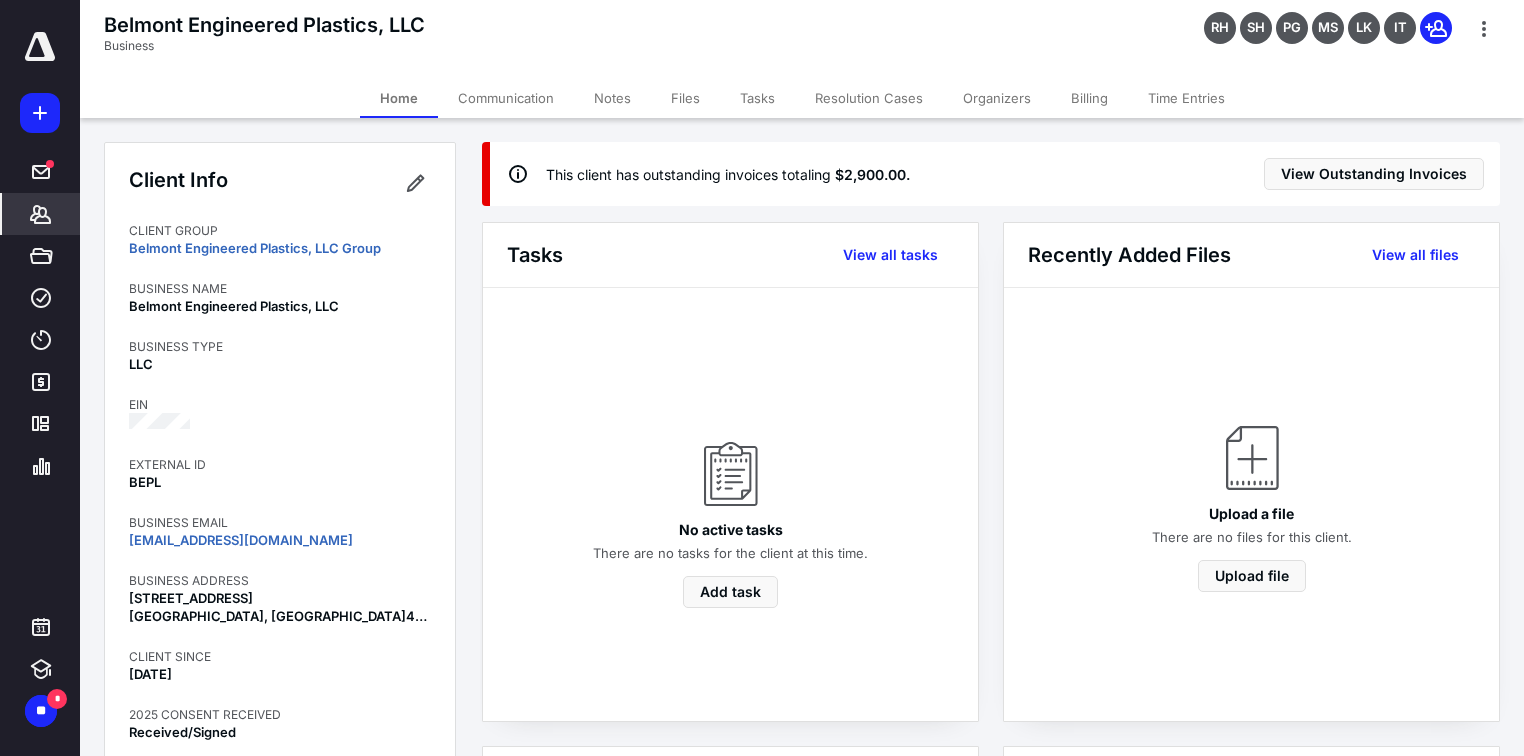 click on "Belmont Engineered Plastics, LLC" at bounding box center [280, 306] 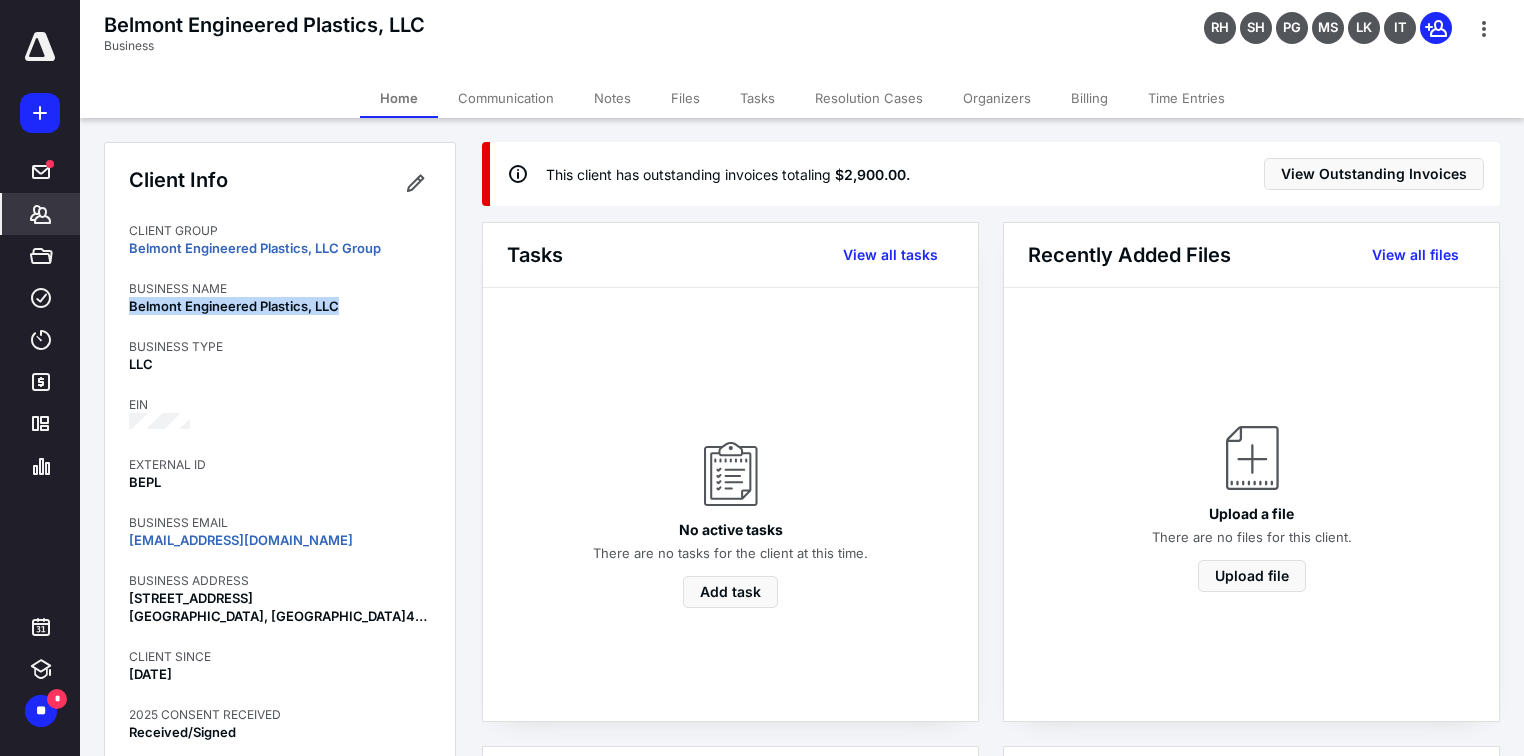 drag, startPoint x: 344, startPoint y: 304, endPoint x: 114, endPoint y: 313, distance: 230.17603 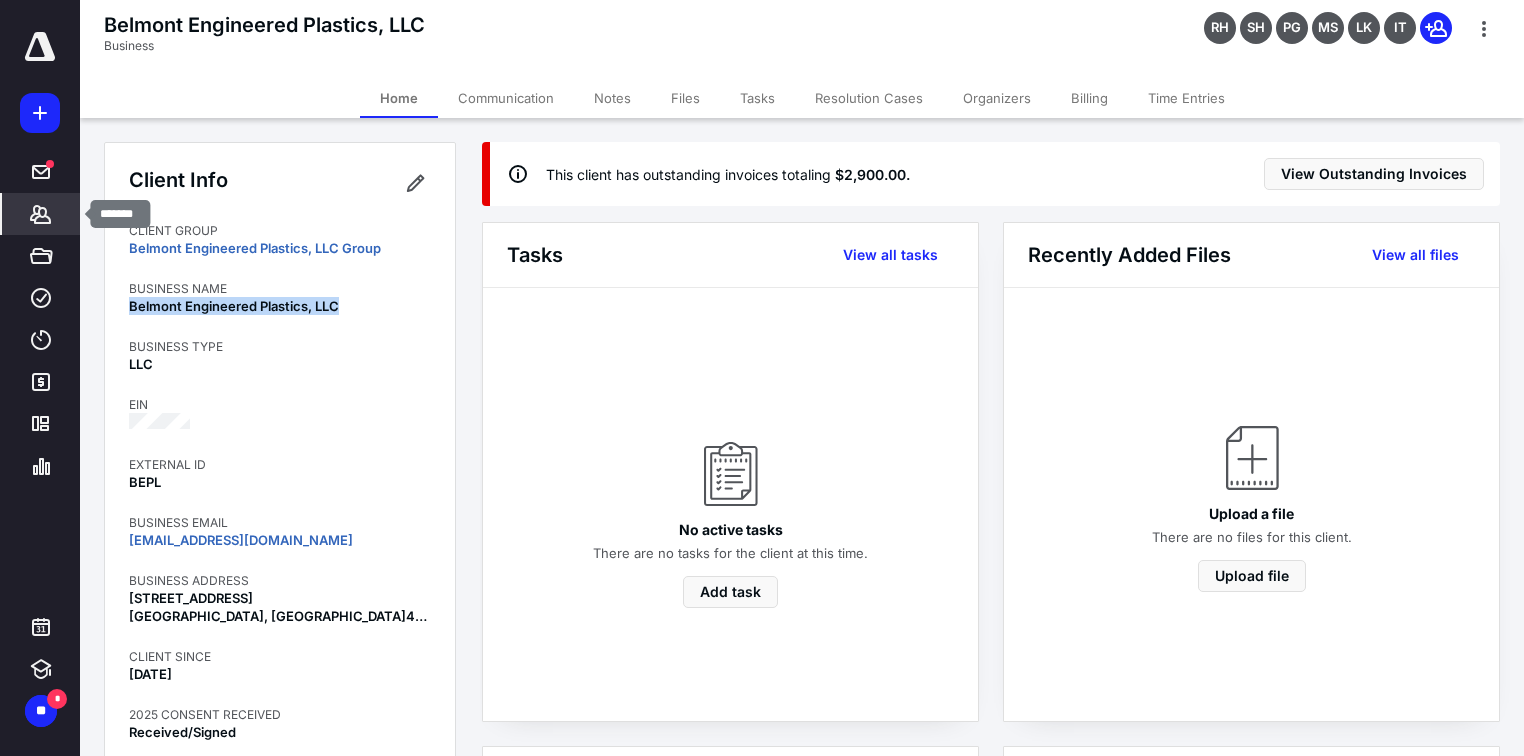 click on "*******" at bounding box center (41, 214) 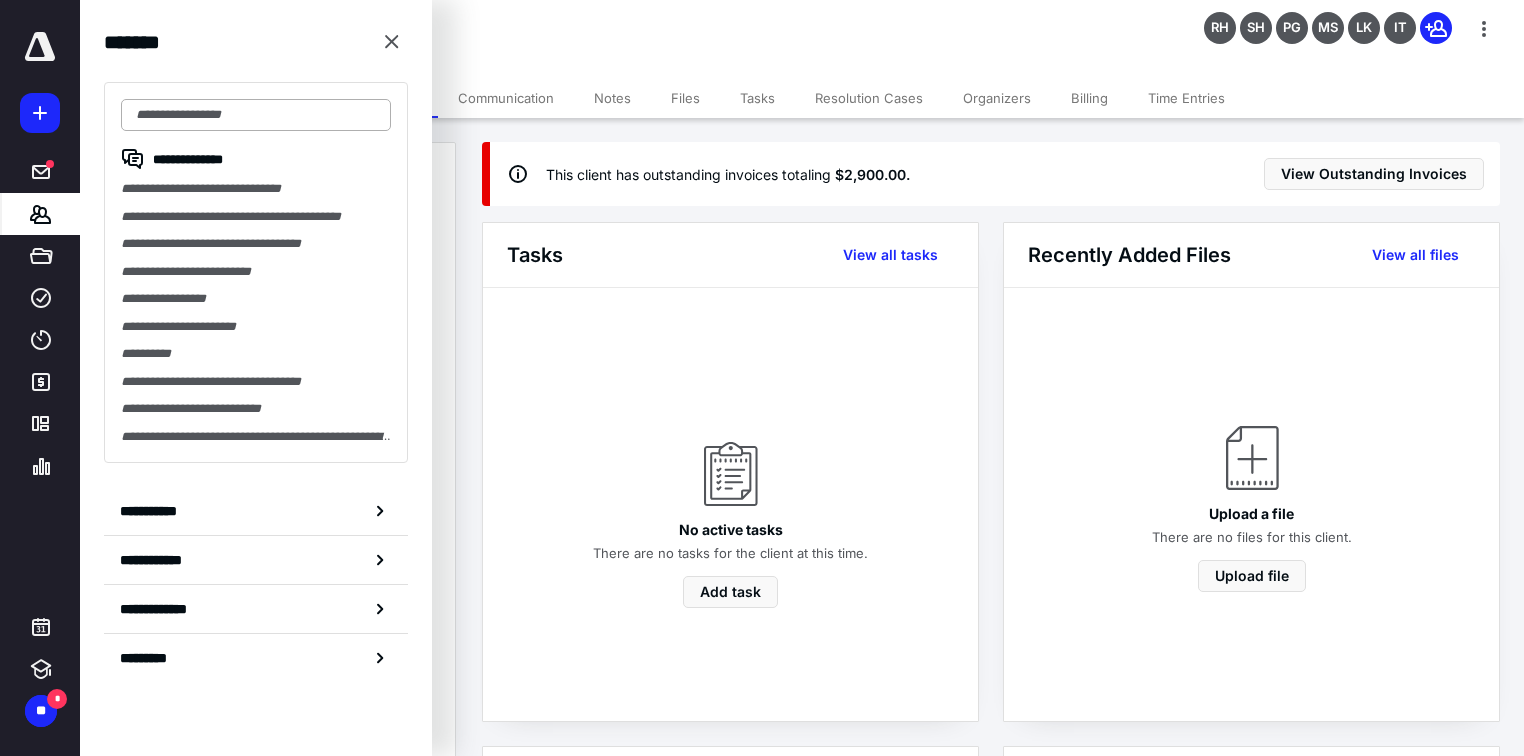 click at bounding box center [256, 115] 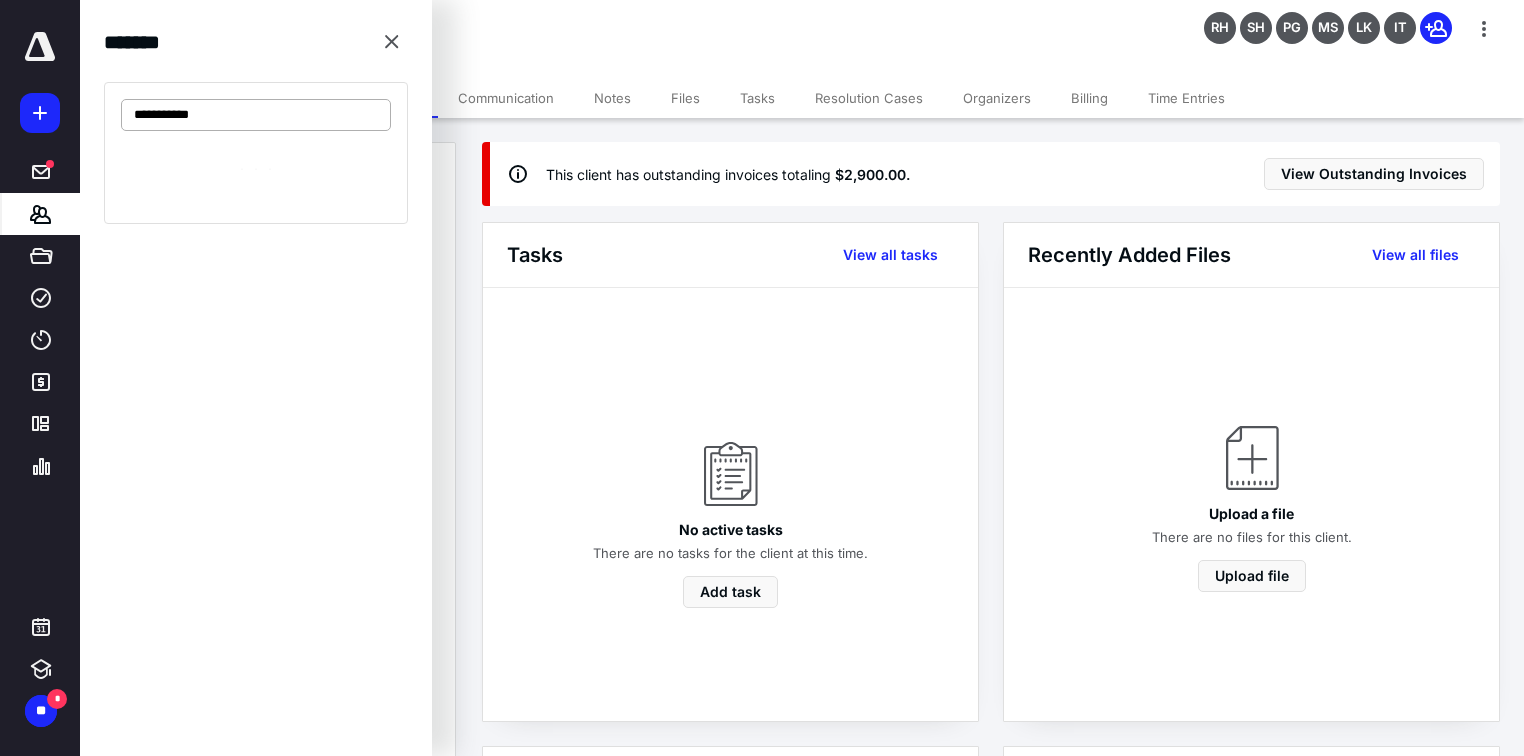 type on "**********" 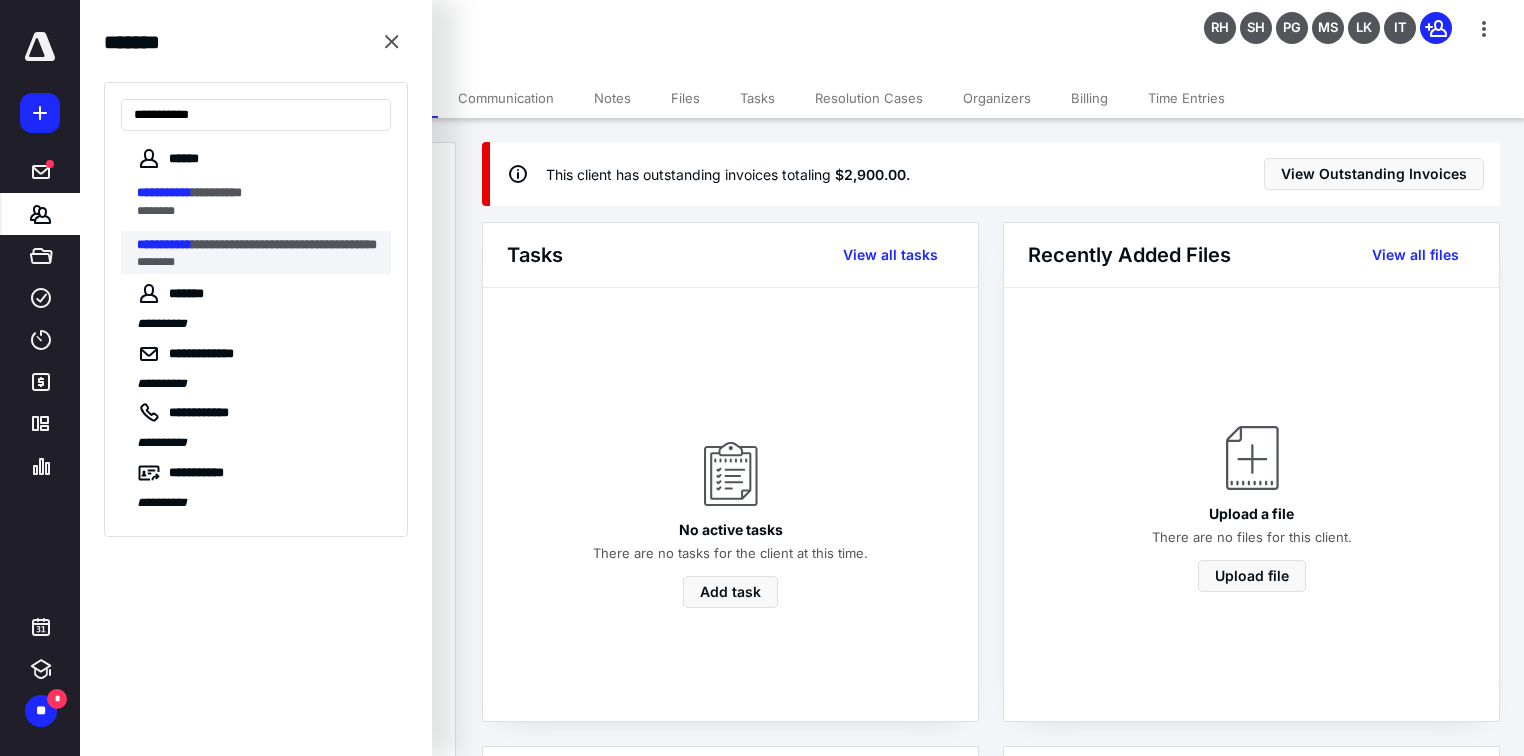 click on "**********" at bounding box center (284, 244) 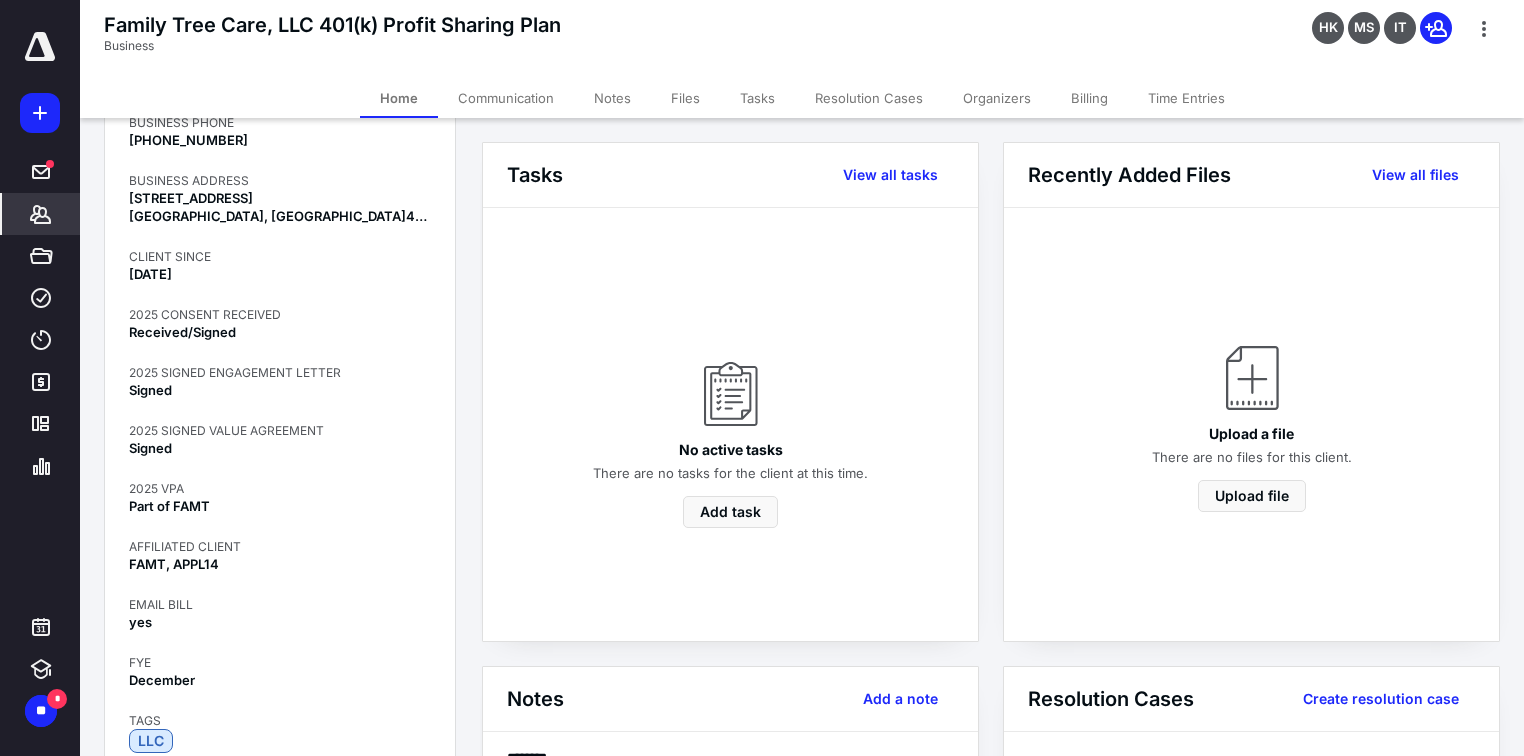 scroll, scrollTop: 0, scrollLeft: 0, axis: both 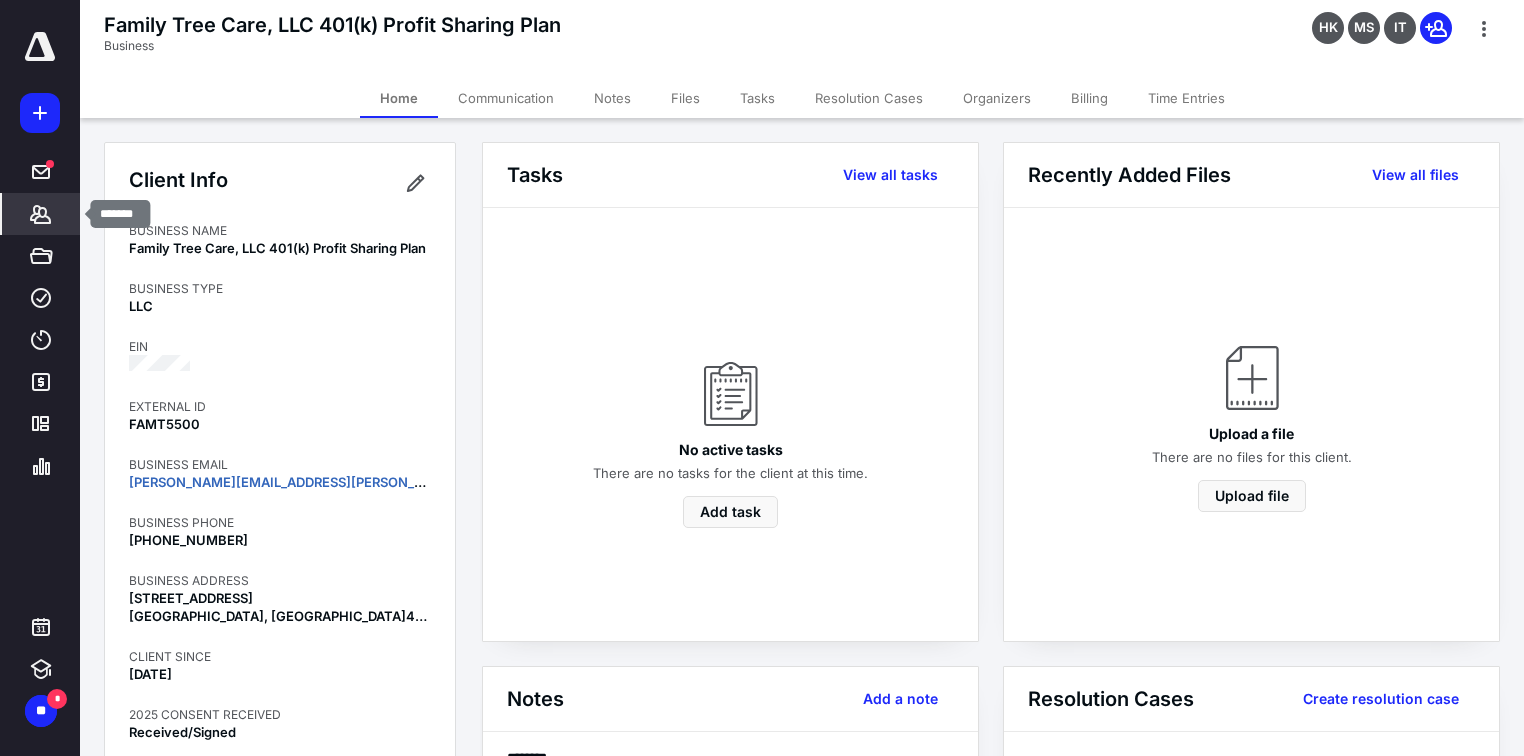 click 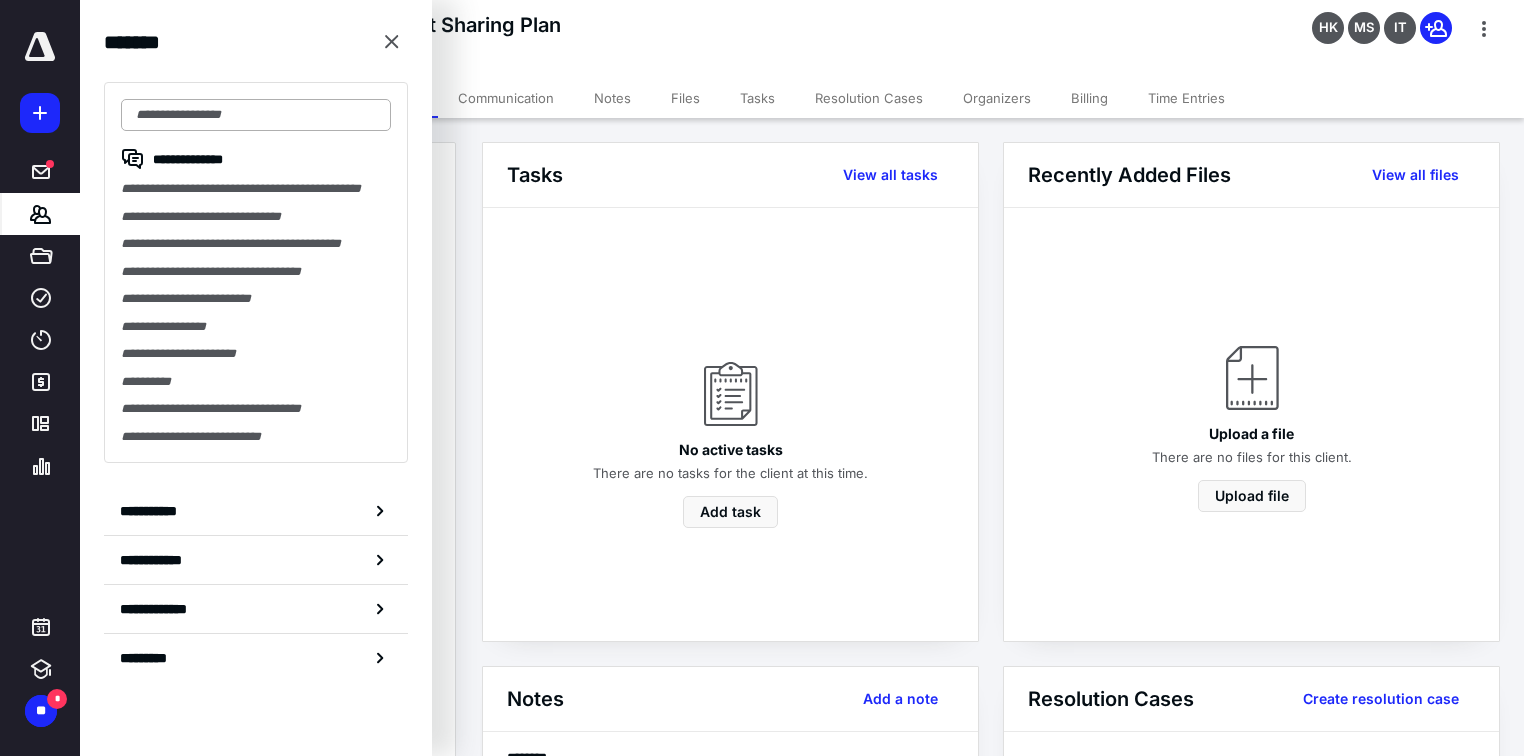 click at bounding box center (256, 115) 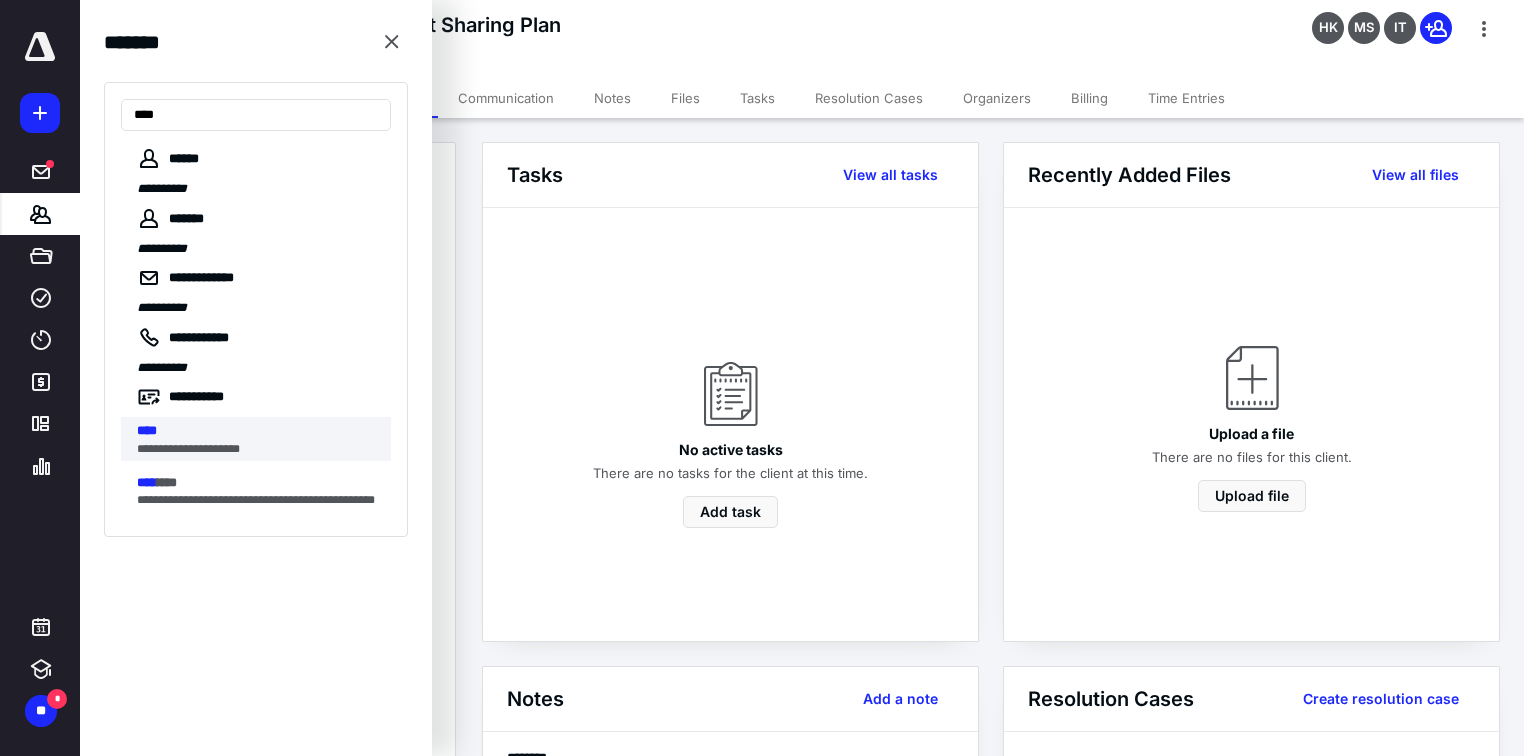 type on "****" 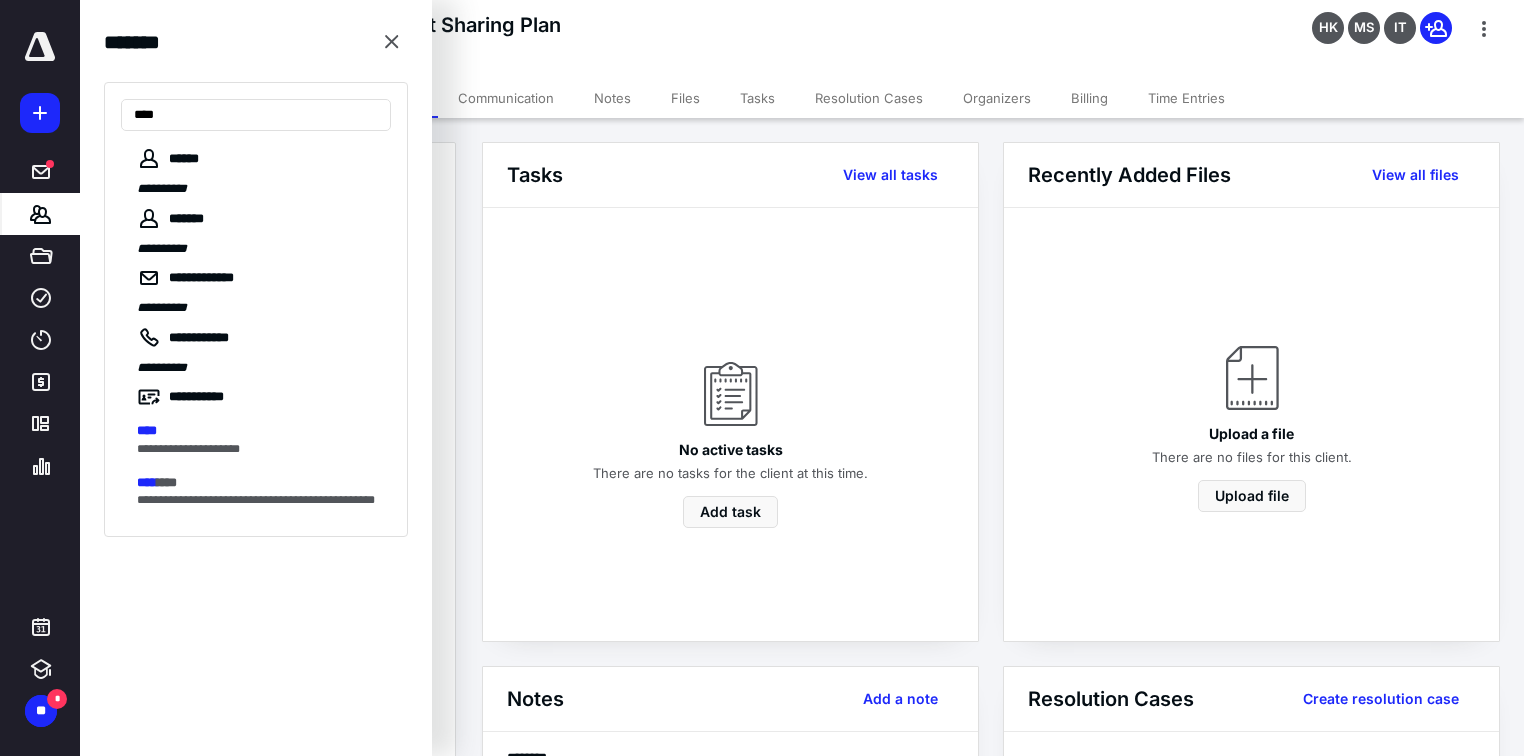click on "****" at bounding box center (258, 431) 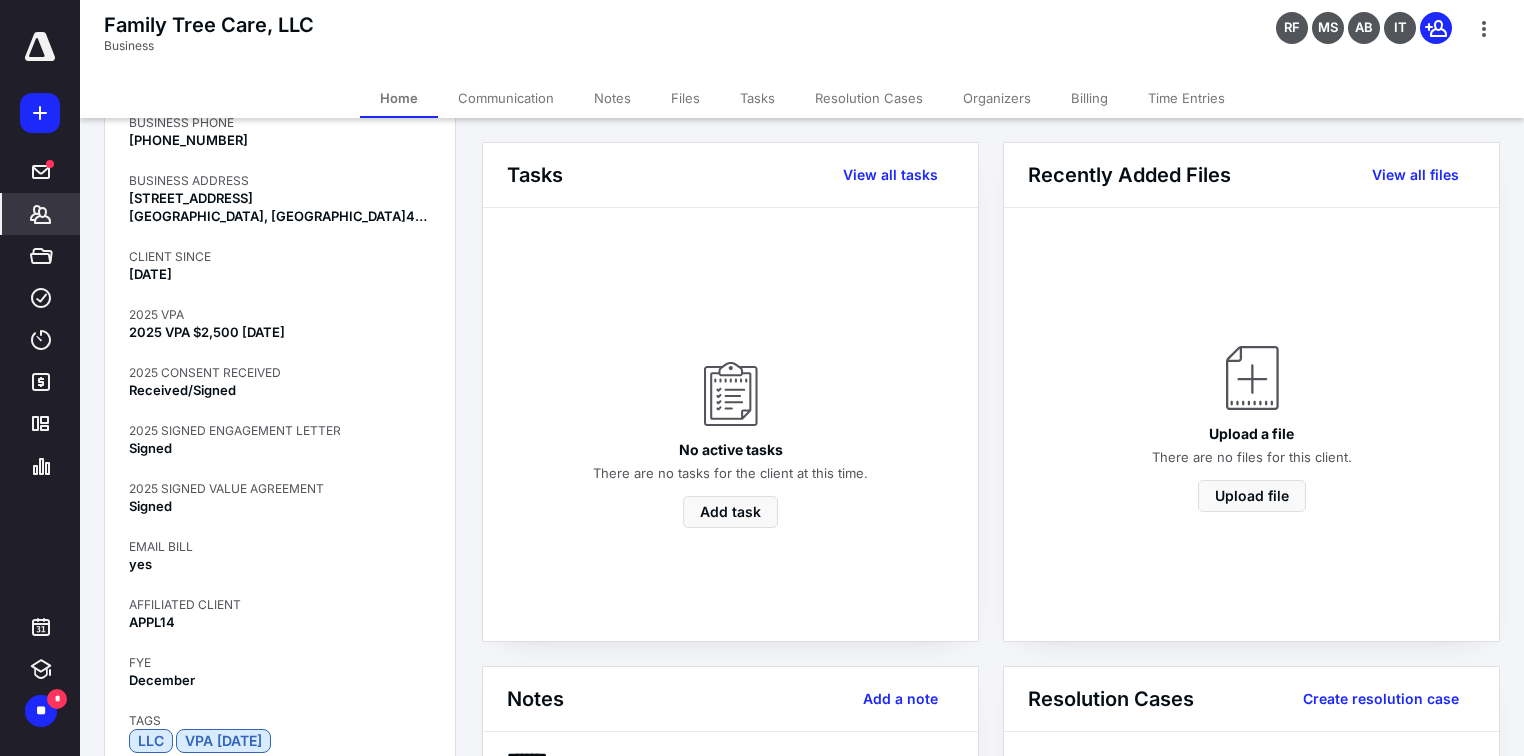 scroll, scrollTop: 771, scrollLeft: 0, axis: vertical 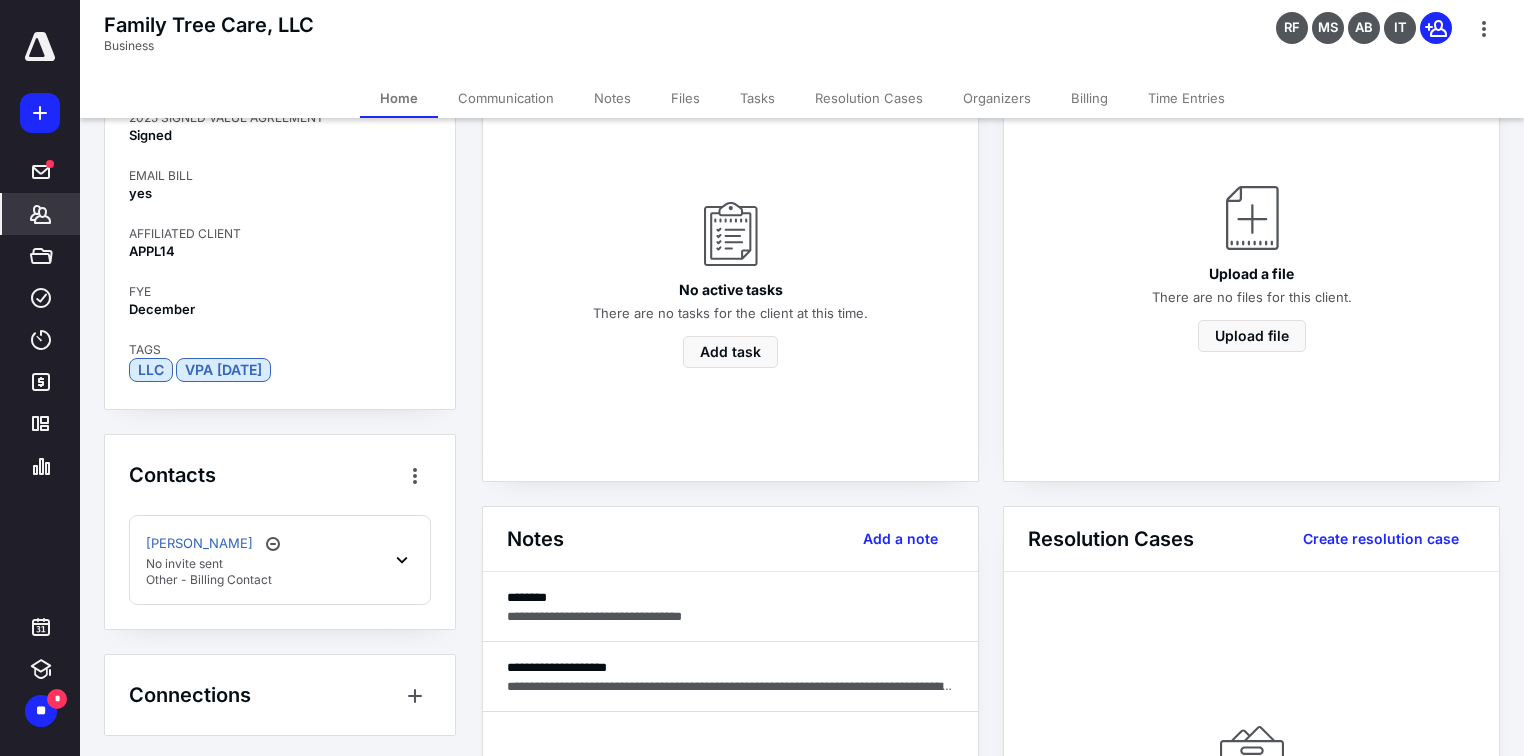 click 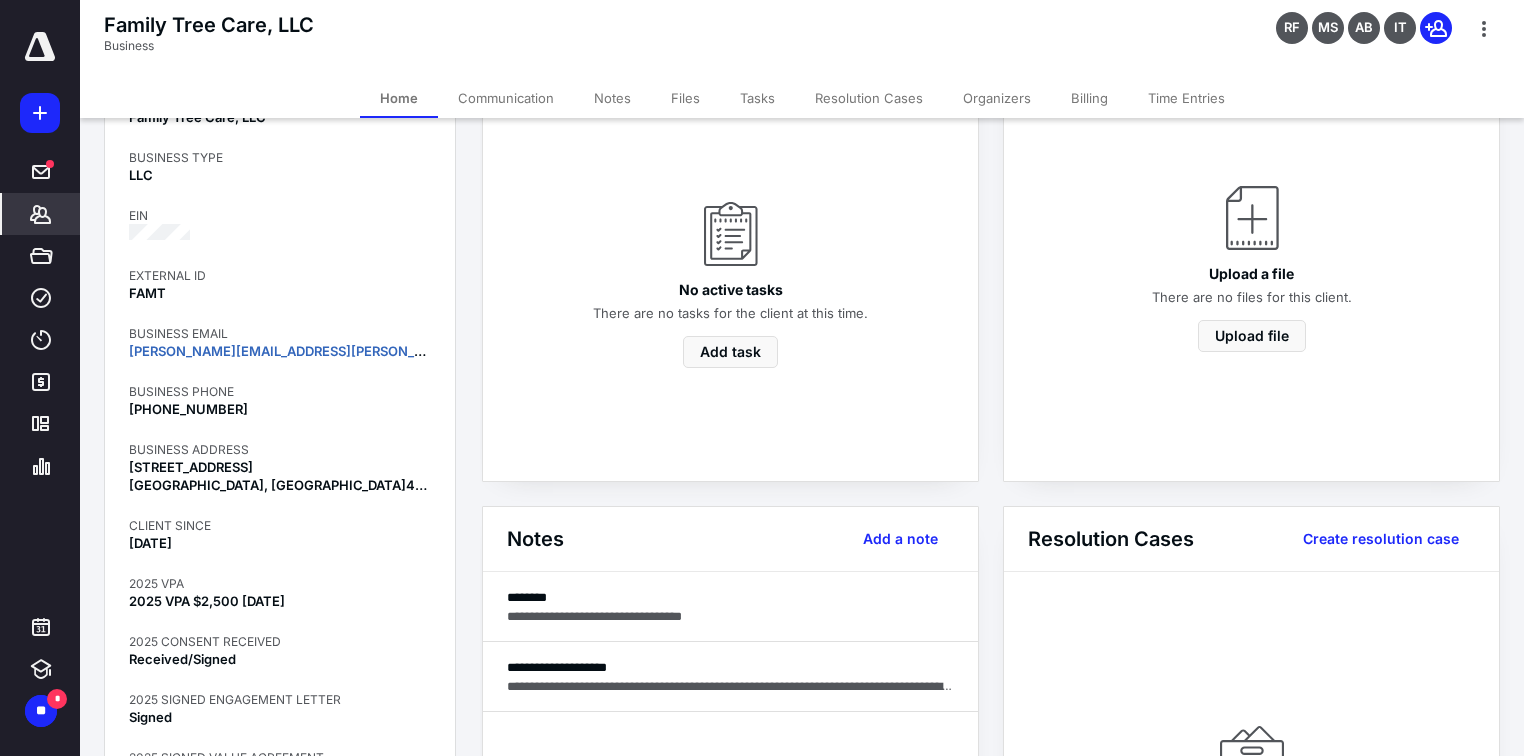 scroll, scrollTop: 0, scrollLeft: 0, axis: both 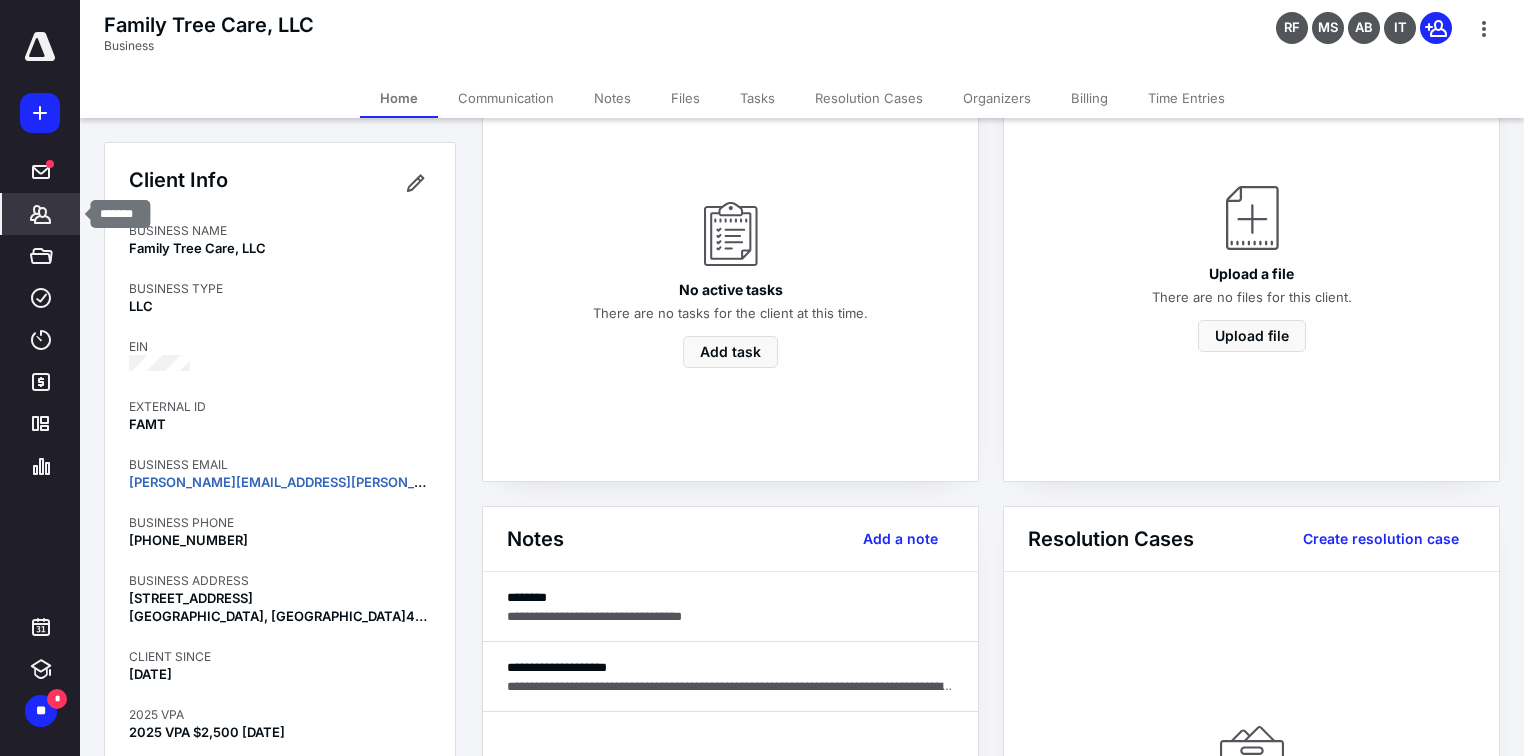 drag, startPoint x: 32, startPoint y: 219, endPoint x: 45, endPoint y: 212, distance: 14.764823 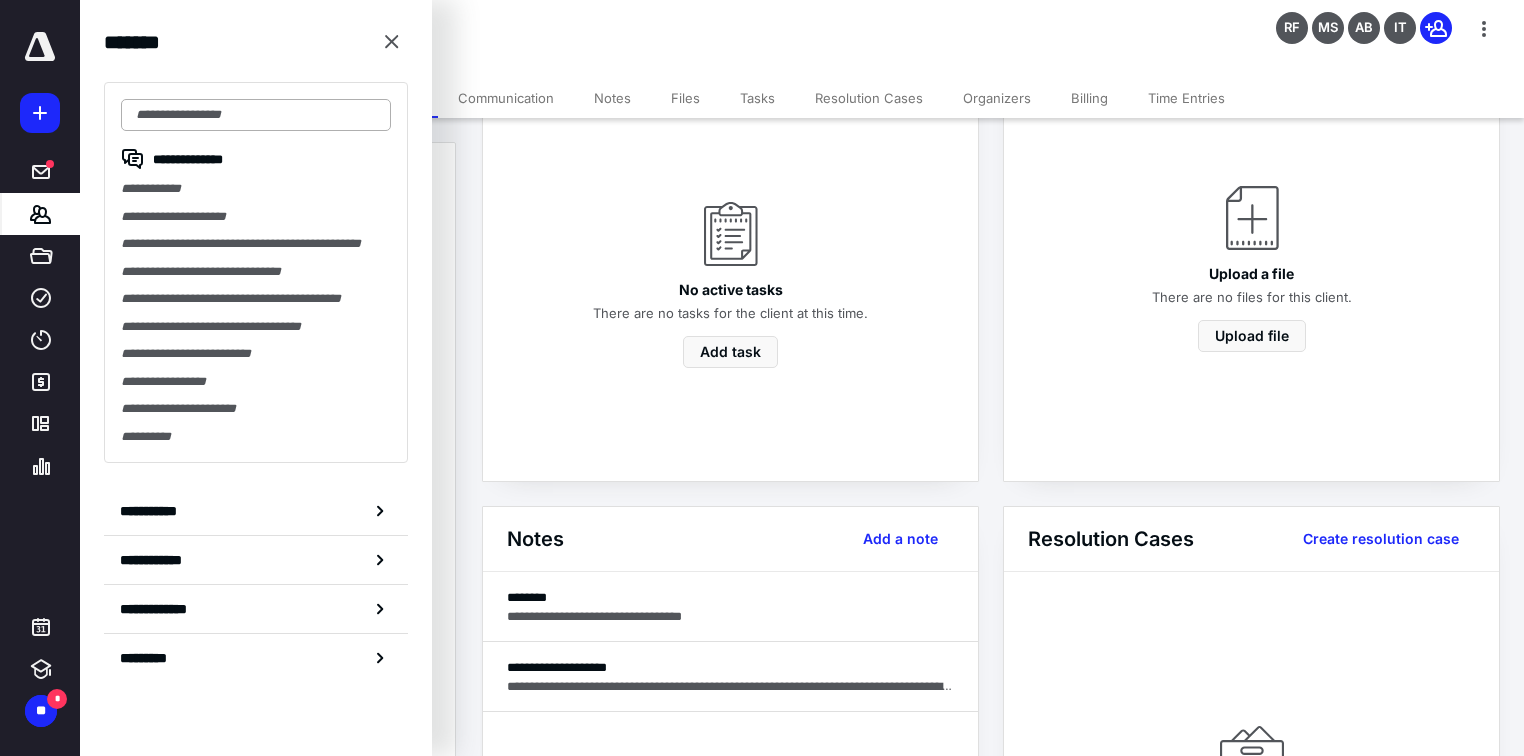 click at bounding box center [256, 115] 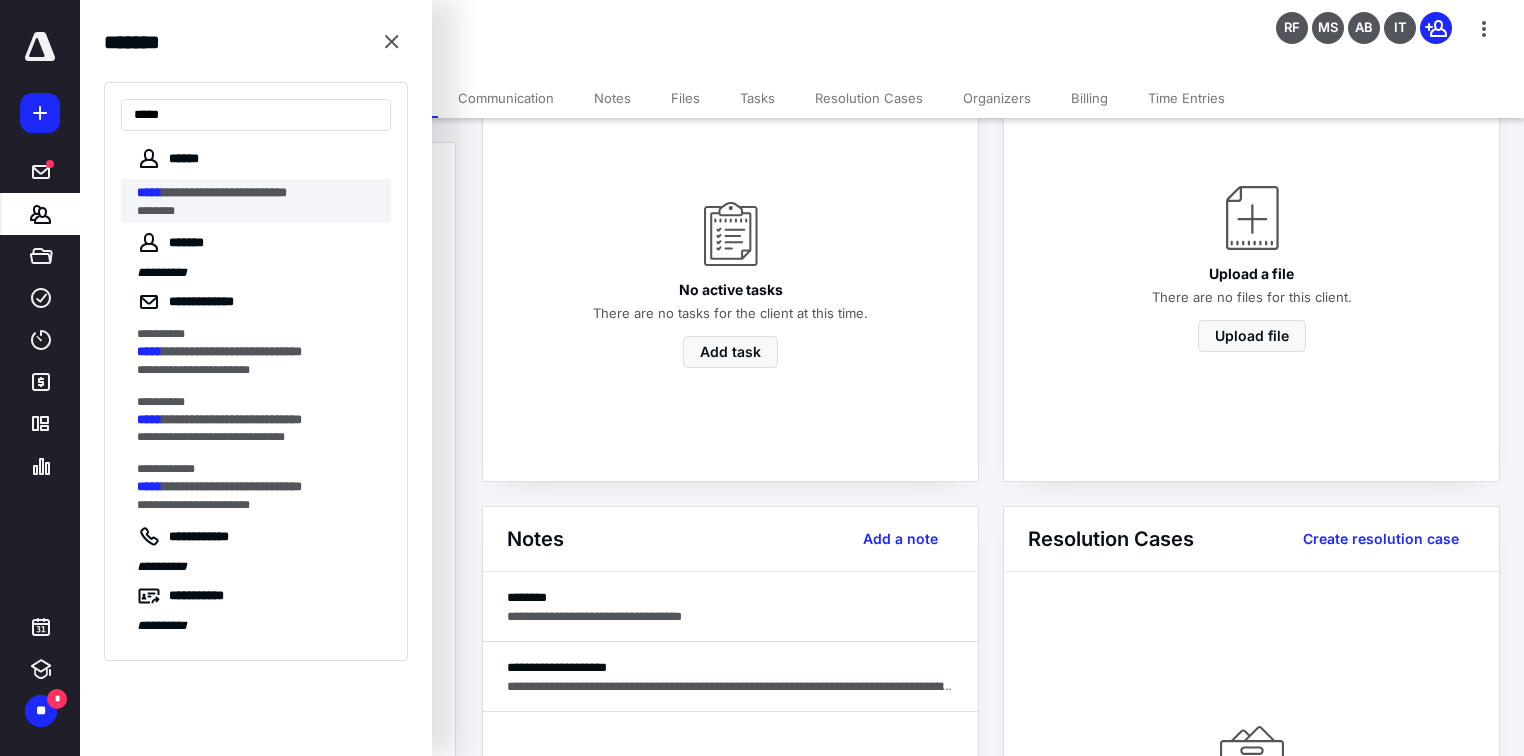 type on "*****" 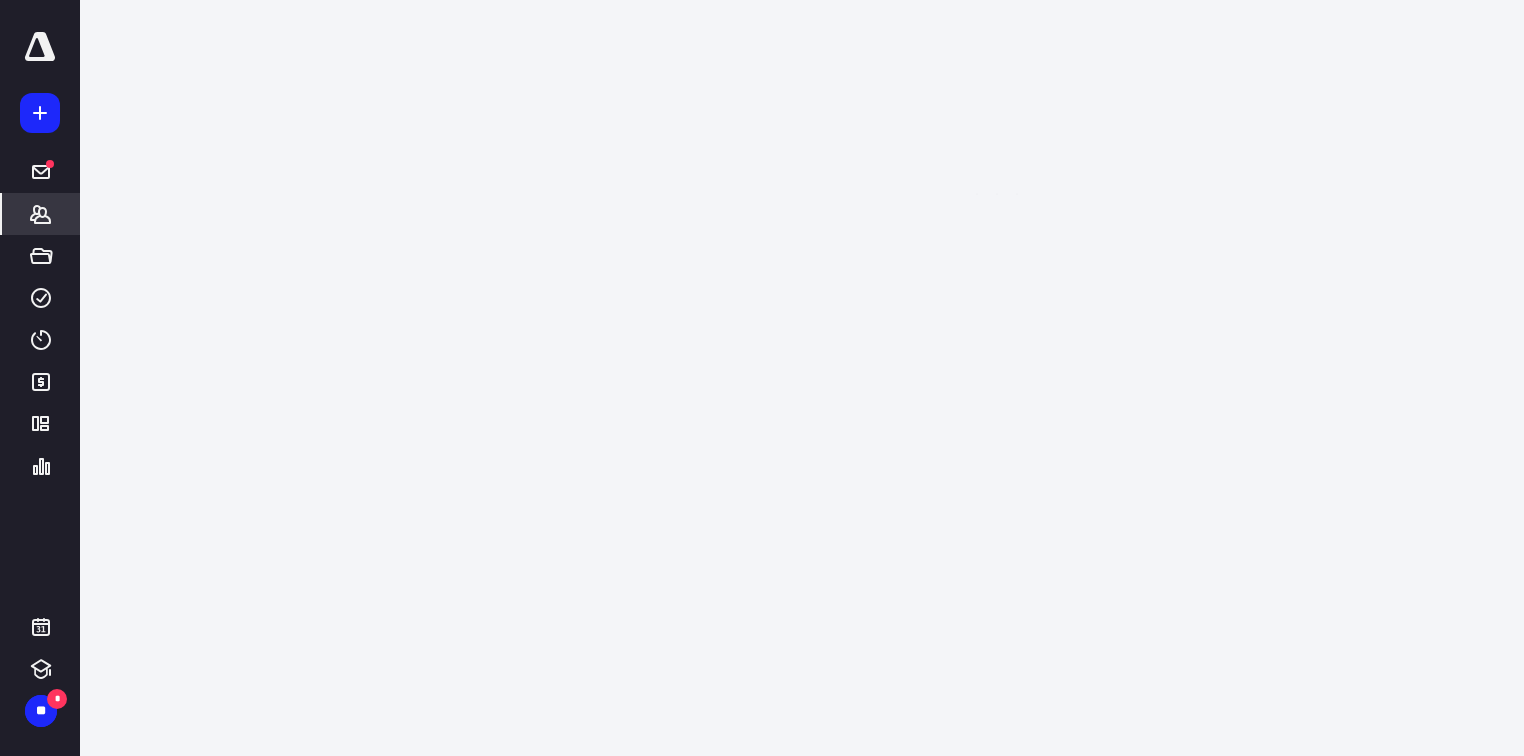 scroll, scrollTop: 0, scrollLeft: 0, axis: both 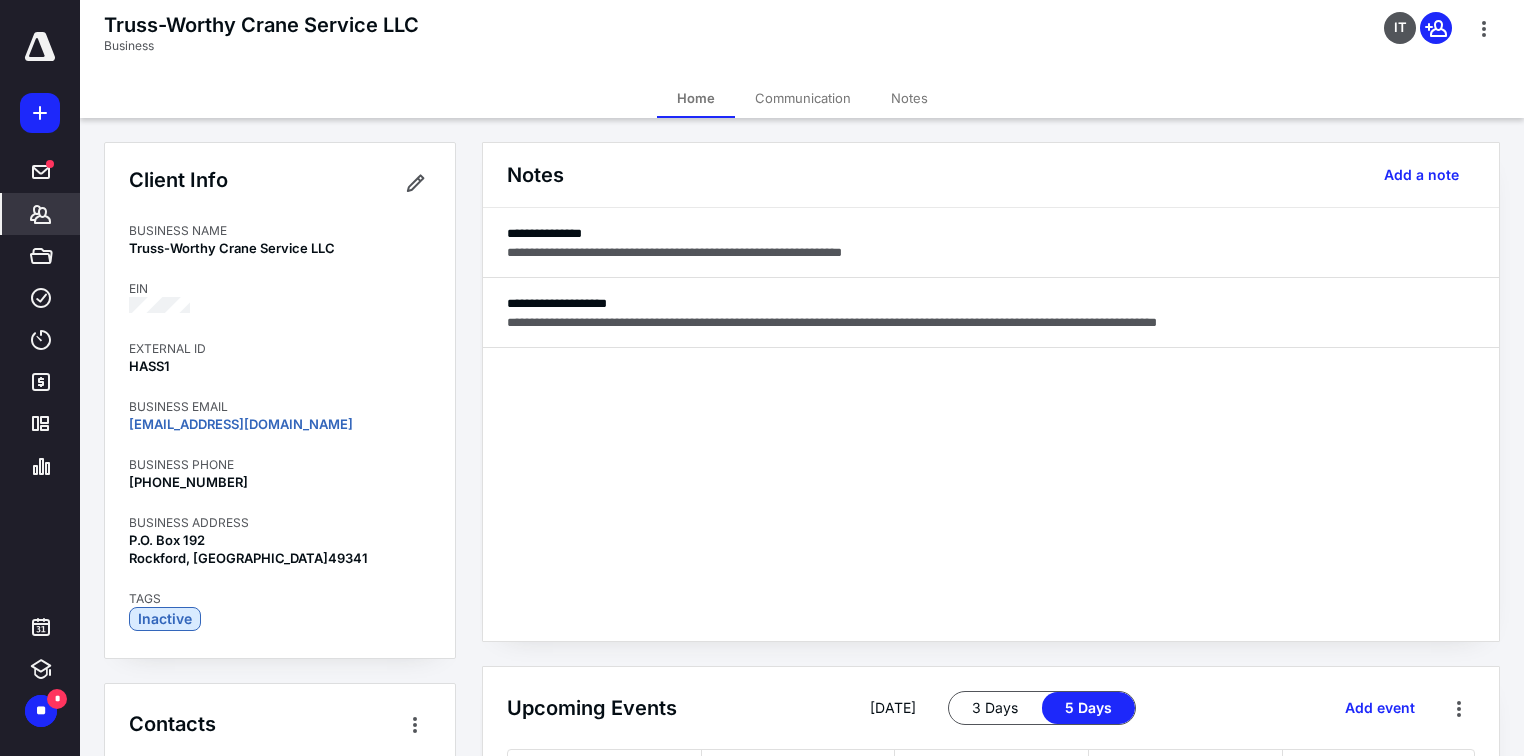 click on "**********" at bounding box center [991, 424] 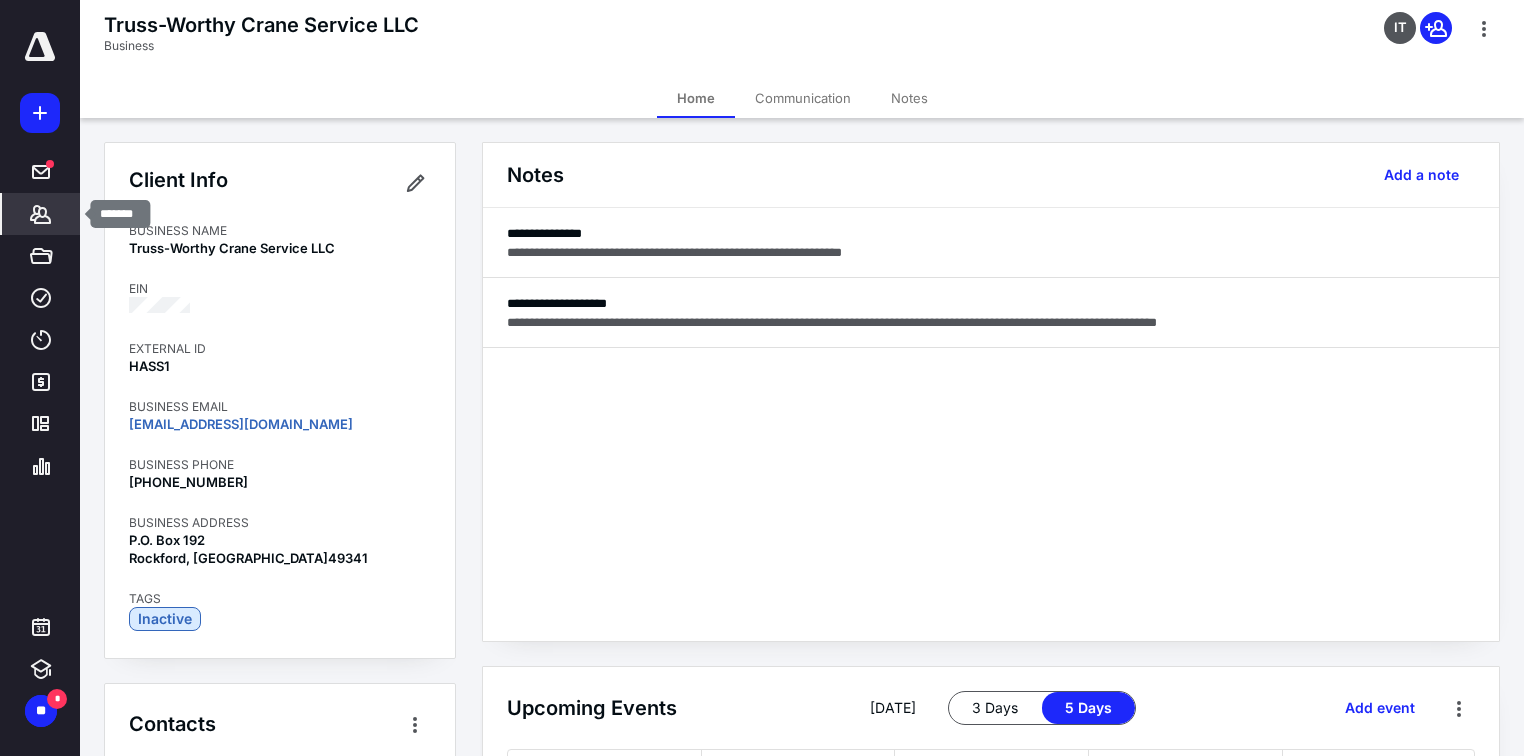 click 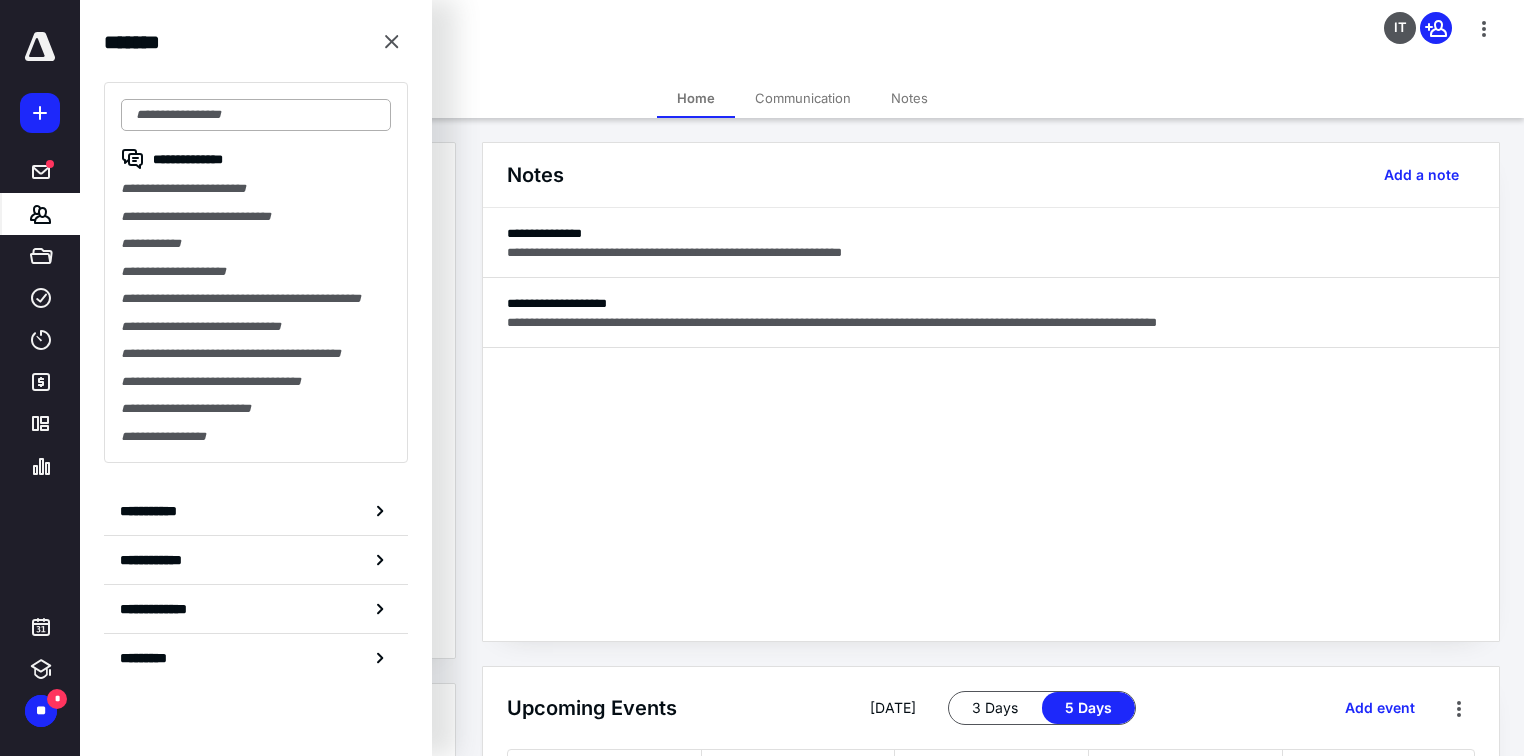 click at bounding box center [256, 115] 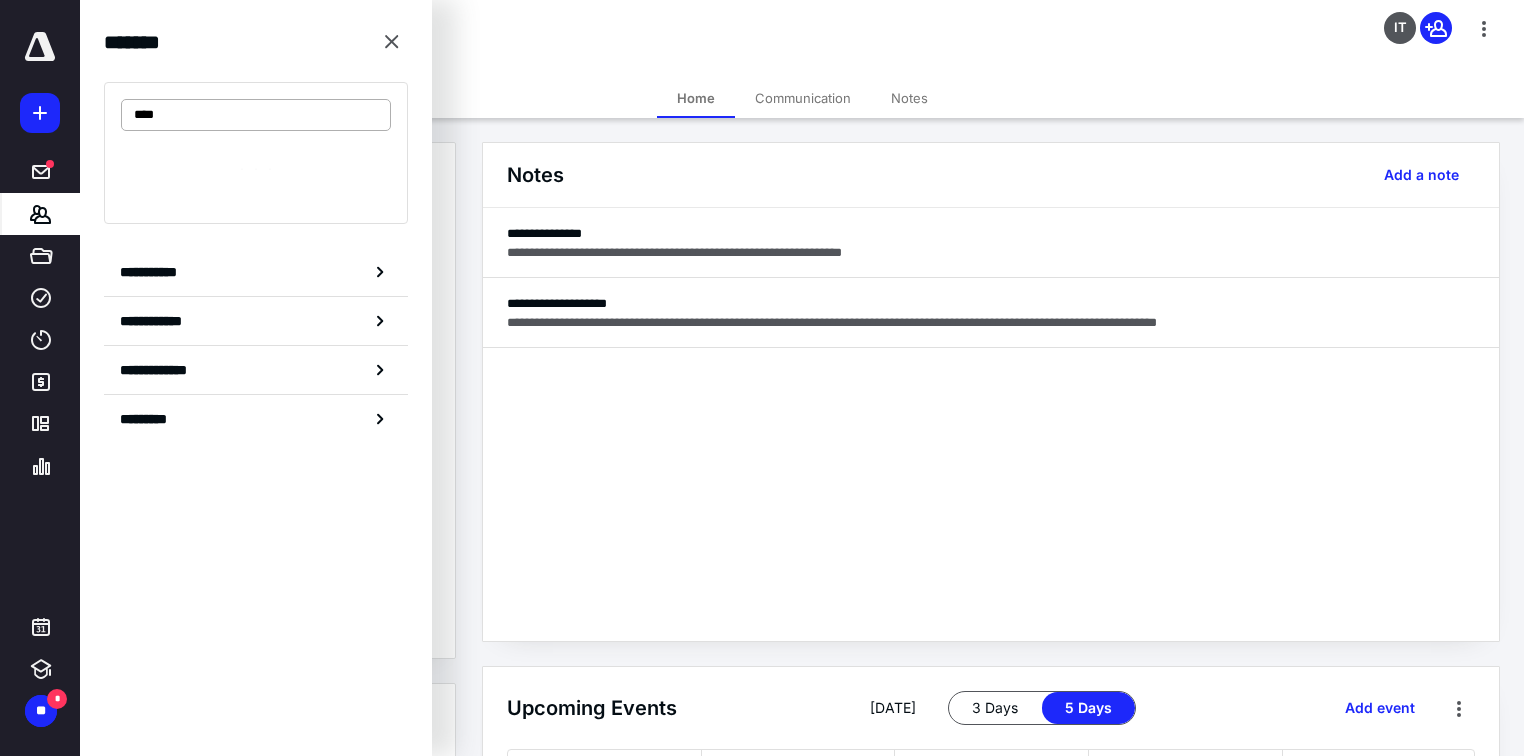 type on "*****" 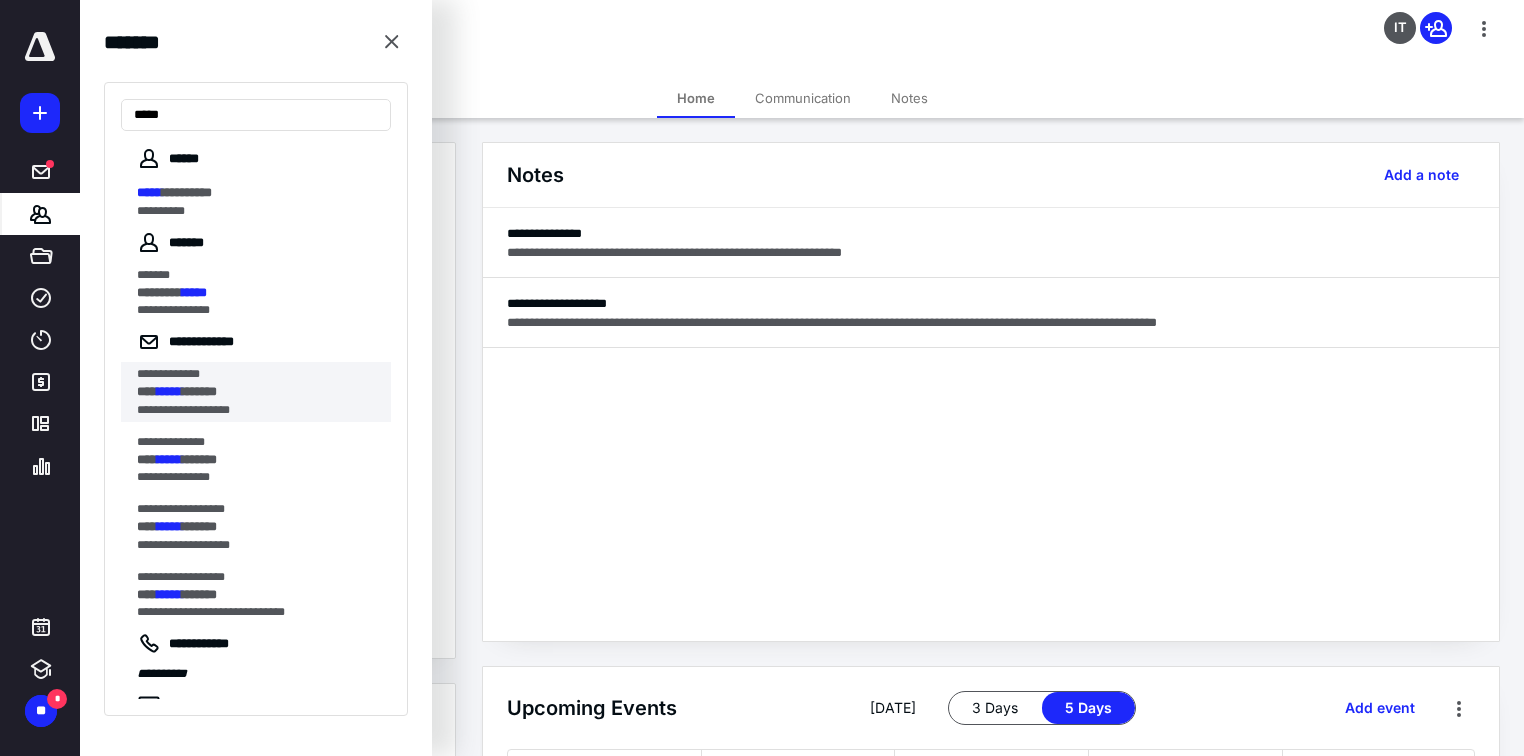 scroll, scrollTop: 52, scrollLeft: 0, axis: vertical 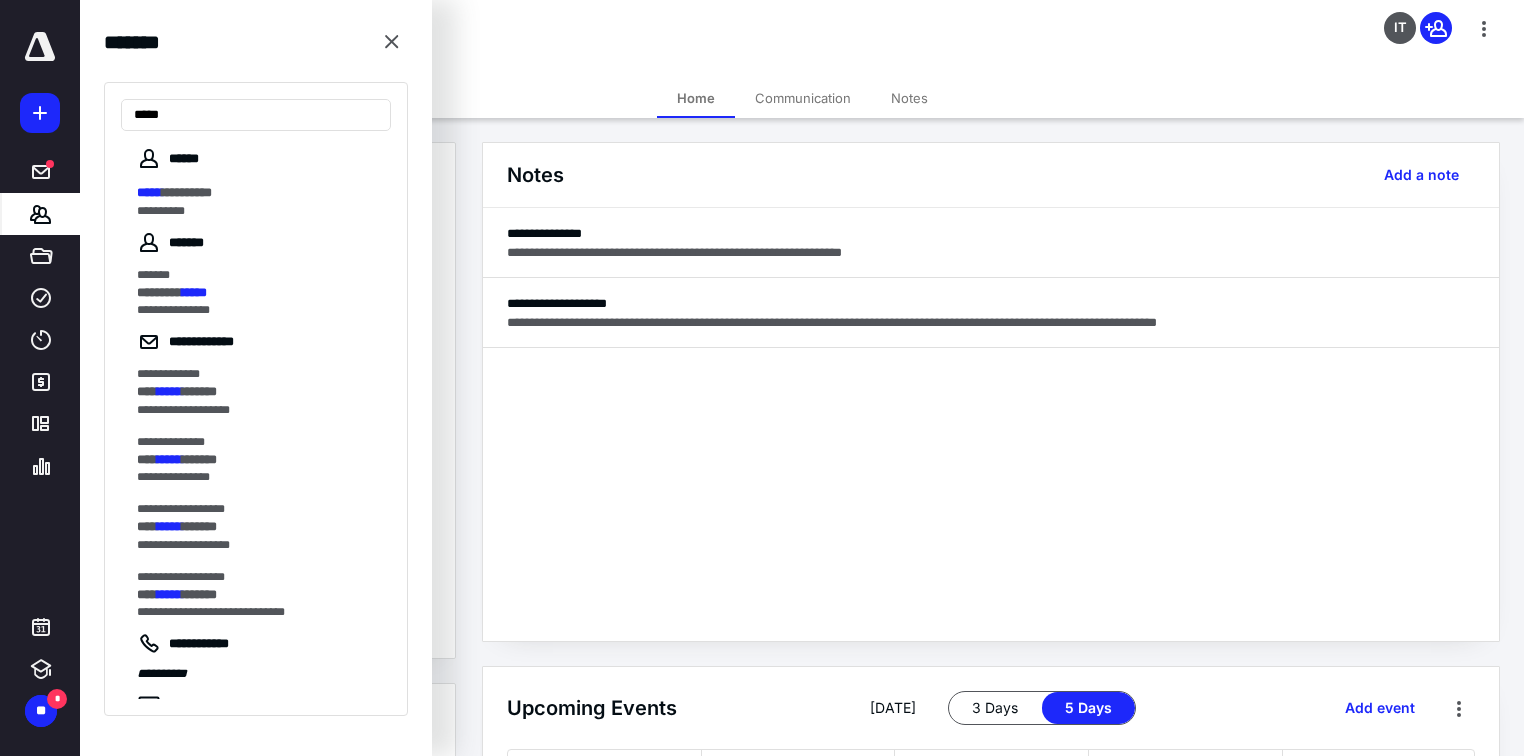 drag, startPoint x: 231, startPoint y: 114, endPoint x: 0, endPoint y: 128, distance: 231.42386 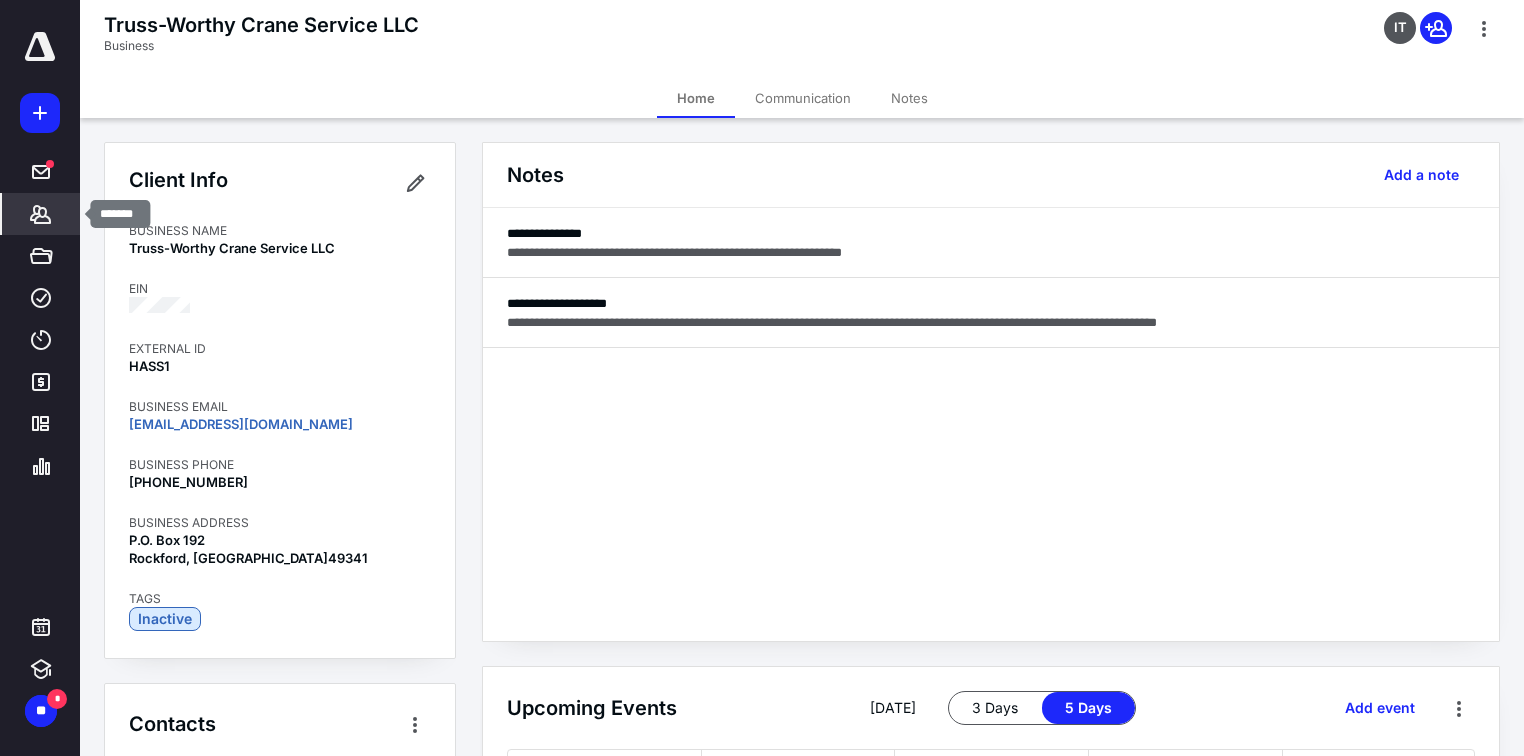 click on "*******" at bounding box center [41, 214] 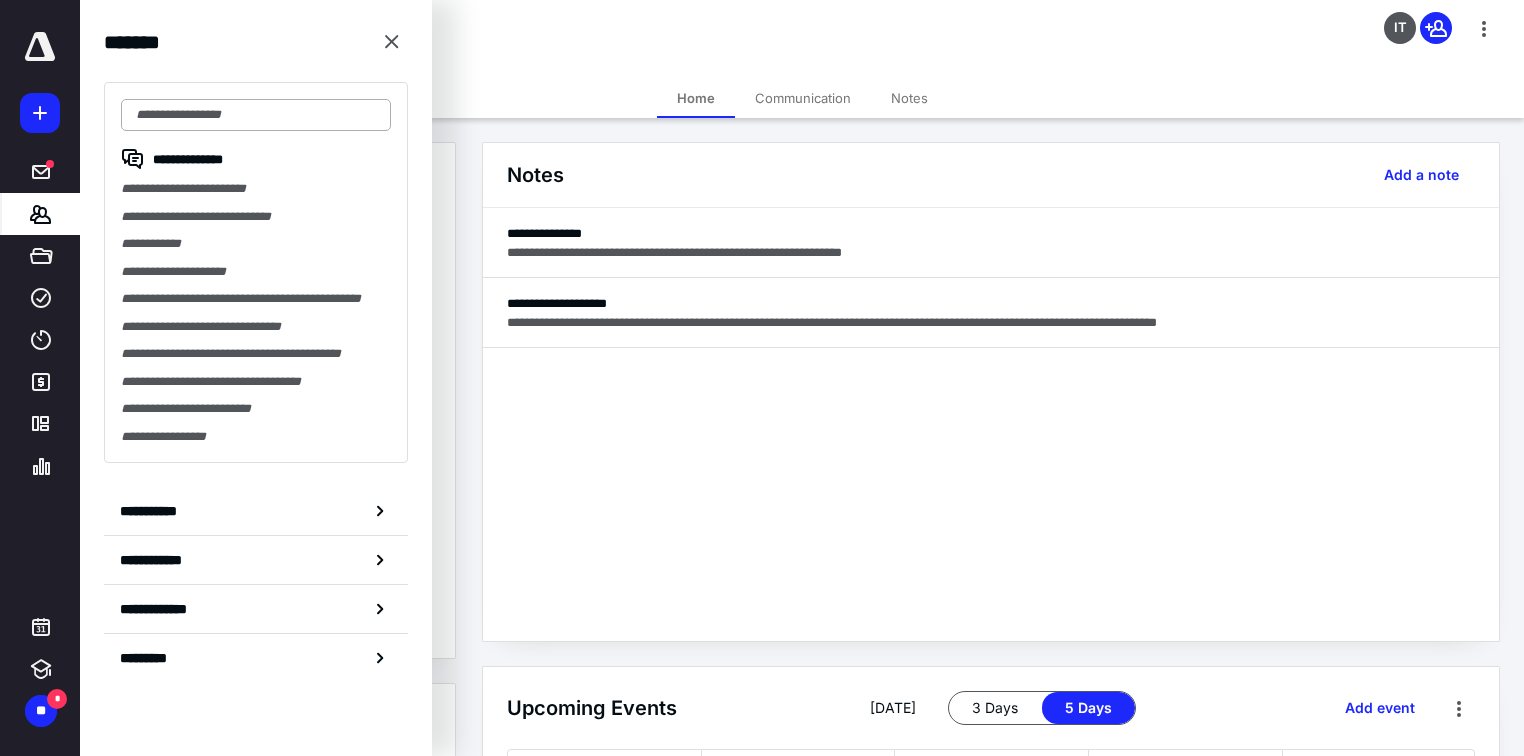 click at bounding box center (256, 115) 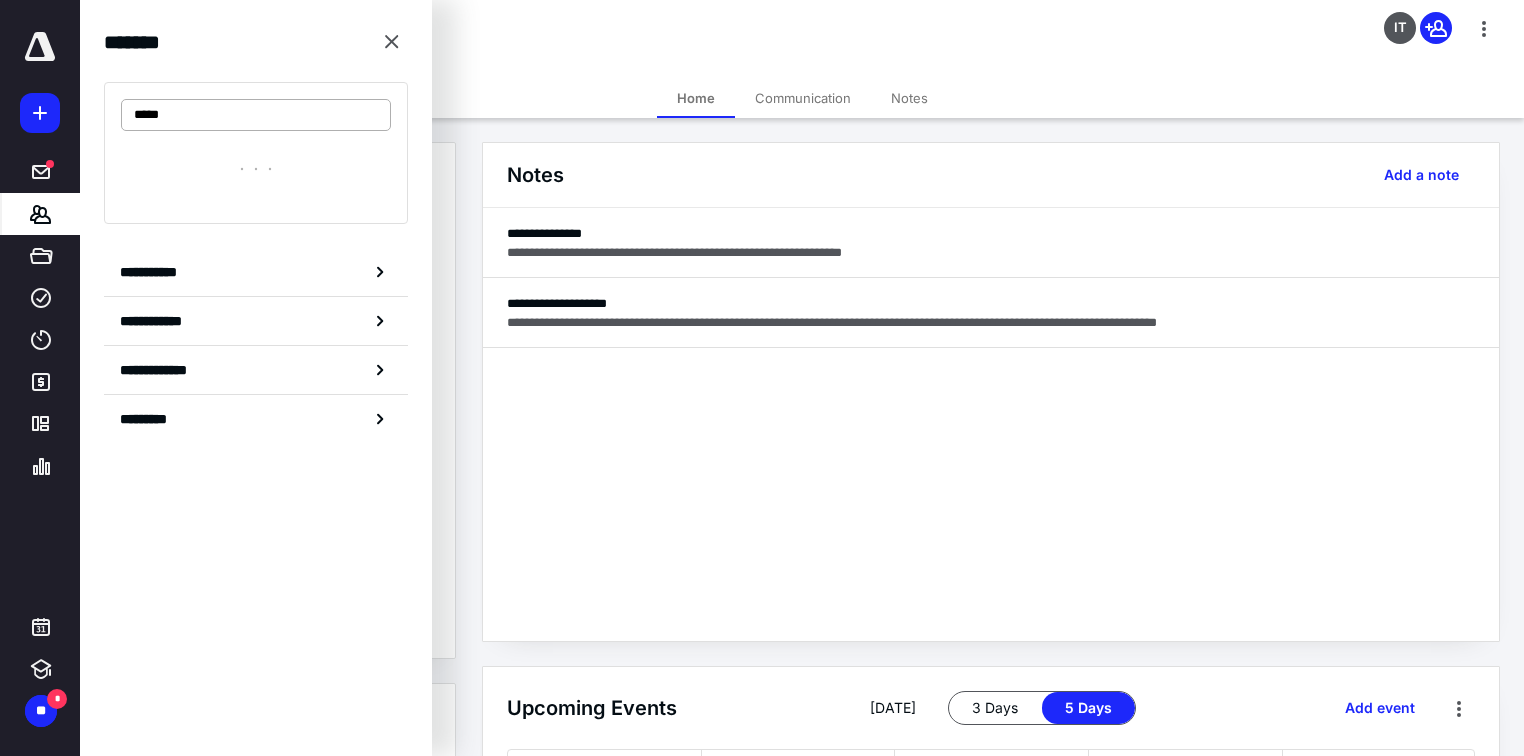 type on "*****" 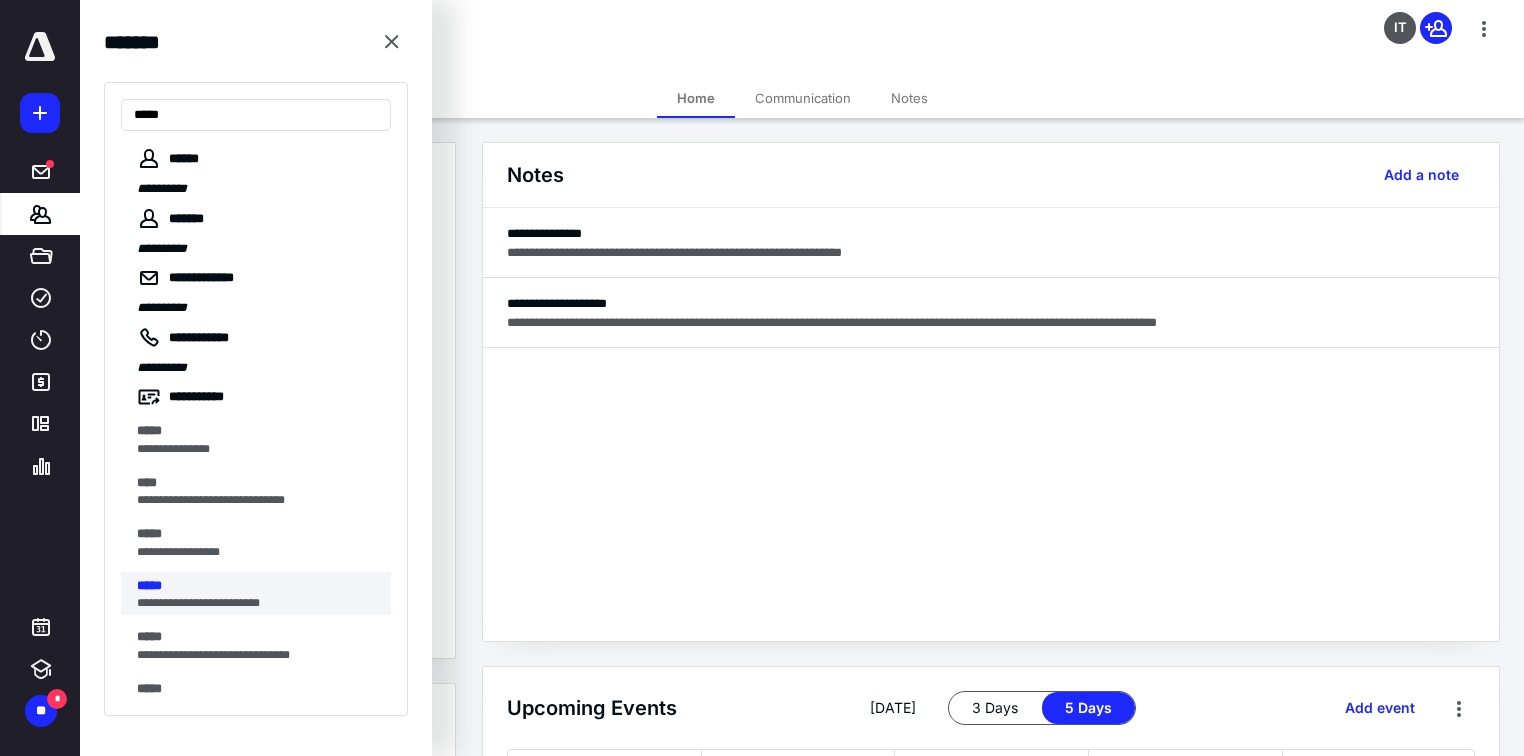 click on "**********" at bounding box center (252, 603) 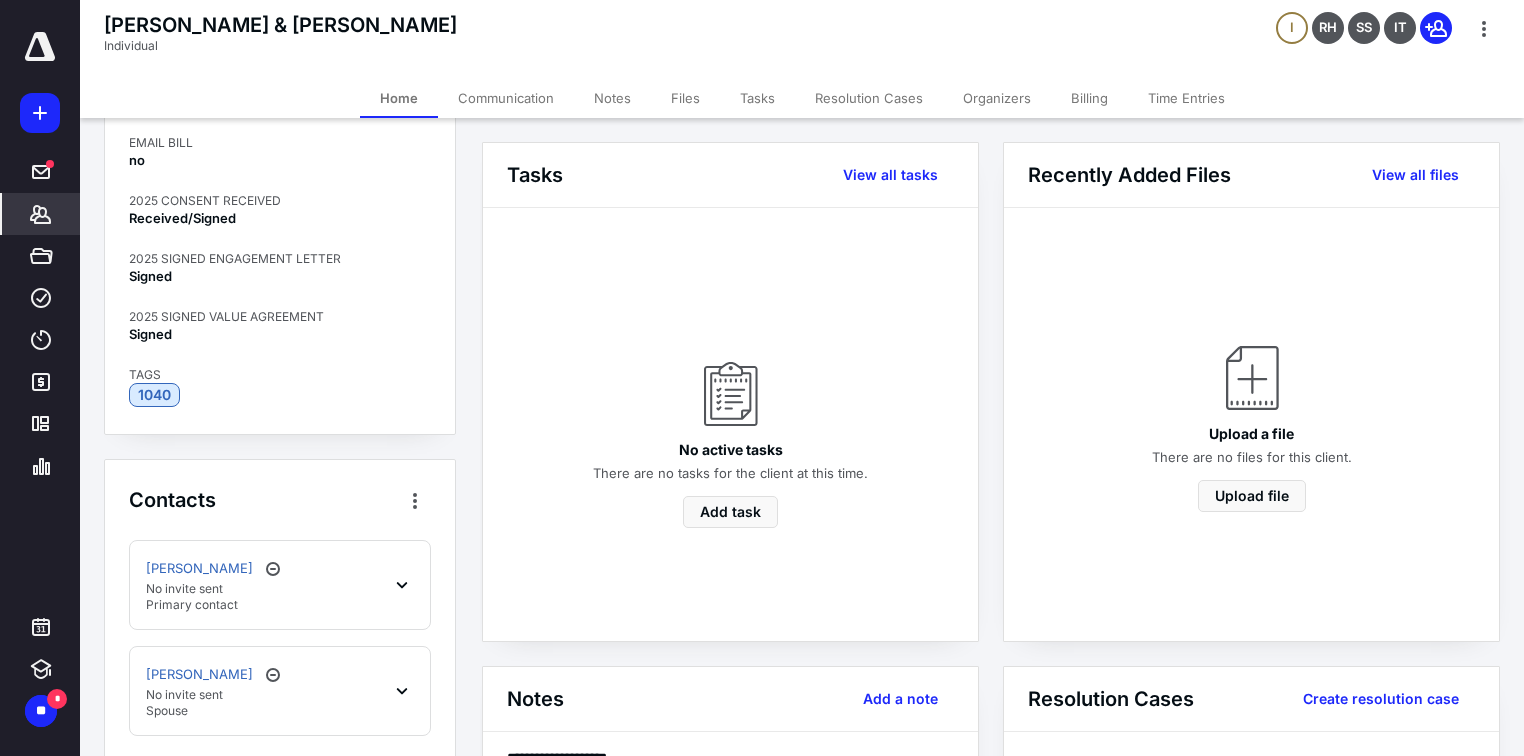 scroll, scrollTop: 452, scrollLeft: 0, axis: vertical 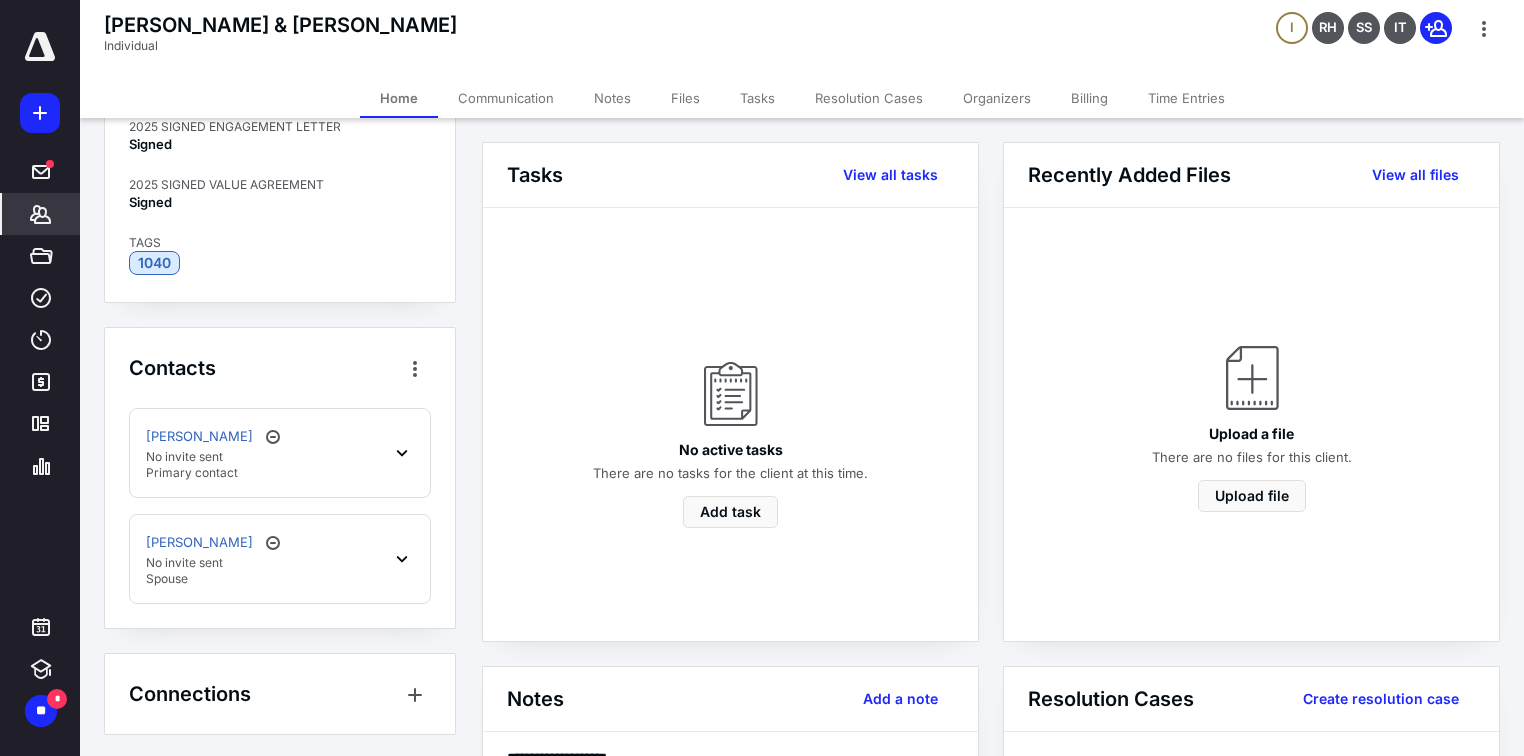 click on "Client Info EXTERNAL ID CESI4 CLIENT SINCE Apr 15, 2013 2025 VPA Part of CESI AFFILIATED CLIENT CESI EMAIL BILL no 2025 CONSENT RECEIVED Received/Signed 2025 SIGNED ENGAGEMENT LETTER Signed 2025 SIGNED VALUE AGREEMENT Signed TAGS 1040" at bounding box center [280, -4] 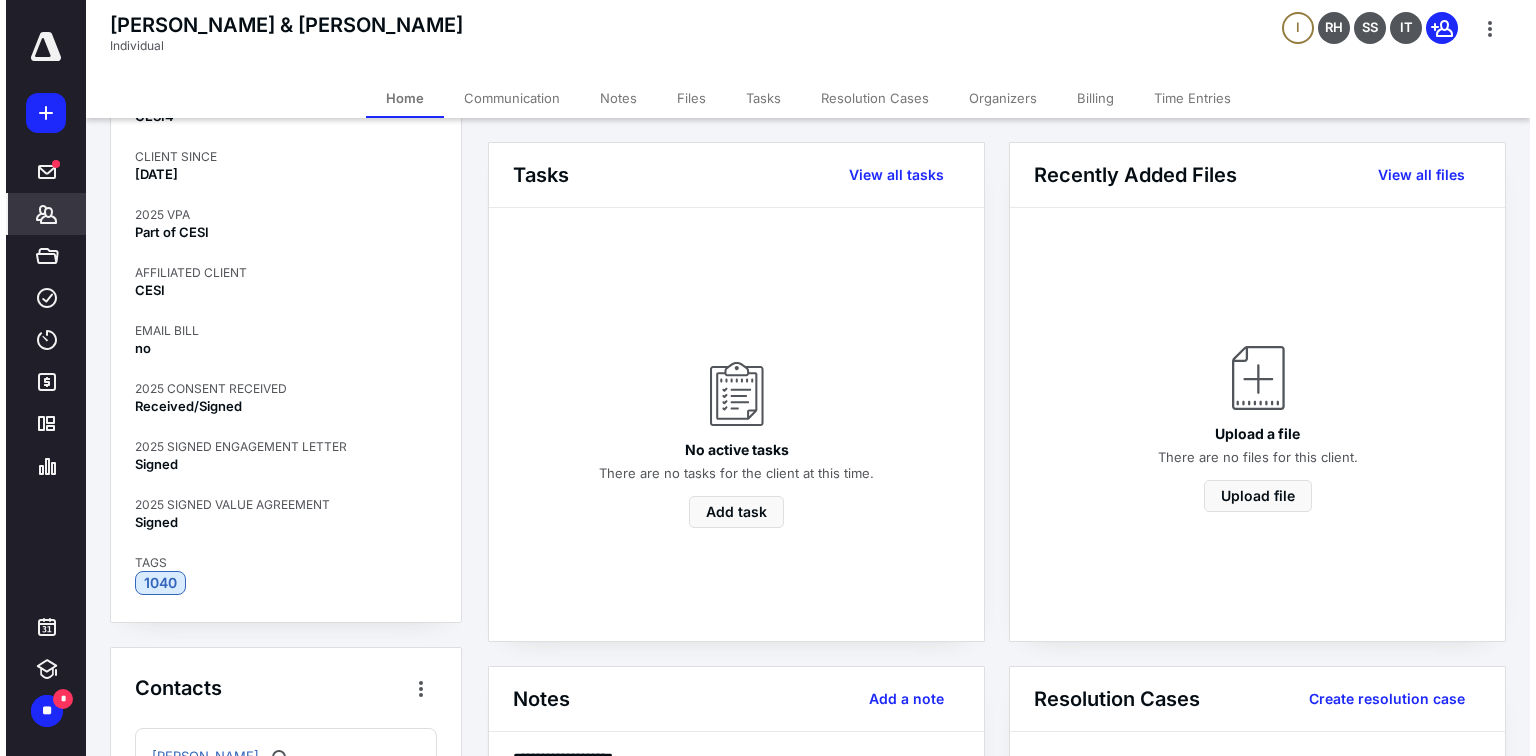 scroll, scrollTop: 0, scrollLeft: 0, axis: both 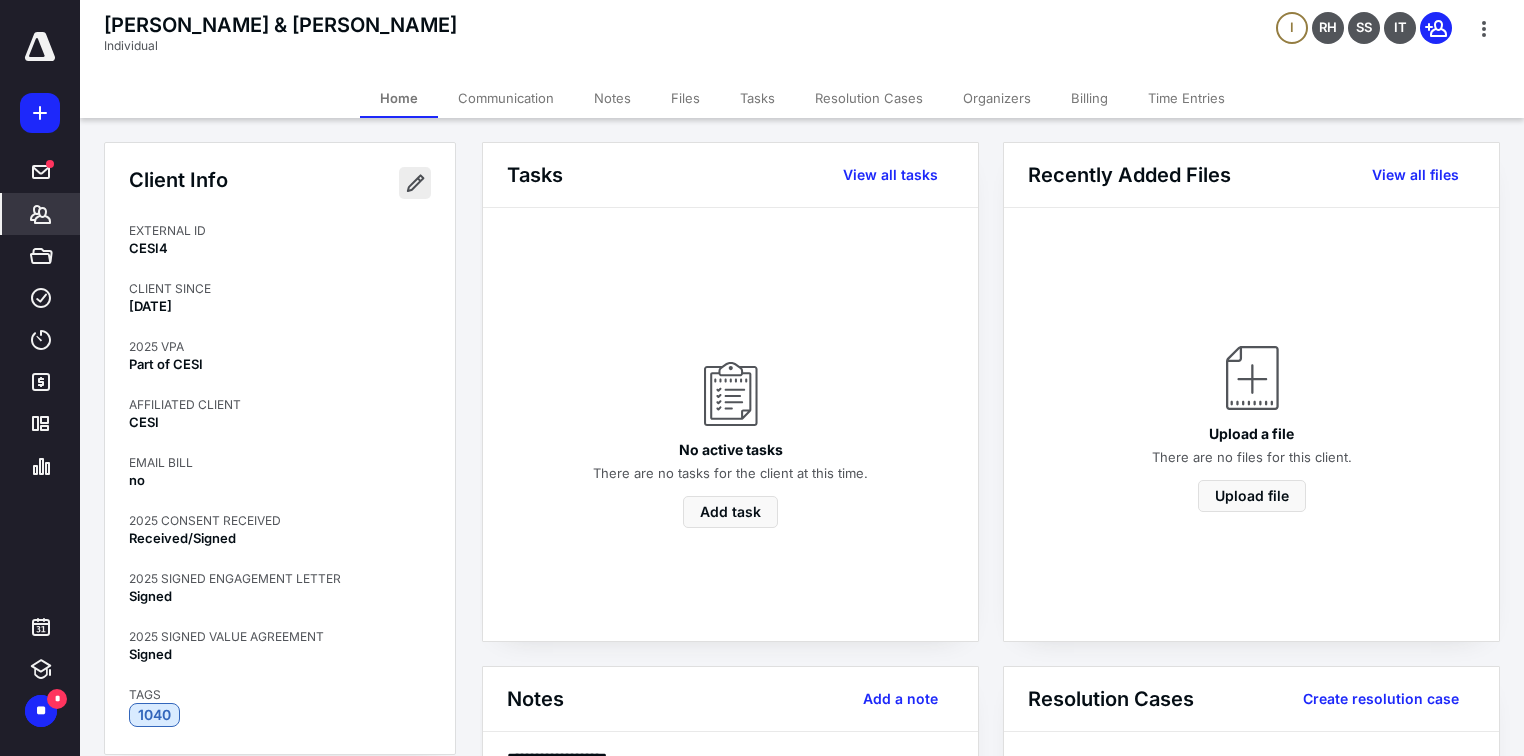 click at bounding box center [415, 183] 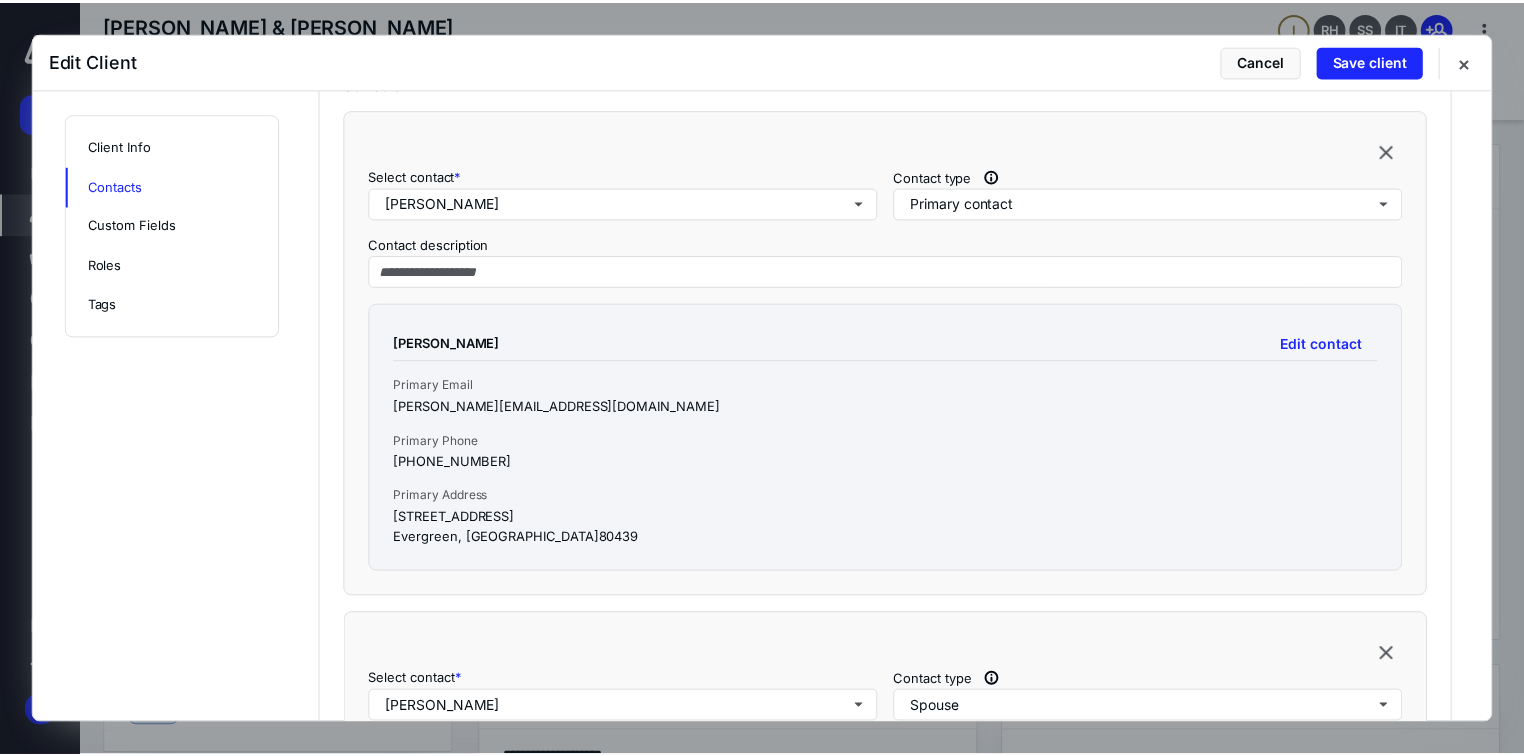 scroll, scrollTop: 640, scrollLeft: 0, axis: vertical 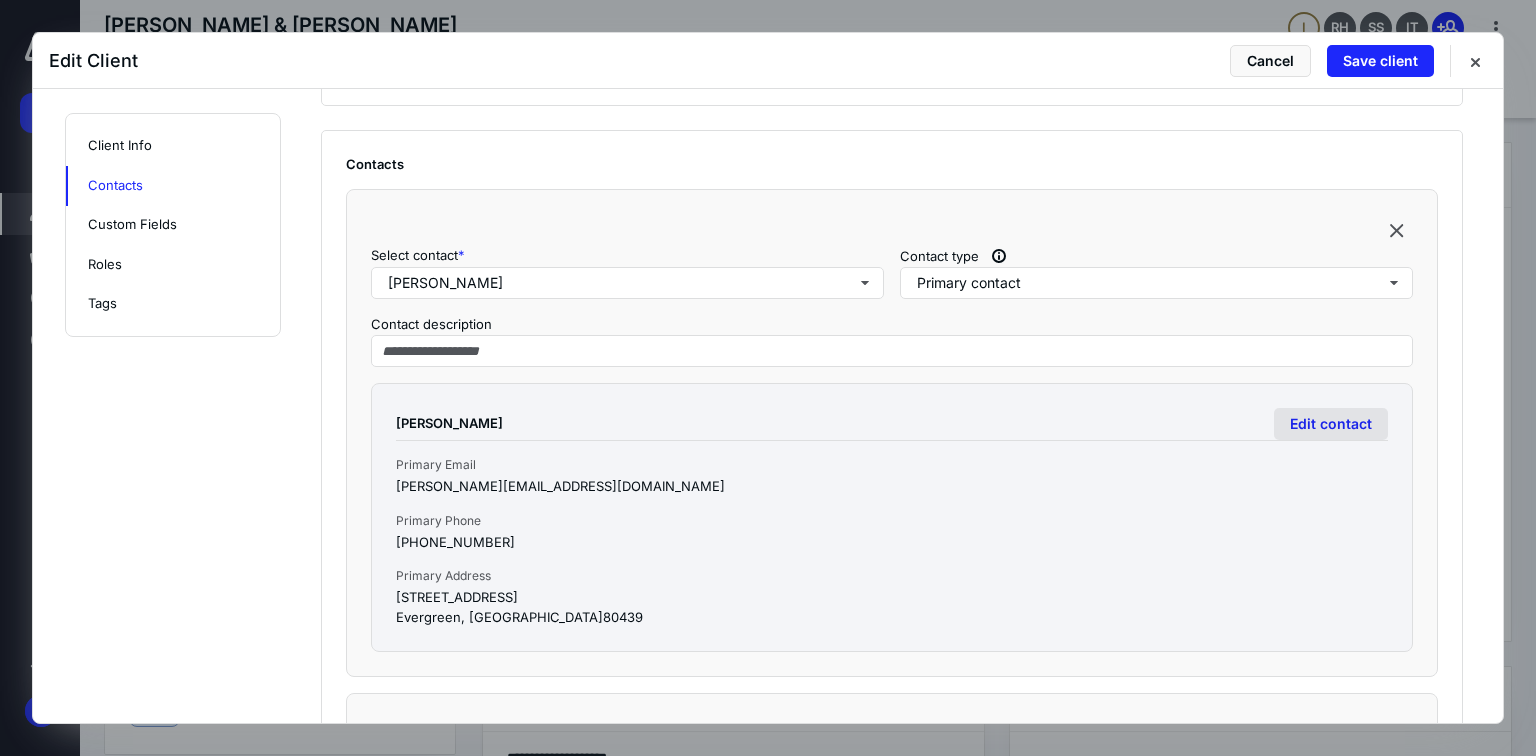 click on "Edit contact" at bounding box center (1331, 424) 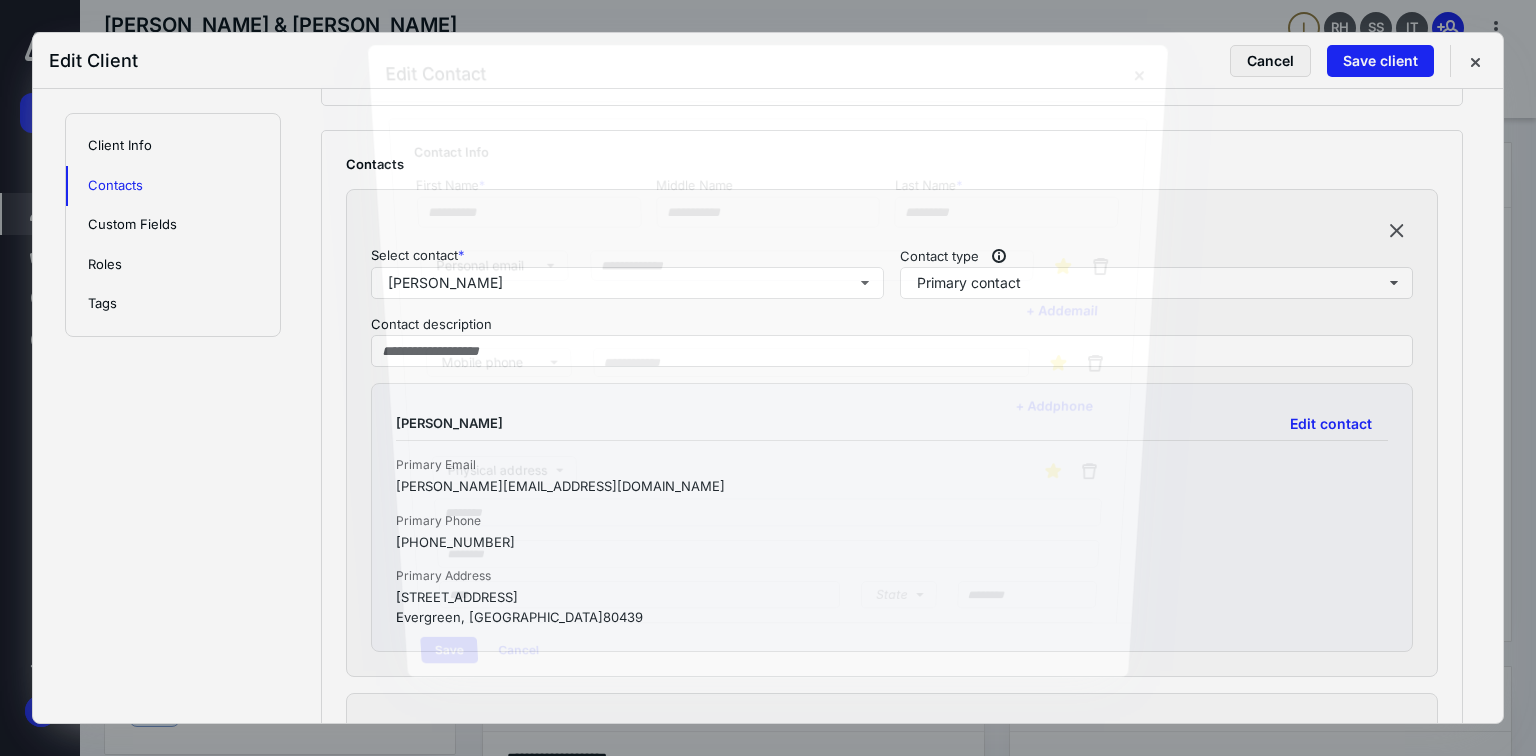 type on "*********" 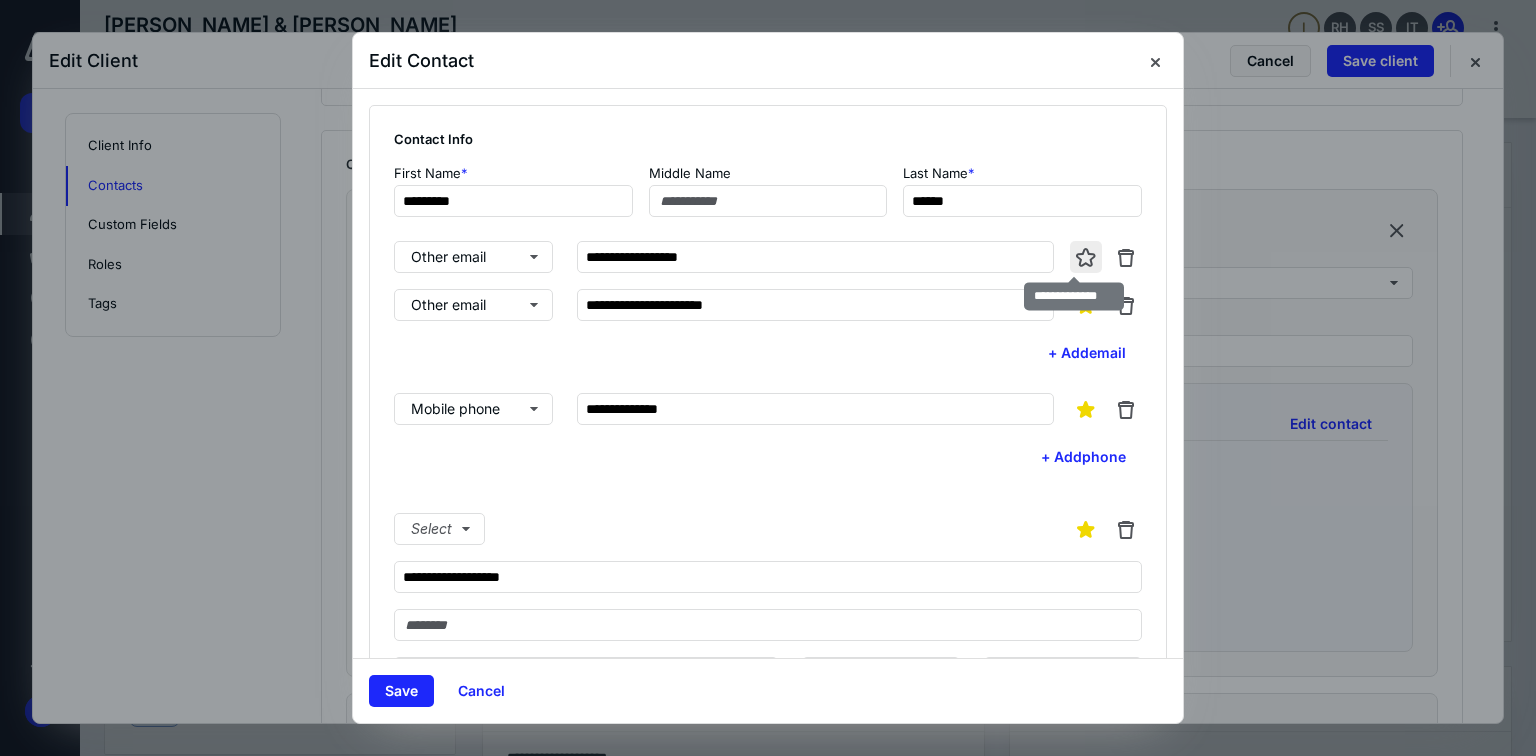 click at bounding box center (1086, 257) 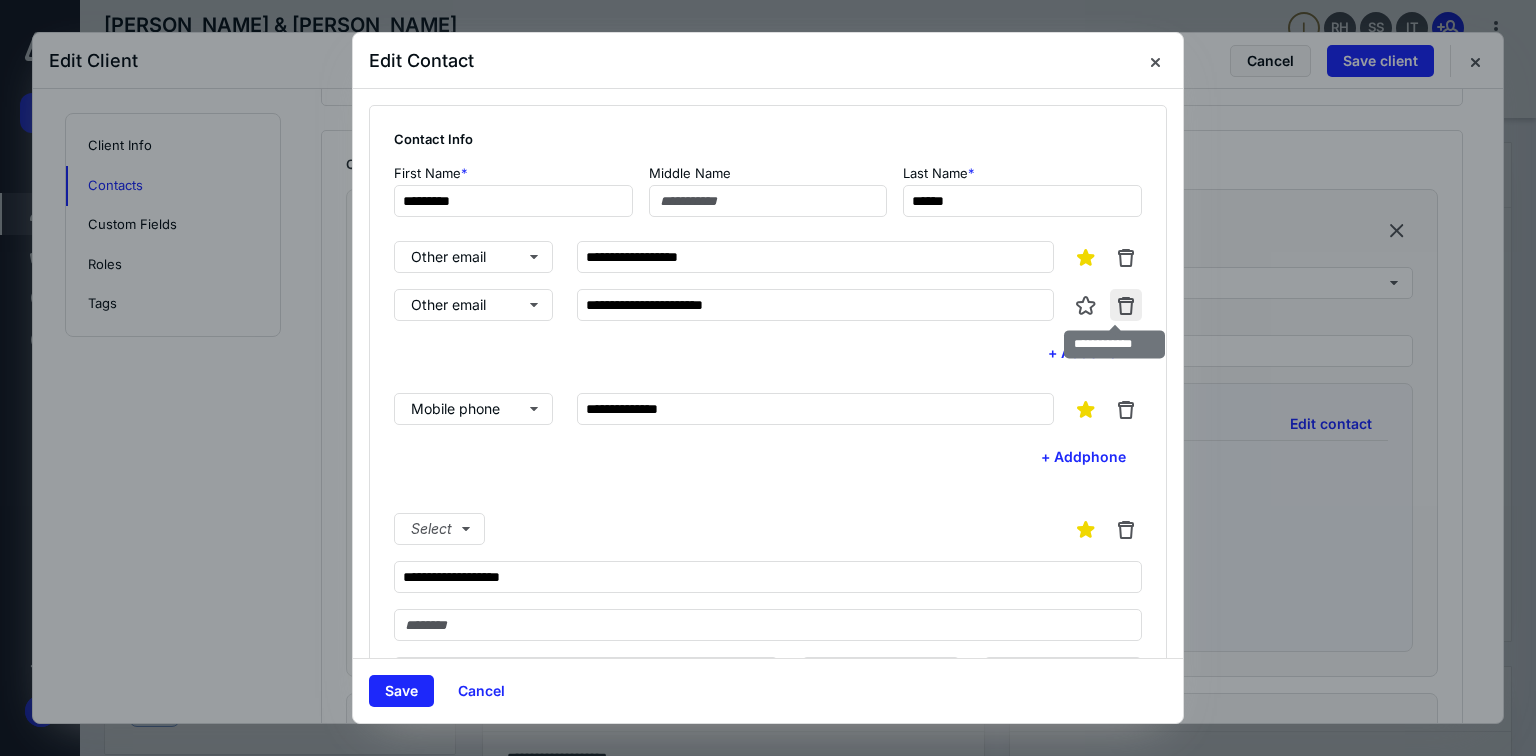 click at bounding box center (1126, 305) 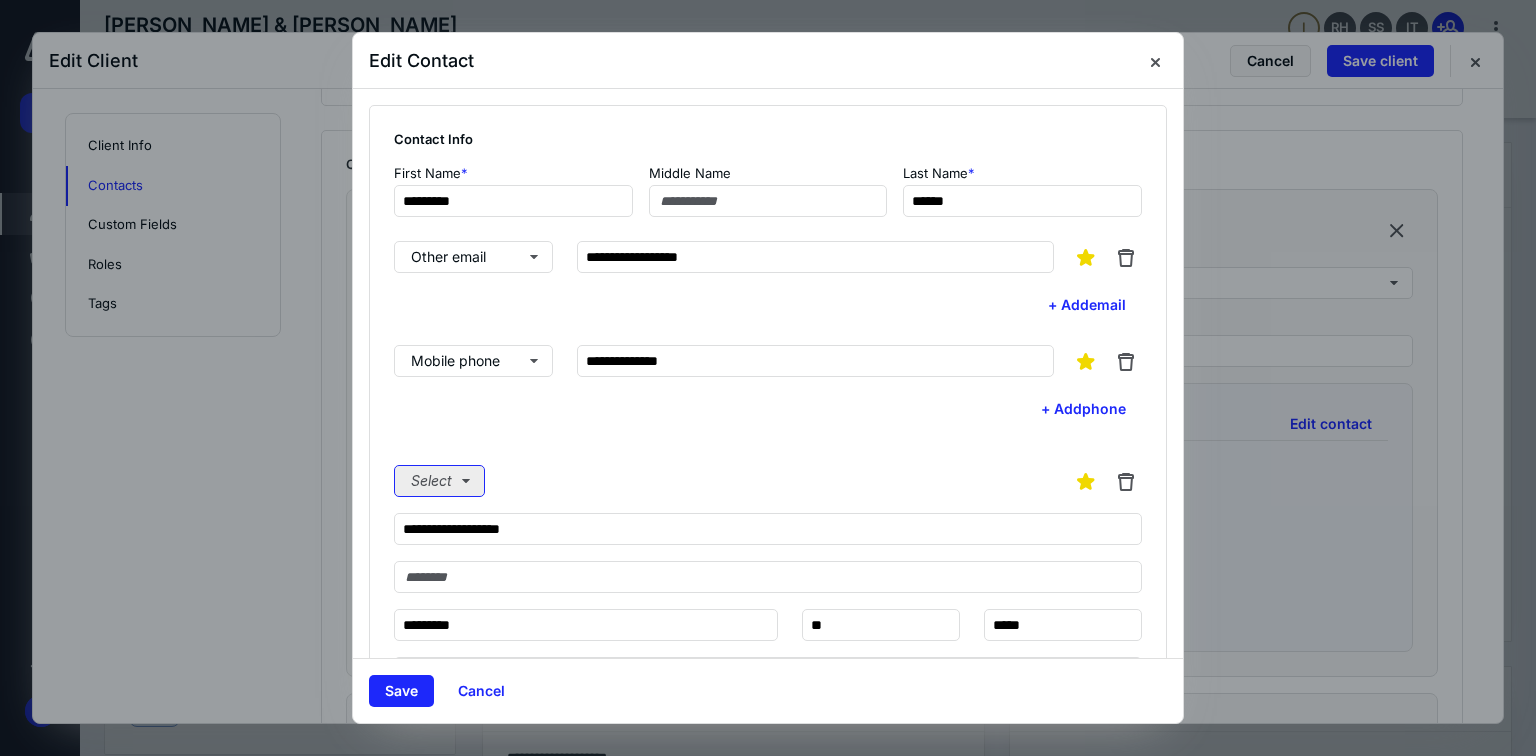 click on "Select" at bounding box center (439, 481) 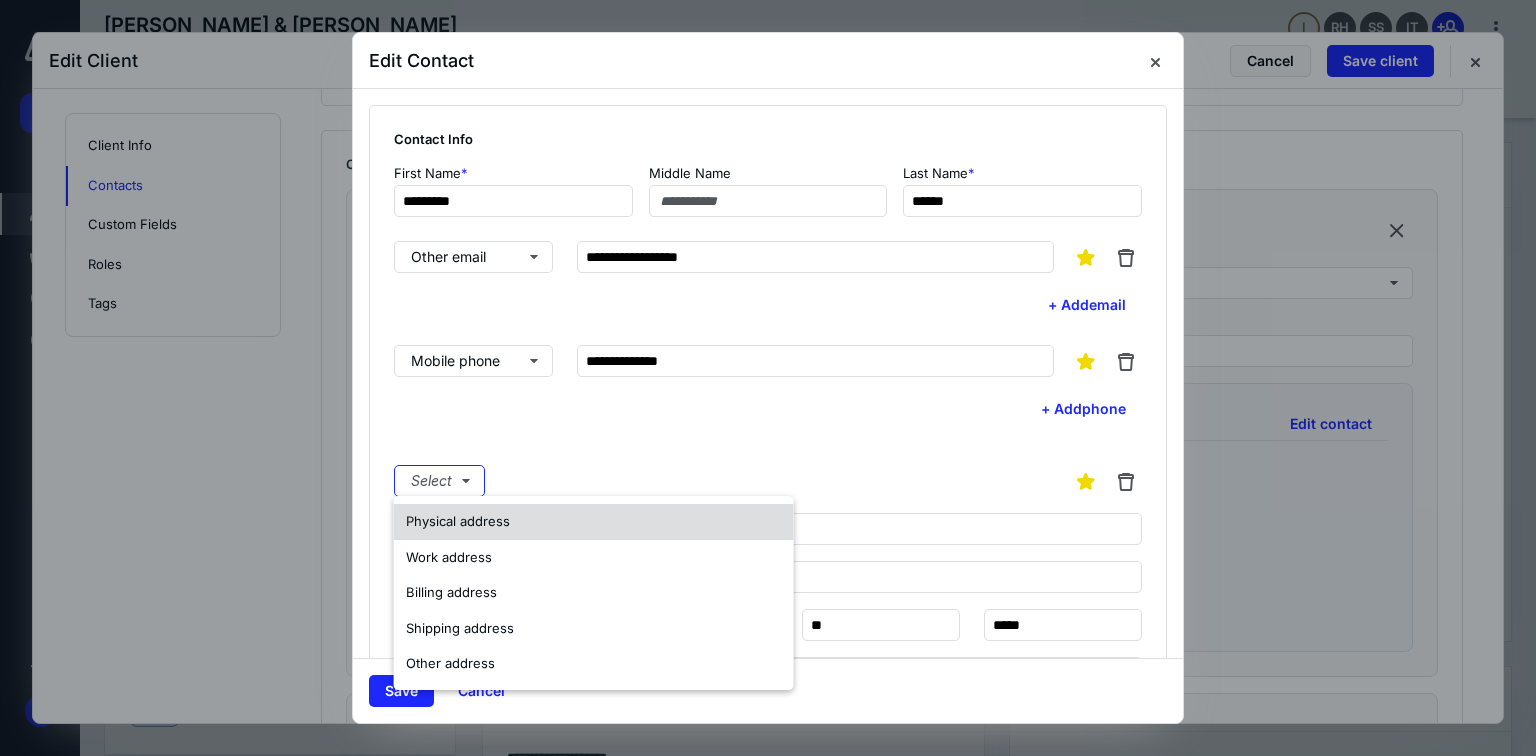 click on "Physical address" at bounding box center (458, 521) 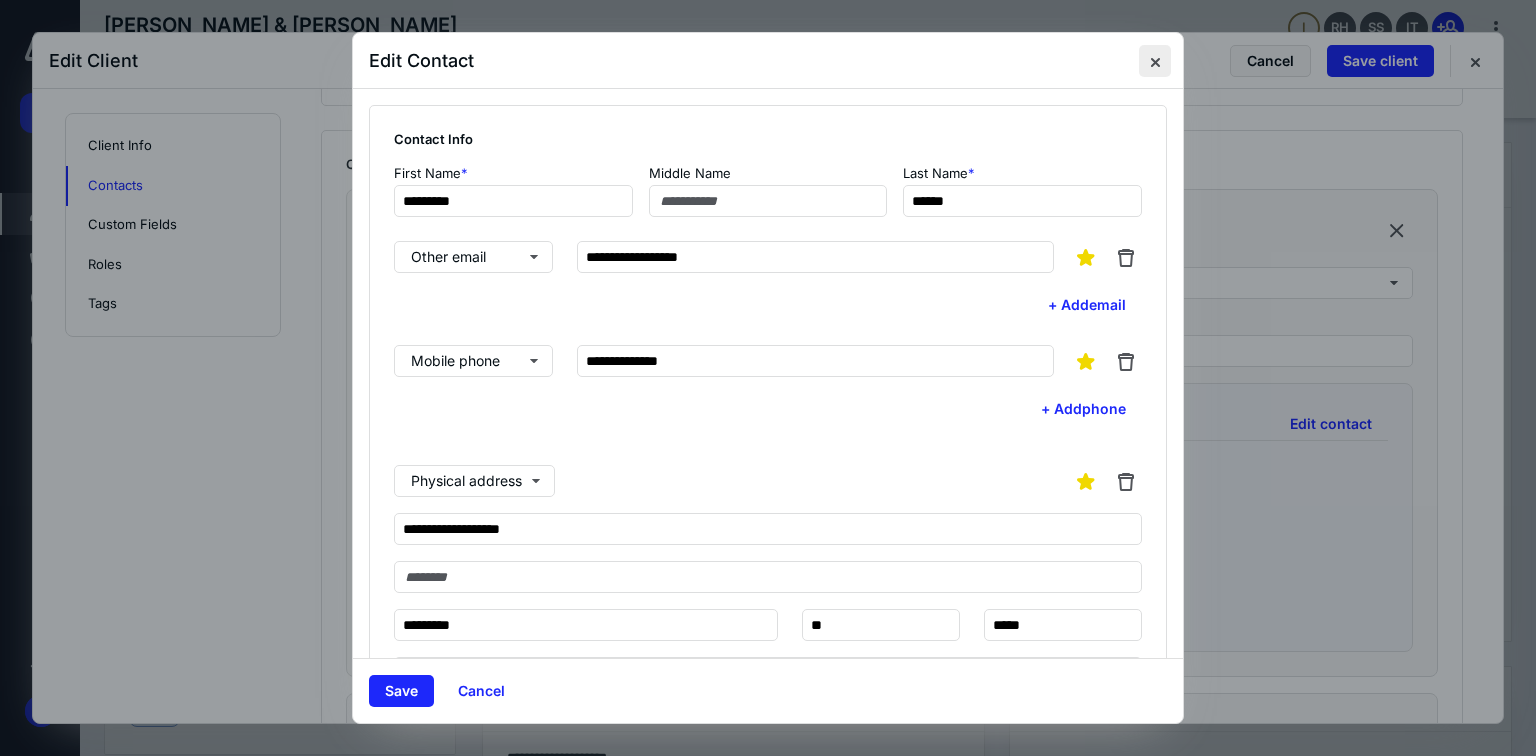 click at bounding box center [1155, 61] 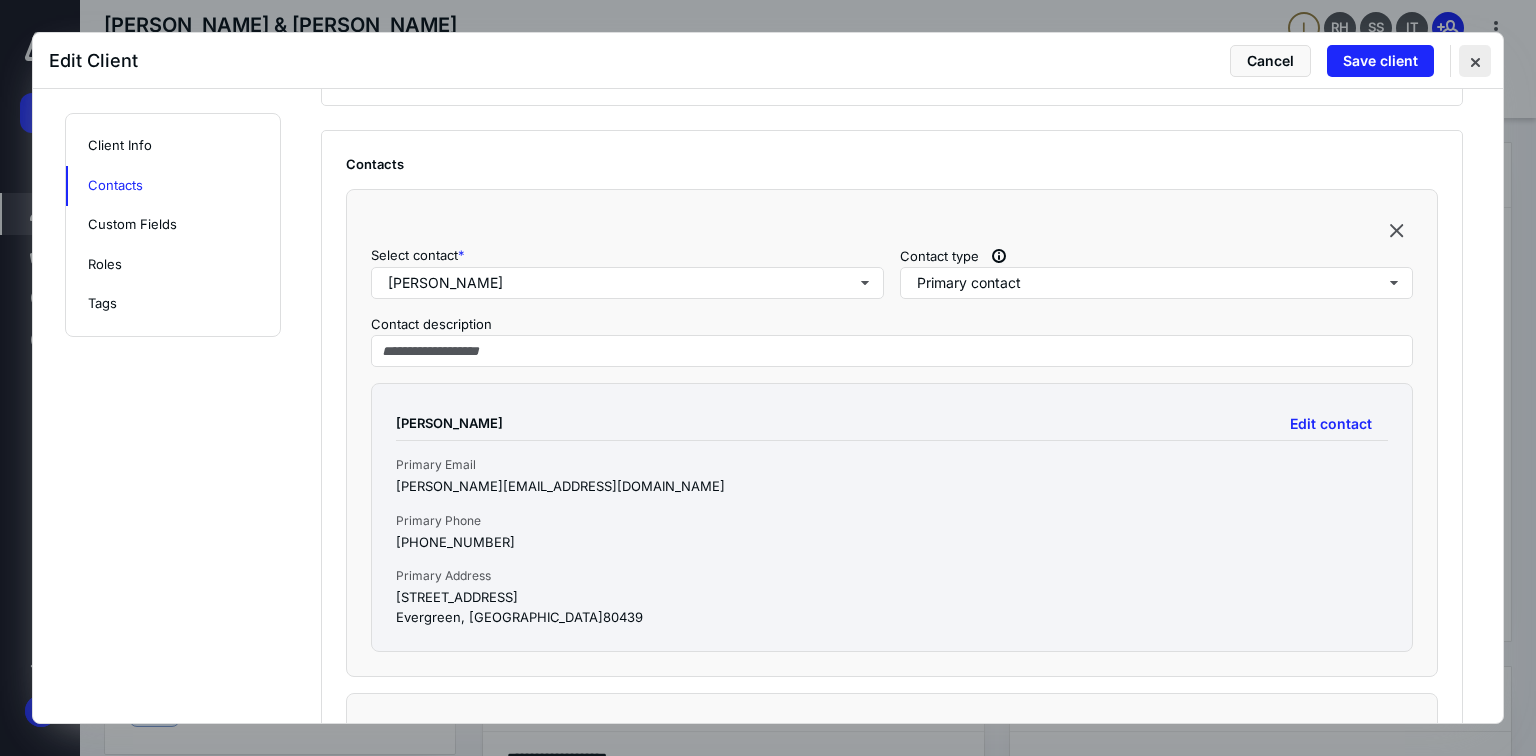 click at bounding box center [1475, 61] 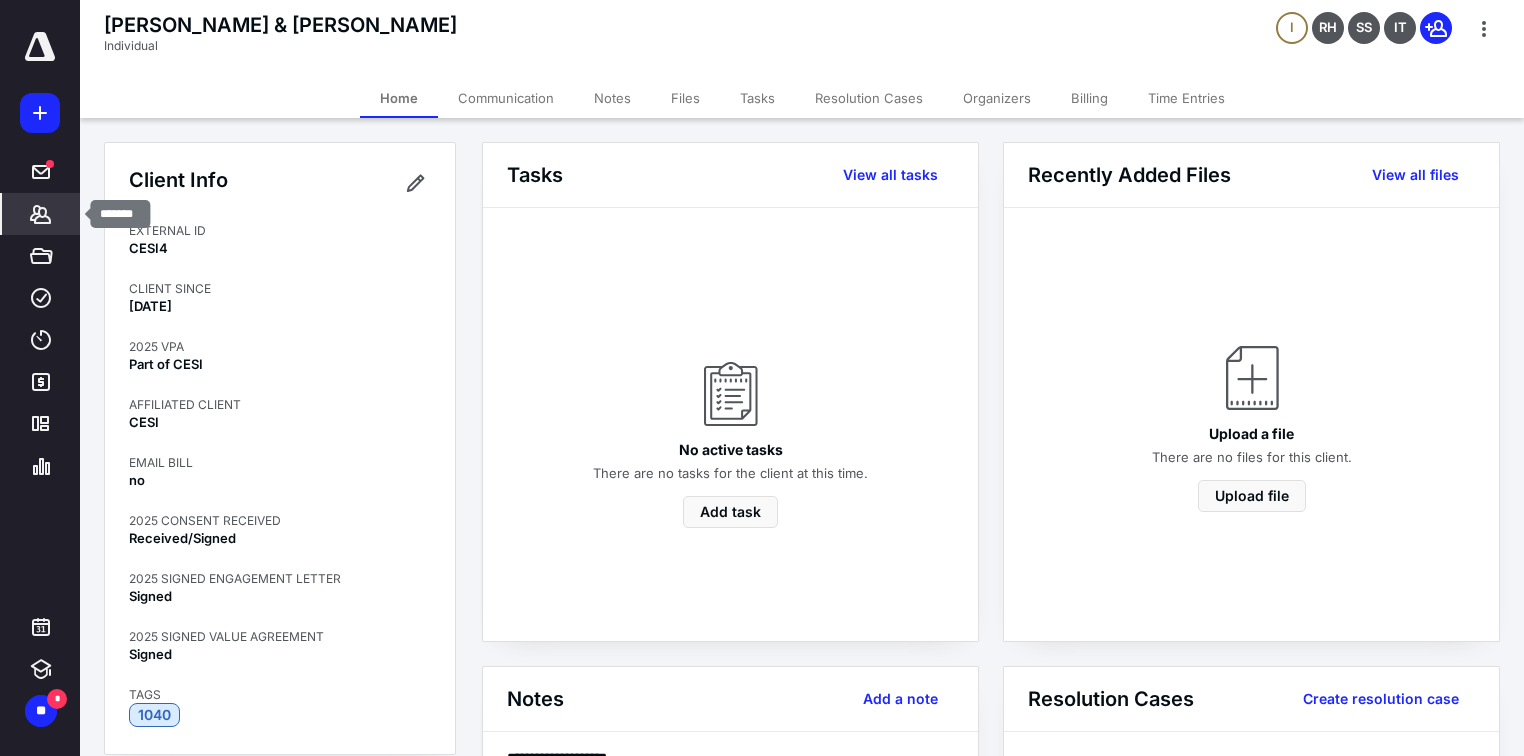 click 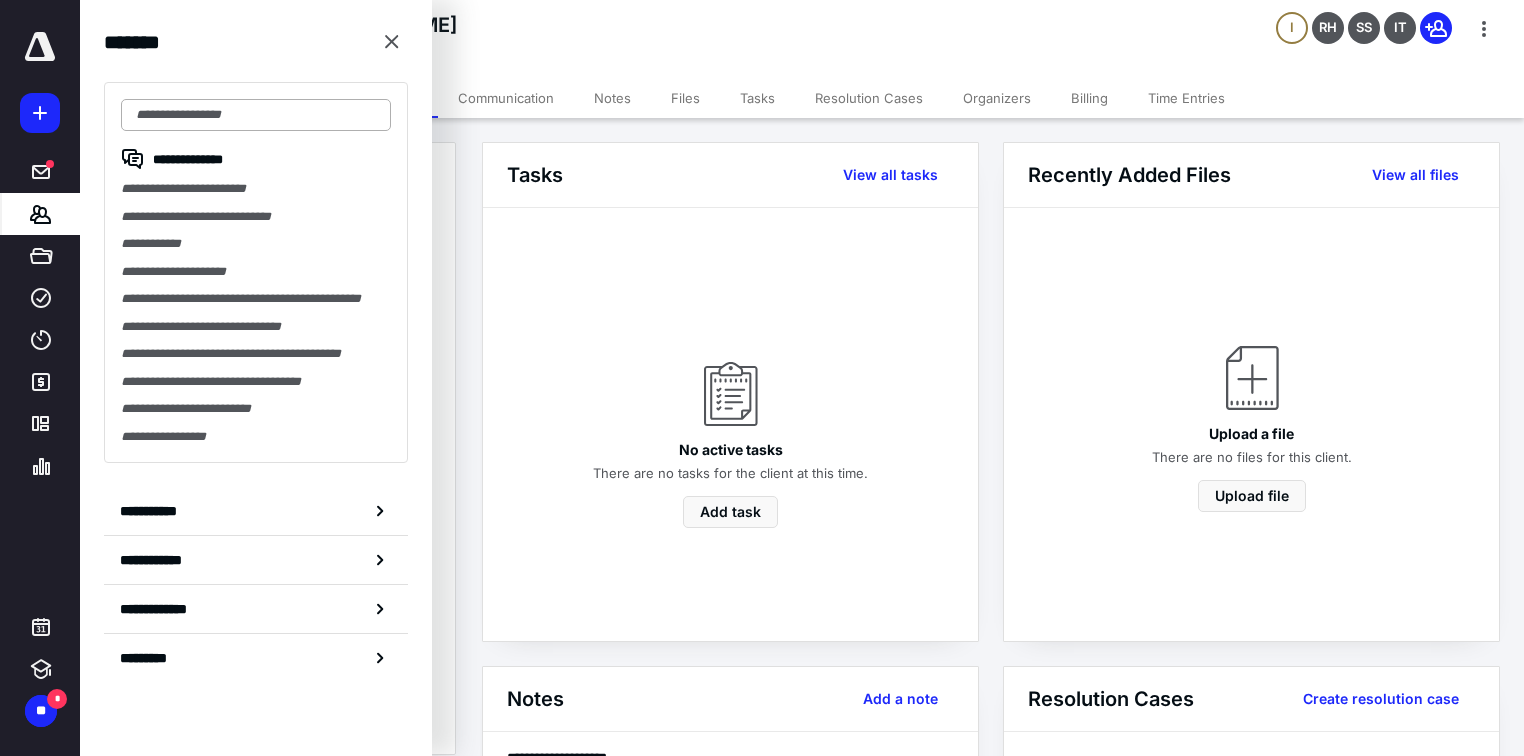 click at bounding box center (256, 115) 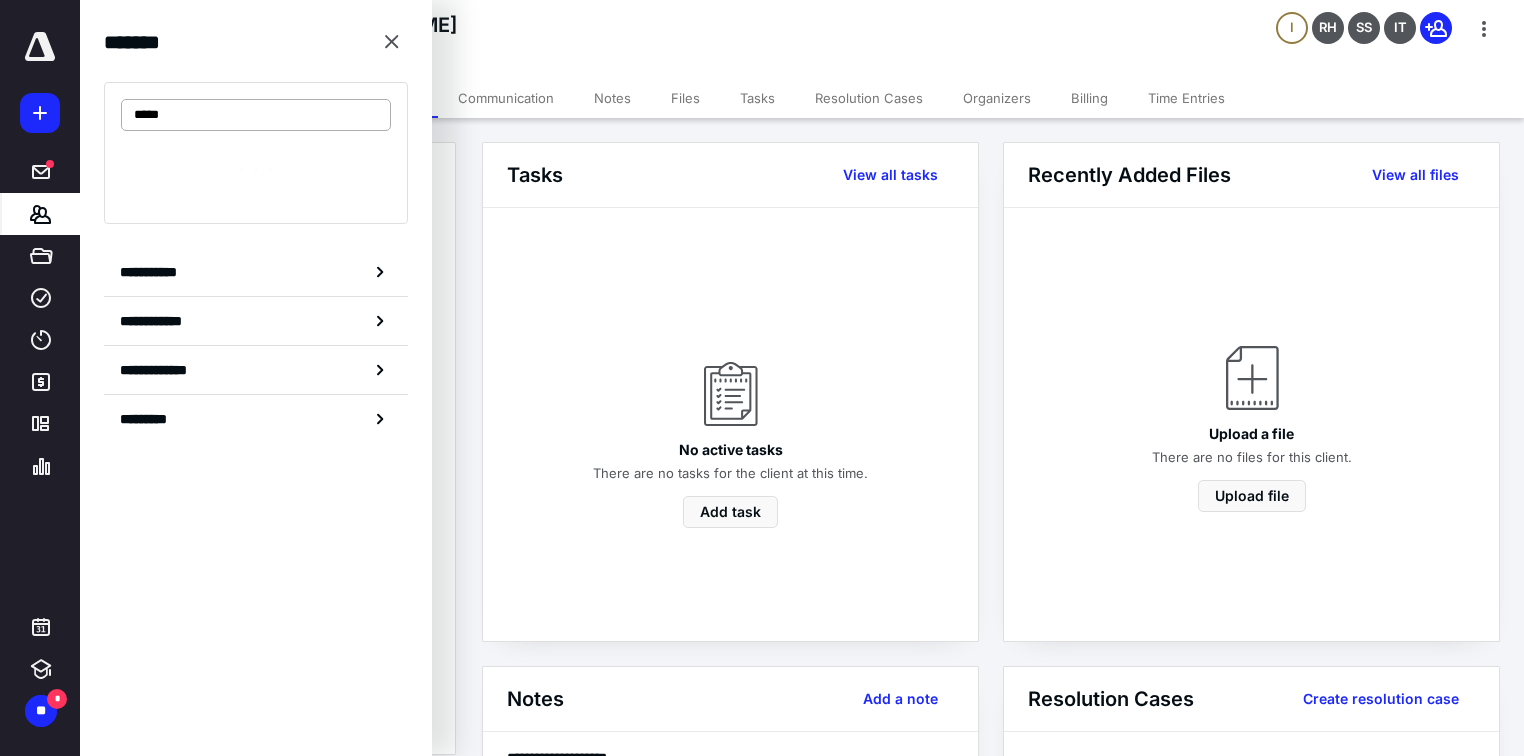 type on "*****" 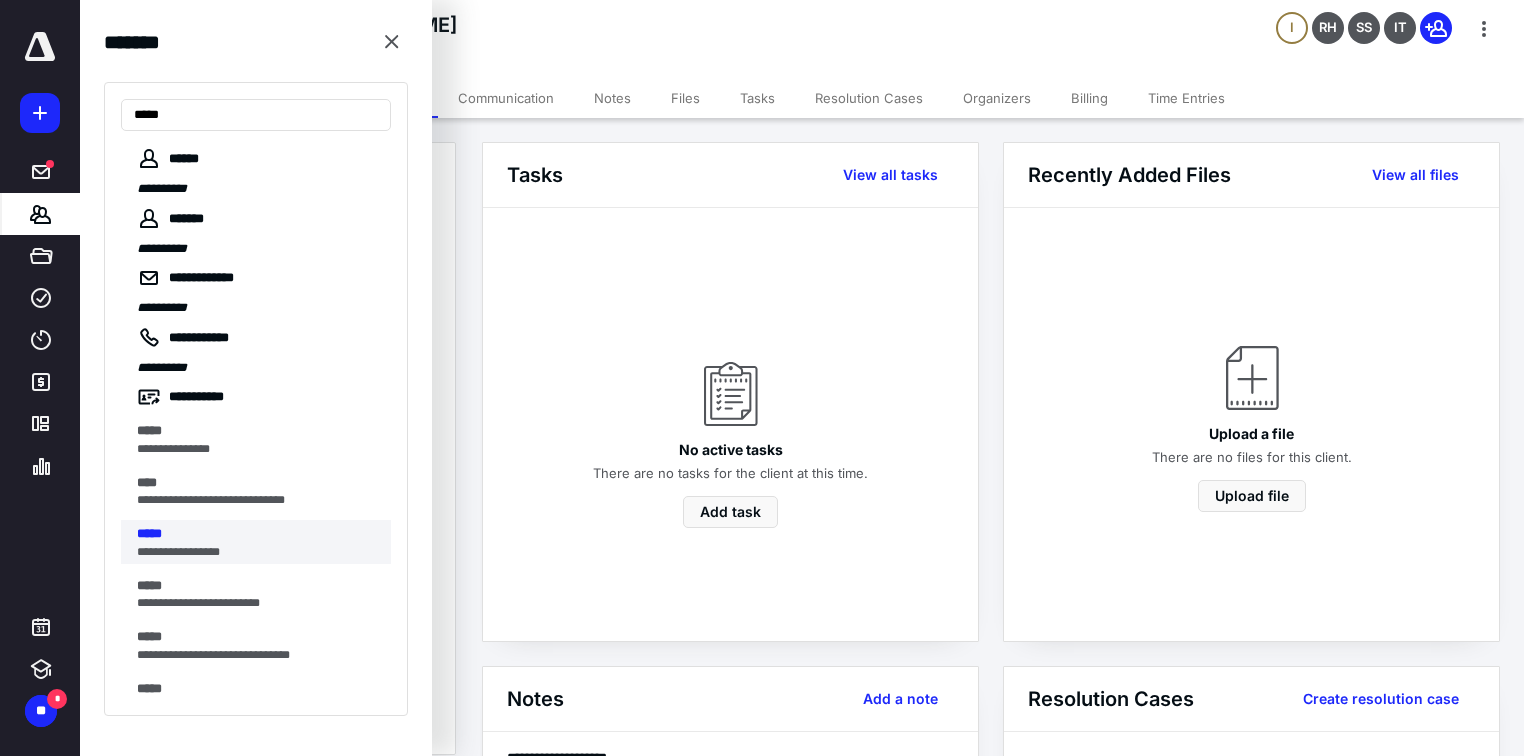 click on "**********" at bounding box center (252, 552) 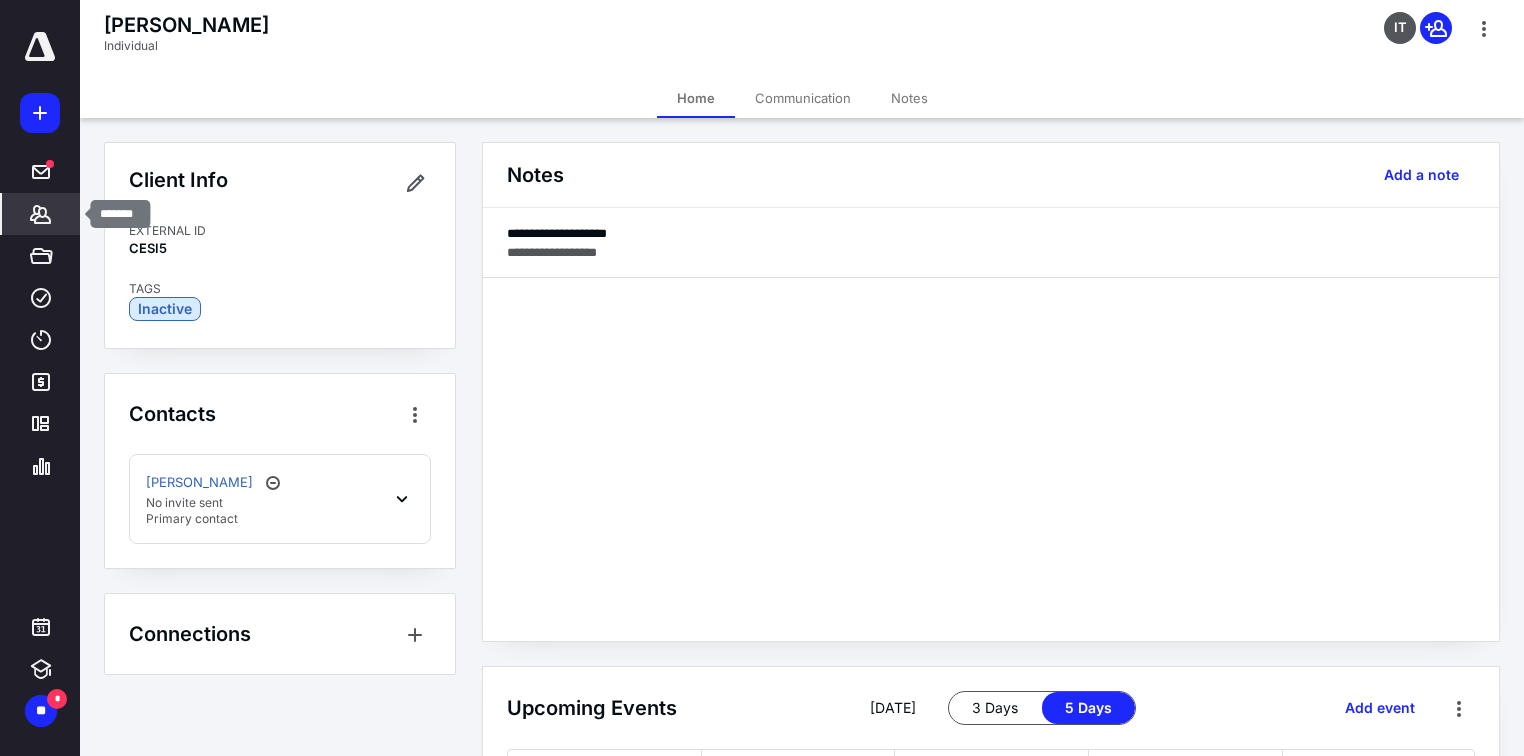 drag, startPoint x: 42, startPoint y: 214, endPoint x: 108, endPoint y: 192, distance: 69.57011 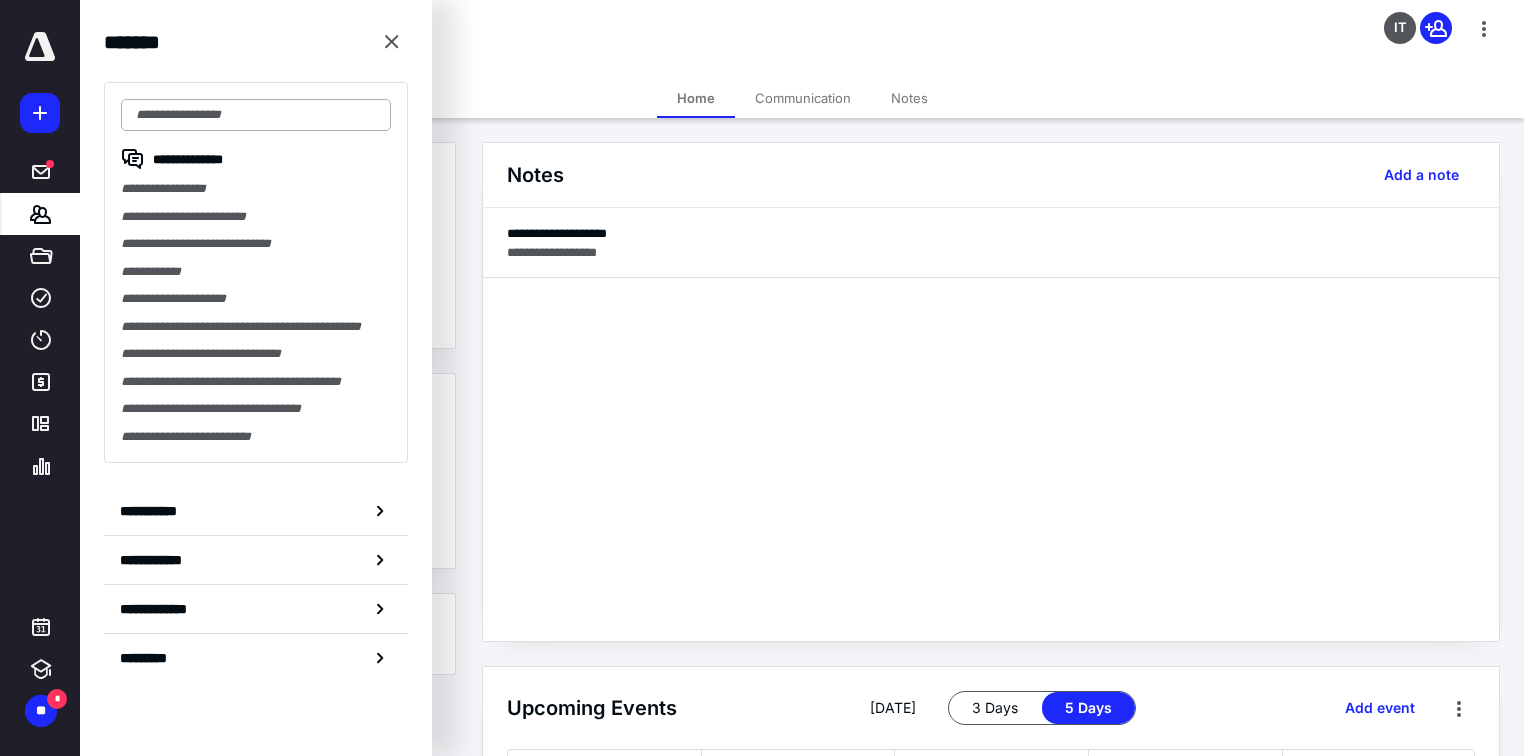 click at bounding box center [256, 115] 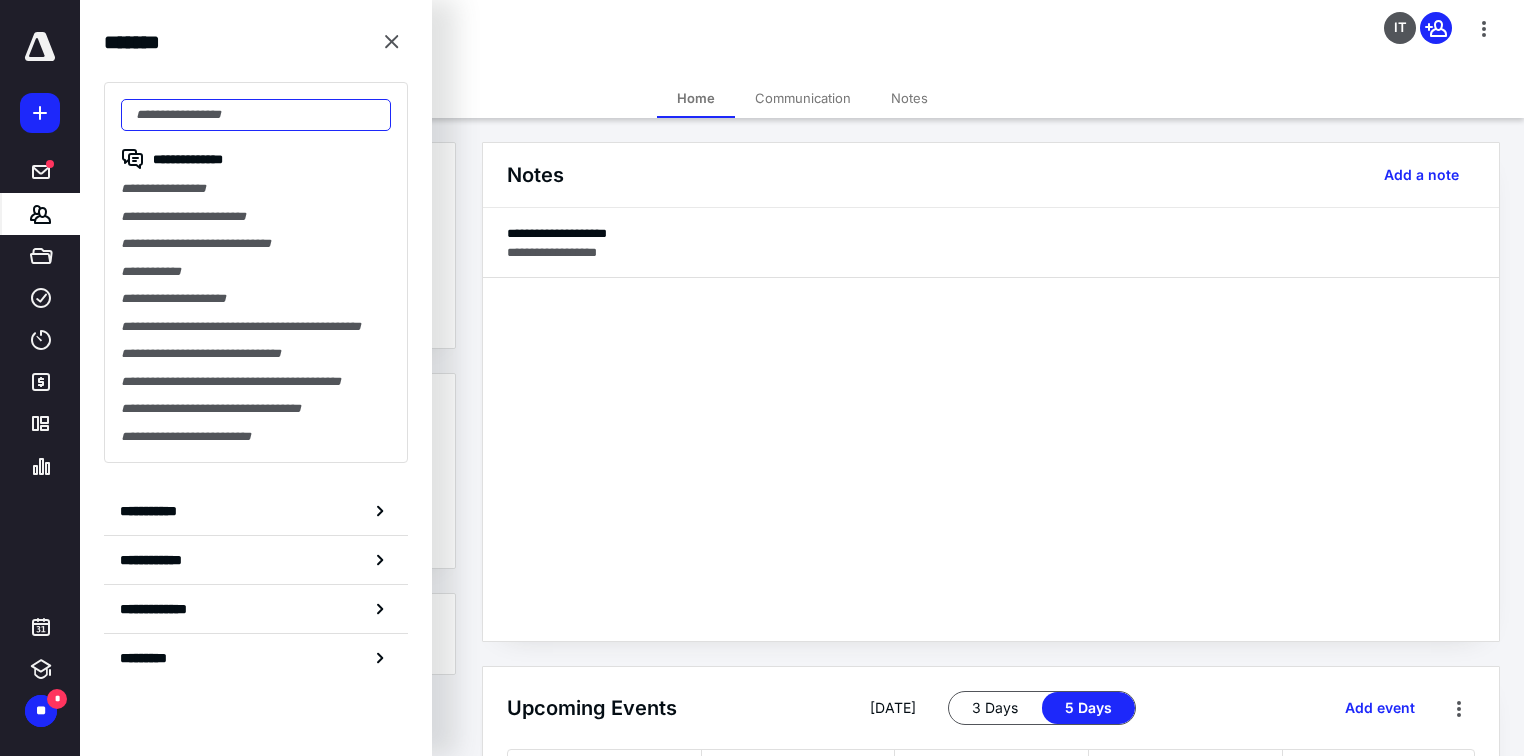 click at bounding box center [256, 115] 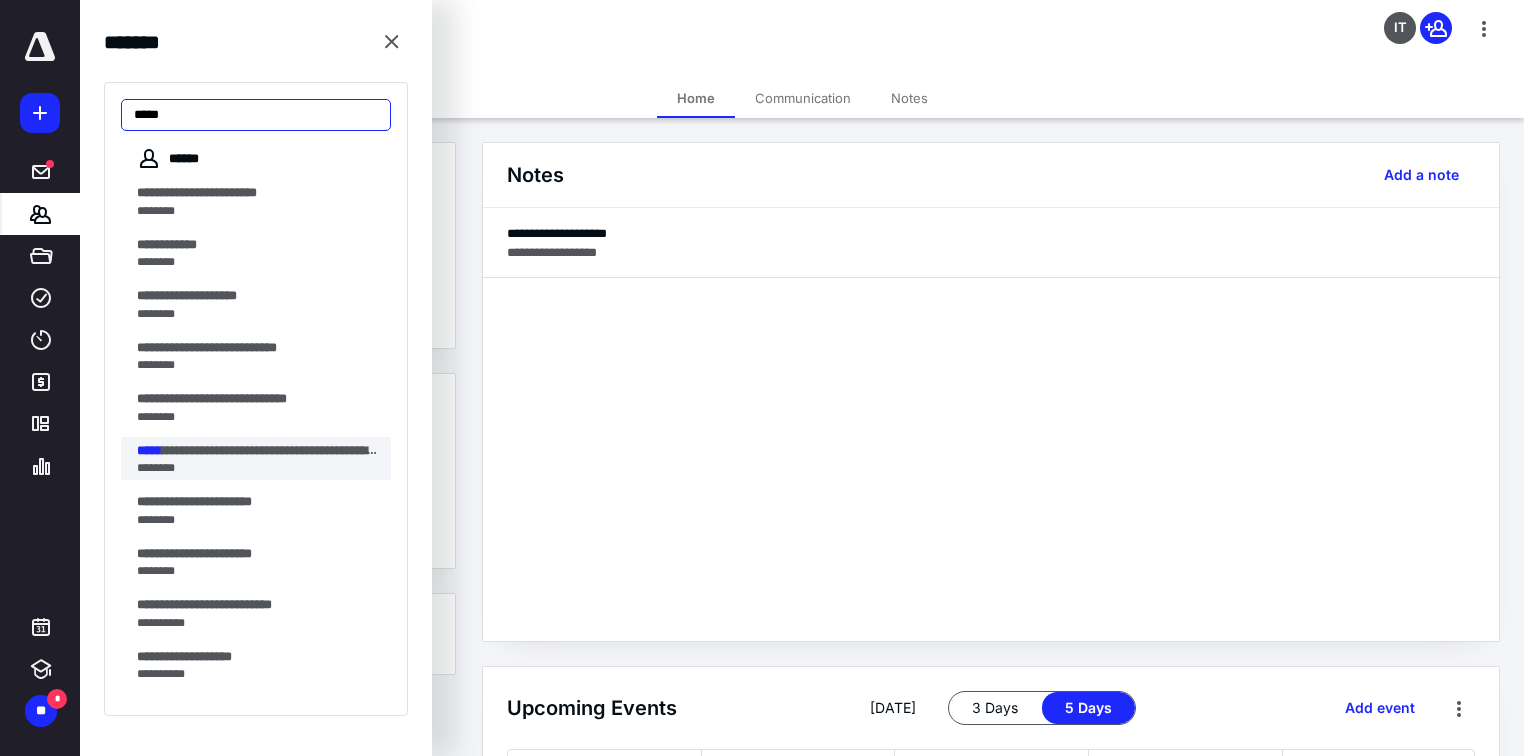 type on "*****" 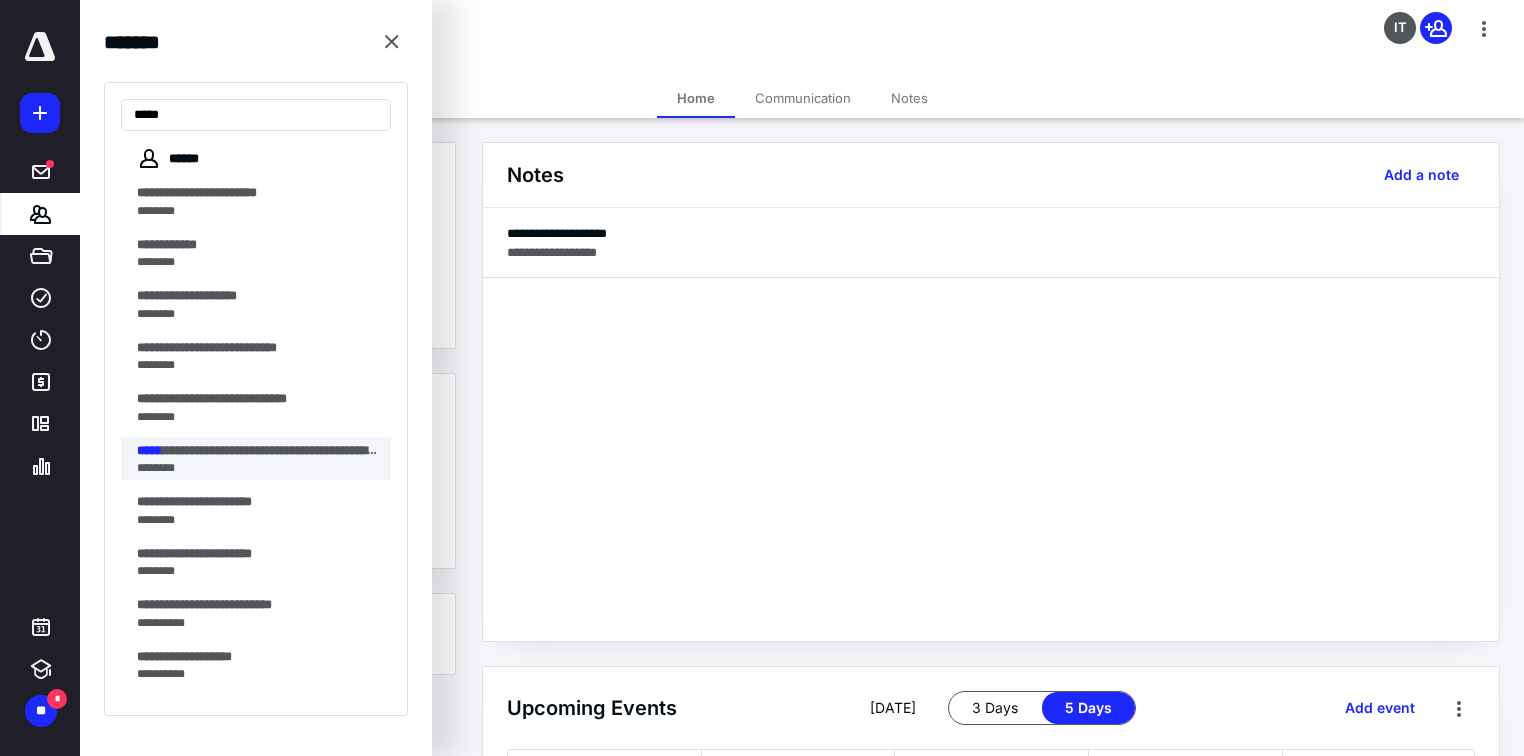 click on "**********" at bounding box center [274, 450] 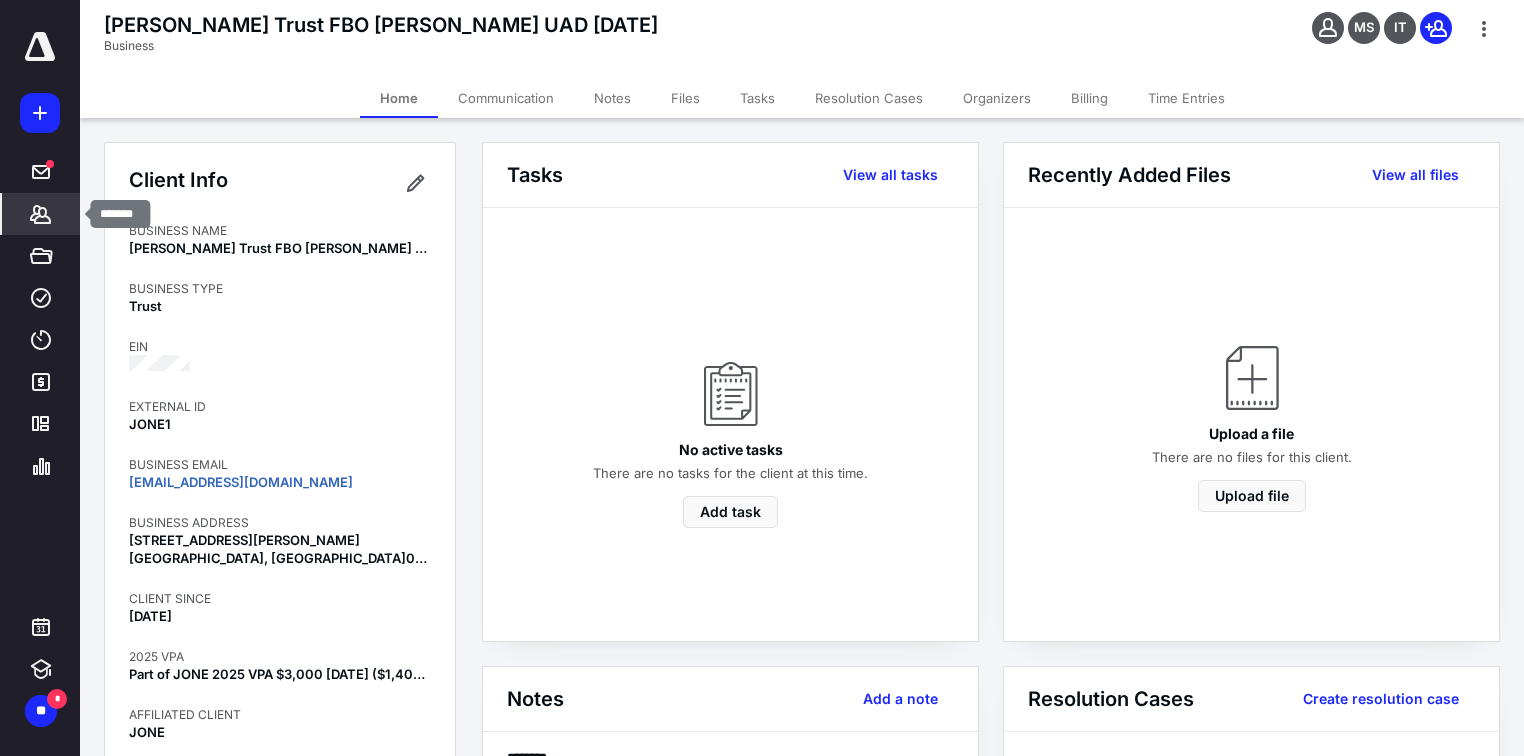 click on "*******" at bounding box center (41, 214) 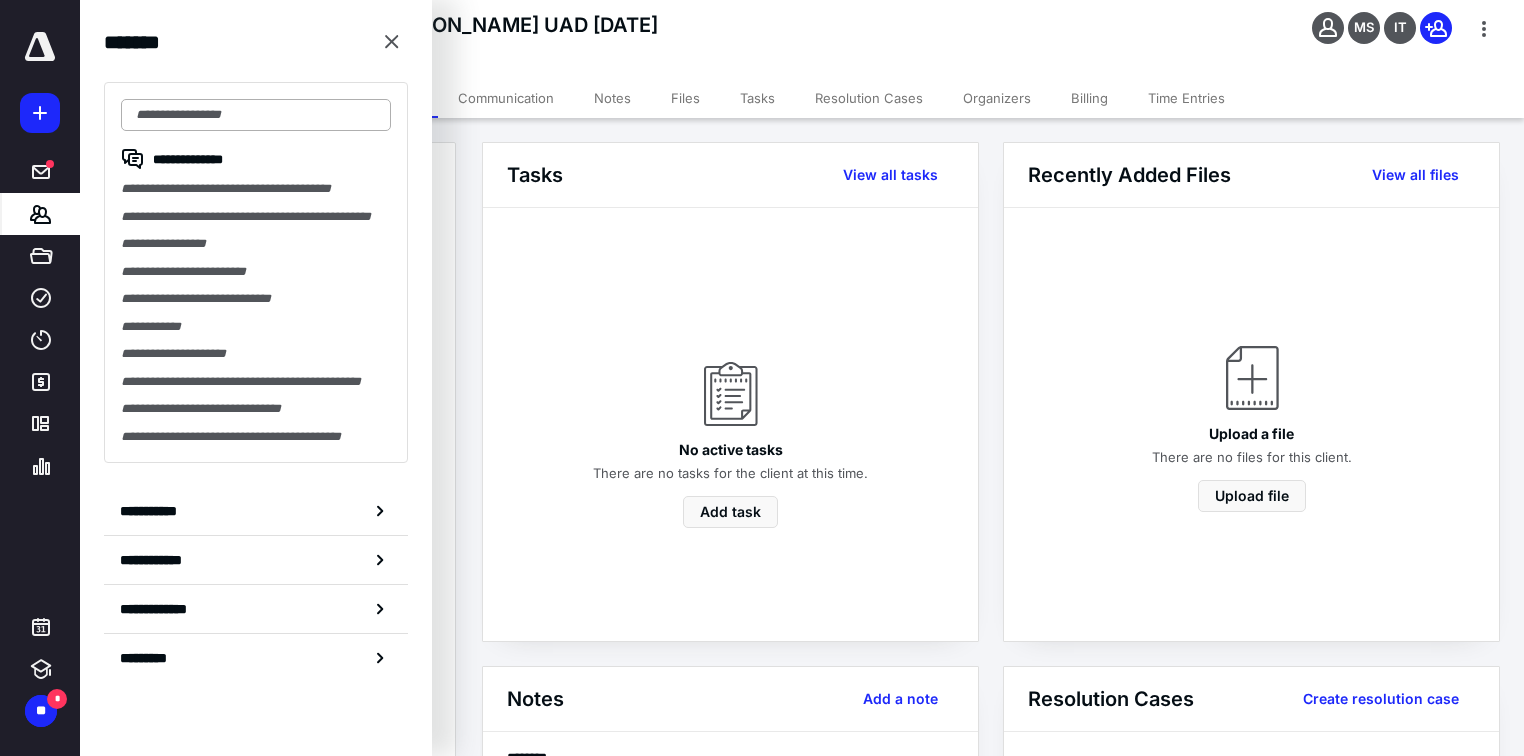 click at bounding box center [256, 115] 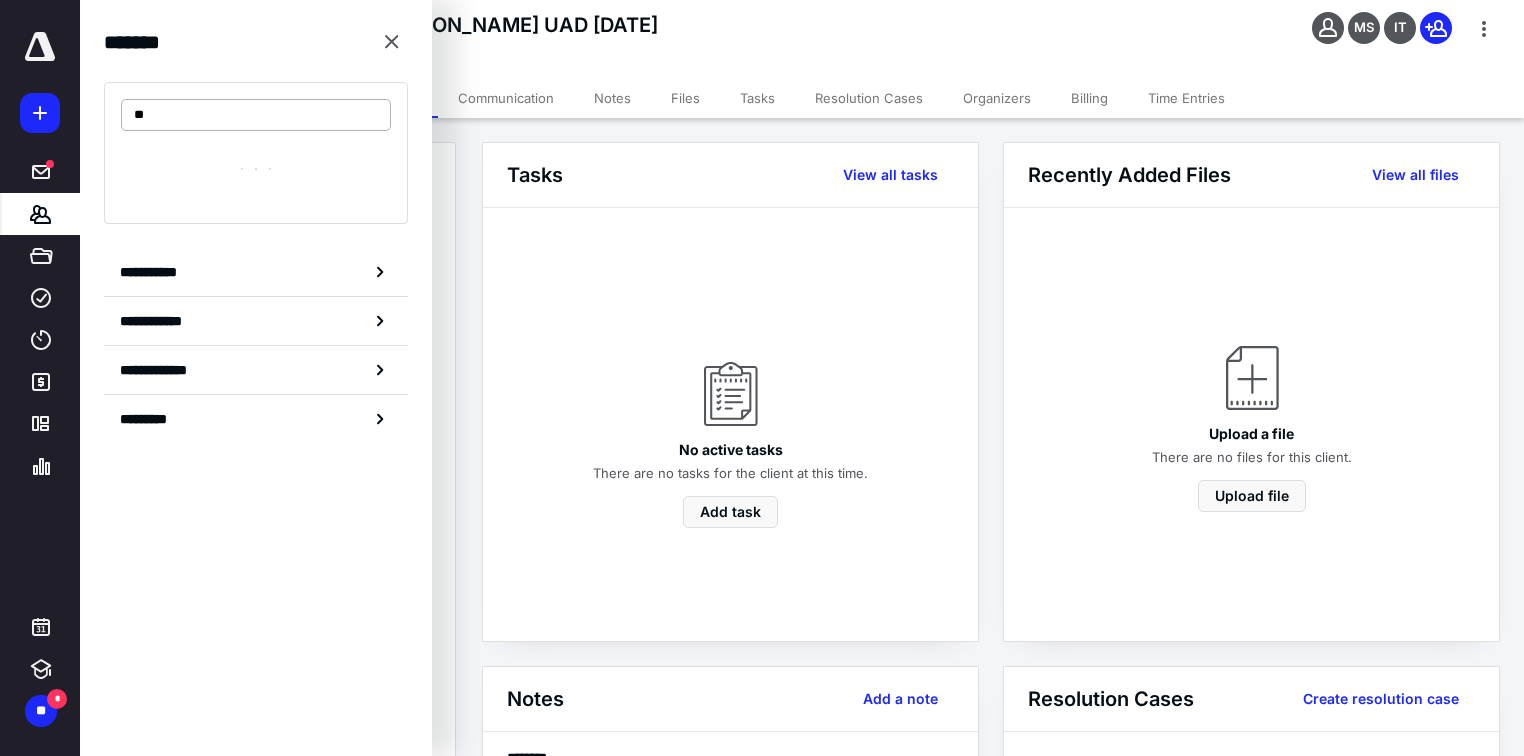 type on "*" 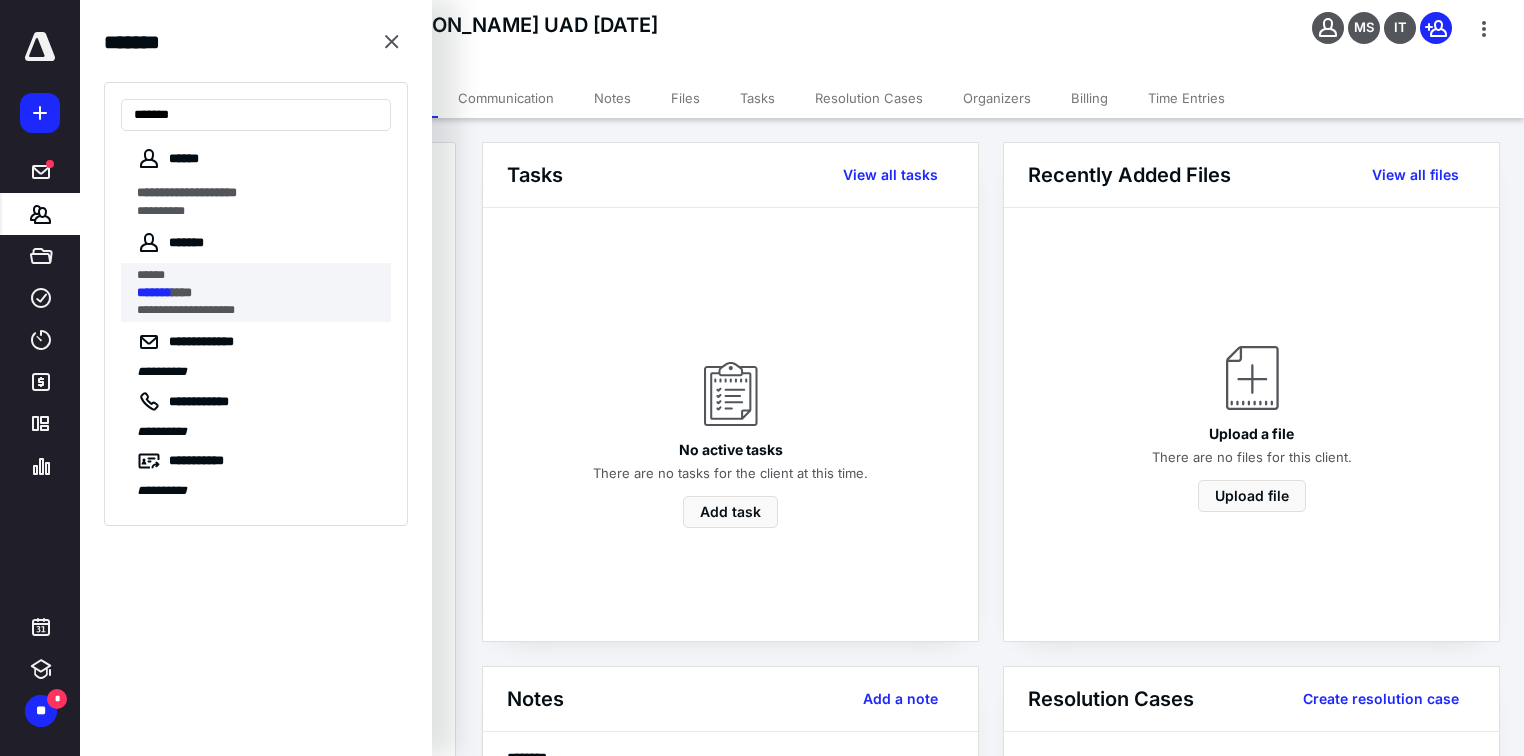 type on "*******" 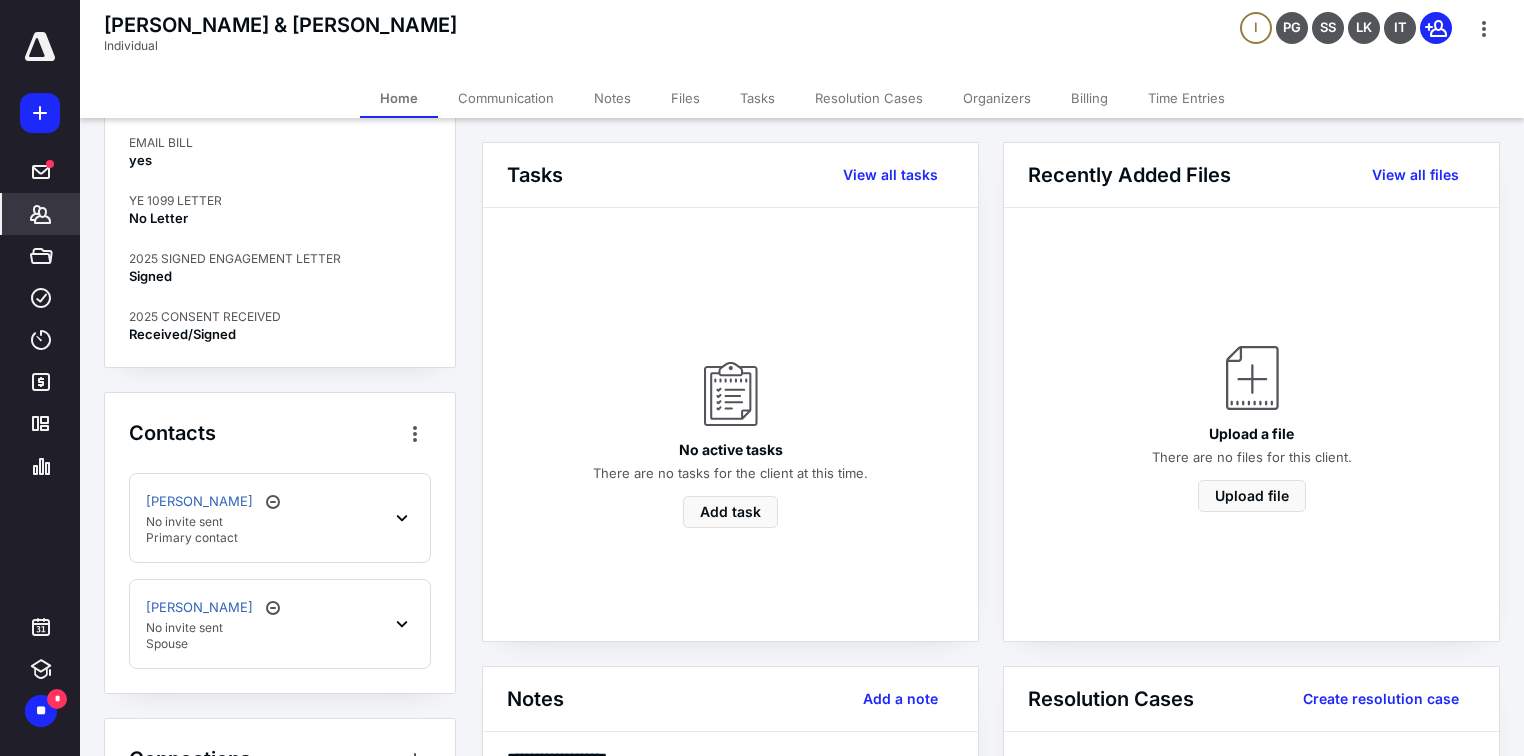scroll, scrollTop: 385, scrollLeft: 0, axis: vertical 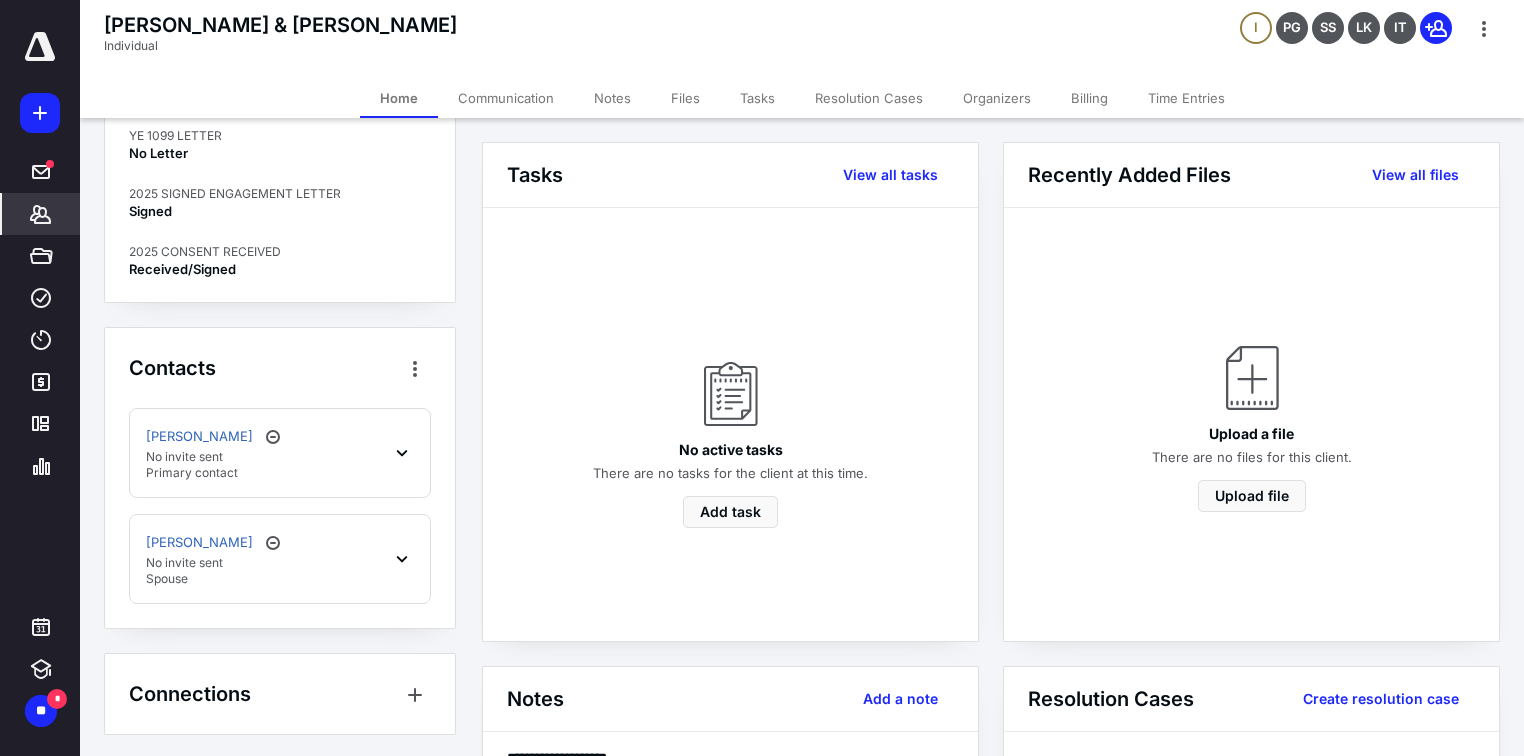 click 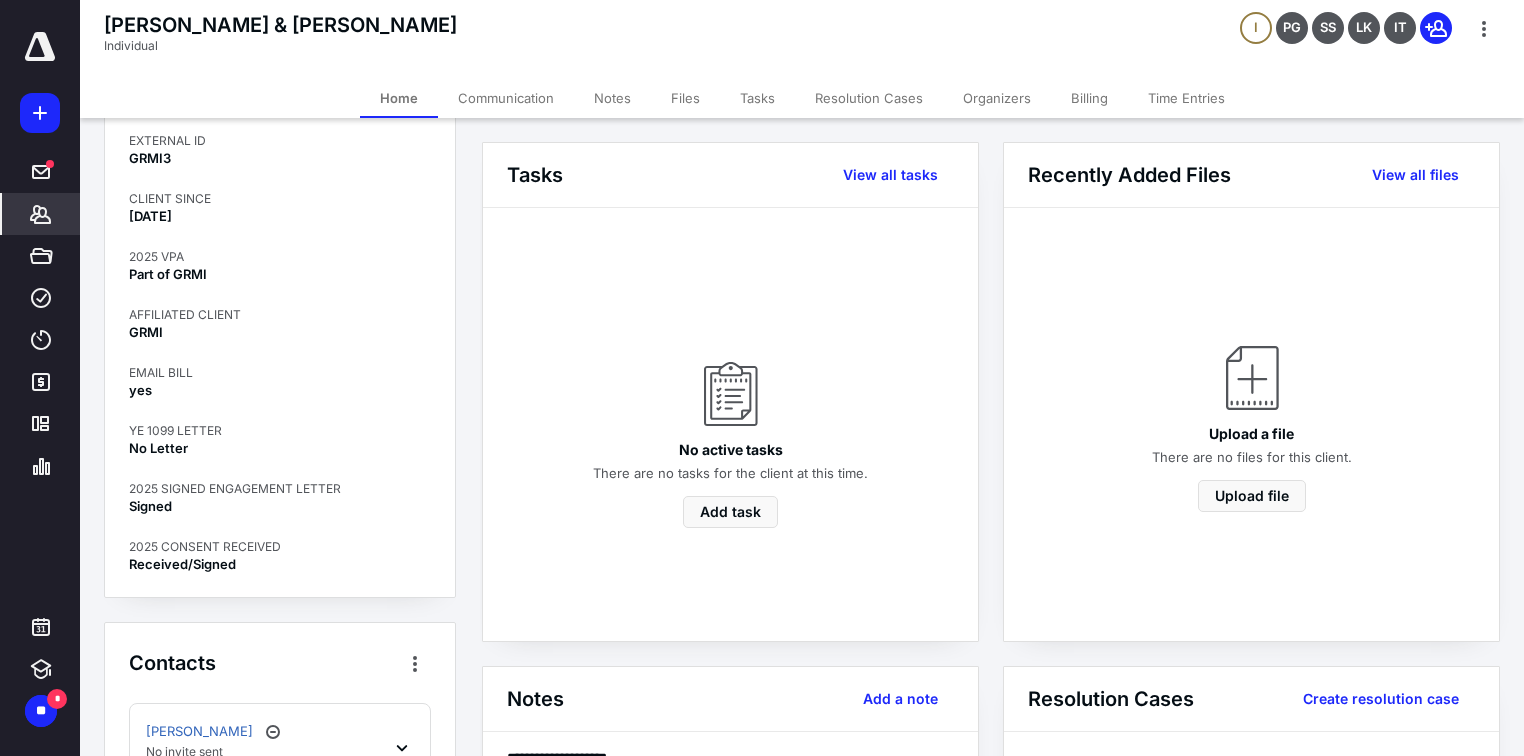 scroll, scrollTop: 410, scrollLeft: 0, axis: vertical 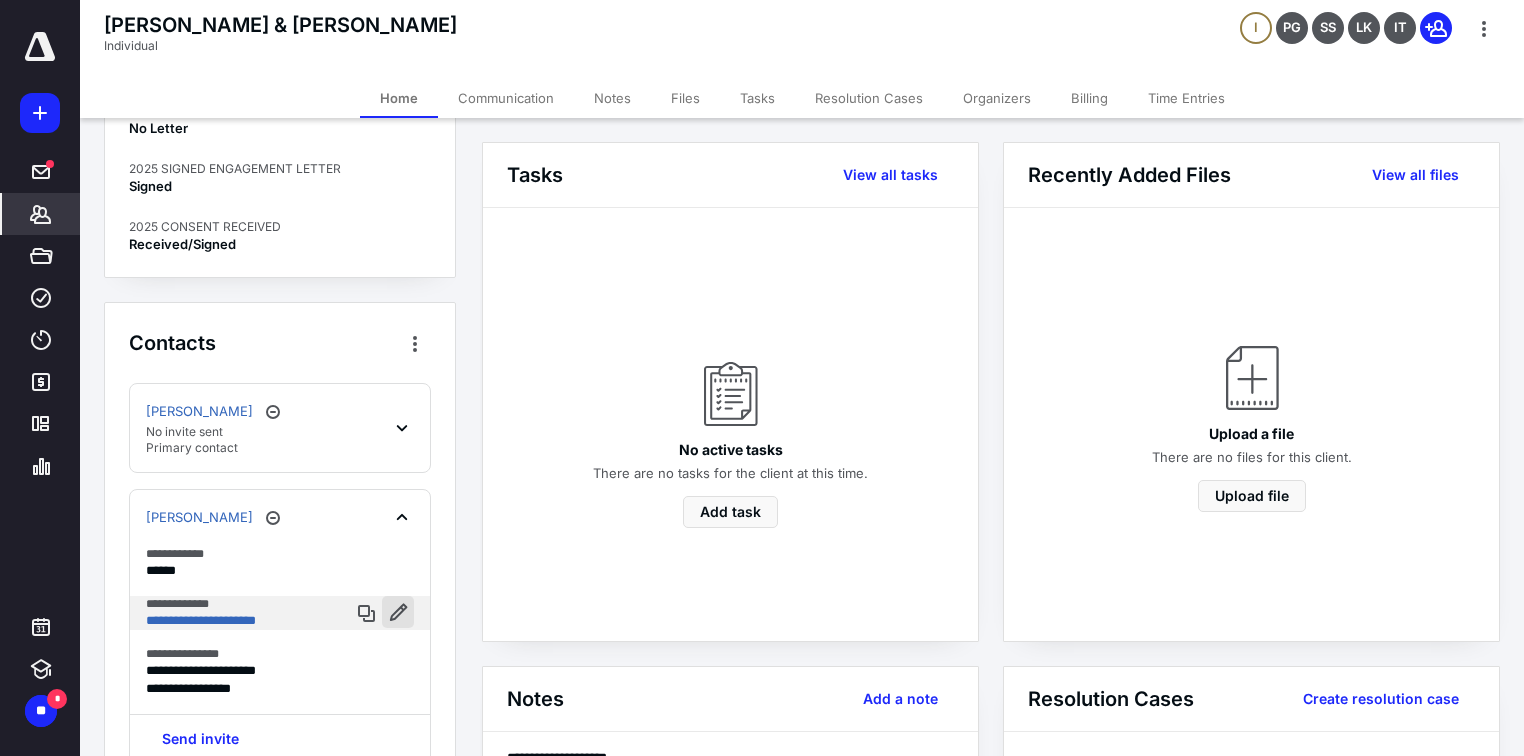 click at bounding box center (398, 612) 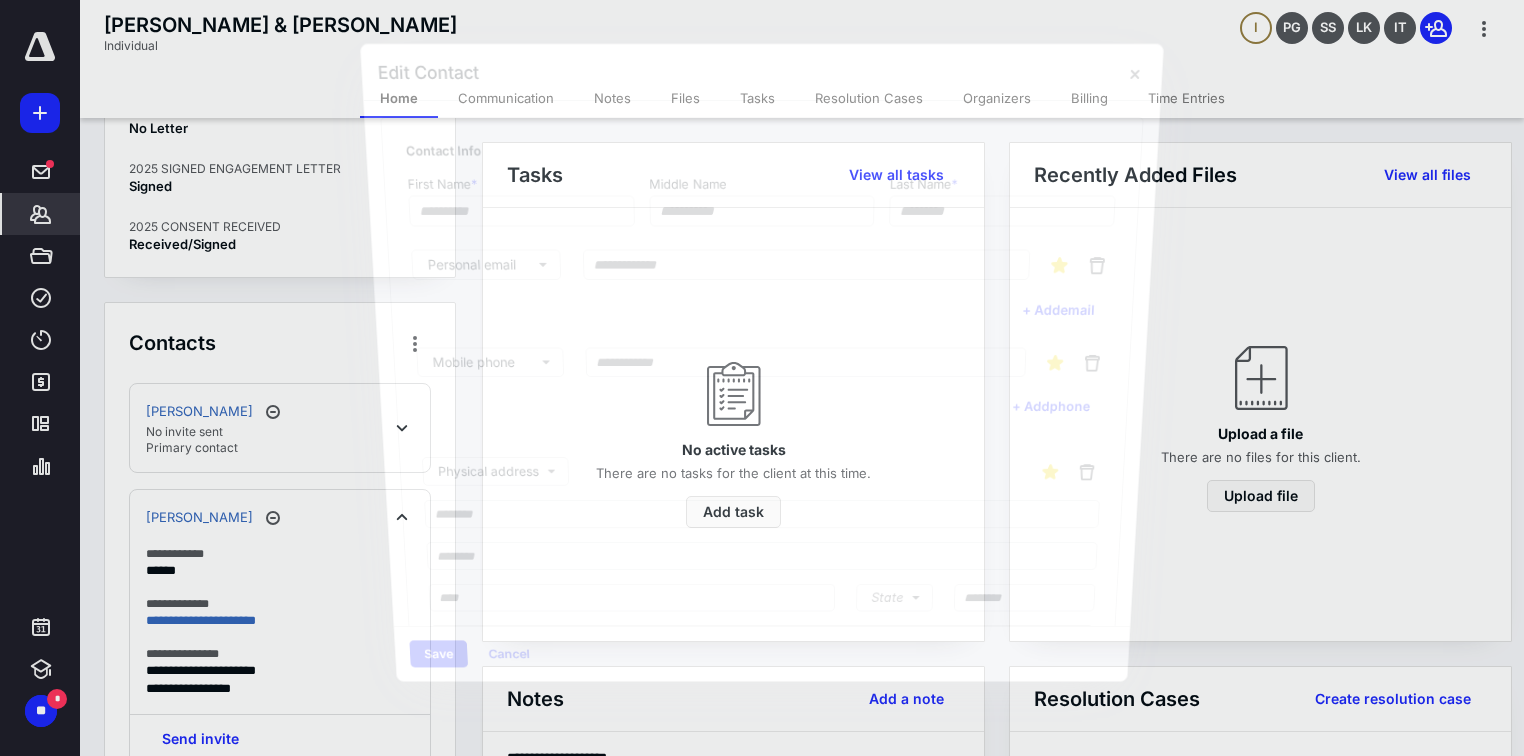 type on "*****" 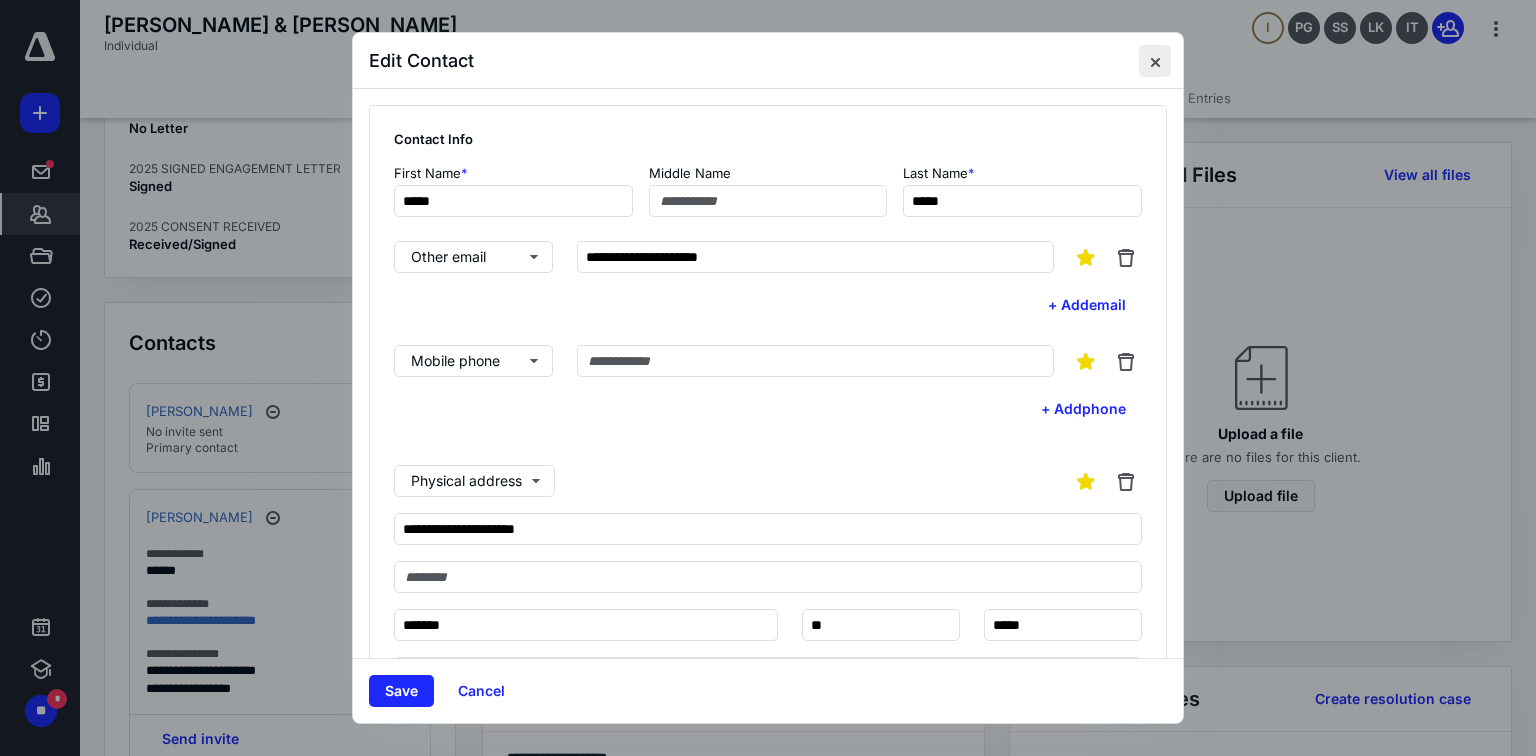click at bounding box center (1155, 61) 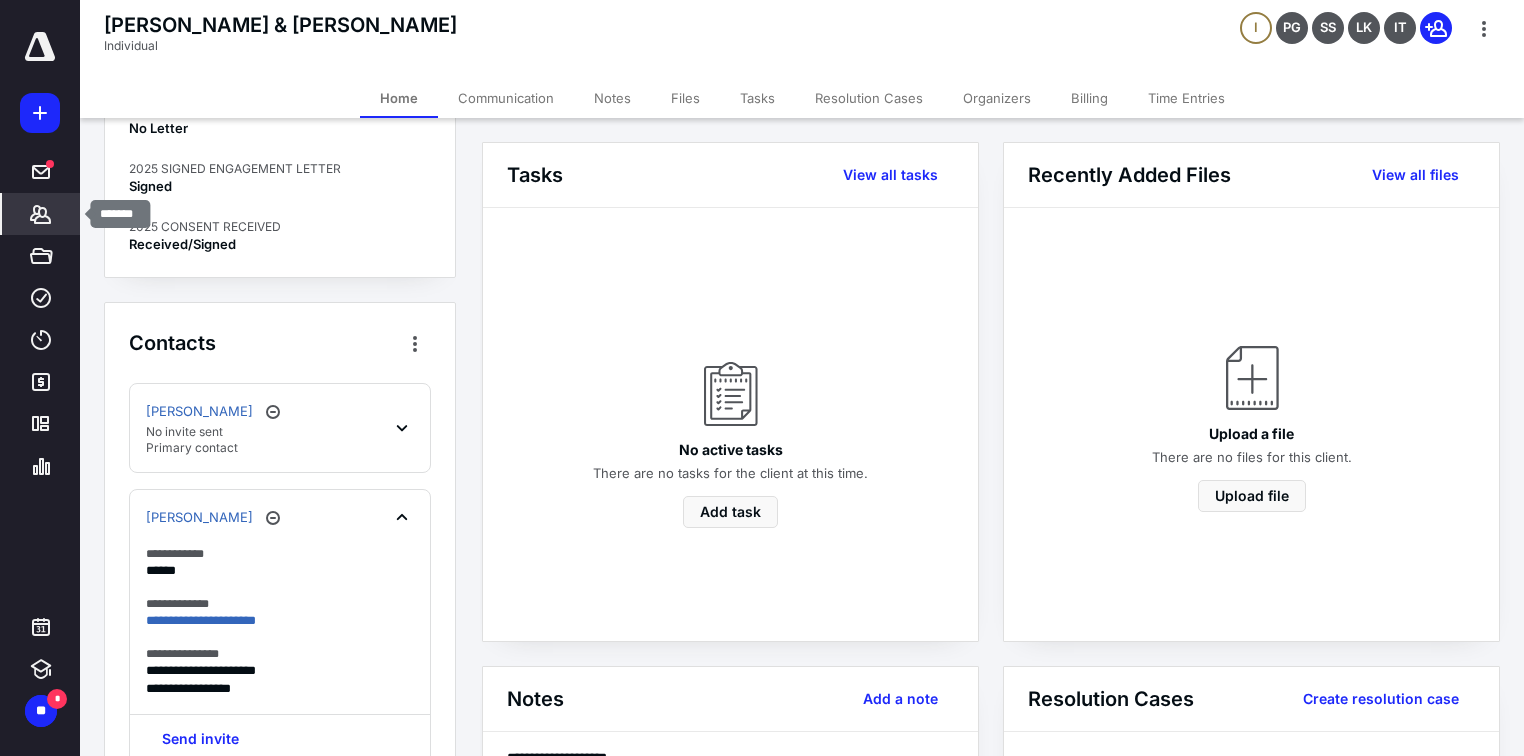 click 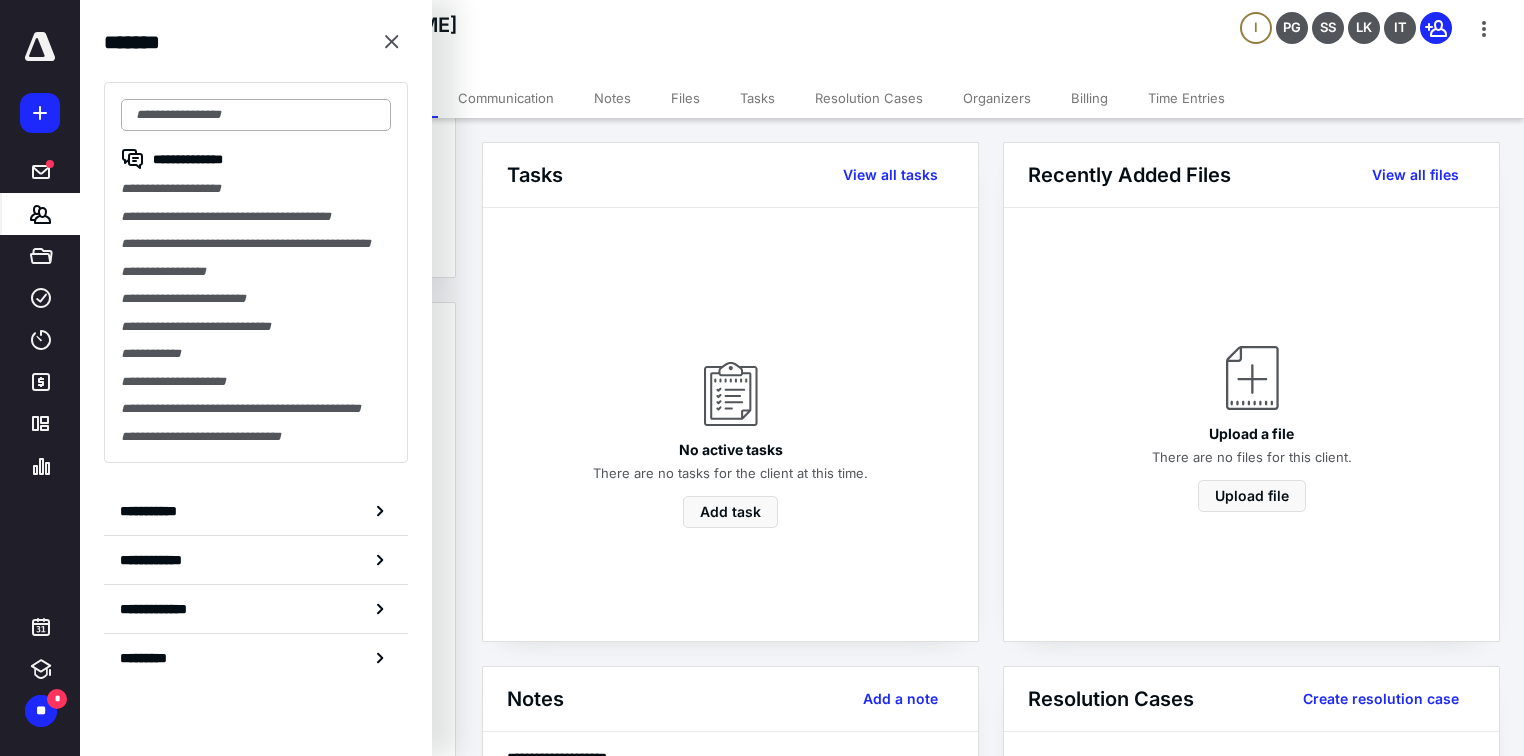 click at bounding box center (256, 115) 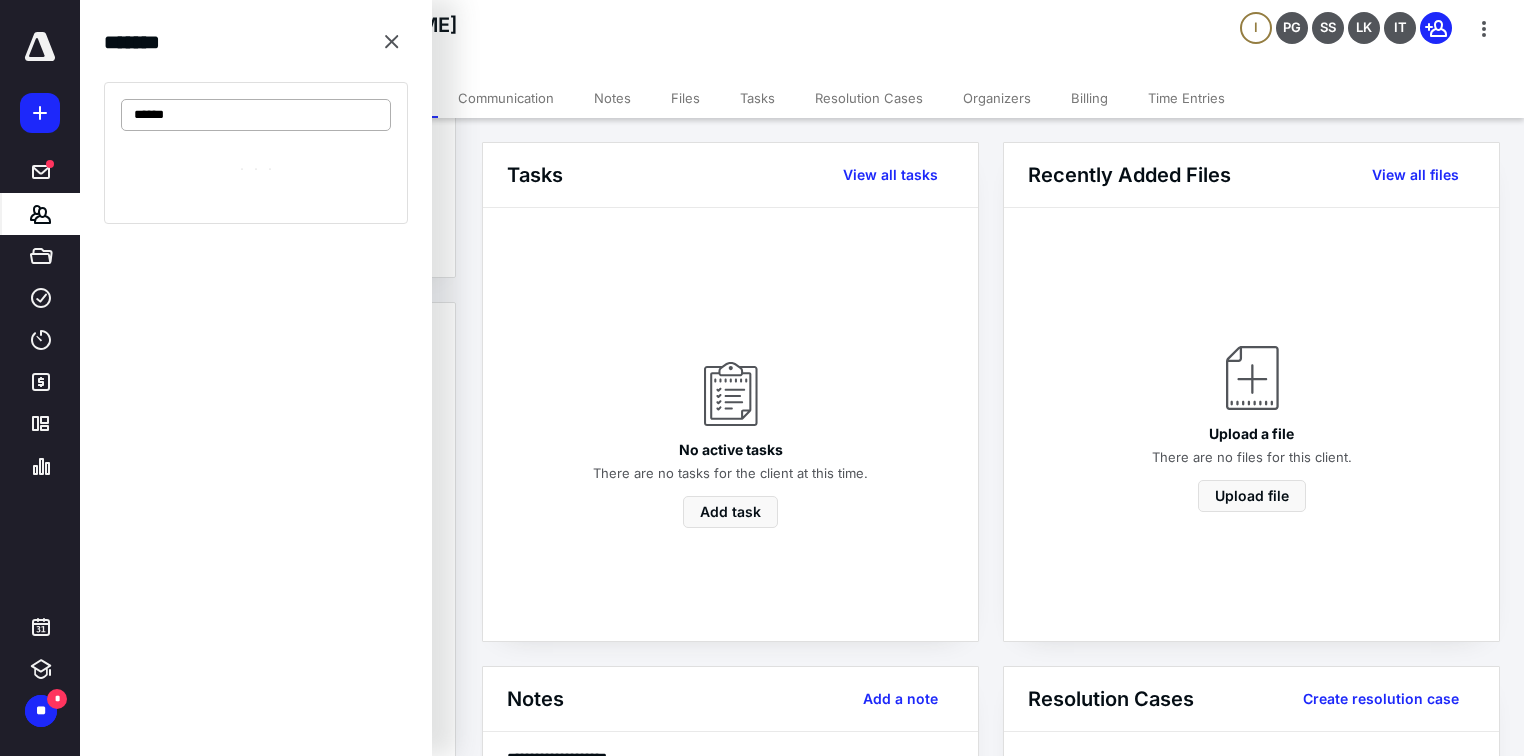 type on "******" 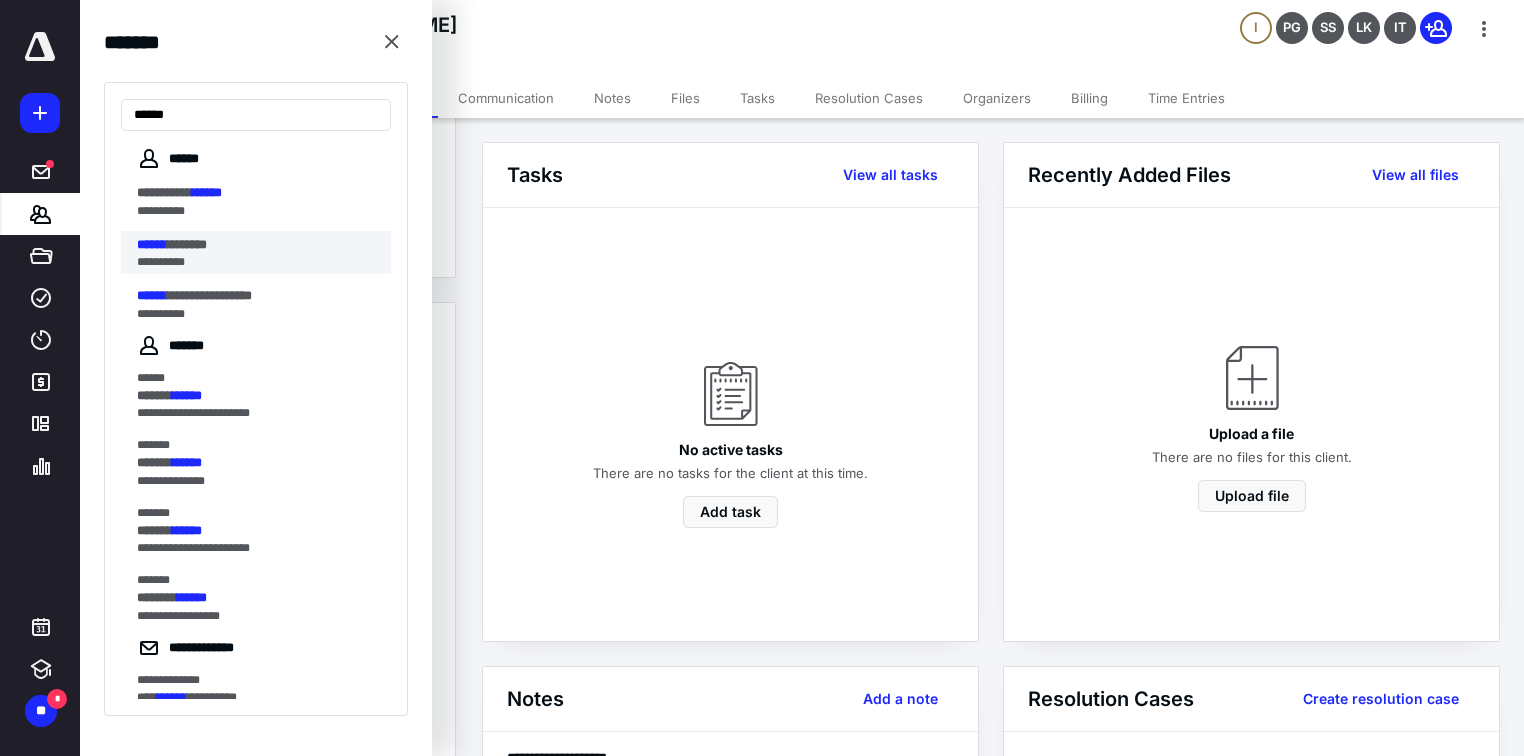 click on "********" at bounding box center [187, 244] 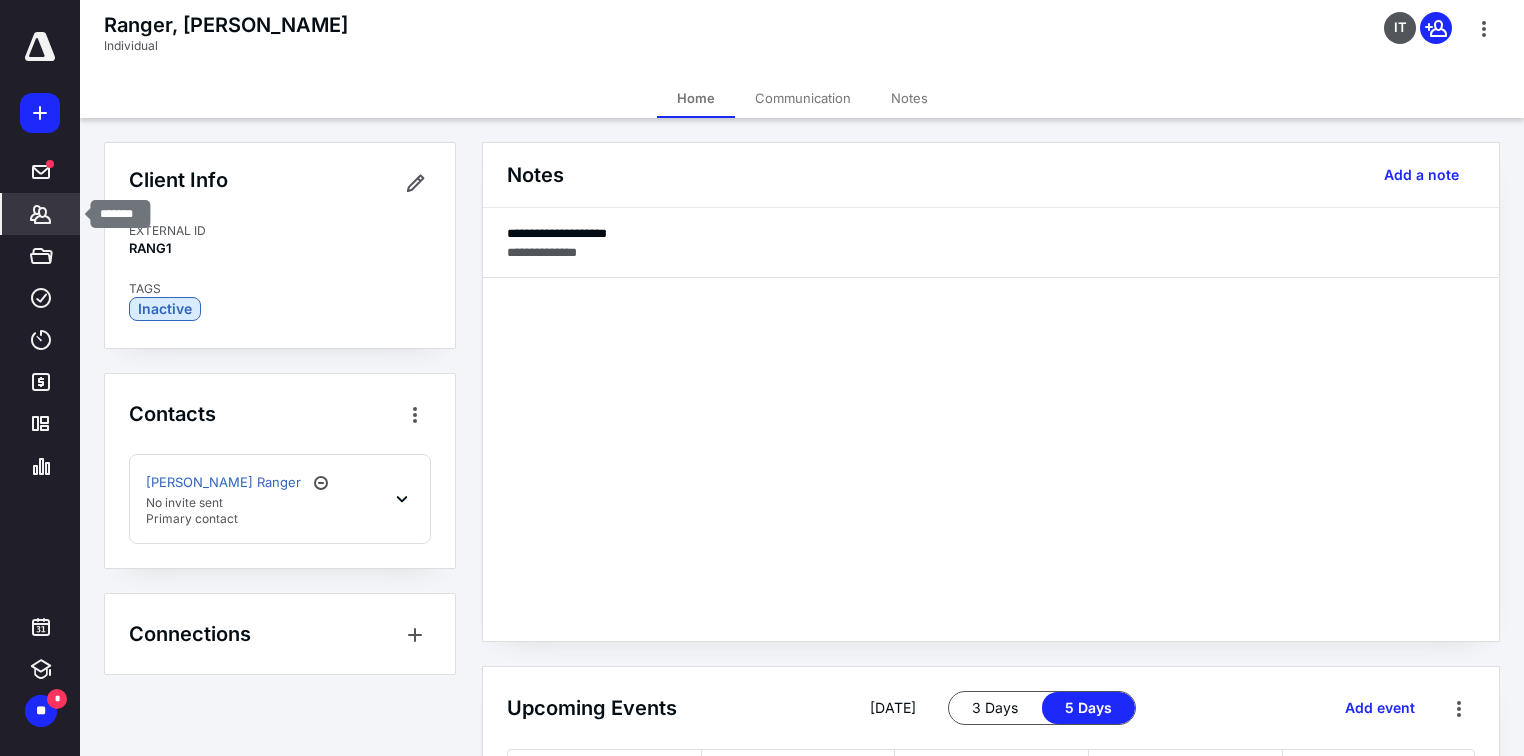 click 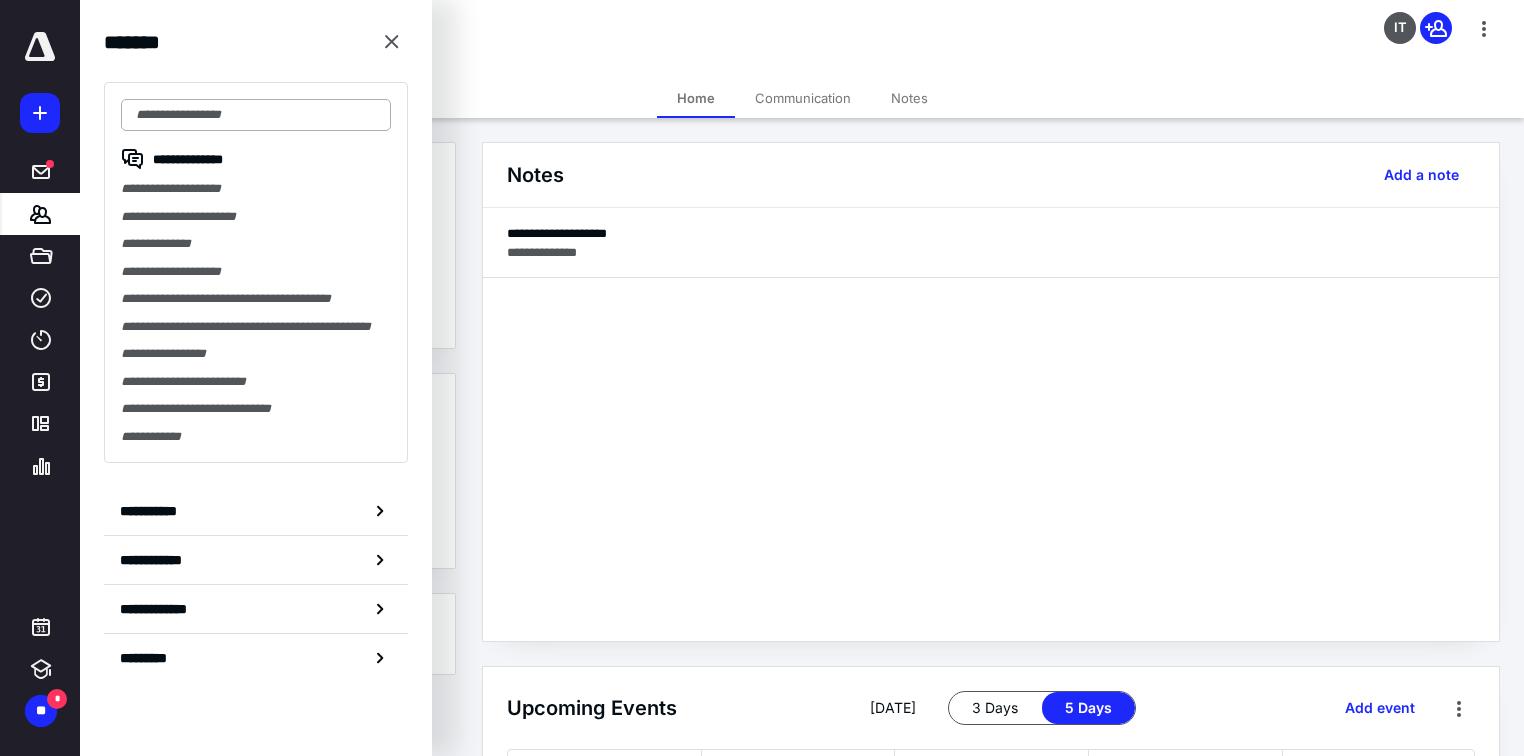 click at bounding box center [256, 115] 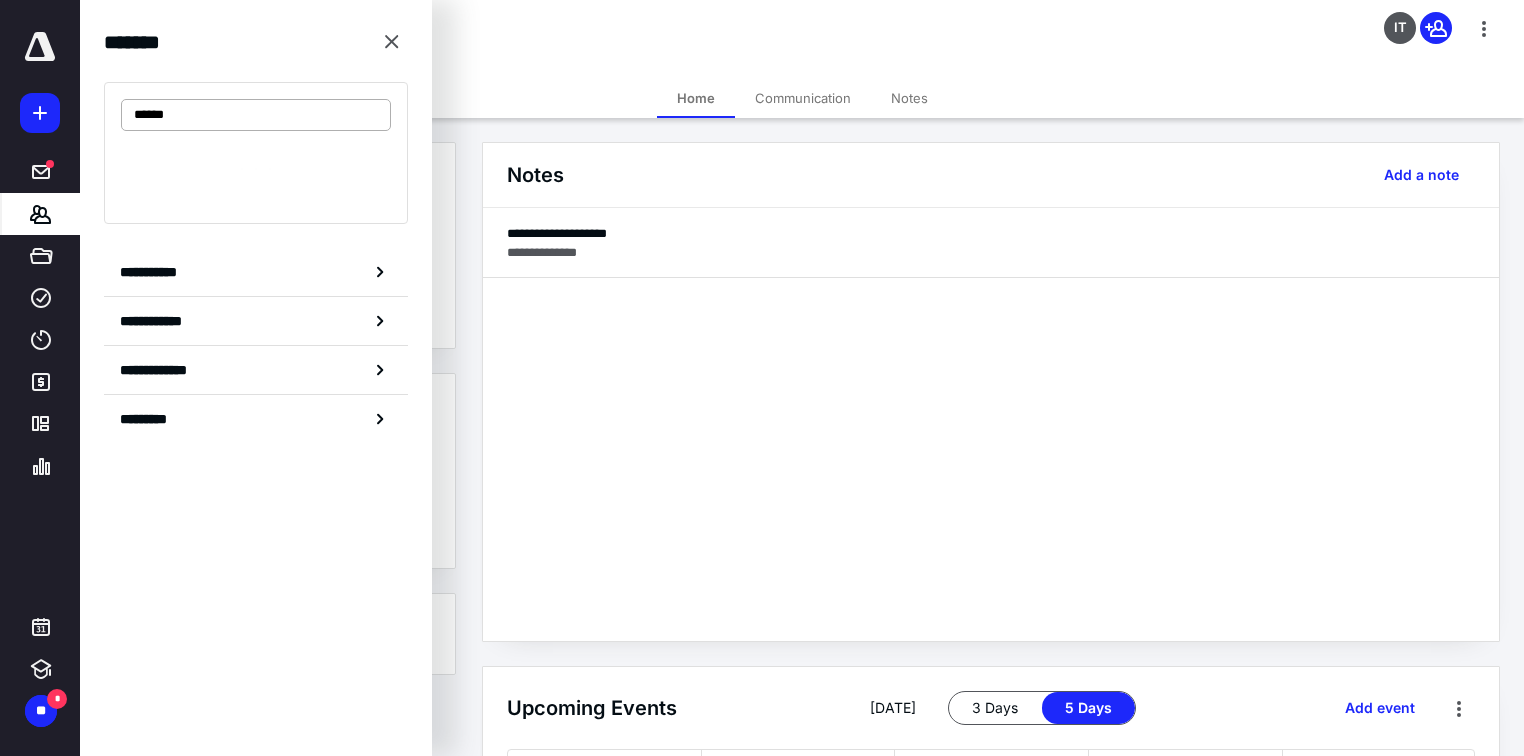 type on "*******" 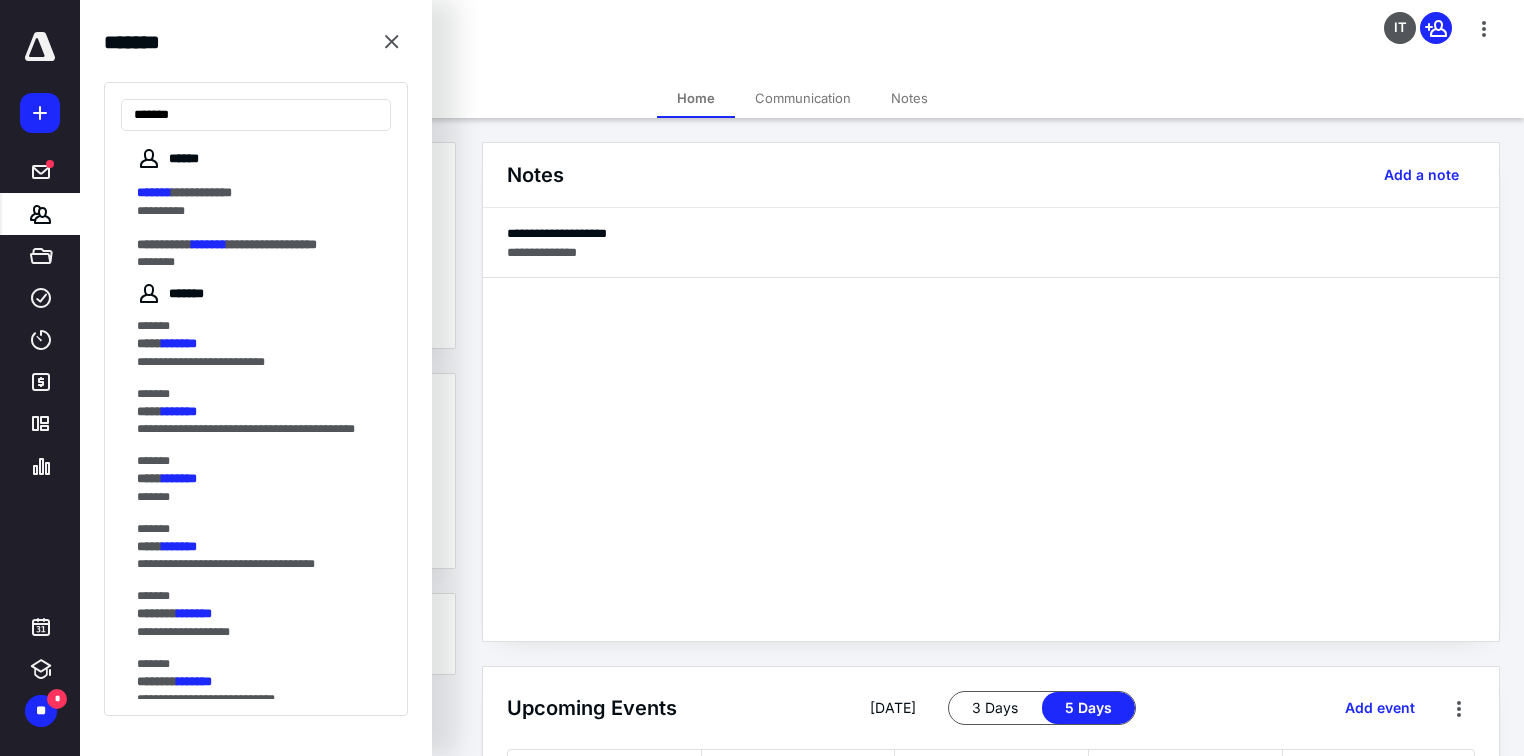 drag, startPoint x: 228, startPoint y: 116, endPoint x: 0, endPoint y: 115, distance: 228.0022 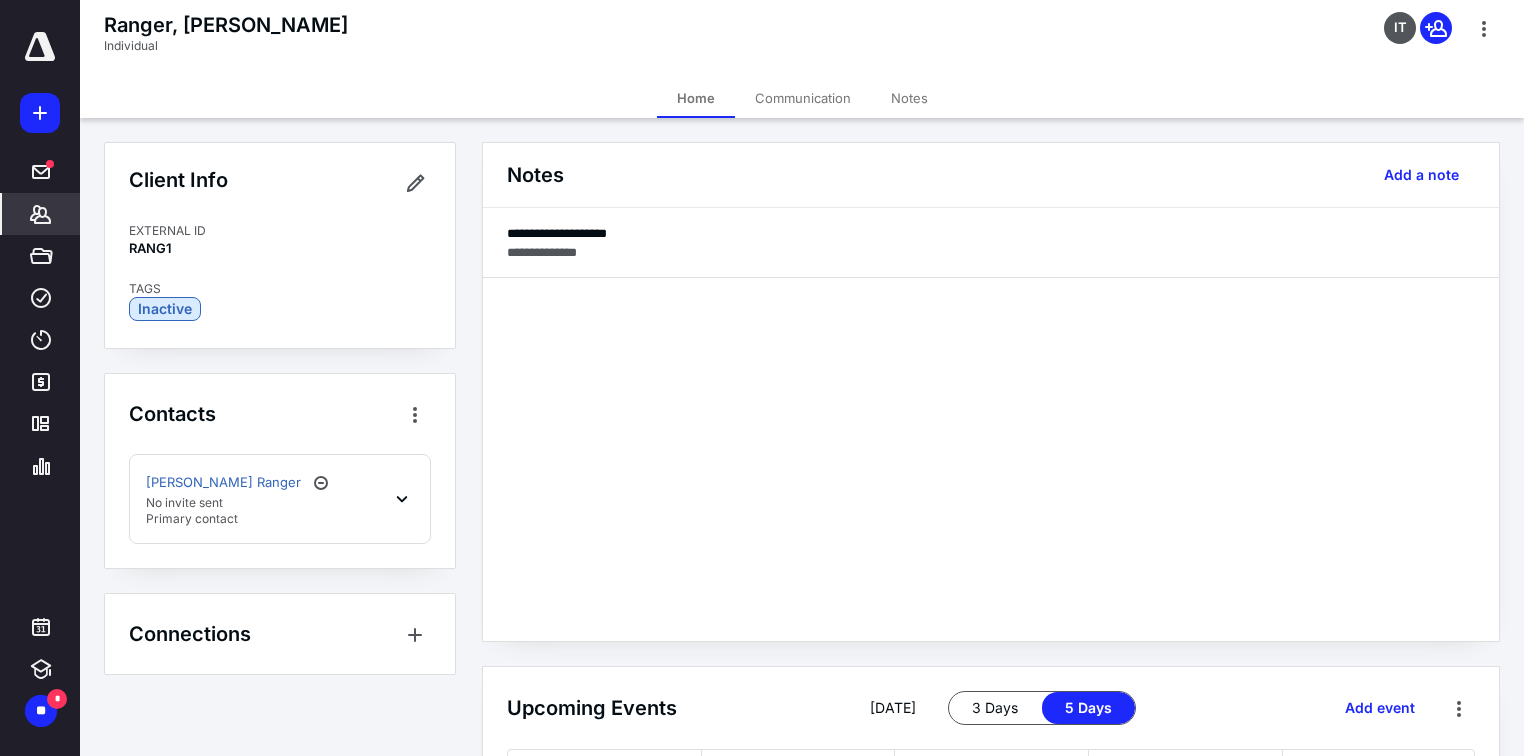 click on "*******" at bounding box center [41, 214] 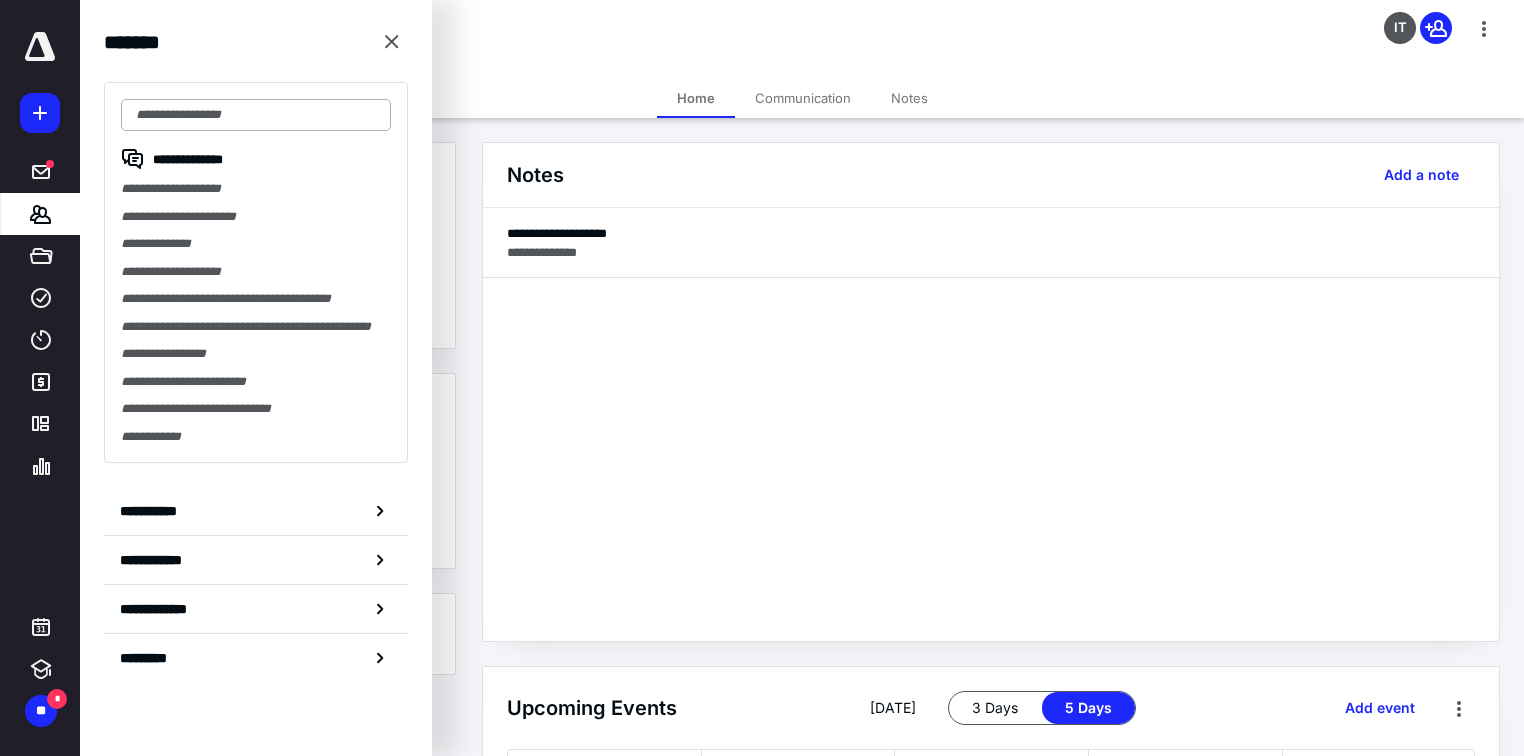 click at bounding box center [256, 115] 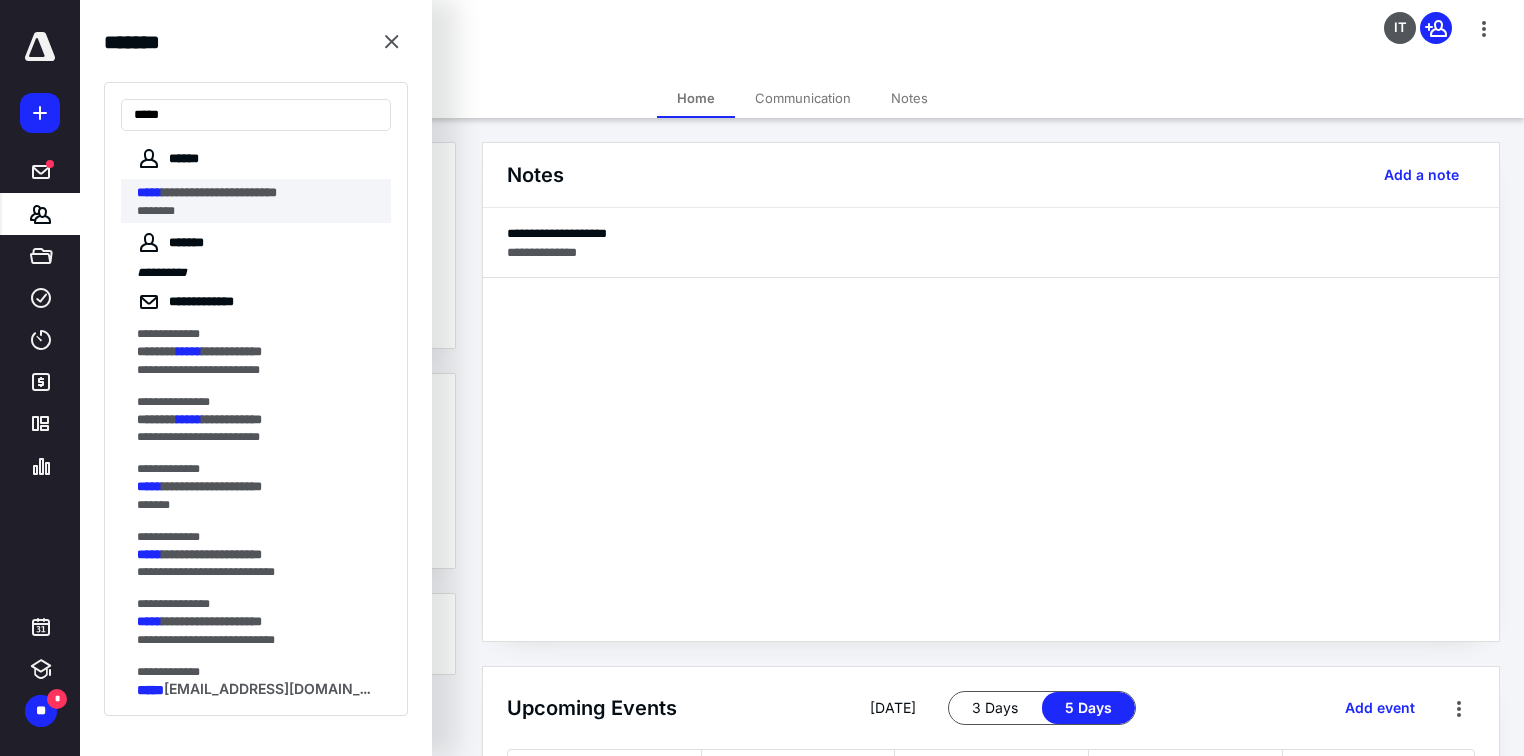 type on "*****" 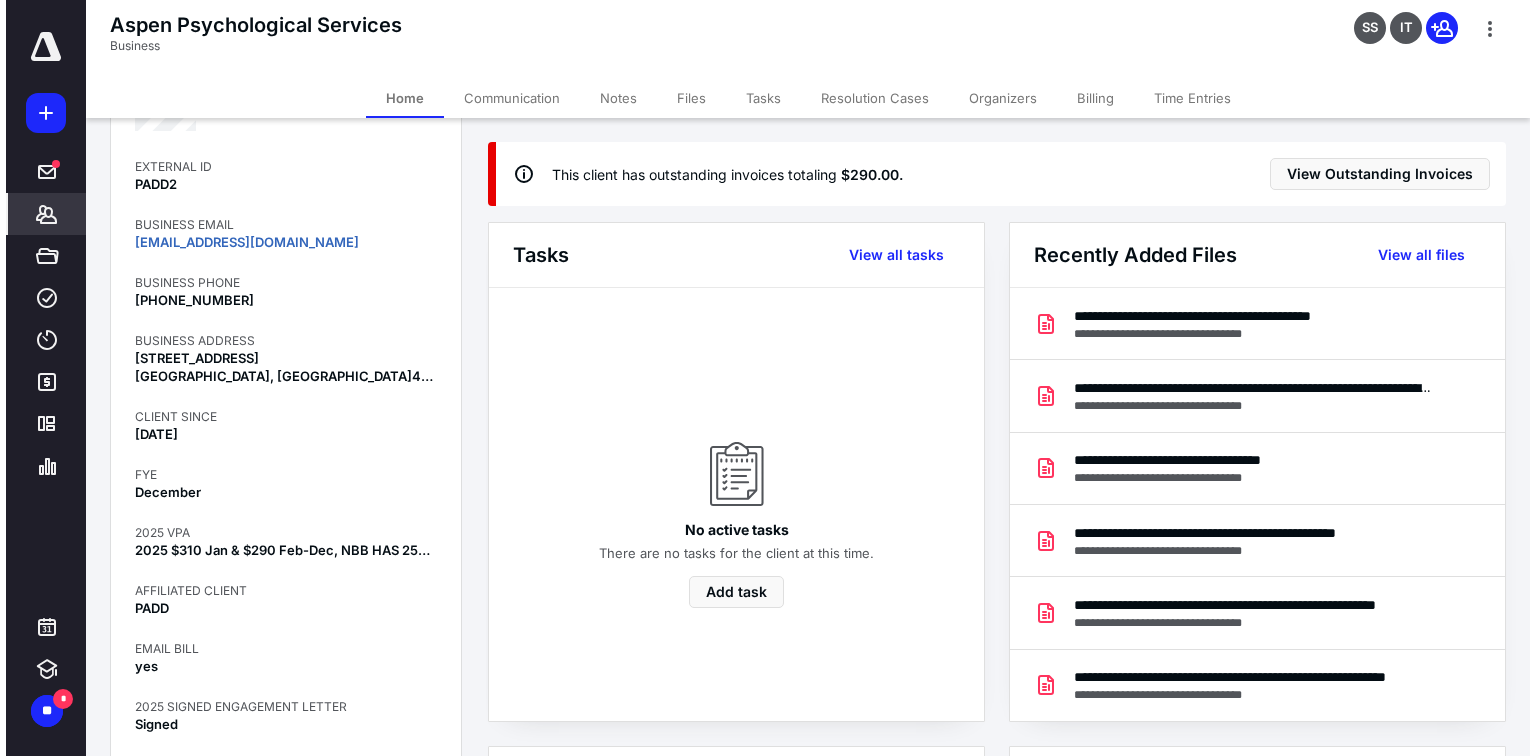scroll, scrollTop: 0, scrollLeft: 0, axis: both 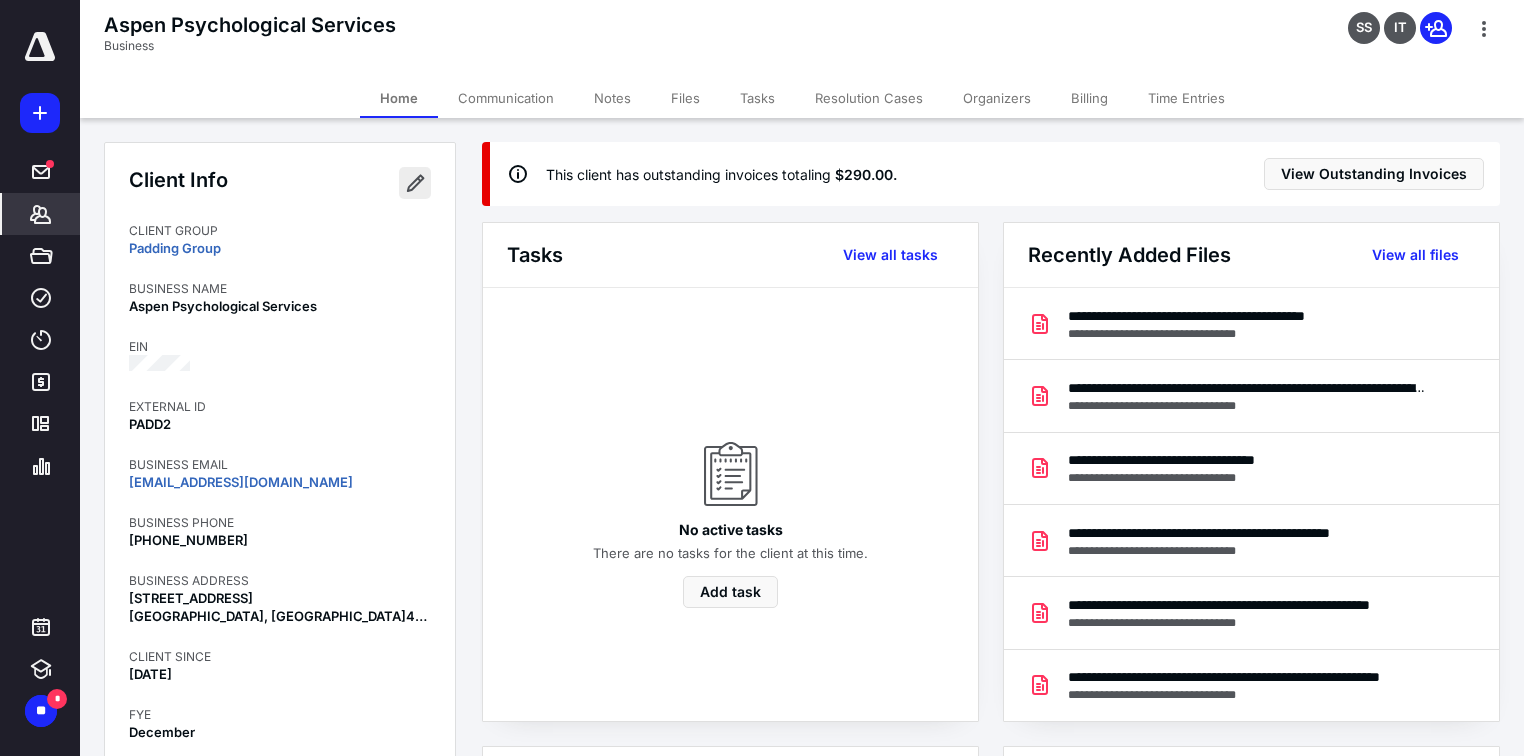 click at bounding box center (415, 183) 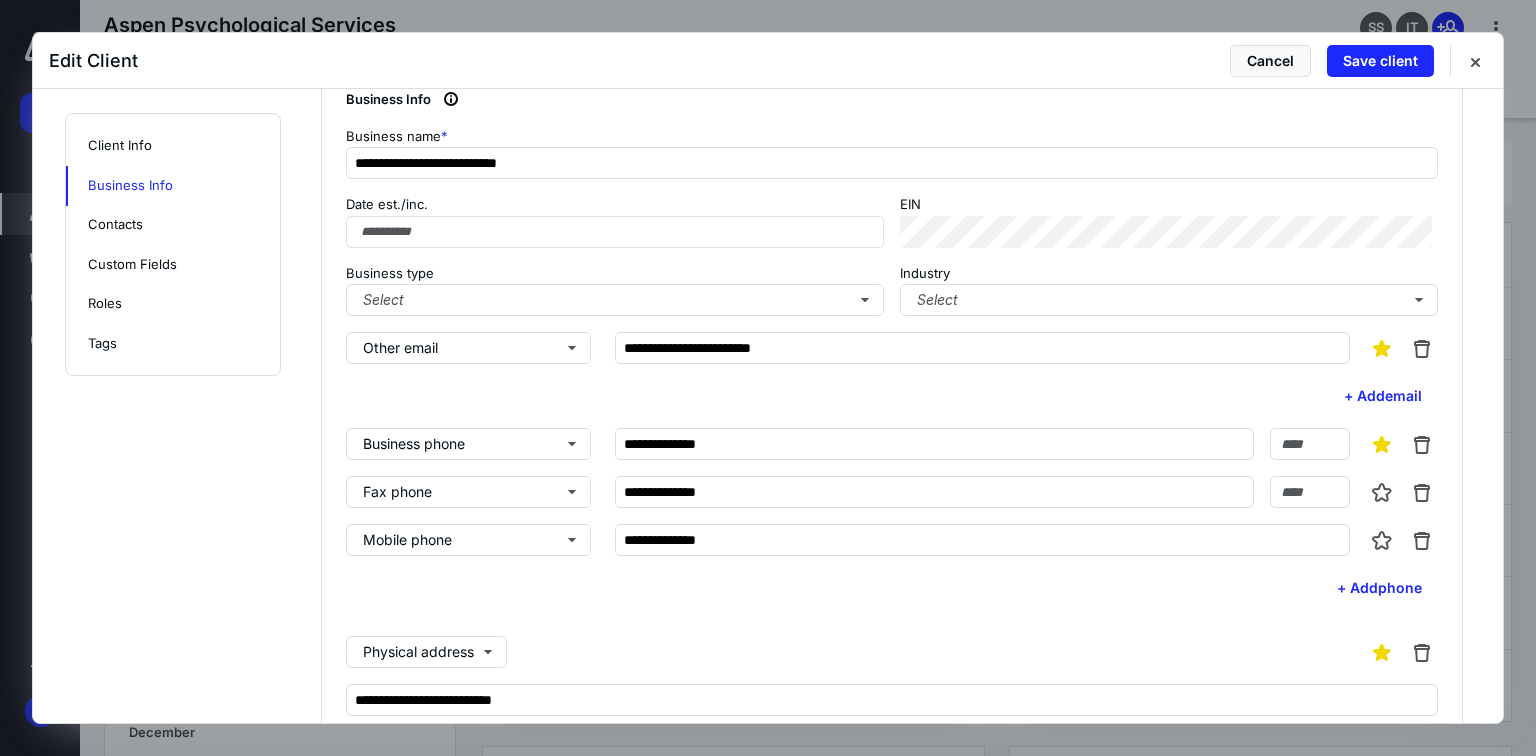 scroll, scrollTop: 880, scrollLeft: 0, axis: vertical 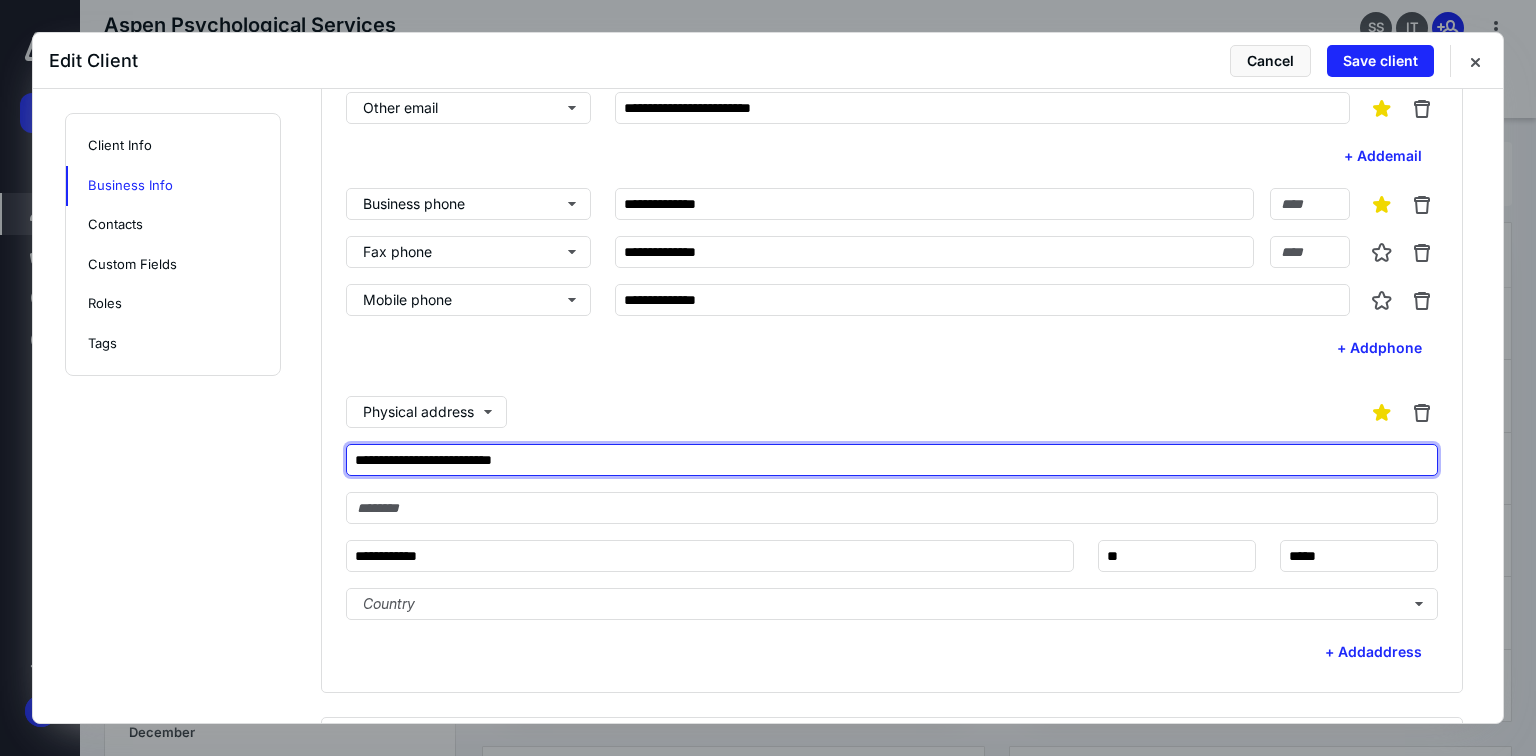 click on "**********" at bounding box center [892, 460] 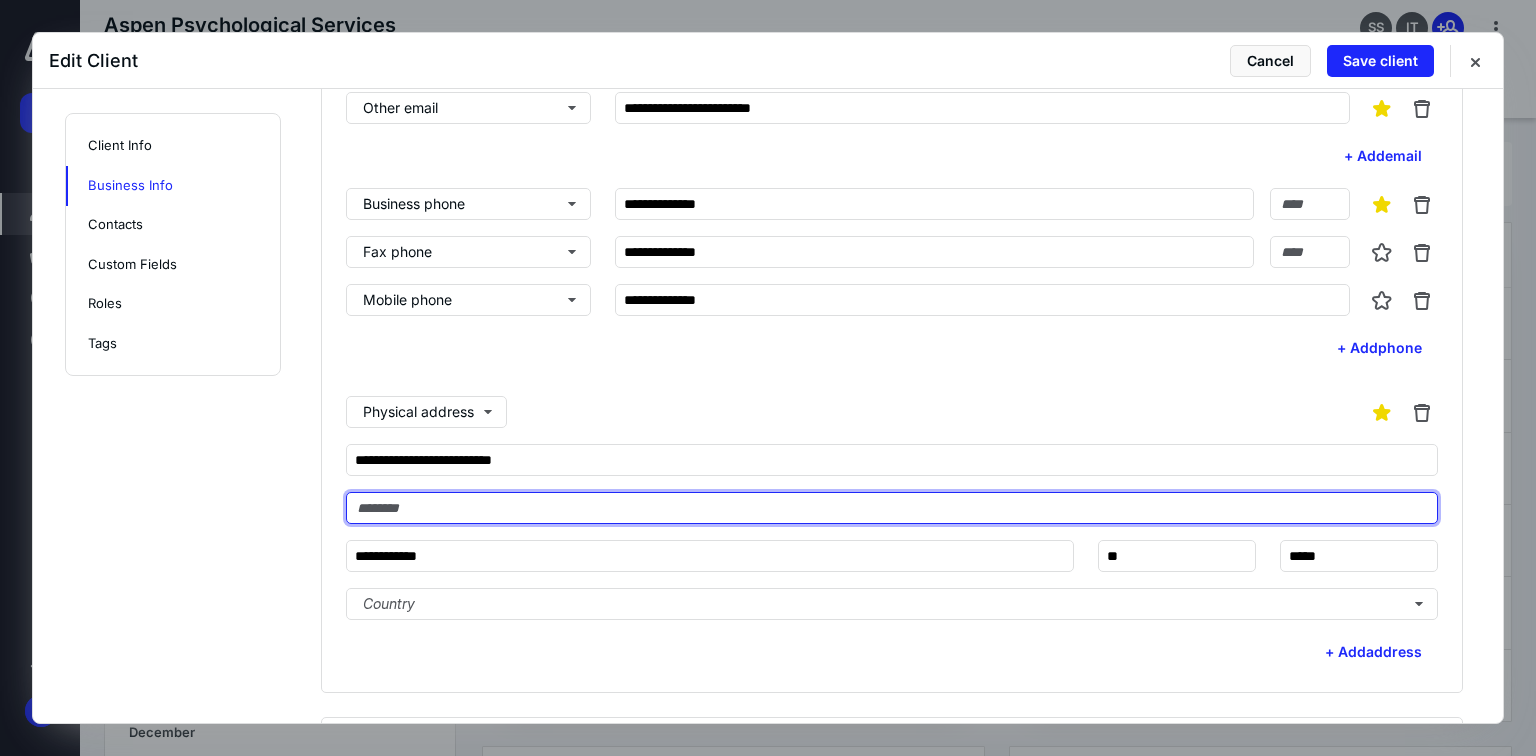 click at bounding box center [892, 508] 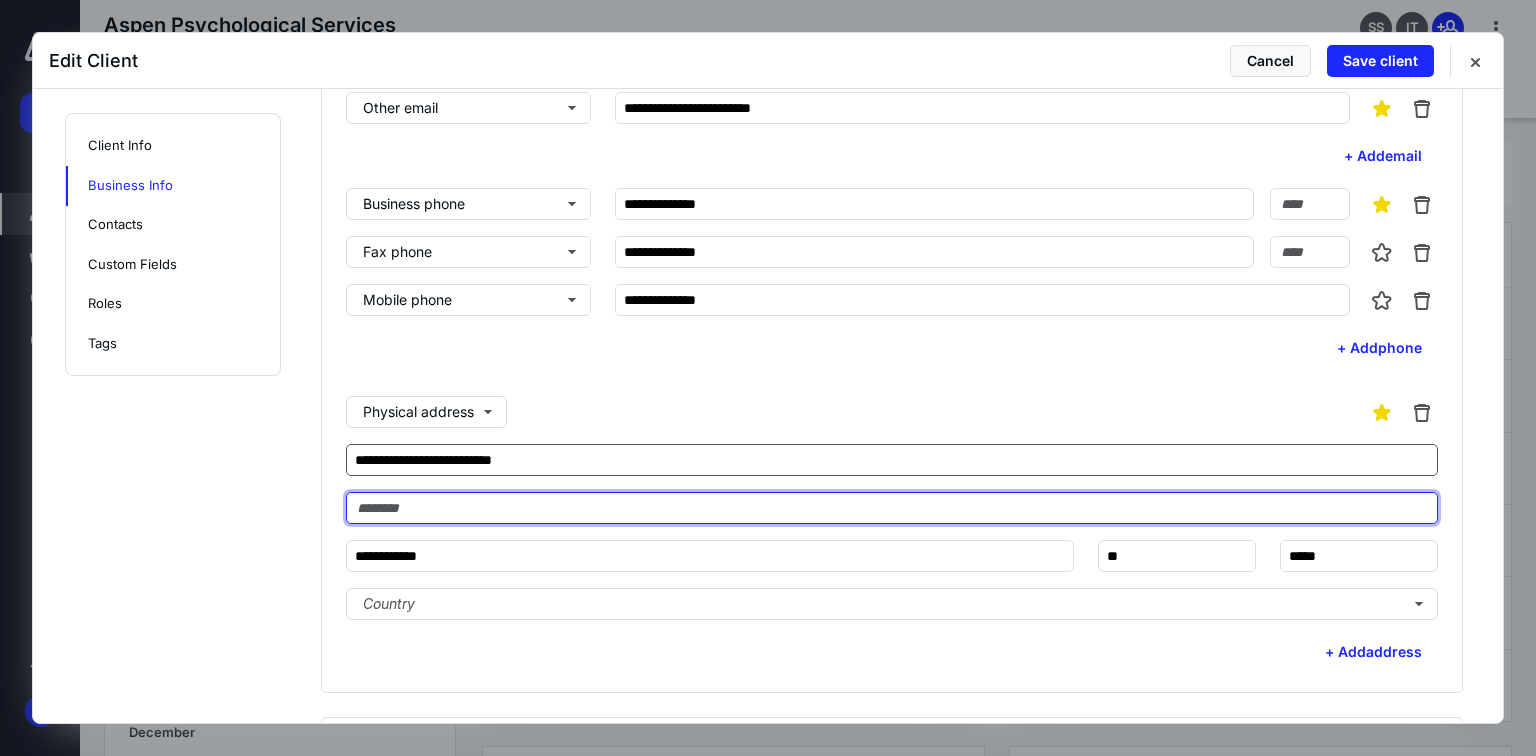 paste on "**********" 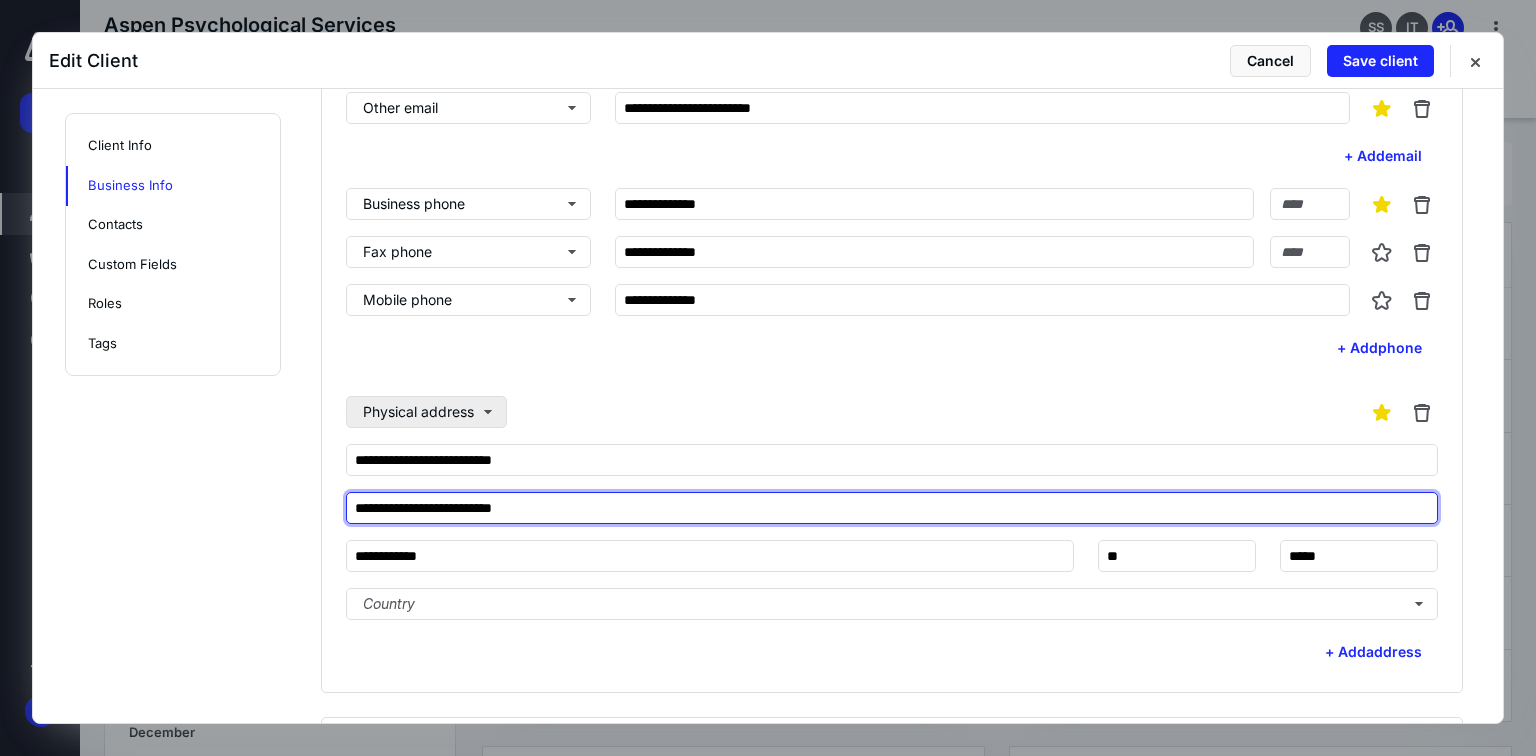 type on "**********" 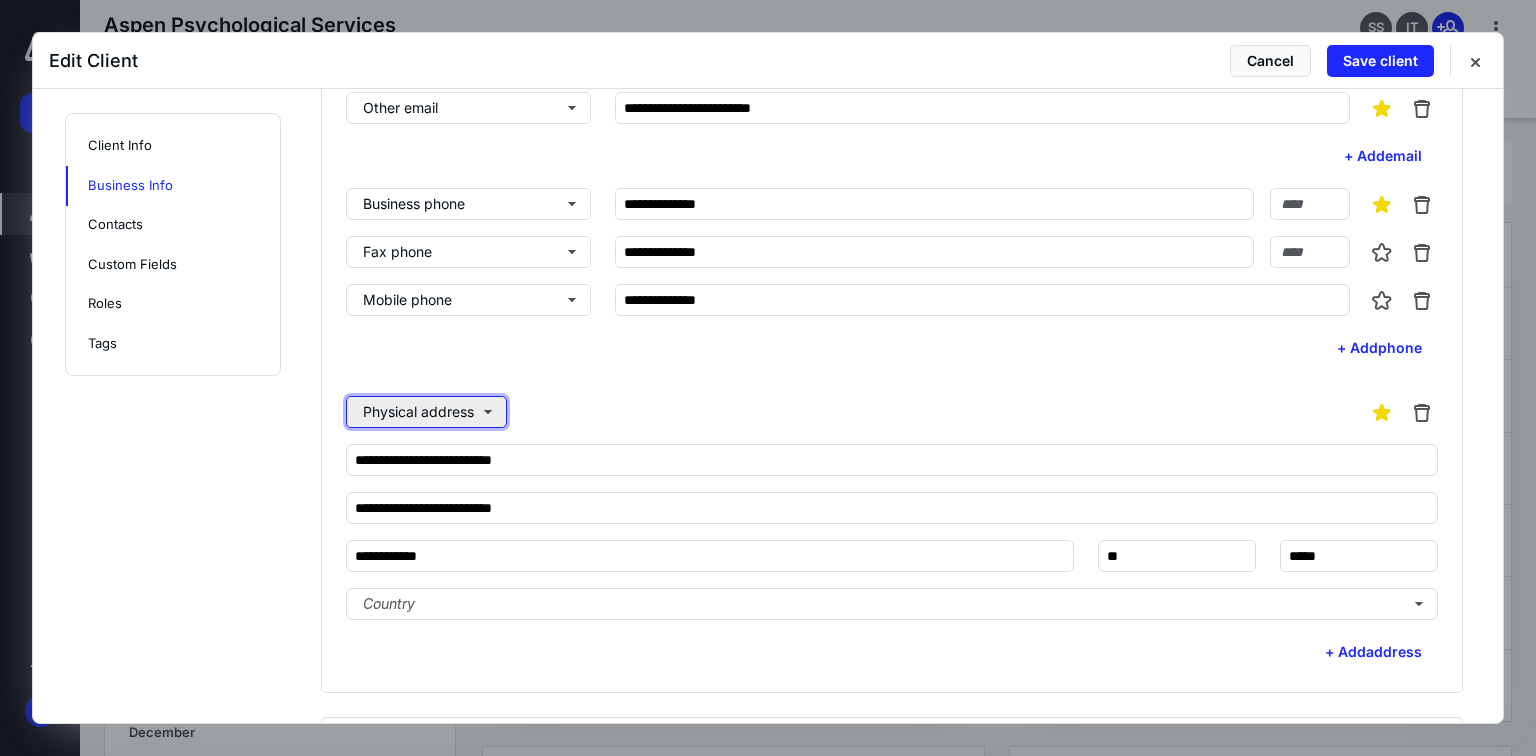 click on "Physical address" at bounding box center [426, 412] 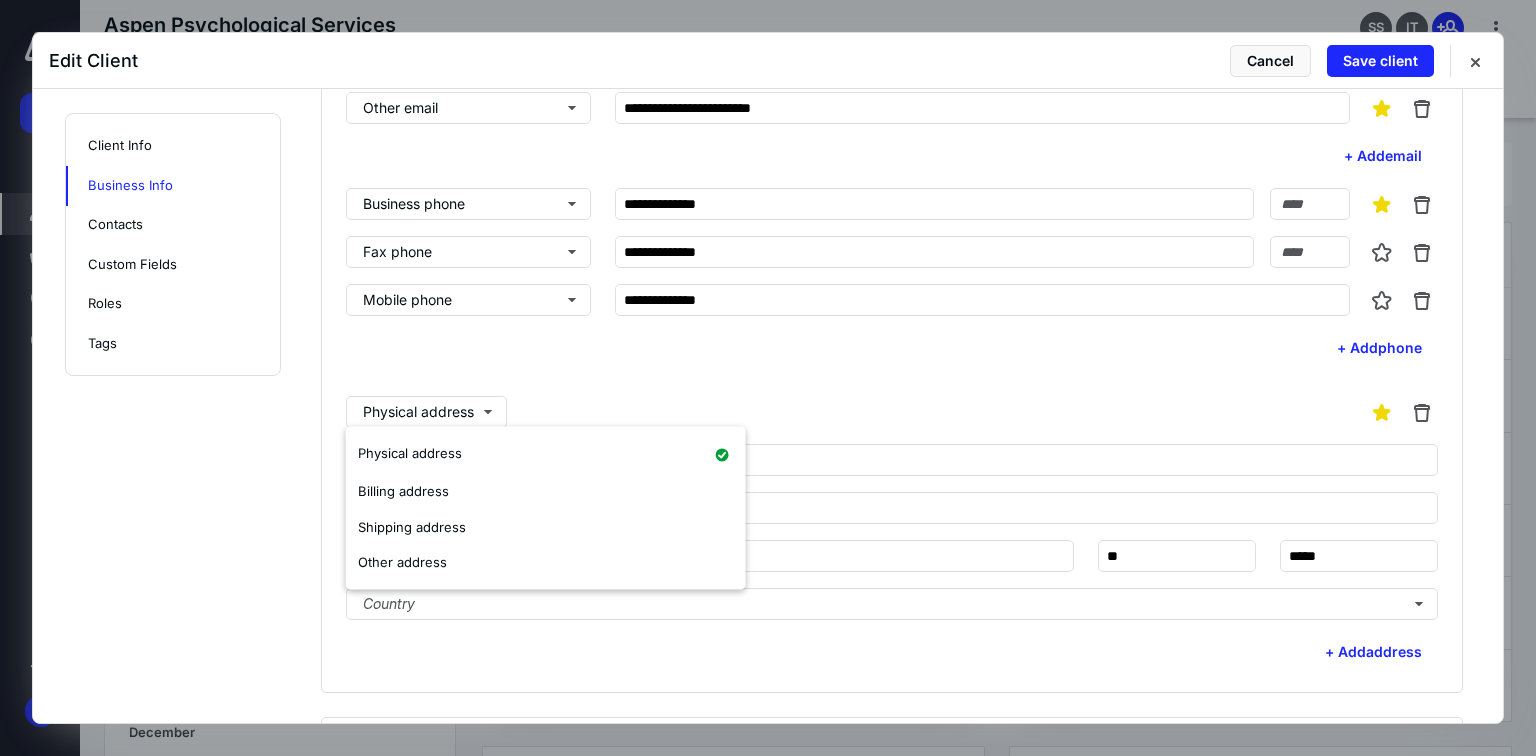 click on "Client Info Business Info Contacts Custom Fields Roles Tags" at bounding box center (173, 256) 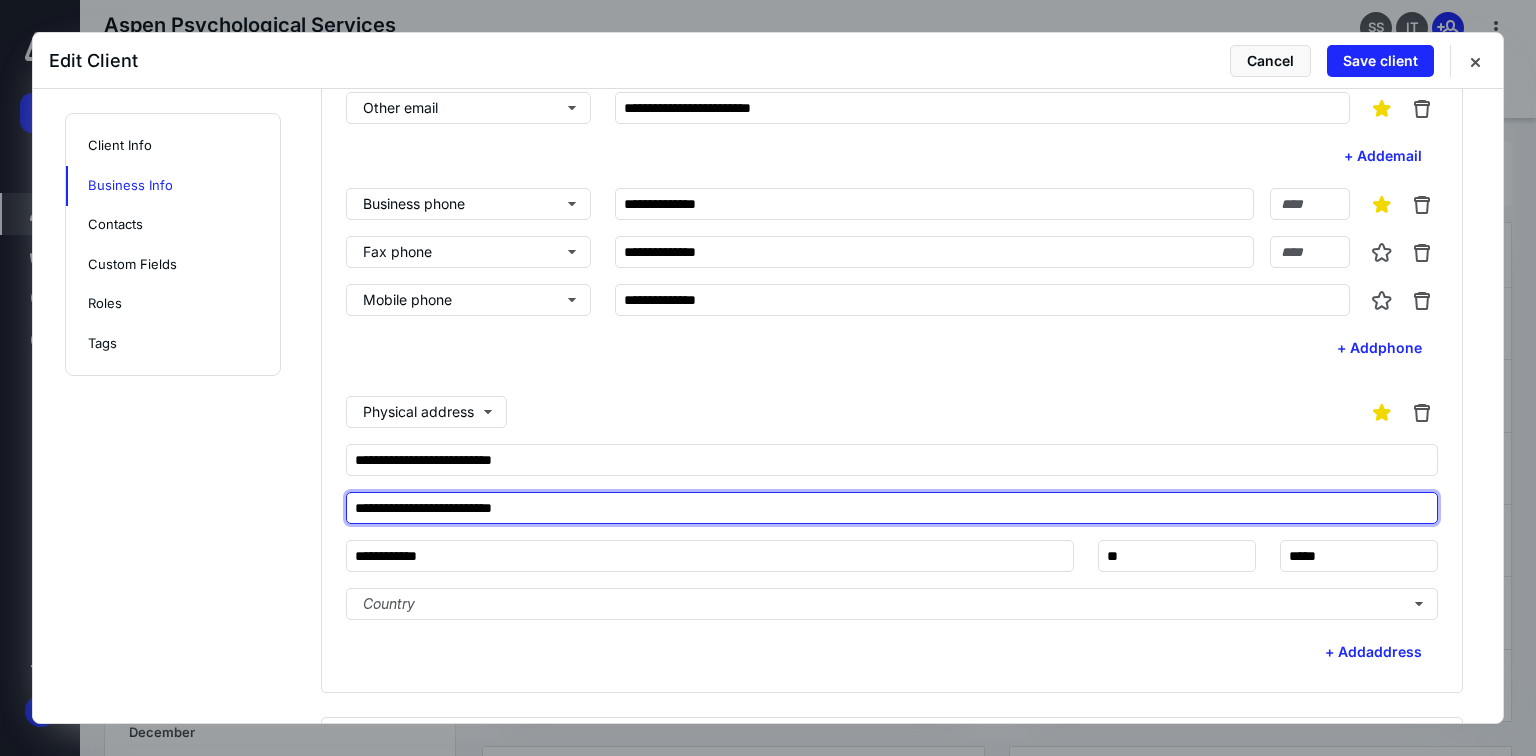 drag, startPoint x: 554, startPoint y: 503, endPoint x: 174, endPoint y: 502, distance: 380.0013 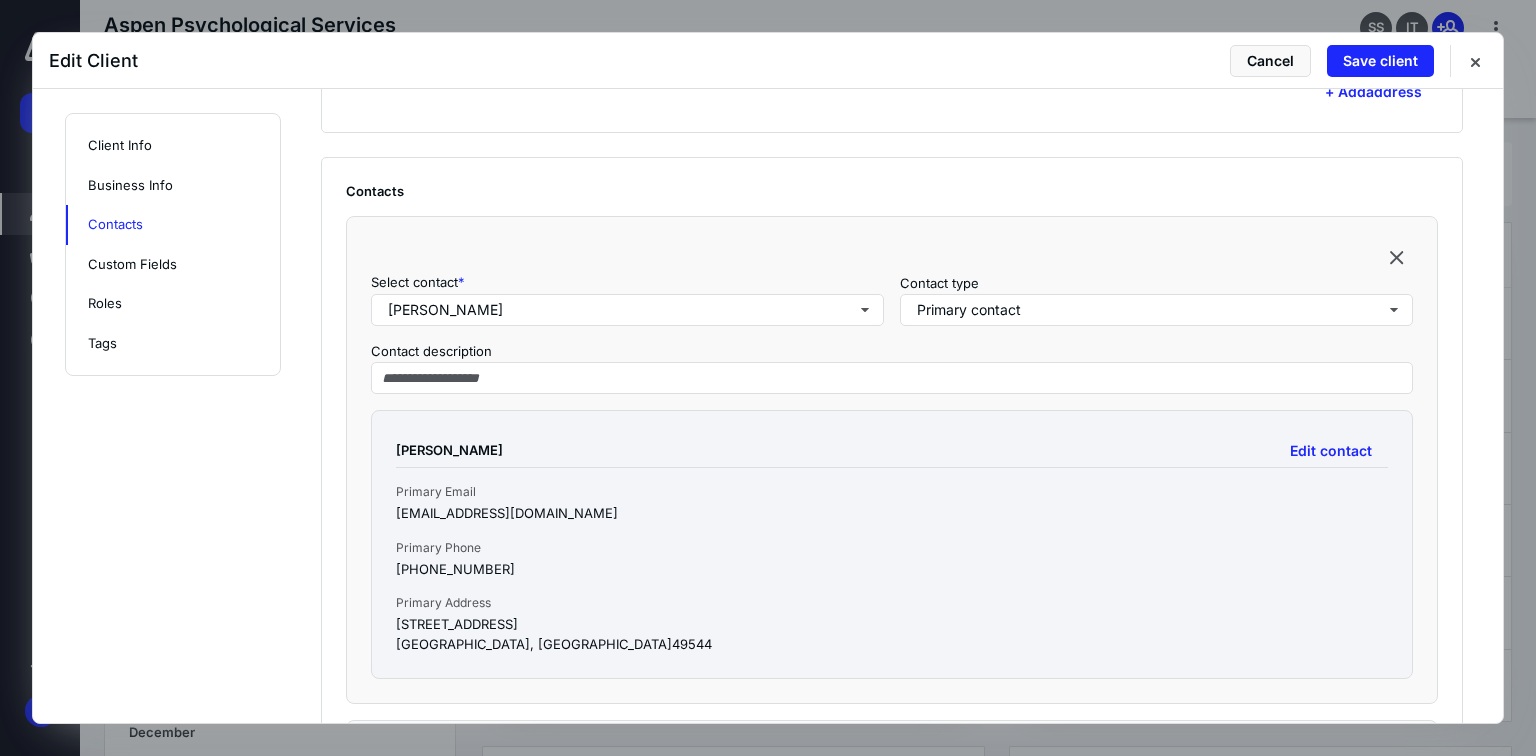 scroll, scrollTop: 1520, scrollLeft: 0, axis: vertical 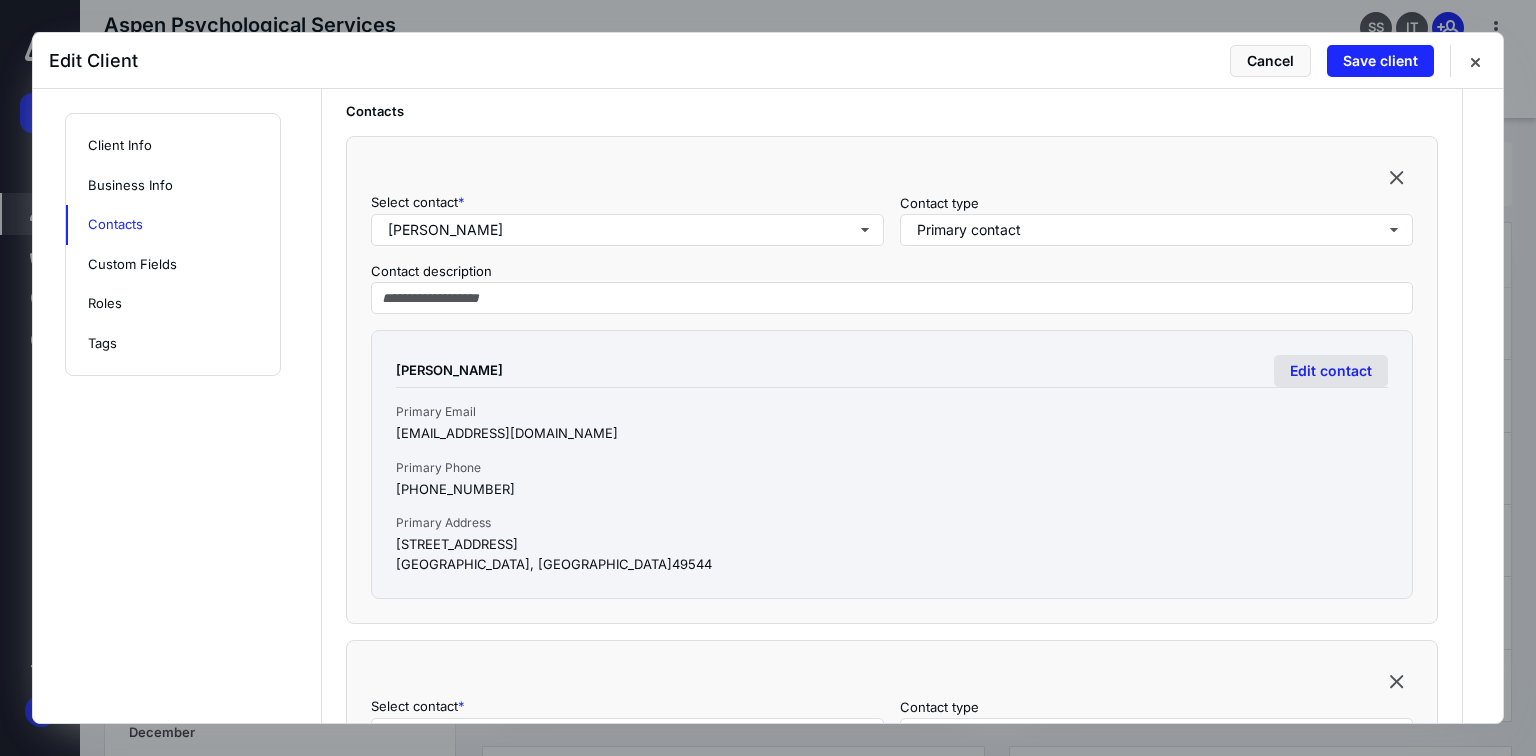 type 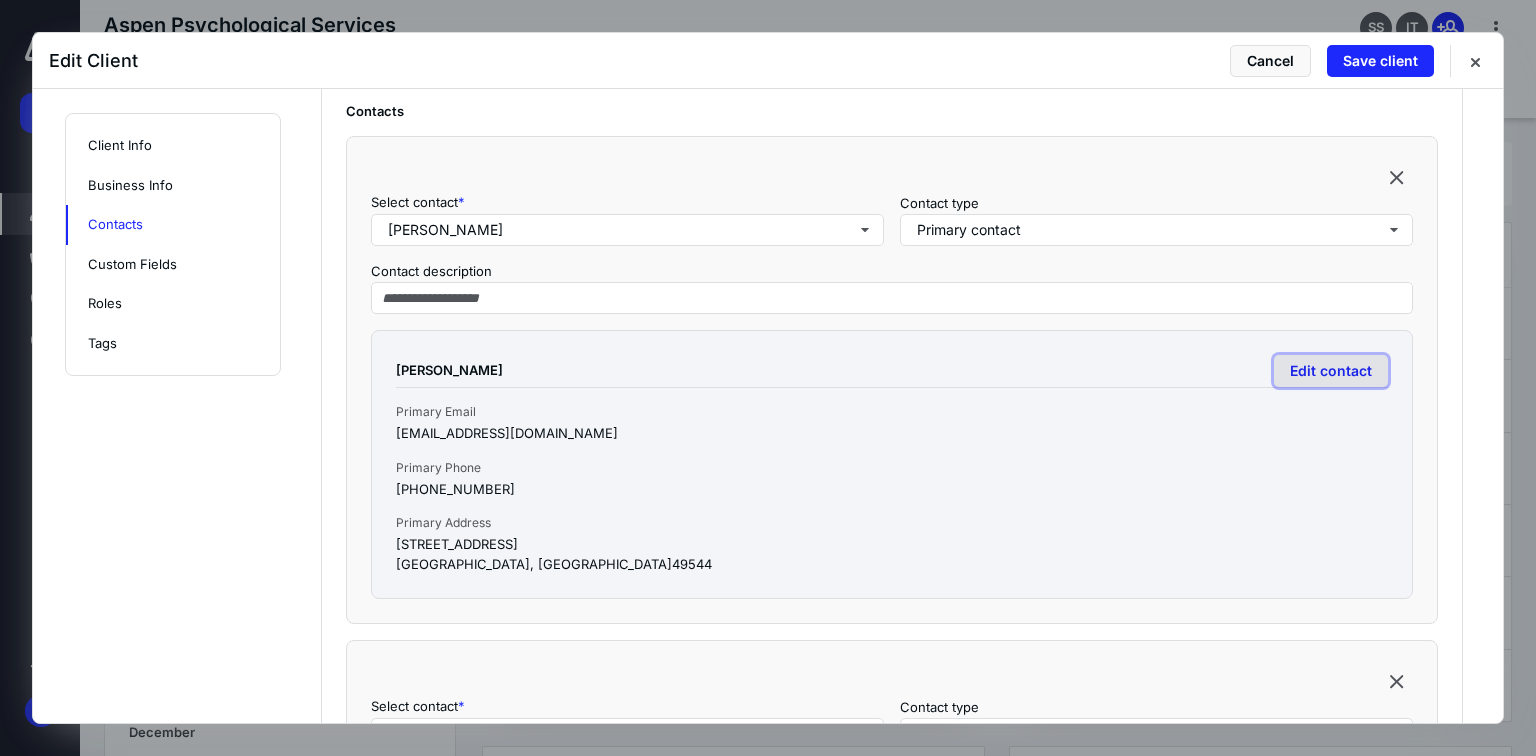 click on "Edit contact" at bounding box center [1331, 371] 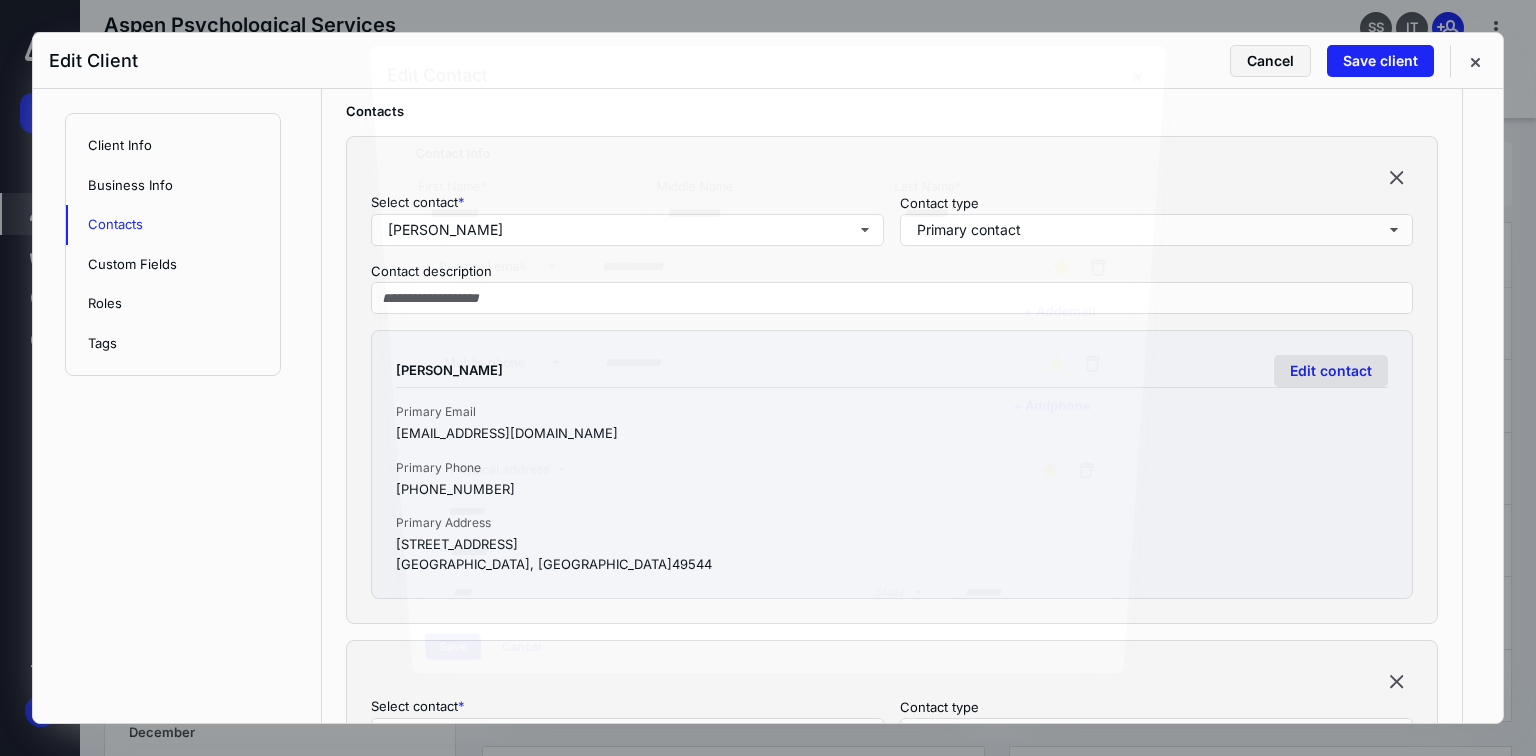 type on "*******" 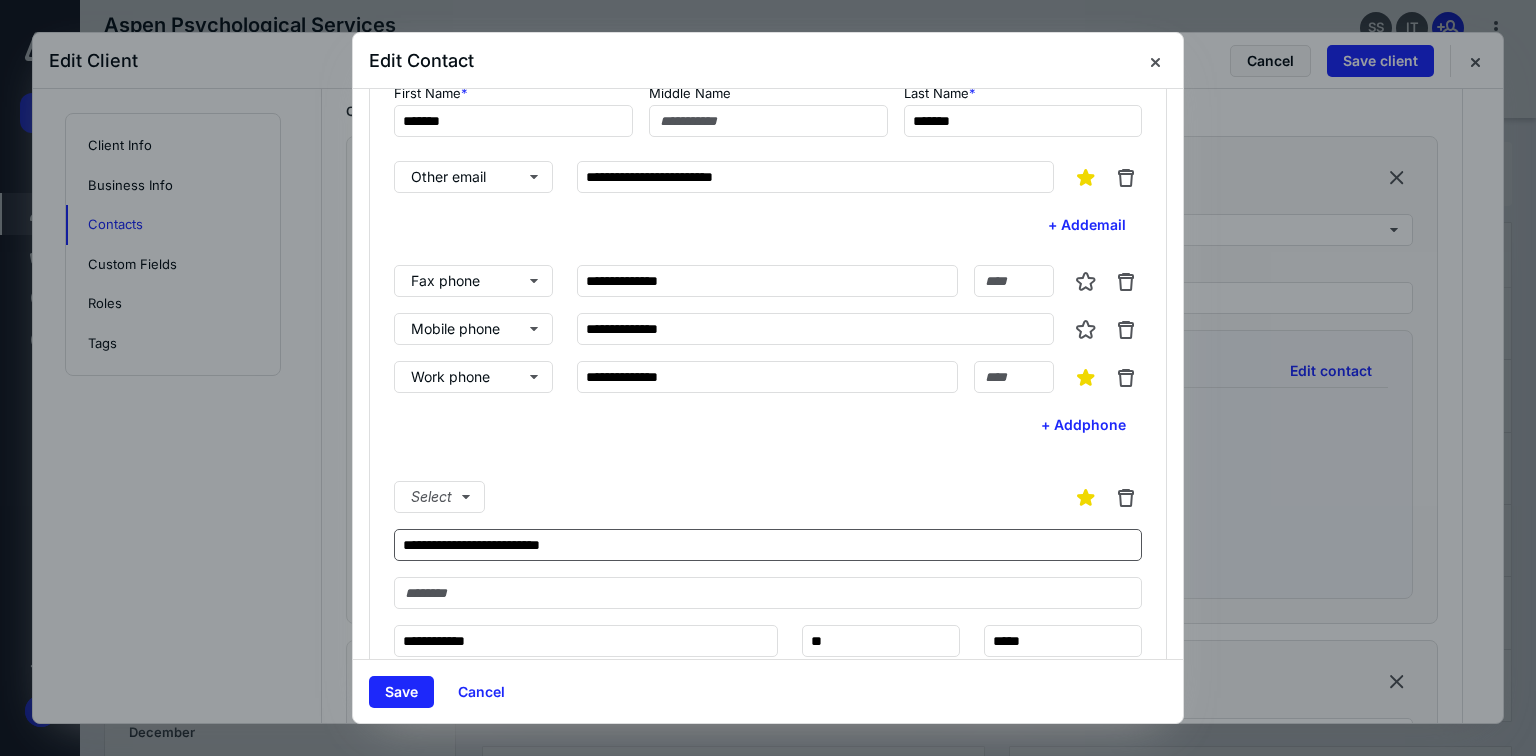 scroll, scrollTop: 240, scrollLeft: 0, axis: vertical 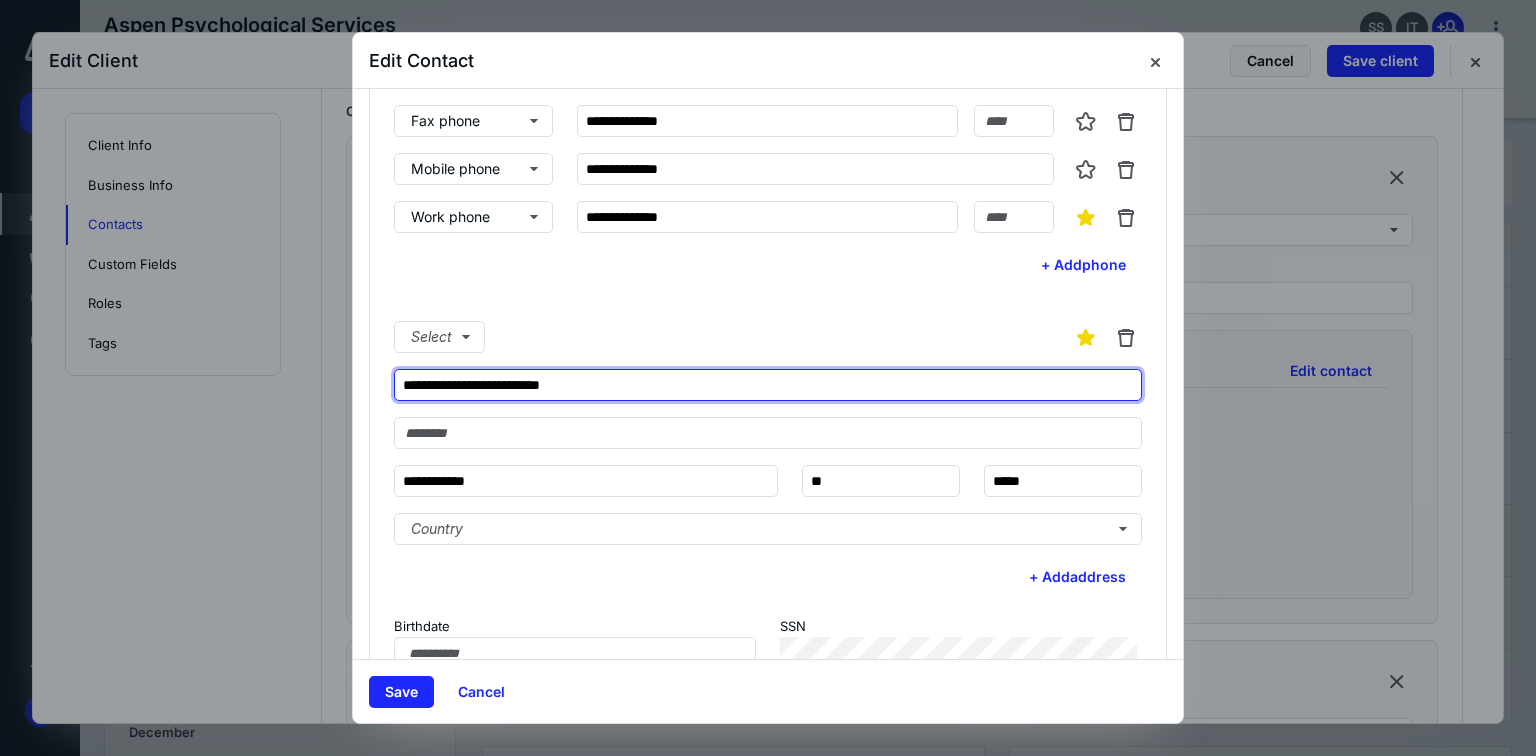 drag, startPoint x: 596, startPoint y: 376, endPoint x: 322, endPoint y: 369, distance: 274.08942 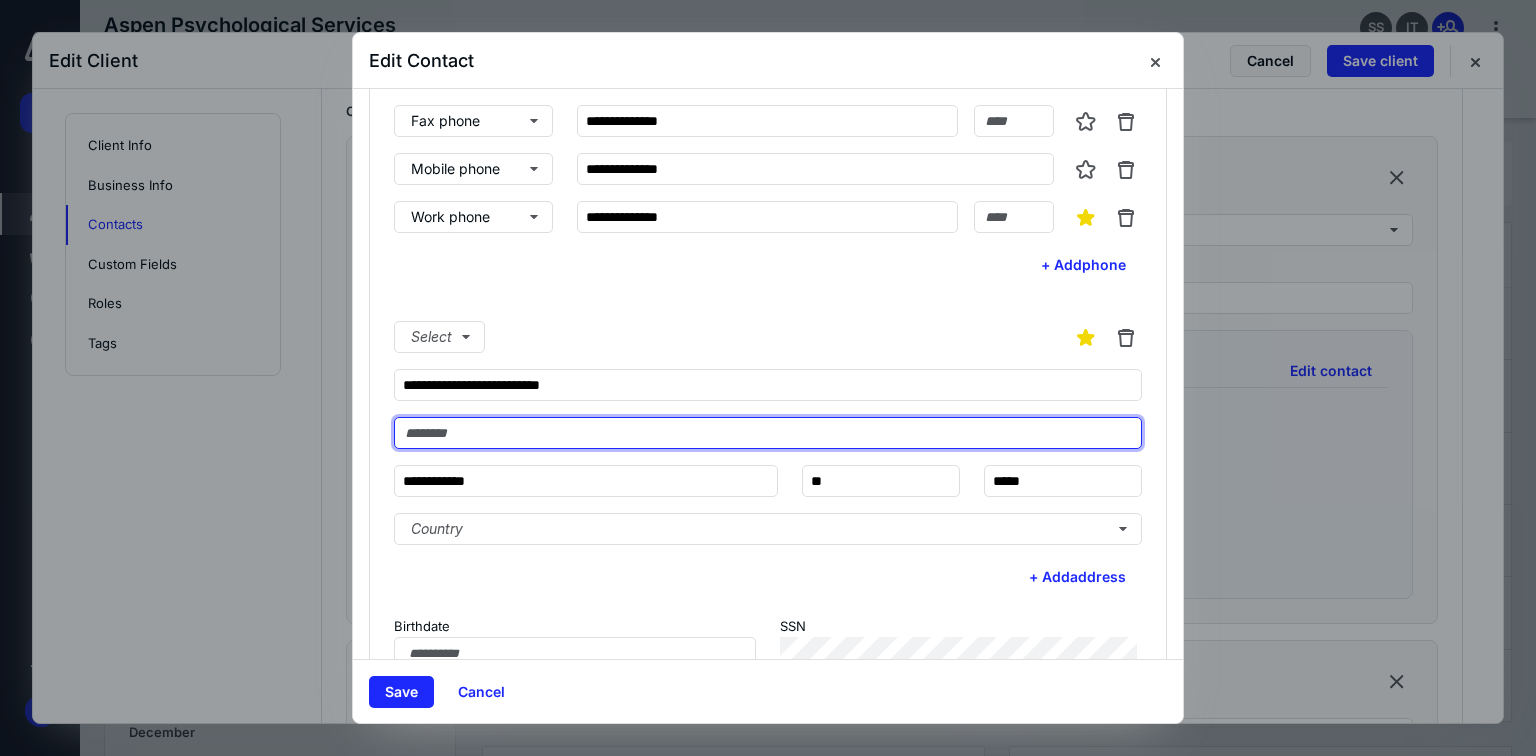 click at bounding box center (768, 433) 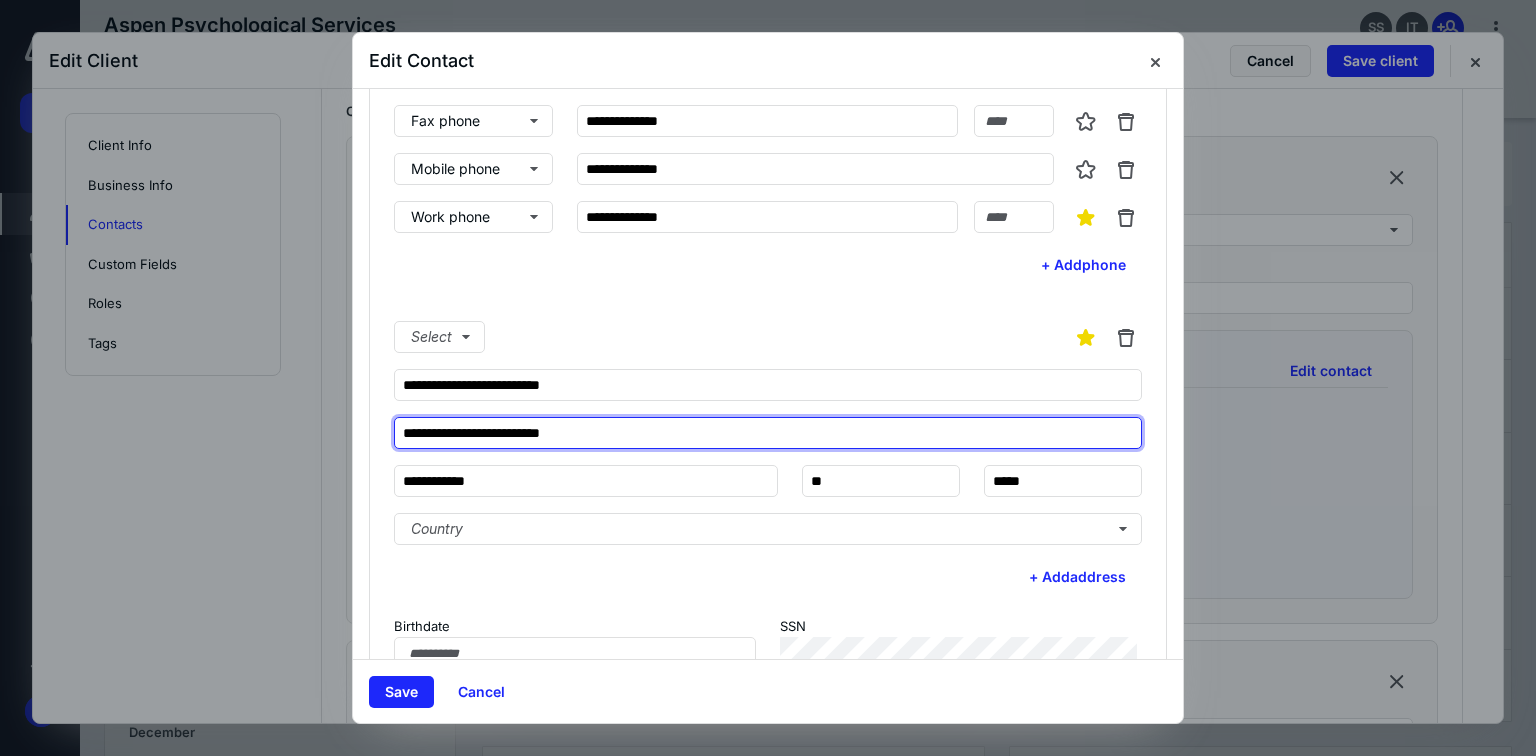 type on "**********" 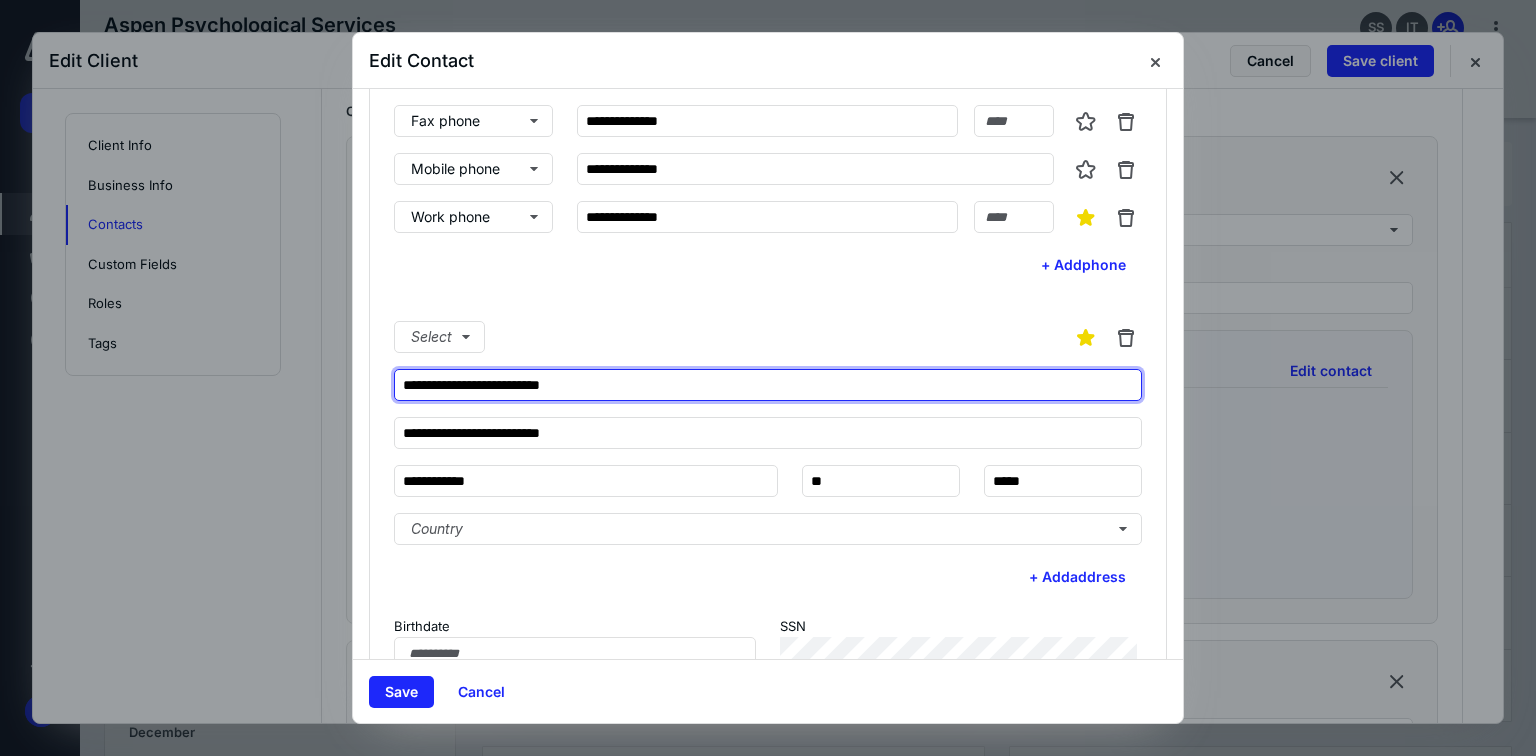 click on "**********" at bounding box center [768, 385] 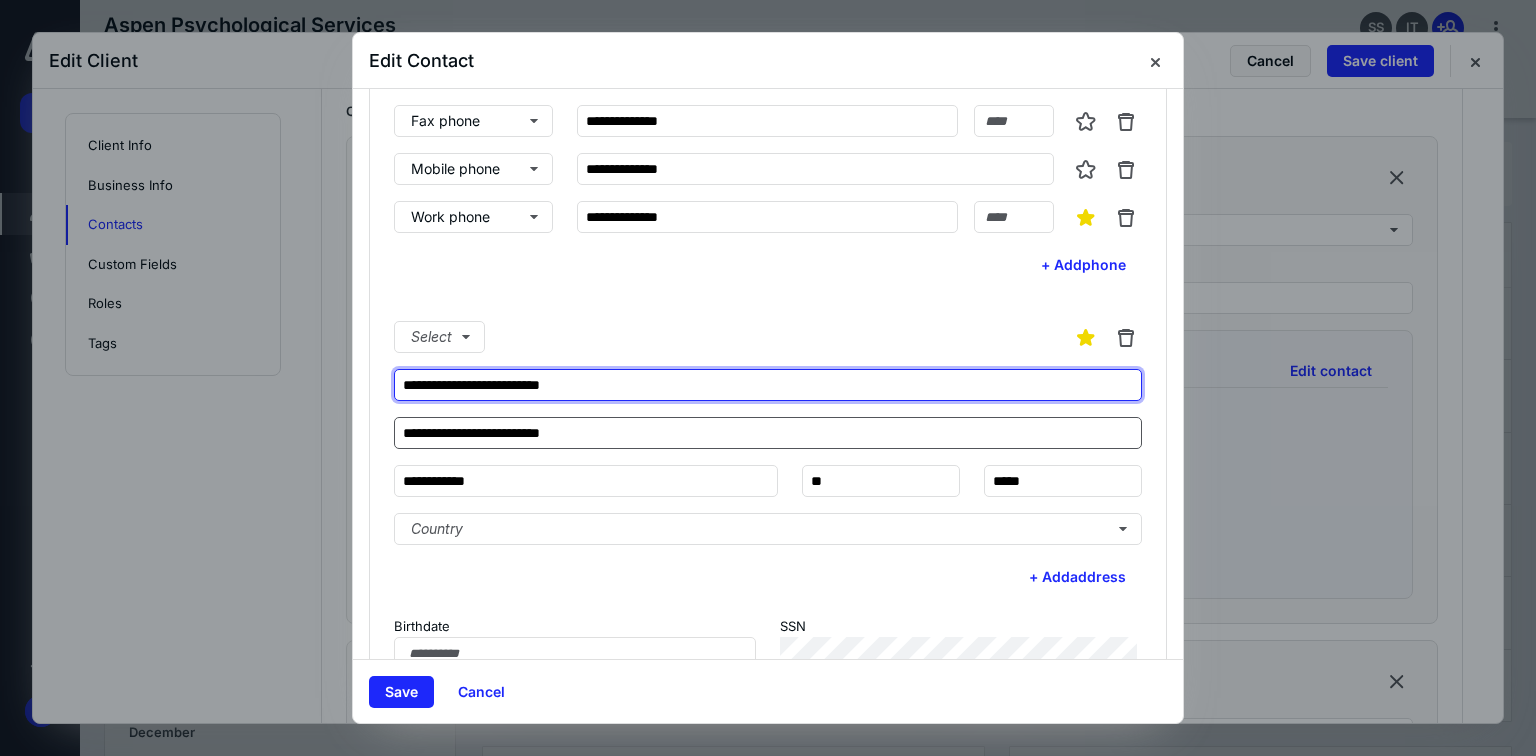 paste on "*" 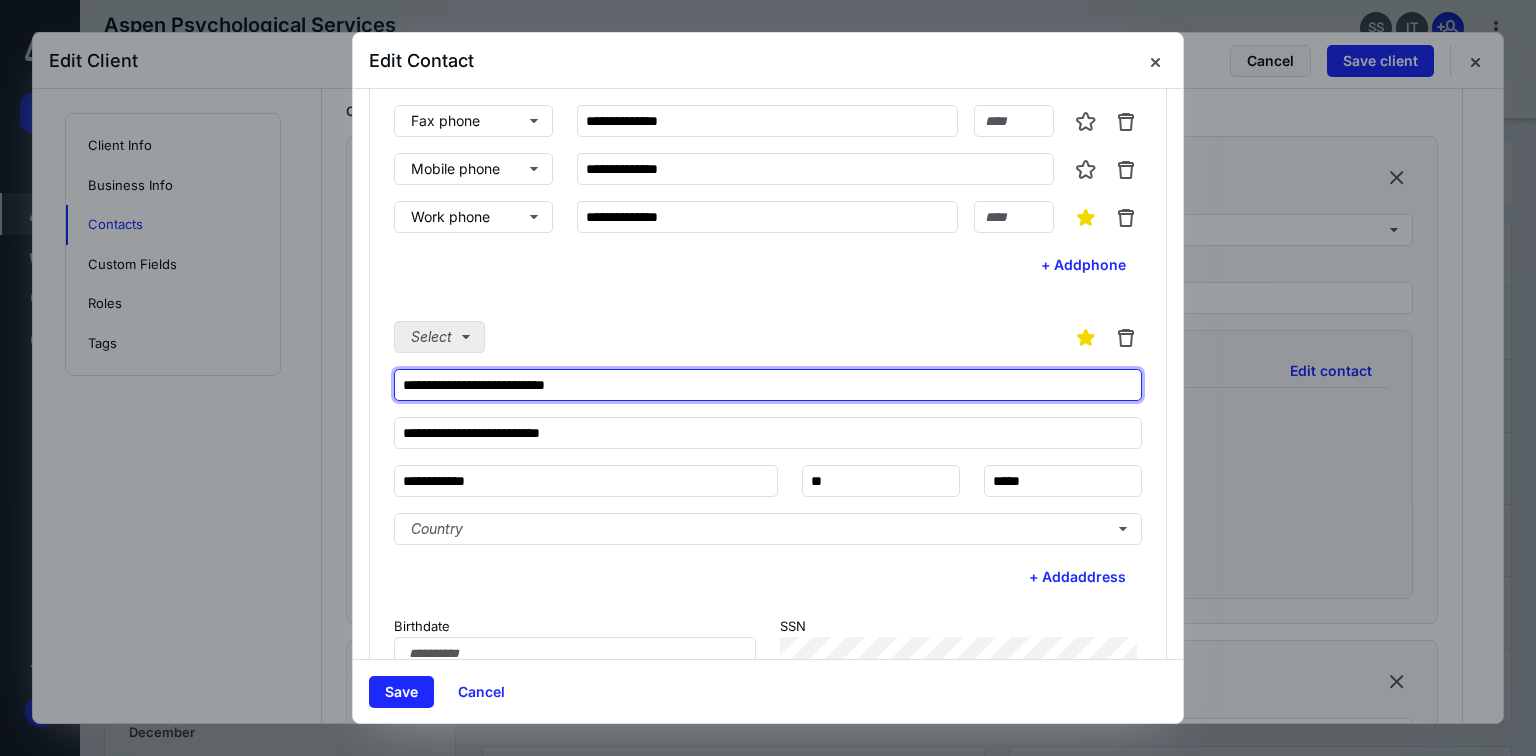 type on "**********" 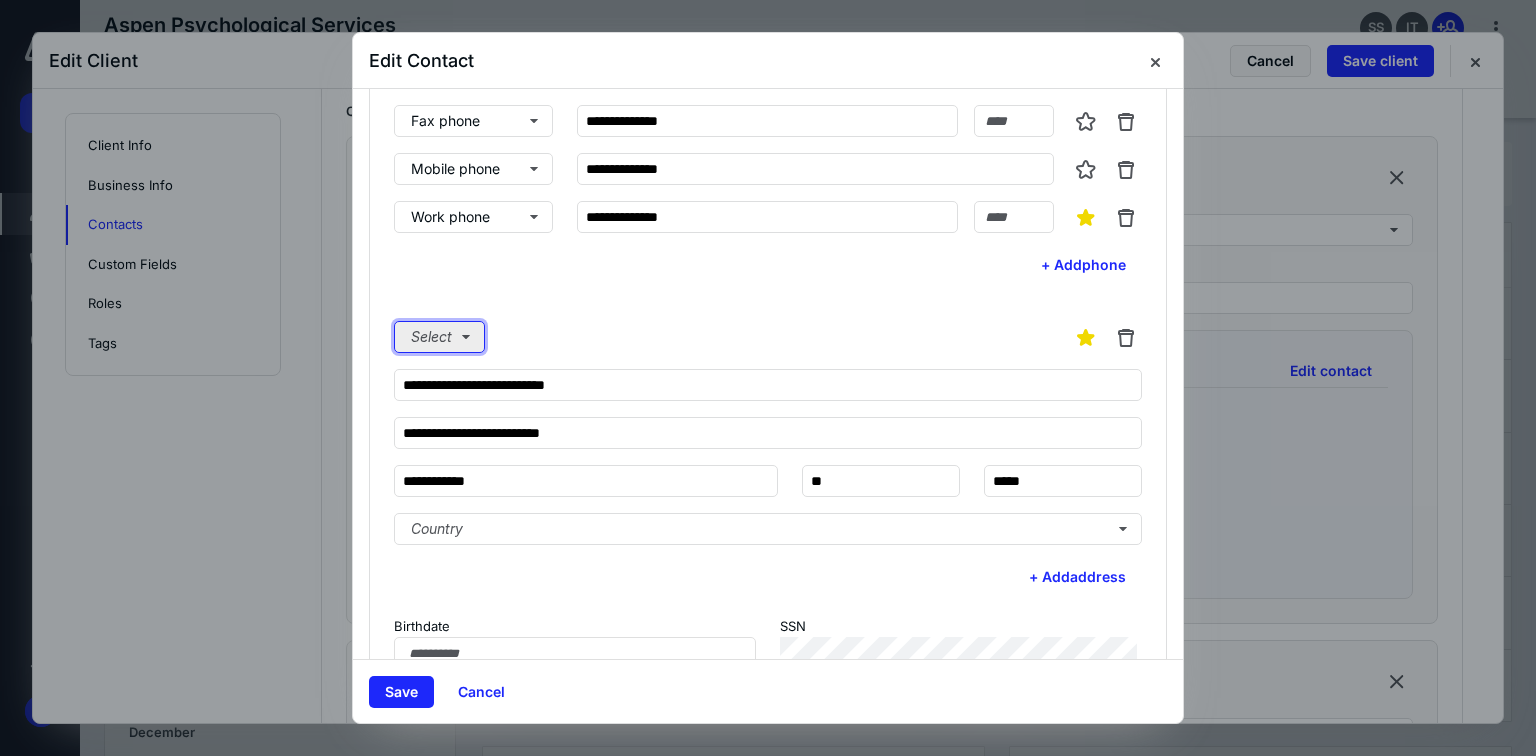 click on "Select" at bounding box center [439, 337] 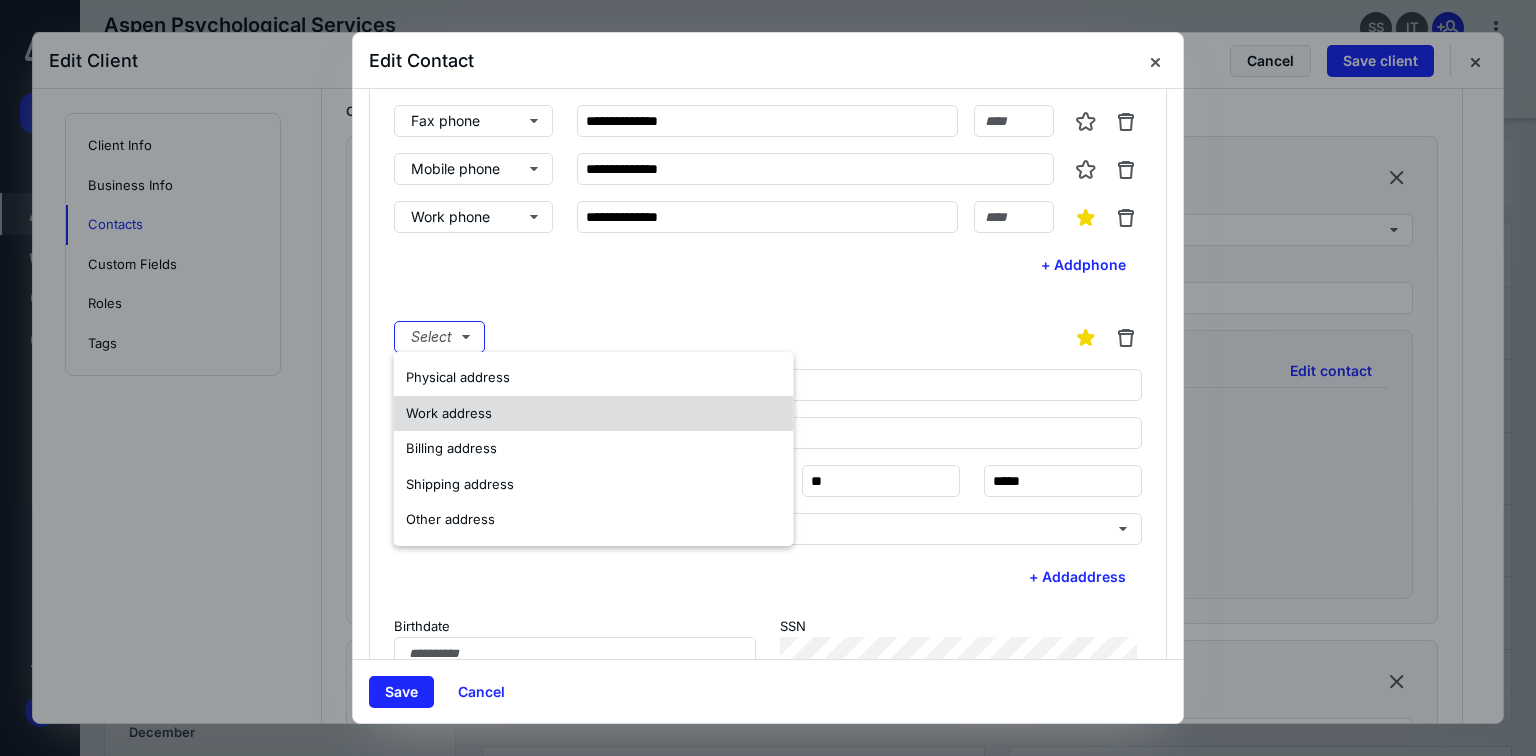 click on "Work address" at bounding box center (449, 413) 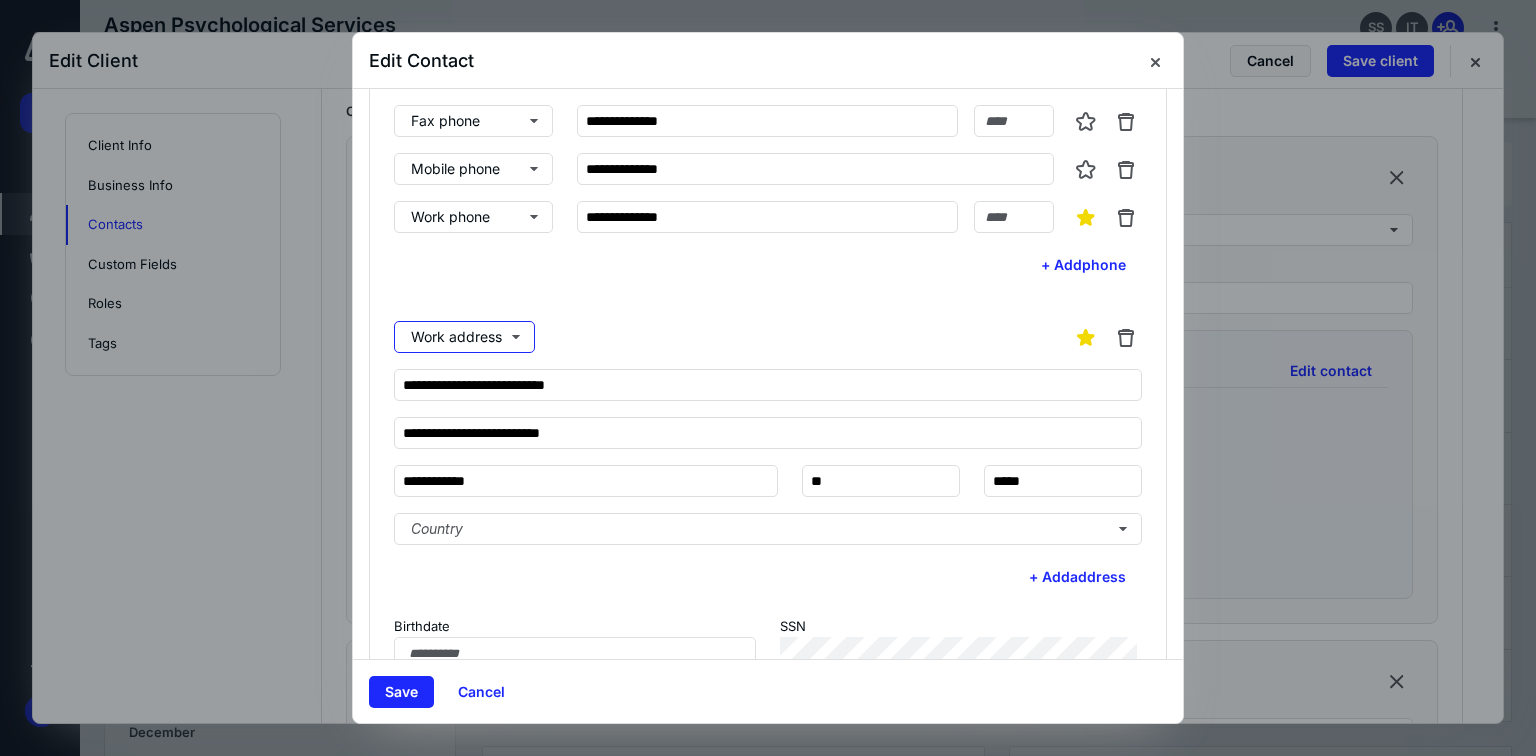 scroll, scrollTop: 367, scrollLeft: 0, axis: vertical 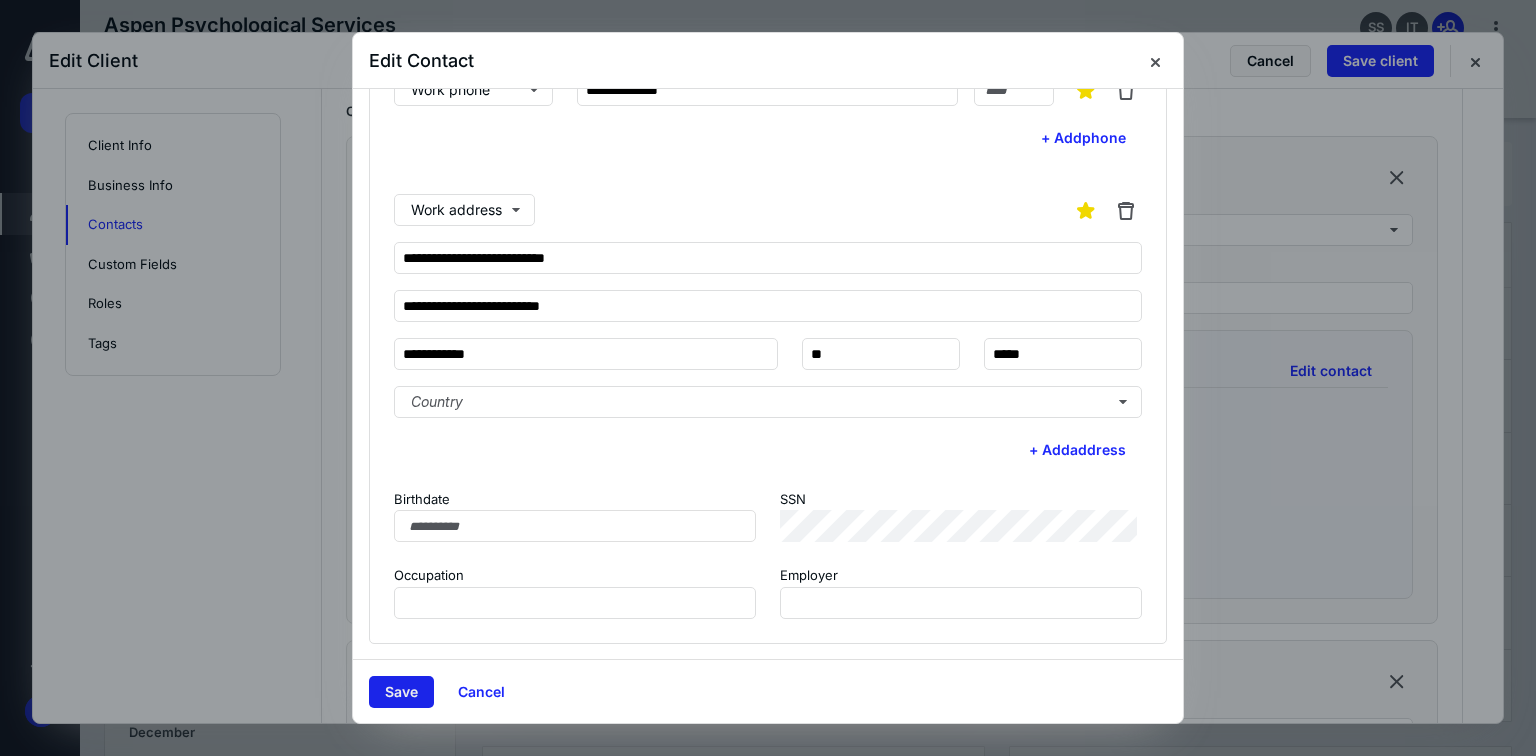 click on "Save" at bounding box center [401, 692] 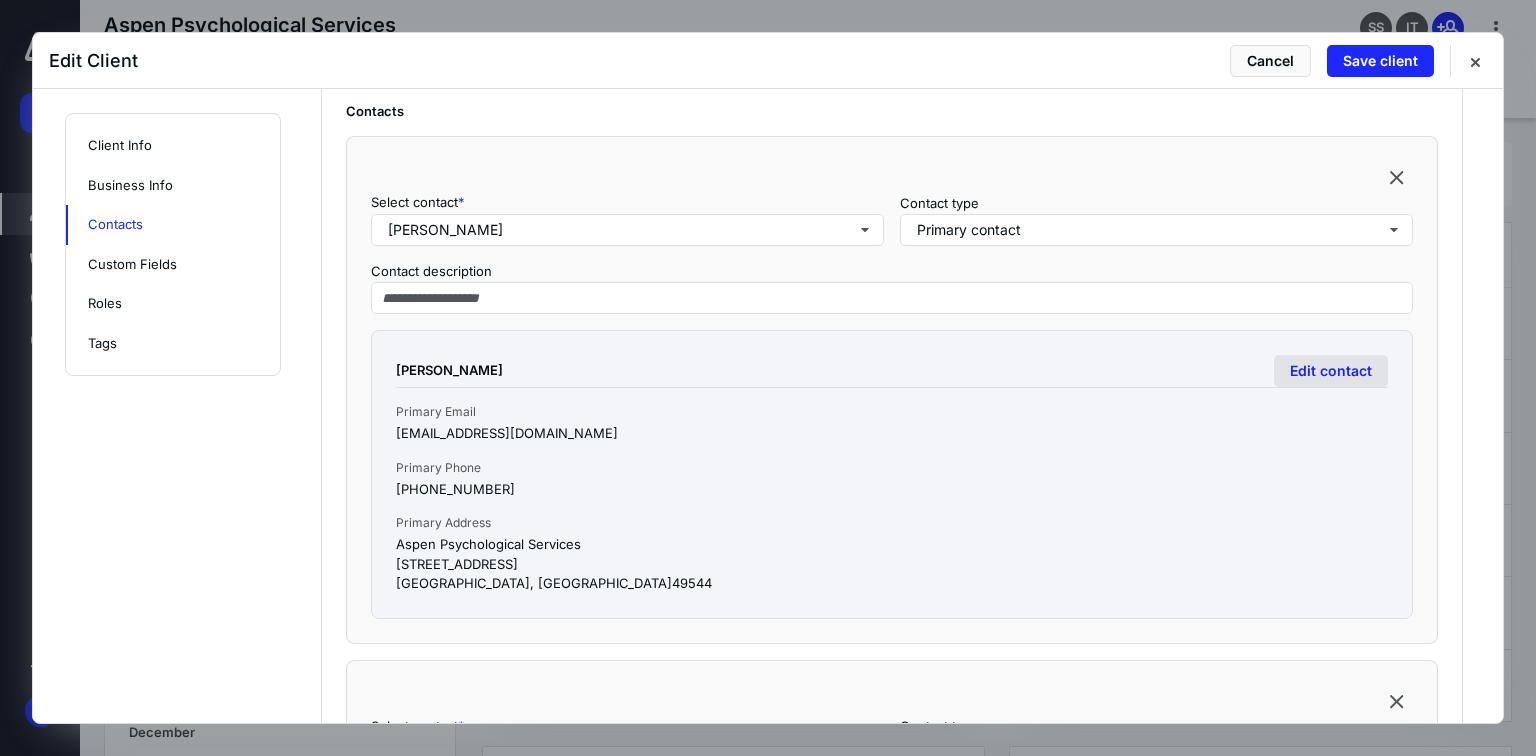 click on "Edit contact" at bounding box center [1331, 371] 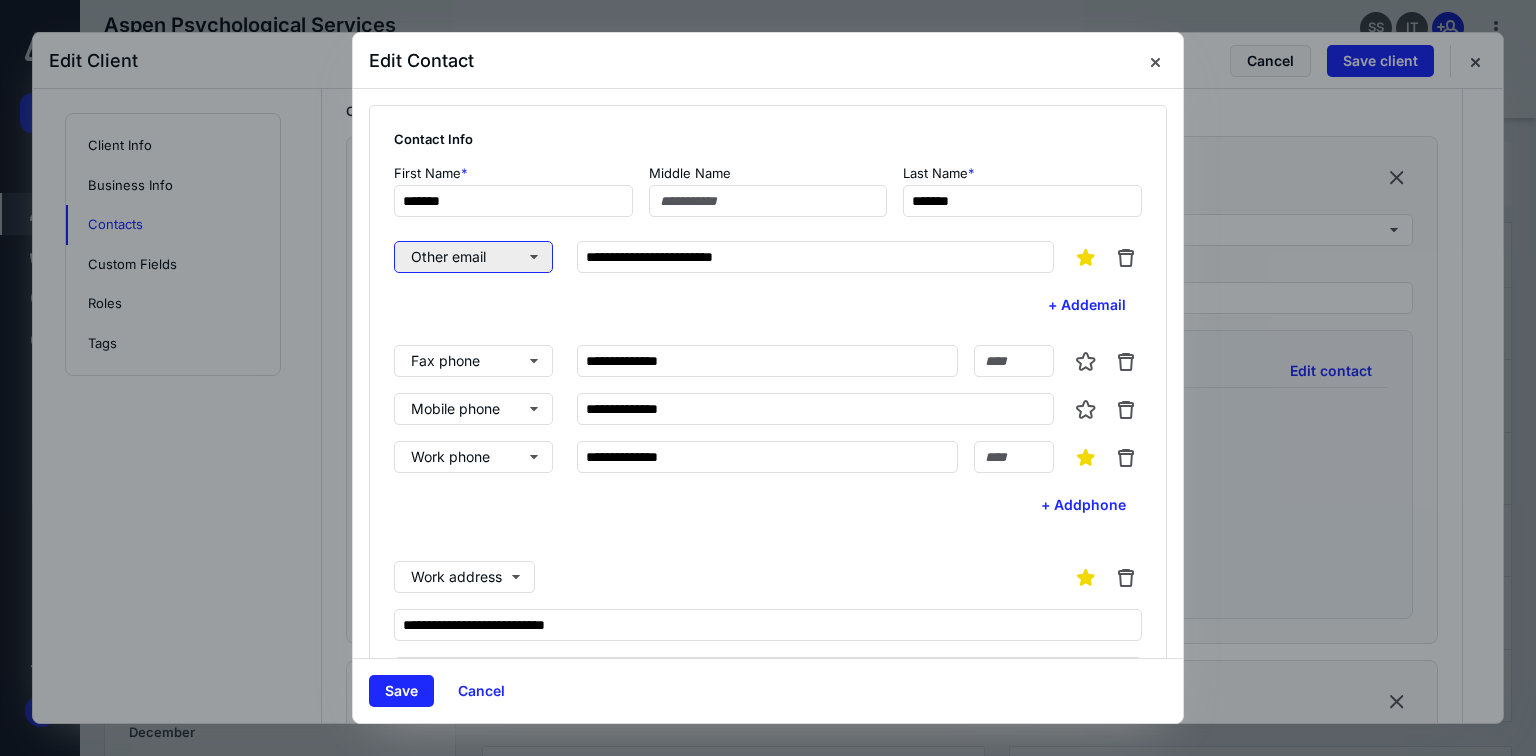 click on "Other email" at bounding box center (473, 257) 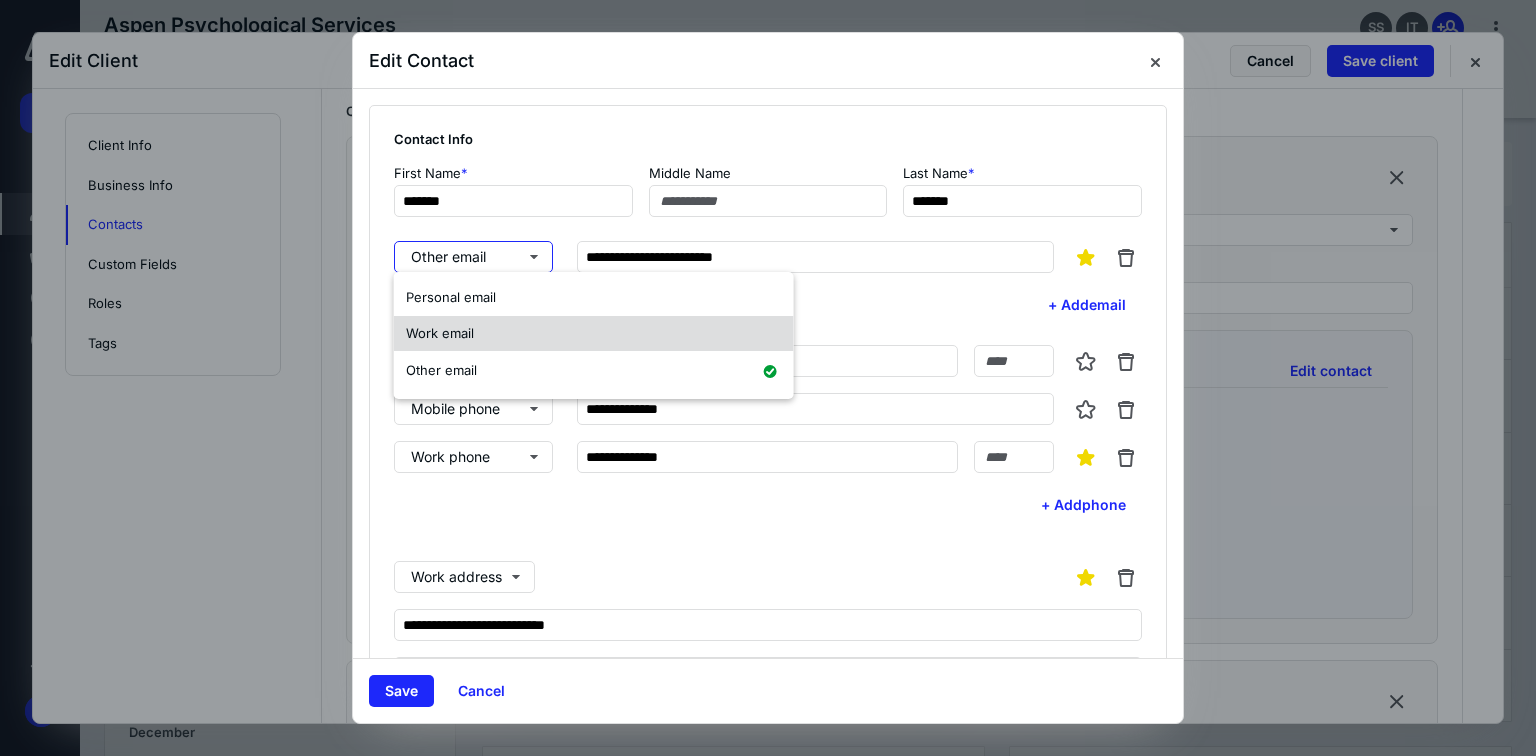 click on "Work email" at bounding box center [440, 333] 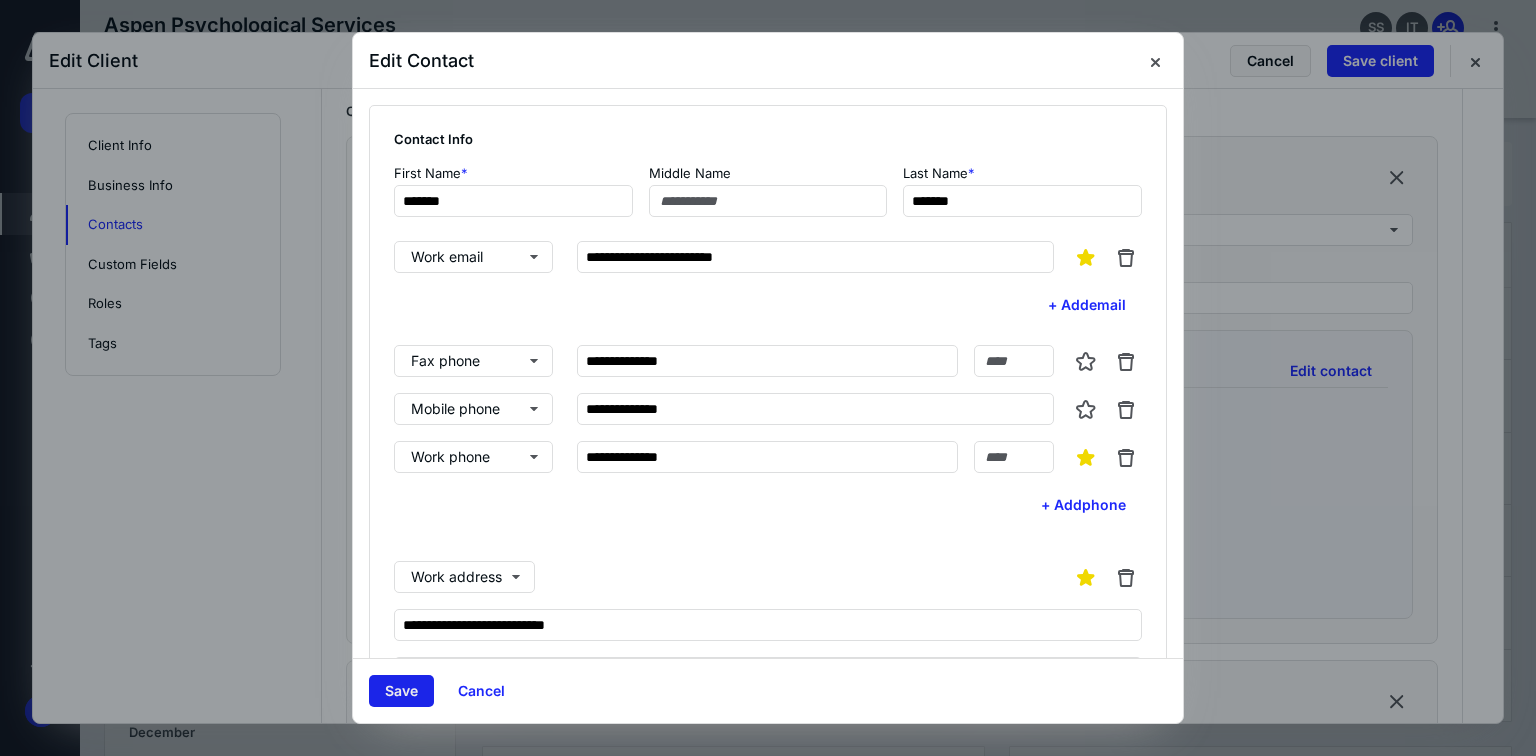 click on "Save" at bounding box center (401, 691) 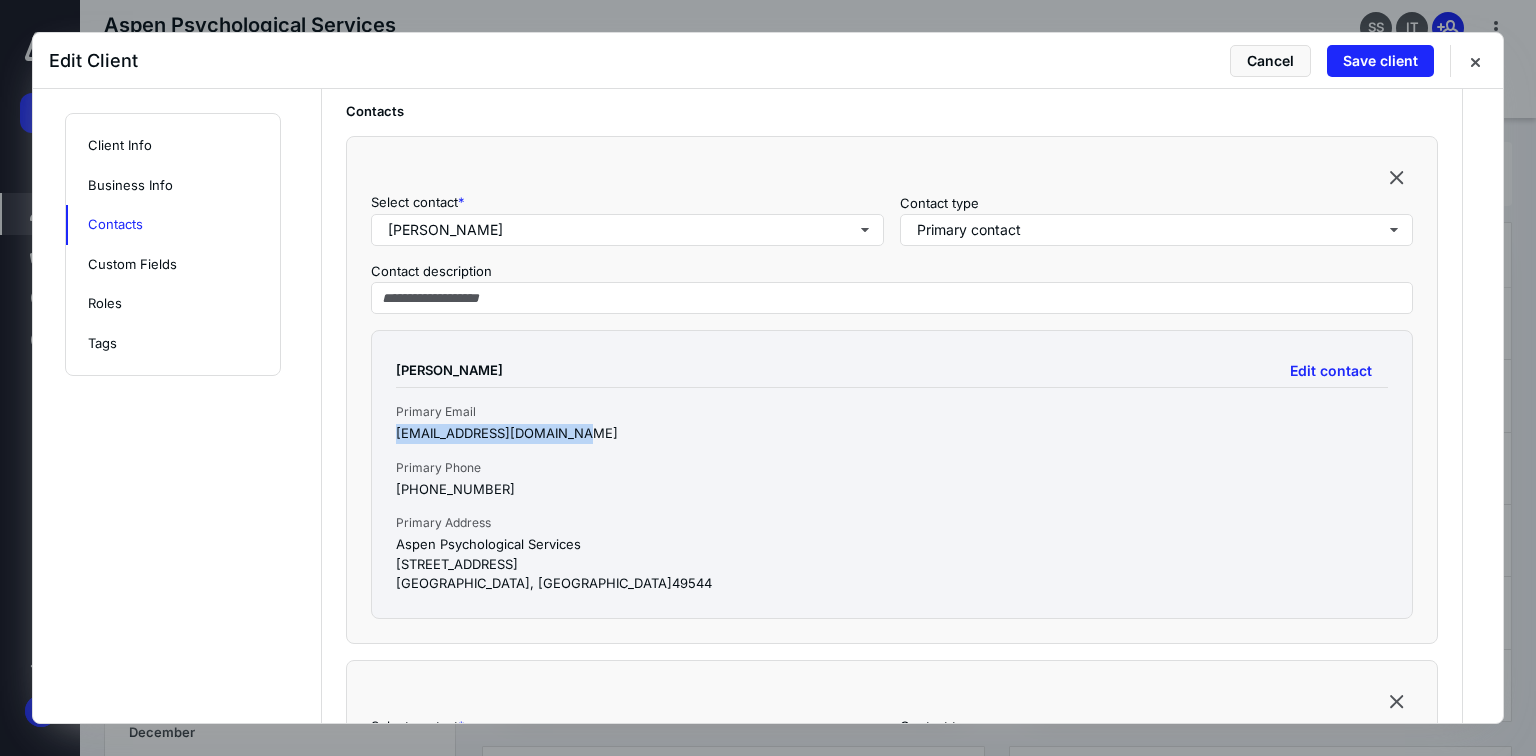 drag, startPoint x: 592, startPoint y: 428, endPoint x: 312, endPoint y: 421, distance: 280.0875 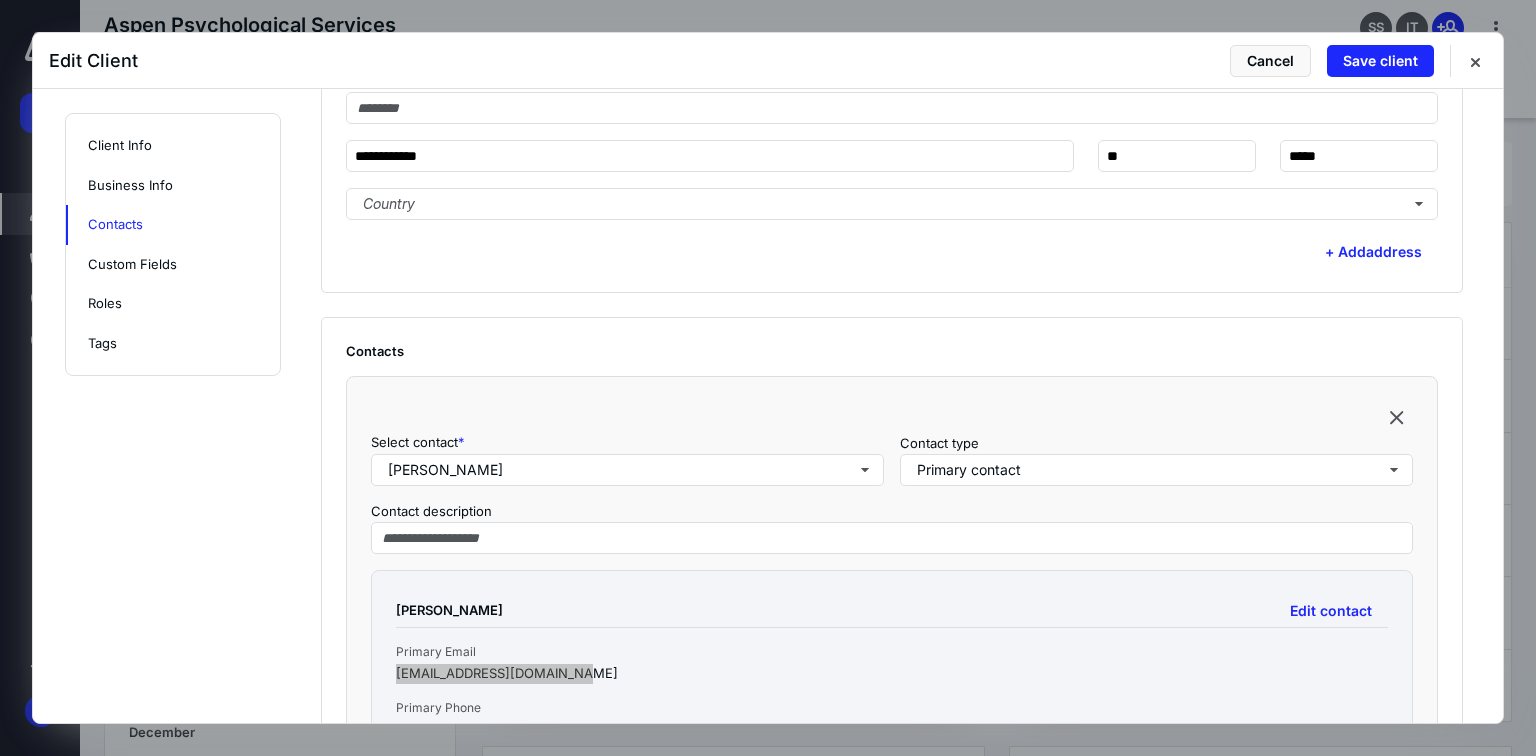 scroll, scrollTop: 1520, scrollLeft: 0, axis: vertical 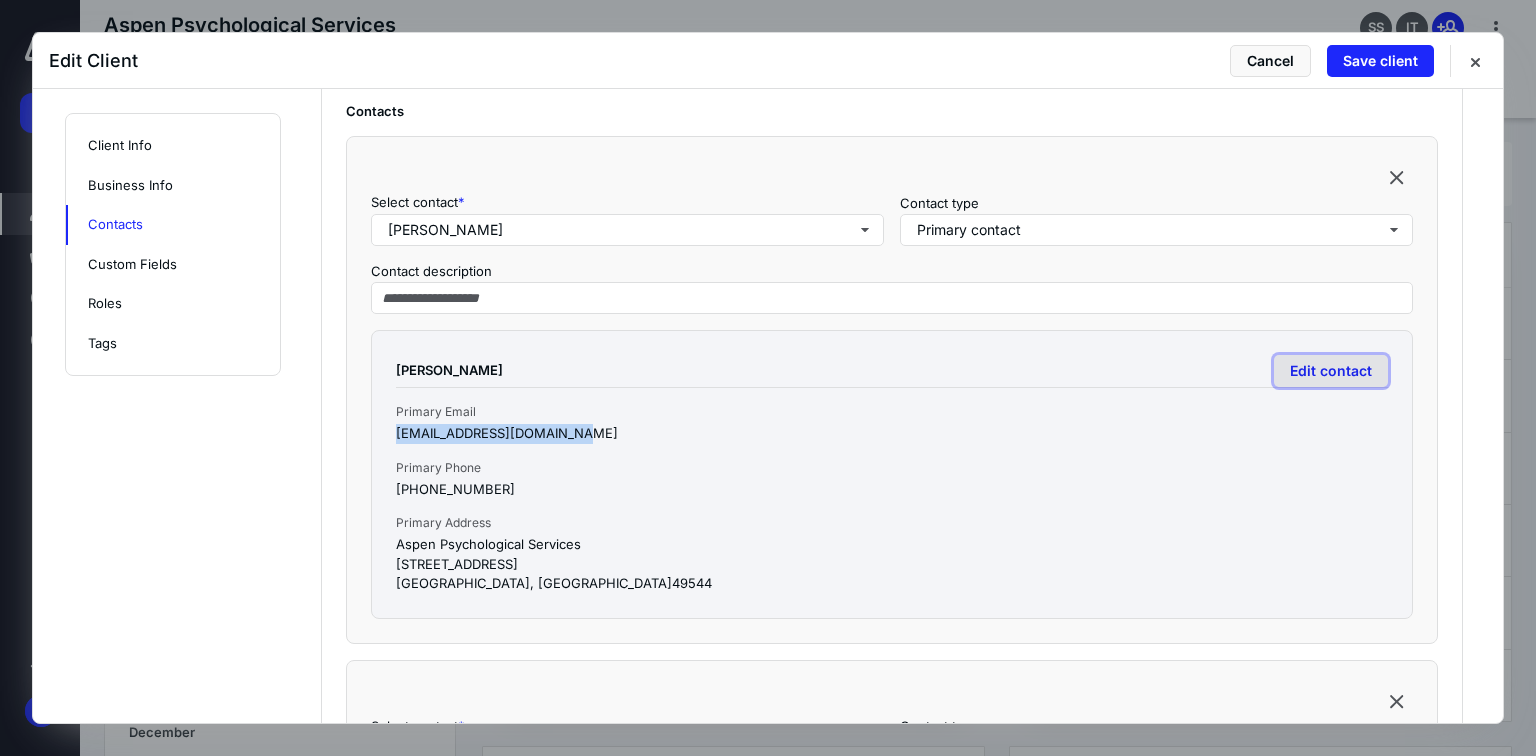 click on "Edit contact" at bounding box center (1331, 371) 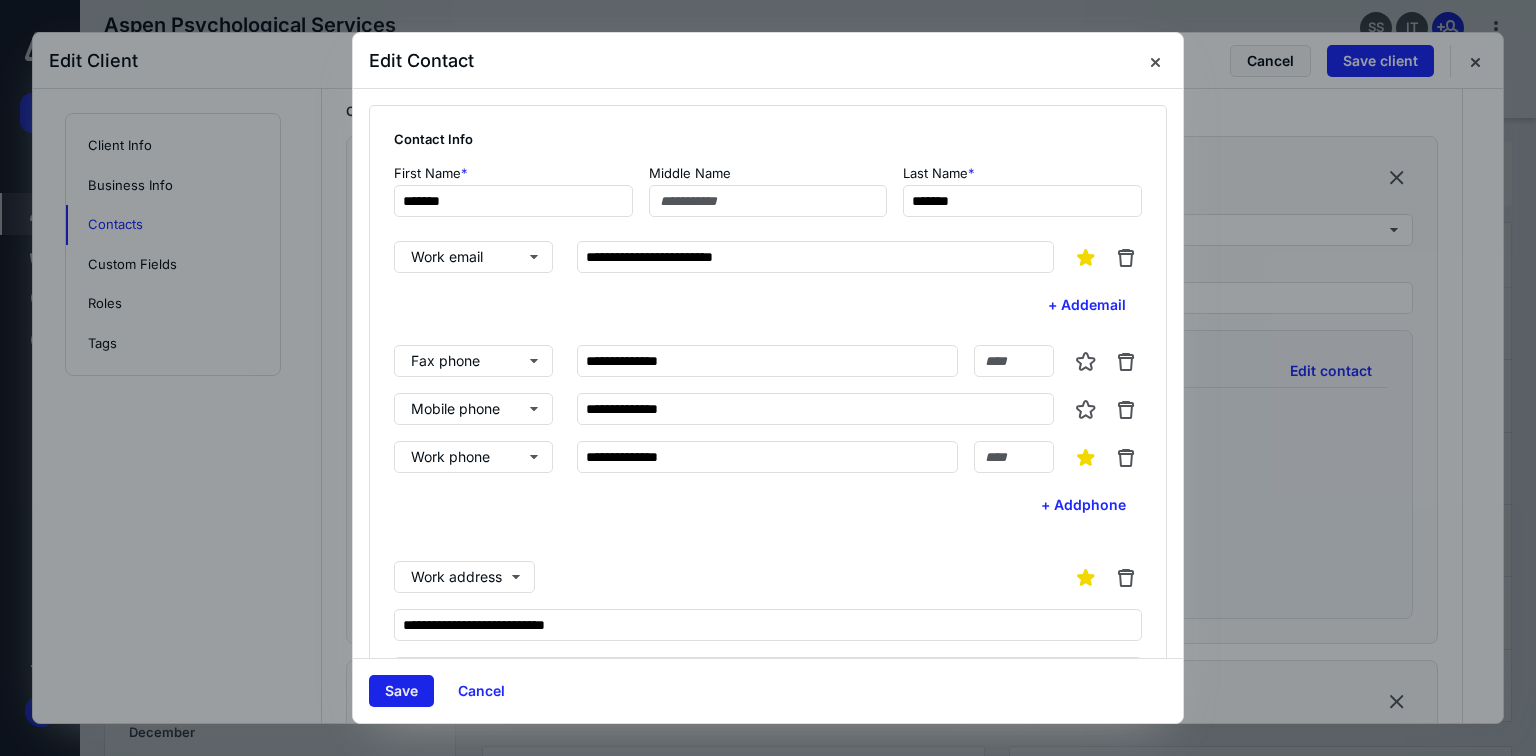 click on "Save" at bounding box center [401, 691] 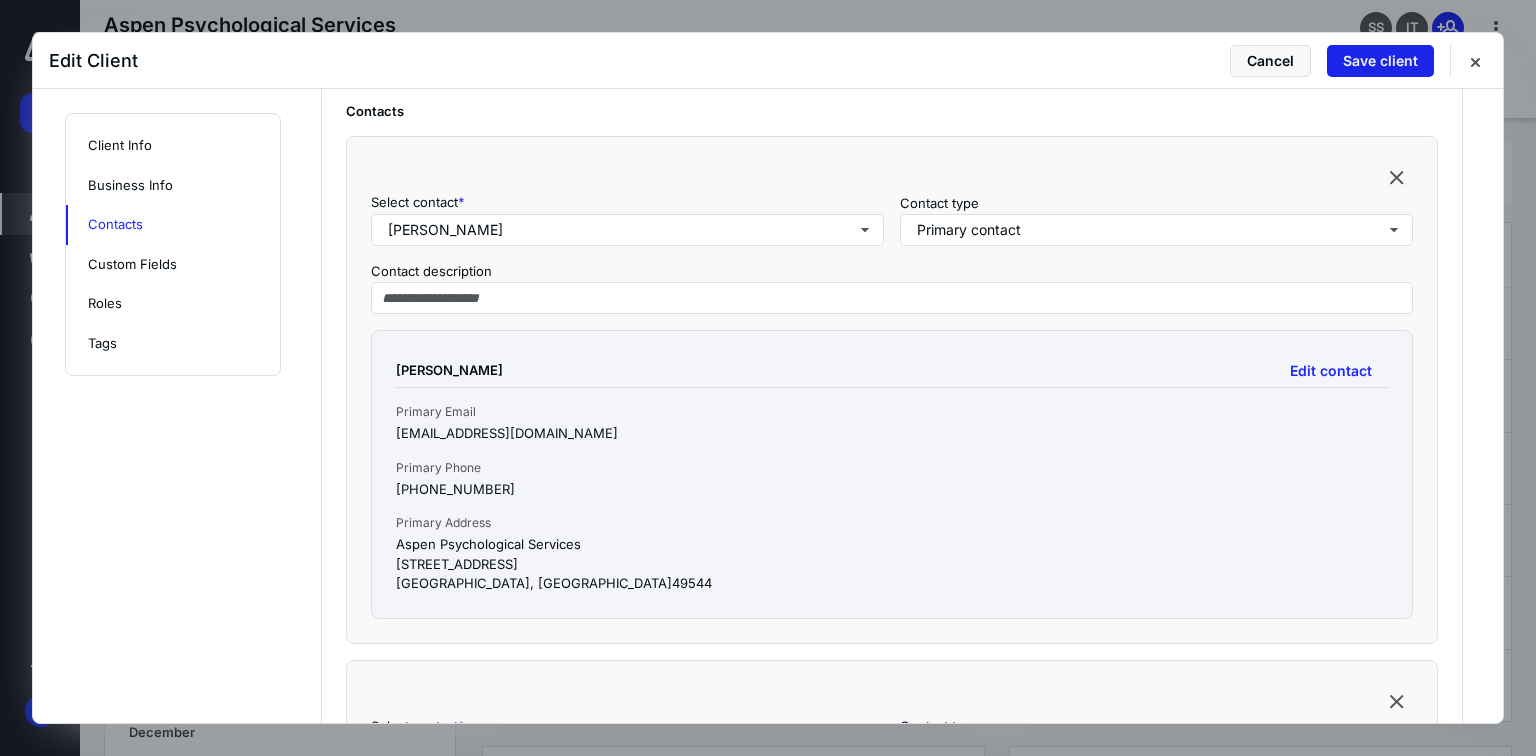 click on "Save client" at bounding box center (1380, 61) 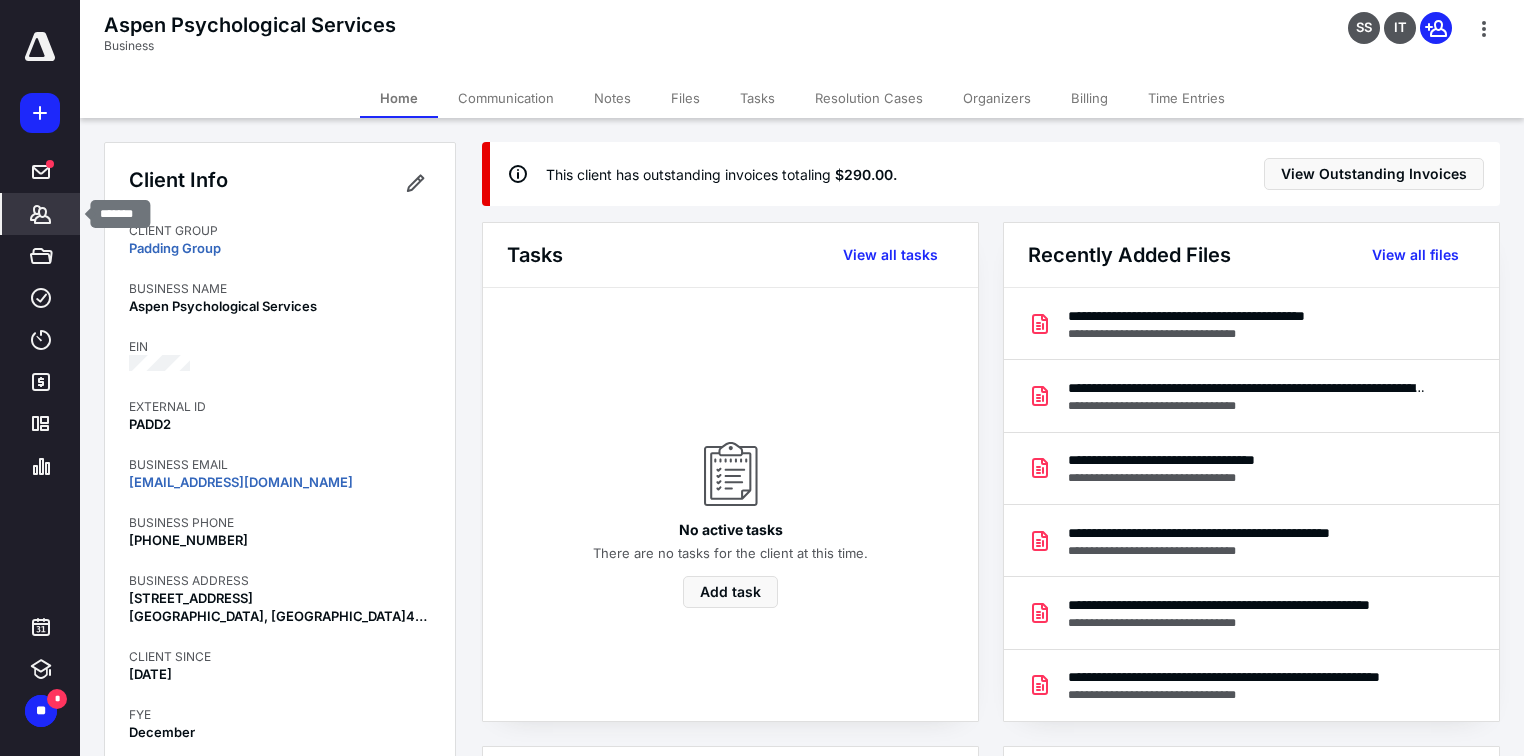 click 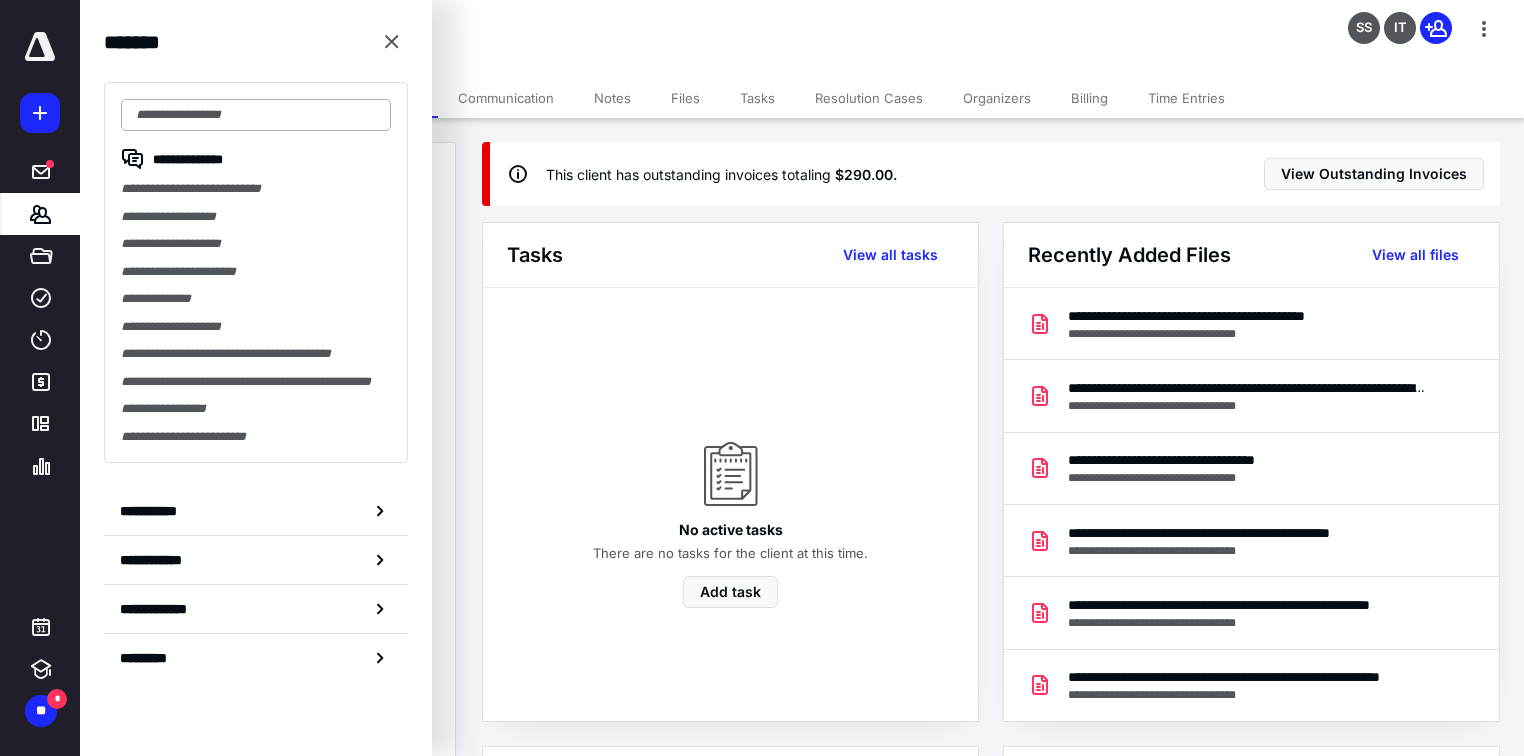 click at bounding box center [256, 115] 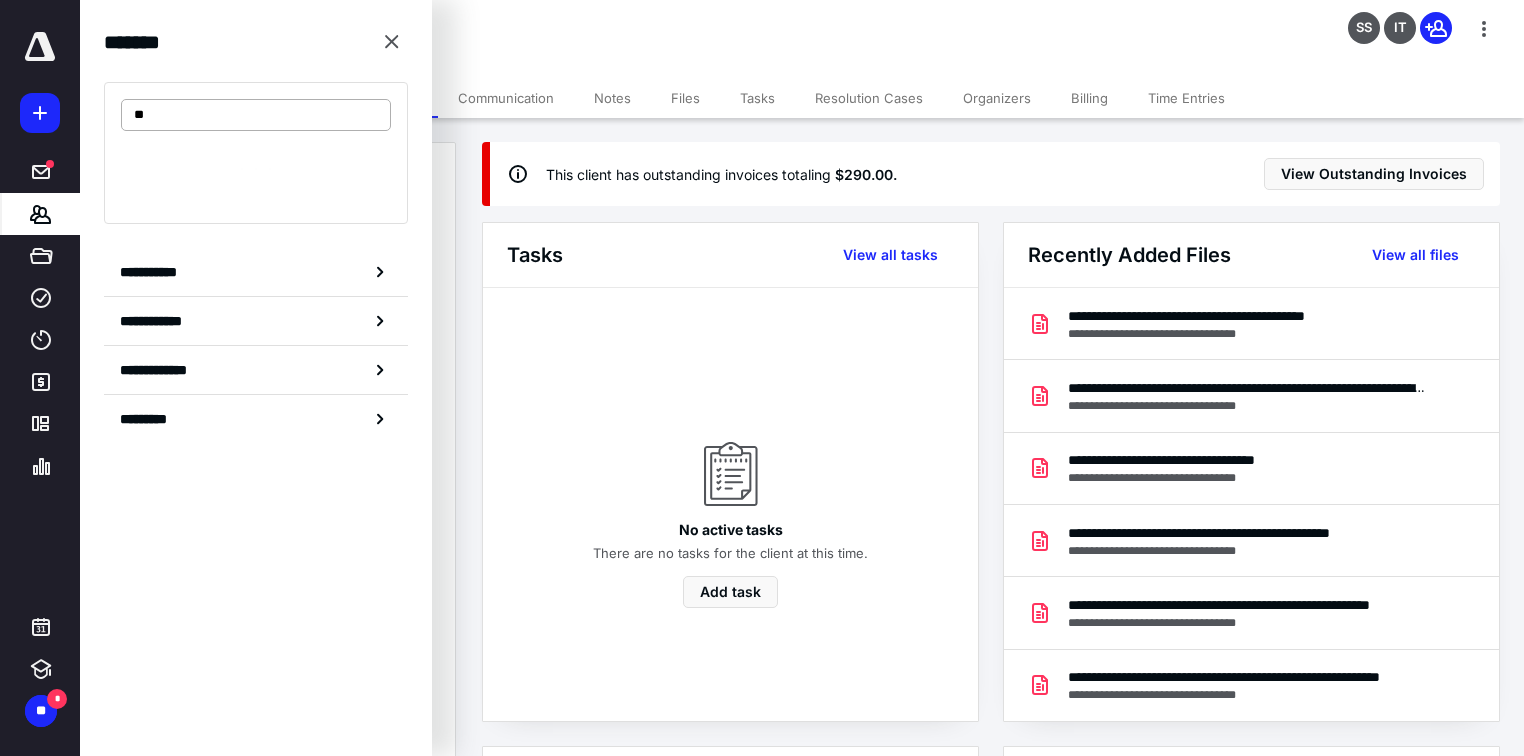 type on "*" 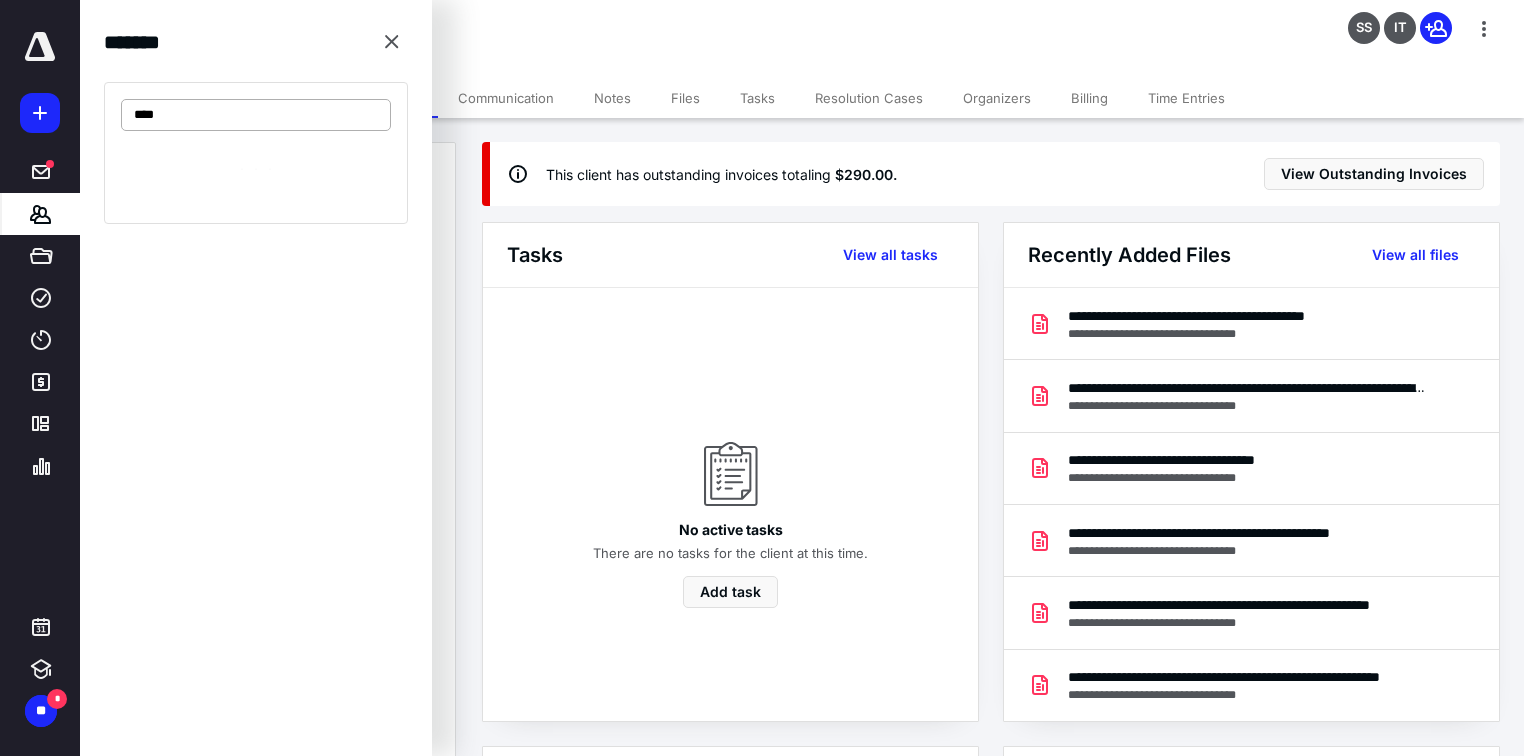 type on "****" 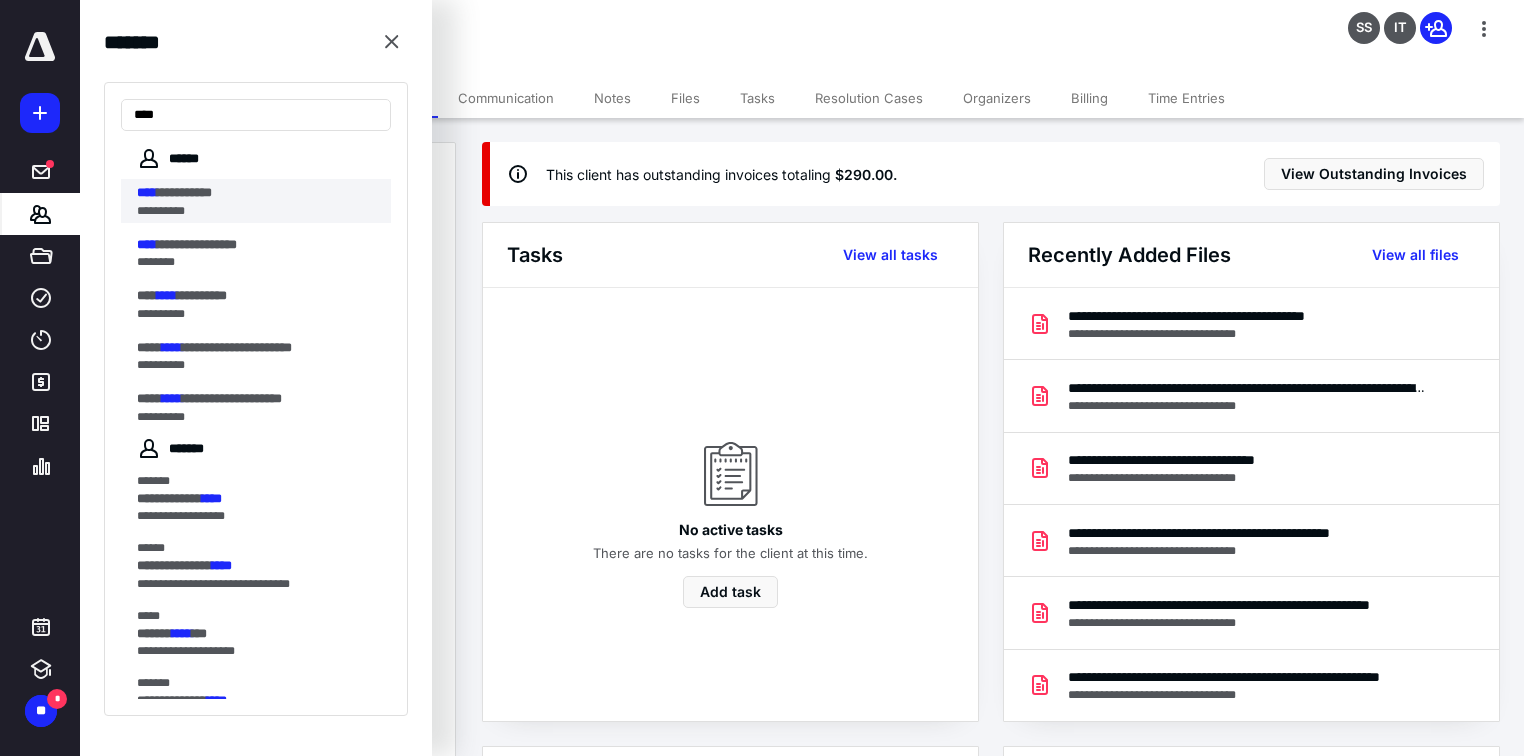 click on "**********" at bounding box center (184, 192) 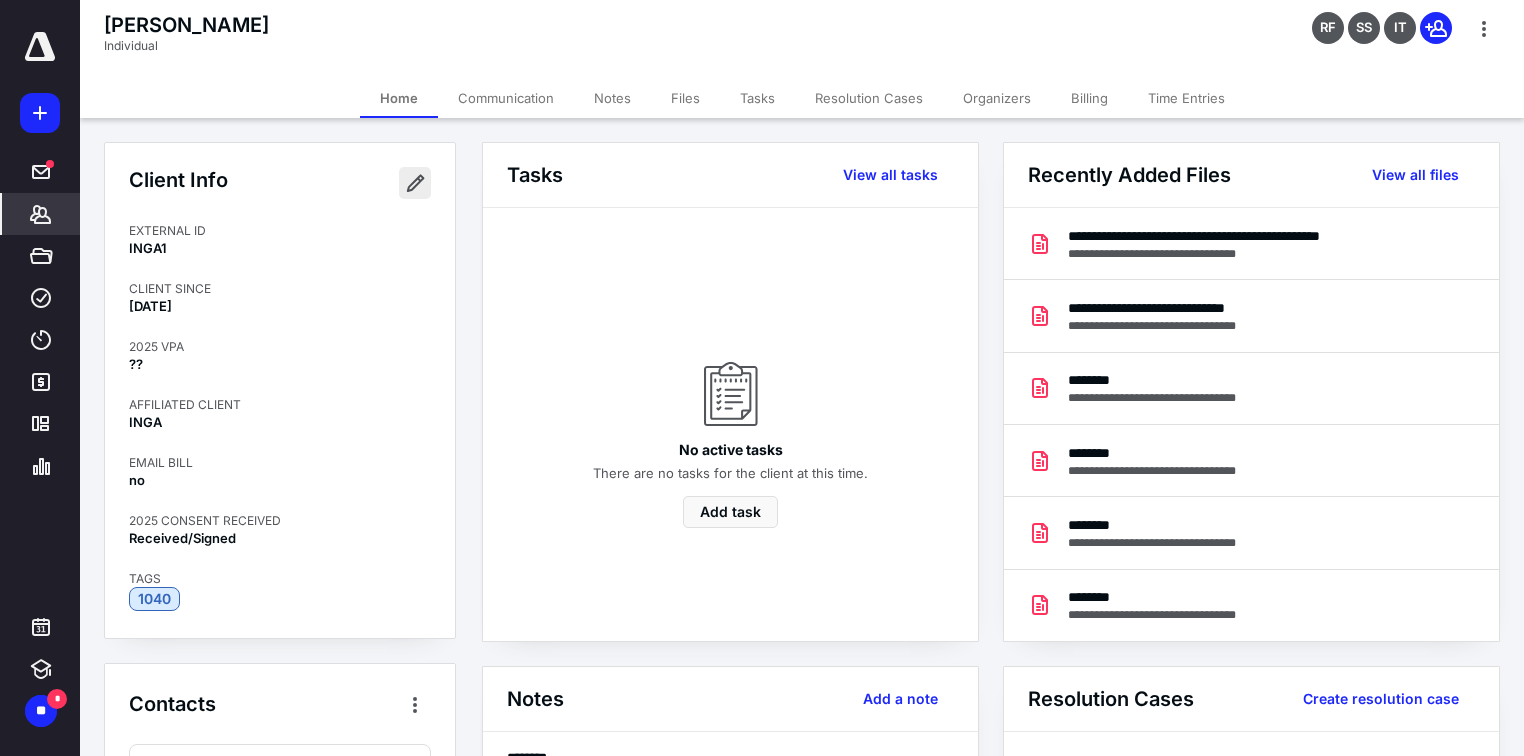 click at bounding box center [415, 183] 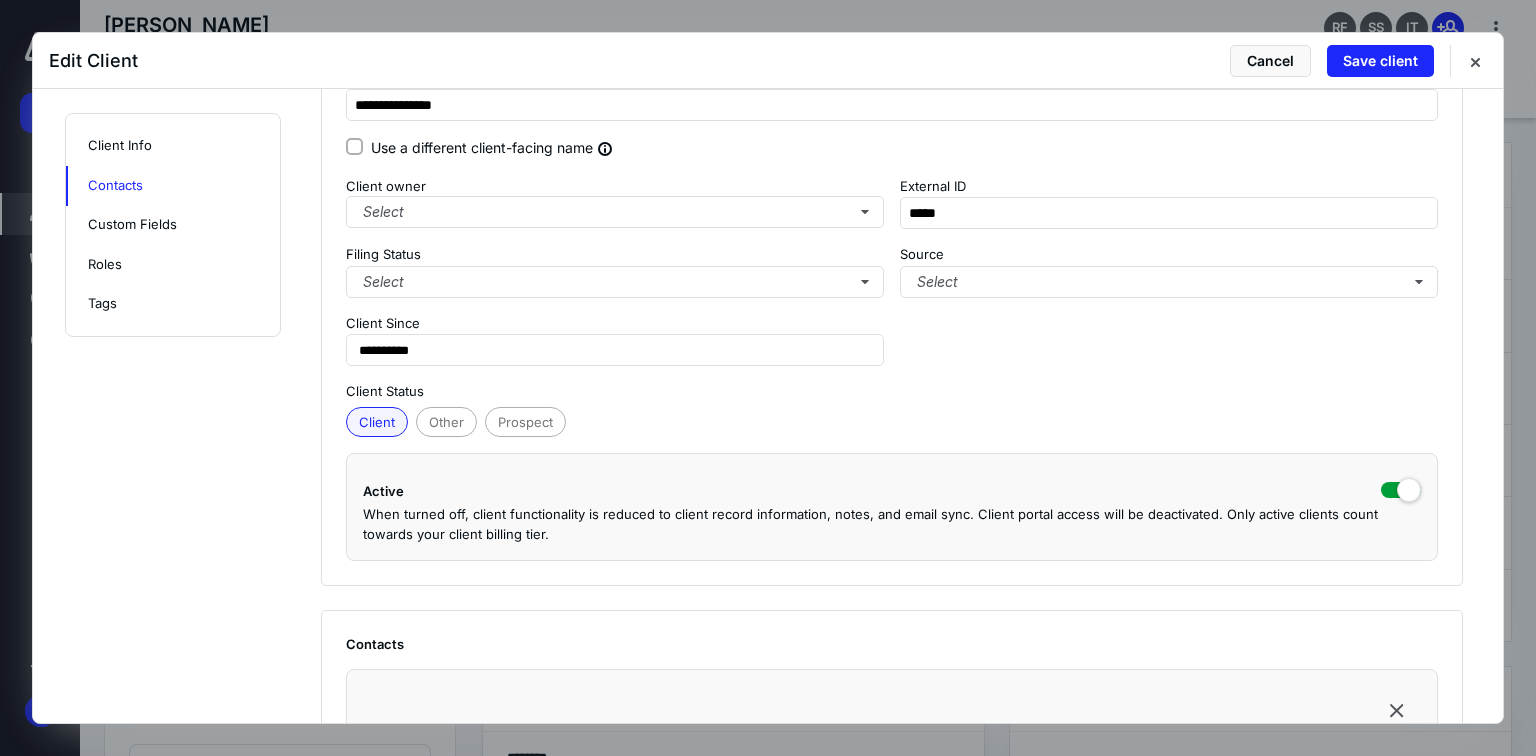 scroll, scrollTop: 640, scrollLeft: 0, axis: vertical 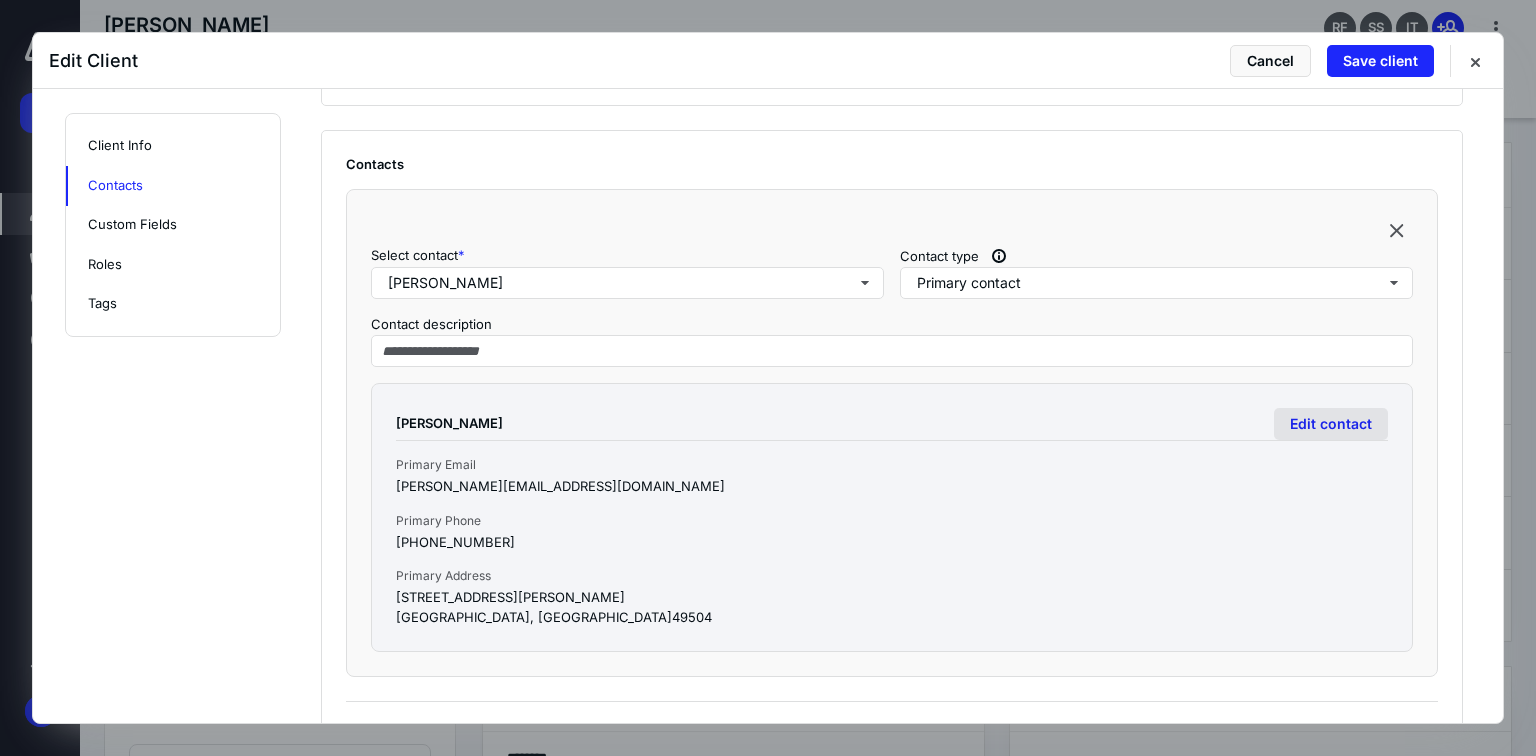 click on "Edit contact" at bounding box center (1331, 424) 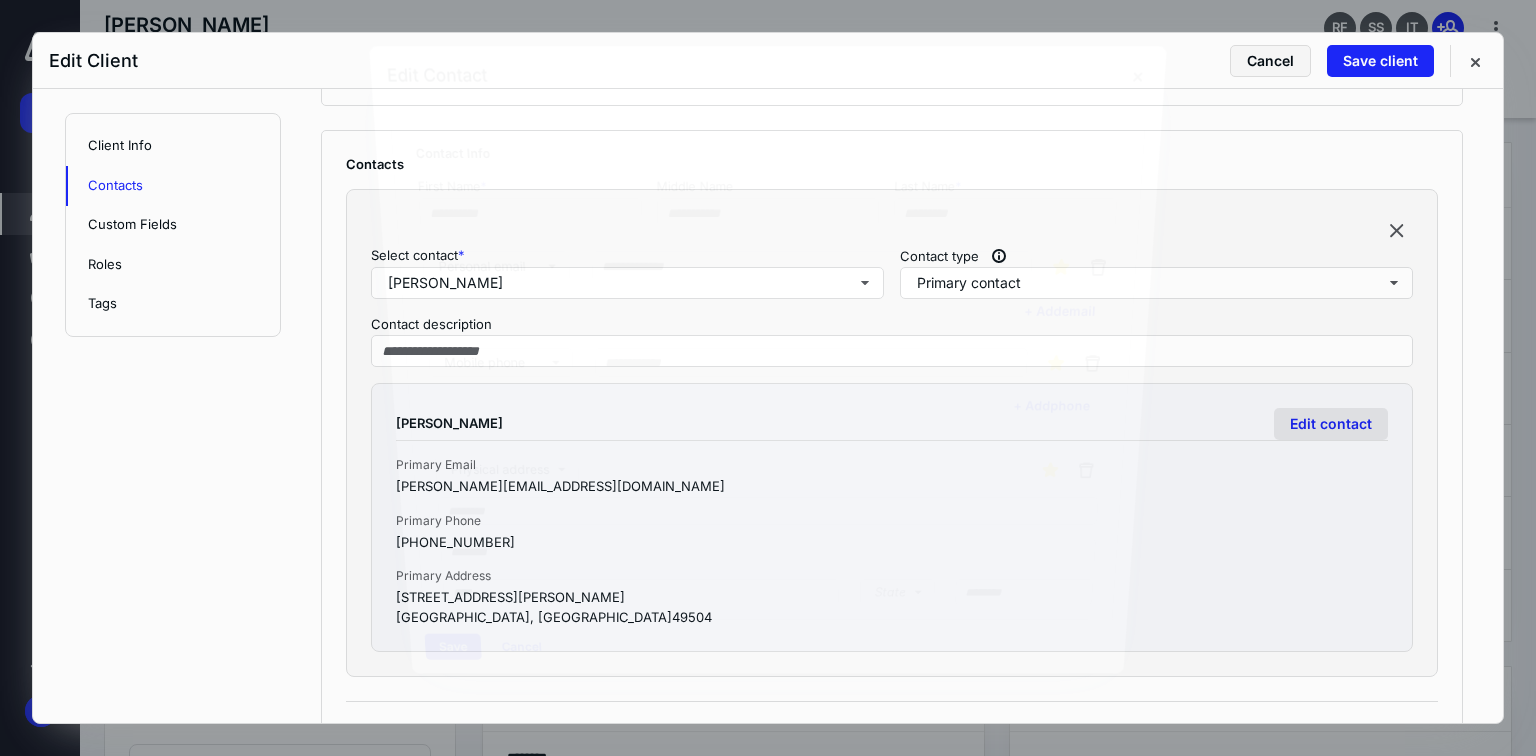 type on "****" 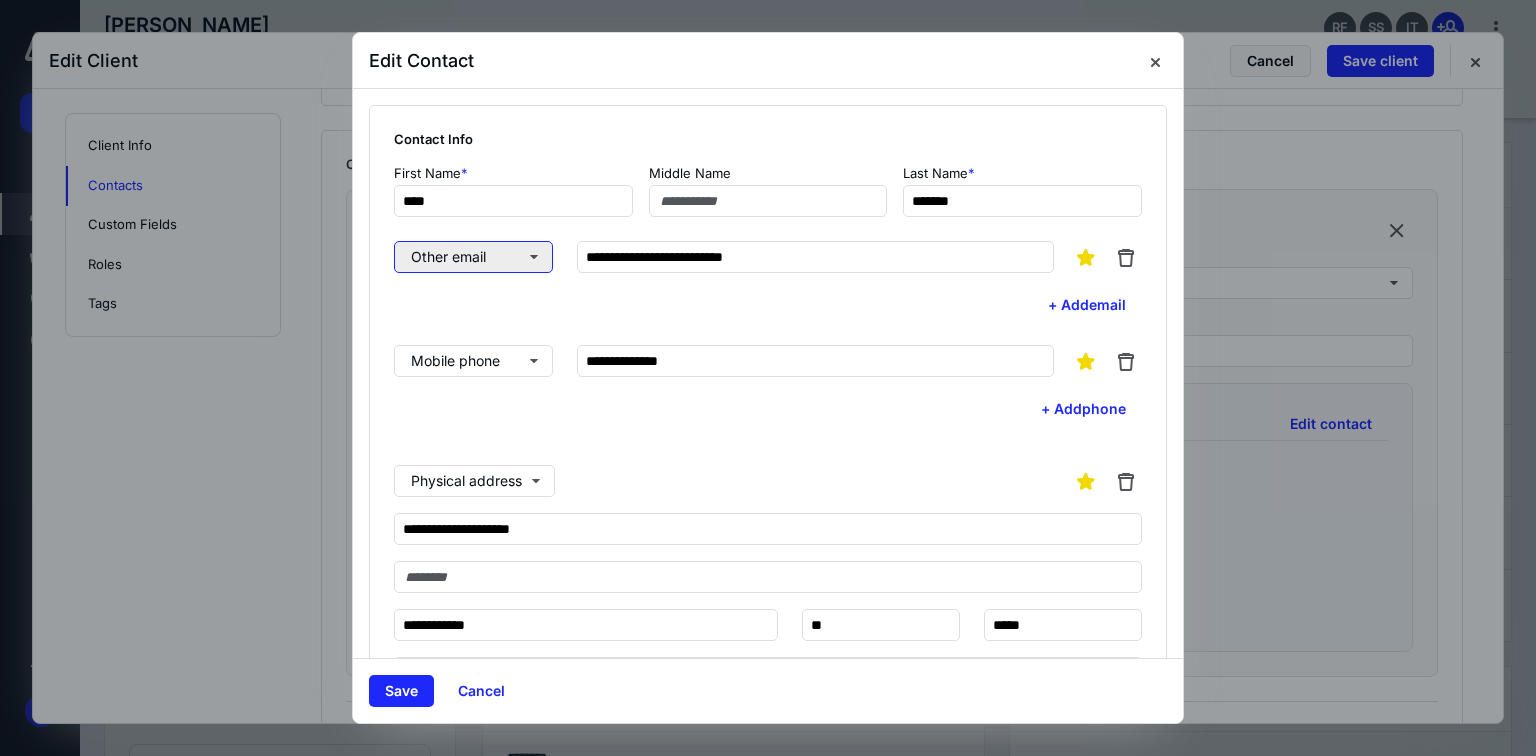click on "Other email" at bounding box center (473, 257) 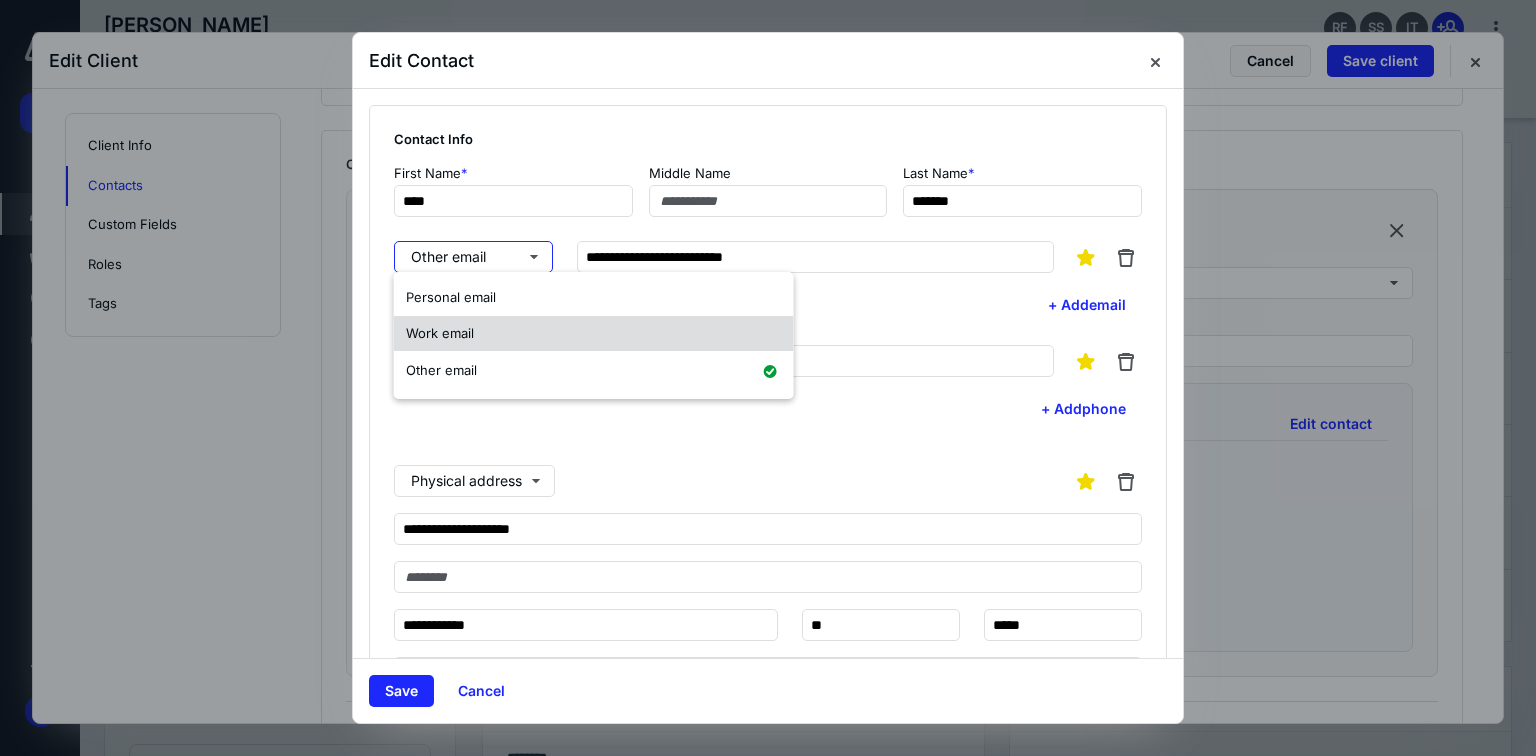 click on "Work email" at bounding box center (594, 334) 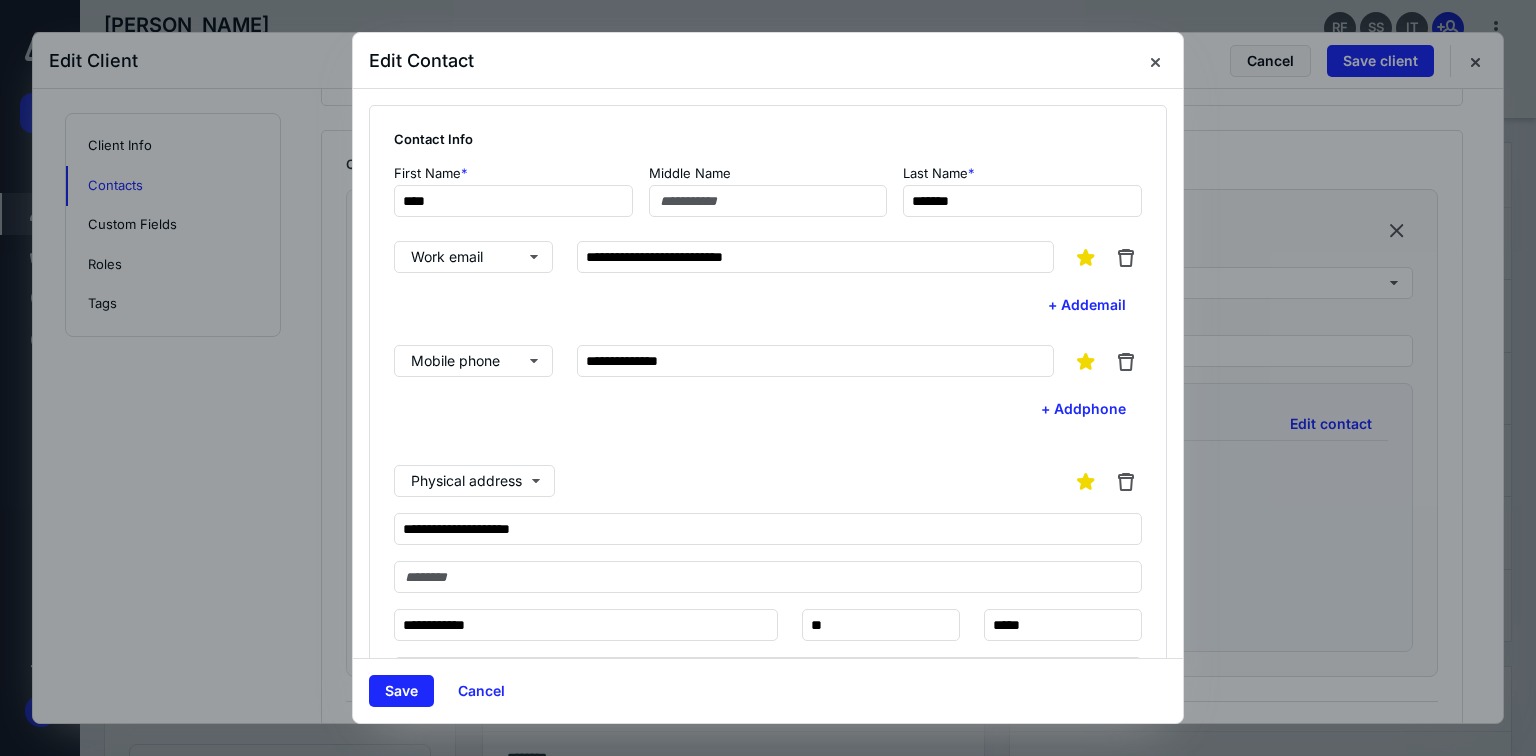 click on "Physical address" at bounding box center (768, 481) 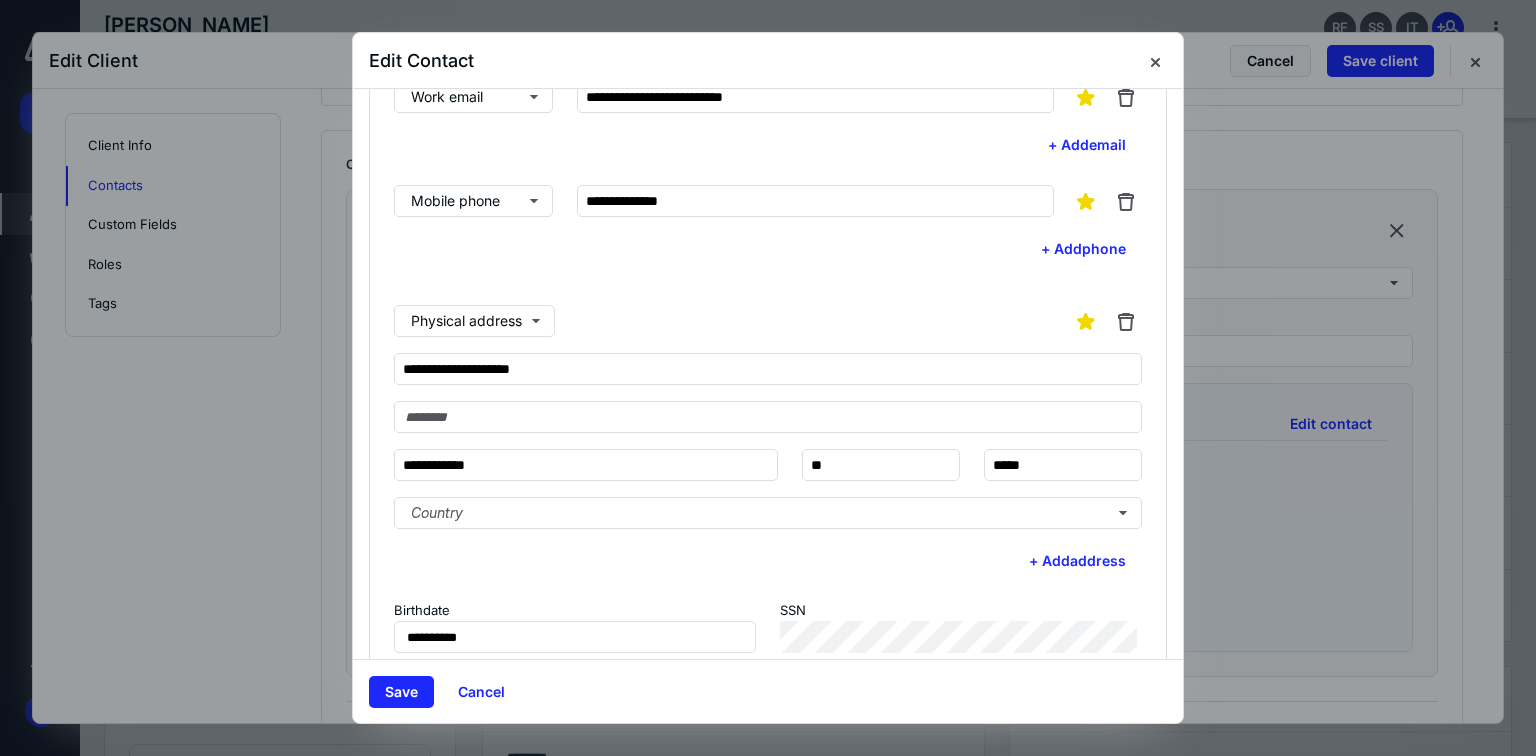 scroll, scrollTop: 271, scrollLeft: 0, axis: vertical 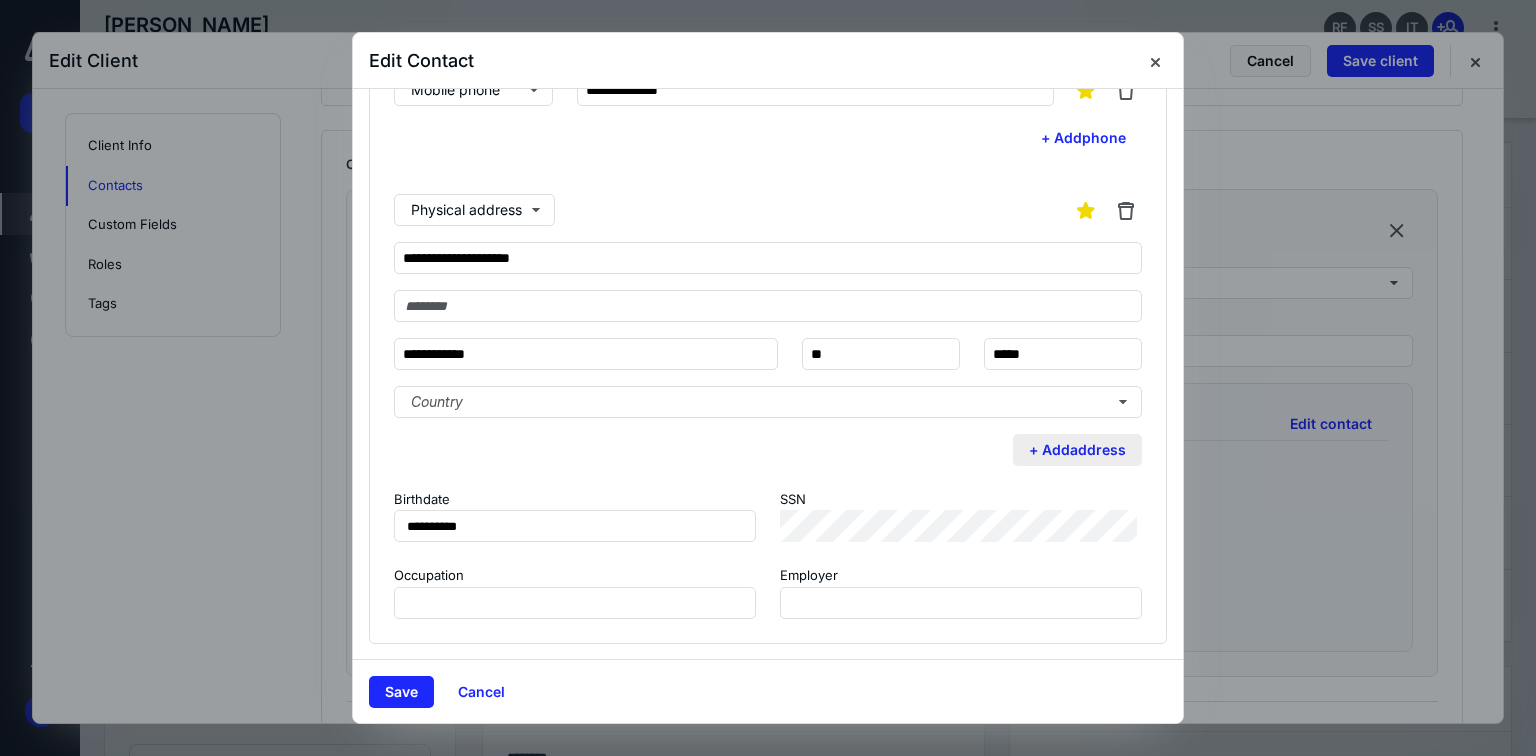 click on "+ Add  address" at bounding box center [1077, 450] 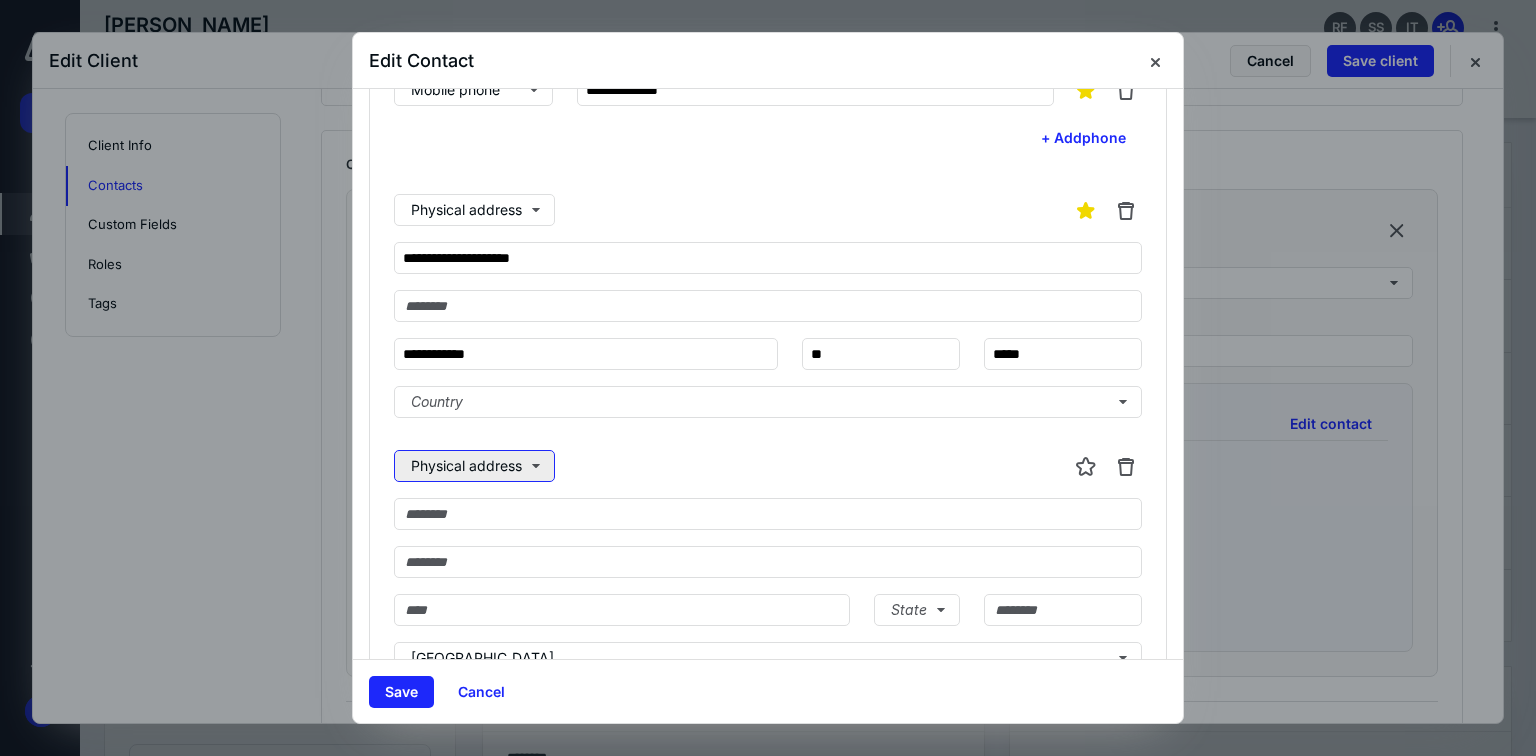 click on "Physical address" at bounding box center [474, 466] 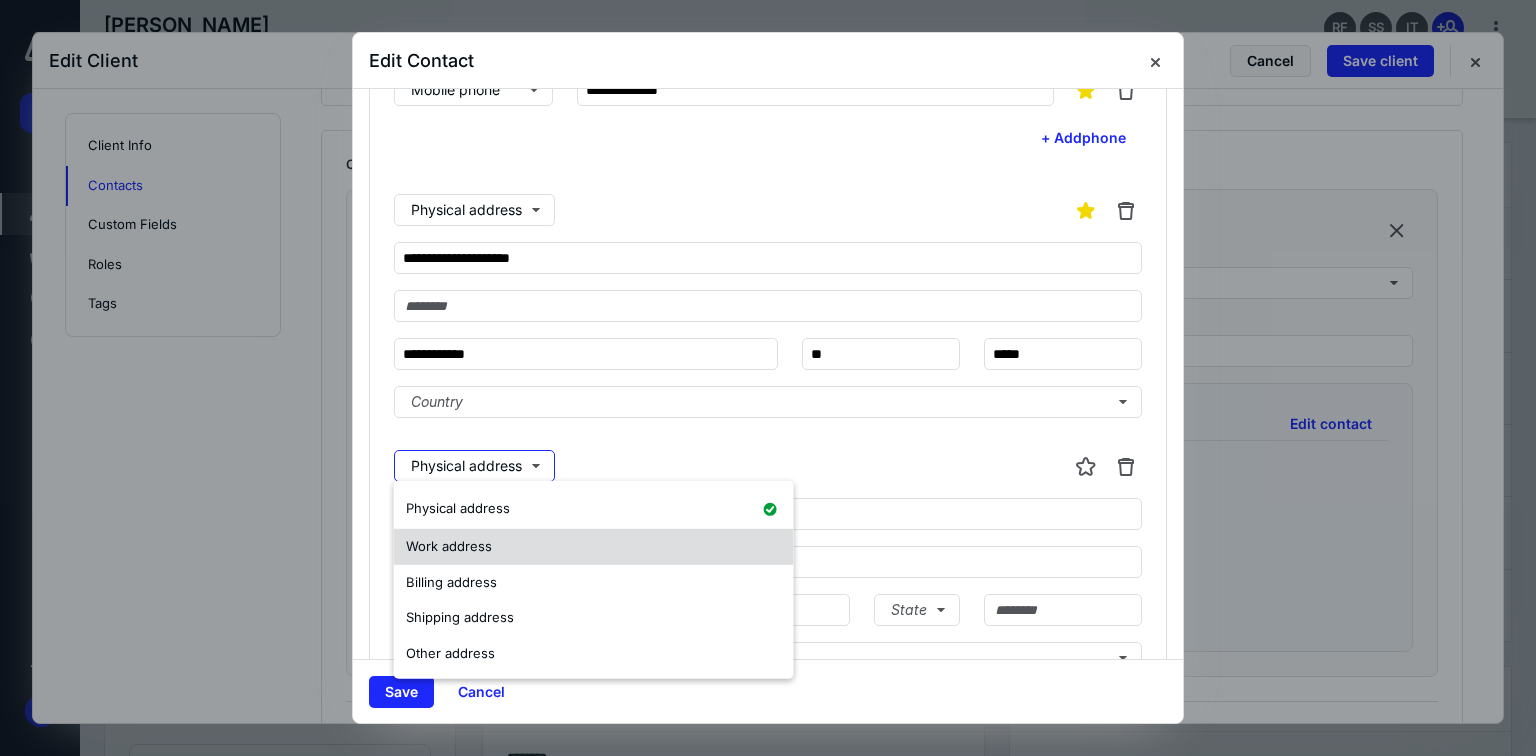 click on "Work address" at bounding box center (594, 547) 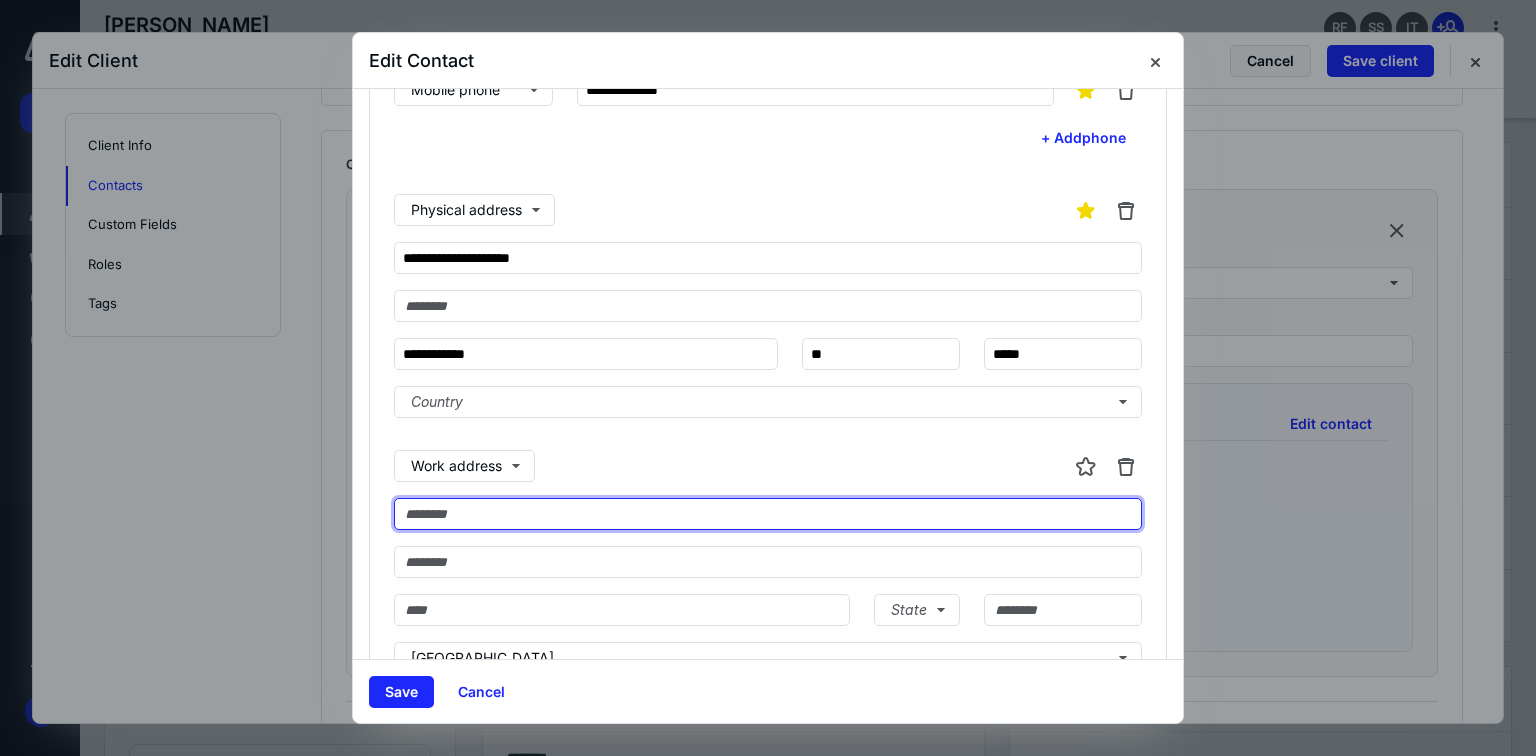 click at bounding box center (768, 514) 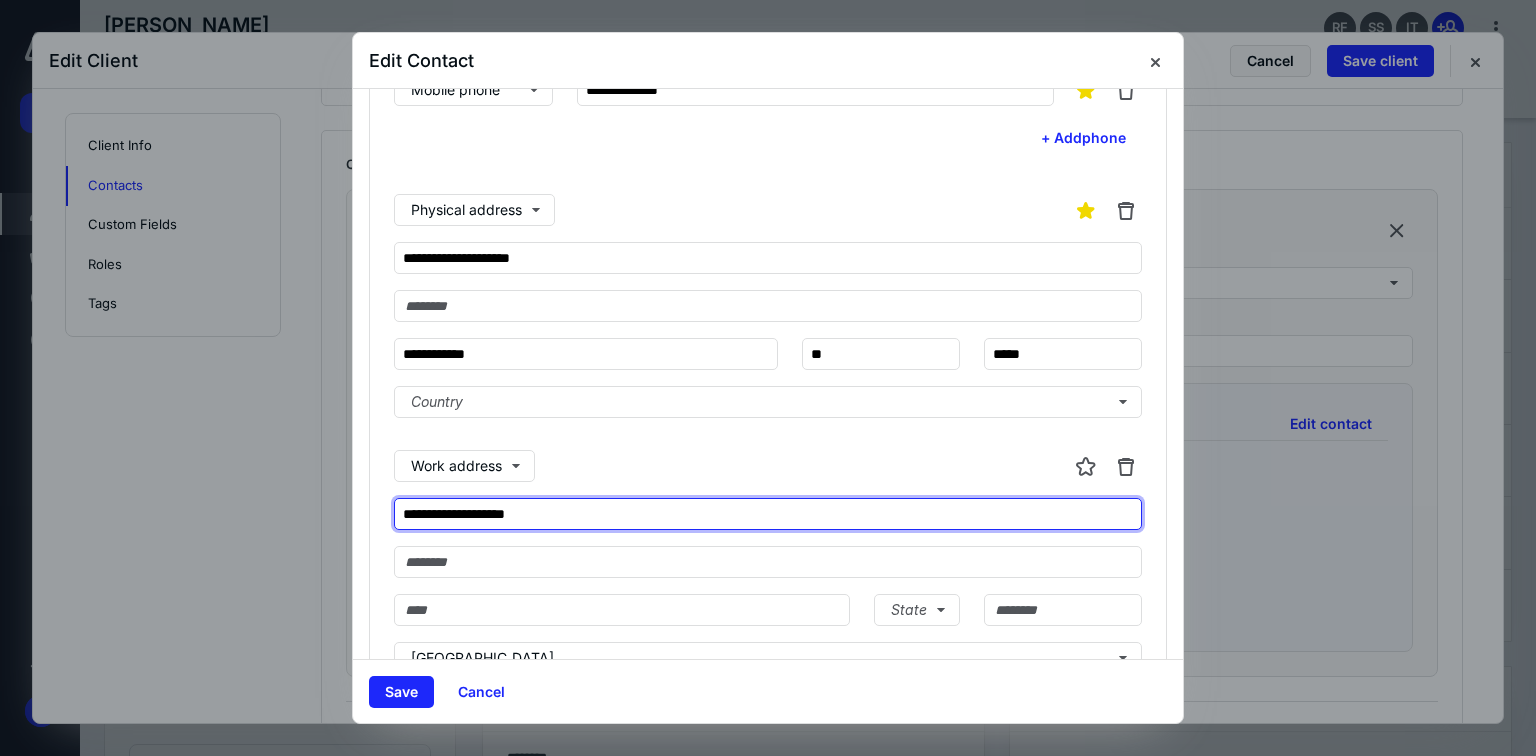 type on "**********" 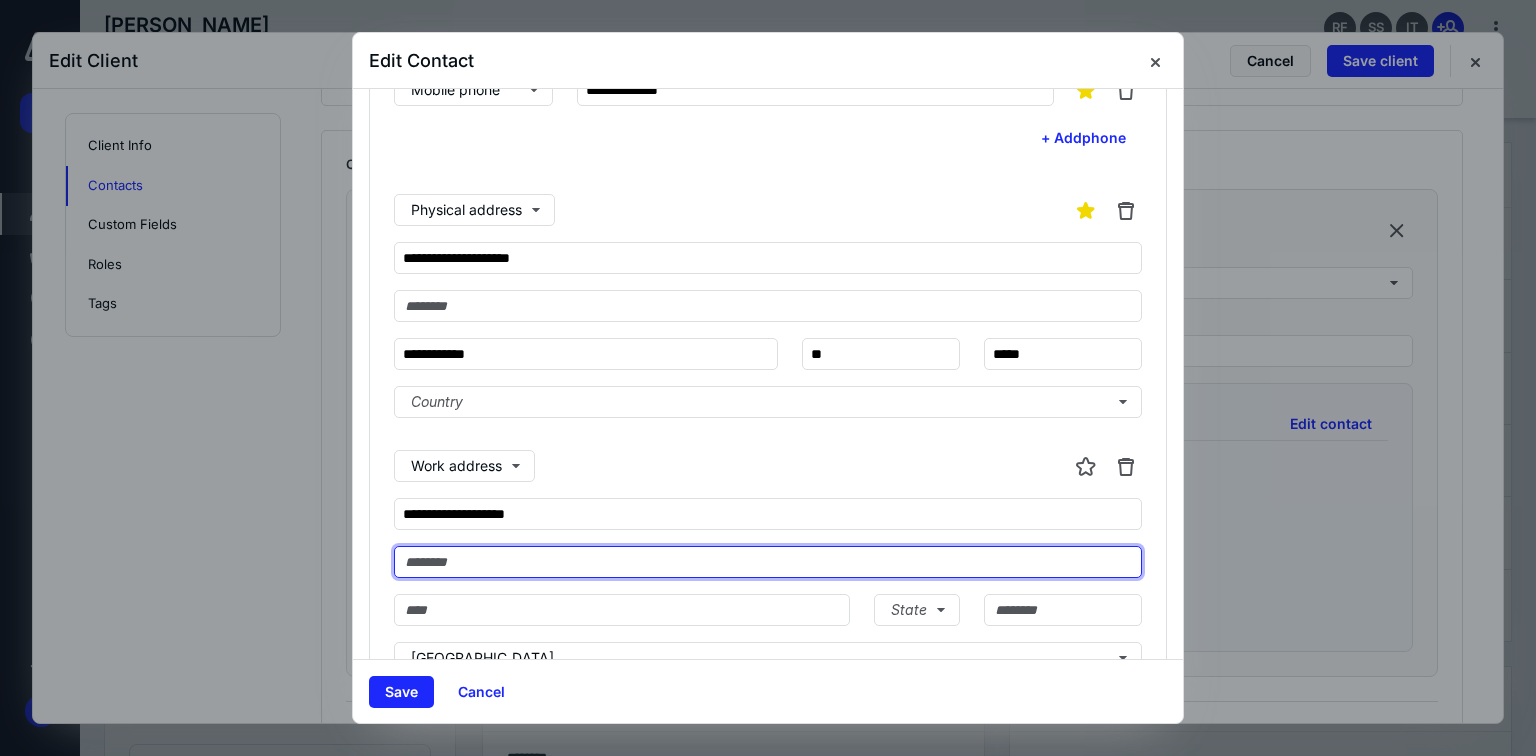 click at bounding box center (768, 562) 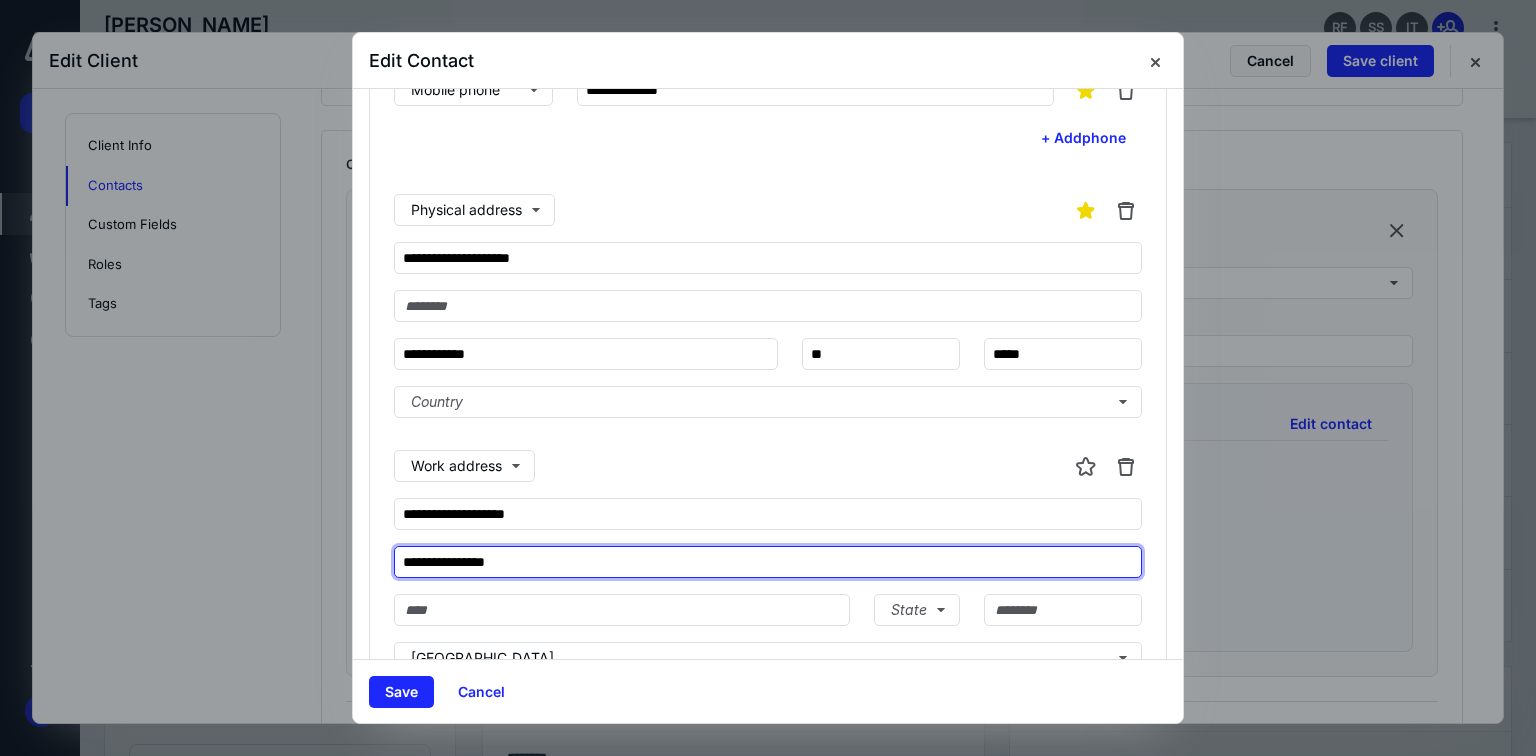 click on "**********" at bounding box center (768, 562) 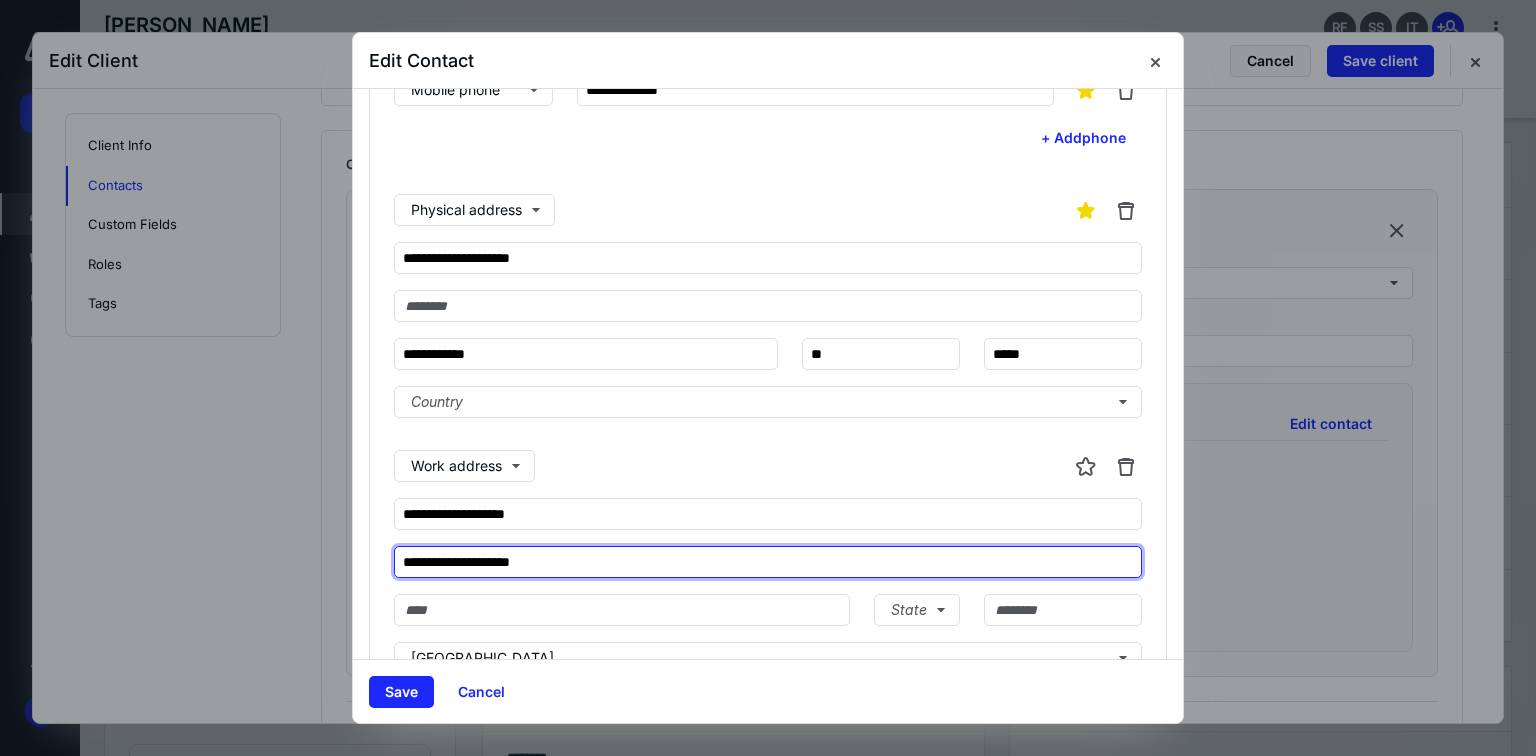 type on "**********" 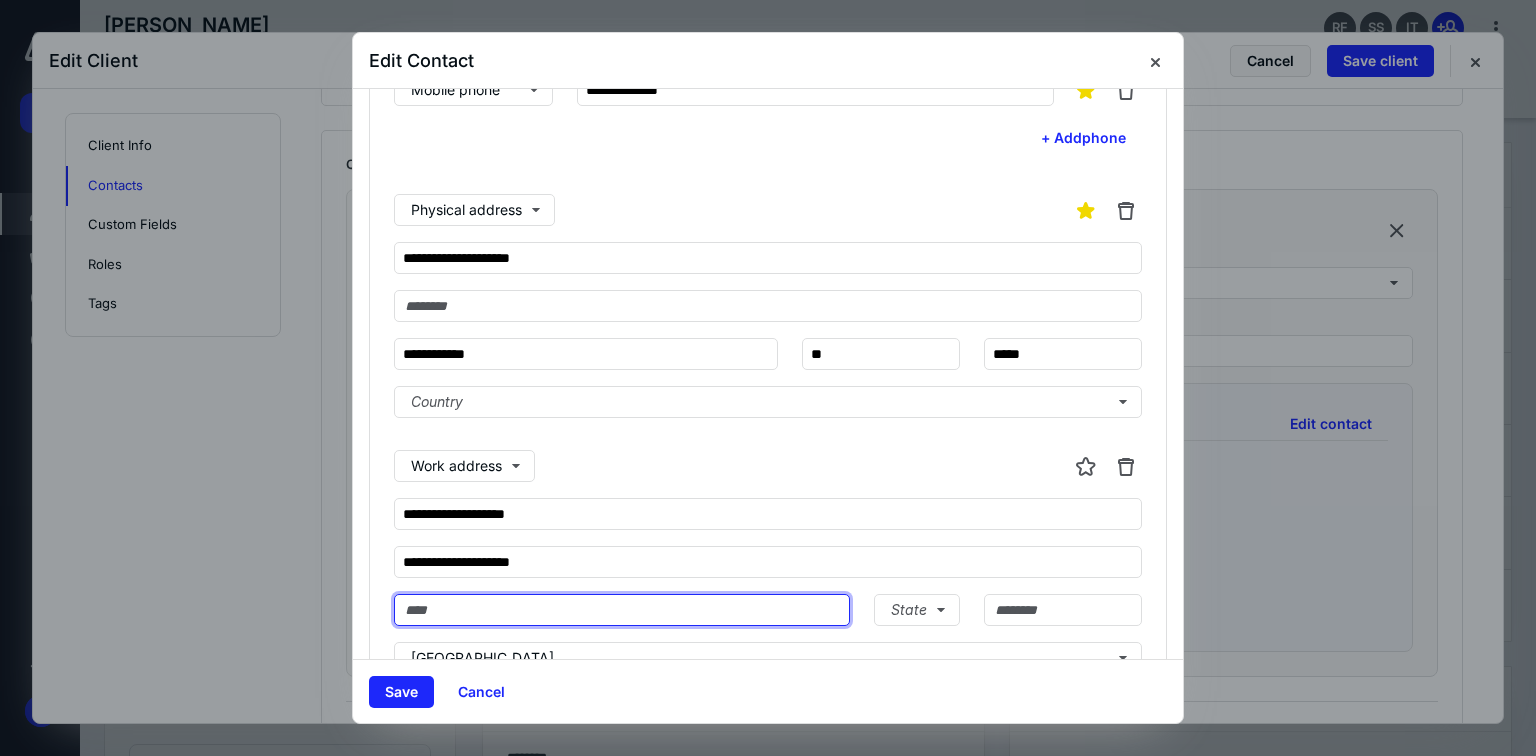 click at bounding box center (622, 610) 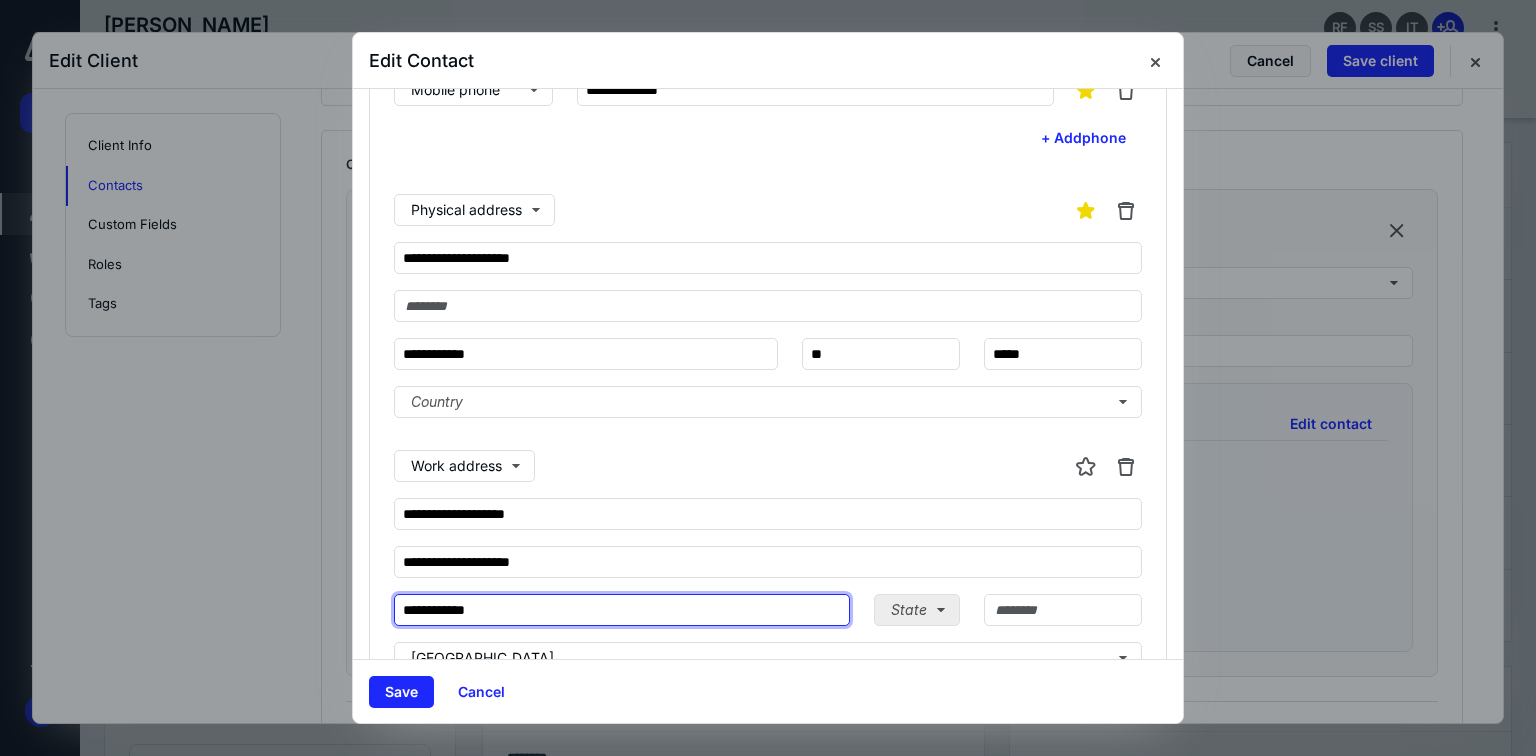 type on "**********" 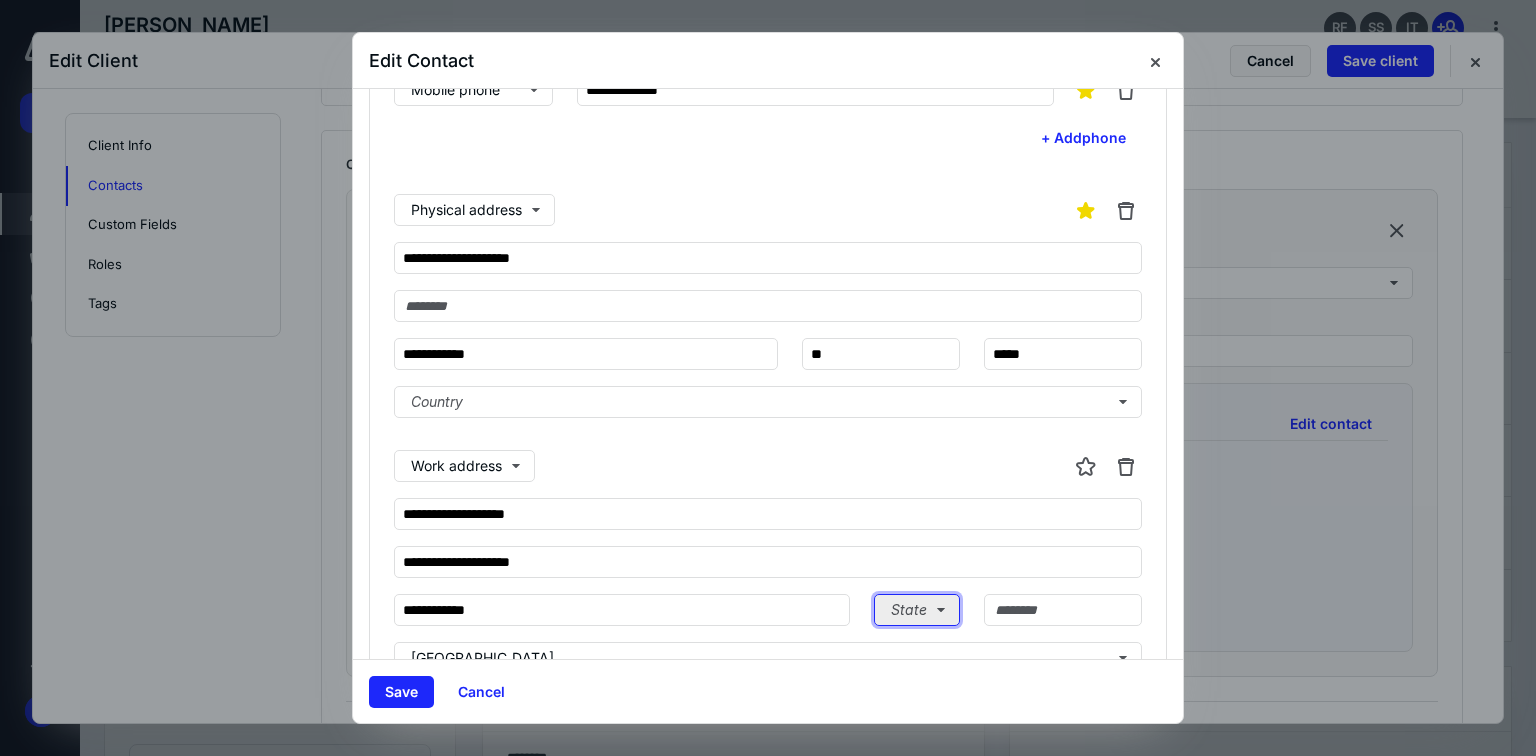 click on "State" at bounding box center (917, 610) 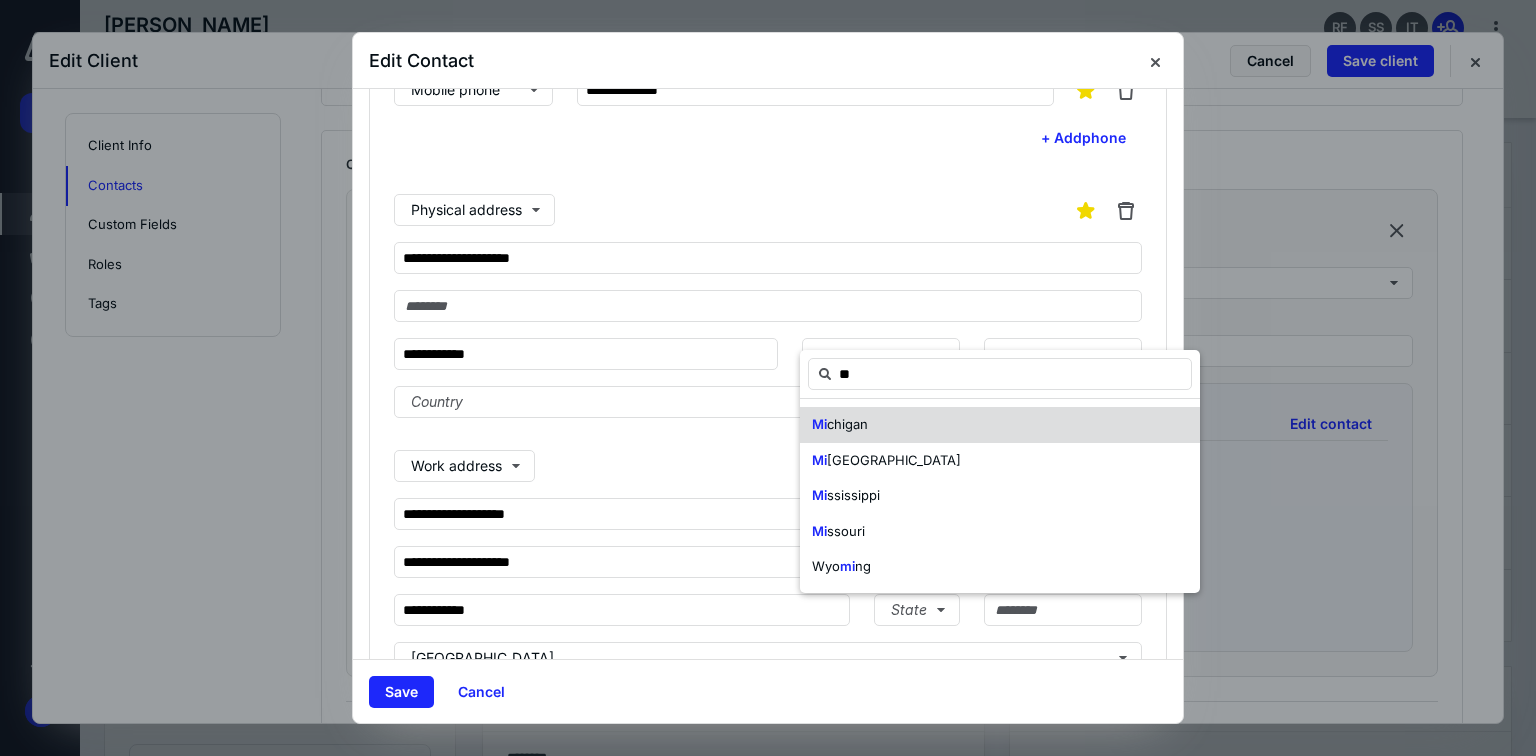 click on "Mi chigan" at bounding box center [1000, 425] 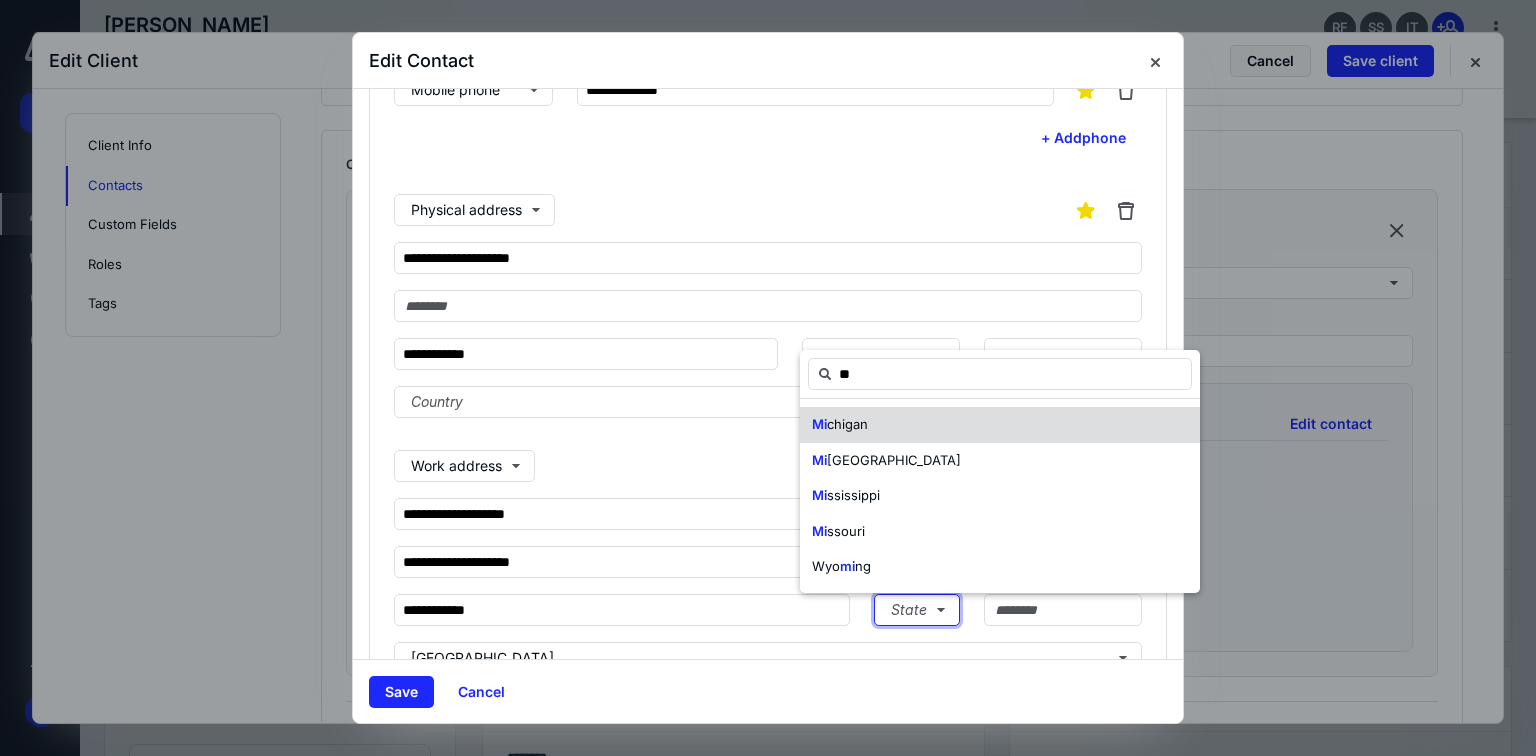 type 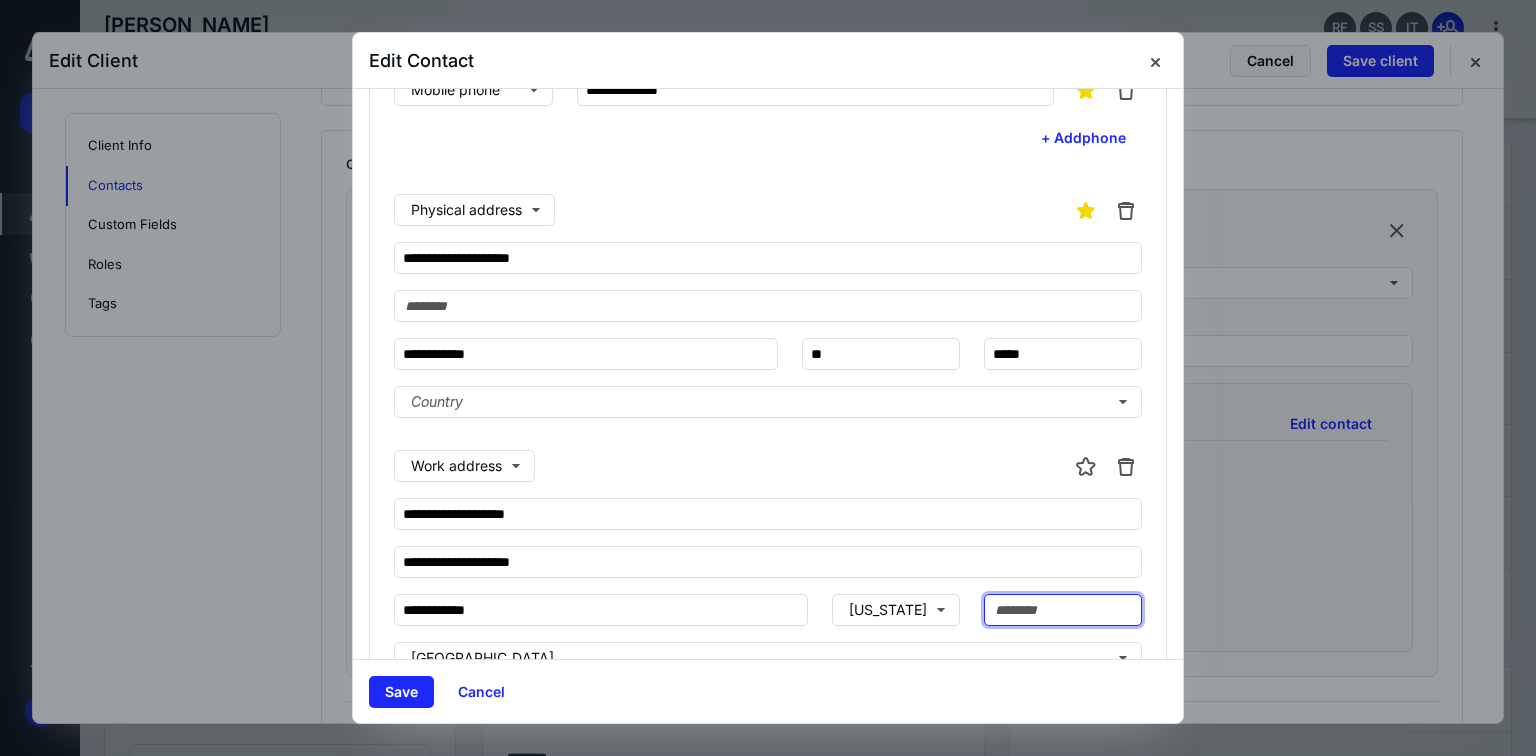 click at bounding box center (1063, 610) 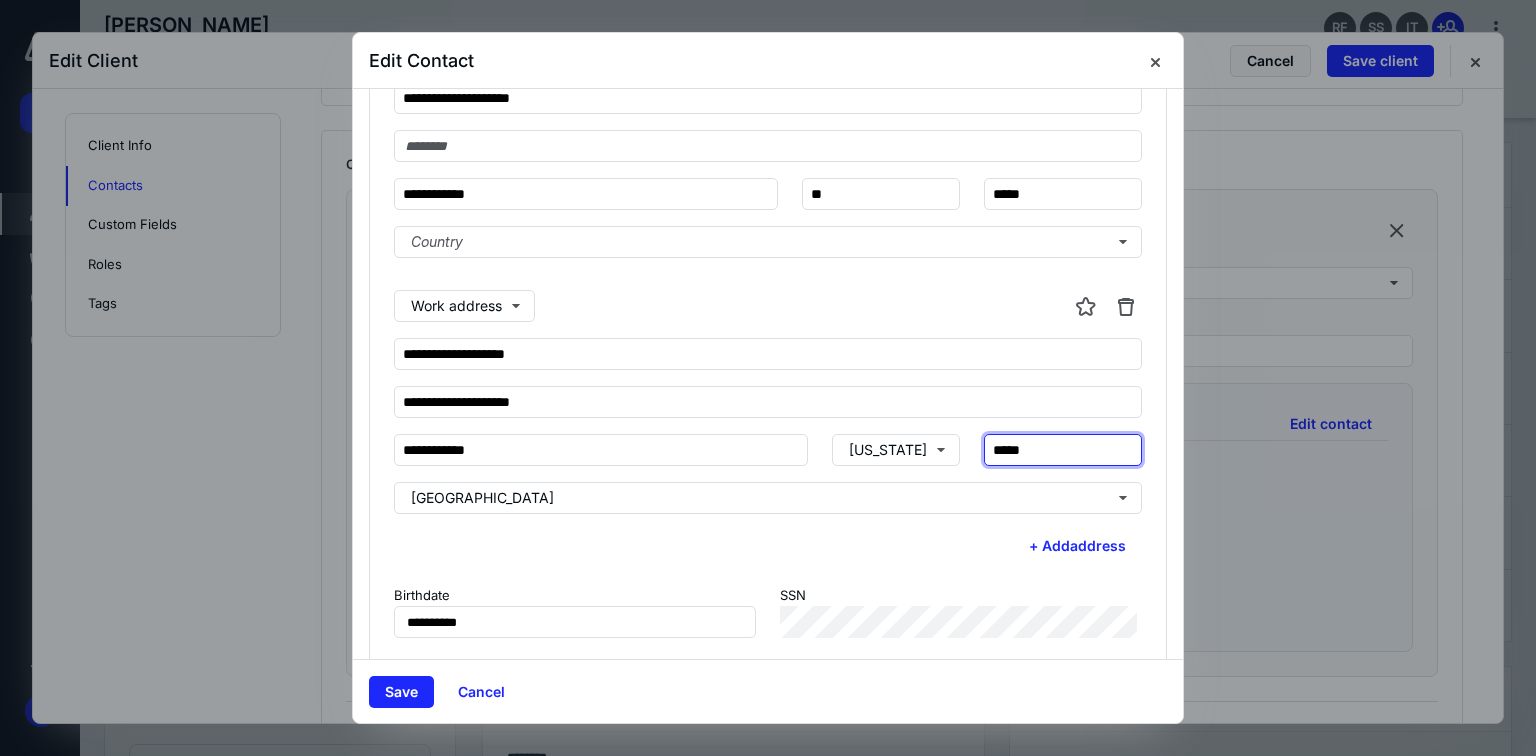 scroll, scrollTop: 527, scrollLeft: 0, axis: vertical 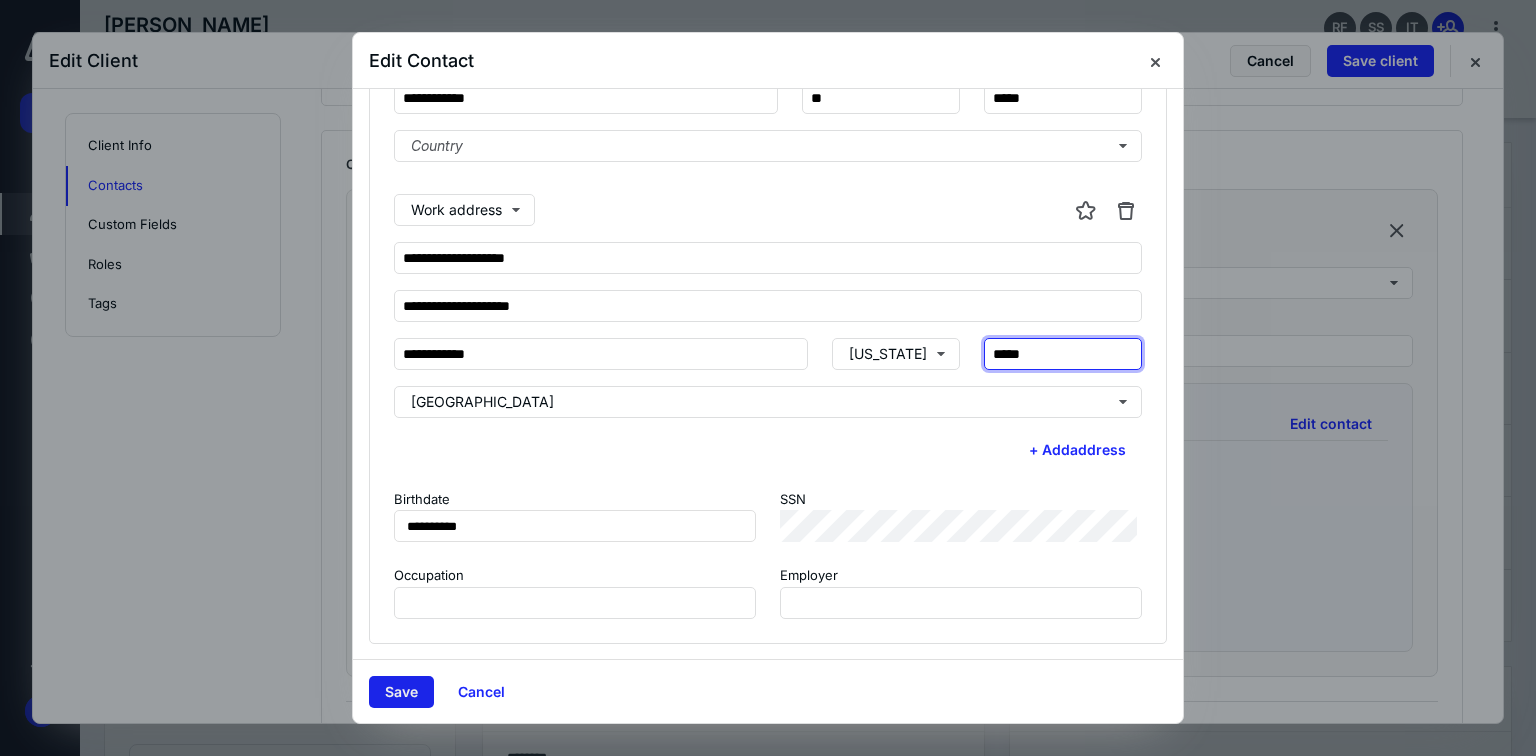 type on "*****" 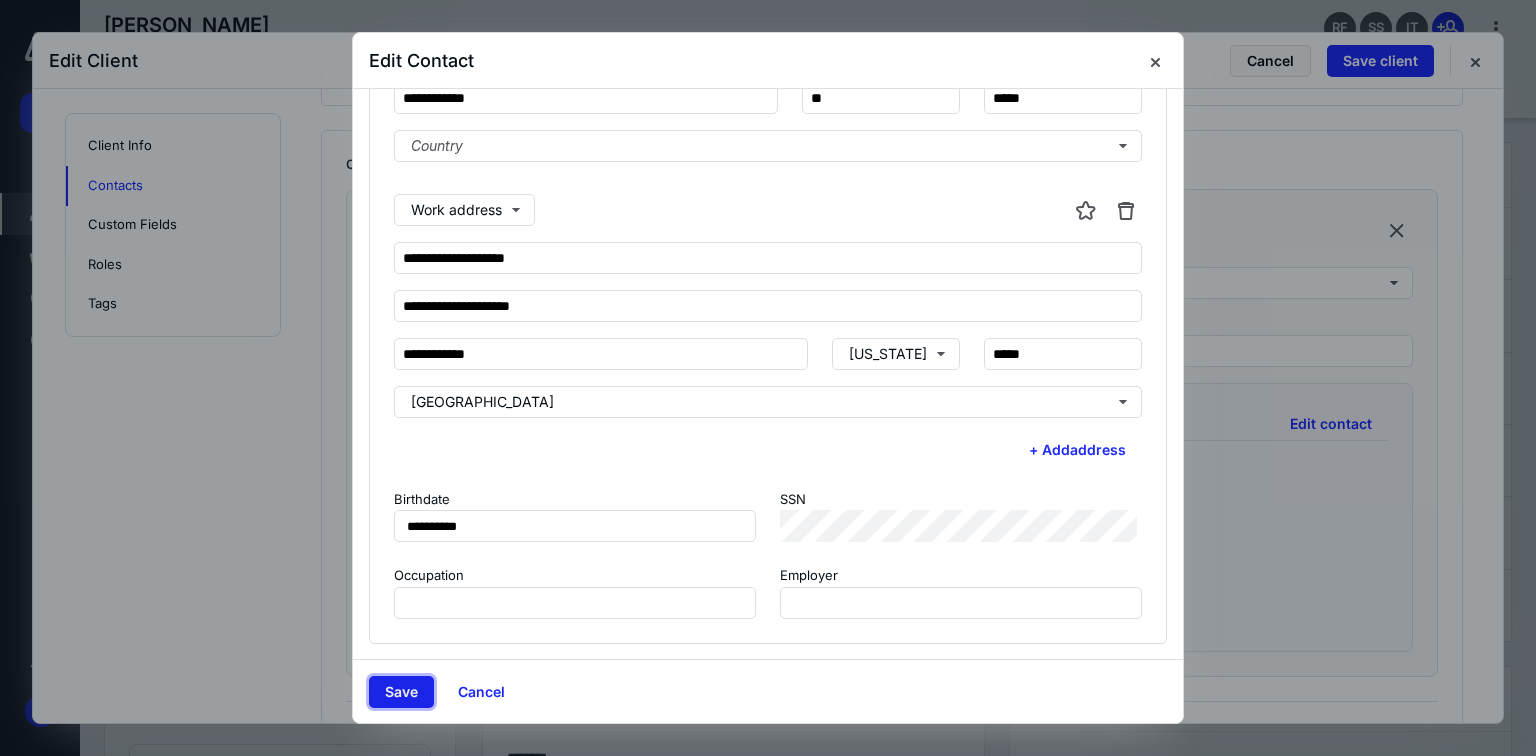 click on "Save" at bounding box center (401, 692) 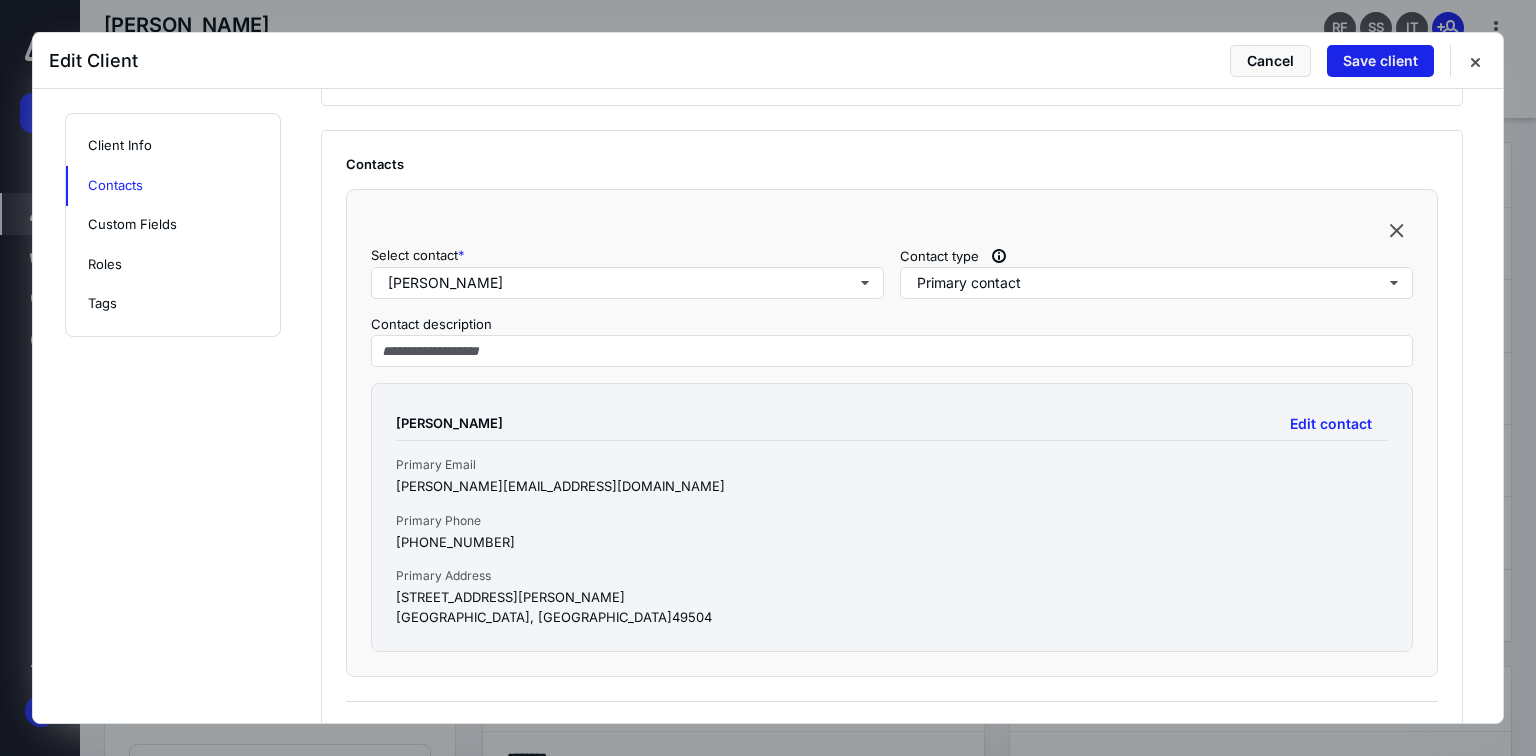 click on "Save client" at bounding box center [1380, 61] 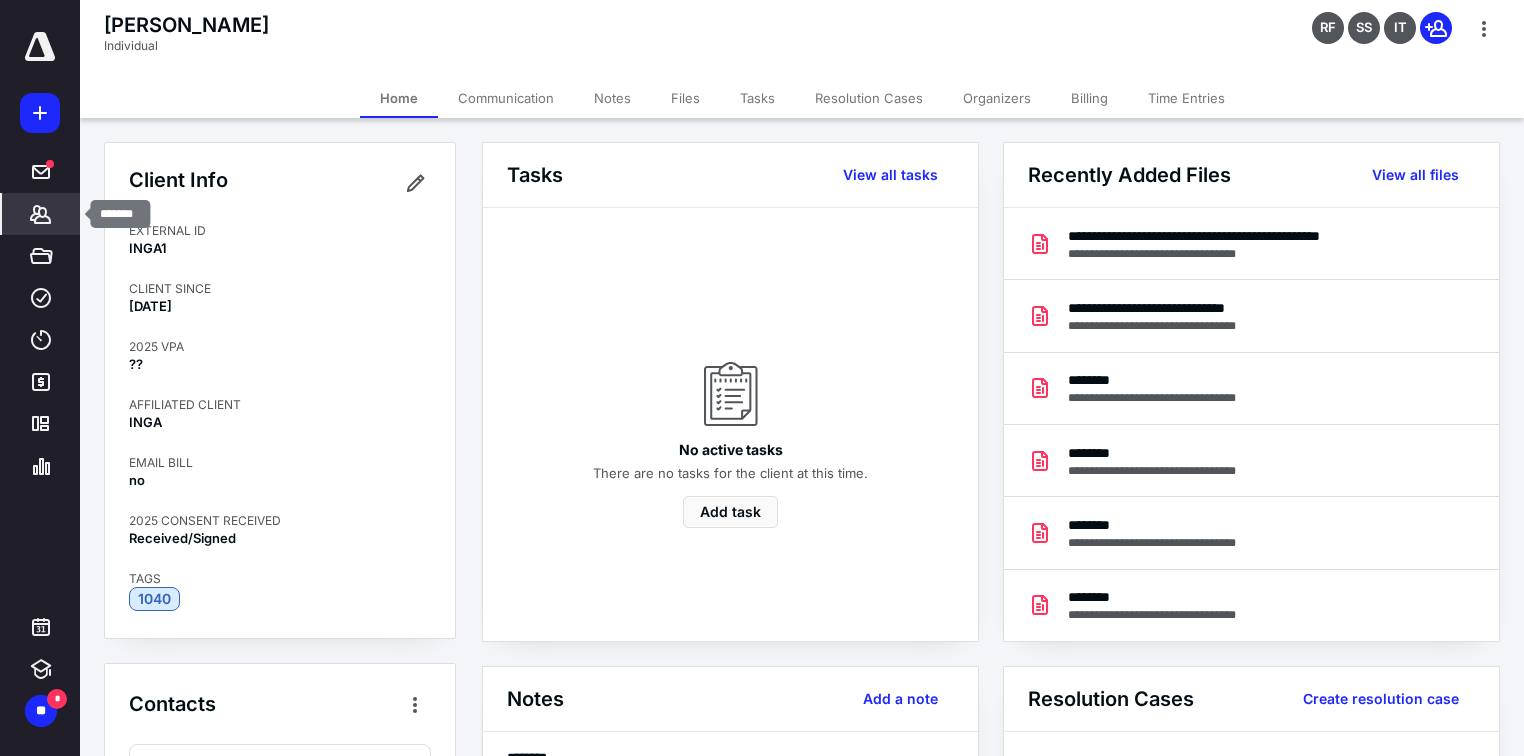 click 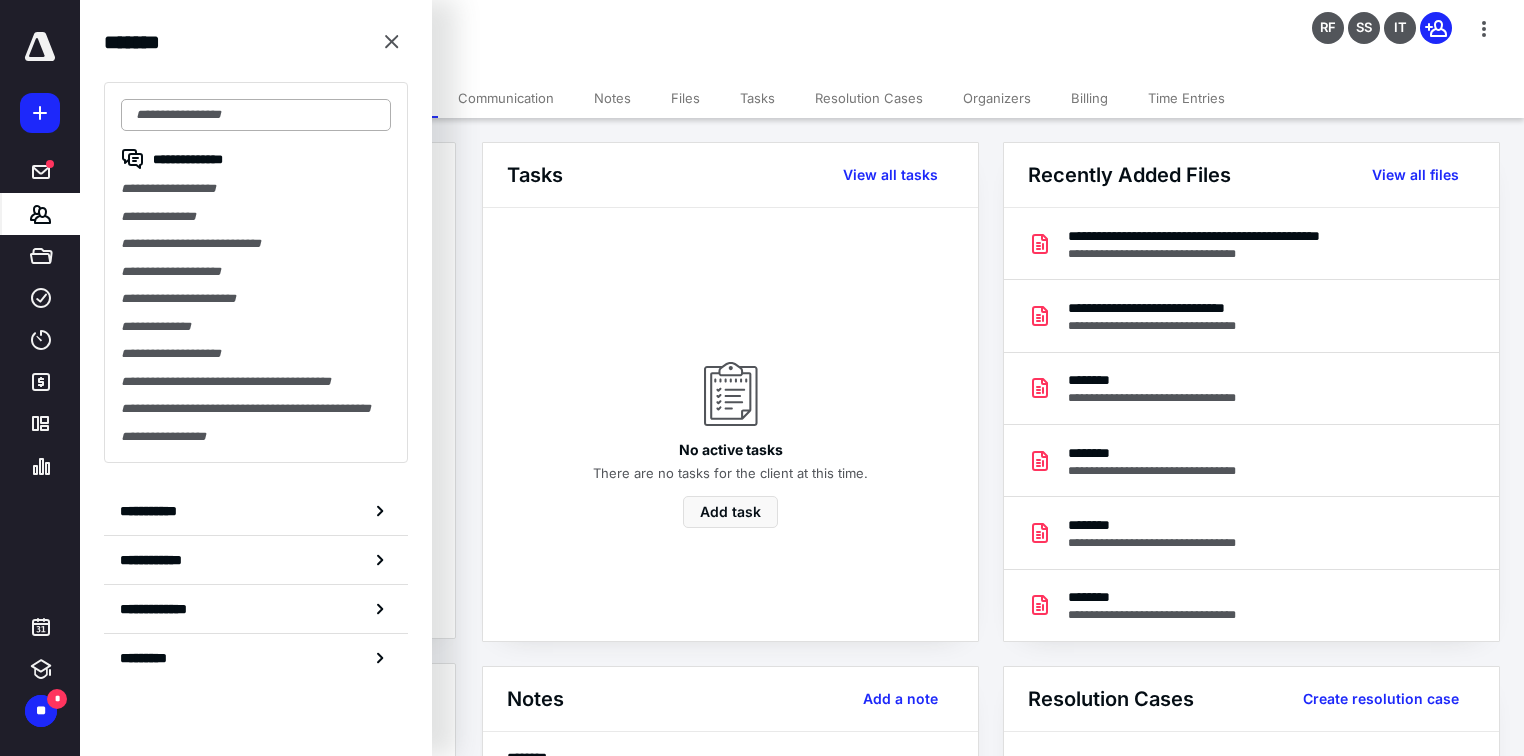 click at bounding box center [256, 115] 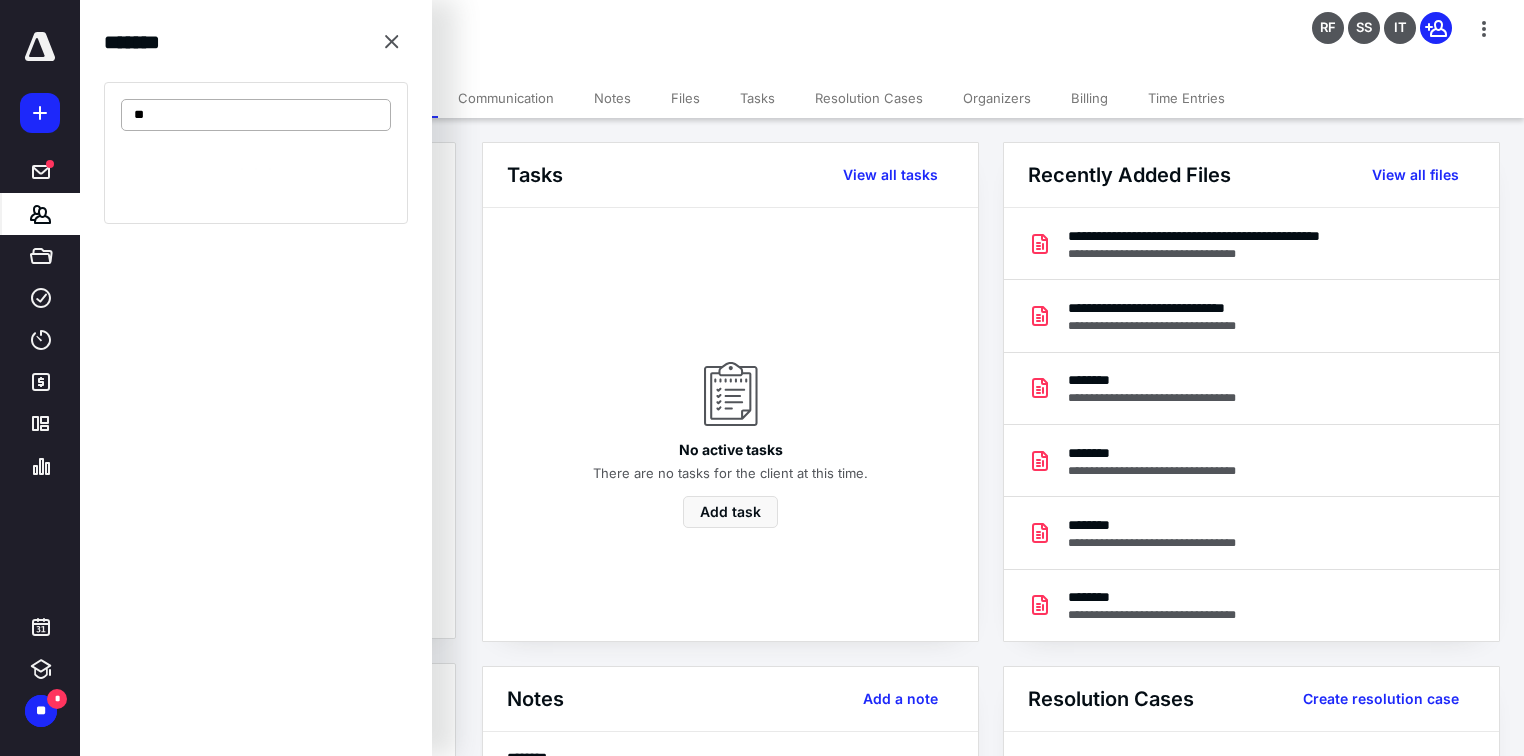 type on "*" 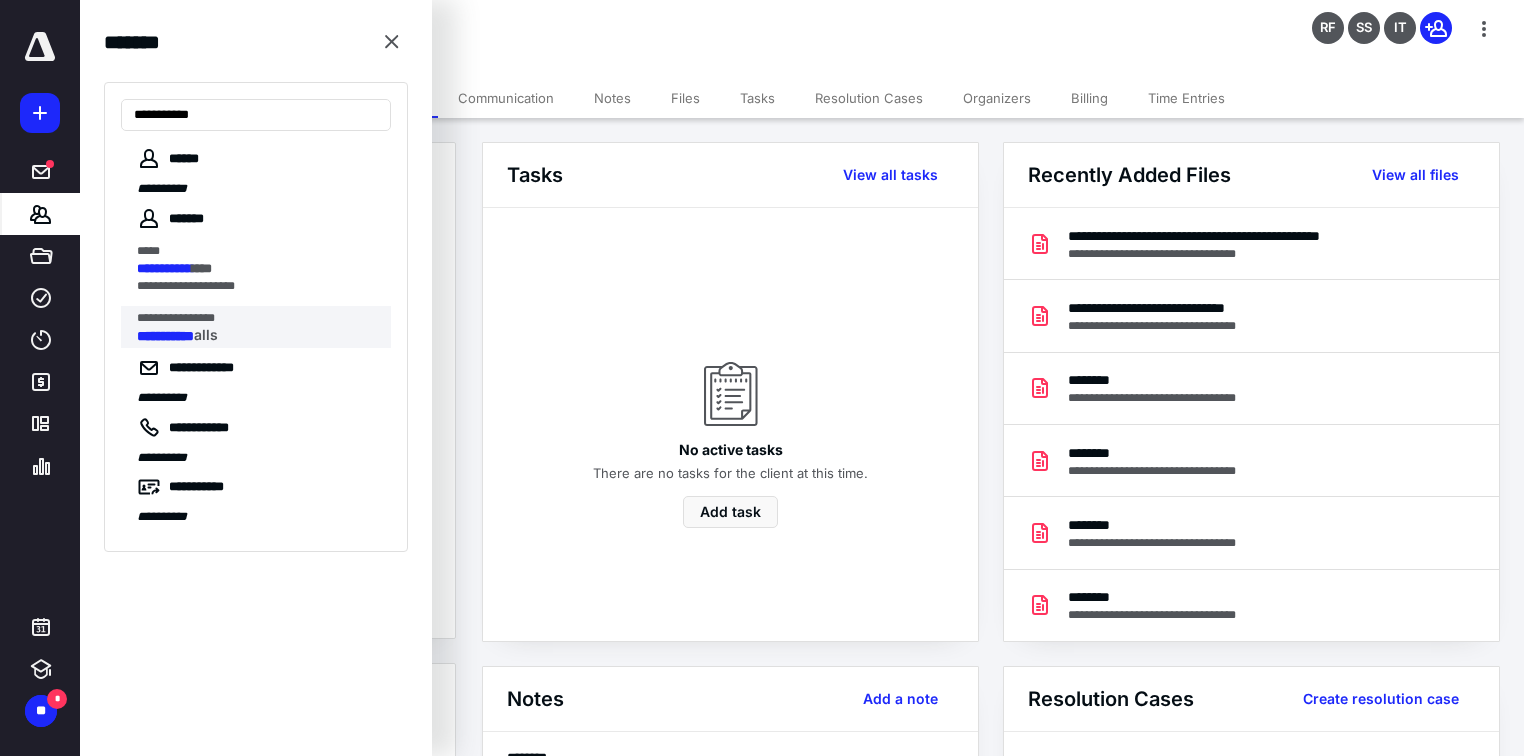 type on "**********" 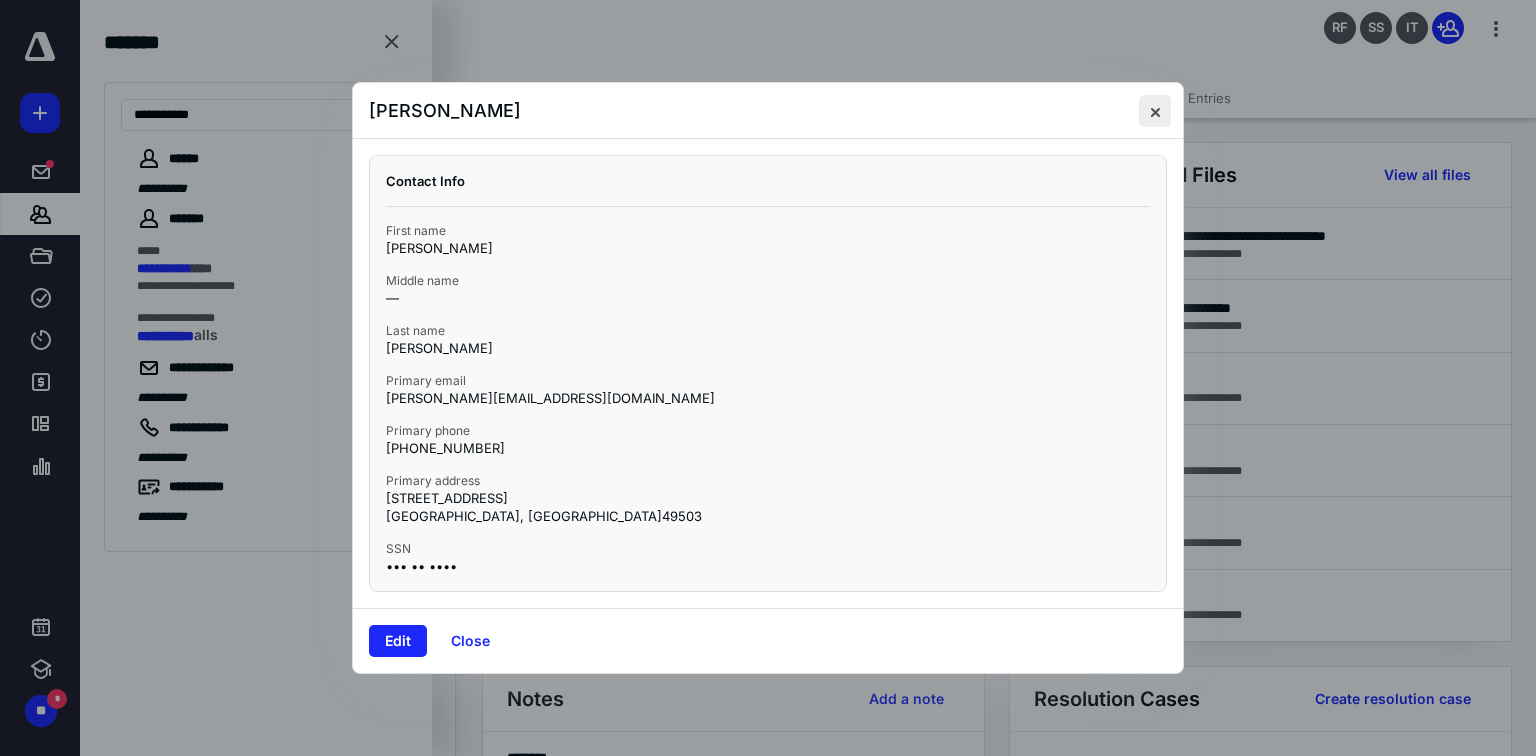 click at bounding box center [1155, 111] 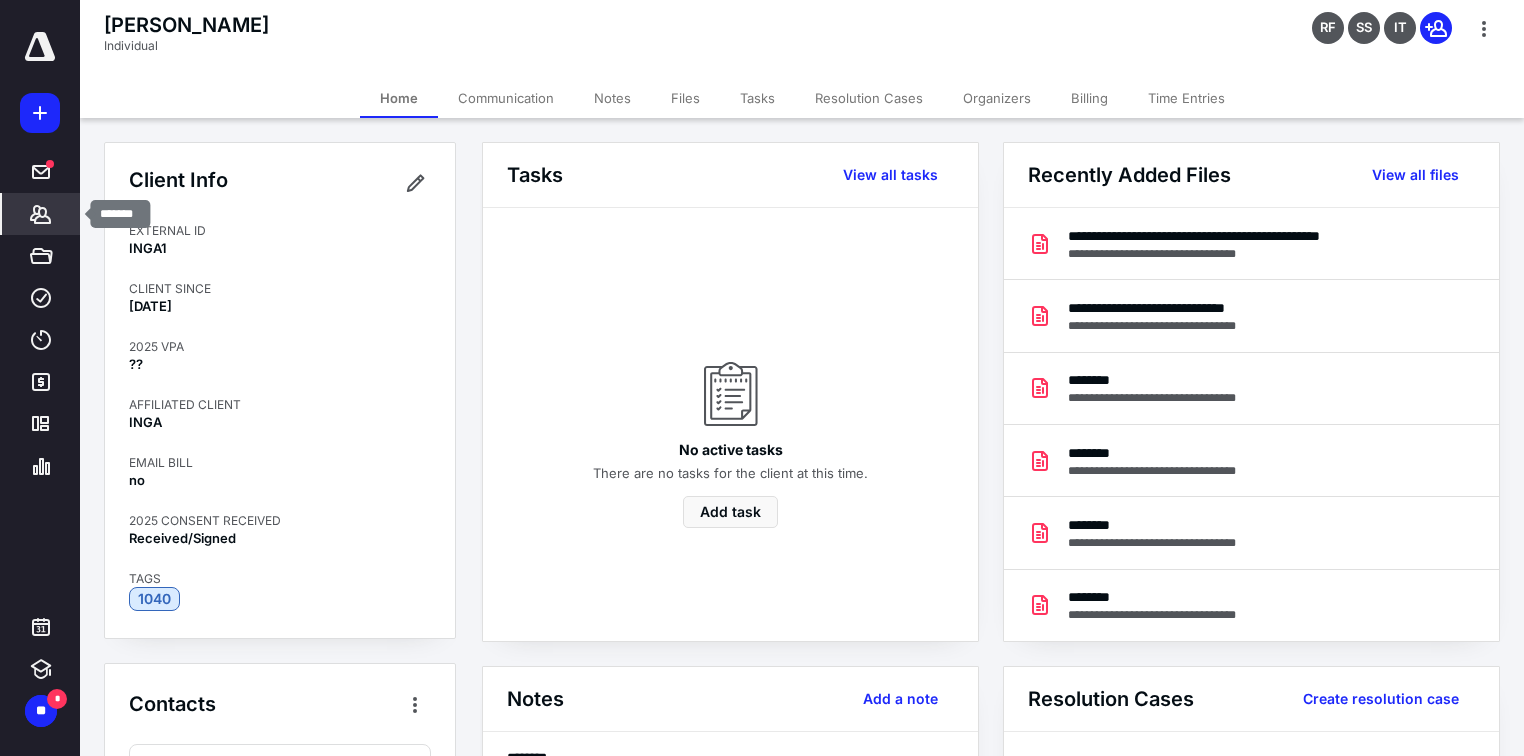 click 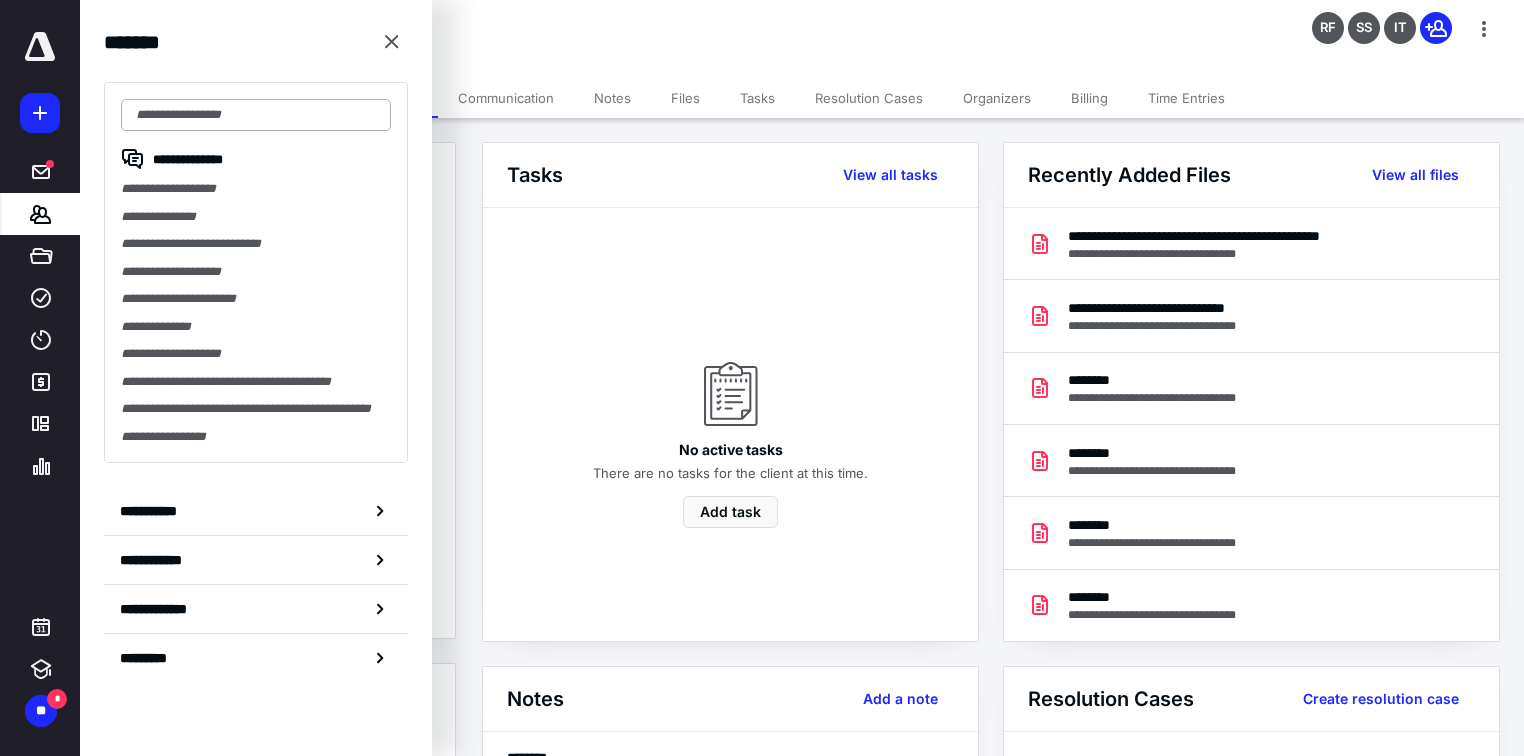 click at bounding box center [256, 115] 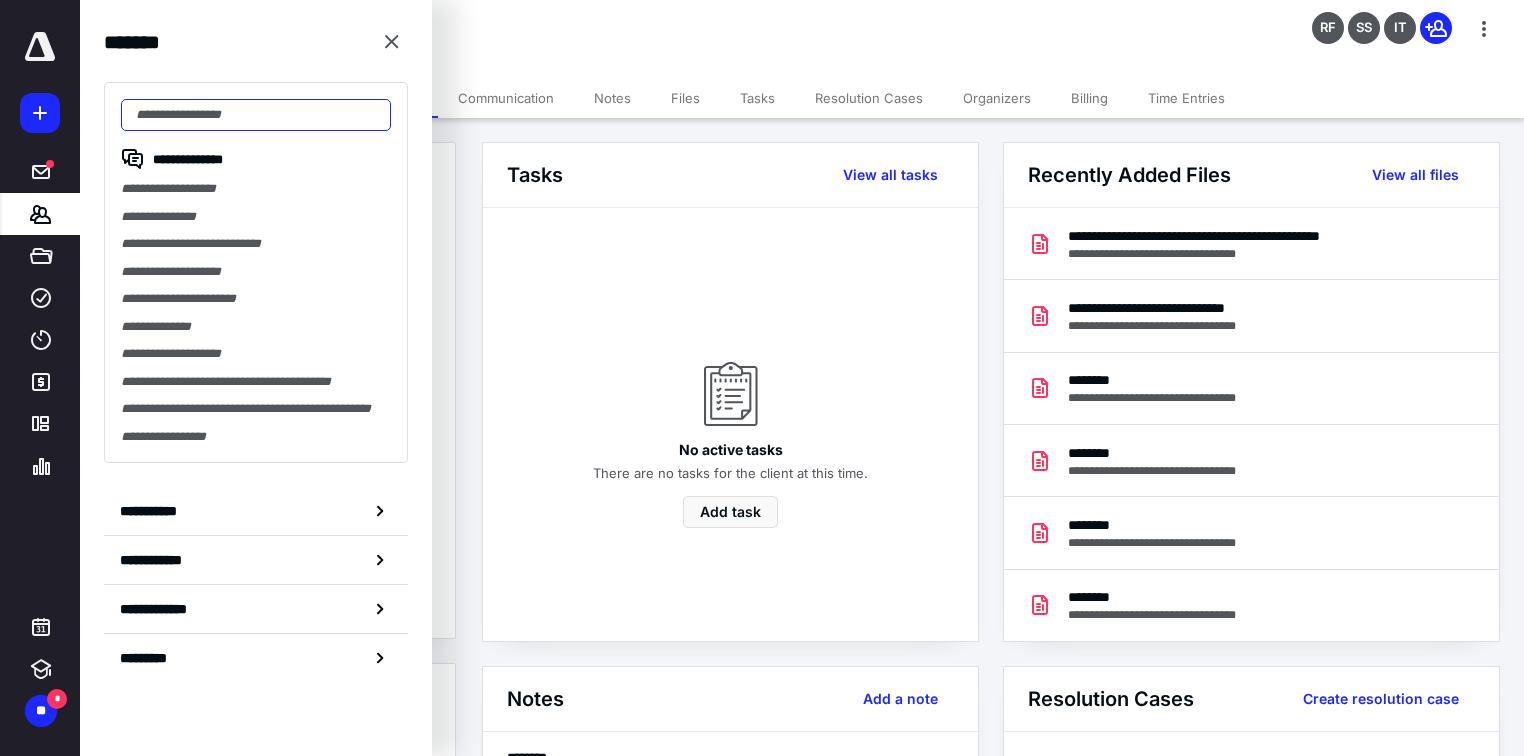 click at bounding box center [256, 115] 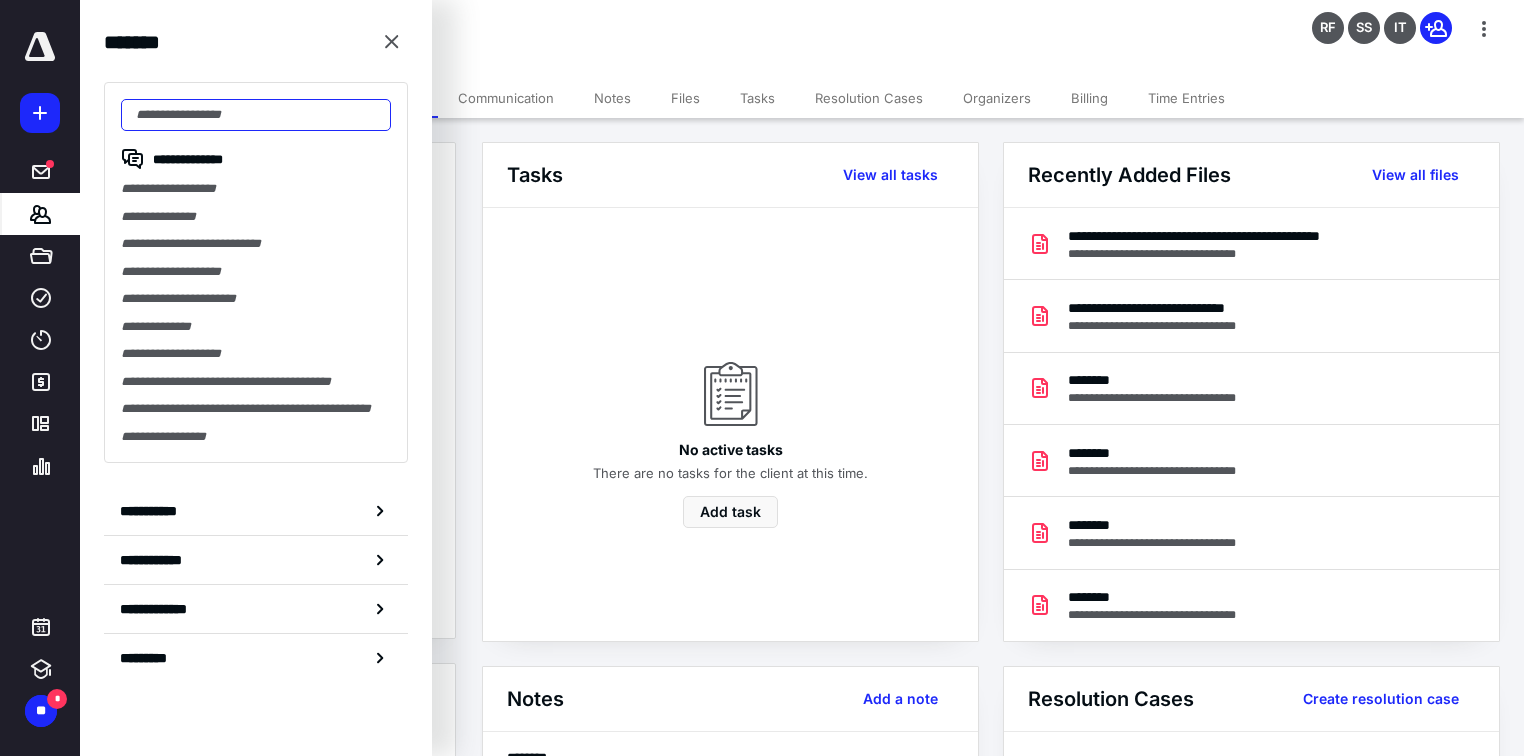 drag, startPoint x: 270, startPoint y: 115, endPoint x: 0, endPoint y: 124, distance: 270.14996 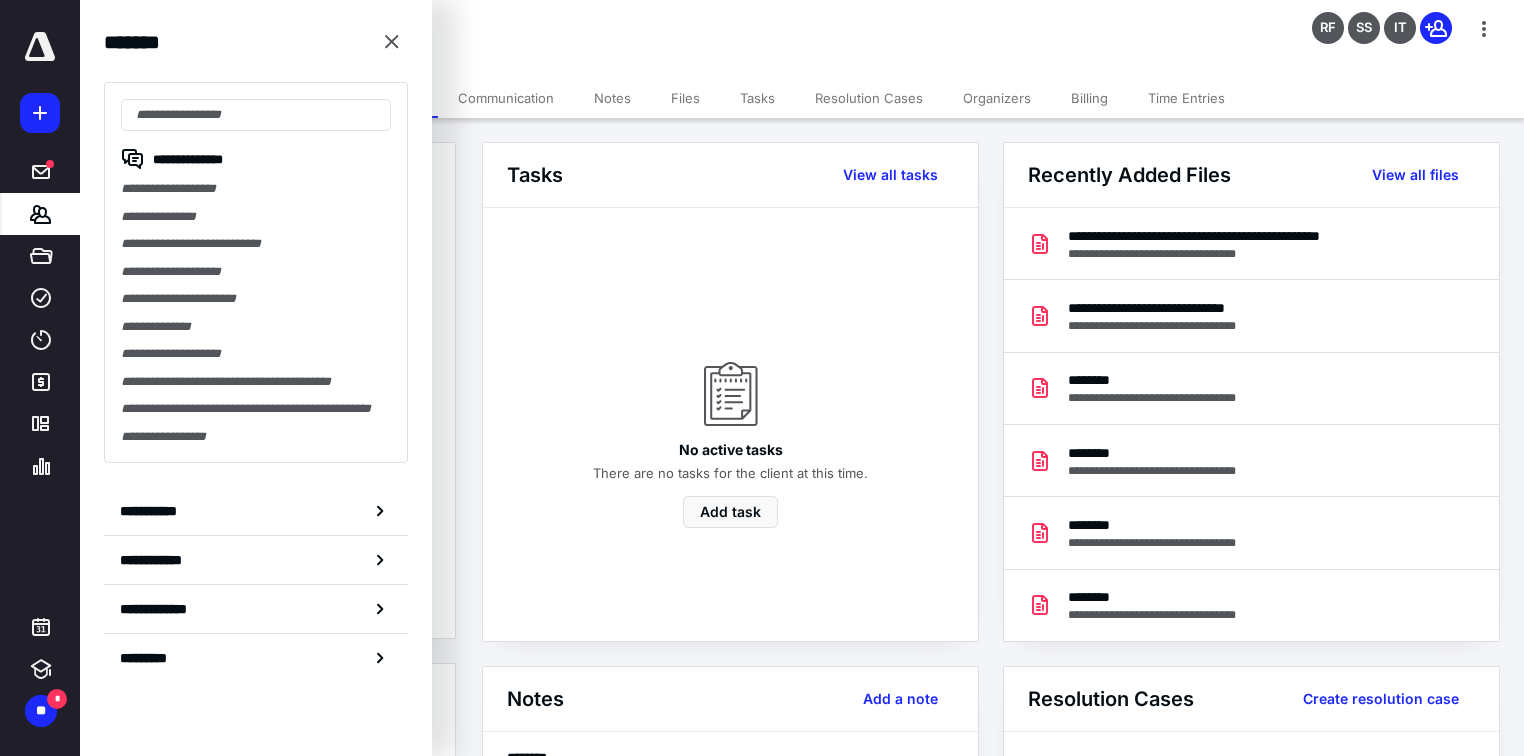 click on "**********" at bounding box center [762, 1650] 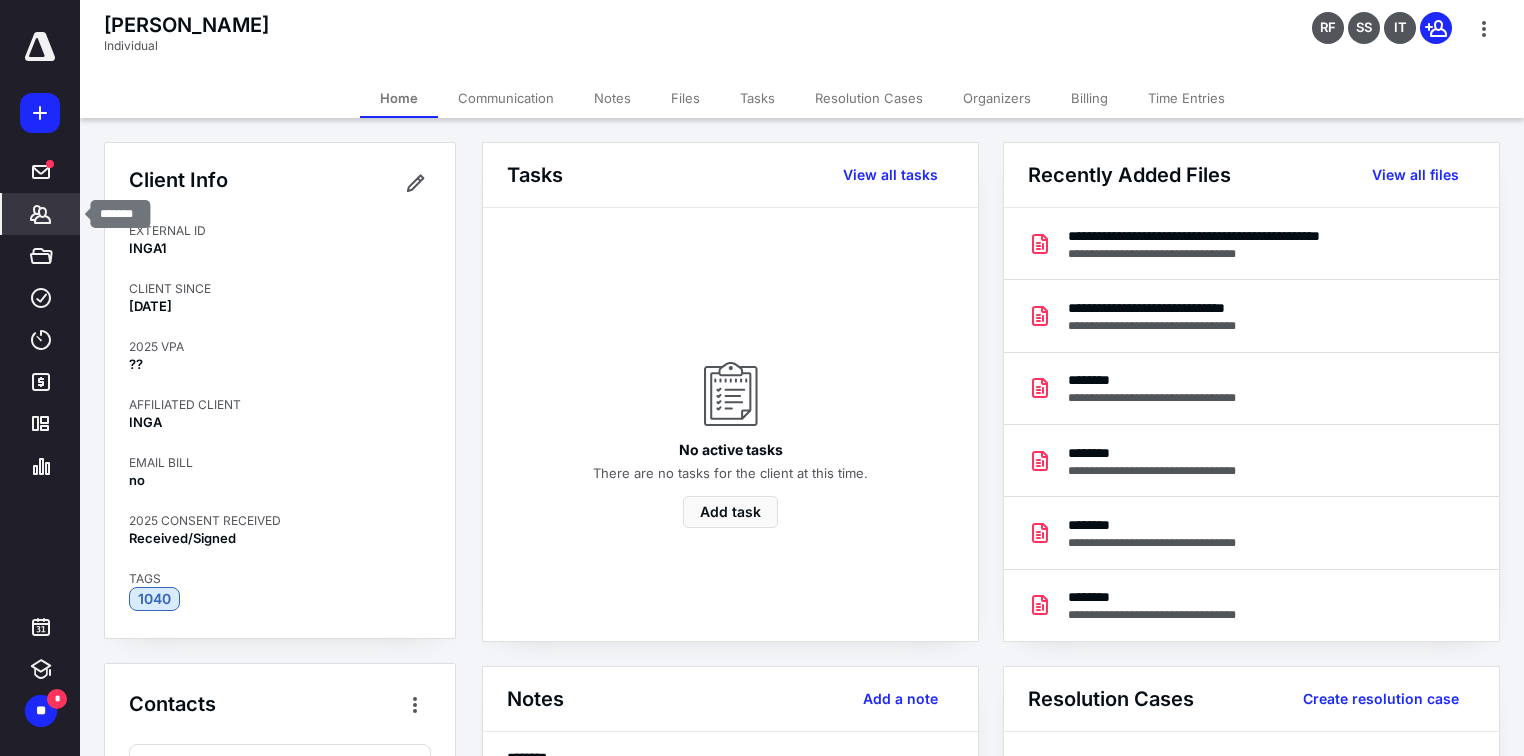 click on "*******" at bounding box center [41, 214] 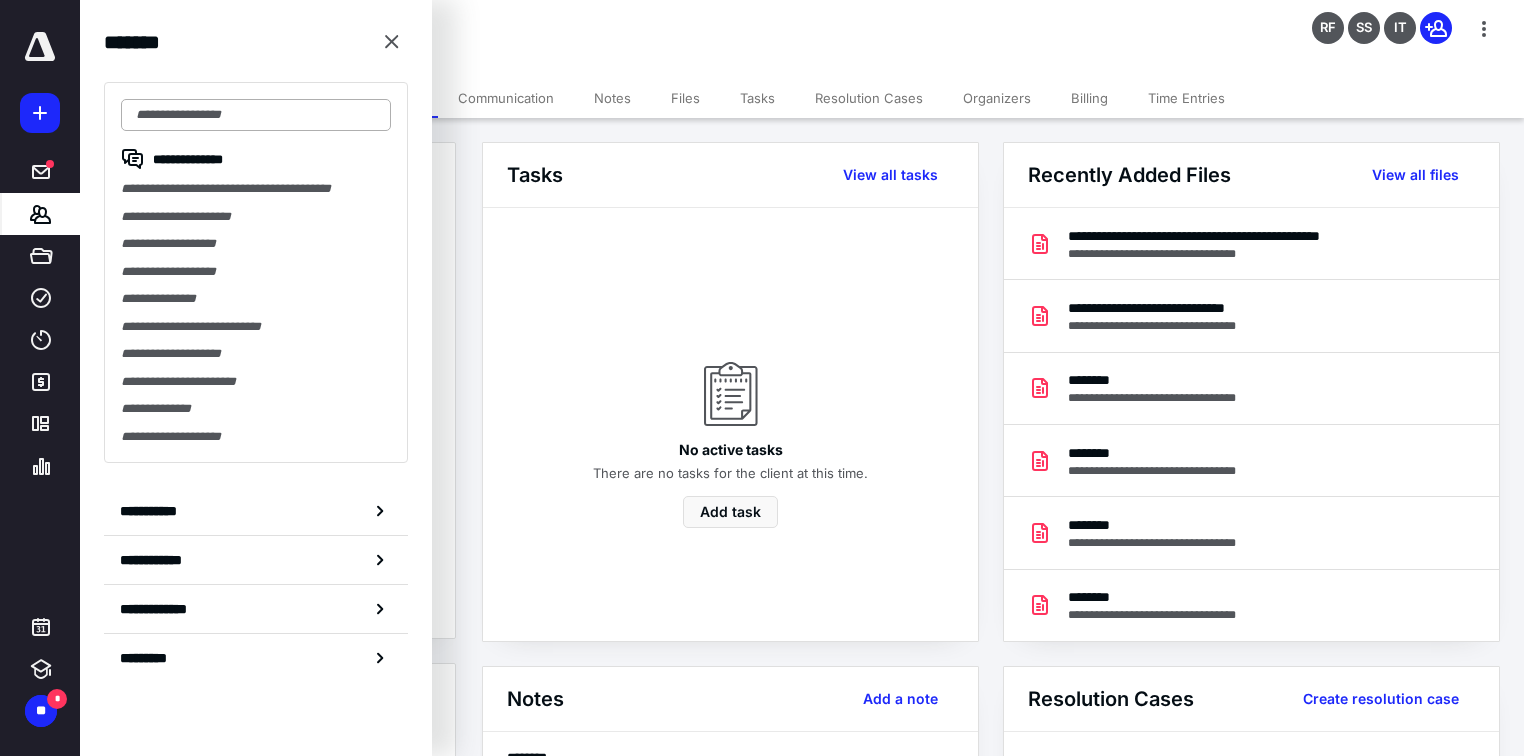 click at bounding box center (256, 115) 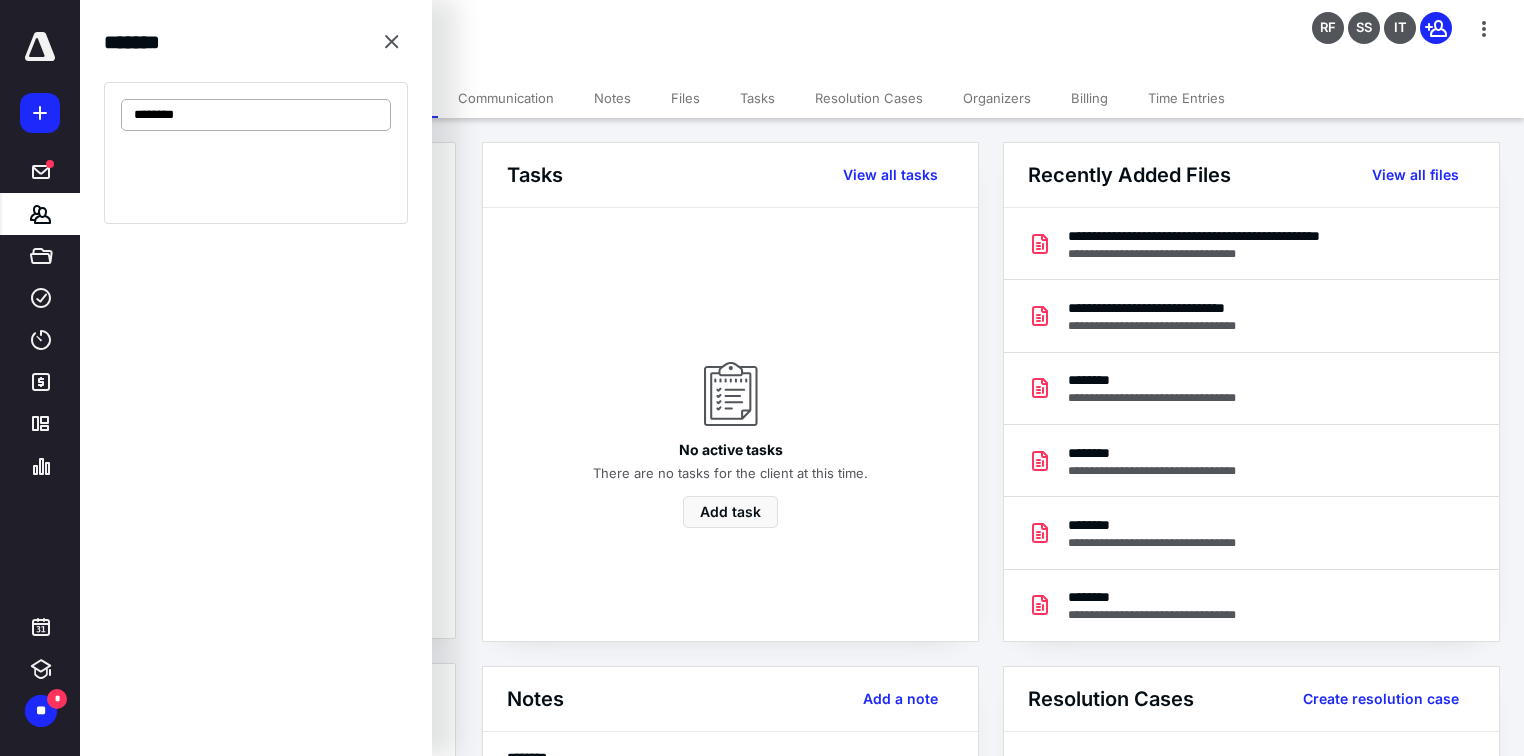 type on "********" 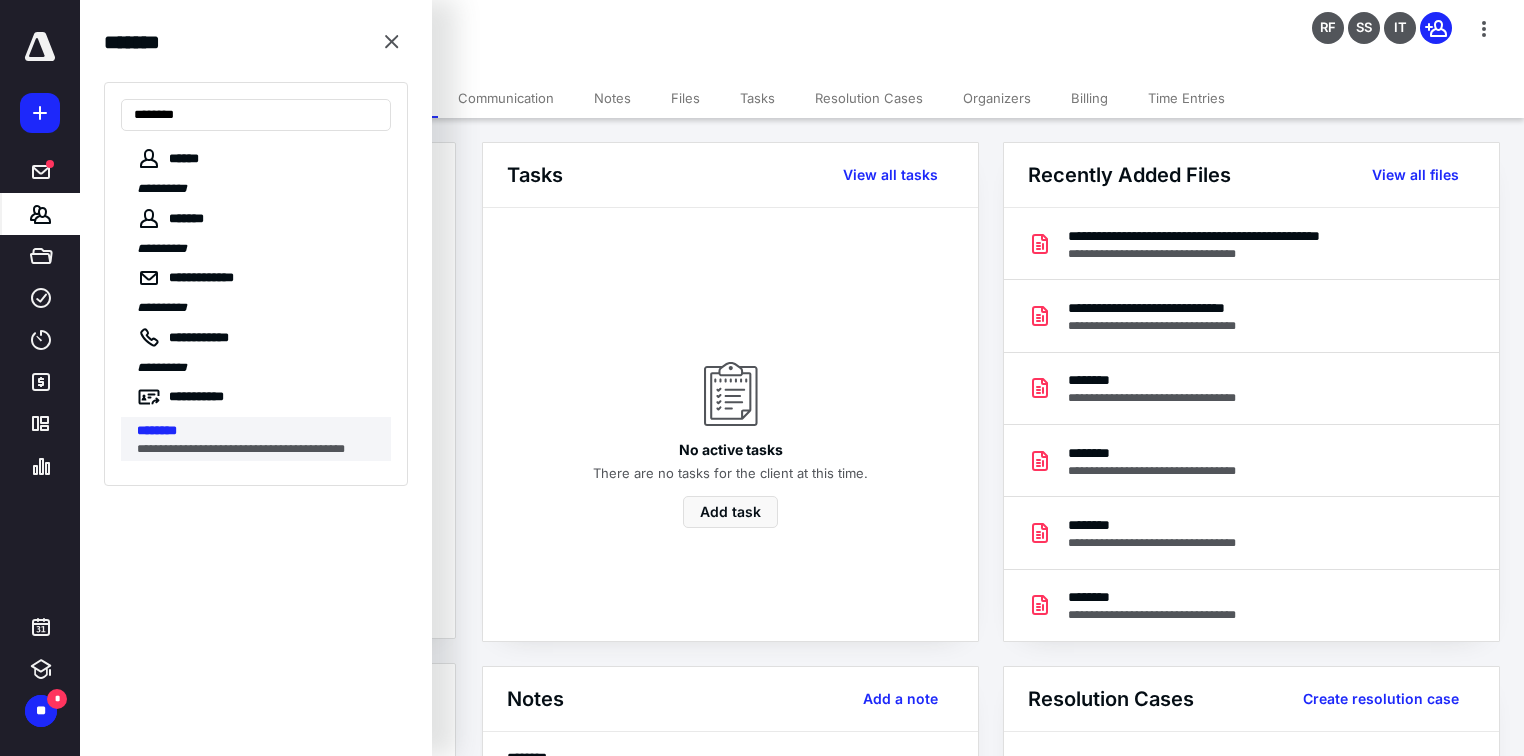 click on "********" at bounding box center (258, 431) 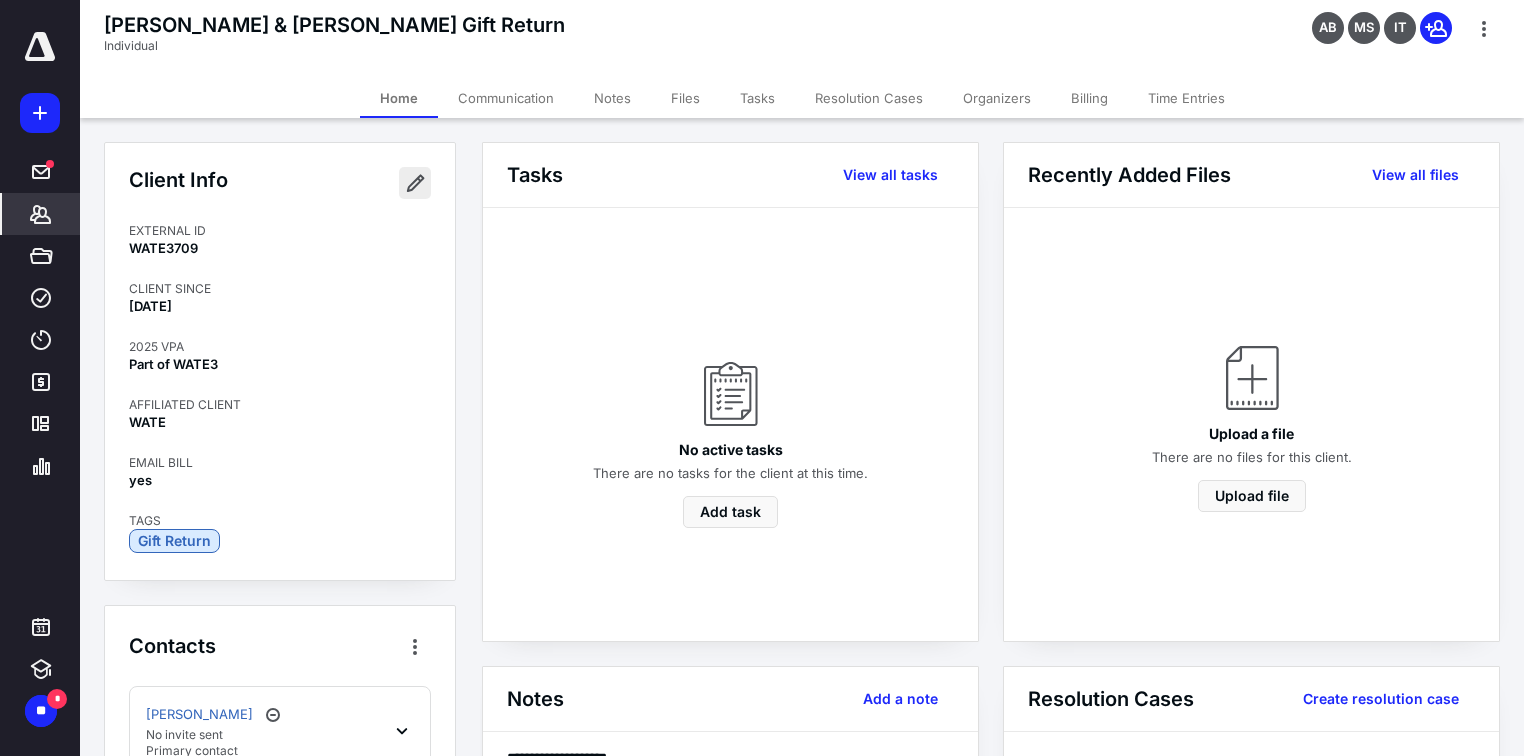 click at bounding box center (415, 183) 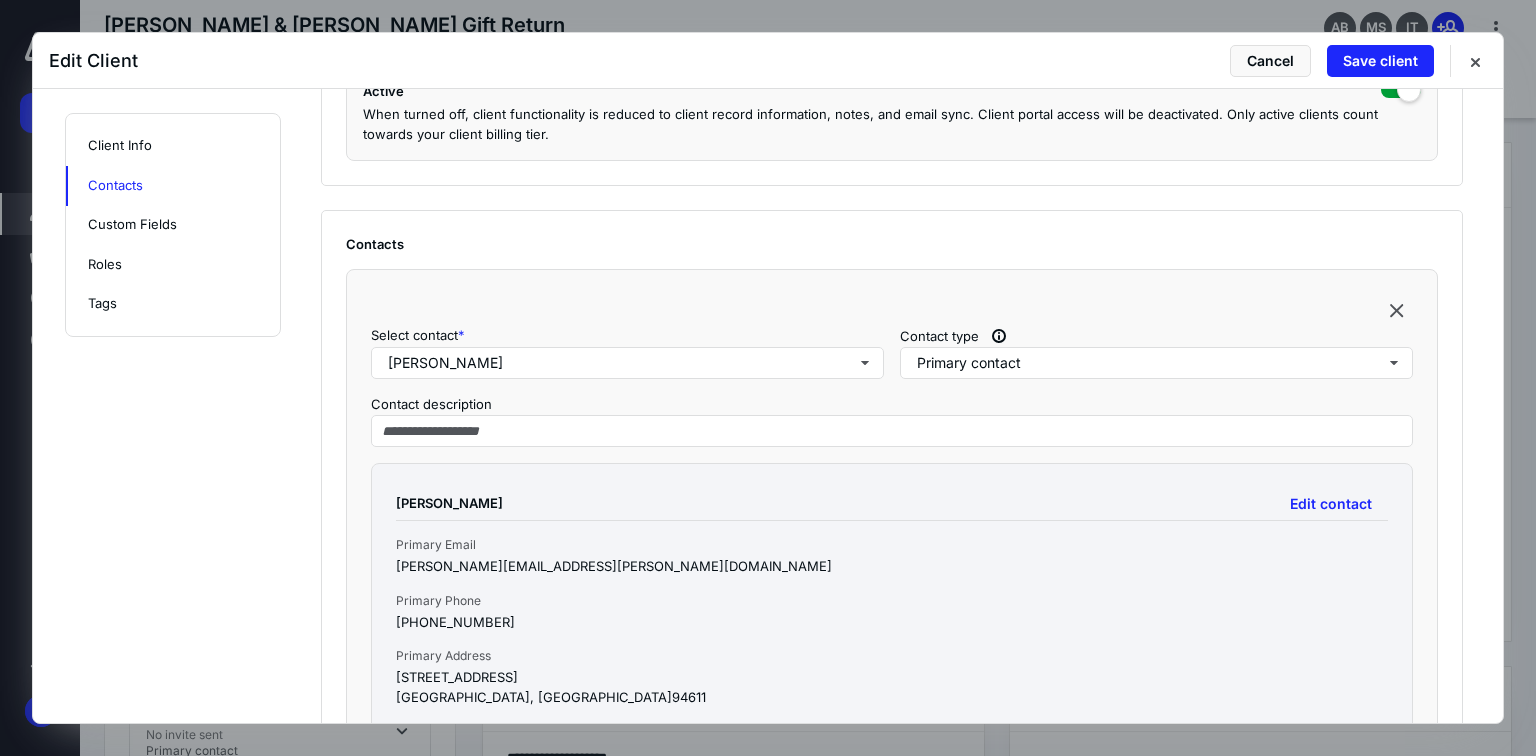 scroll, scrollTop: 640, scrollLeft: 0, axis: vertical 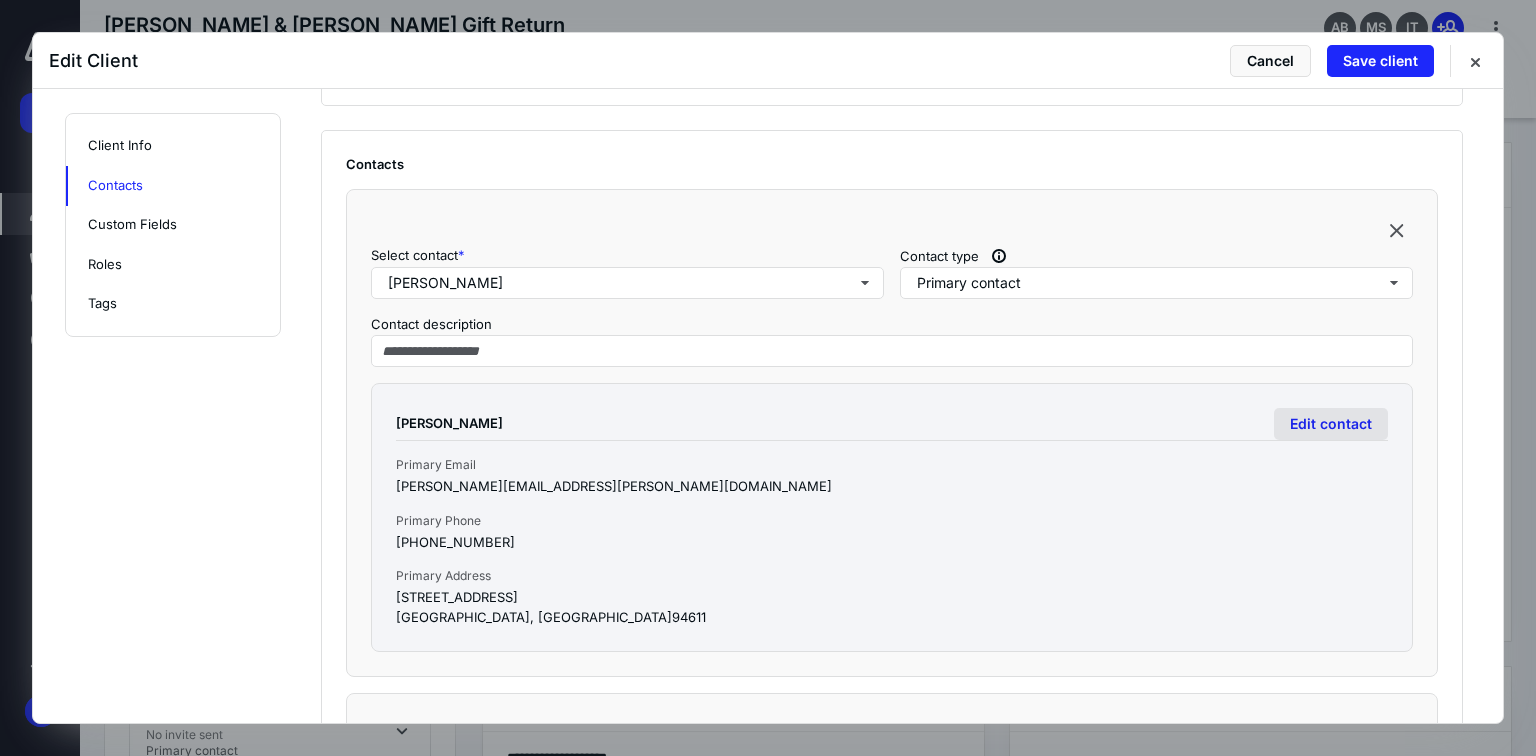 click on "Edit contact" at bounding box center [1331, 424] 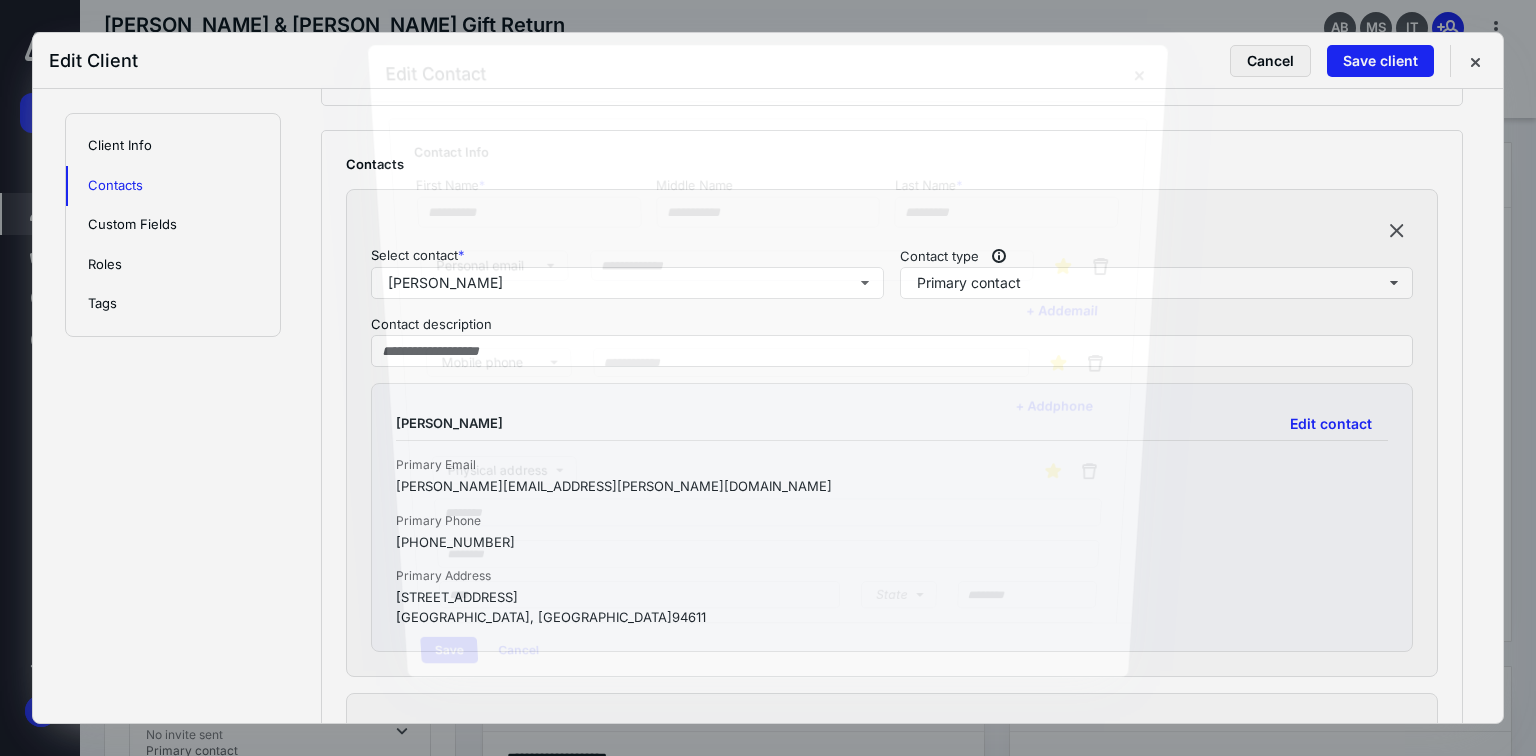 type on "**********" 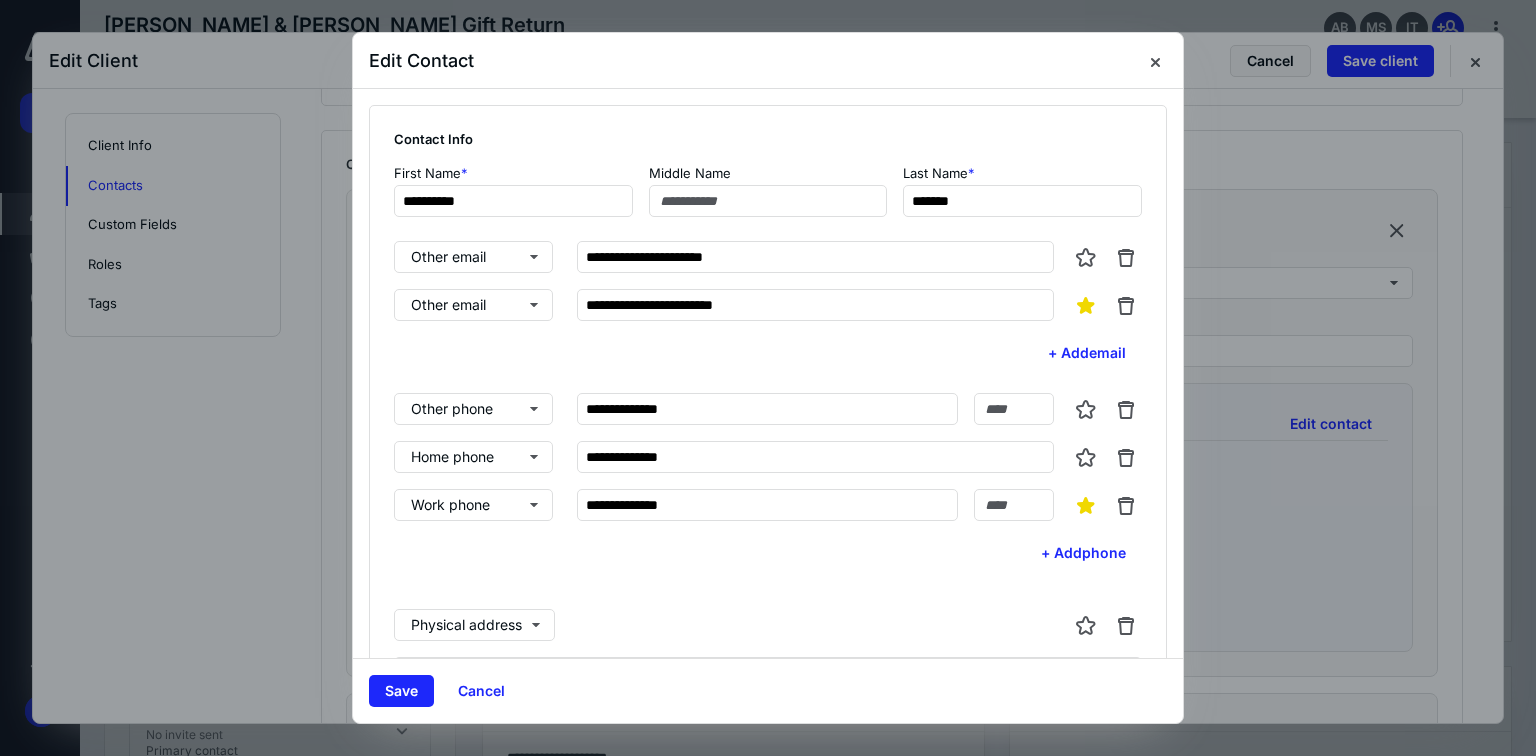 click on "**********" at bounding box center (768, 855) 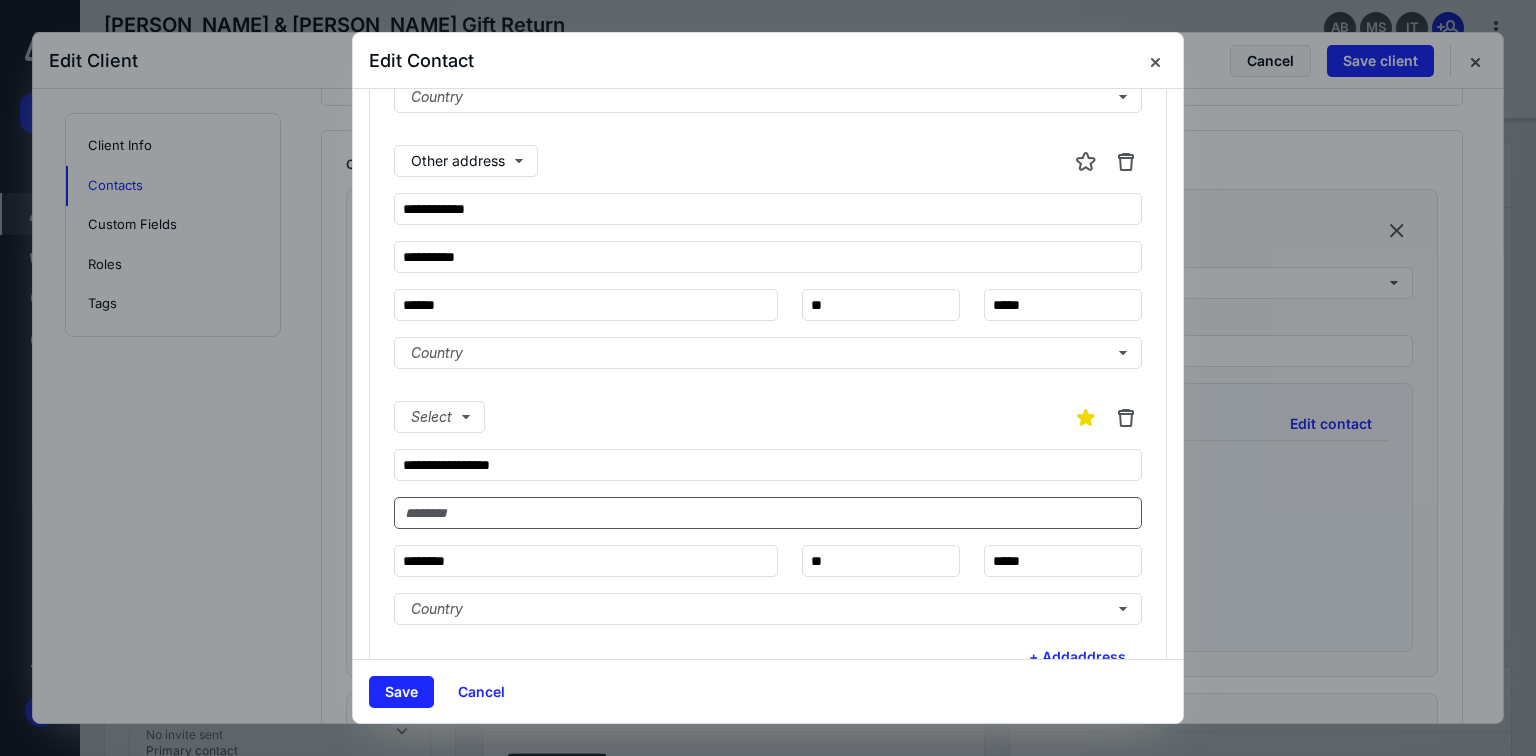 scroll, scrollTop: 800, scrollLeft: 0, axis: vertical 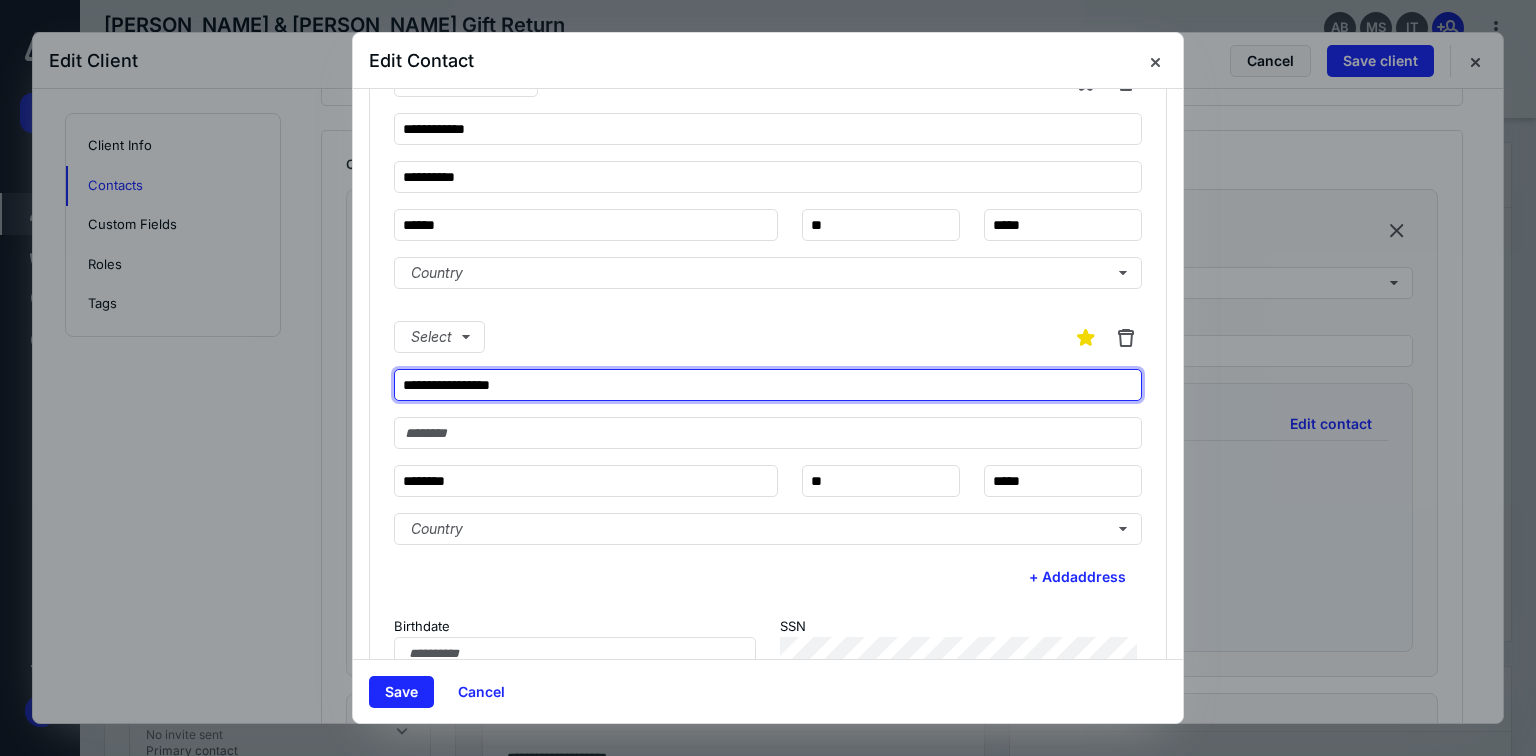 drag, startPoint x: 550, startPoint y: 386, endPoint x: 262, endPoint y: 377, distance: 288.1406 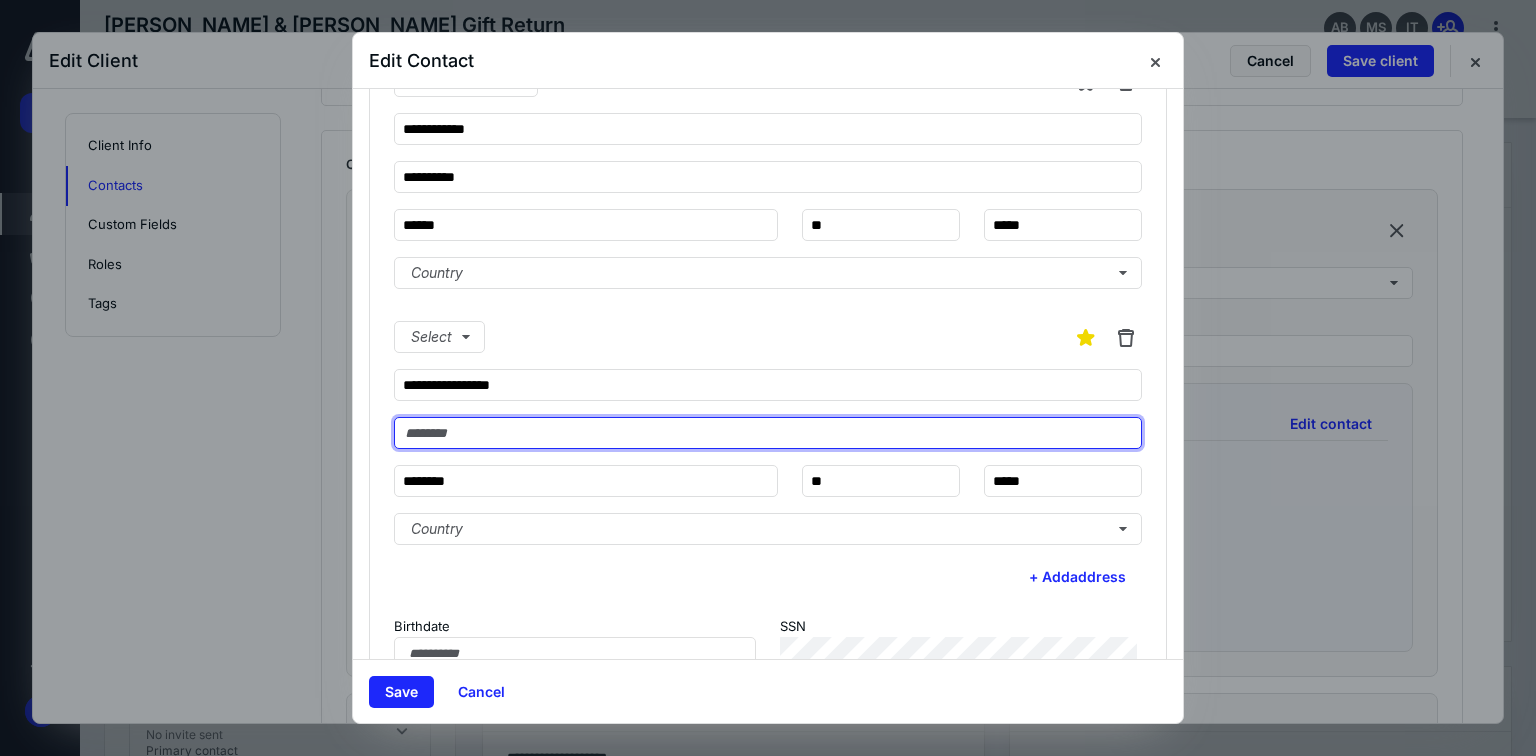 click at bounding box center [768, 433] 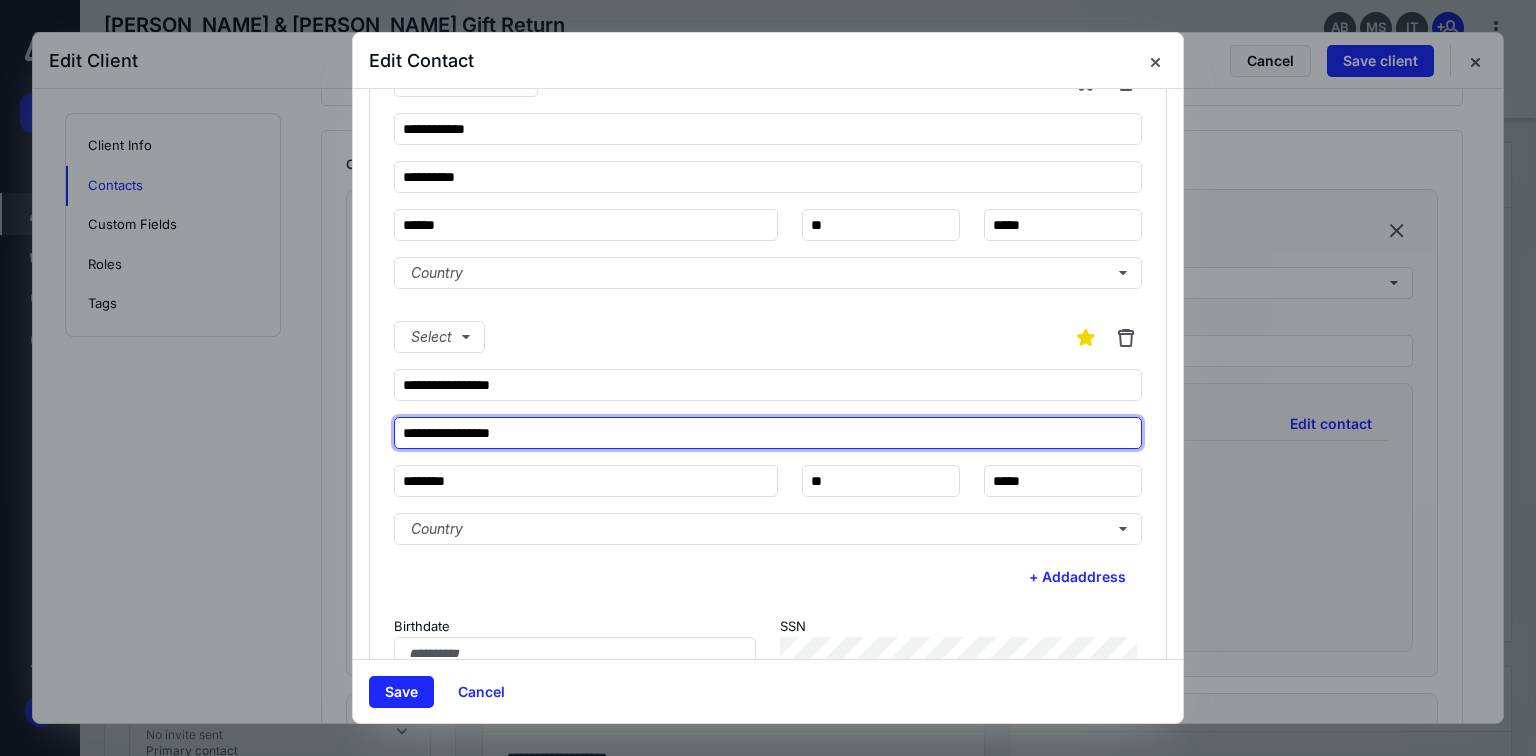 type on "**********" 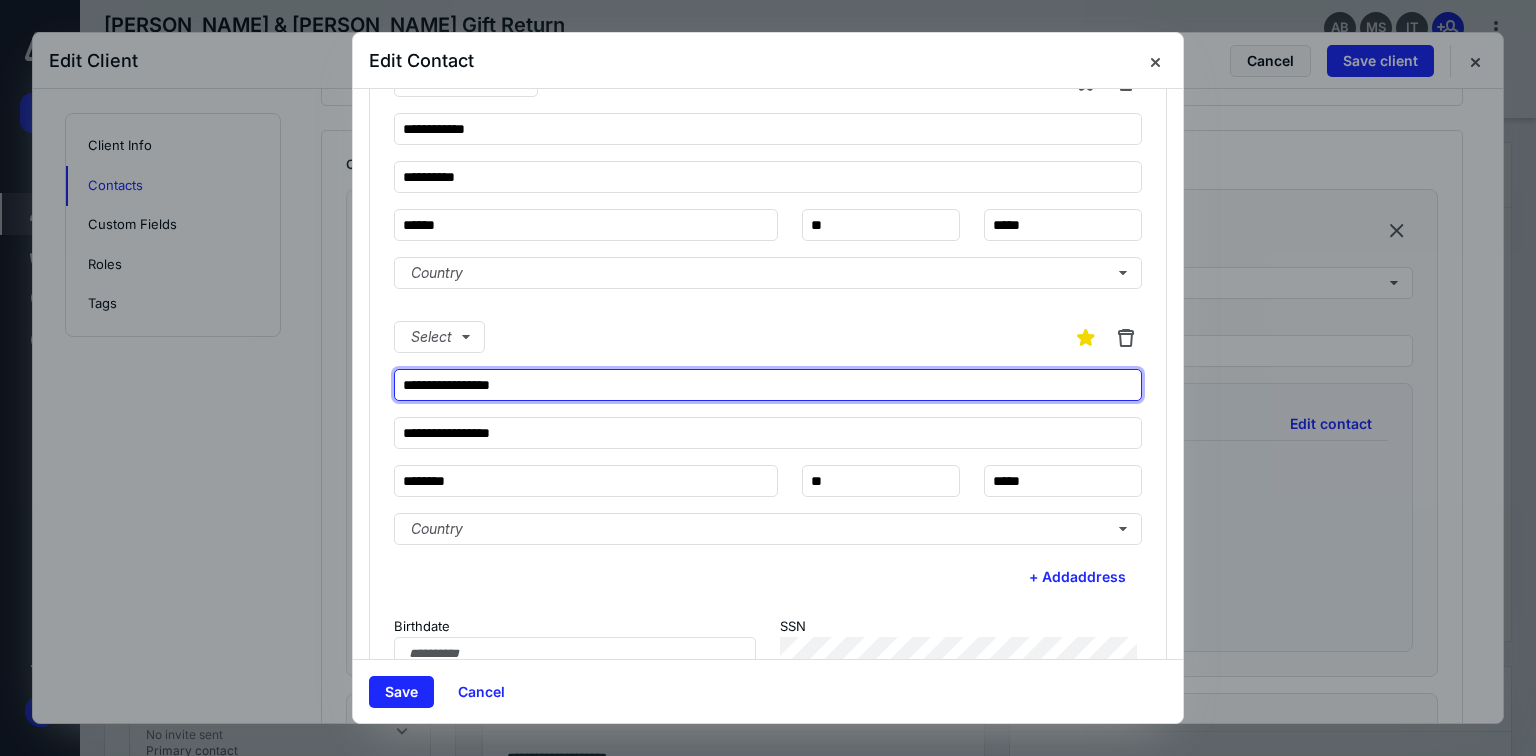 drag, startPoint x: 552, startPoint y: 383, endPoint x: 200, endPoint y: 382, distance: 352.00143 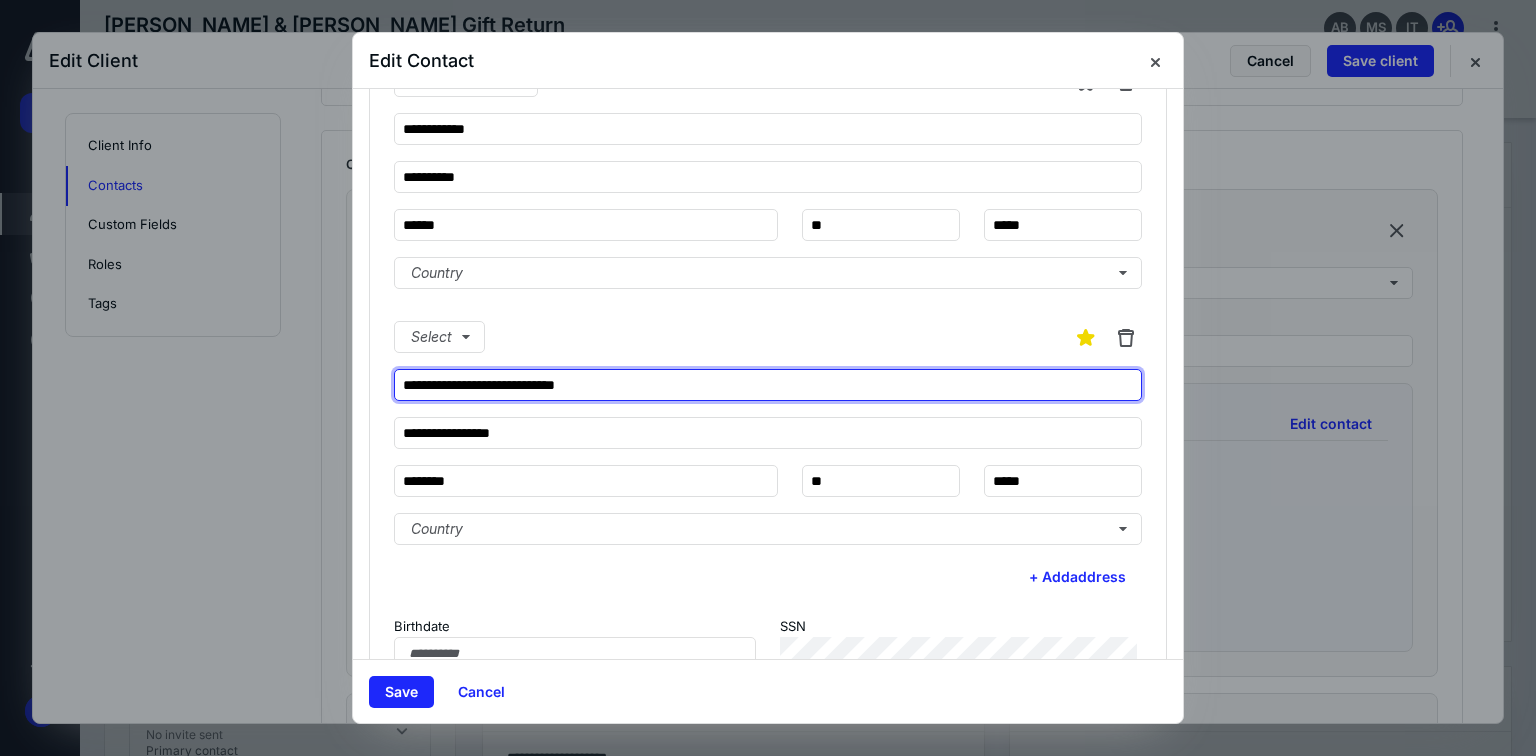 type on "**********" 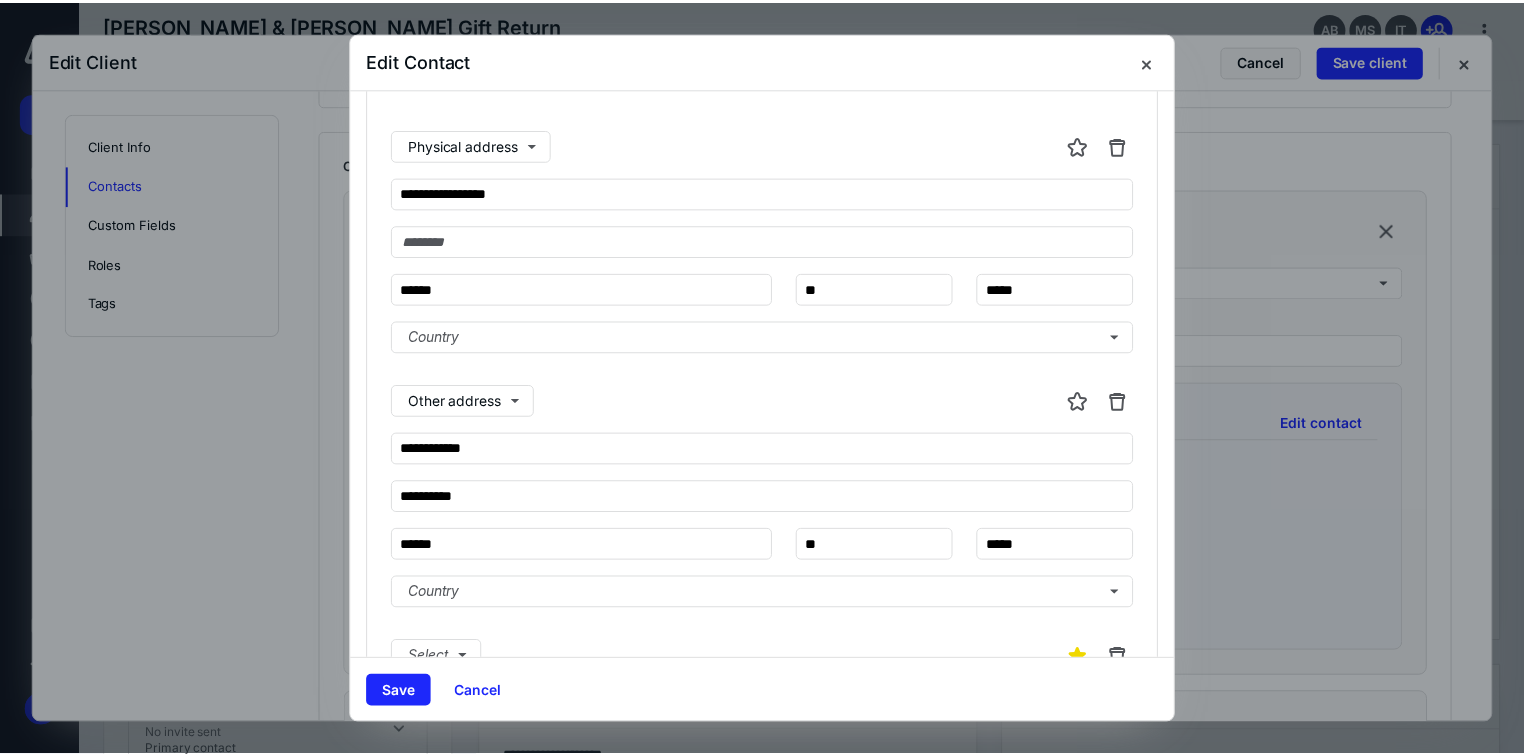 scroll, scrollTop: 720, scrollLeft: 0, axis: vertical 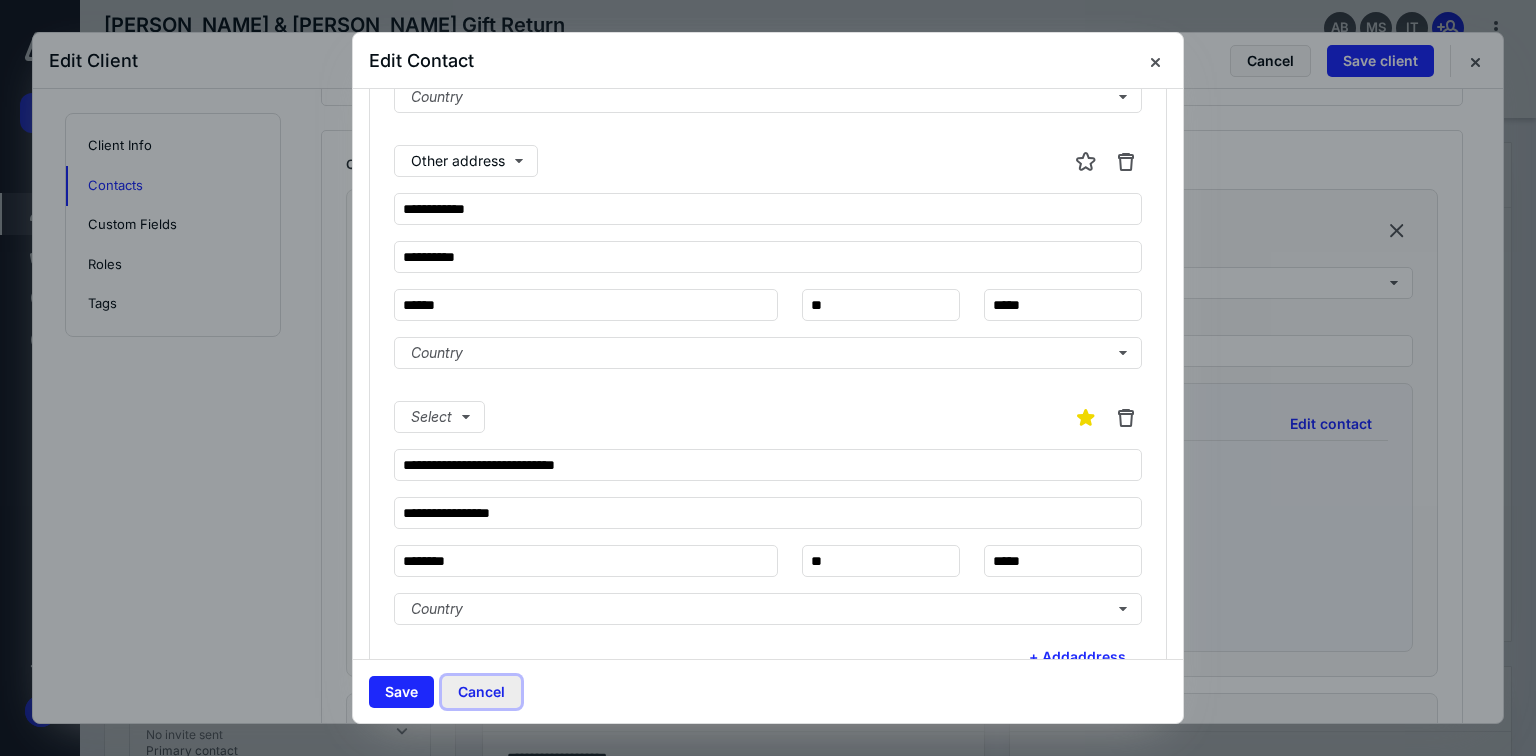 click on "Cancel" at bounding box center [481, 692] 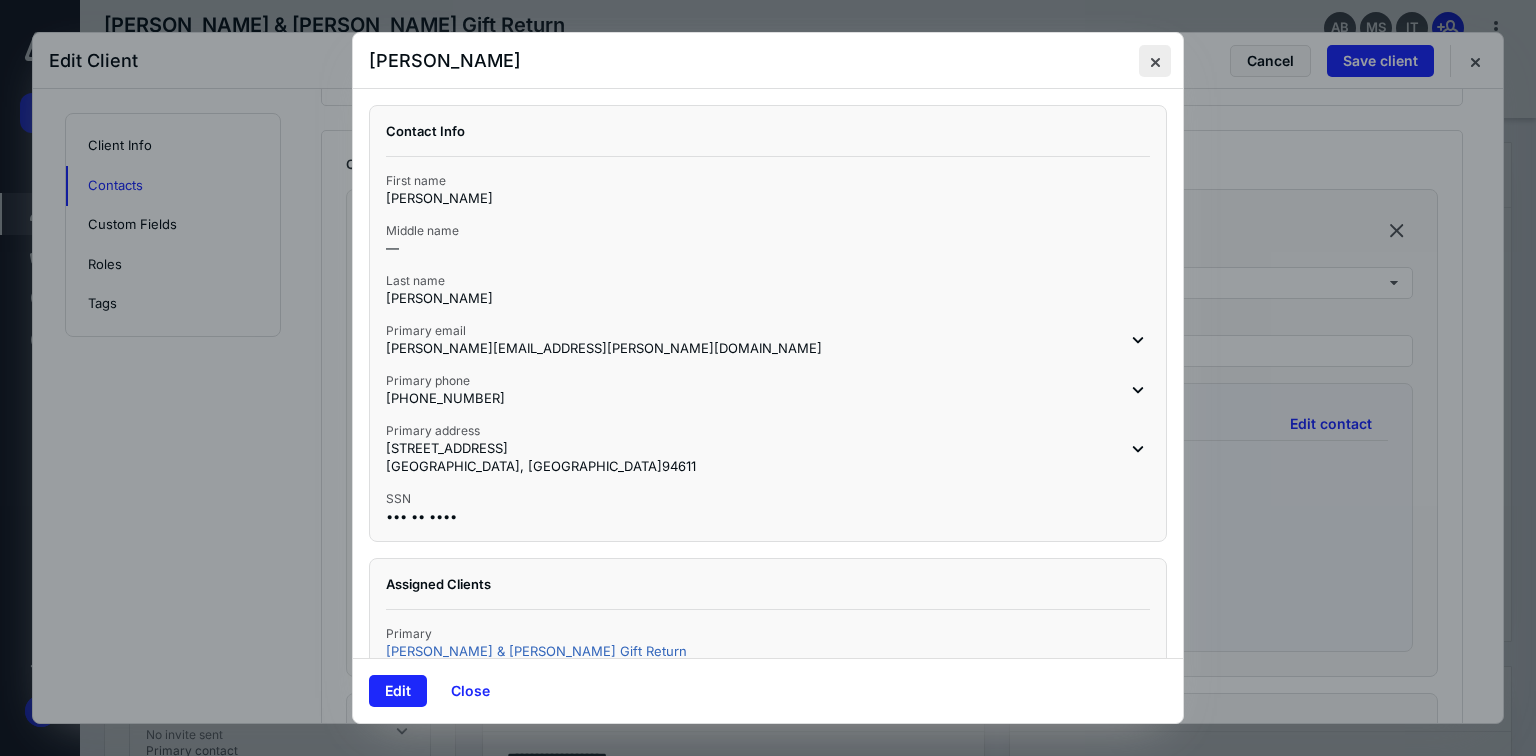 click at bounding box center [1155, 61] 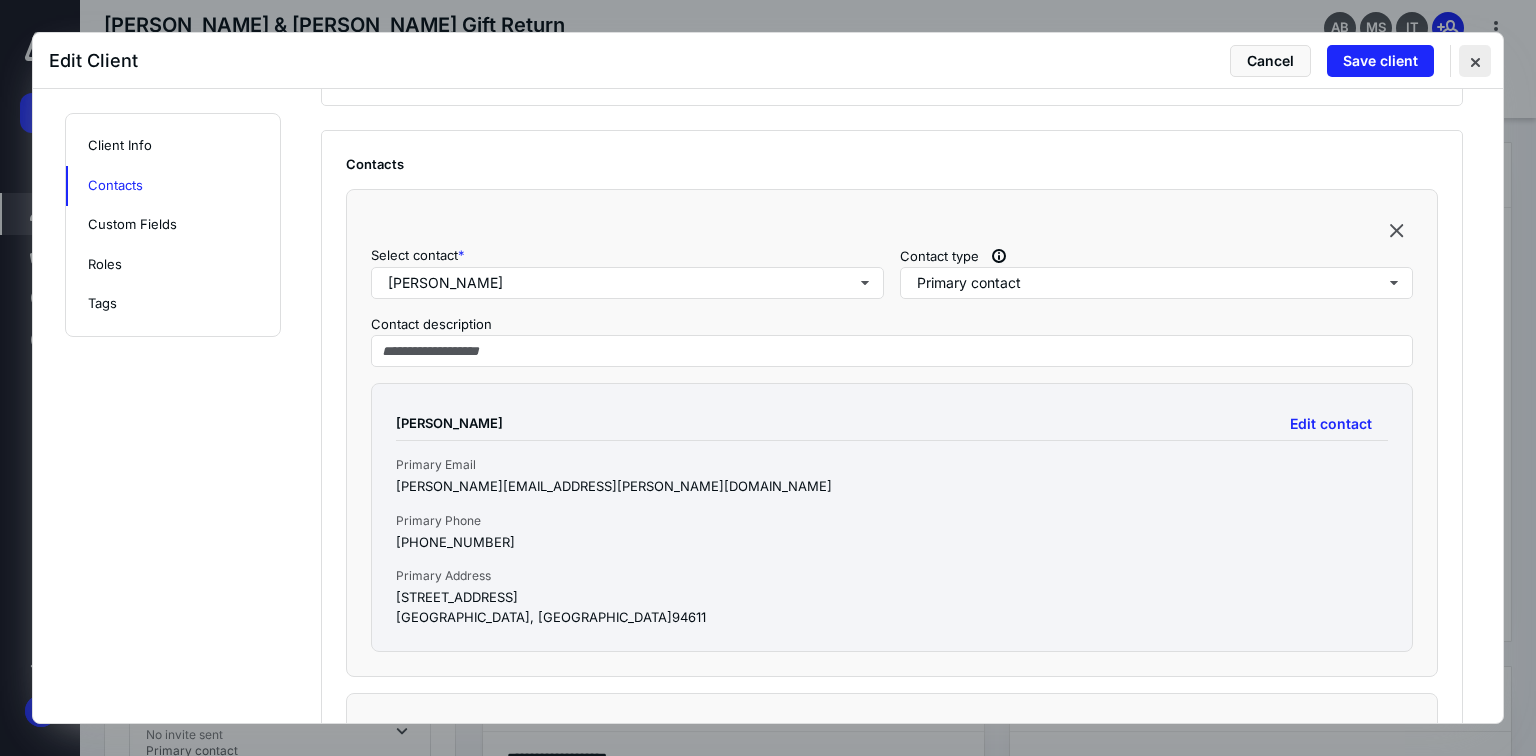 click at bounding box center [1475, 61] 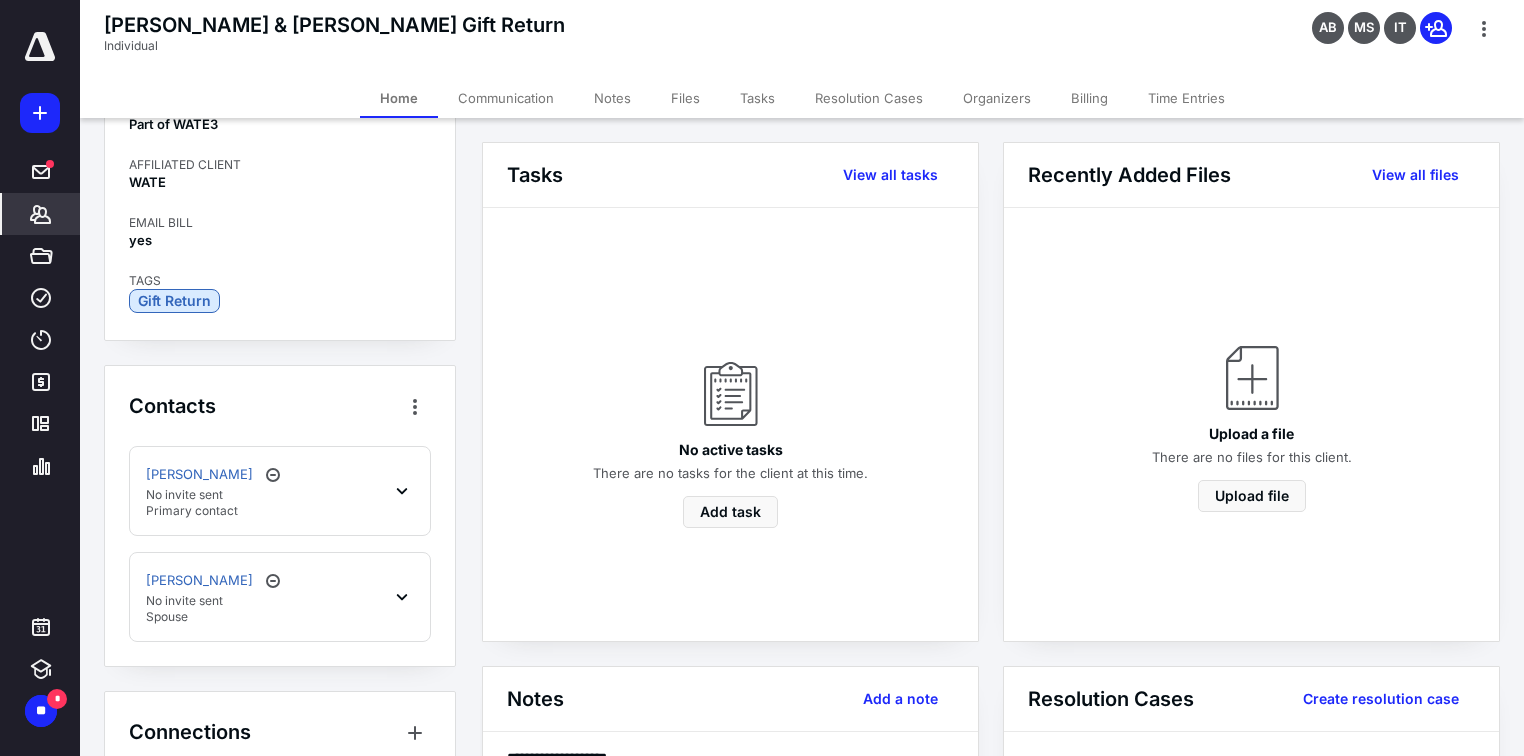 scroll, scrollTop: 368, scrollLeft: 0, axis: vertical 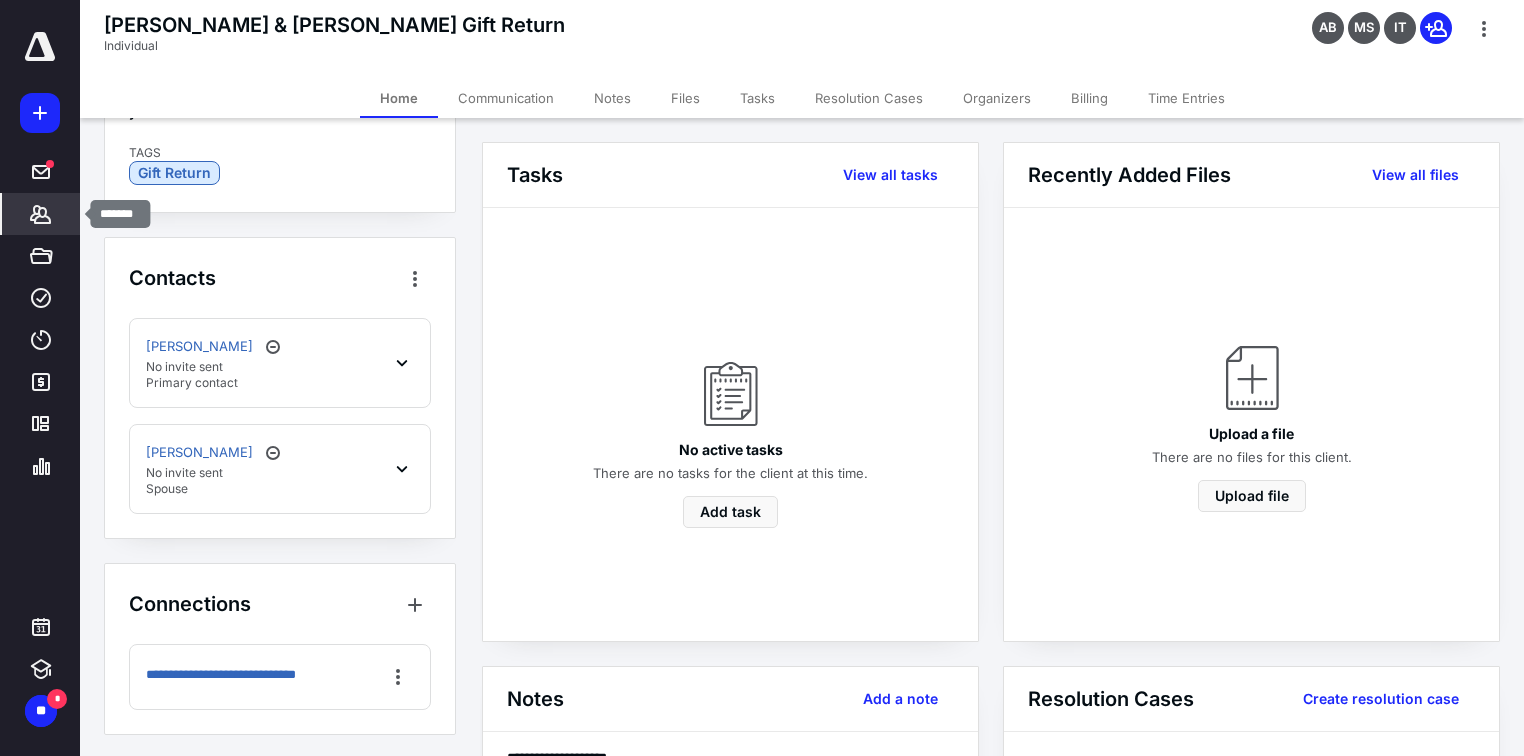 click 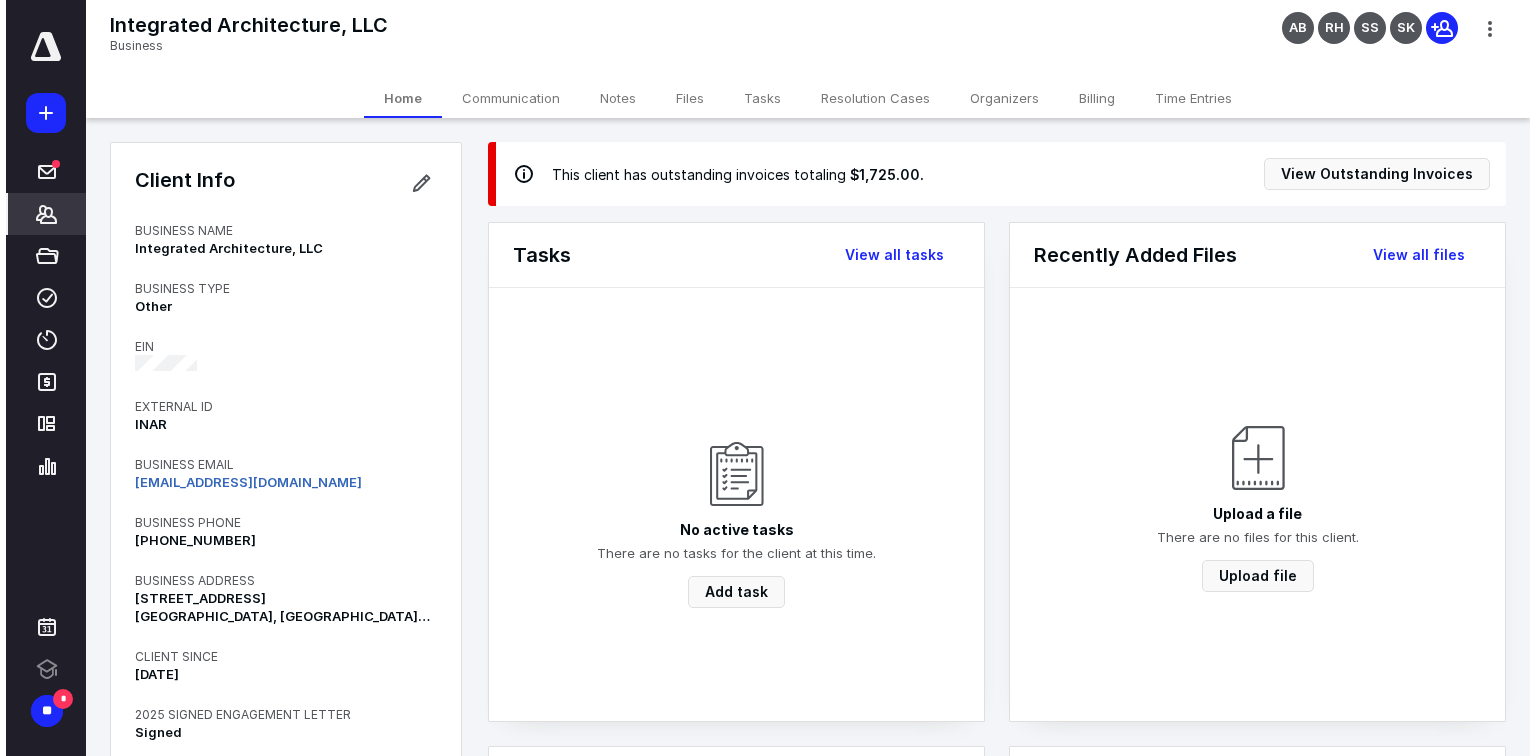 scroll, scrollTop: 0, scrollLeft: 0, axis: both 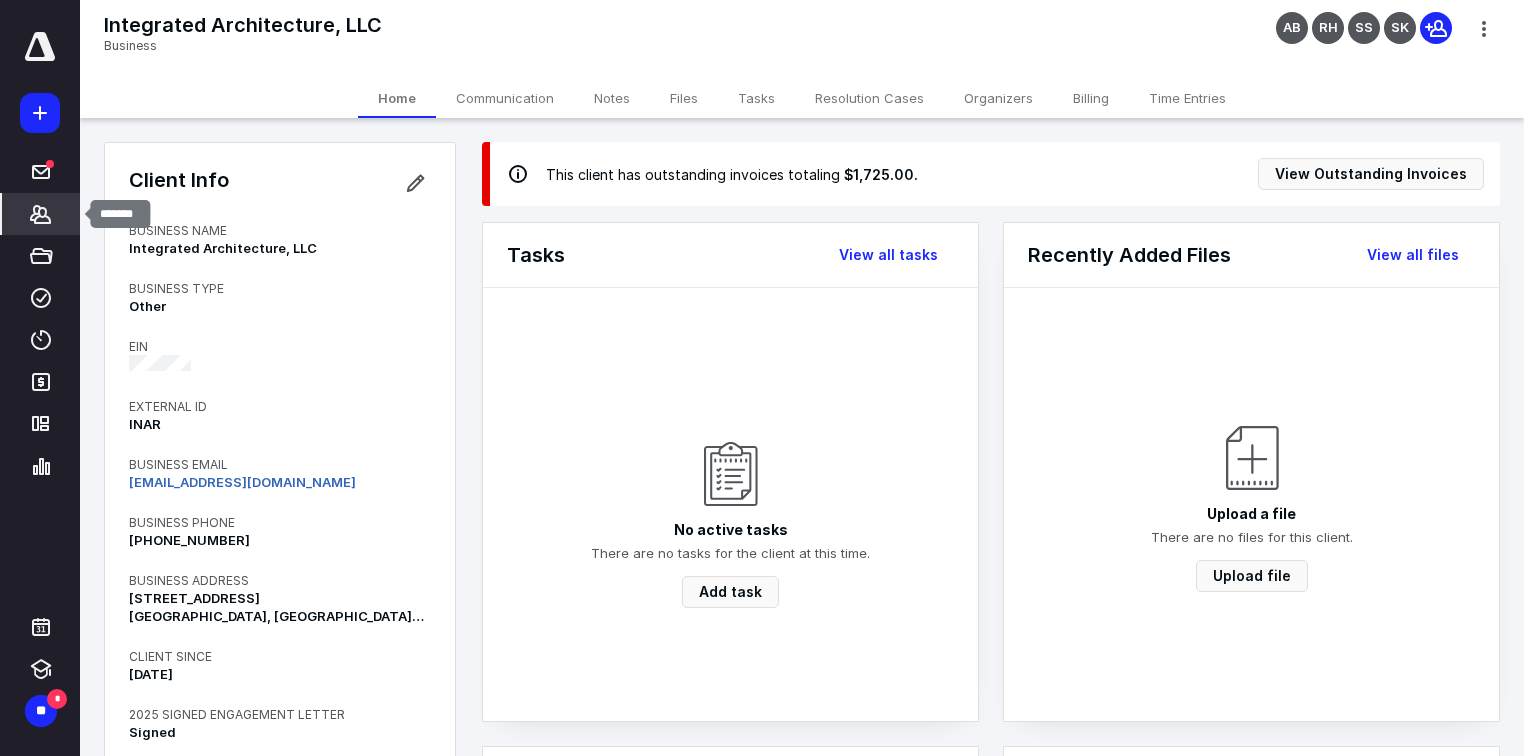 click on "*******" at bounding box center (41, 214) 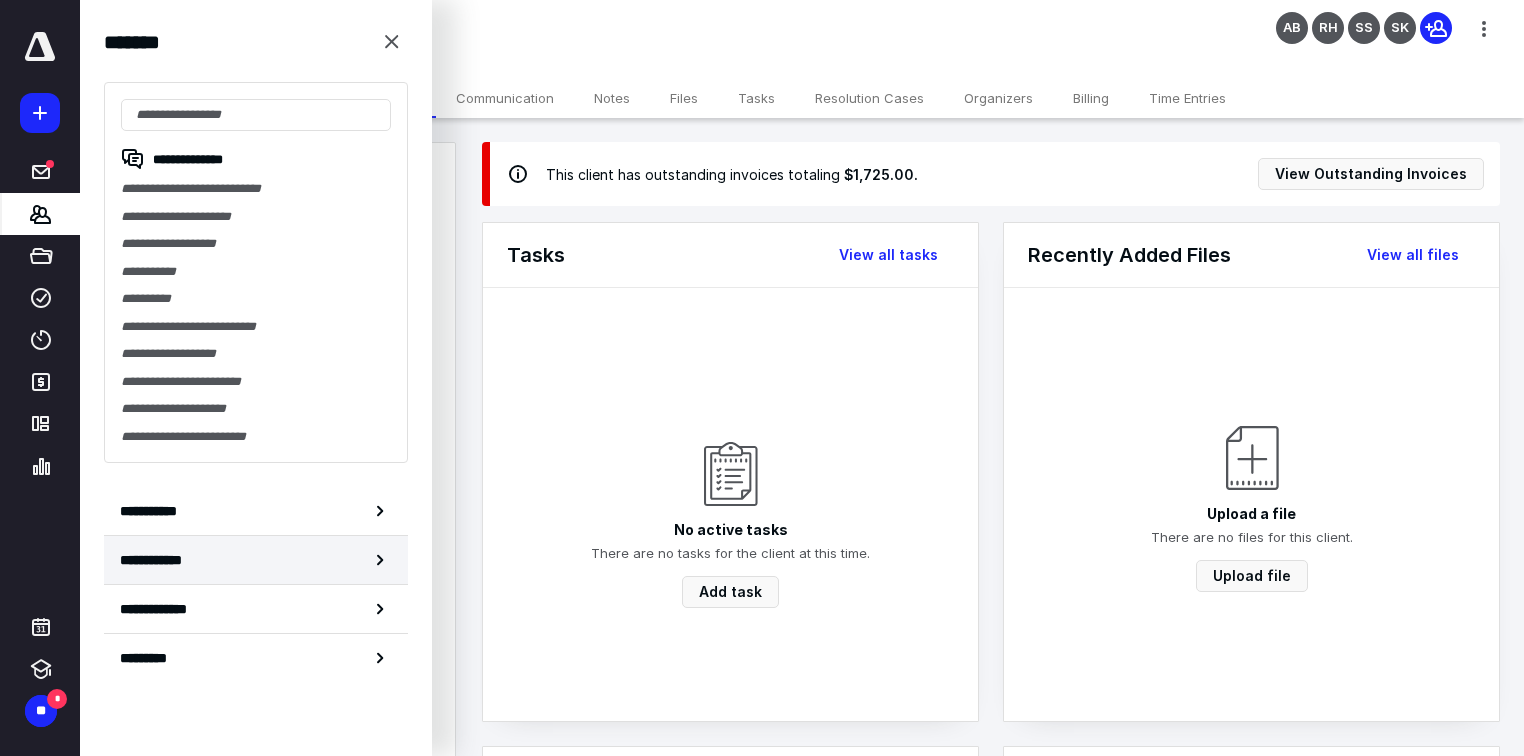 click on "**********" at bounding box center [256, 560] 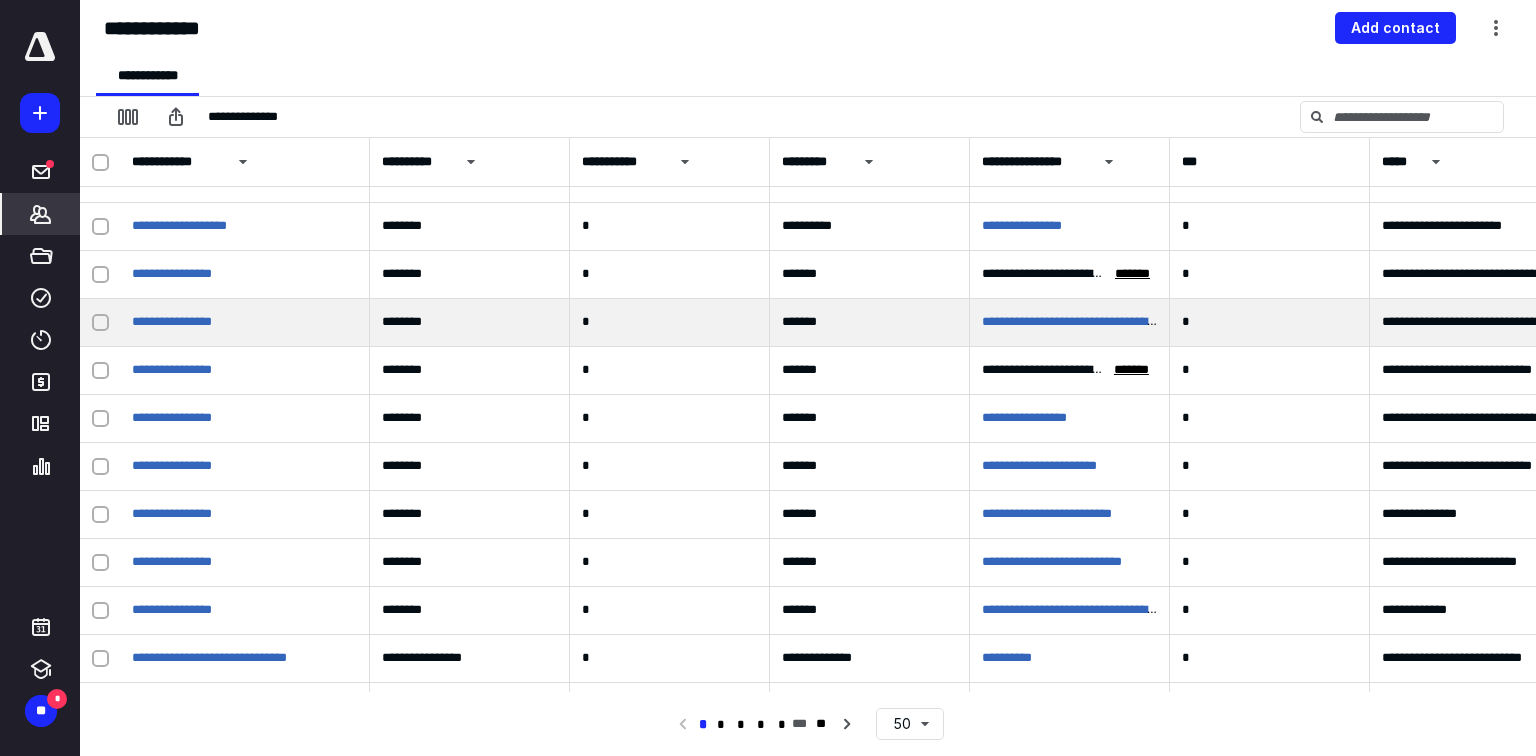 scroll, scrollTop: 1120, scrollLeft: 0, axis: vertical 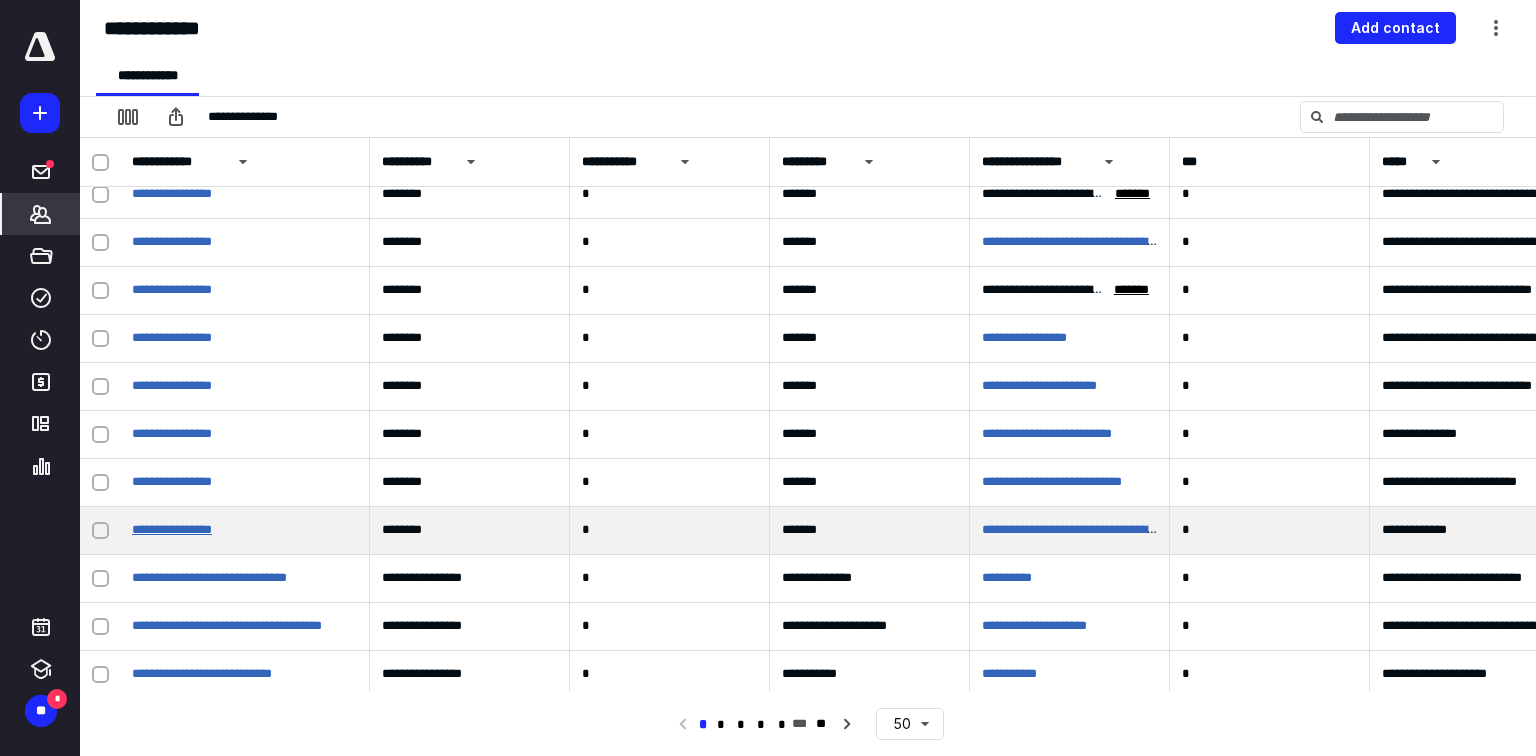 click on "**********" at bounding box center (172, 529) 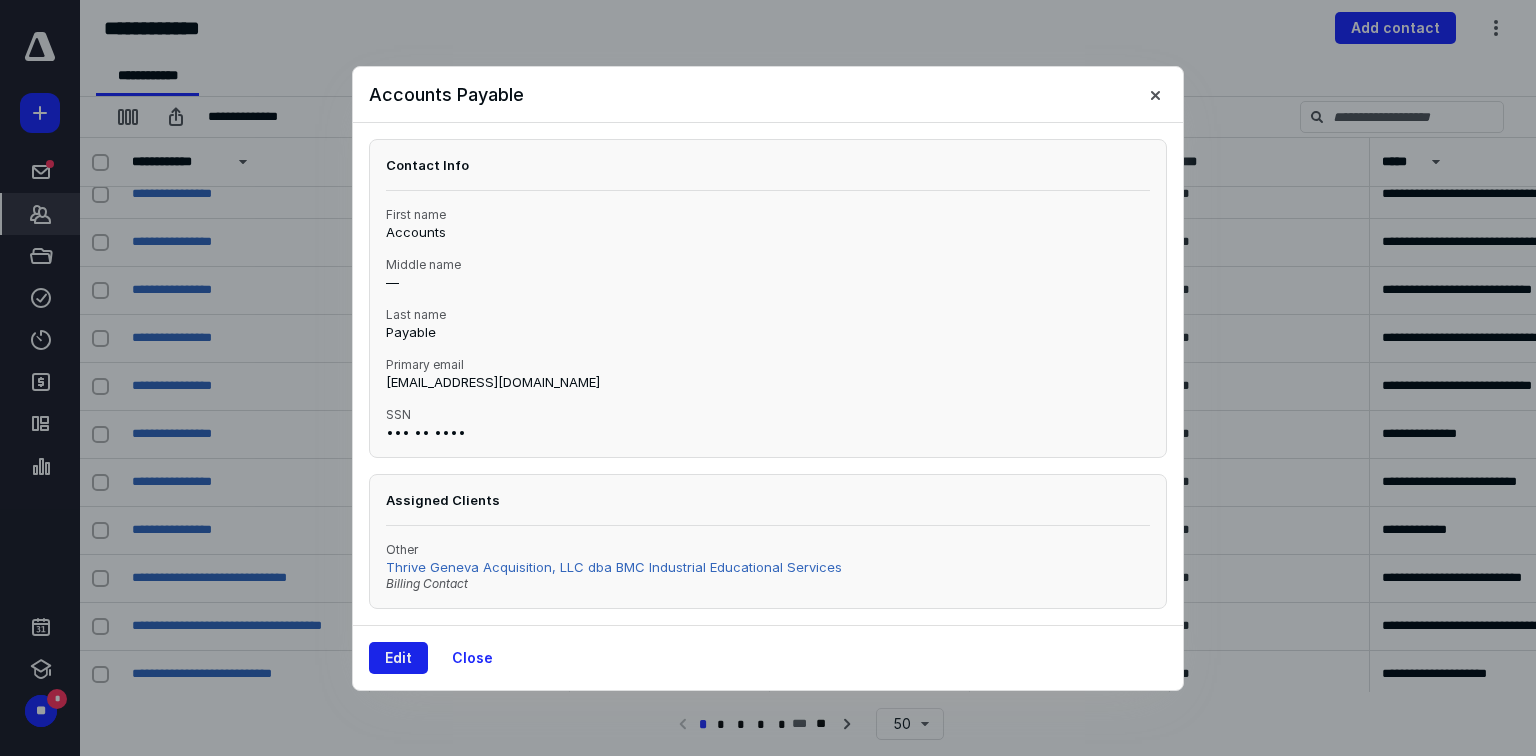 click on "Edit" at bounding box center [398, 658] 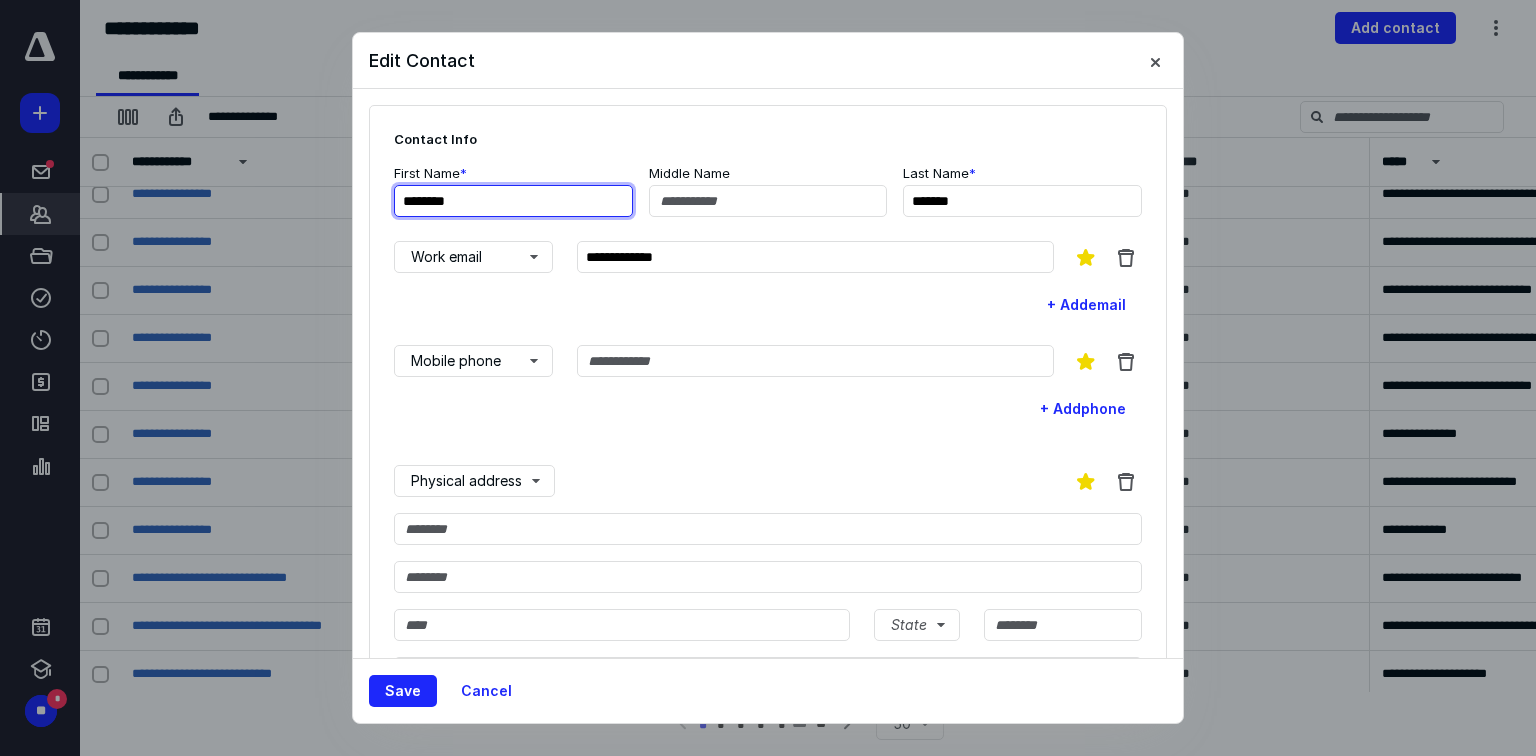 click on "********" at bounding box center (513, 201) 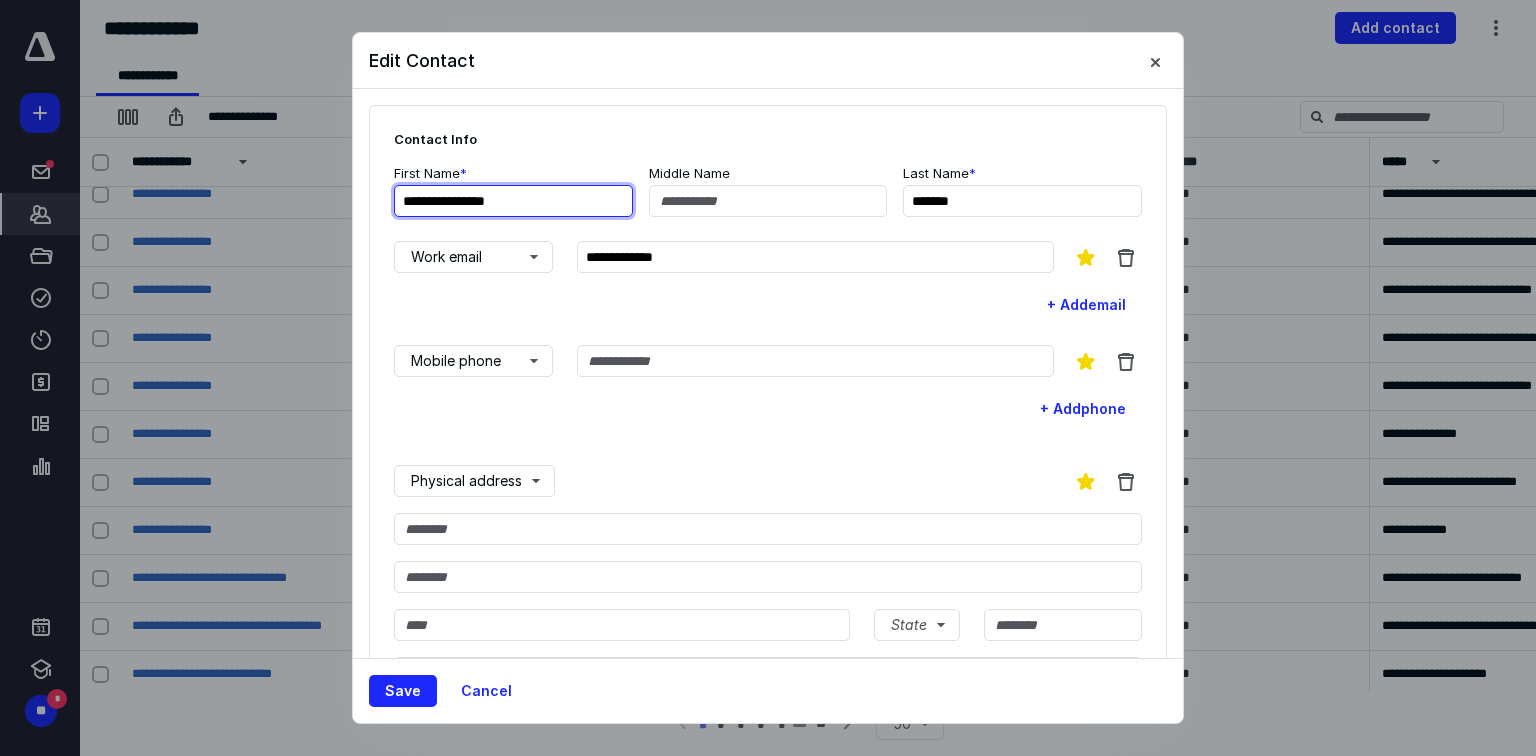 type on "**********" 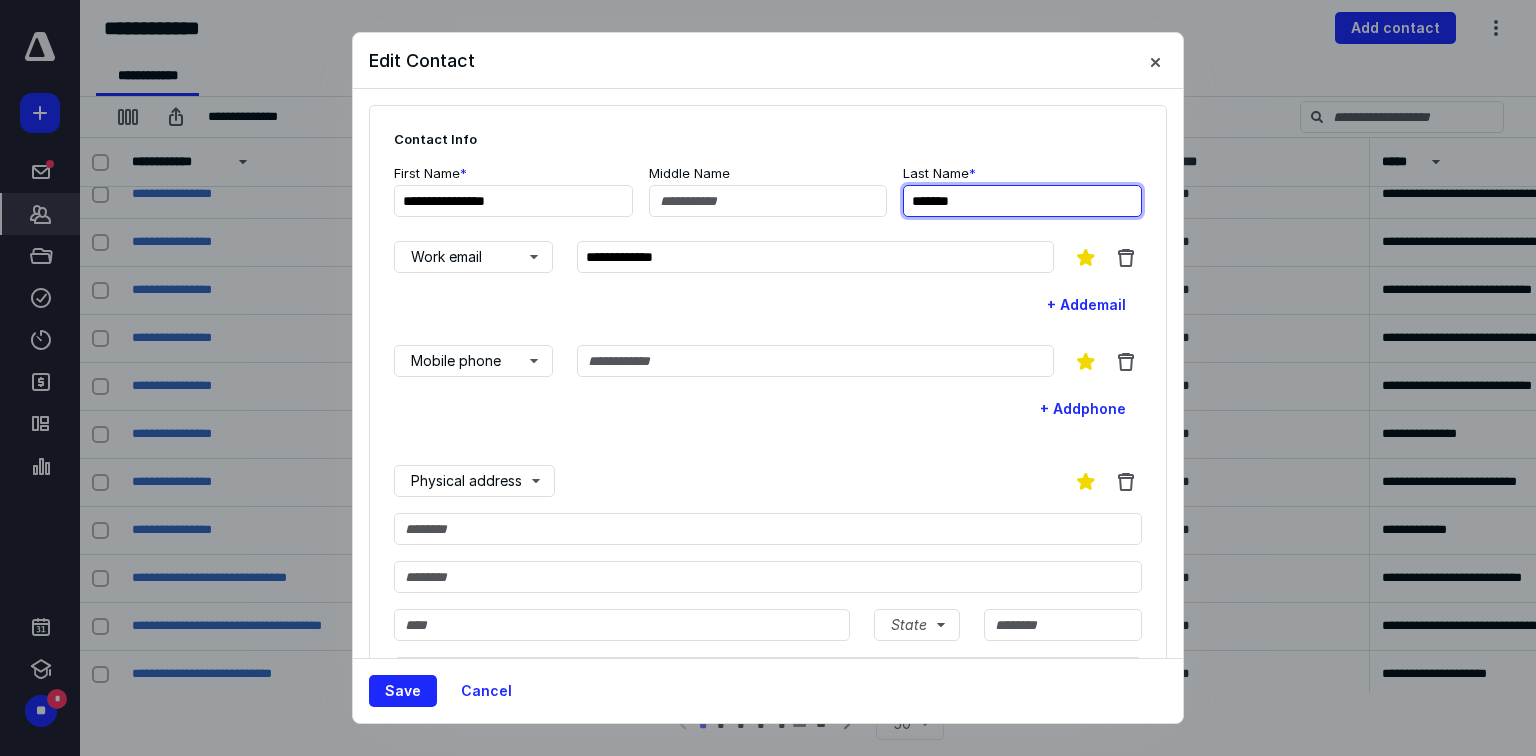 click on "*******" at bounding box center (1022, 201) 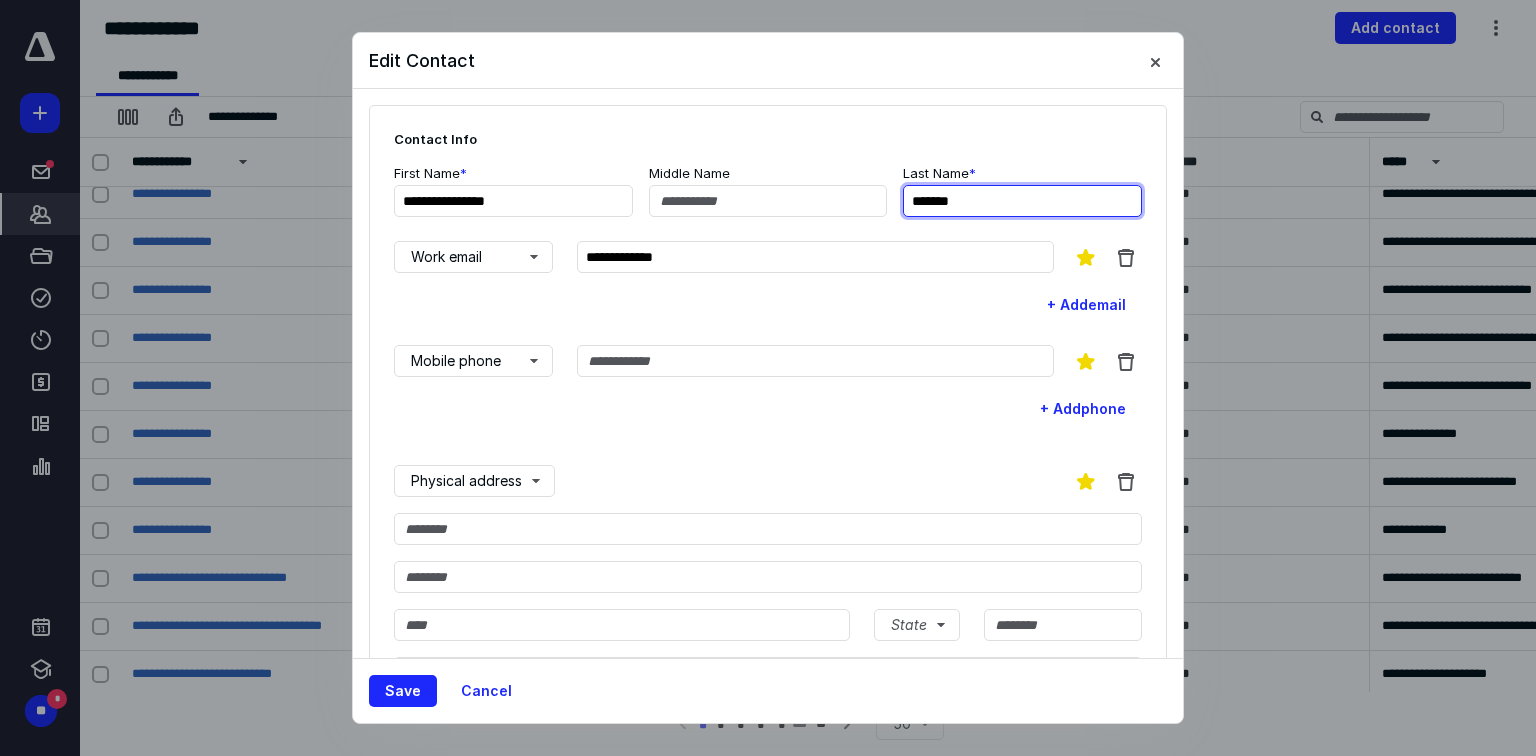 drag, startPoint x: 802, startPoint y: 198, endPoint x: 881, endPoint y: 208, distance: 79.630394 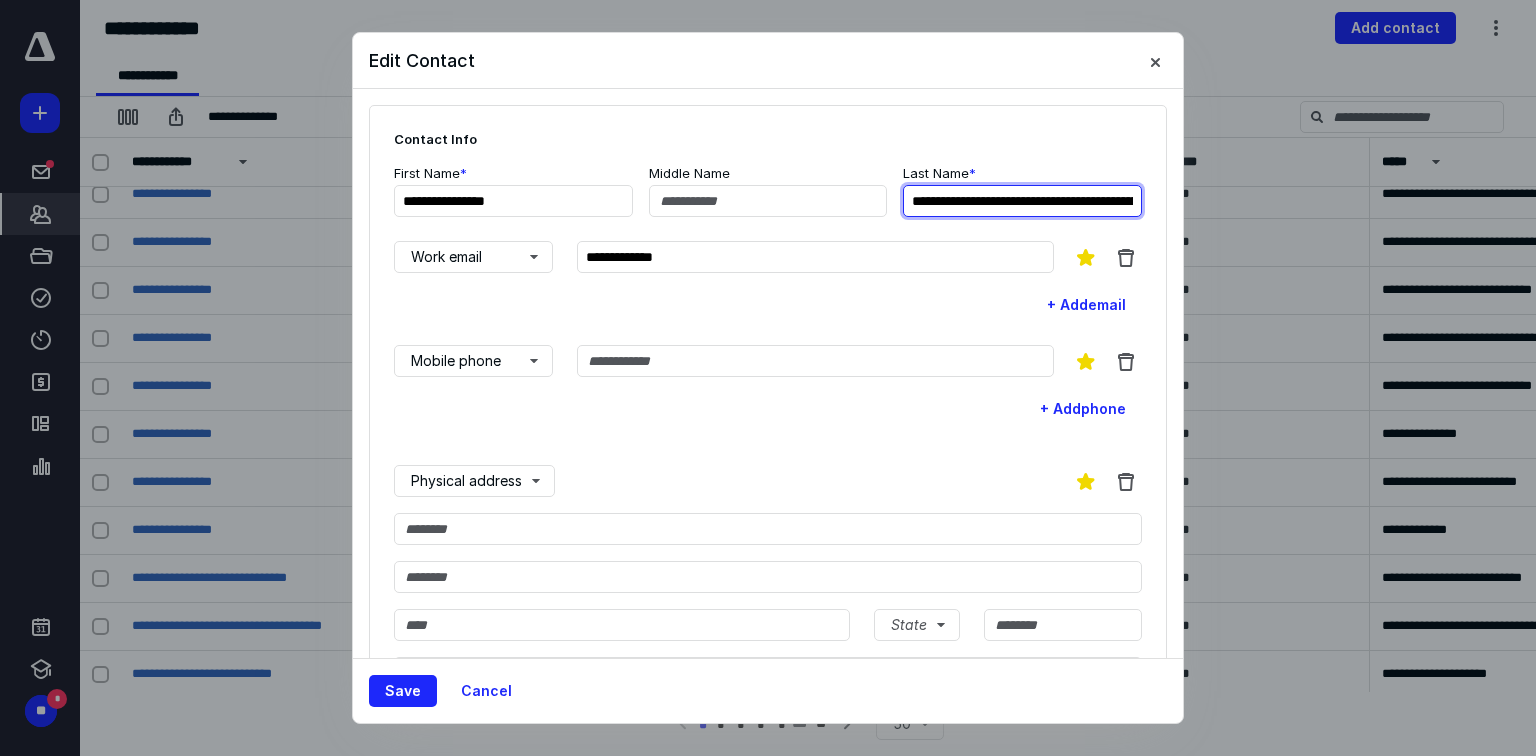 scroll, scrollTop: 0, scrollLeft: 262, axis: horizontal 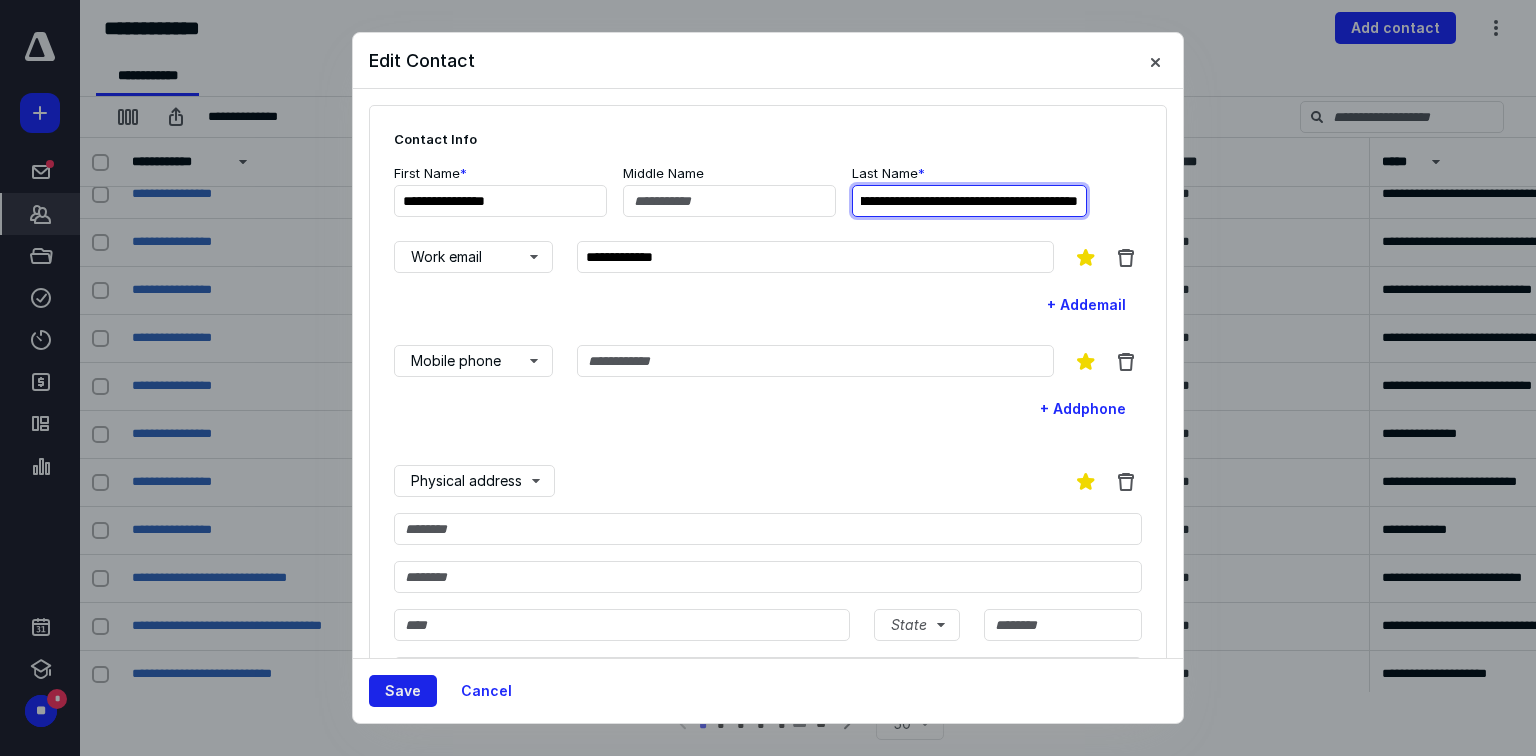 type on "**********" 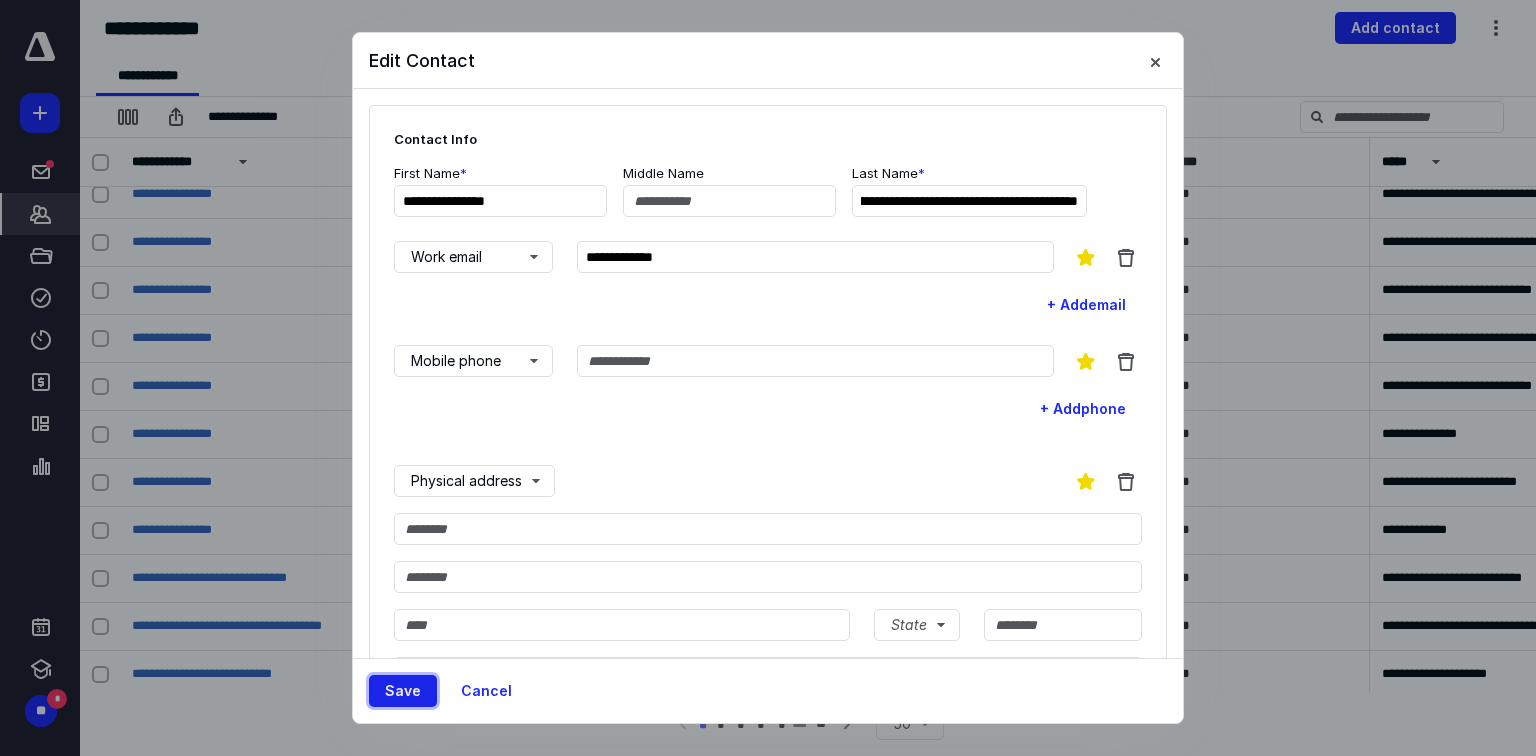 click on "Save" at bounding box center [403, 691] 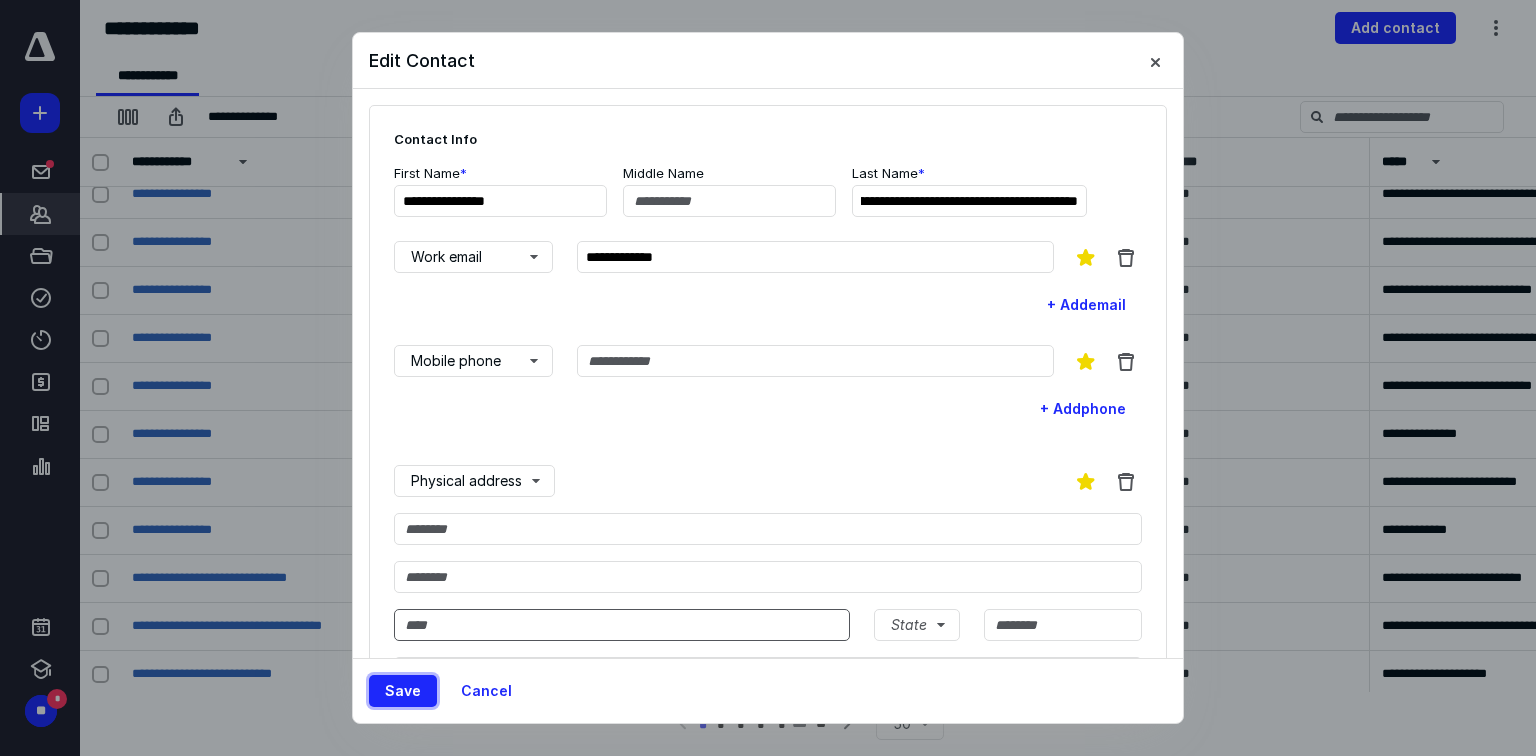scroll, scrollTop: 0, scrollLeft: 0, axis: both 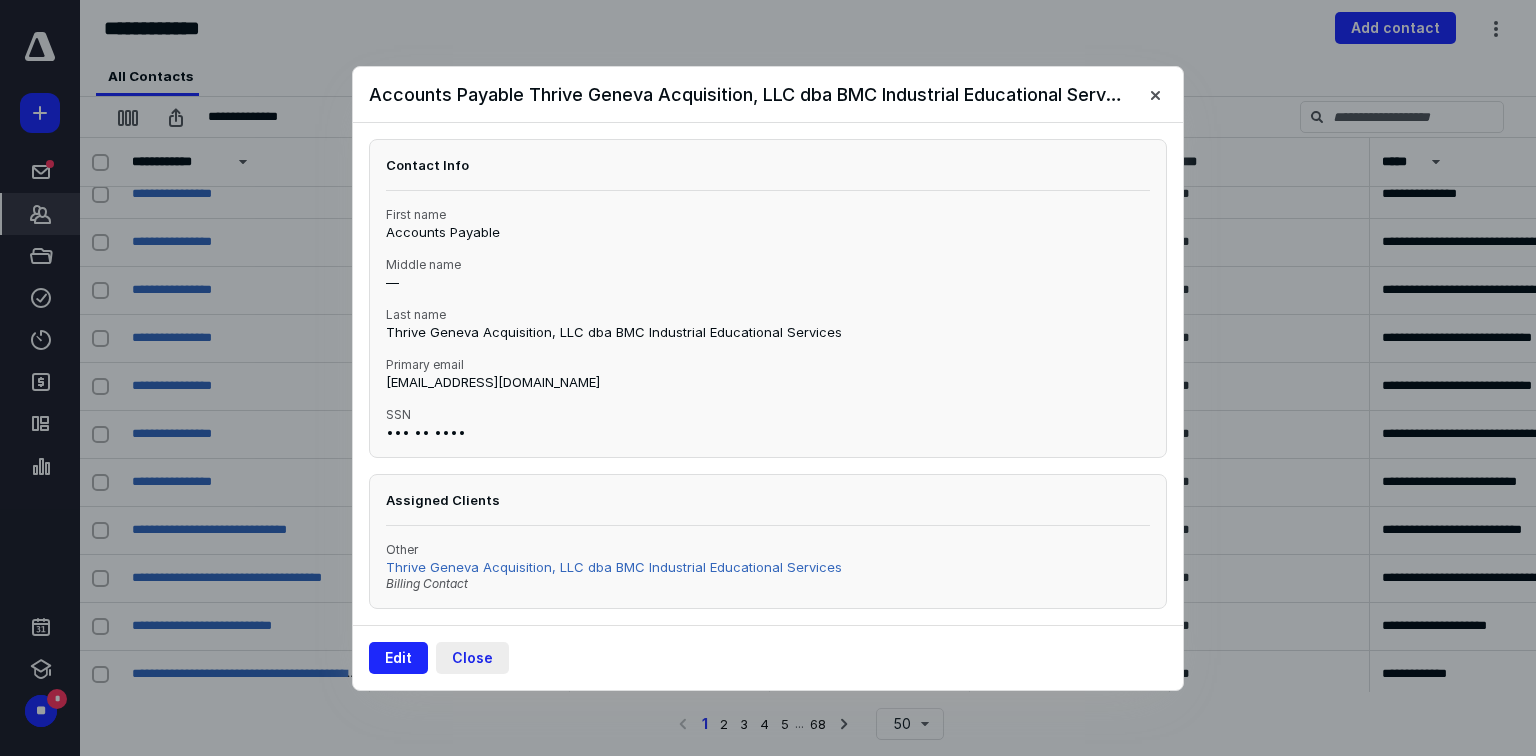 click on "Close" at bounding box center (472, 658) 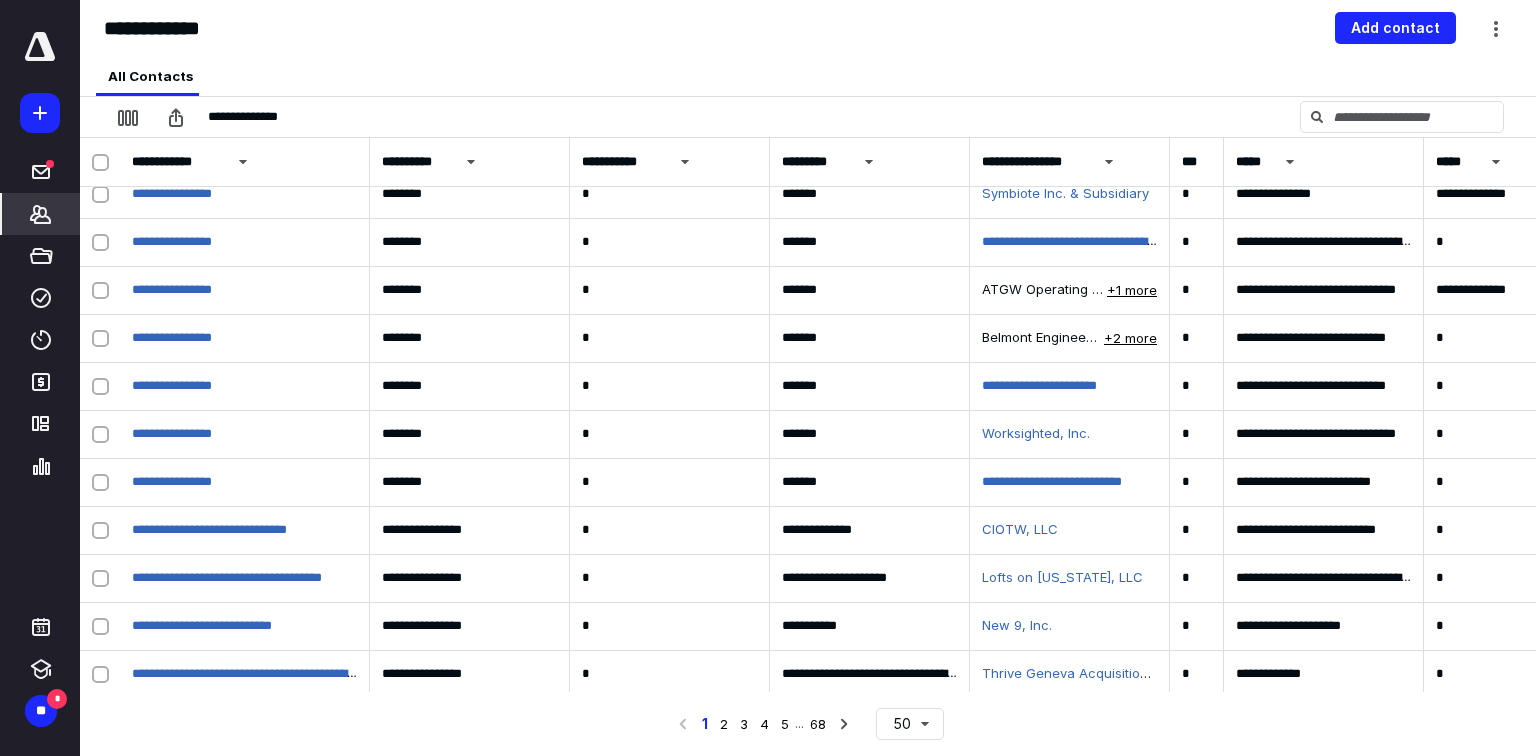 drag, startPoint x: 1366, startPoint y: 173, endPoint x: 1249, endPoint y: 172, distance: 117.00427 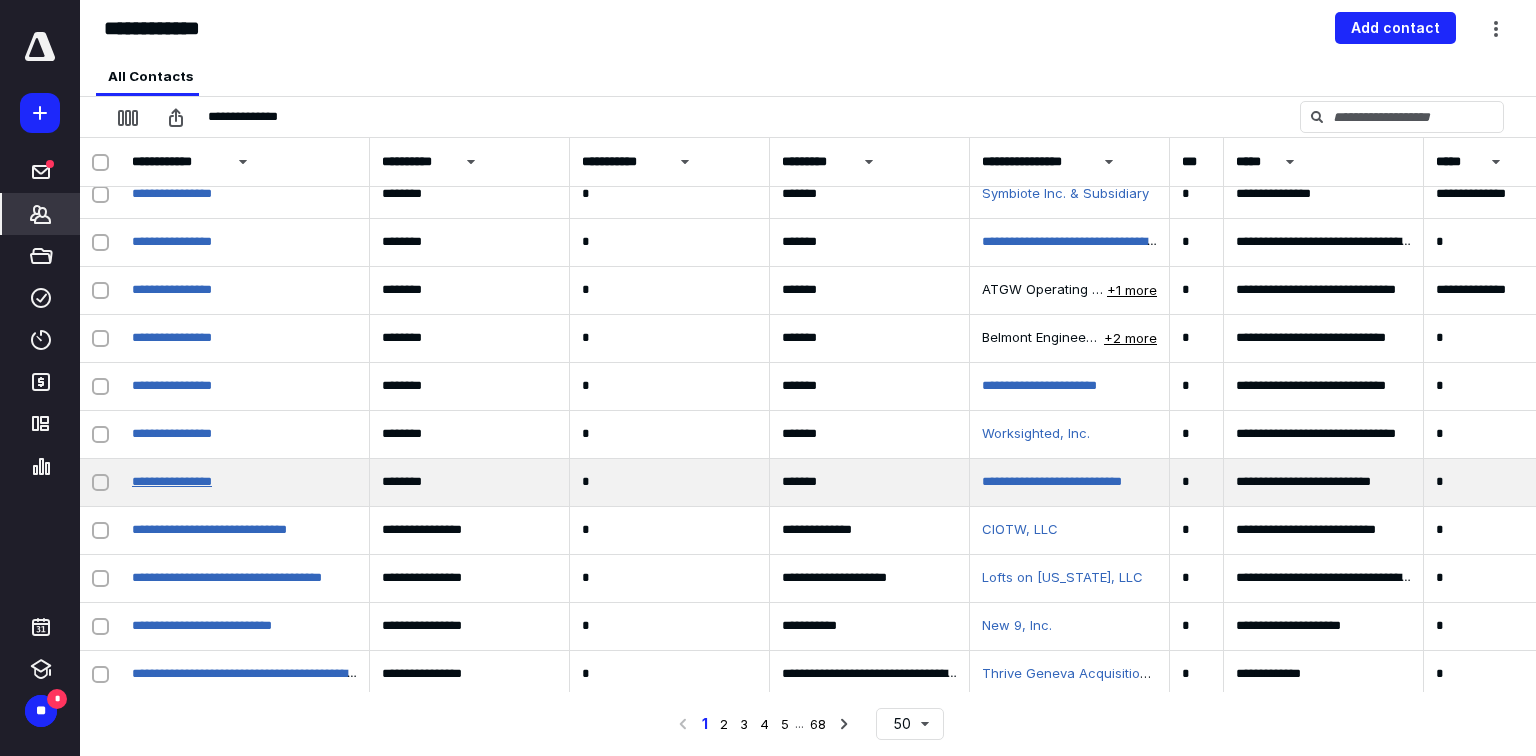 click on "**********" at bounding box center [172, 481] 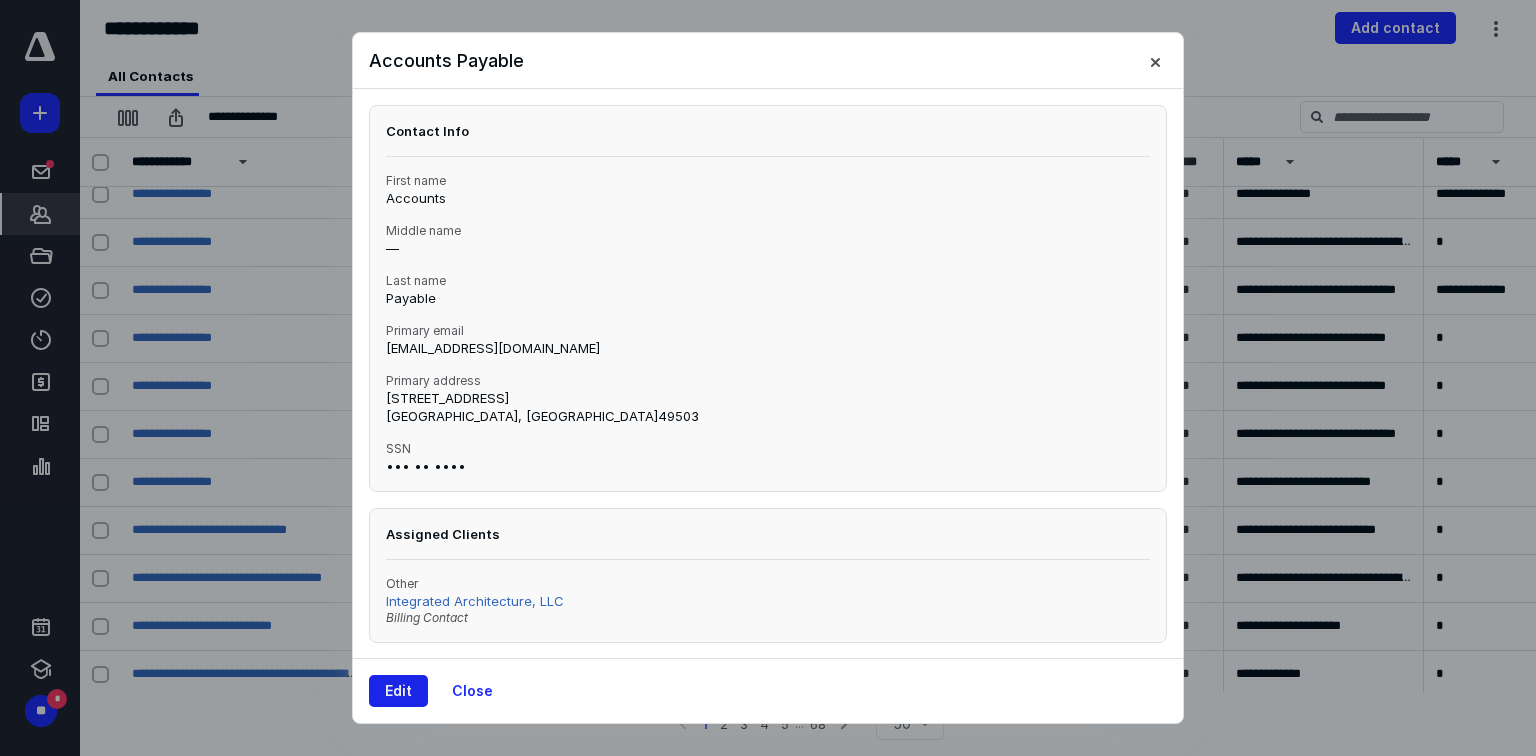click on "Edit" at bounding box center (398, 691) 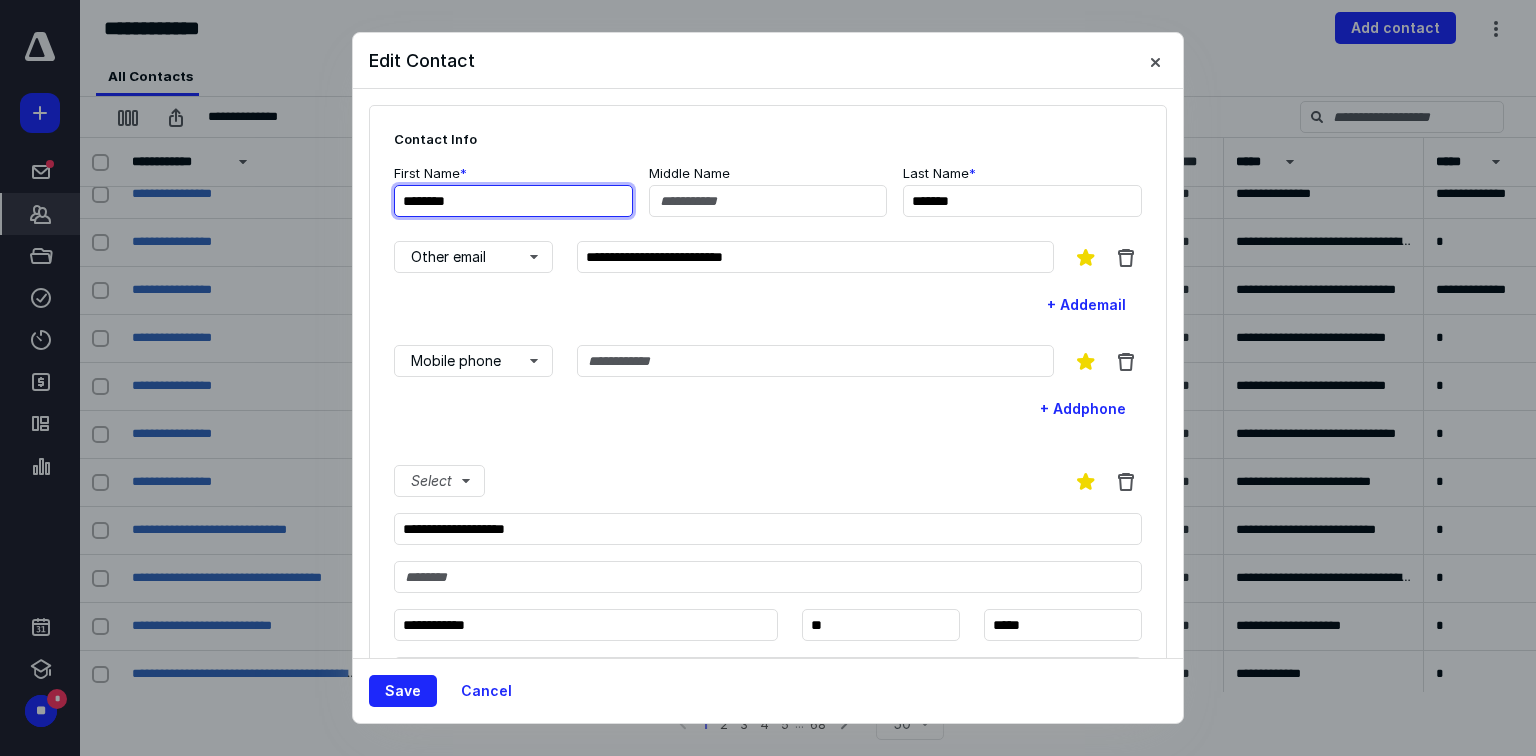 click on "********" at bounding box center [513, 201] 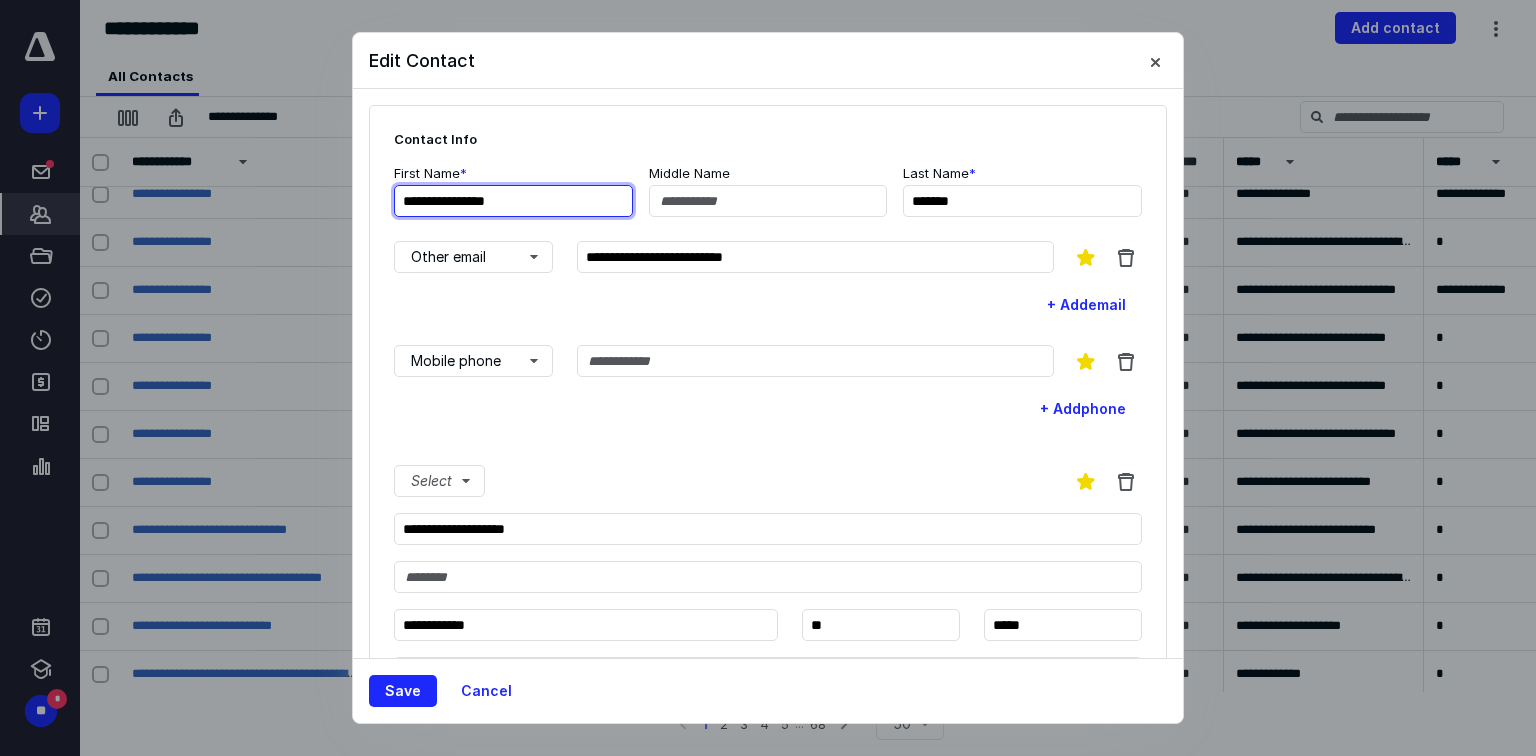 type on "**********" 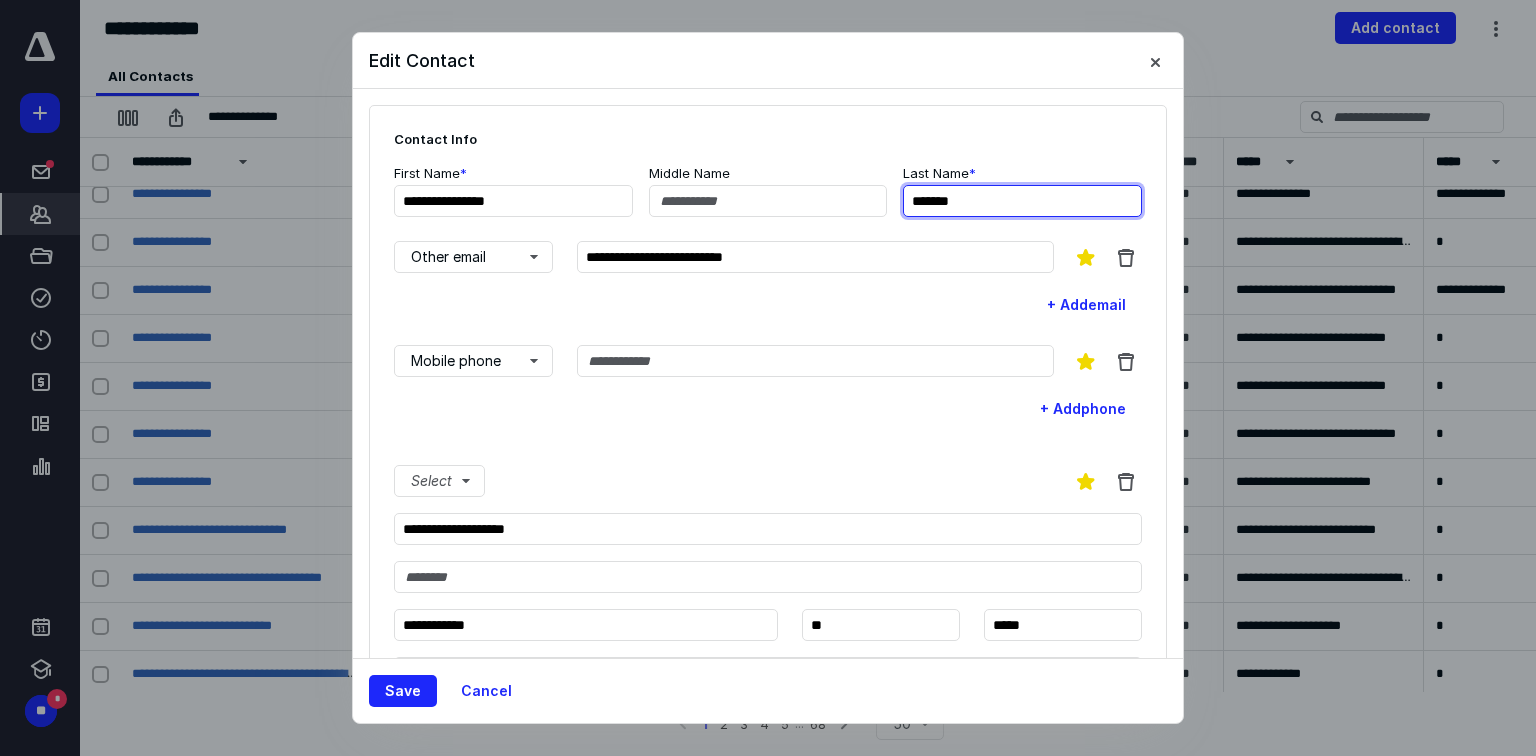 click on "*******" at bounding box center [1022, 201] 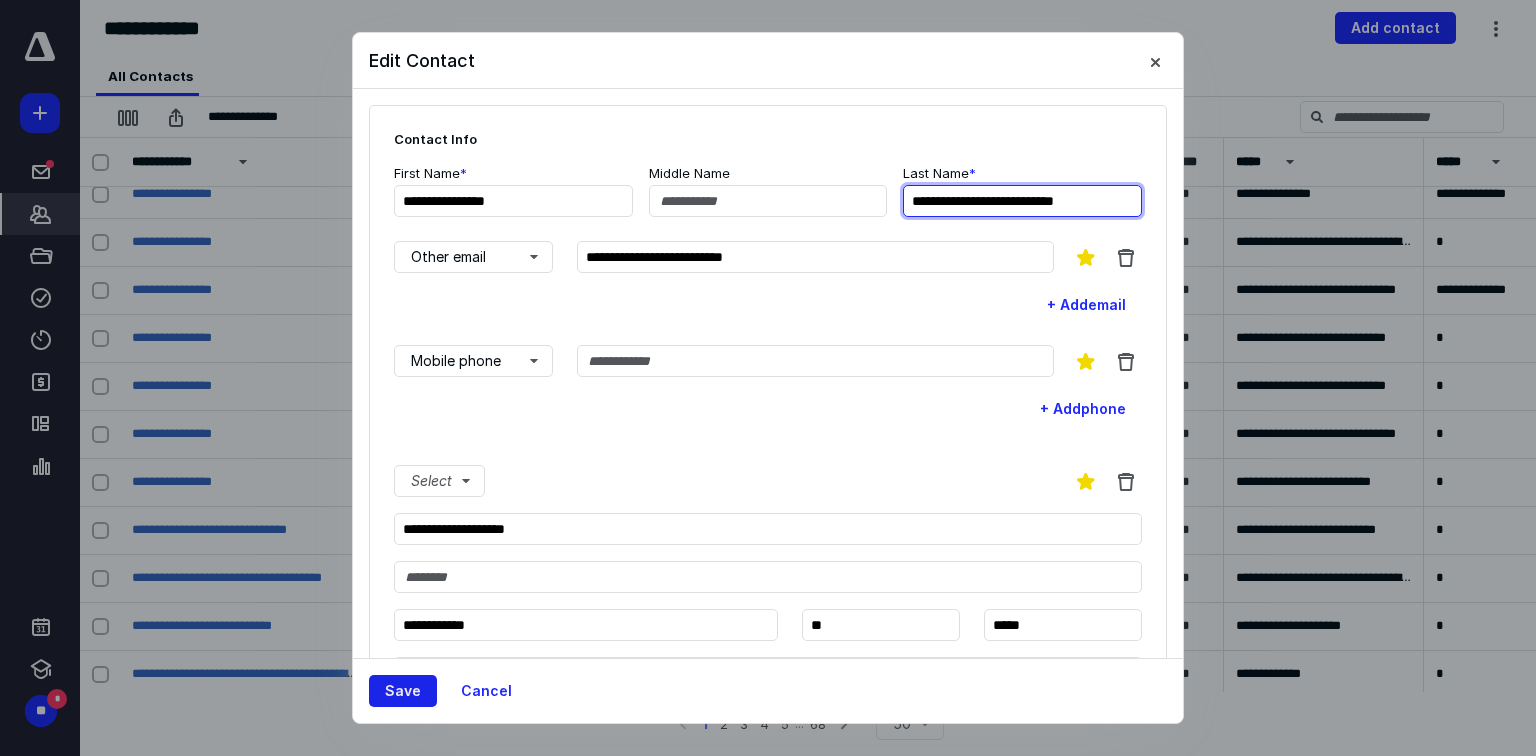 type on "**********" 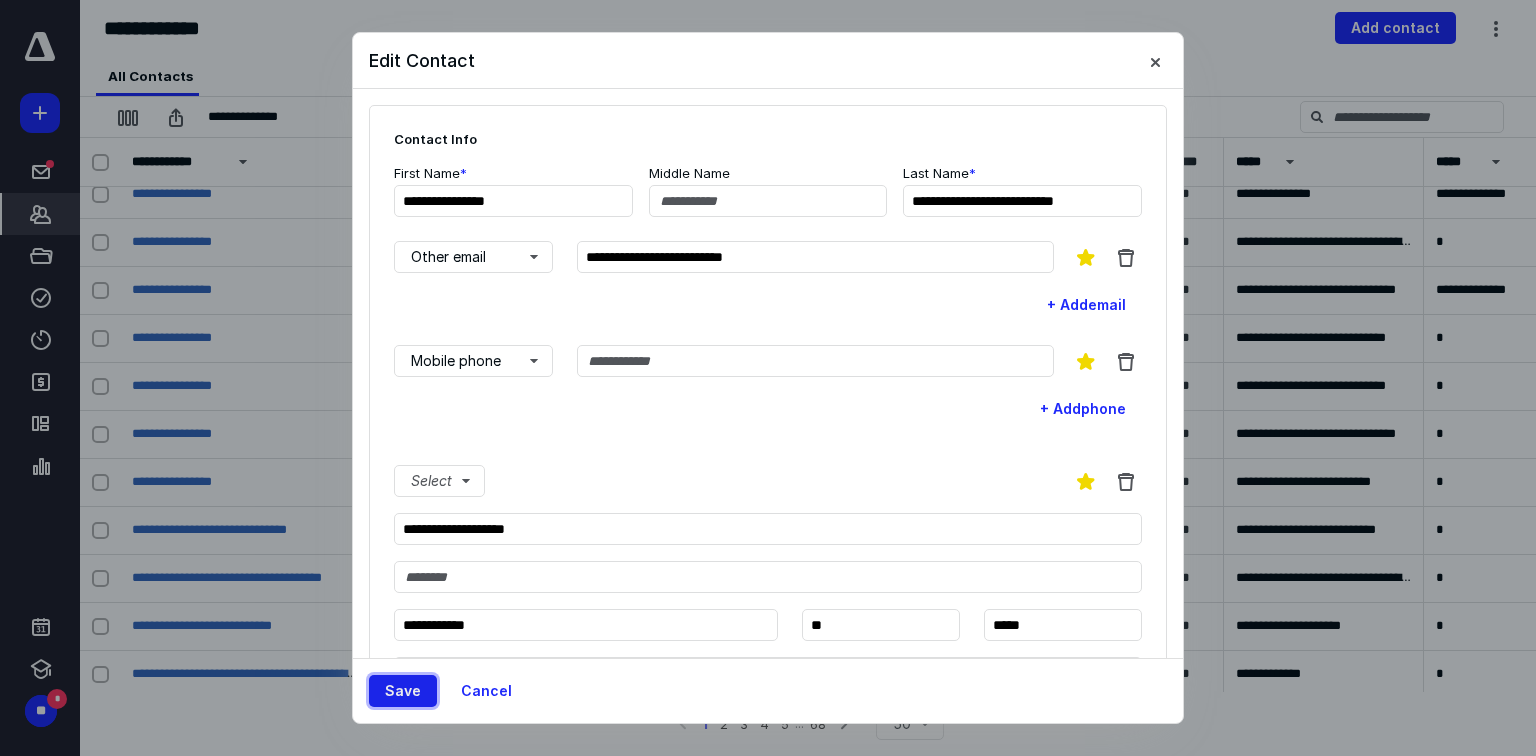 click on "Save" at bounding box center [403, 691] 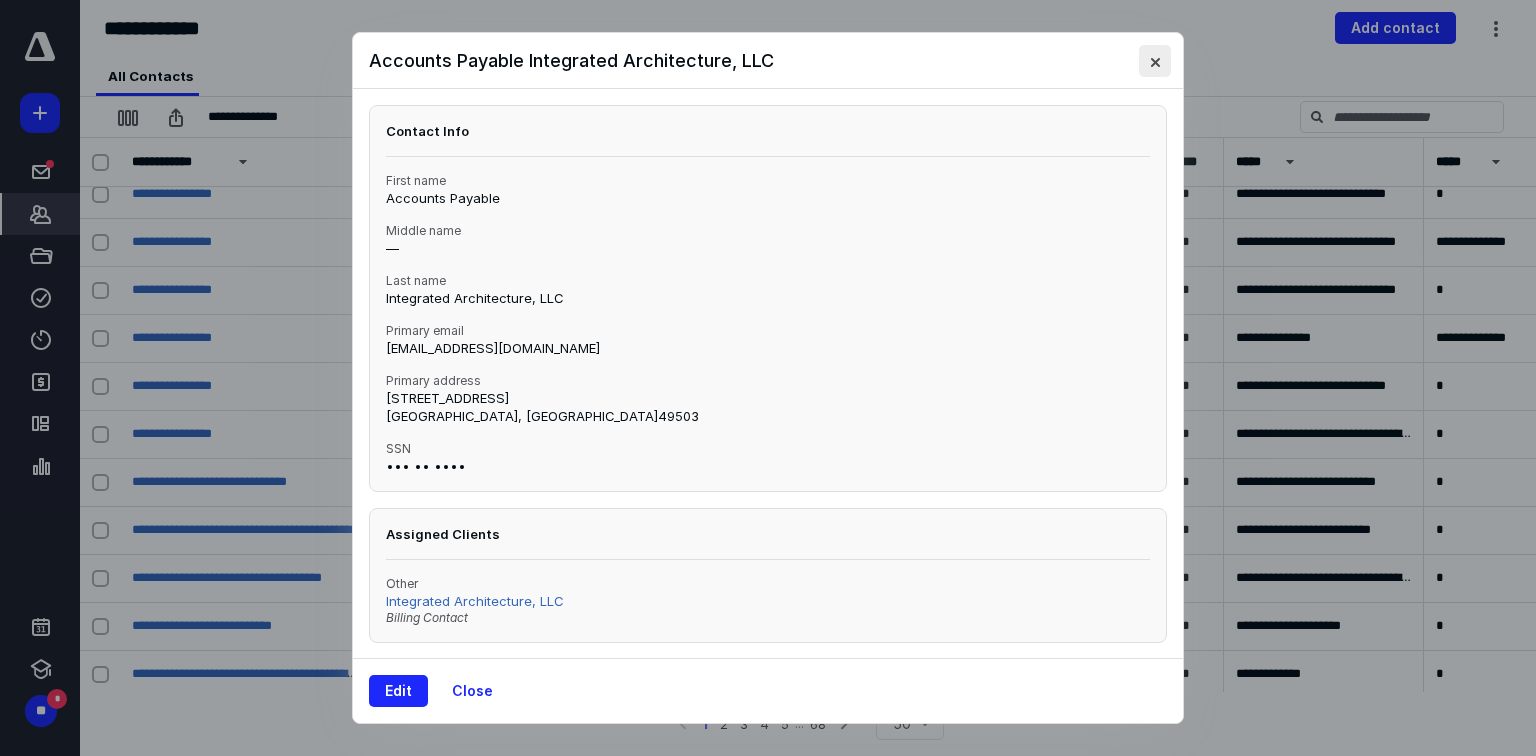click at bounding box center (1155, 61) 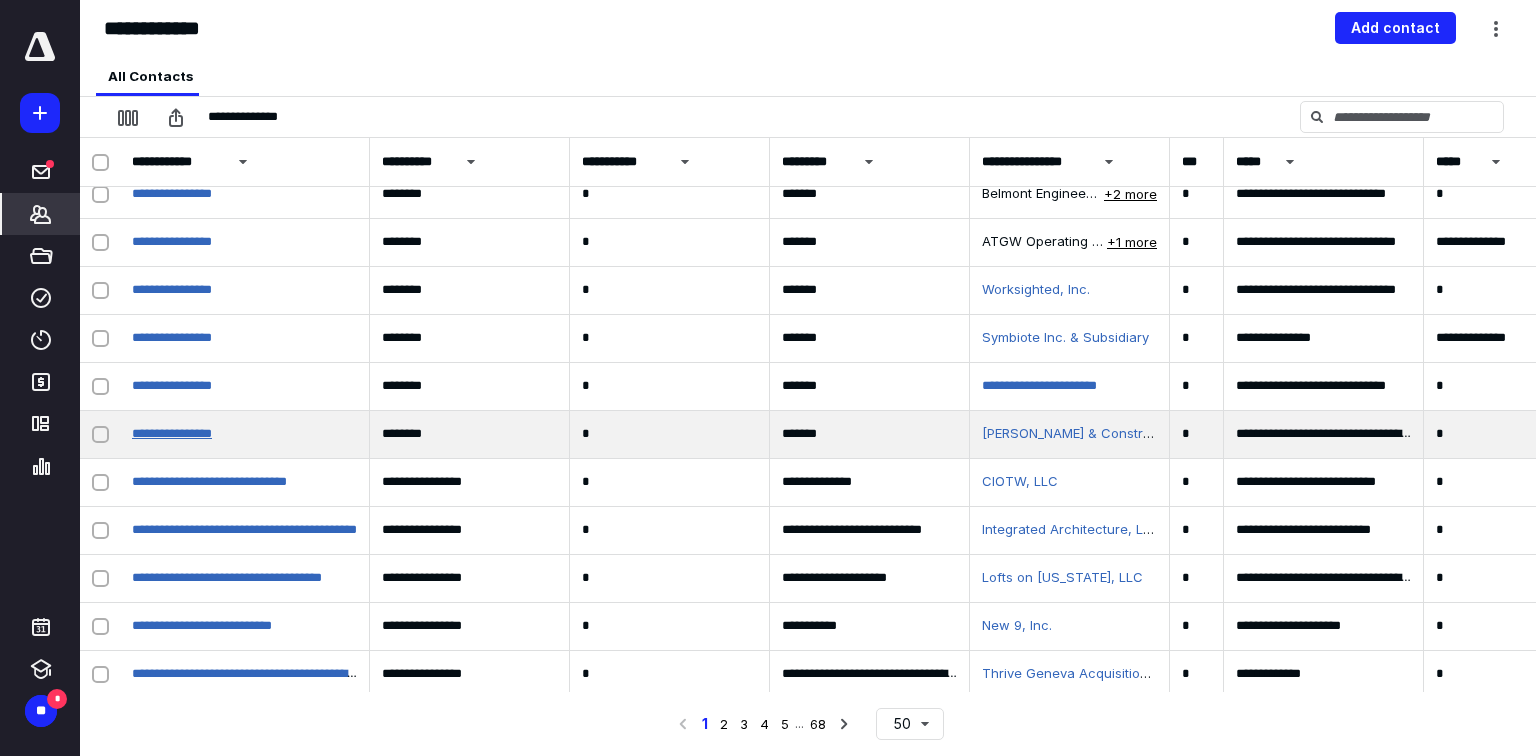 click on "**********" at bounding box center [172, 433] 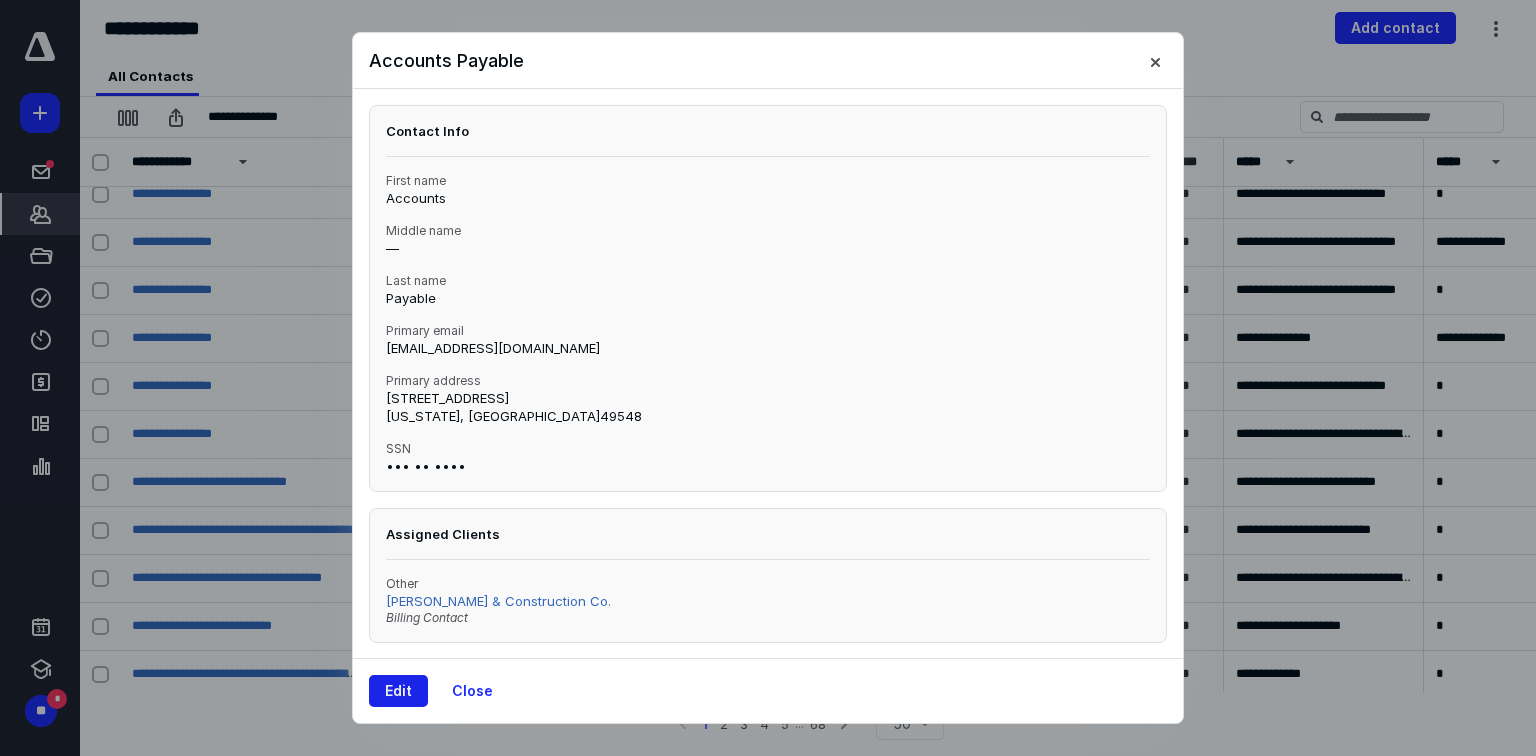 click on "Edit" at bounding box center (398, 691) 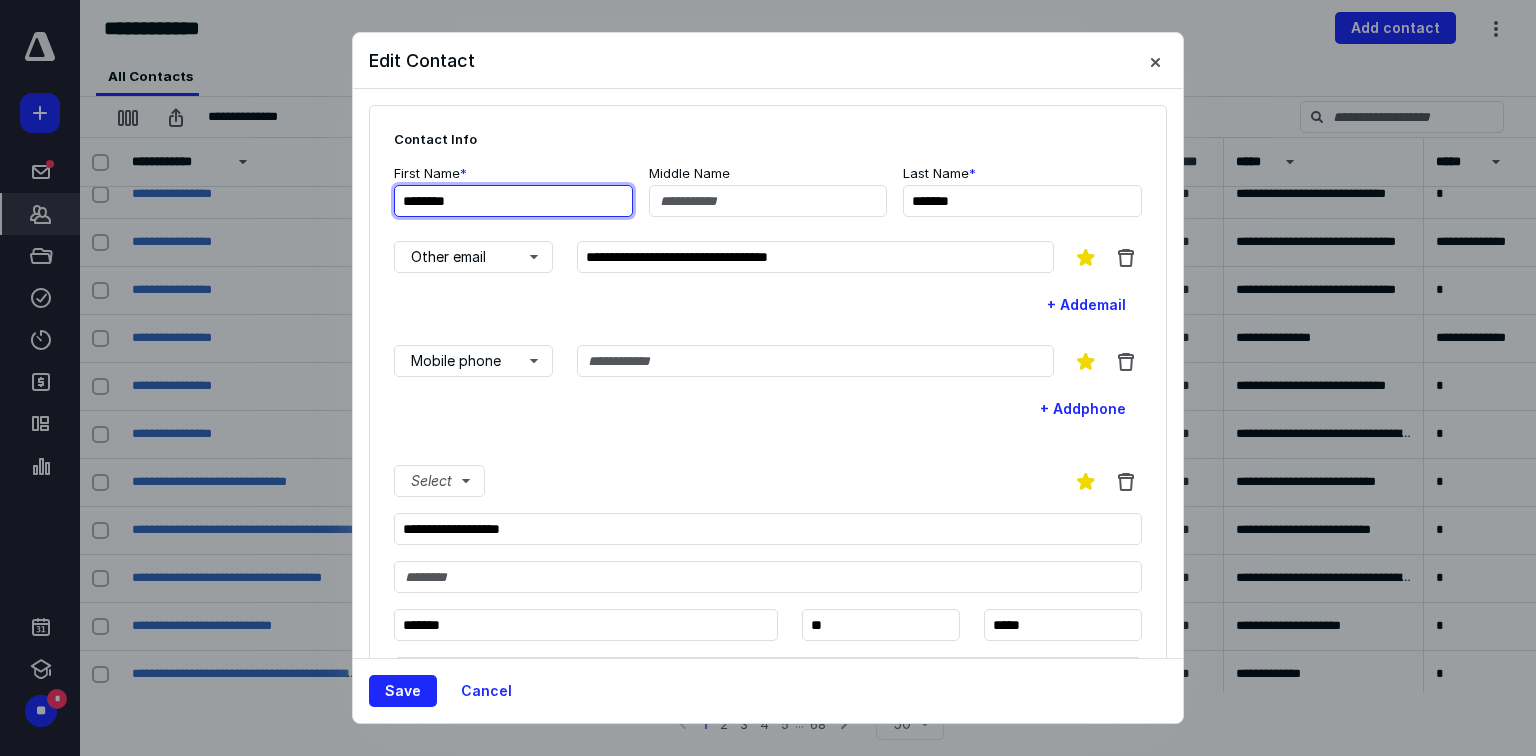 click on "********" at bounding box center (513, 201) 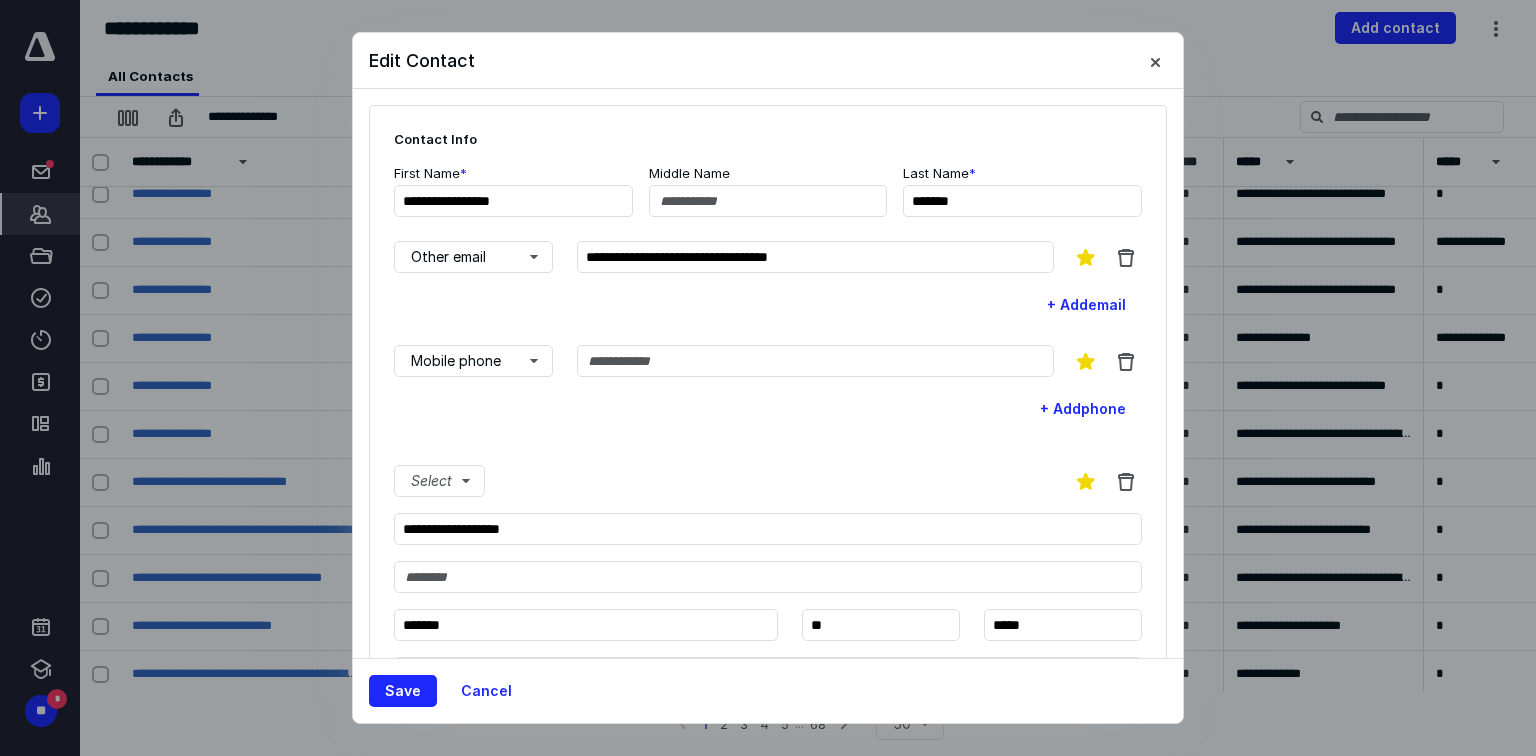 type on "**********" 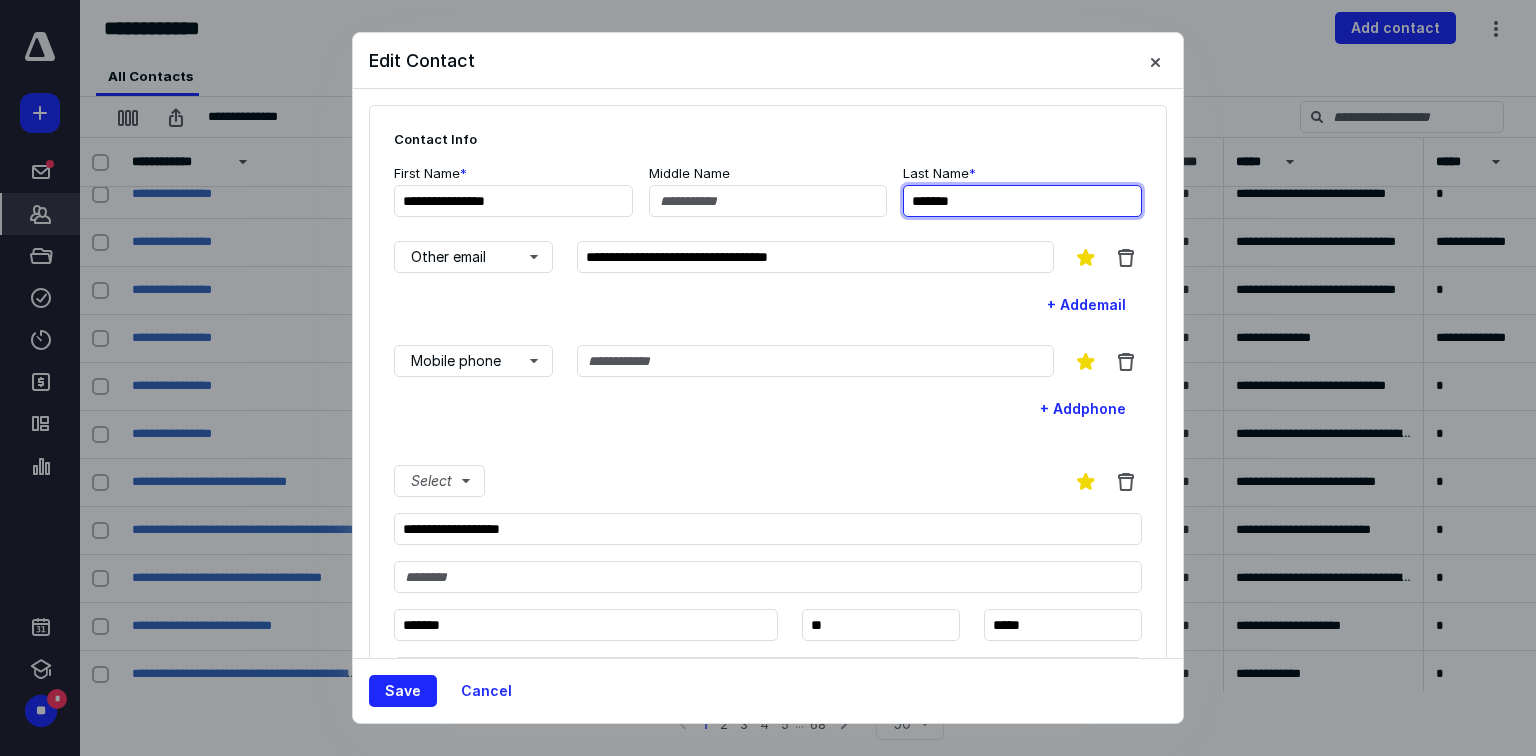 click on "*******" at bounding box center (1022, 201) 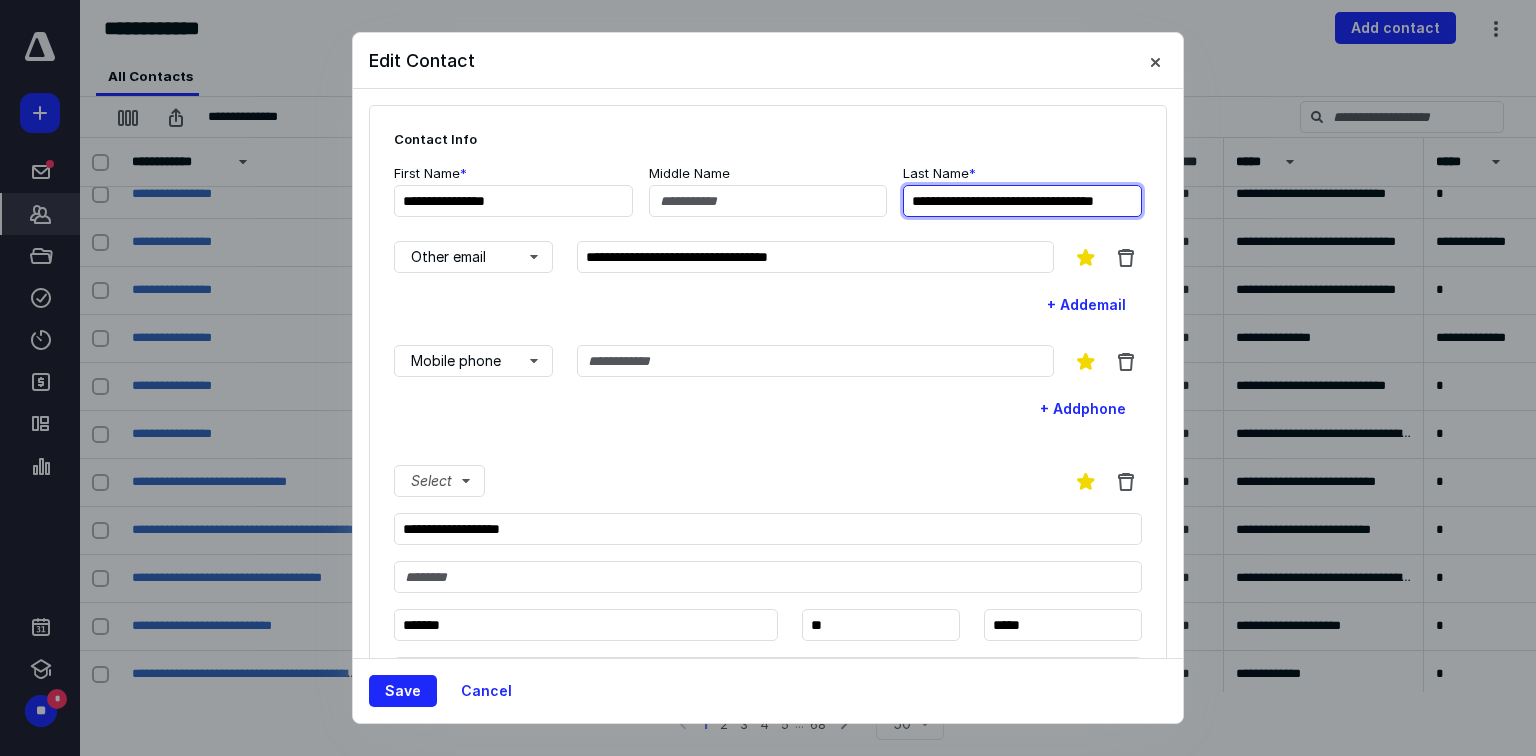 scroll, scrollTop: 0, scrollLeft: 30, axis: horizontal 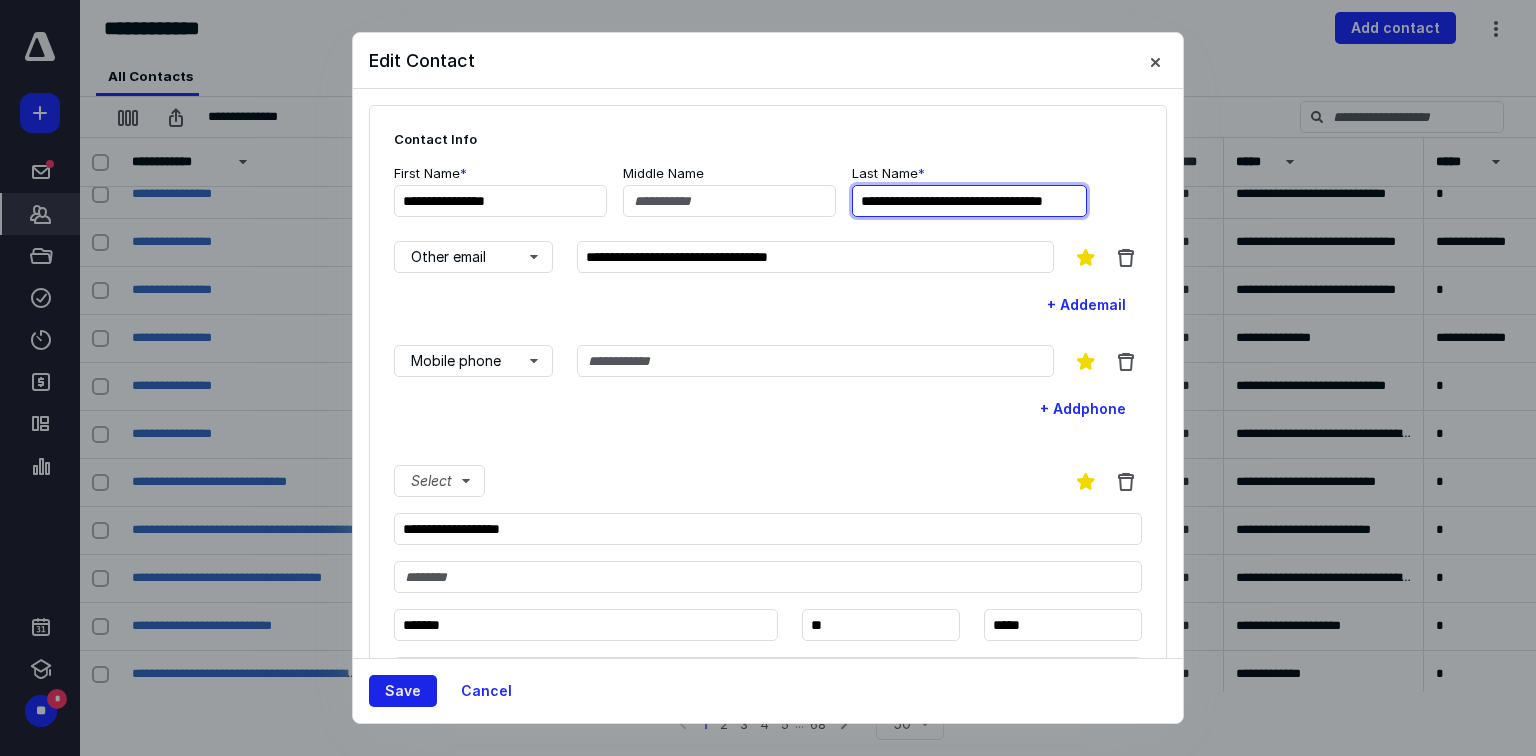 type on "**********" 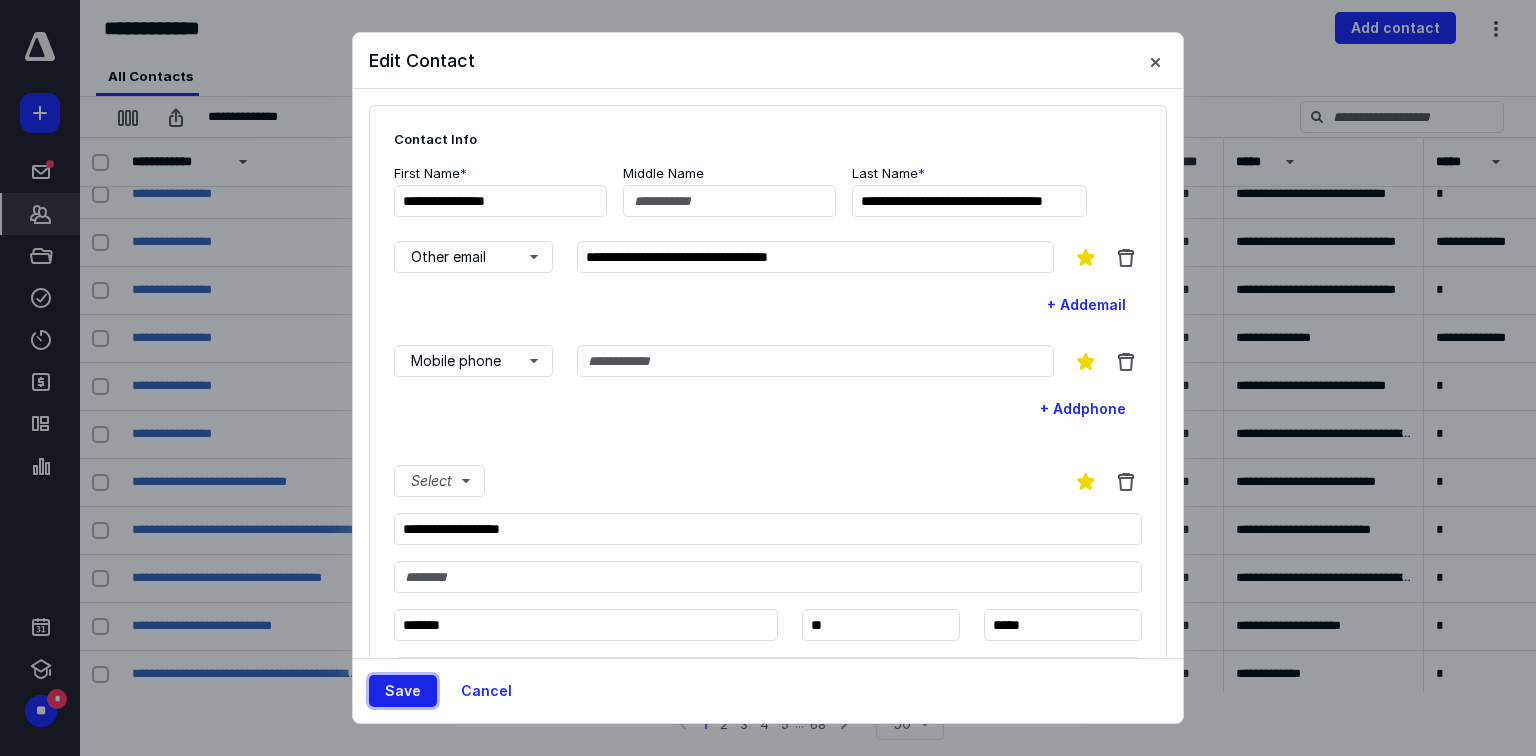 click on "Save" at bounding box center (403, 691) 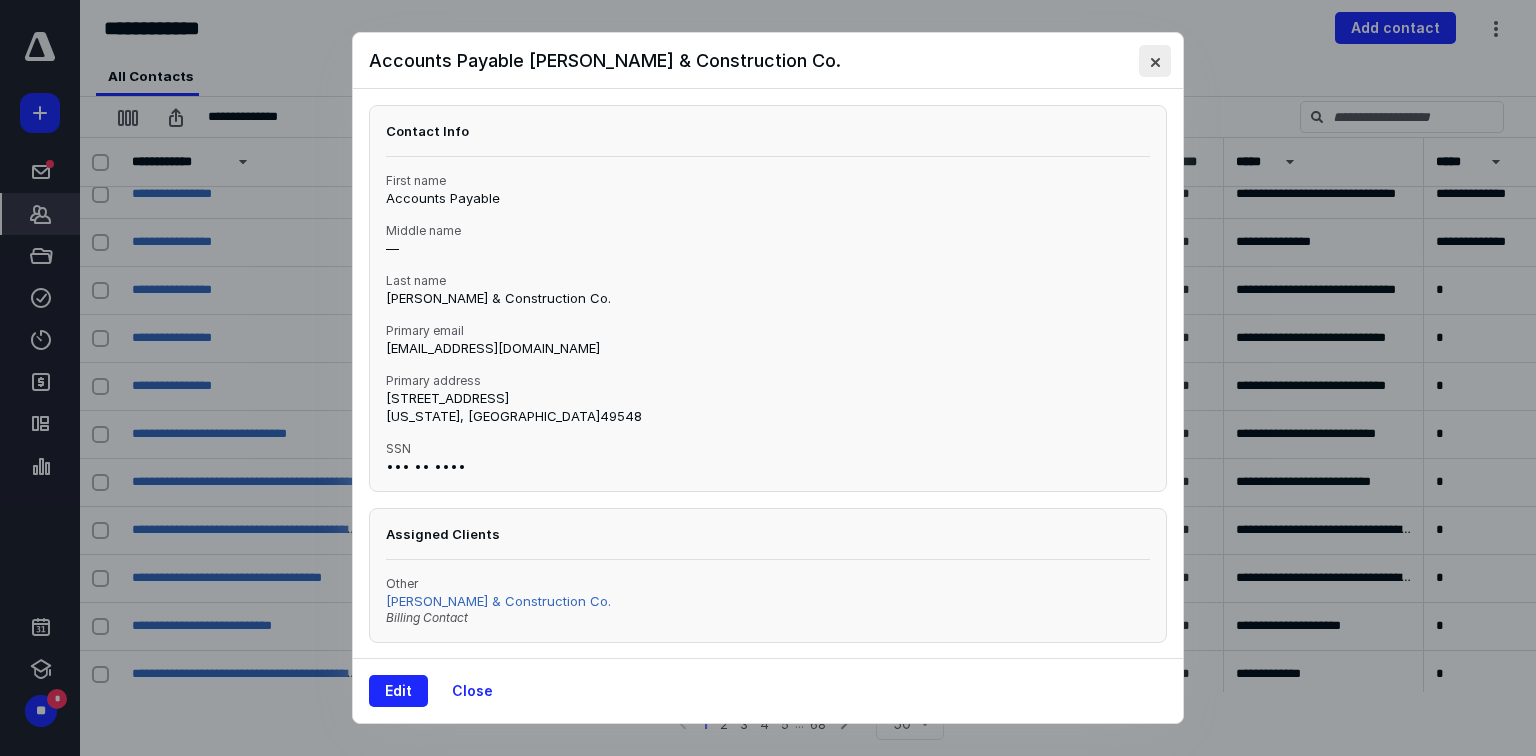 click at bounding box center (1155, 61) 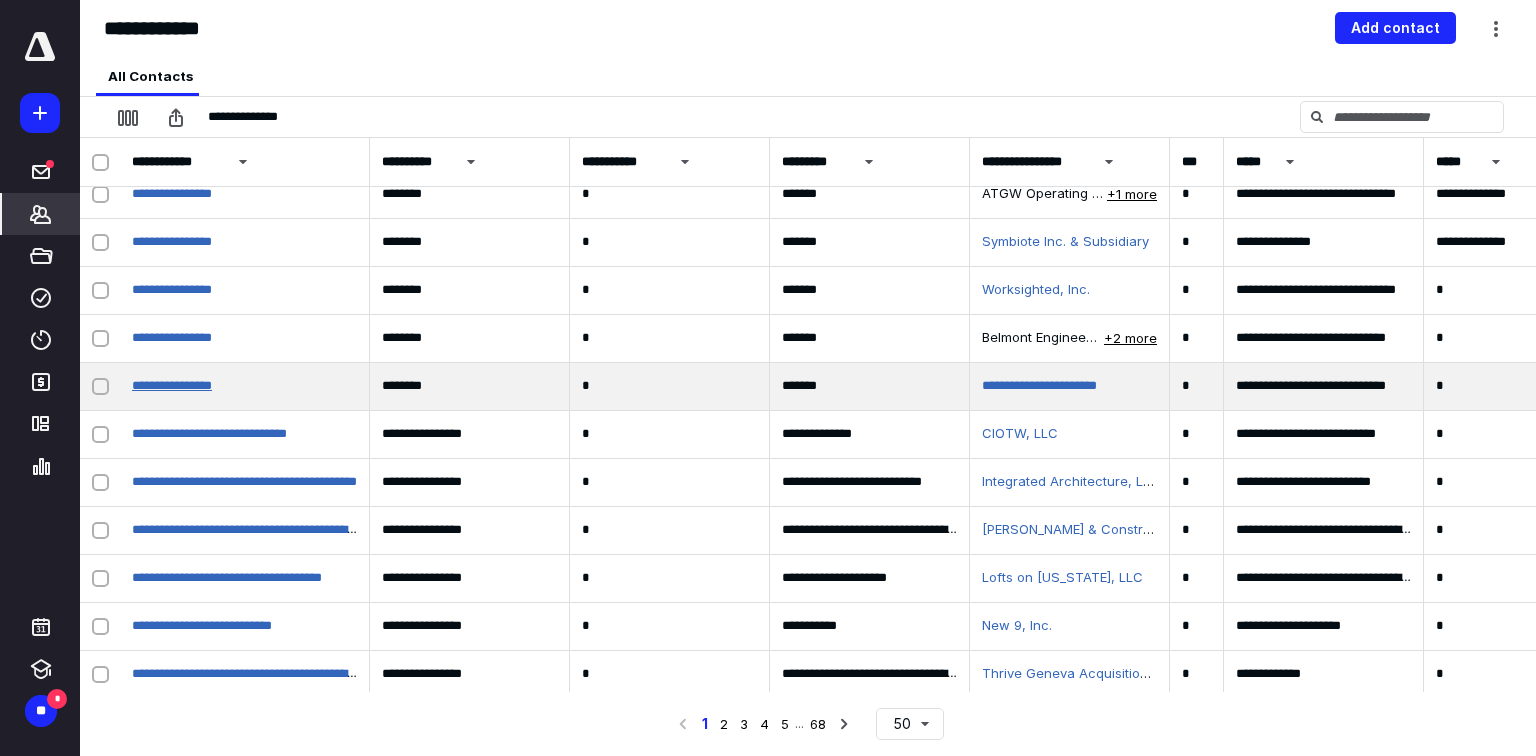 click on "**********" at bounding box center [172, 385] 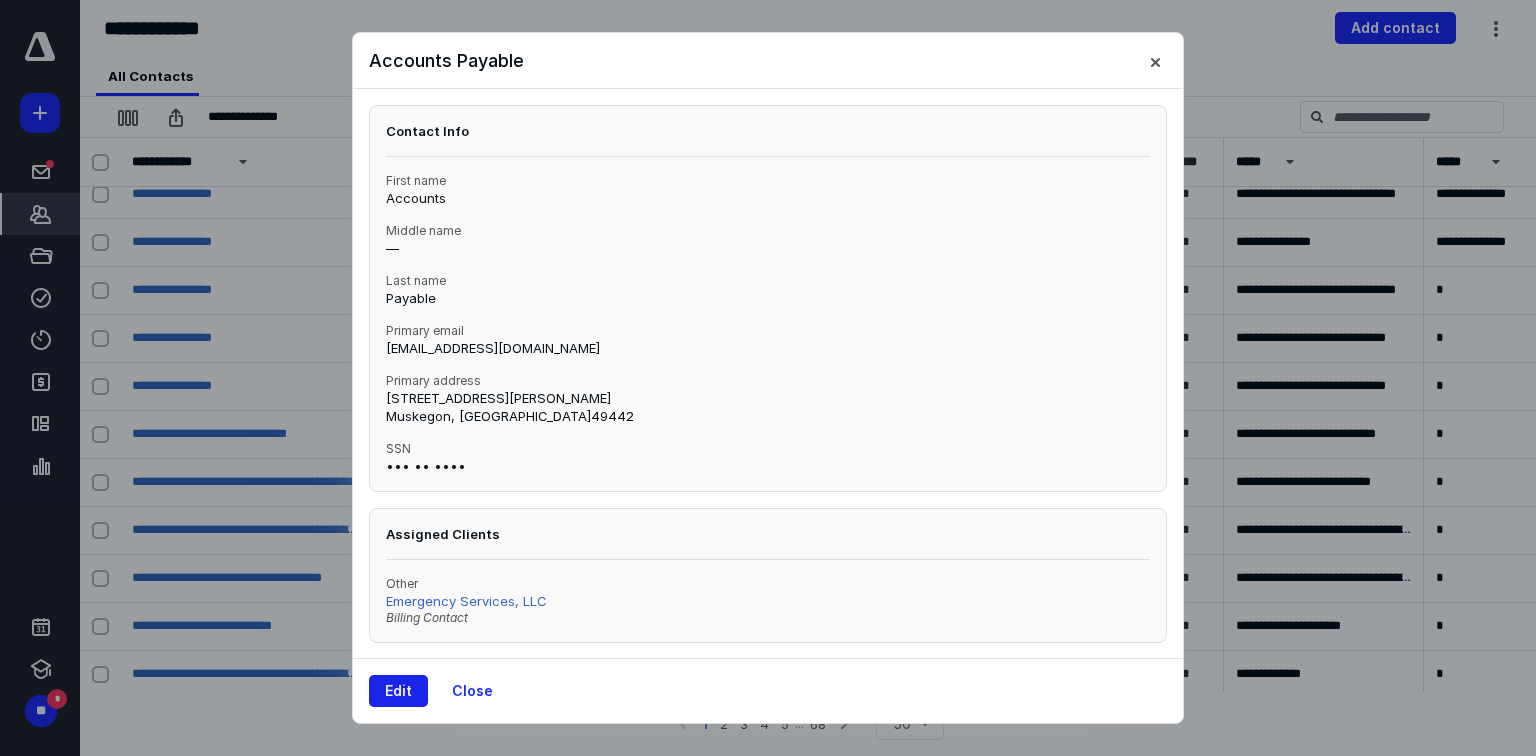 click on "Edit" at bounding box center (398, 691) 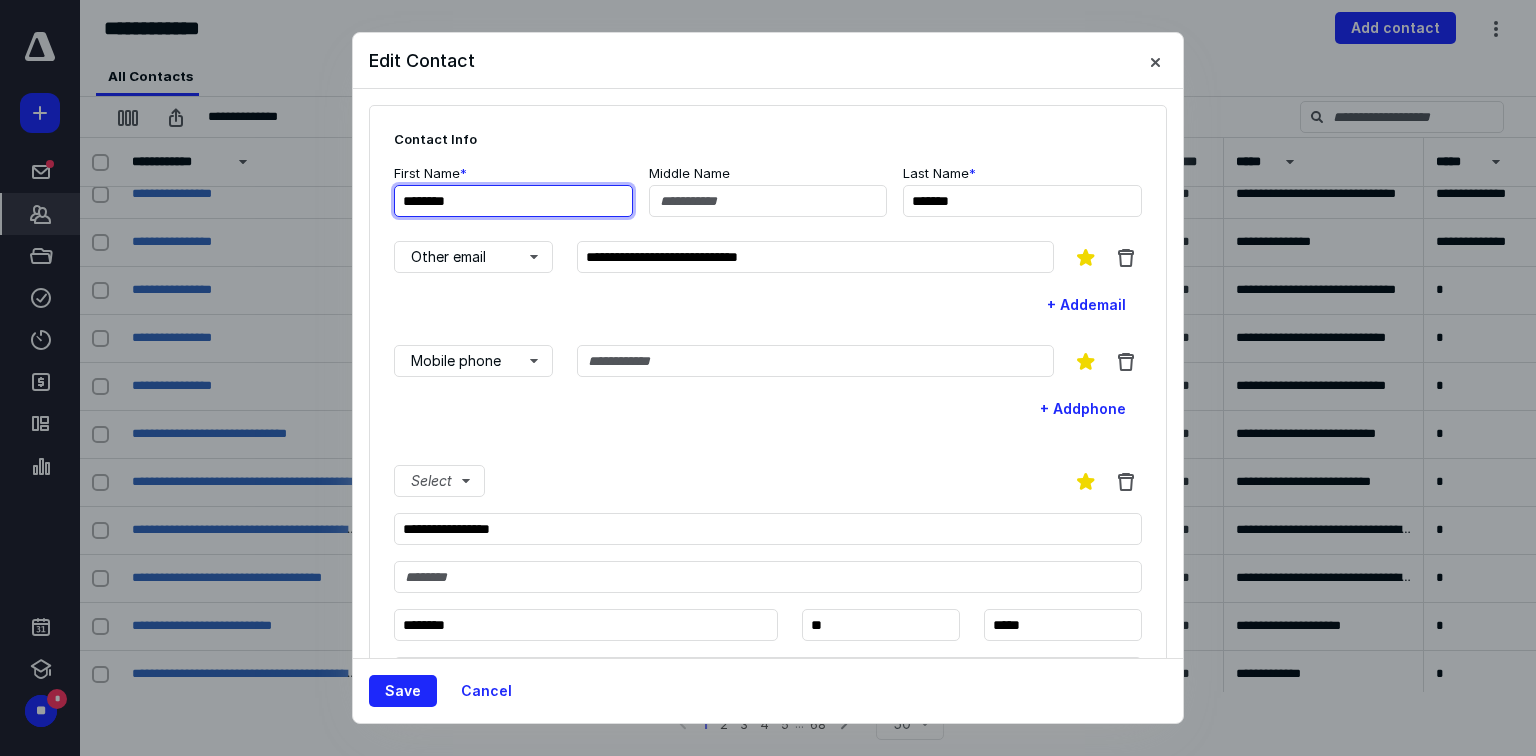 click on "********" at bounding box center (513, 201) 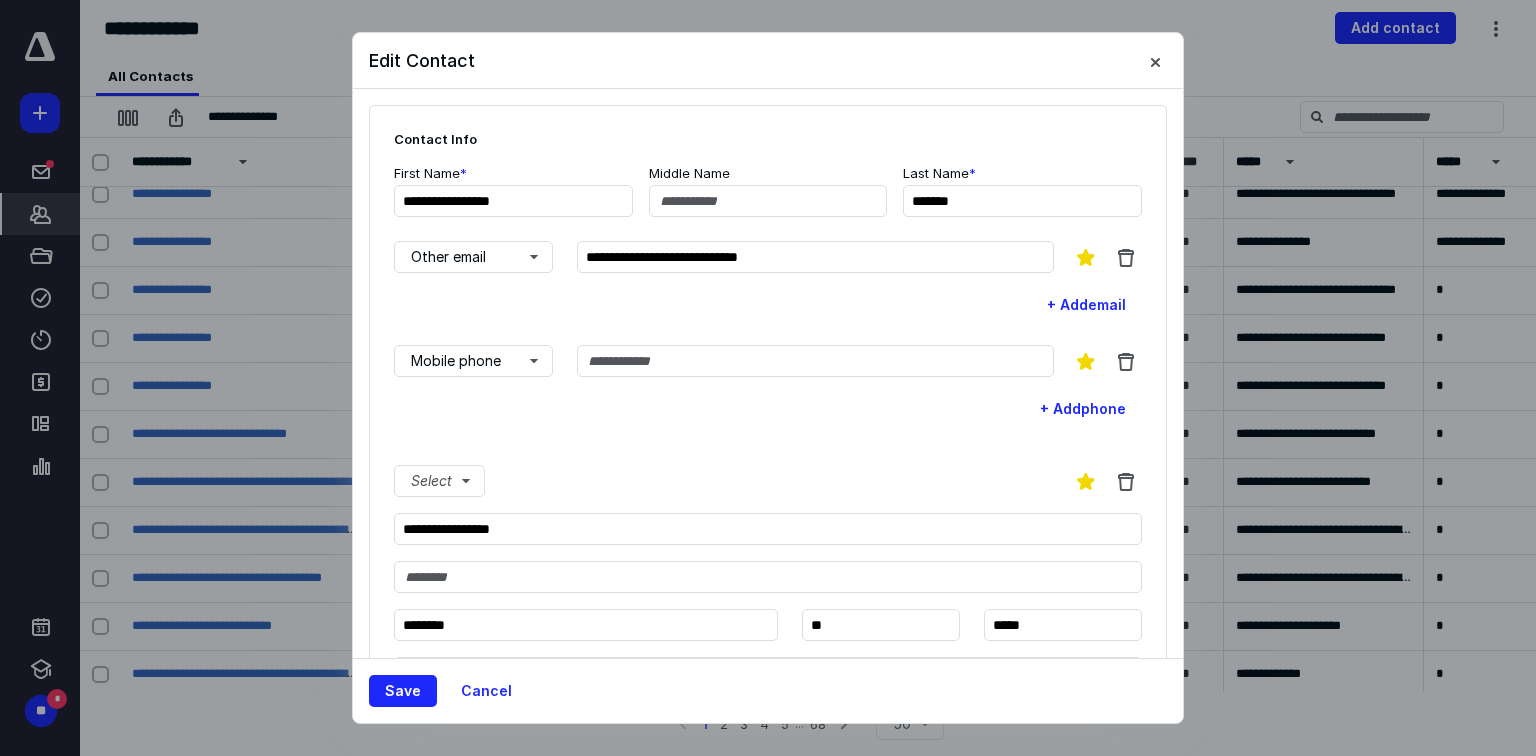 type on "**********" 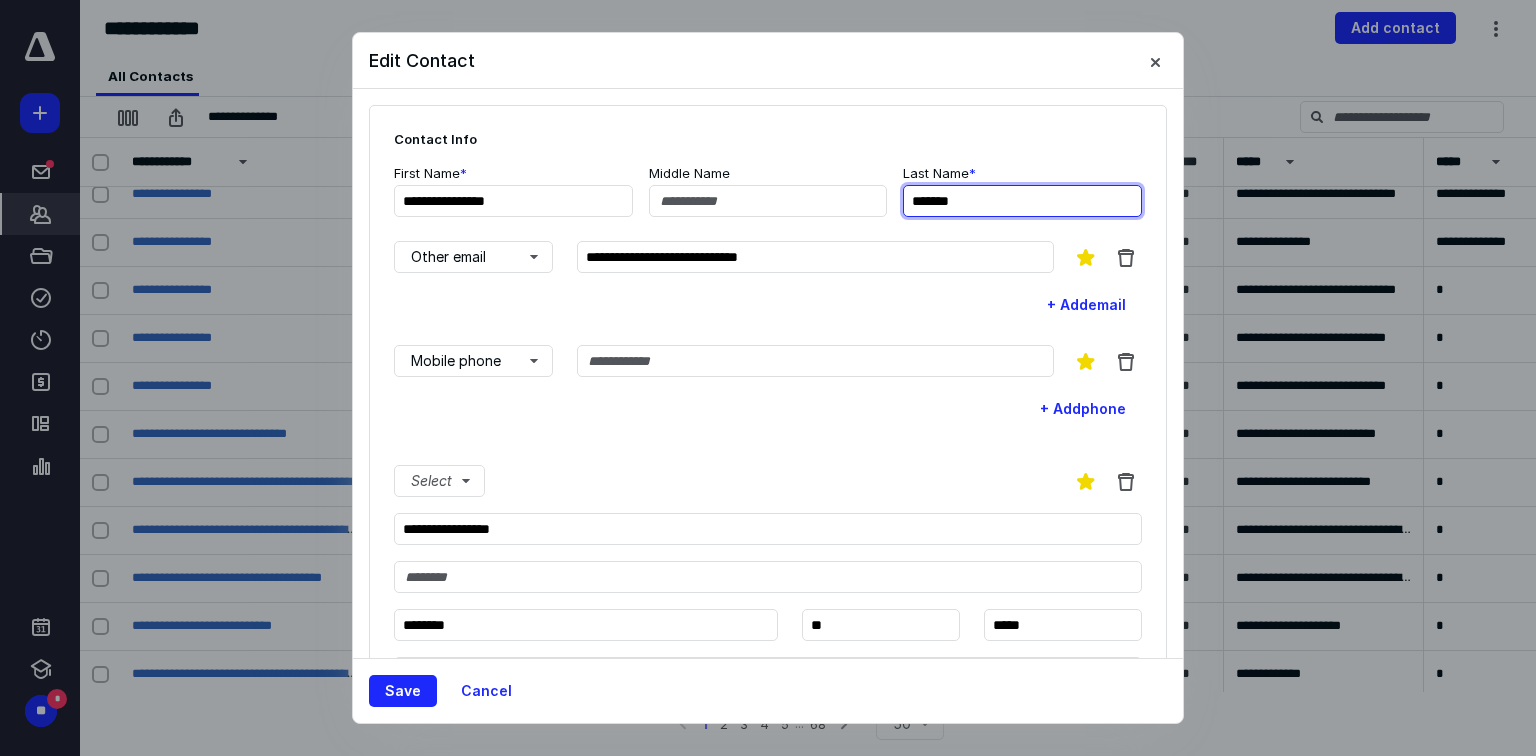 click on "*******" at bounding box center (1022, 201) 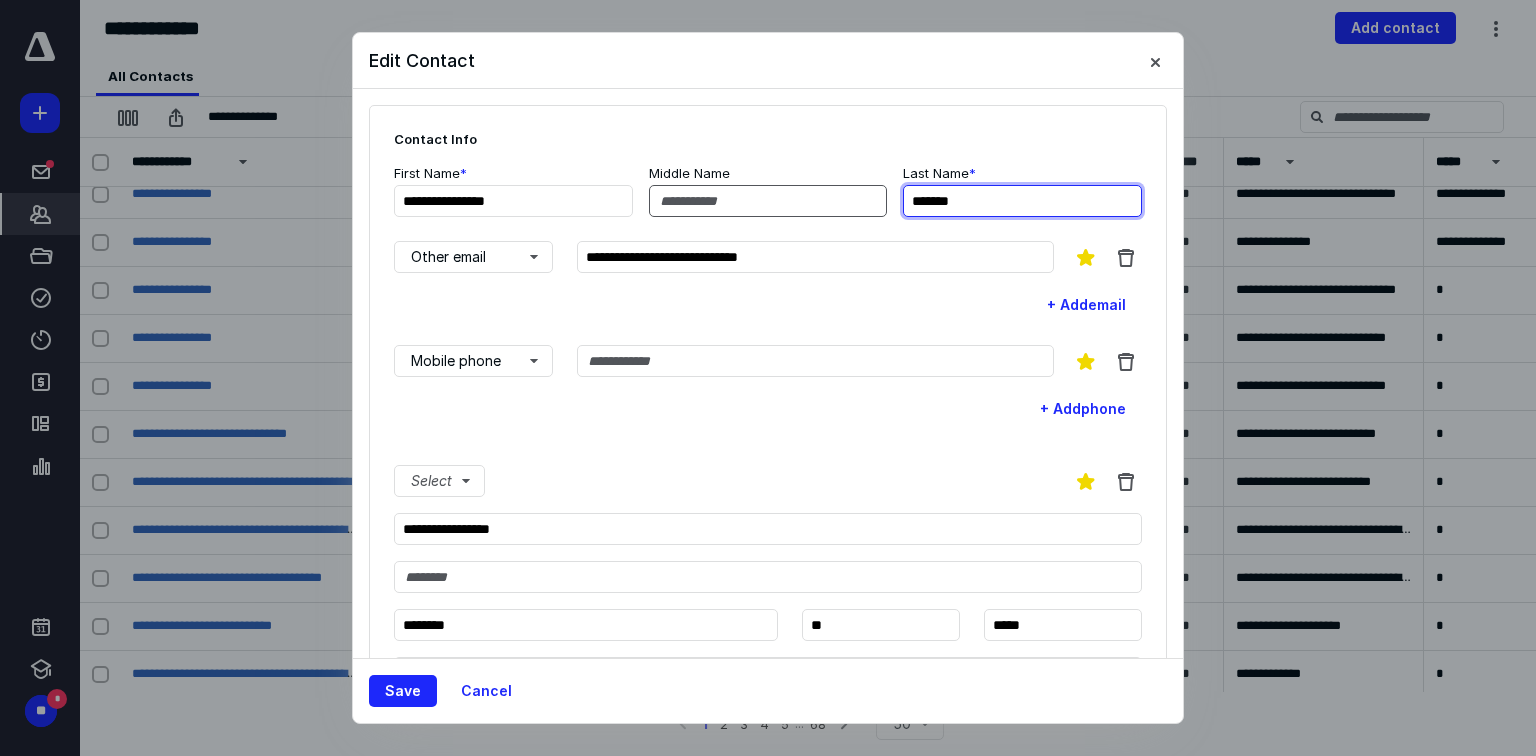 drag, startPoint x: 872, startPoint y: 201, endPoint x: 773, endPoint y: 197, distance: 99.08077 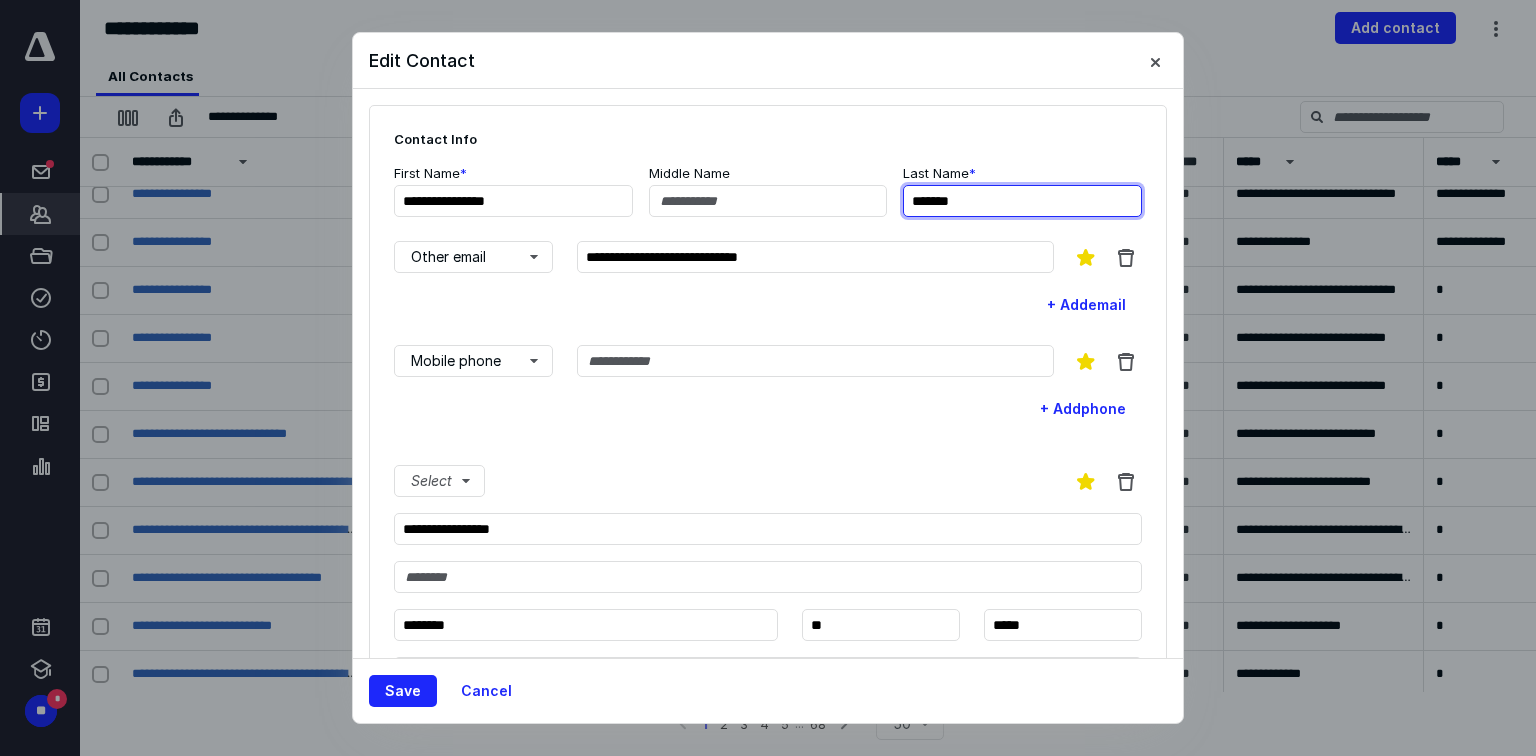 paste on "**********" 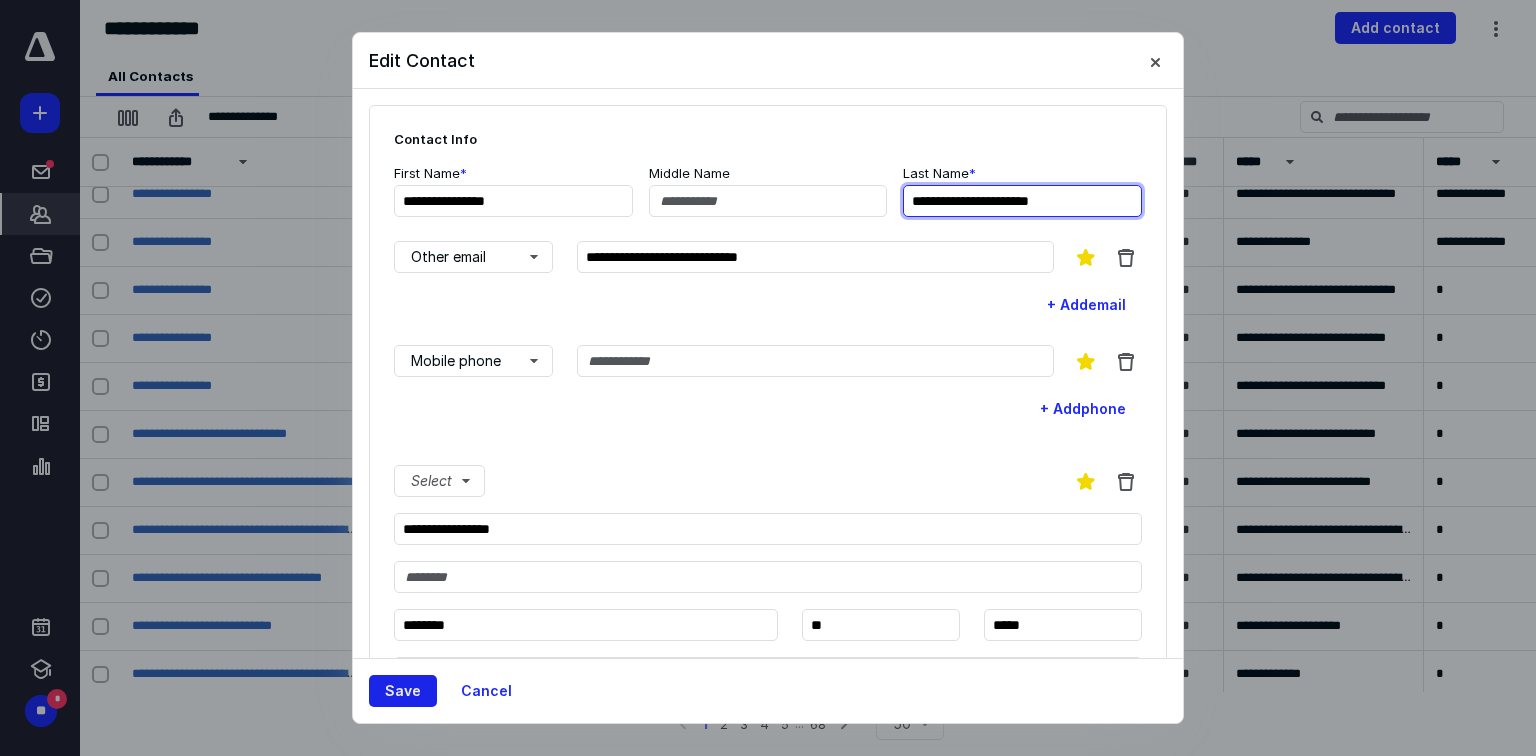 type on "**********" 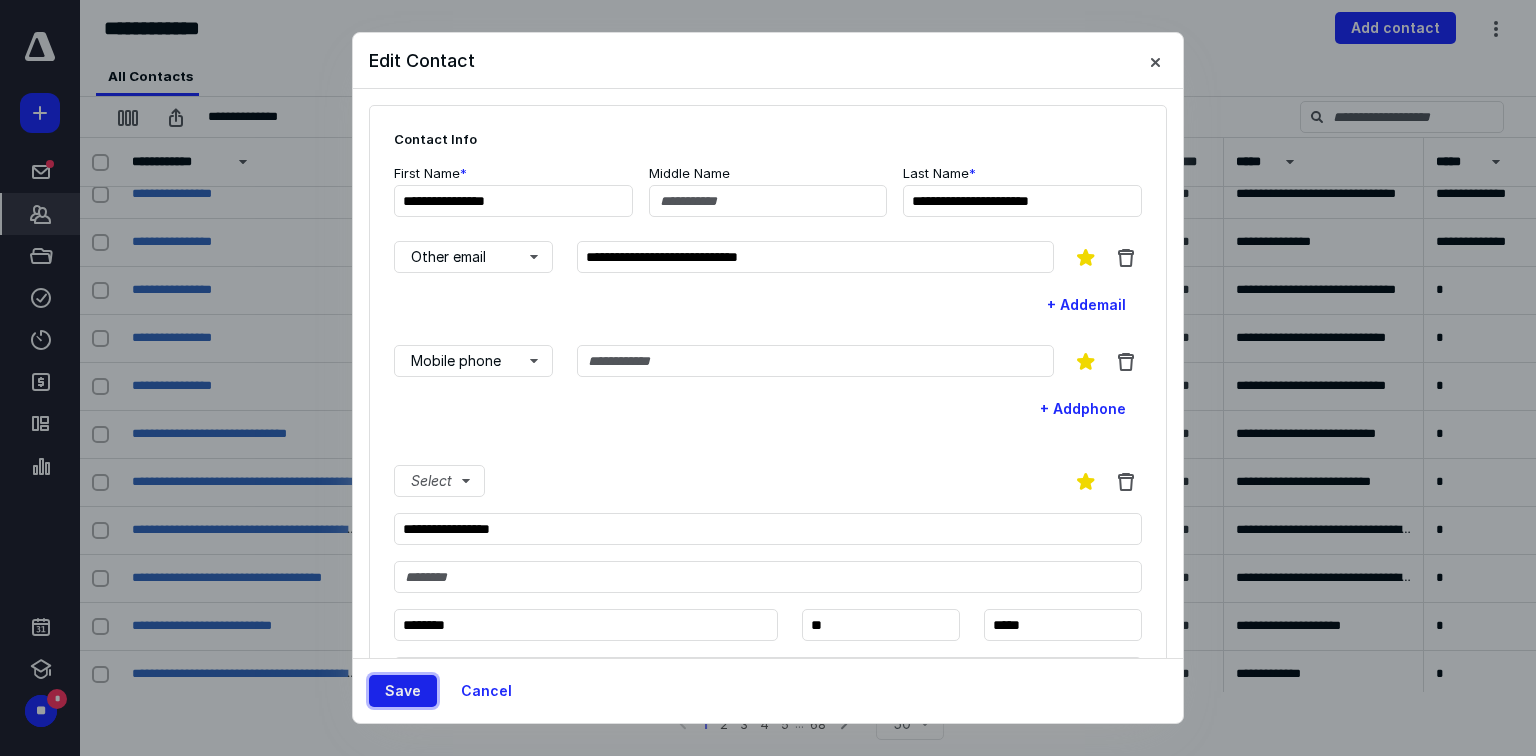 click on "Save" at bounding box center (403, 691) 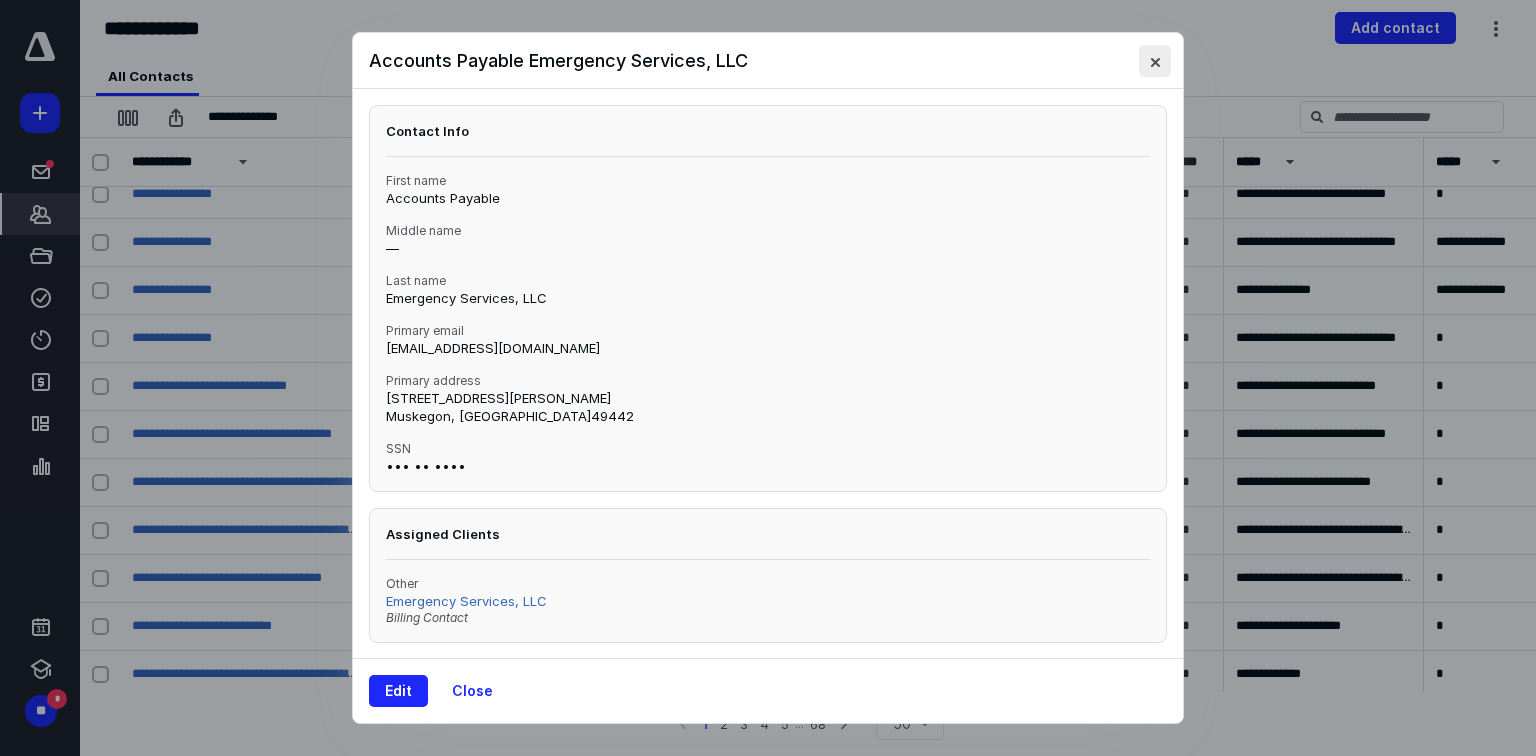 click at bounding box center [1155, 61] 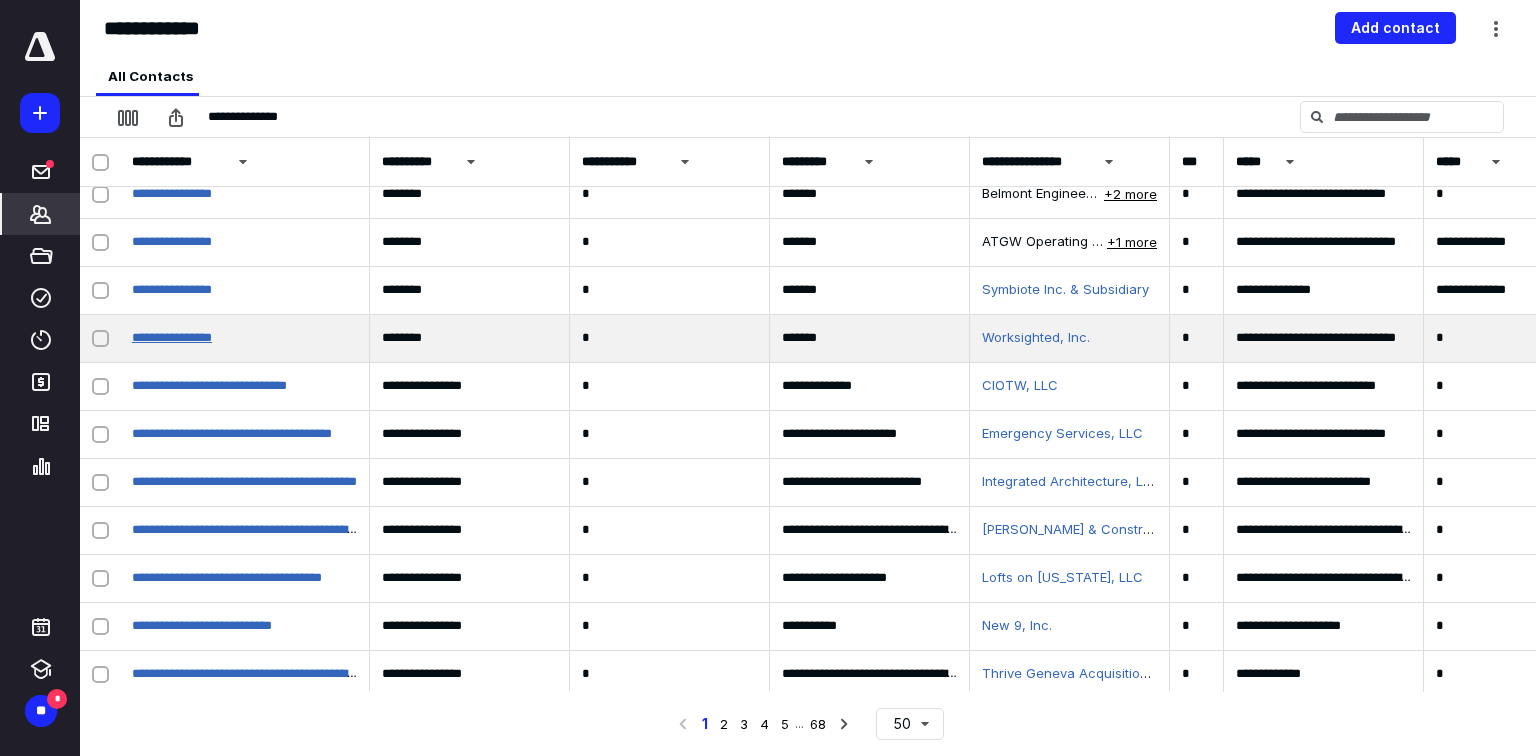 click on "**********" at bounding box center (172, 337) 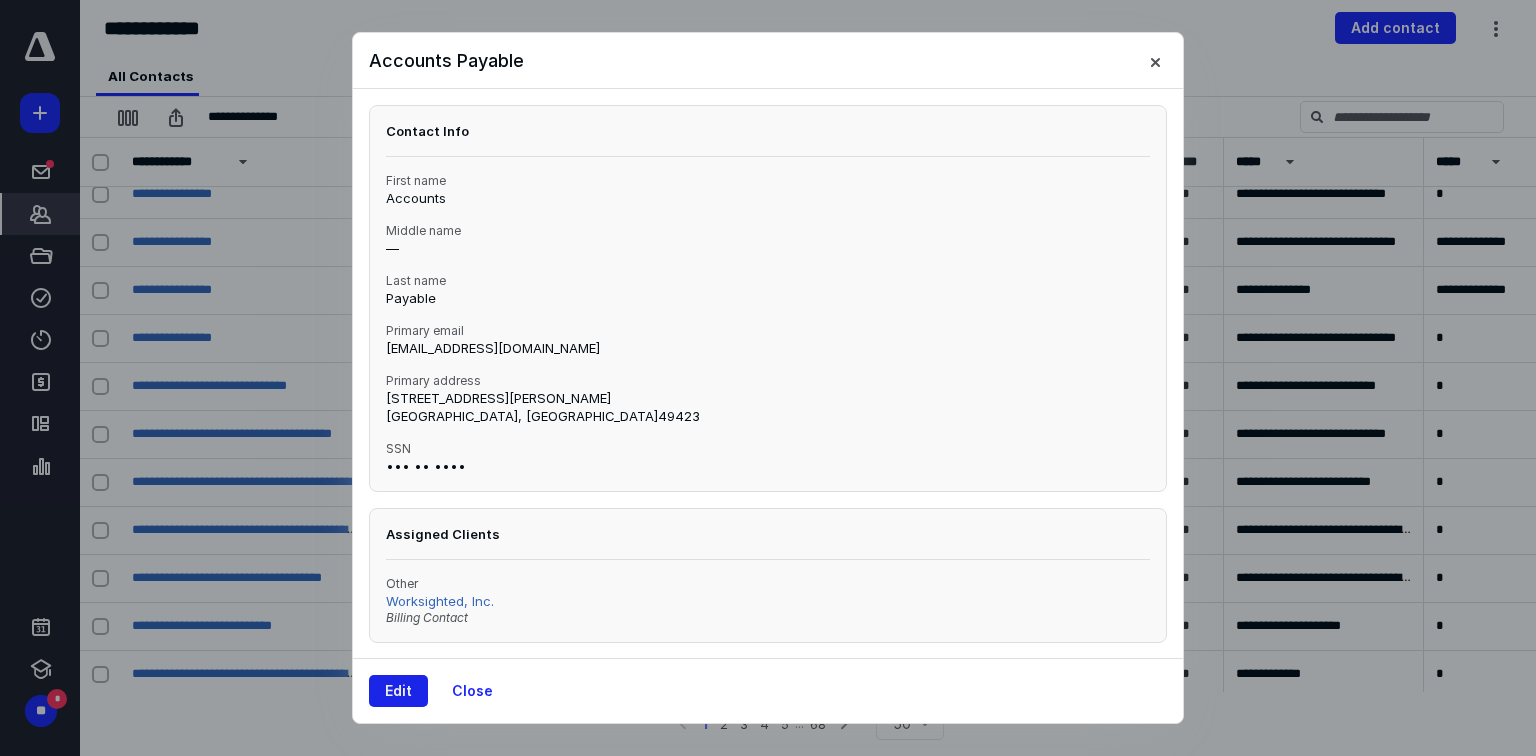 click on "Edit" at bounding box center (398, 691) 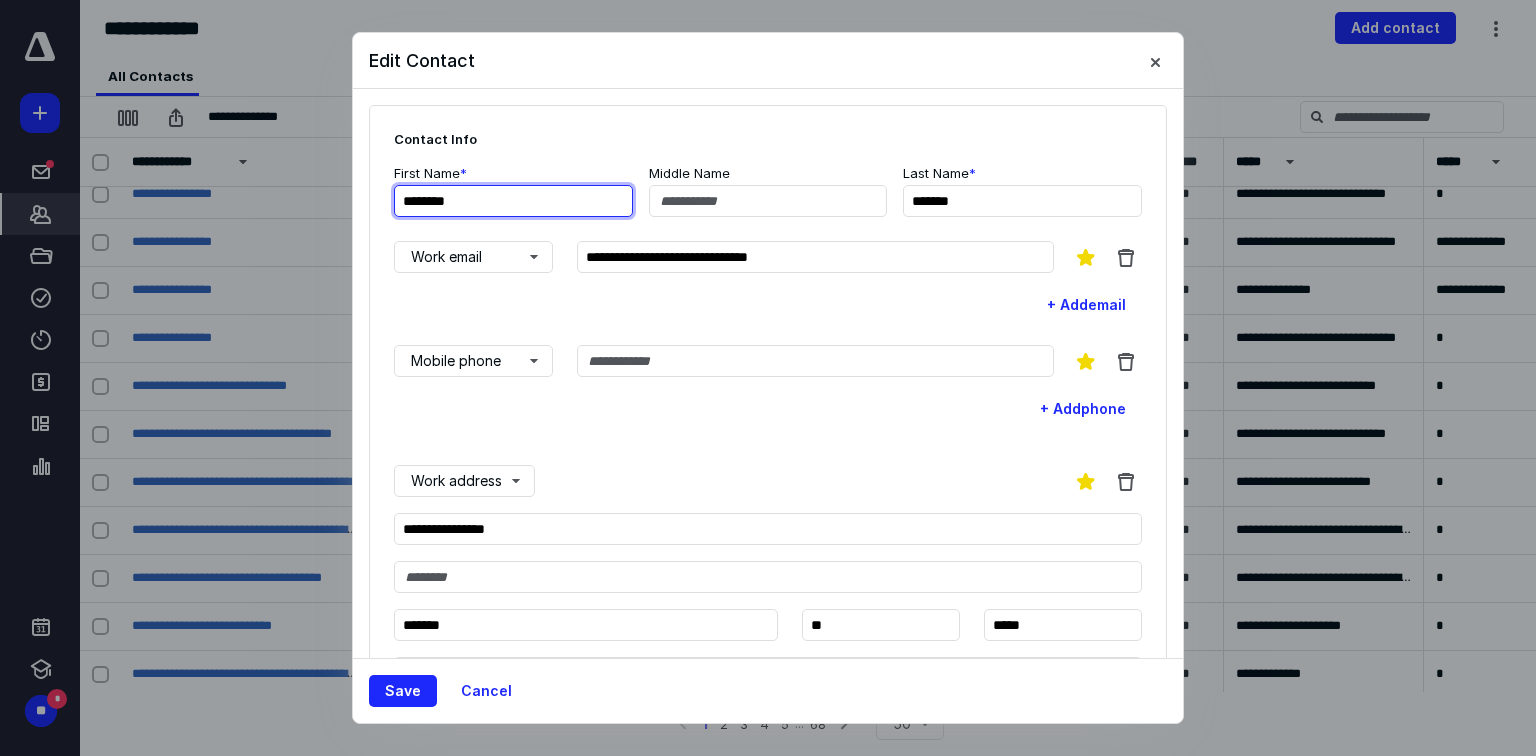 click on "********" at bounding box center (513, 201) 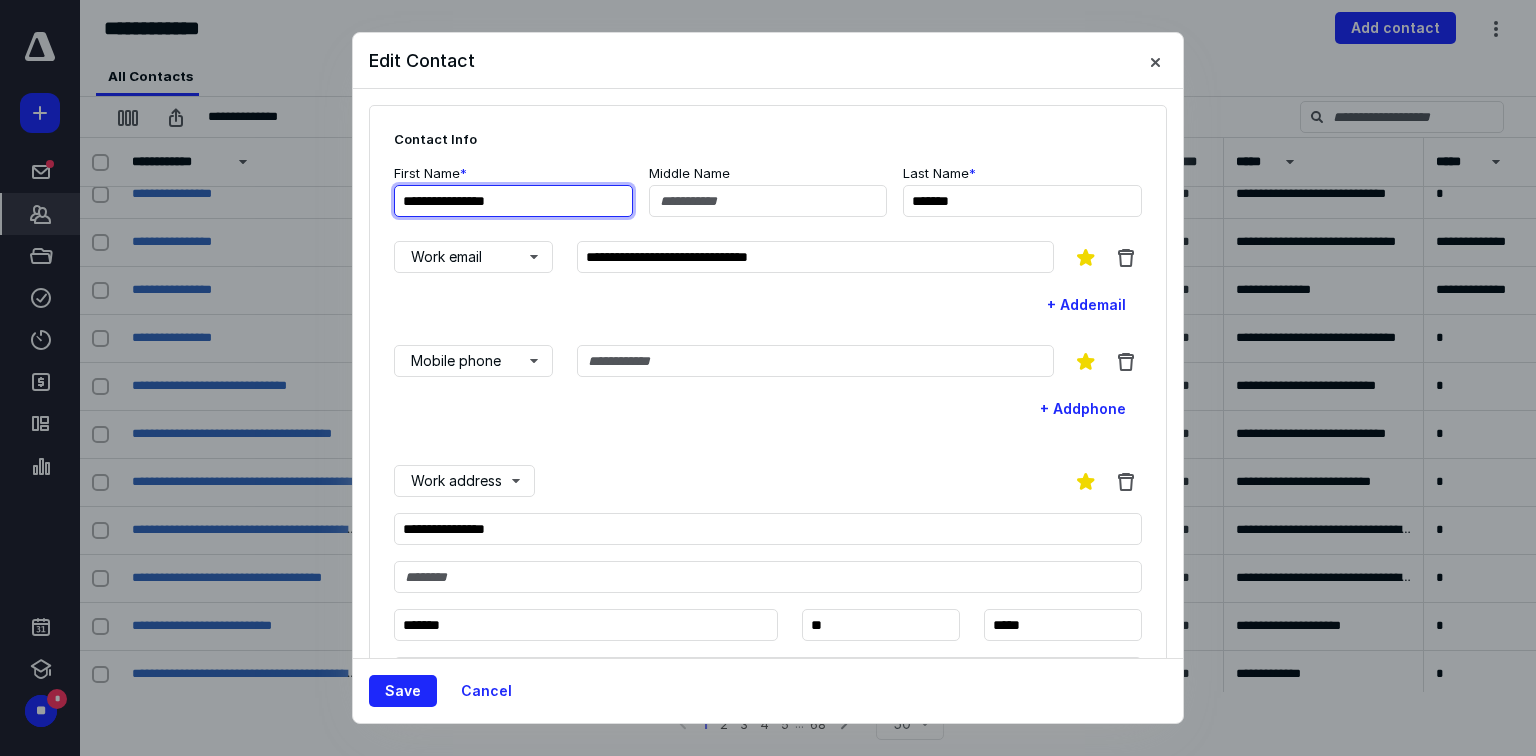 type on "**********" 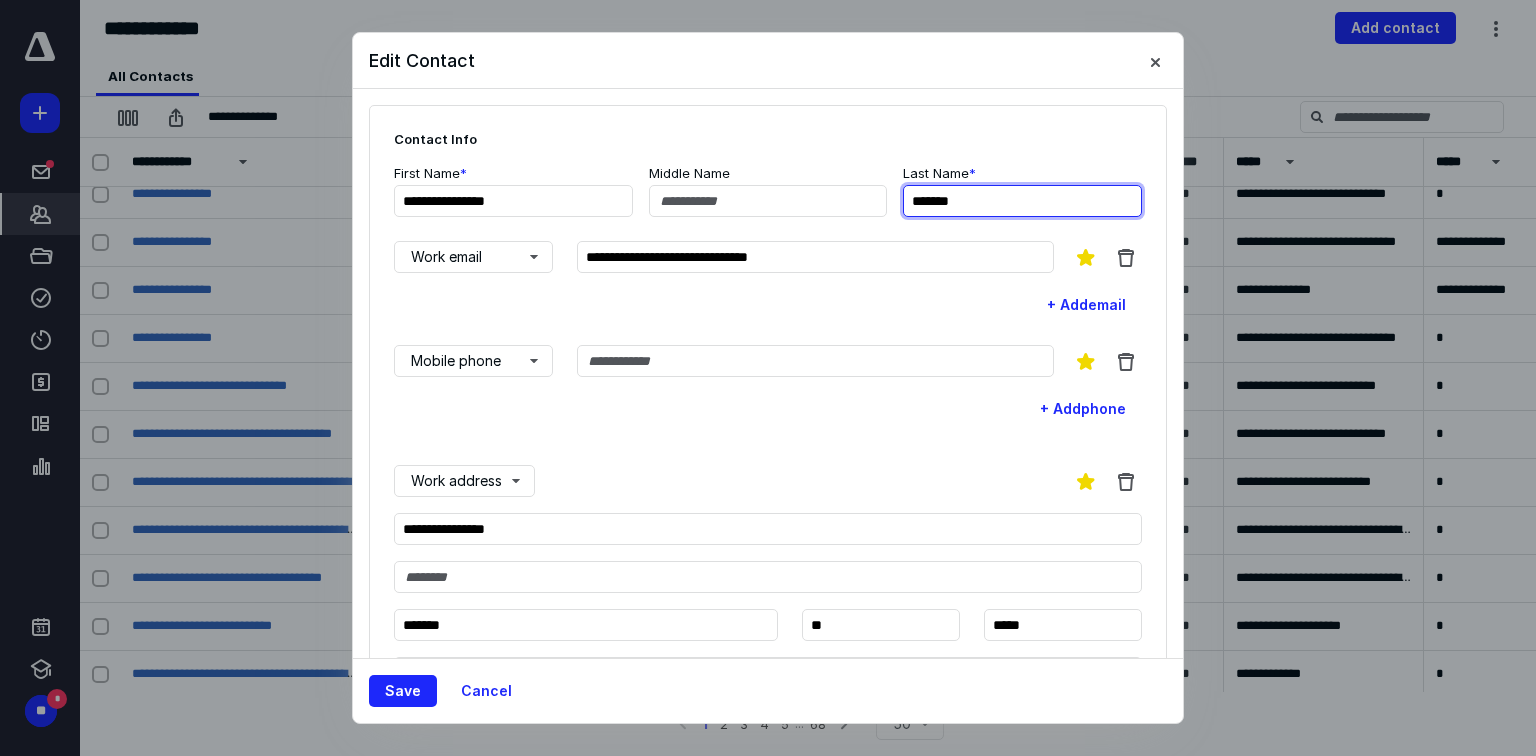 click on "*******" at bounding box center [1022, 201] 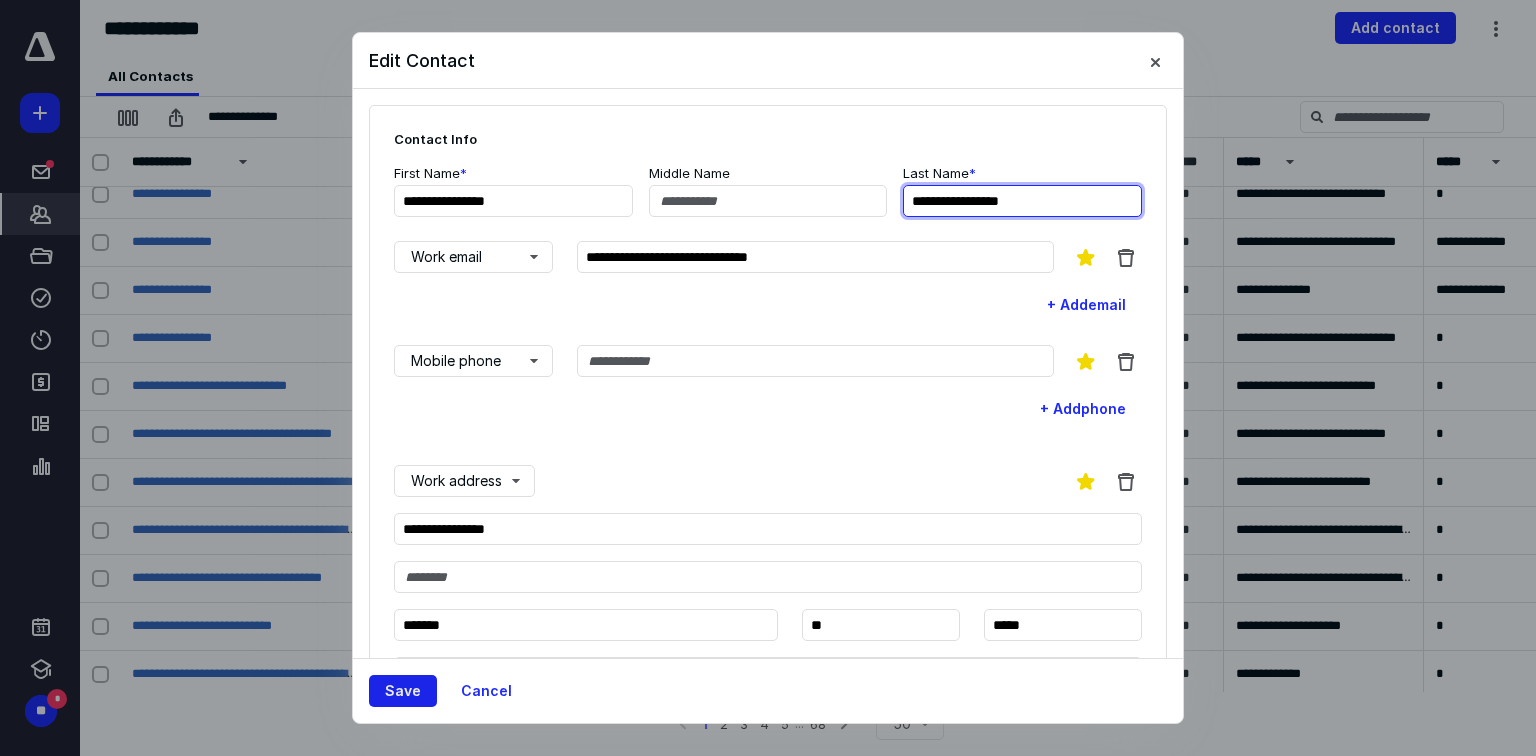 type on "**********" 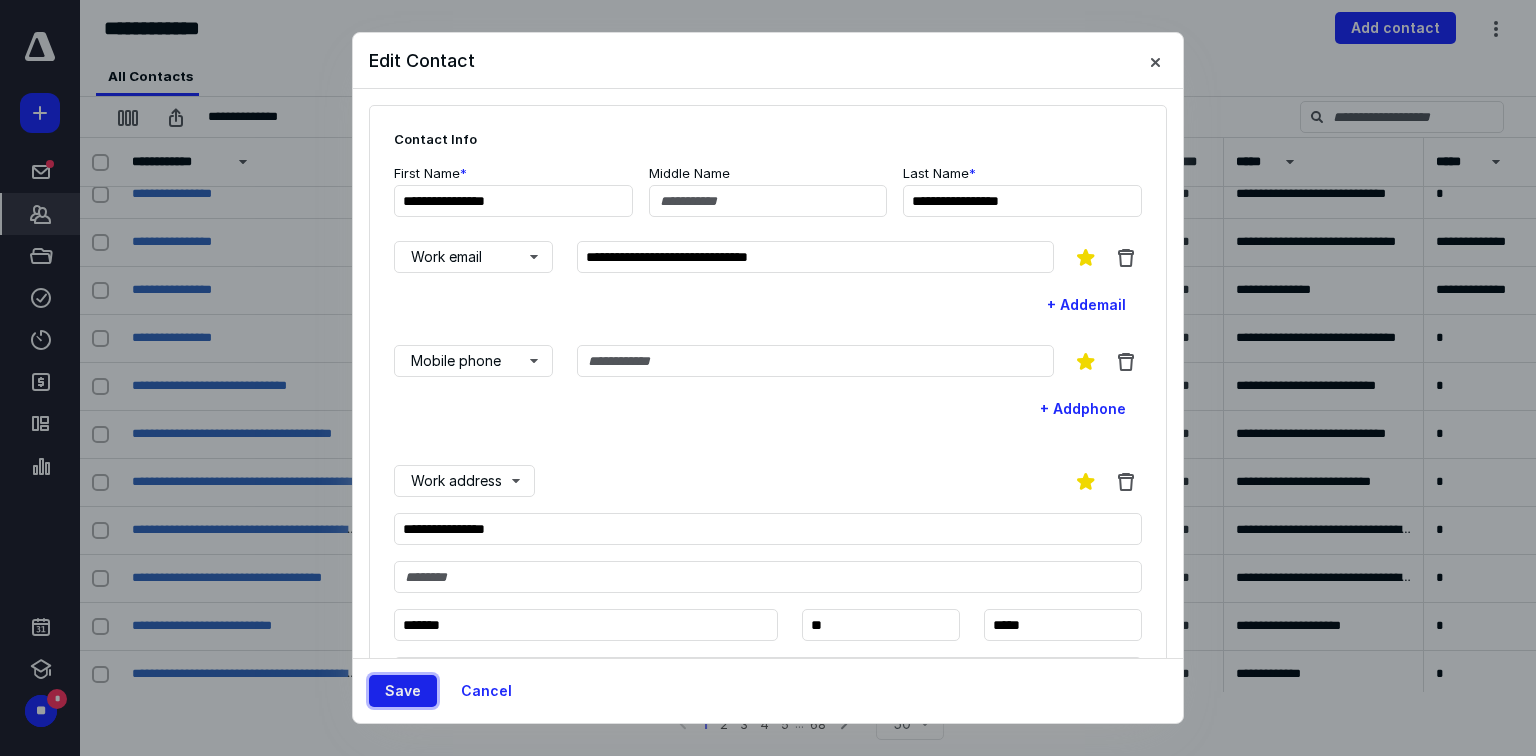 click on "Save" at bounding box center (403, 691) 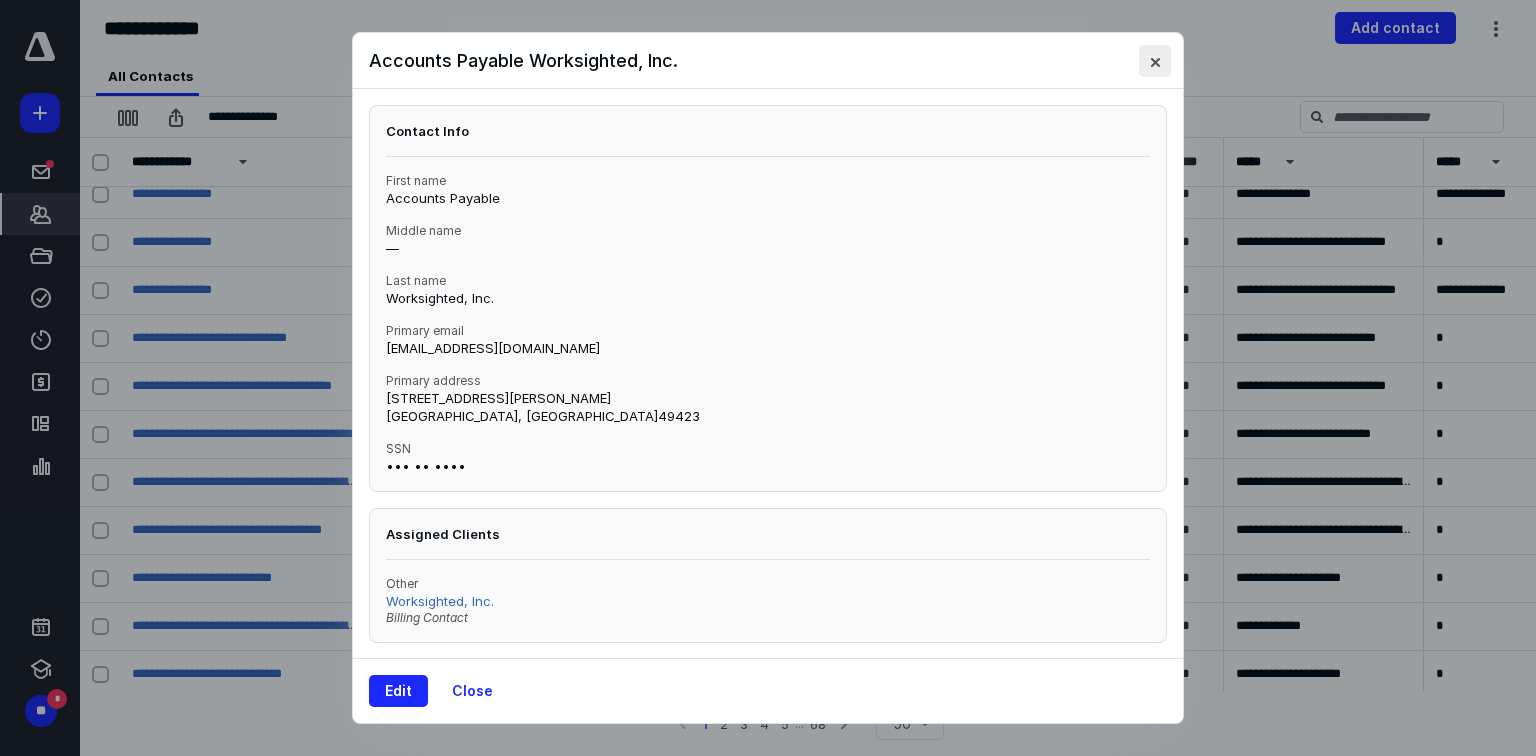 click at bounding box center (1155, 61) 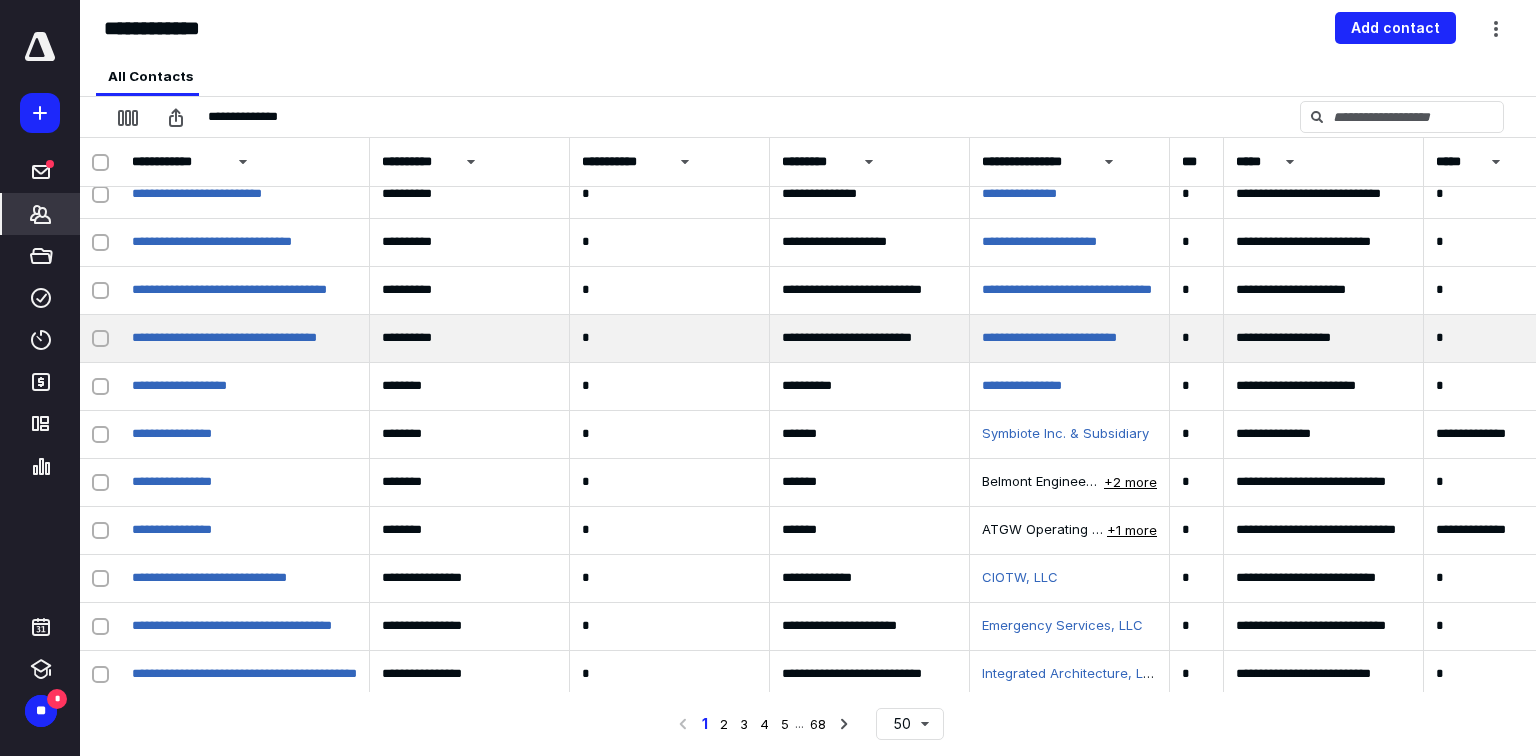 scroll, scrollTop: 800, scrollLeft: 0, axis: vertical 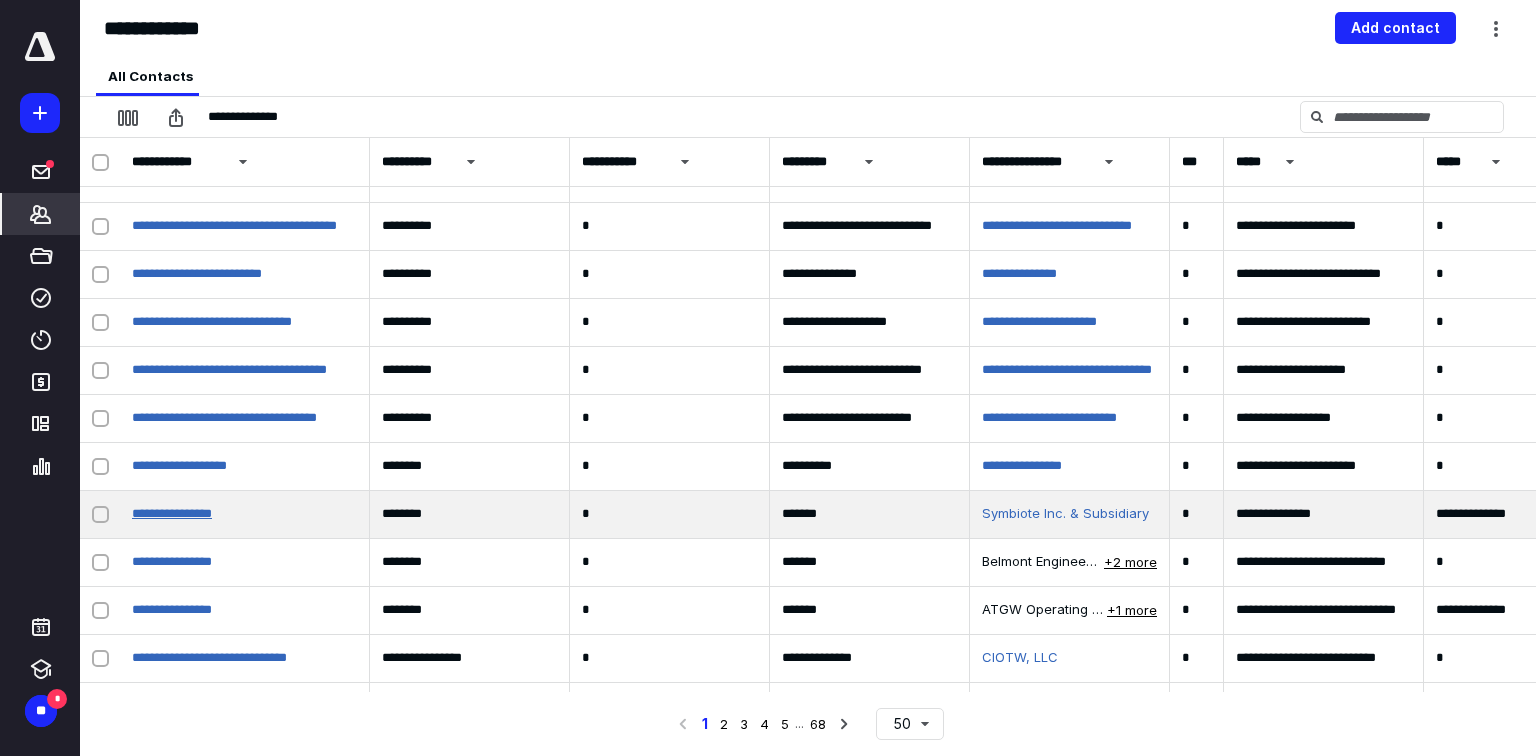 click on "**********" at bounding box center [172, 513] 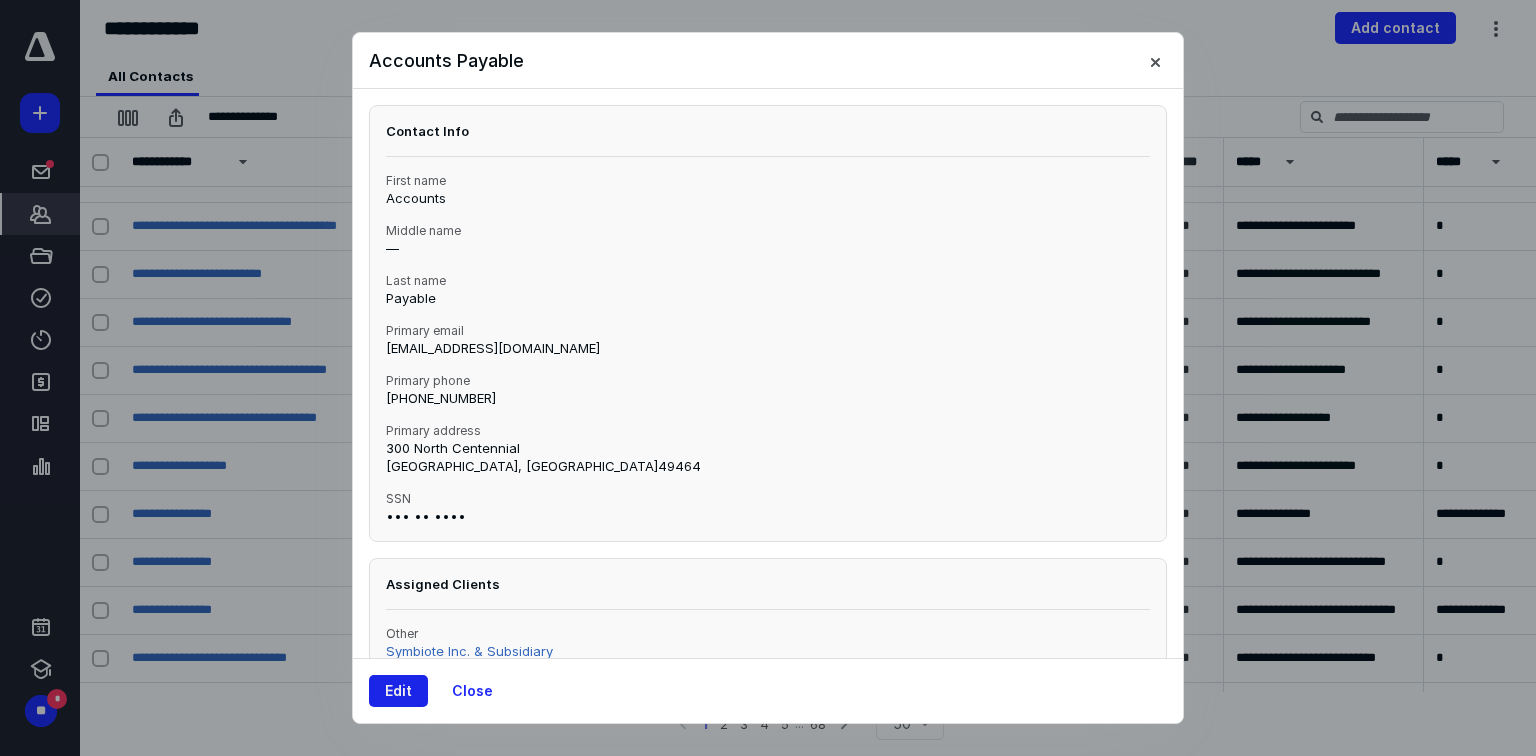 click on "Edit" at bounding box center [398, 691] 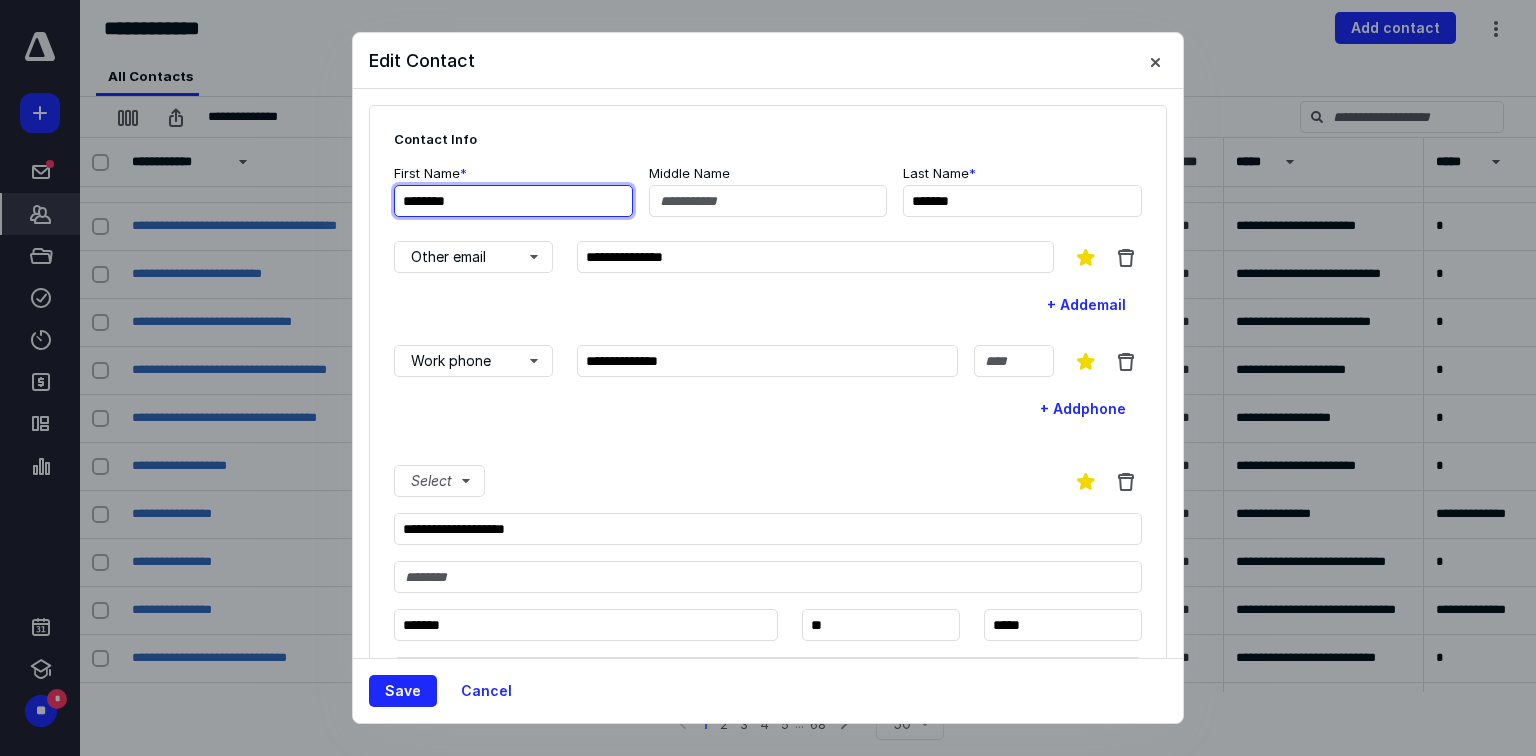 click on "********" at bounding box center (513, 201) 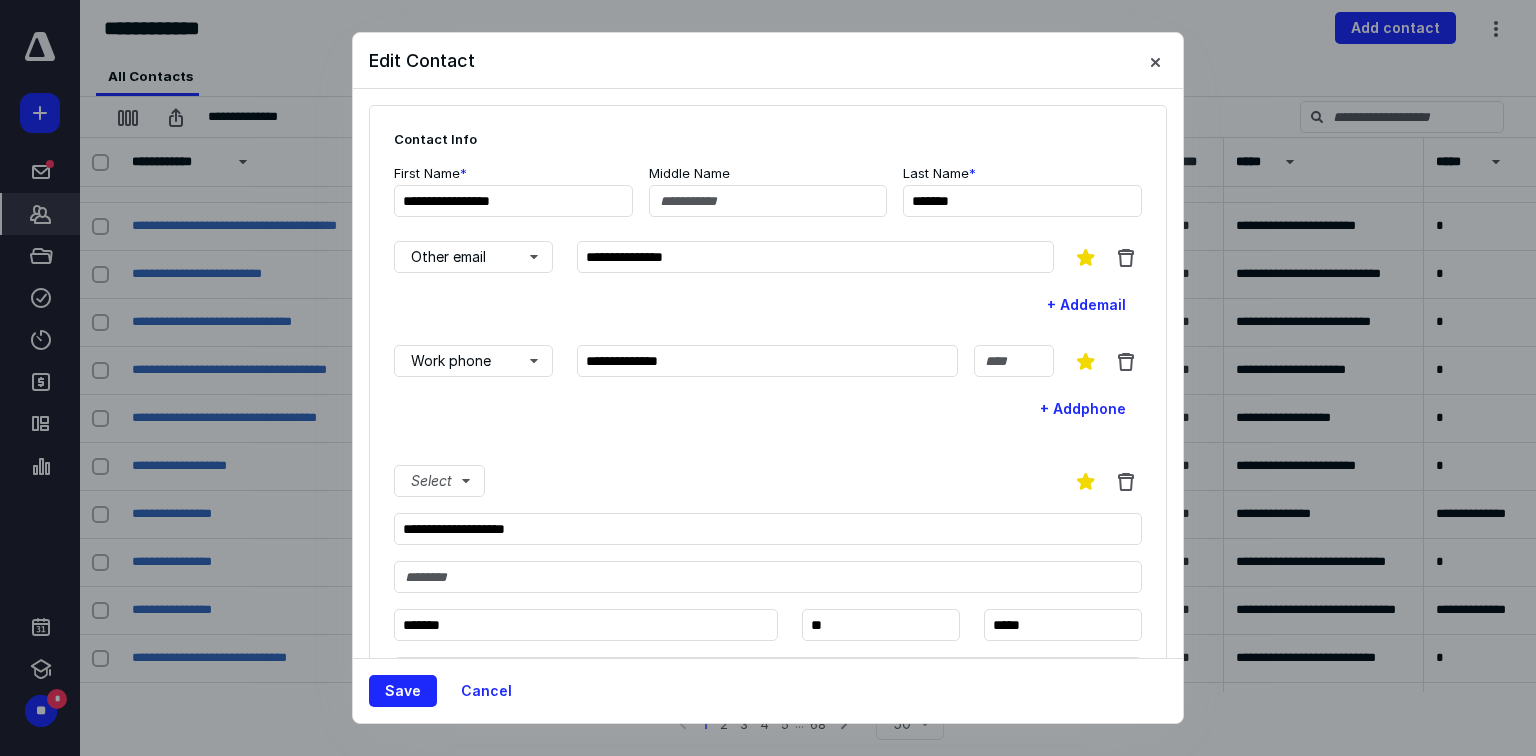 type on "**********" 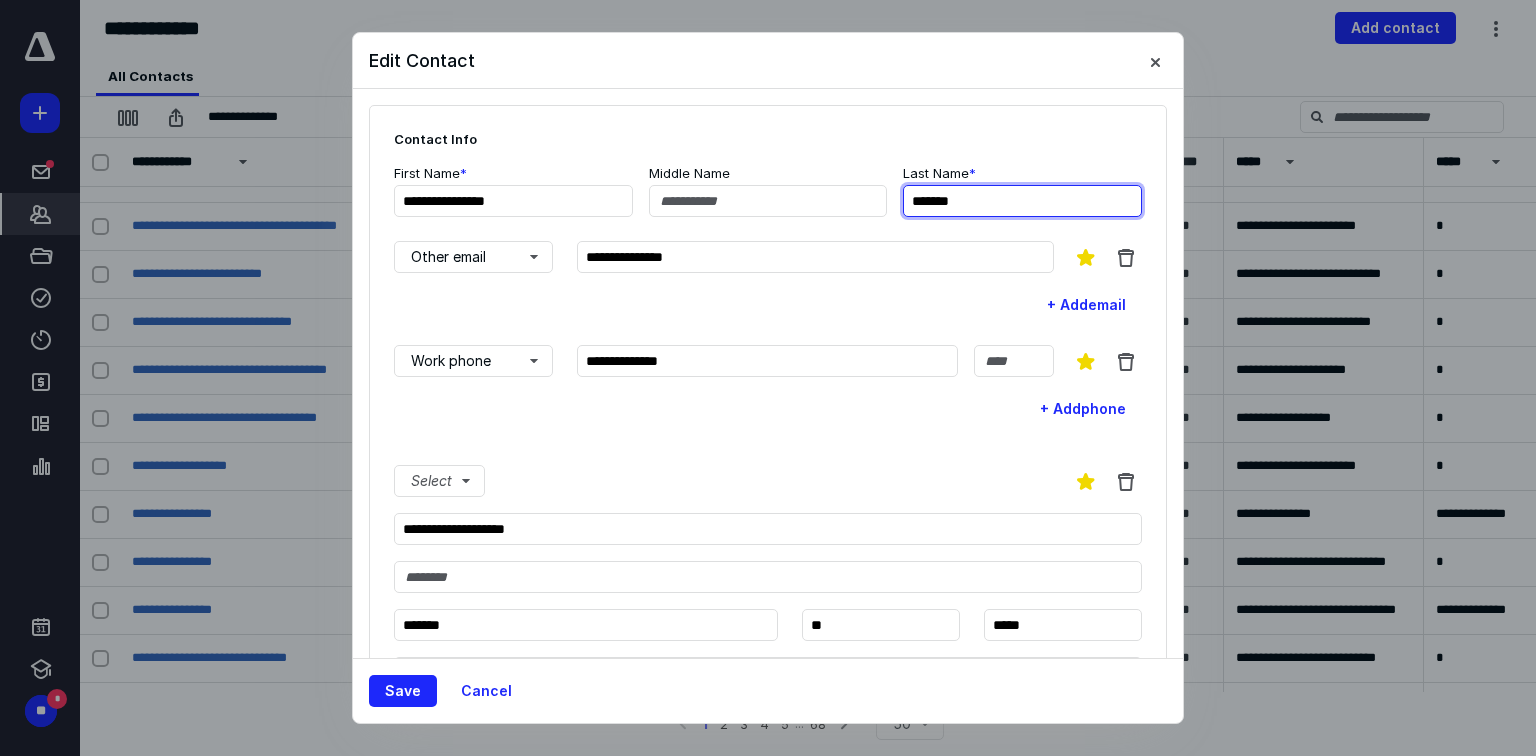 click on "*******" at bounding box center (1022, 201) 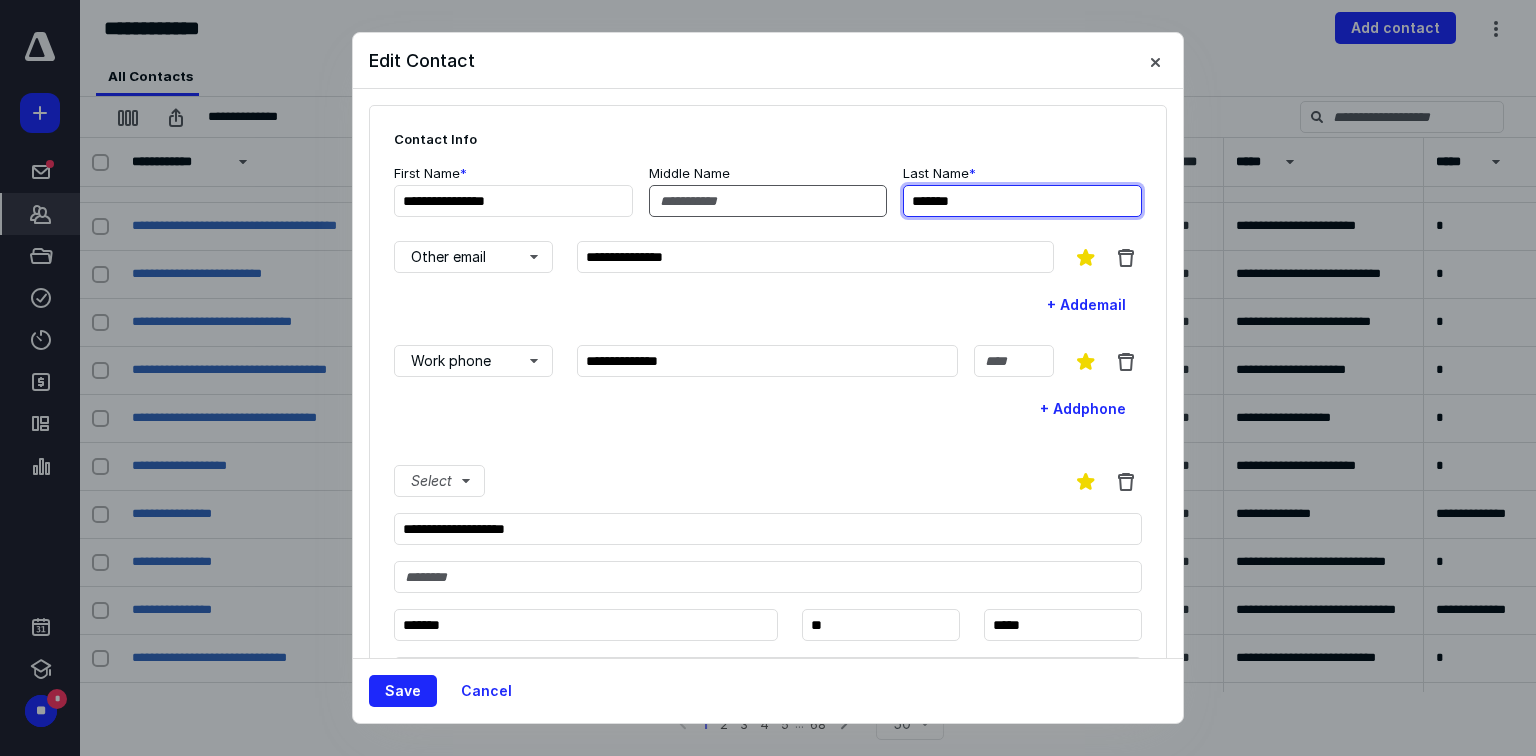 drag, startPoint x: 974, startPoint y: 198, endPoint x: 798, endPoint y: 198, distance: 176 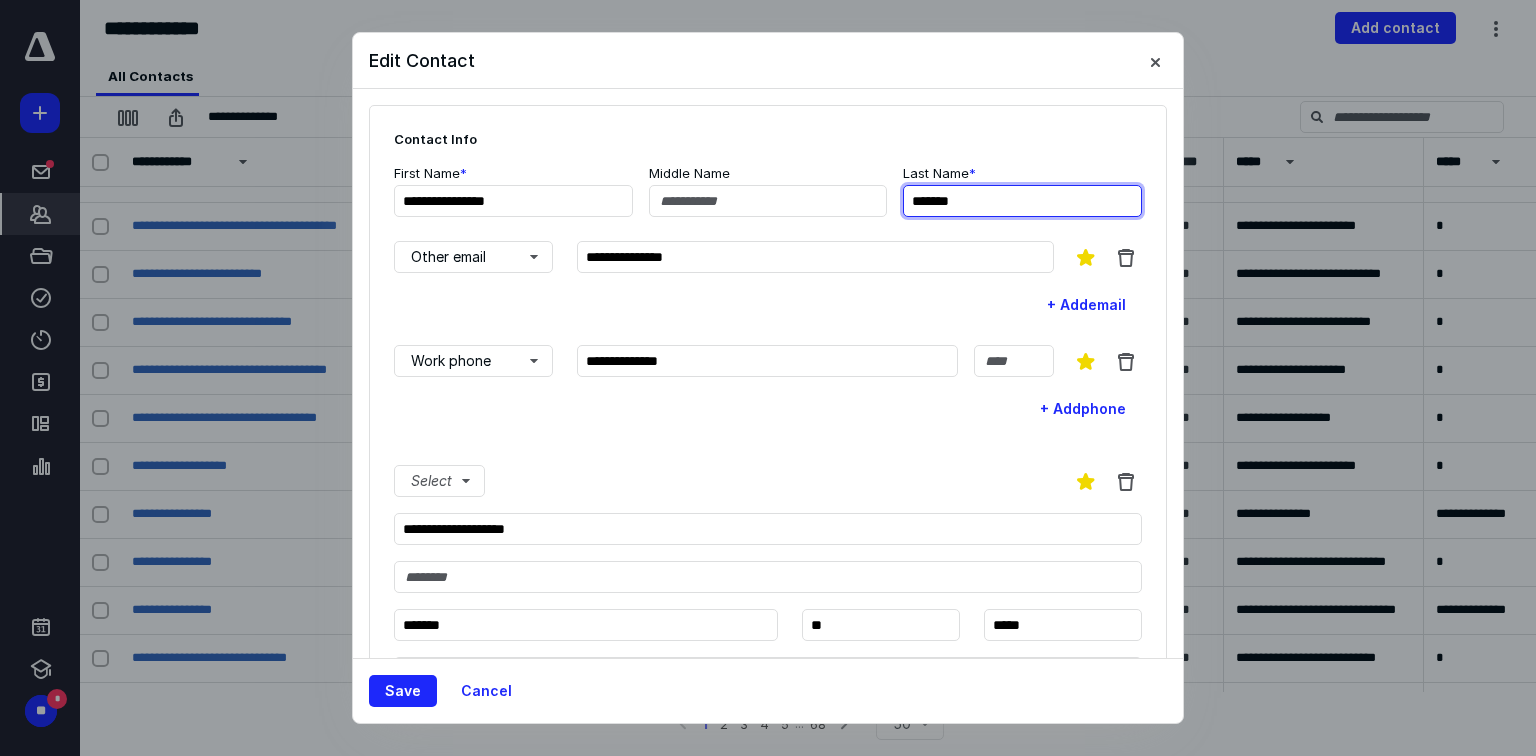 paste on "**********" 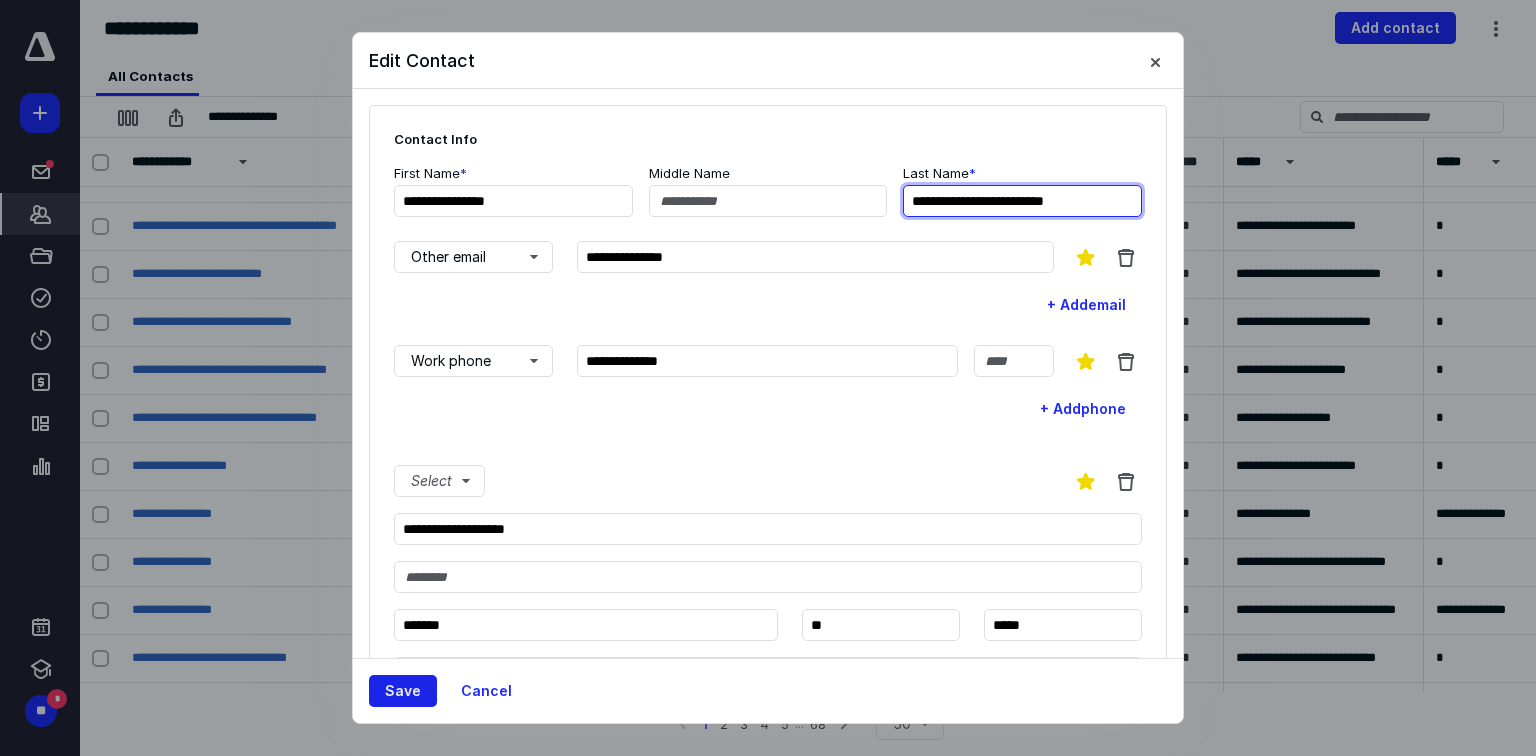 type on "**********" 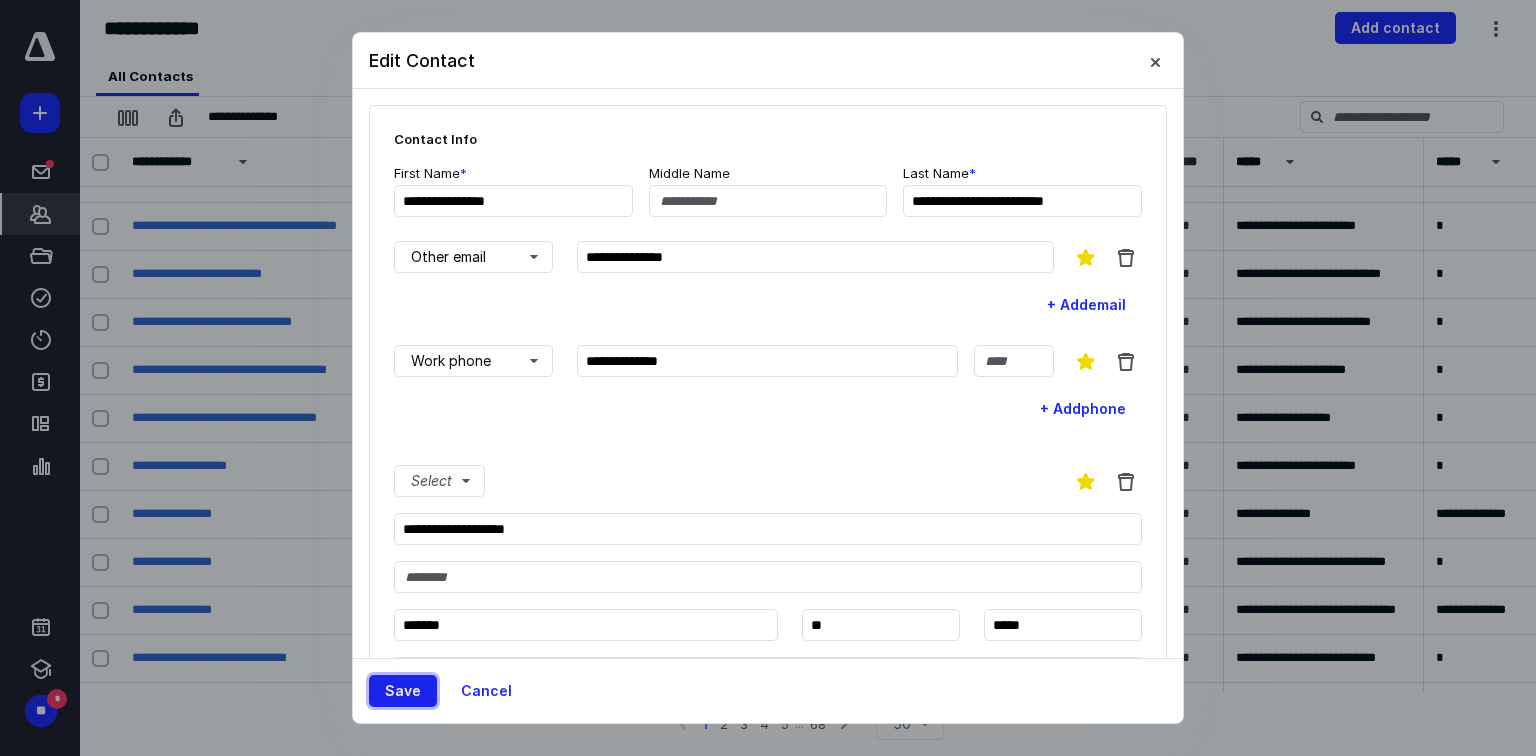 click on "Save" at bounding box center (403, 691) 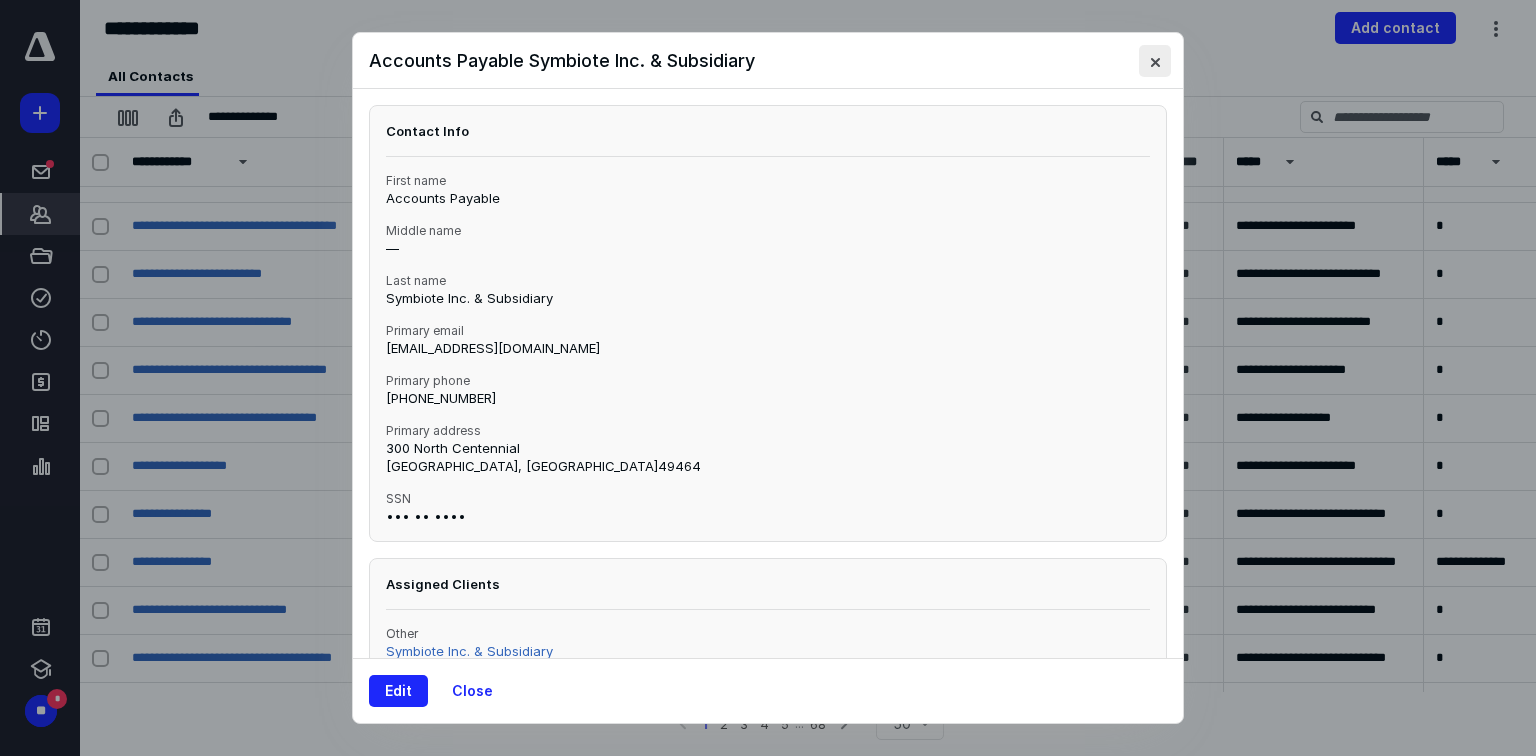 click at bounding box center (1155, 61) 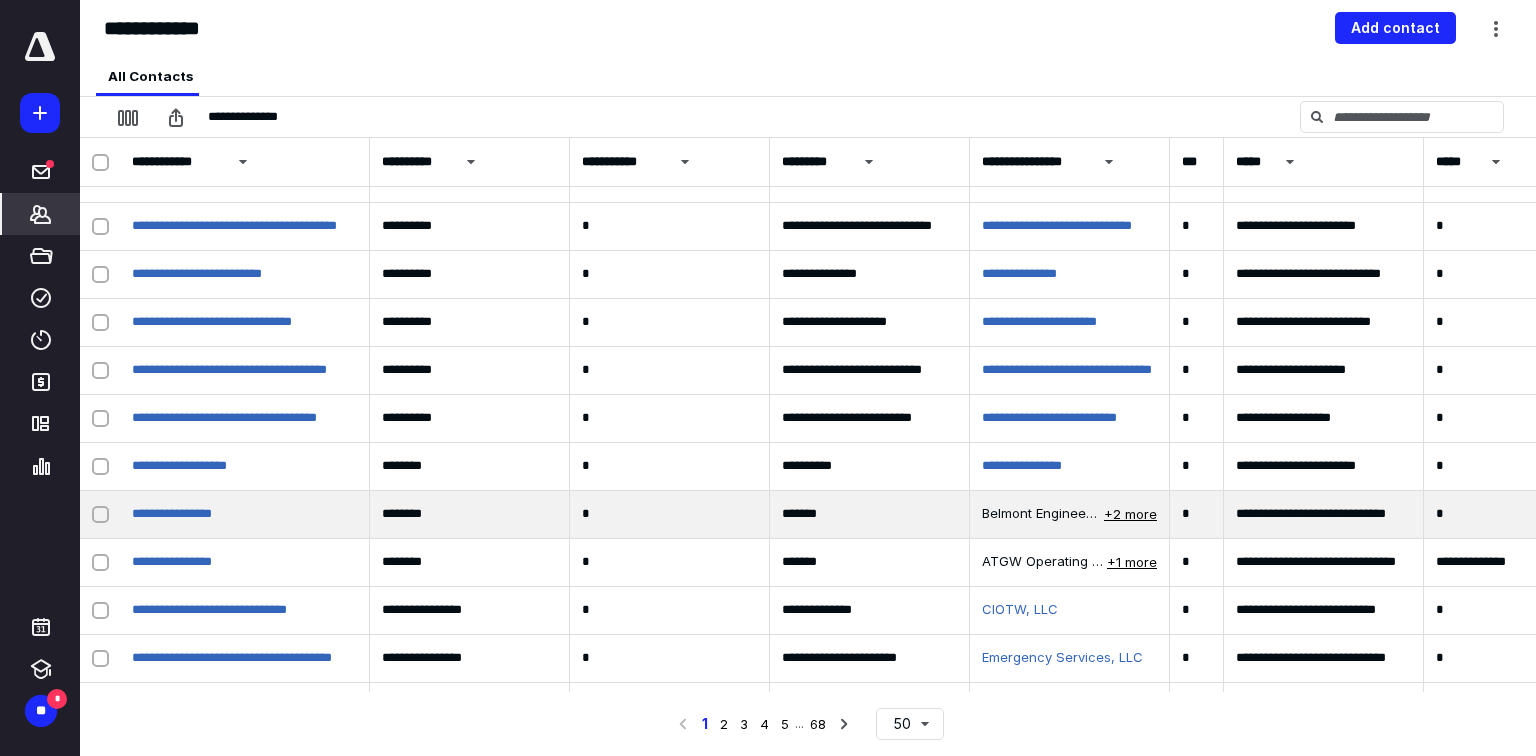 click on "Belmont Engineered Plastics, LLC" at bounding box center (1041, 514) 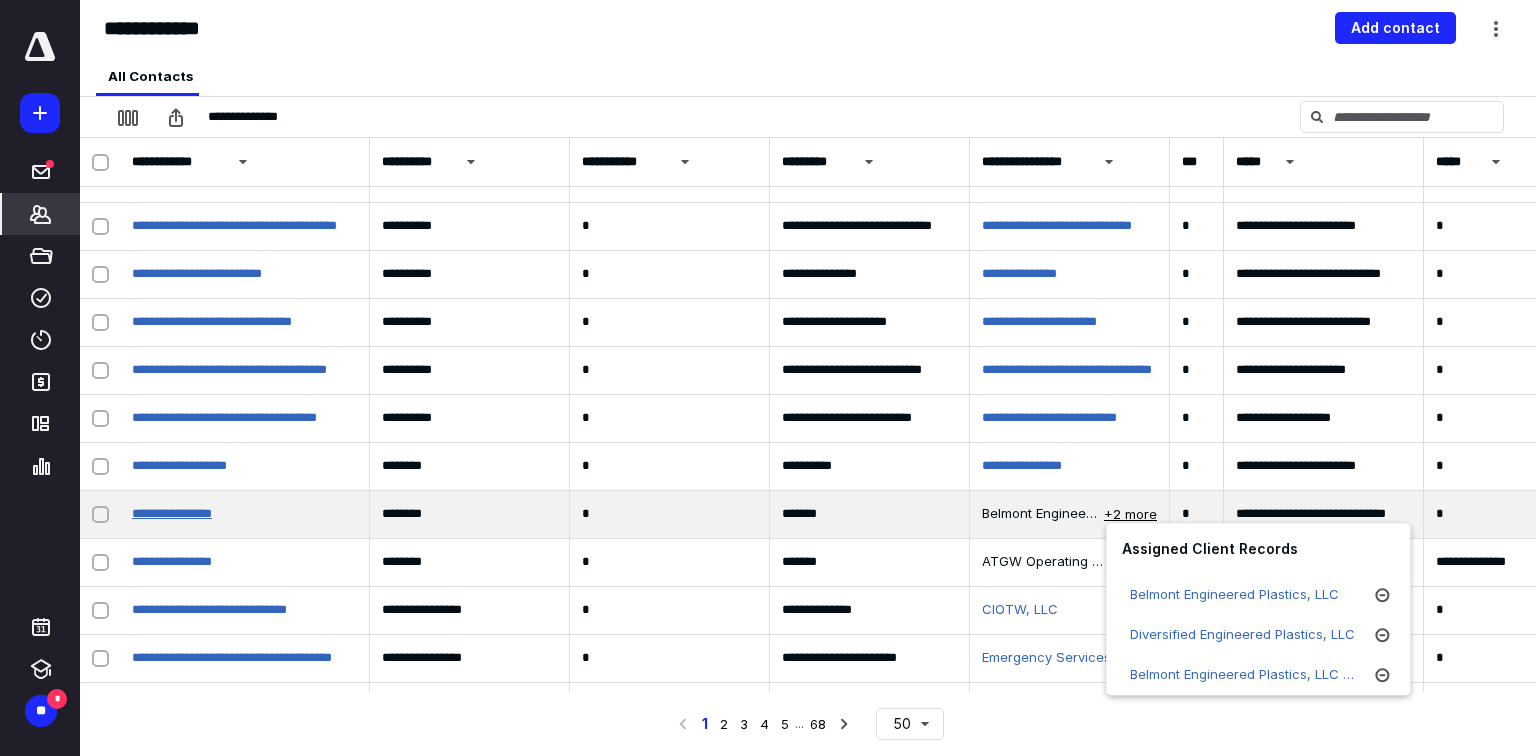 click on "**********" at bounding box center (172, 513) 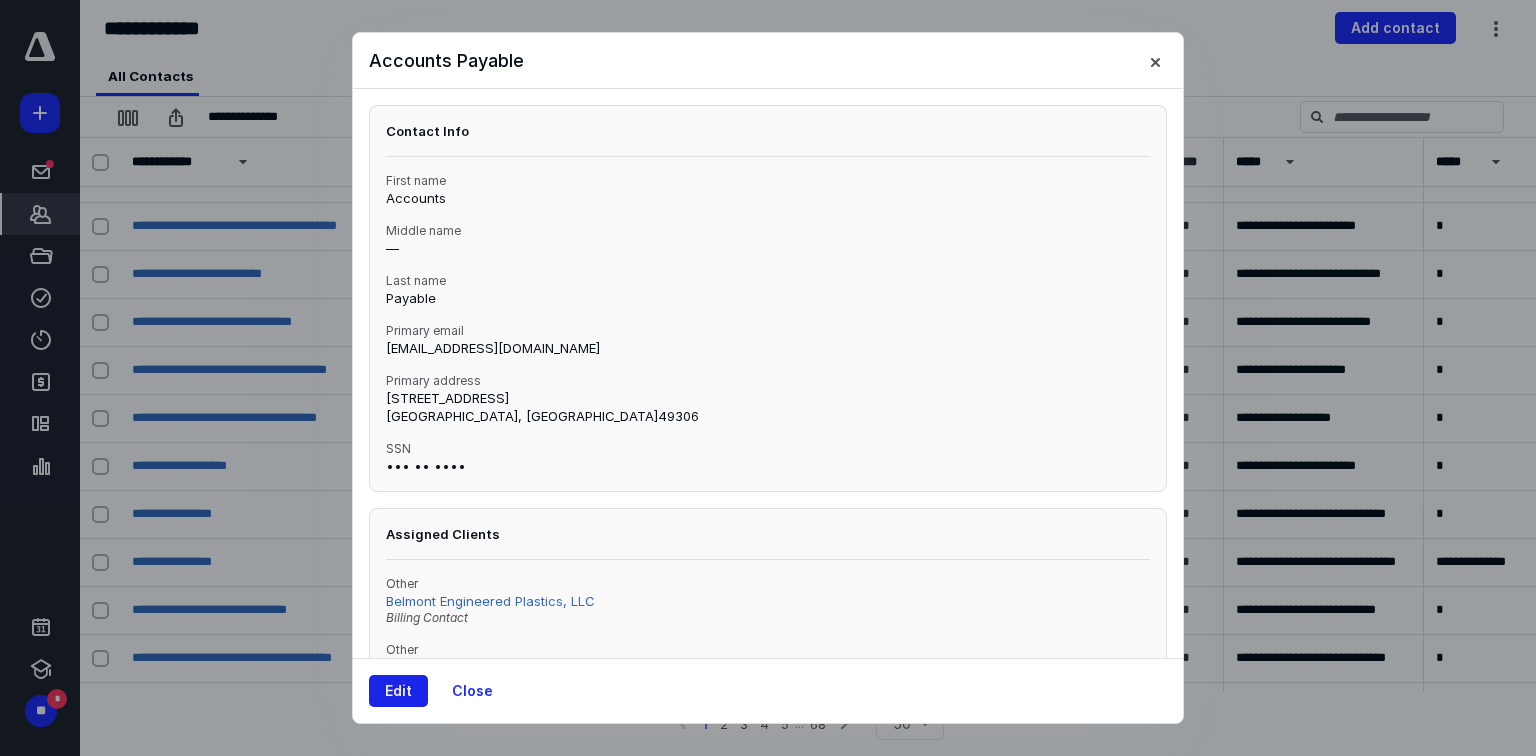 click on "Edit" at bounding box center [398, 691] 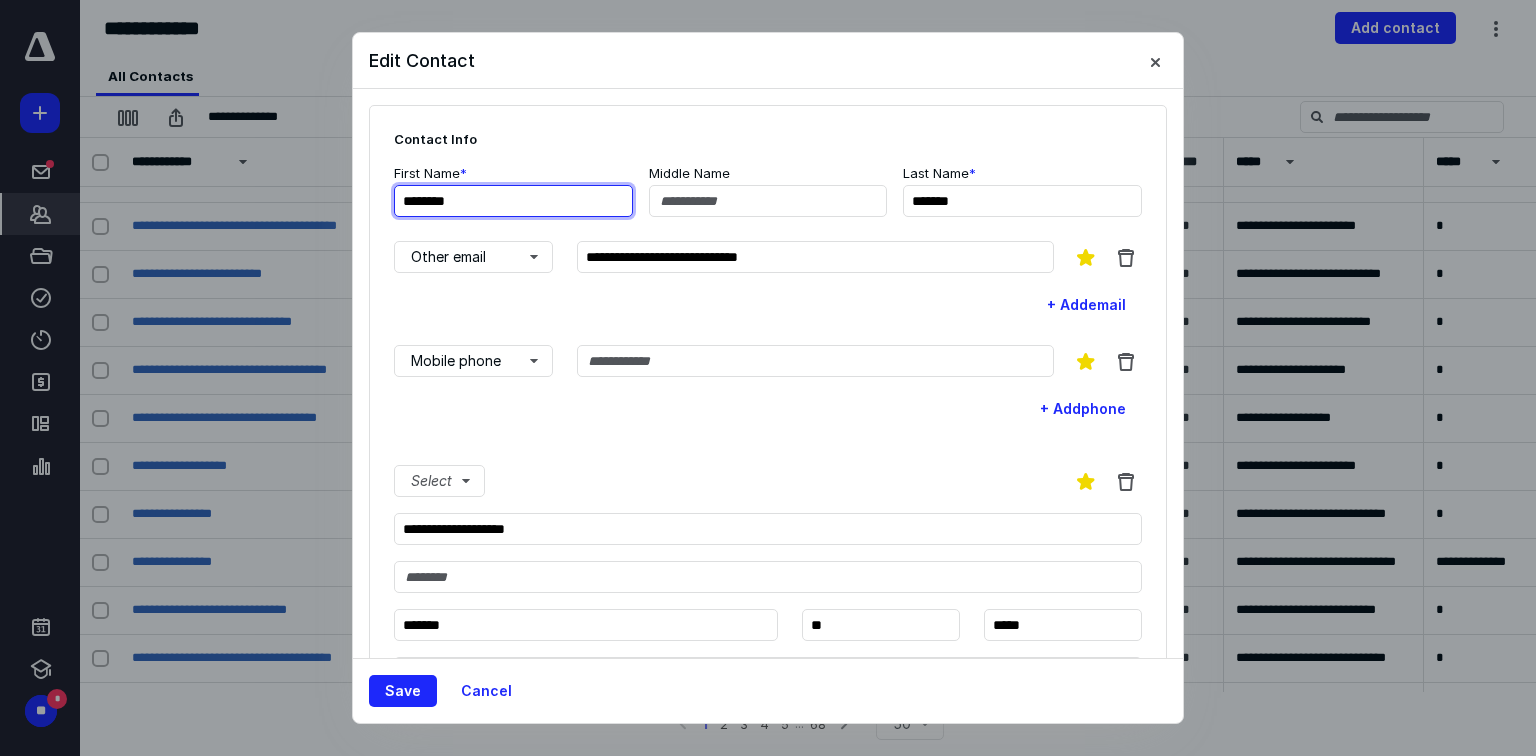 click on "********" at bounding box center [513, 201] 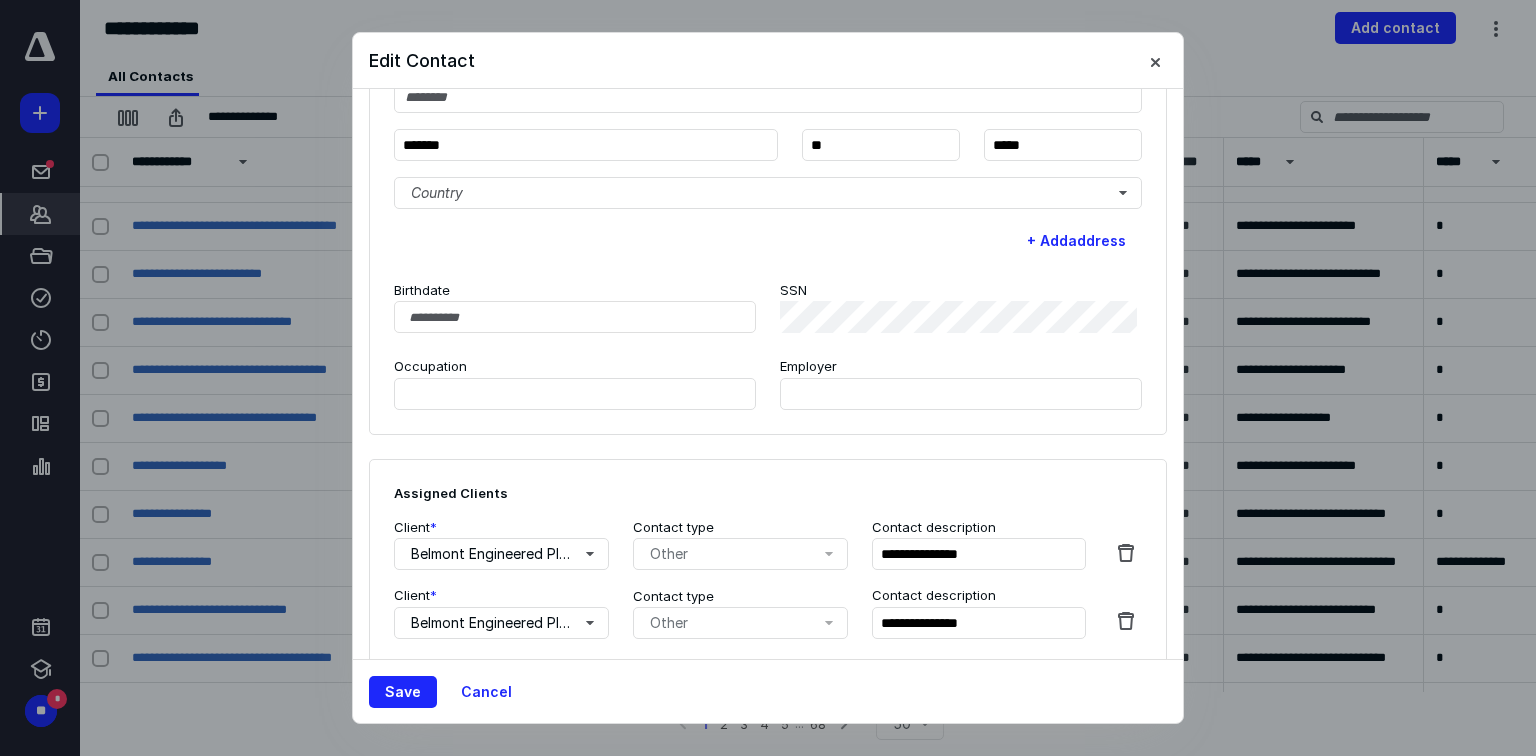 scroll, scrollTop: 616, scrollLeft: 0, axis: vertical 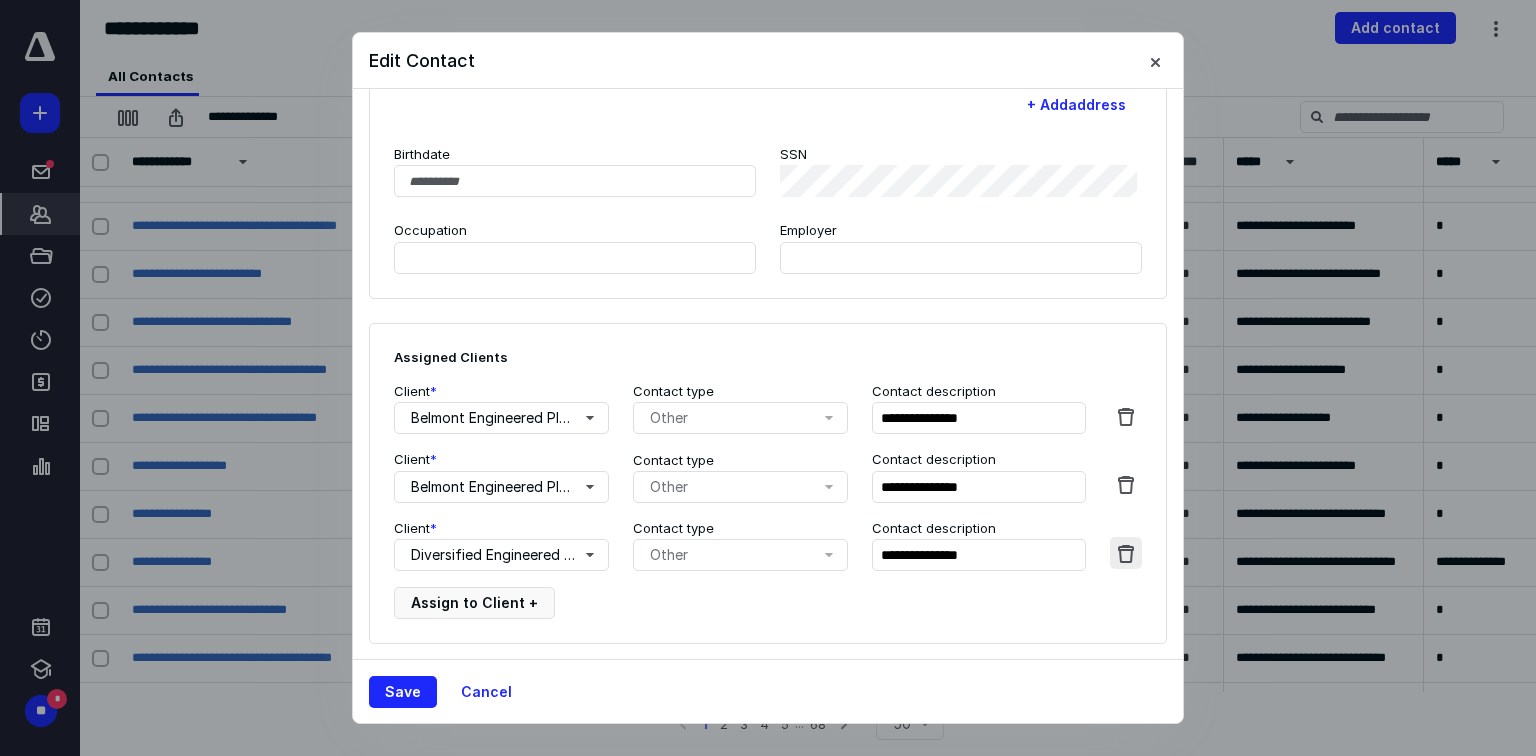 type on "**********" 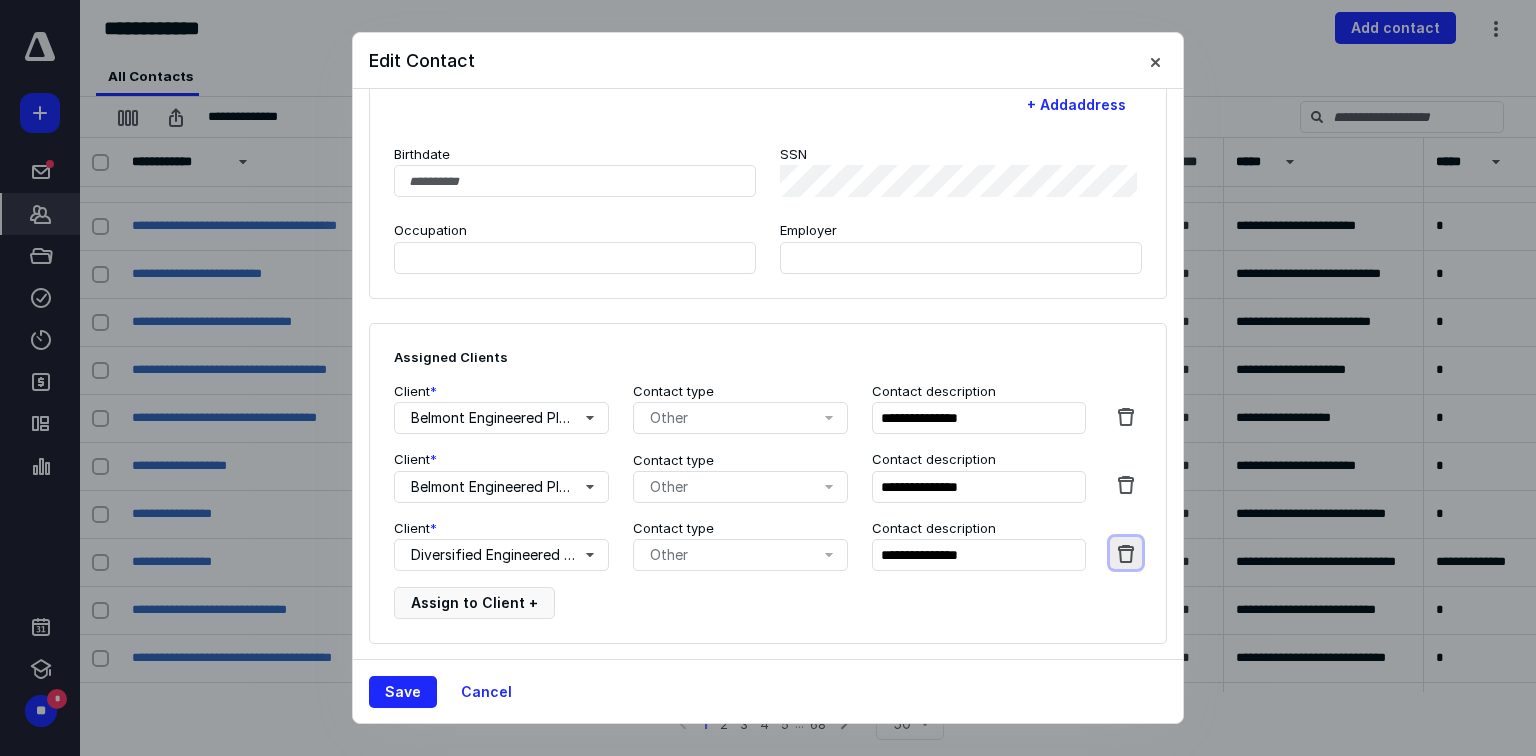 click at bounding box center (1126, 553) 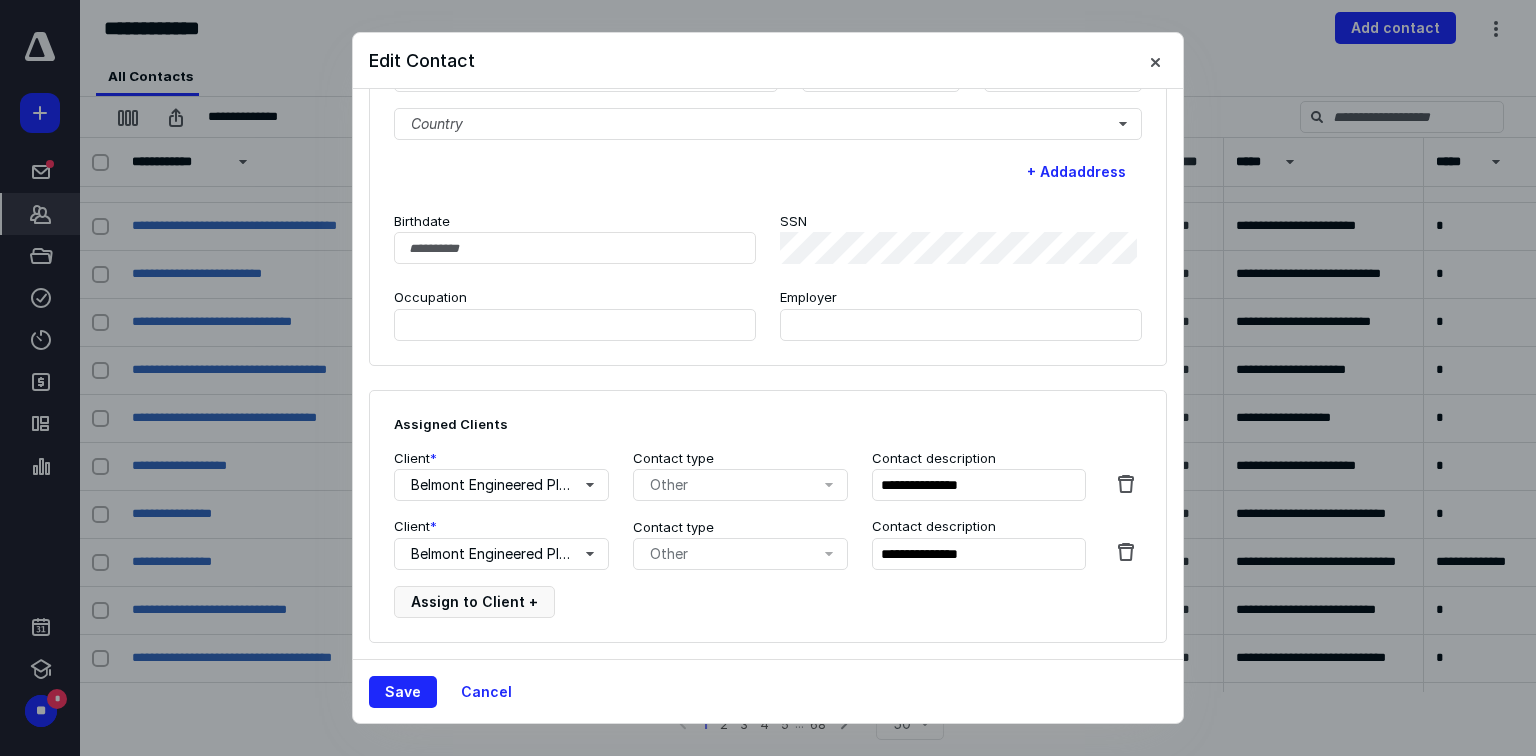 scroll, scrollTop: 548, scrollLeft: 0, axis: vertical 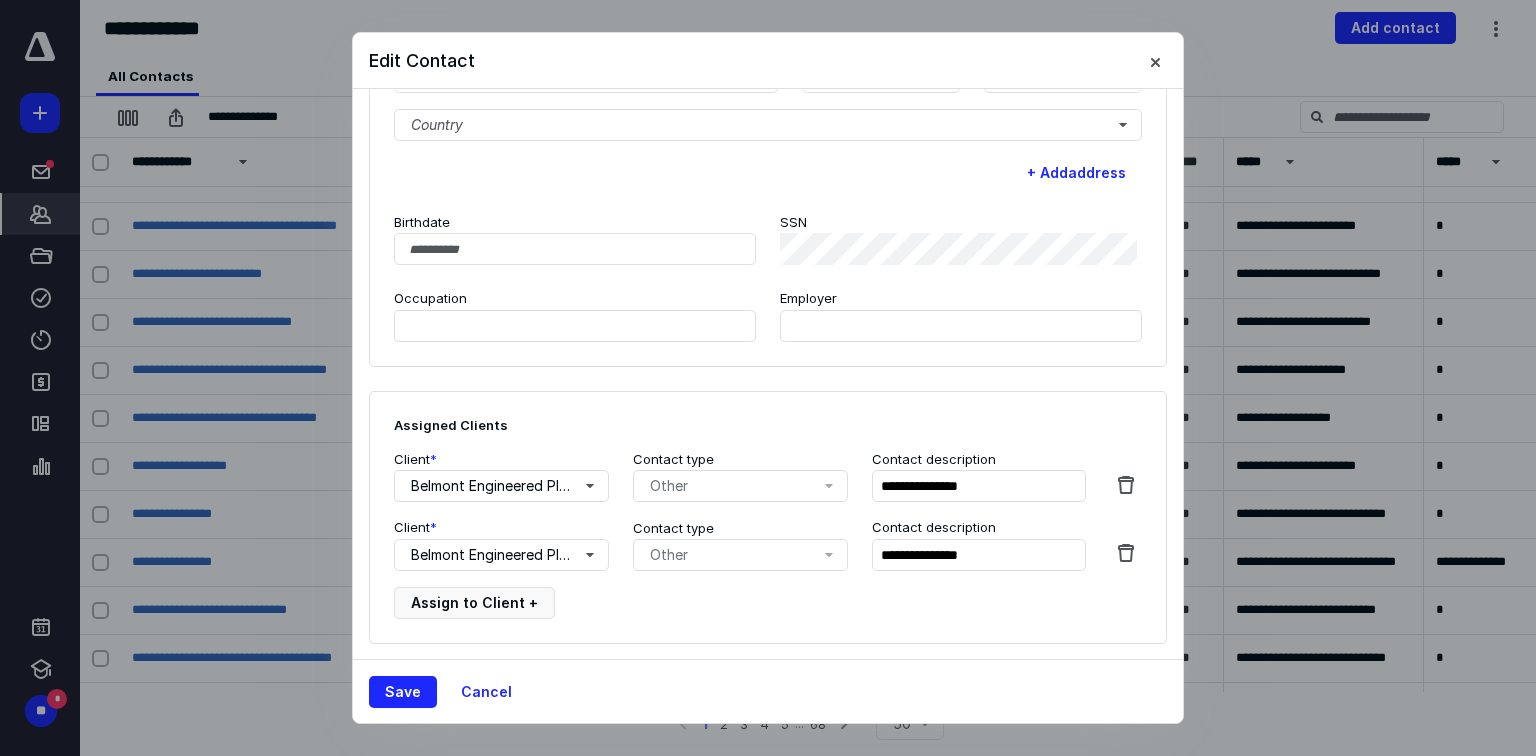 click on "**********" at bounding box center [768, 45] 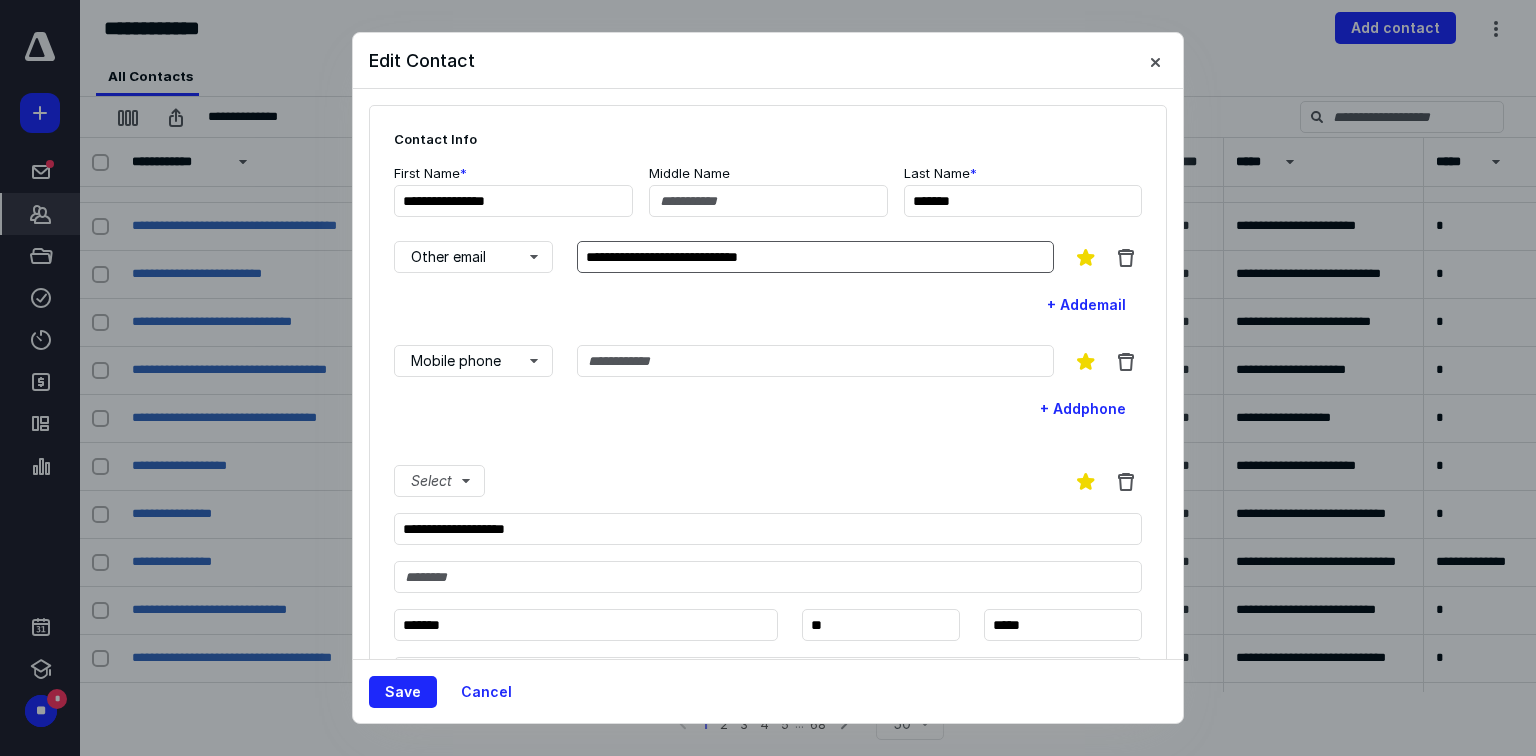 scroll, scrollTop: 0, scrollLeft: 0, axis: both 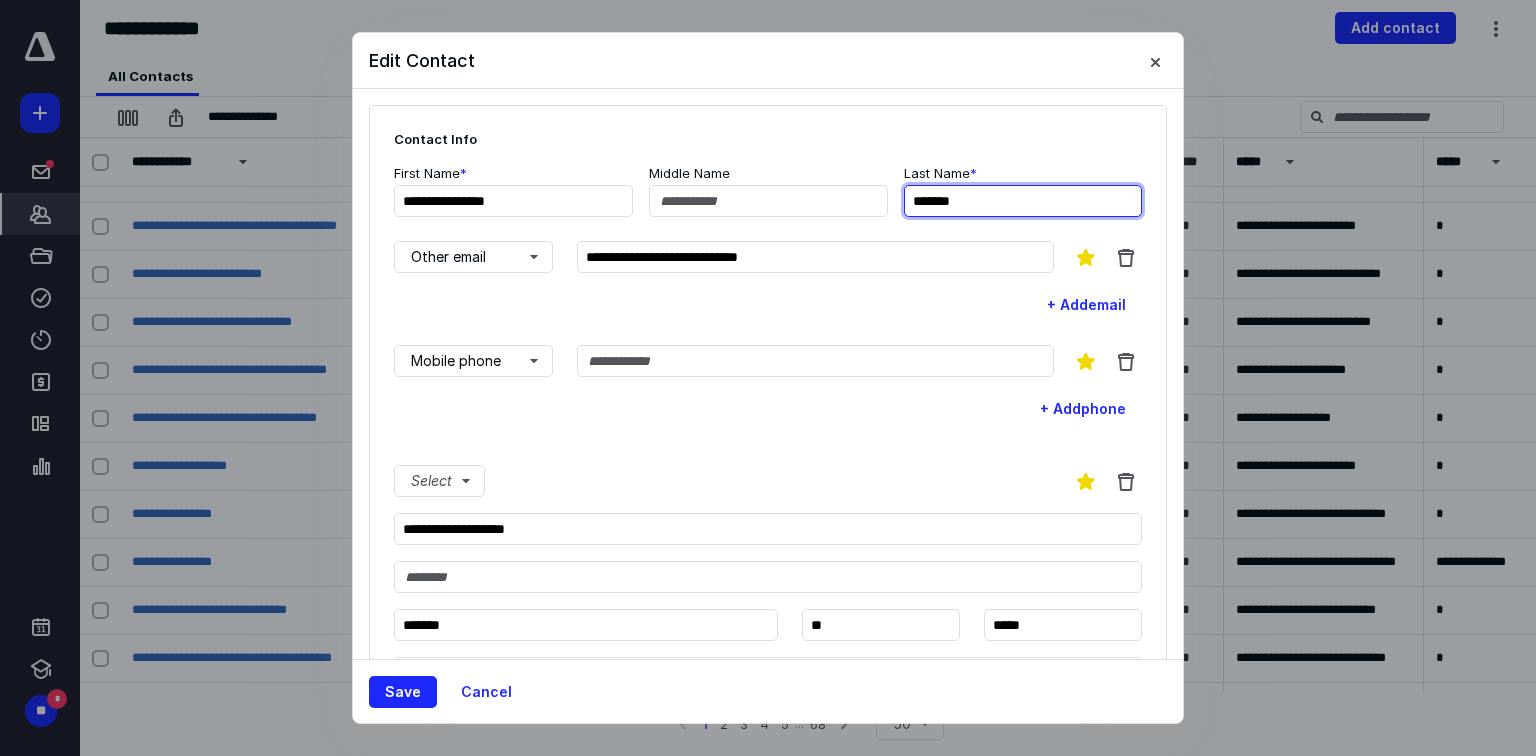 click on "*******" at bounding box center (1023, 201) 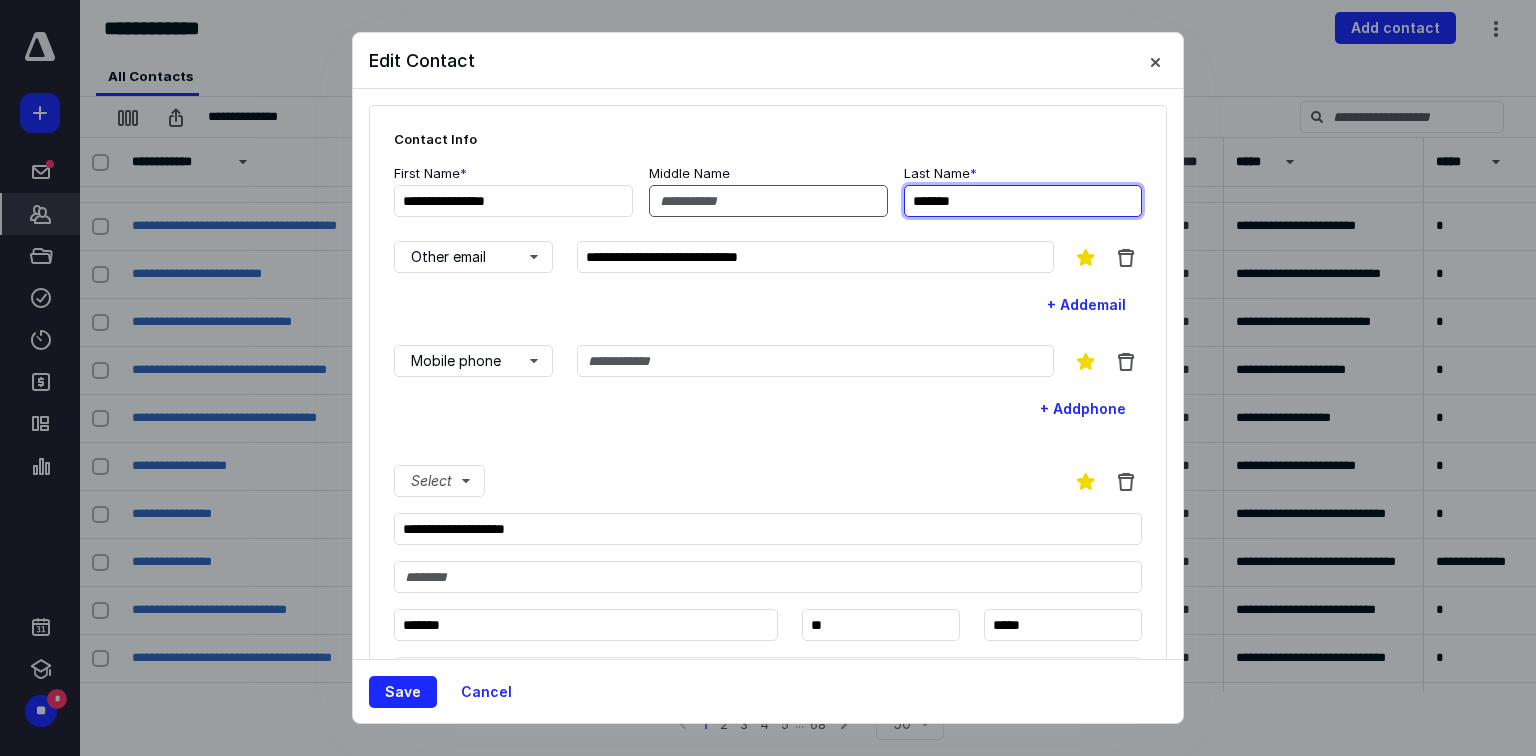 drag, startPoint x: 969, startPoint y: 198, endPoint x: 844, endPoint y: 196, distance: 125.016 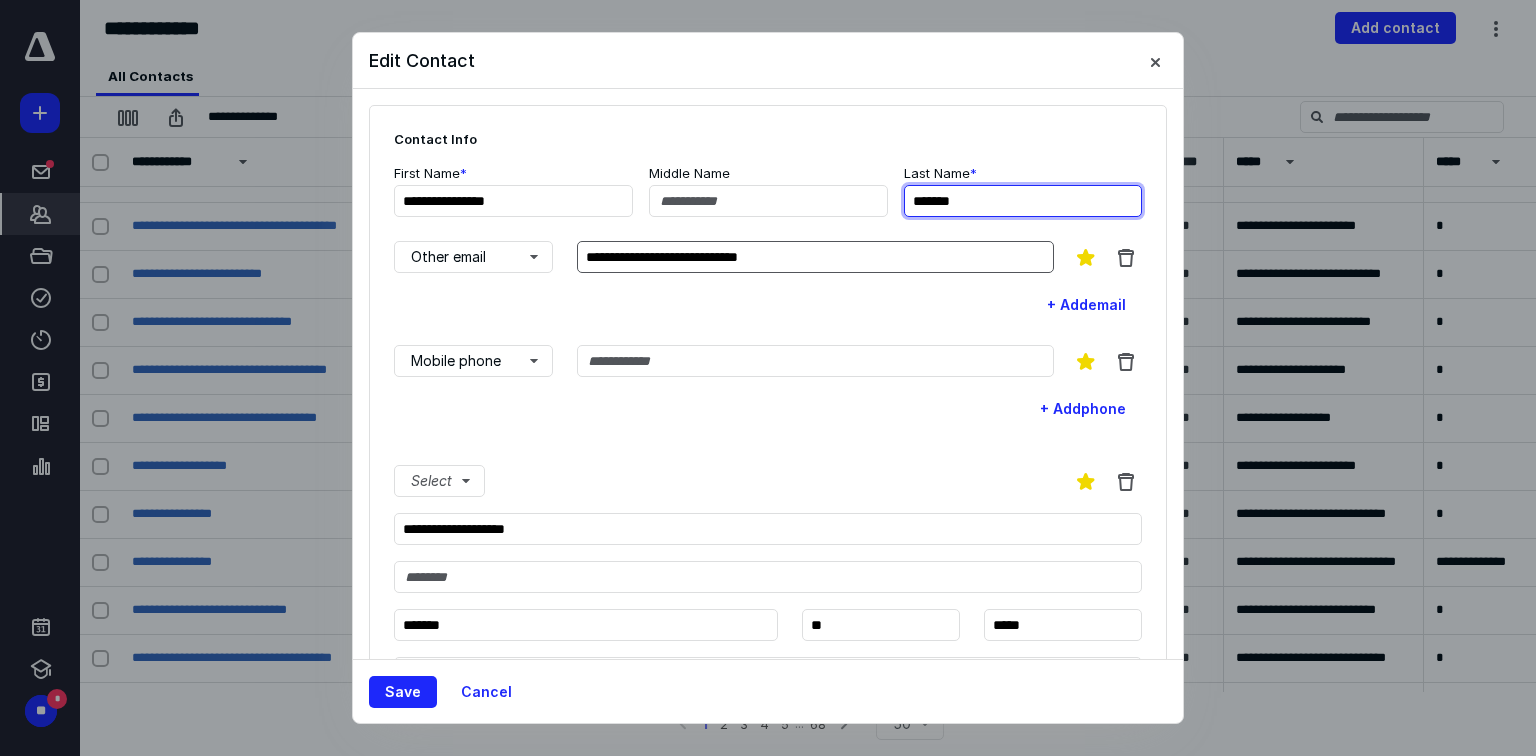 paste on "**********" 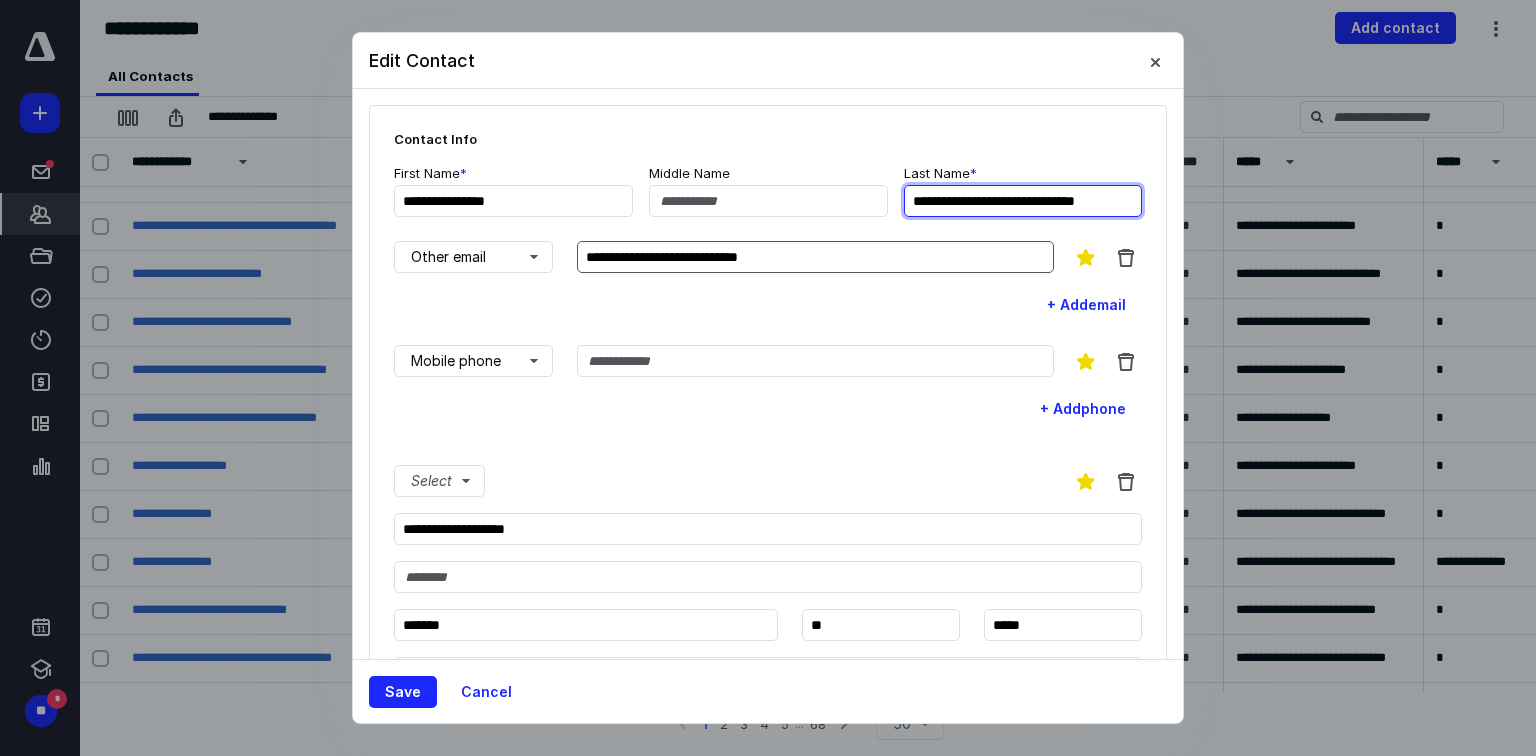 scroll, scrollTop: 0, scrollLeft: 4, axis: horizontal 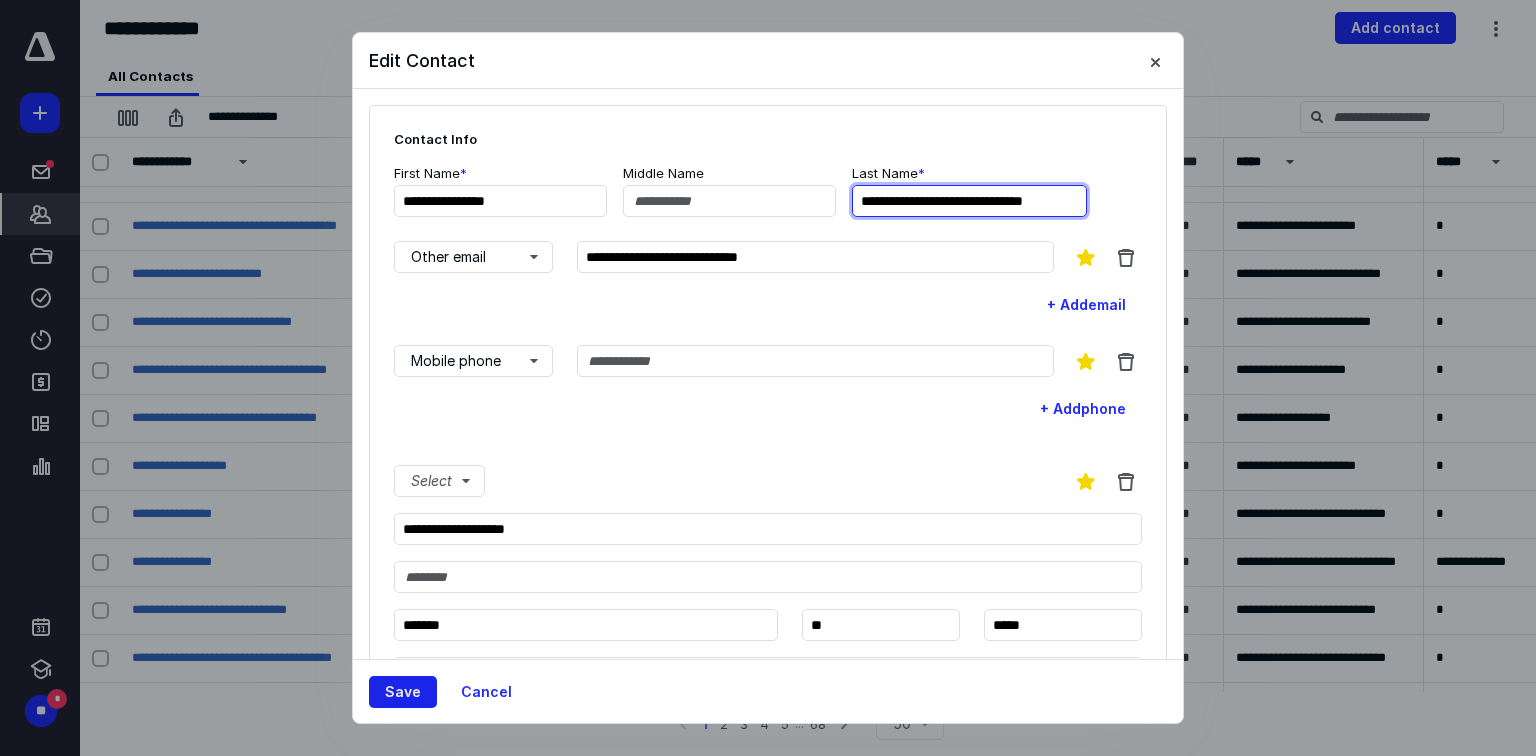 type on "**********" 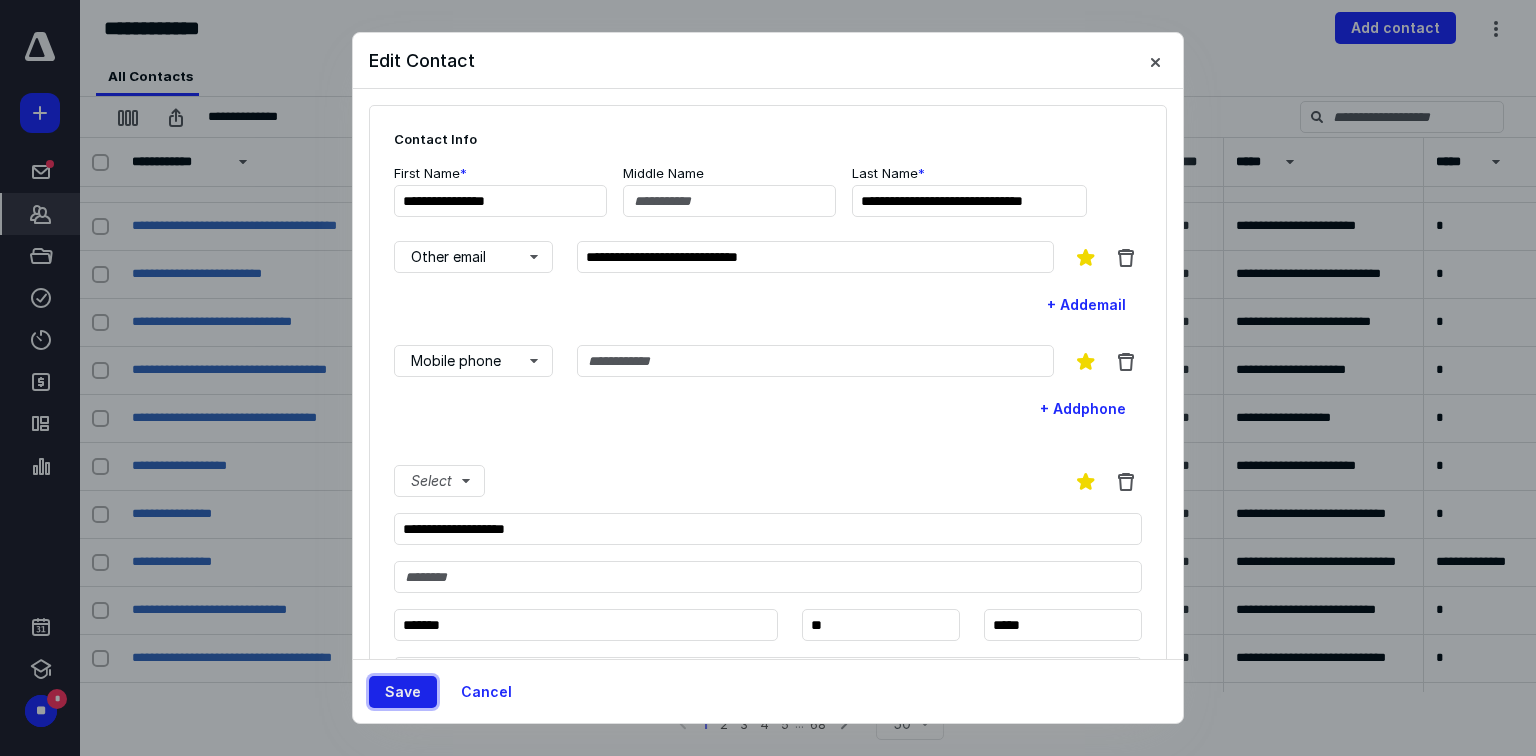 click on "Save" at bounding box center [403, 692] 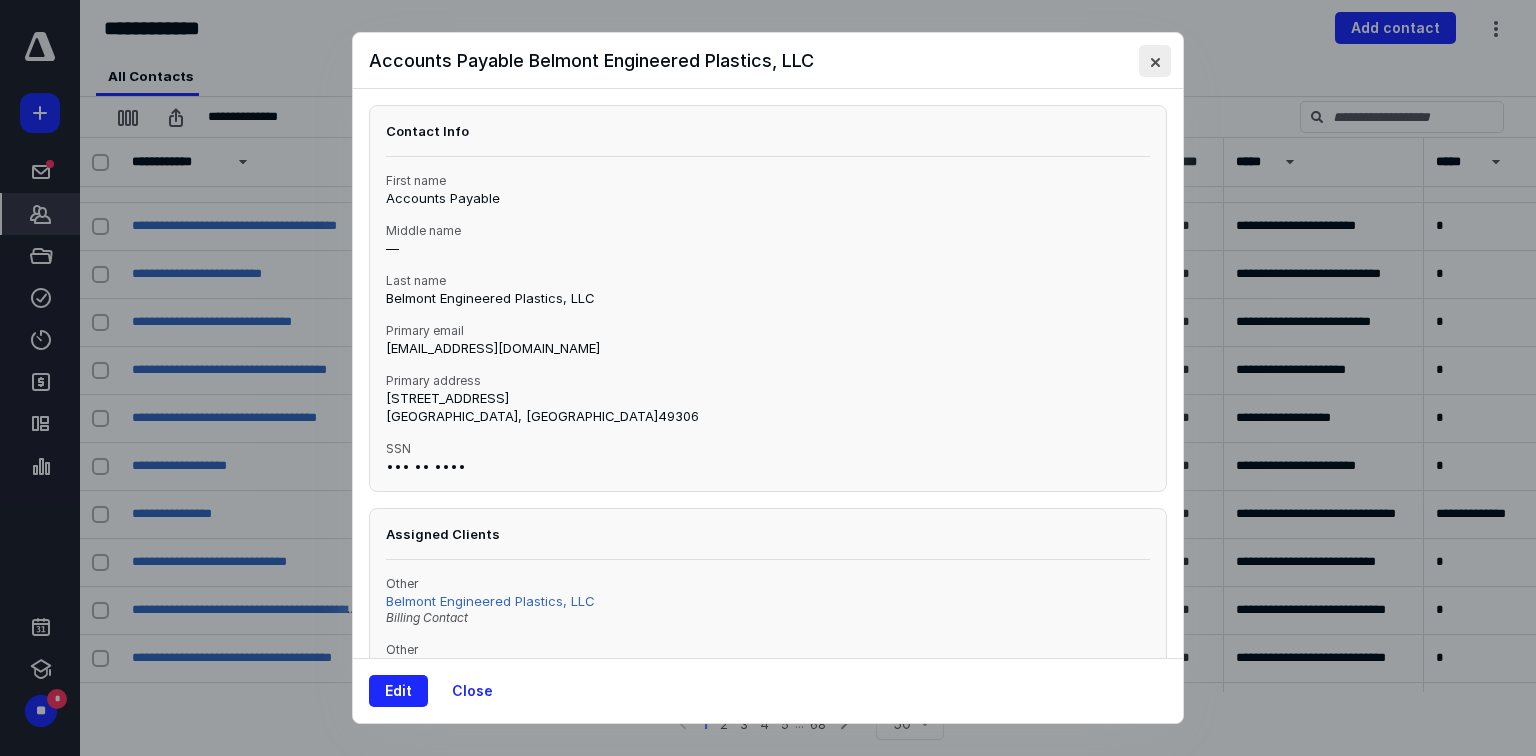 click at bounding box center (1155, 61) 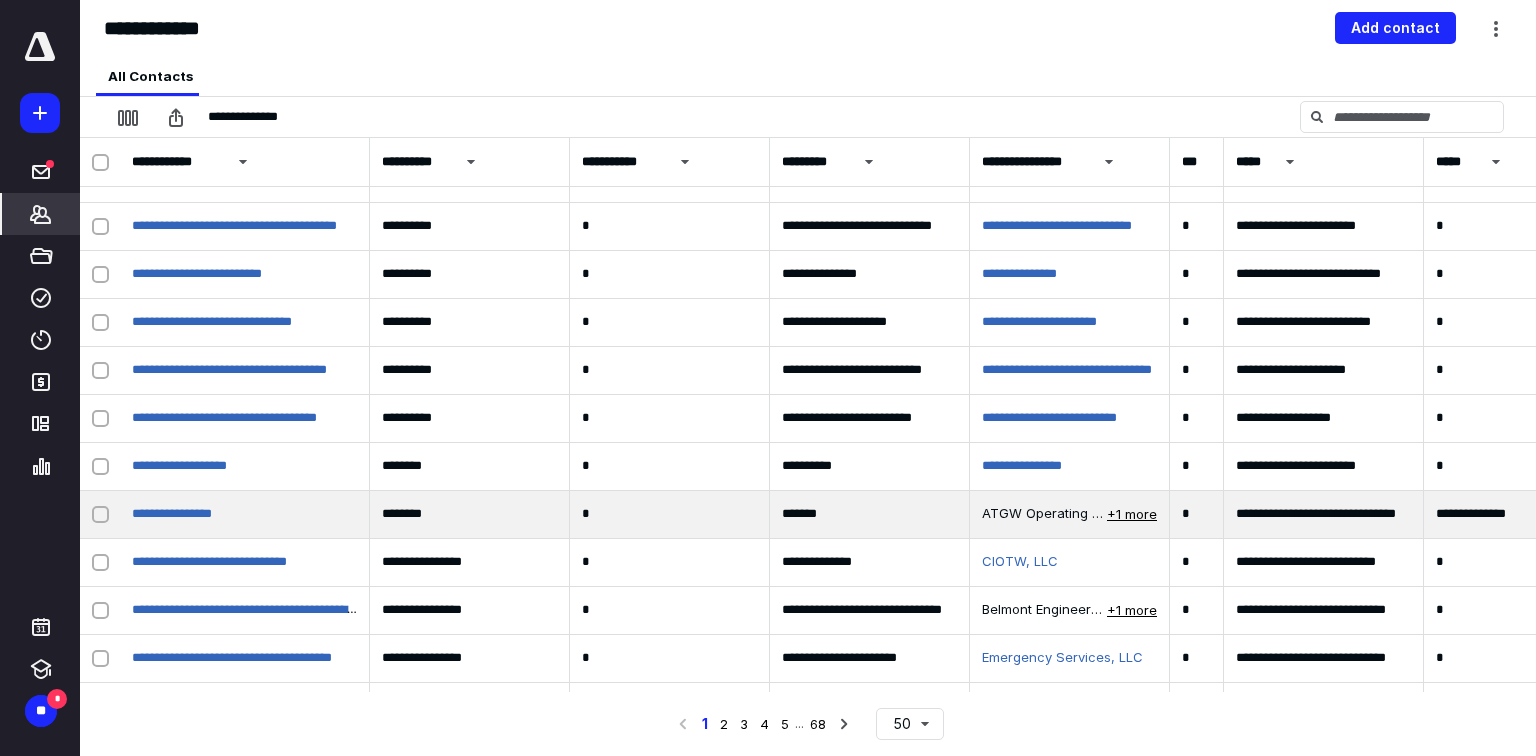 click on "+1 more" at bounding box center [1132, 514] 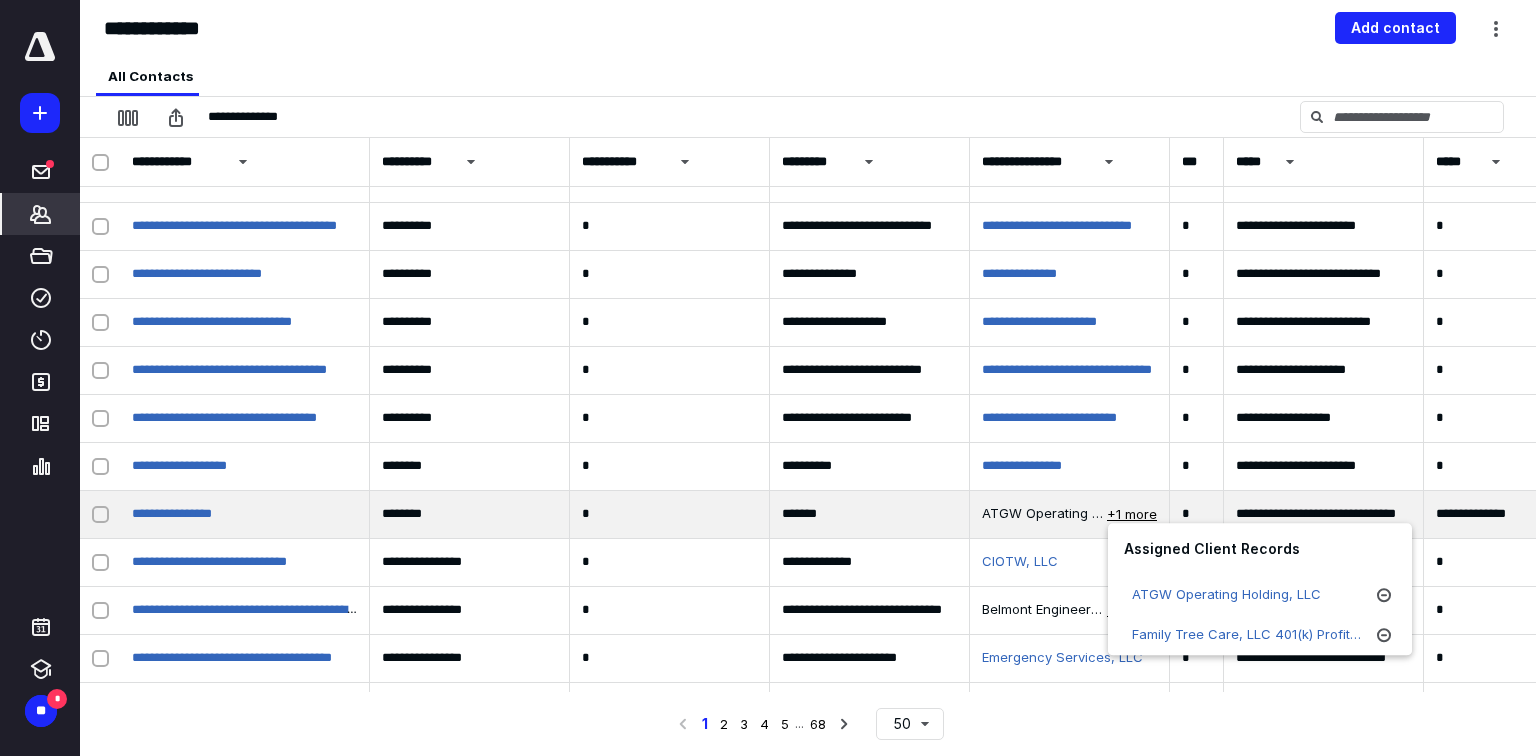 click on "**********" at bounding box center [245, 515] 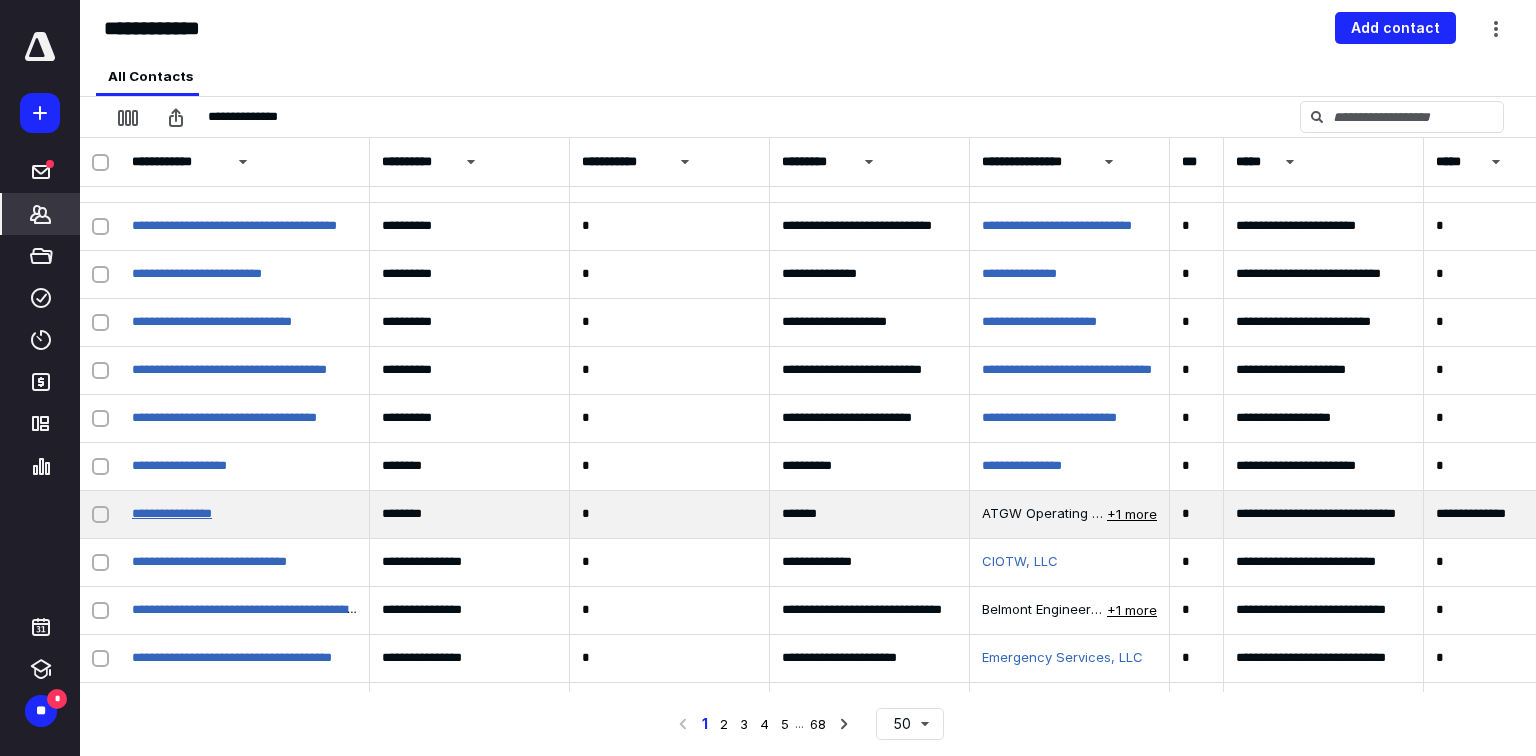 click on "**********" at bounding box center [172, 513] 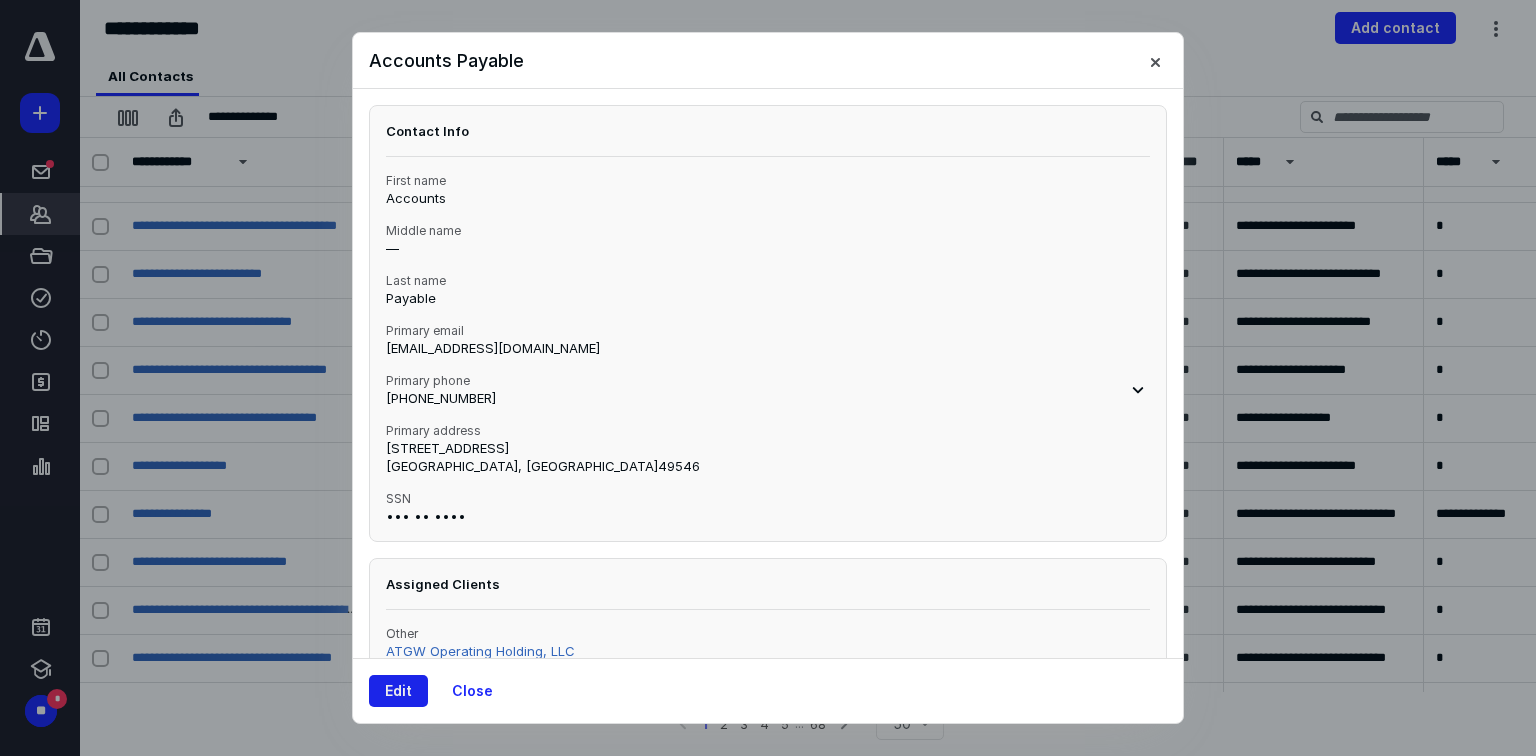 click on "Edit" at bounding box center [398, 691] 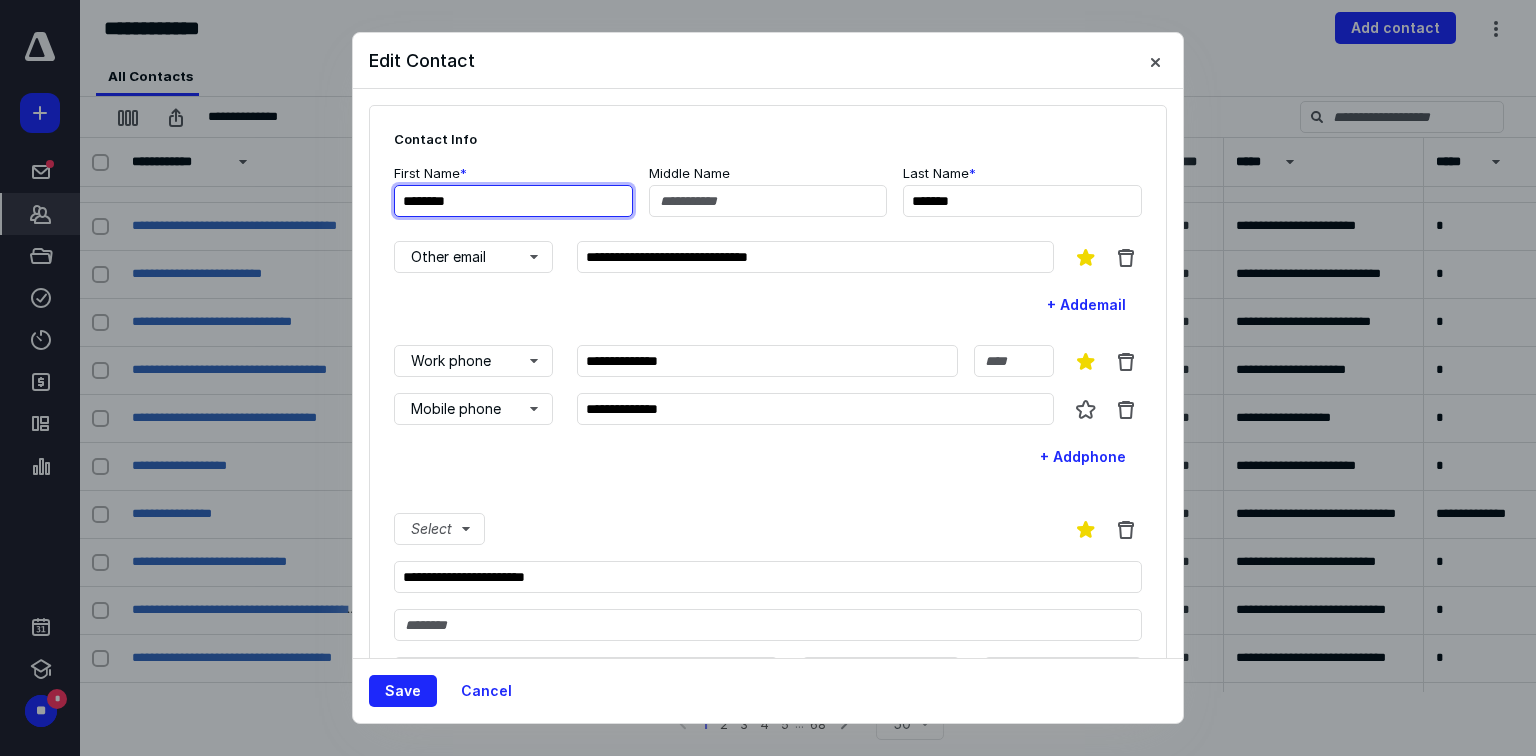 click on "********" at bounding box center (513, 201) 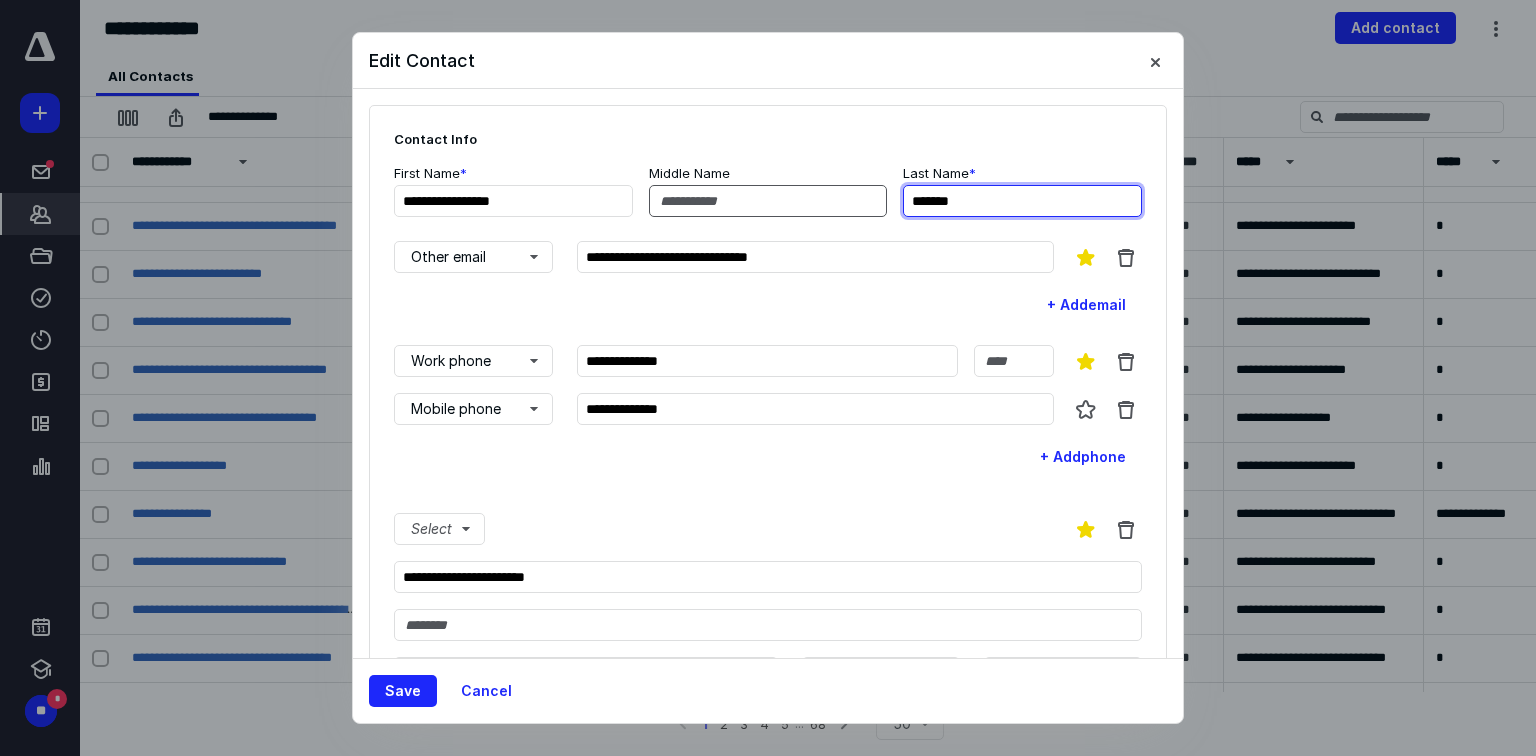 type on "**********" 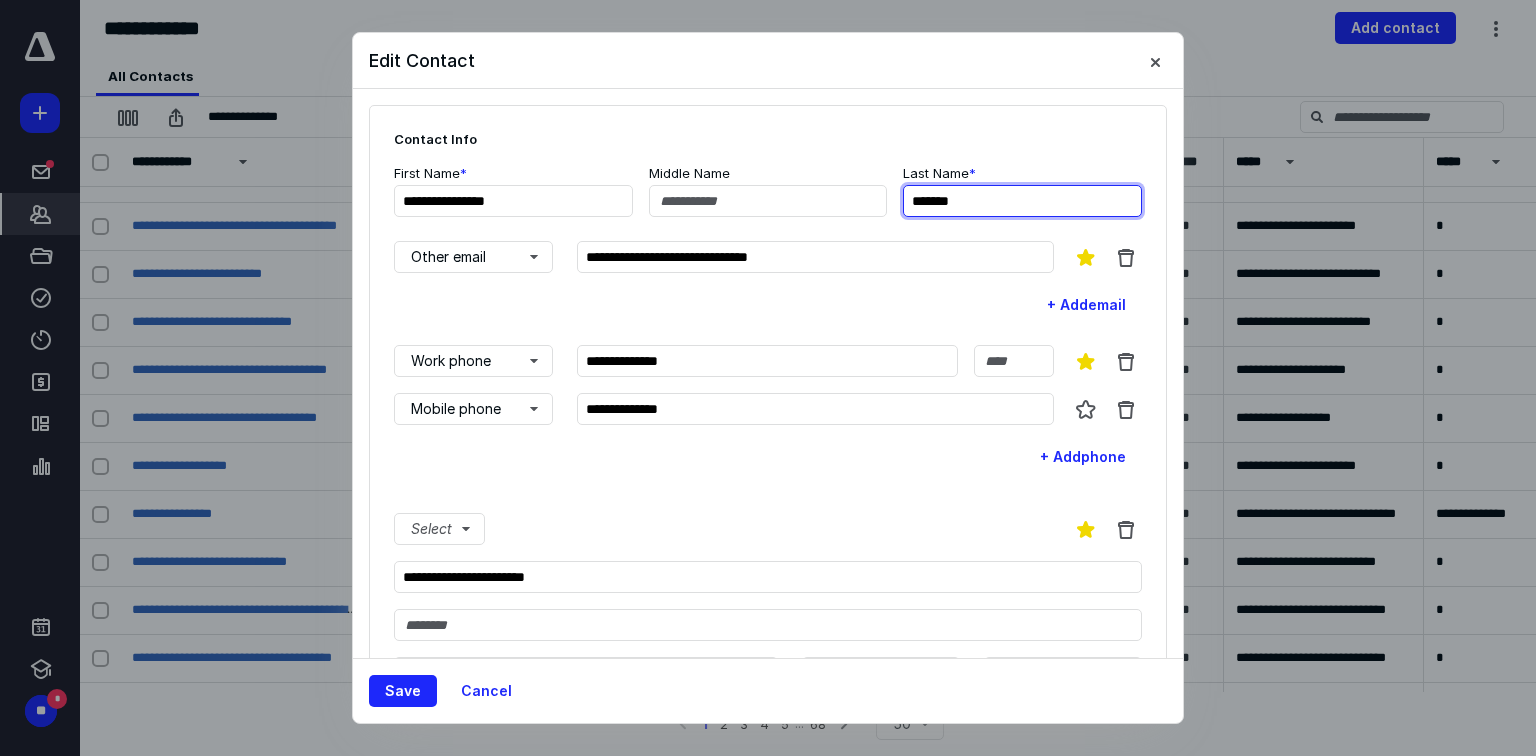 drag, startPoint x: 976, startPoint y: 195, endPoint x: 773, endPoint y: 179, distance: 203.62956 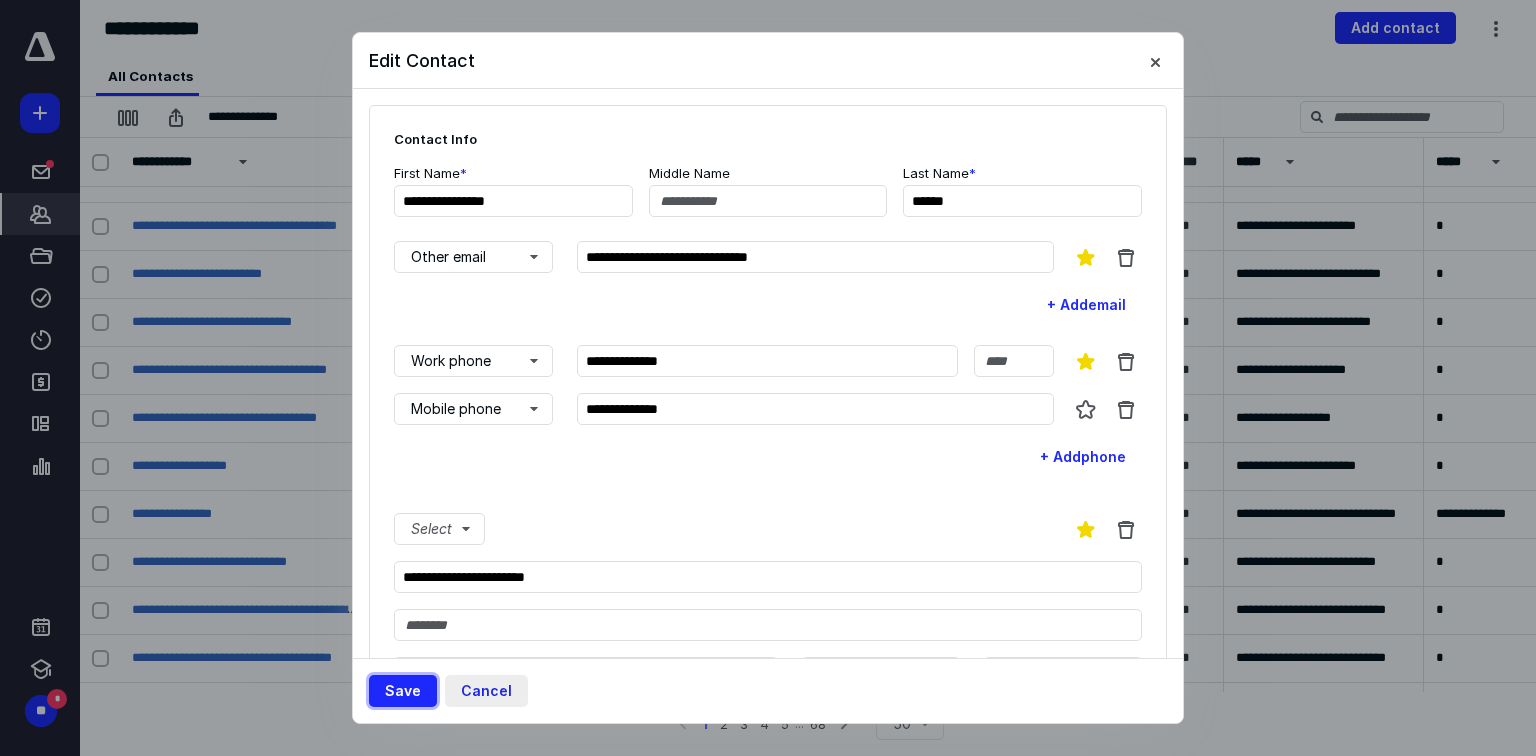 type on "*****" 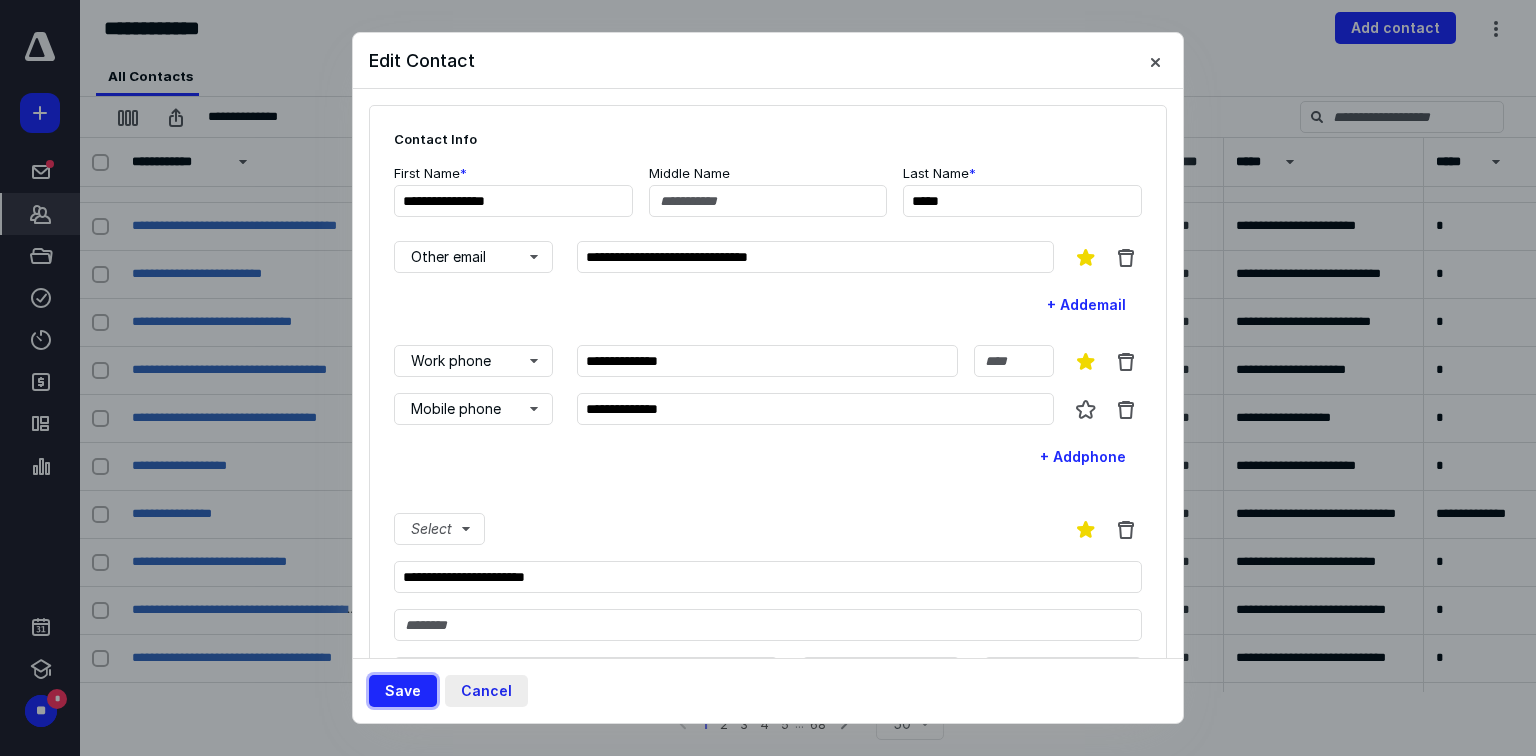 click on "Save" at bounding box center (403, 691) 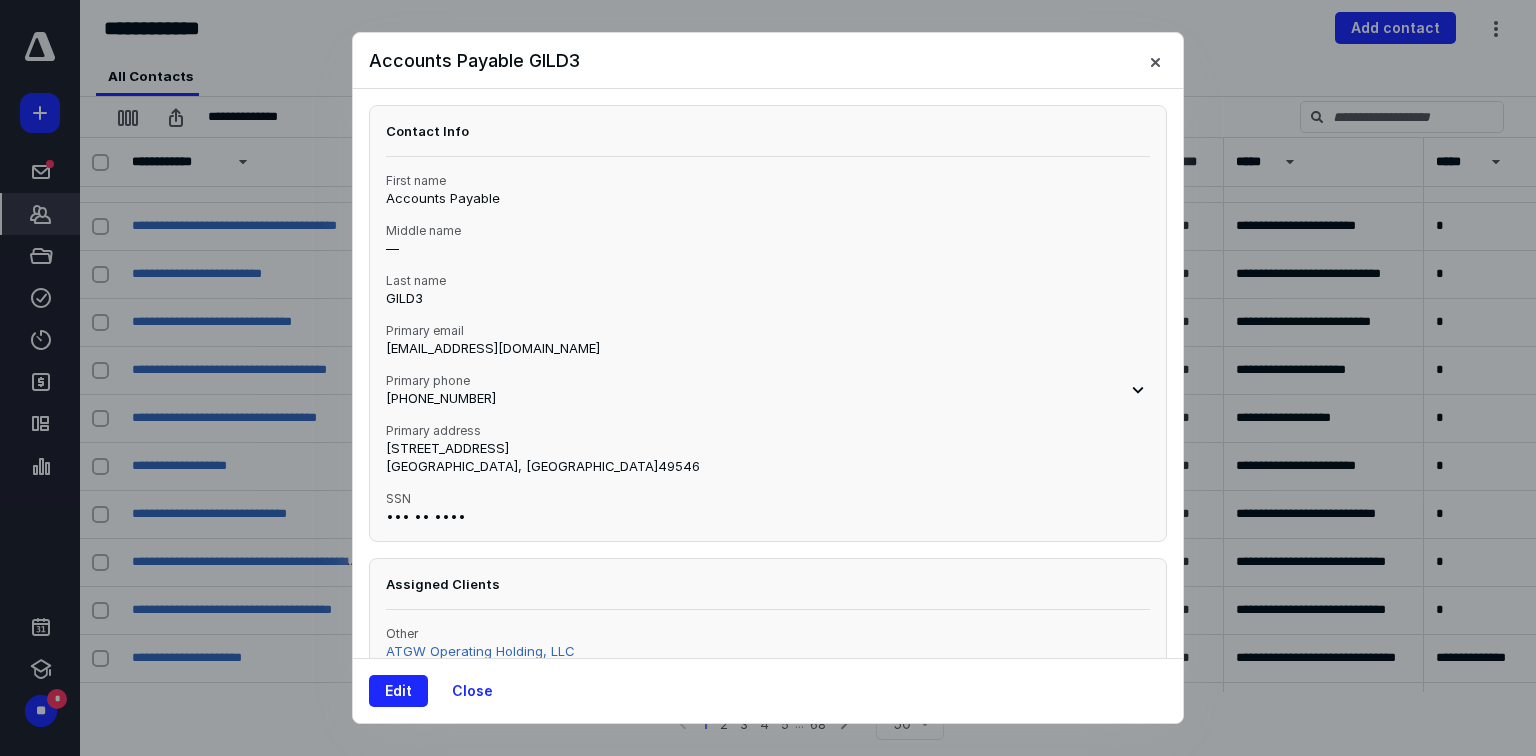 scroll, scrollTop: 99, scrollLeft: 0, axis: vertical 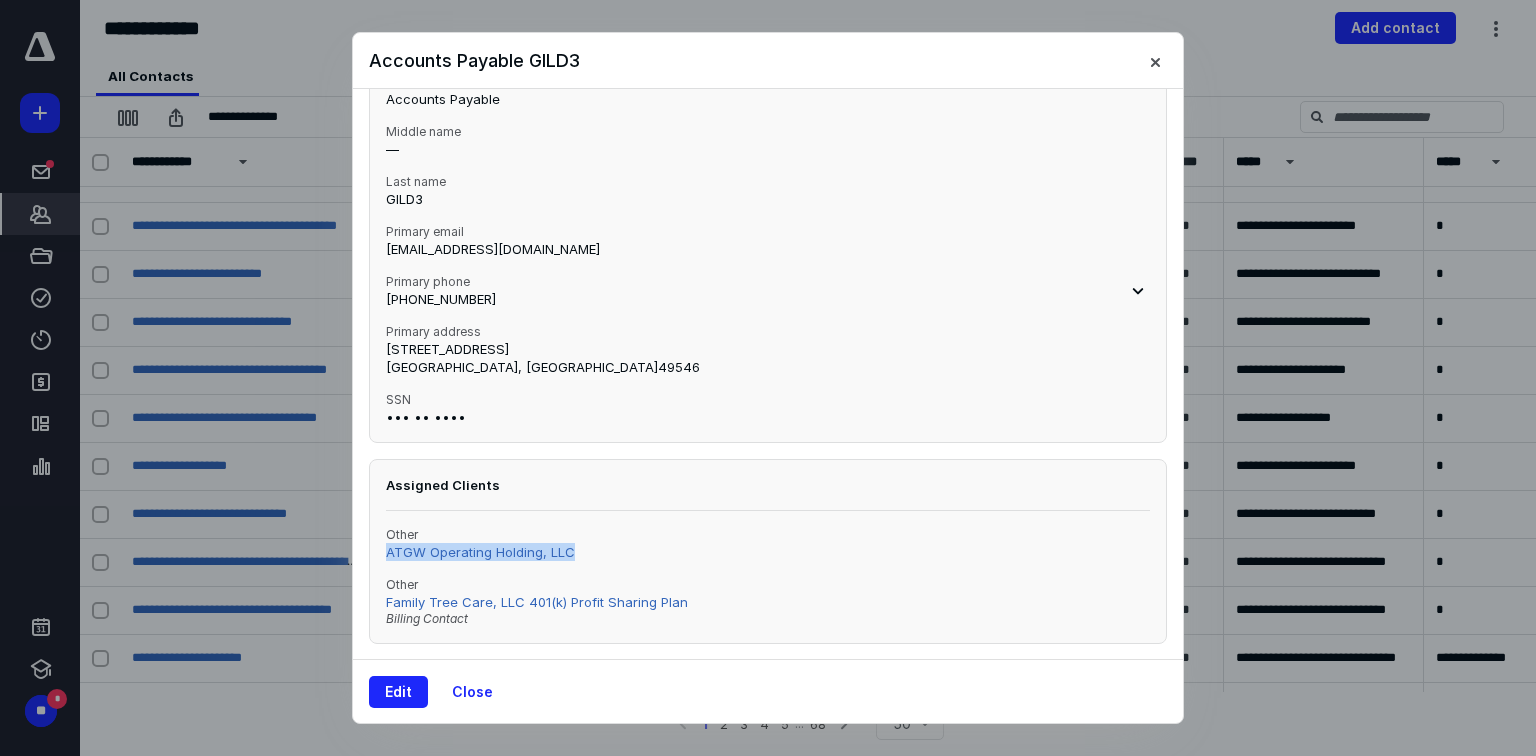 drag, startPoint x: 599, startPoint y: 547, endPoint x: 384, endPoint y: 552, distance: 215.05814 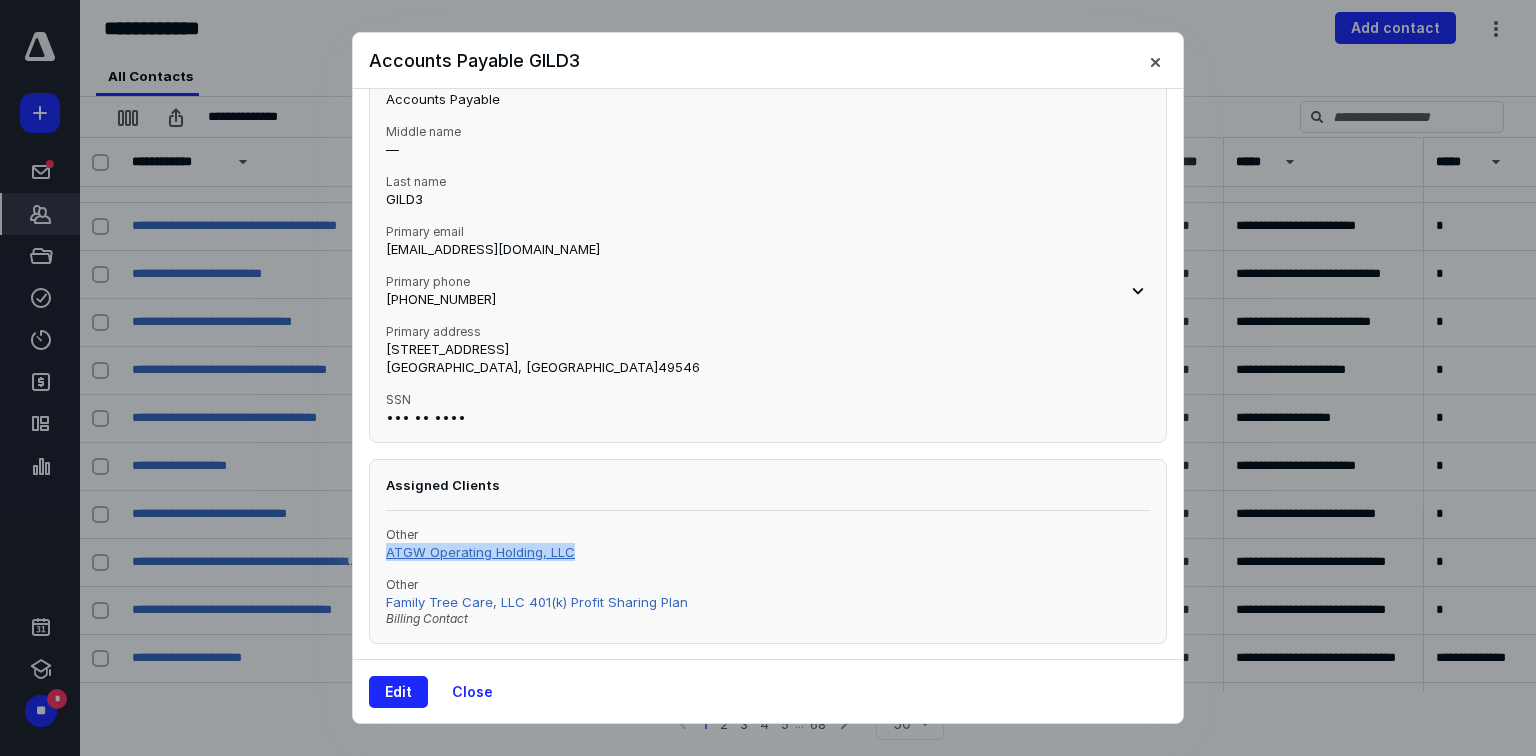 copy on "ATGW Operating Holding, LLC" 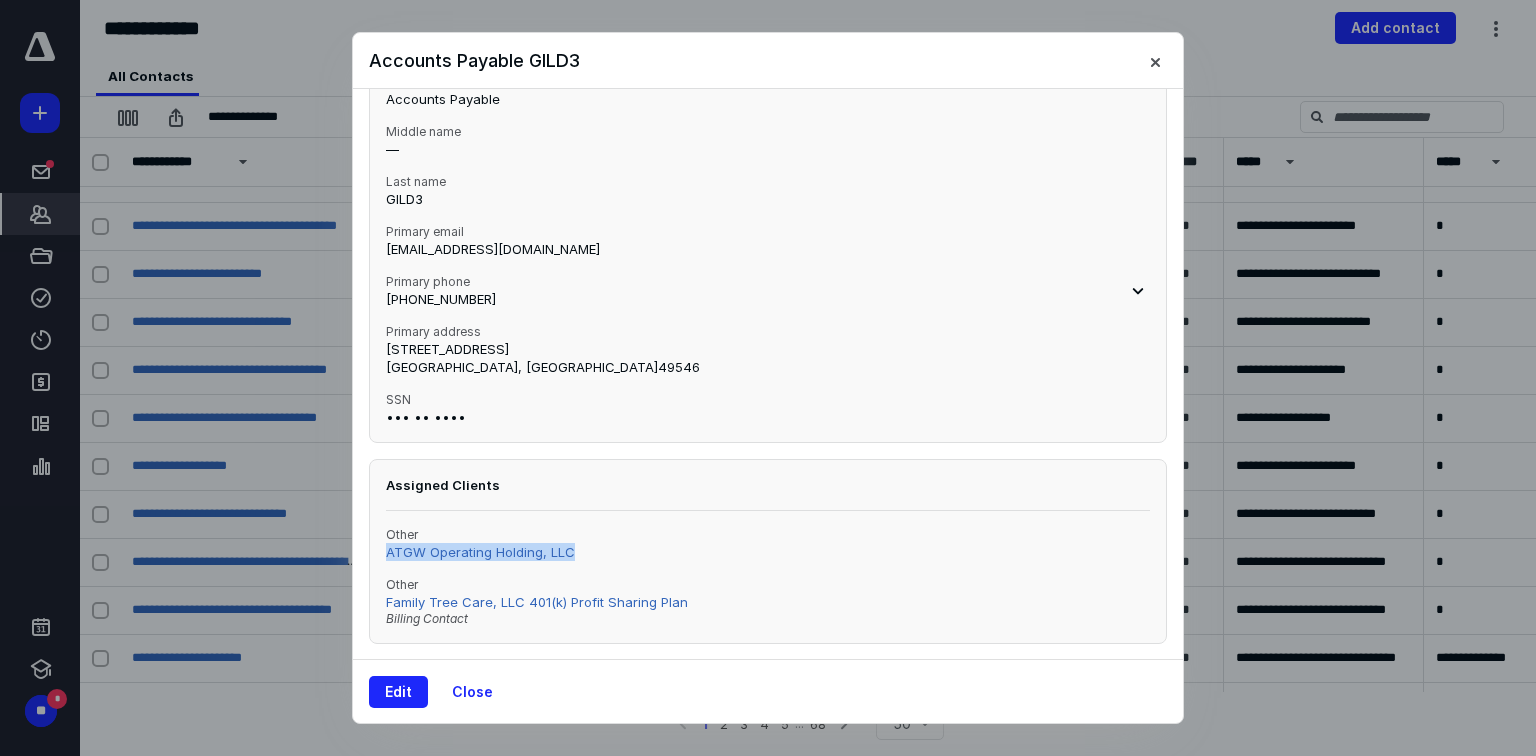 scroll, scrollTop: 0, scrollLeft: 0, axis: both 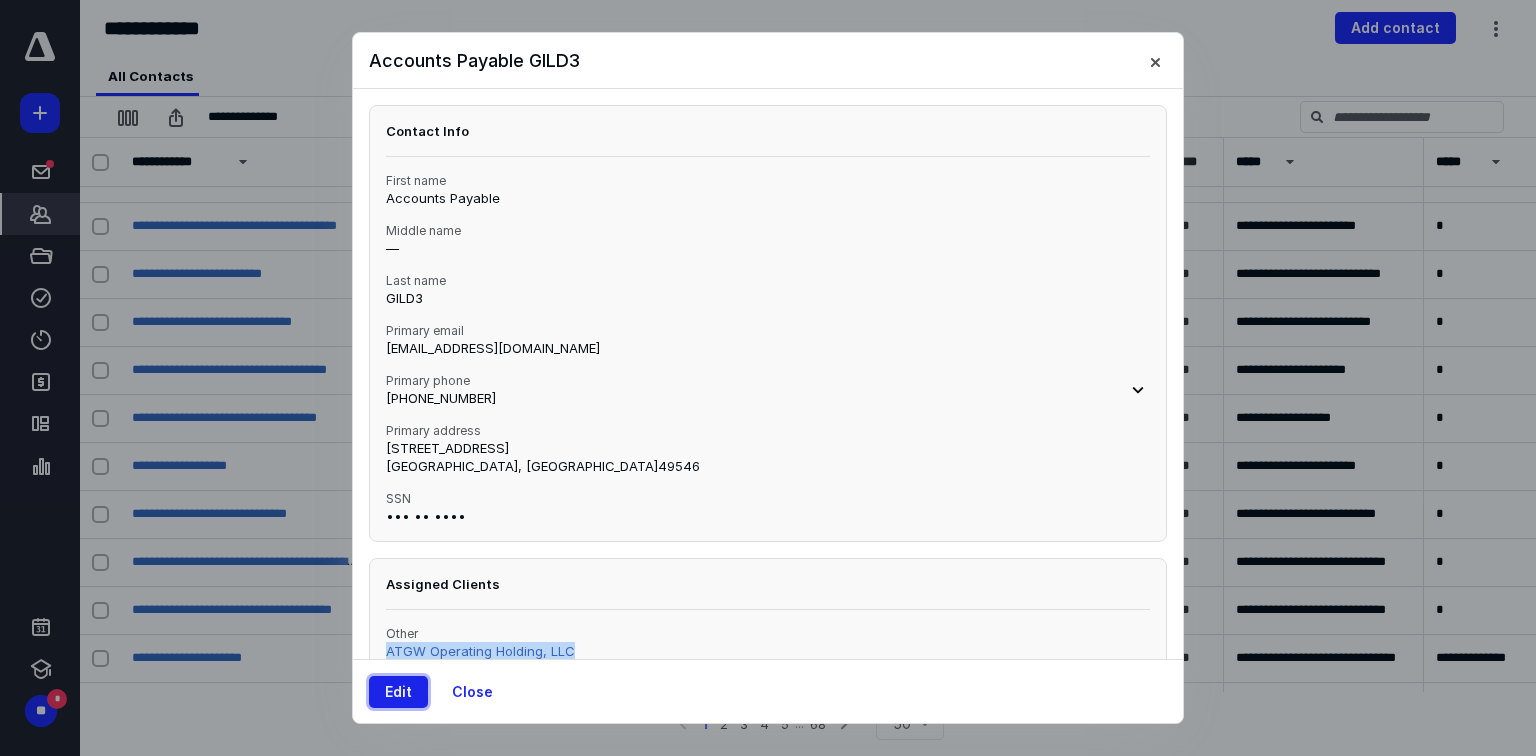 click on "Edit" at bounding box center (398, 692) 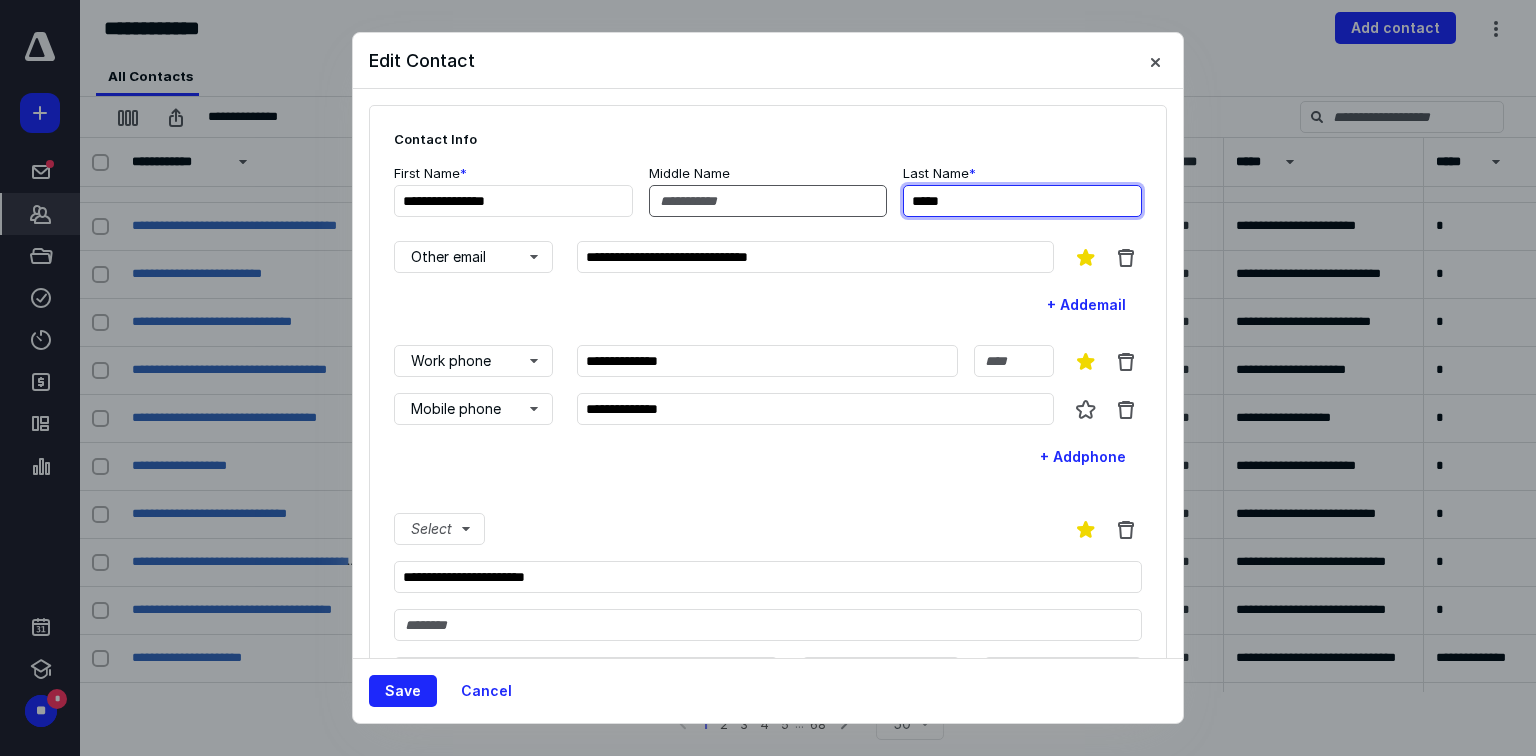 drag, startPoint x: 968, startPoint y: 199, endPoint x: 780, endPoint y: 200, distance: 188.00266 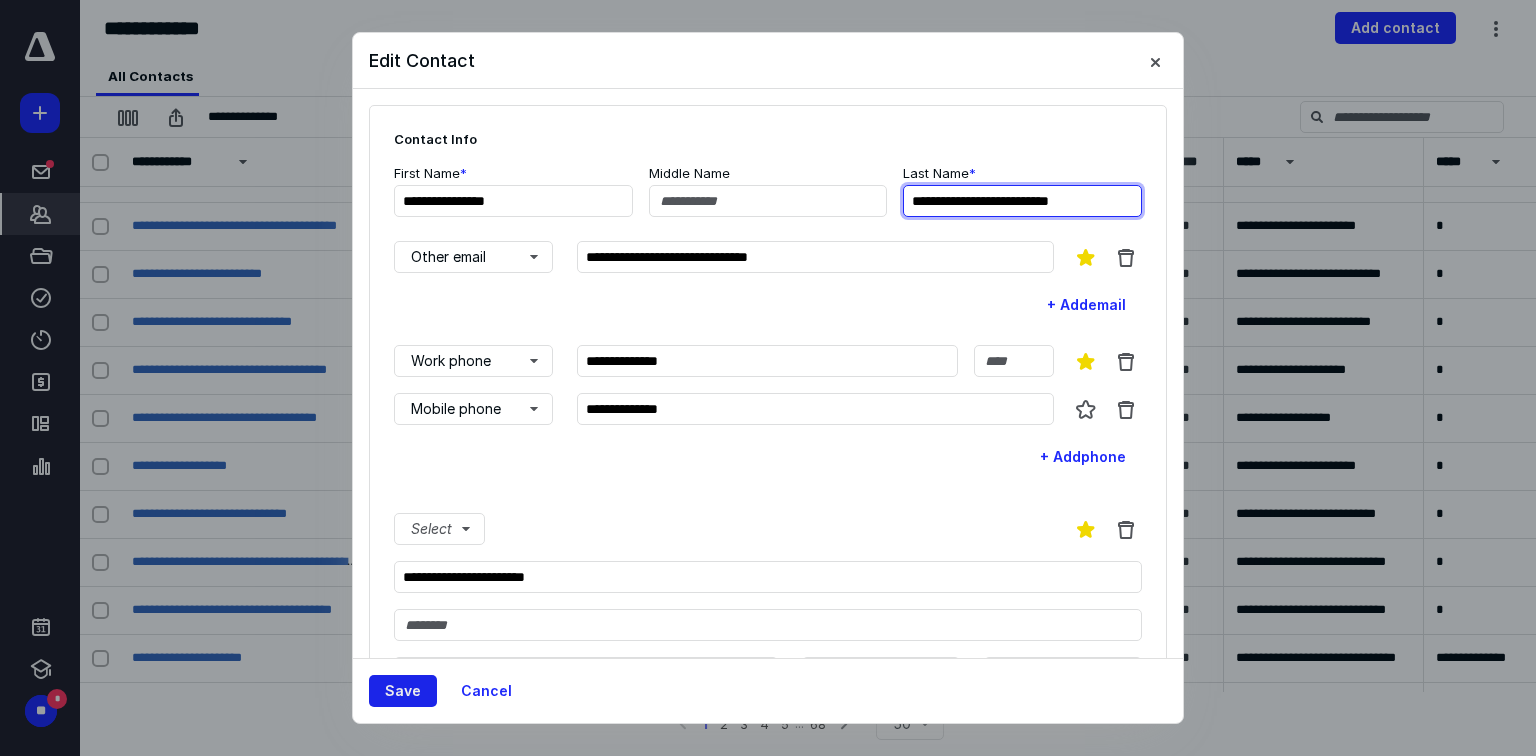 type on "**********" 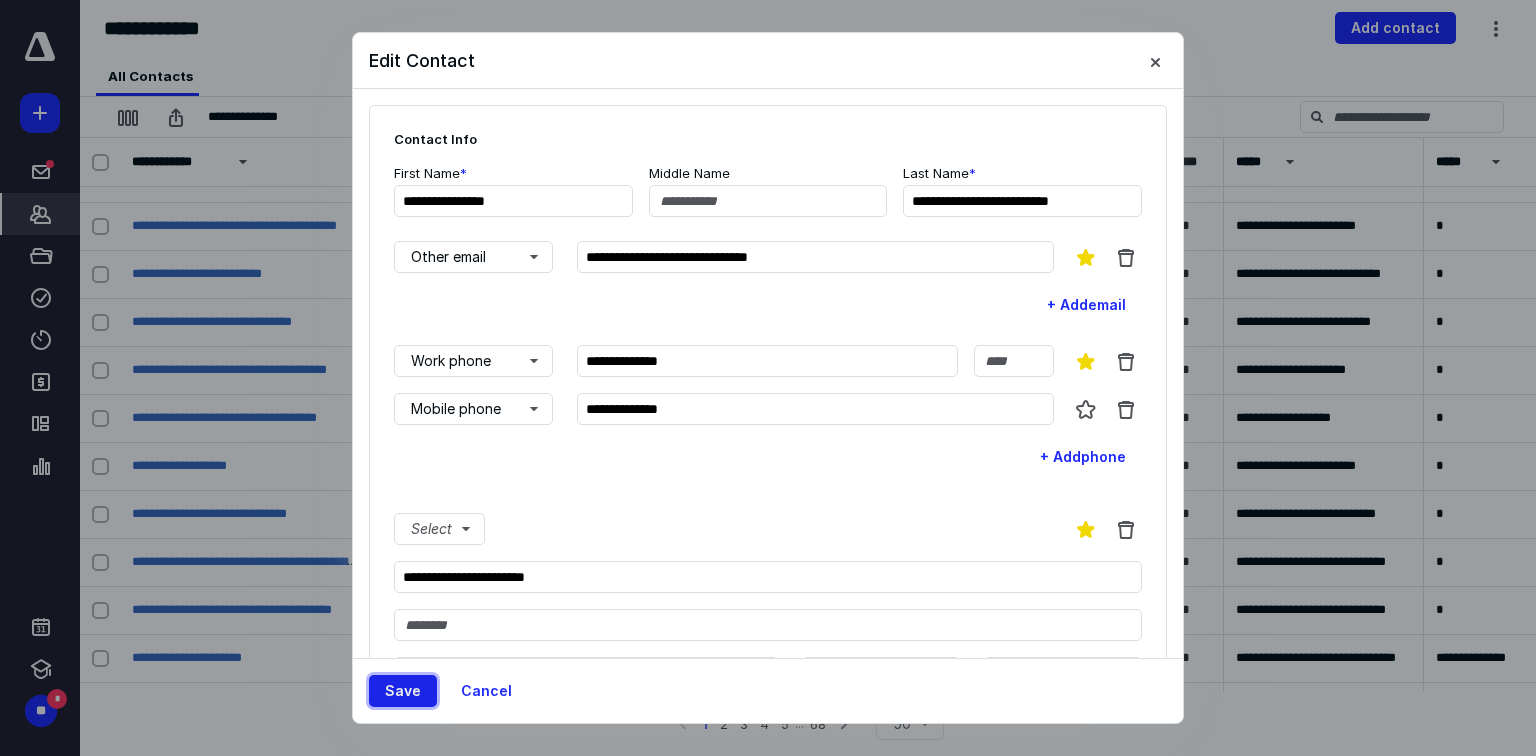 click on "Save" at bounding box center [403, 691] 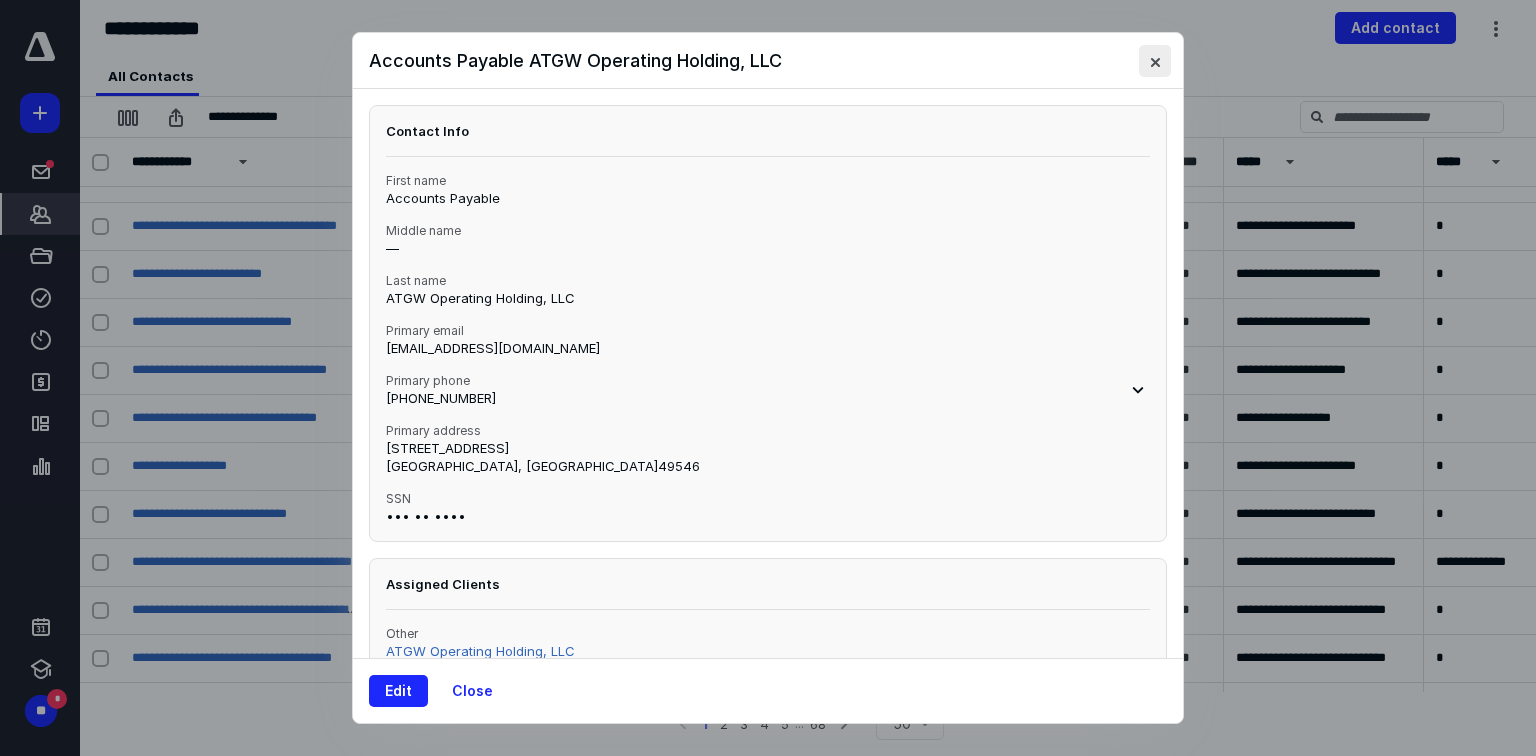 click at bounding box center [1155, 61] 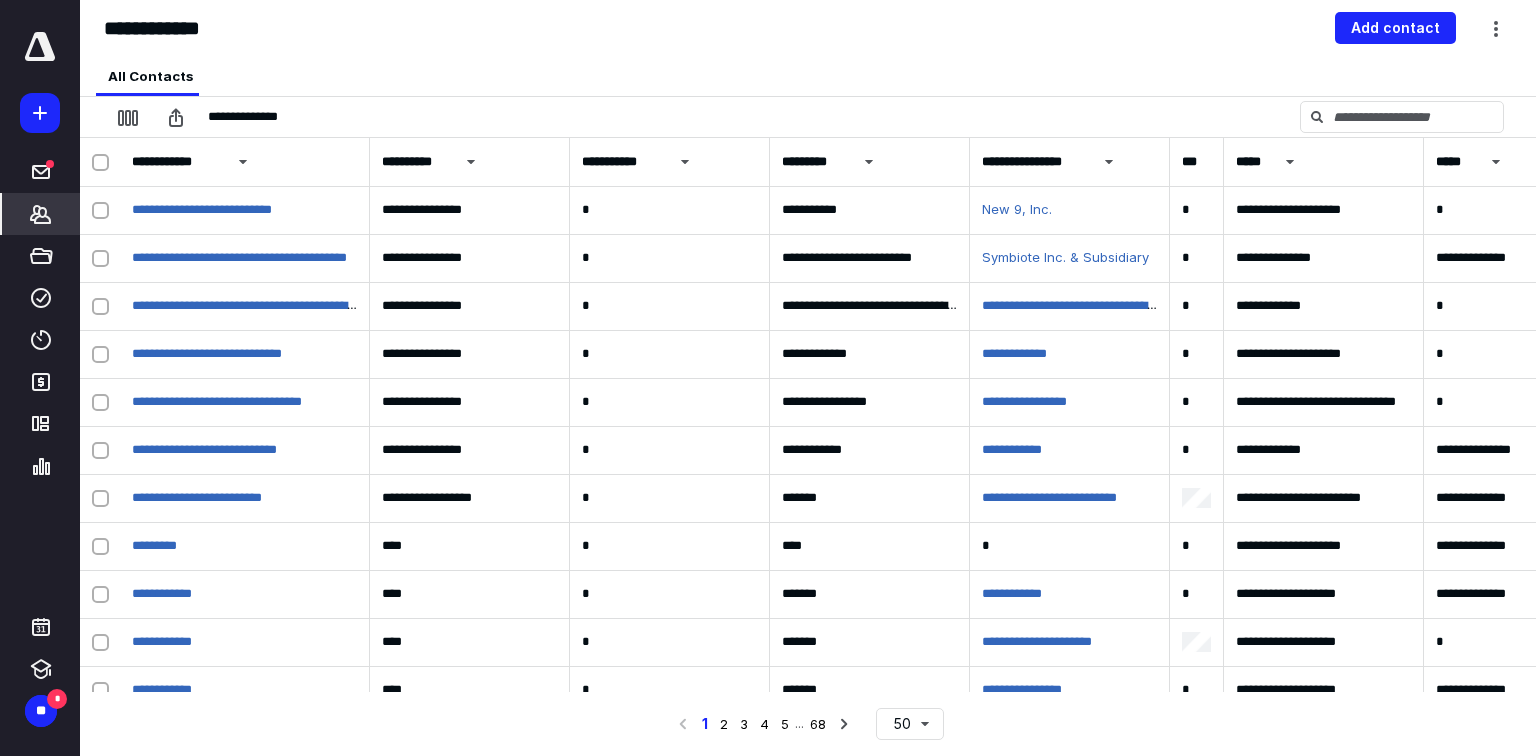 scroll, scrollTop: 1520, scrollLeft: 0, axis: vertical 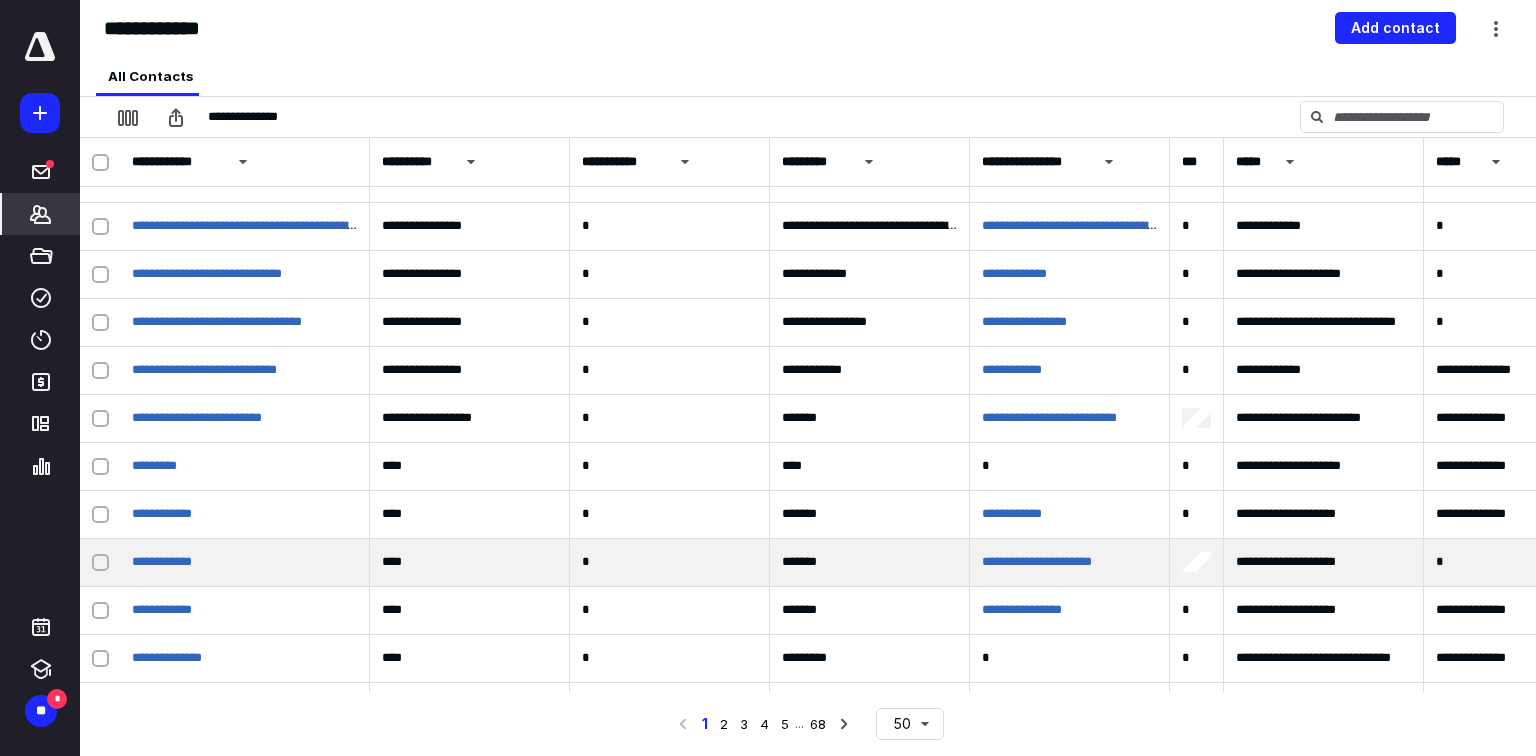 click at bounding box center (100, 563) 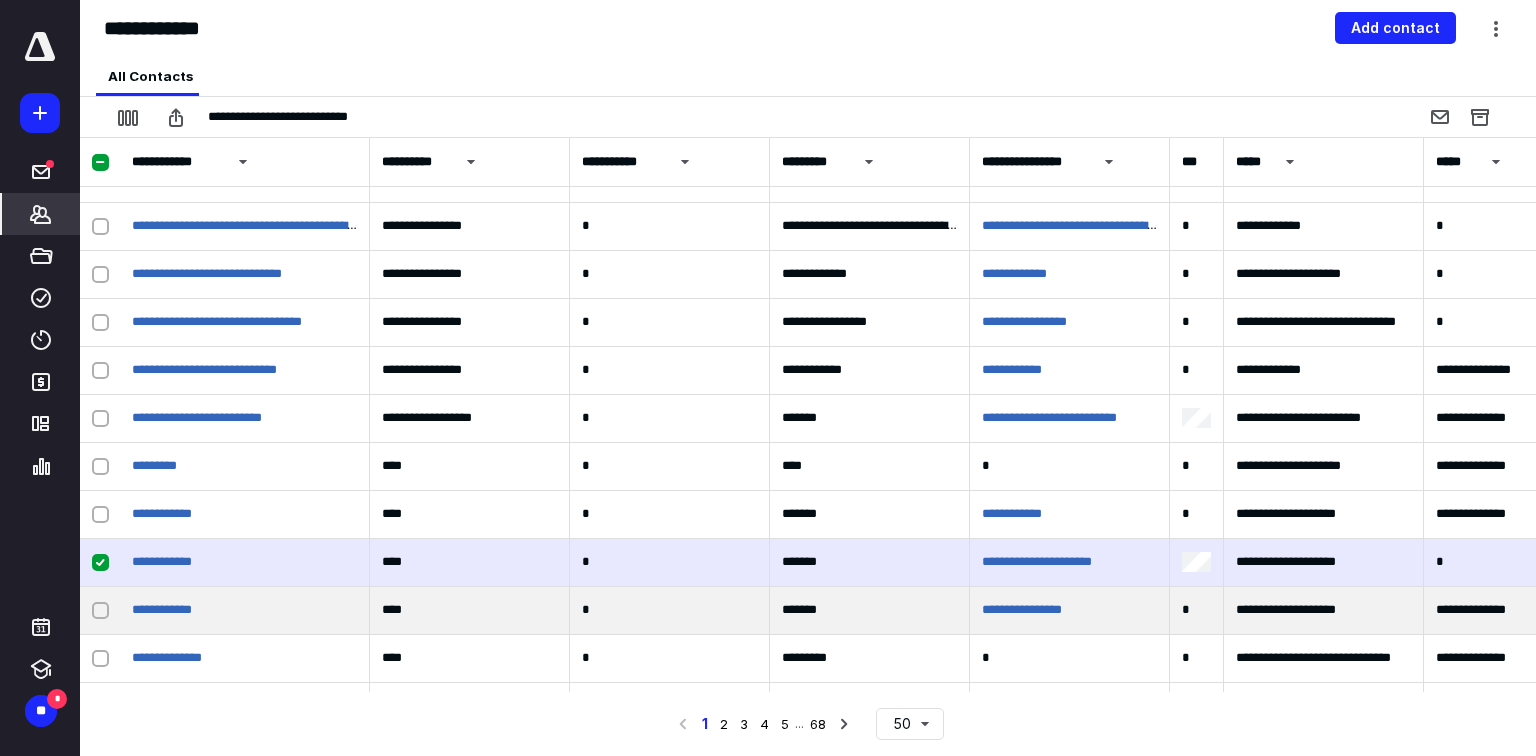 click 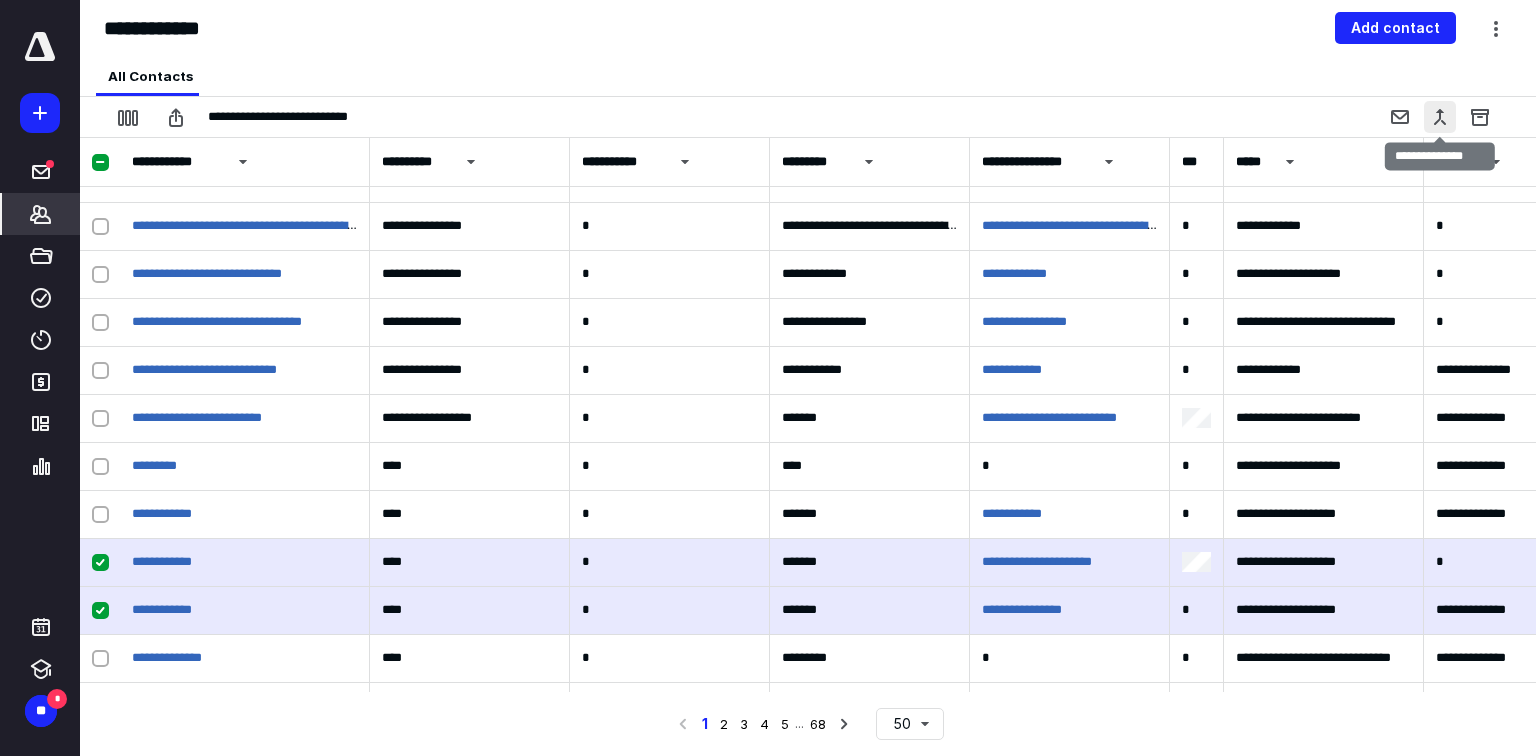 click at bounding box center (1440, 117) 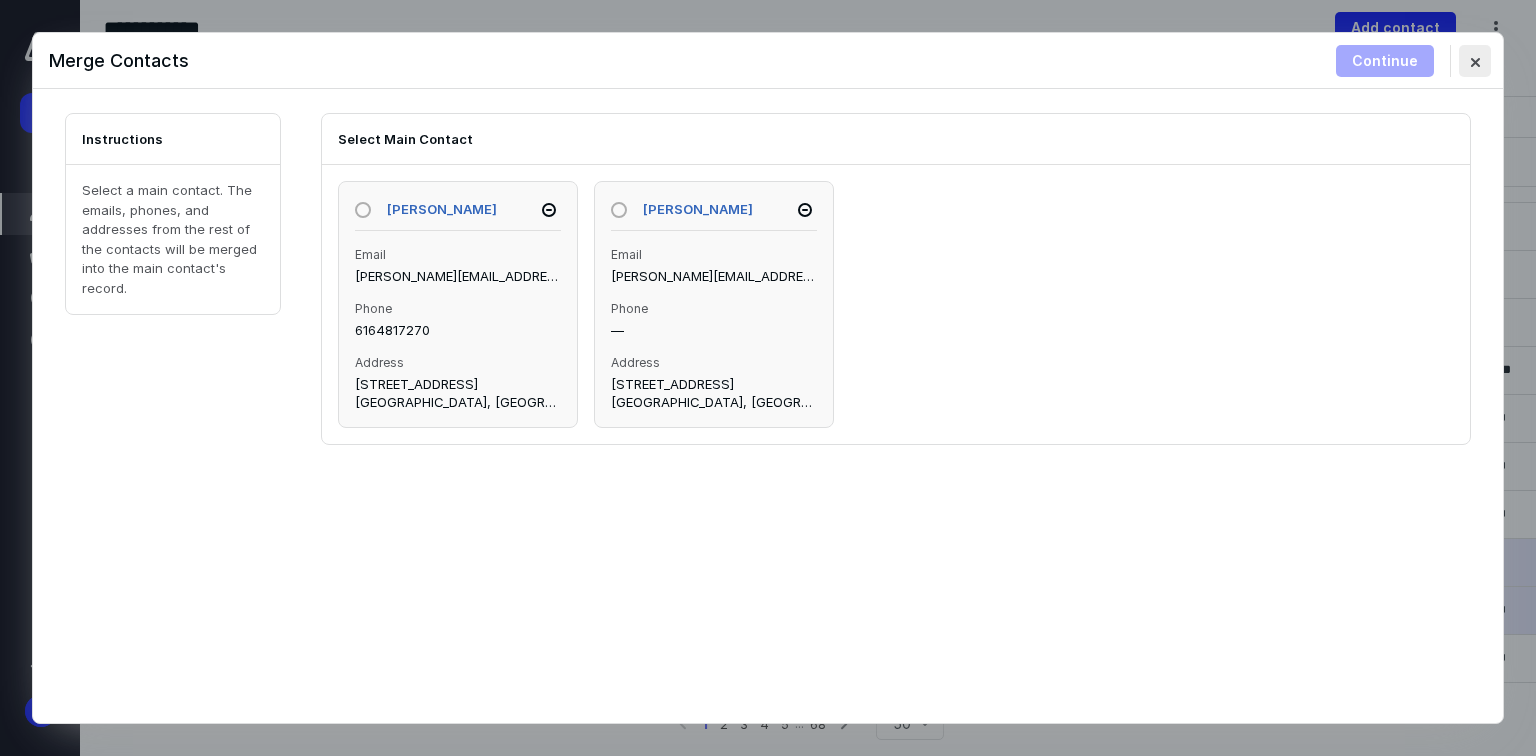 click at bounding box center [1475, 61] 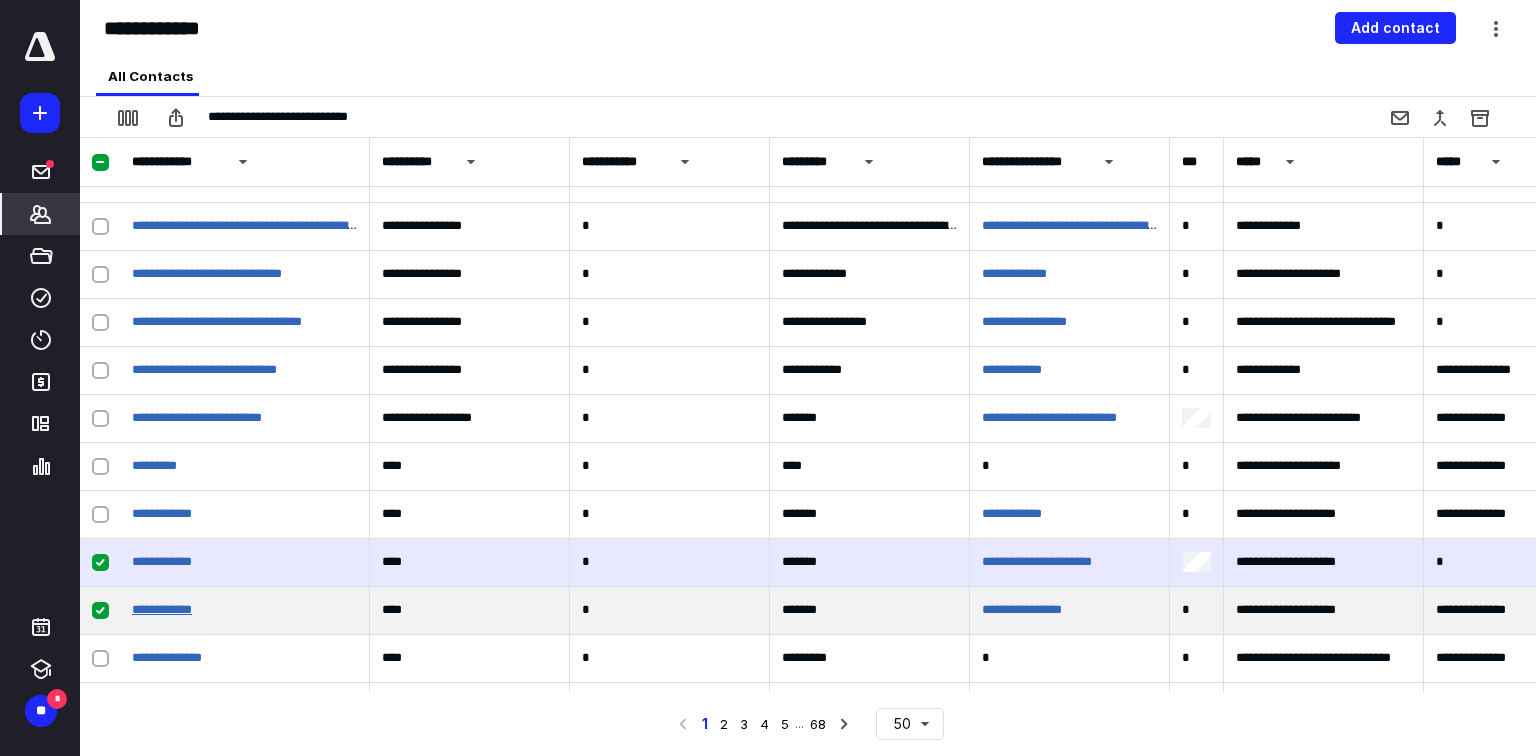 click on "**********" at bounding box center [162, 609] 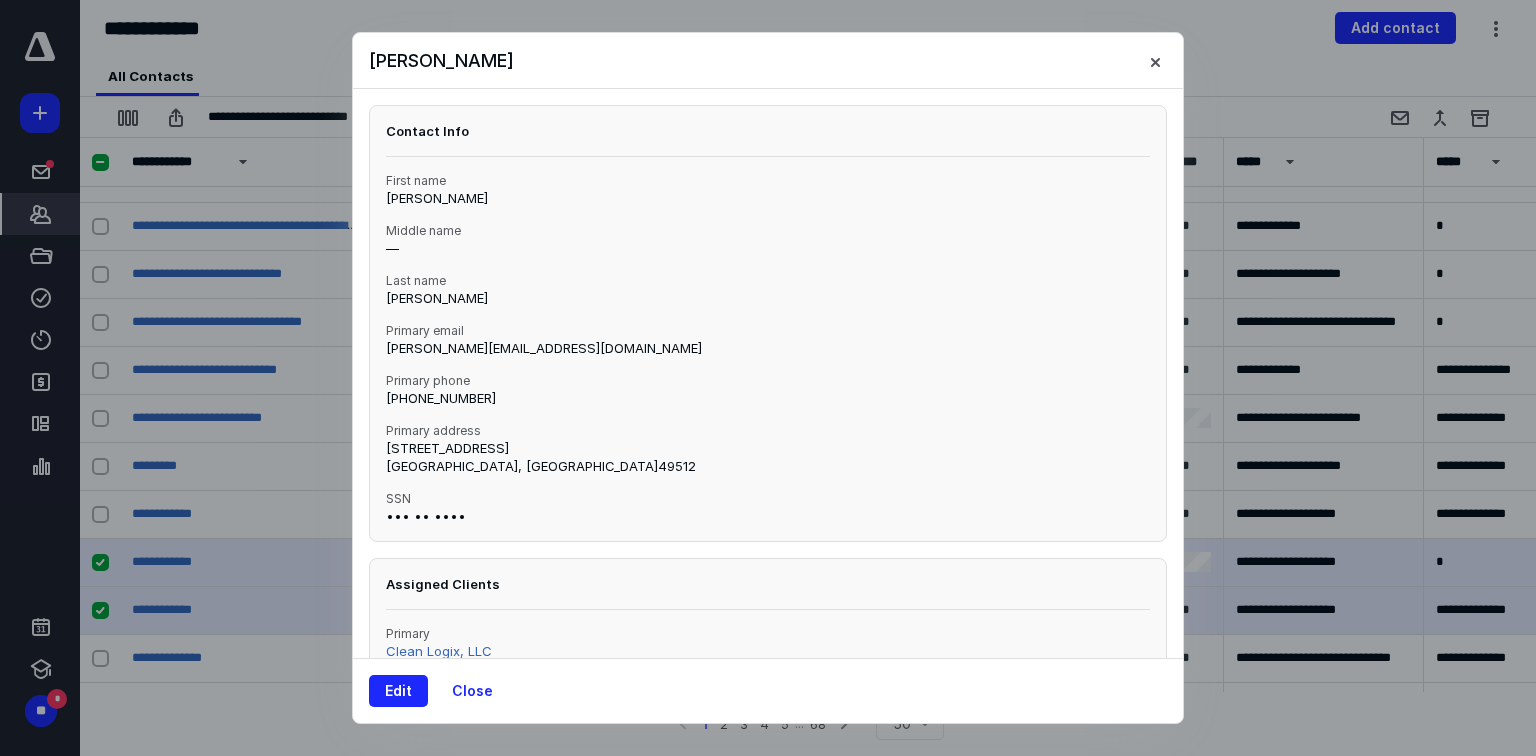 scroll, scrollTop: 33, scrollLeft: 0, axis: vertical 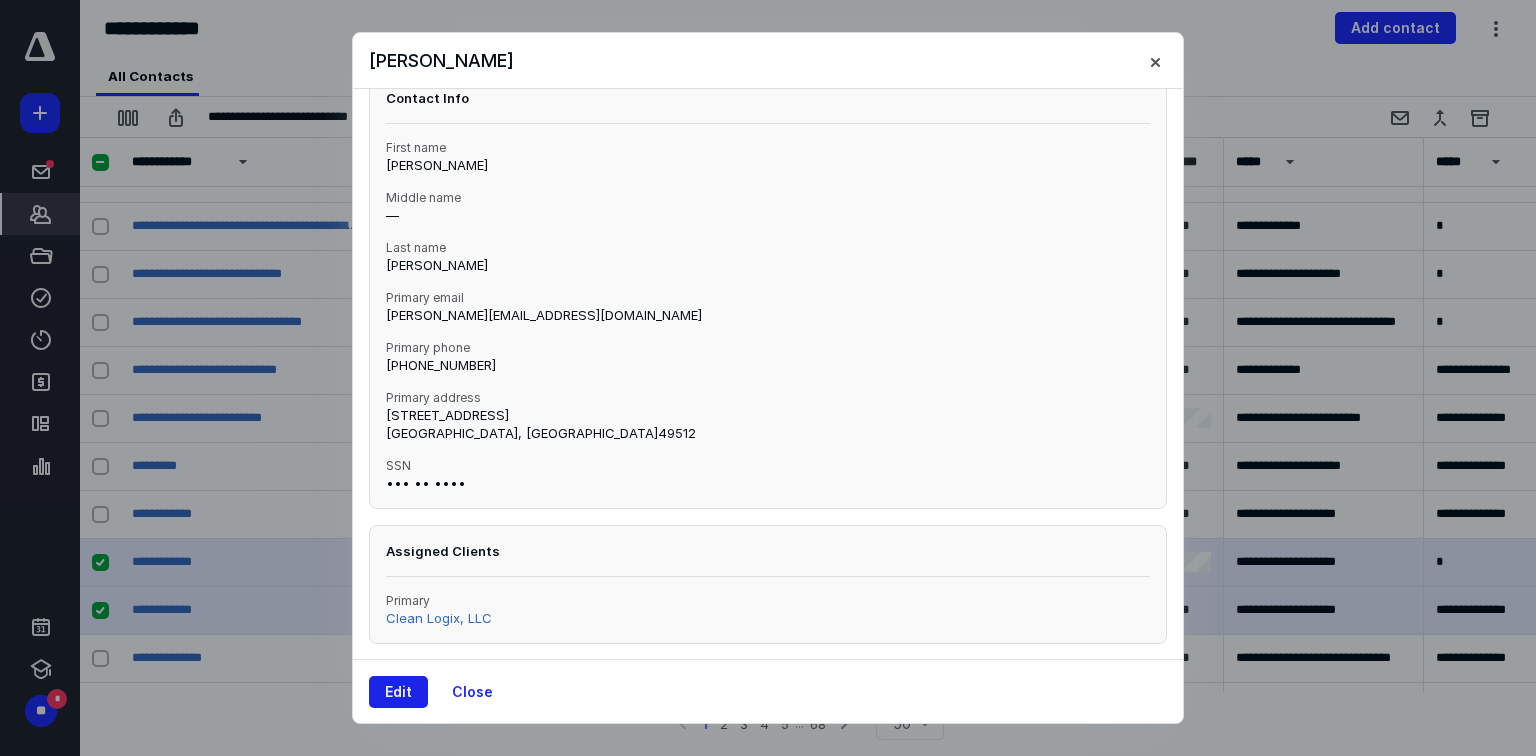 click on "Edit" at bounding box center (398, 692) 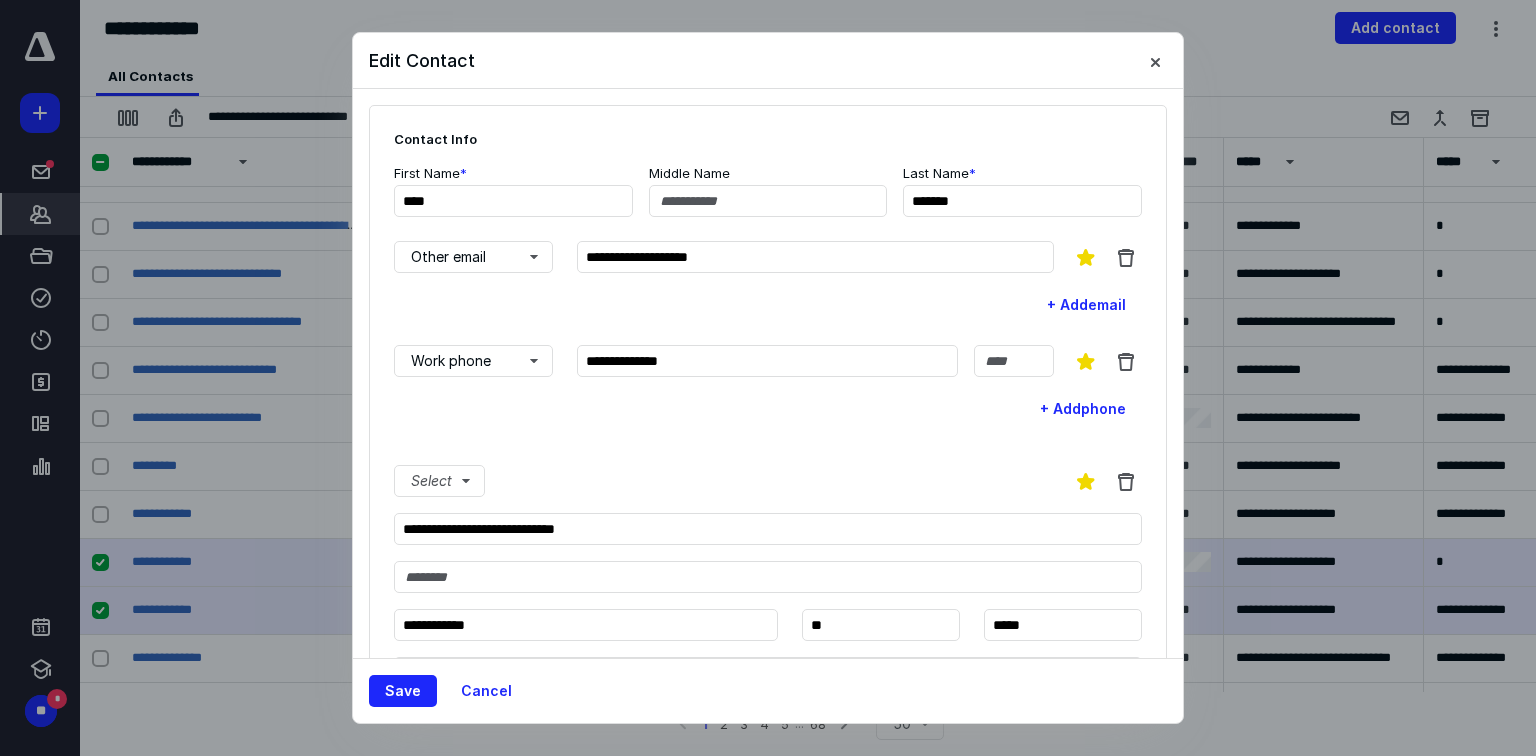 scroll, scrollTop: 80, scrollLeft: 0, axis: vertical 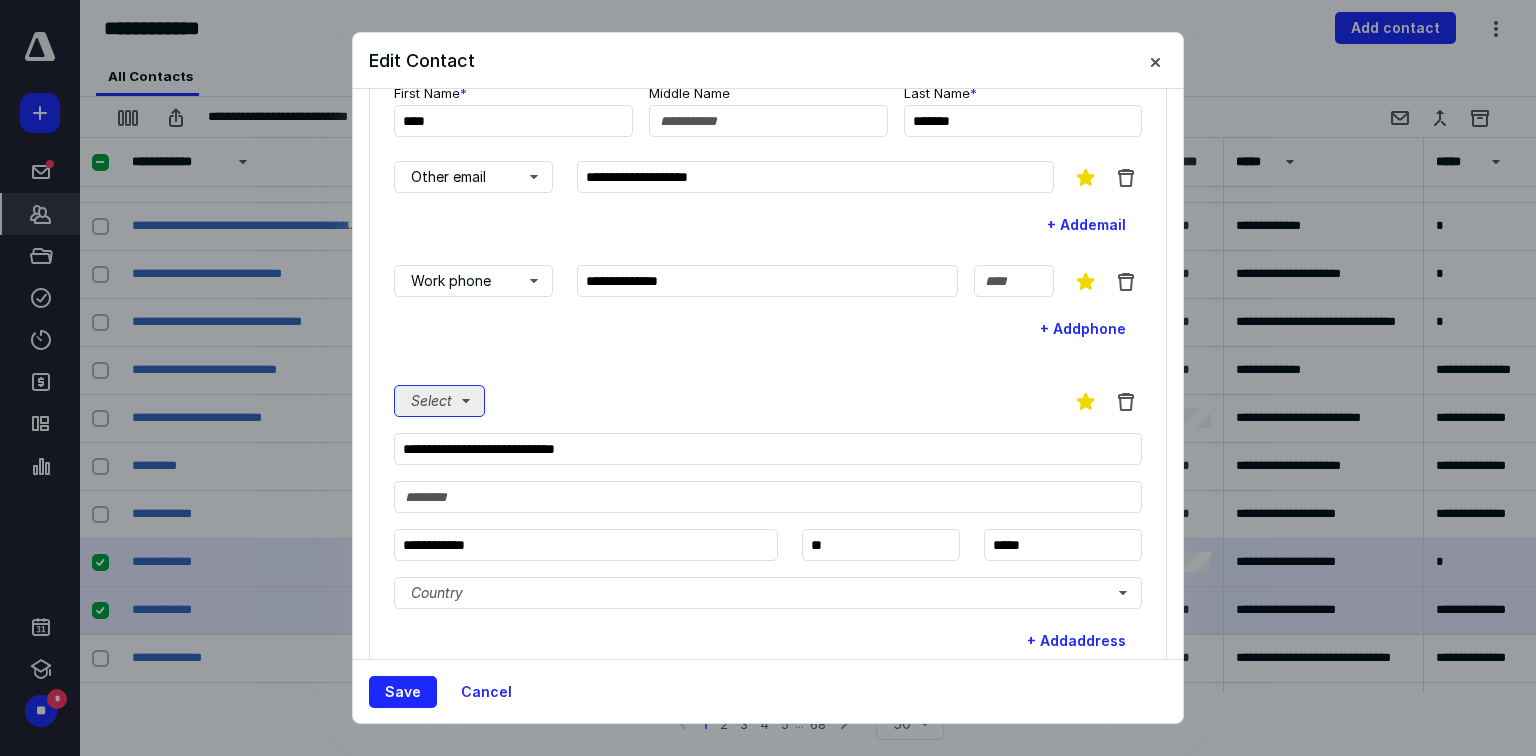 click on "Select" at bounding box center [439, 401] 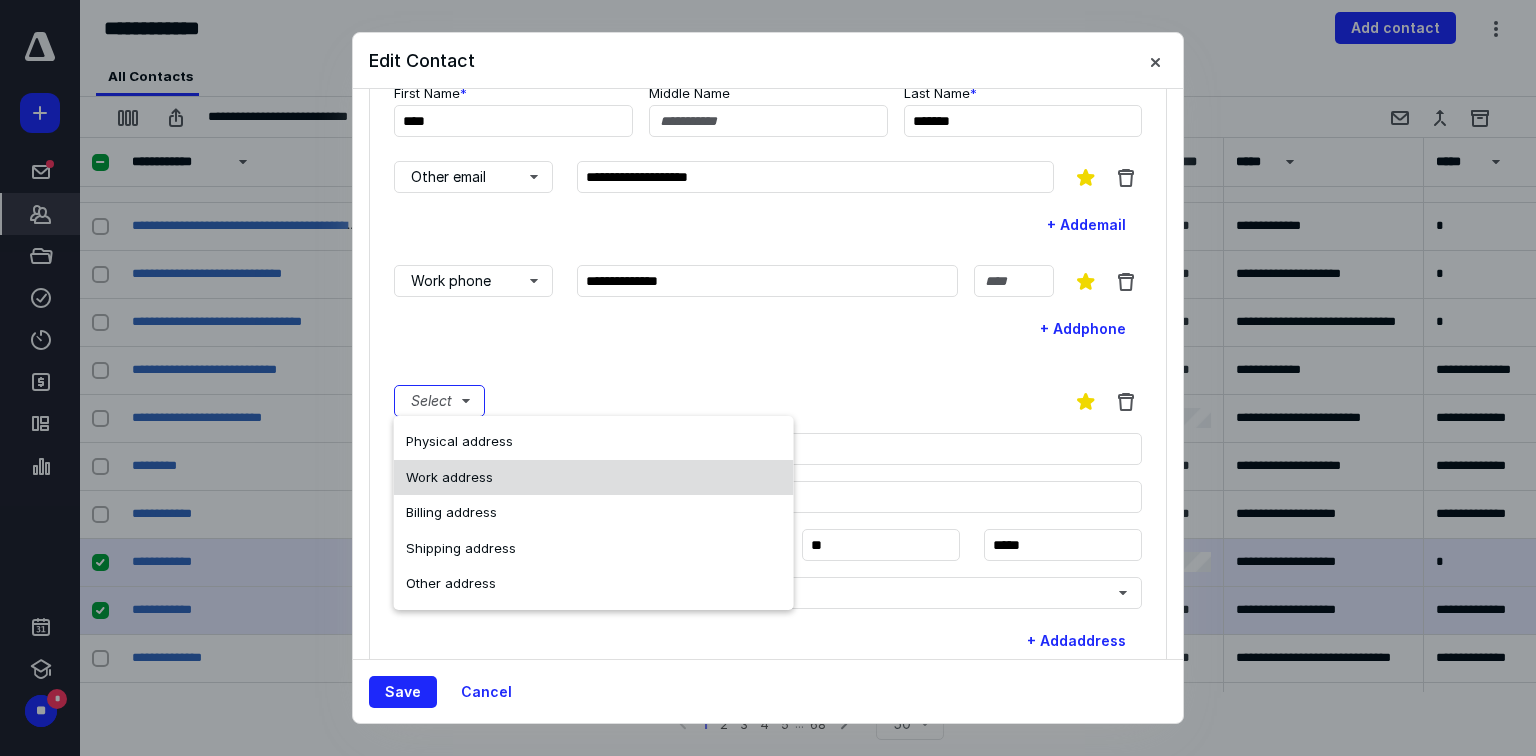 click on "Work address" at bounding box center [449, 477] 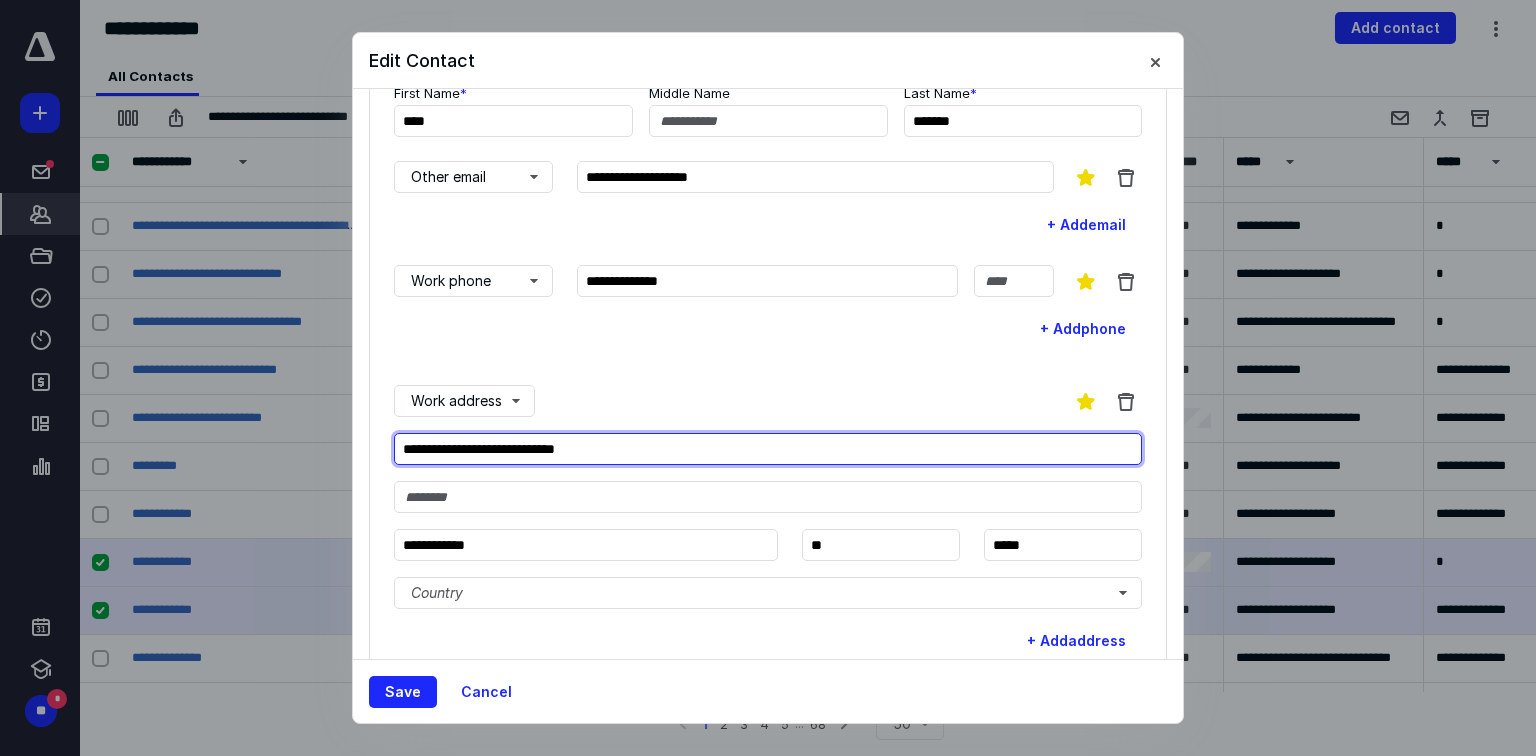 drag, startPoint x: 639, startPoint y: 446, endPoint x: 260, endPoint y: 458, distance: 379.1899 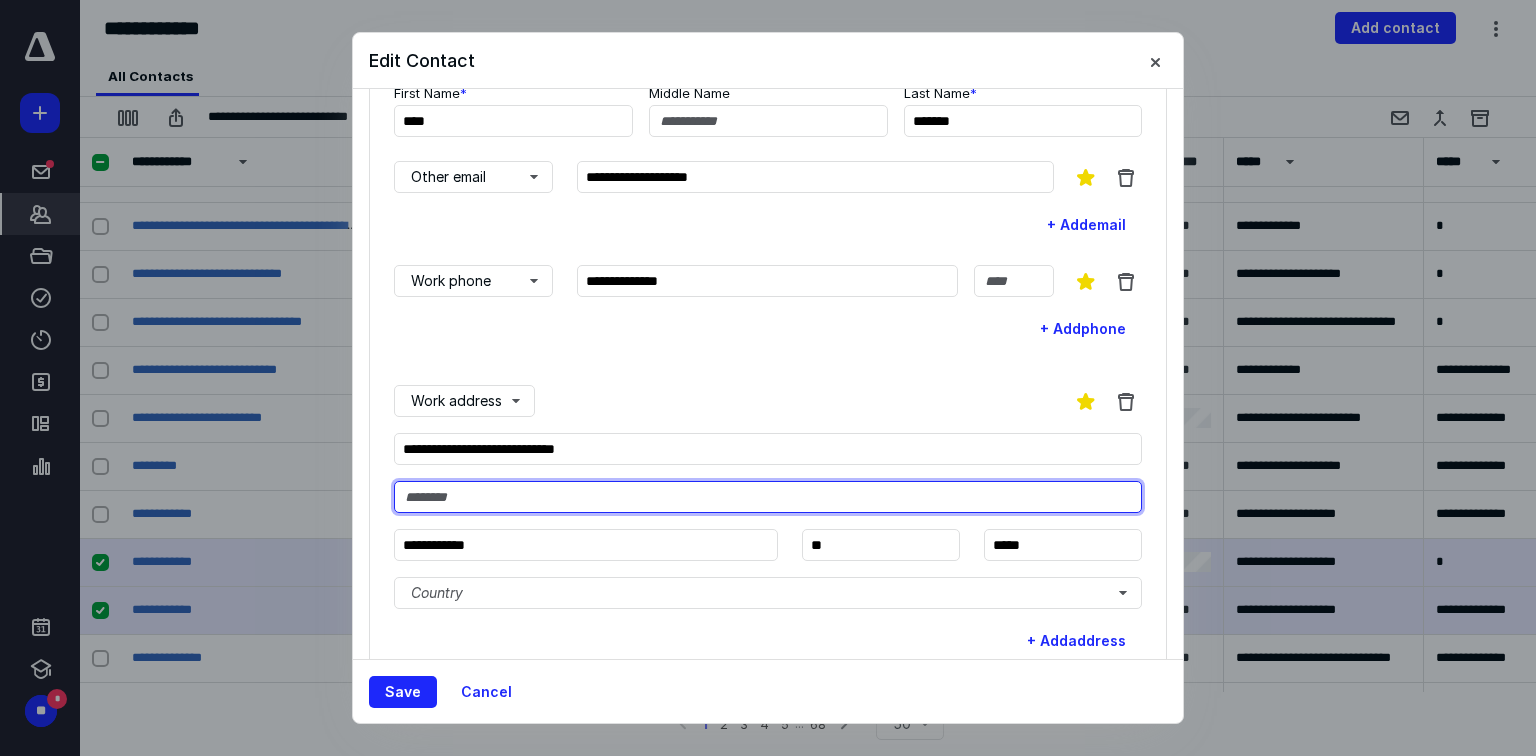 click at bounding box center (768, 497) 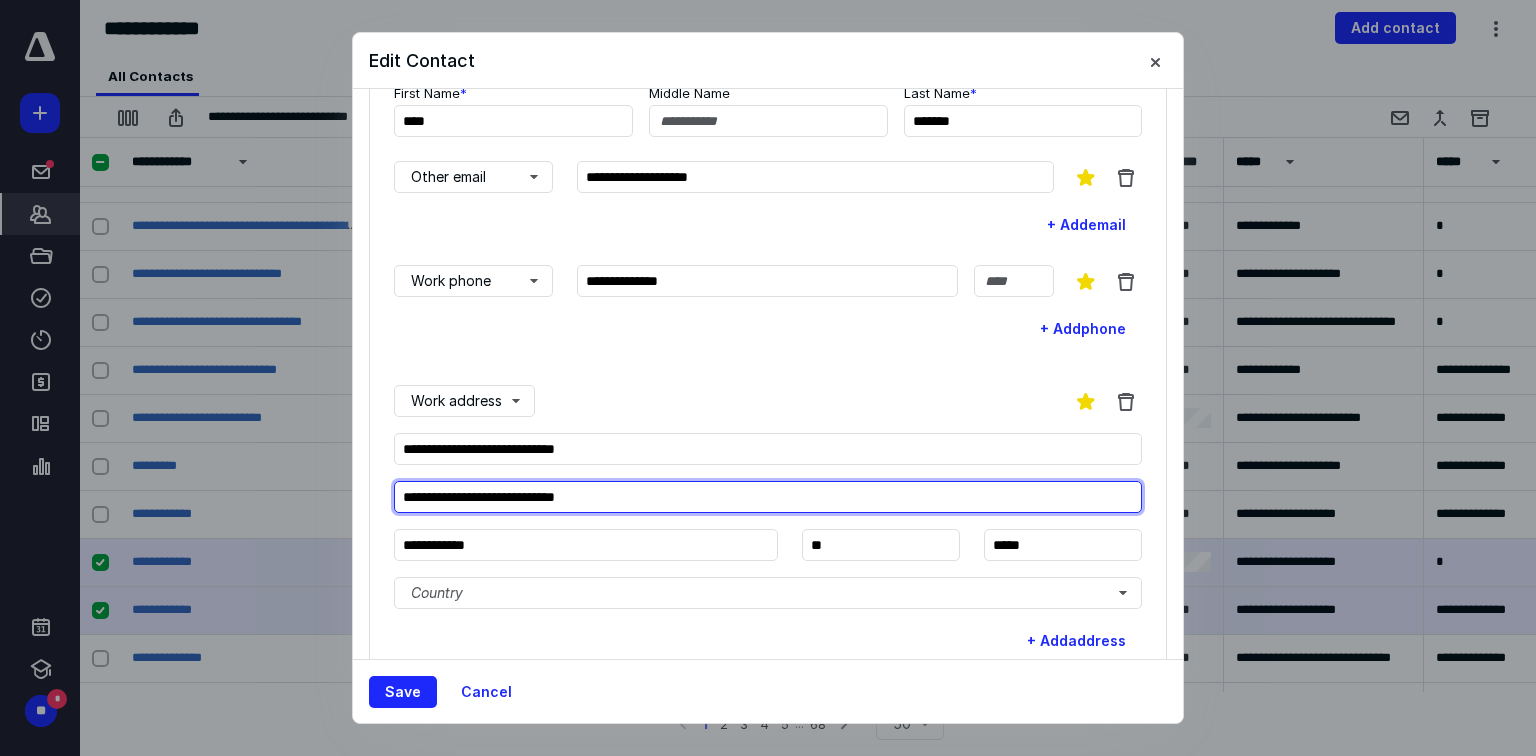 type on "**********" 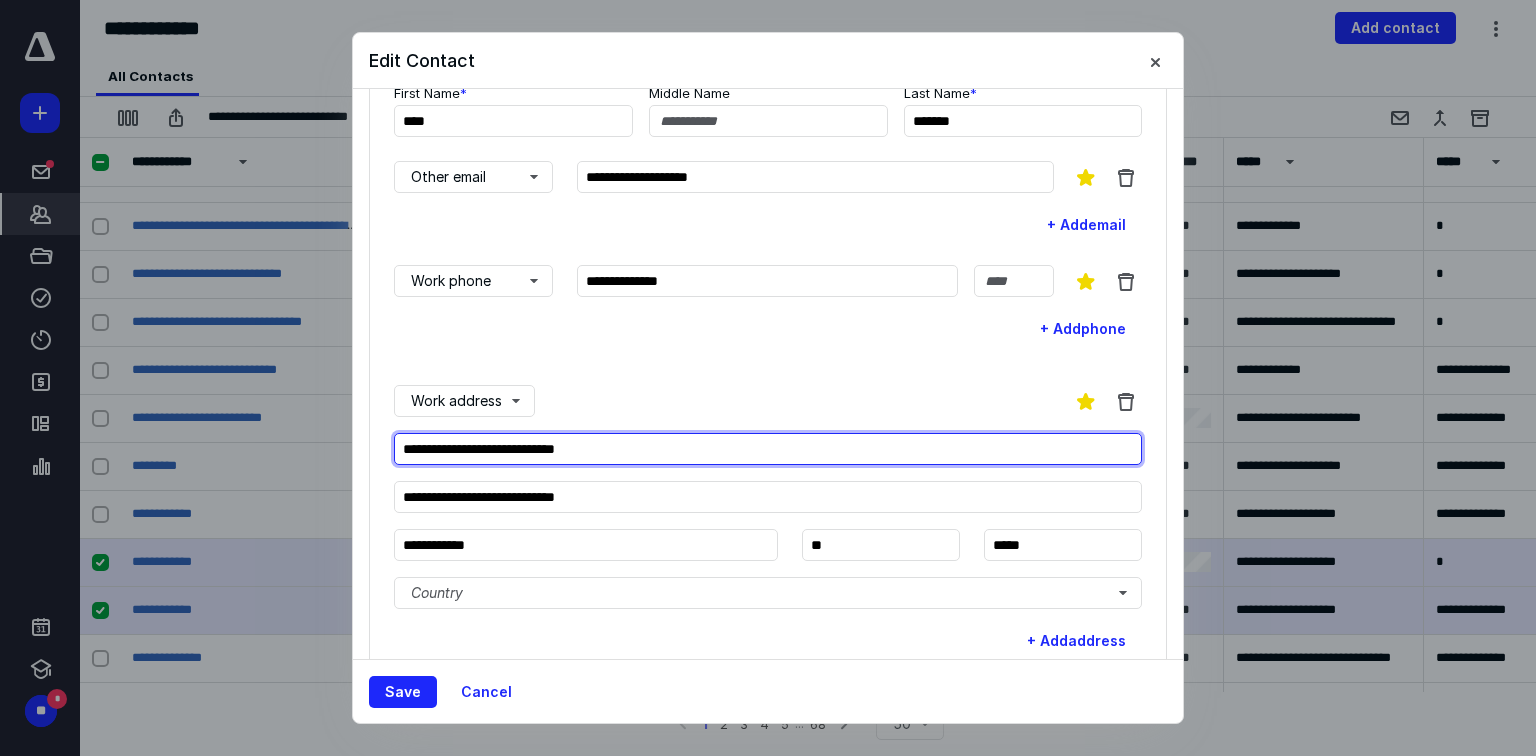 click on "**********" at bounding box center [768, 449] 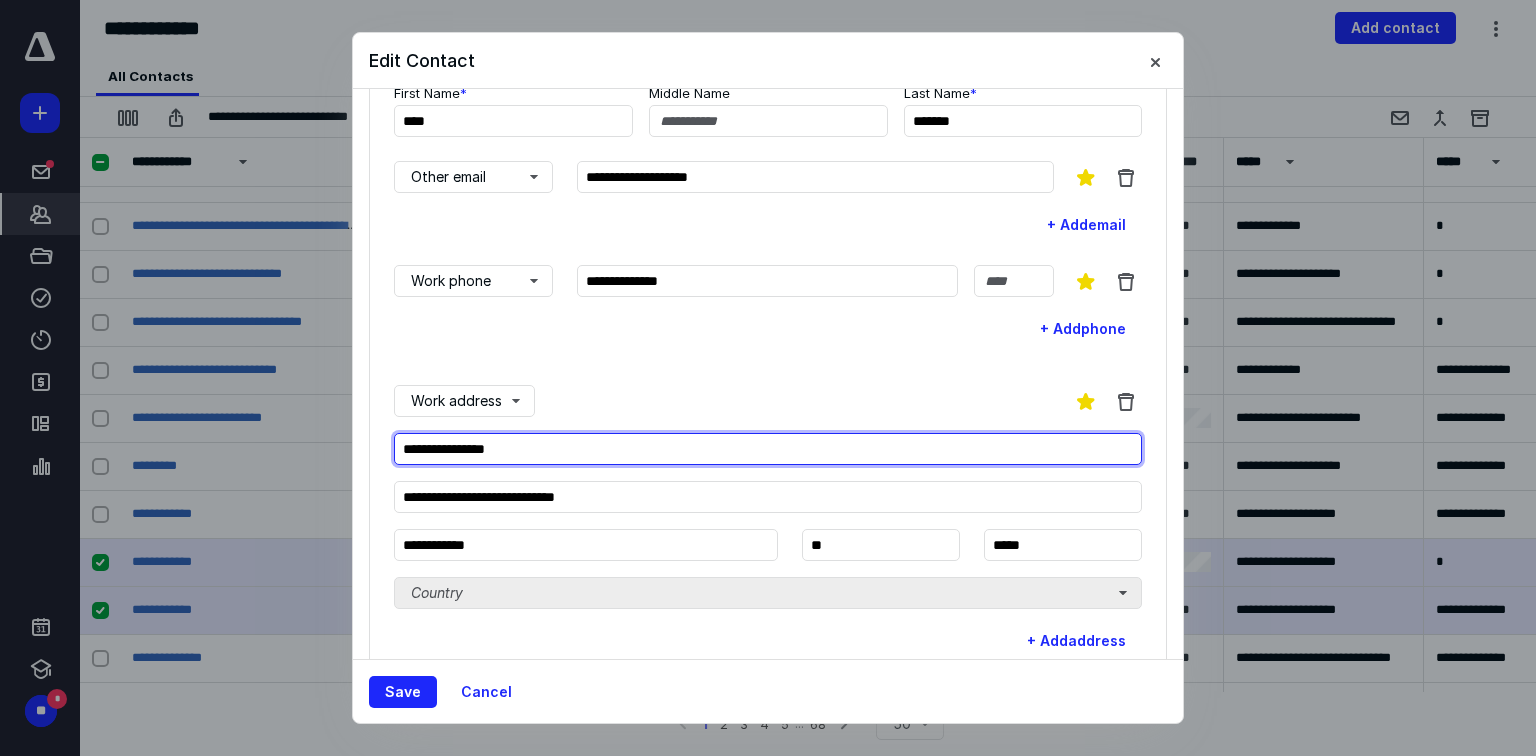 type on "**********" 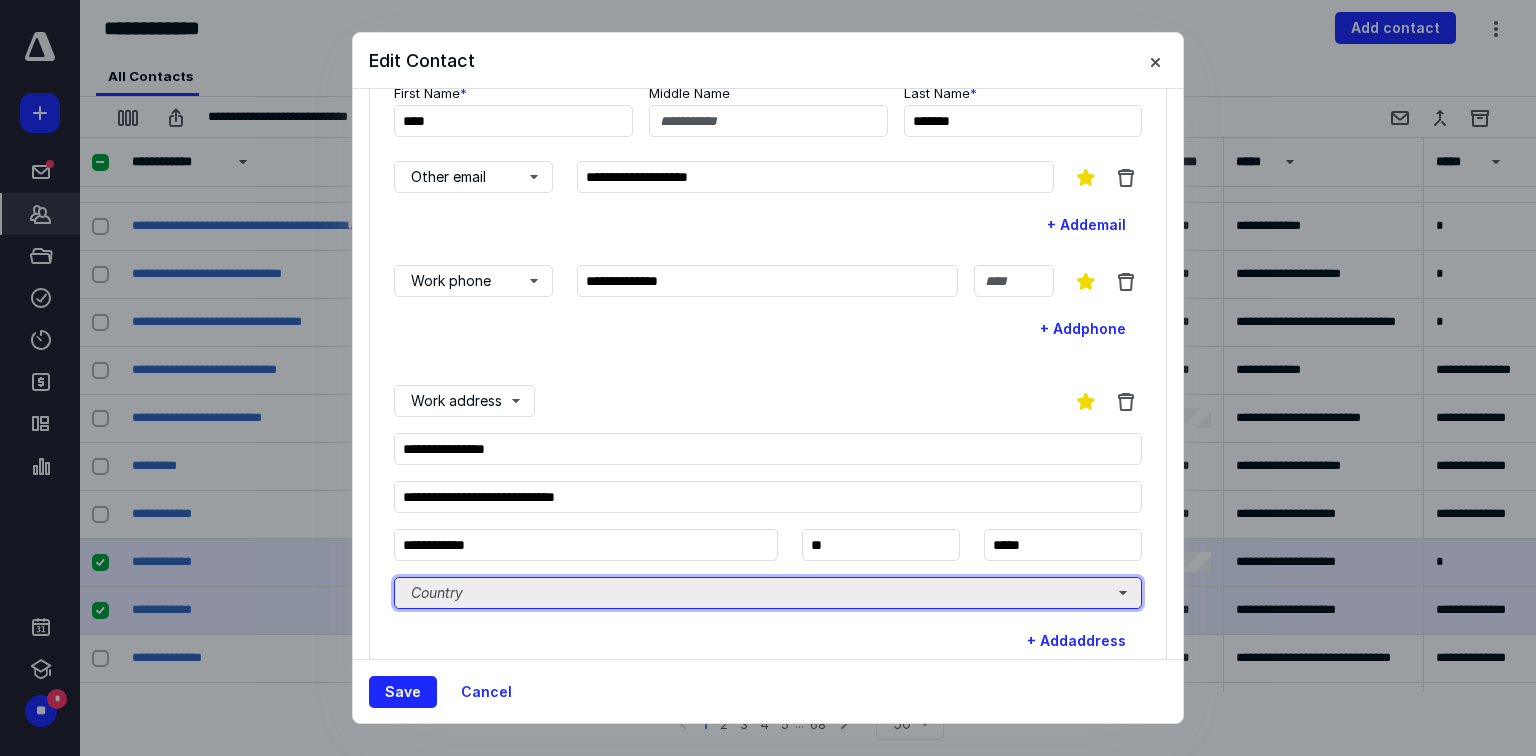 click on "Country" at bounding box center (768, 593) 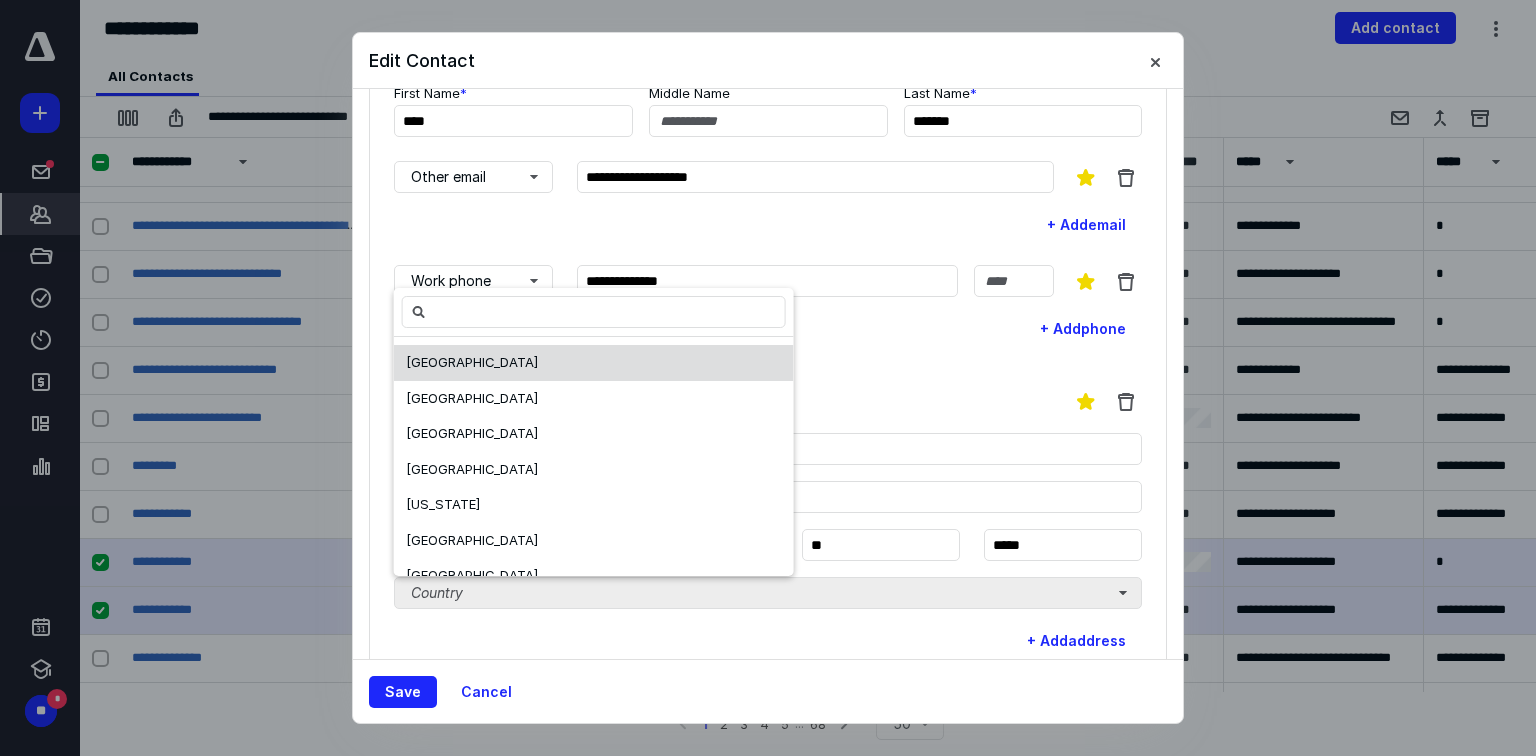 scroll, scrollTop: 240, scrollLeft: 0, axis: vertical 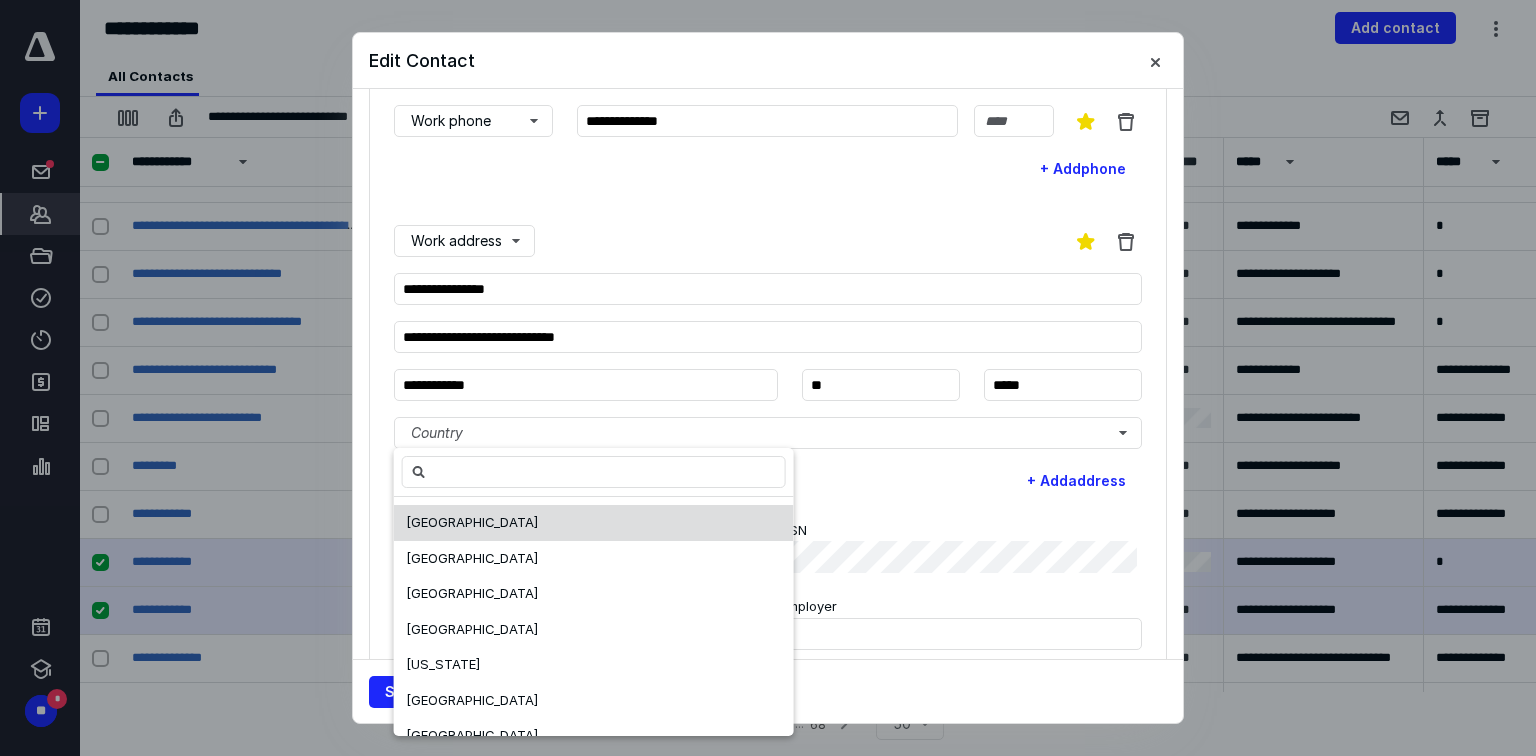 click on "Work address" at bounding box center (768, 241) 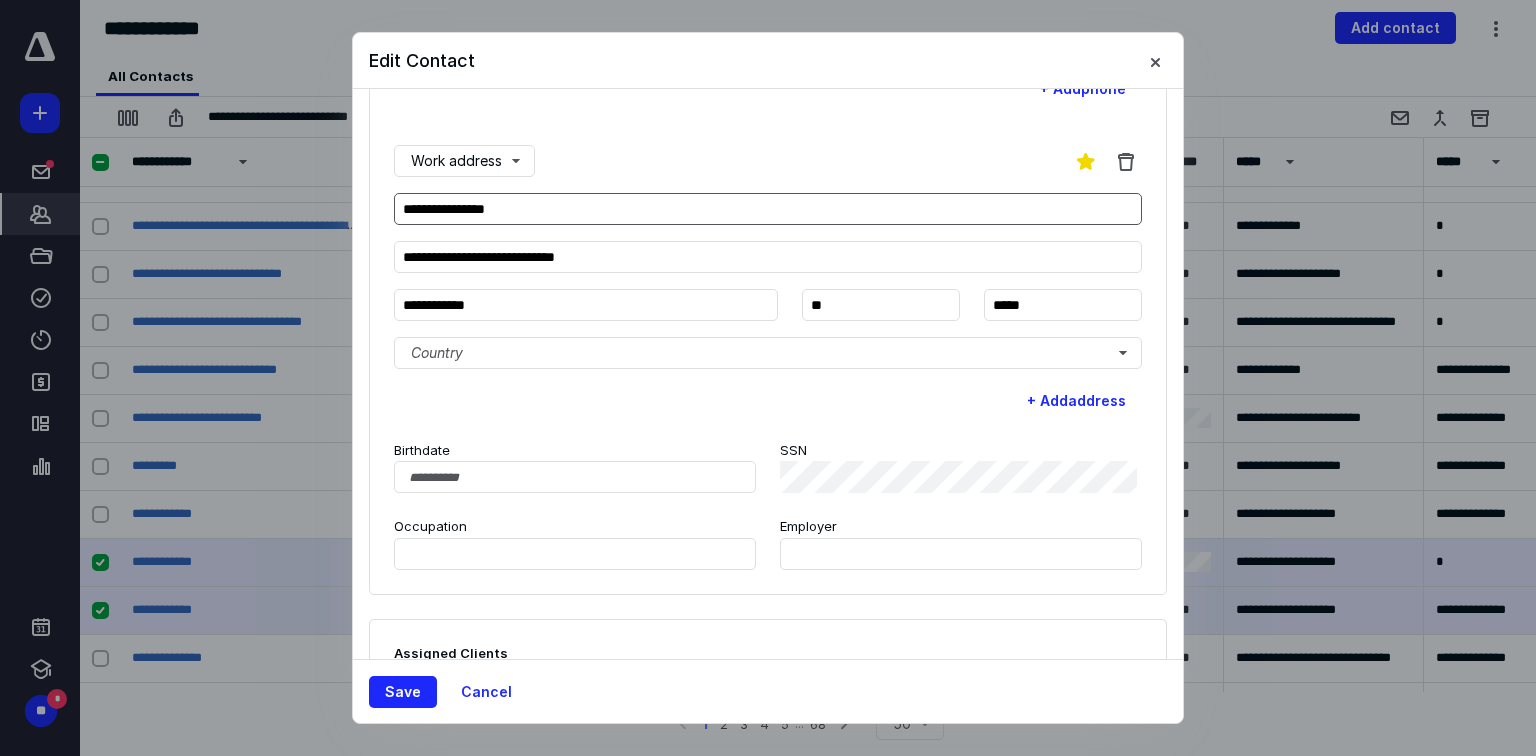 scroll, scrollTop: 480, scrollLeft: 0, axis: vertical 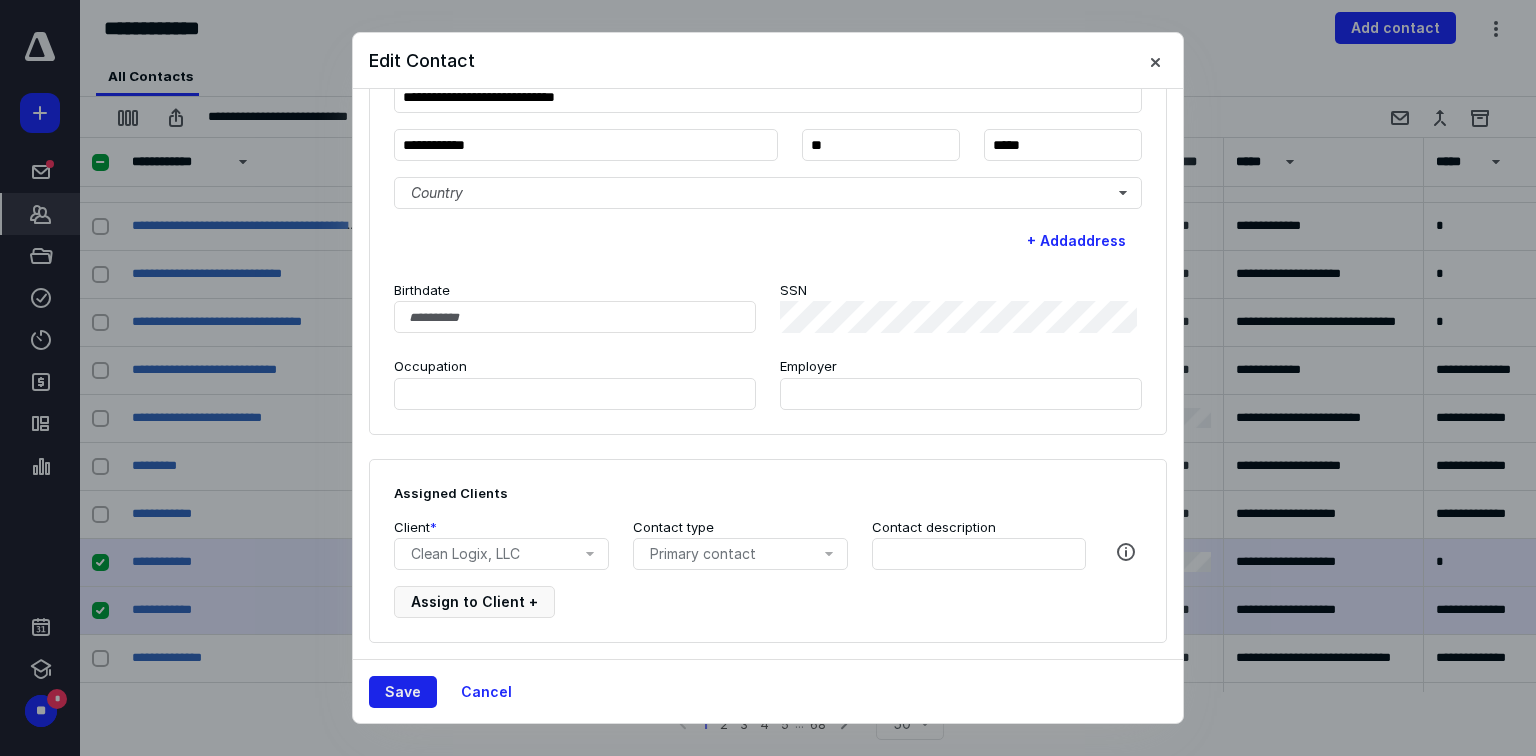 click on "Save" at bounding box center (403, 692) 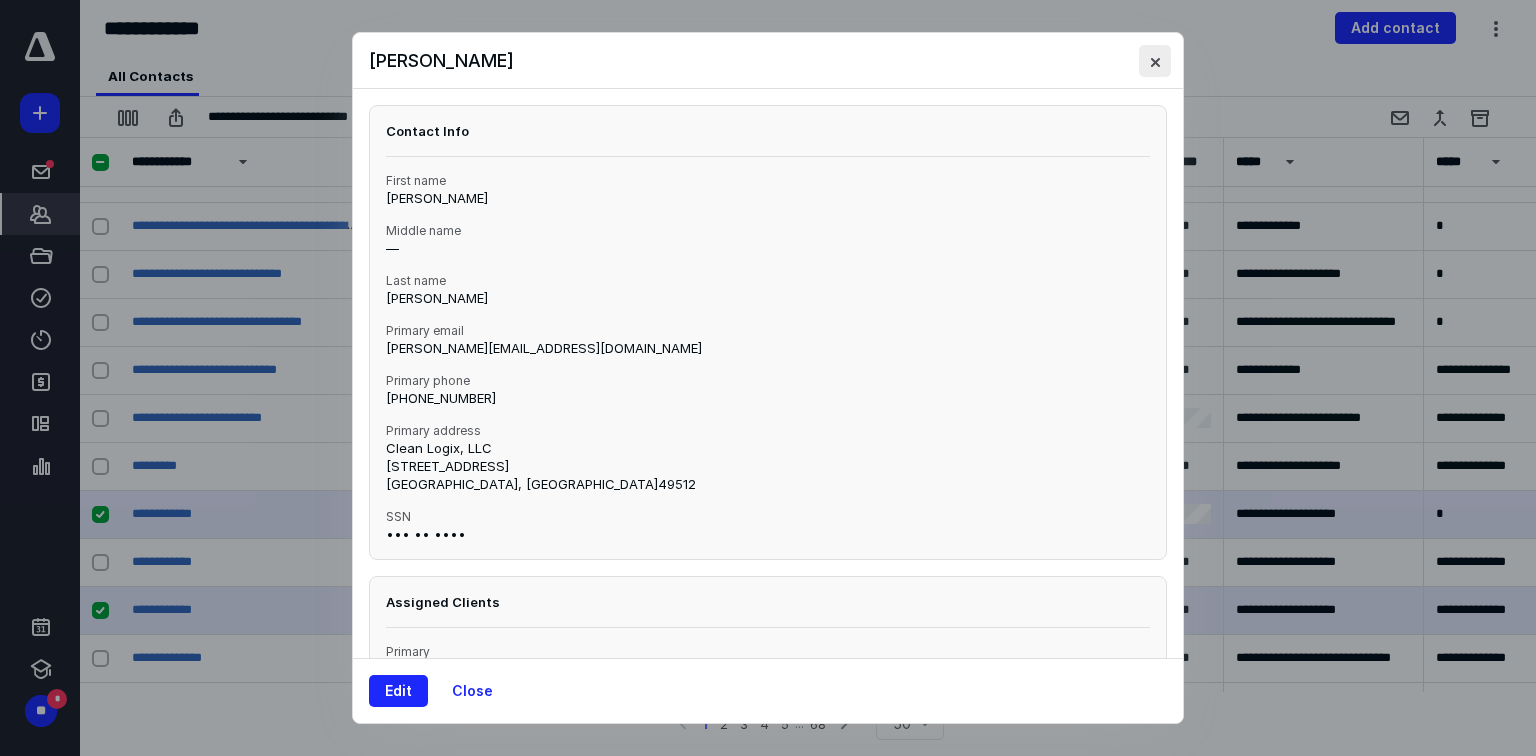 click at bounding box center [1155, 61] 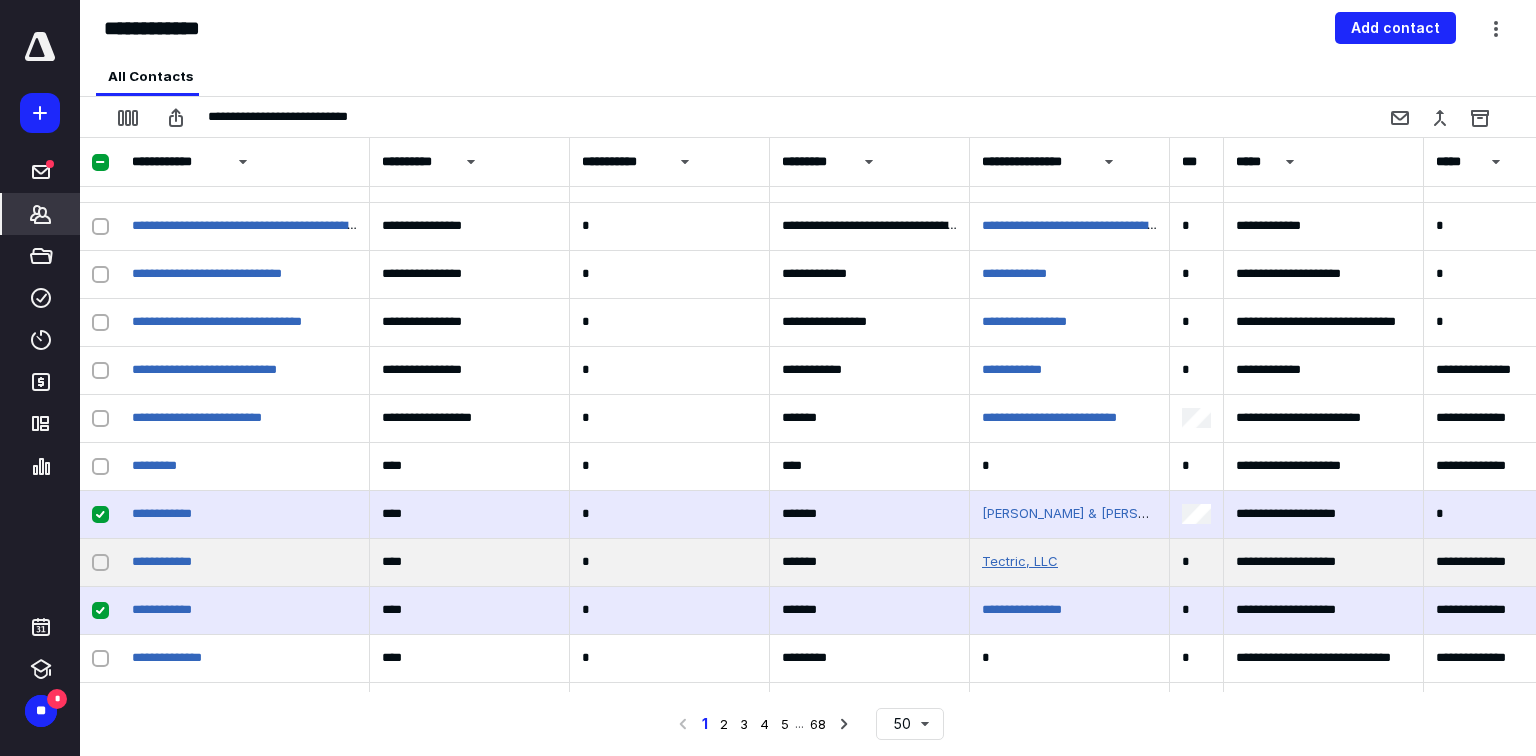 click on "Tectric, LLC" at bounding box center (1020, 561) 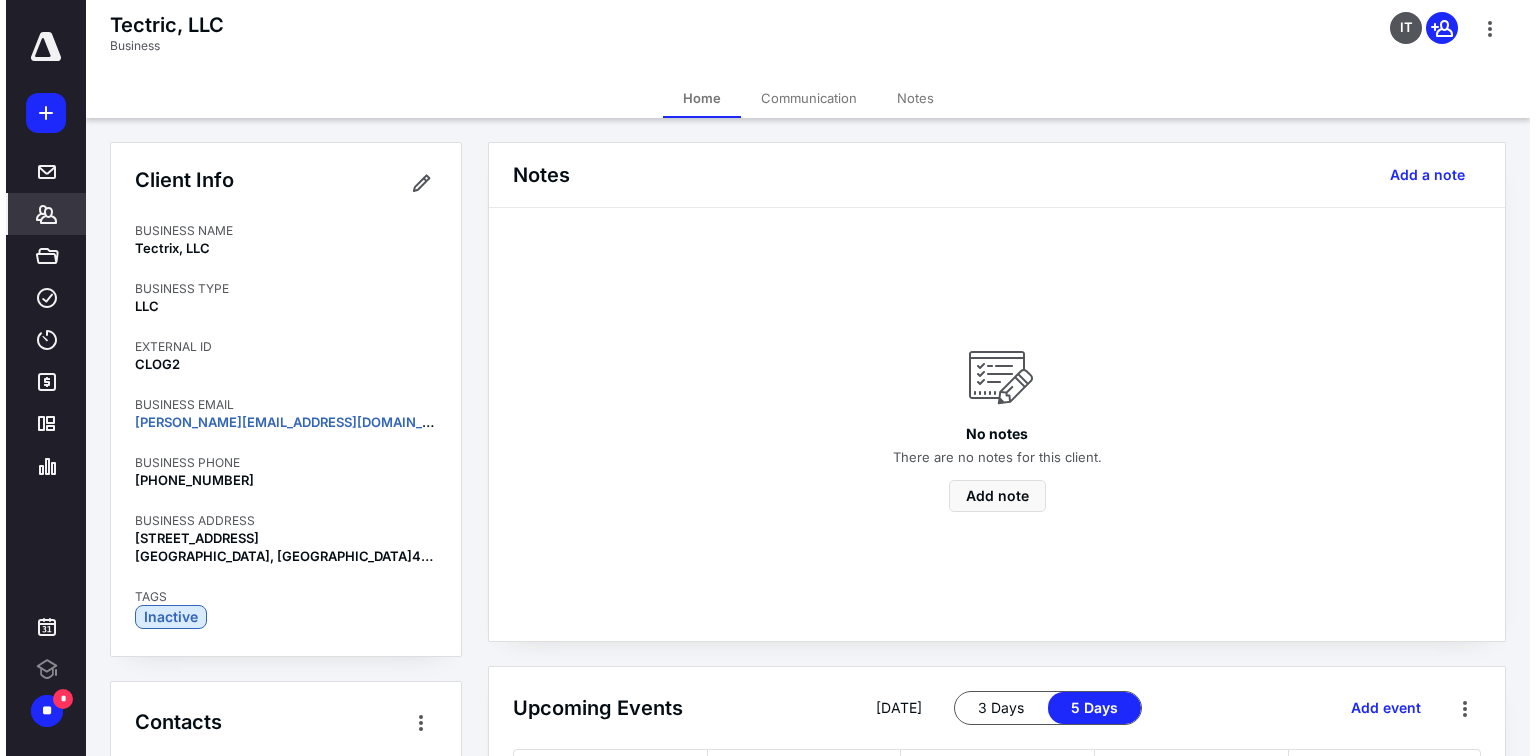 scroll, scrollTop: 0, scrollLeft: 0, axis: both 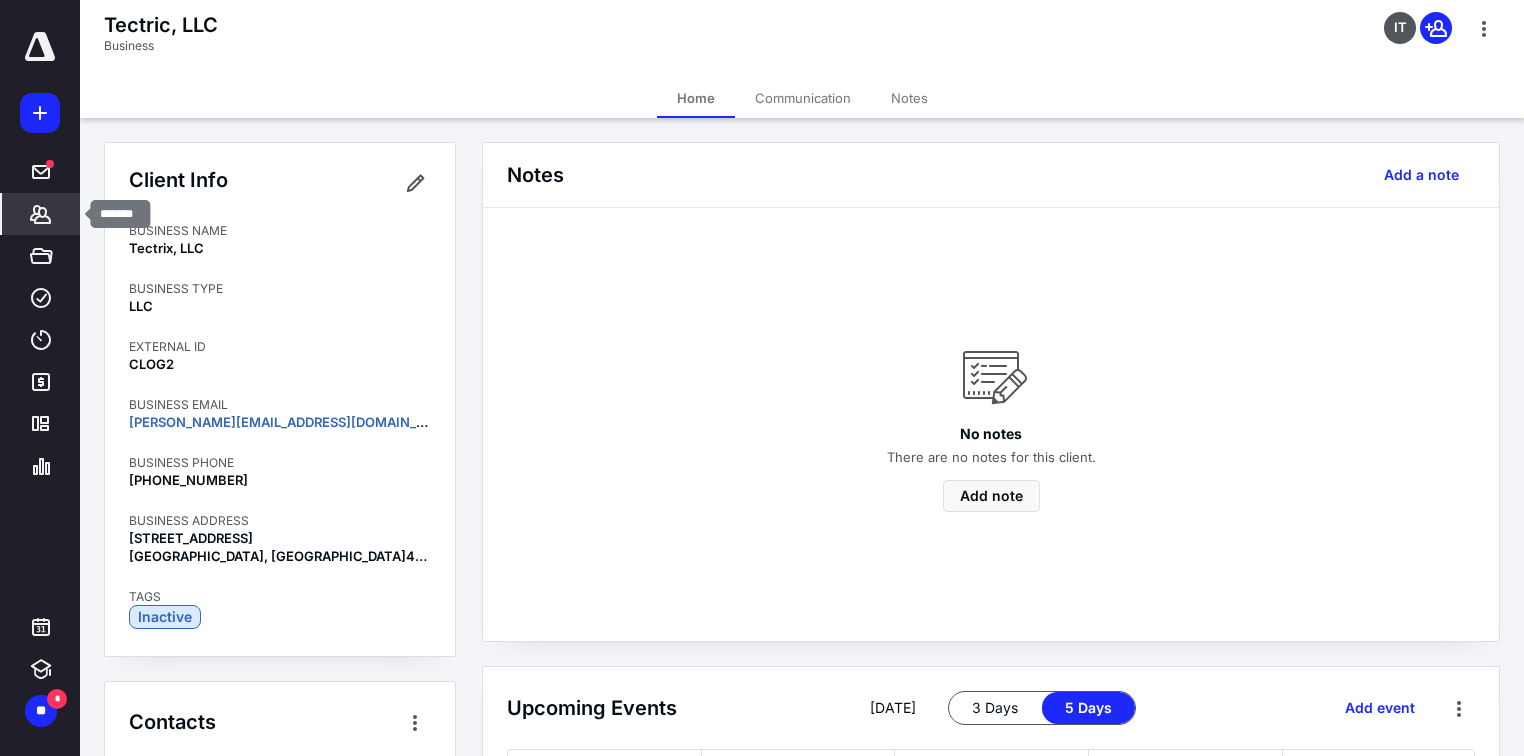 click on "*******" at bounding box center [41, 214] 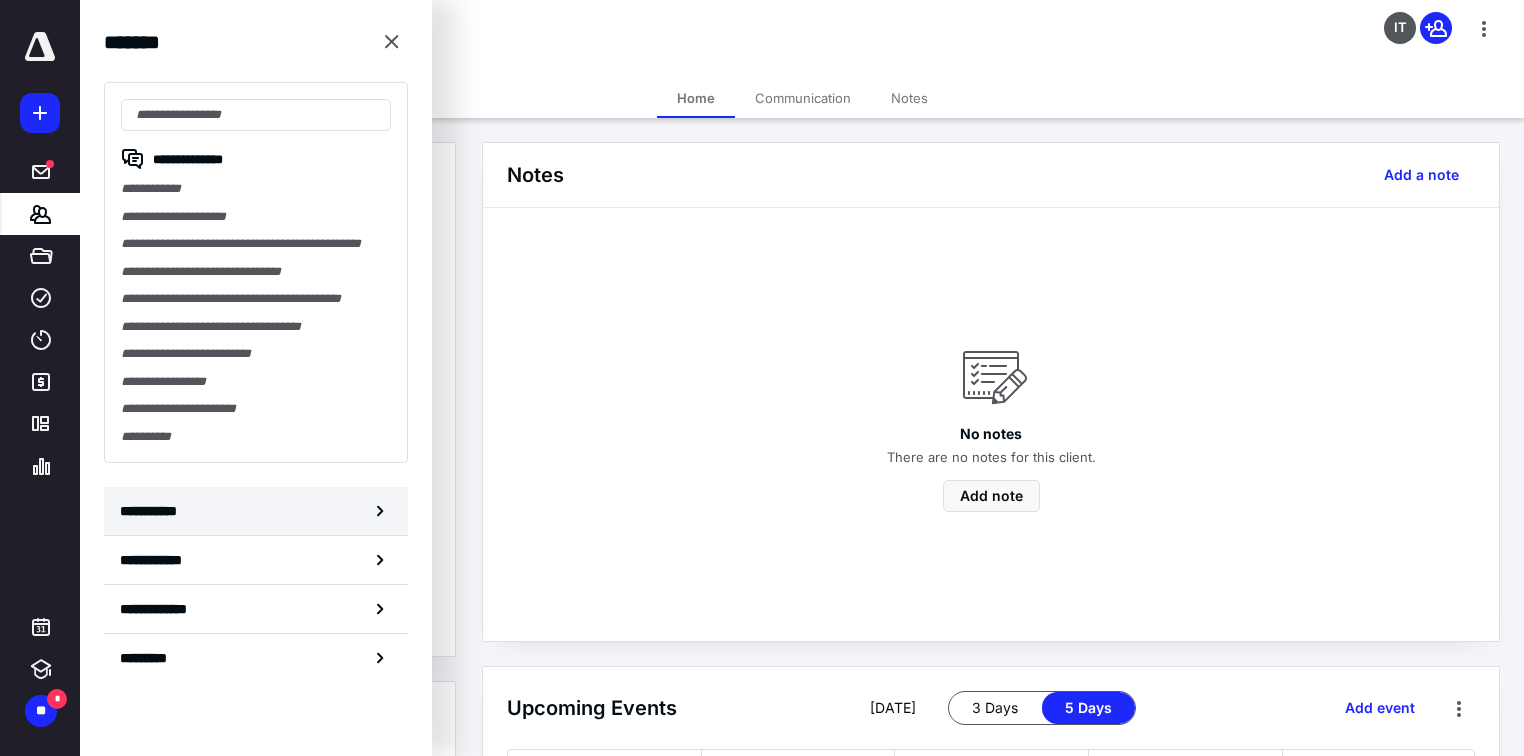 click on "**********" at bounding box center (154, 511) 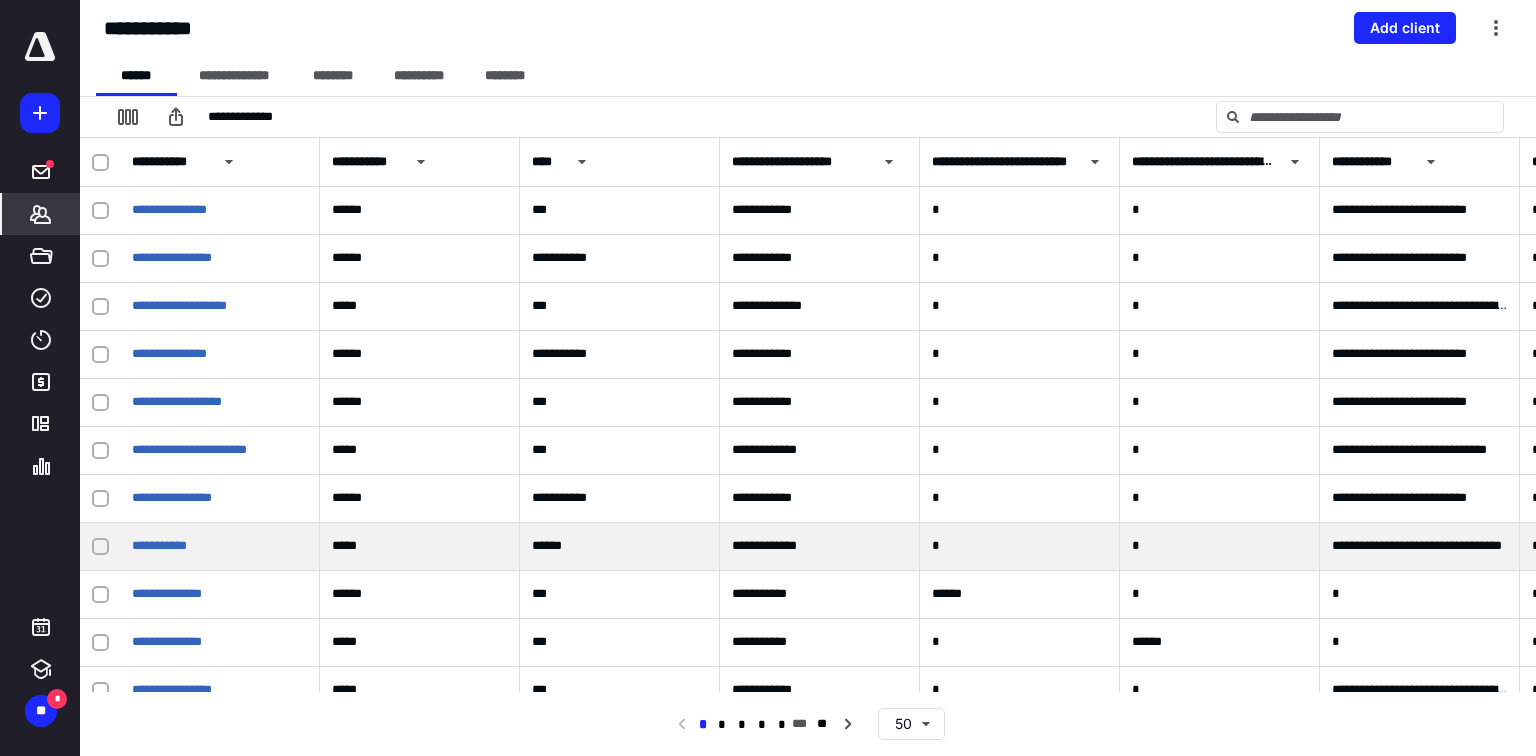 scroll, scrollTop: 0, scrollLeft: 0, axis: both 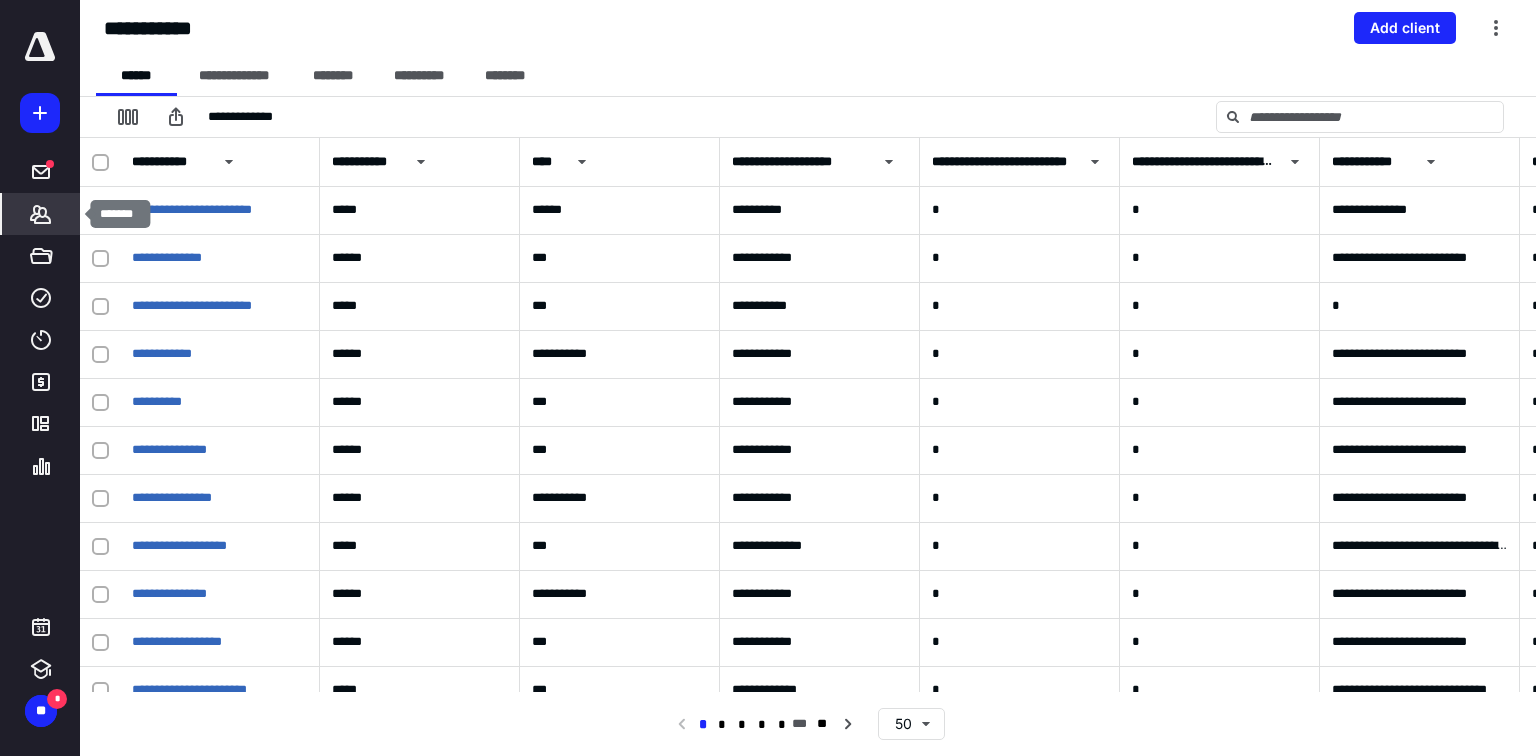 click on "*******" at bounding box center [41, 214] 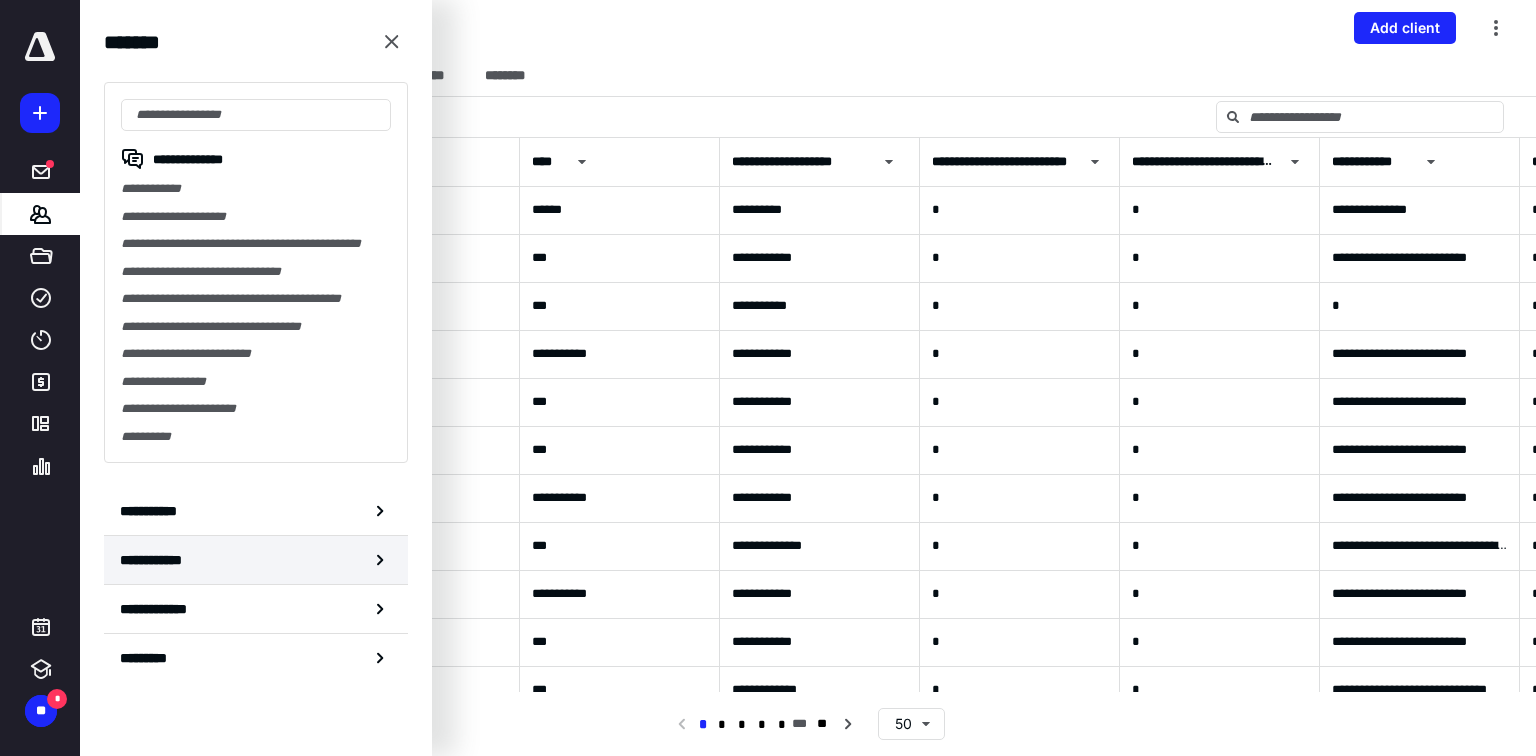 click on "**********" at bounding box center [161, 560] 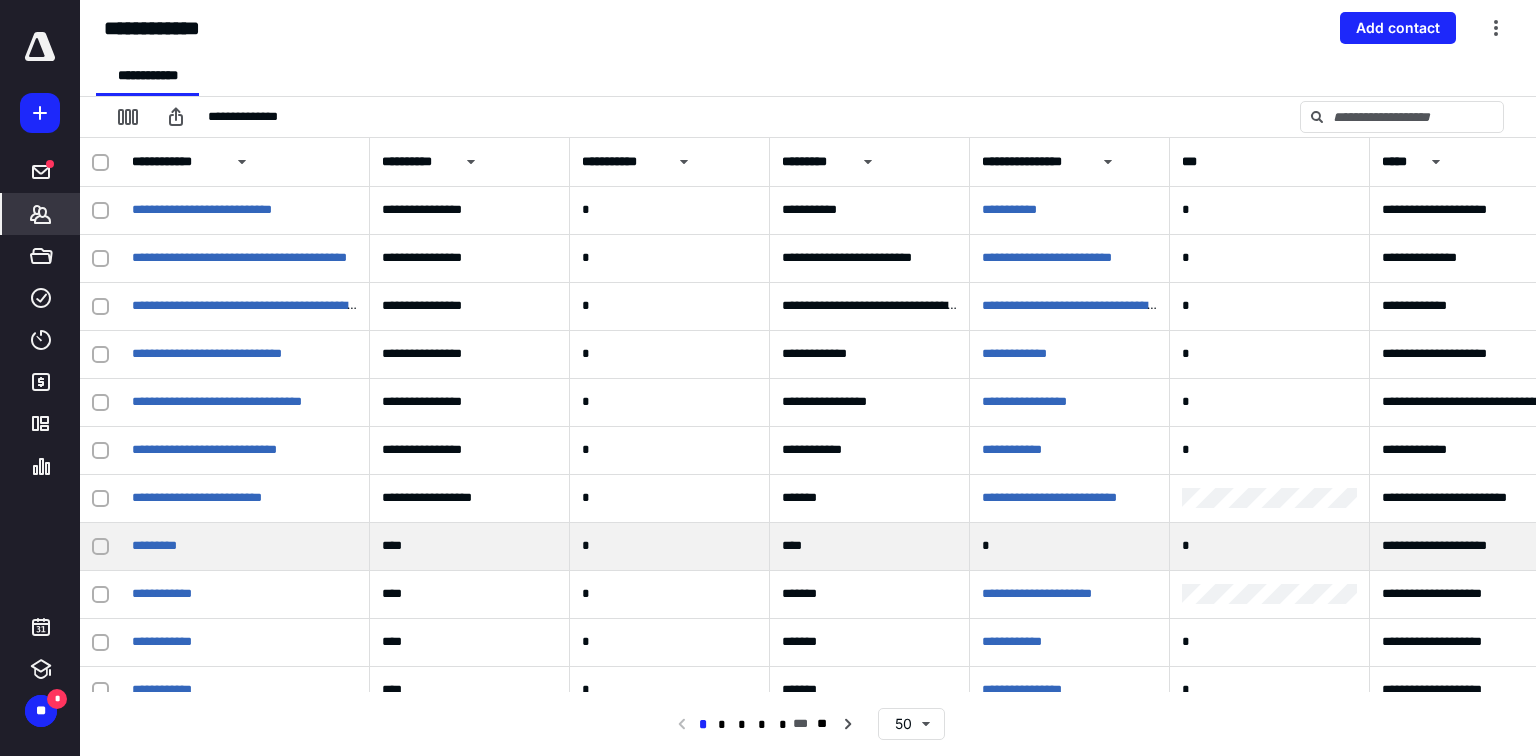 scroll, scrollTop: 1520, scrollLeft: 0, axis: vertical 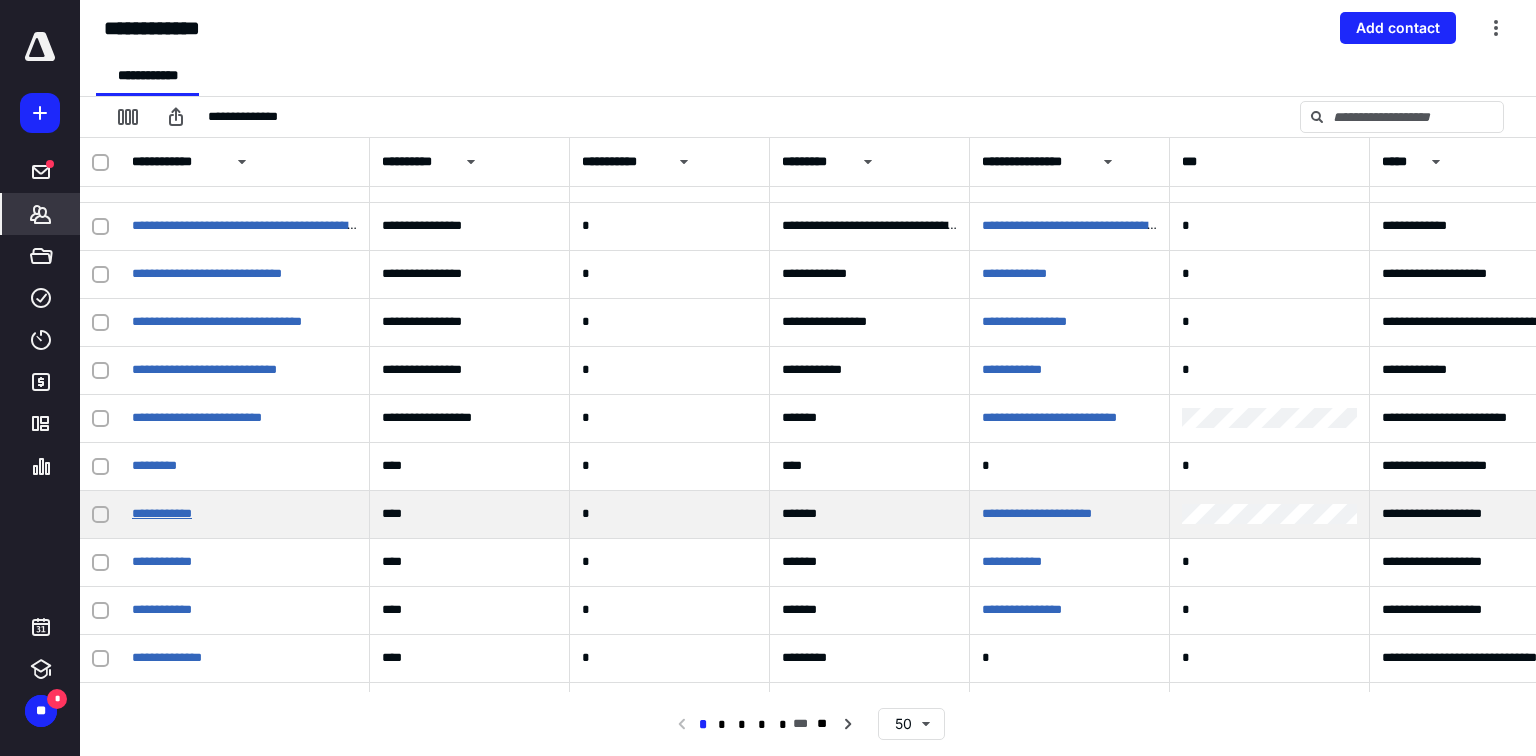 click on "**********" at bounding box center (162, 513) 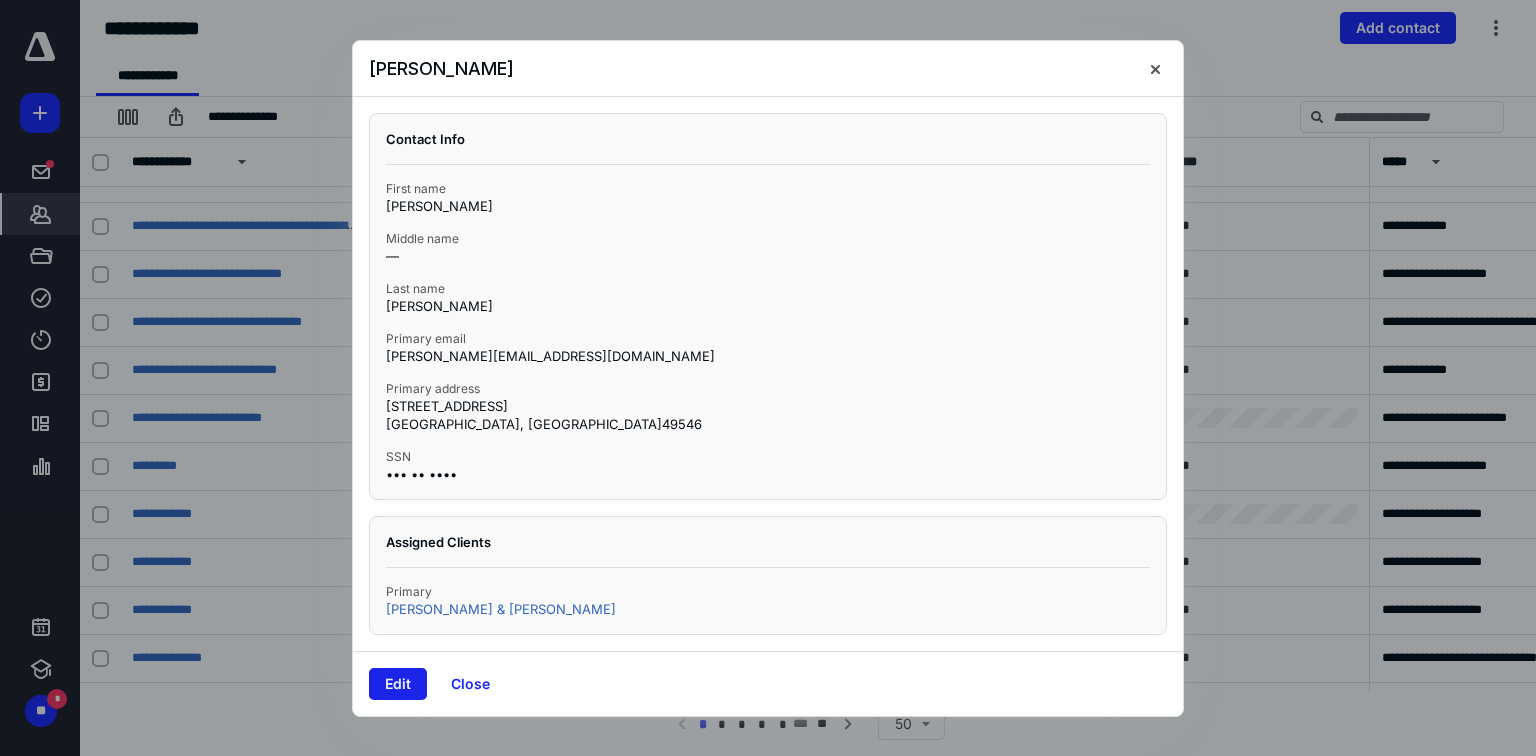click on "Edit" at bounding box center [398, 684] 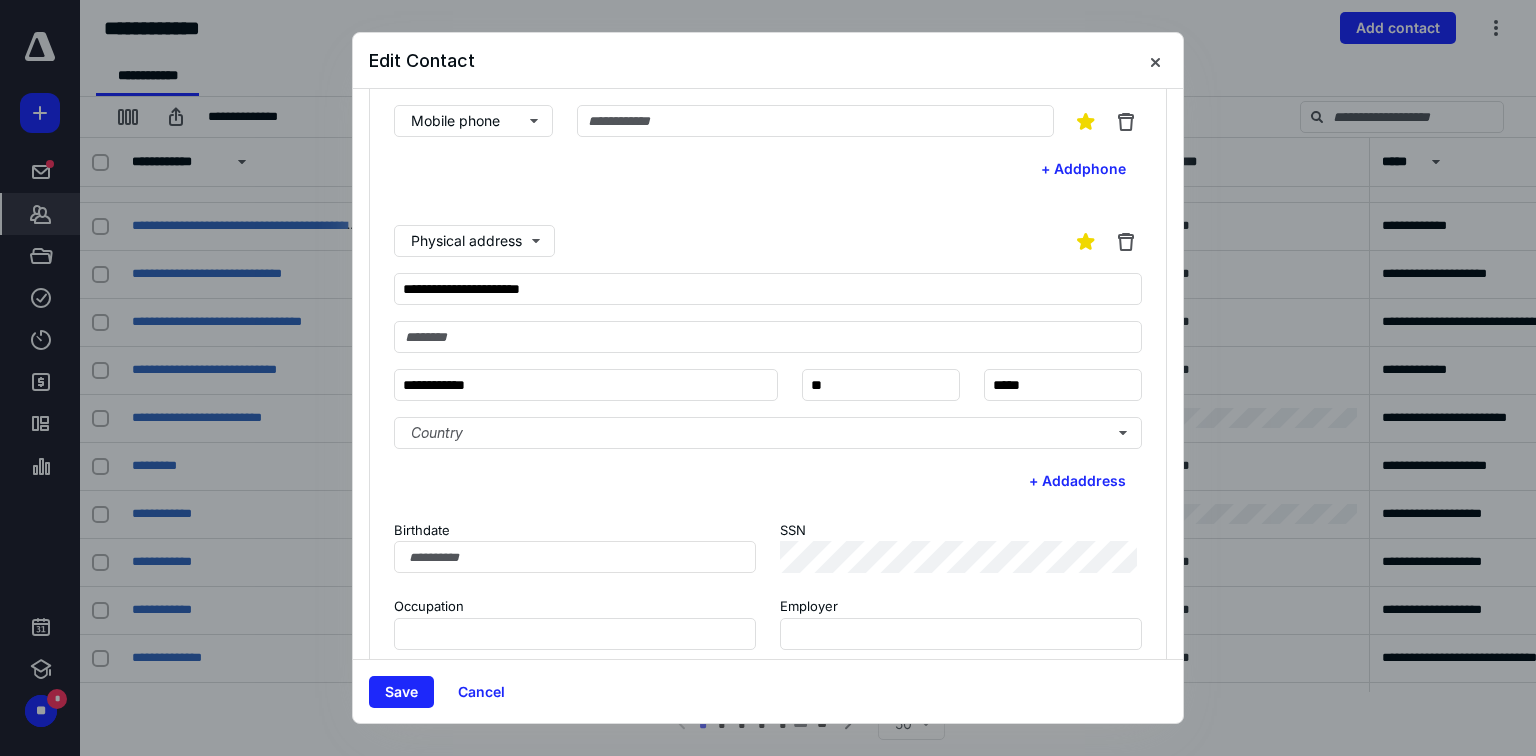 scroll, scrollTop: 320, scrollLeft: 0, axis: vertical 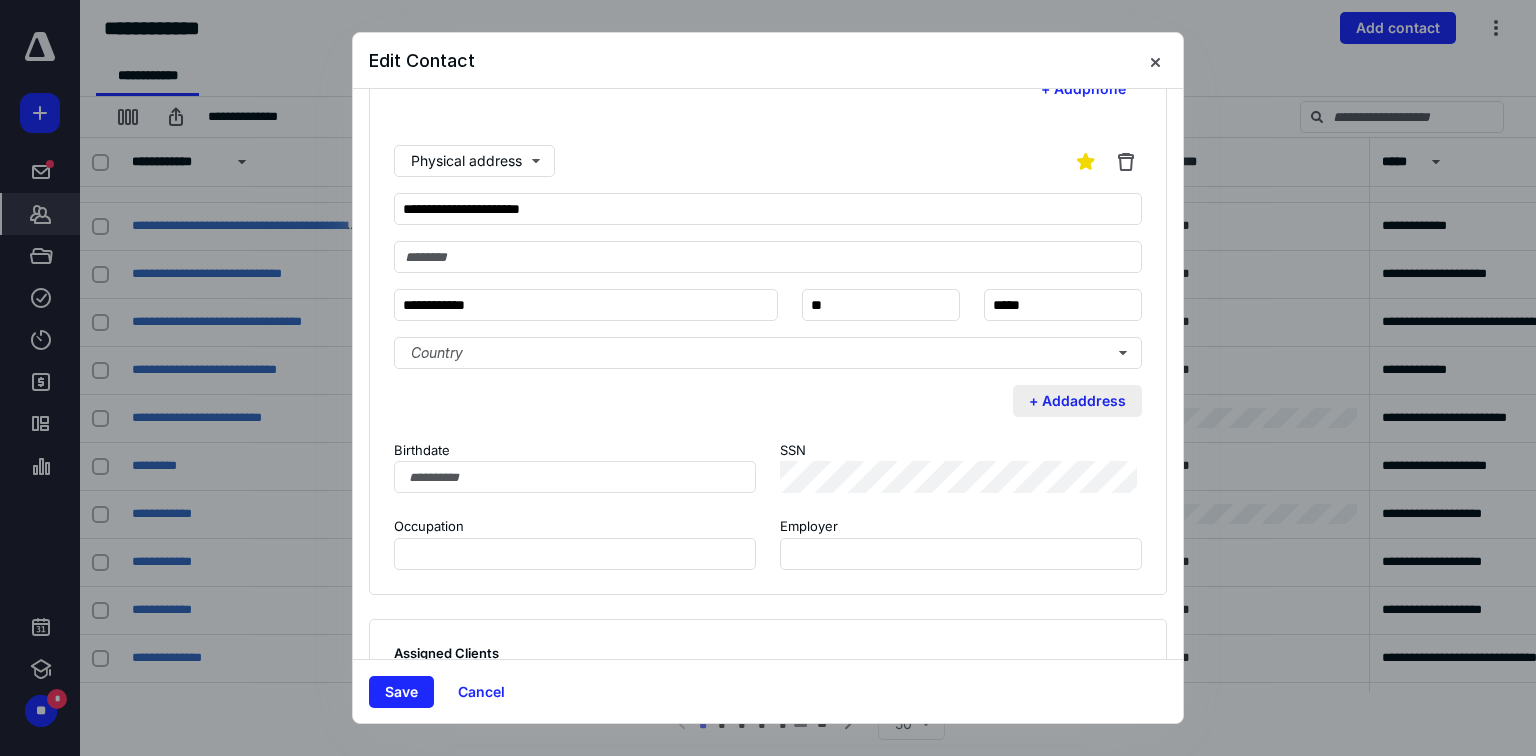 click on "+ Add  address" at bounding box center (1077, 401) 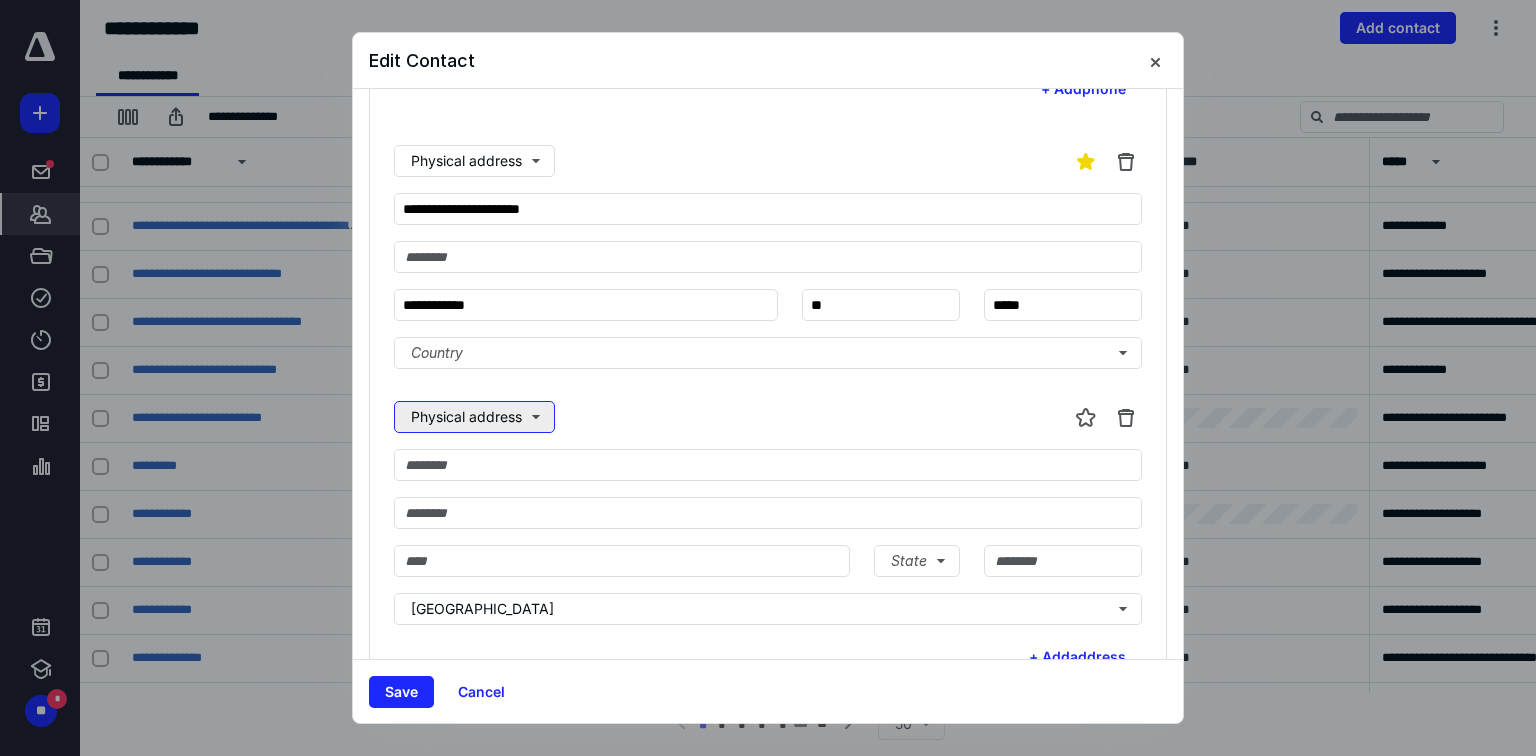 click on "Physical address" at bounding box center (474, 417) 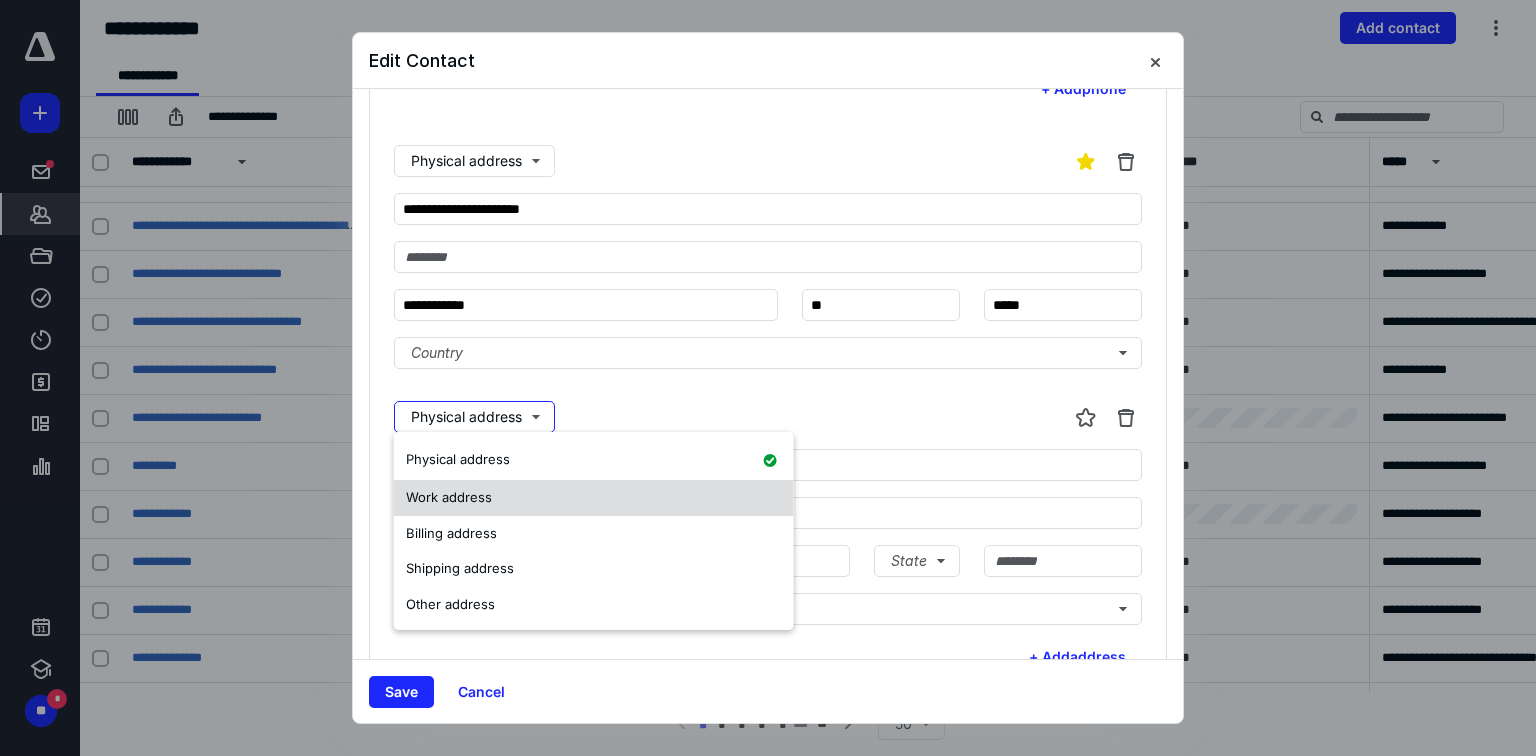 click on "Work address" at bounding box center (594, 498) 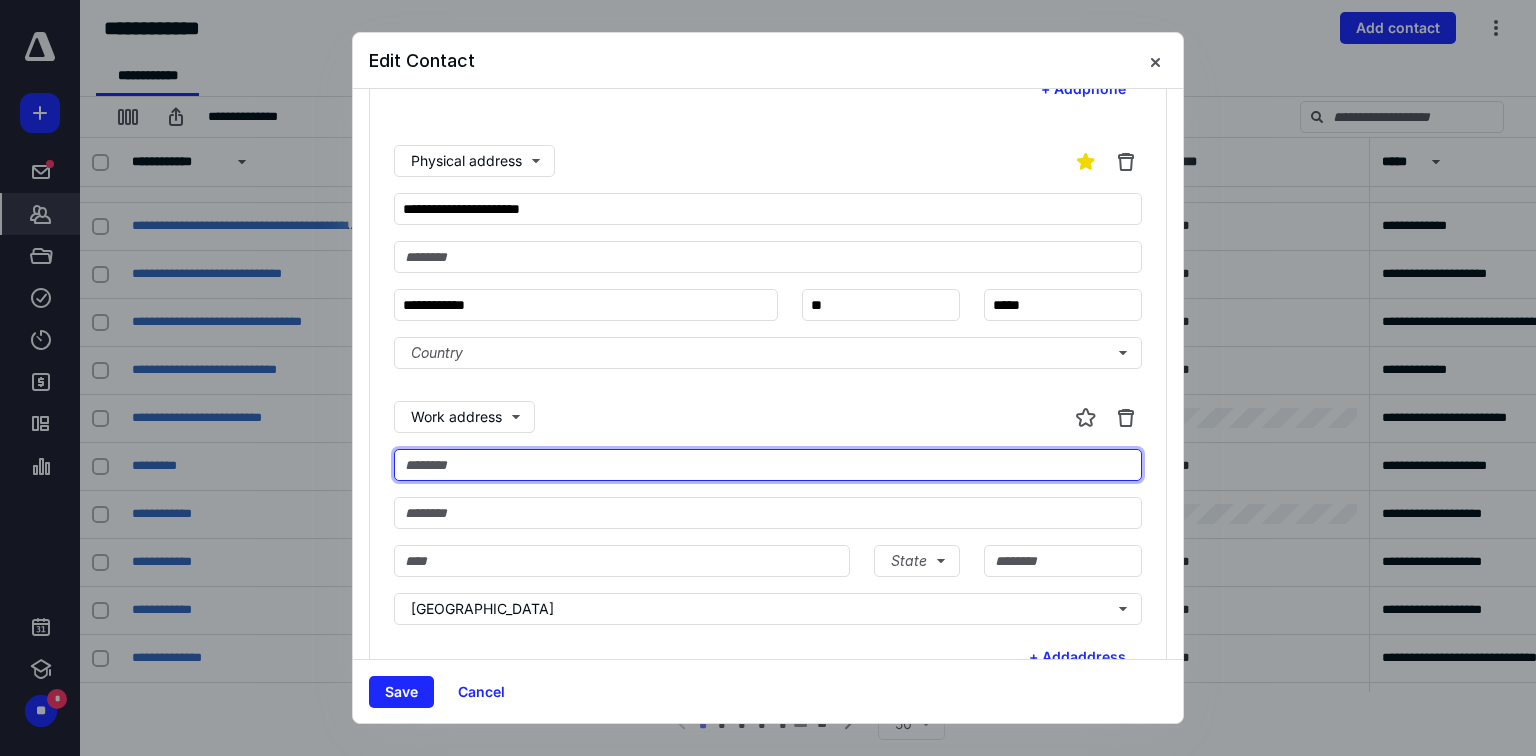 click at bounding box center (768, 465) 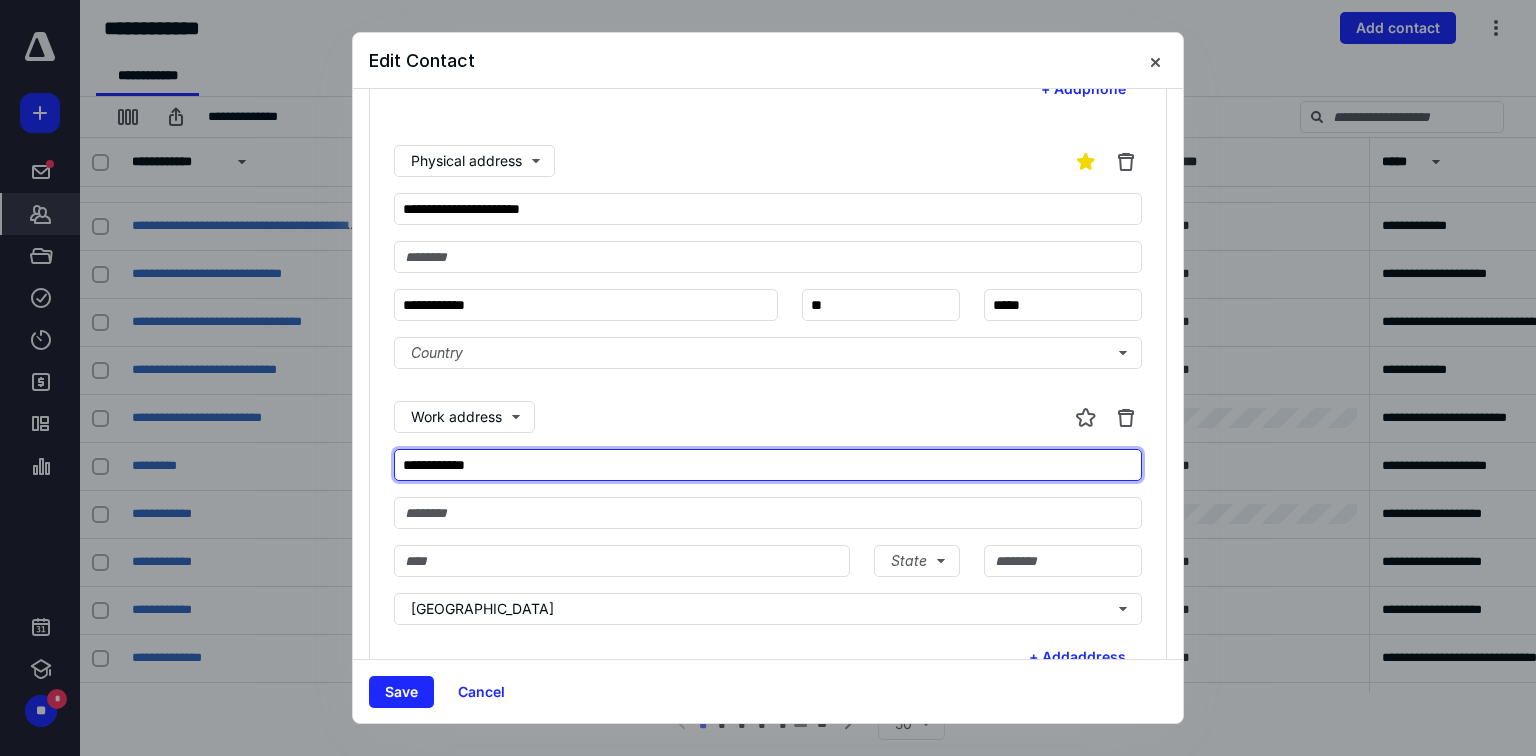 type on "**********" 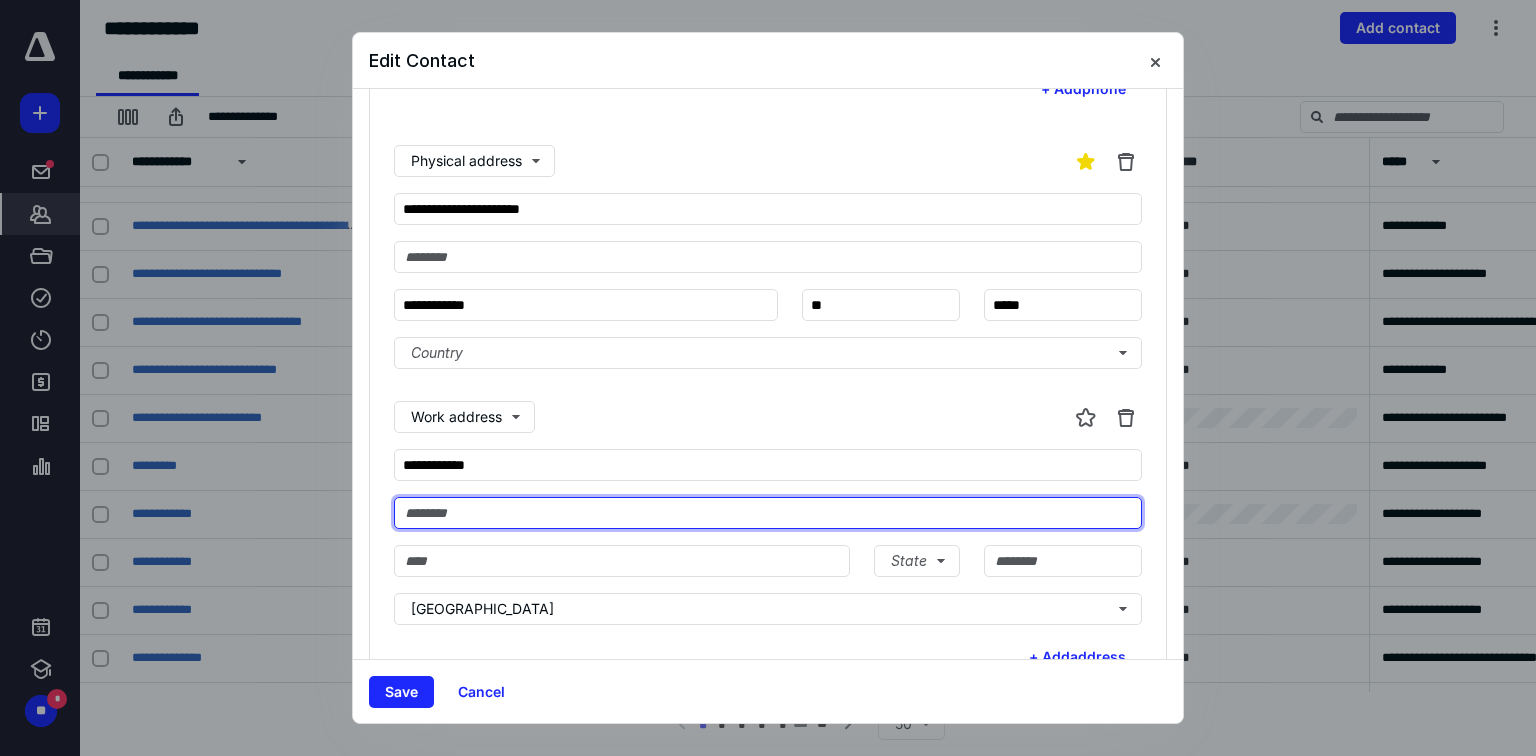click at bounding box center (768, 513) 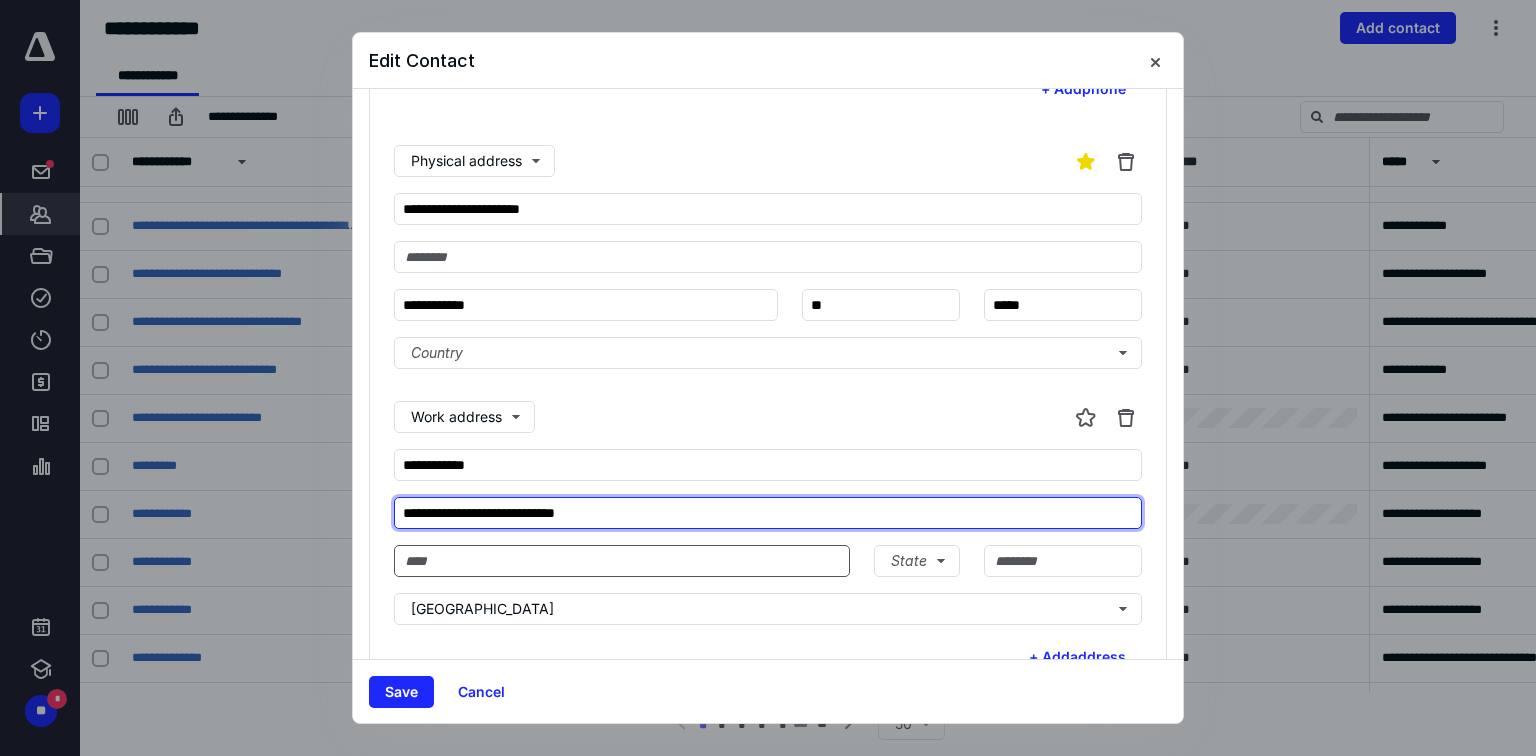type on "**********" 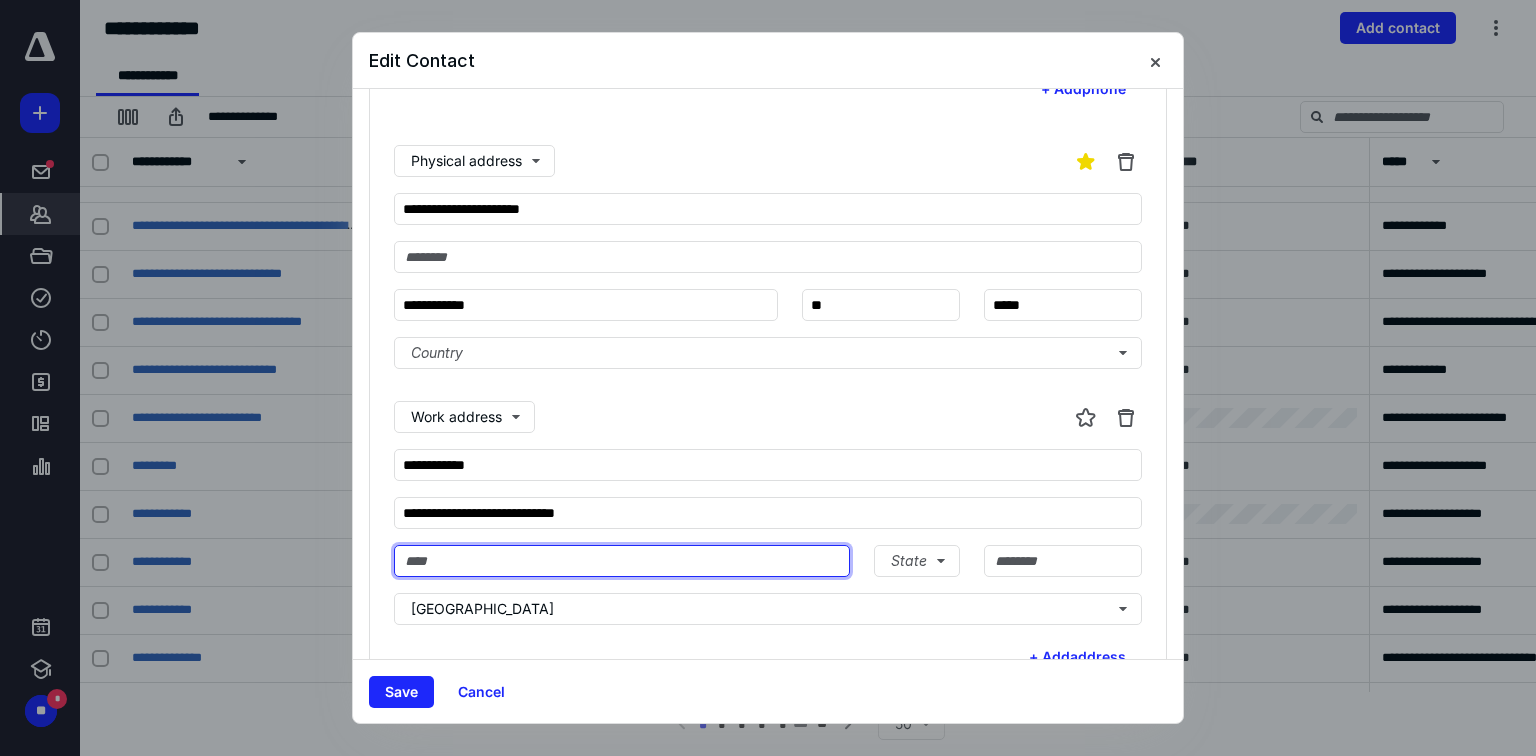 click at bounding box center (622, 561) 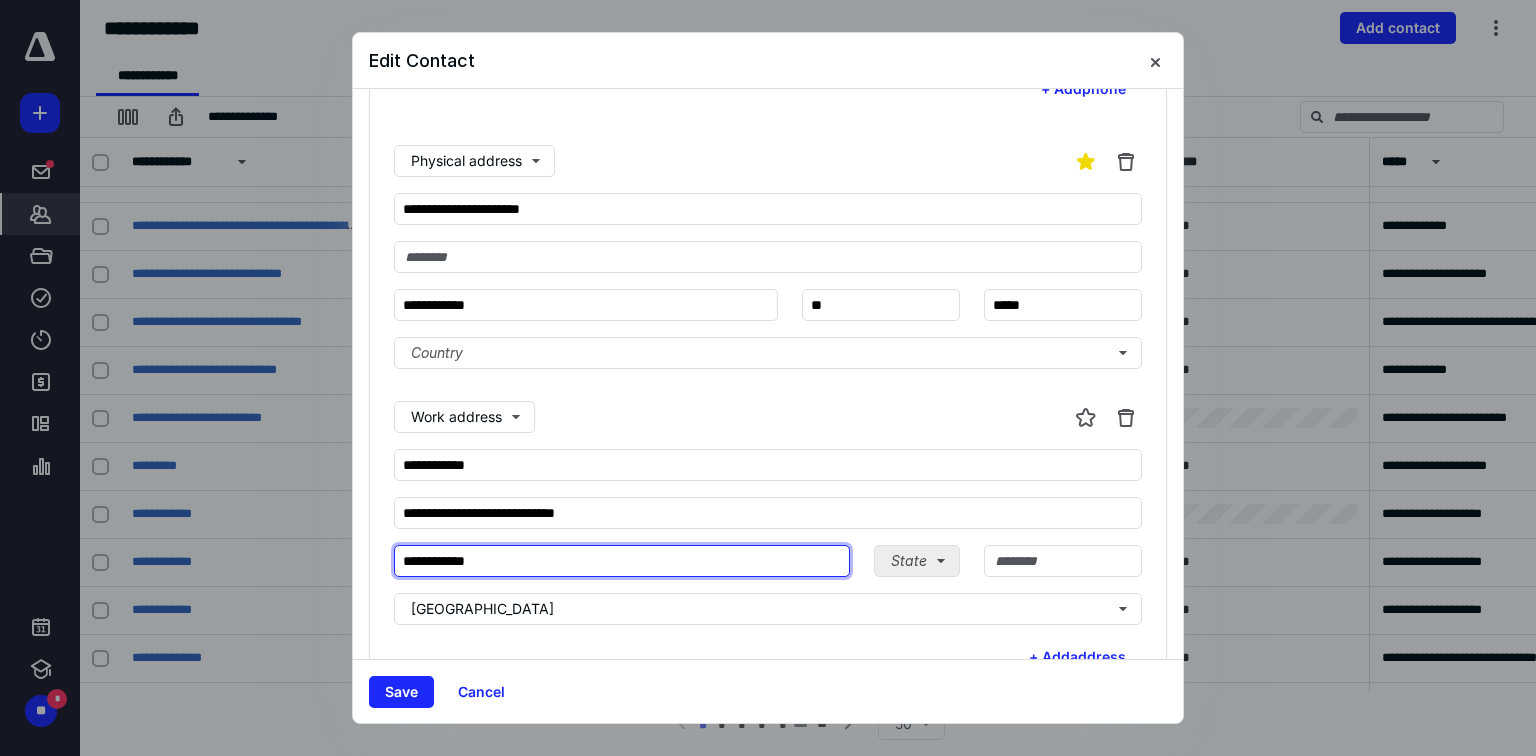 type on "**********" 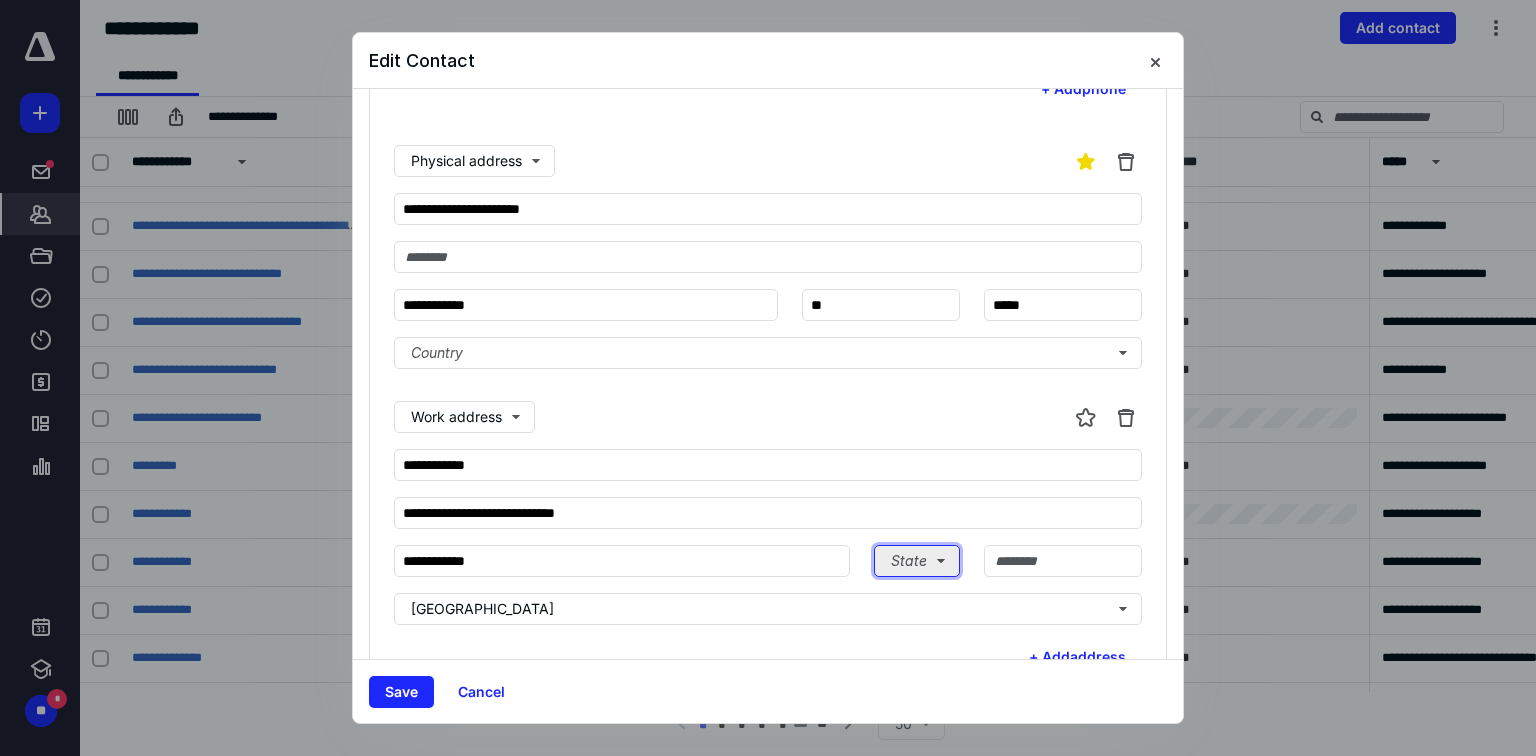 click on "State" at bounding box center (917, 561) 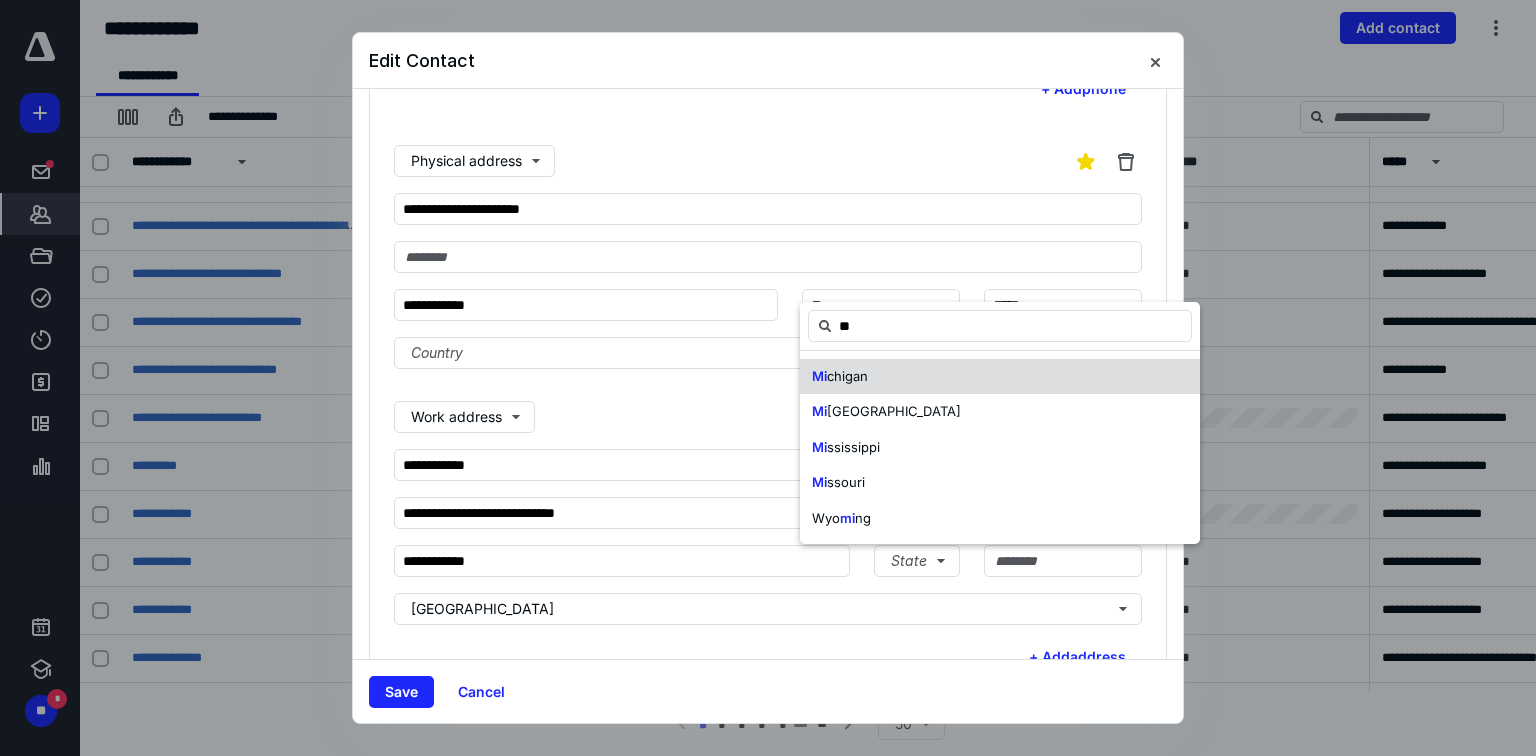 click on "Mi chigan" at bounding box center (1000, 377) 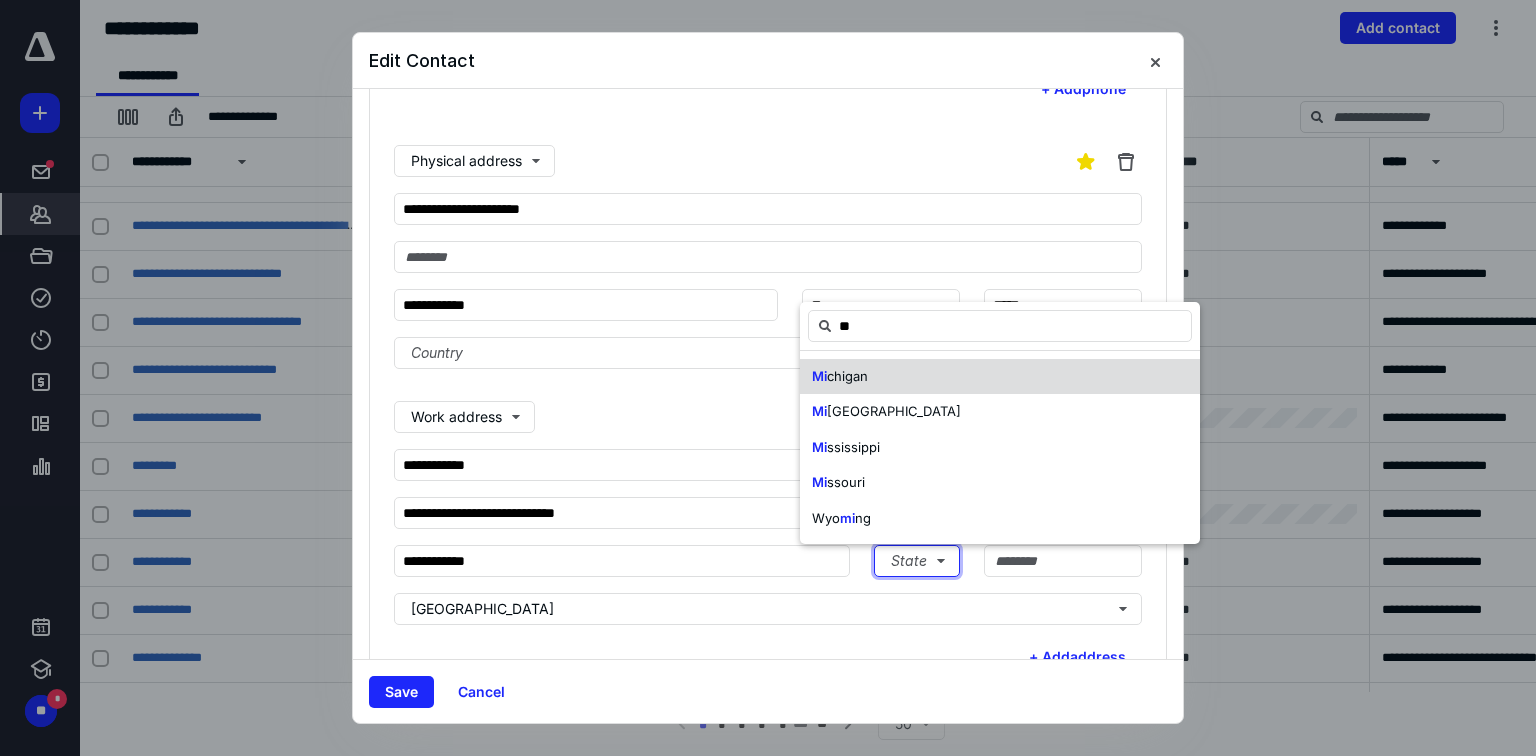 type 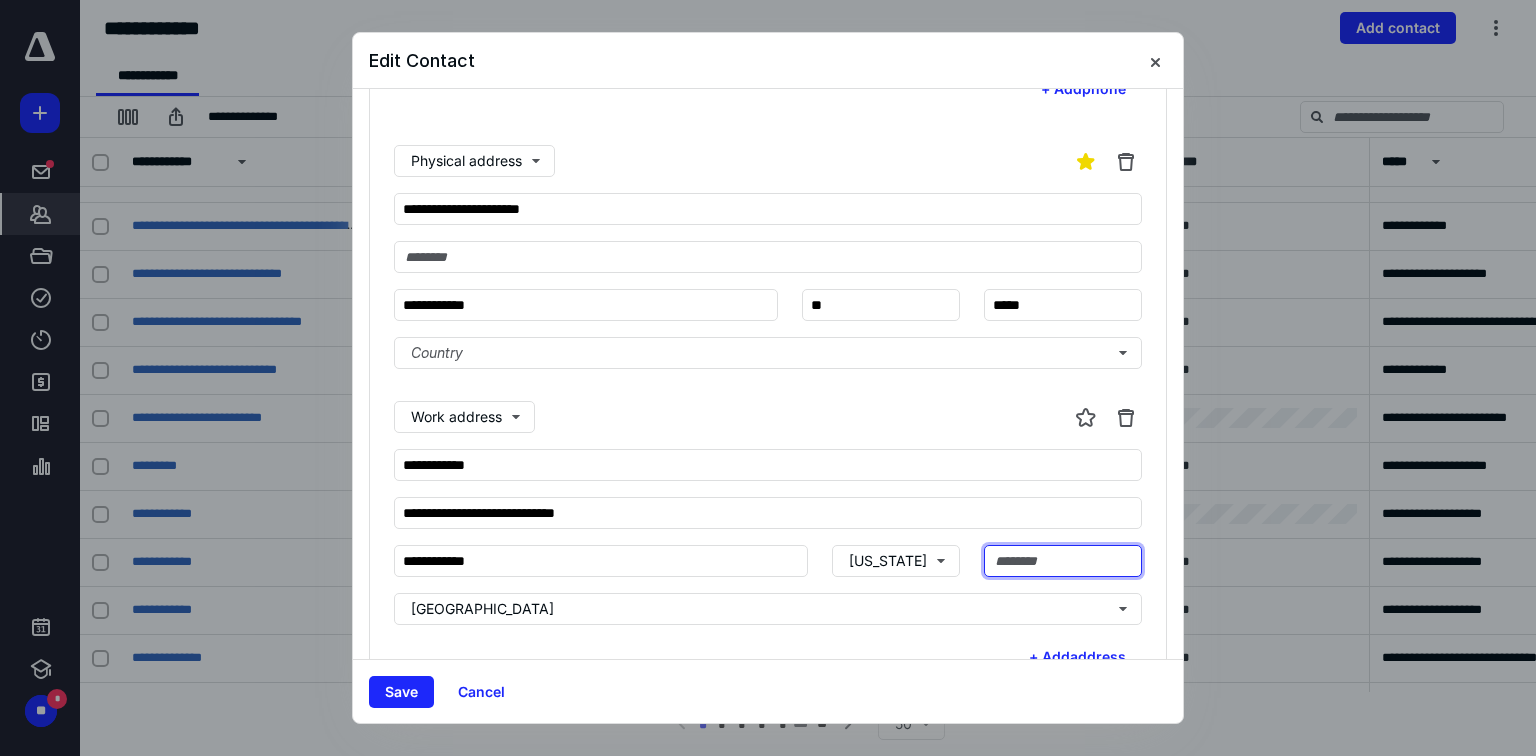 click at bounding box center [1063, 561] 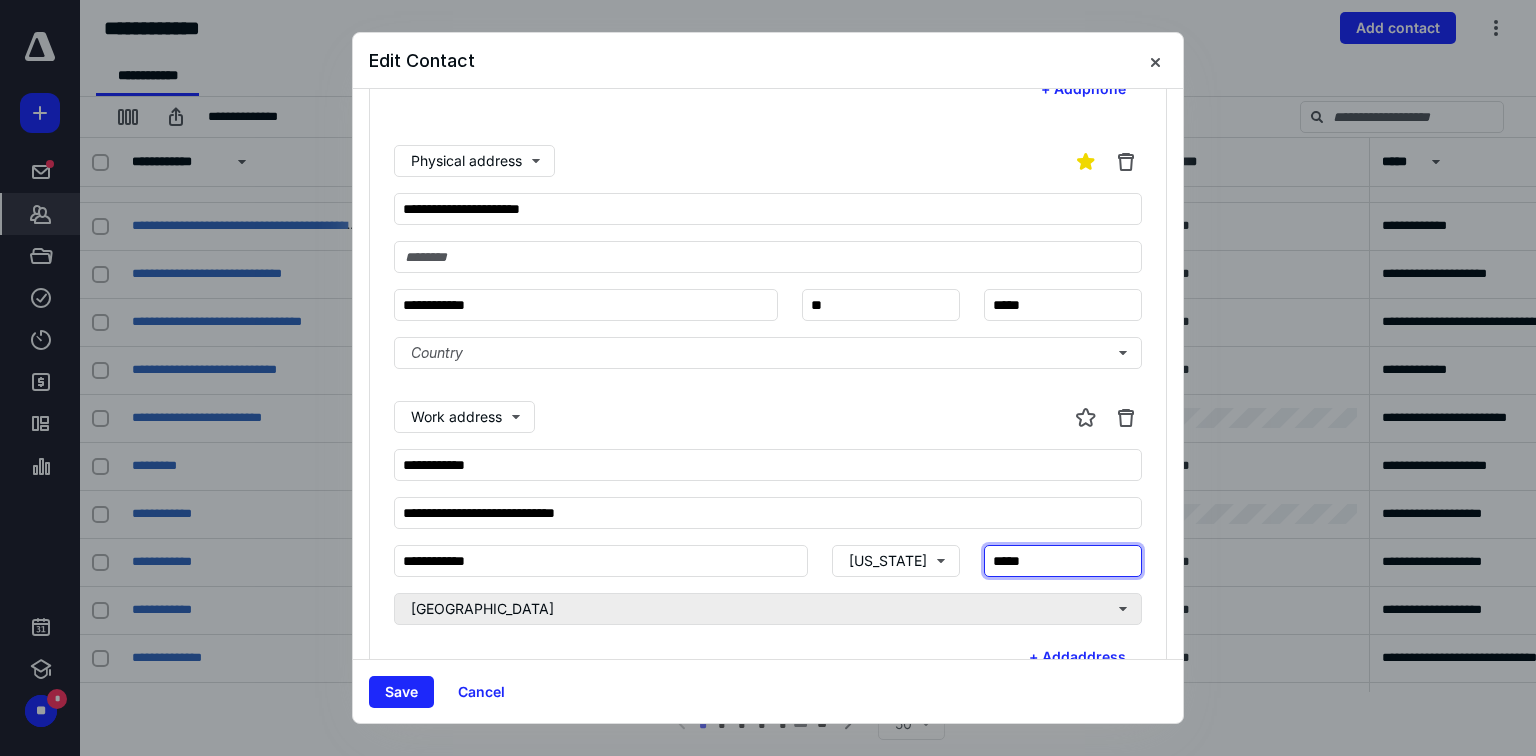 scroll, scrollTop: 480, scrollLeft: 0, axis: vertical 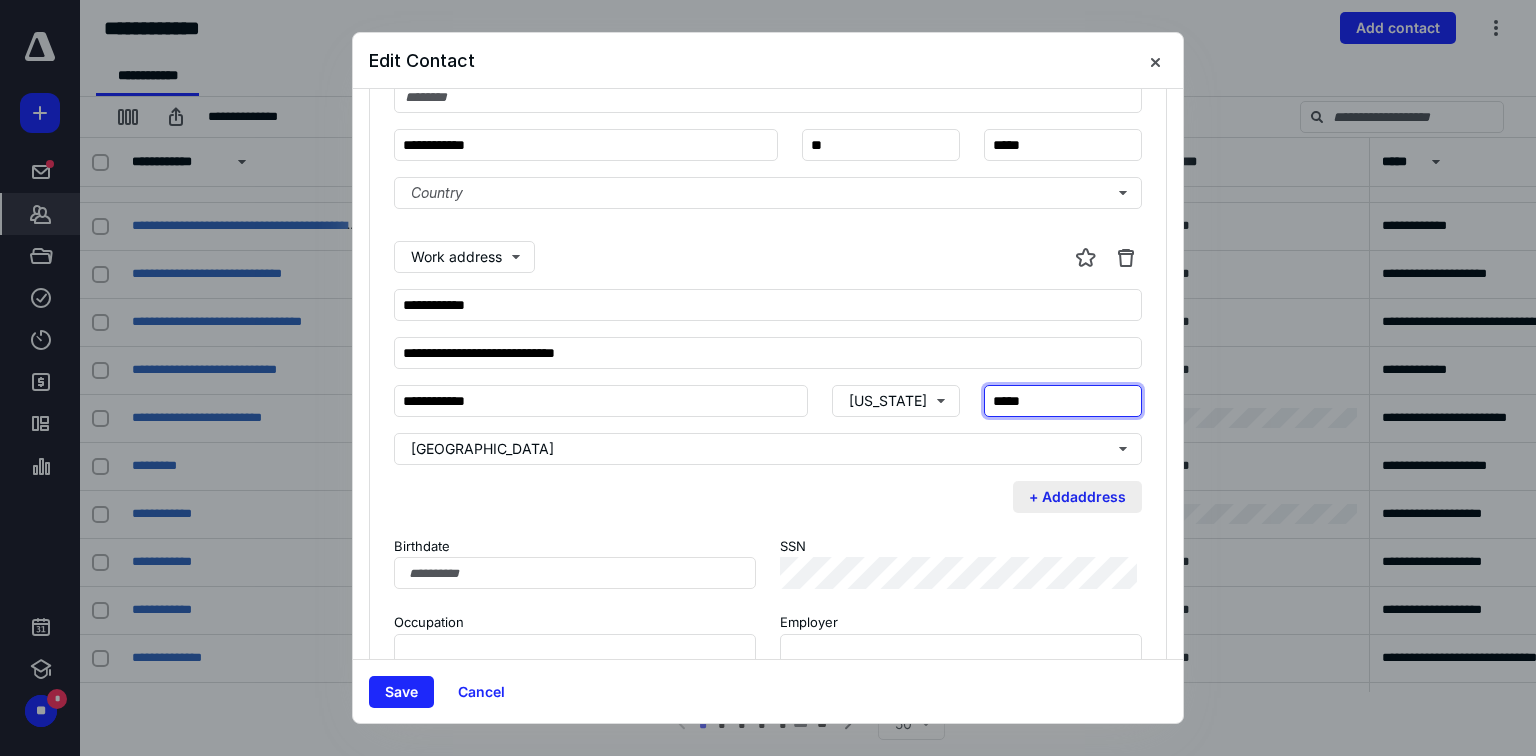 type on "*****" 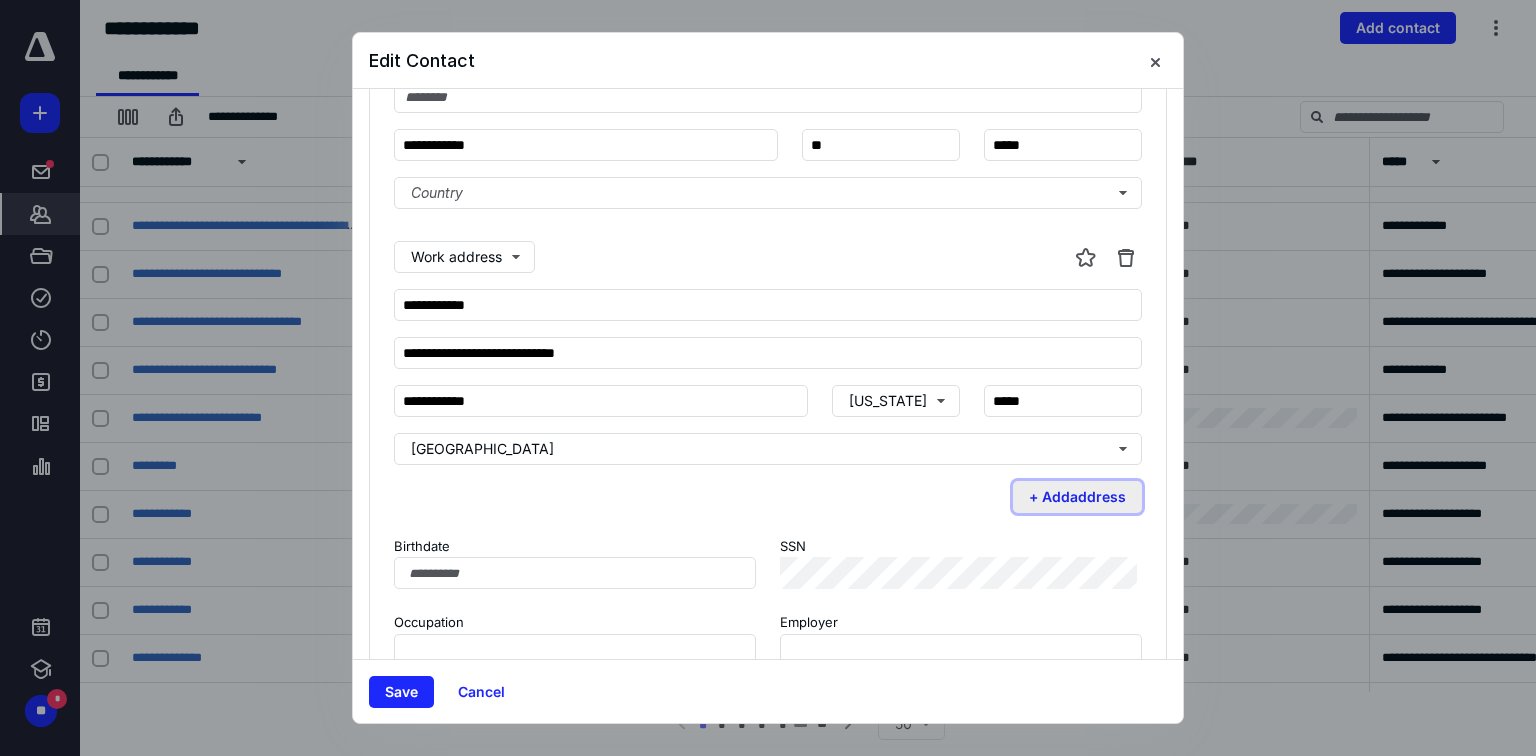 click on "+ Add  address" at bounding box center [1077, 497] 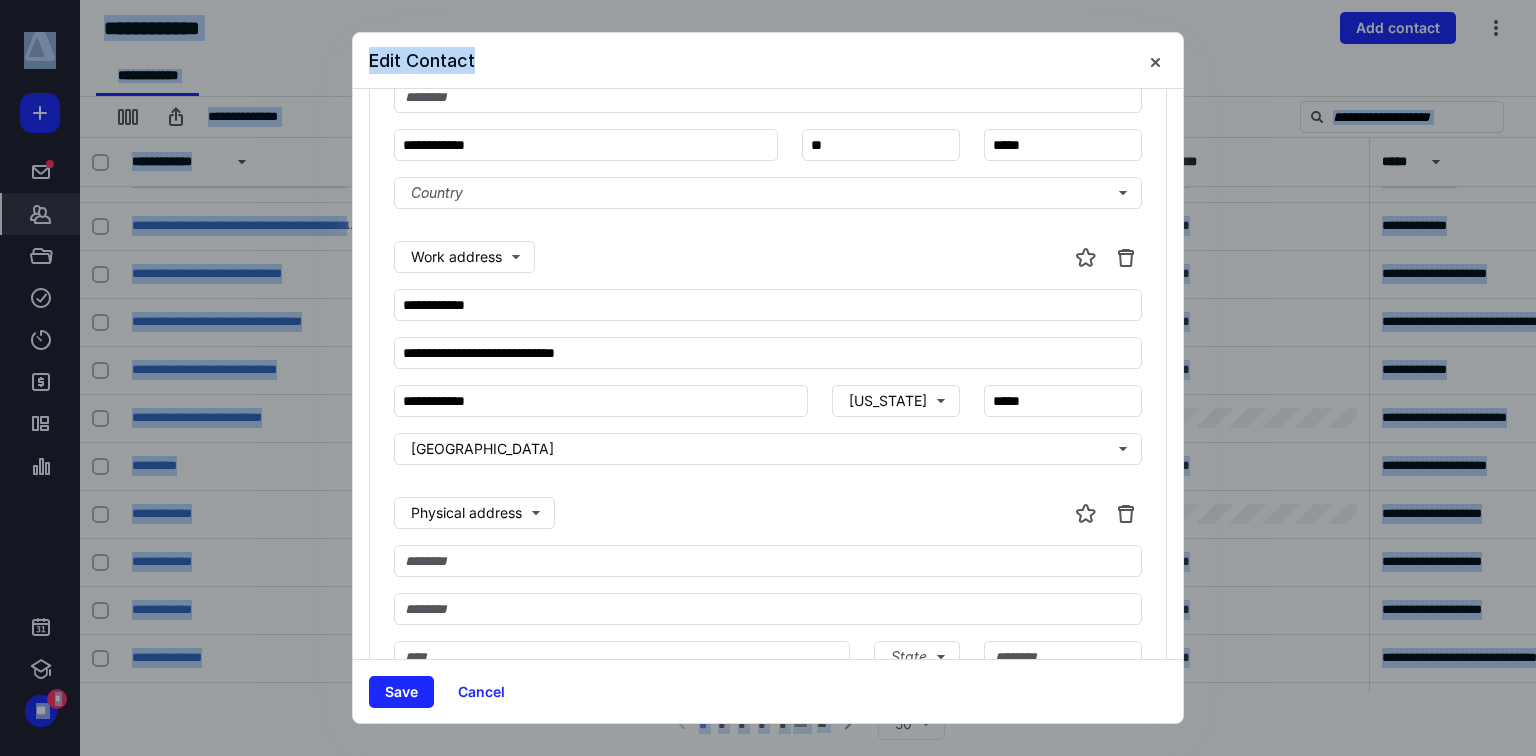 drag, startPoint x: 769, startPoint y: 46, endPoint x: 2554, endPoint y: 96, distance: 1785.7002 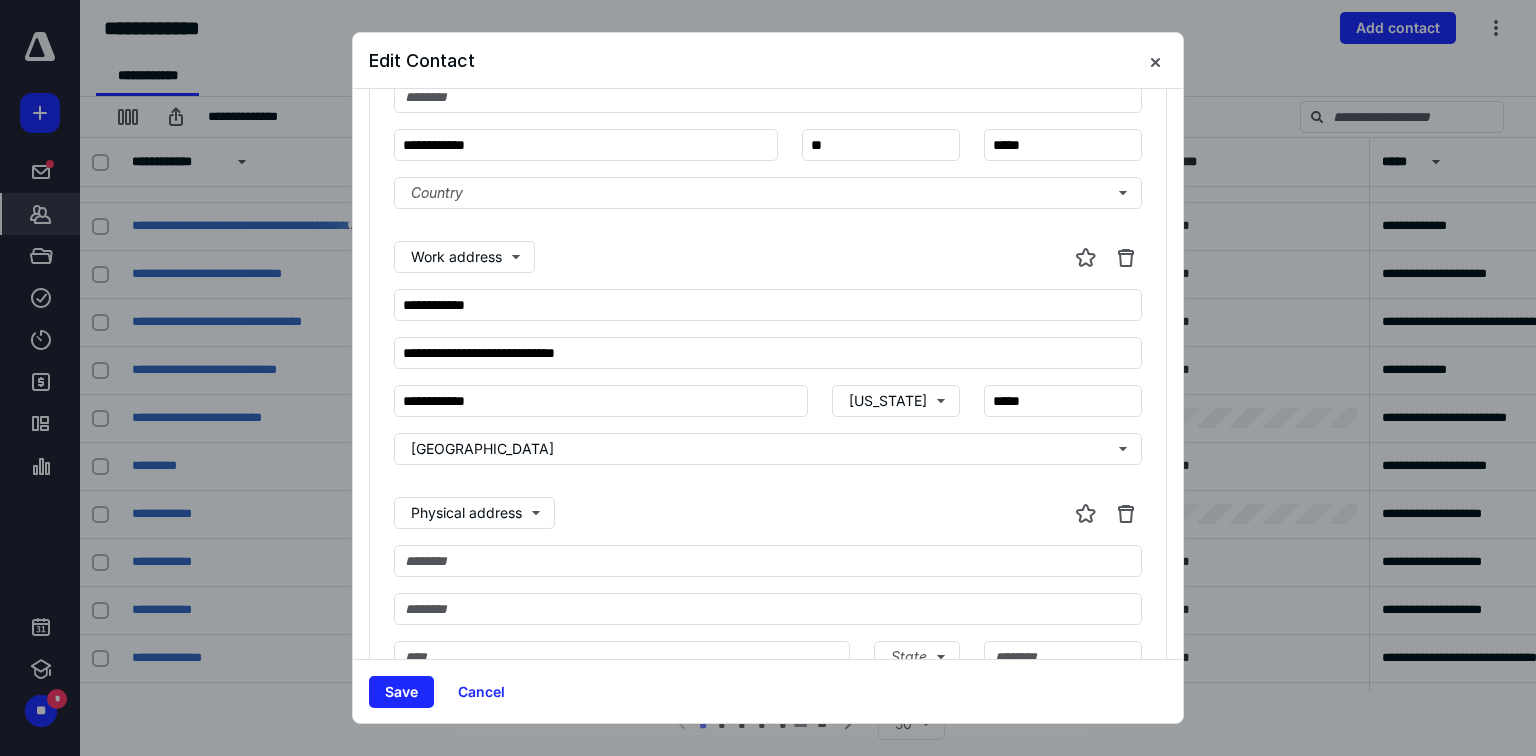 click on "Edit Contact" at bounding box center [768, 61] 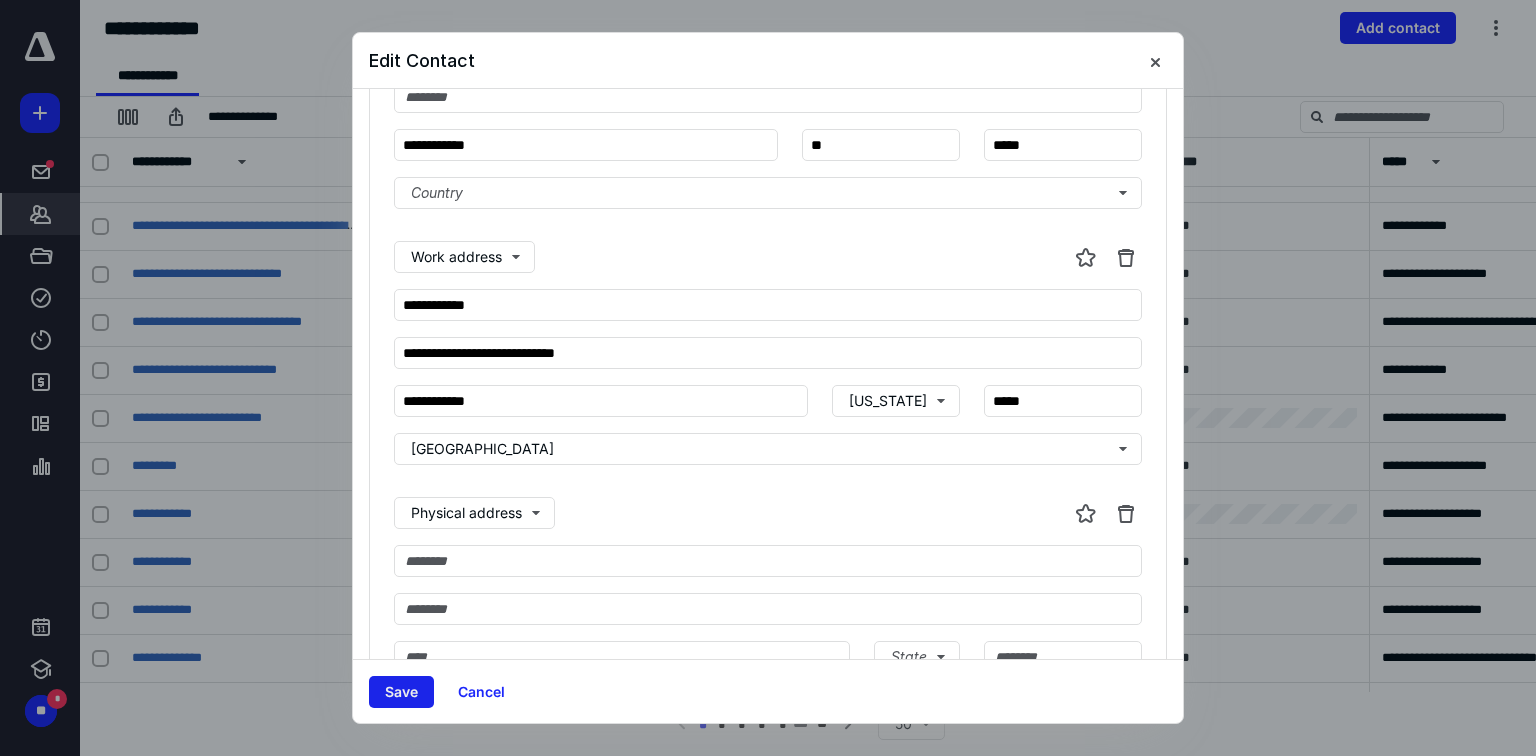 click on "Save" at bounding box center (401, 692) 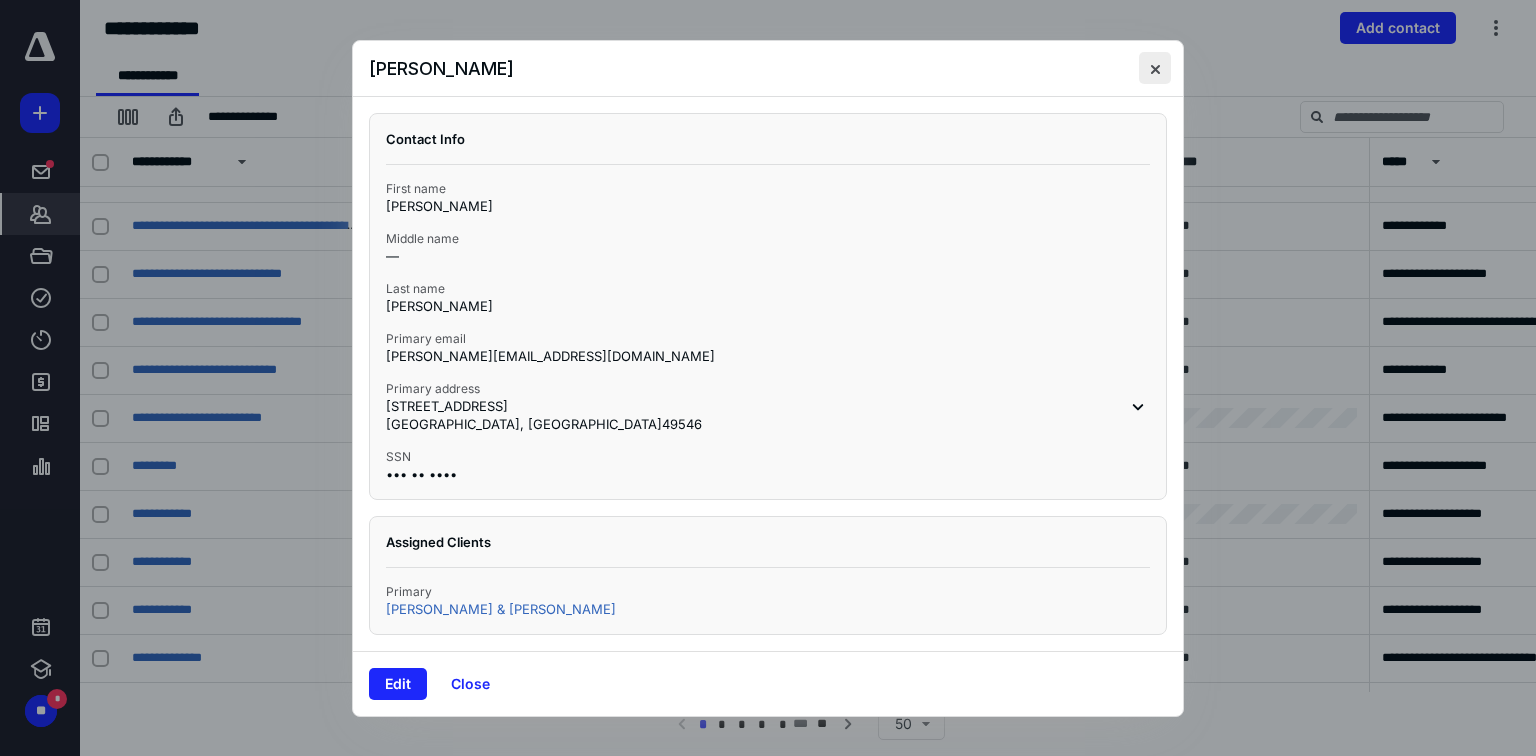 click at bounding box center (1155, 68) 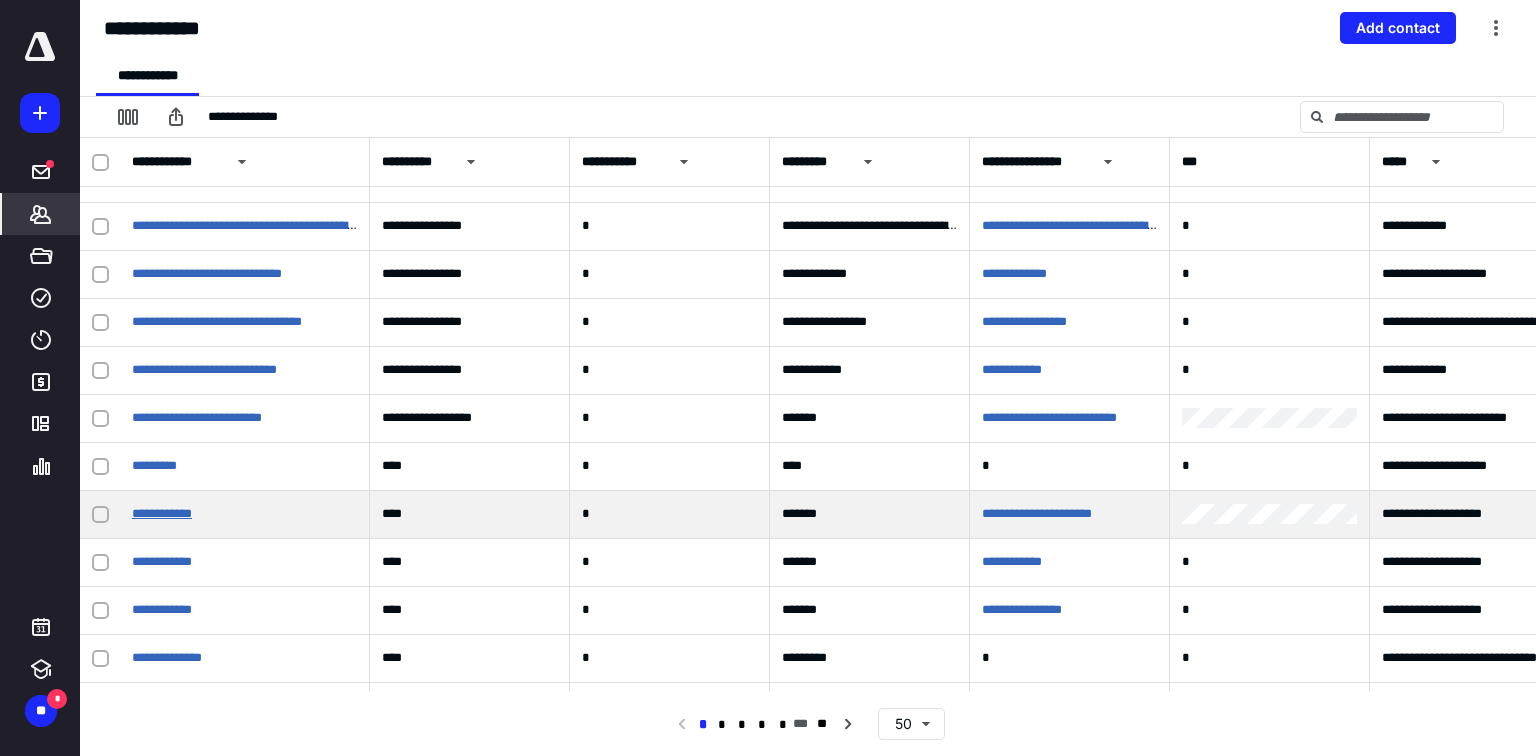 click on "**********" at bounding box center [162, 513] 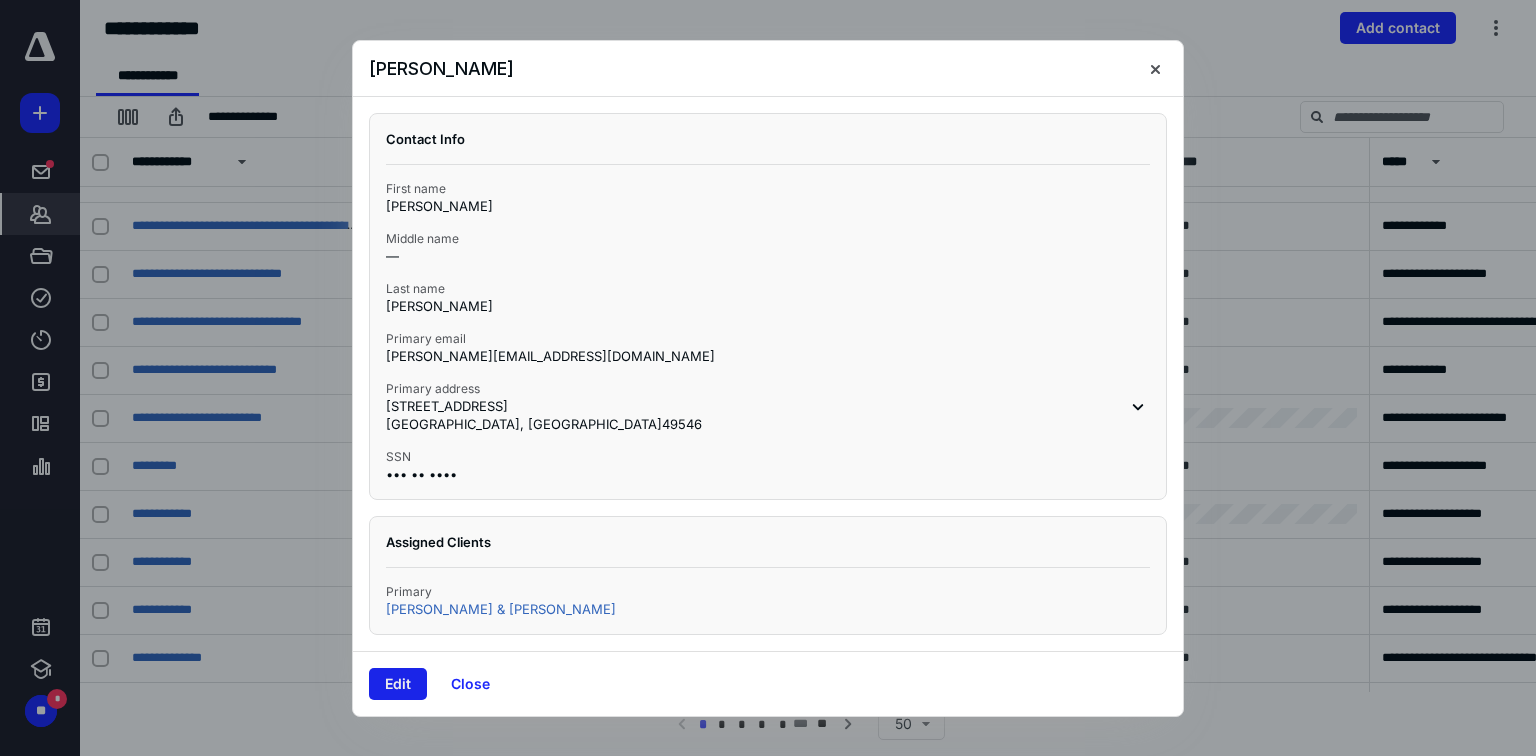 click on "Edit" at bounding box center [398, 684] 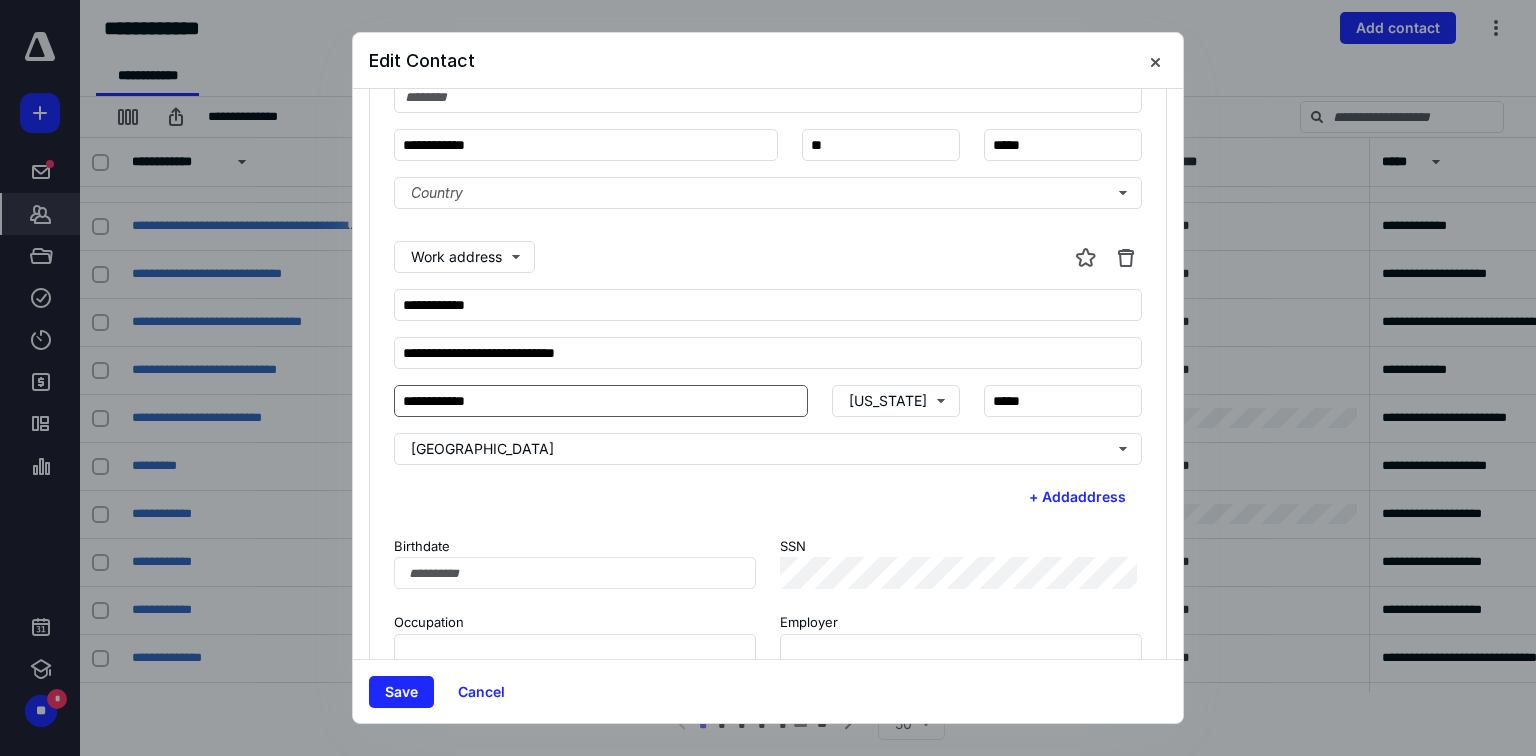 scroll, scrollTop: 560, scrollLeft: 0, axis: vertical 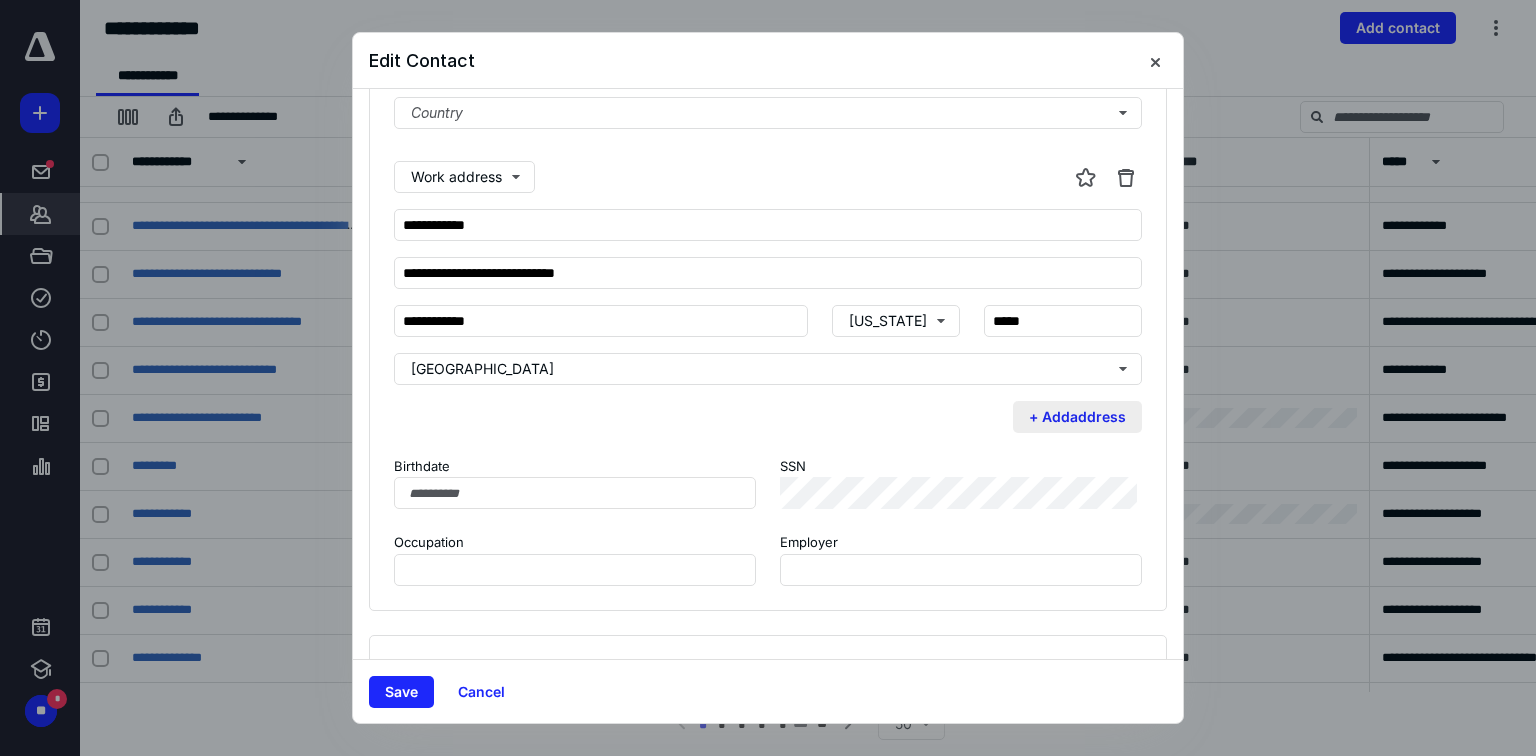 click on "+ Add  address" at bounding box center [1077, 417] 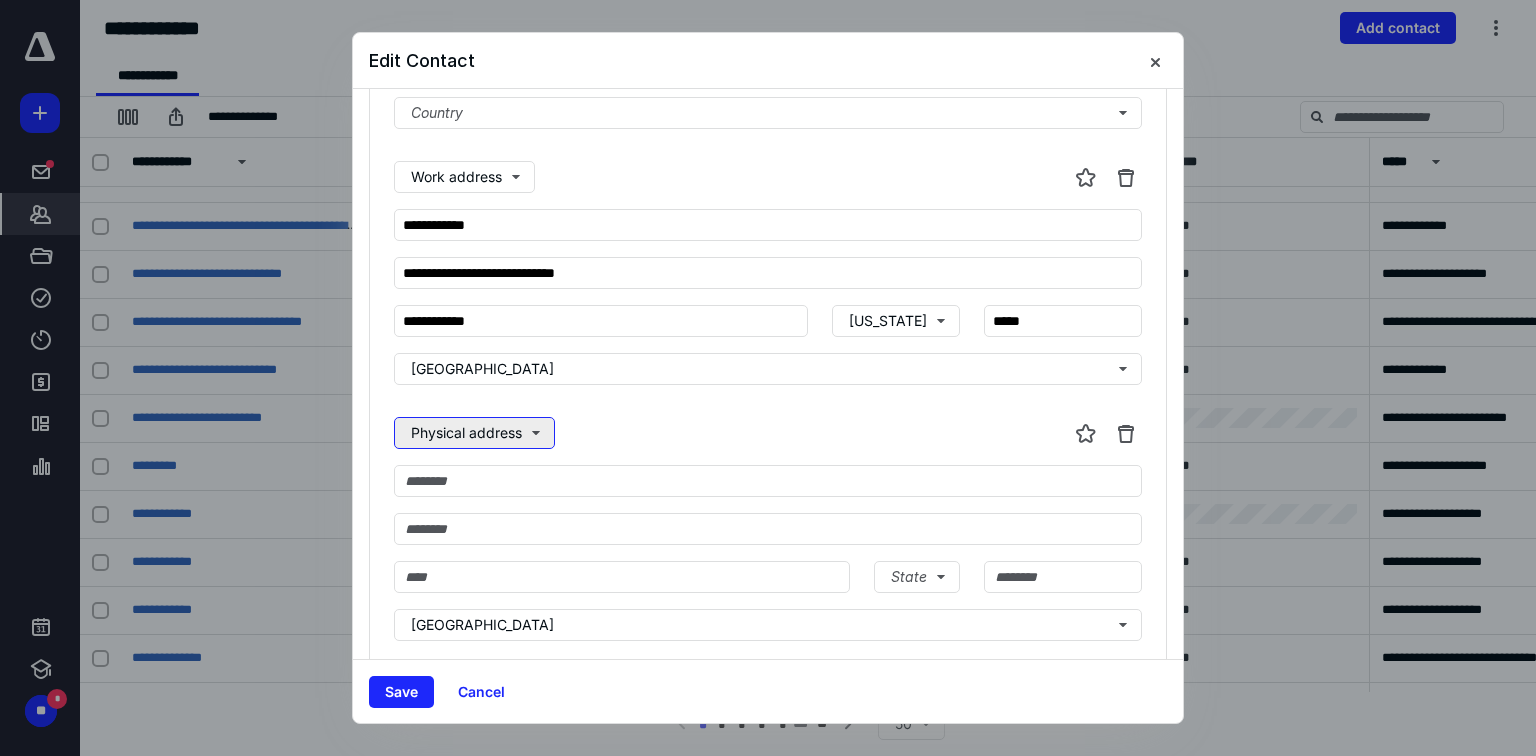 click on "Physical address" at bounding box center [474, 433] 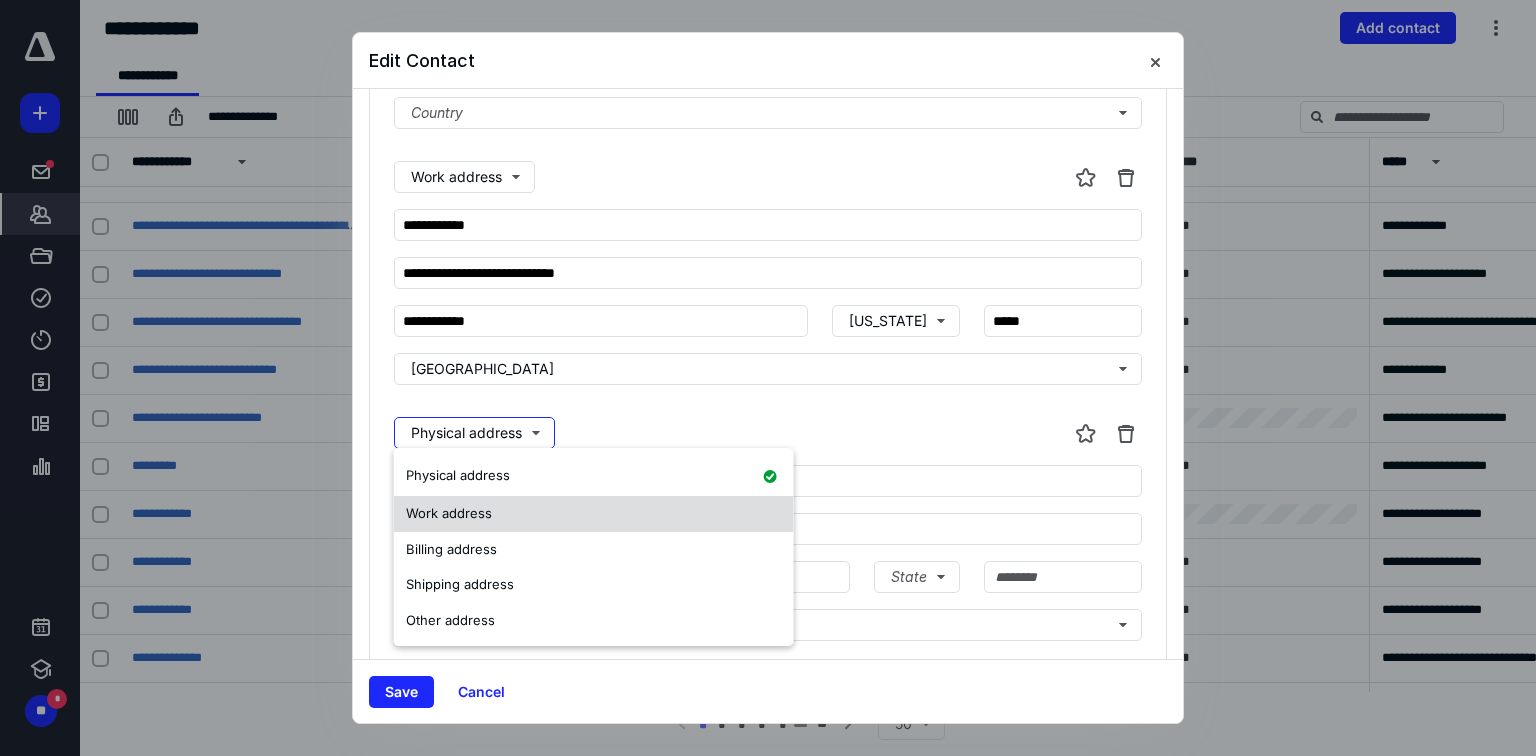 click on "Work address" at bounding box center [449, 513] 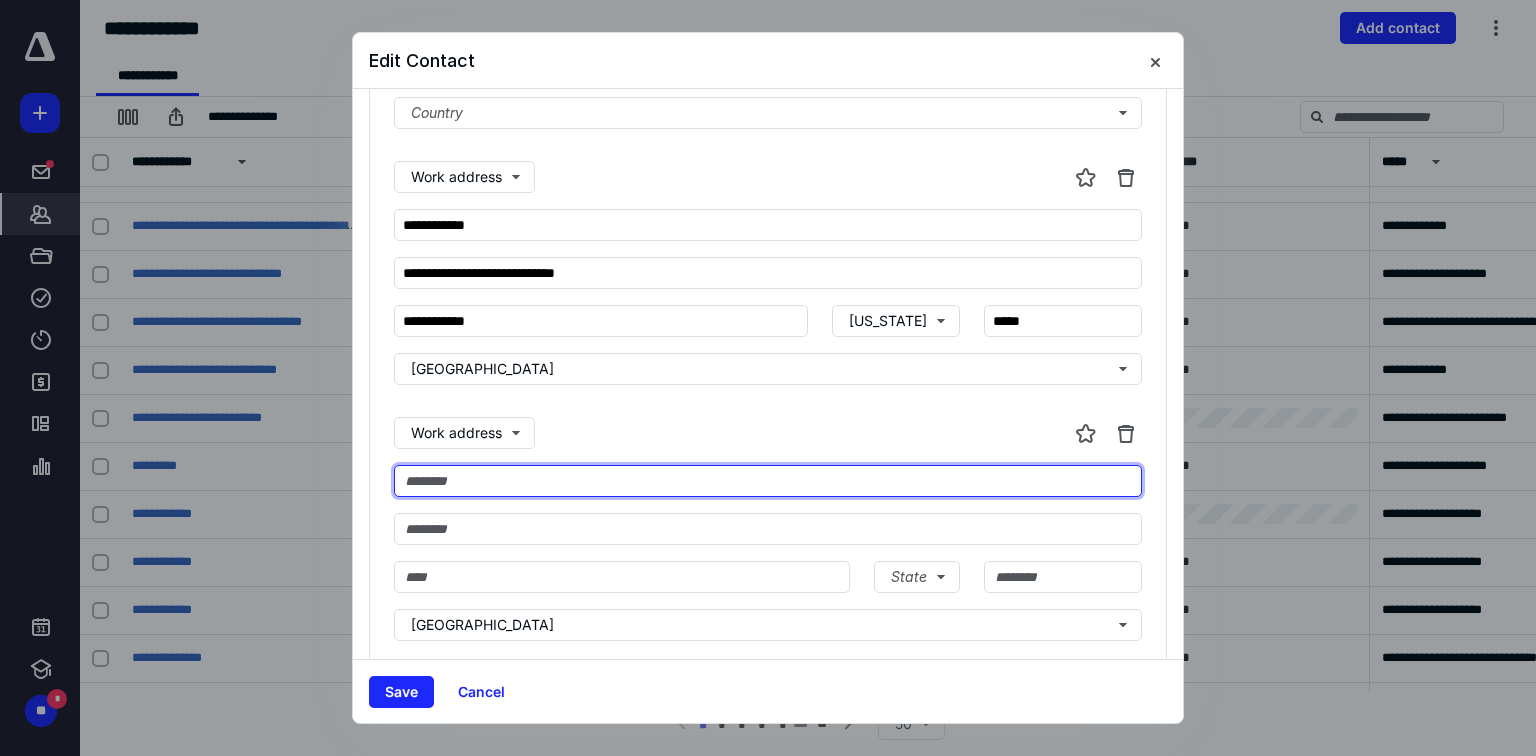 click at bounding box center (768, 481) 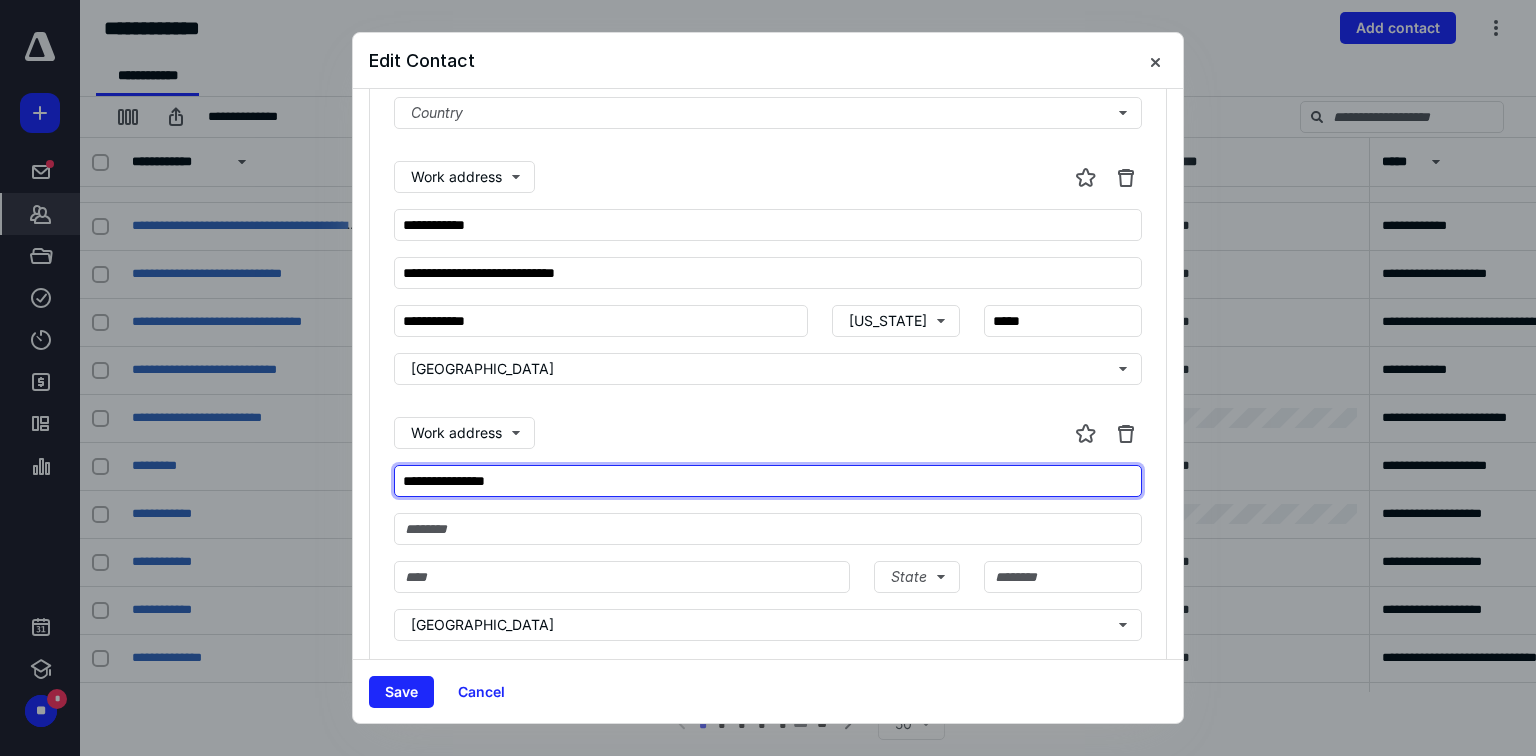 type on "**********" 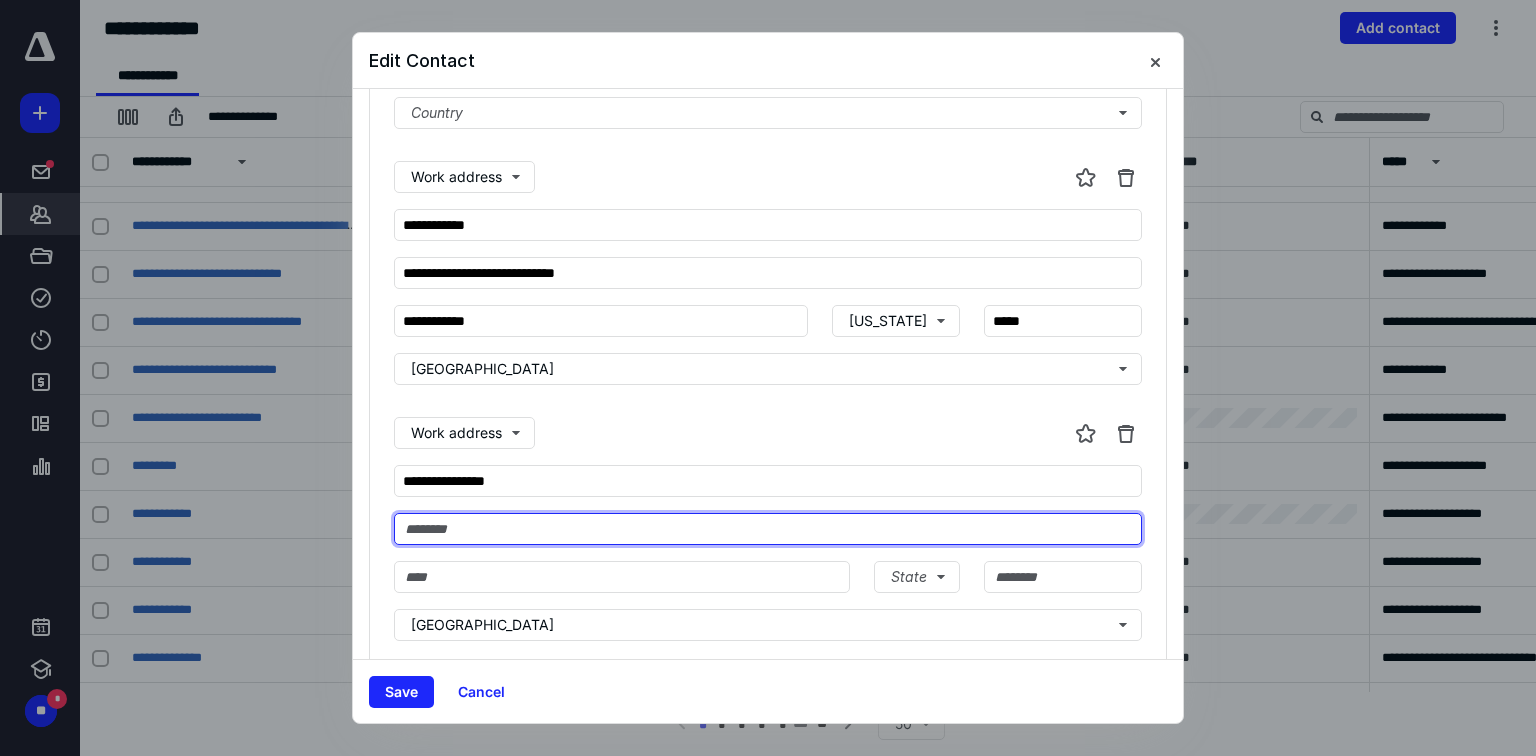 click at bounding box center [768, 529] 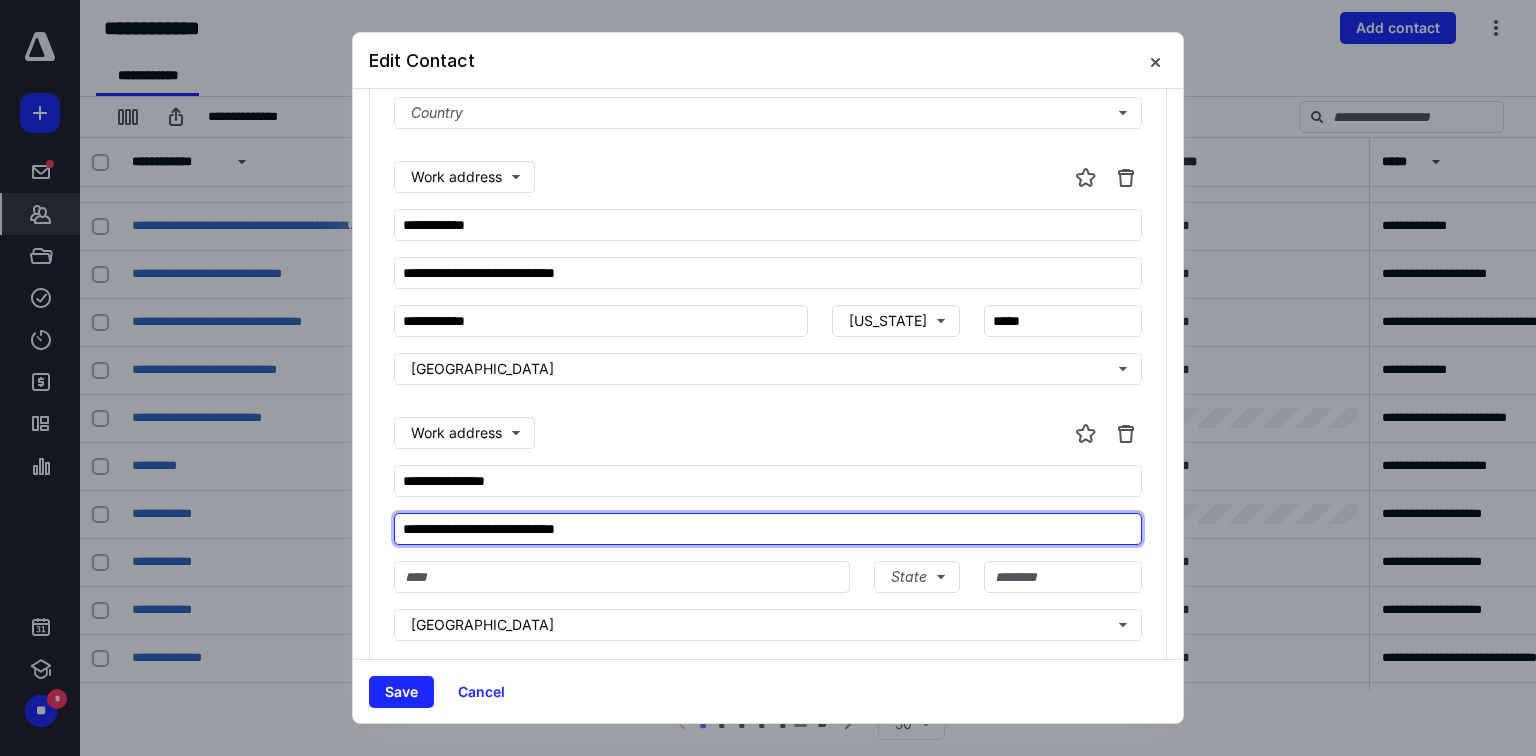 type on "**********" 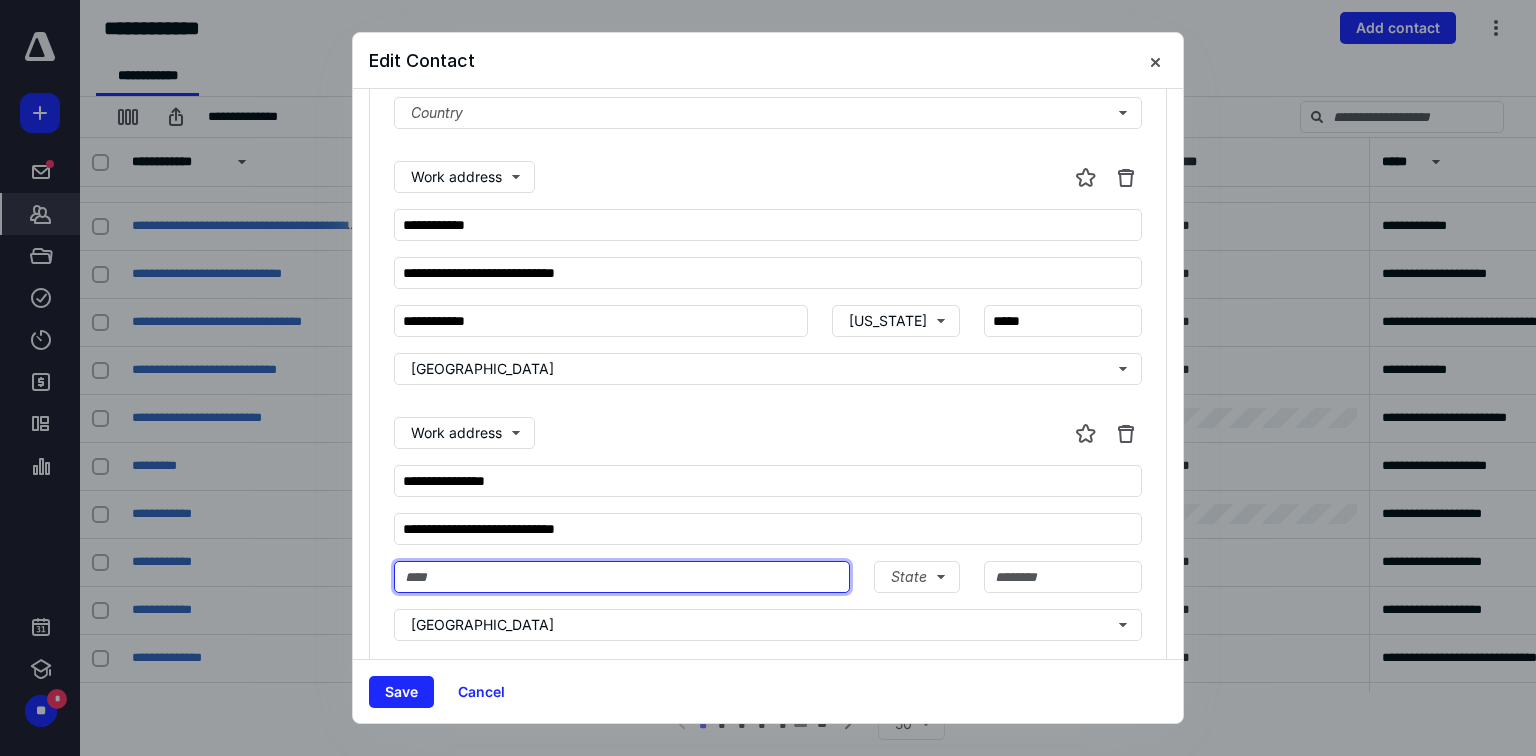 click at bounding box center (622, 577) 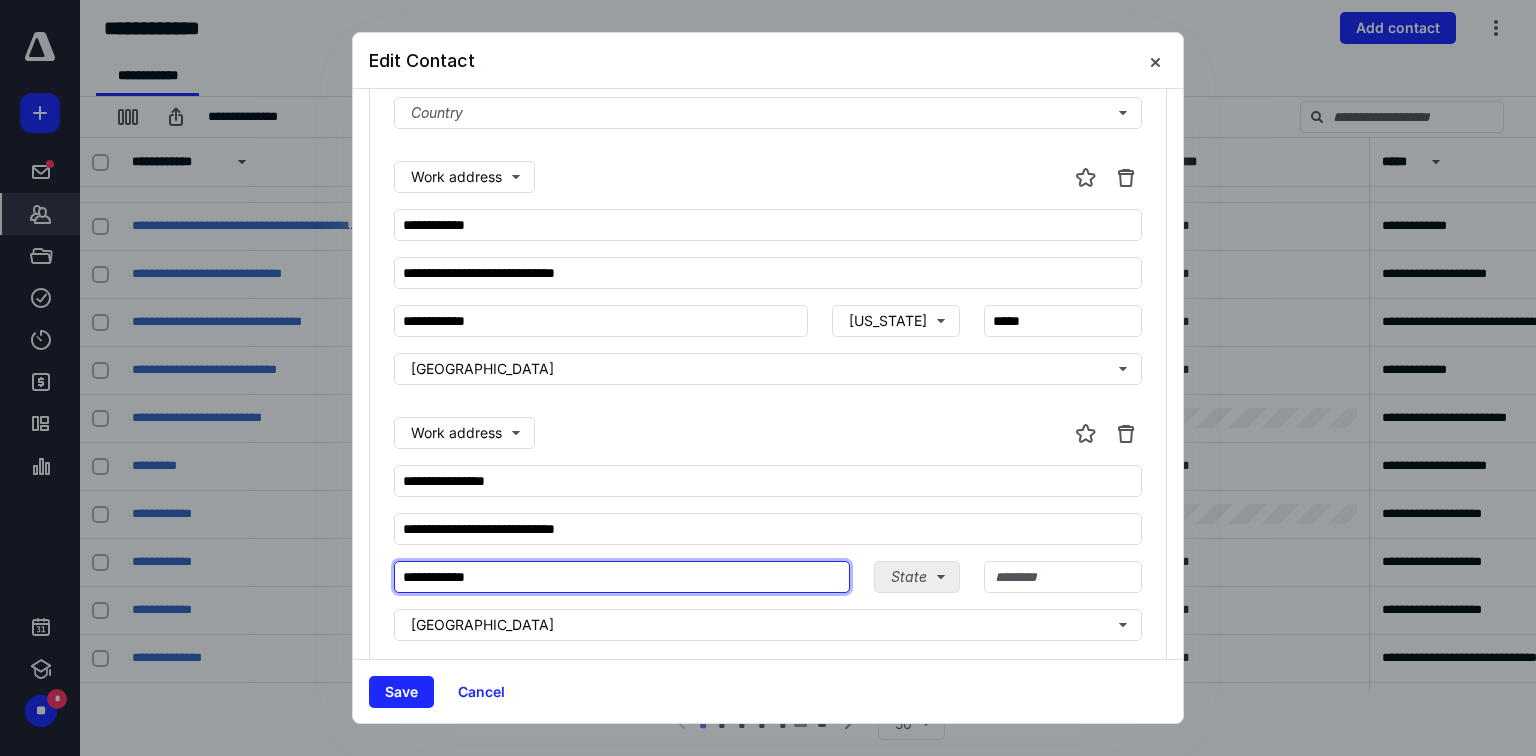 type on "**********" 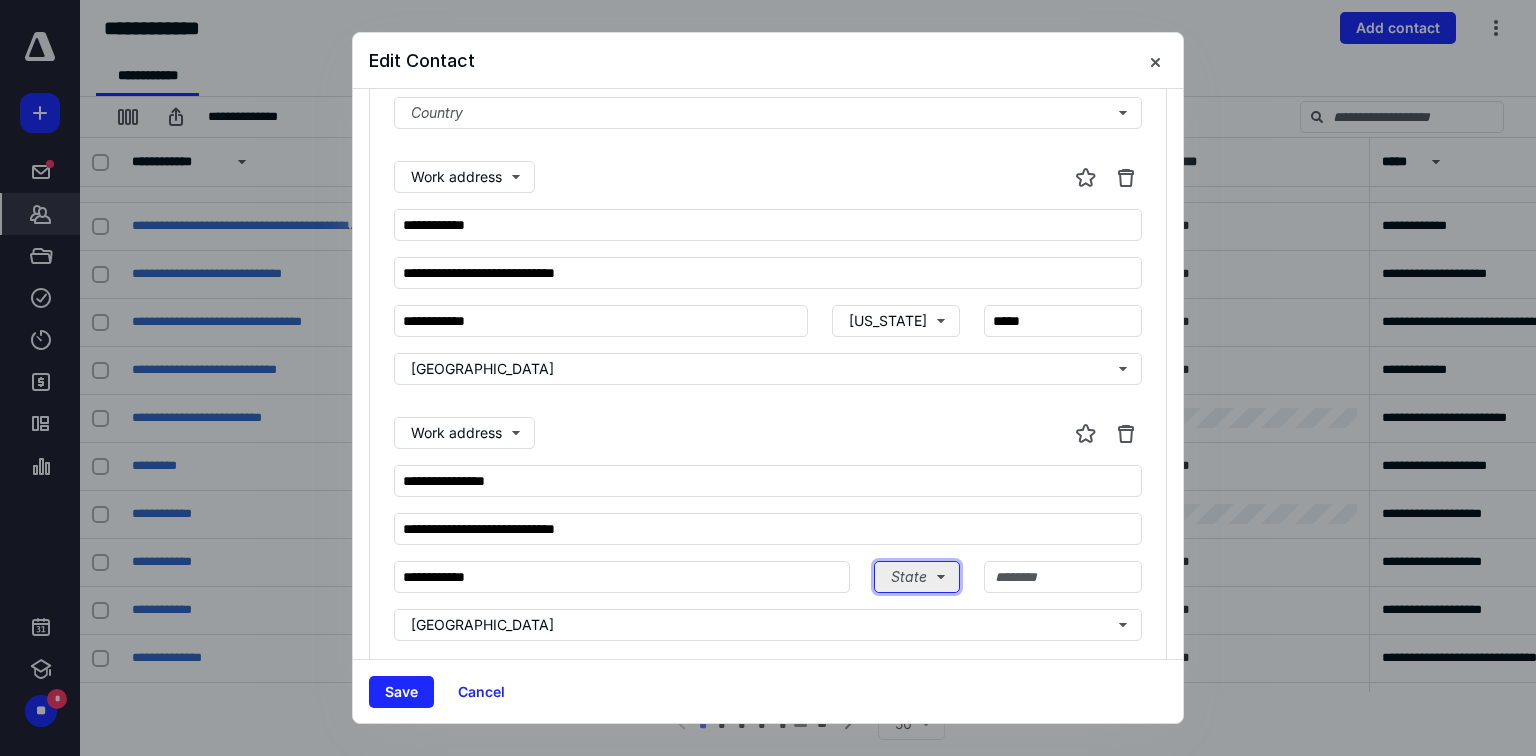 click on "State" at bounding box center [917, 577] 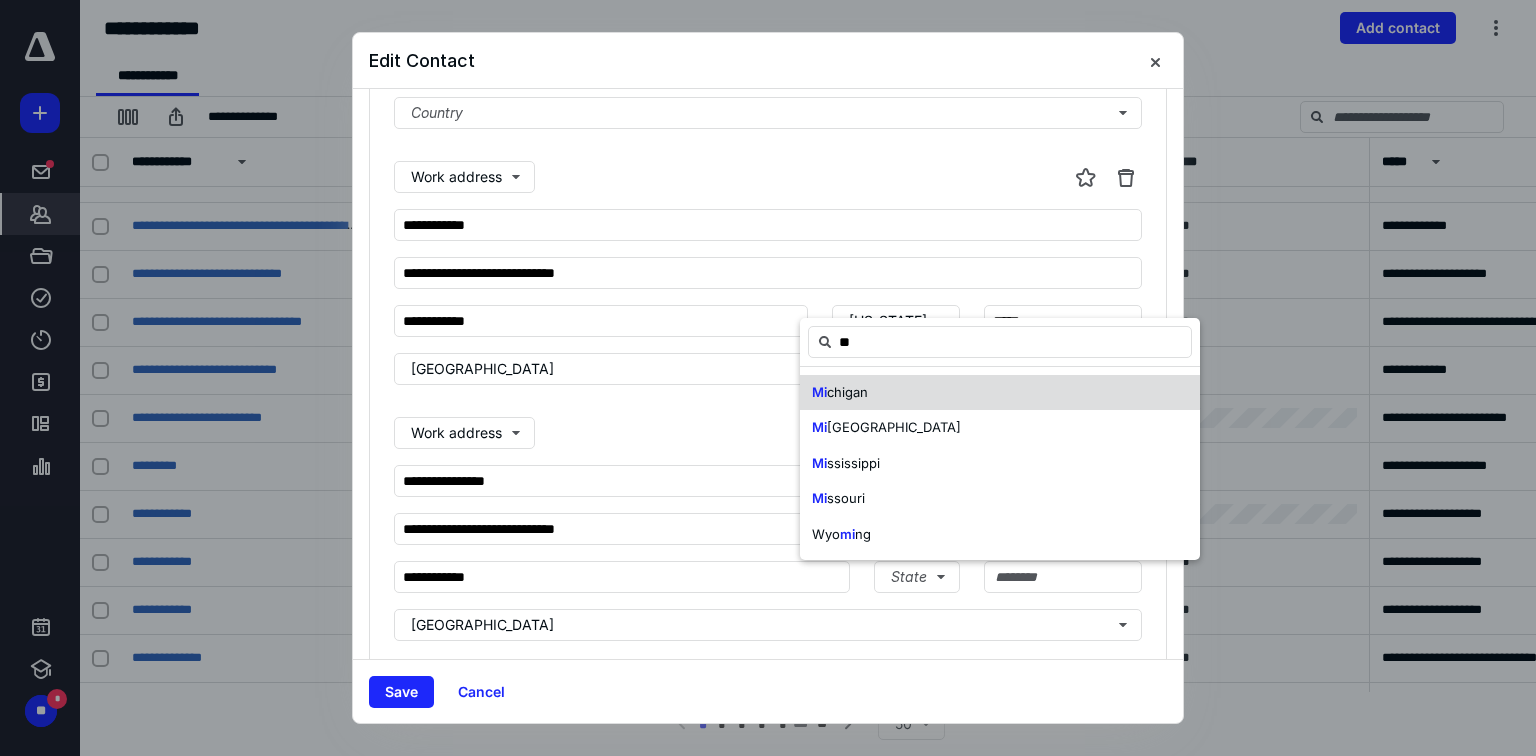click on "Mi chigan" at bounding box center (1000, 393) 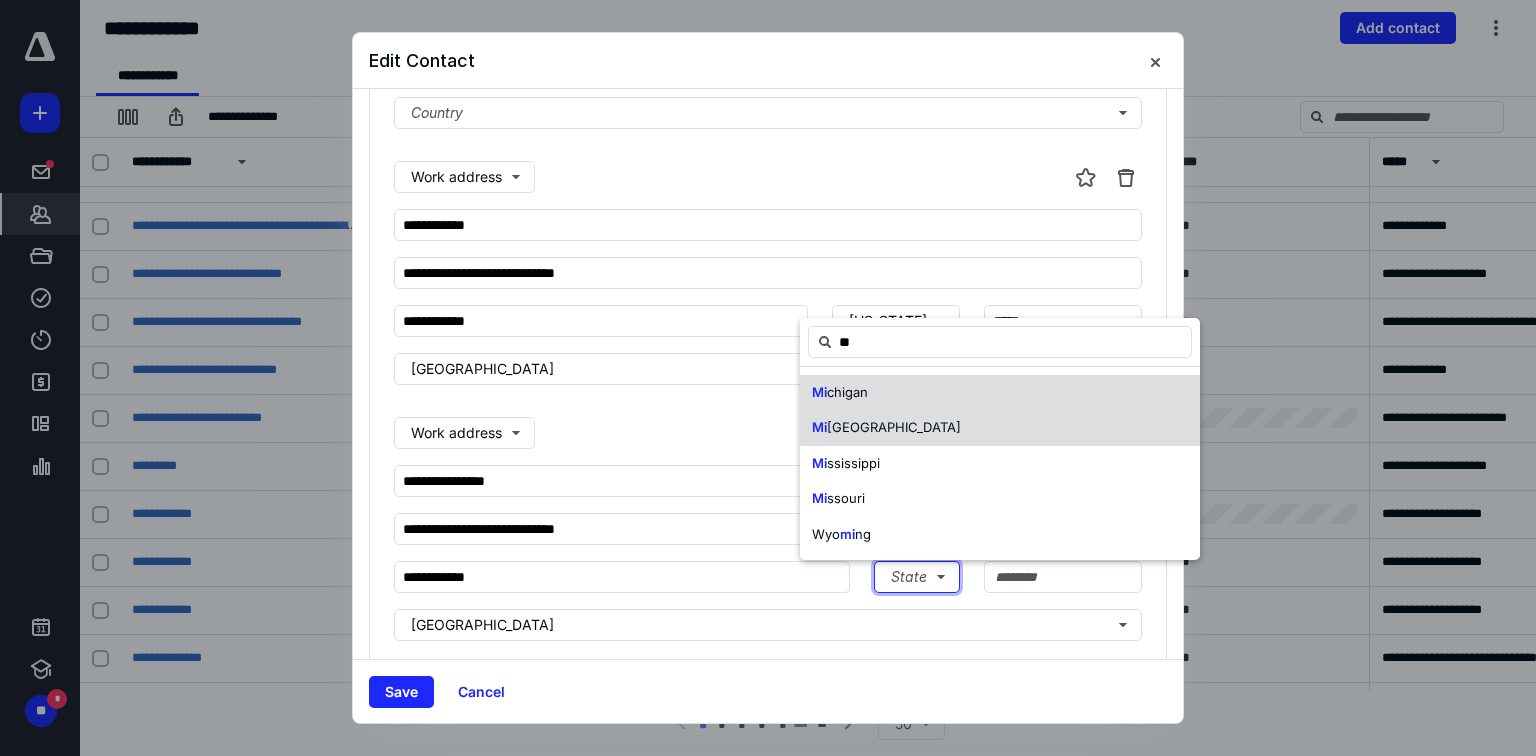 type 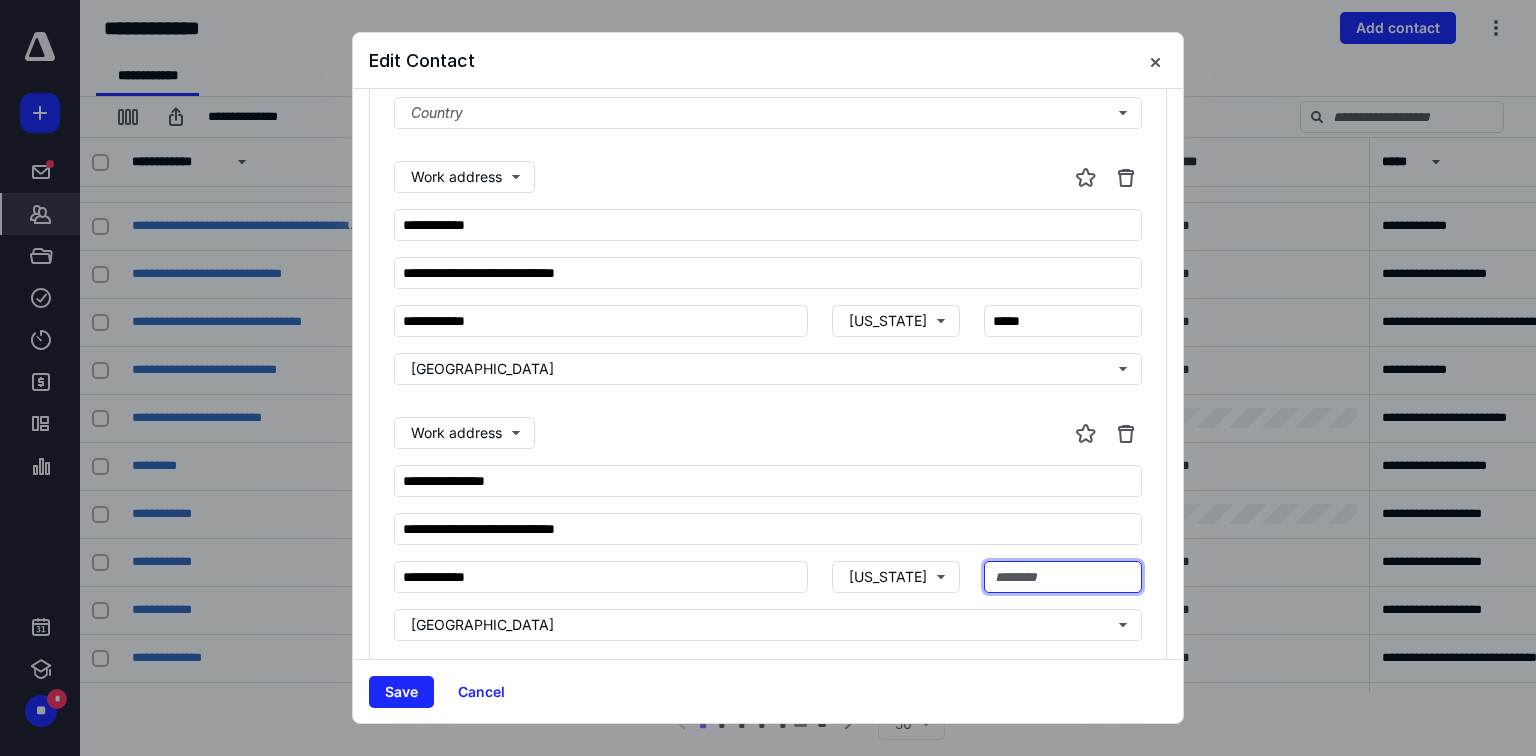 click at bounding box center (1063, 577) 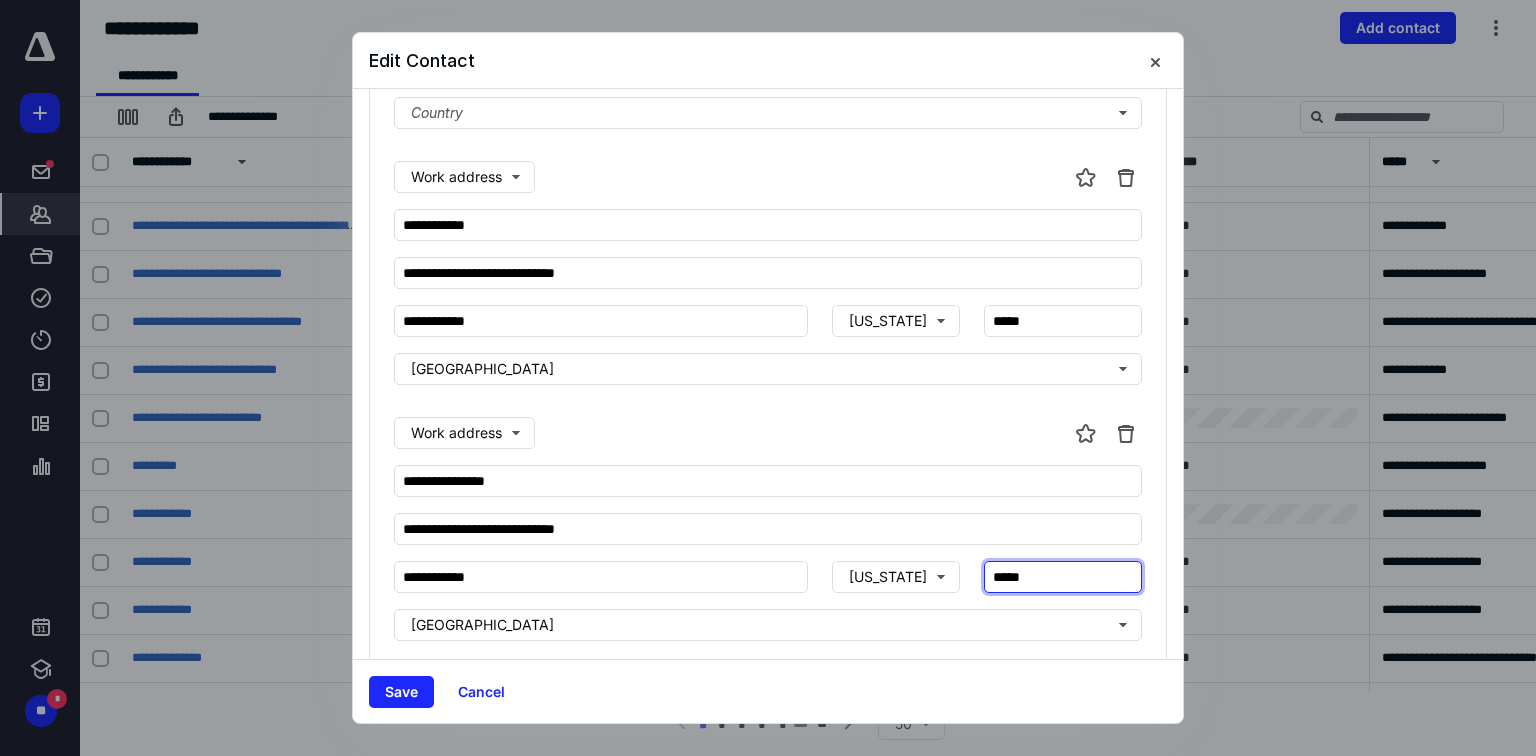 type on "*****" 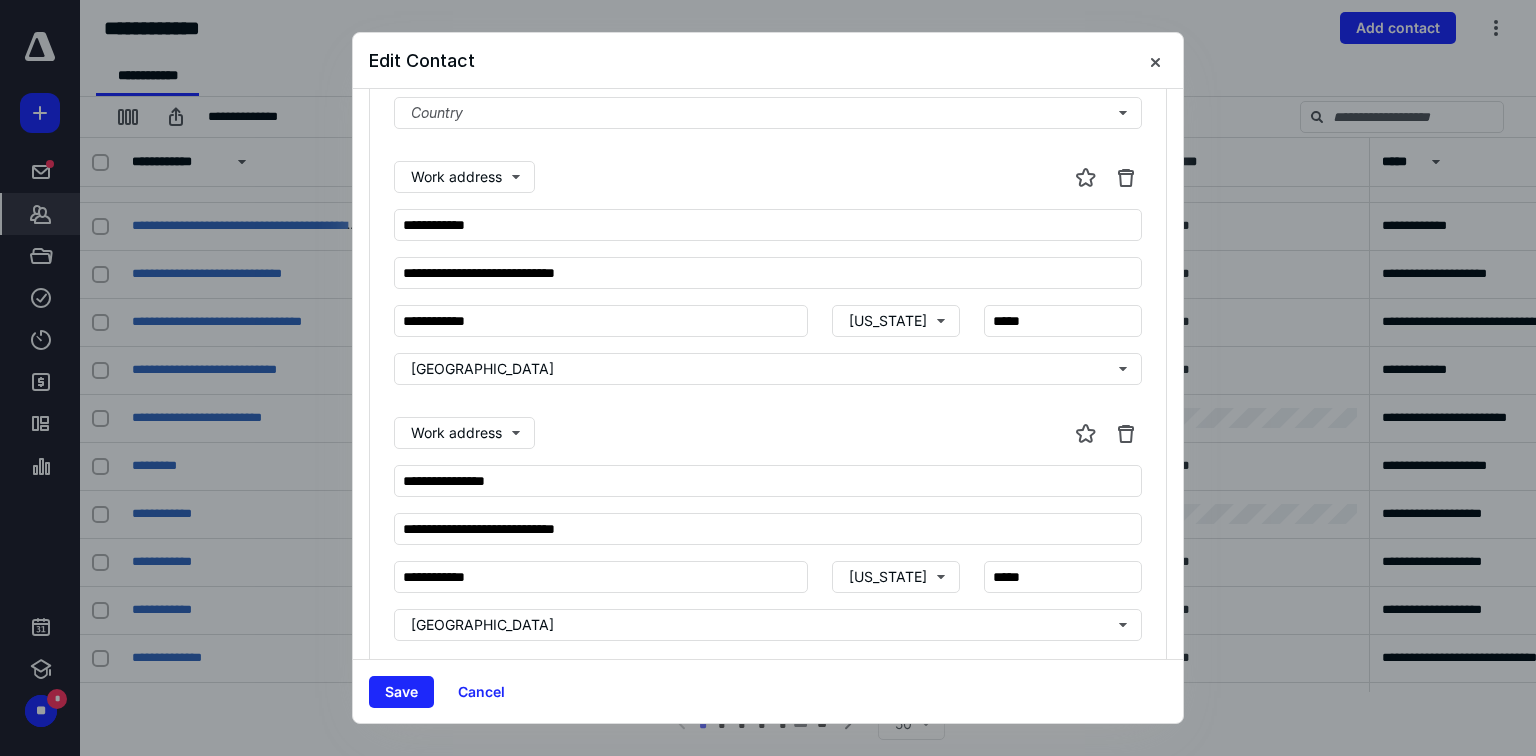 click at bounding box center [768, 378] 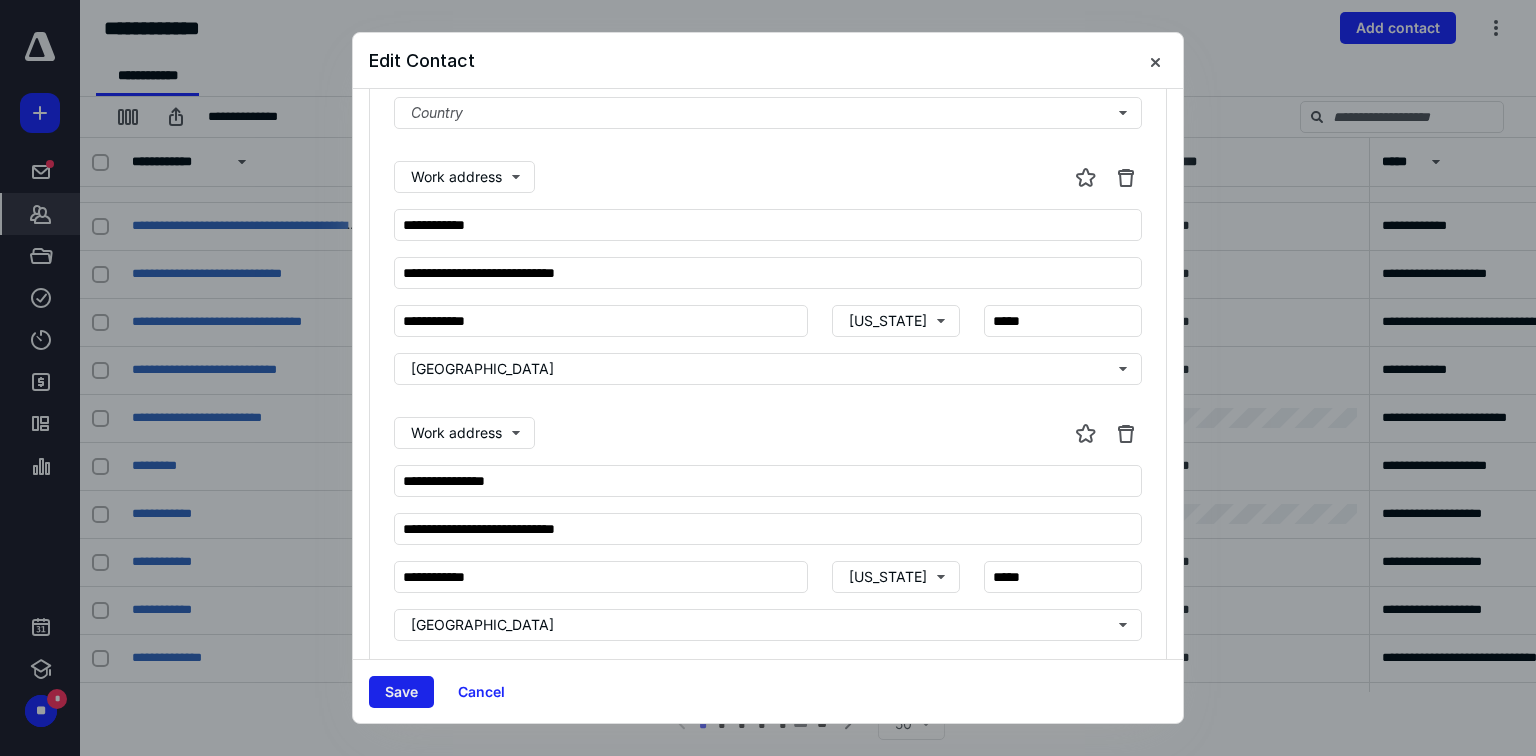 click on "Save Cancel" at bounding box center [768, 691] 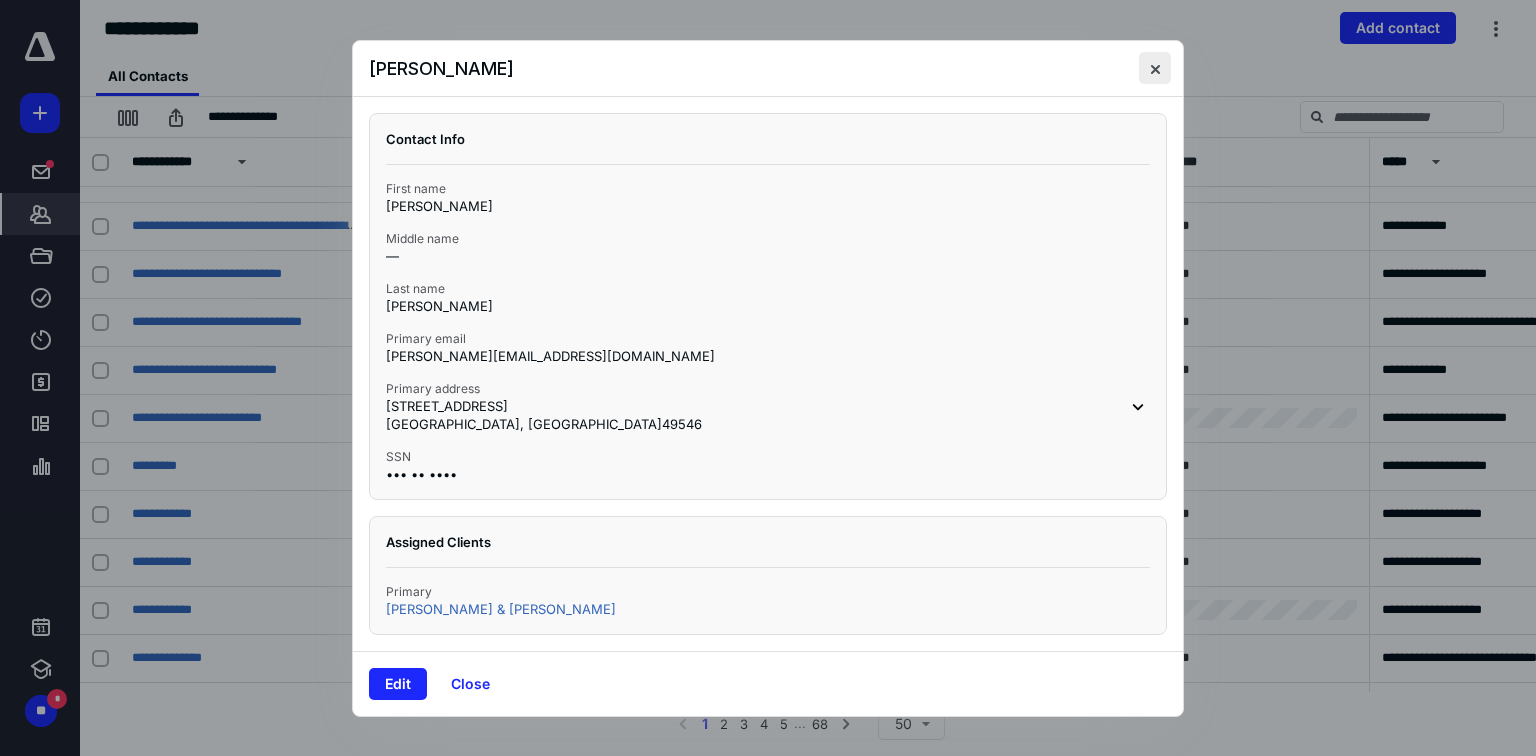 click at bounding box center [1155, 68] 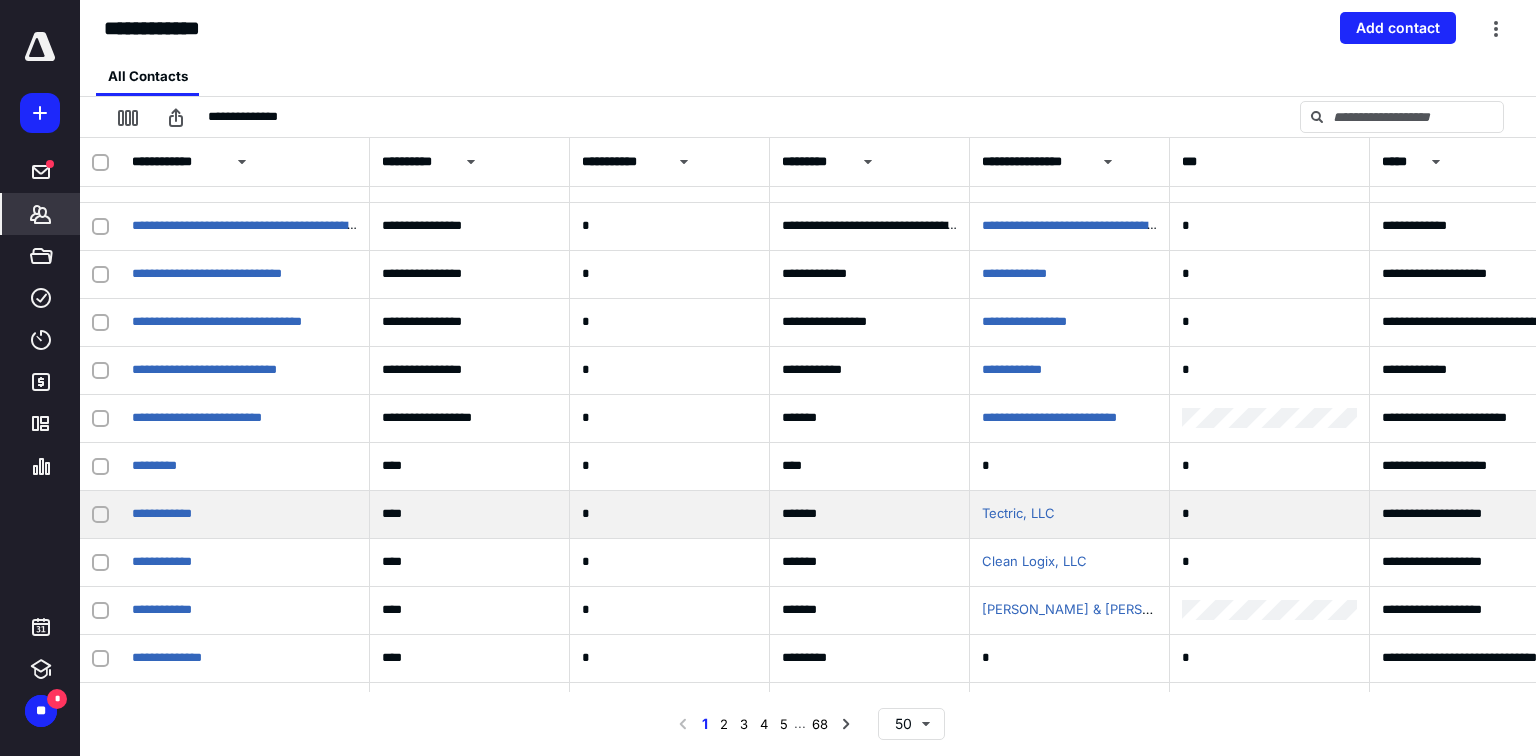 drag, startPoint x: 94, startPoint y: 511, endPoint x: 99, endPoint y: 532, distance: 21.587032 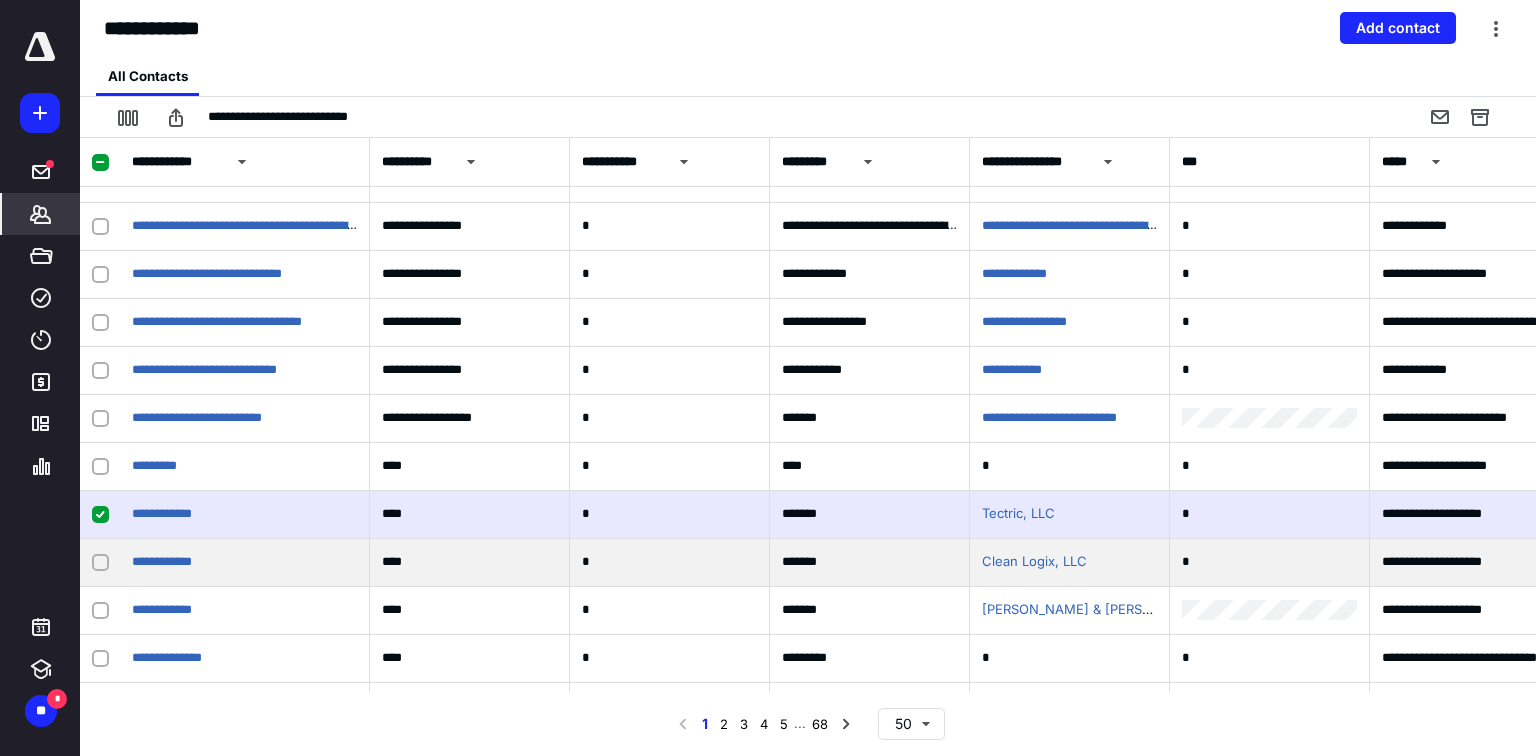 click 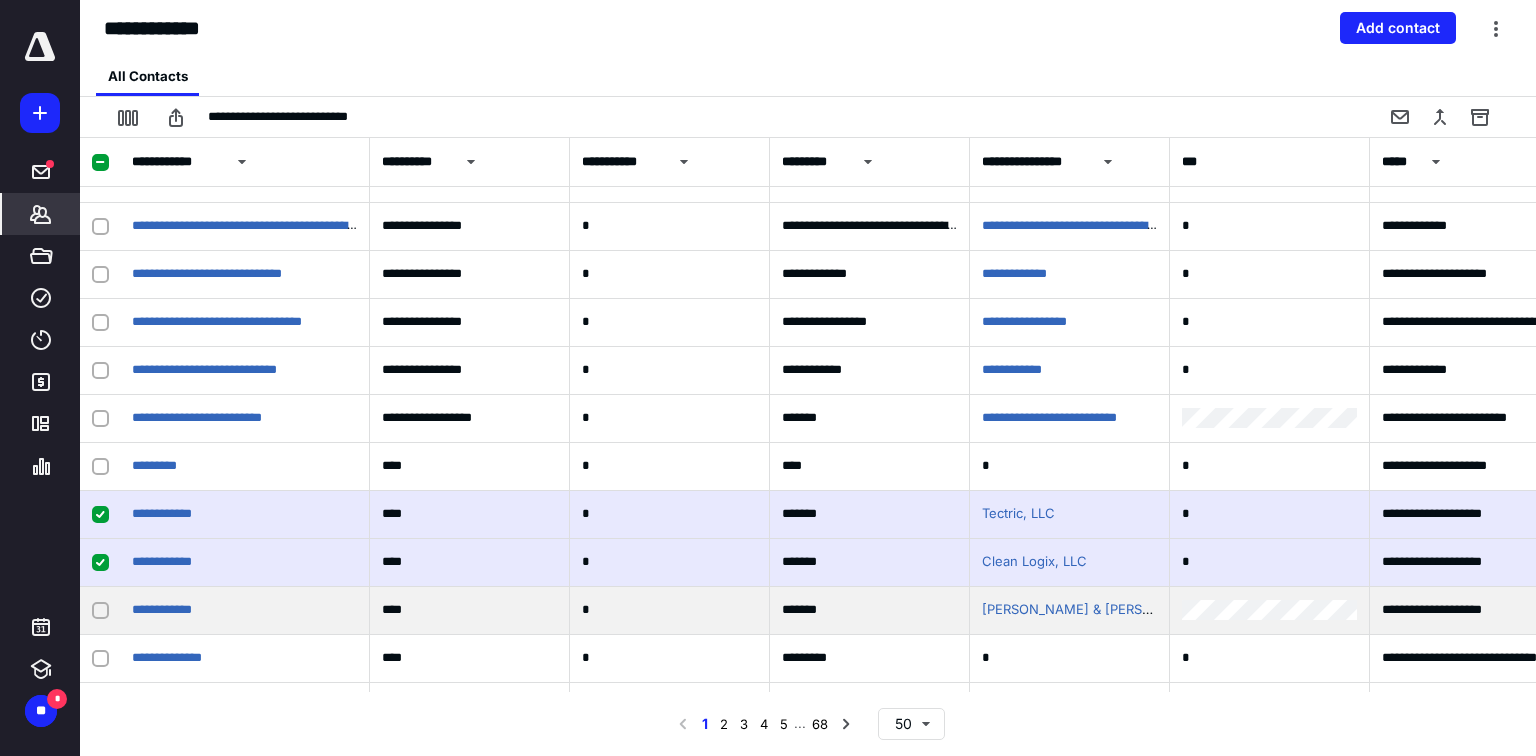 click 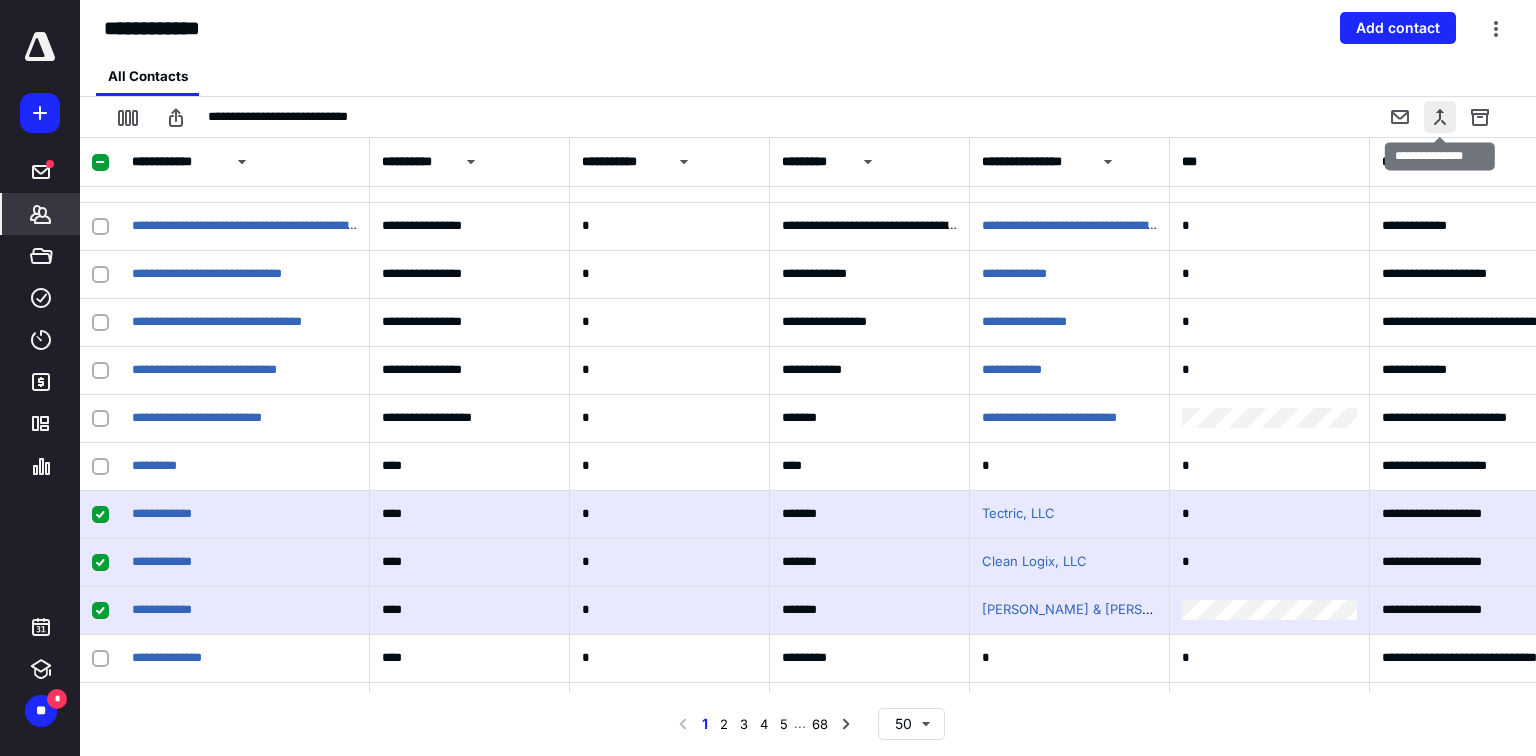 click at bounding box center (1440, 117) 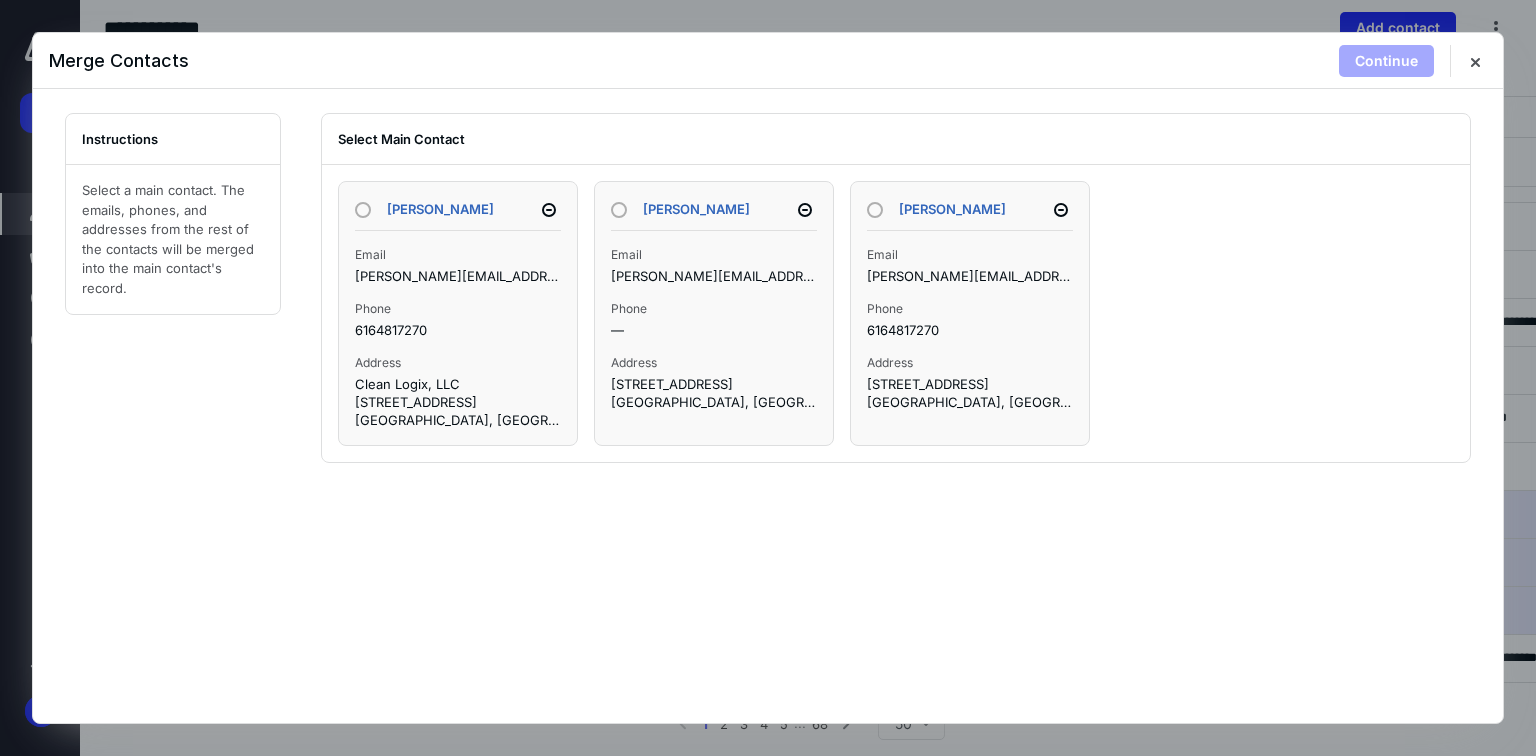 click at bounding box center [363, 210] 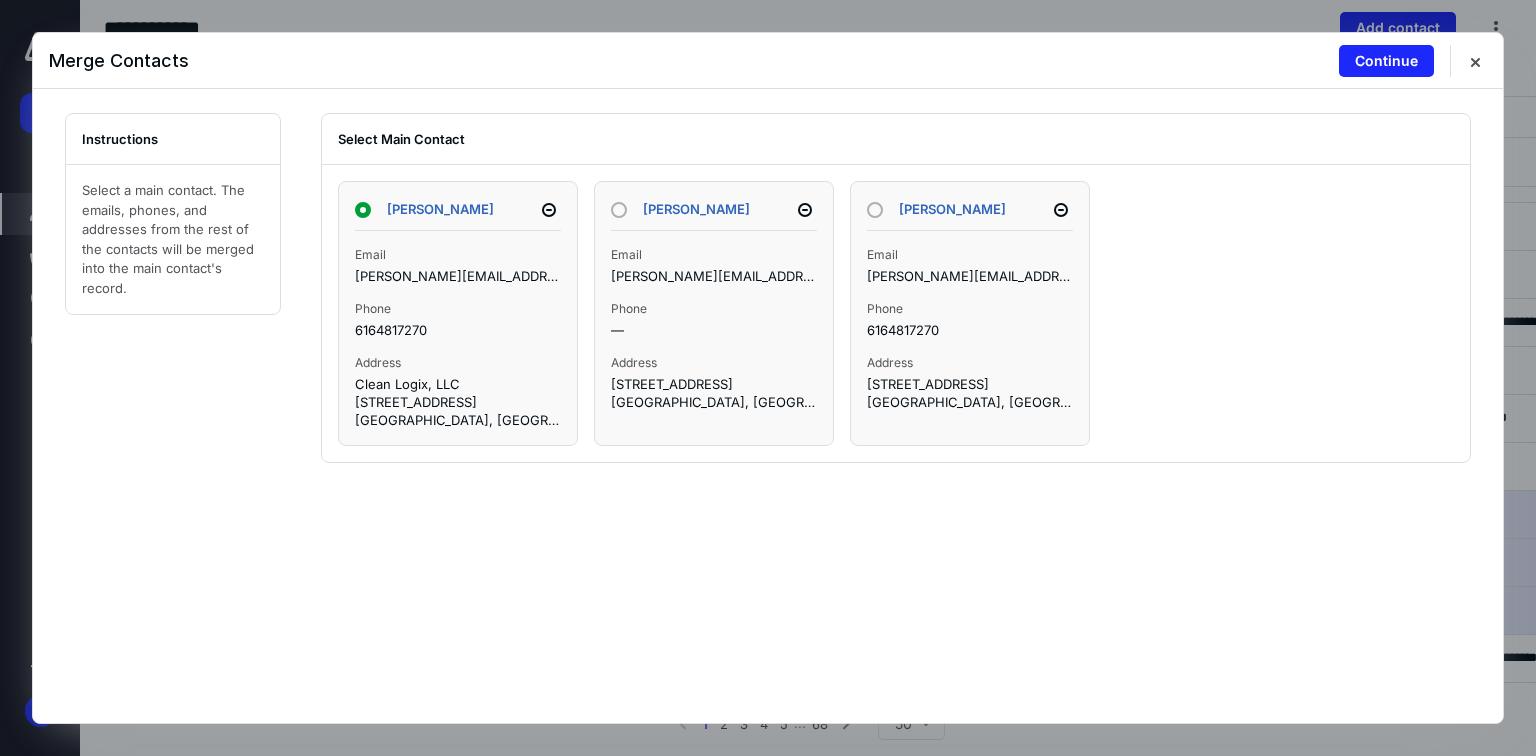 click at bounding box center (619, 210) 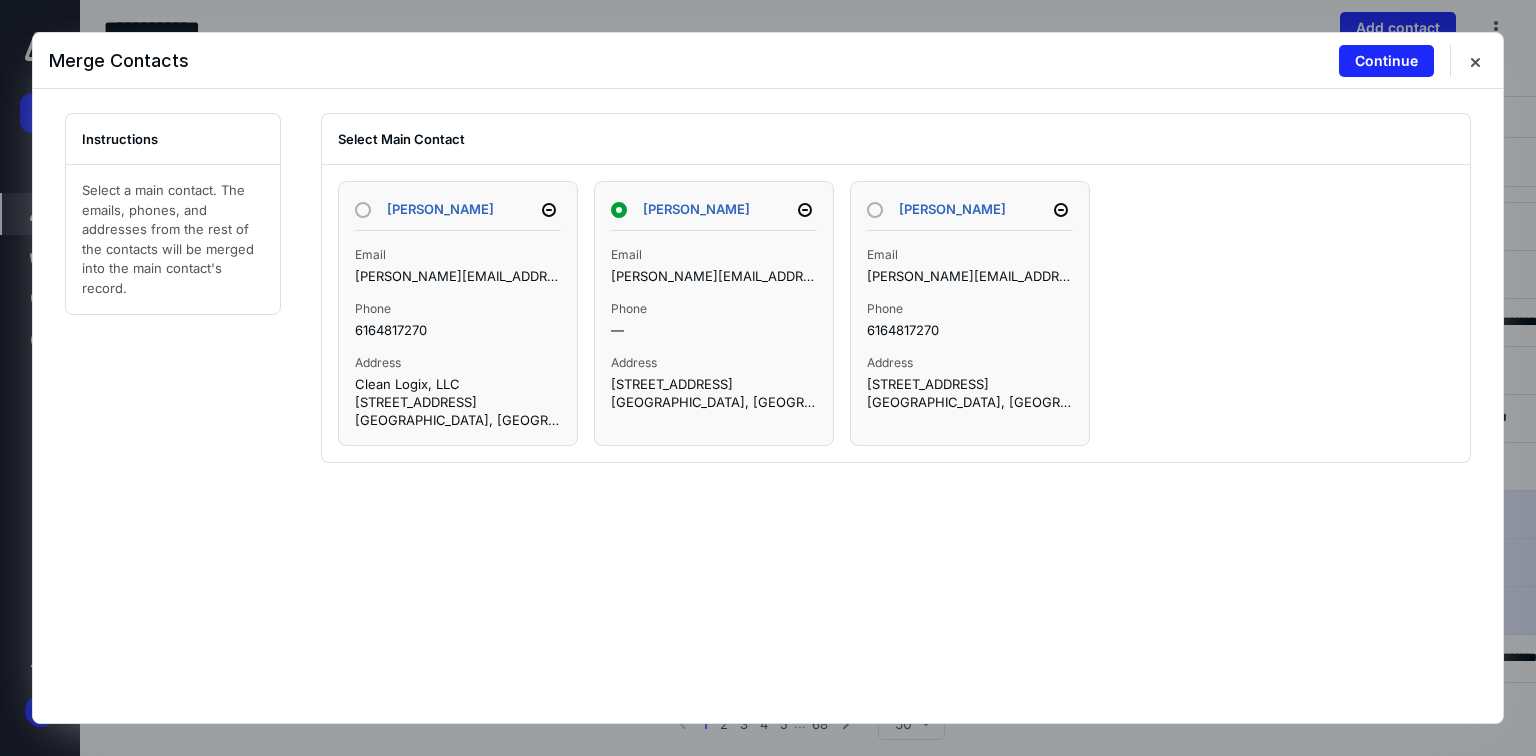 click at bounding box center (367, 210) 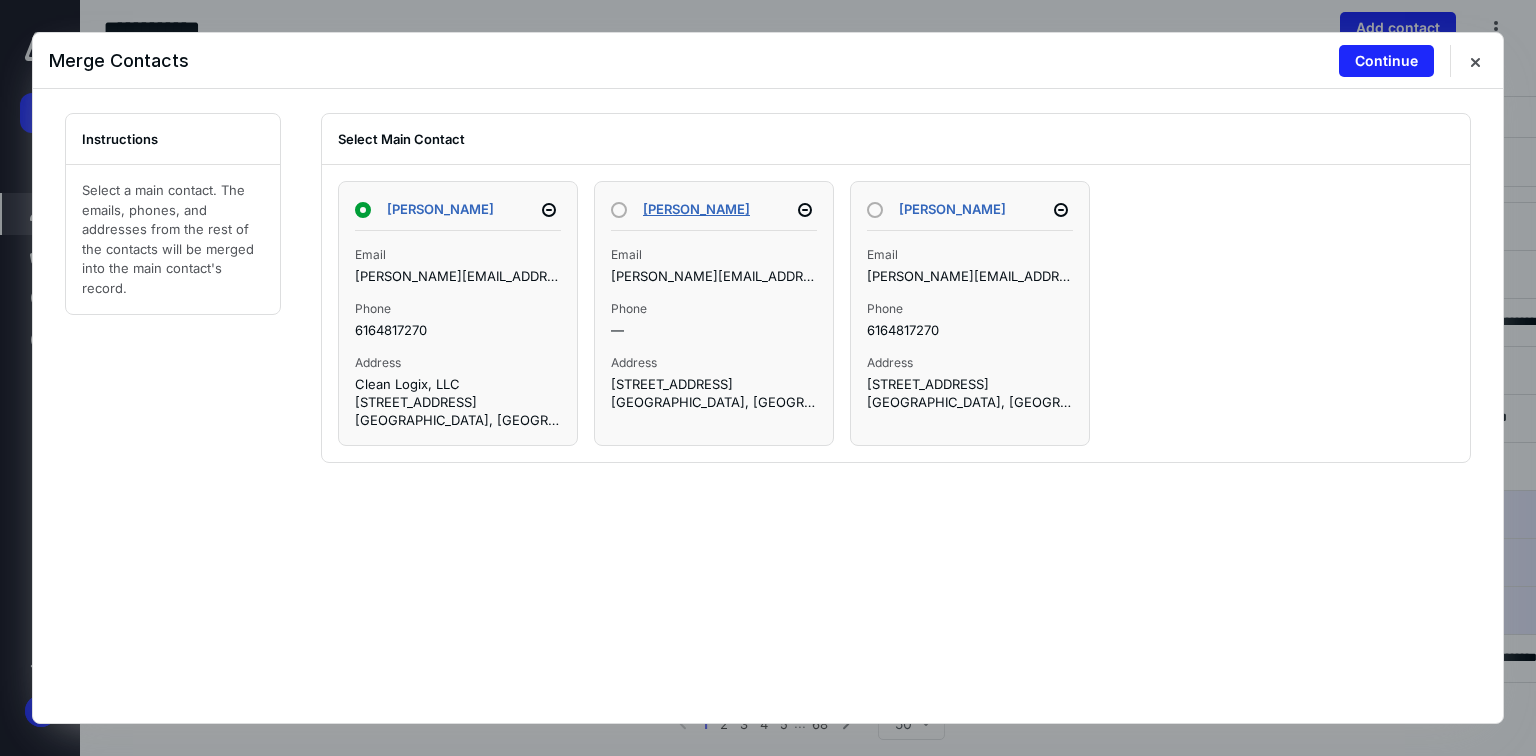click on "Adam Jacques" at bounding box center [696, 209] 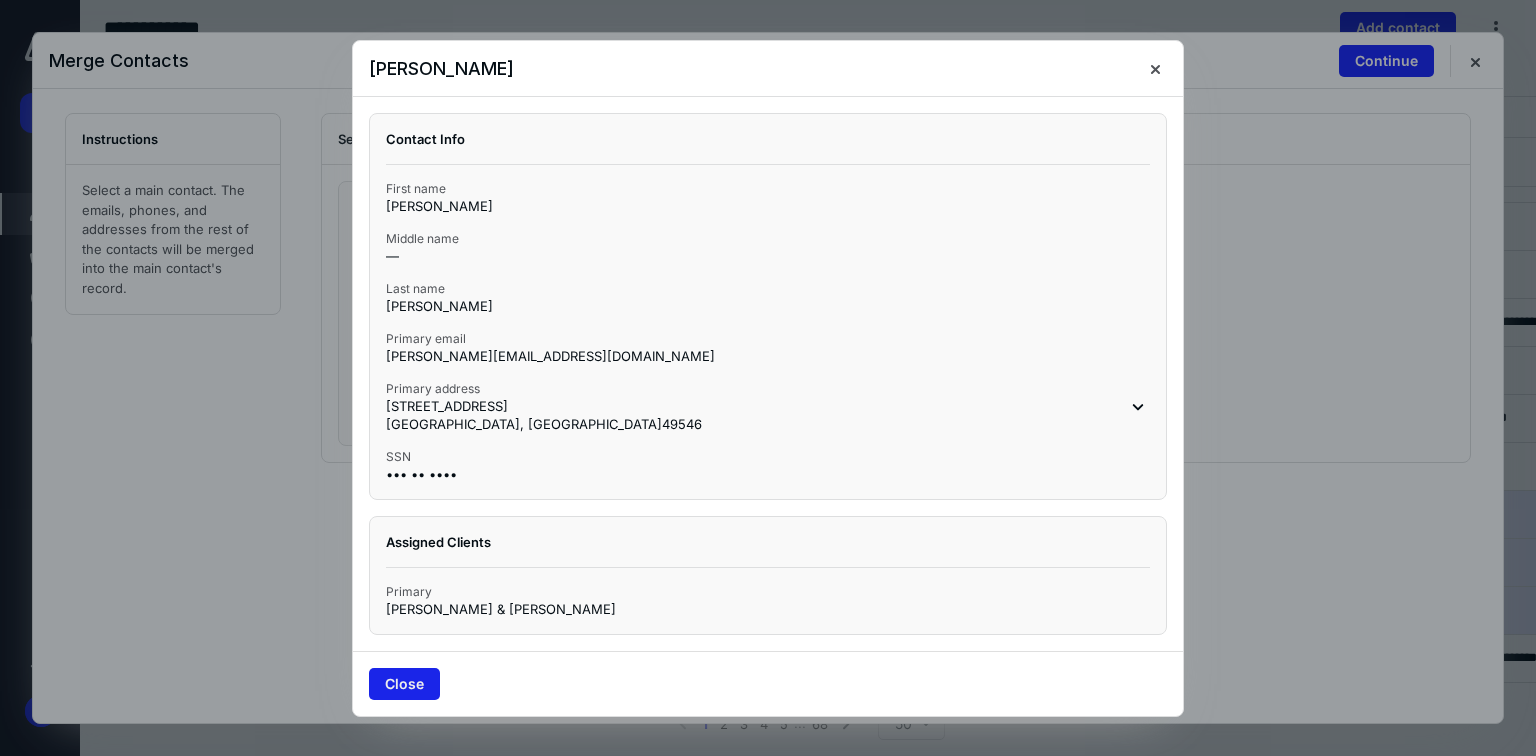 click on "Close" at bounding box center [404, 684] 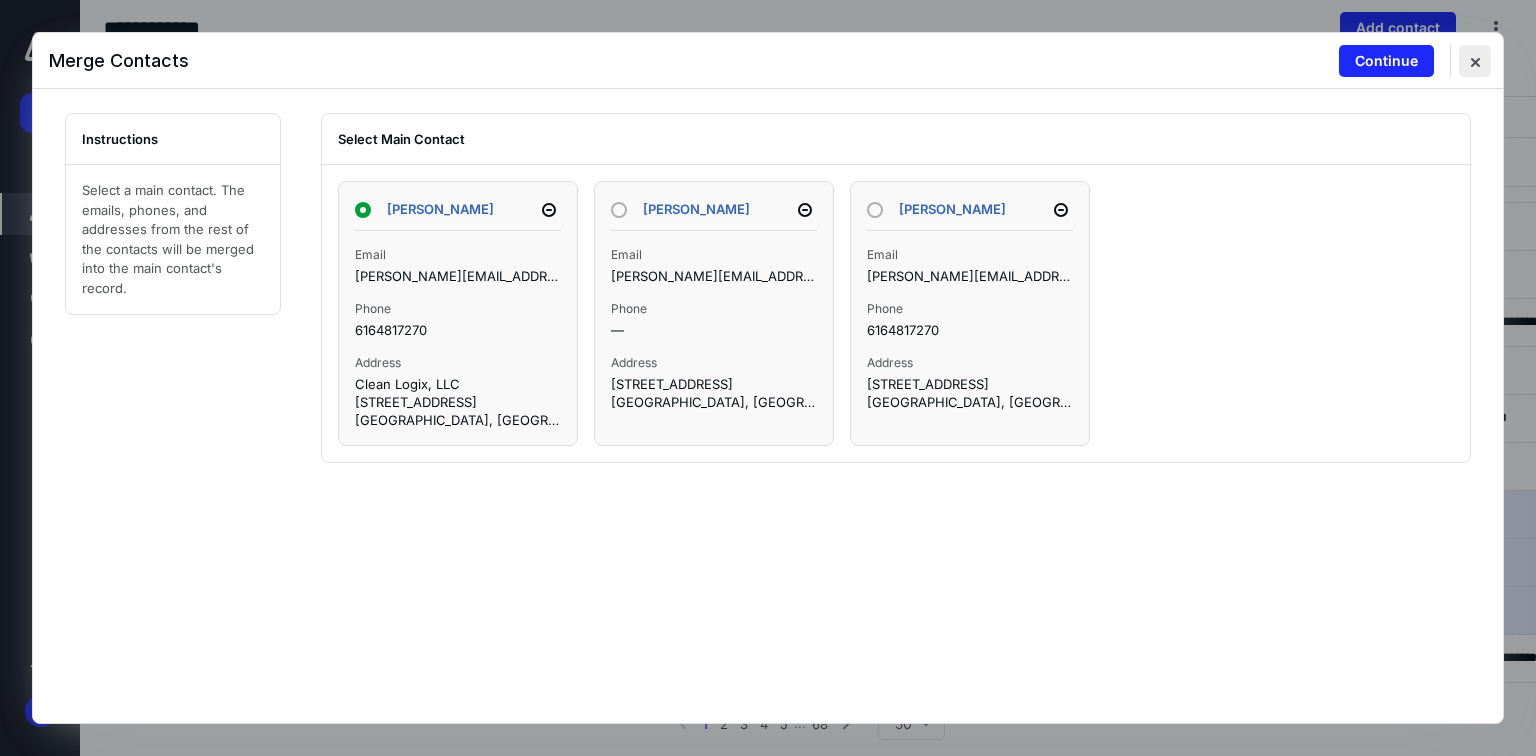 click at bounding box center (1475, 61) 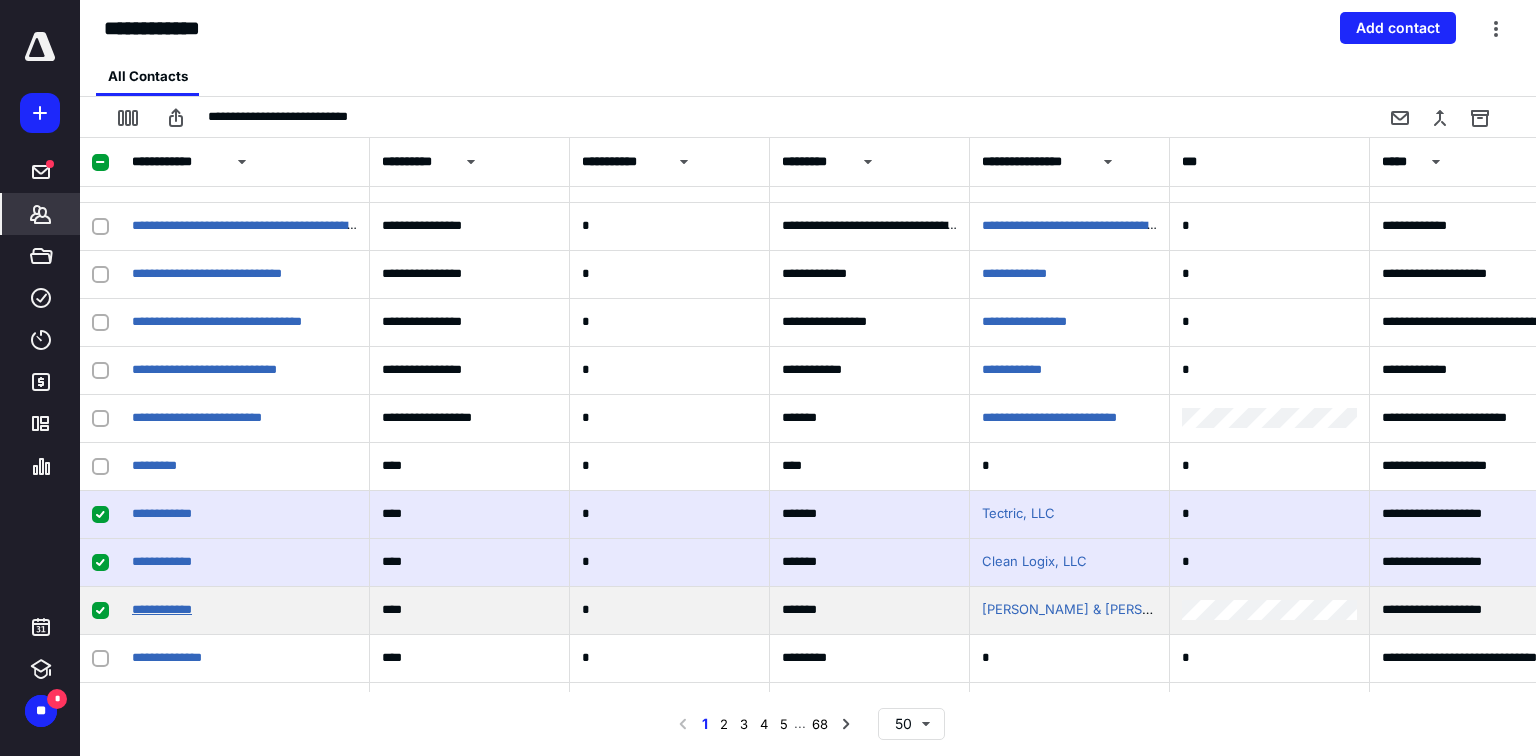 click on "**********" at bounding box center [162, 609] 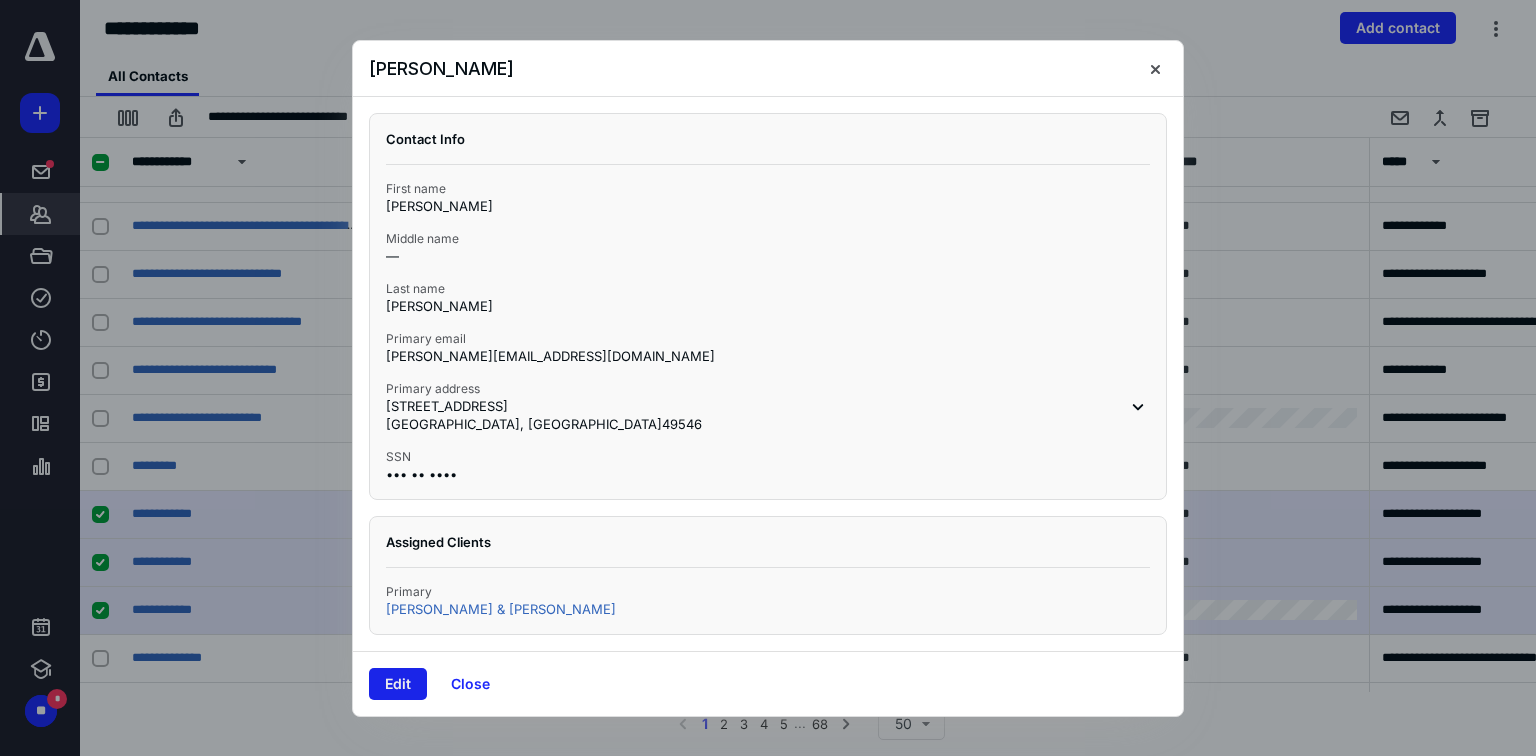 click on "Edit" at bounding box center [398, 684] 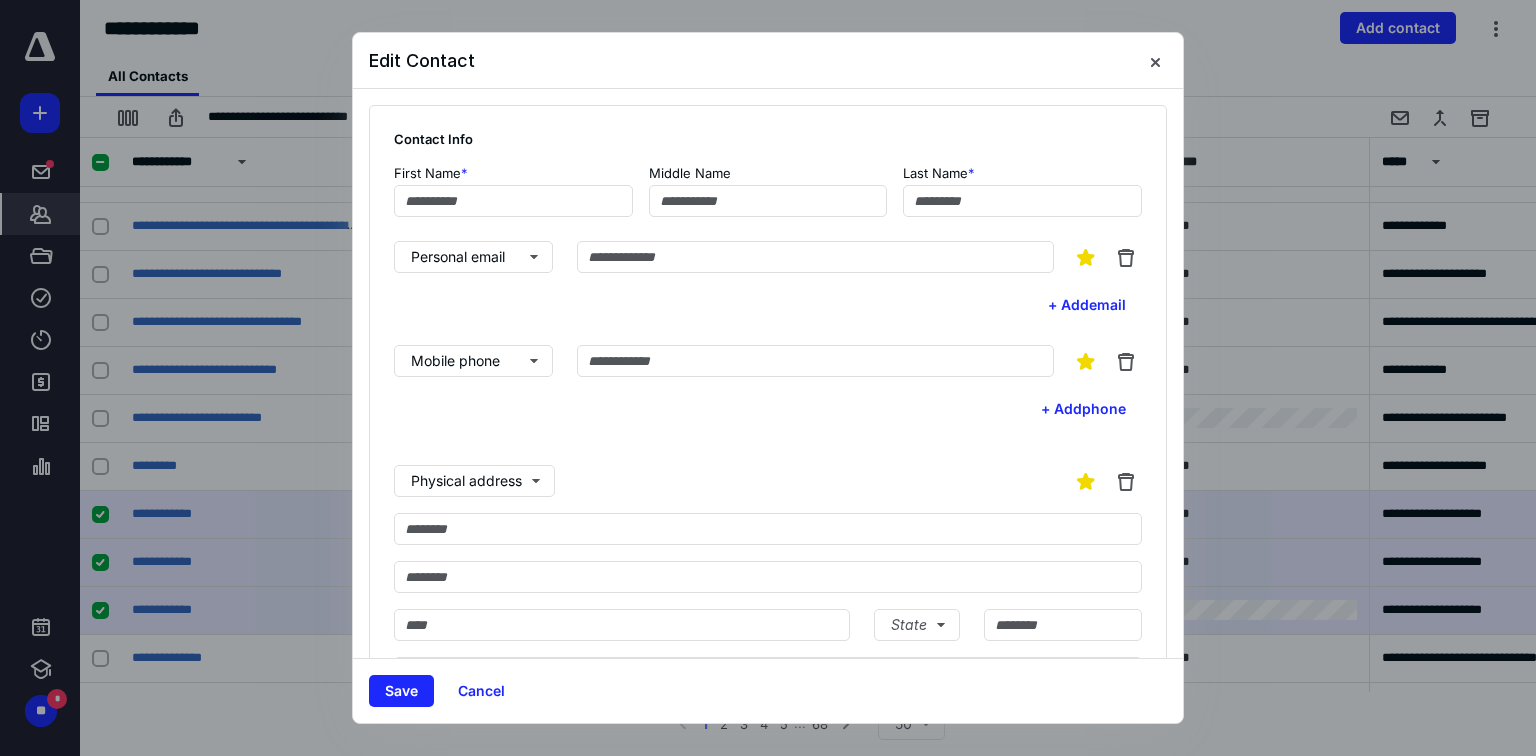 type on "****" 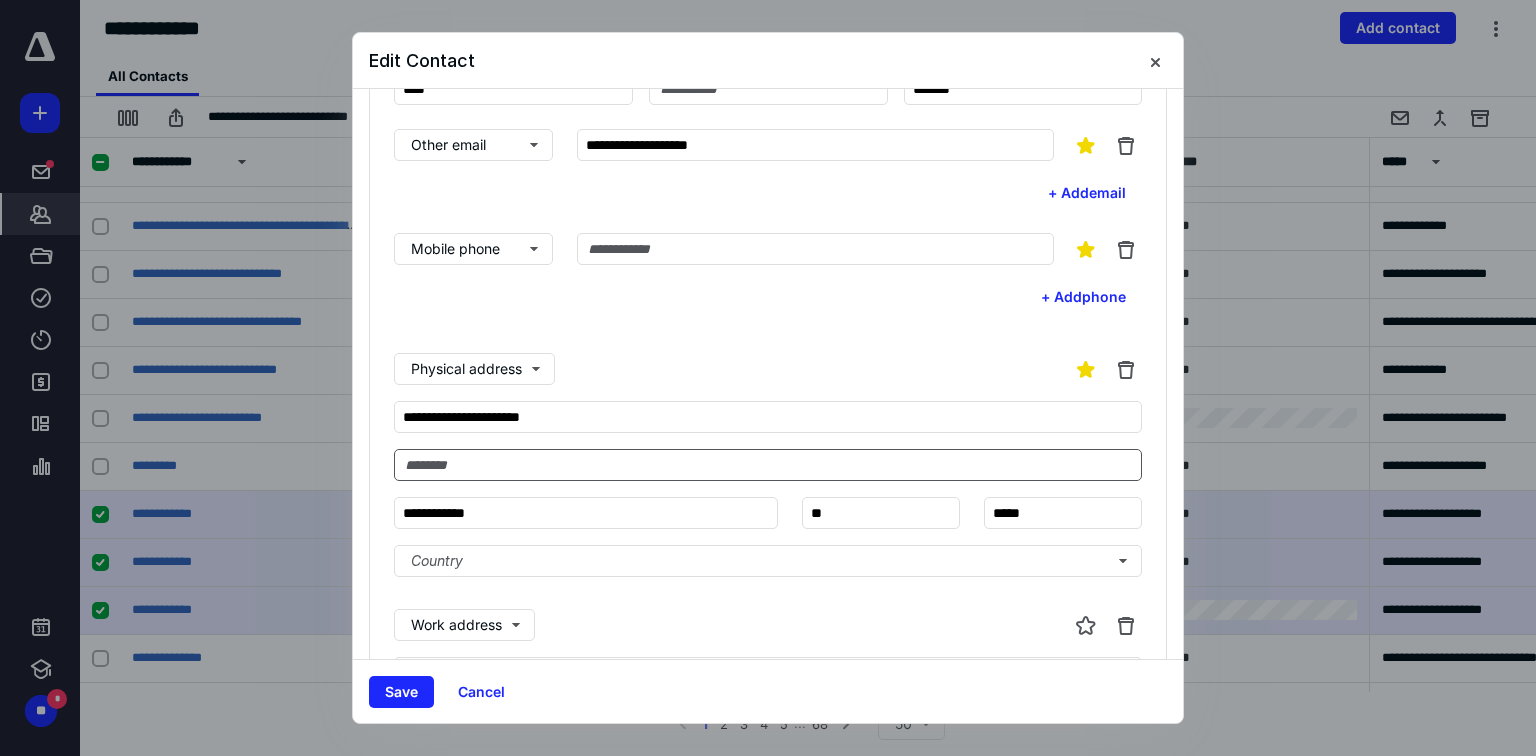 scroll, scrollTop: 0, scrollLeft: 0, axis: both 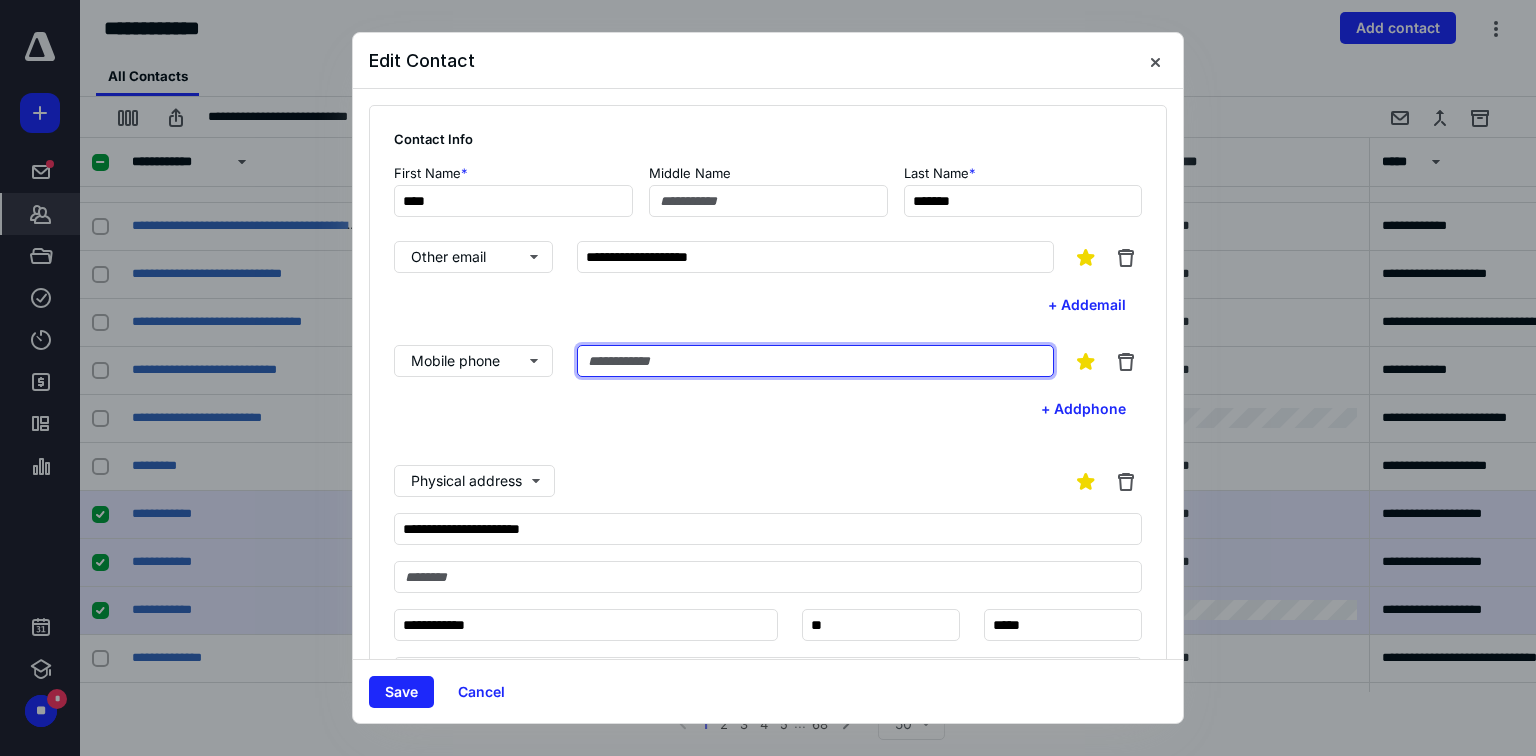 click at bounding box center [815, 361] 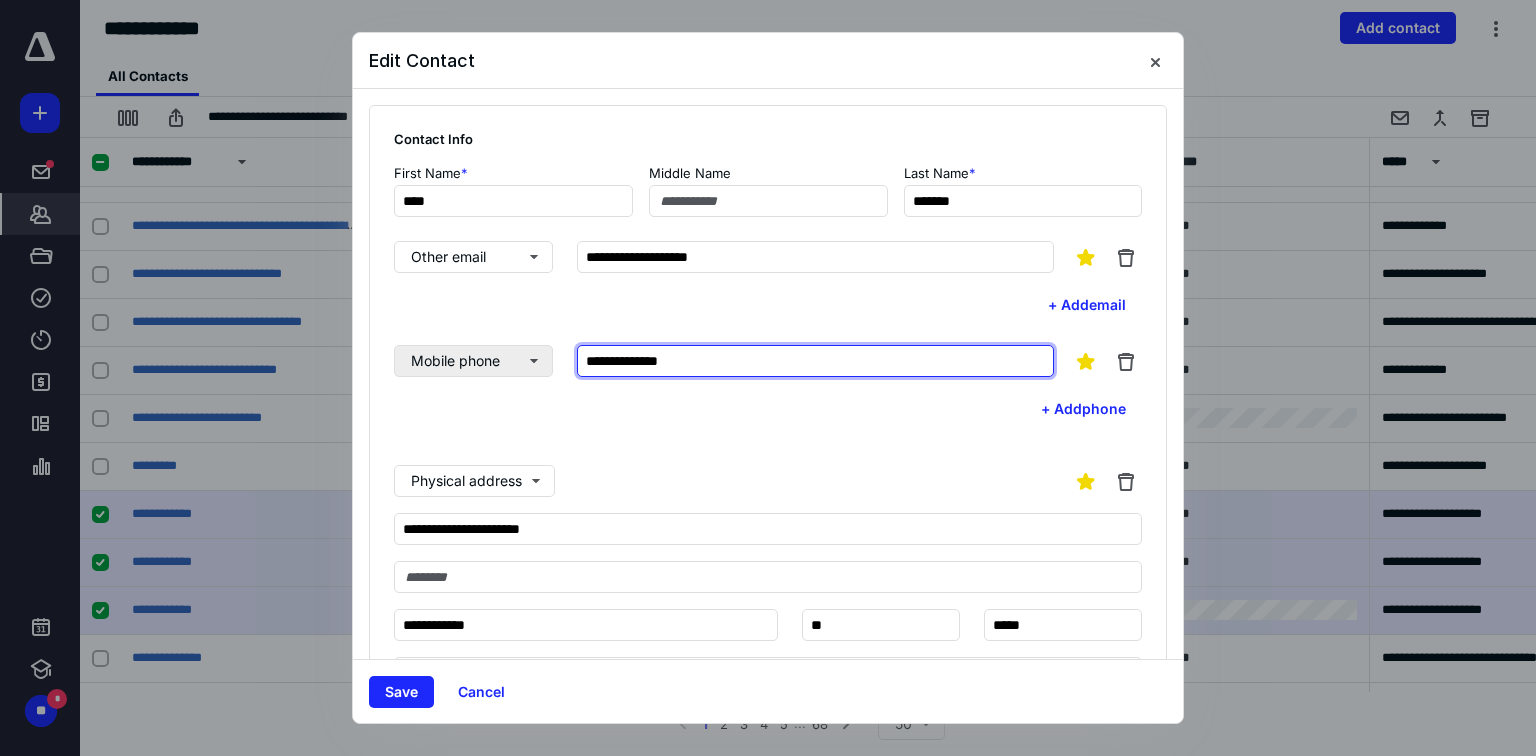 type on "**********" 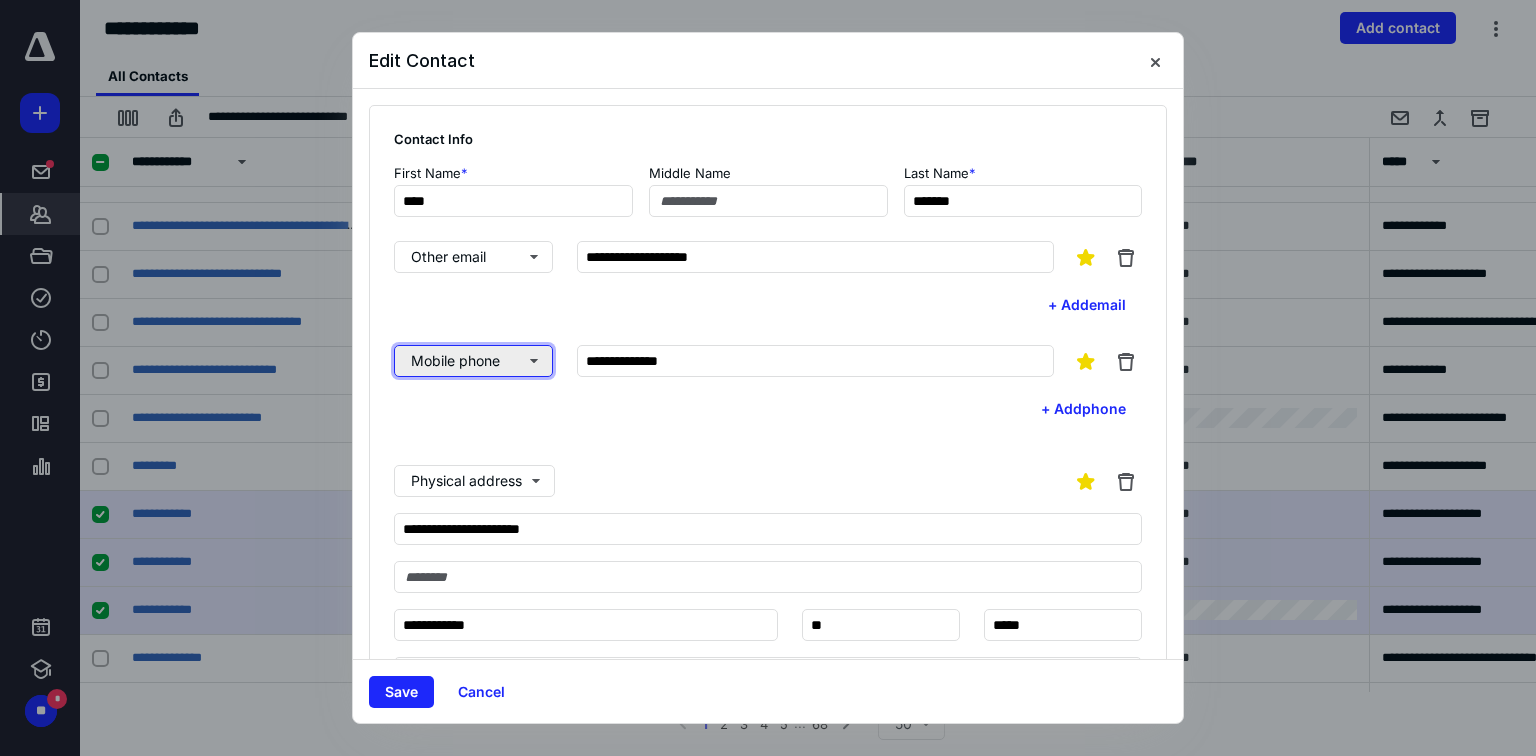 click on "Mobile phone" at bounding box center (473, 361) 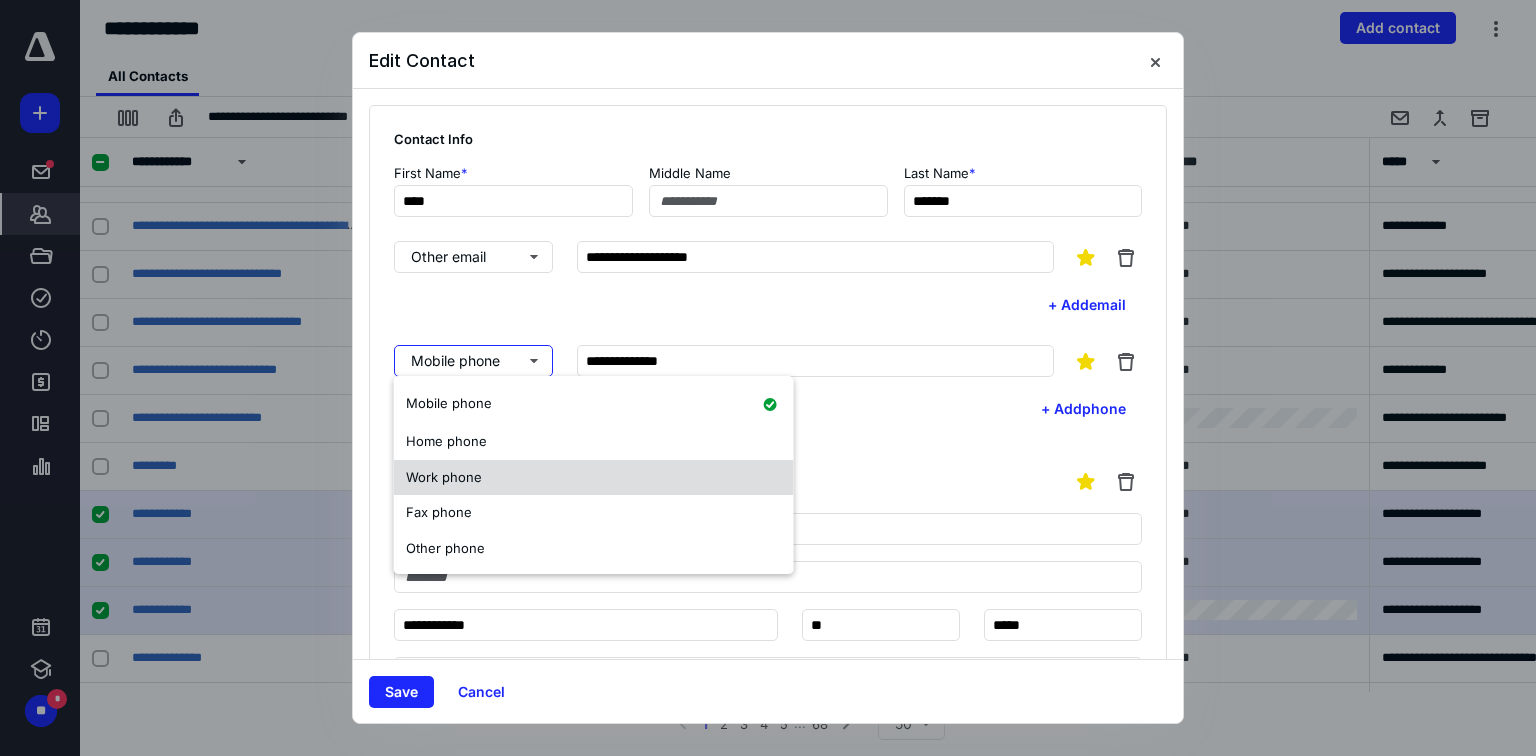 click on "Work phone" at bounding box center [444, 477] 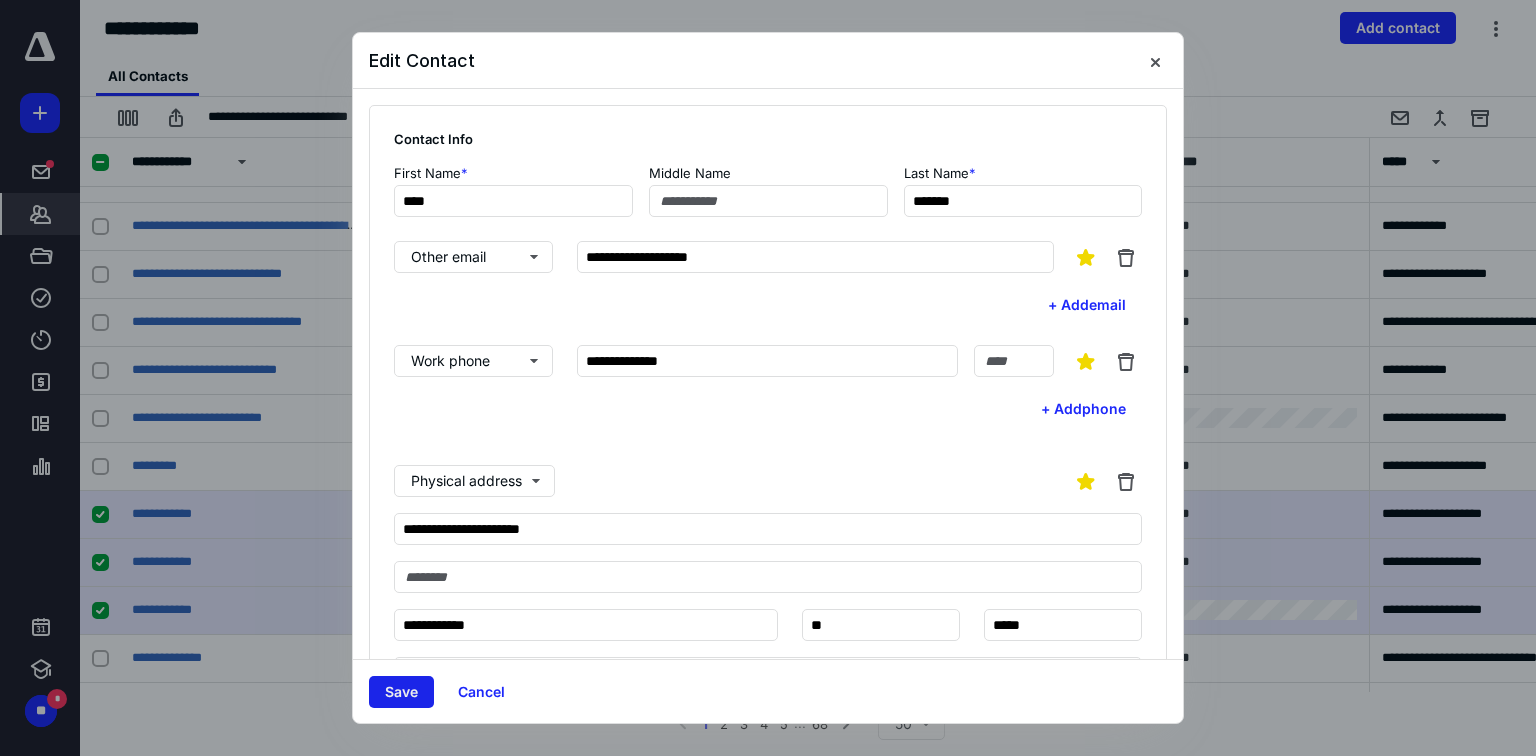 click on "Save" at bounding box center (401, 692) 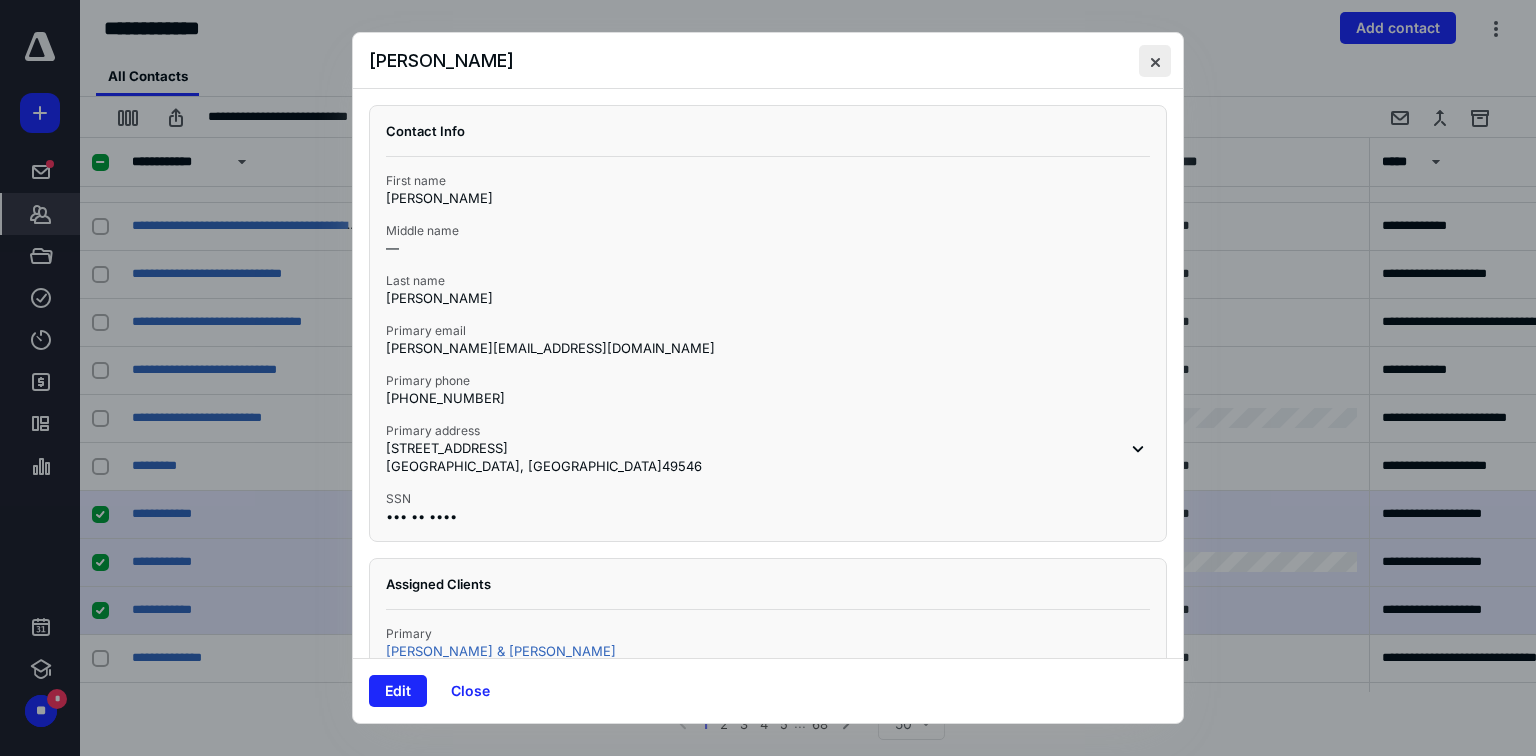 click at bounding box center (1155, 61) 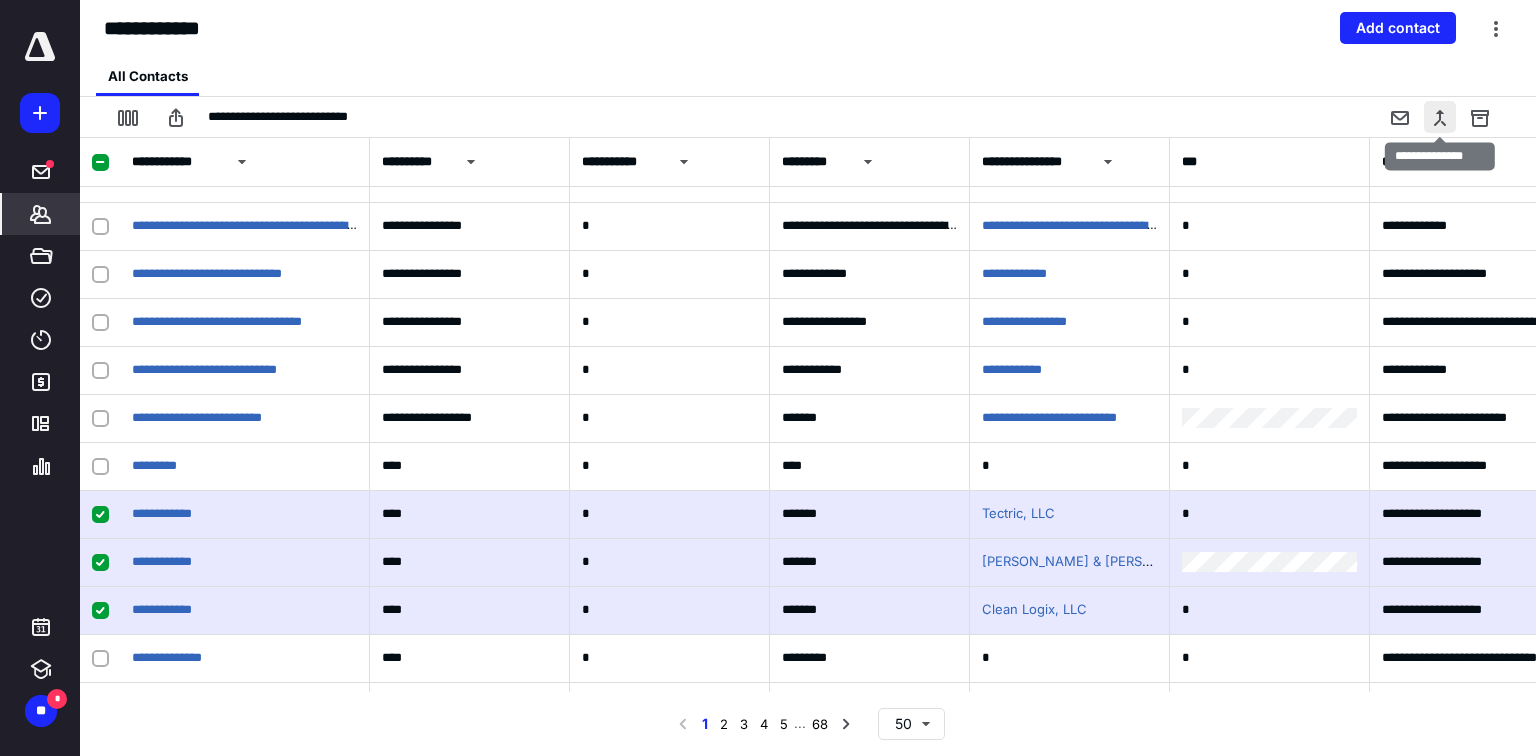 click at bounding box center [1440, 117] 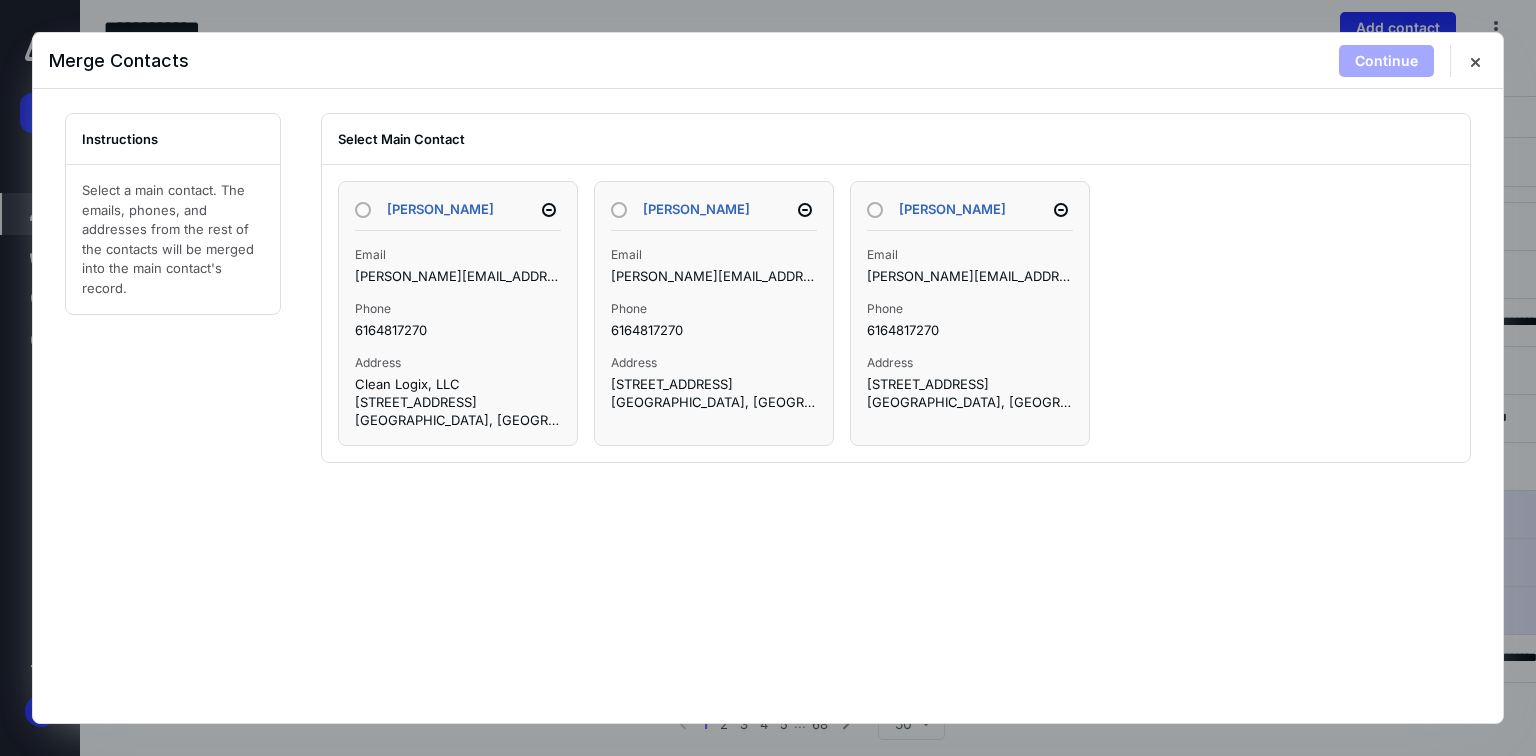 click at bounding box center (619, 210) 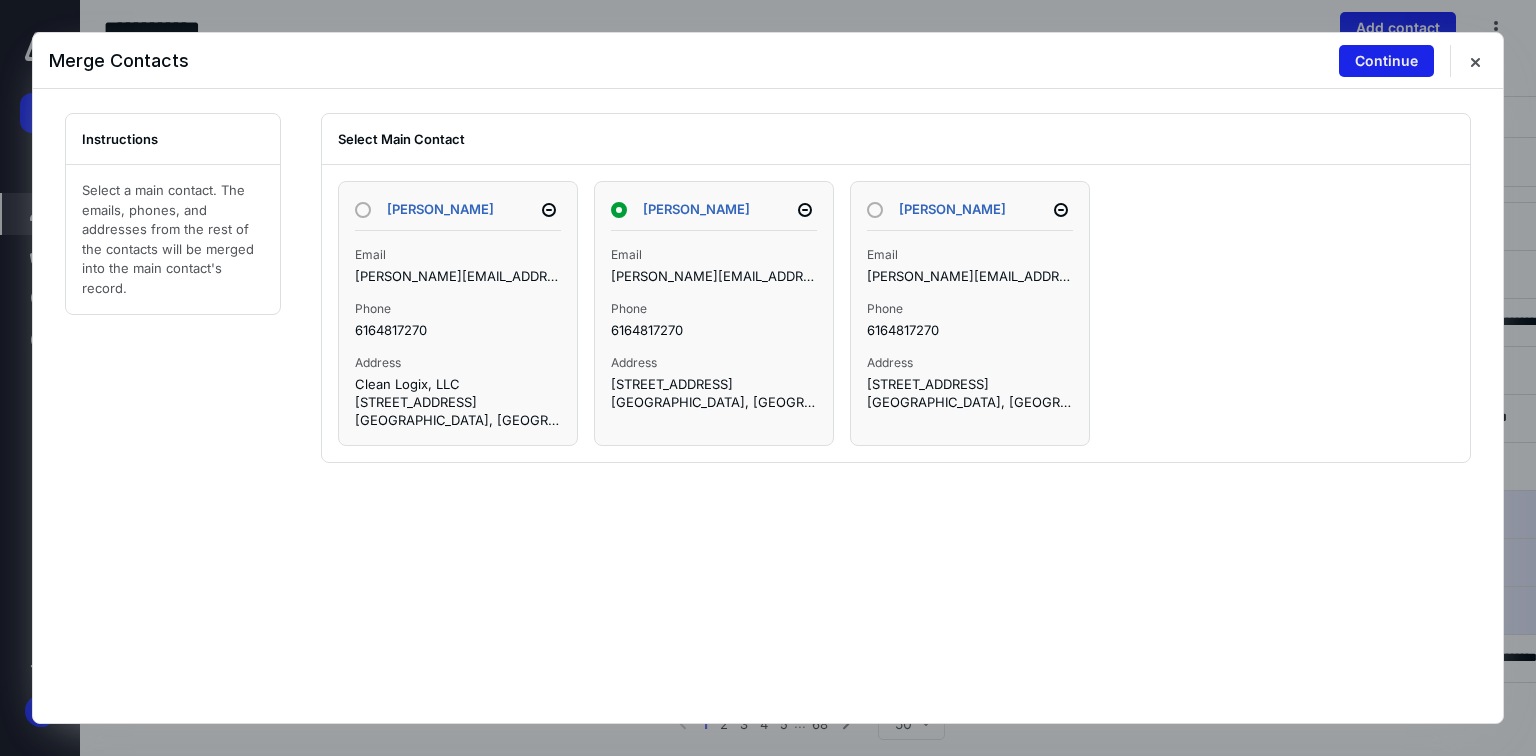 click on "Continue" at bounding box center (1386, 61) 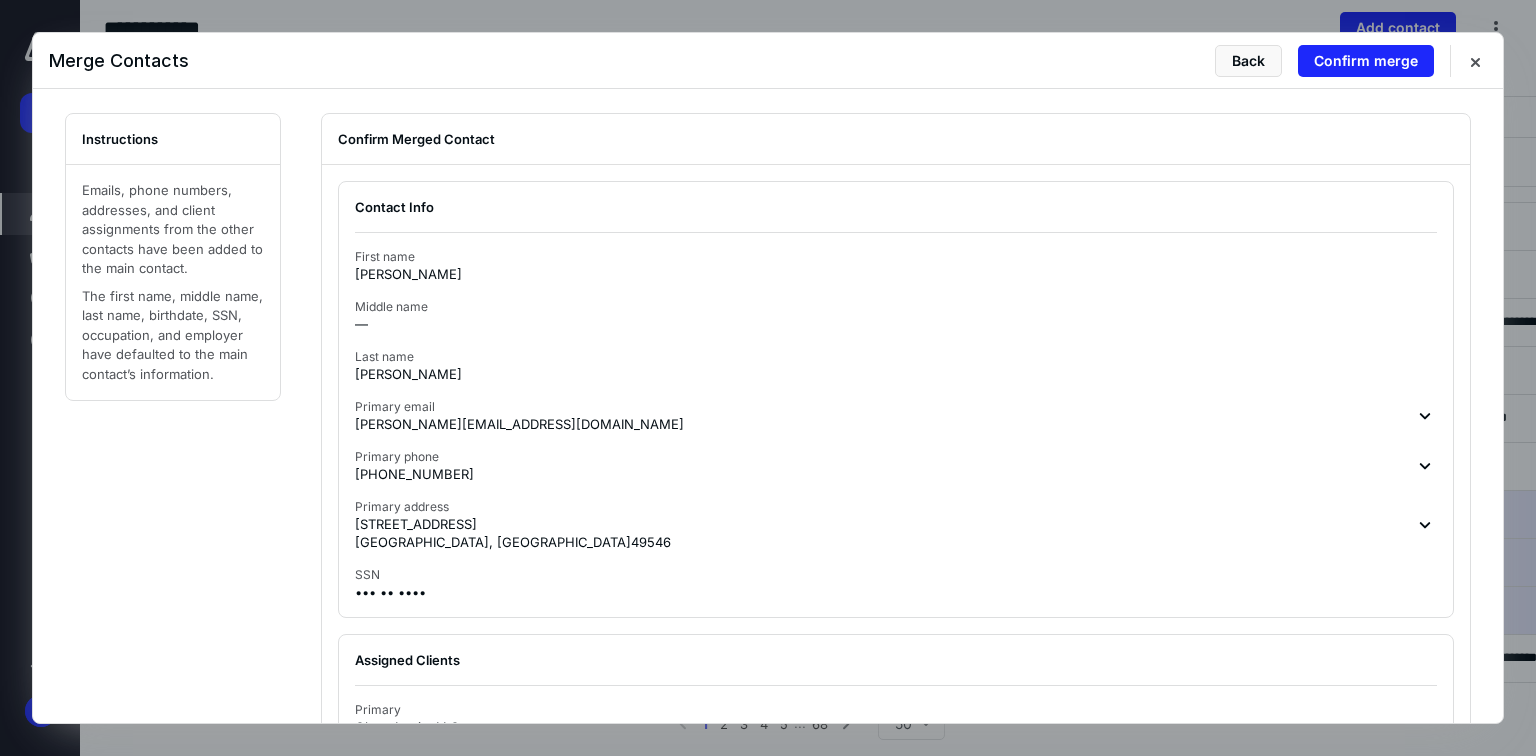 click on "Confirm merge" at bounding box center [1366, 61] 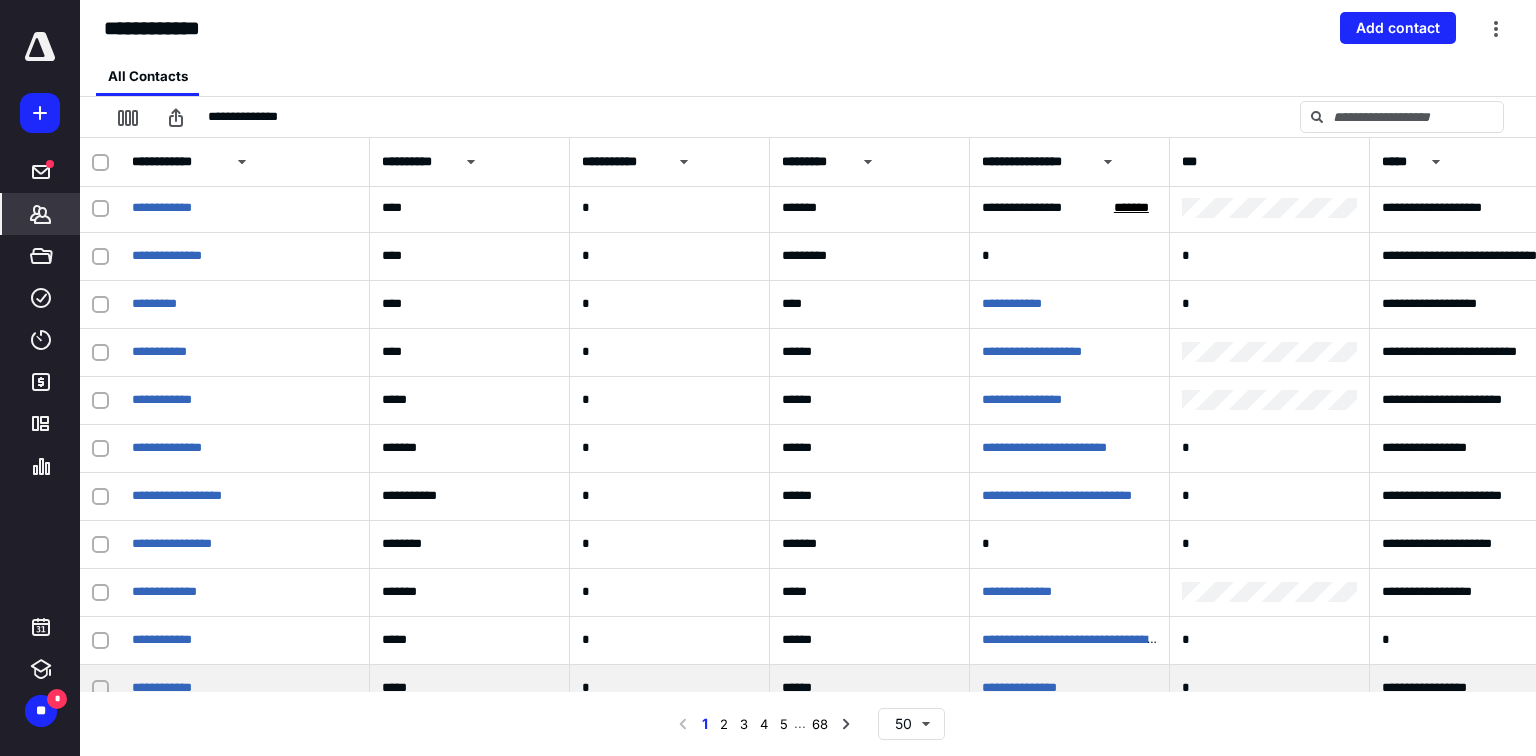scroll, scrollTop: 1906, scrollLeft: 0, axis: vertical 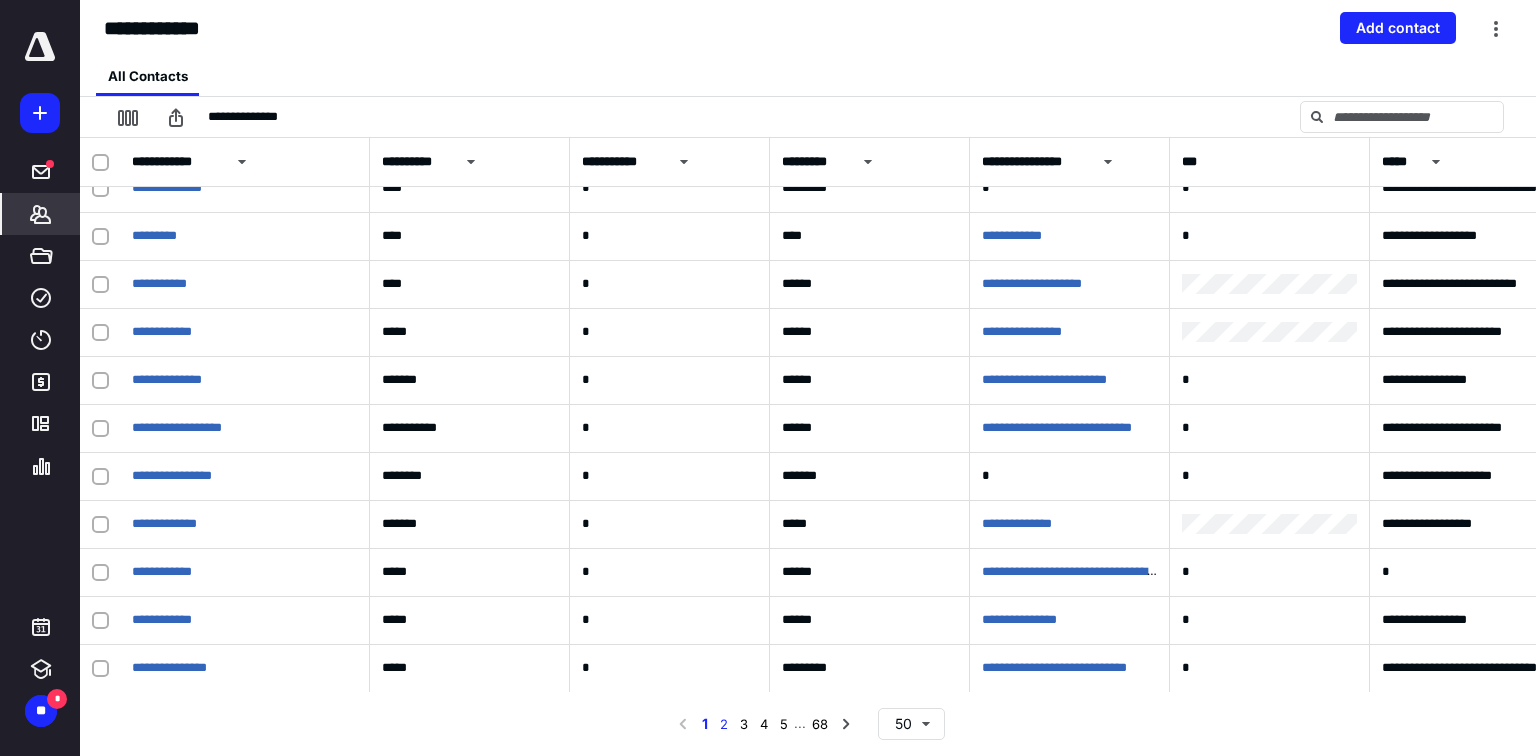 click on "2" at bounding box center [724, 724] 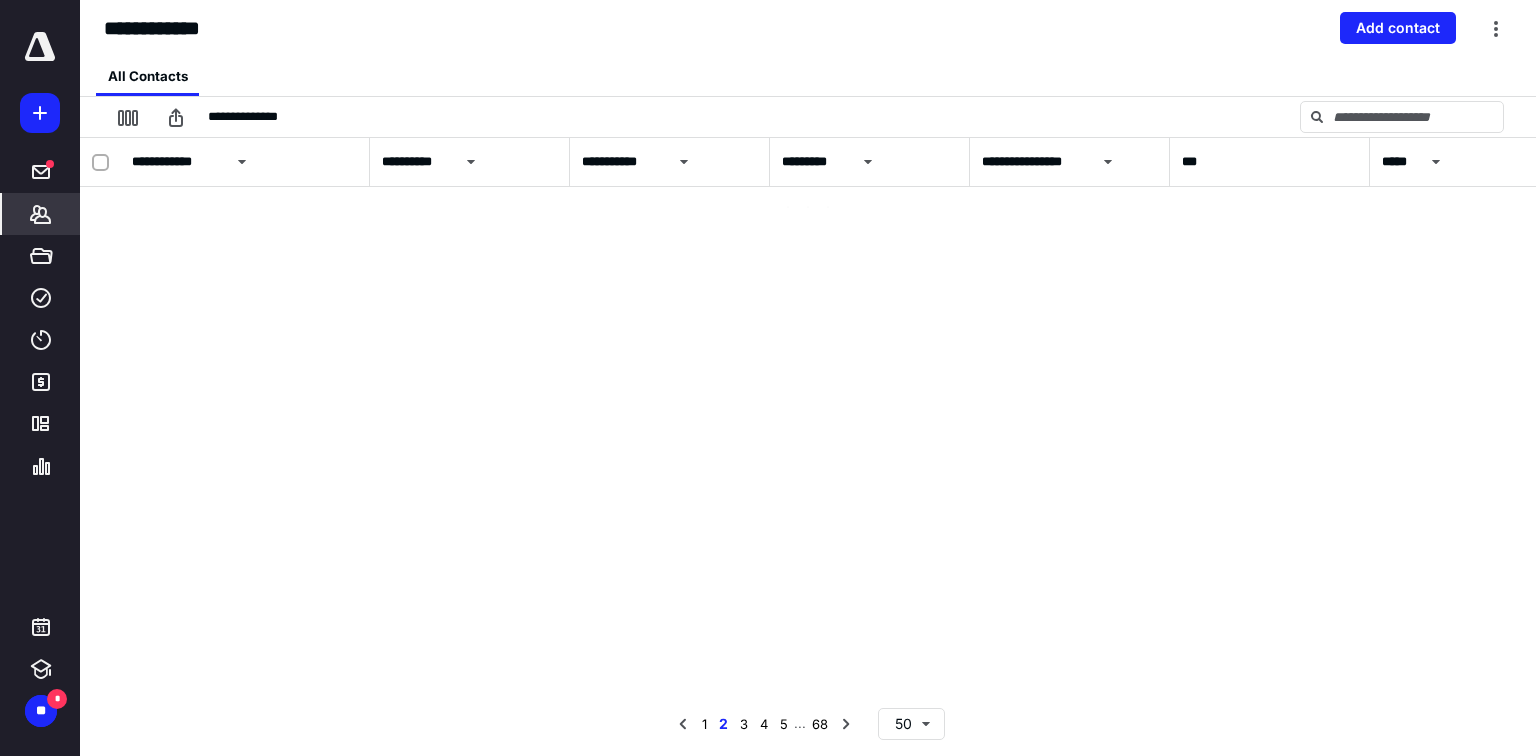 scroll, scrollTop: 0, scrollLeft: 0, axis: both 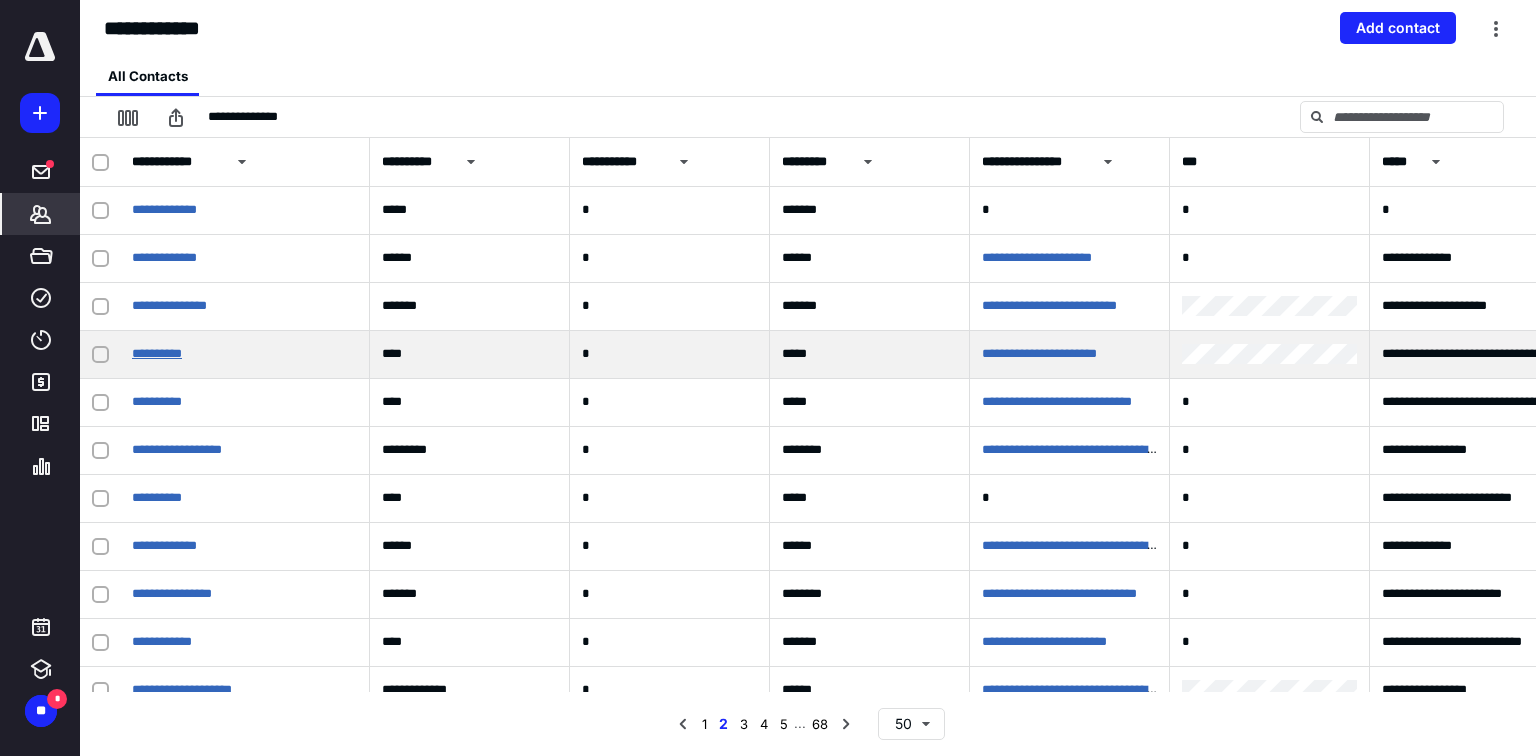 click on "**********" at bounding box center [157, 353] 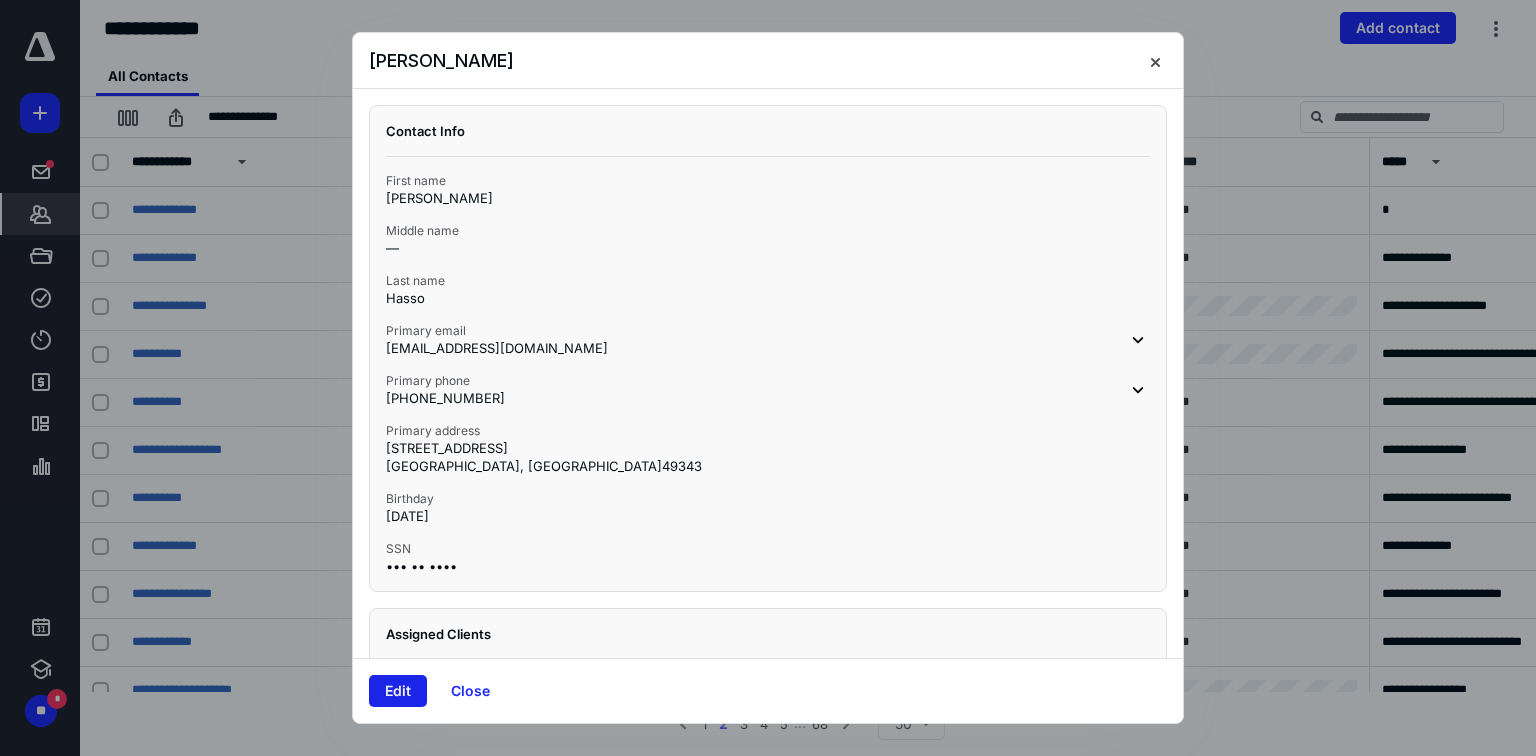 click on "Edit" at bounding box center [398, 691] 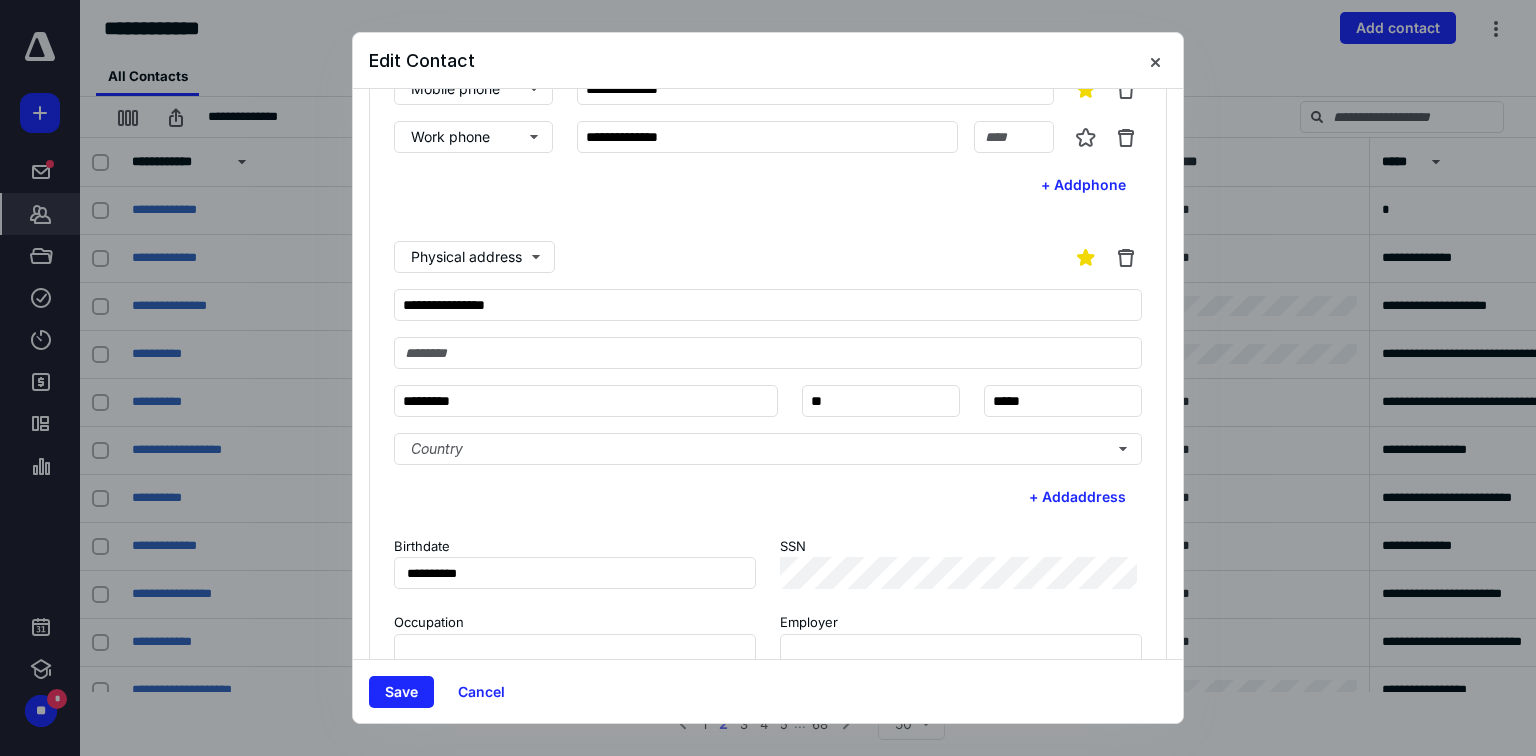 scroll, scrollTop: 400, scrollLeft: 0, axis: vertical 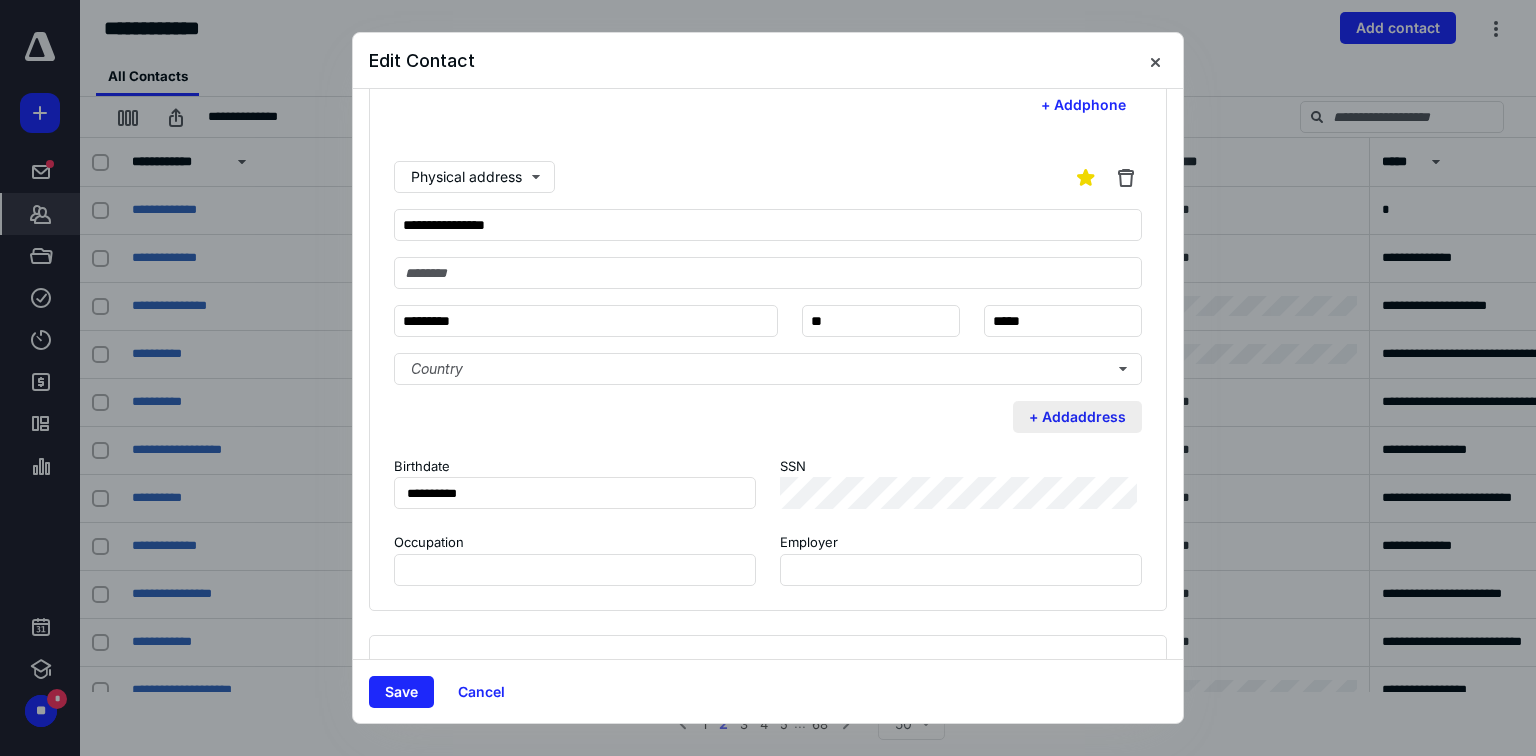 click on "+ Add  address" at bounding box center [1077, 417] 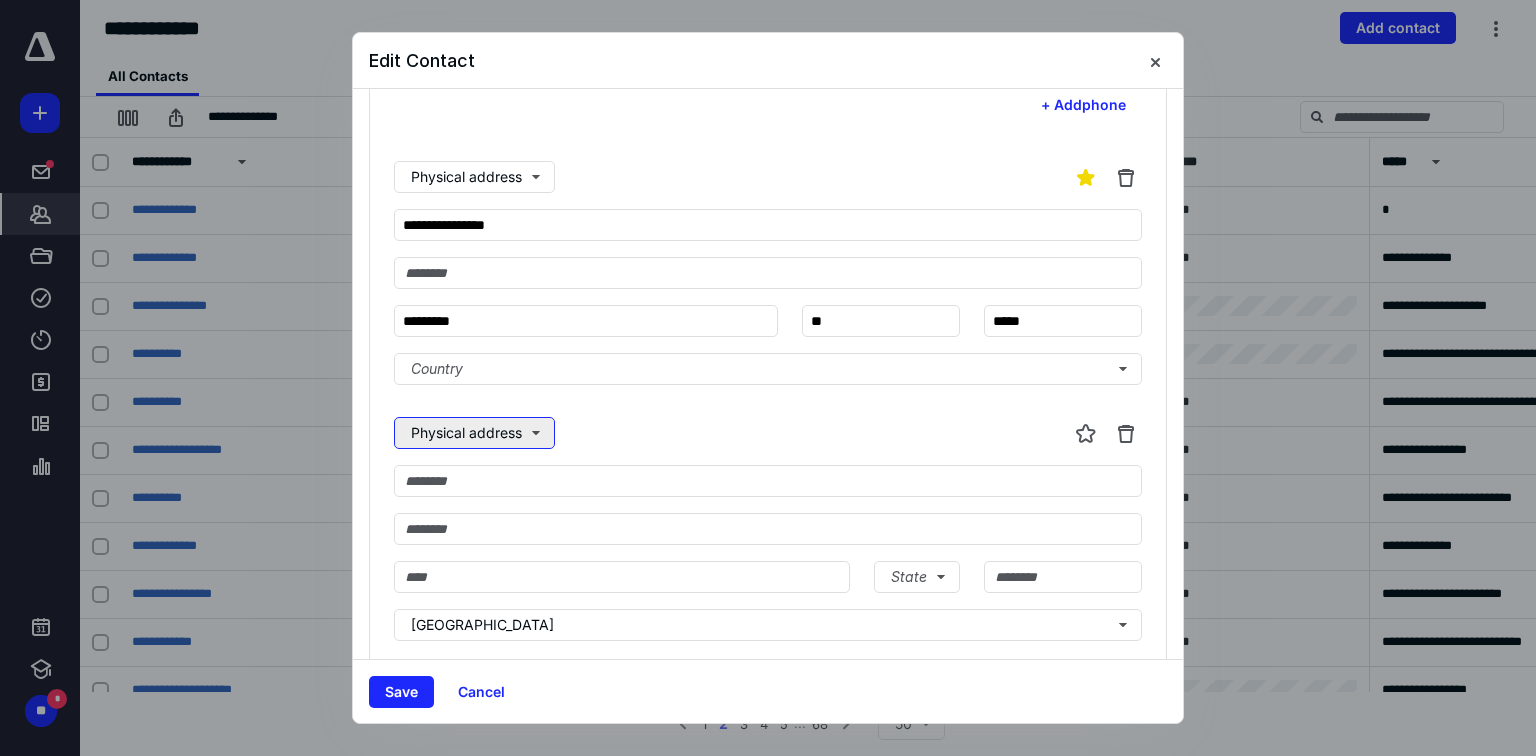 click on "Physical address" at bounding box center [474, 433] 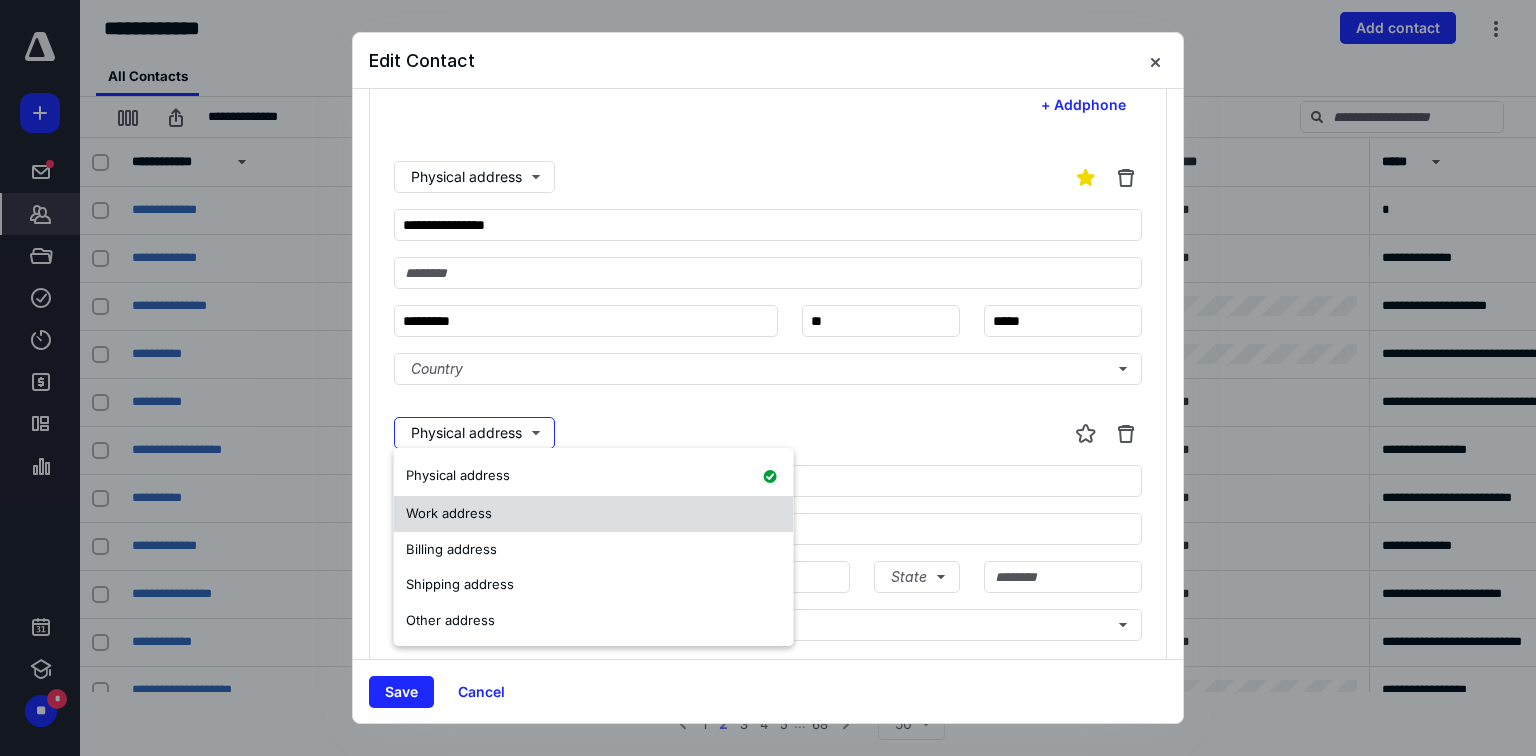 click on "Work address" at bounding box center (449, 514) 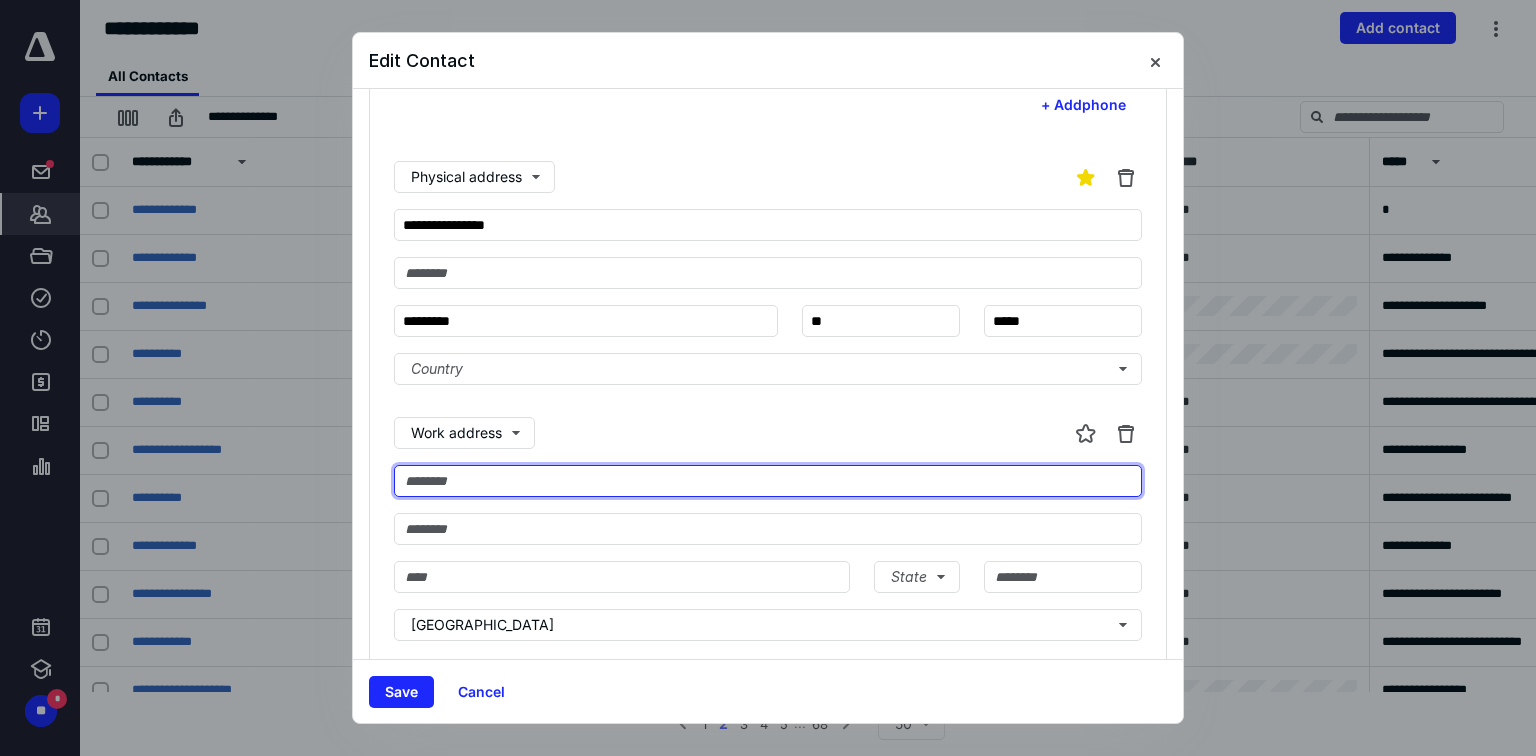 click at bounding box center (768, 481) 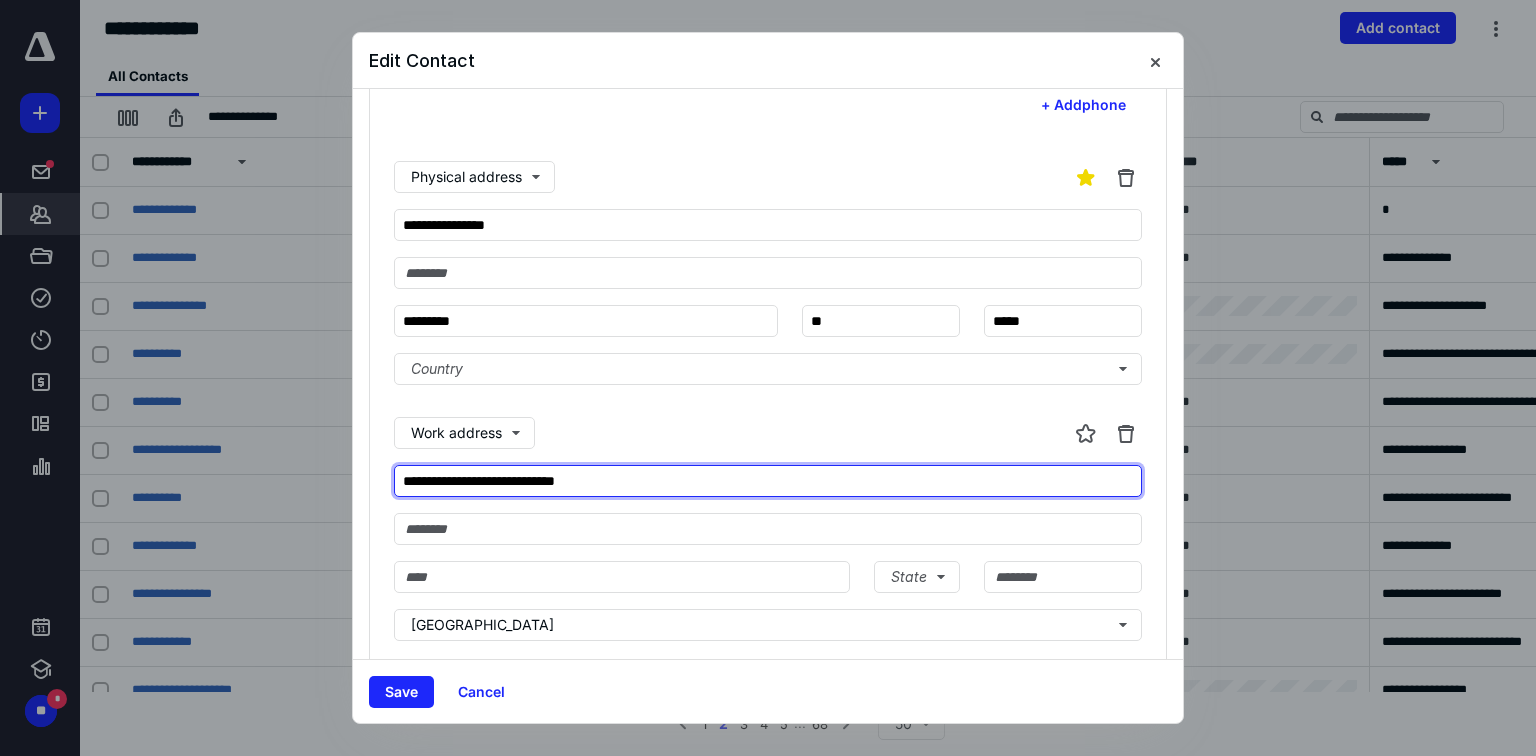 type on "**********" 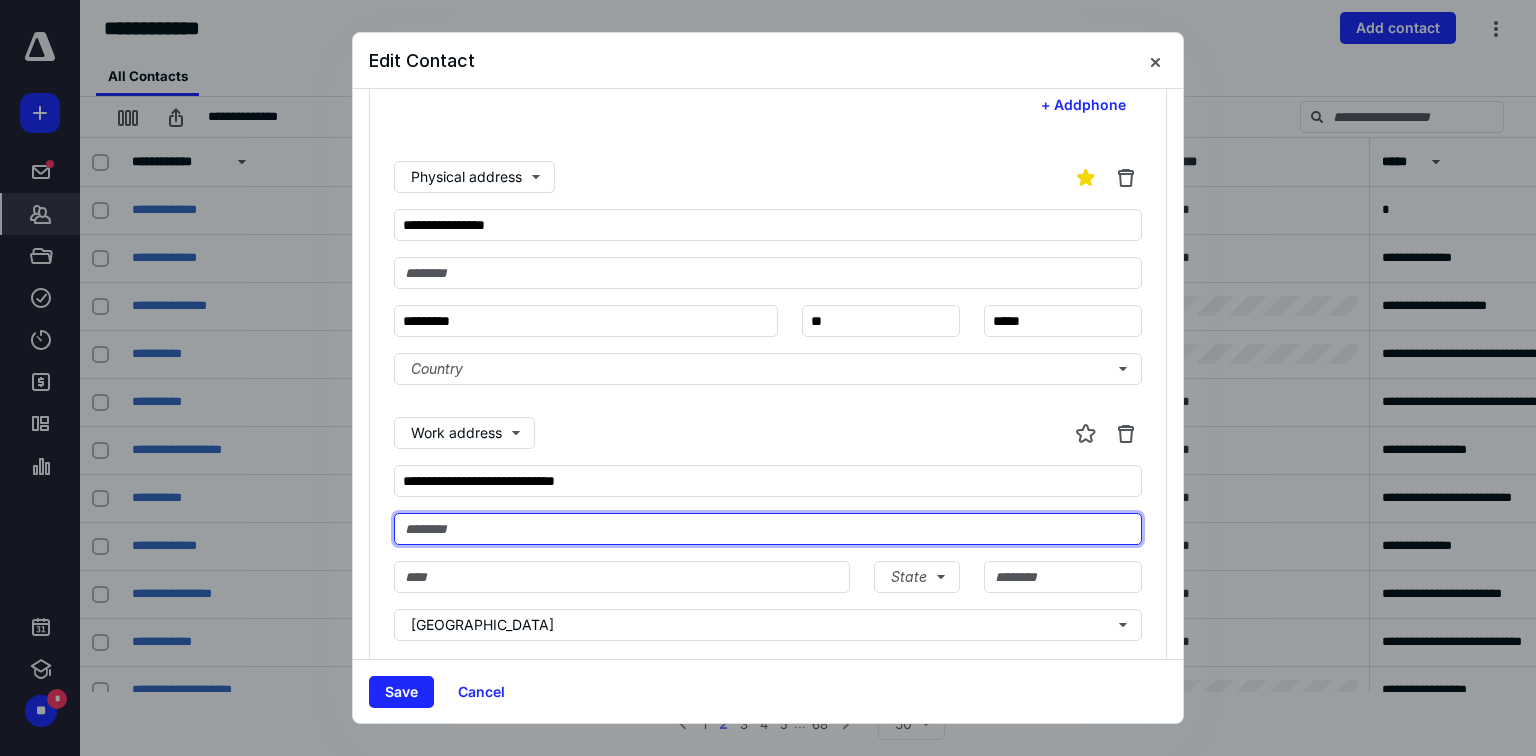 click at bounding box center [768, 529] 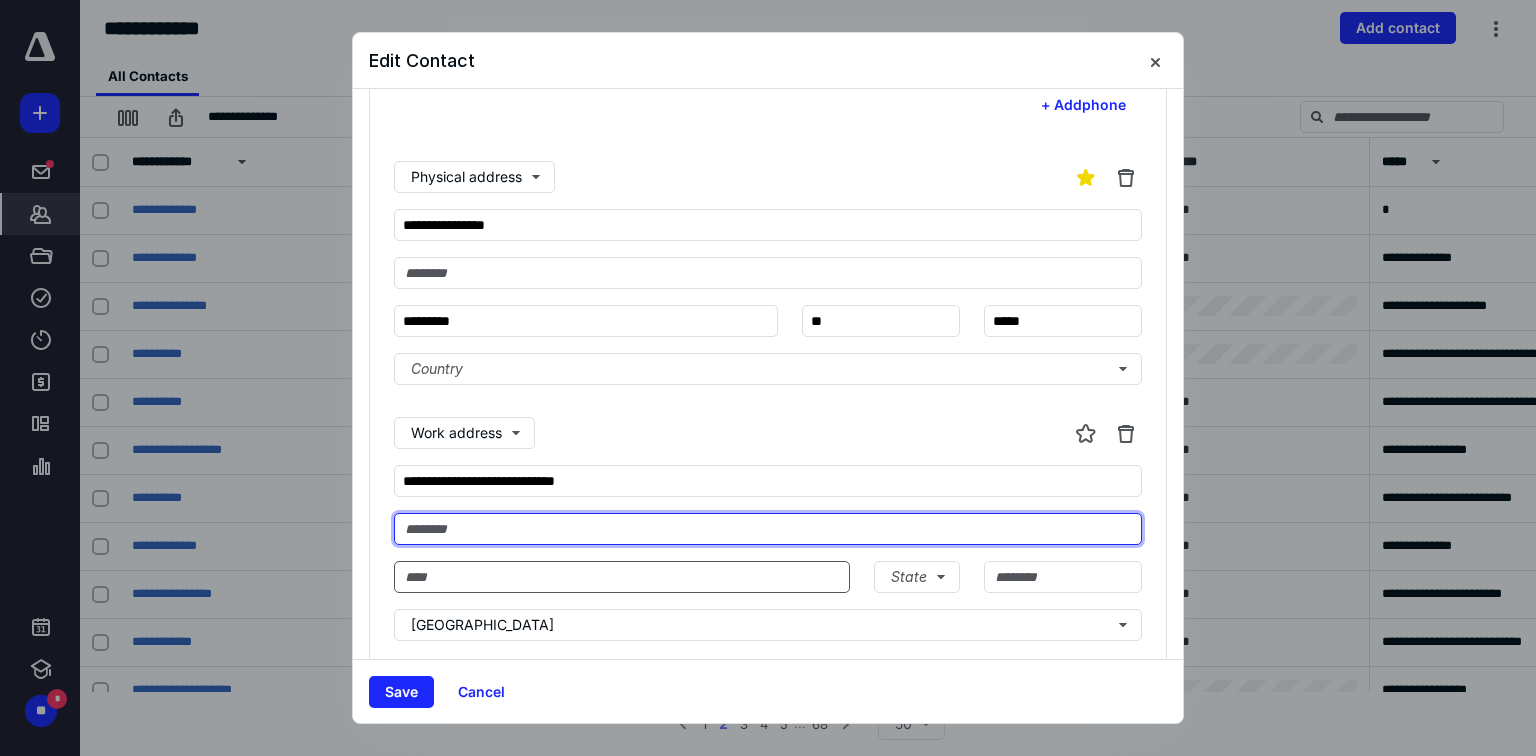 paste on "**********" 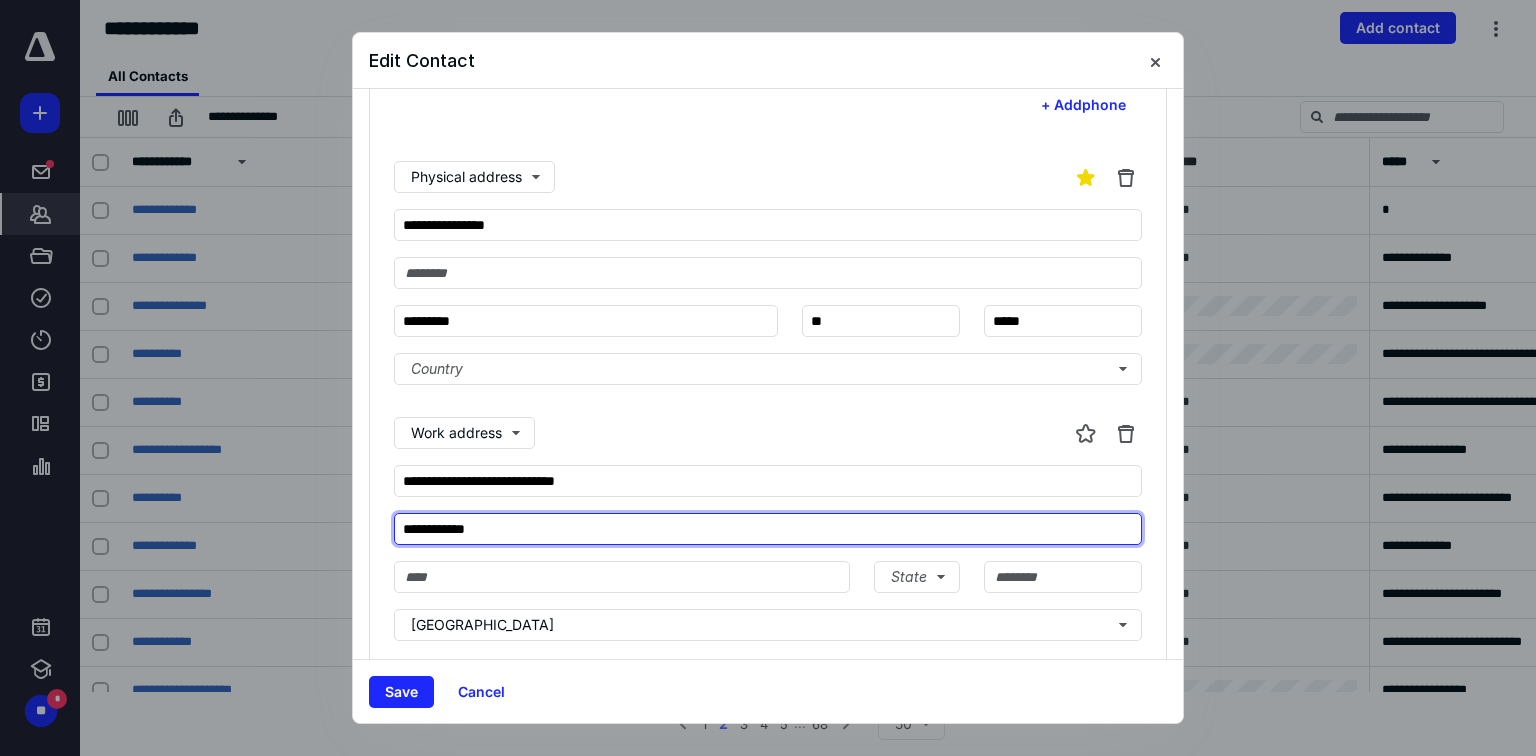 type on "**********" 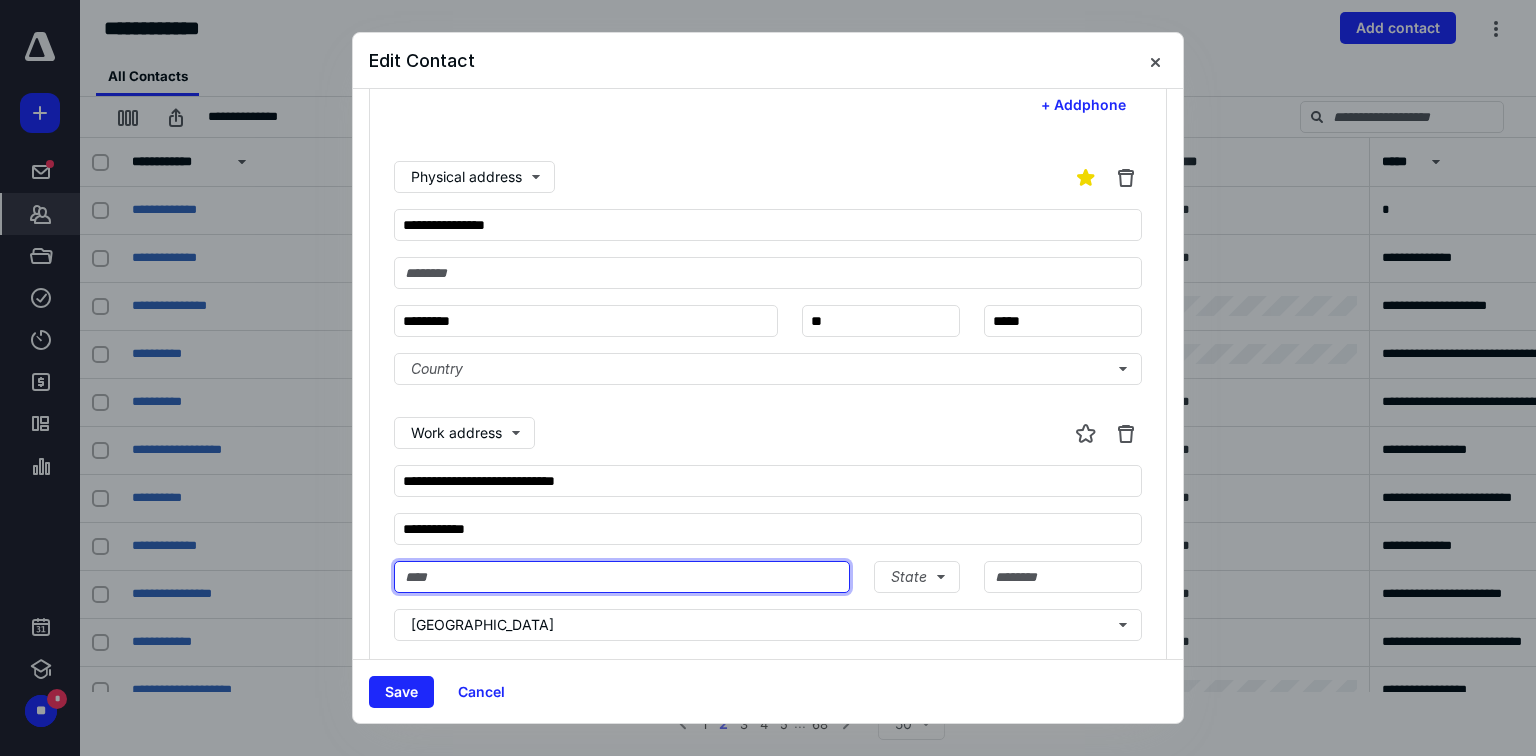 click at bounding box center [622, 577] 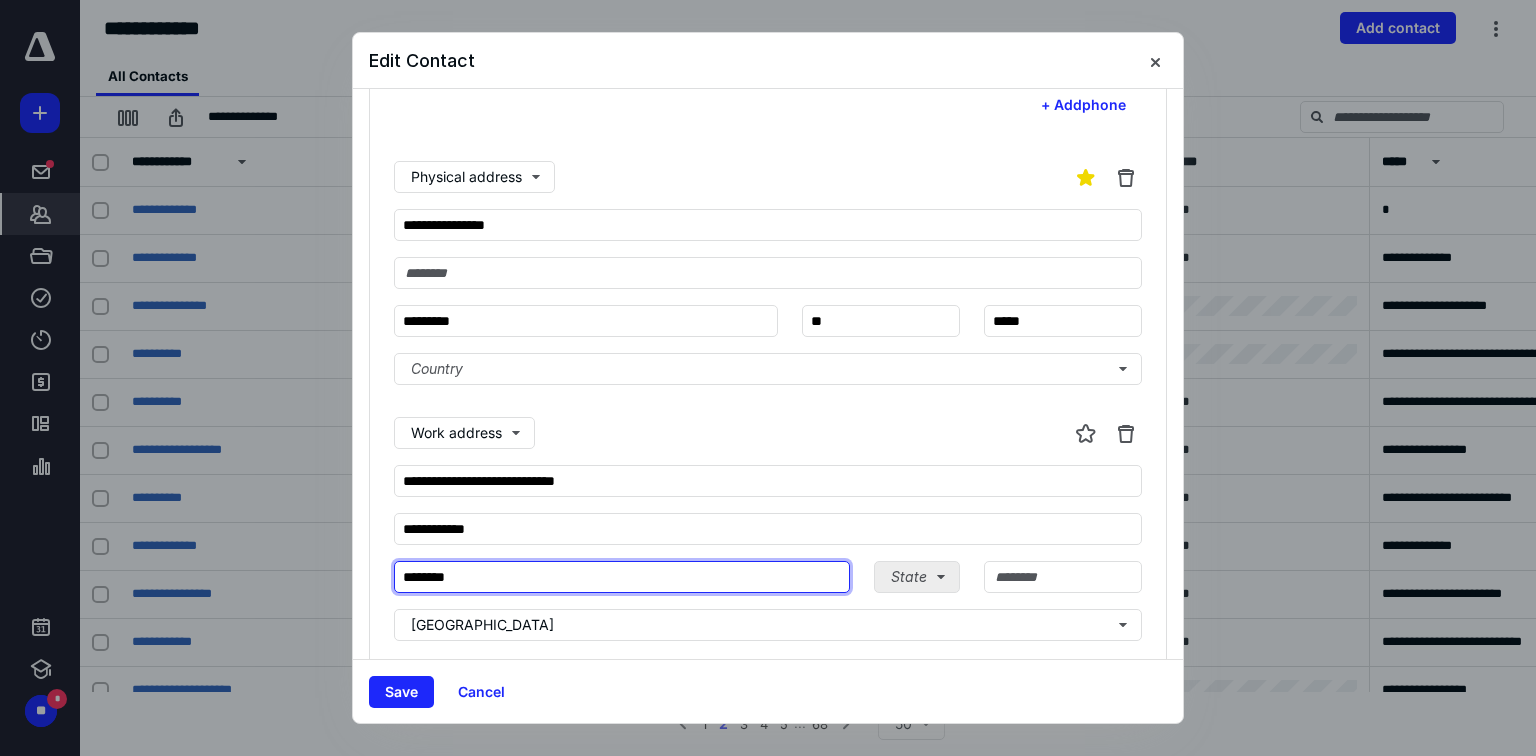 type on "********" 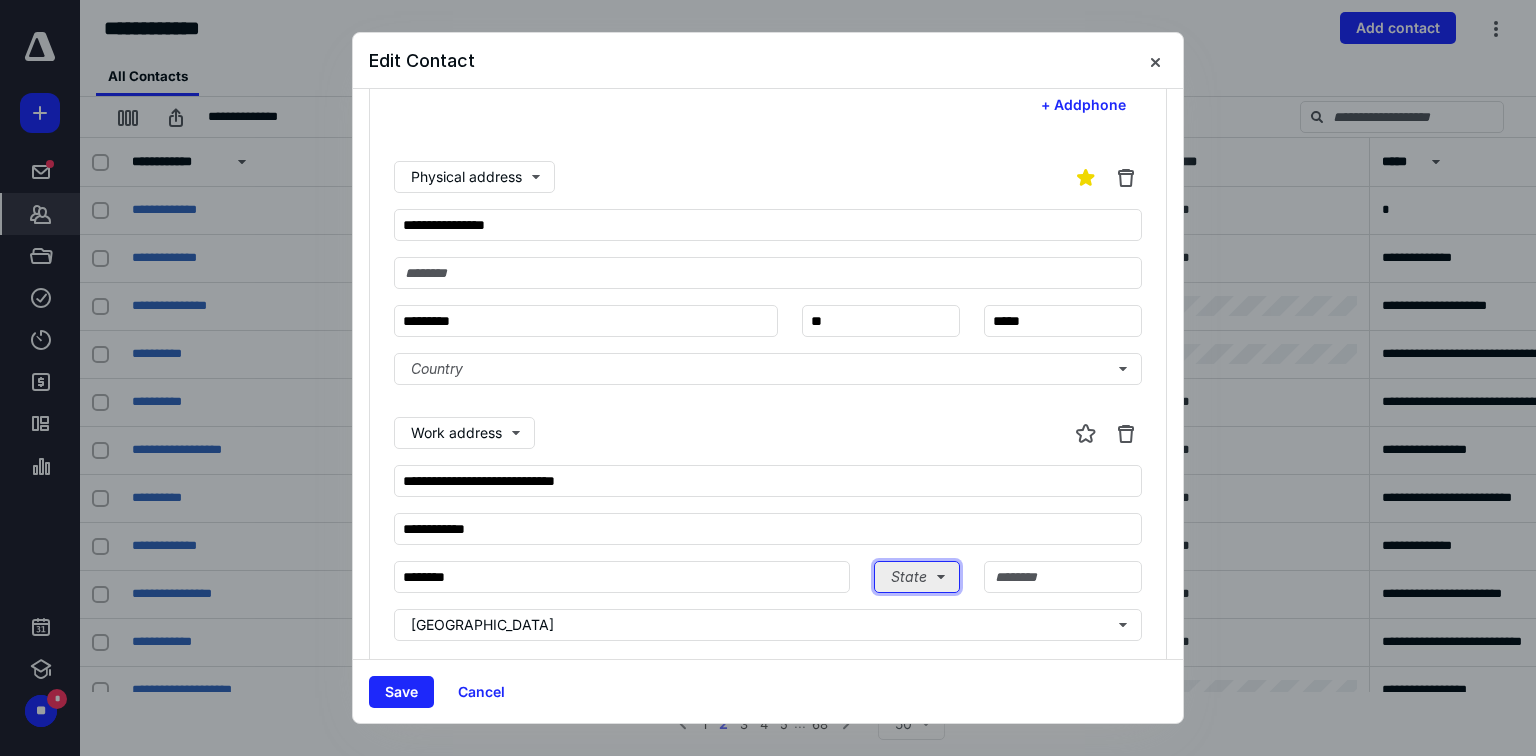 click on "State" at bounding box center (917, 577) 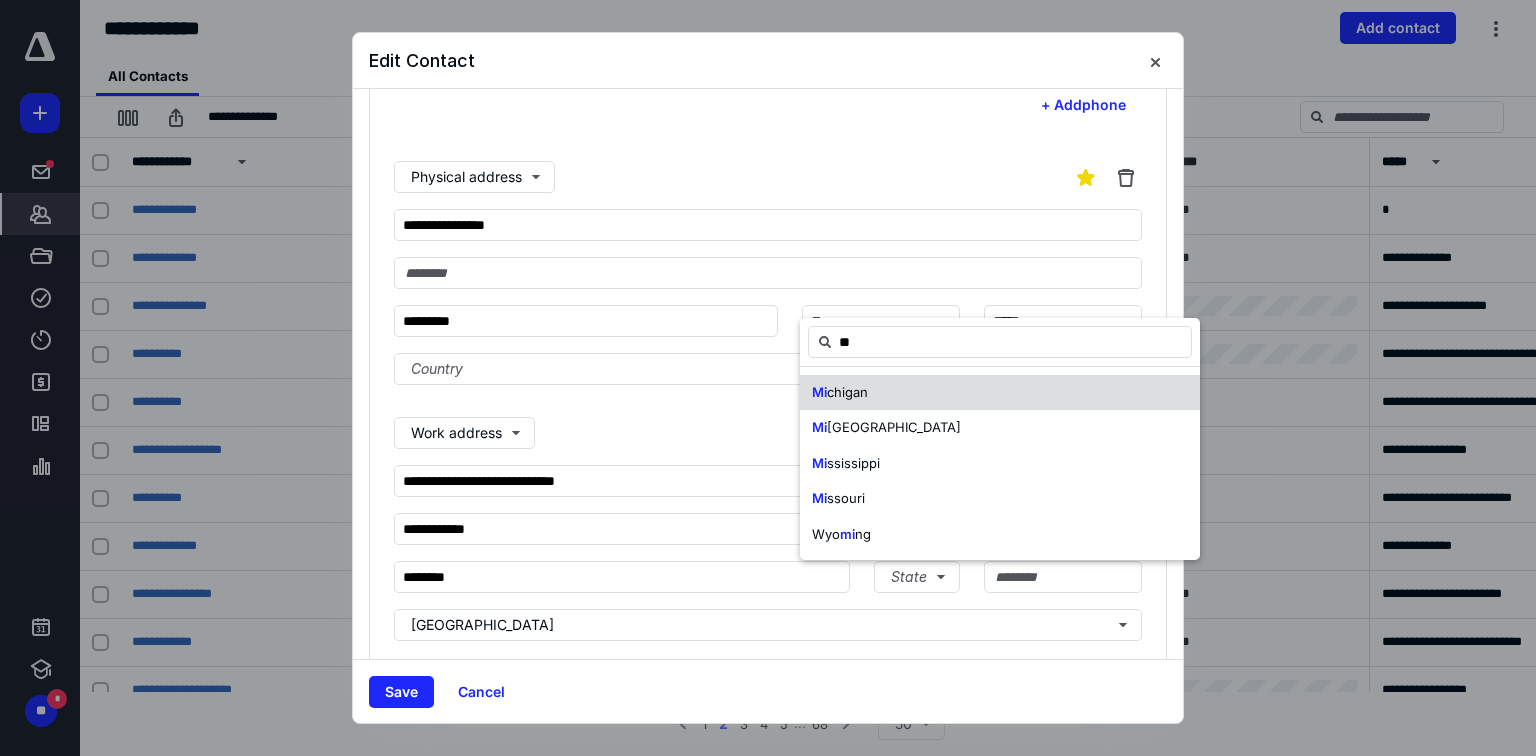 click on "Mi chigan" at bounding box center (1000, 393) 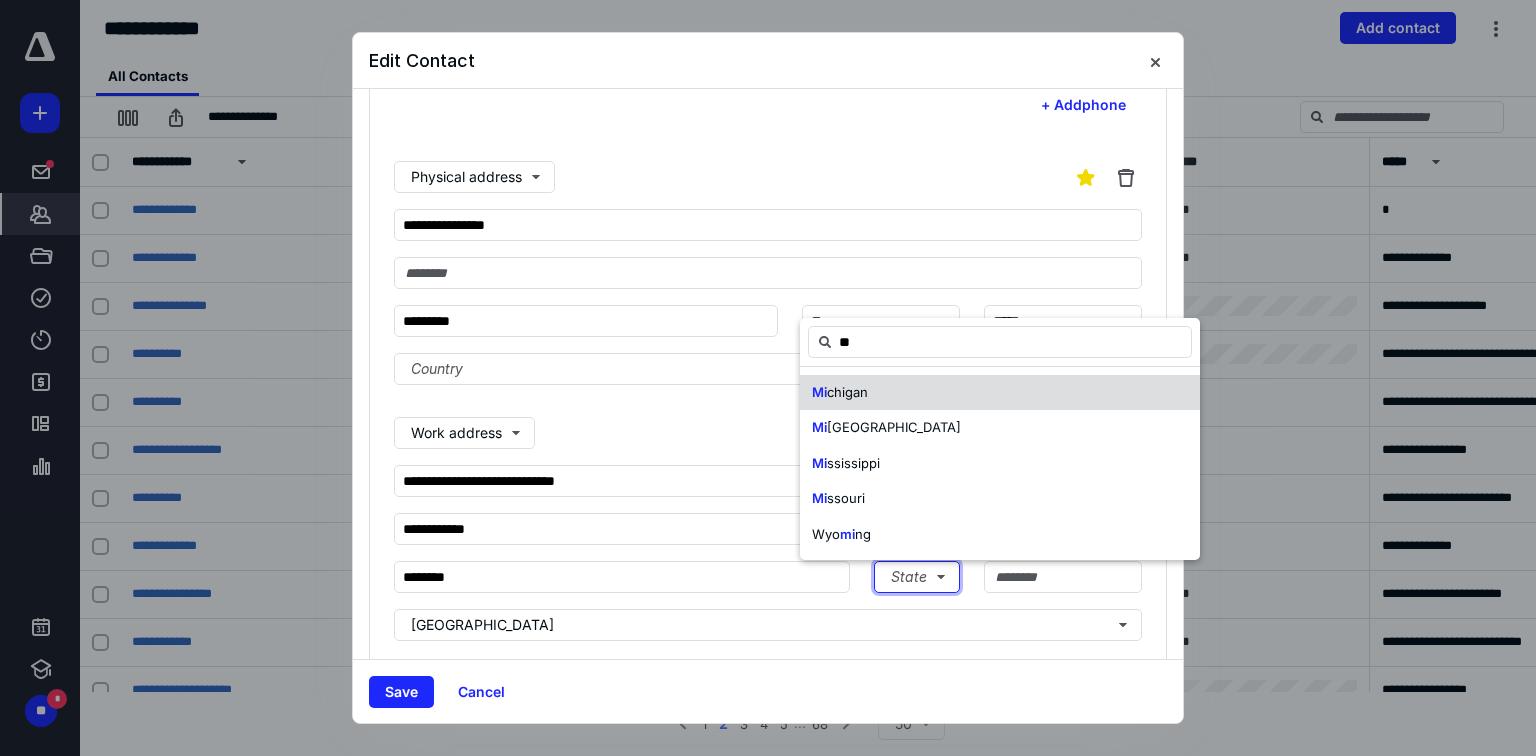 type 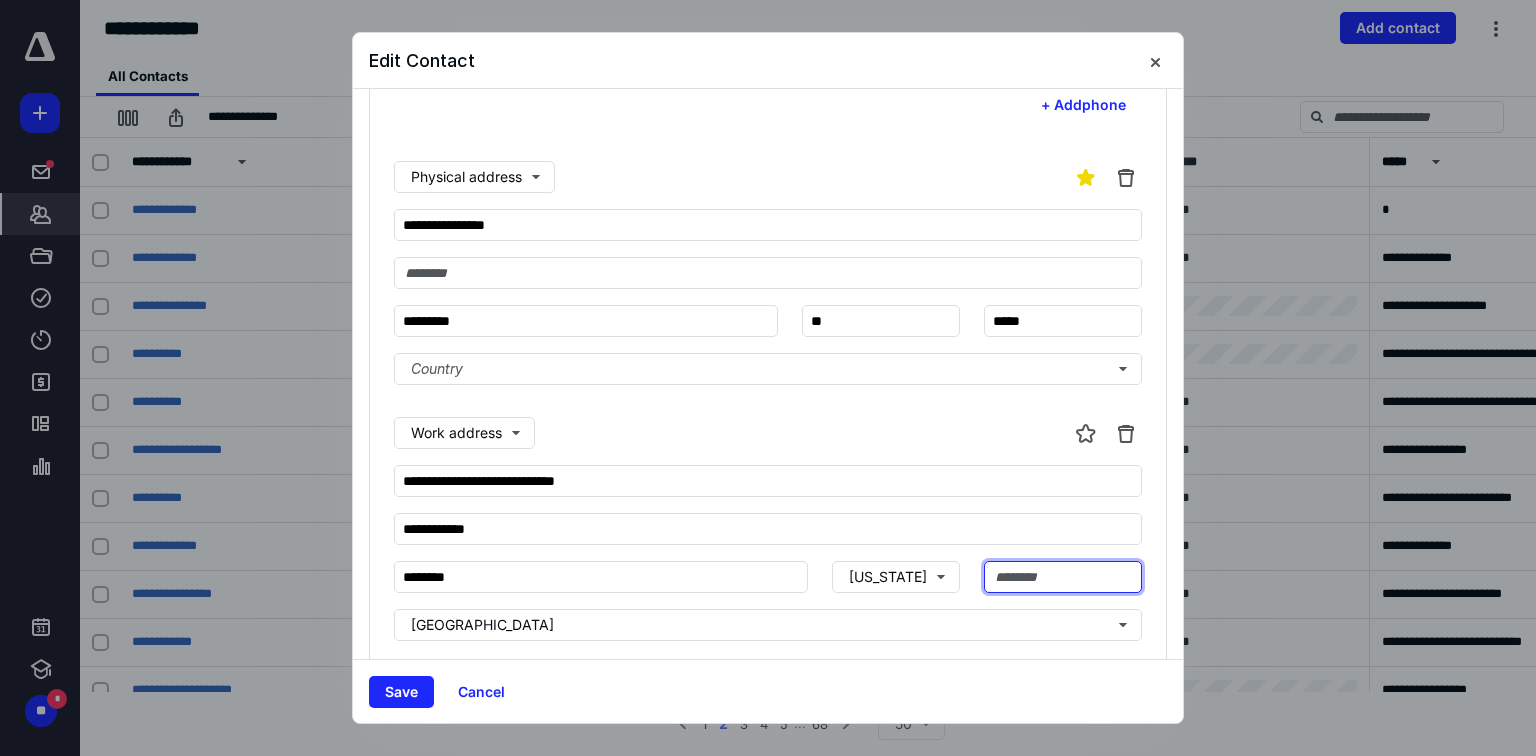 click at bounding box center [1063, 577] 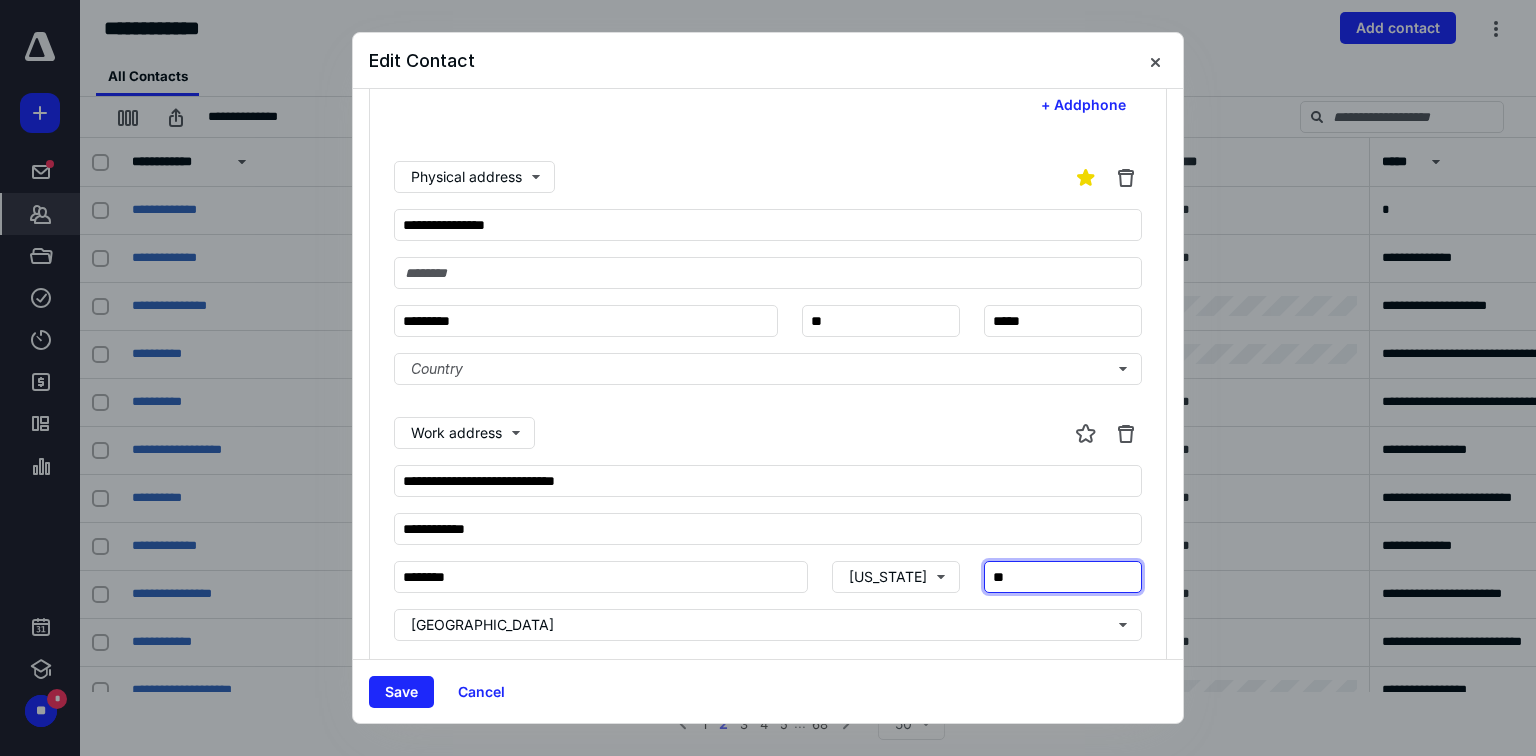 type on "*" 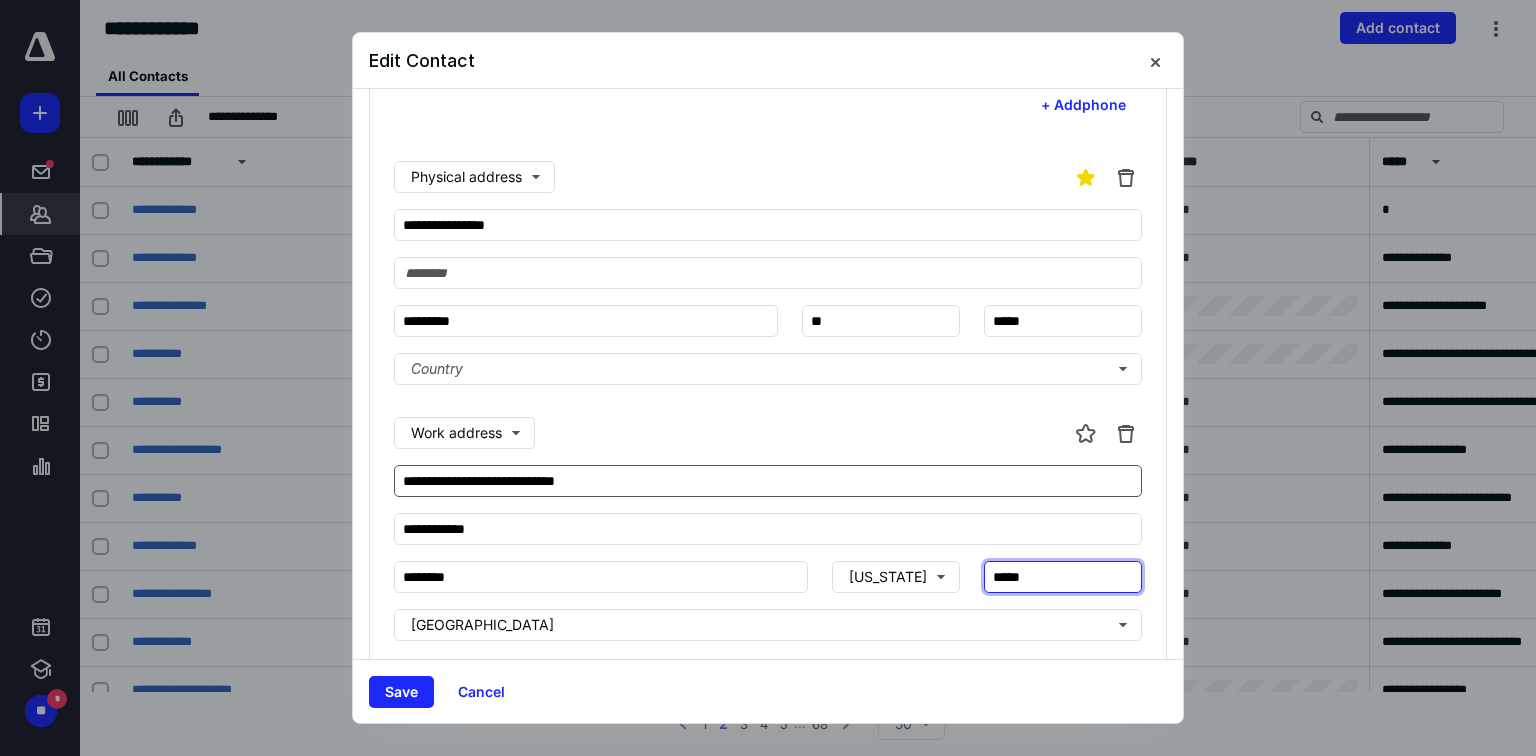 type on "*****" 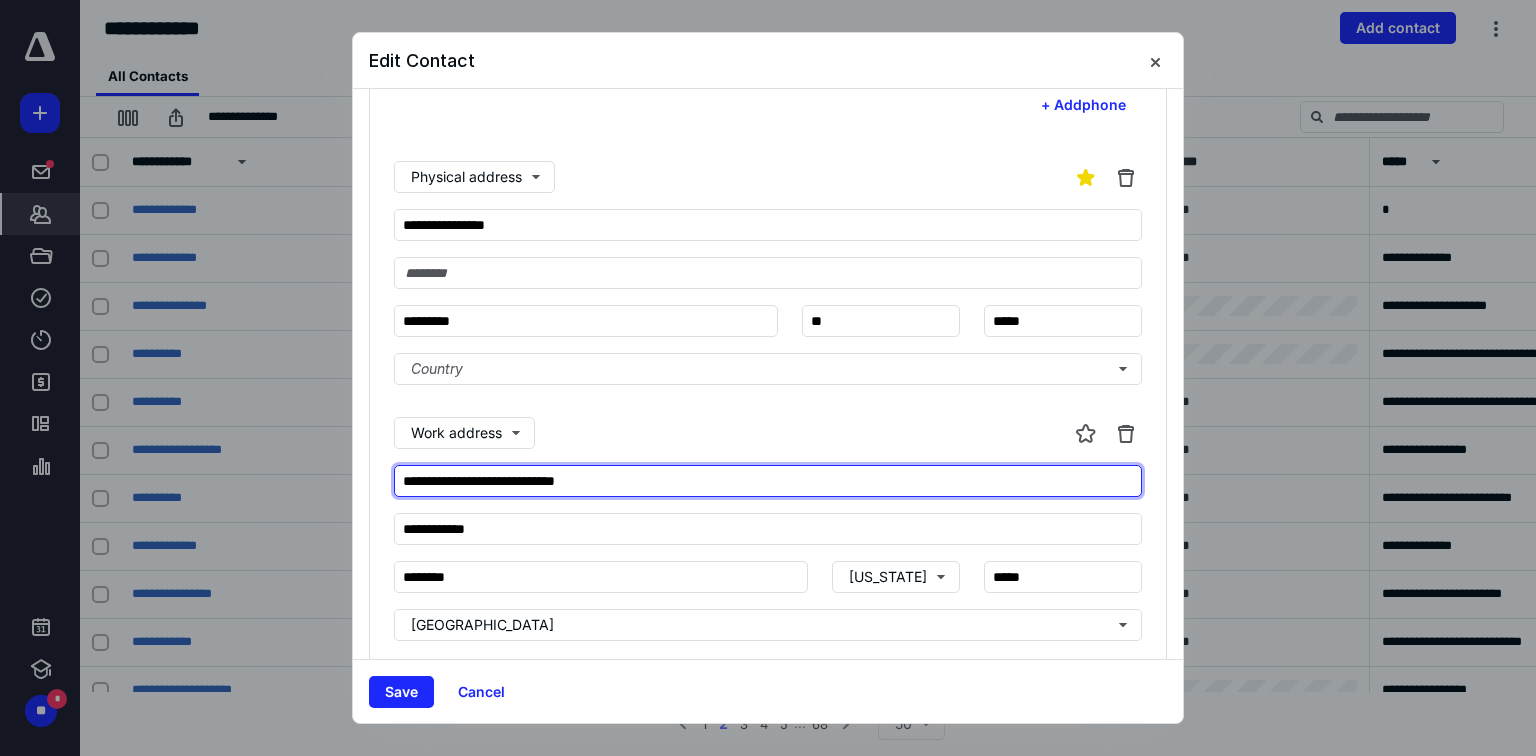 click on "**********" at bounding box center (768, 481) 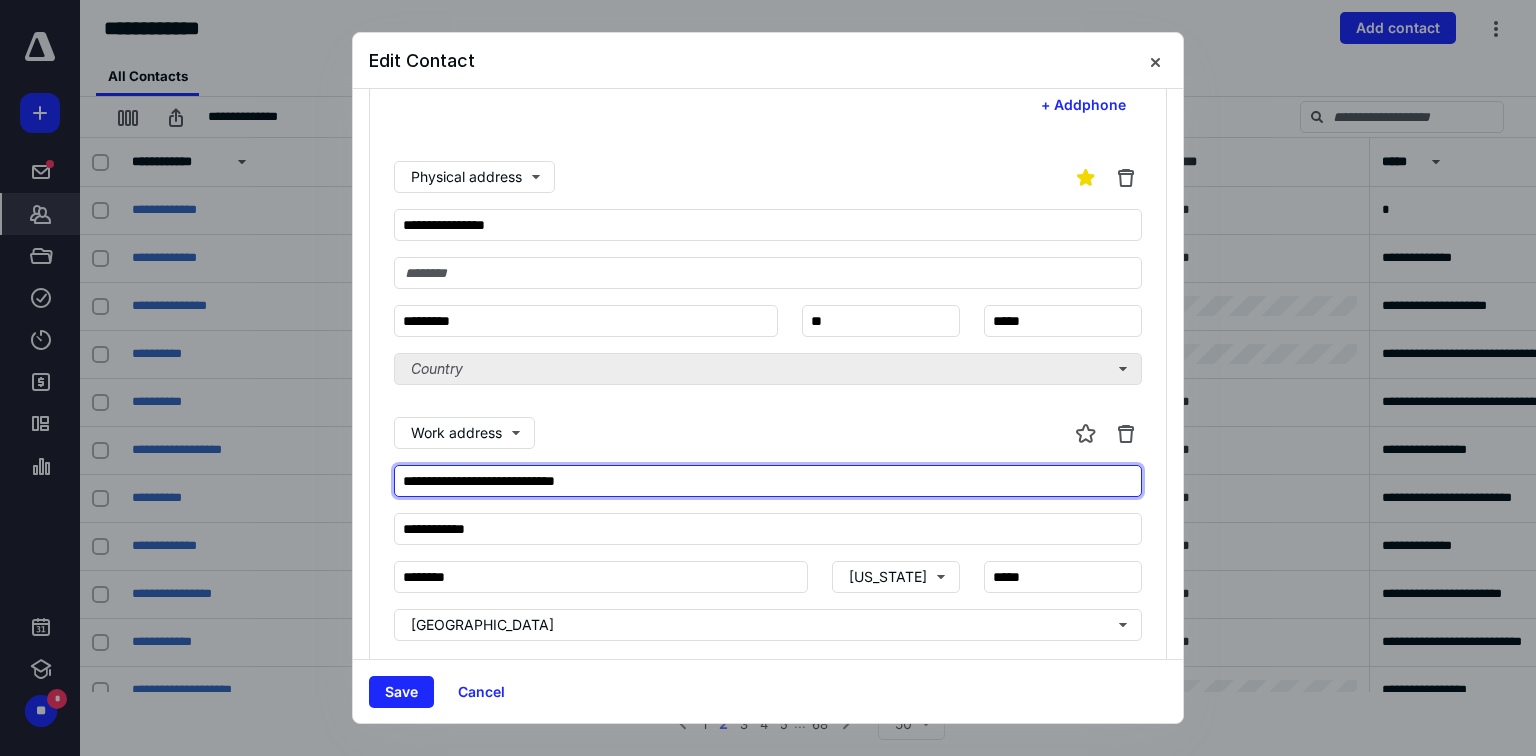 scroll, scrollTop: 0, scrollLeft: 0, axis: both 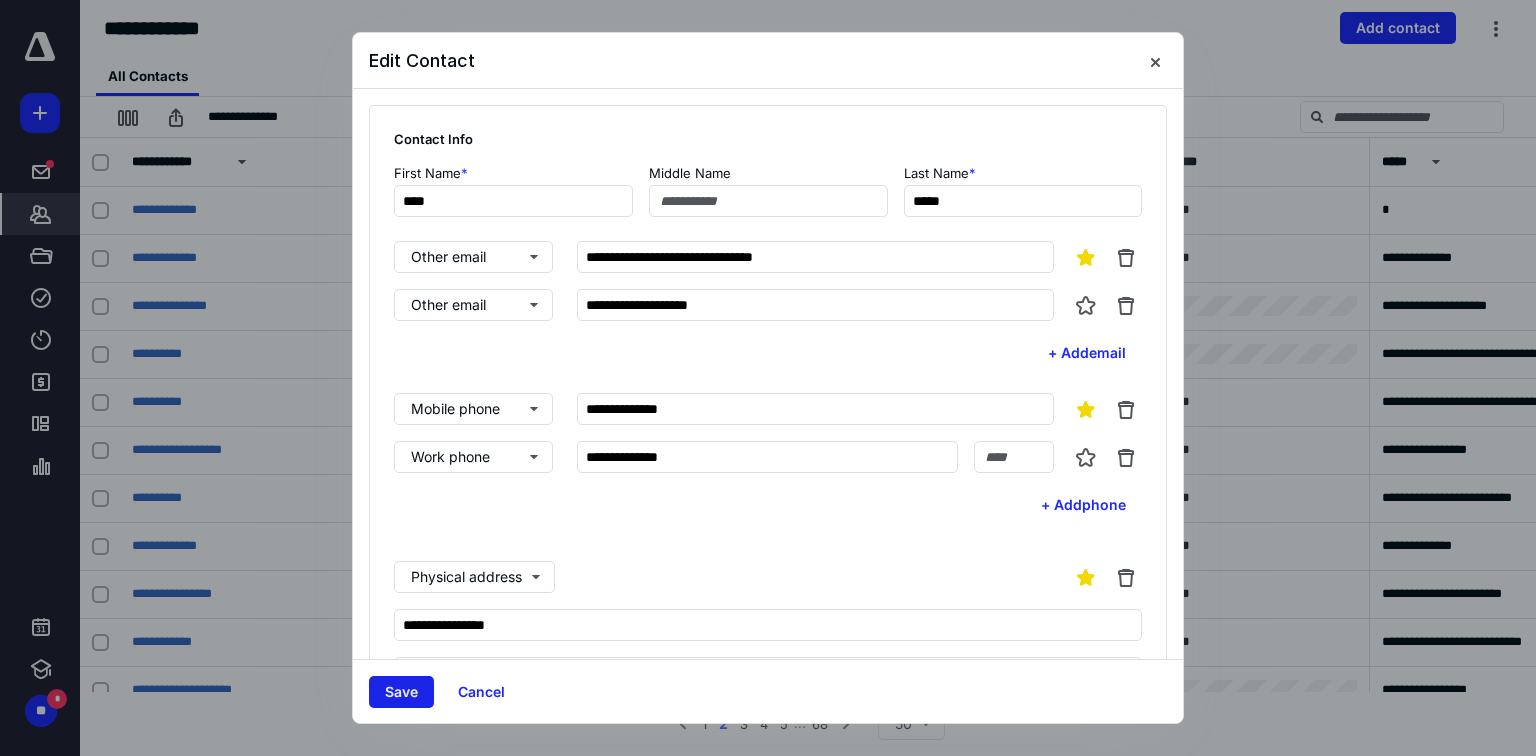 click on "Save" at bounding box center [401, 692] 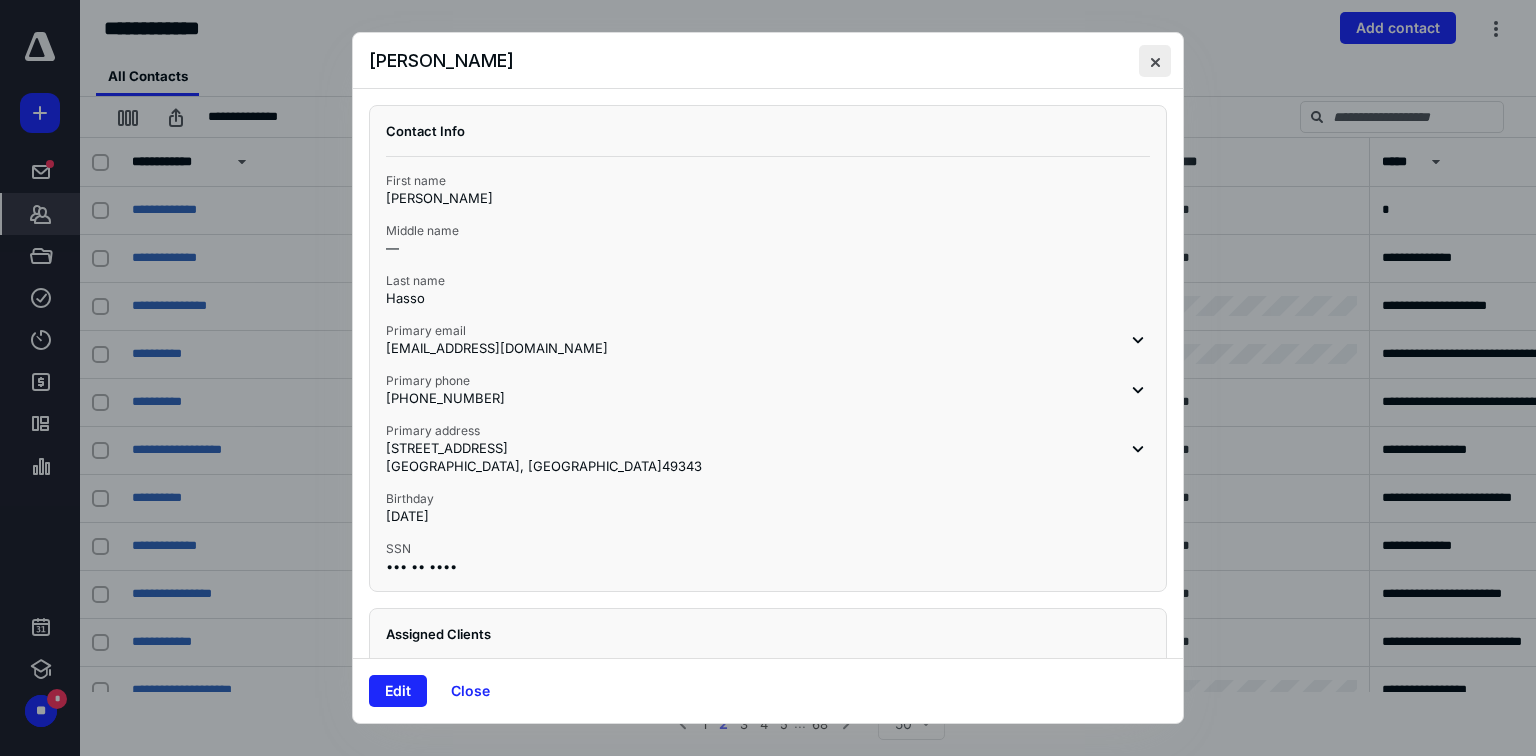 click at bounding box center (1155, 61) 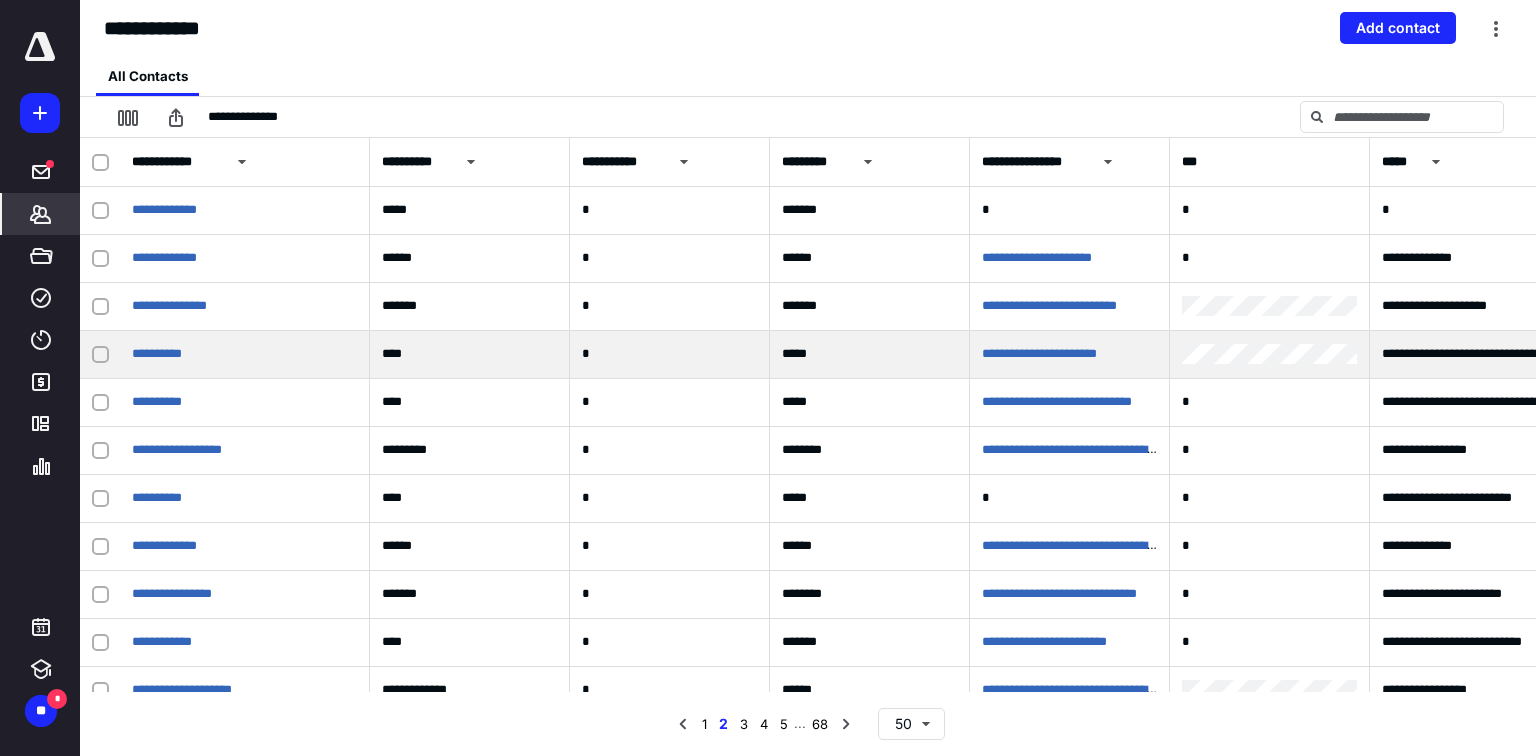click 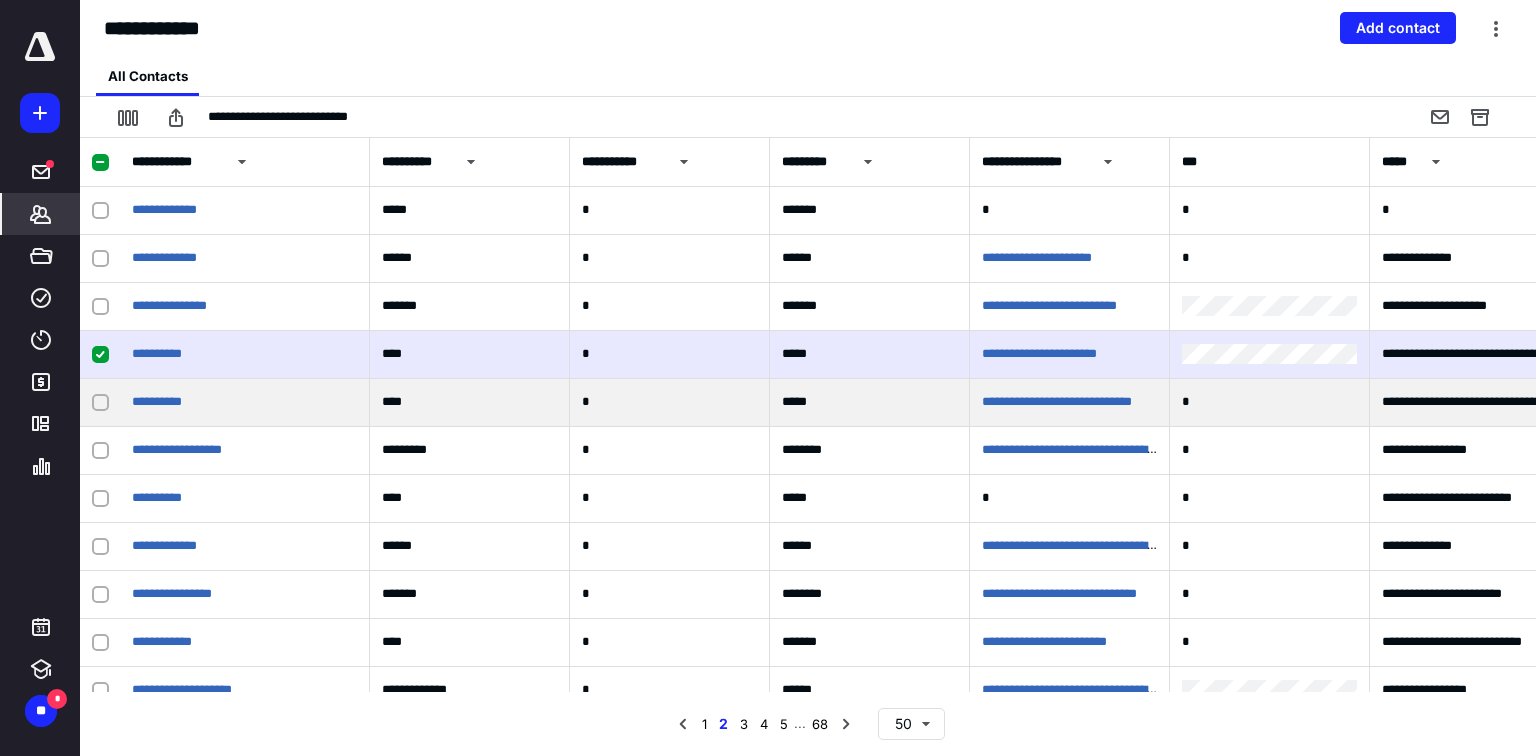 click at bounding box center (100, 403) 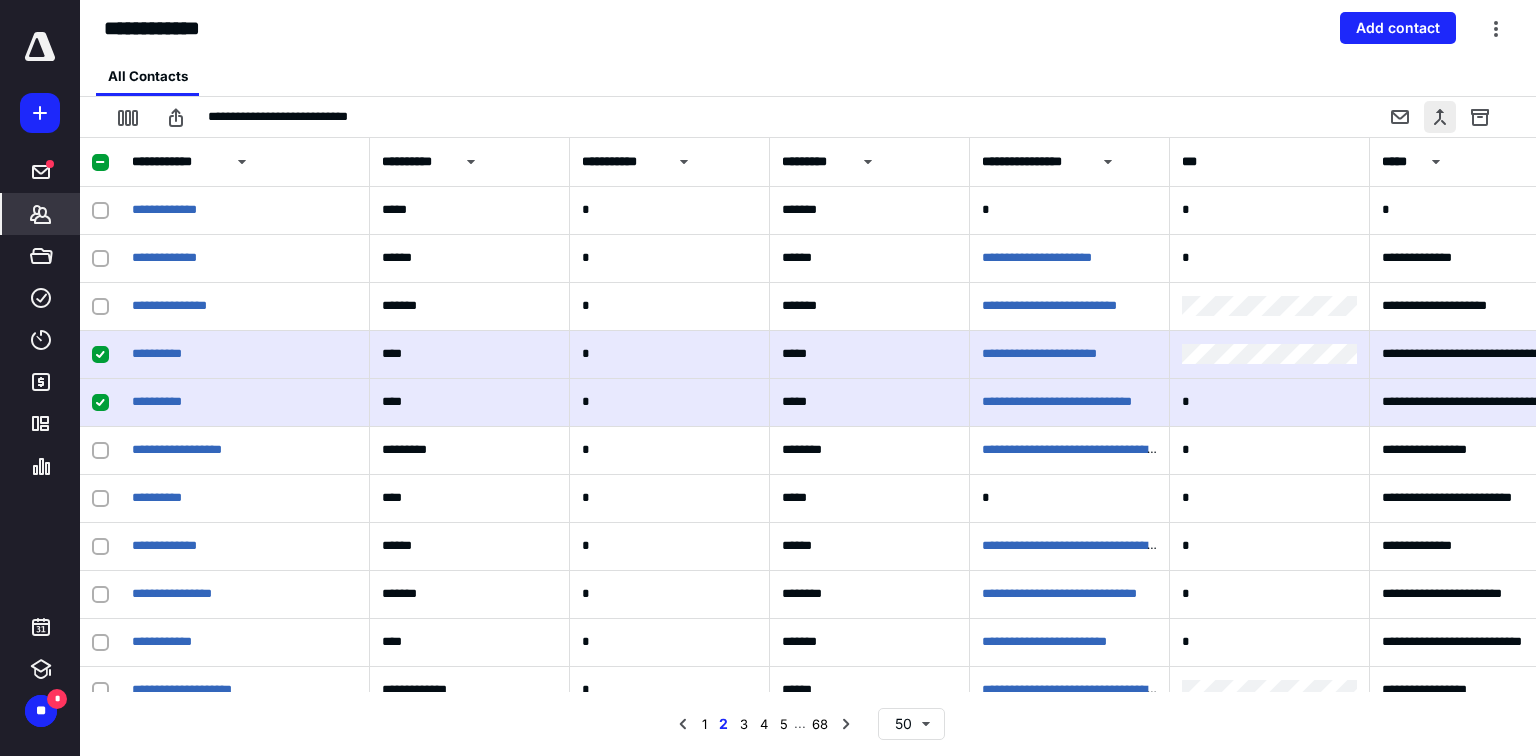 click at bounding box center [1440, 117] 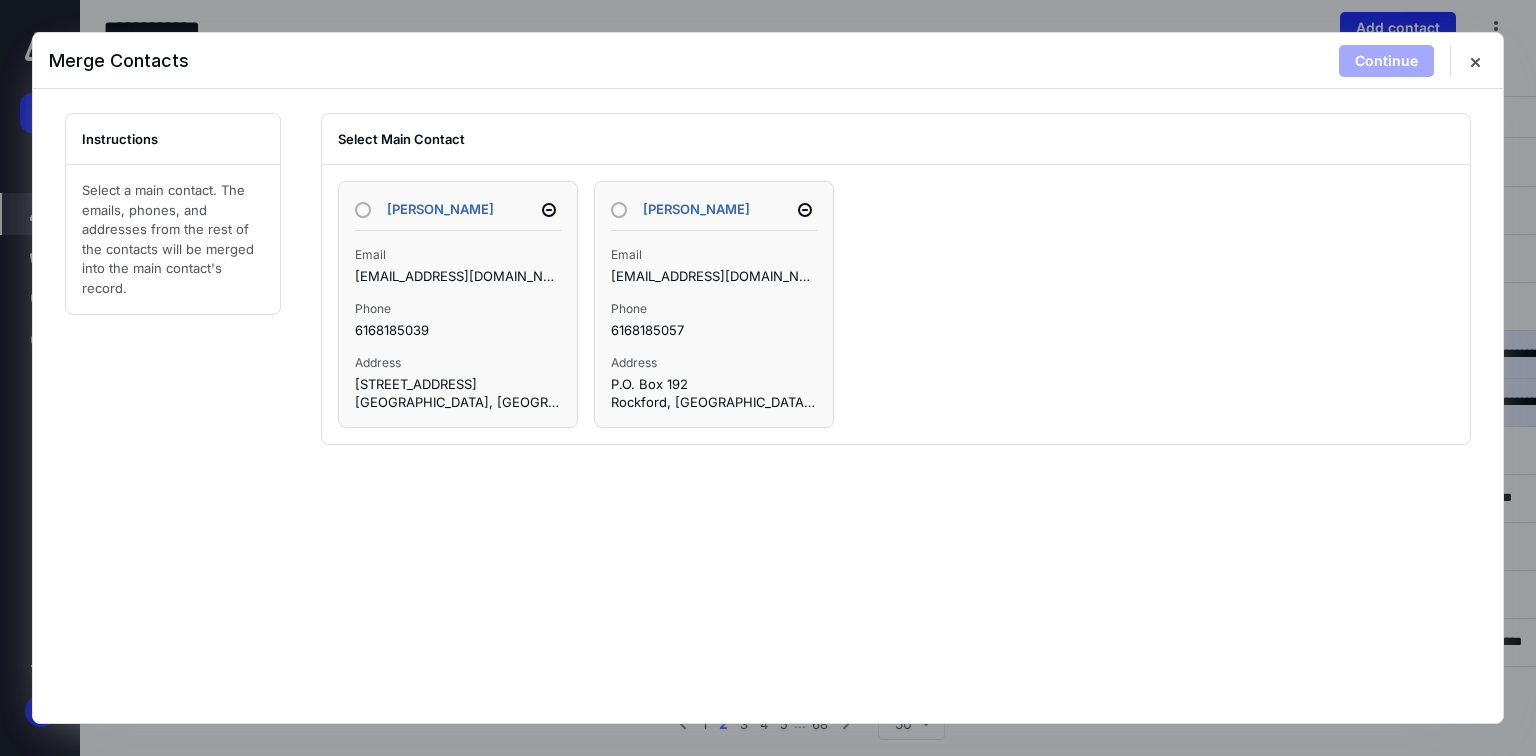 click at bounding box center (363, 210) 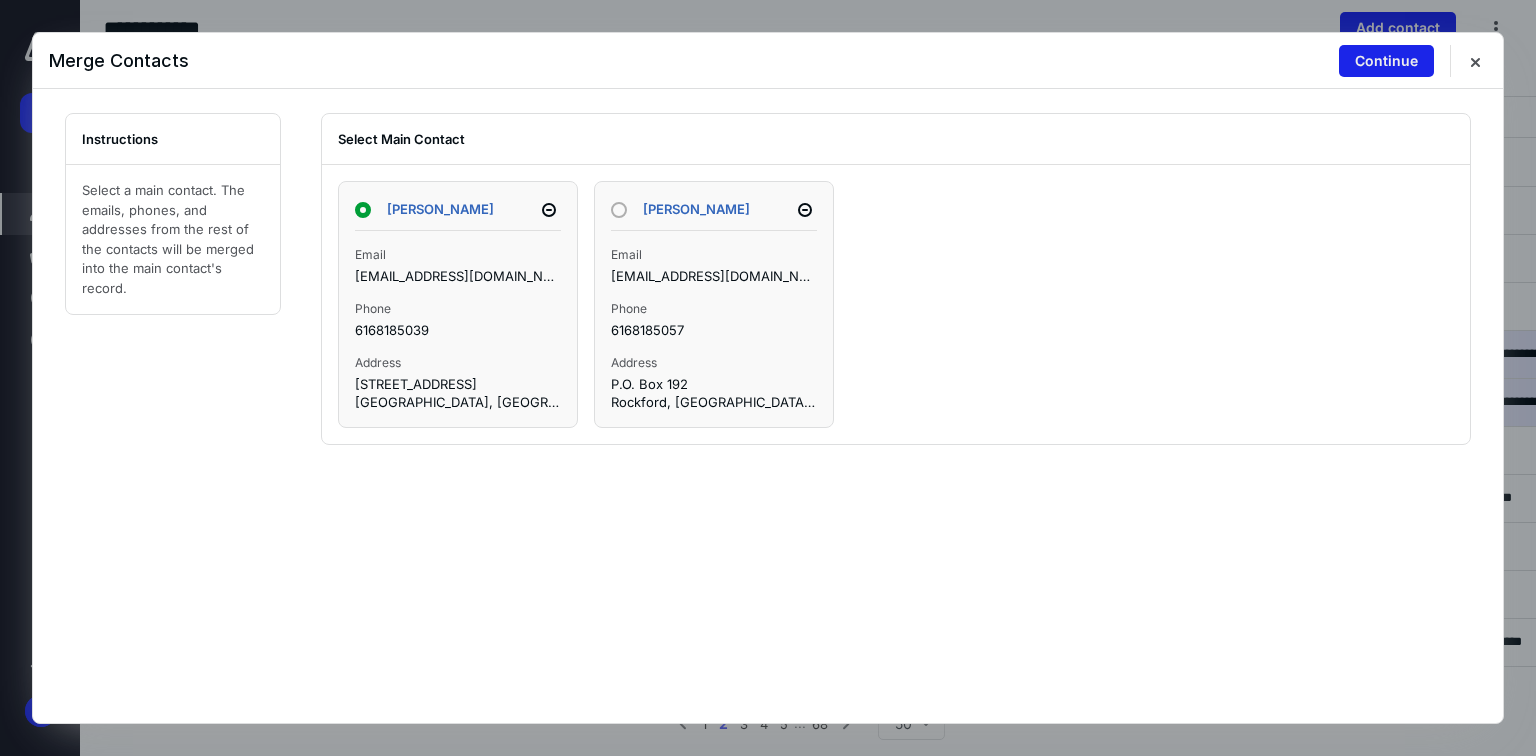 click on "Continue" at bounding box center [1386, 61] 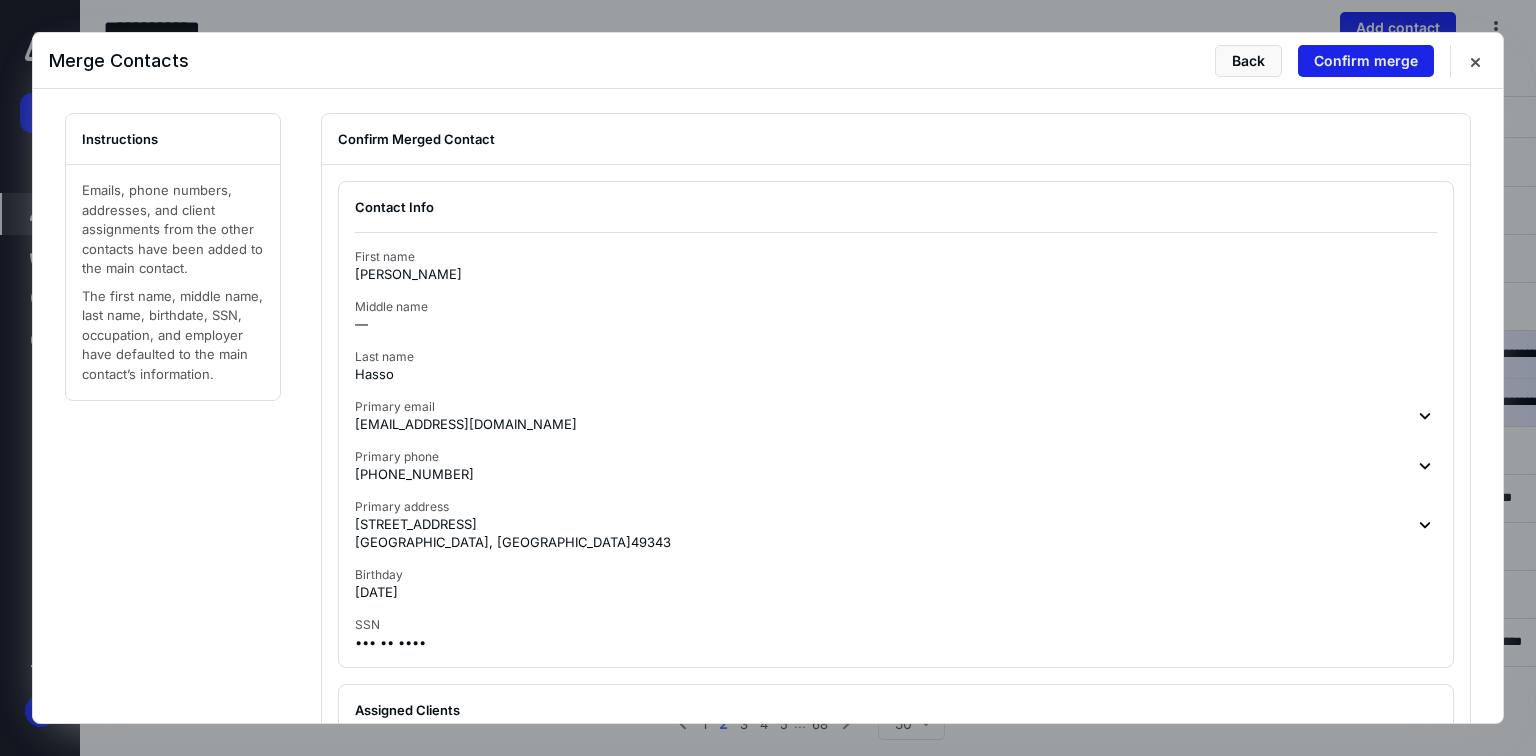 click on "Confirm merge" at bounding box center [1366, 61] 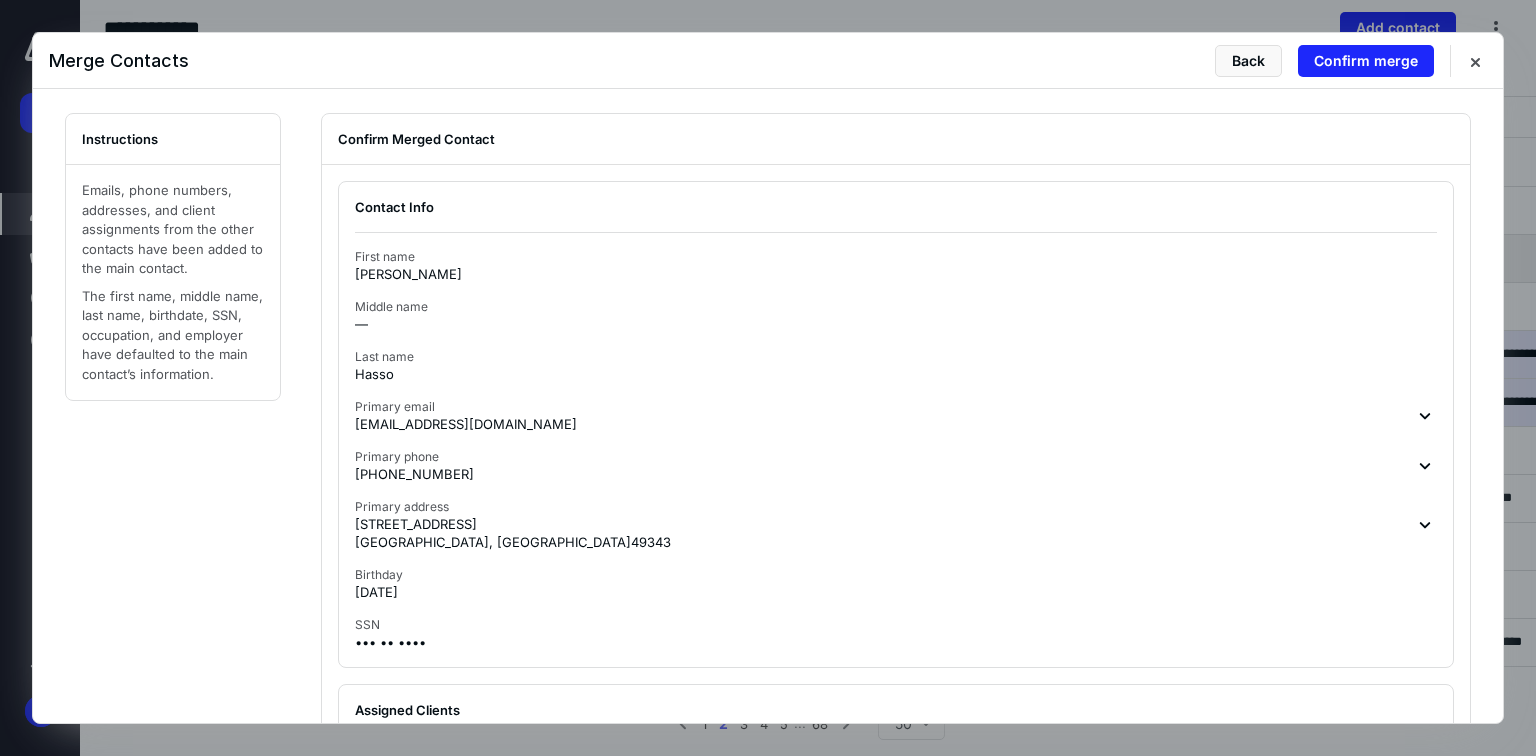 checkbox on "false" 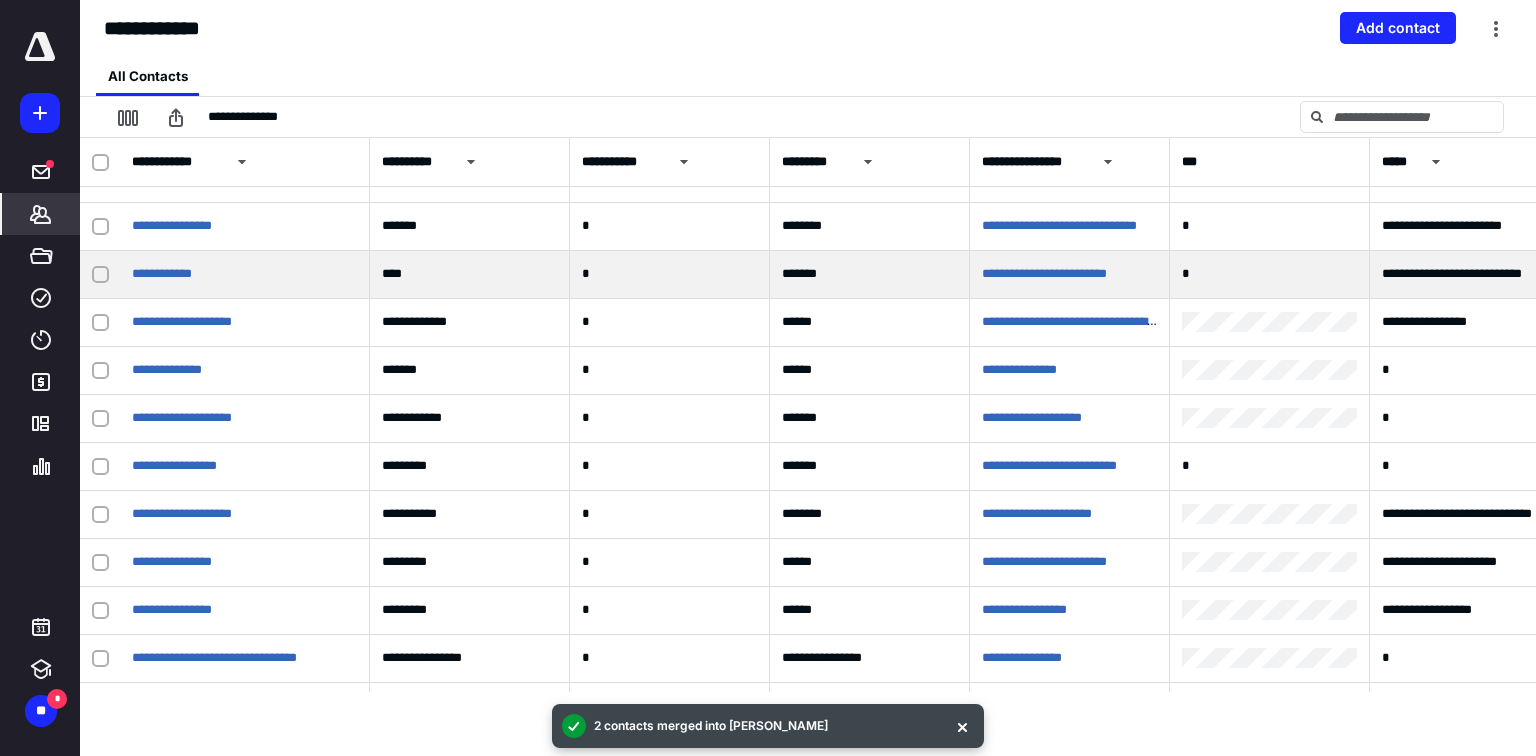 scroll, scrollTop: 400, scrollLeft: 0, axis: vertical 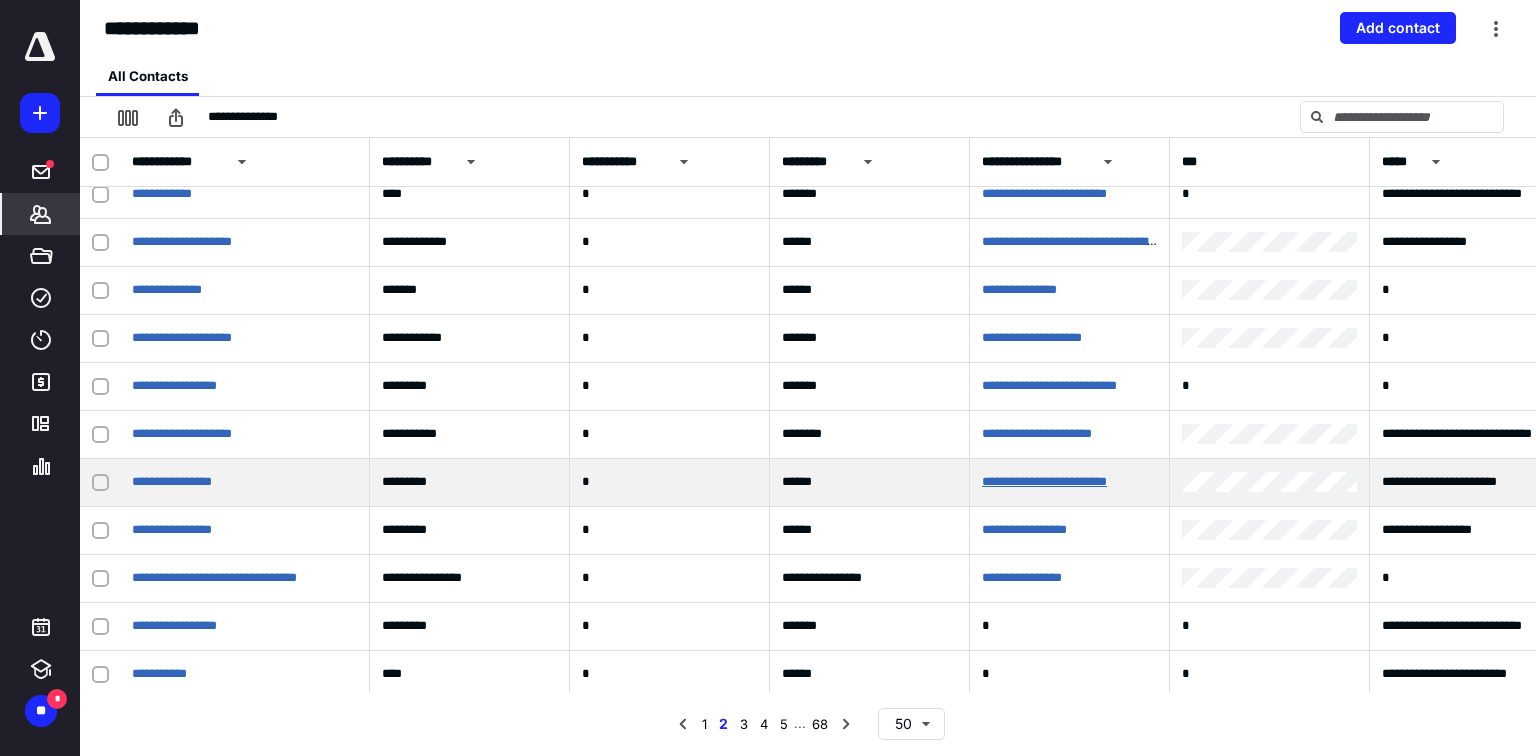 click on "**********" at bounding box center (1044, 481) 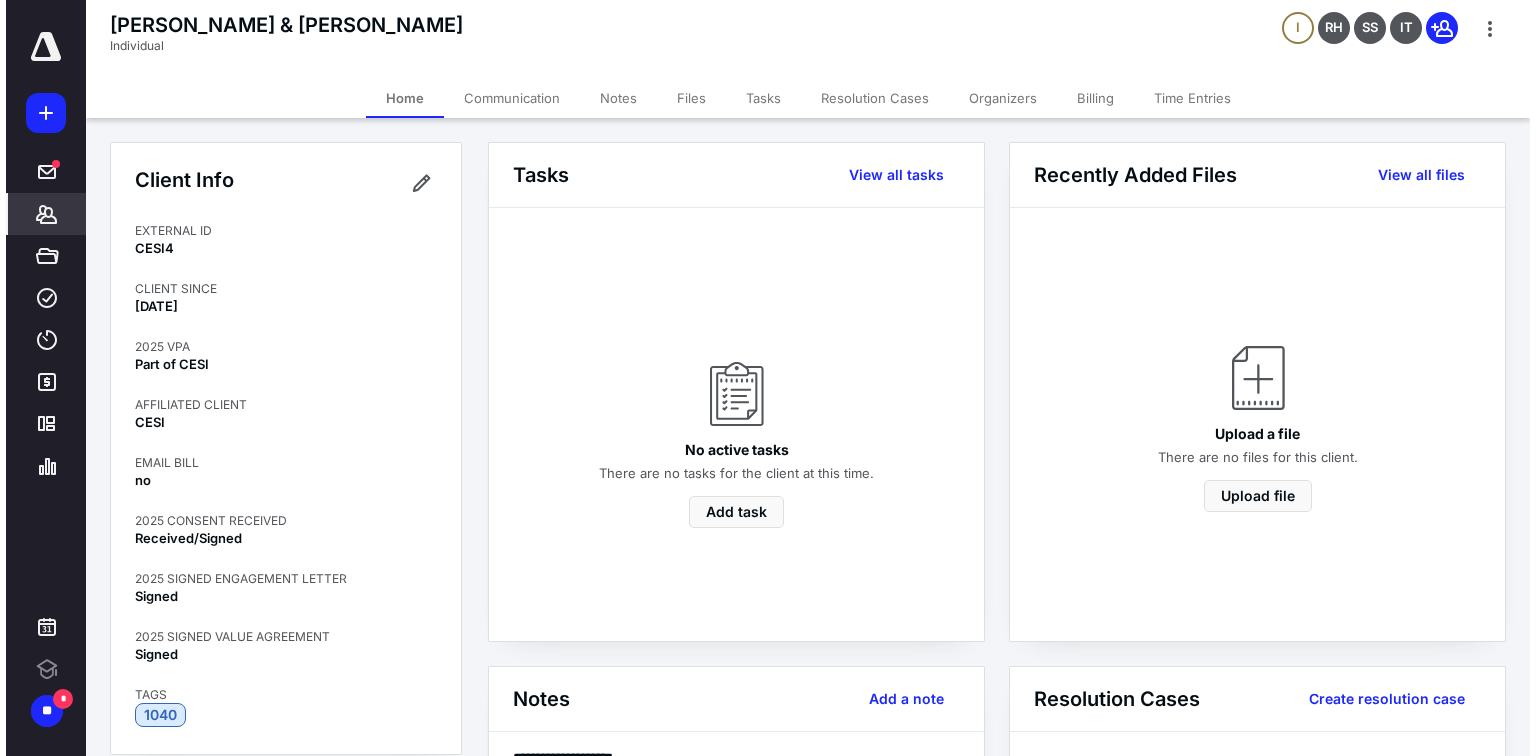 scroll, scrollTop: 0, scrollLeft: 0, axis: both 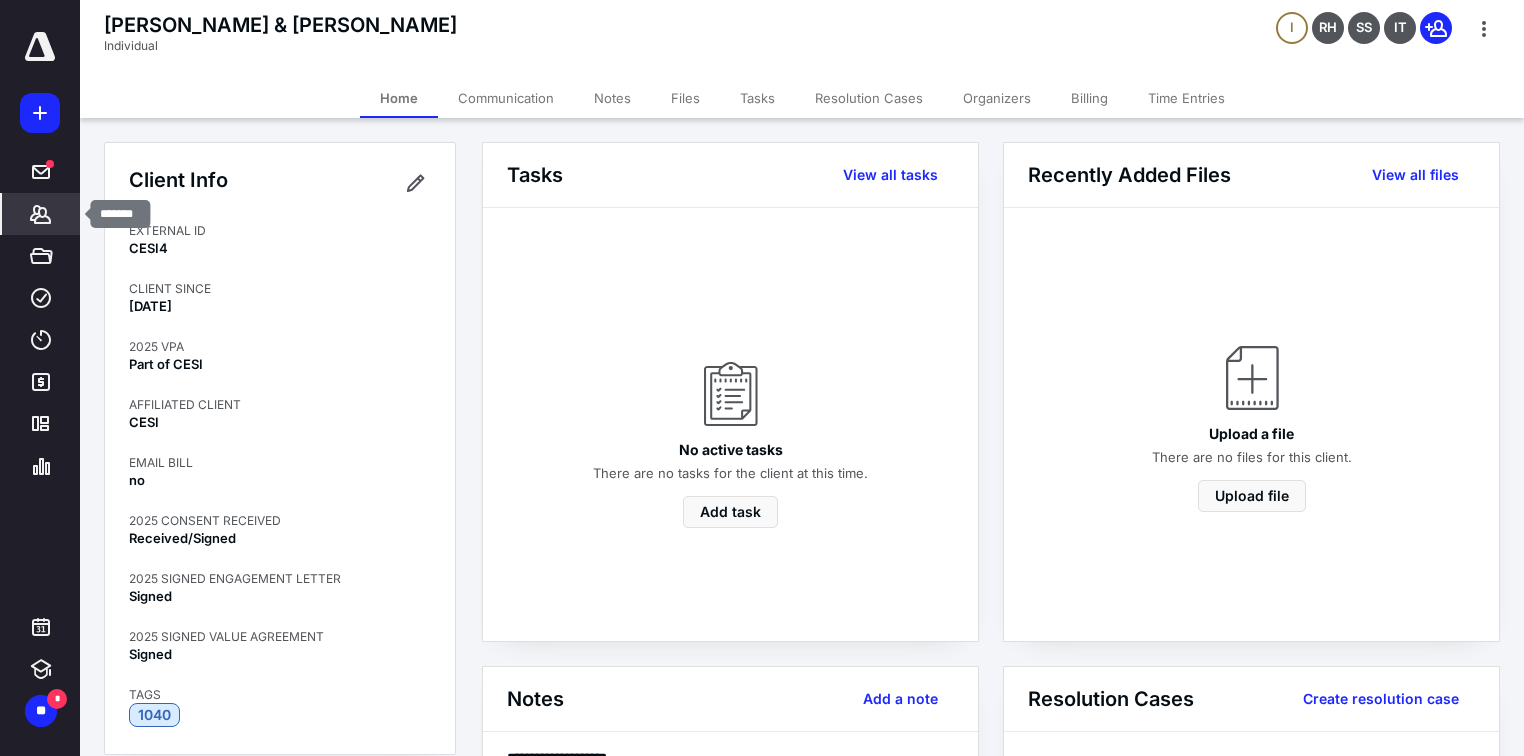 click 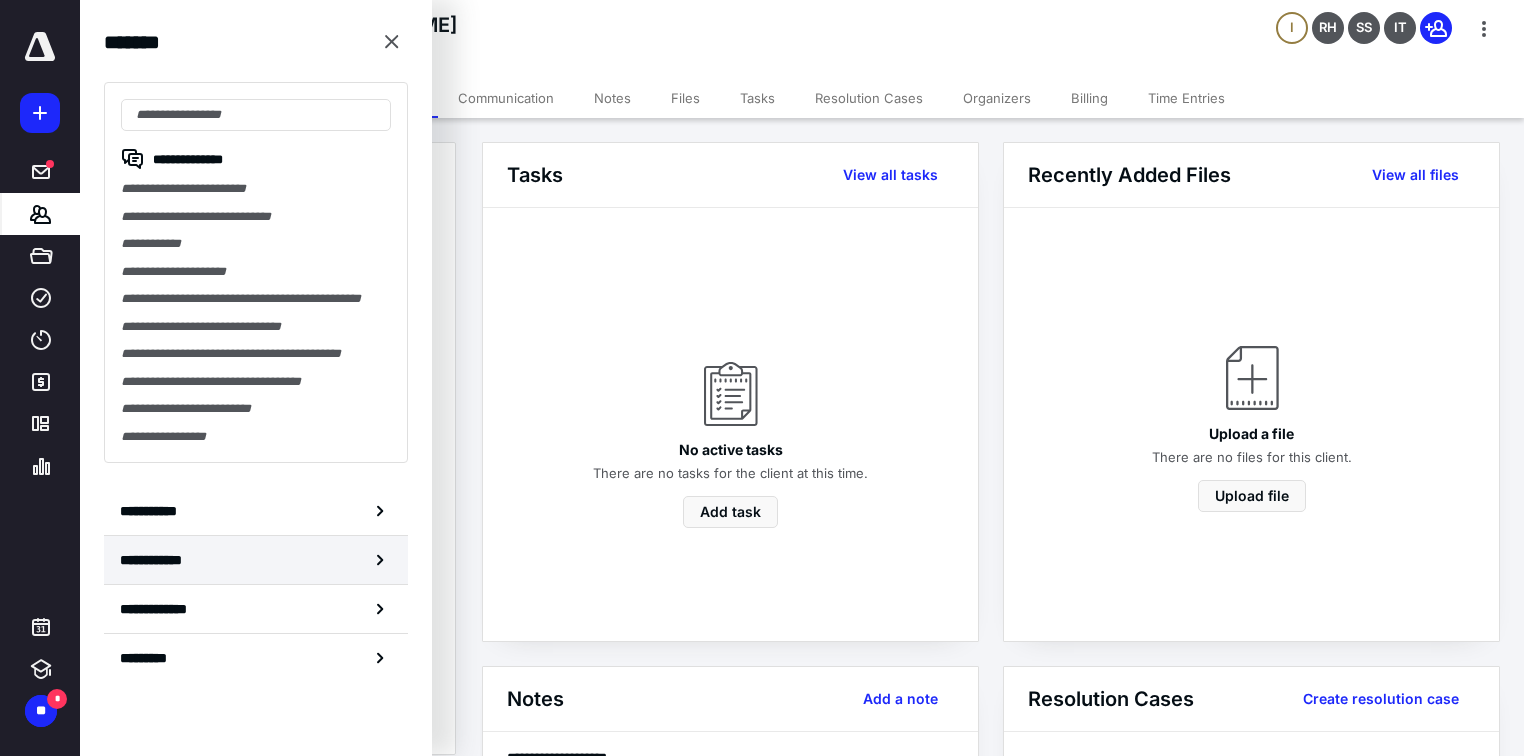 click on "**********" at bounding box center [256, 560] 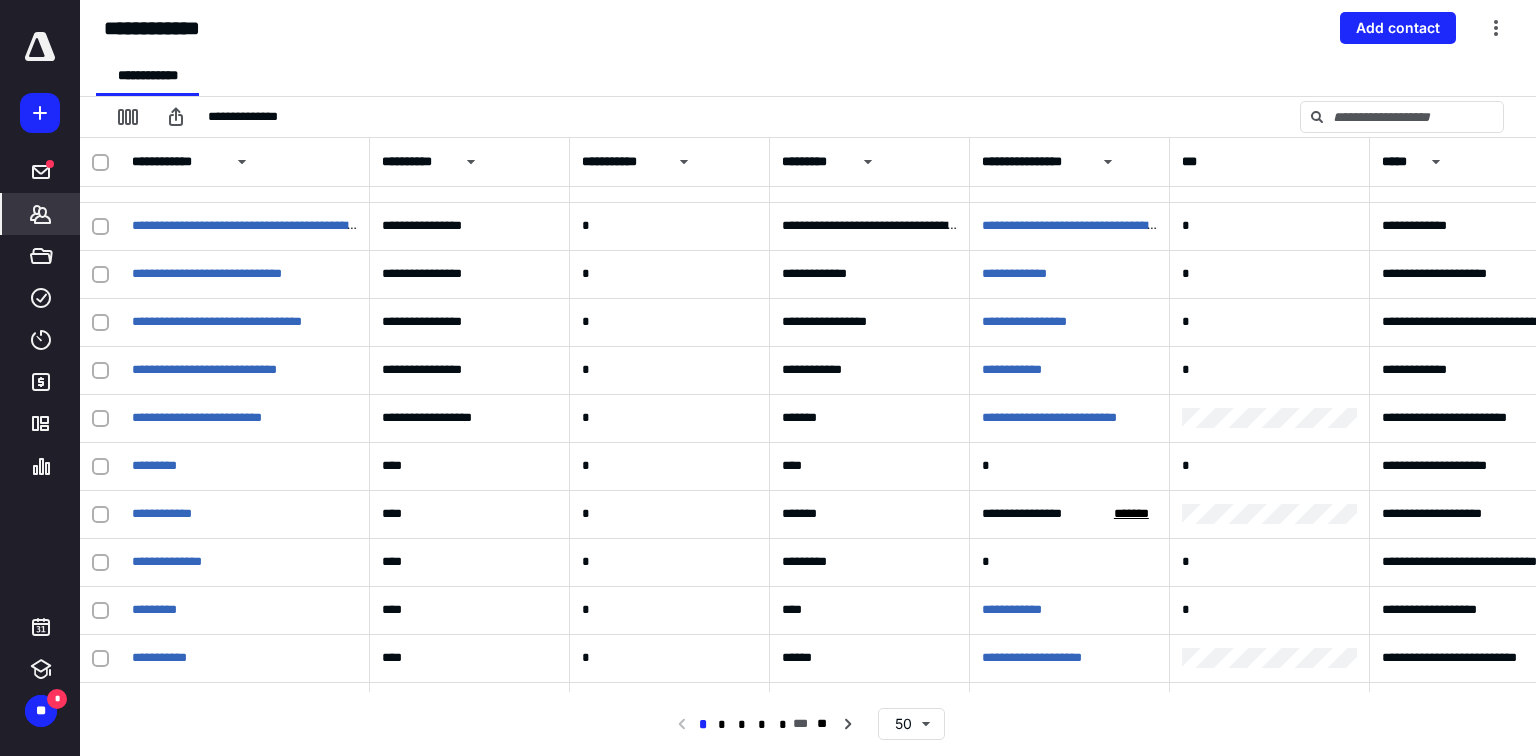 scroll, scrollTop: 1680, scrollLeft: 0, axis: vertical 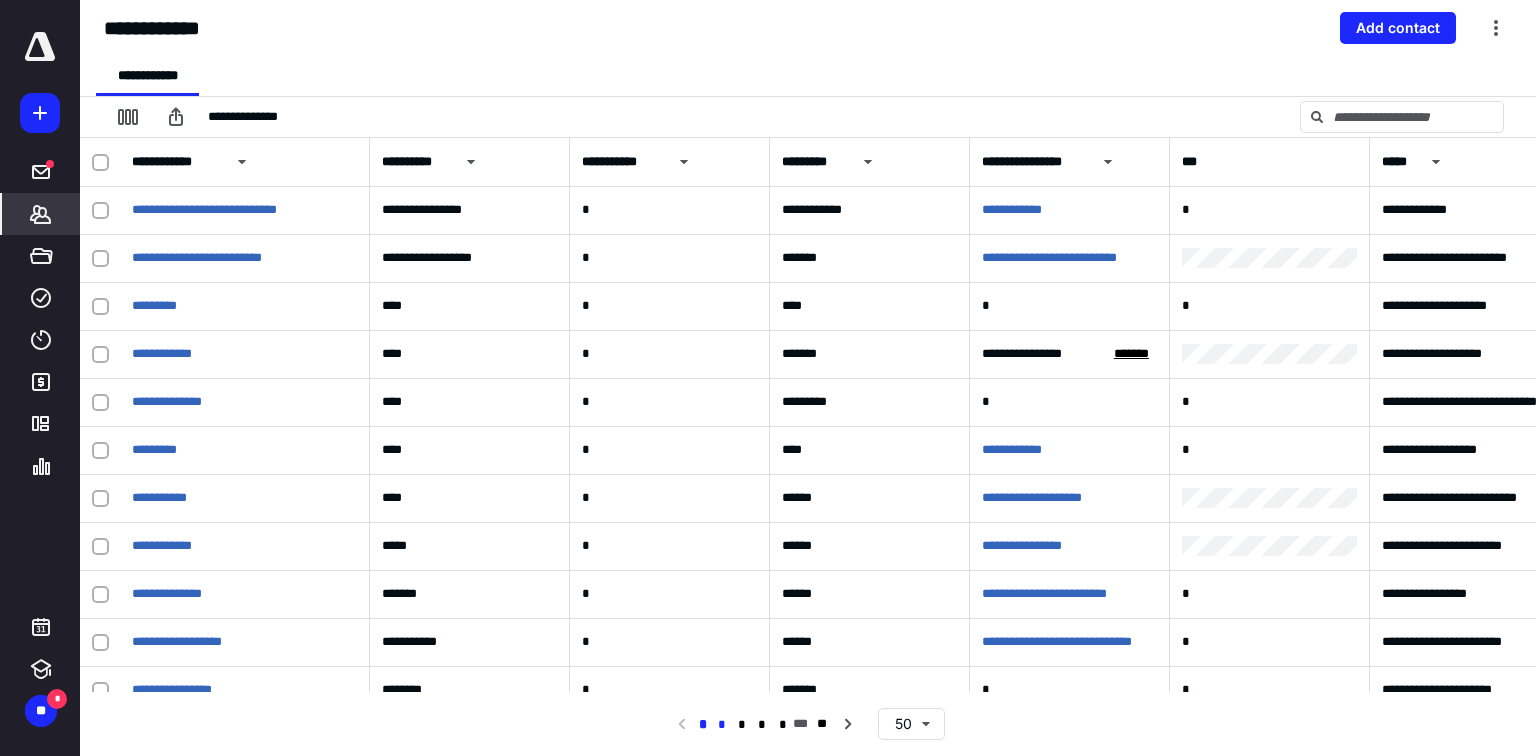 click on "*" at bounding box center [722, 725] 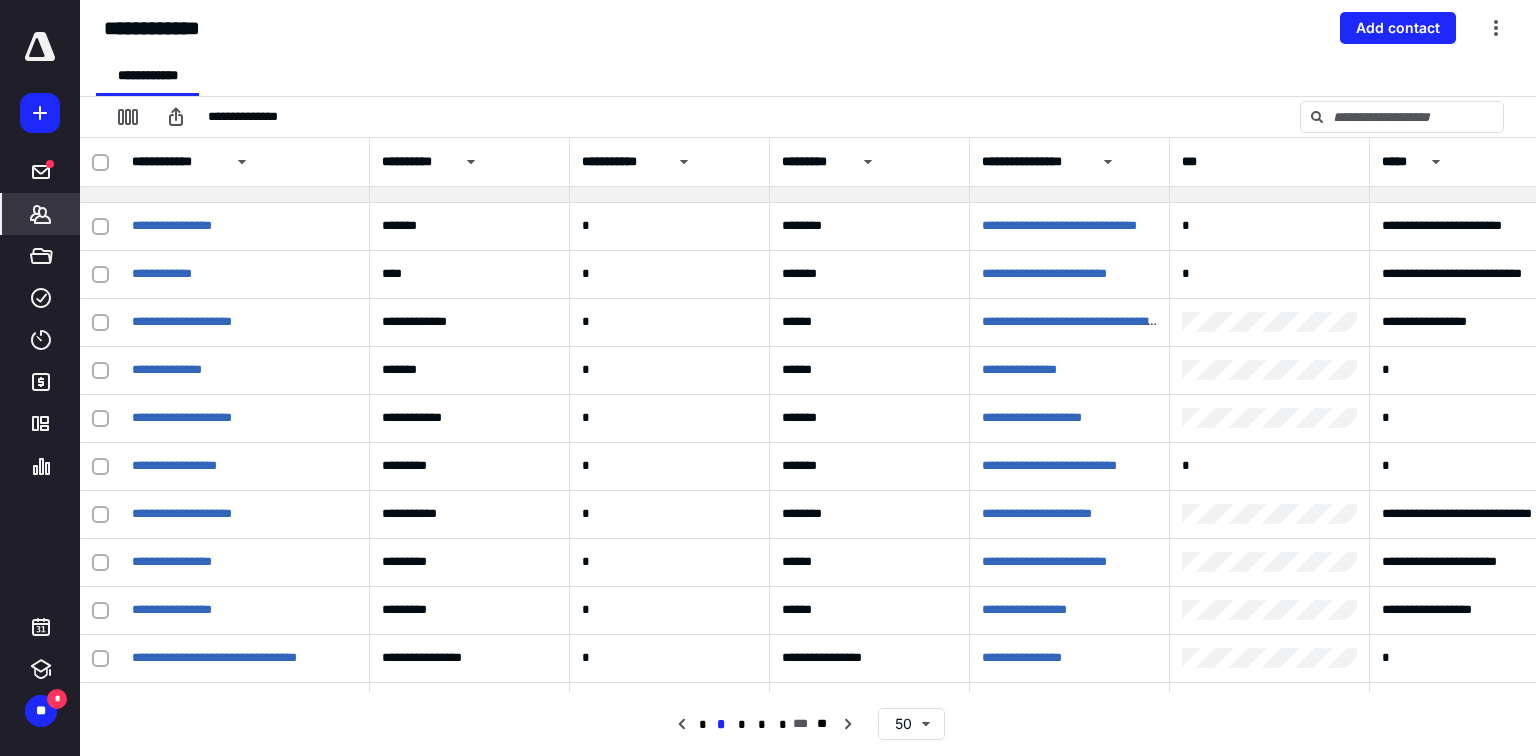 scroll, scrollTop: 400, scrollLeft: 0, axis: vertical 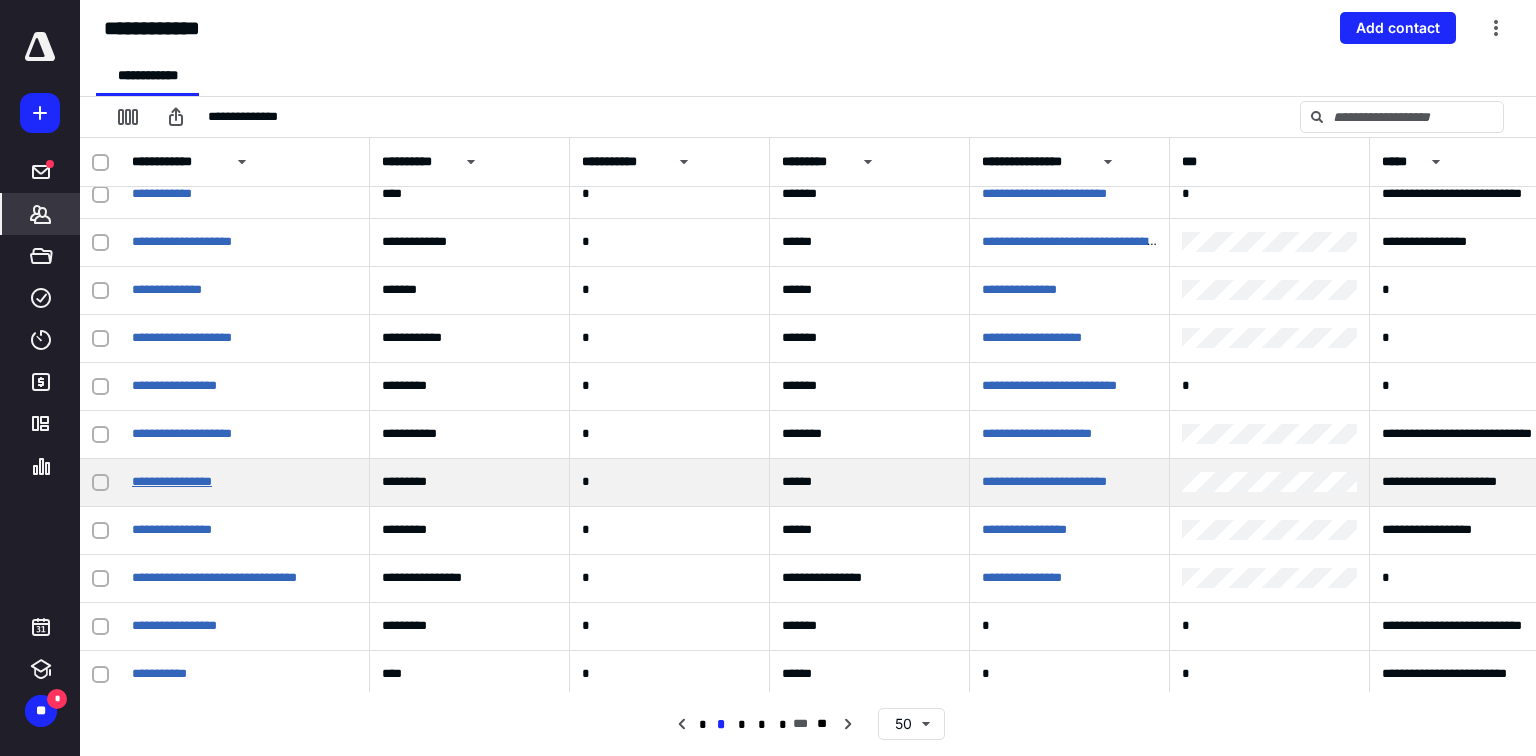 click on "**********" at bounding box center (172, 481) 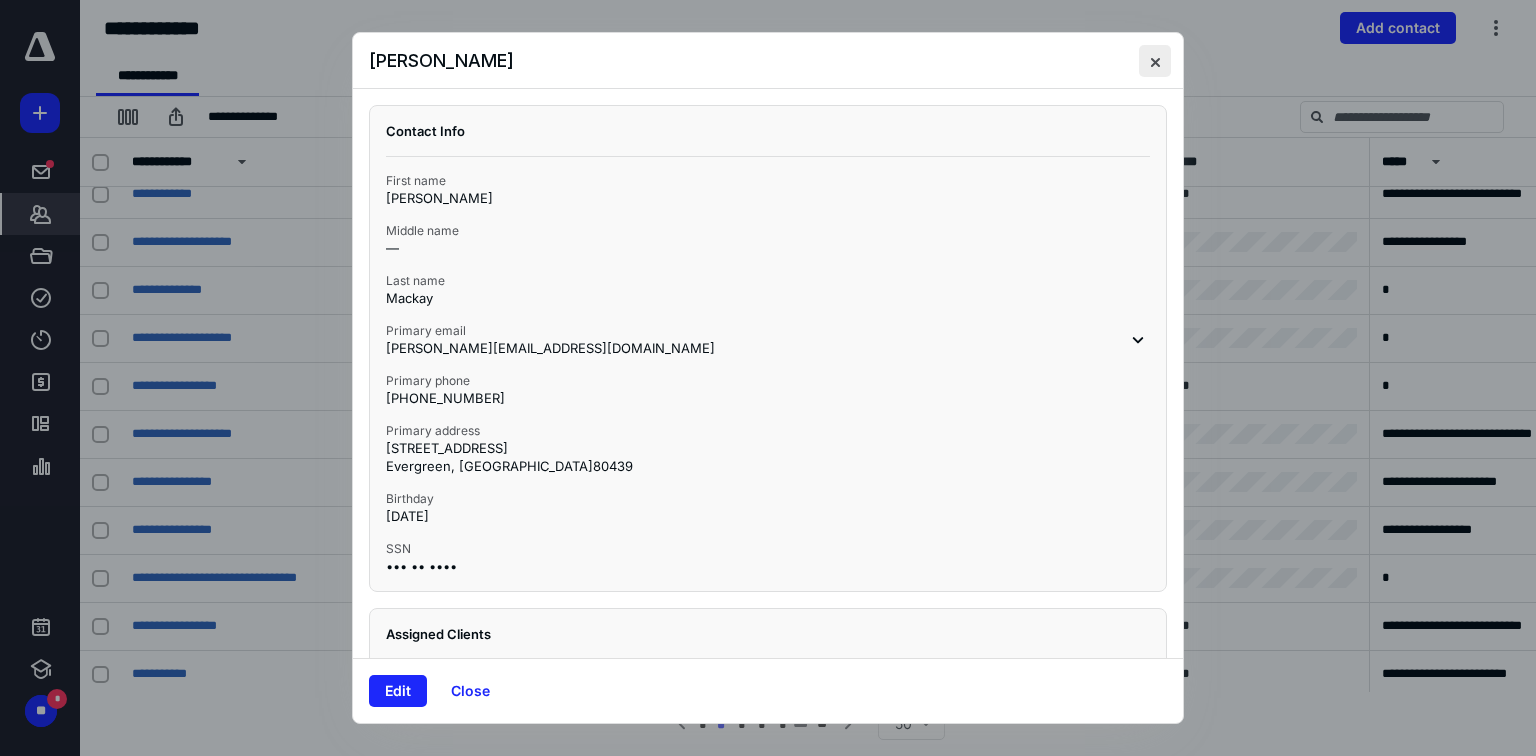 click at bounding box center [1155, 61] 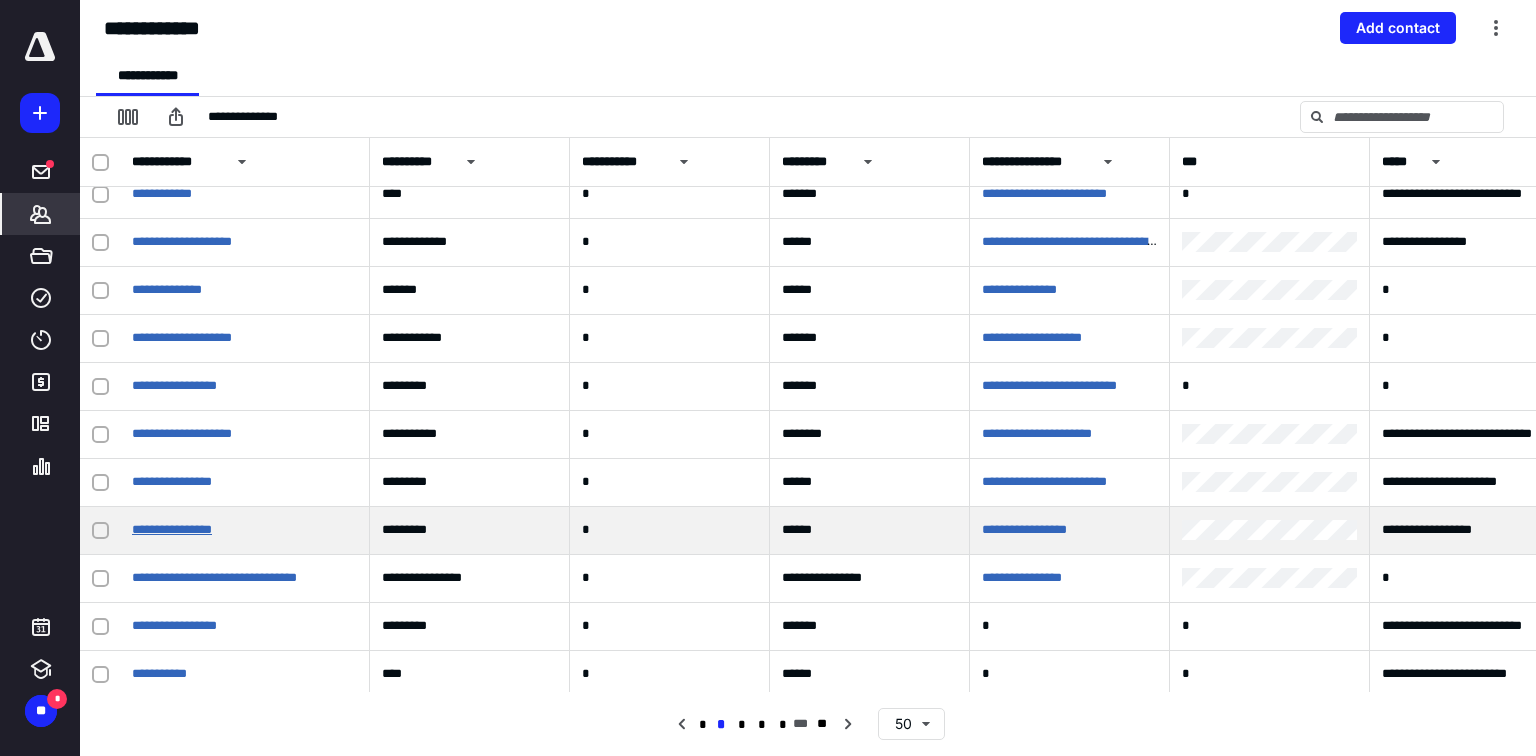 click on "**********" at bounding box center [172, 529] 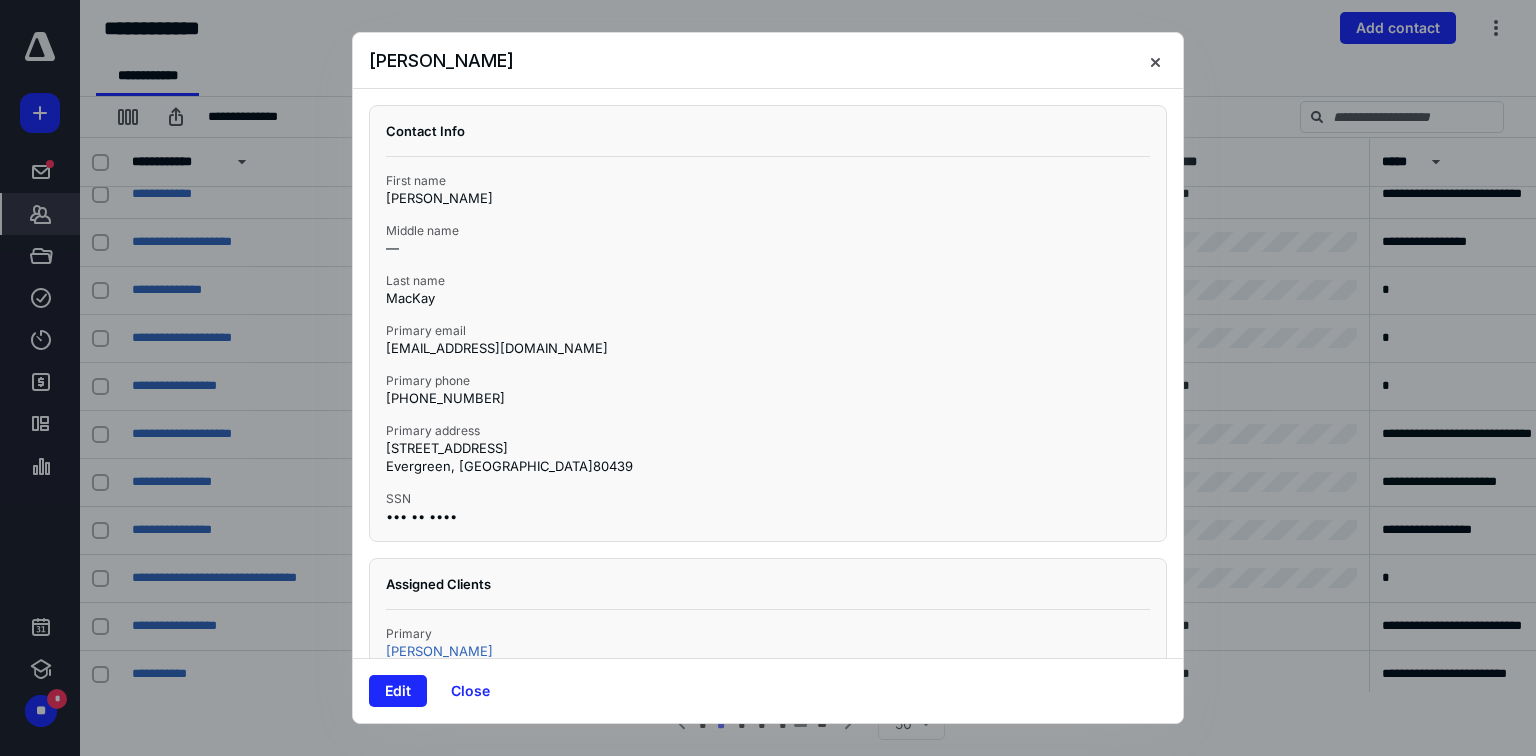 scroll, scrollTop: 33, scrollLeft: 0, axis: vertical 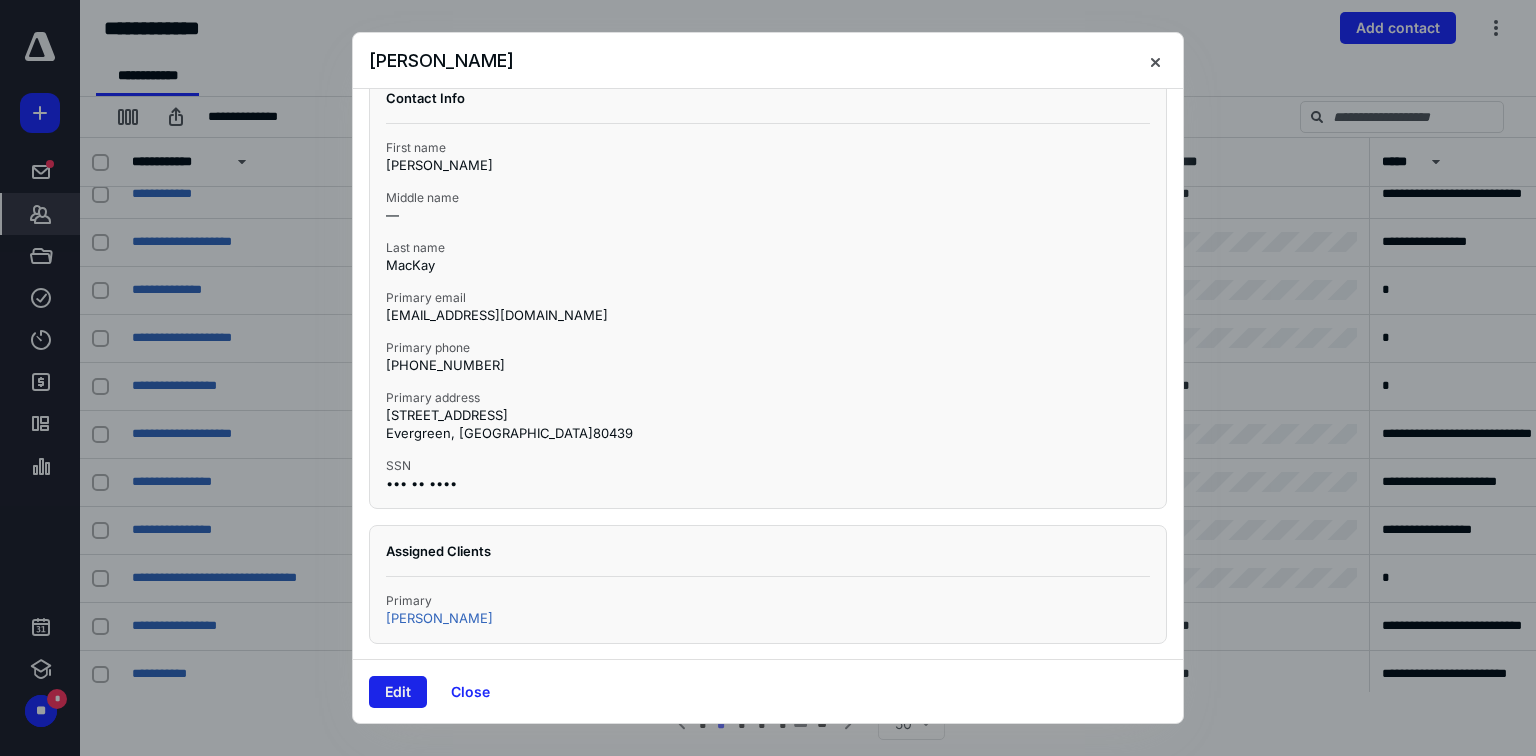 click on "Edit" at bounding box center (398, 692) 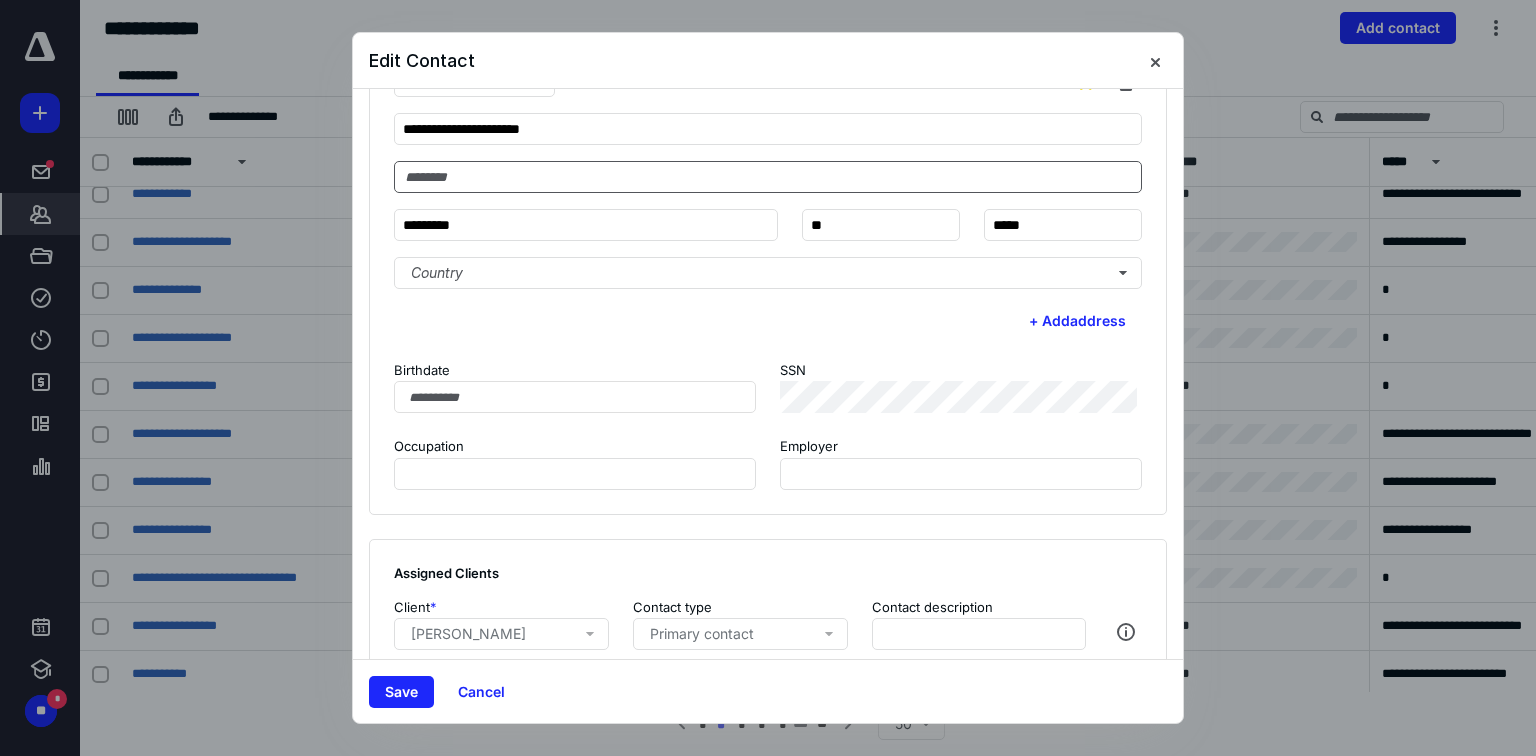 scroll, scrollTop: 480, scrollLeft: 0, axis: vertical 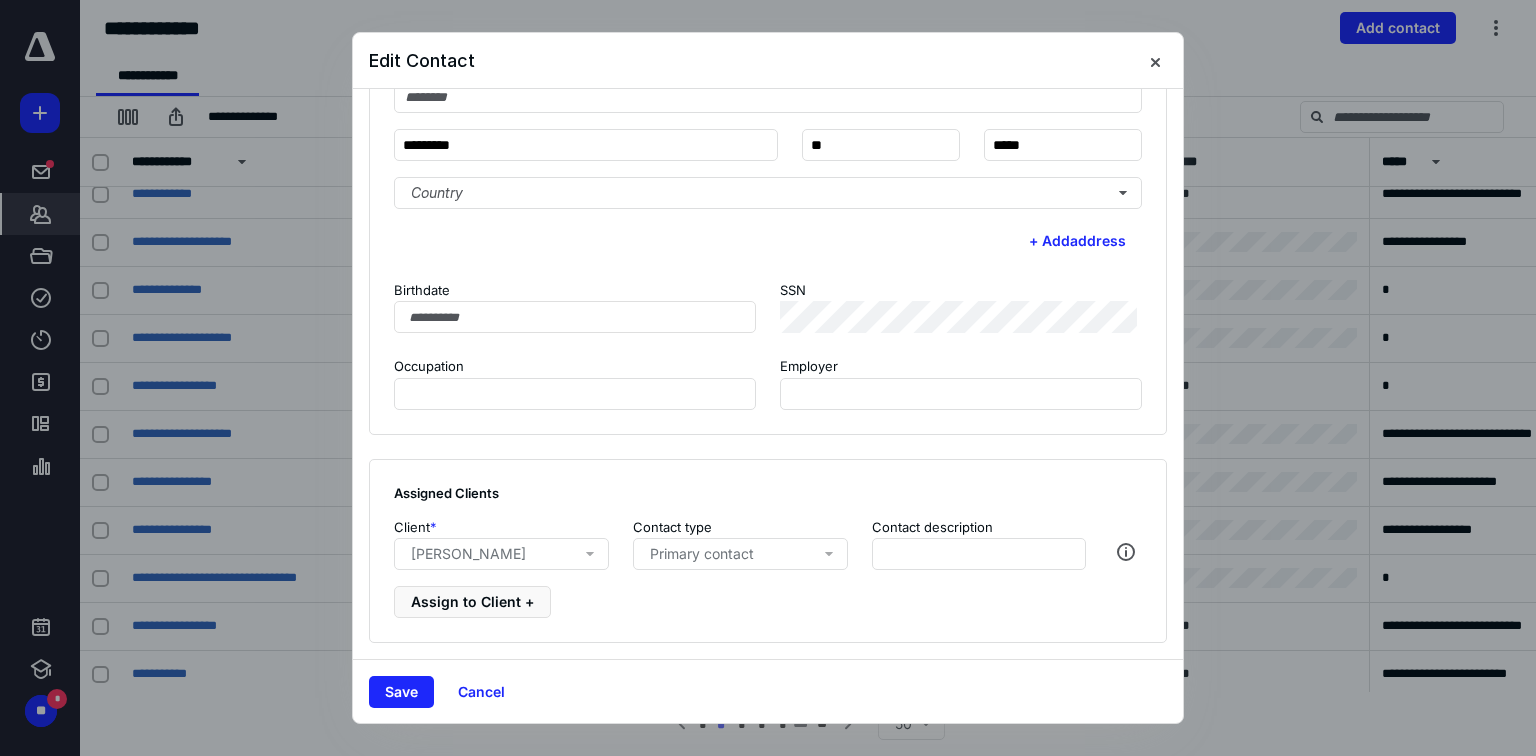 click on "Assign to Client +" at bounding box center (768, 602) 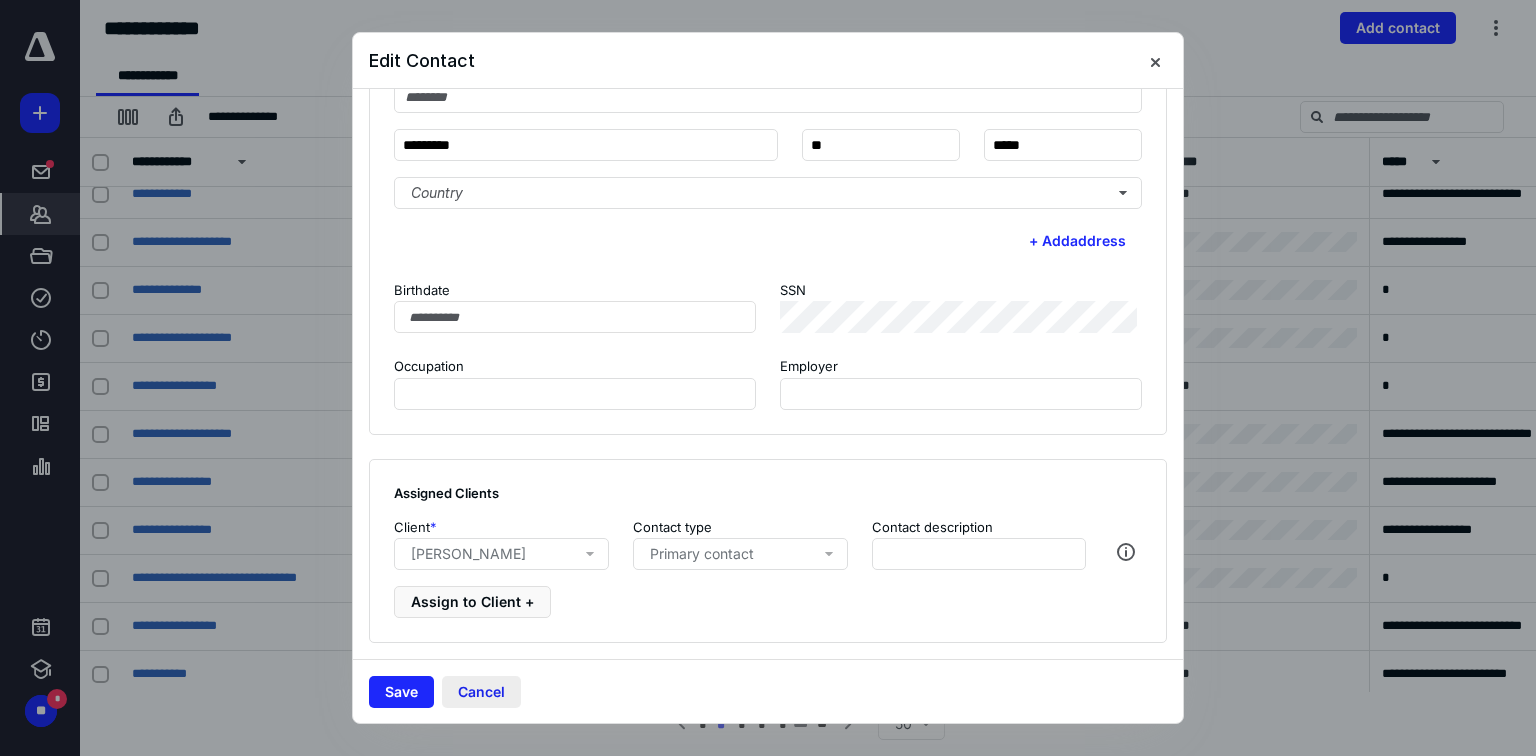 click on "Cancel" at bounding box center (481, 692) 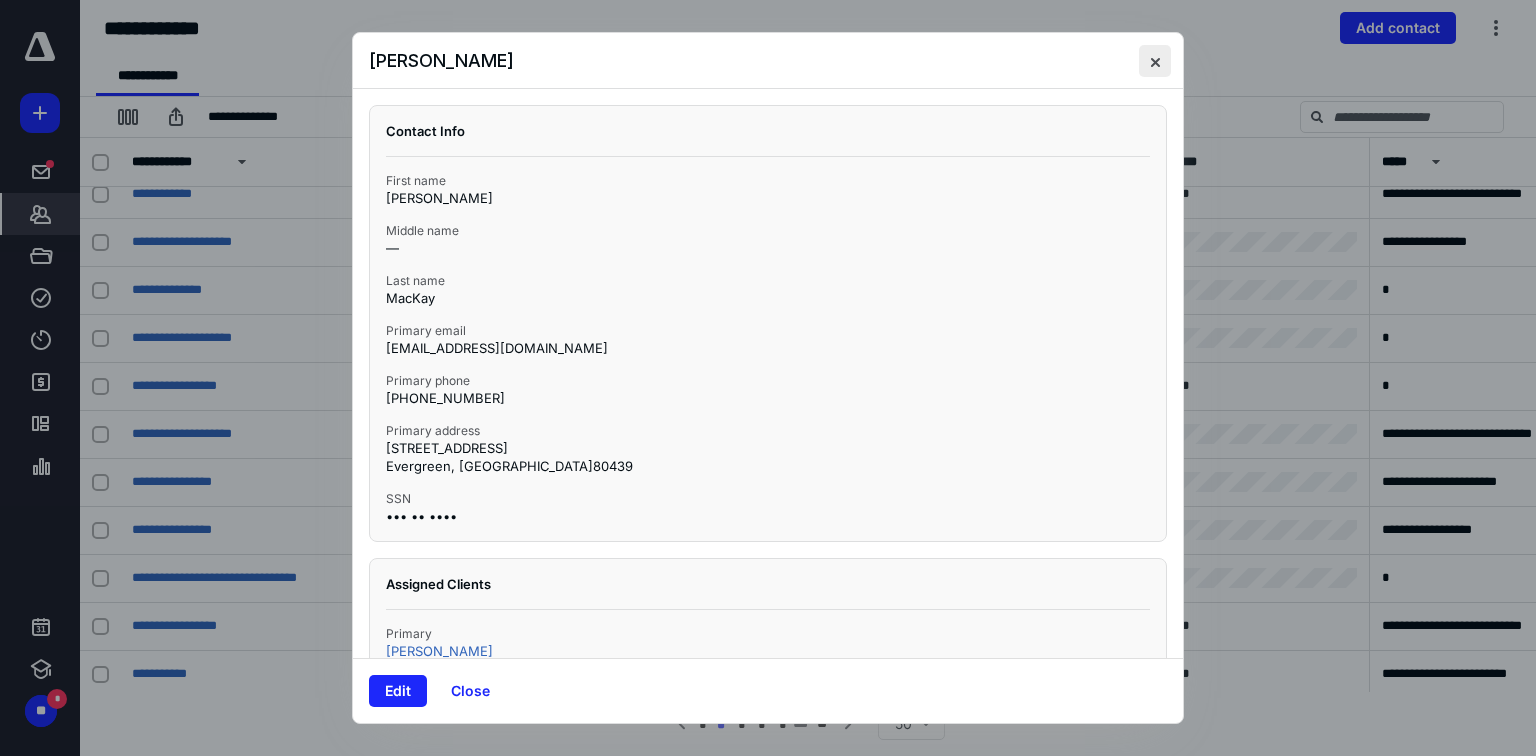 click at bounding box center [1155, 61] 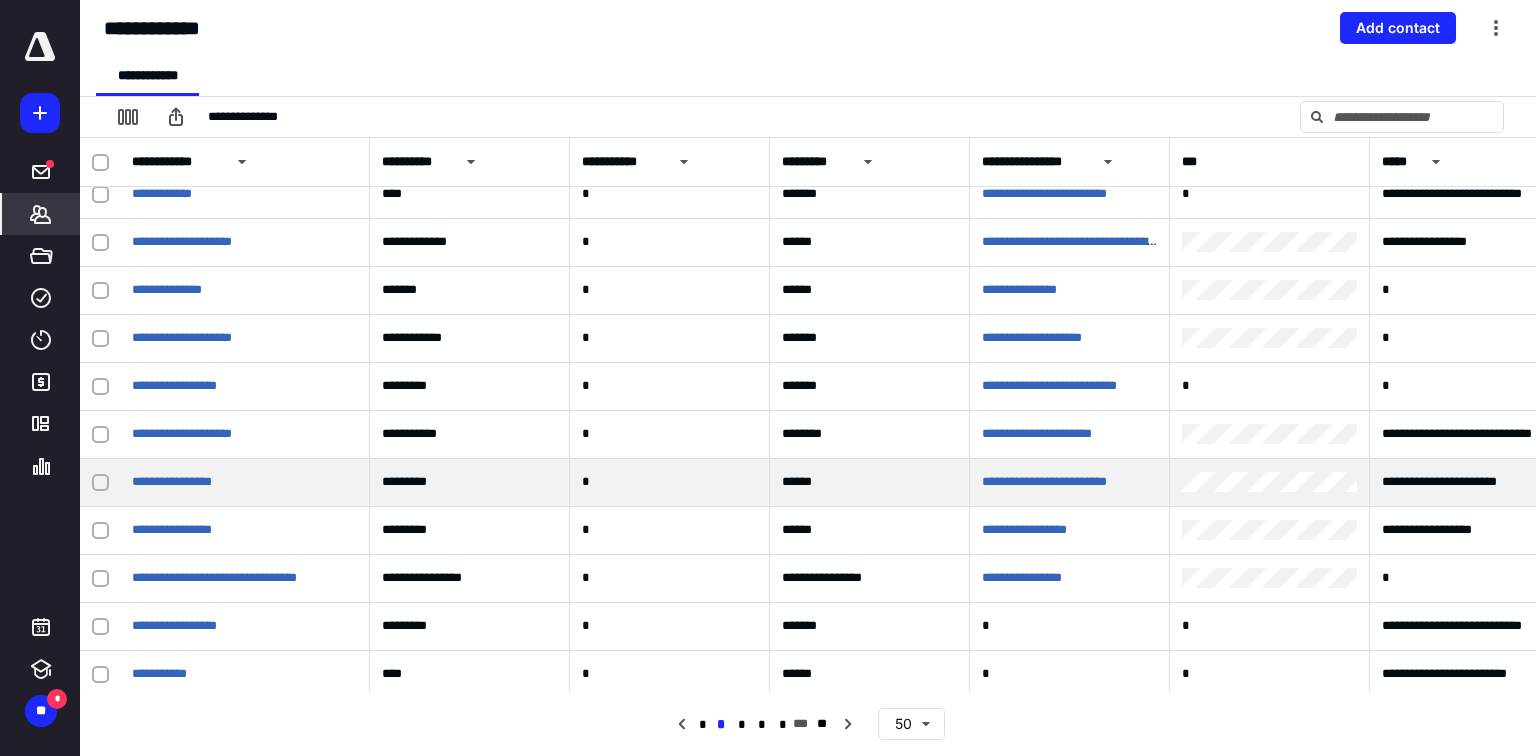 click at bounding box center [100, 483] 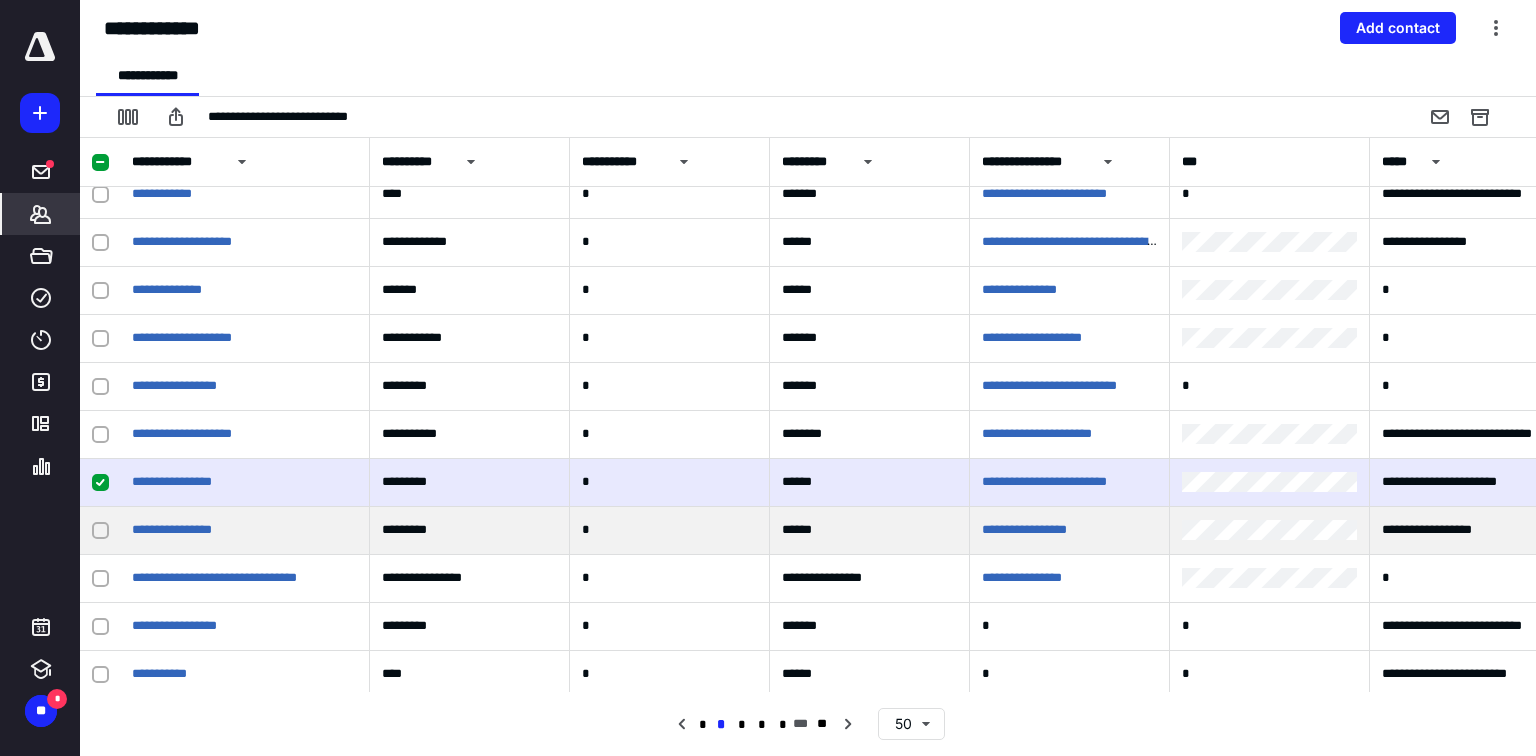 click at bounding box center [100, 531] 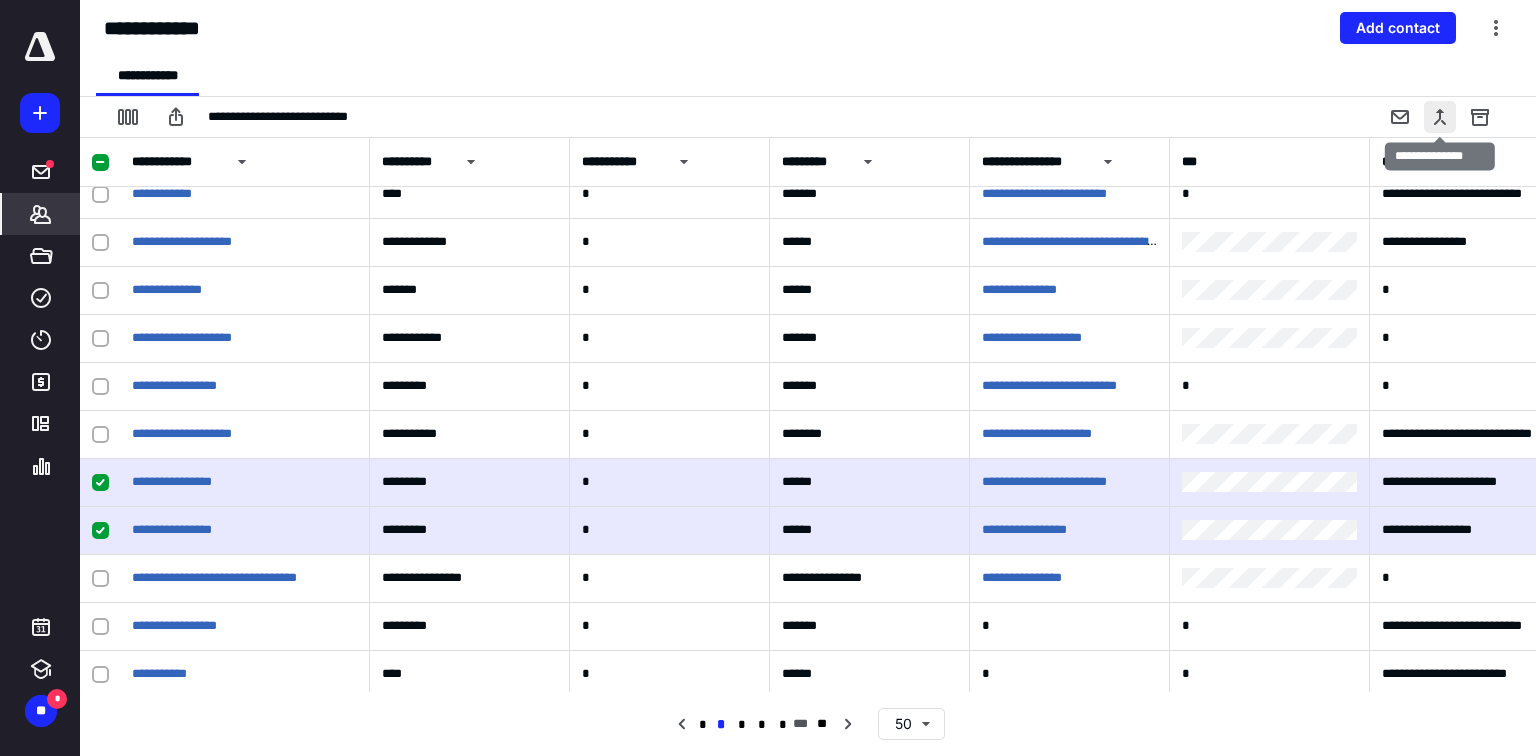 click at bounding box center (1440, 117) 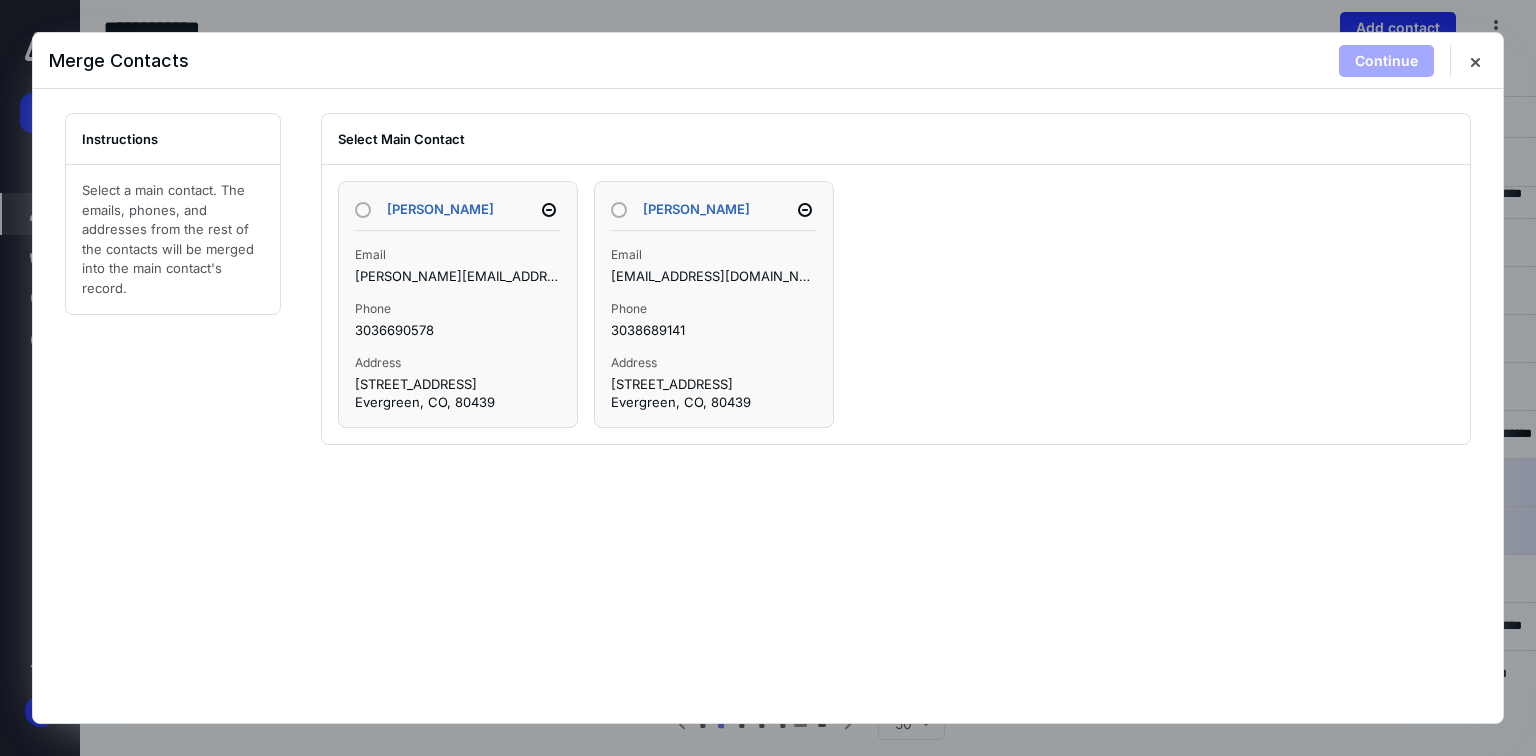 click at bounding box center [363, 210] 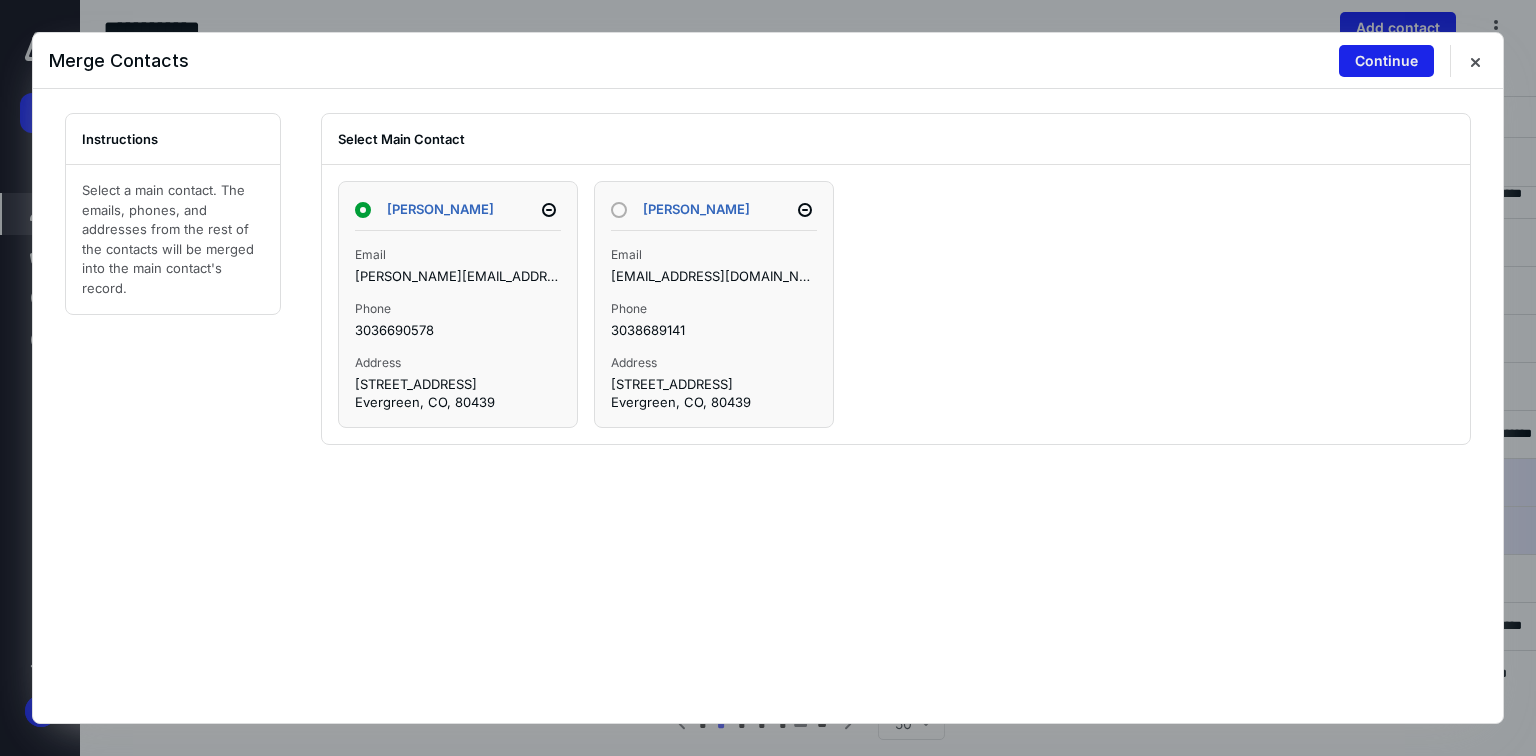click on "Continue" at bounding box center [1386, 61] 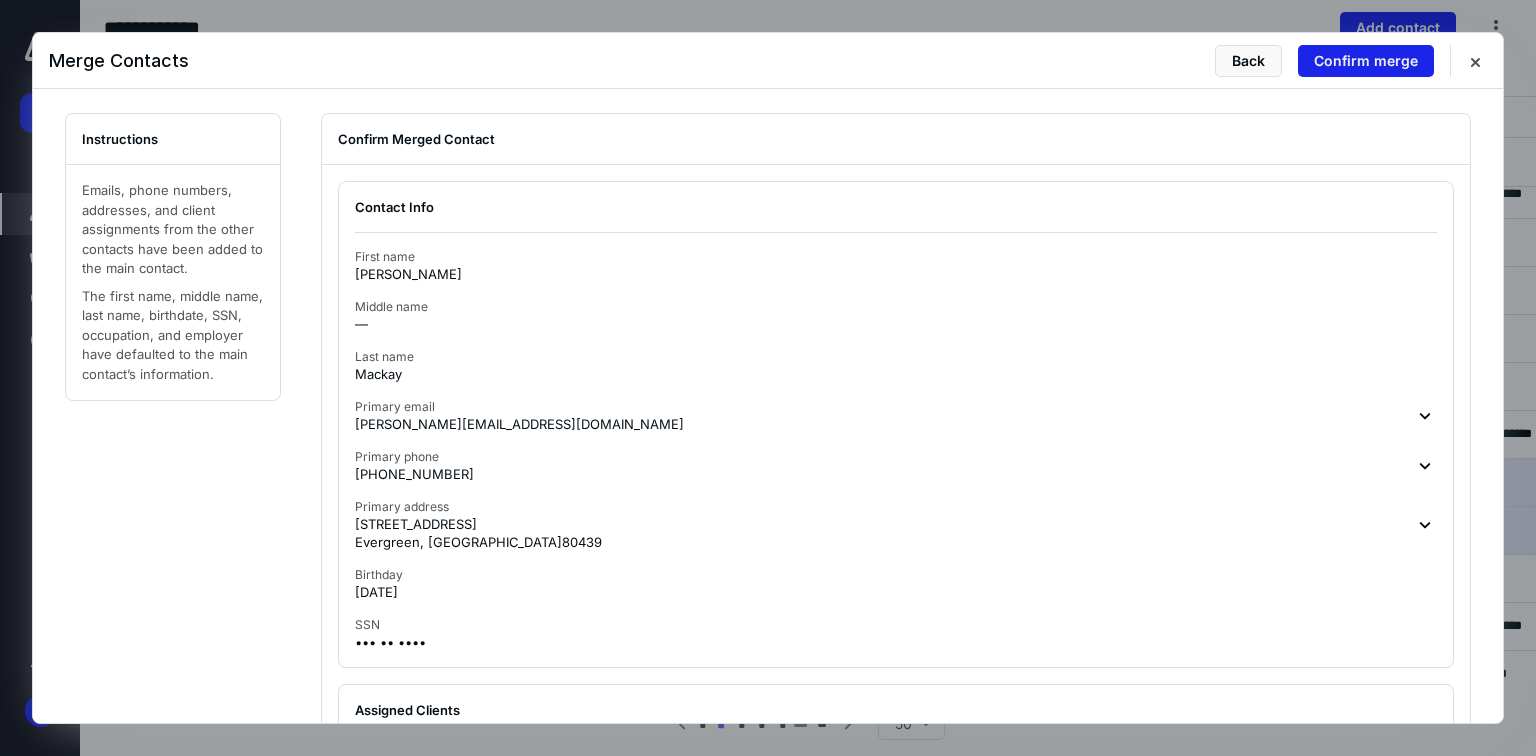 click on "Confirm merge" at bounding box center [1366, 61] 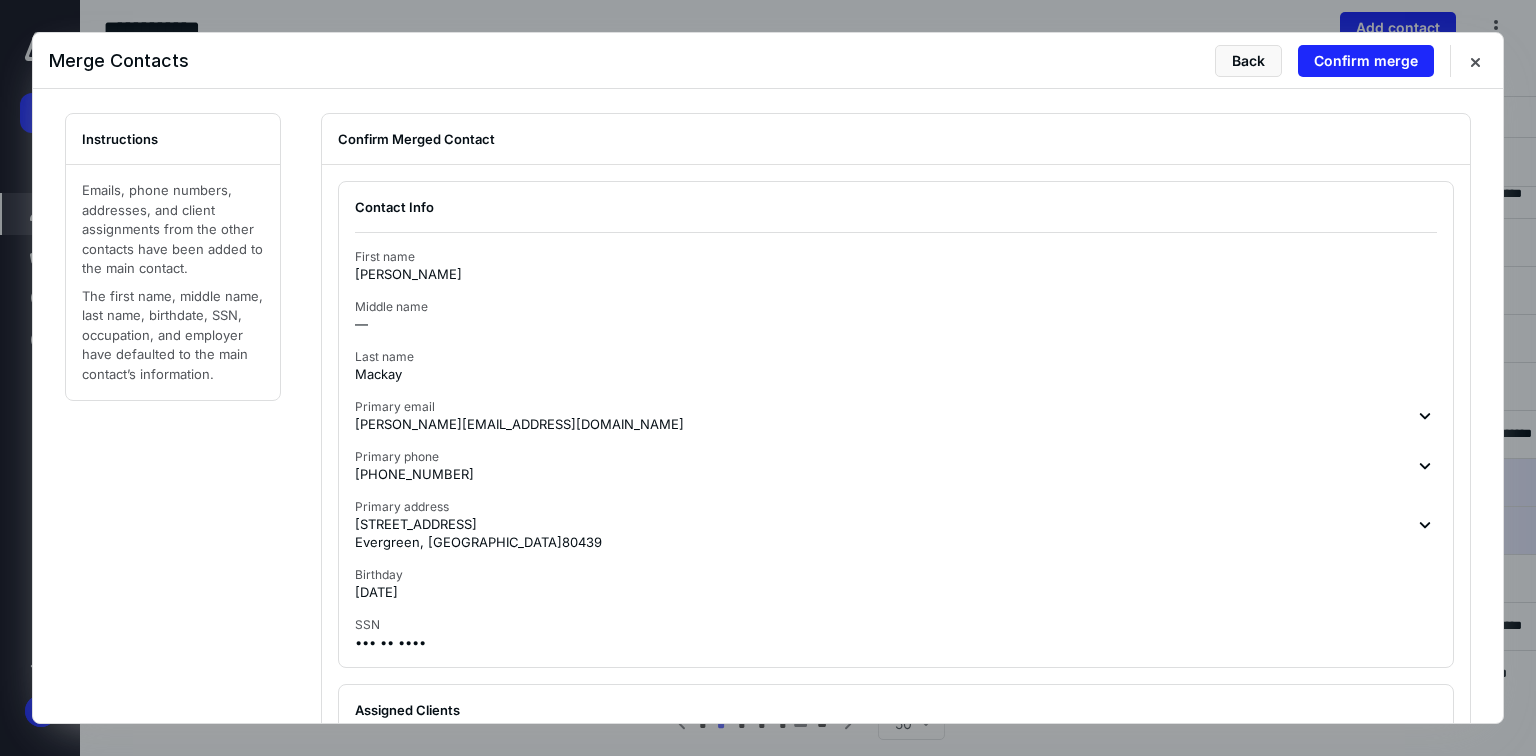 checkbox on "false" 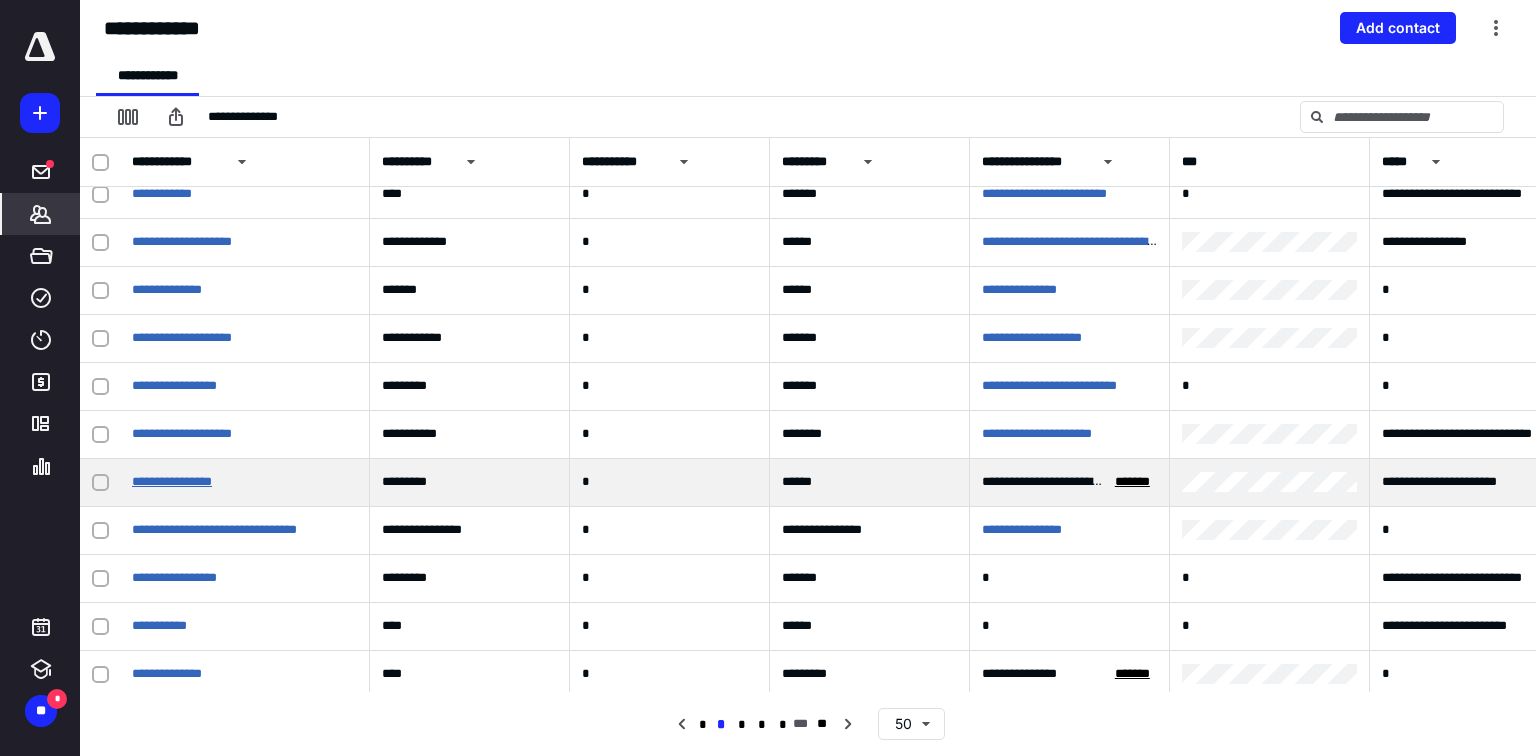 click on "**********" at bounding box center (172, 481) 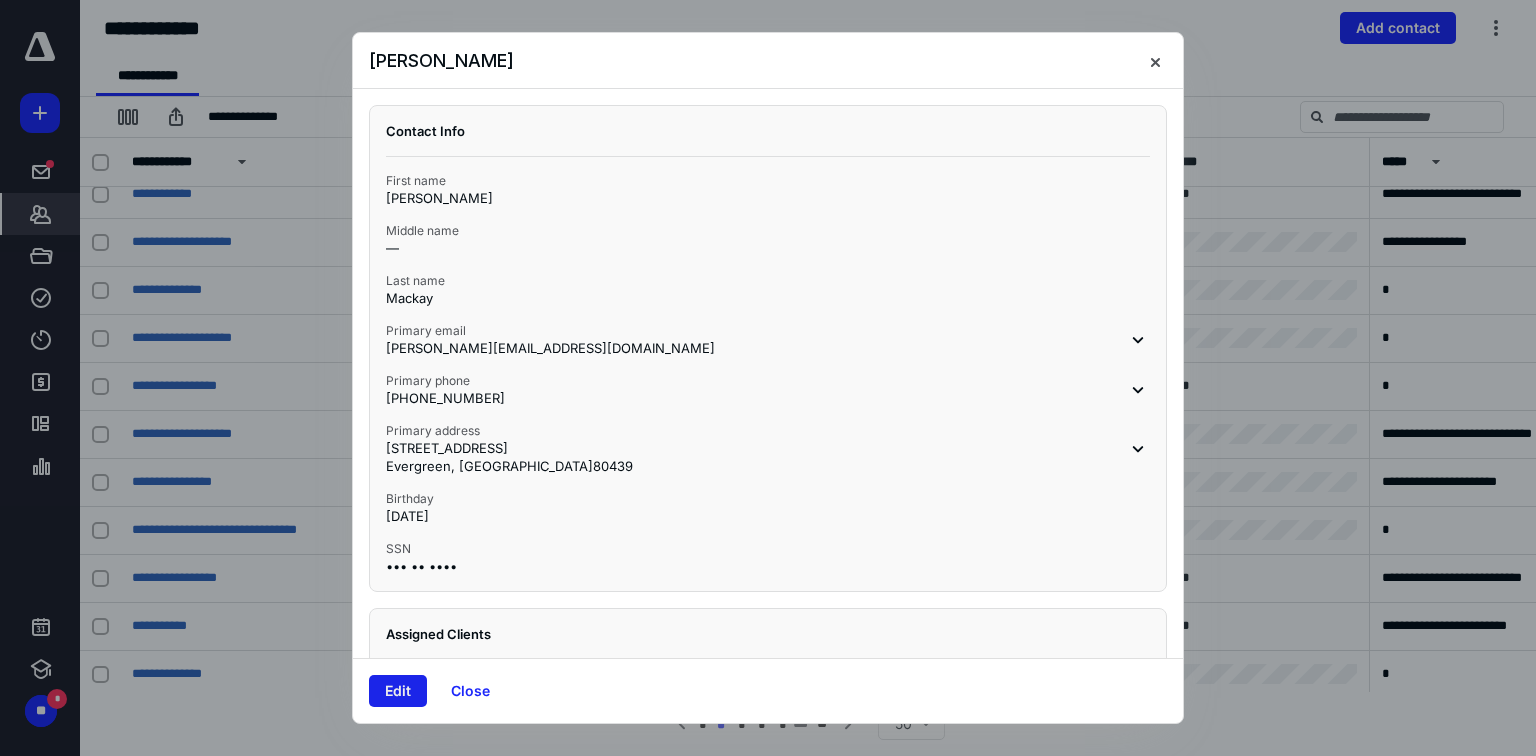 click on "Edit" at bounding box center [398, 691] 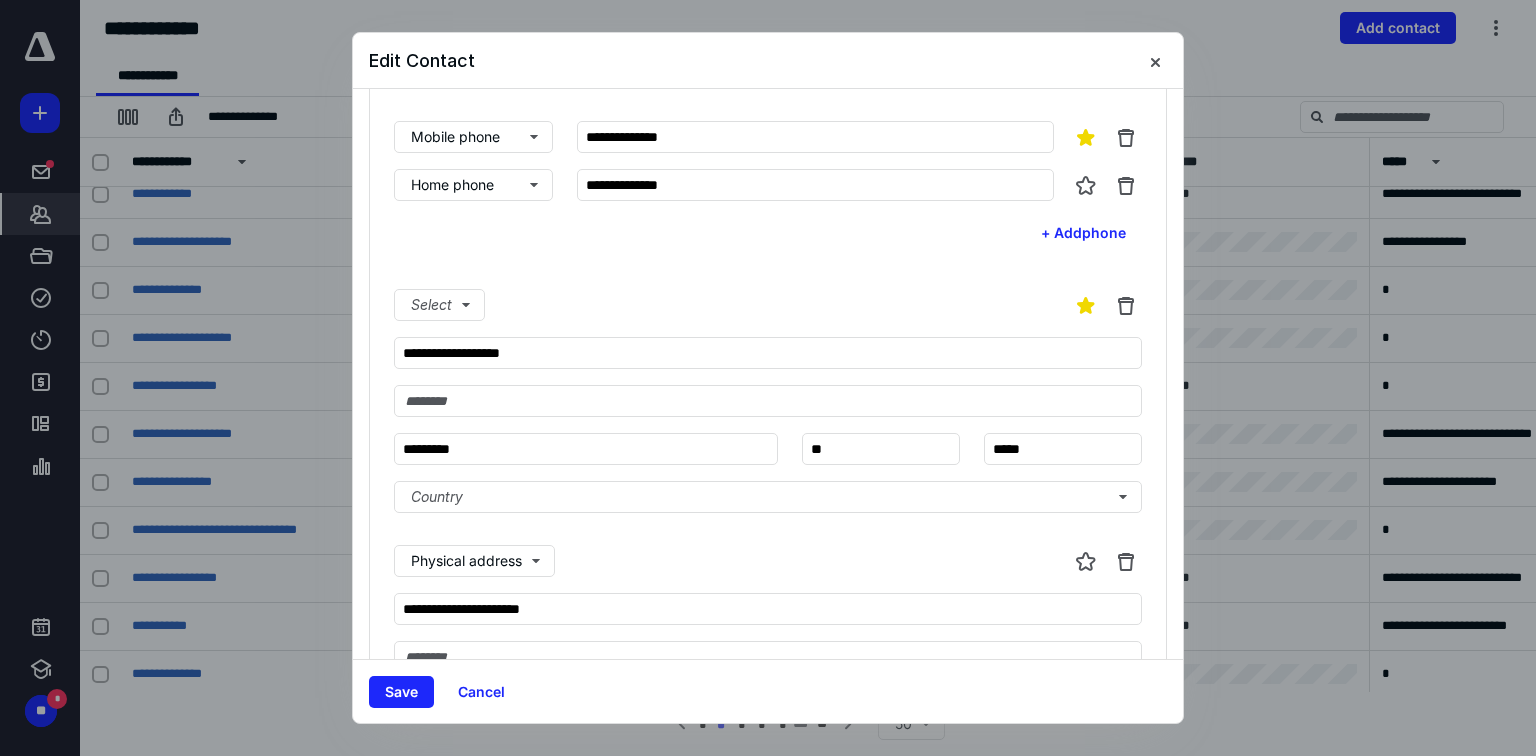 scroll, scrollTop: 400, scrollLeft: 0, axis: vertical 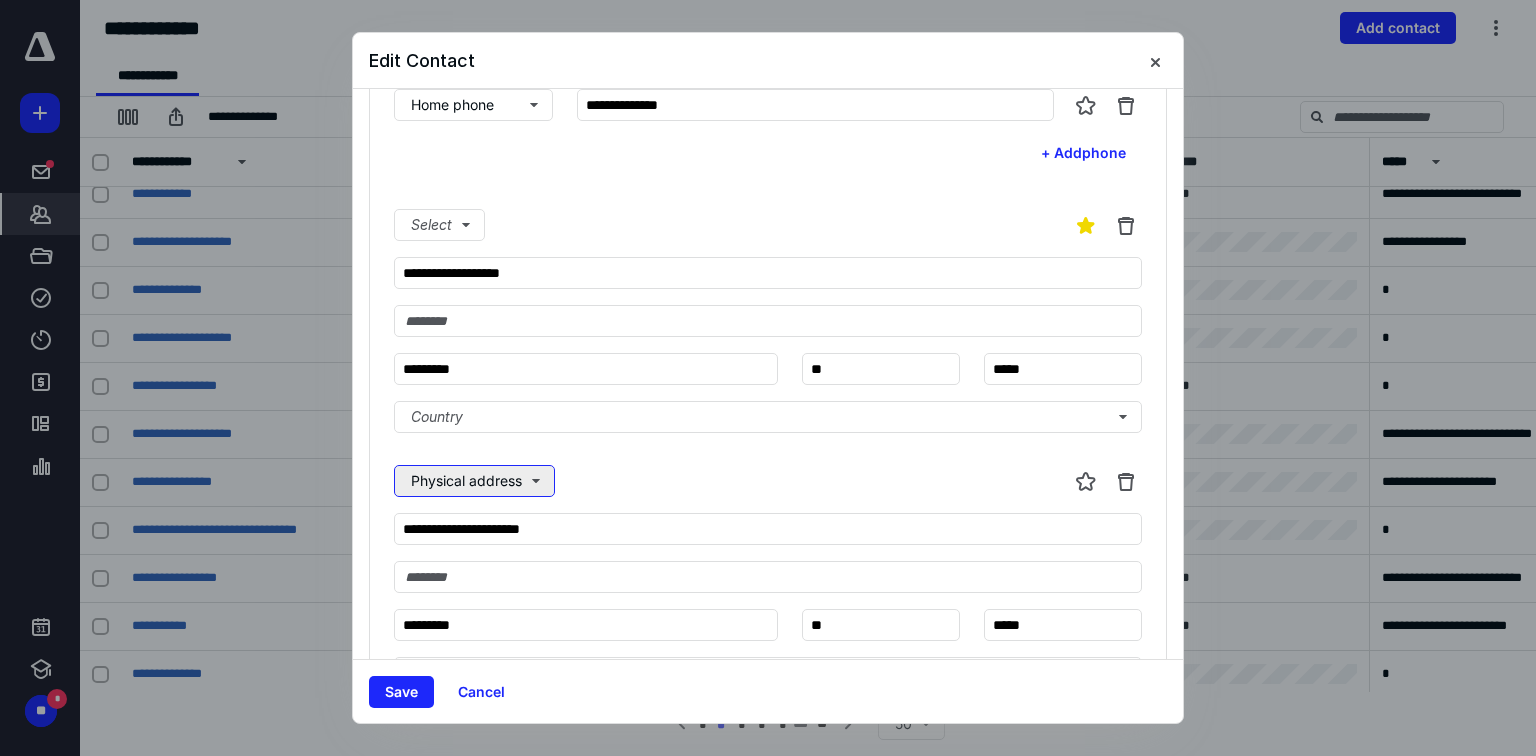 click on "Physical address" at bounding box center [474, 481] 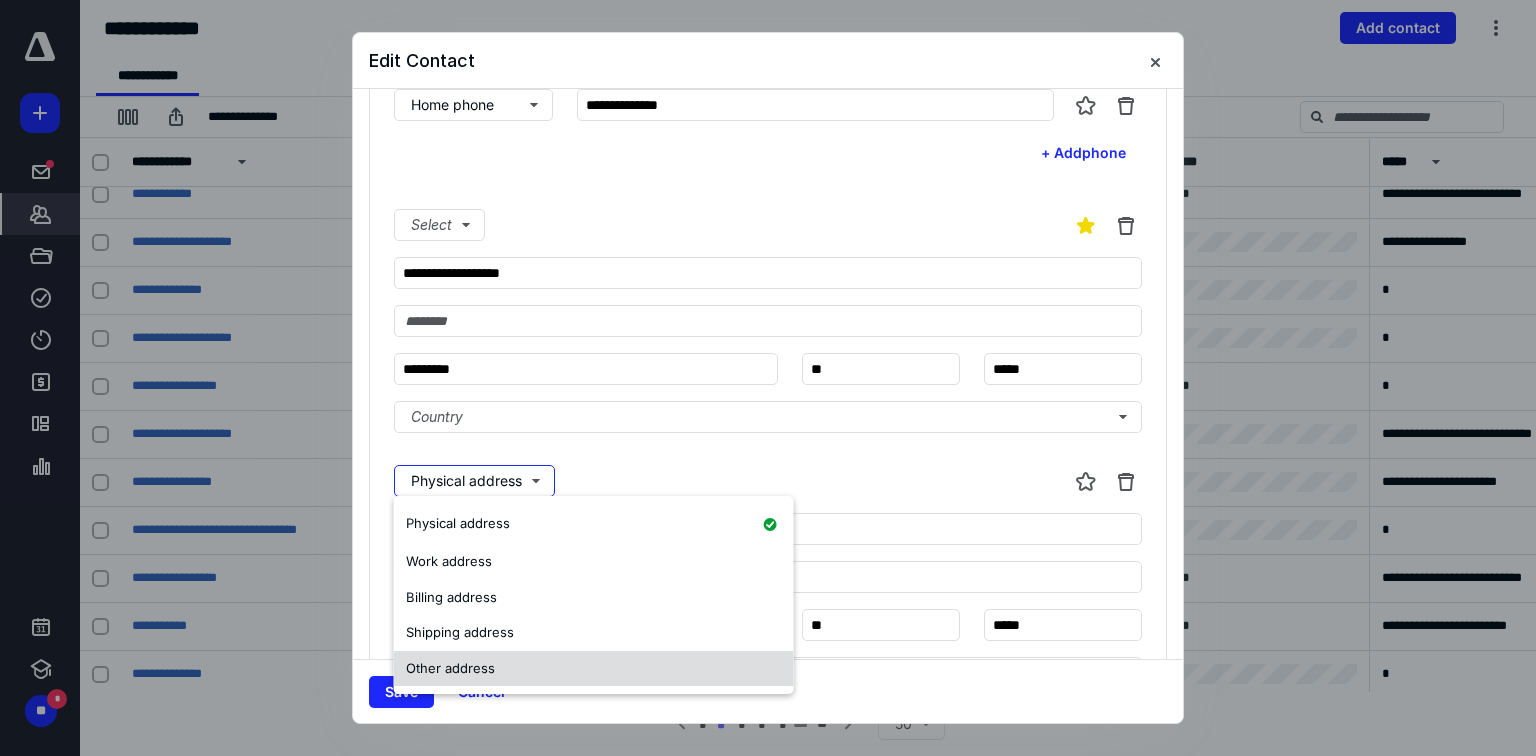 click on "Other address" at bounding box center [594, 669] 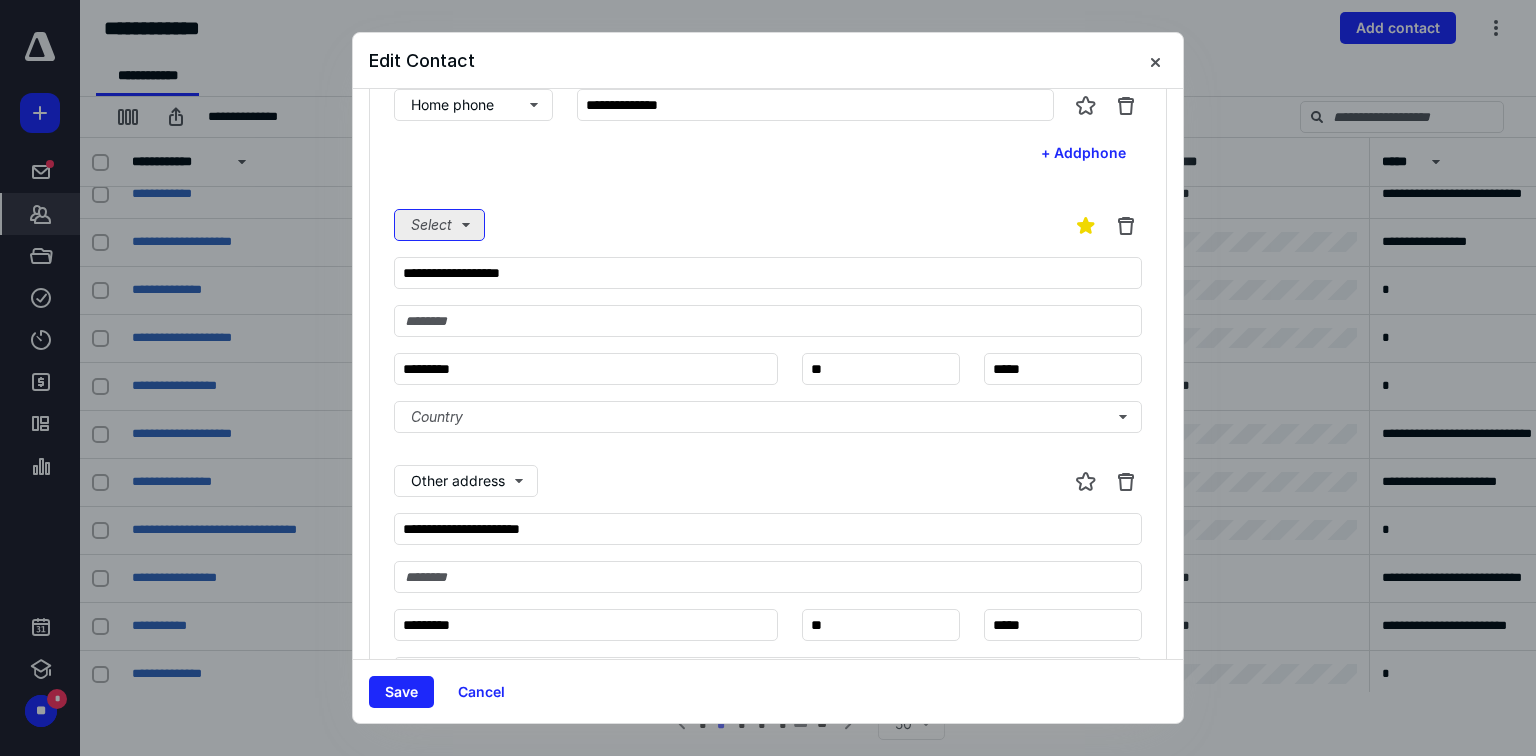 click on "Select" at bounding box center (439, 225) 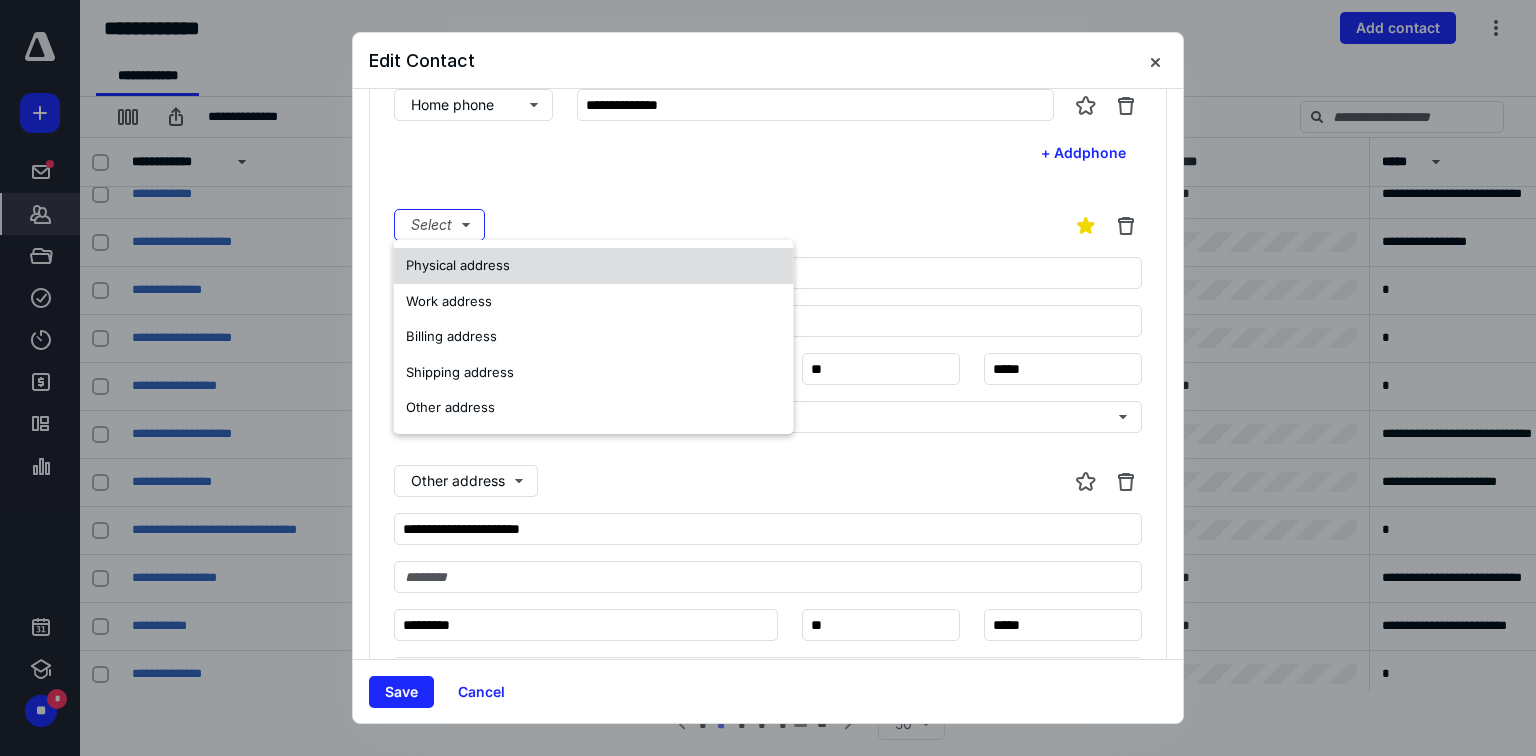 click on "Physical address" at bounding box center (458, 265) 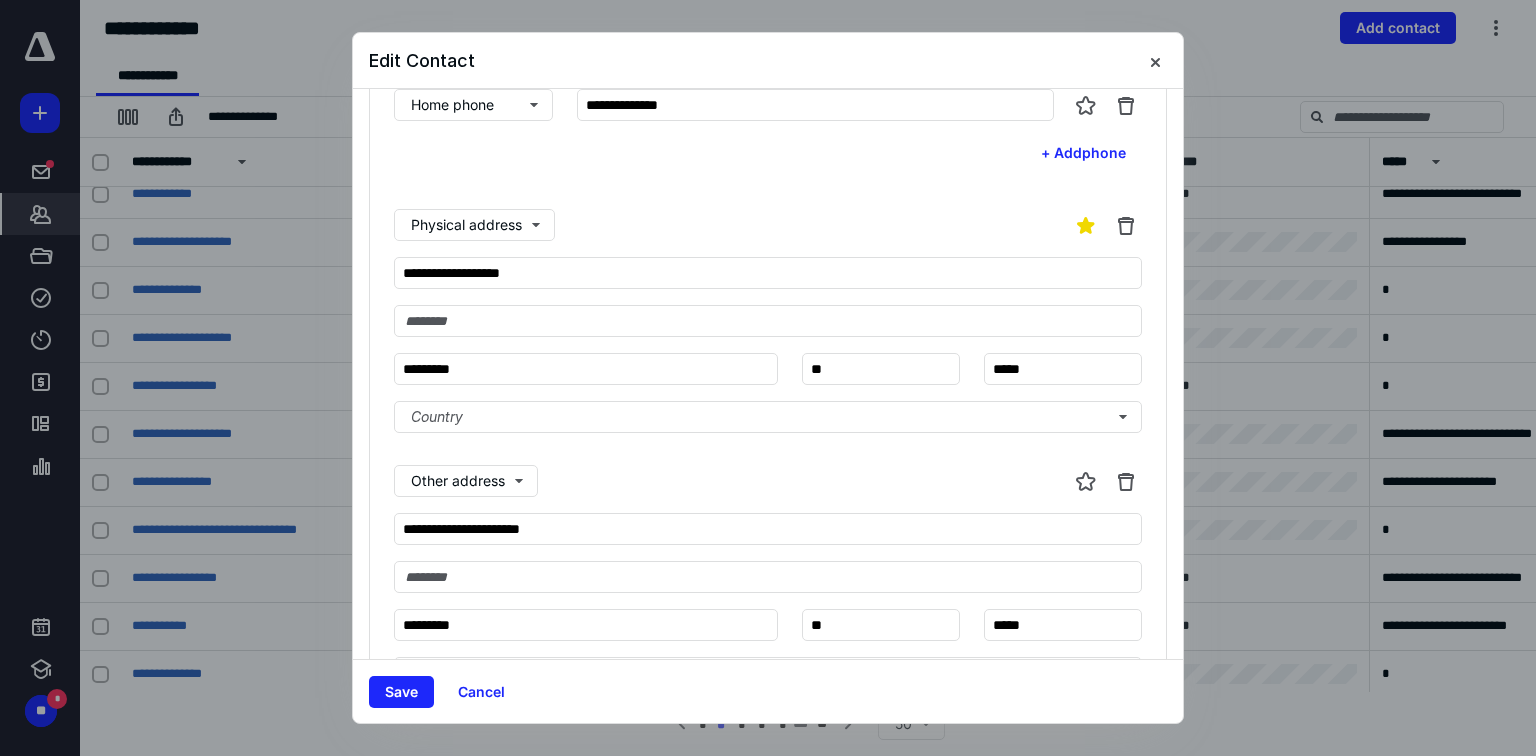 drag, startPoint x: 684, startPoint y: 197, endPoint x: 860, endPoint y: 148, distance: 182.69373 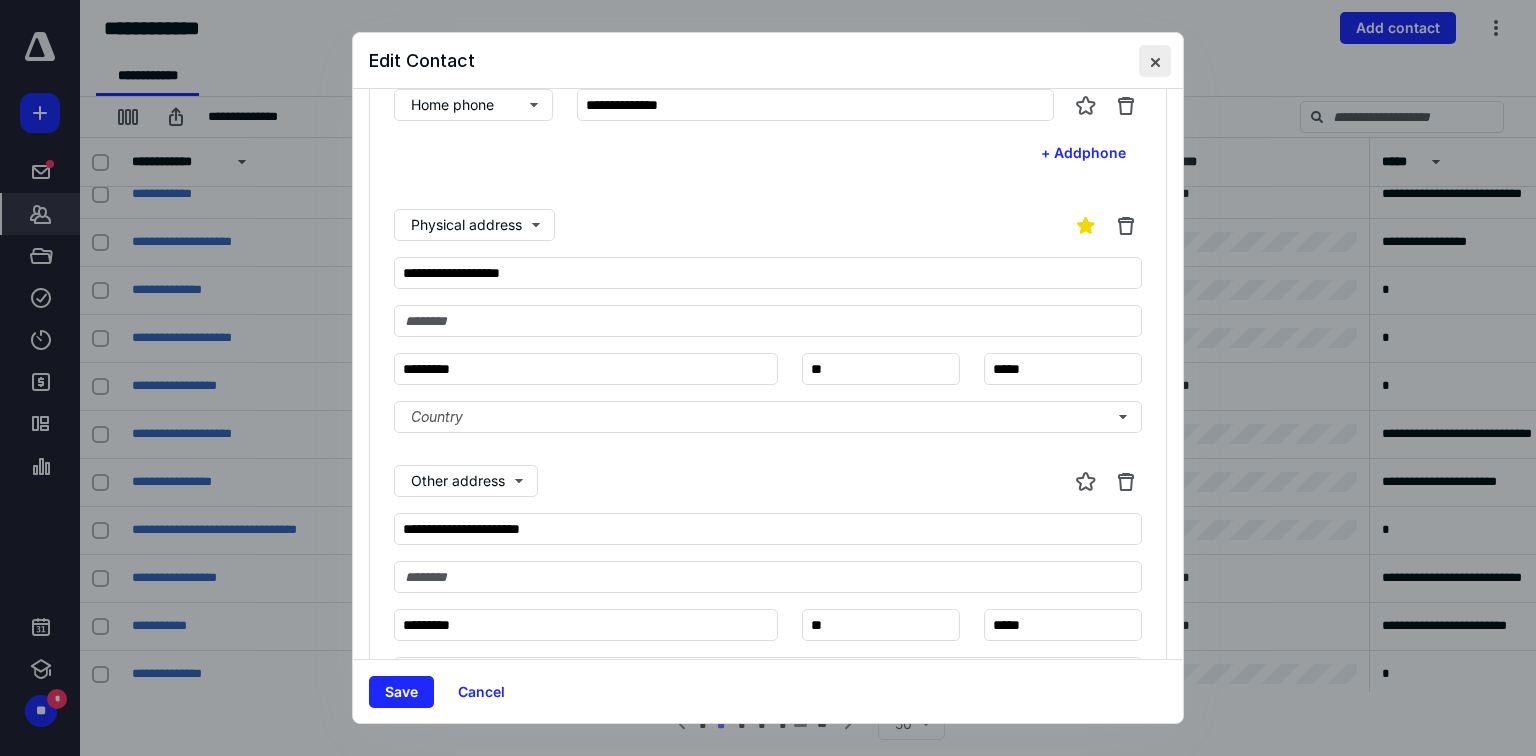 click at bounding box center (1155, 61) 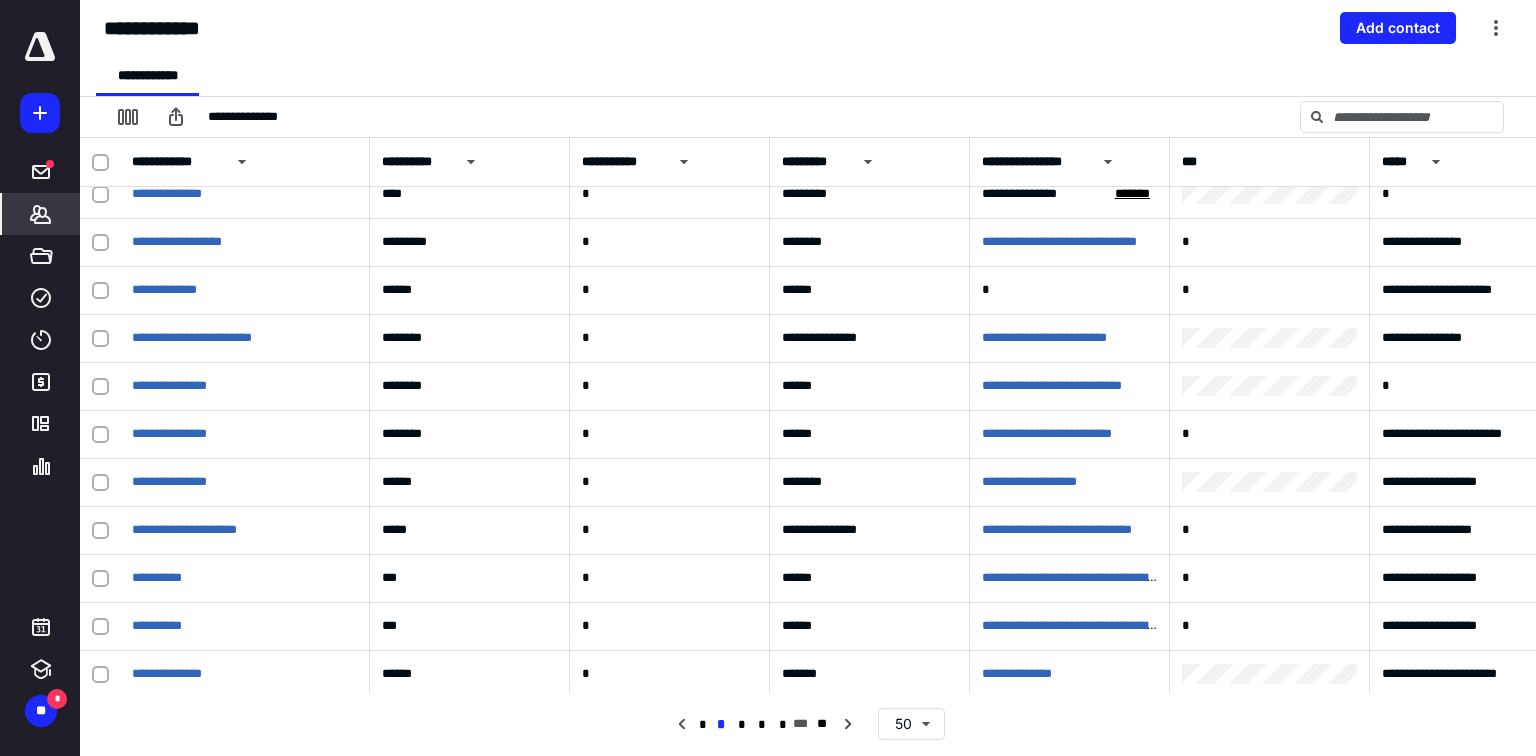 scroll, scrollTop: 960, scrollLeft: 0, axis: vertical 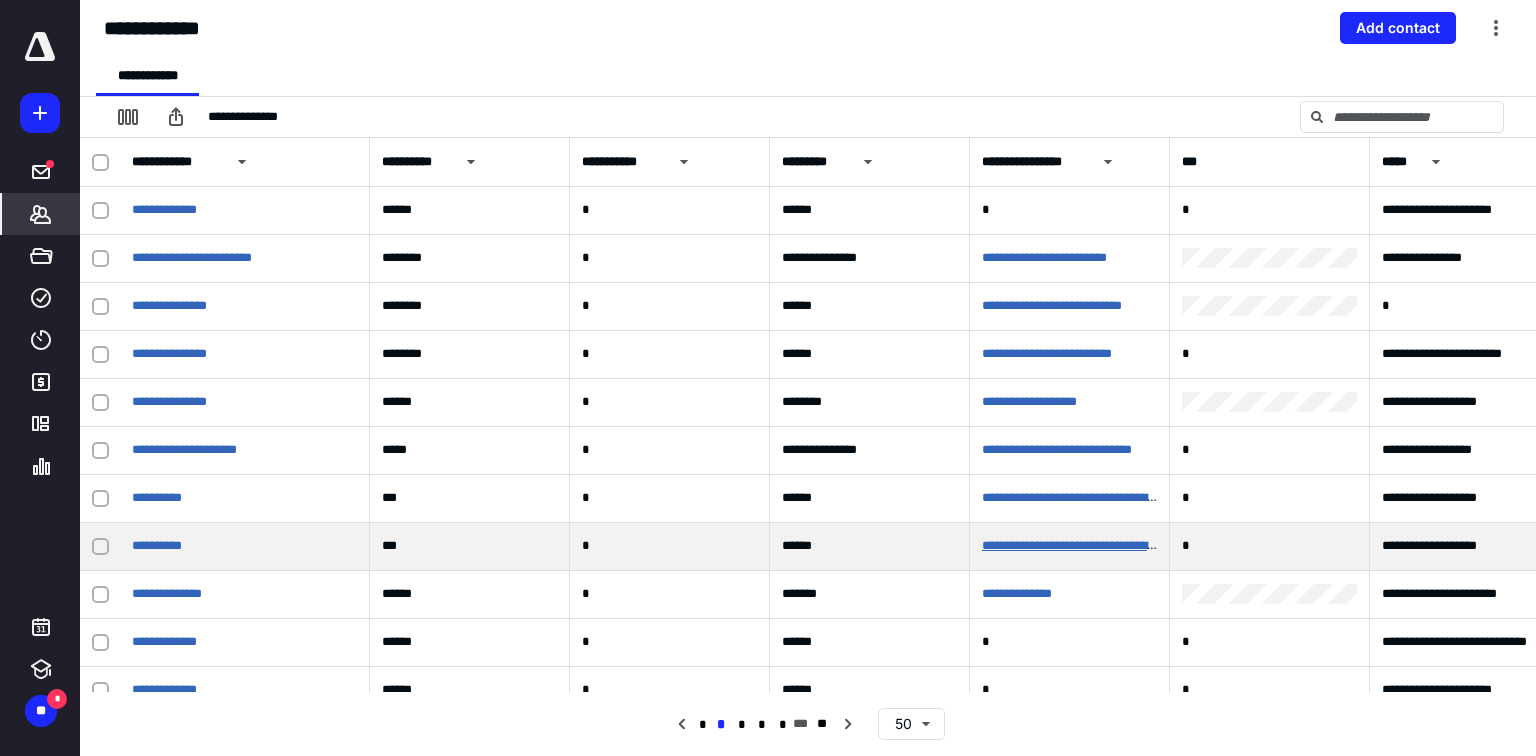 click on "**********" at bounding box center (1087, 545) 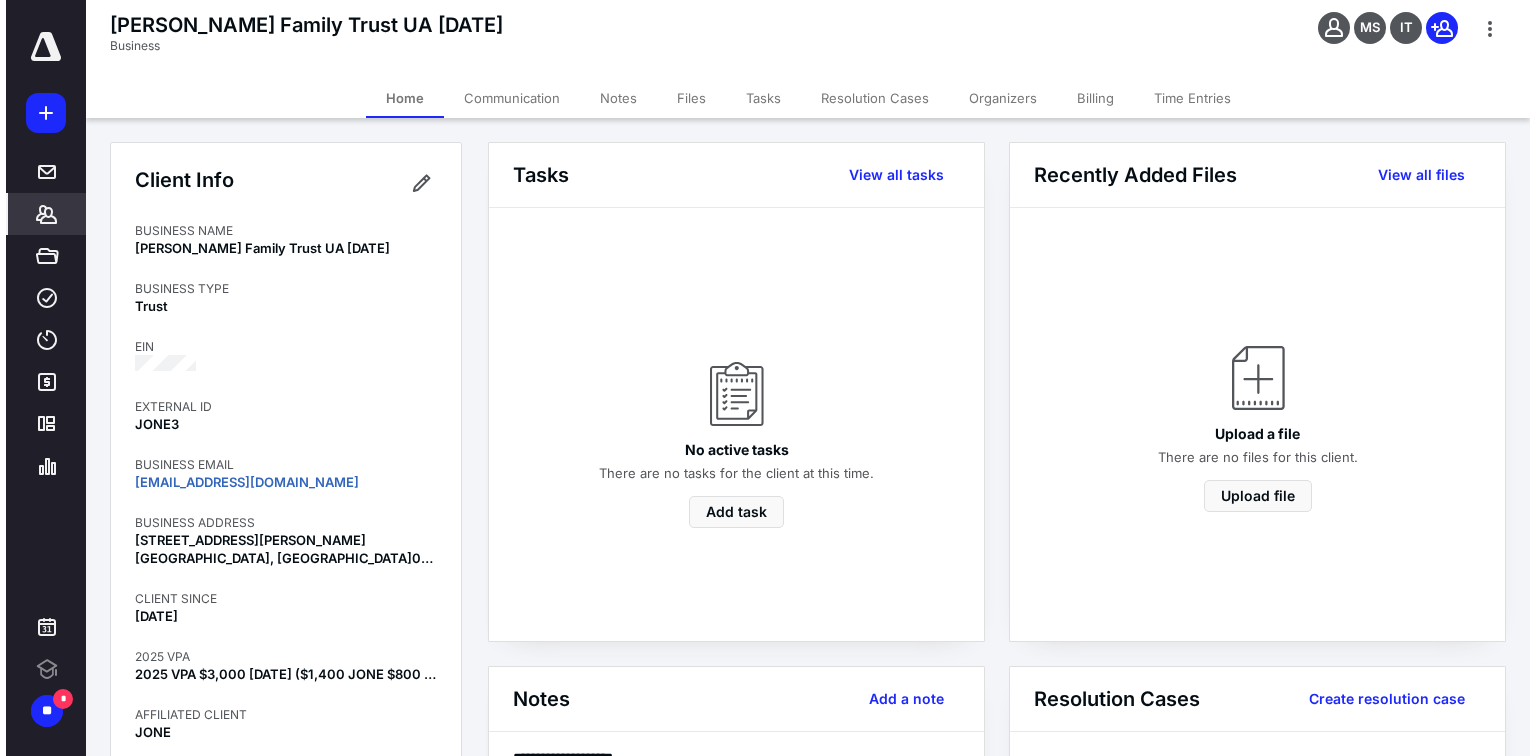 scroll, scrollTop: 0, scrollLeft: 0, axis: both 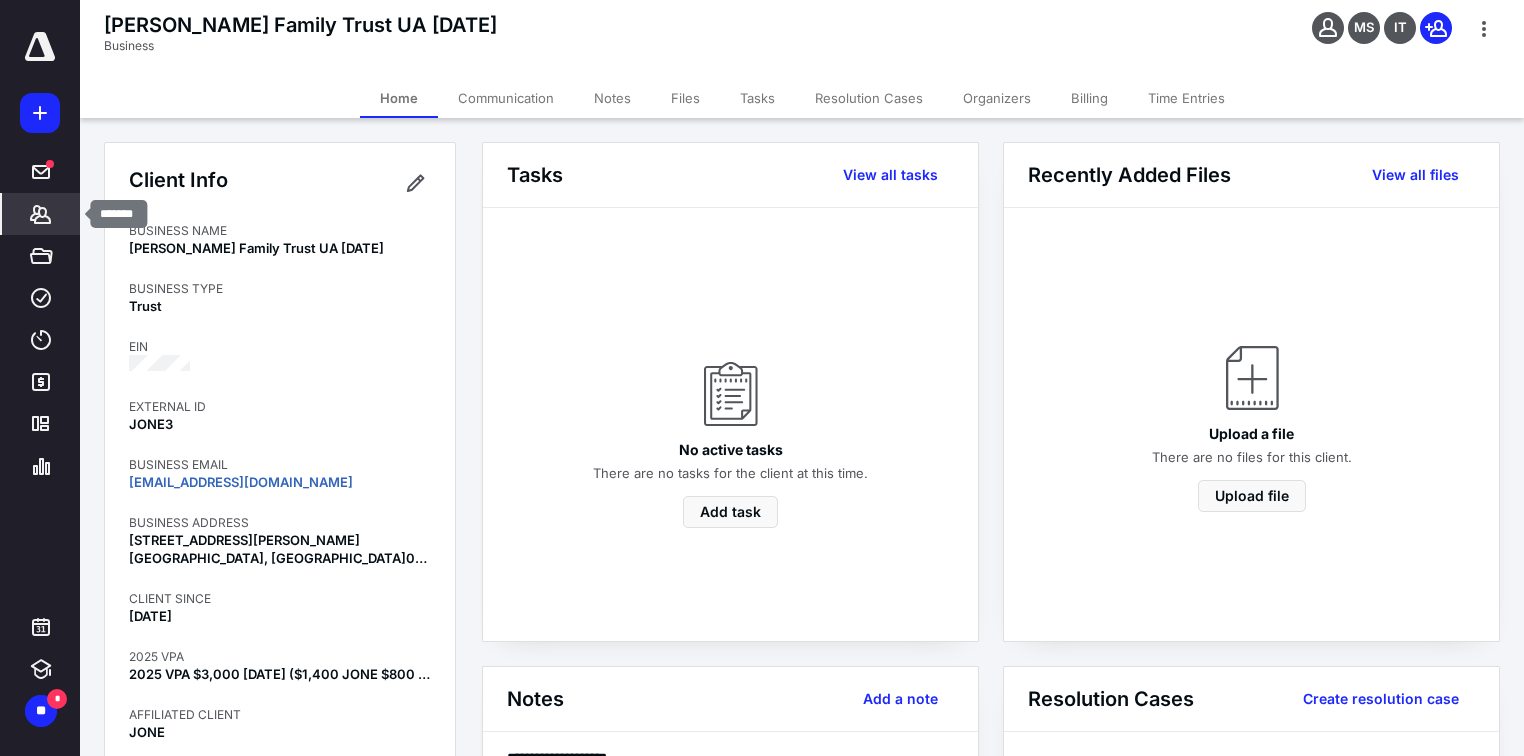 click 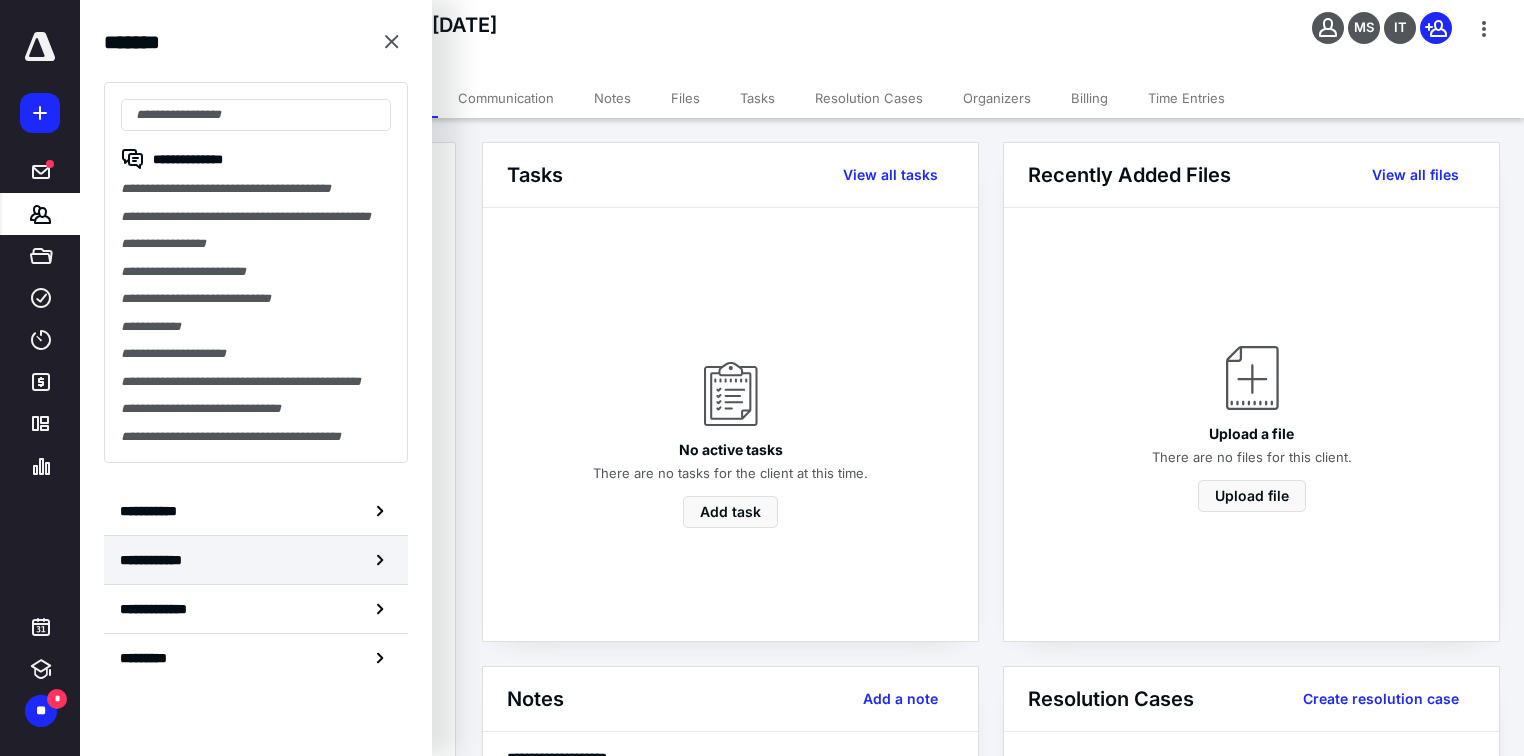 click on "**********" at bounding box center (256, 560) 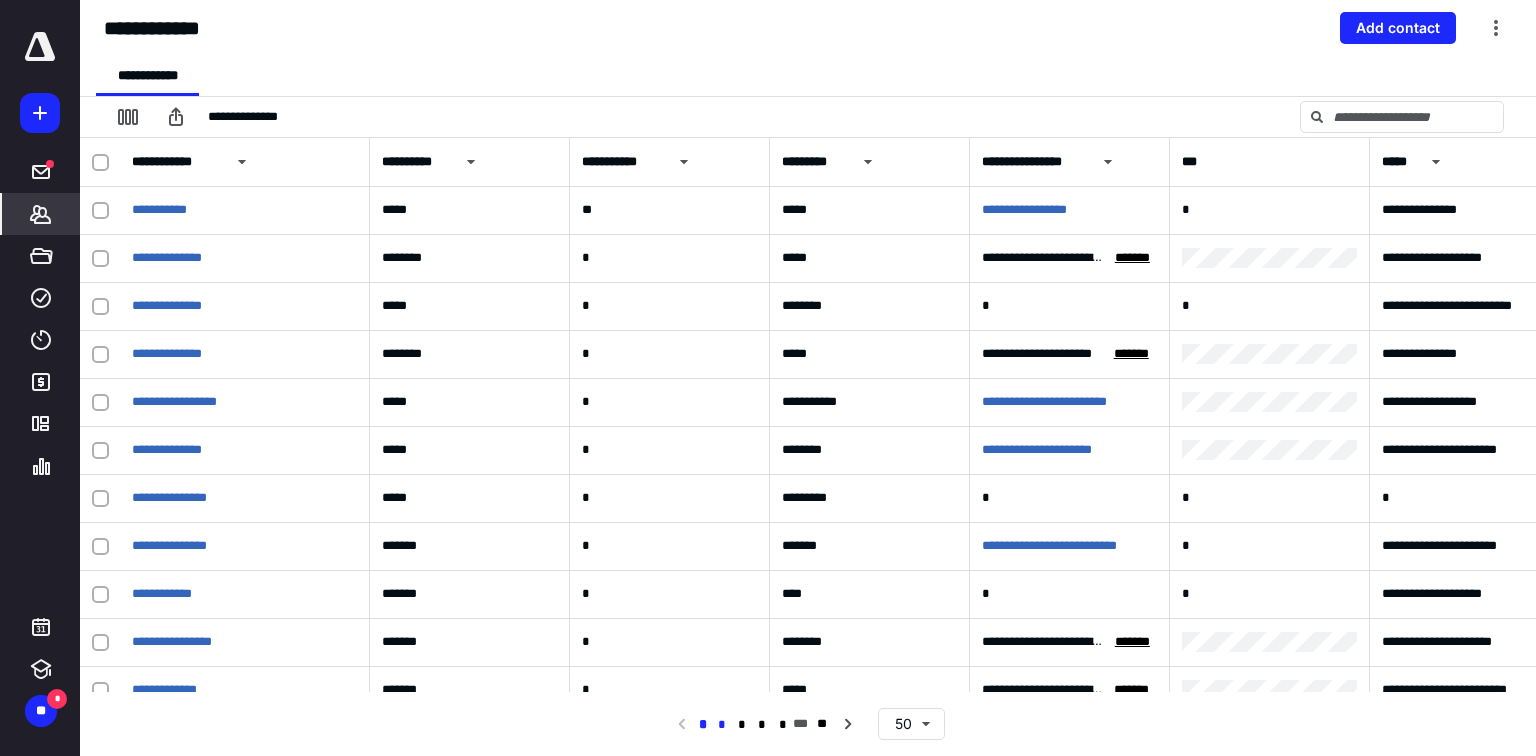 click on "*" at bounding box center (722, 725) 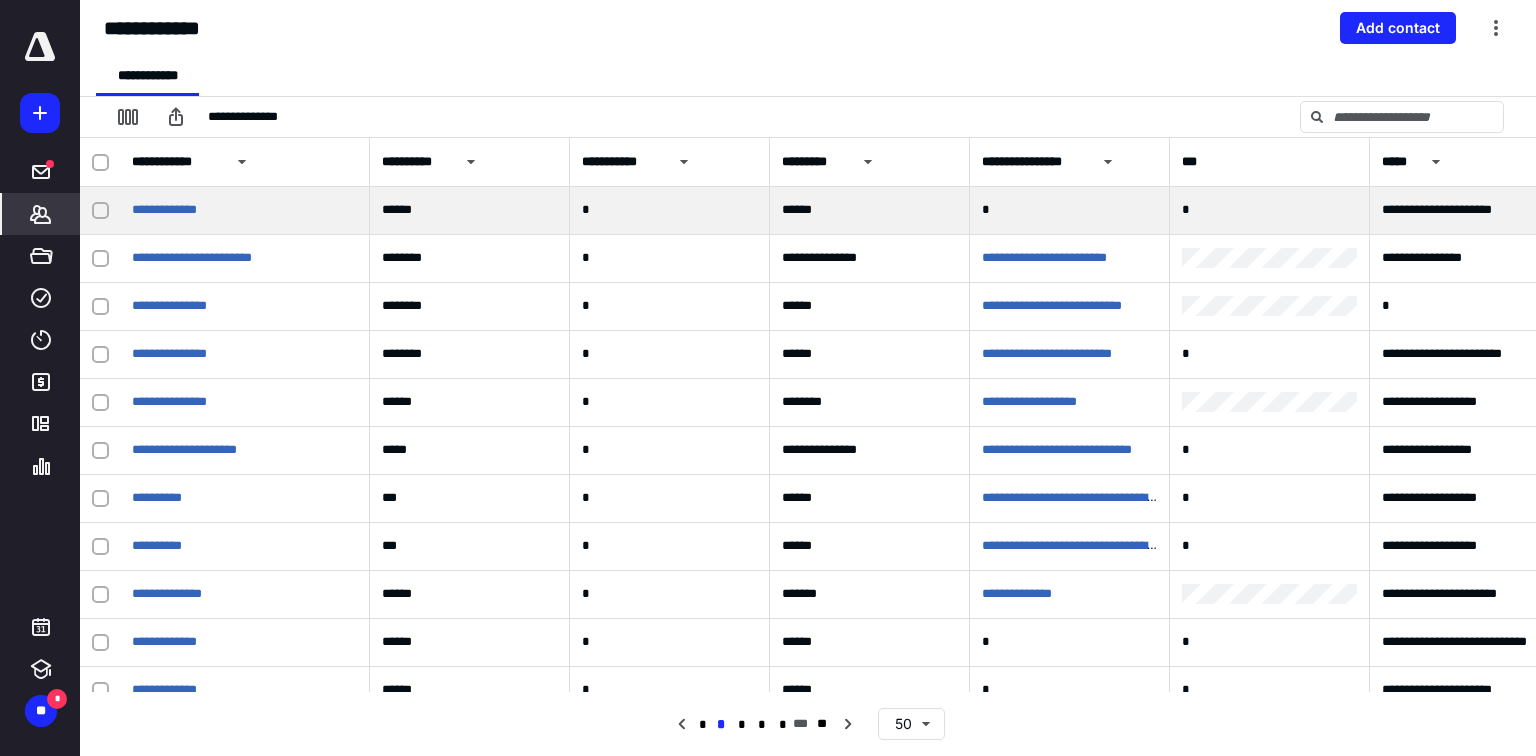 scroll, scrollTop: 1040, scrollLeft: 0, axis: vertical 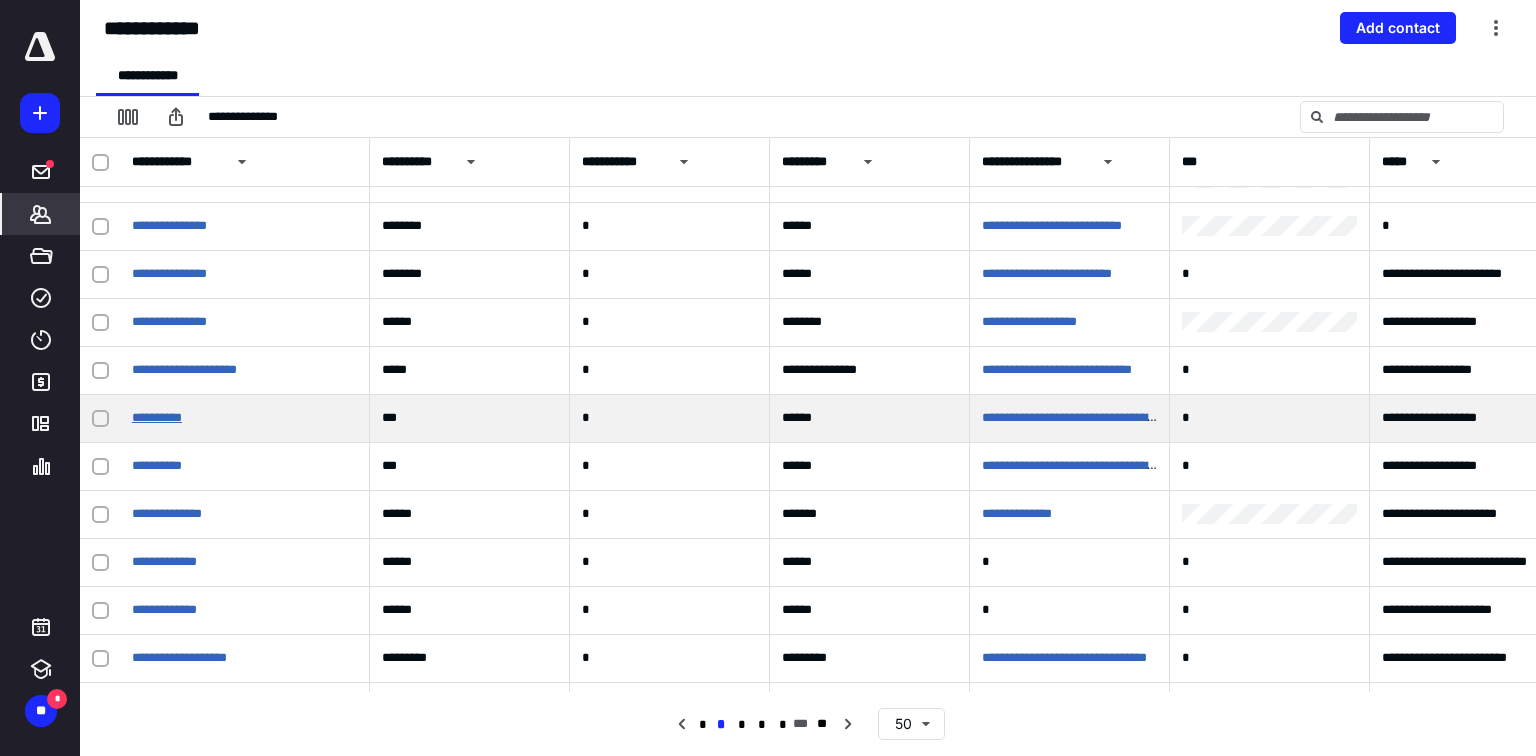 click on "**********" at bounding box center (157, 417) 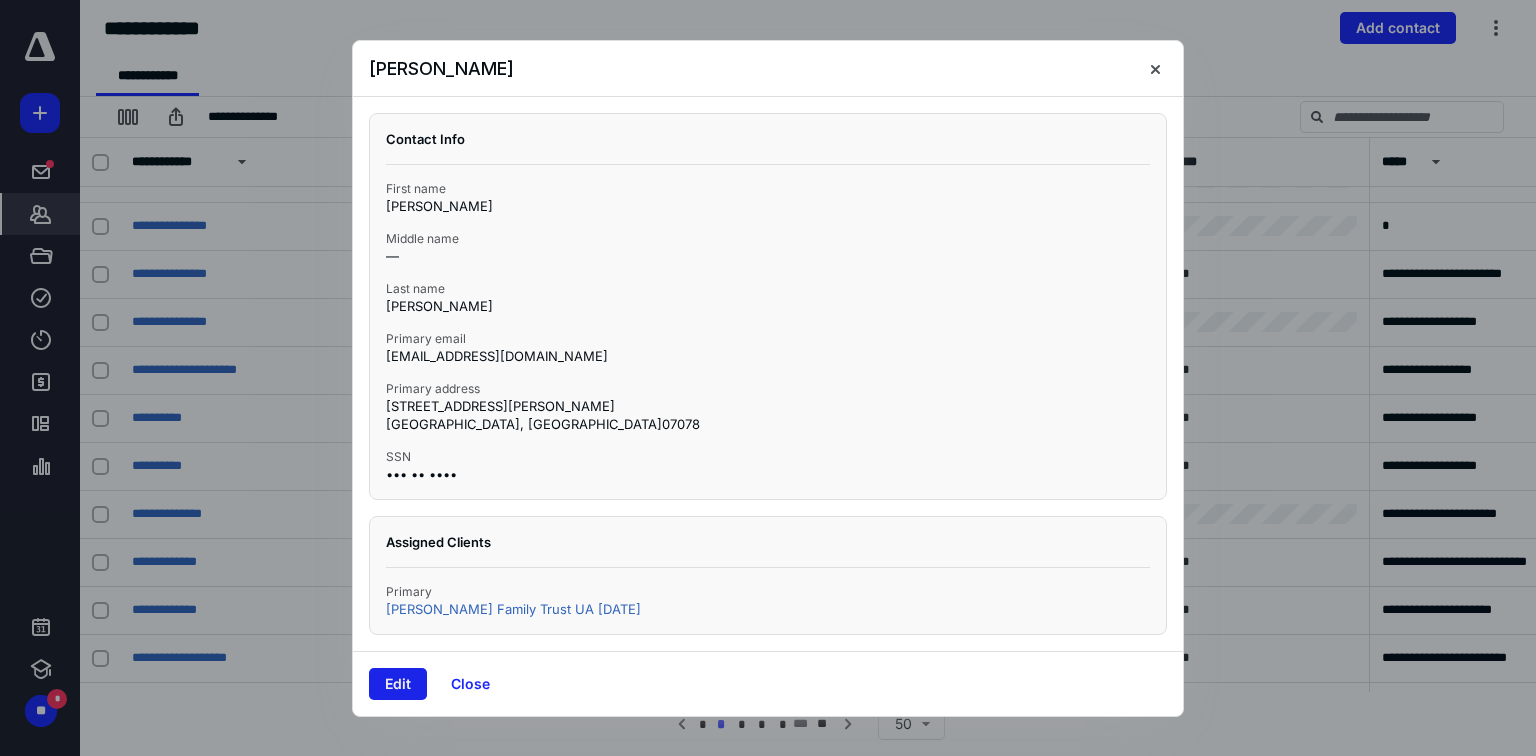 click on "Edit" at bounding box center (398, 684) 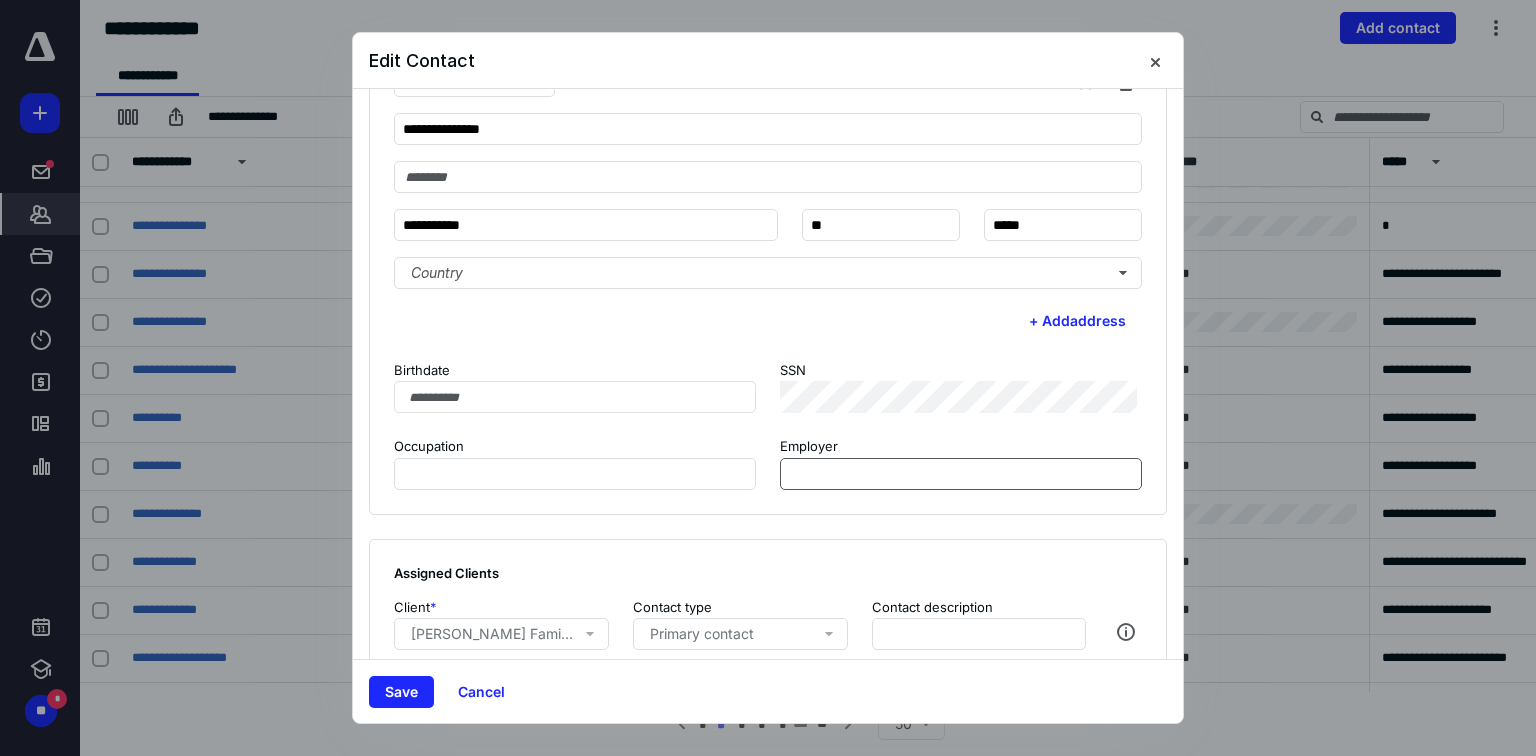 scroll, scrollTop: 480, scrollLeft: 0, axis: vertical 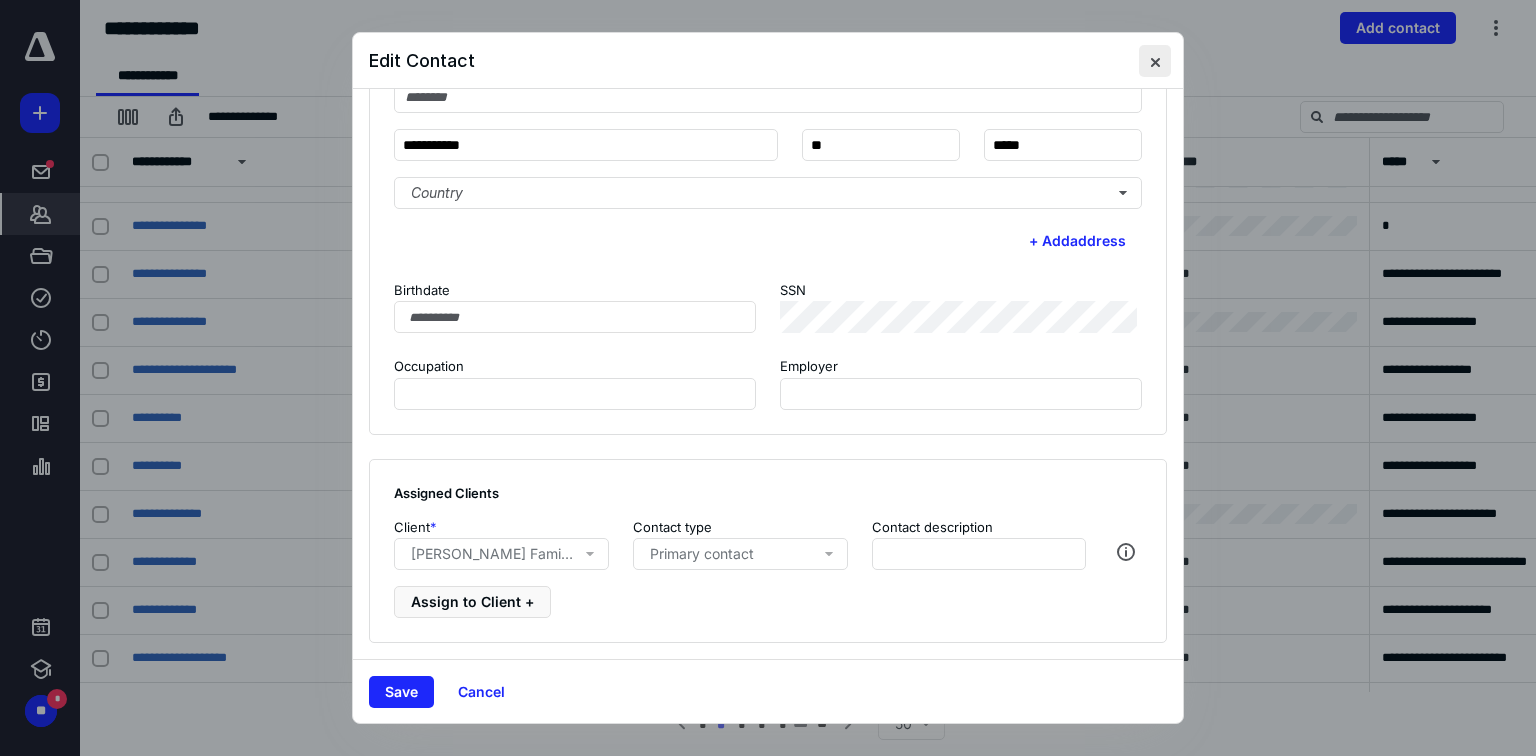 click at bounding box center (1155, 61) 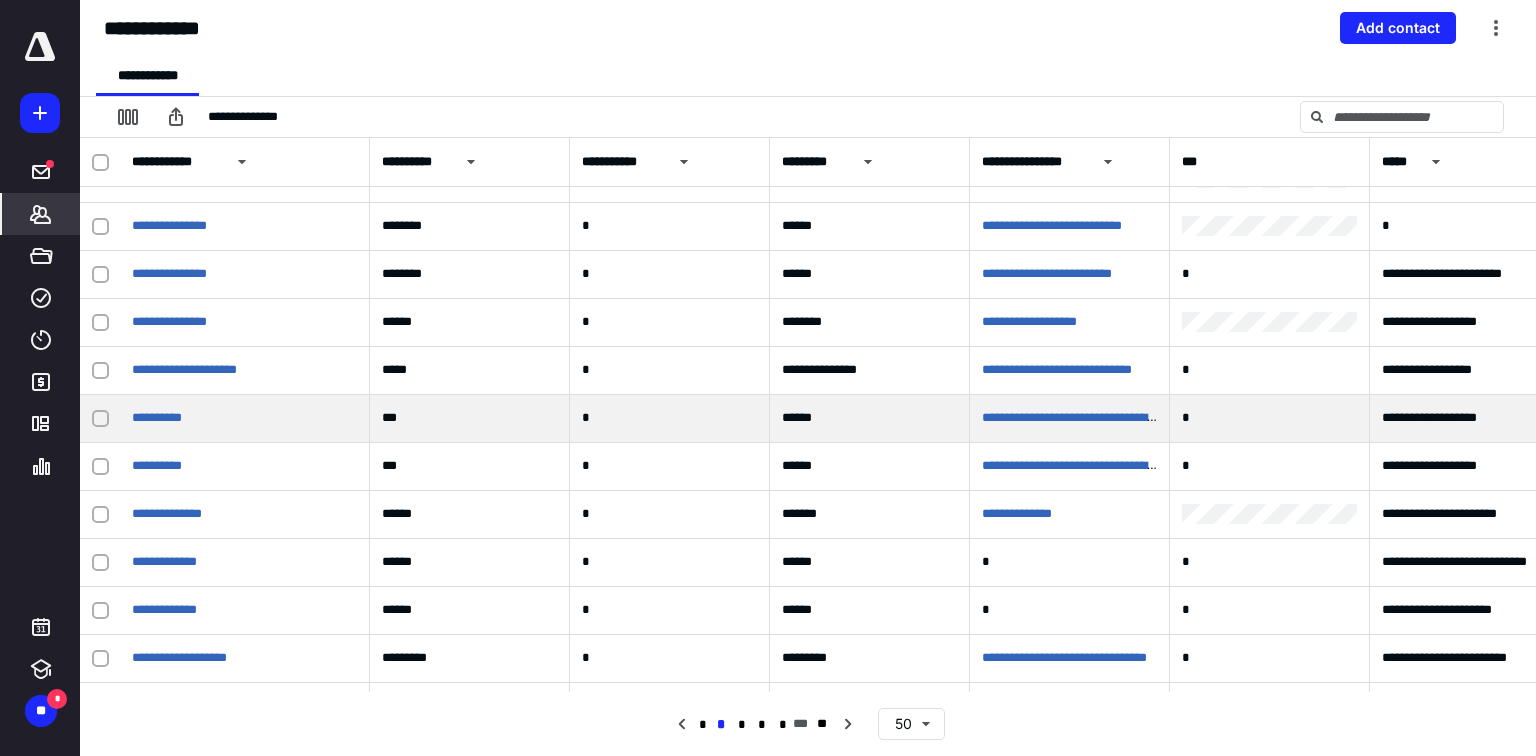 click at bounding box center [100, 419] 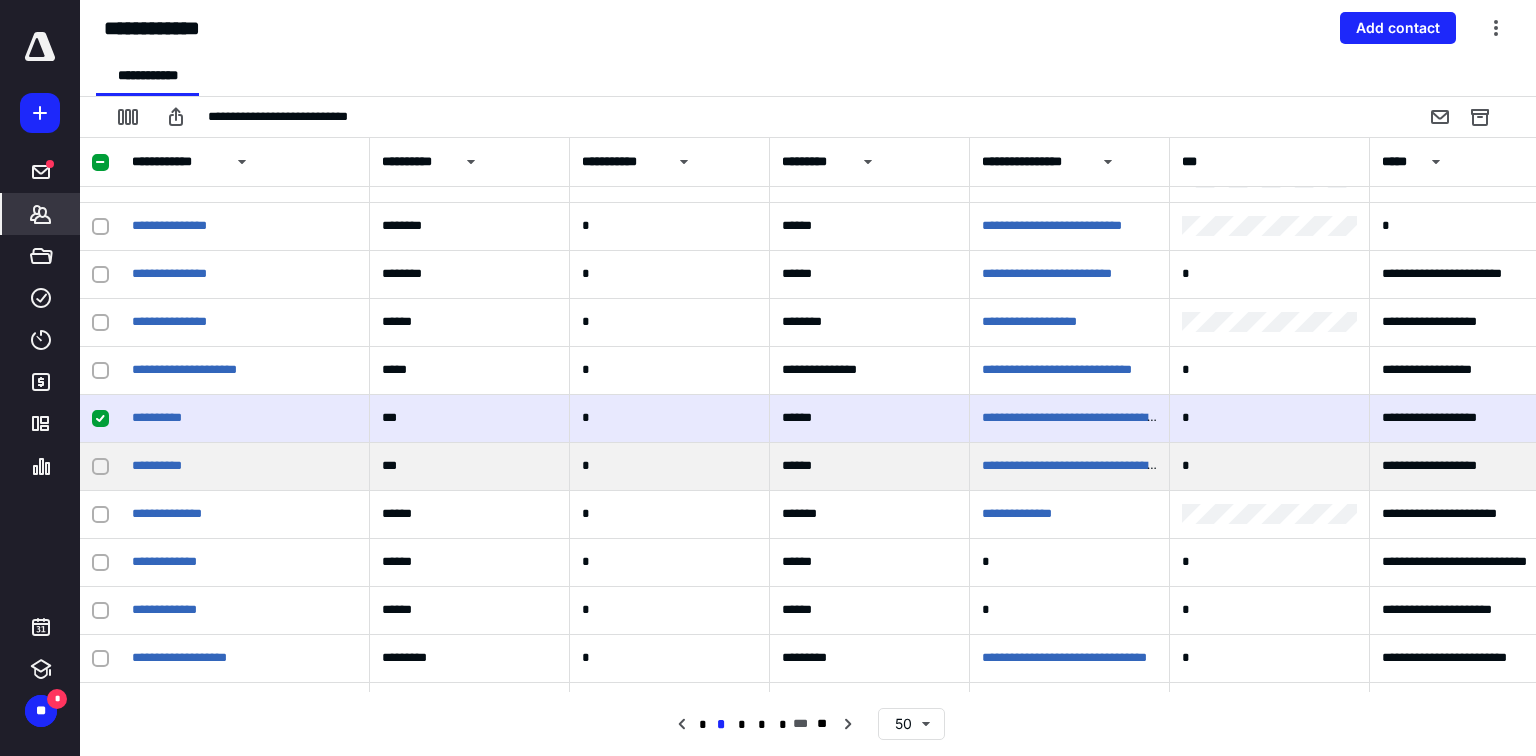 click 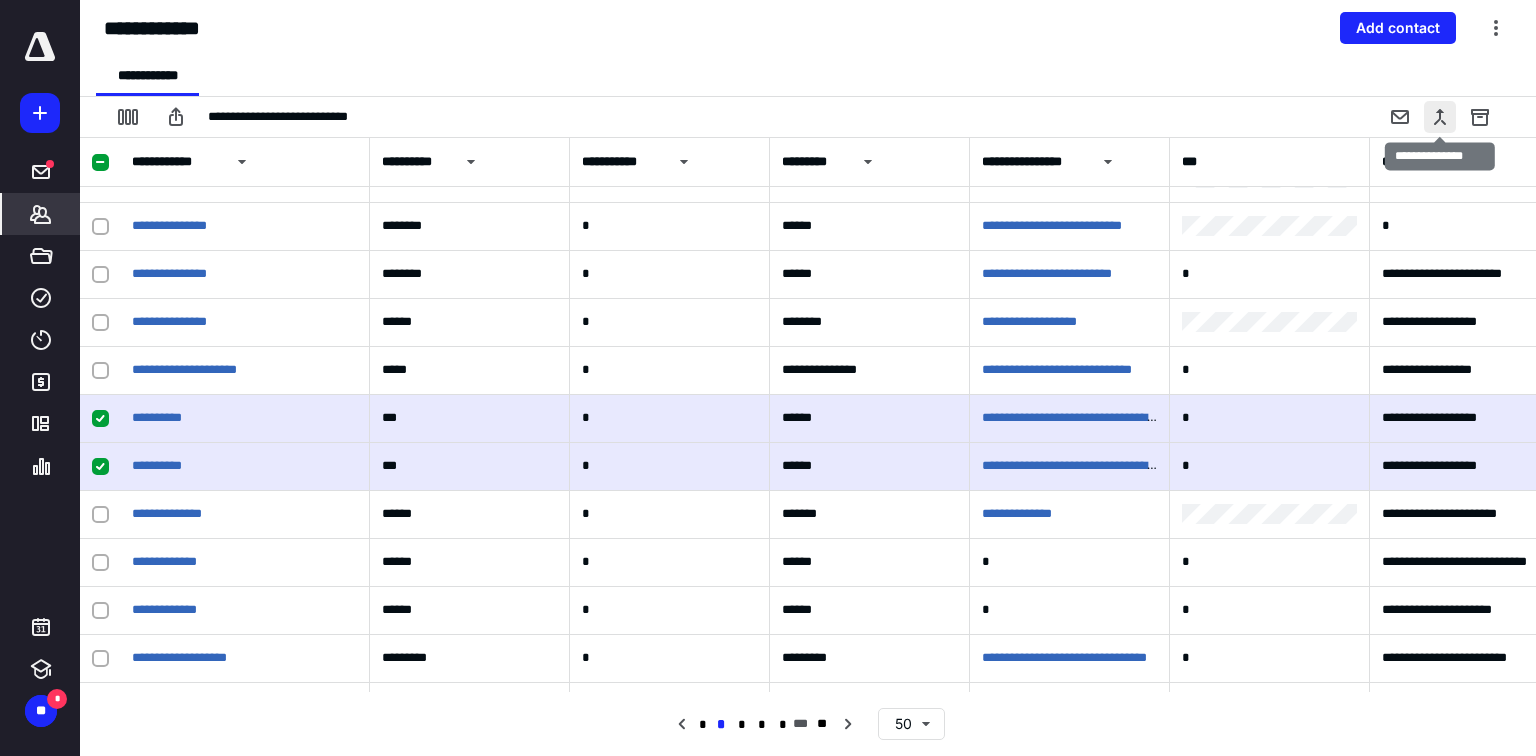 click at bounding box center [1440, 117] 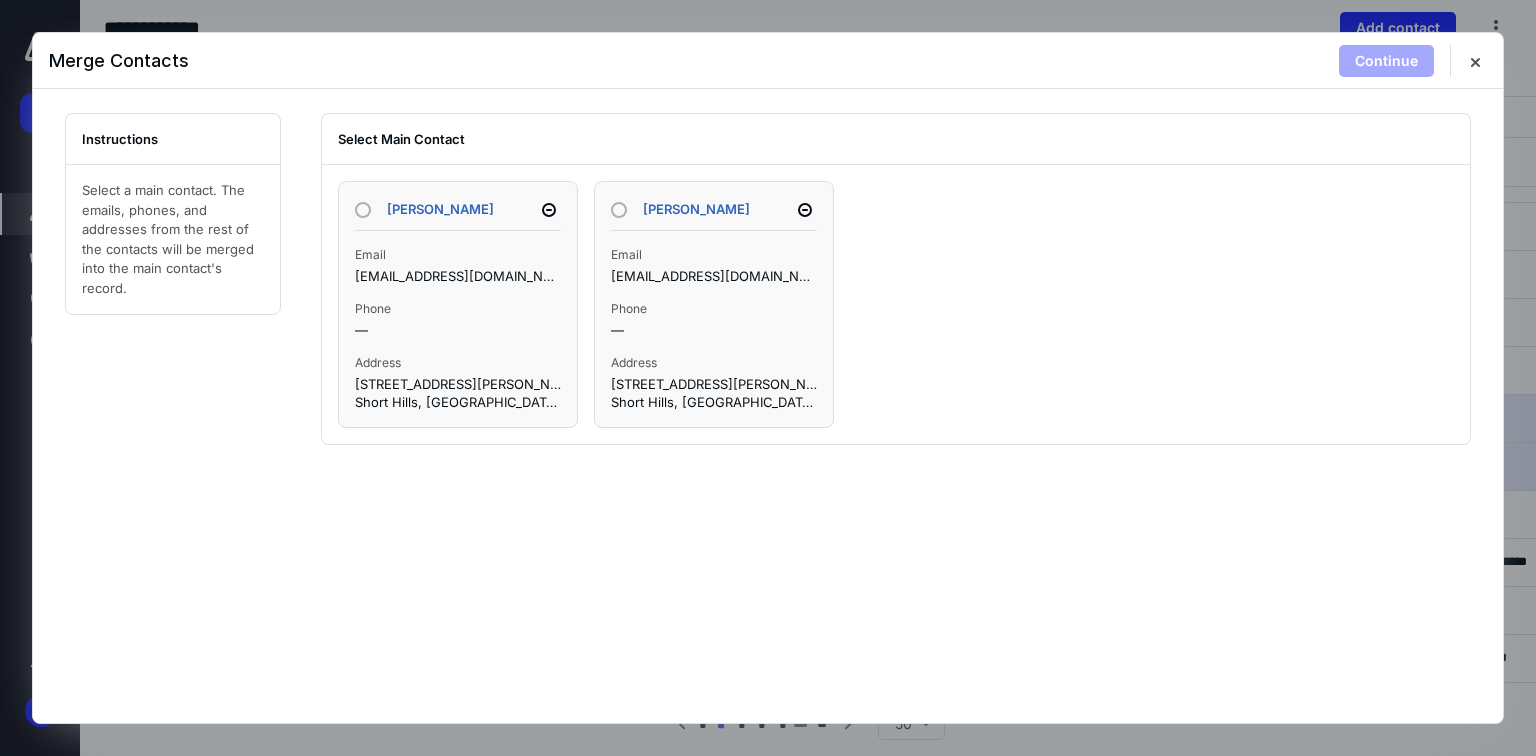 click at bounding box center [363, 210] 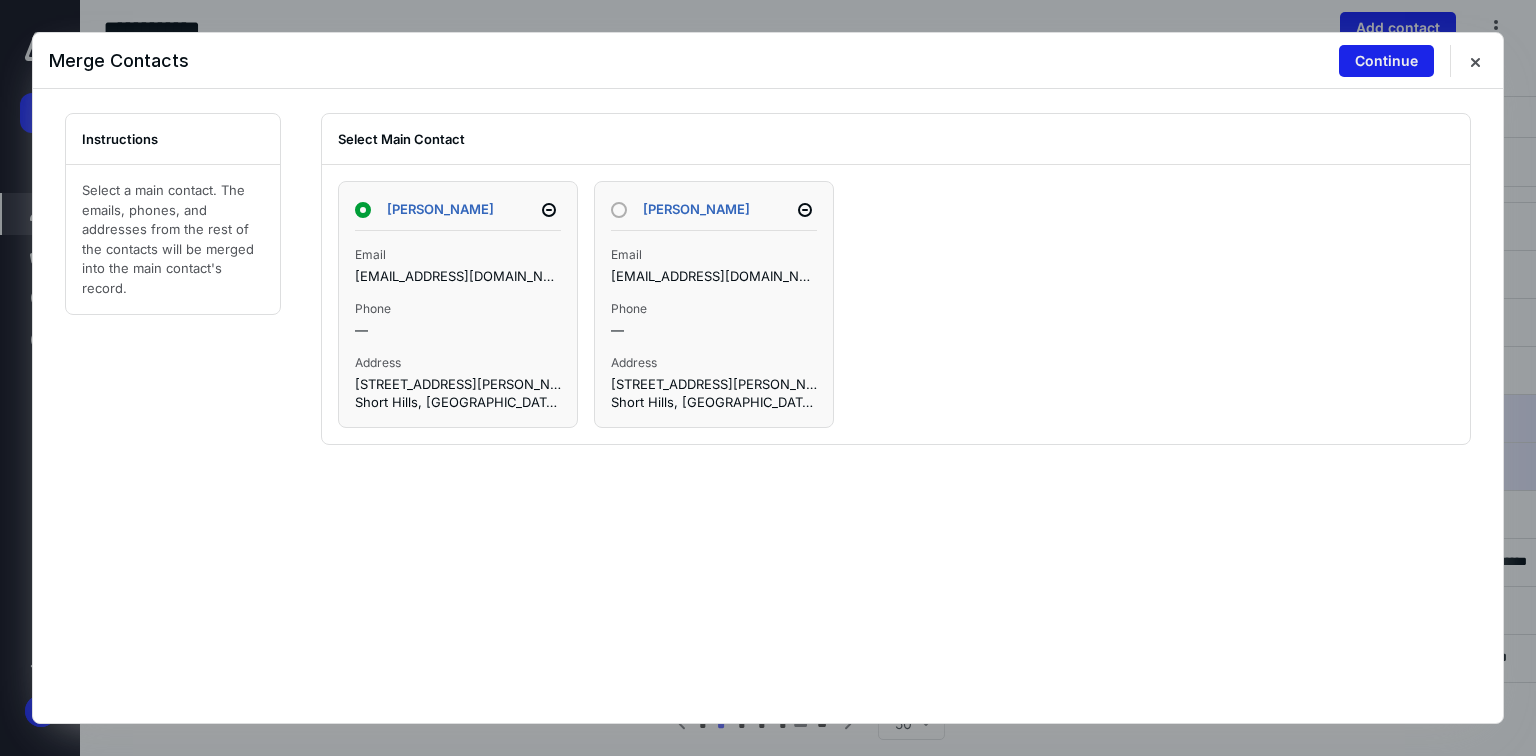 click on "Continue" at bounding box center [1386, 61] 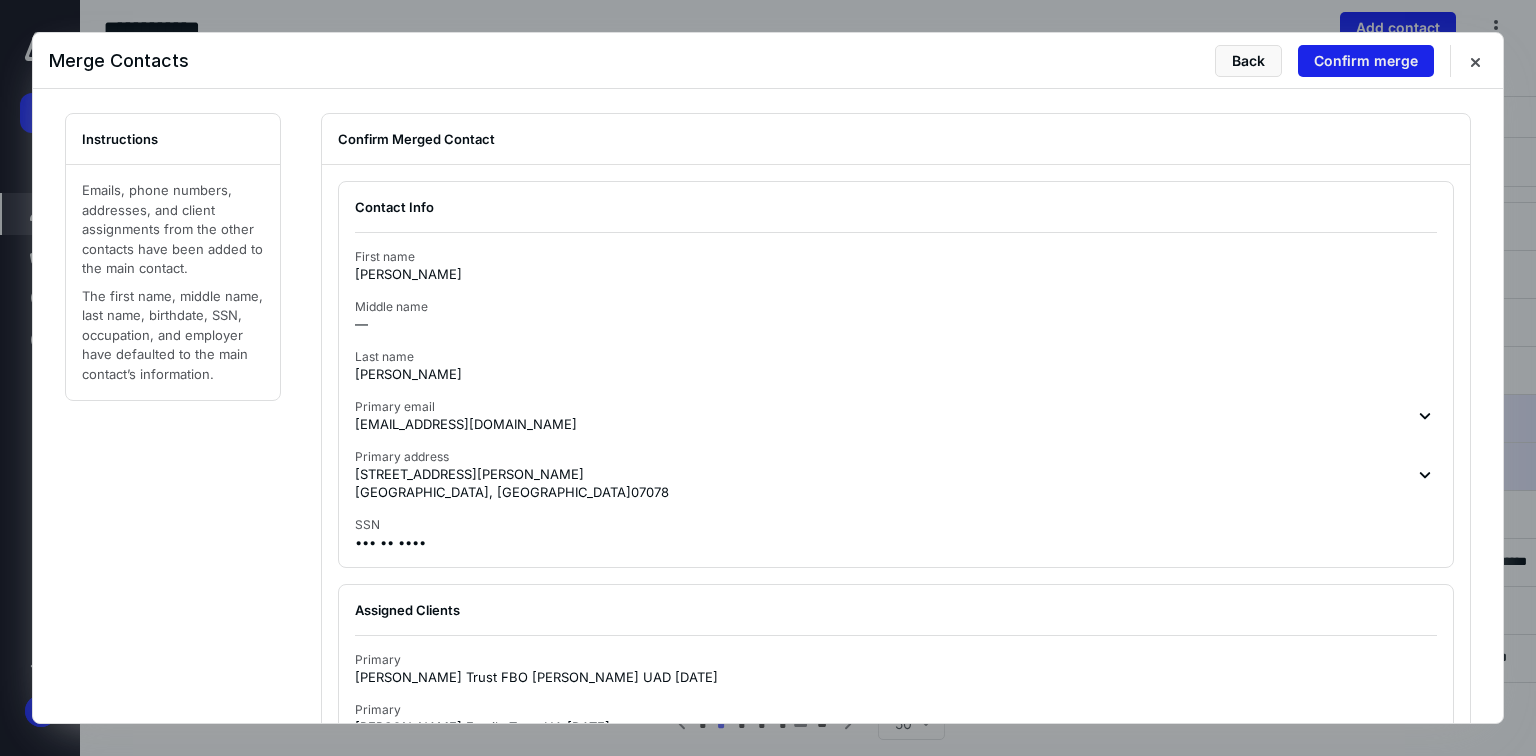 drag, startPoint x: 1351, startPoint y: 60, endPoint x: 1344, endPoint y: 72, distance: 13.892444 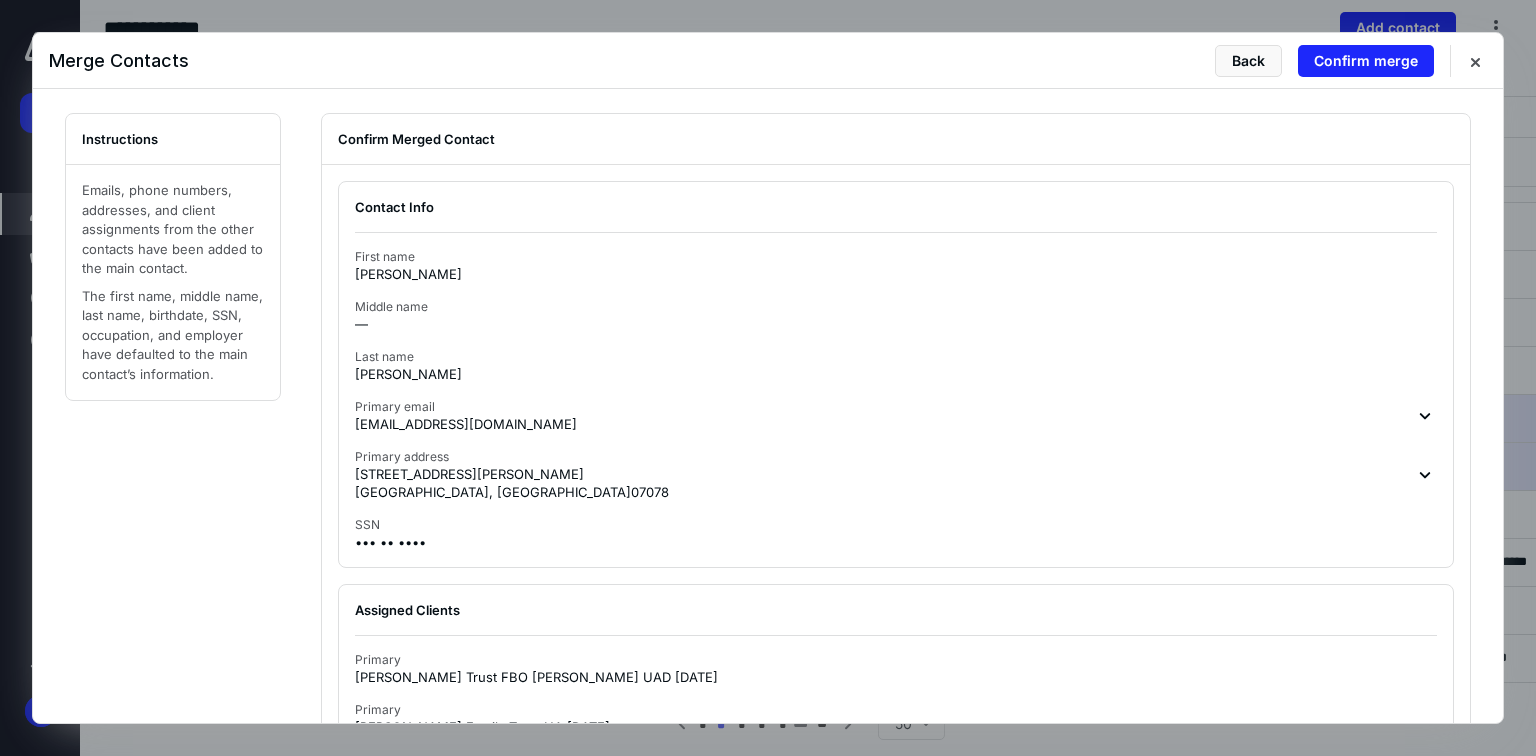 checkbox on "false" 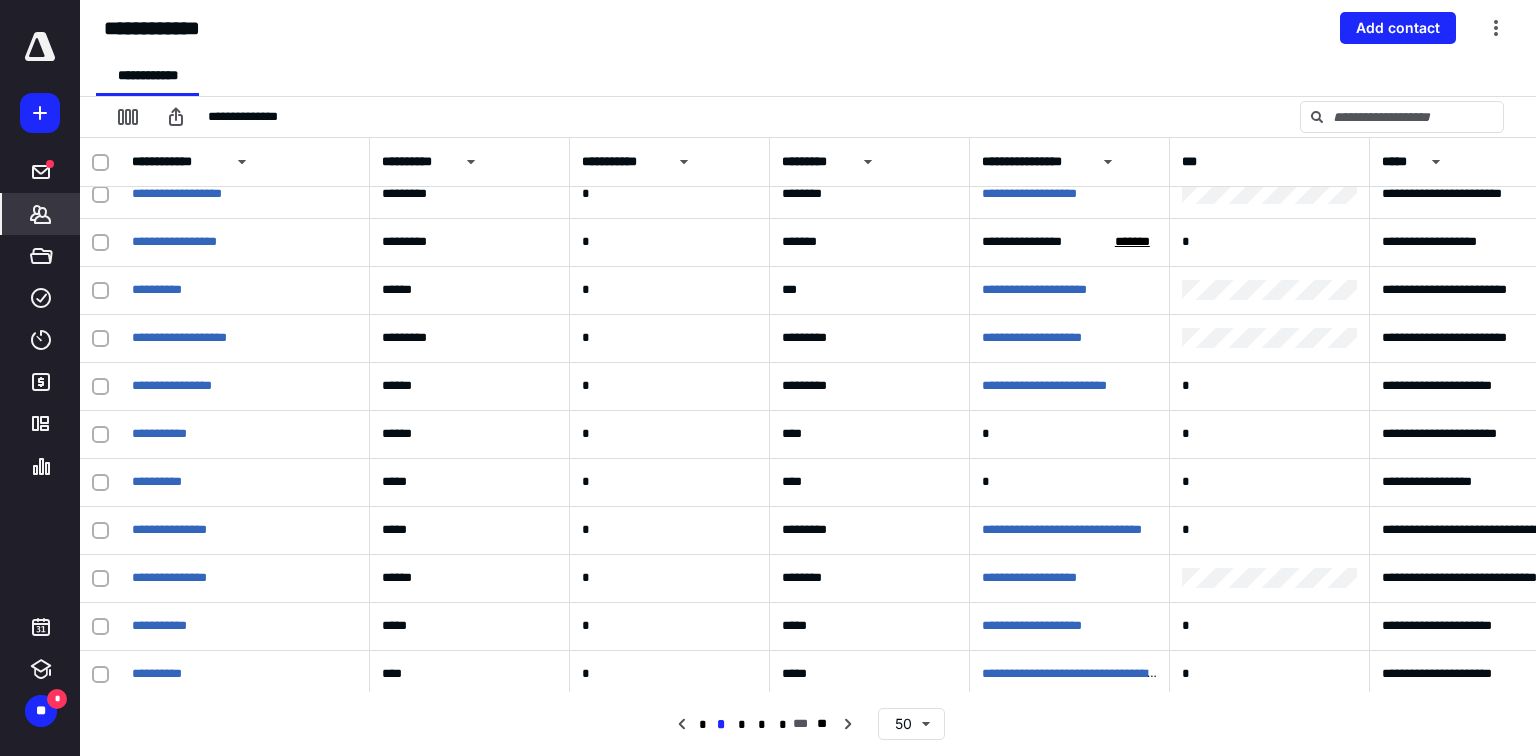 scroll, scrollTop: 1906, scrollLeft: 0, axis: vertical 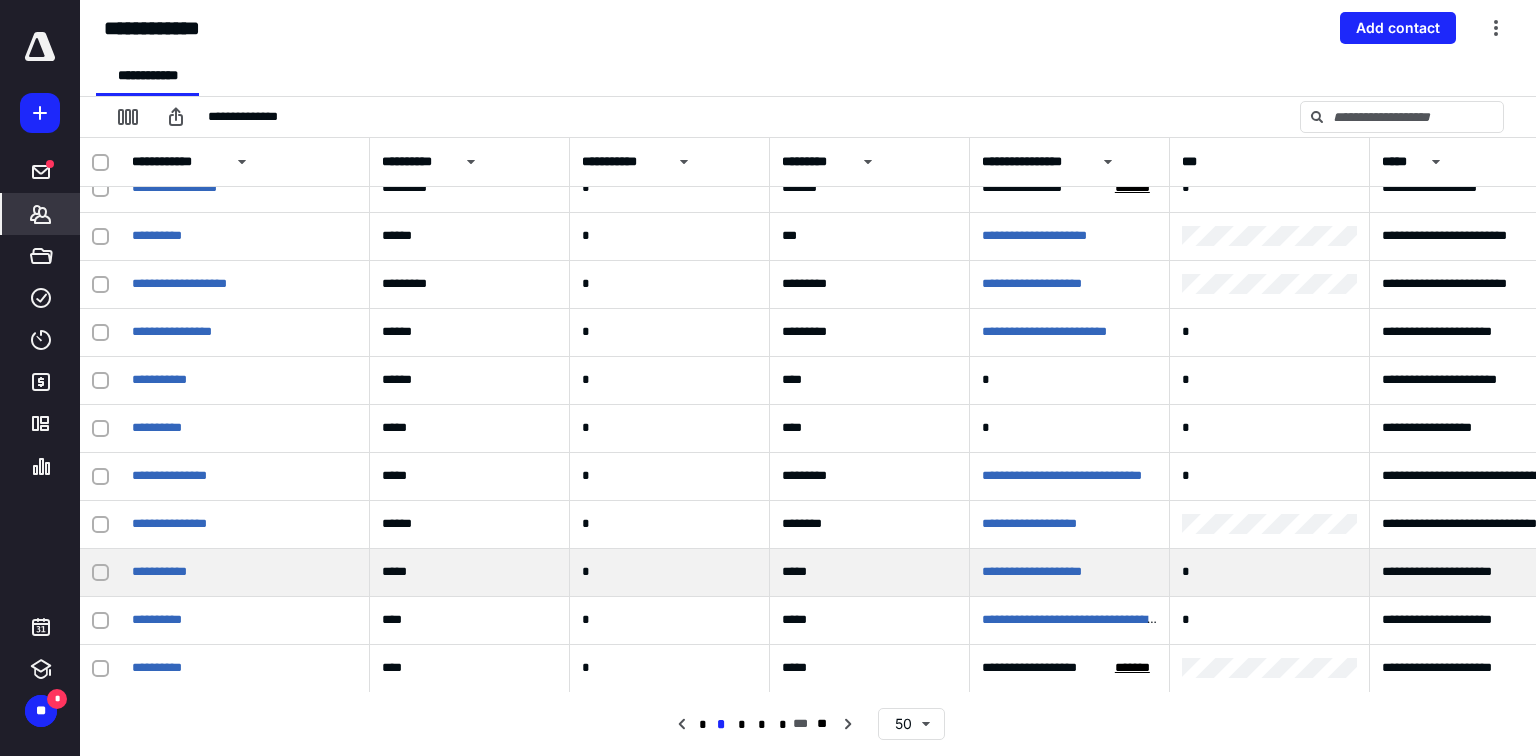 click 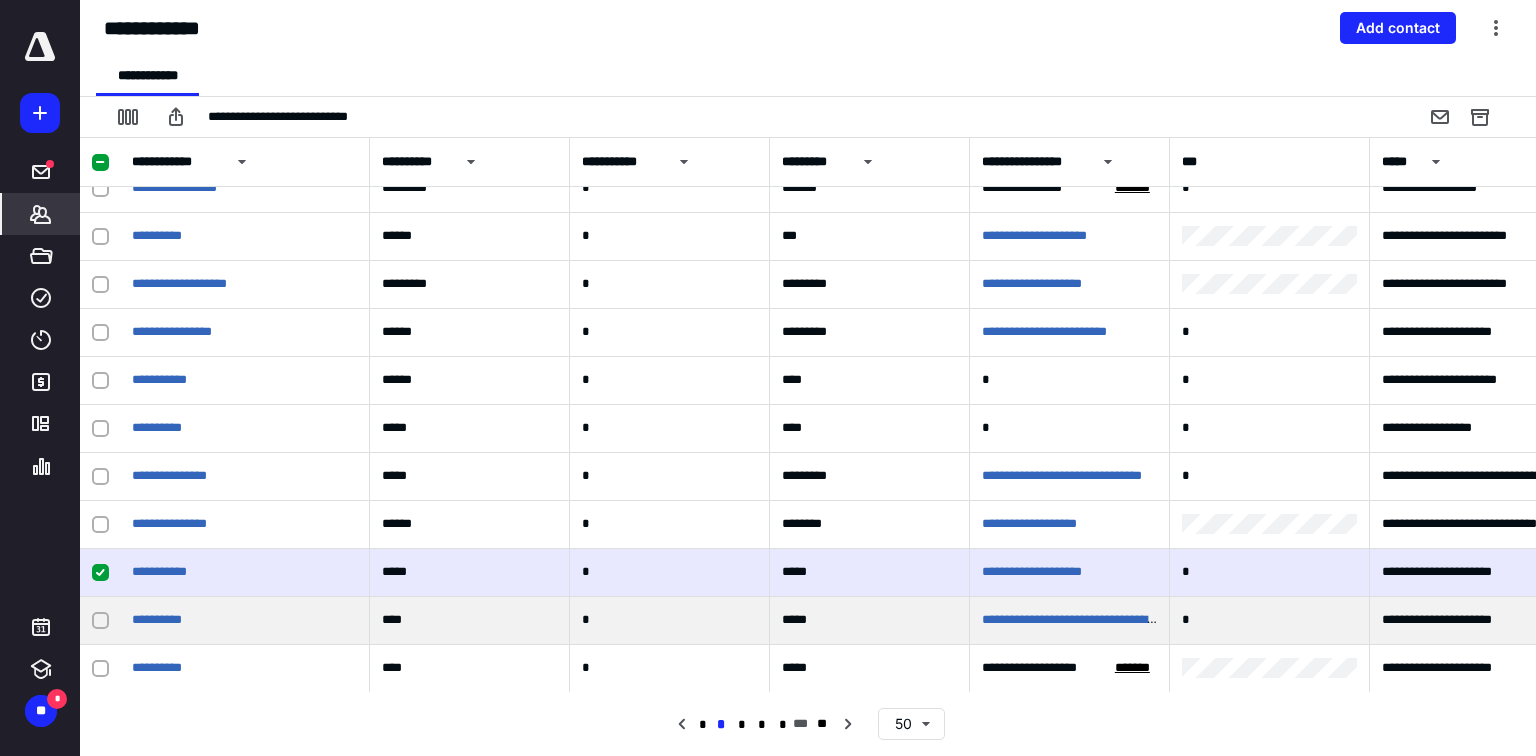click at bounding box center (100, 621) 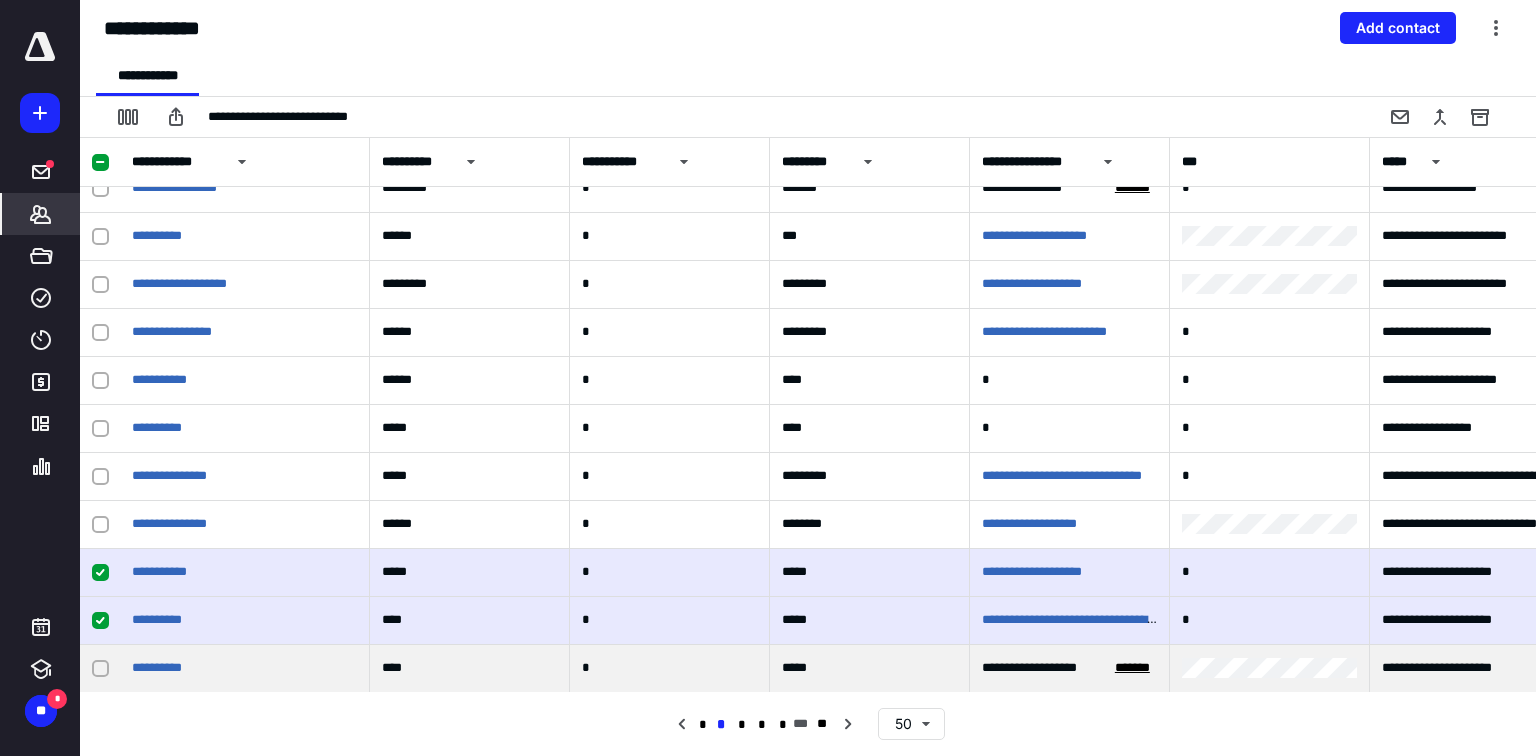 click at bounding box center (100, 669) 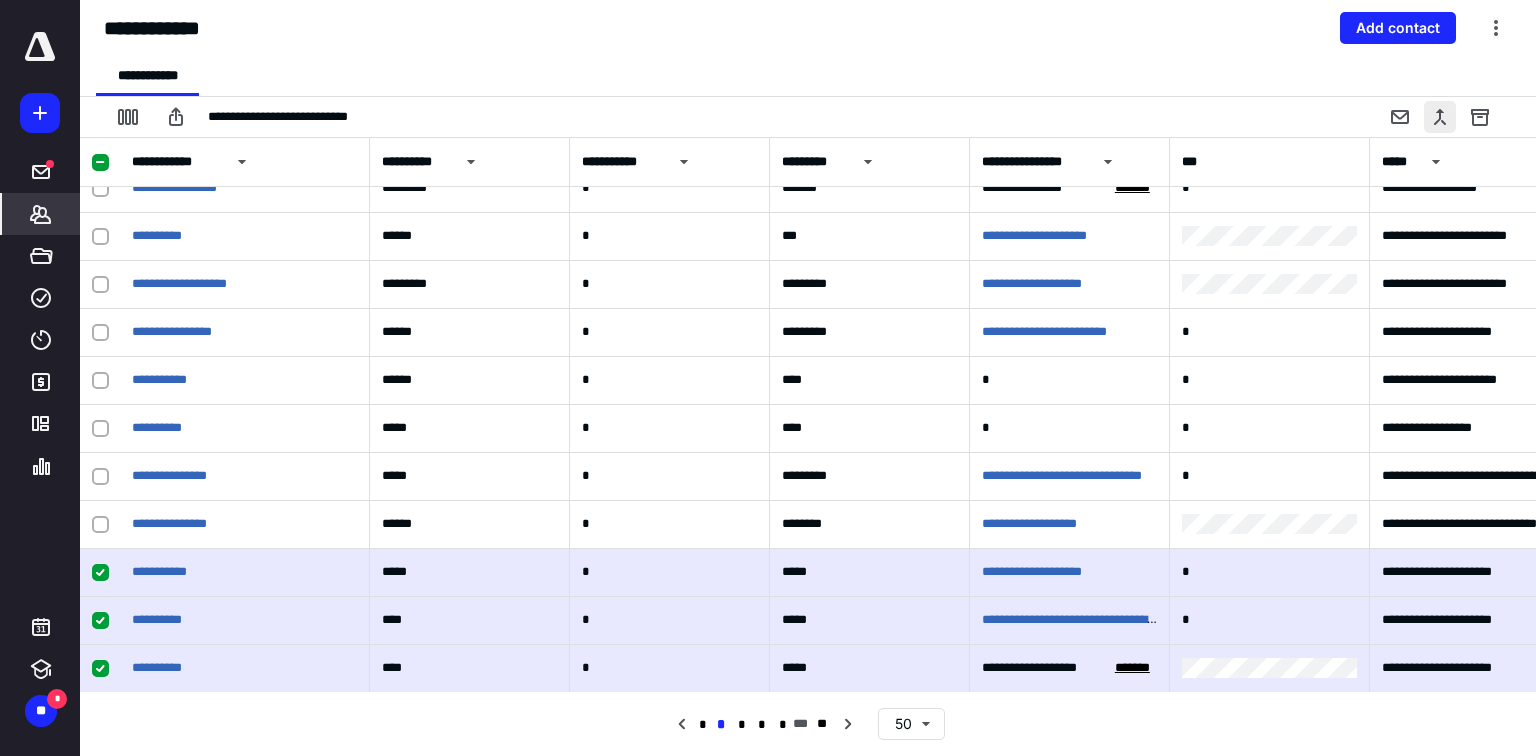 click at bounding box center (1440, 117) 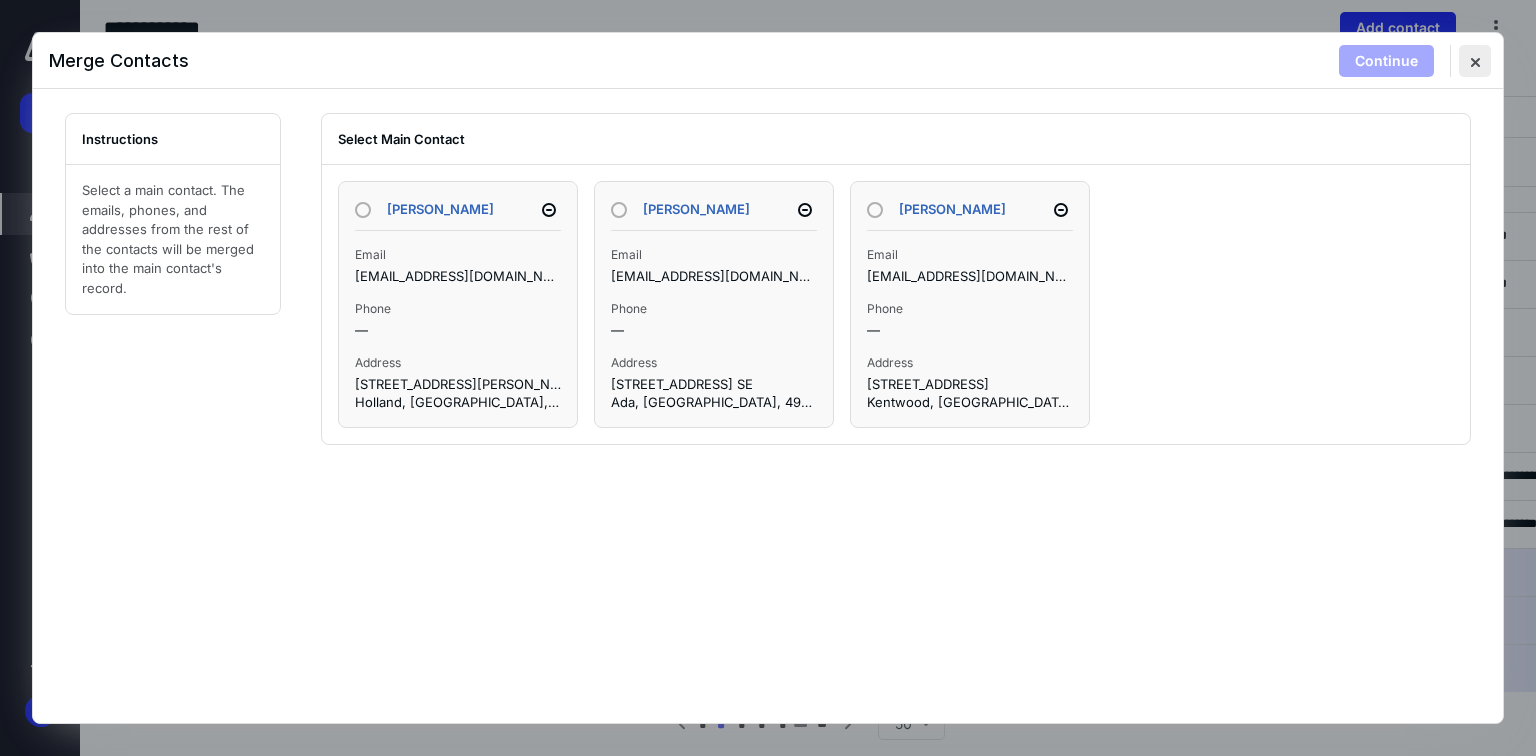 click at bounding box center (1475, 61) 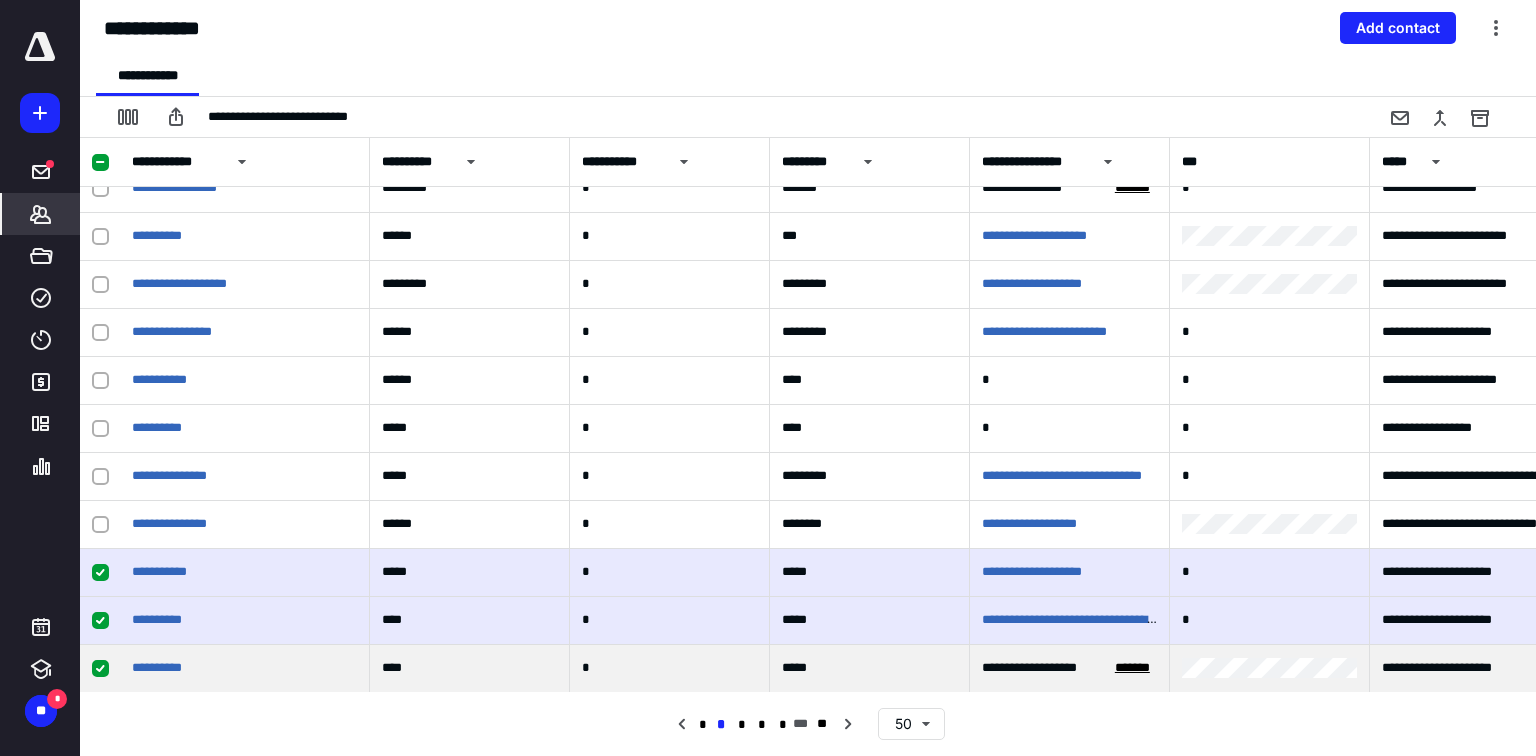 click on "*******" at bounding box center (1132, 668) 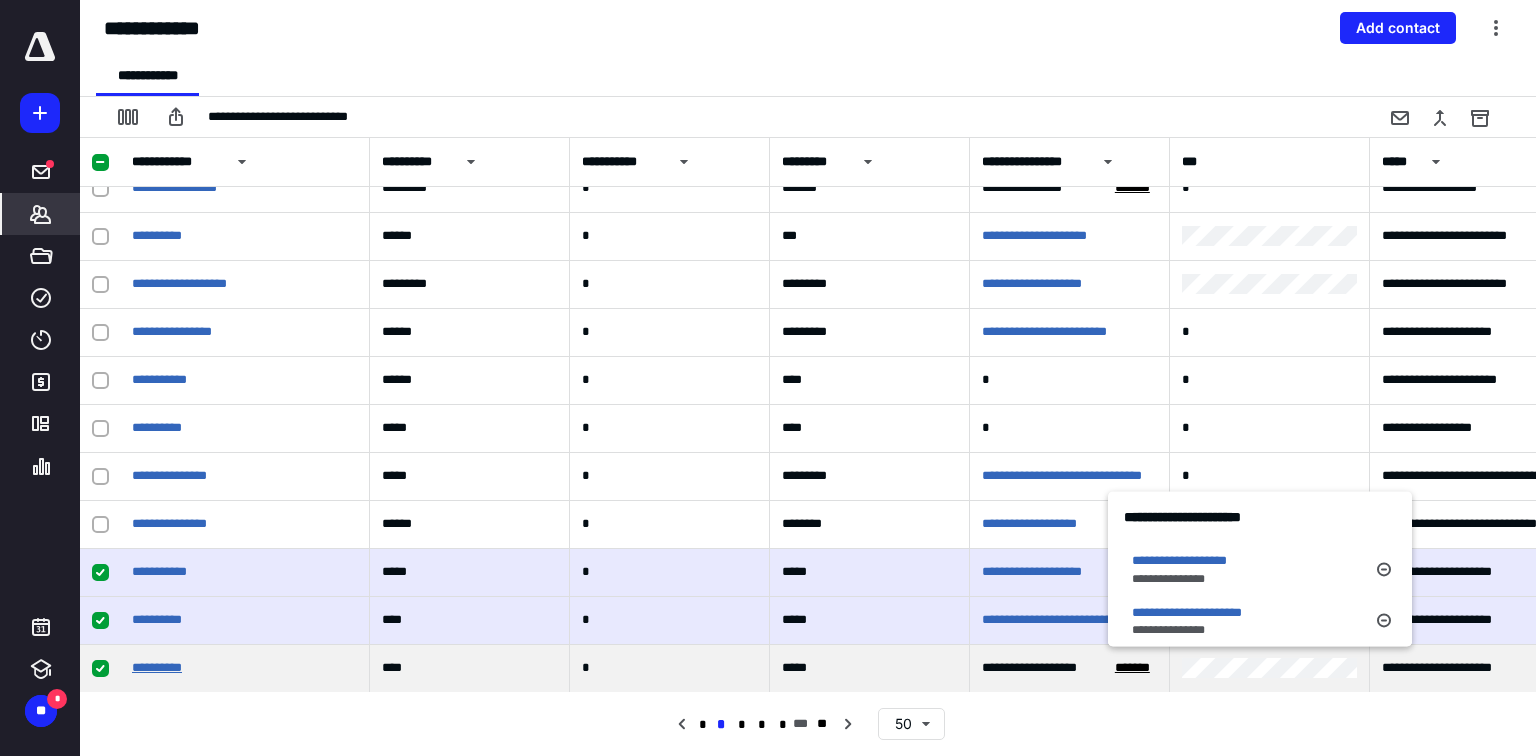 click on "**********" at bounding box center [157, 667] 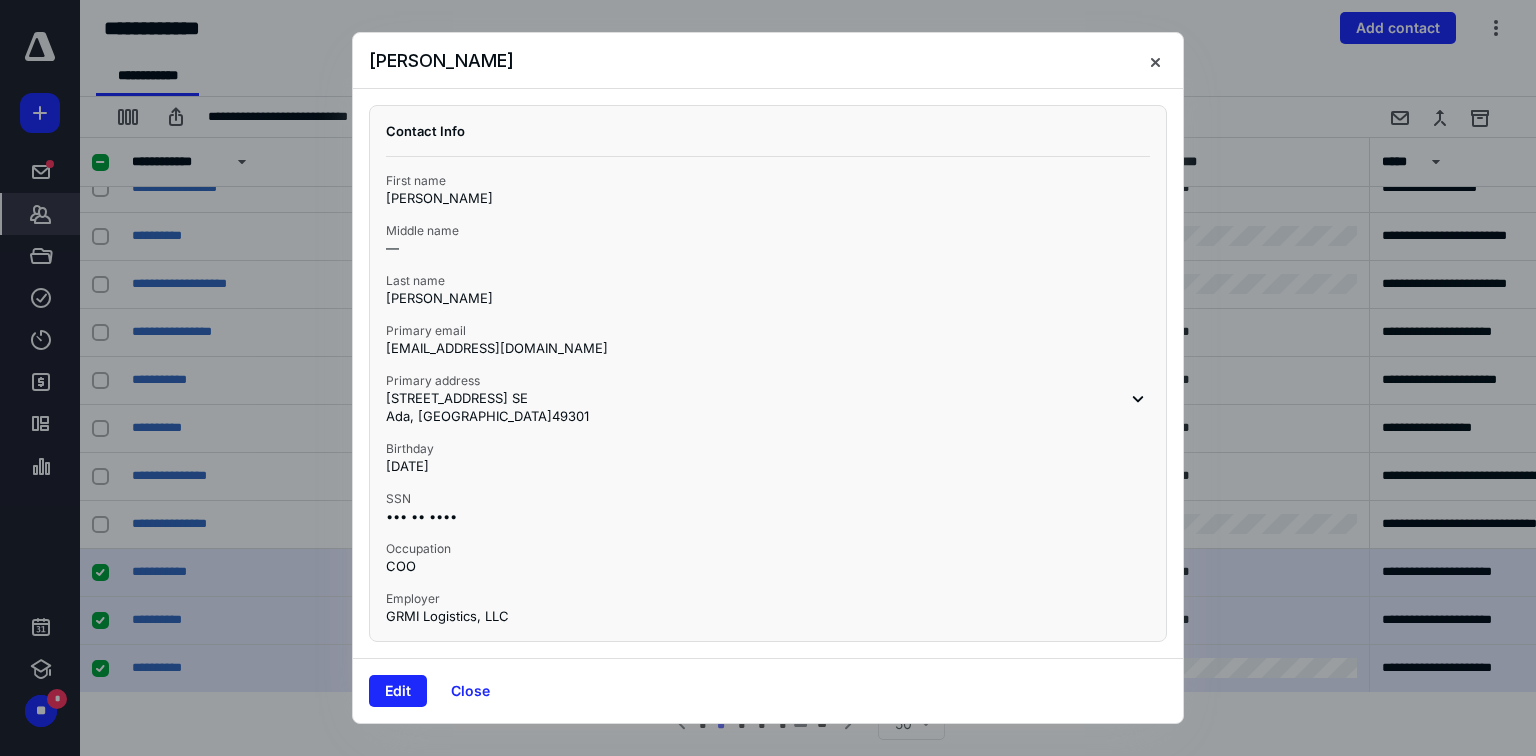 click on "Edit Close" at bounding box center (768, 690) 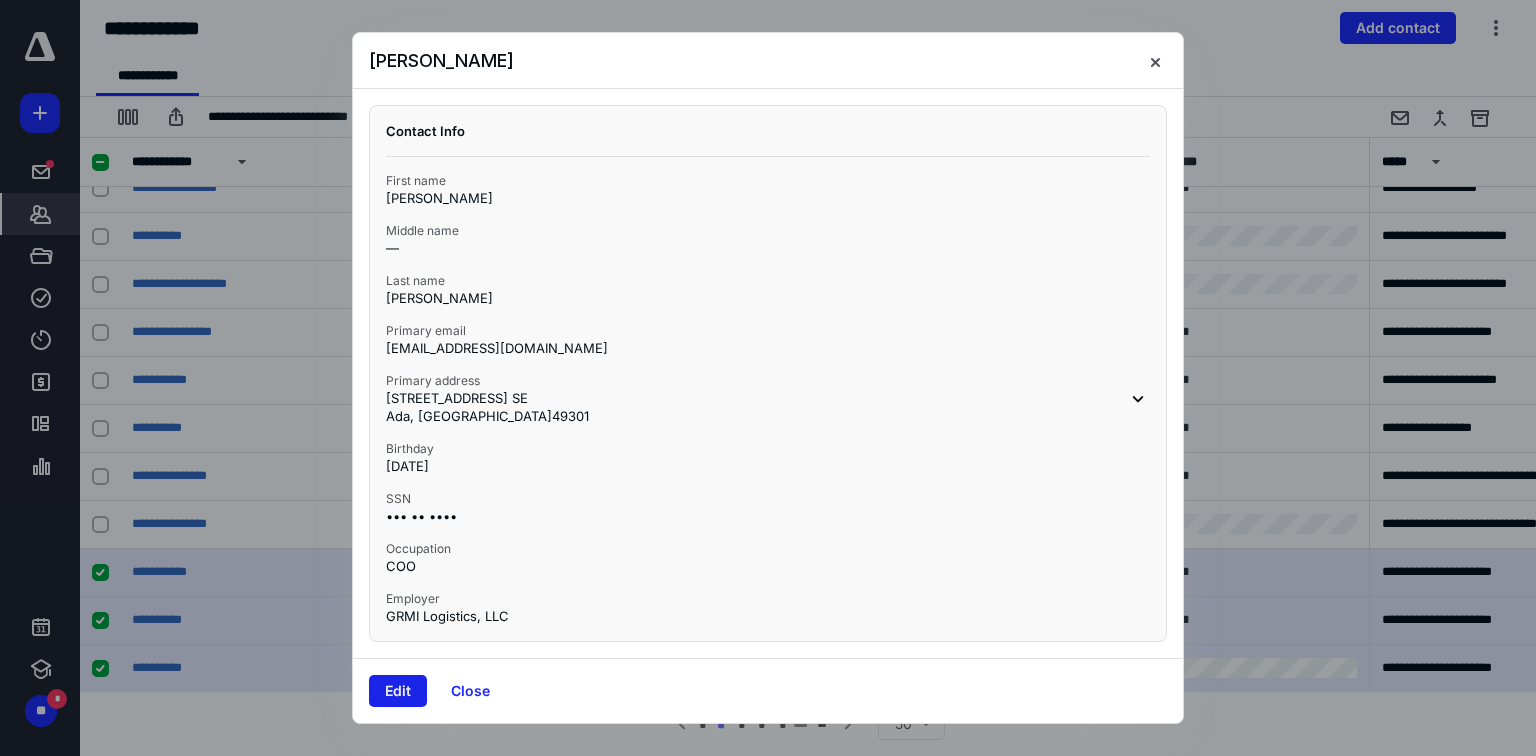 click on "Edit" at bounding box center [398, 691] 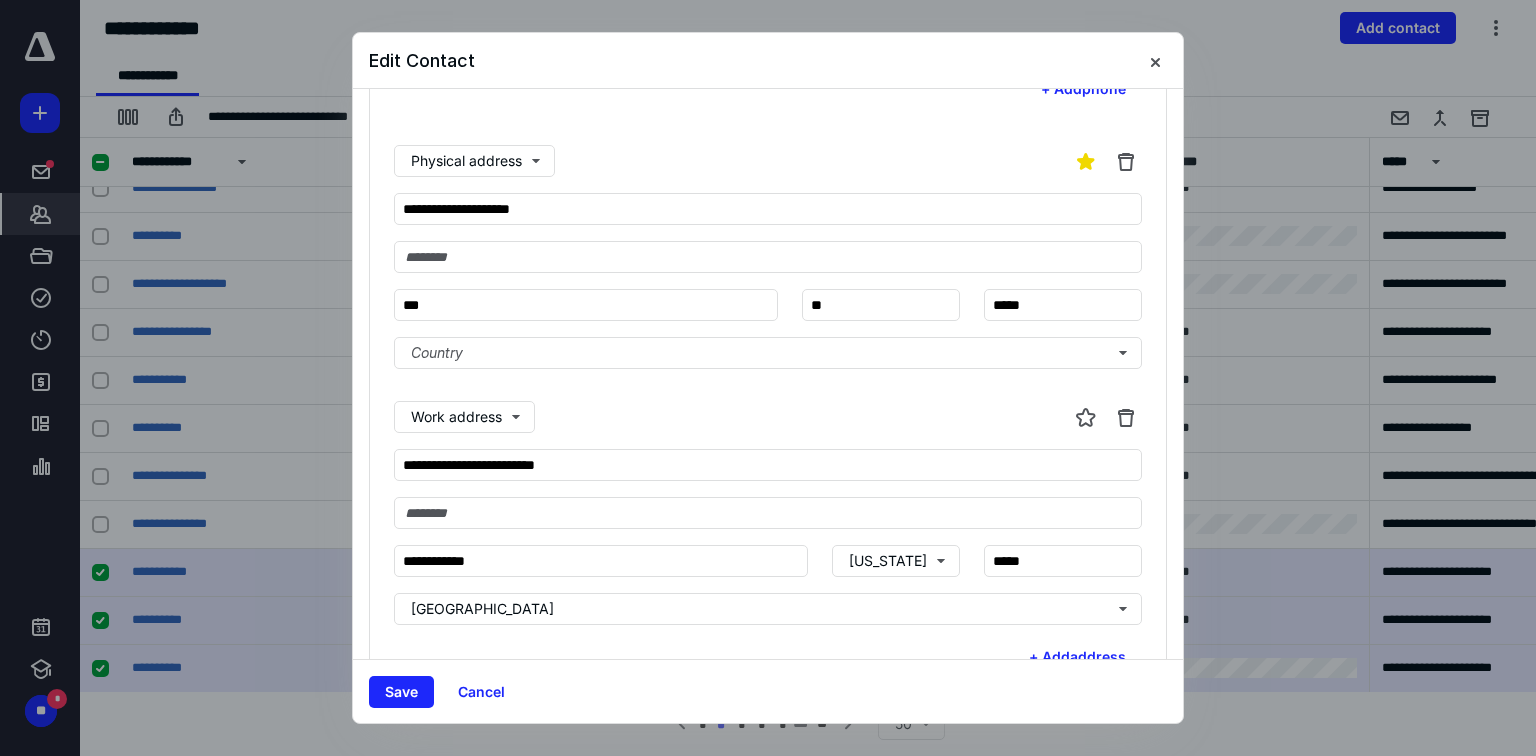 scroll, scrollTop: 160, scrollLeft: 0, axis: vertical 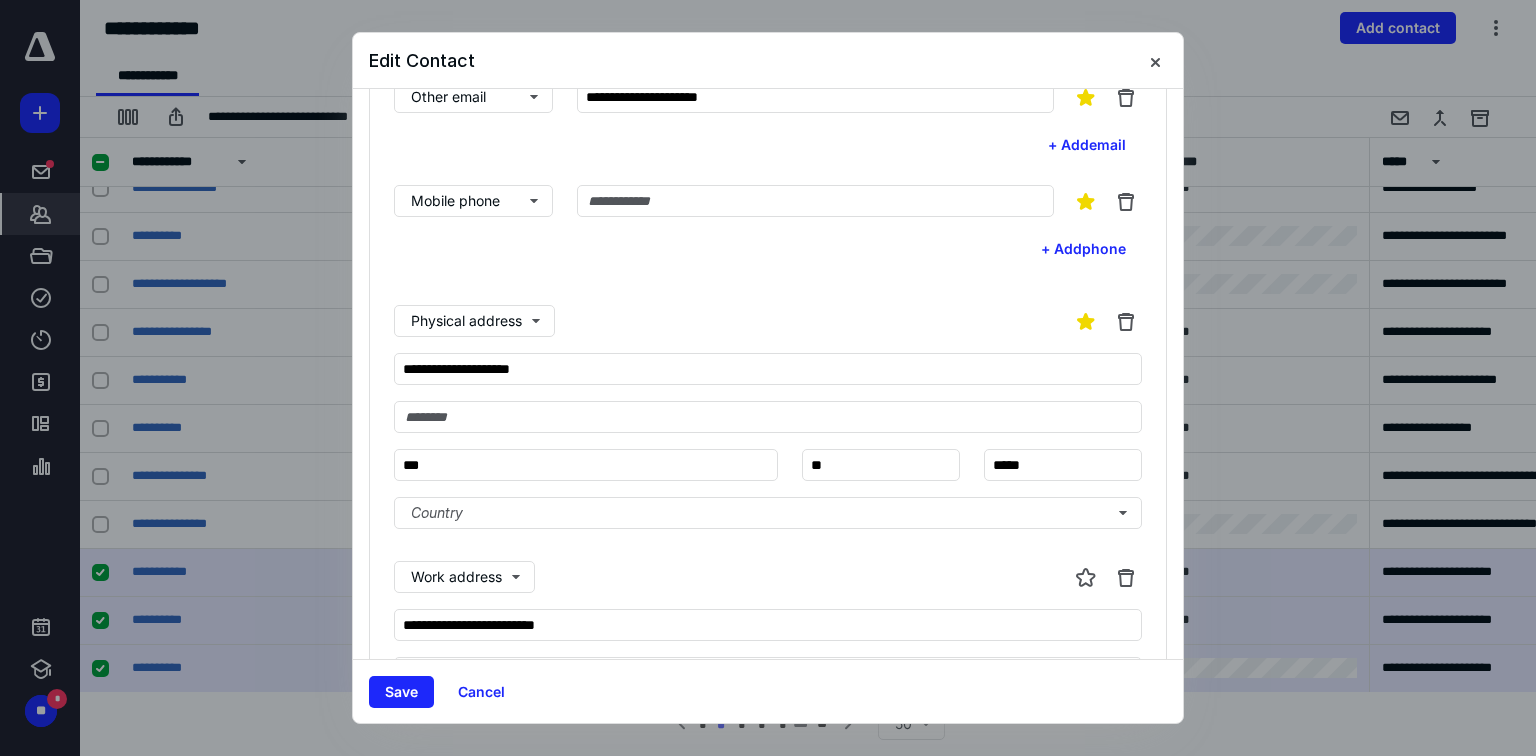 click on "Work address" at bounding box center (768, 577) 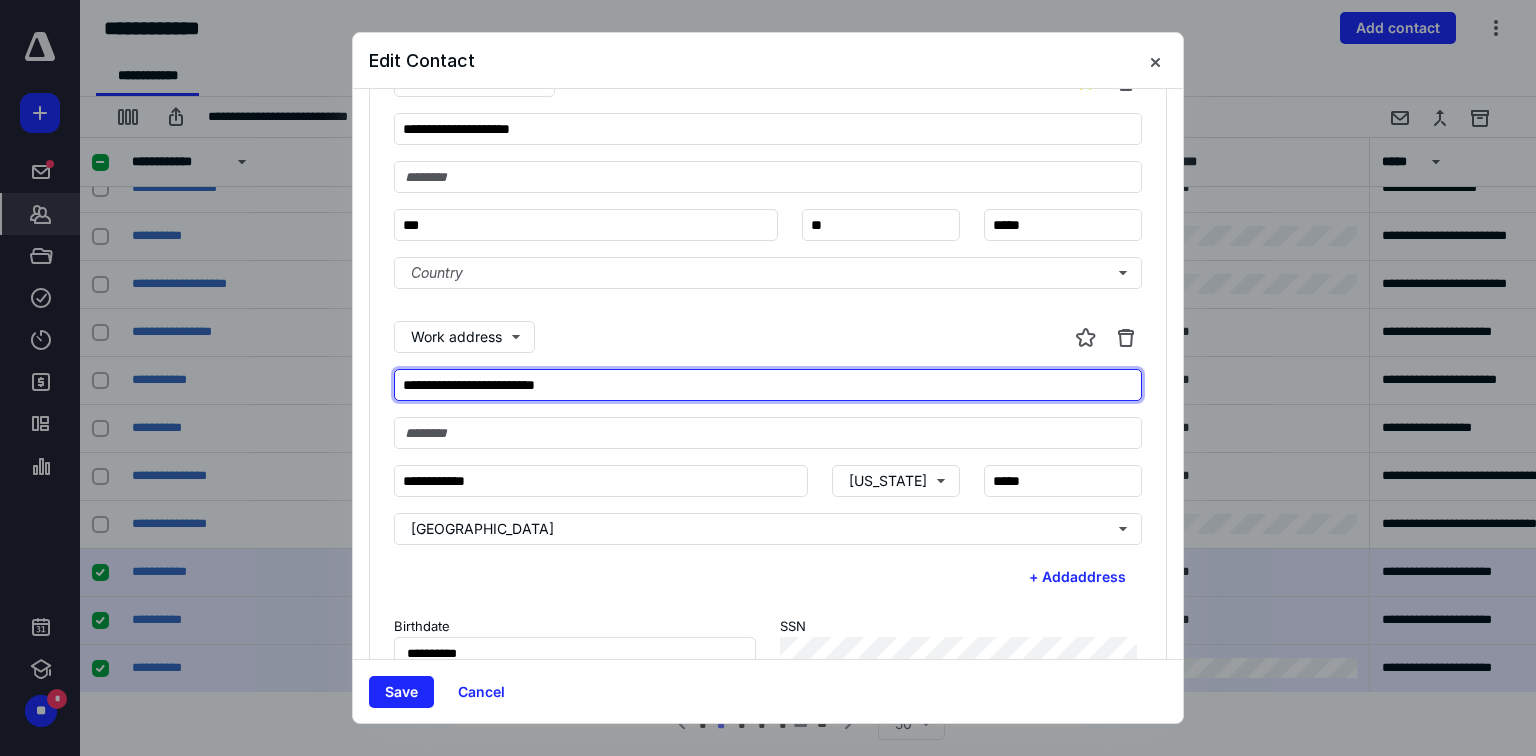 drag, startPoint x: 628, startPoint y: 381, endPoint x: 218, endPoint y: 380, distance: 410.00122 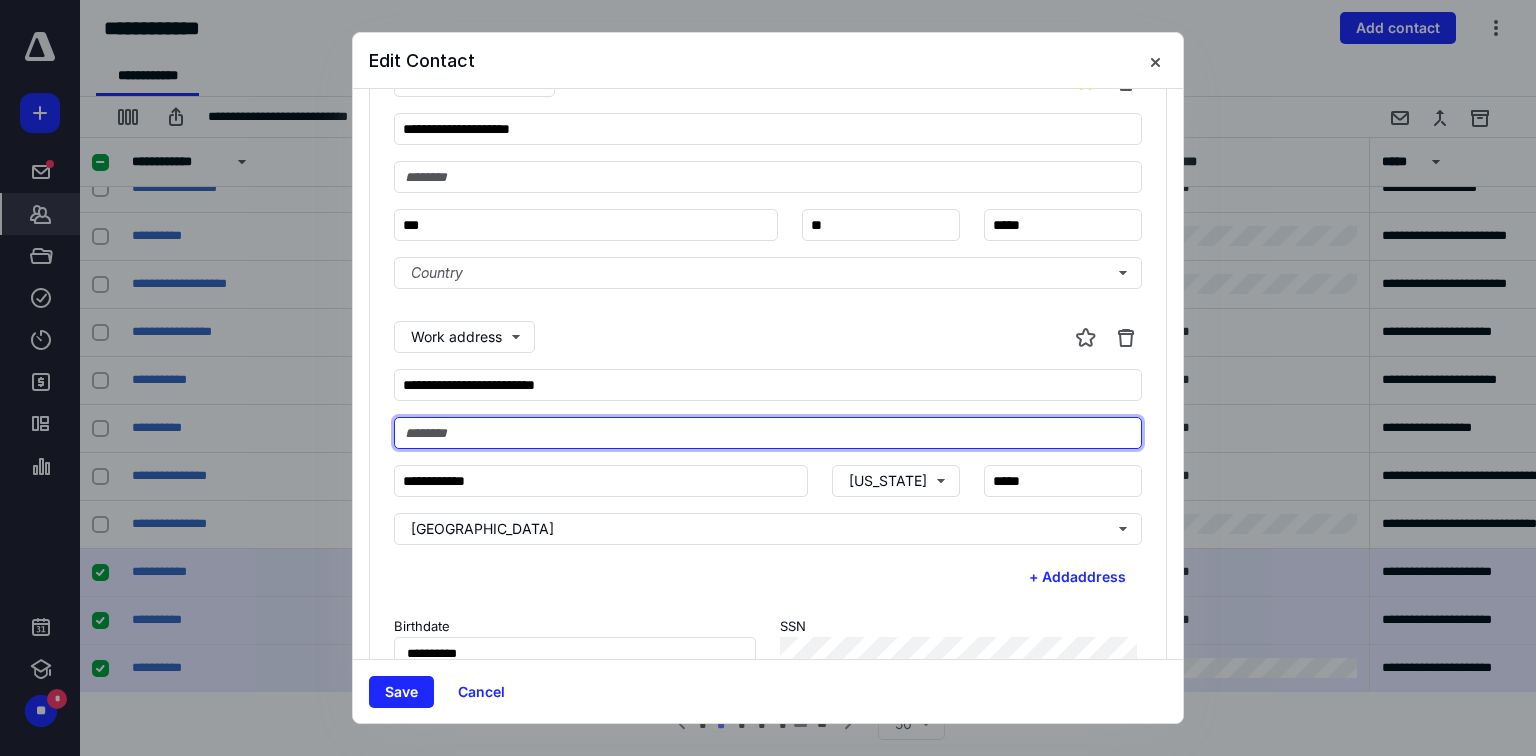 click at bounding box center (768, 433) 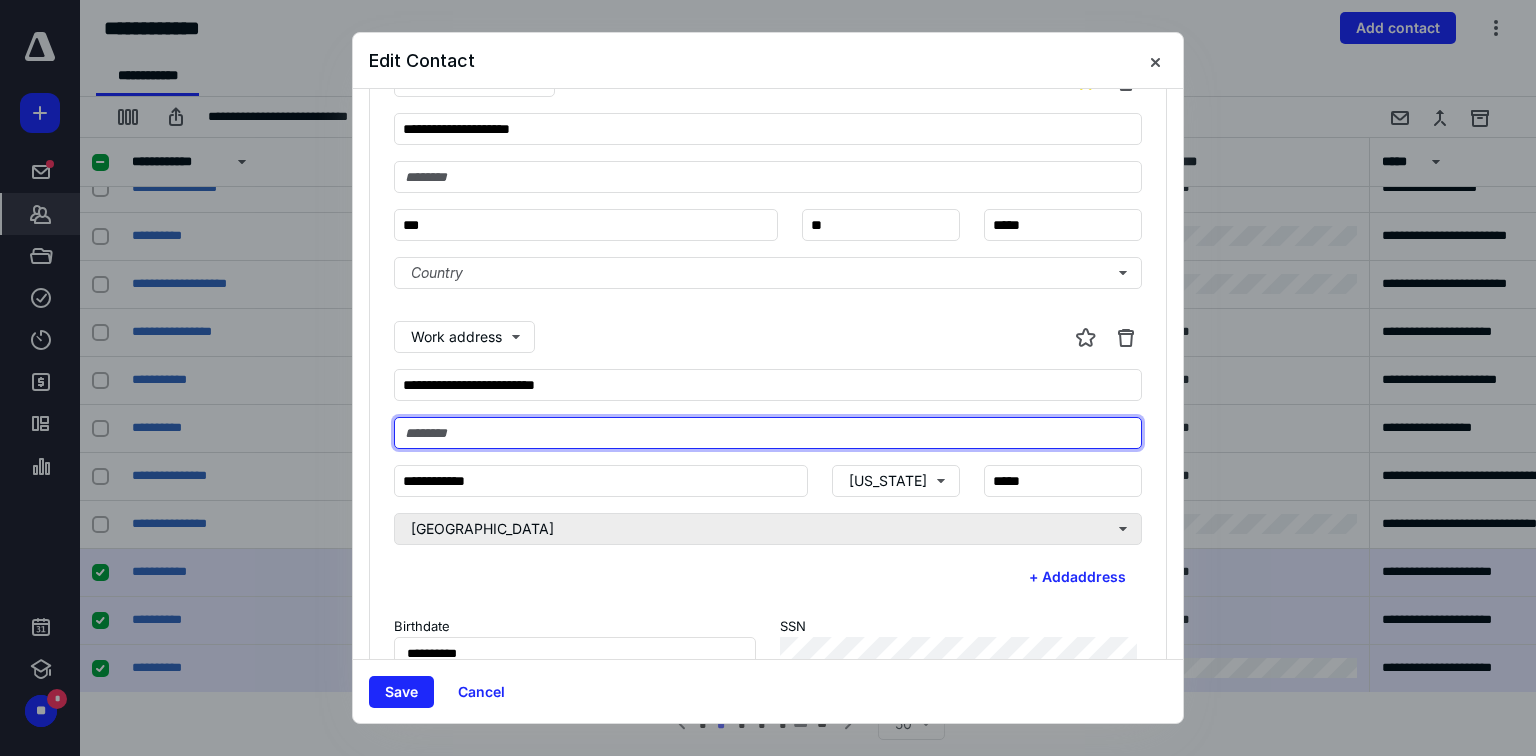 paste on "**********" 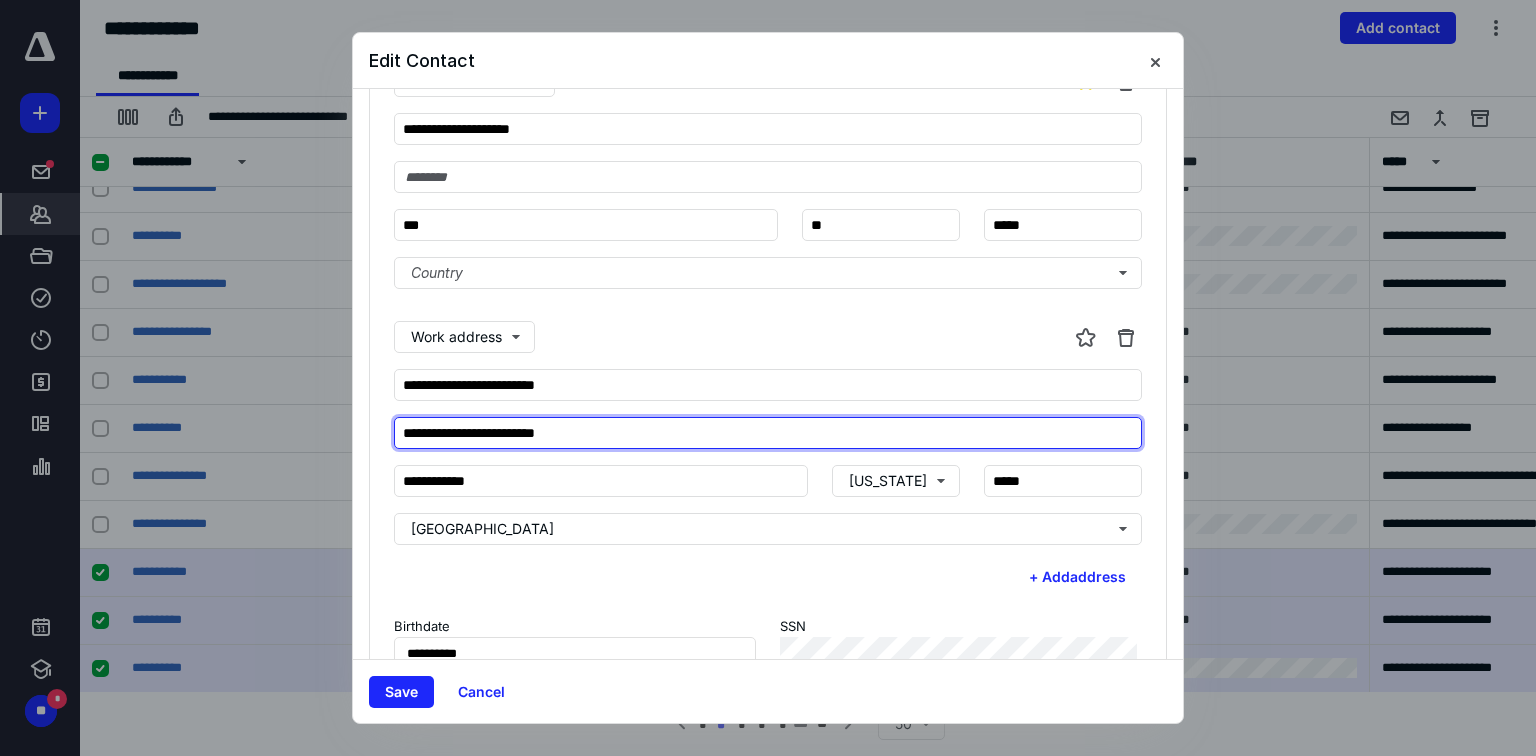 type on "**********" 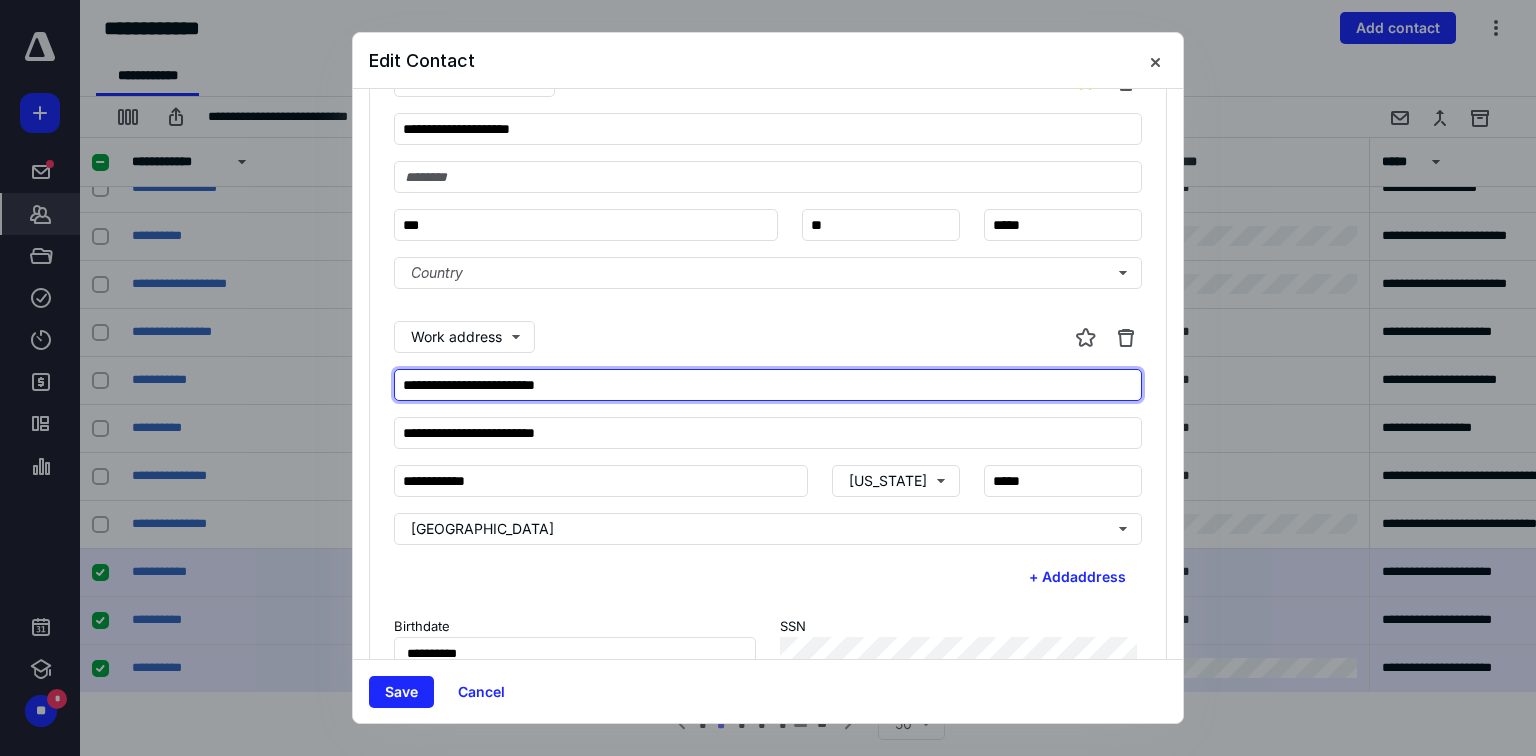 drag, startPoint x: 628, startPoint y: 384, endPoint x: 612, endPoint y: 378, distance: 17.088007 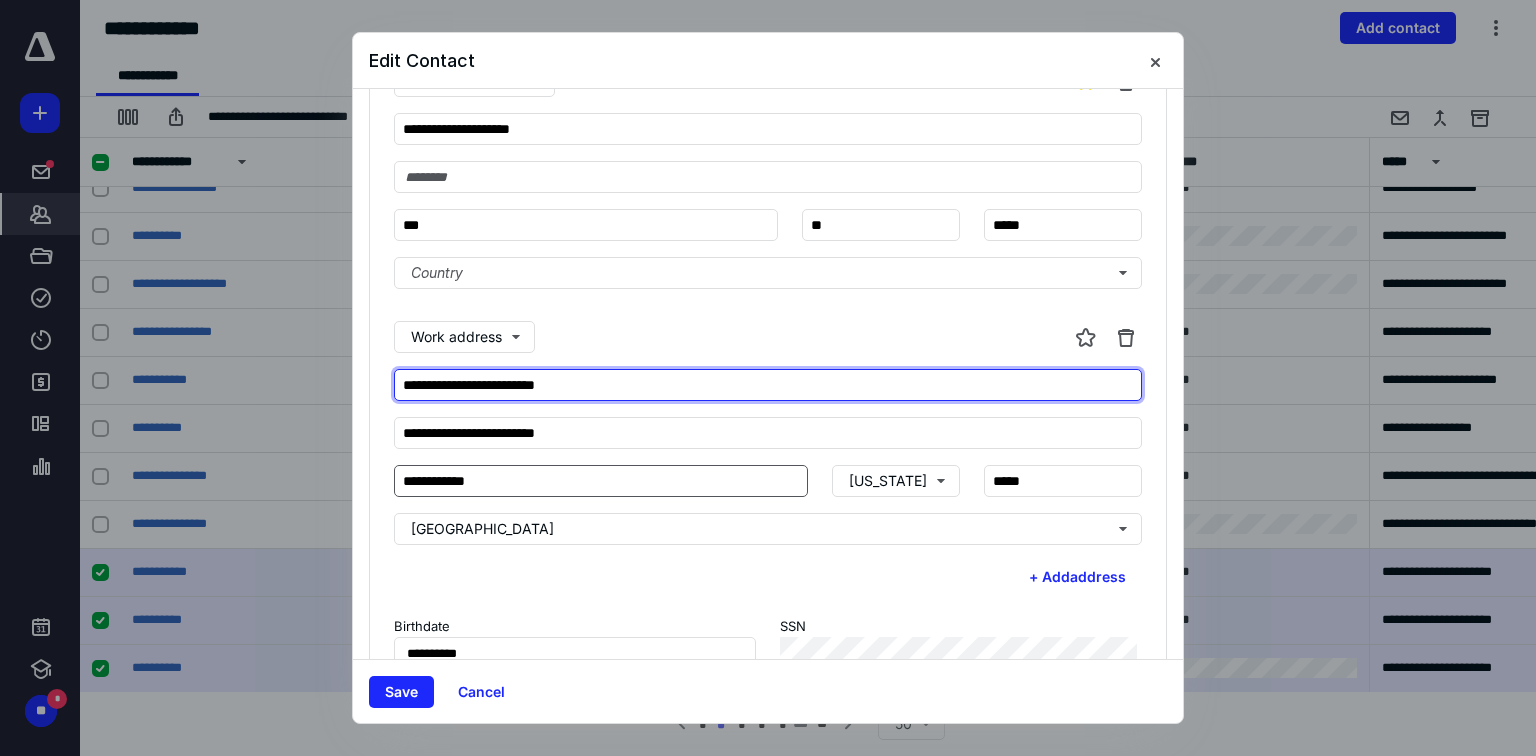 paste 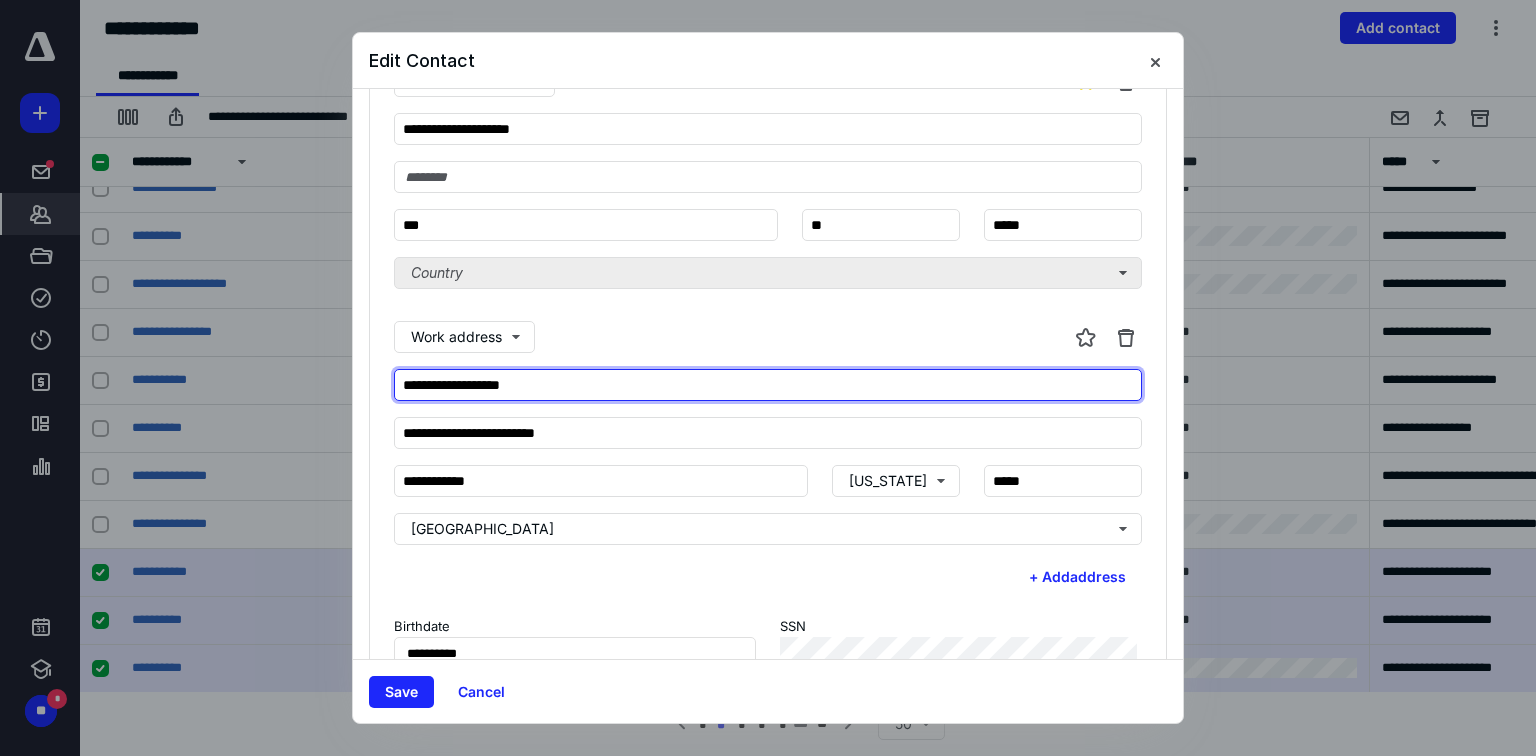 scroll, scrollTop: 320, scrollLeft: 0, axis: vertical 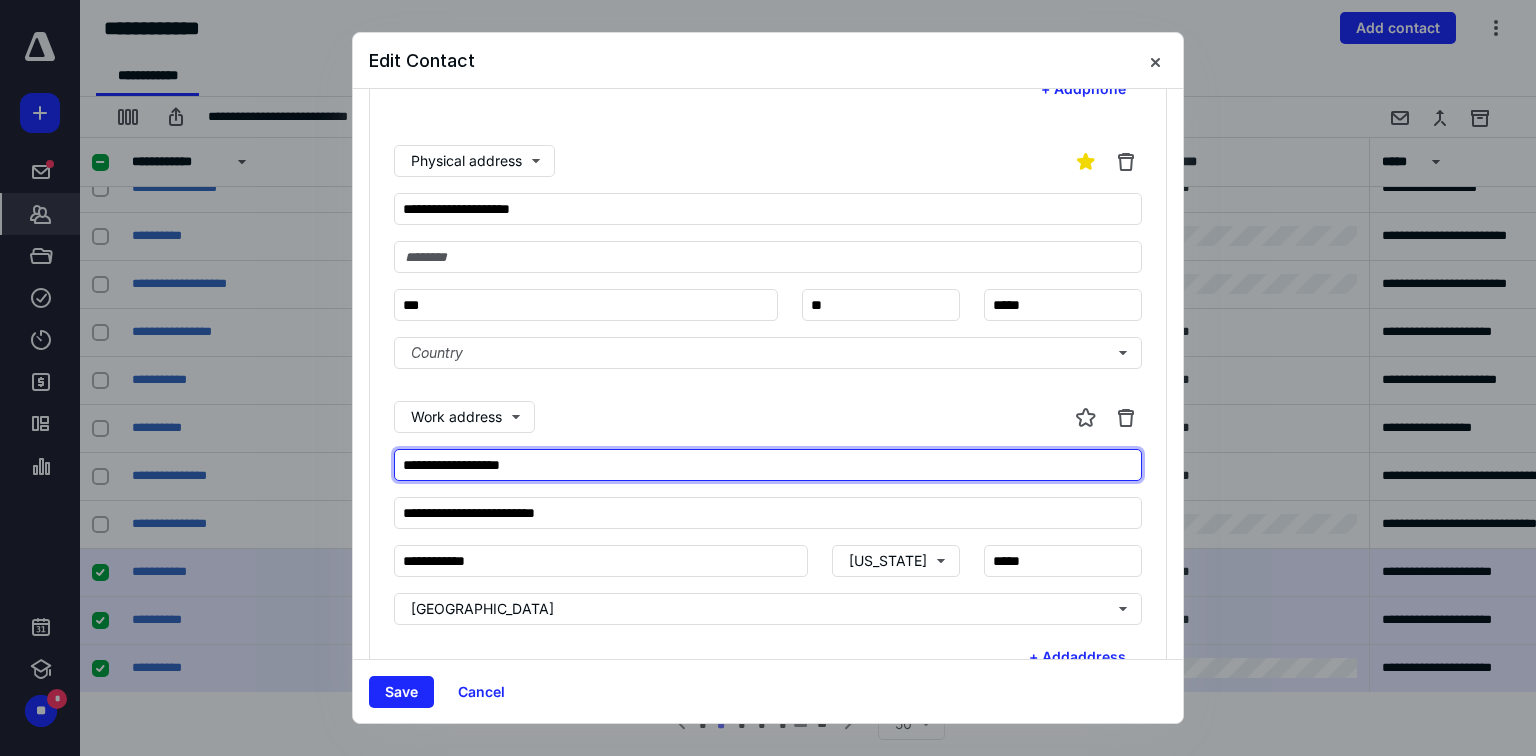 type on "**********" 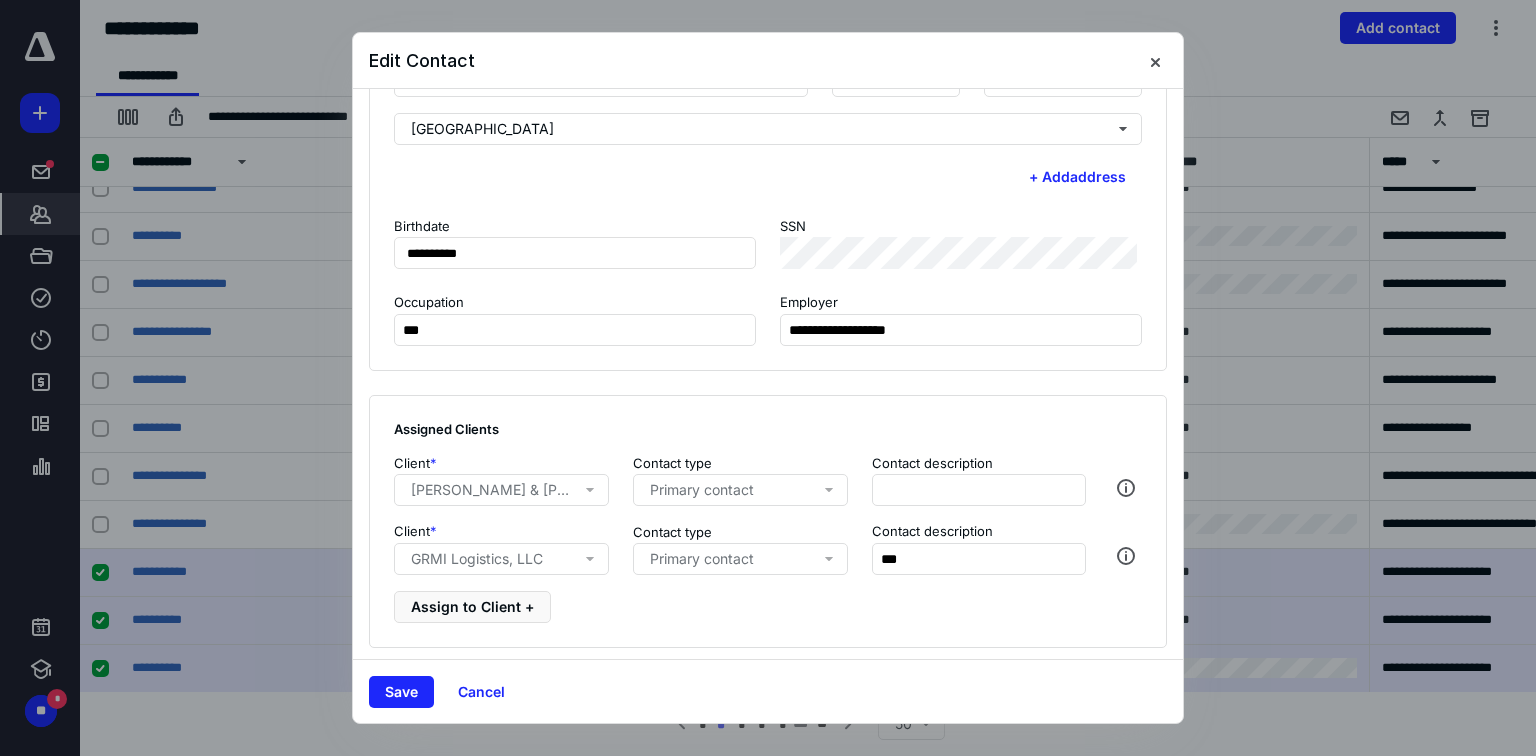 scroll, scrollTop: 804, scrollLeft: 0, axis: vertical 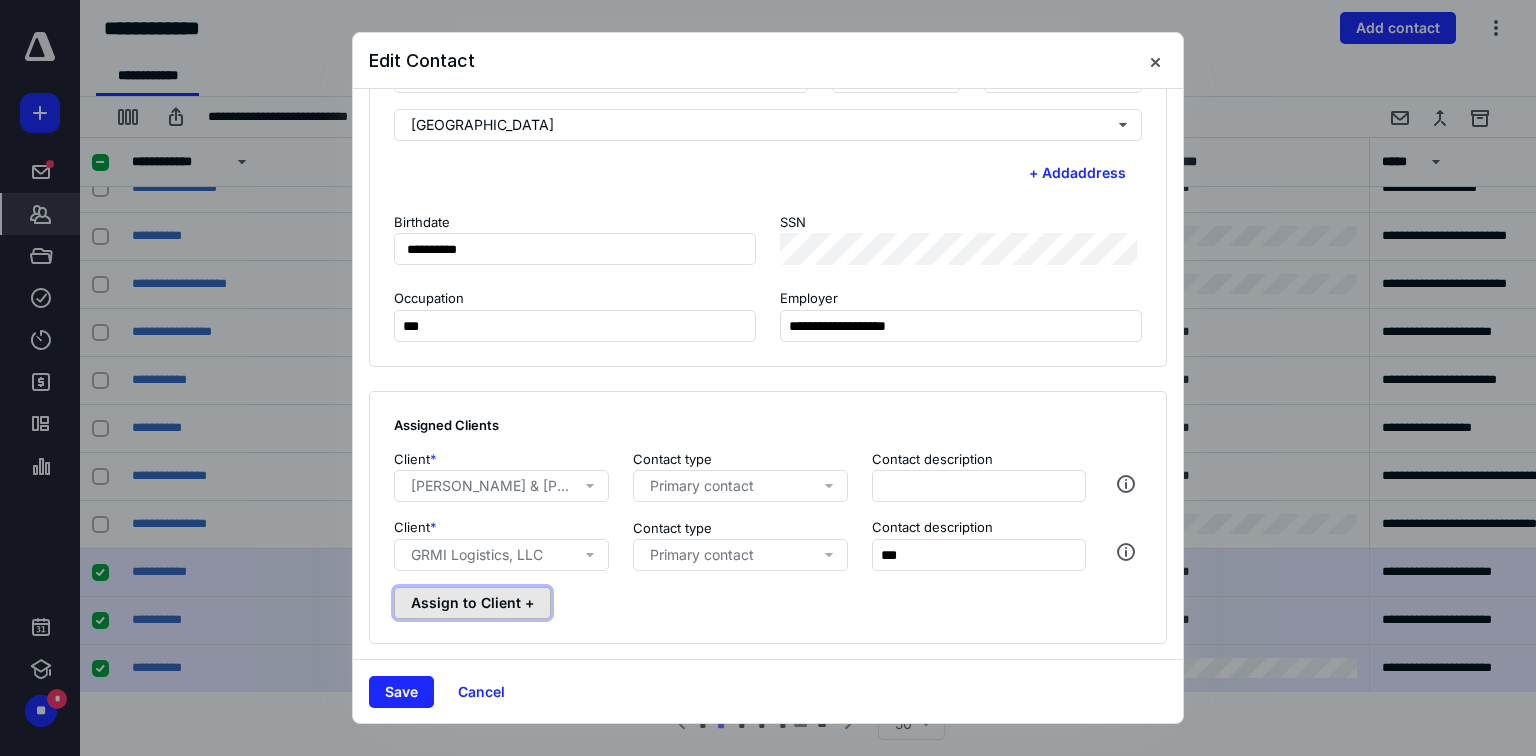 click on "Assign to Client +" at bounding box center (472, 603) 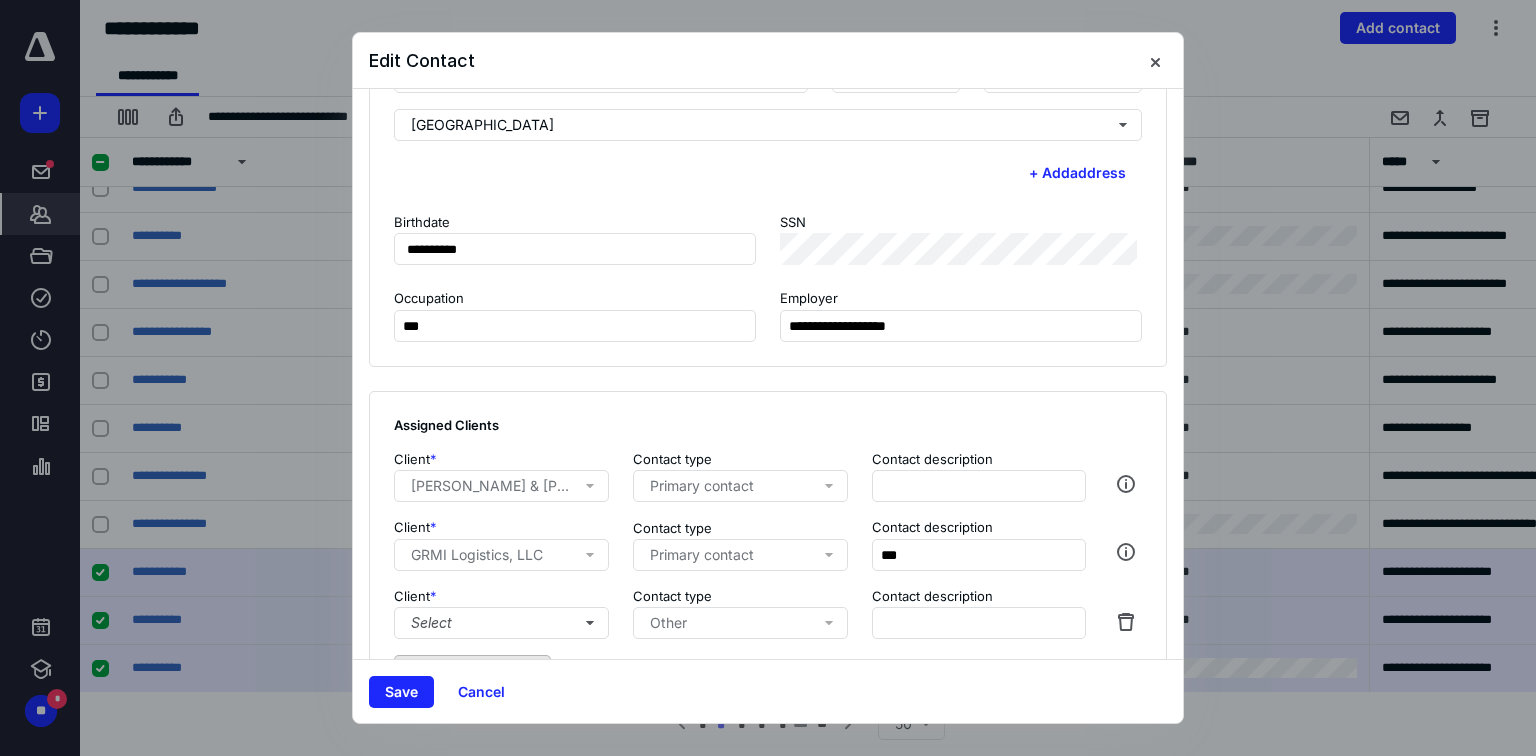 scroll, scrollTop: 872, scrollLeft: 0, axis: vertical 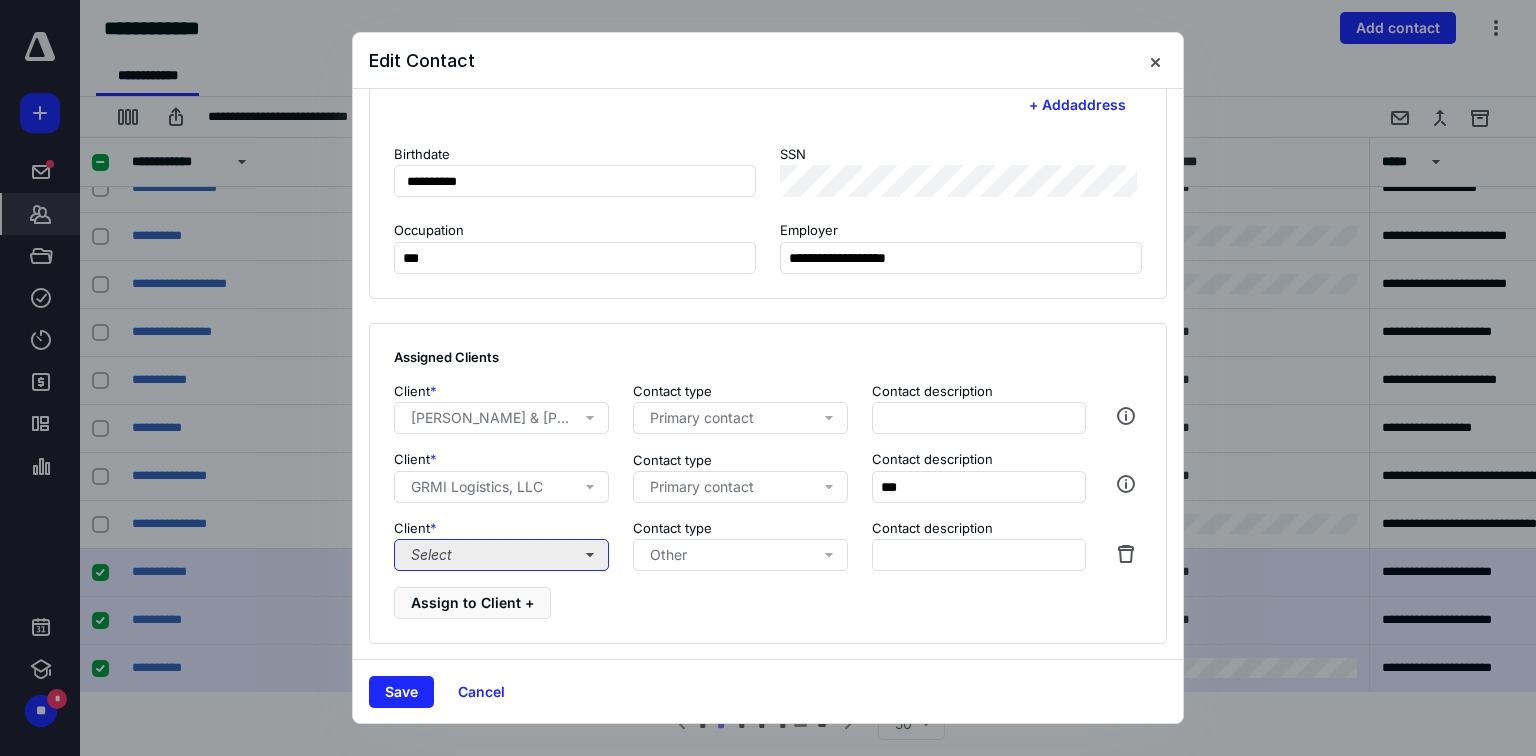 click on "Select" at bounding box center (501, 555) 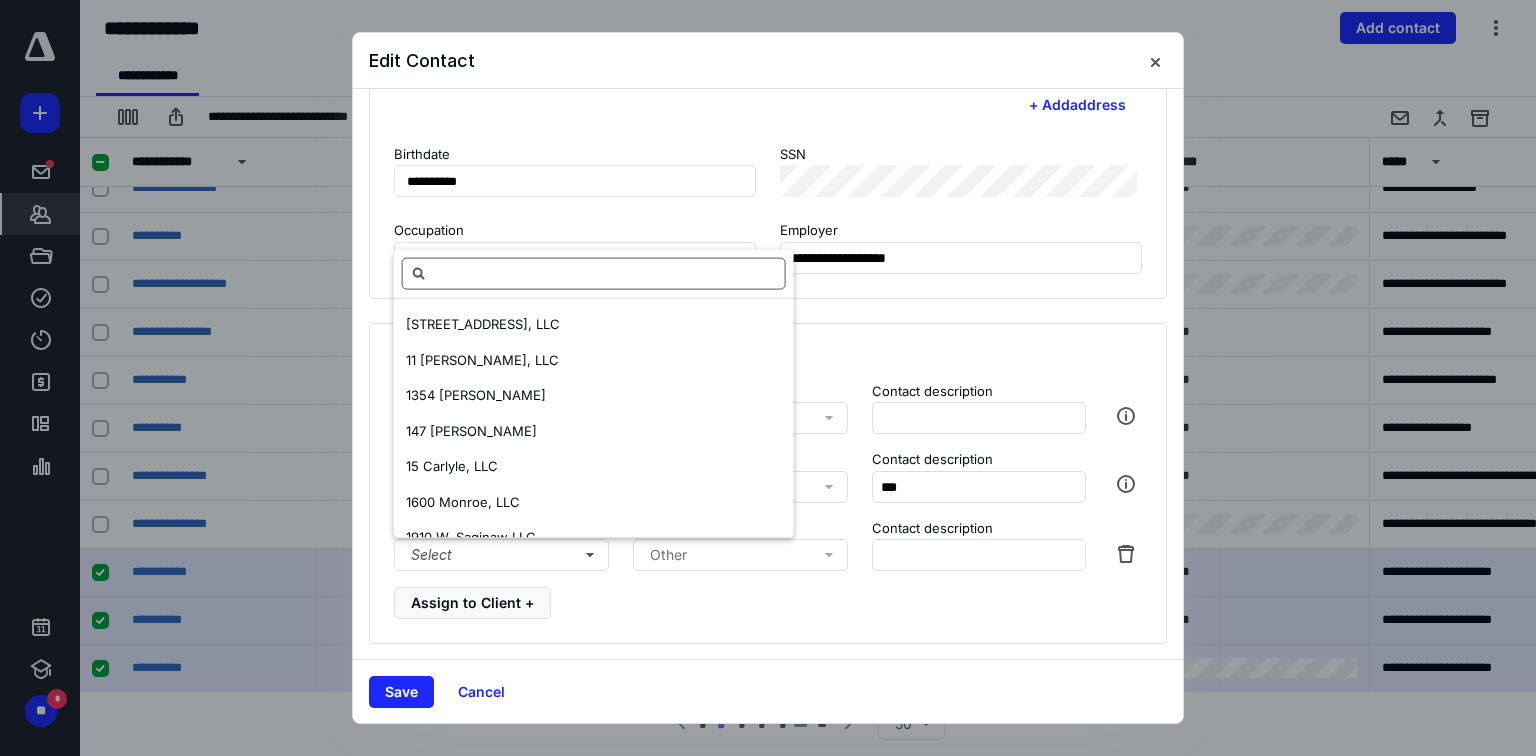 click at bounding box center [594, 274] 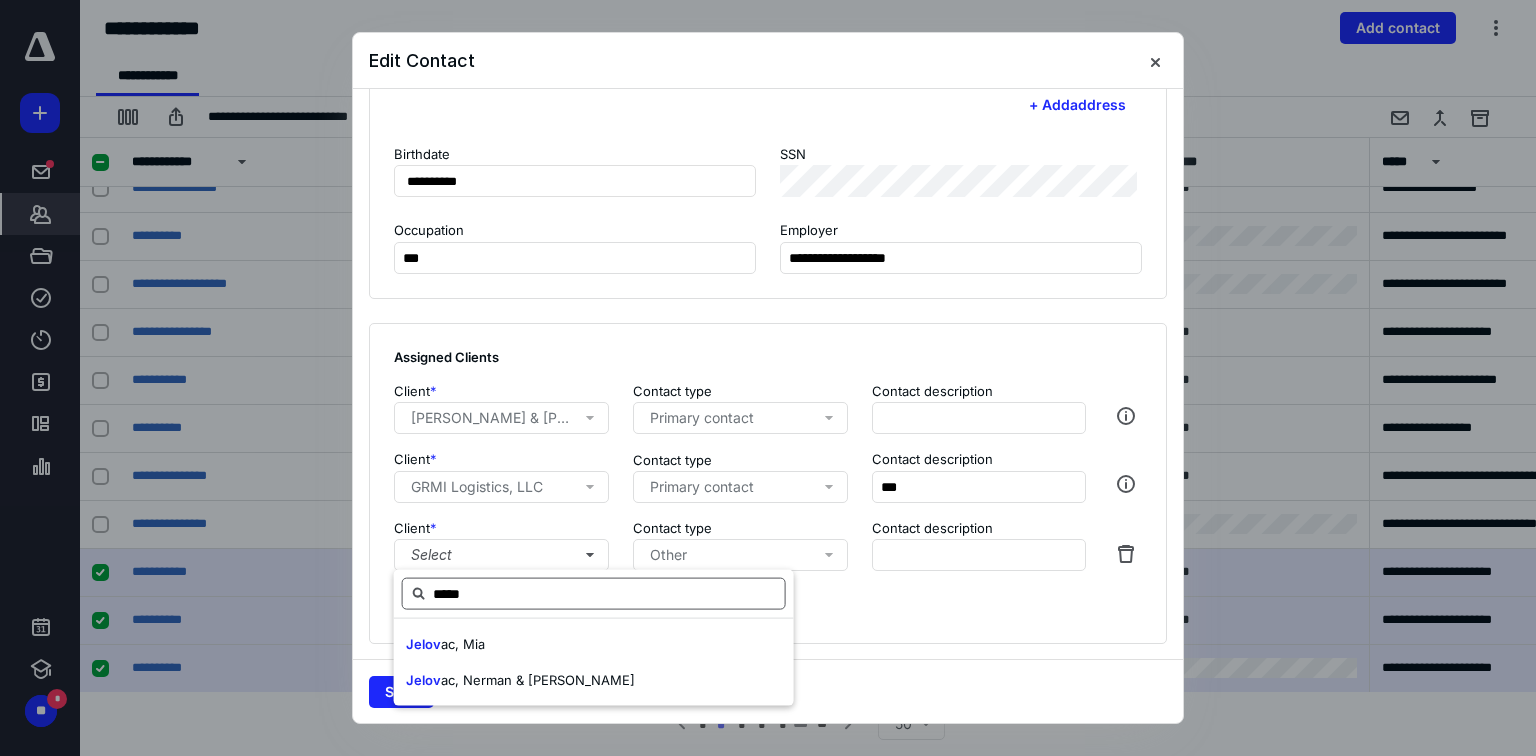 type on "******" 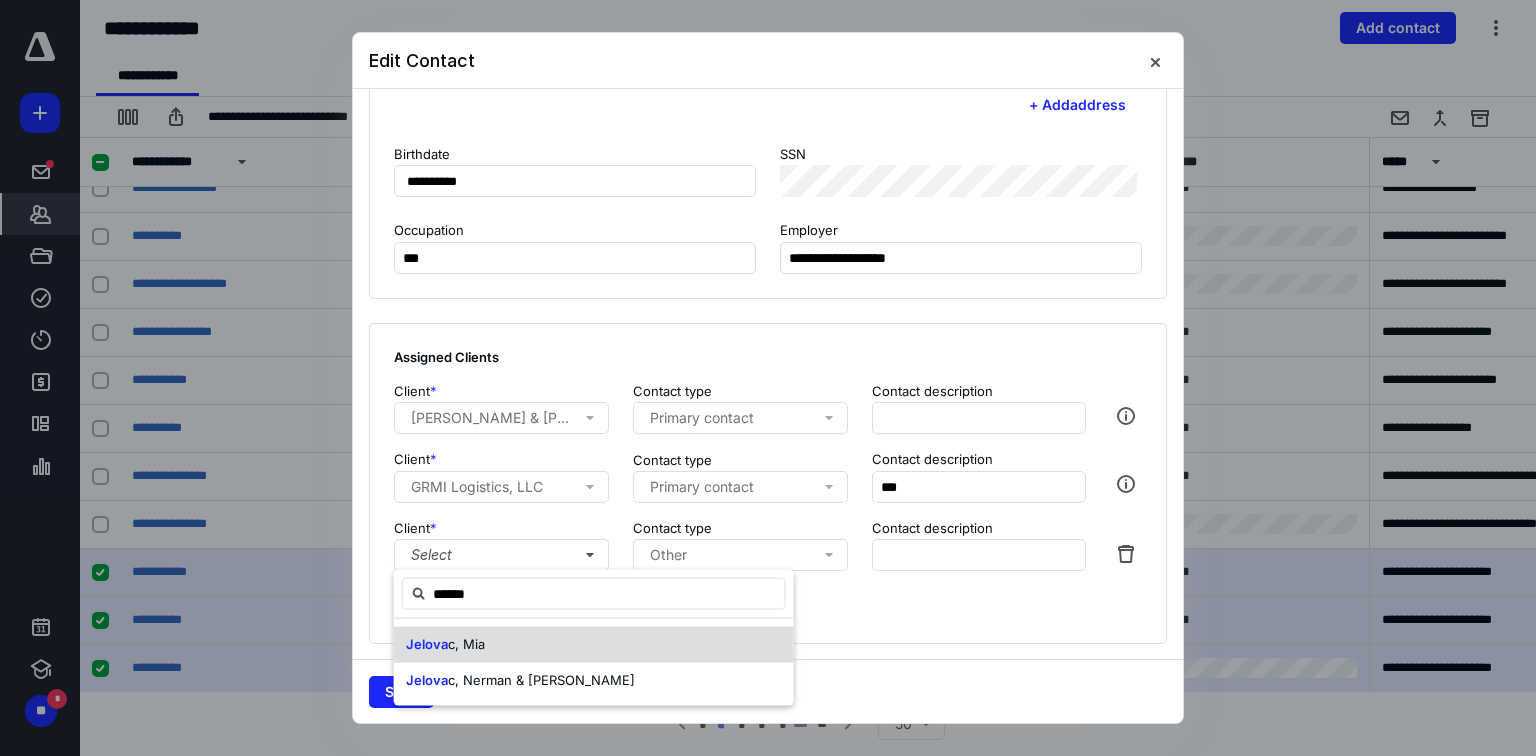 click on "c, Mia" at bounding box center [466, 644] 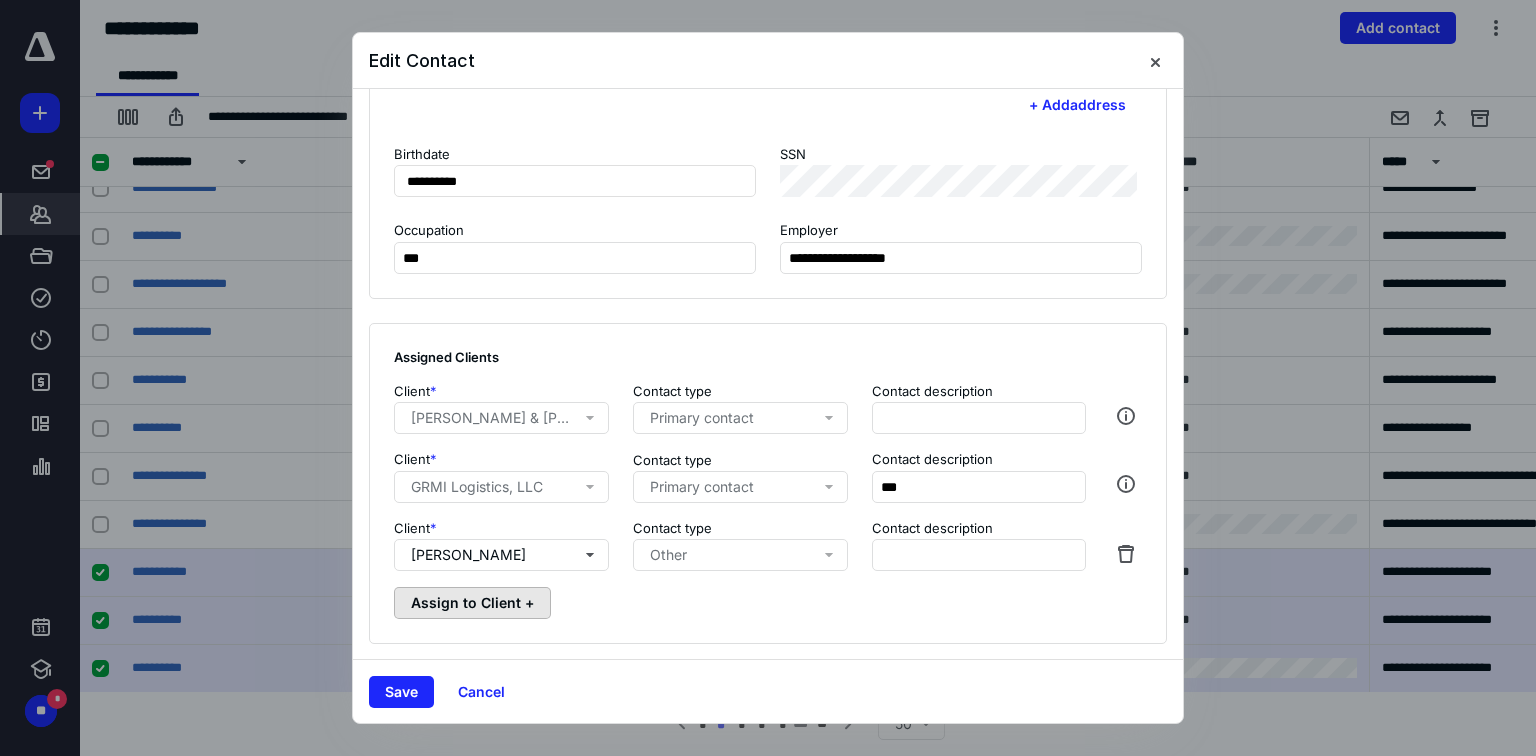 click on "Assign to Client +" at bounding box center (472, 603) 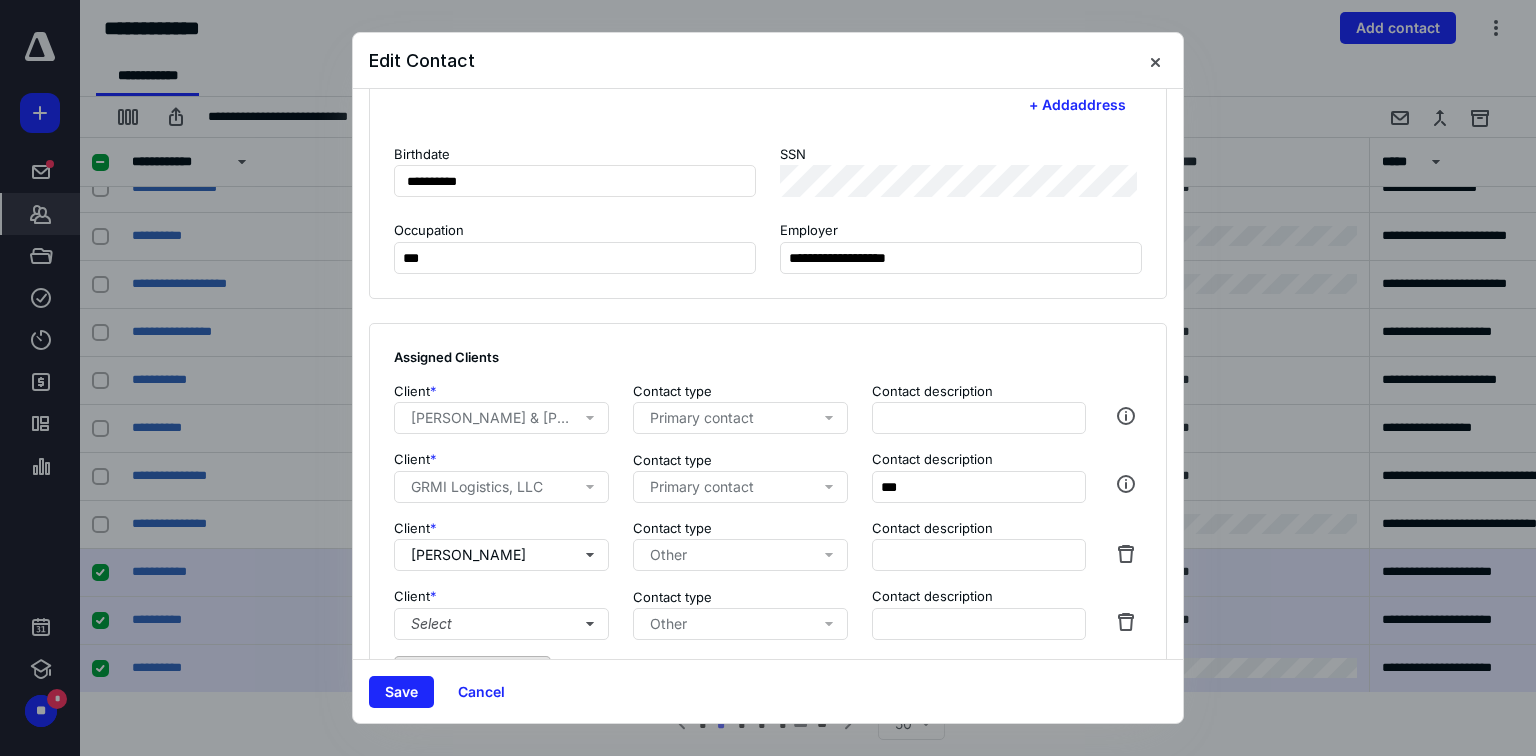 scroll, scrollTop: 940, scrollLeft: 0, axis: vertical 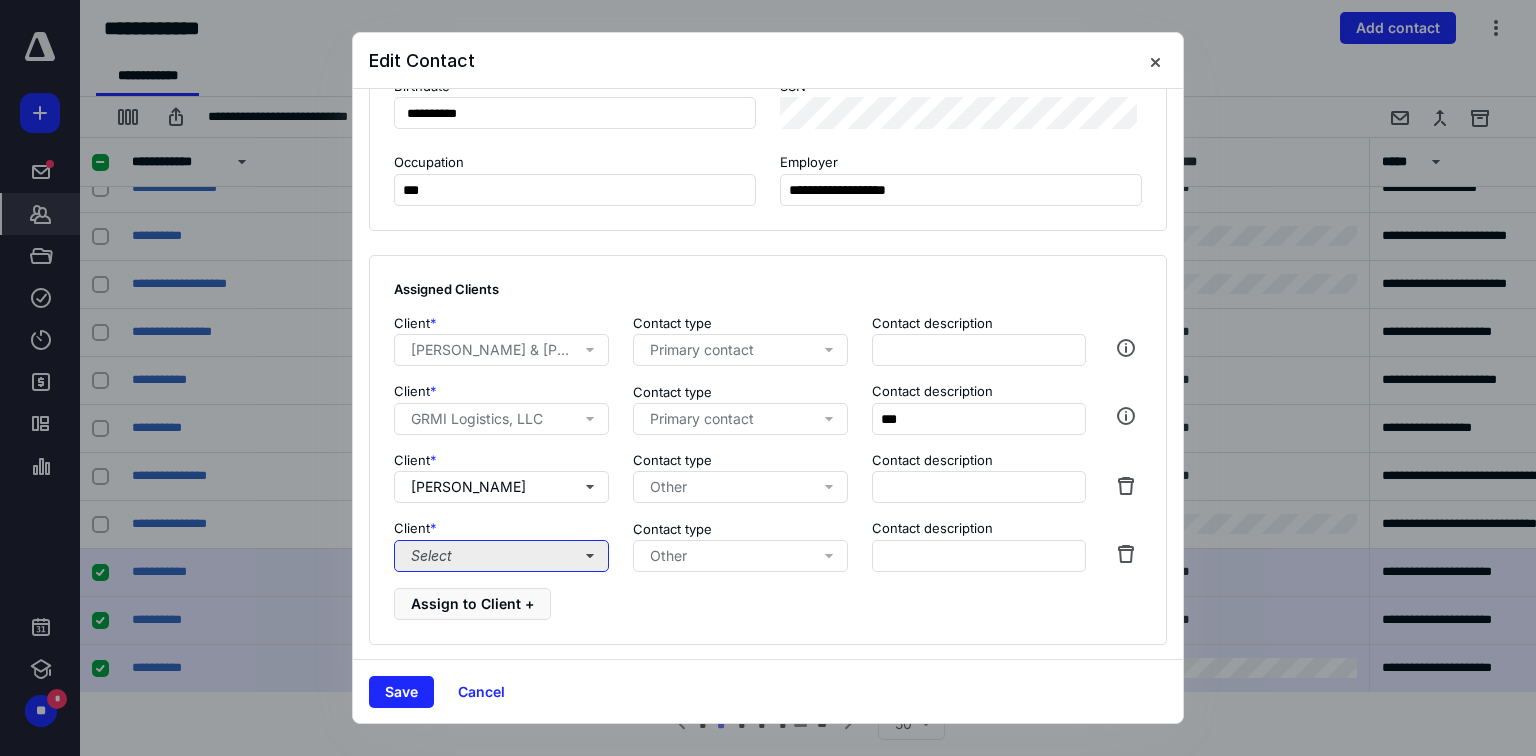 click on "Select" at bounding box center [501, 556] 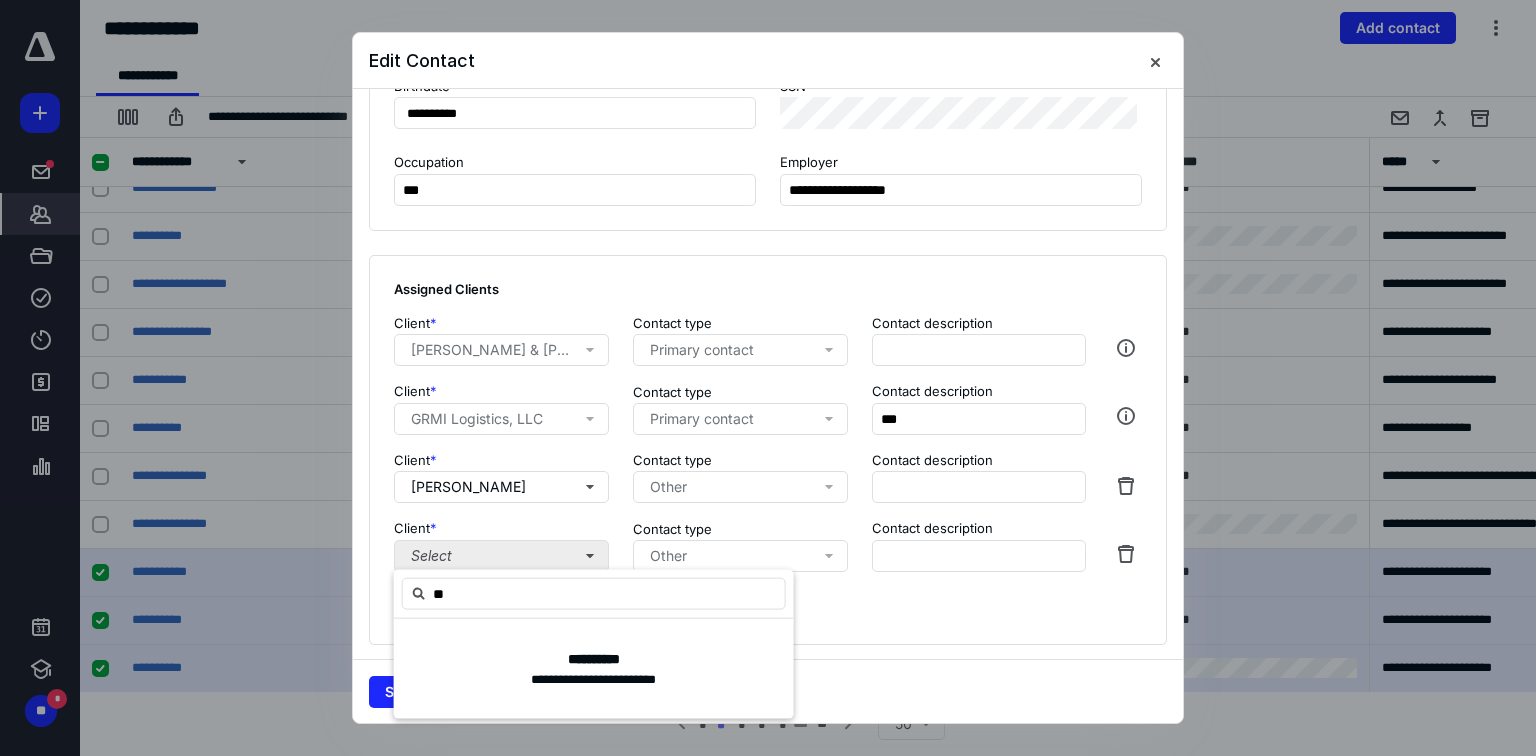 type on "***" 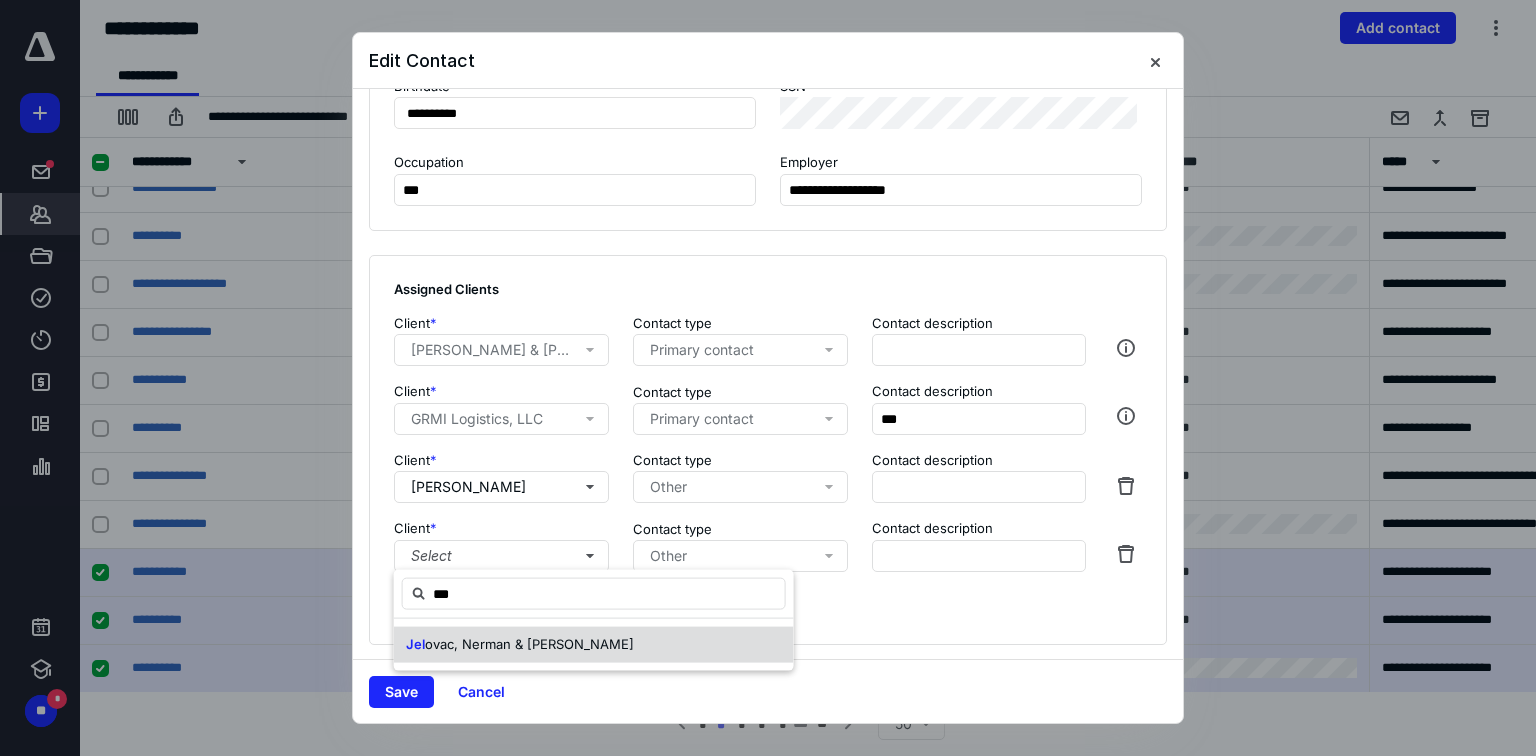 click on "ovac, Nerman & Anka" at bounding box center [529, 644] 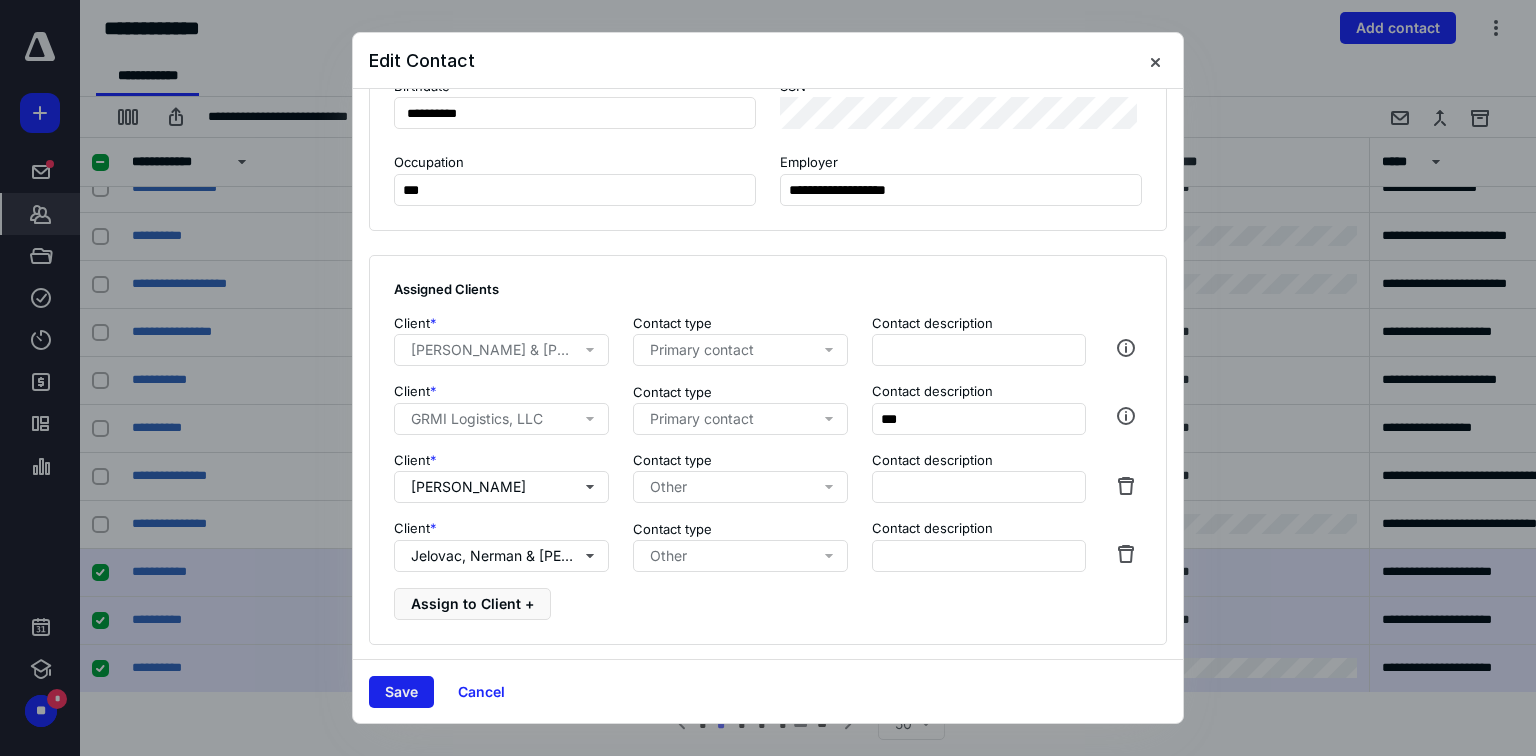 click on "Save" at bounding box center [401, 692] 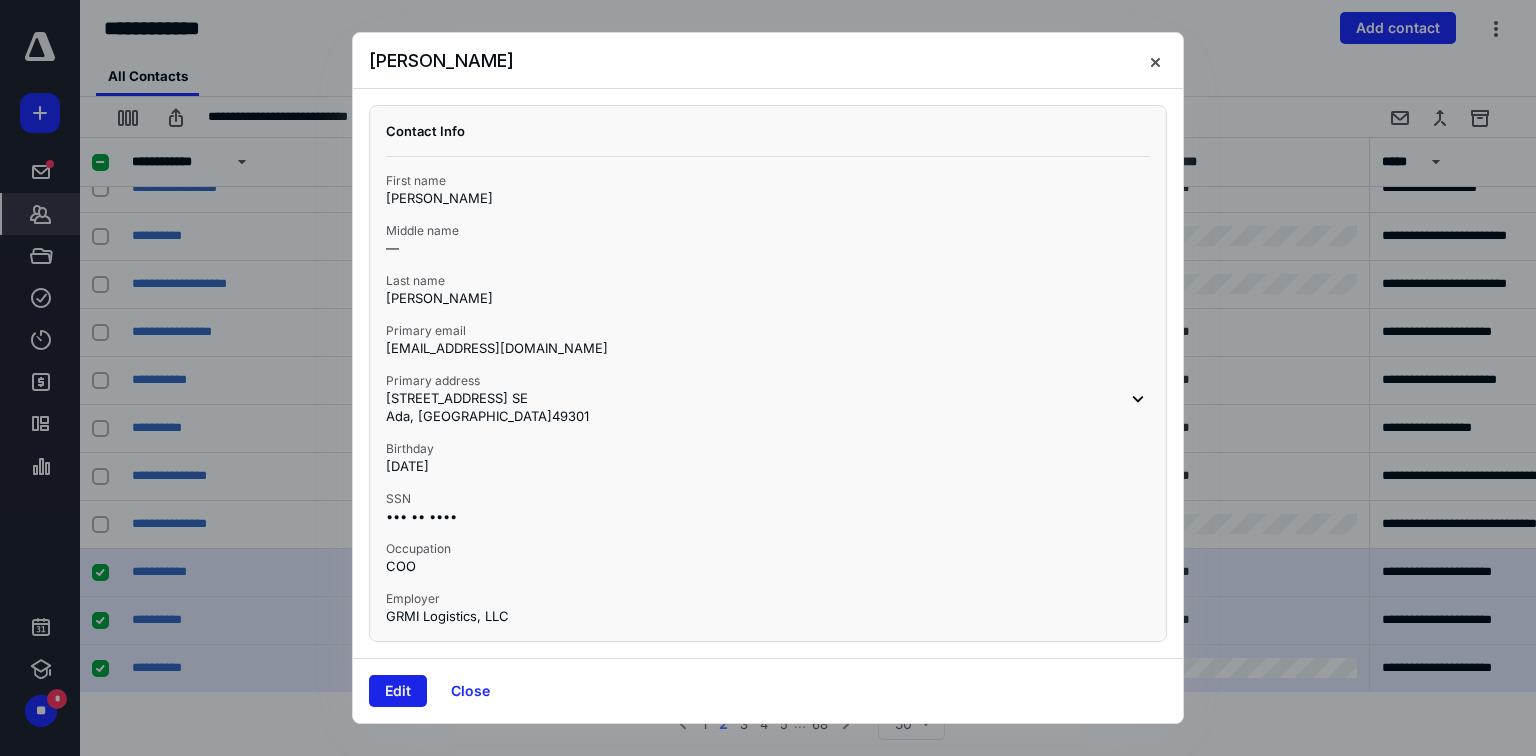 click on "Edit" at bounding box center [398, 691] 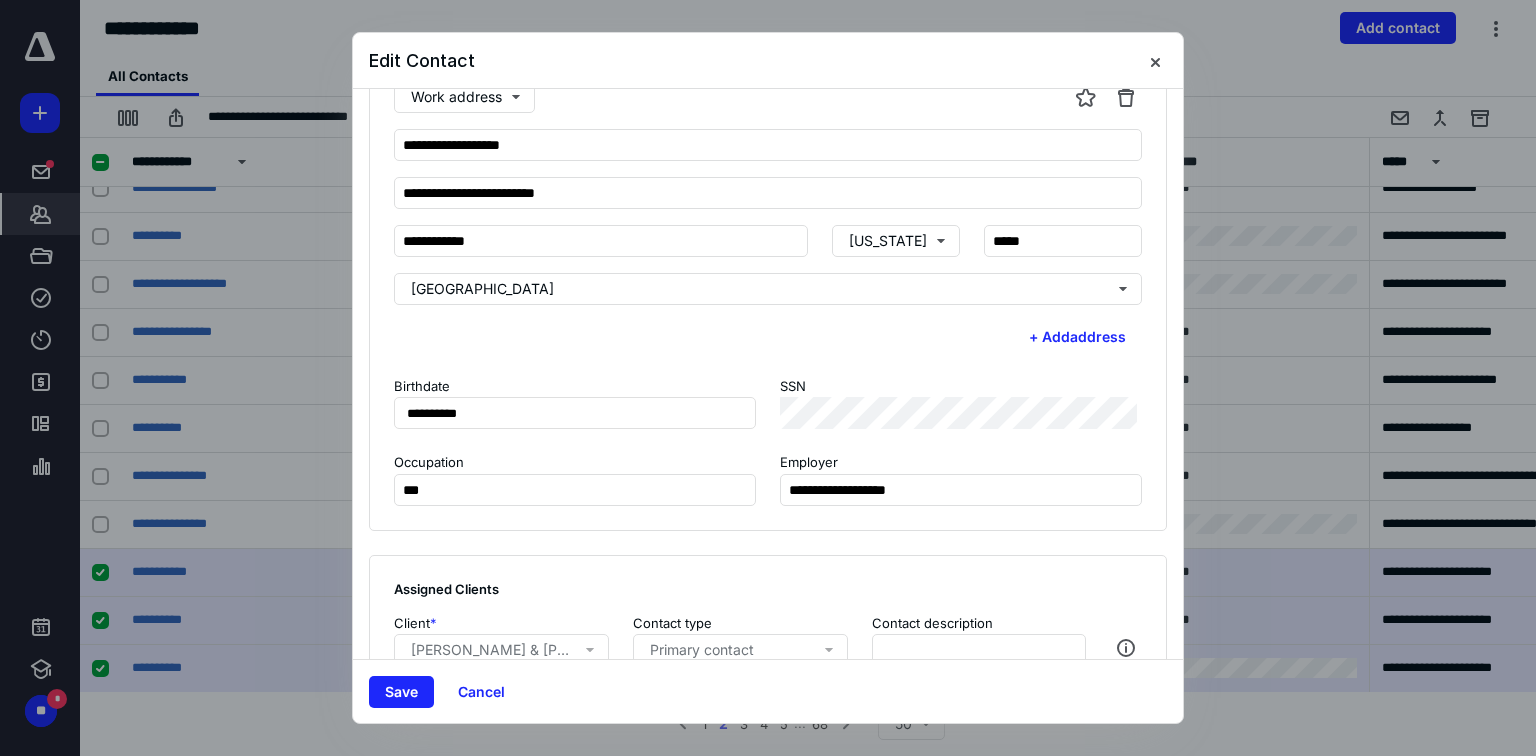 scroll, scrollTop: 940, scrollLeft: 0, axis: vertical 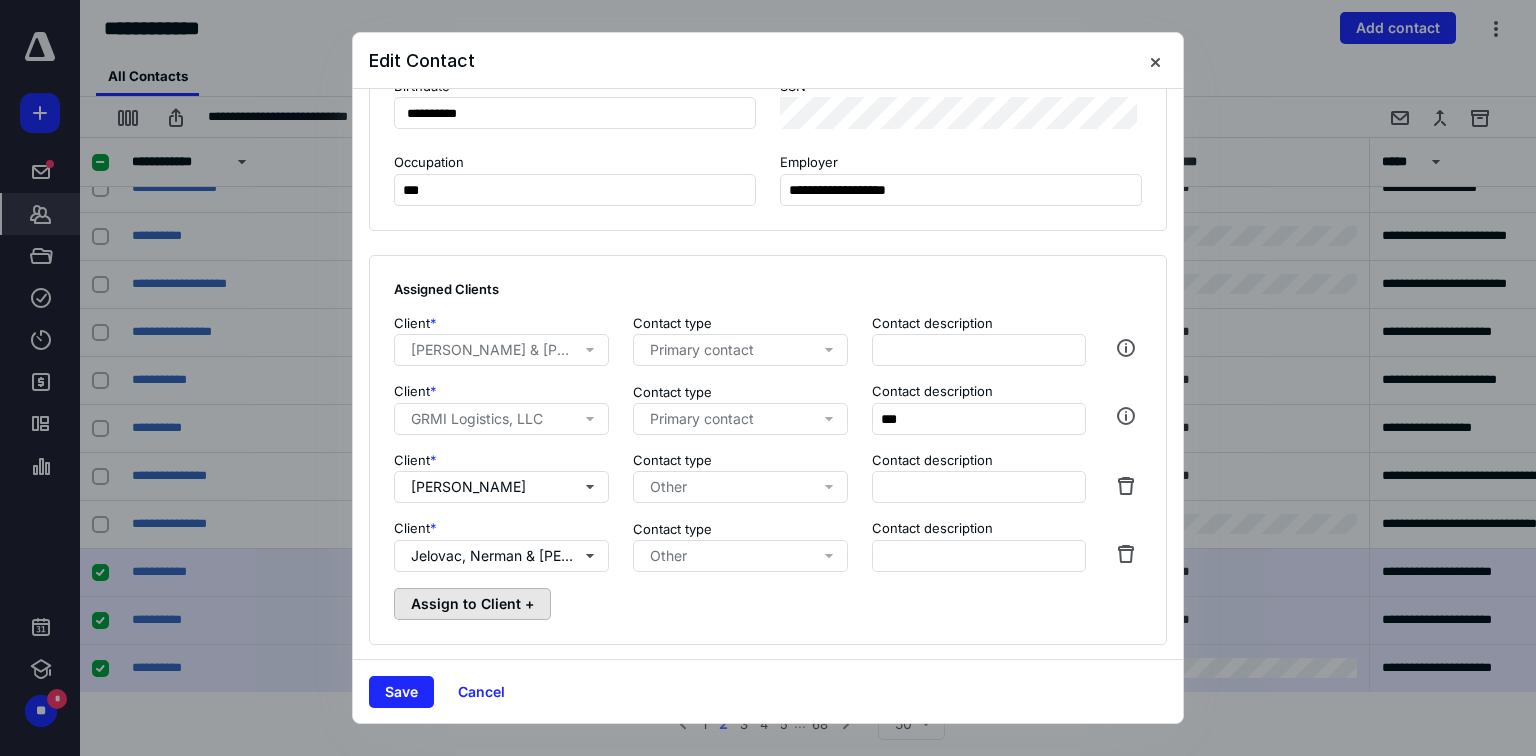 click on "Assign to Client +" at bounding box center (472, 604) 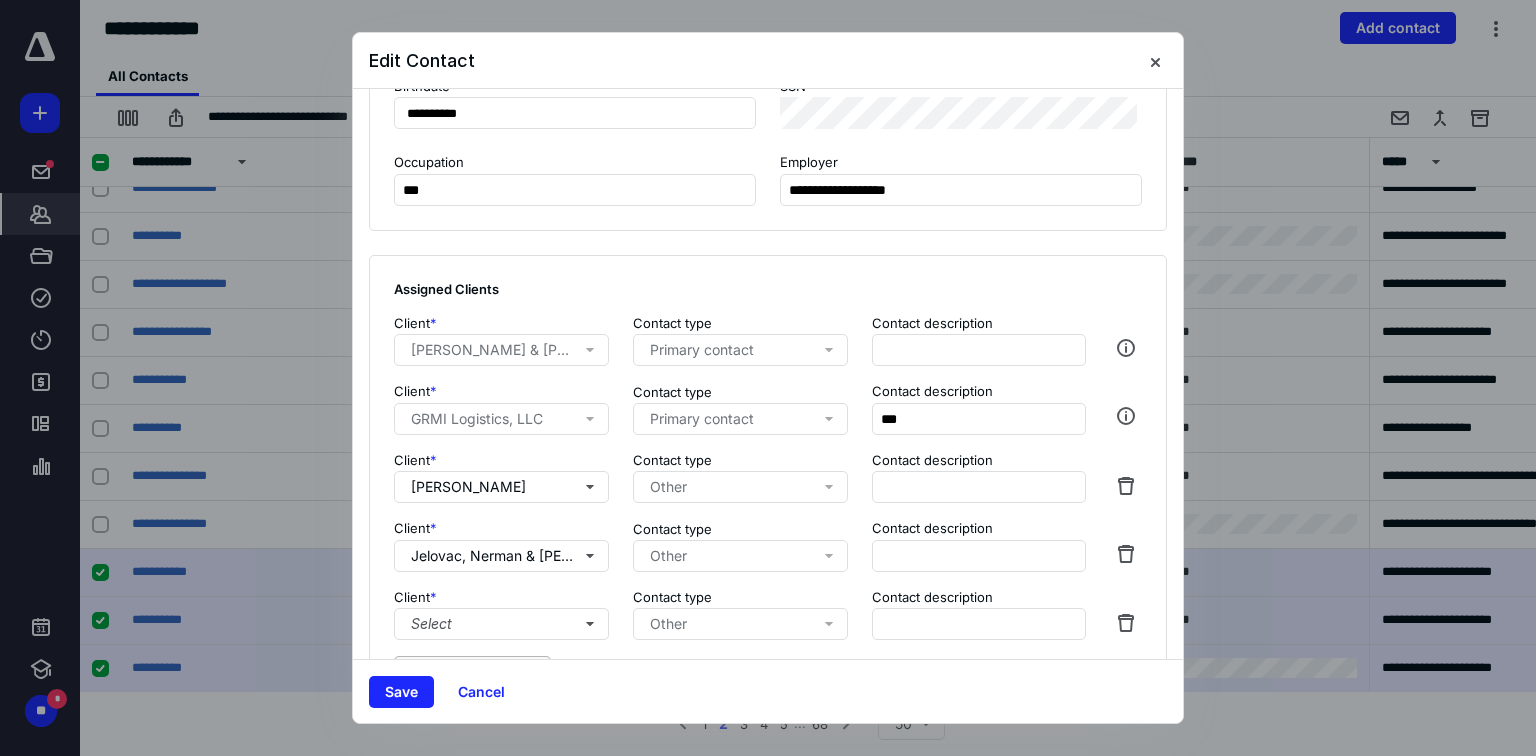 scroll, scrollTop: 1009, scrollLeft: 0, axis: vertical 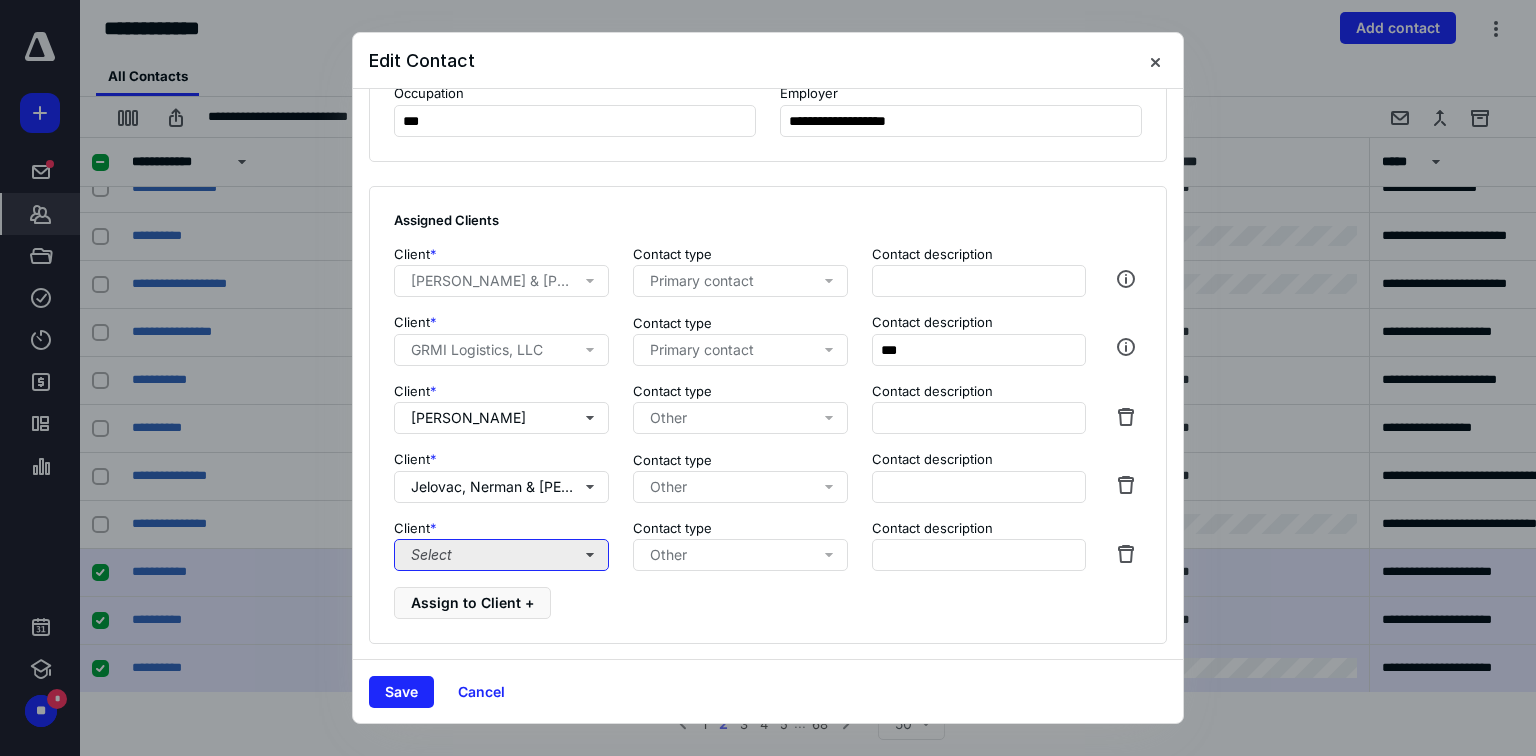 click on "Select" at bounding box center [501, 555] 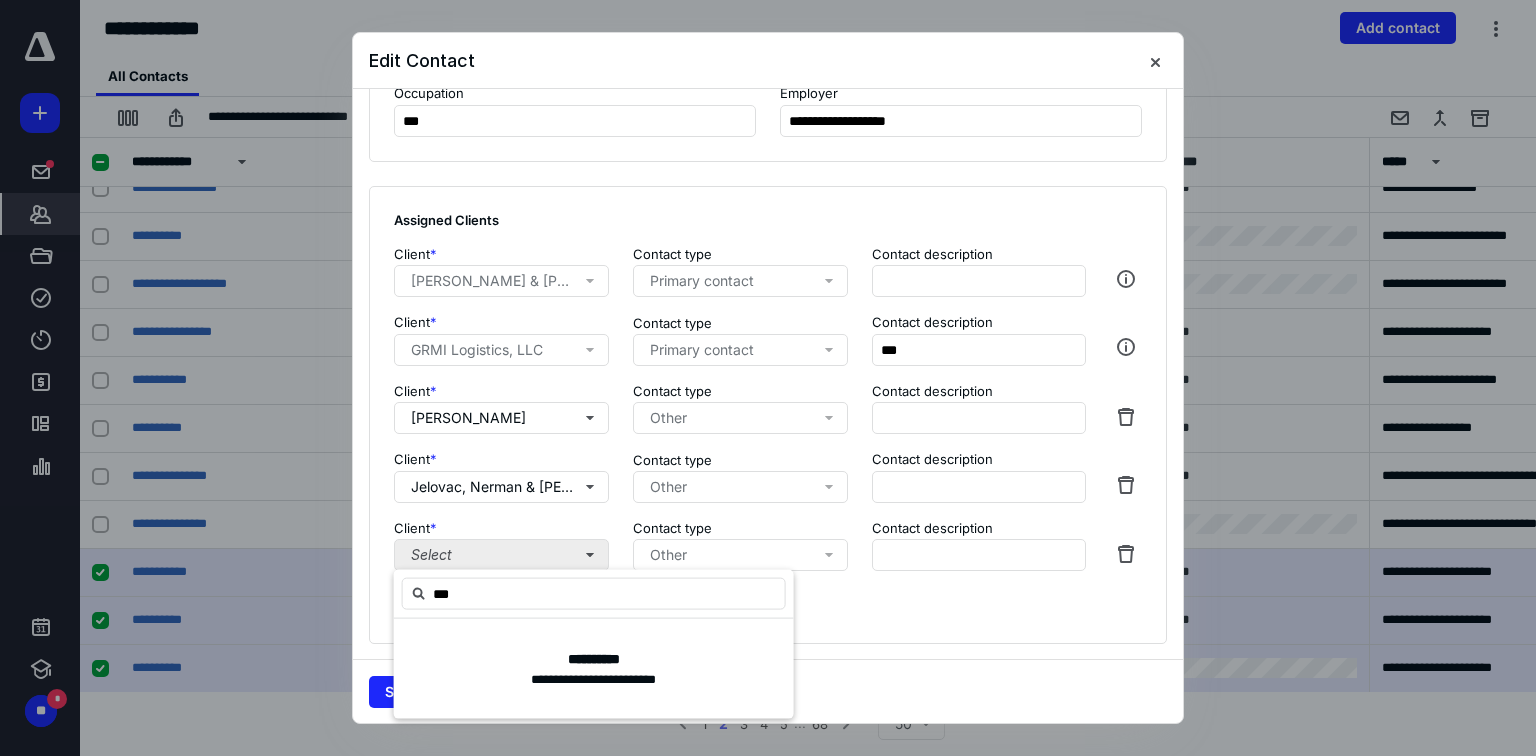 type on "****" 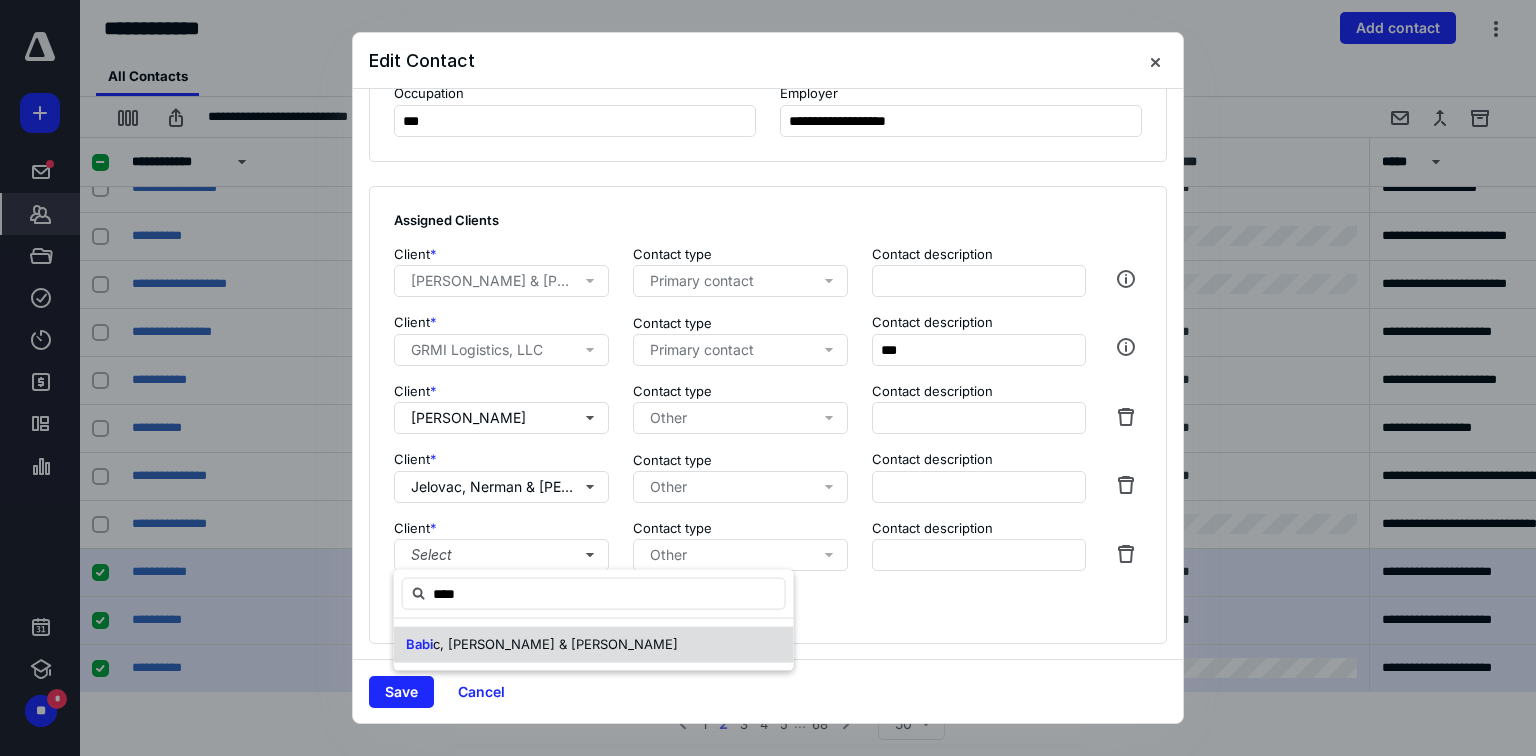 click on "c, Hasan & Amira" at bounding box center (555, 644) 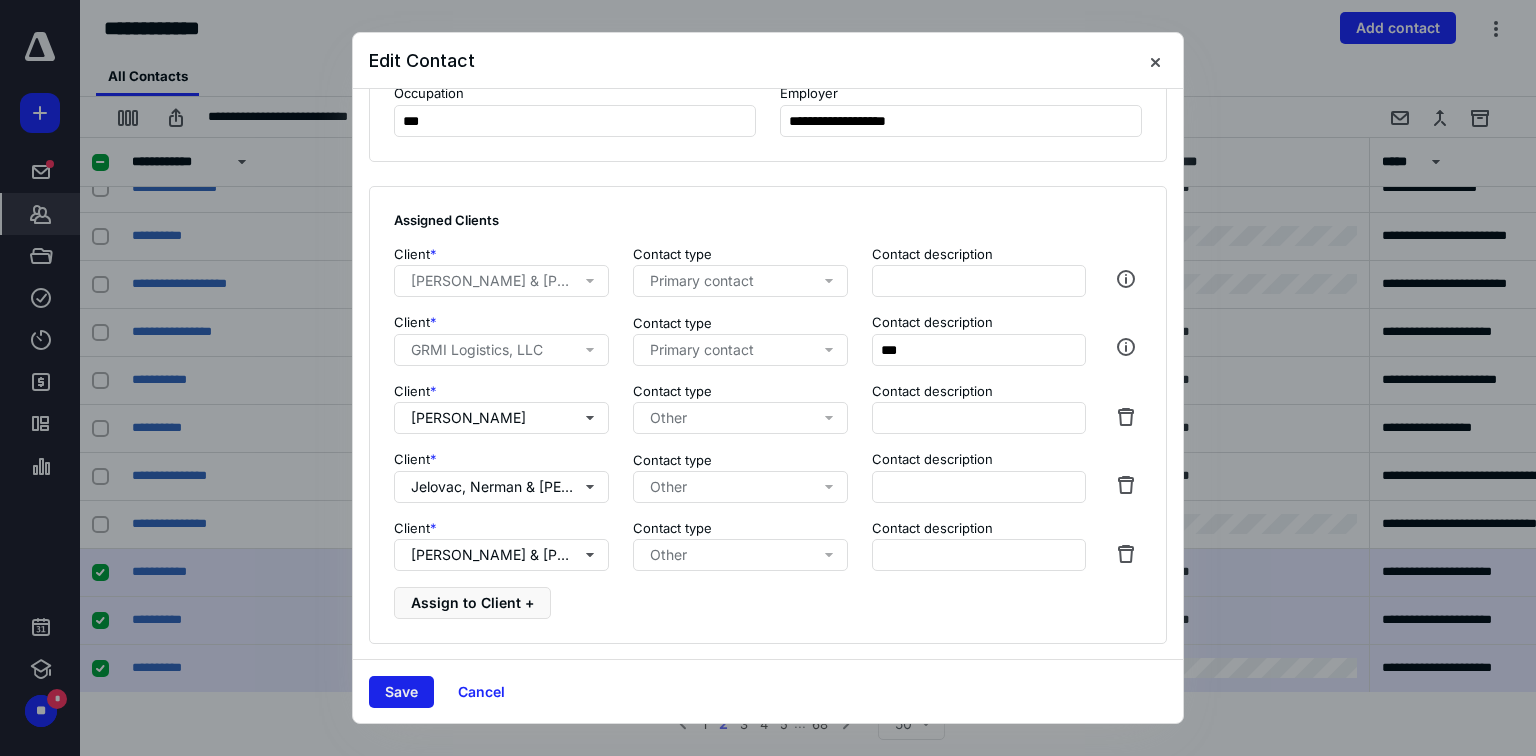 click on "Save" at bounding box center [401, 692] 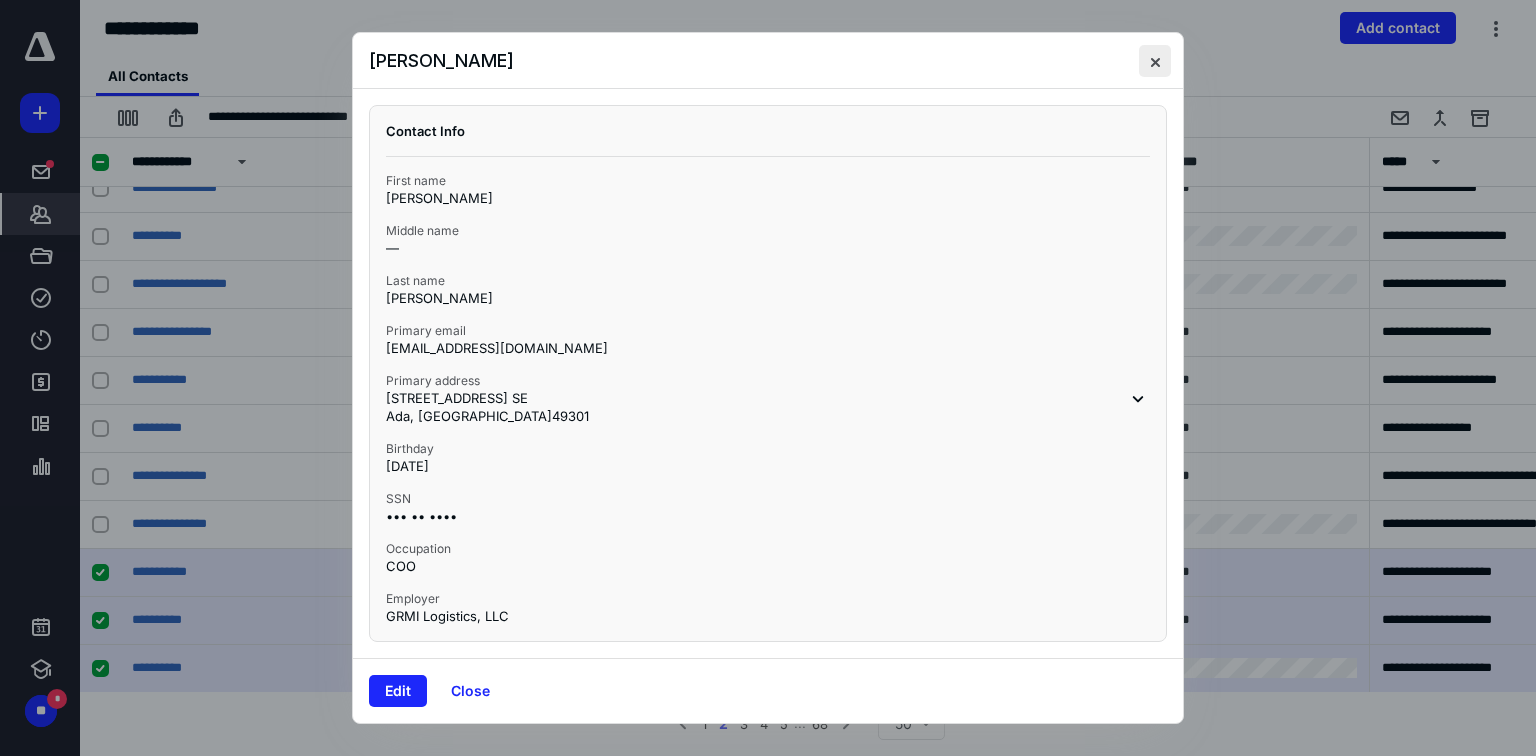 click at bounding box center [1155, 61] 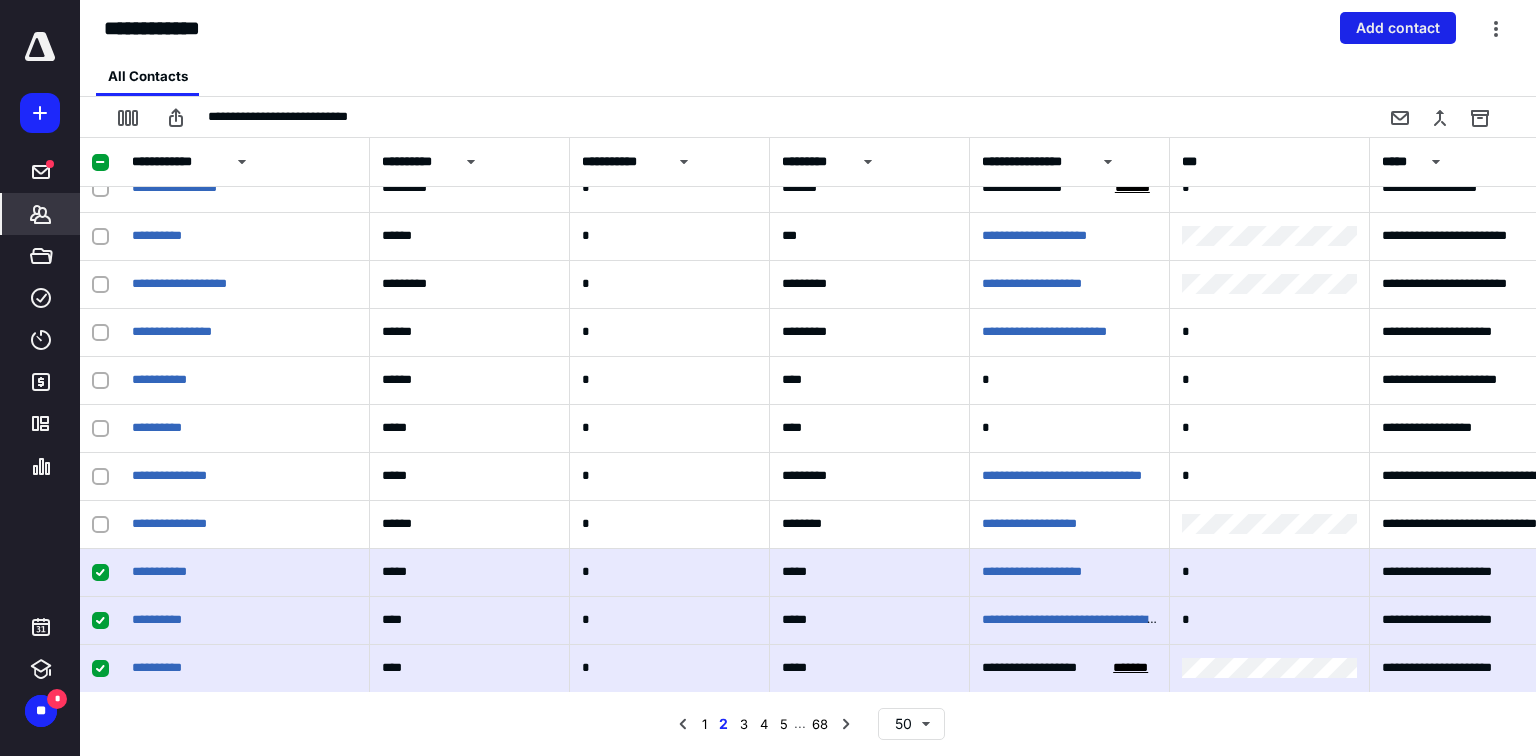click on "Add contact" at bounding box center [1398, 28] 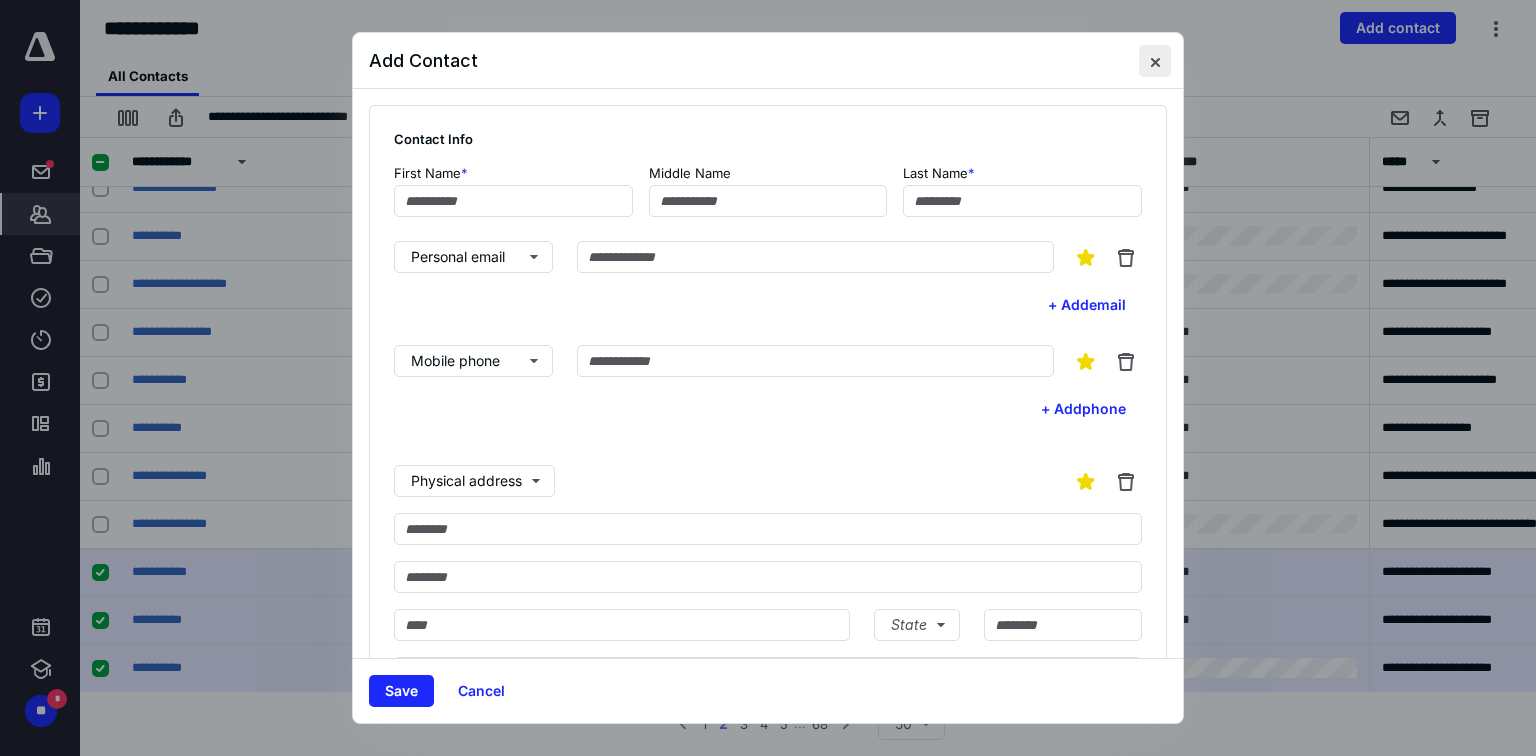 click at bounding box center (1155, 61) 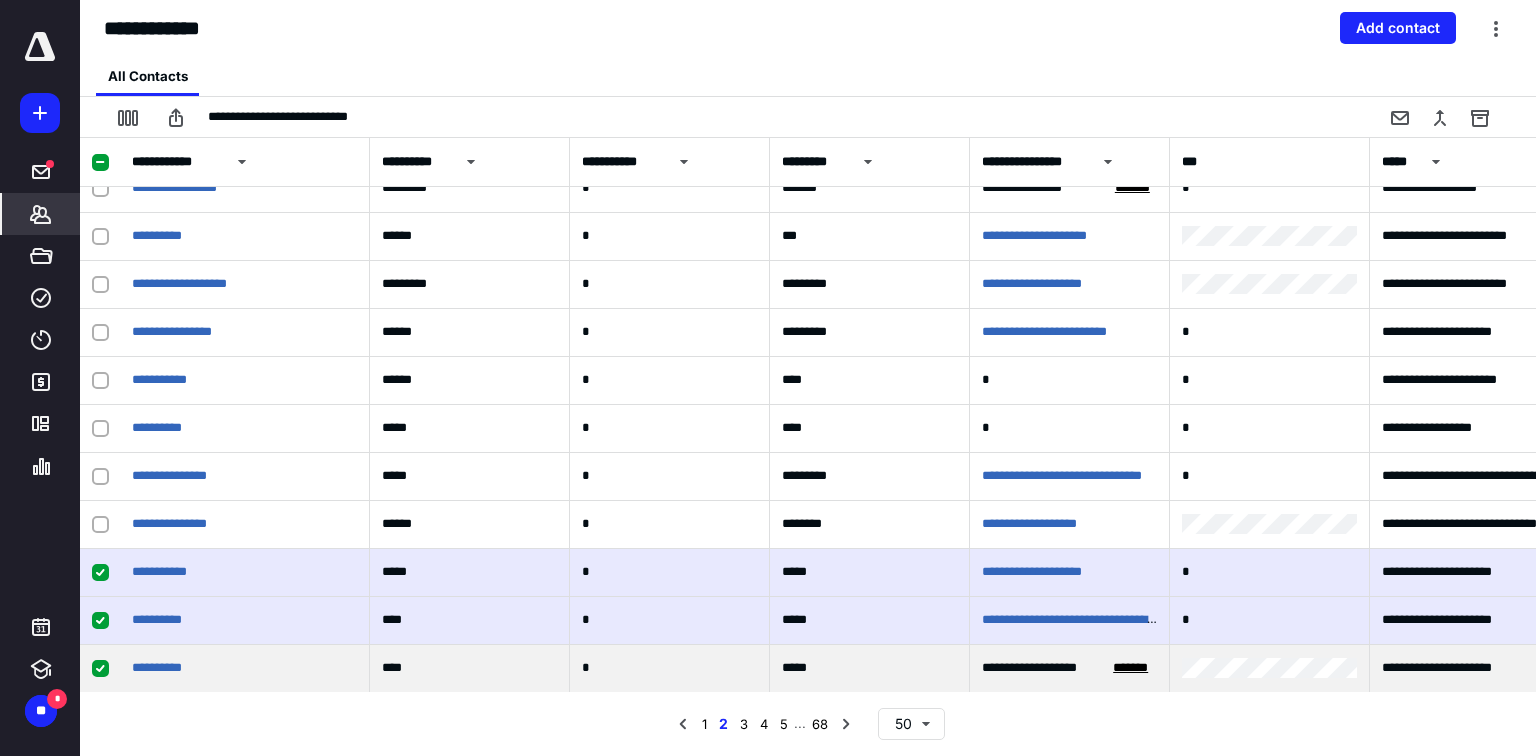 click on "*******" at bounding box center [1130, 668] 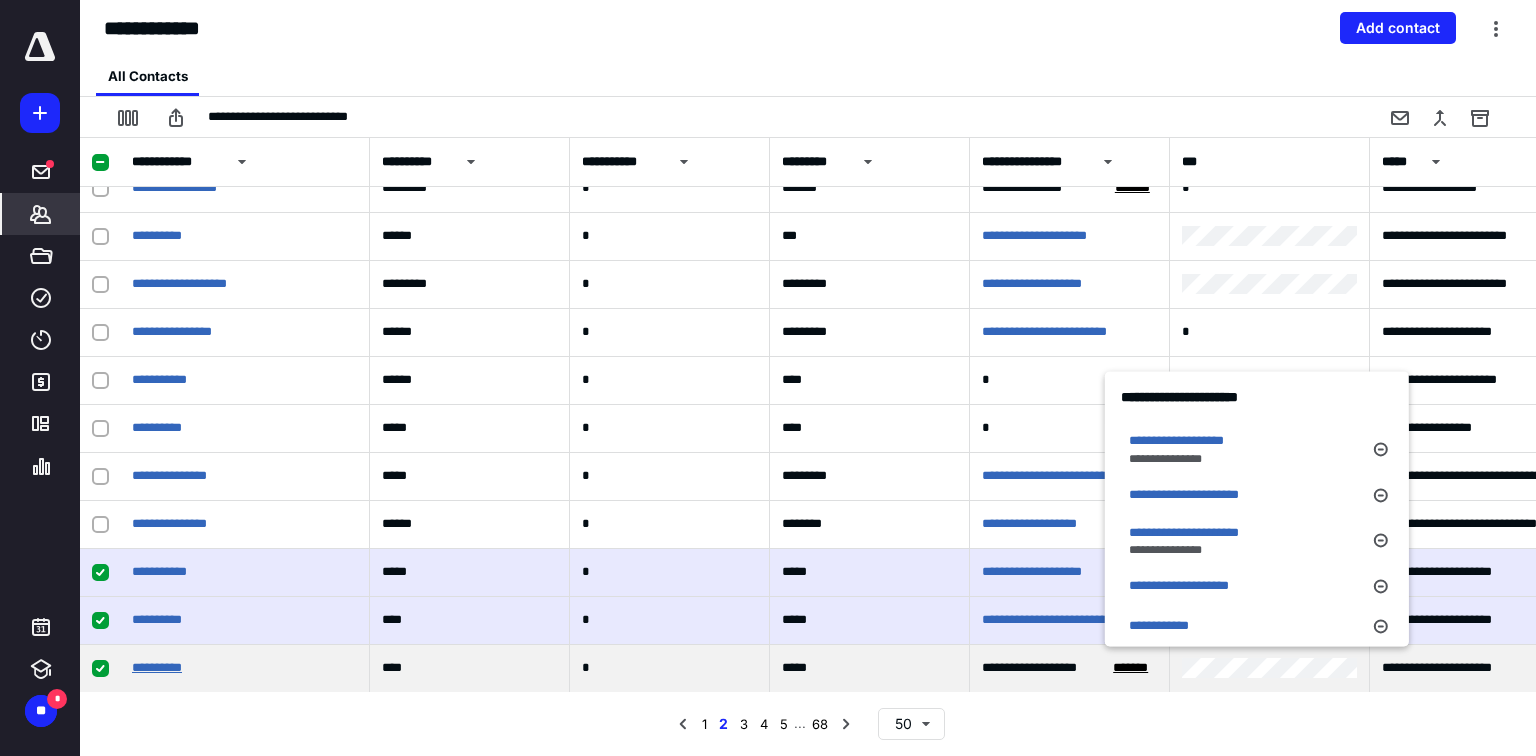 click on "**********" at bounding box center [157, 667] 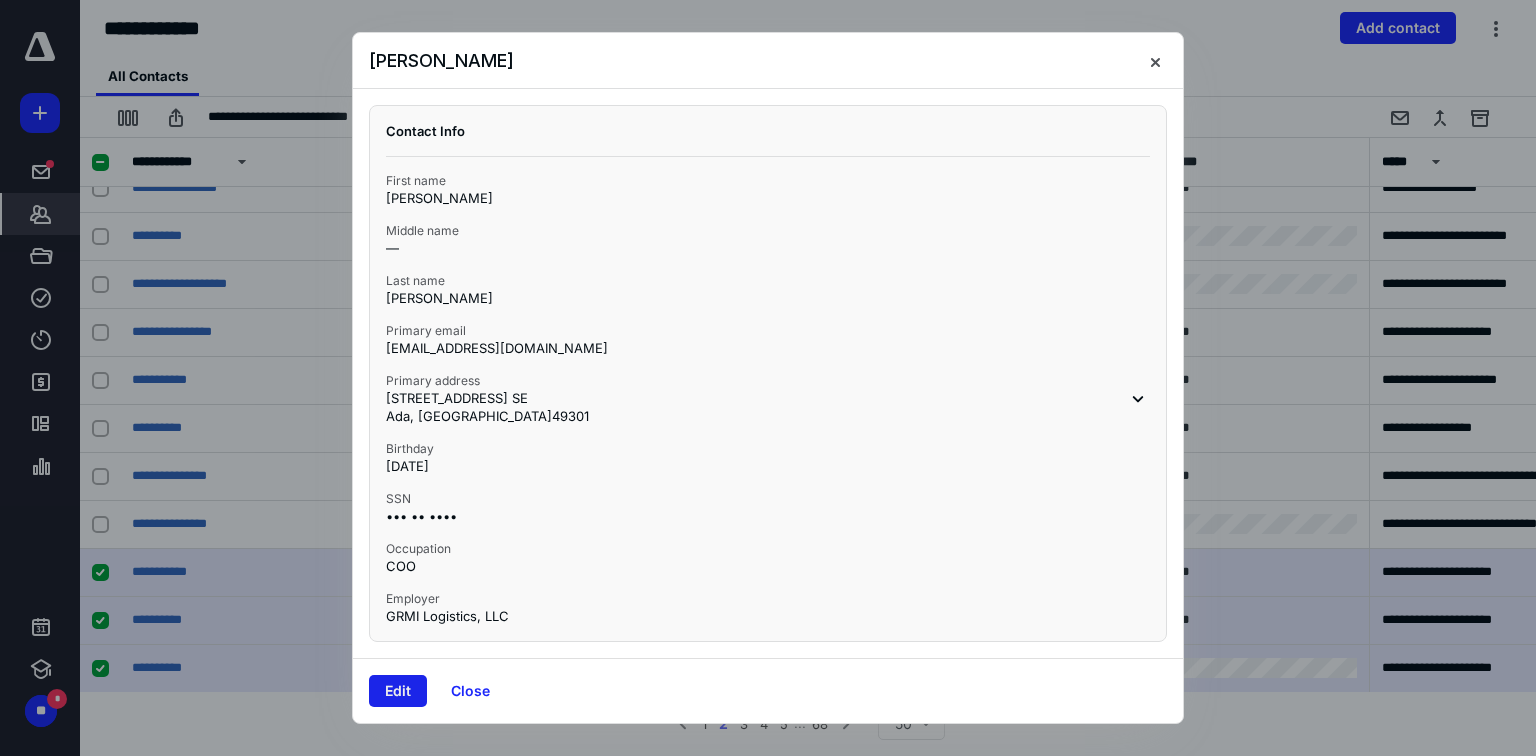 click on "Edit" at bounding box center [398, 691] 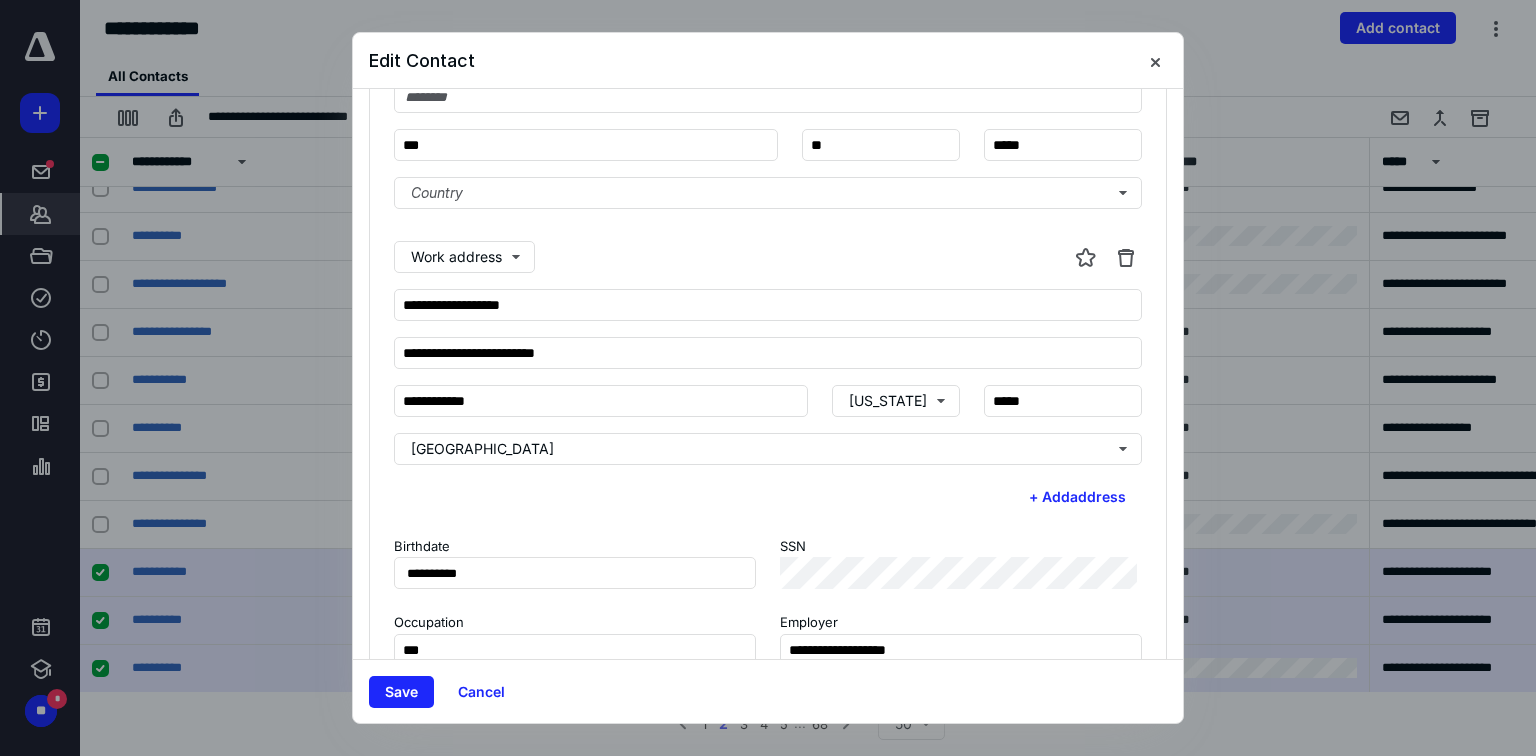 scroll, scrollTop: 1009, scrollLeft: 0, axis: vertical 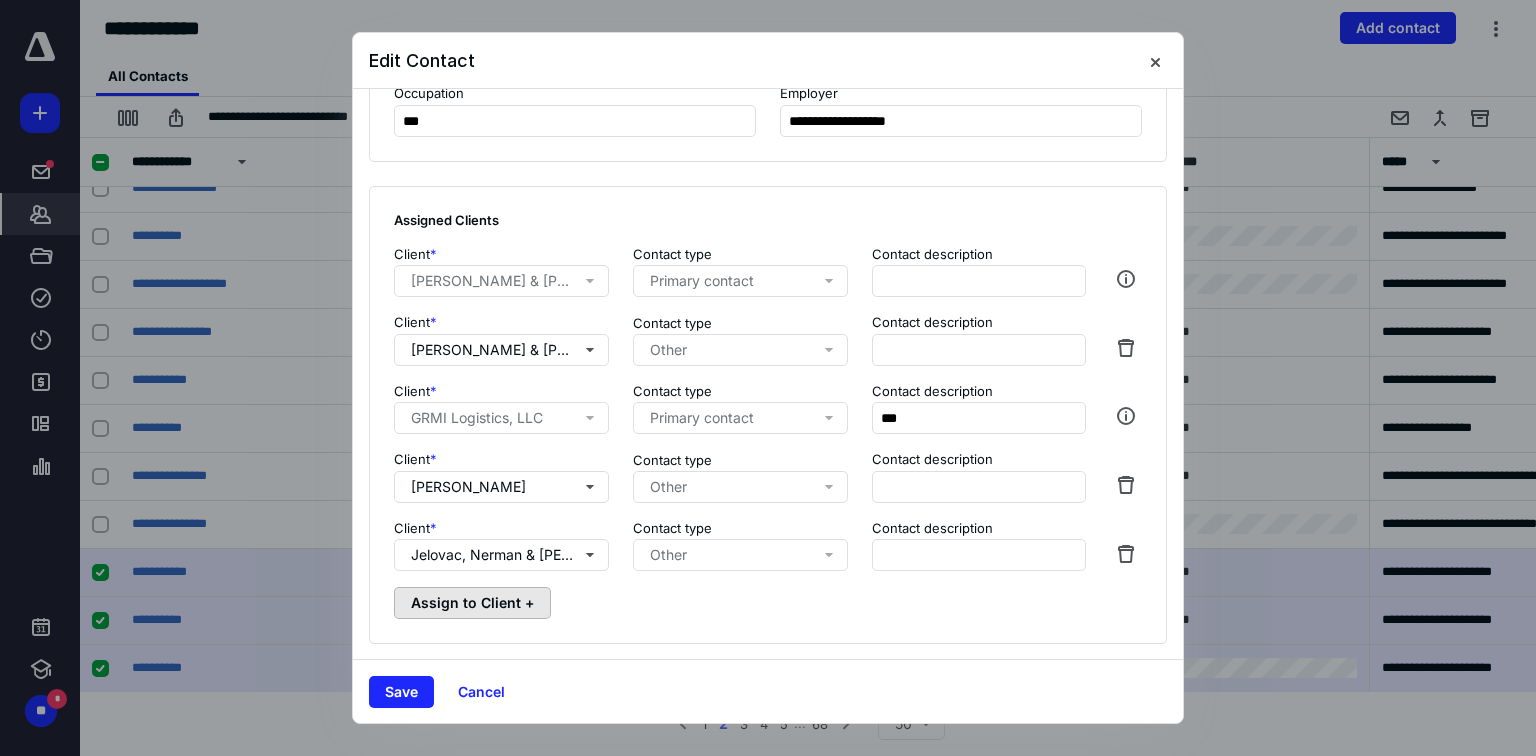 click on "Assign to Client +" at bounding box center (472, 603) 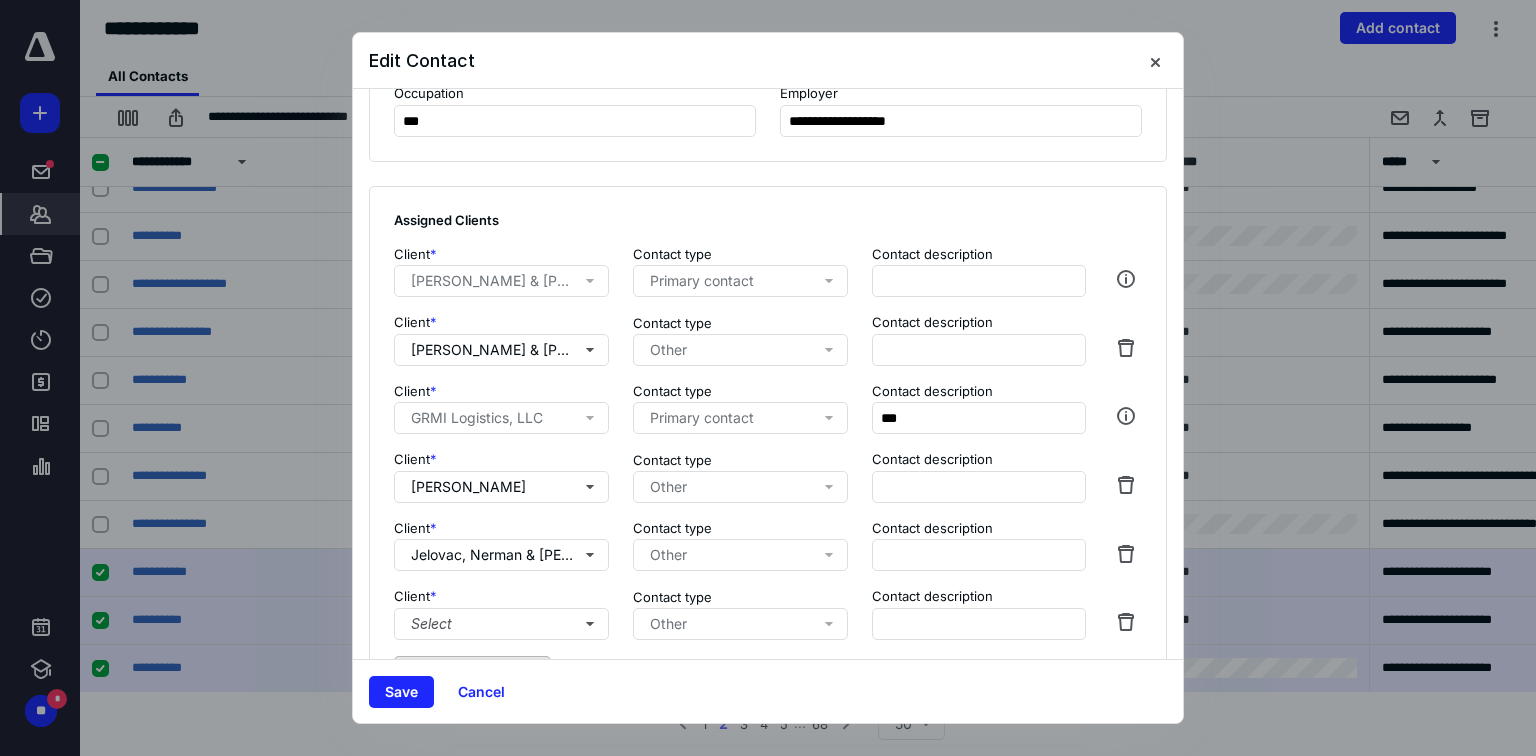 scroll, scrollTop: 1078, scrollLeft: 0, axis: vertical 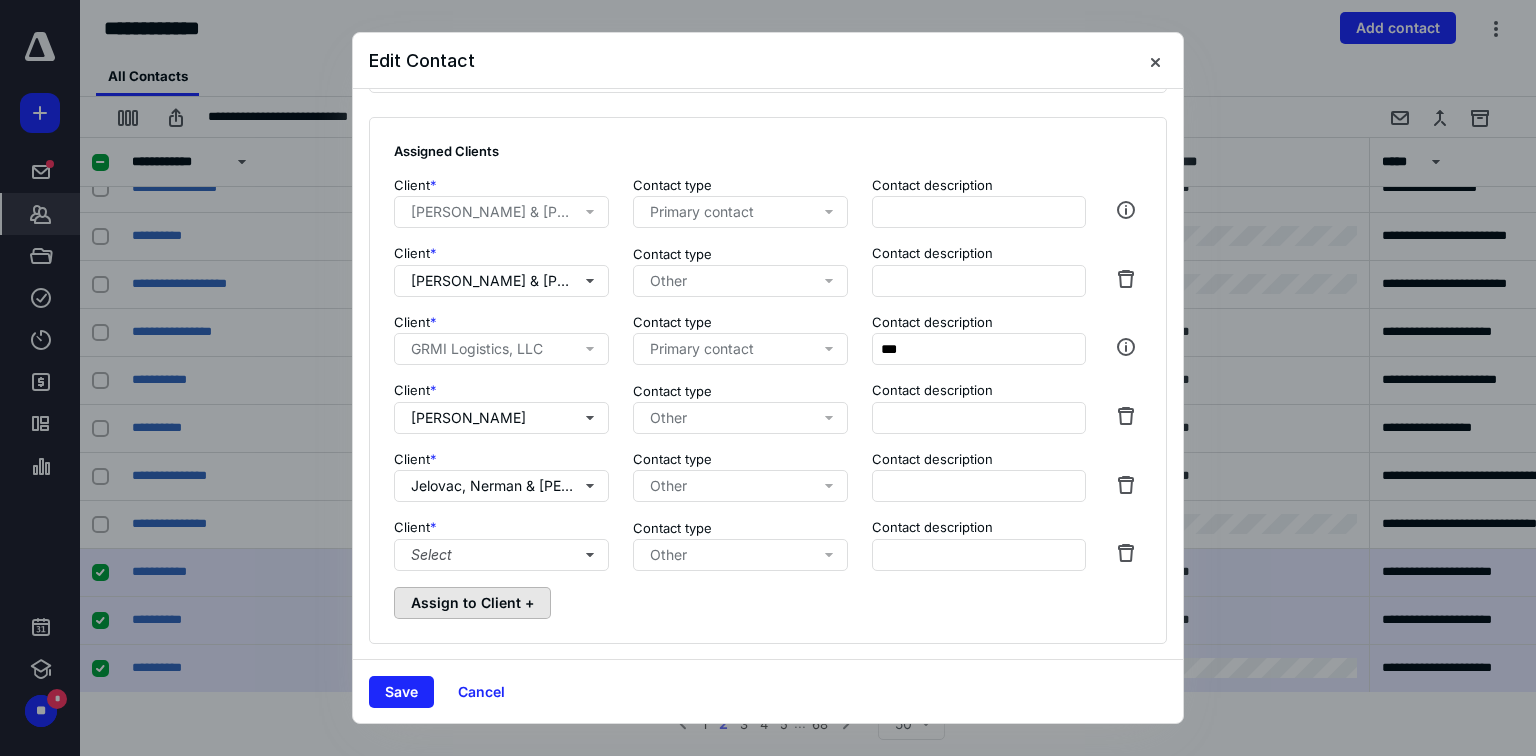 click on "Assign to Client +" at bounding box center [472, 603] 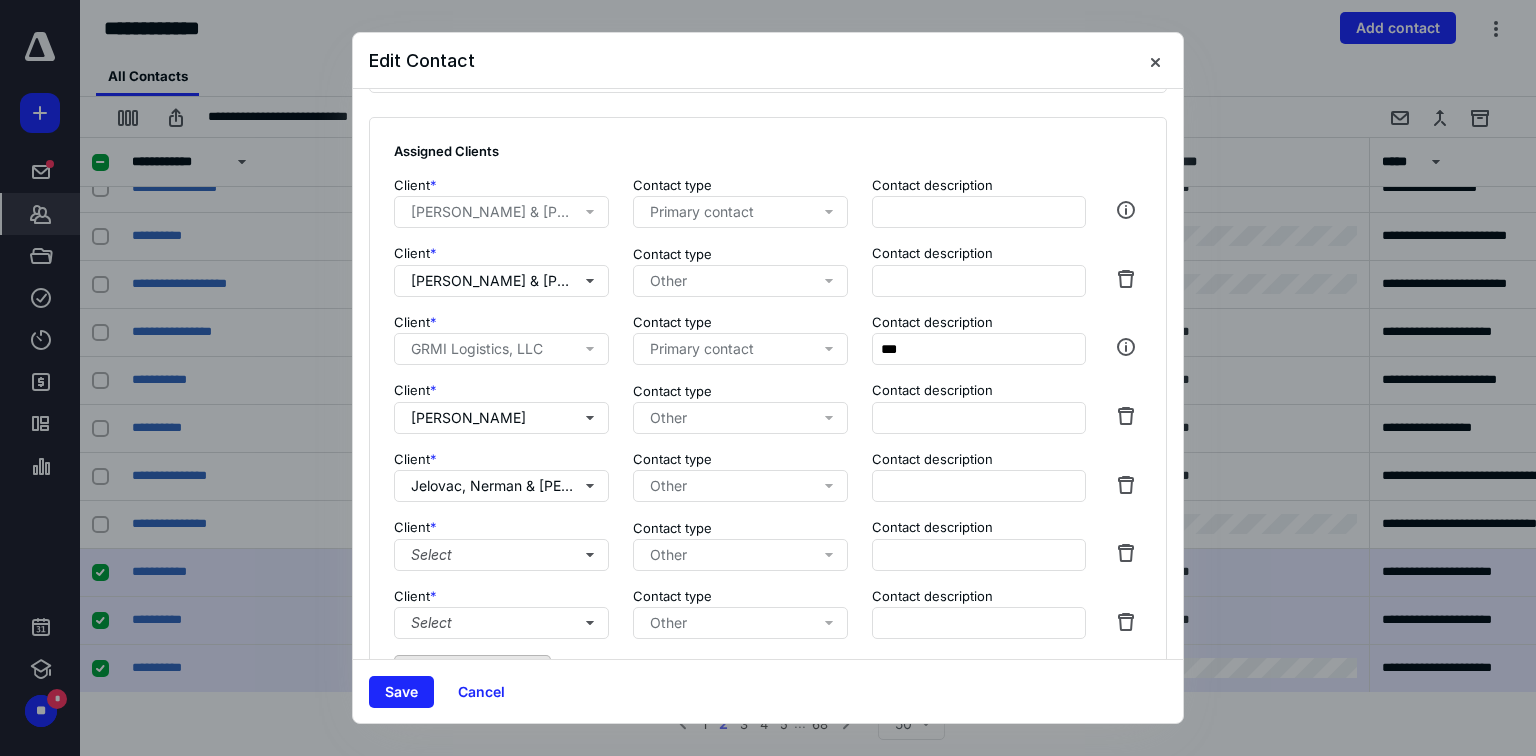 scroll, scrollTop: 1146, scrollLeft: 0, axis: vertical 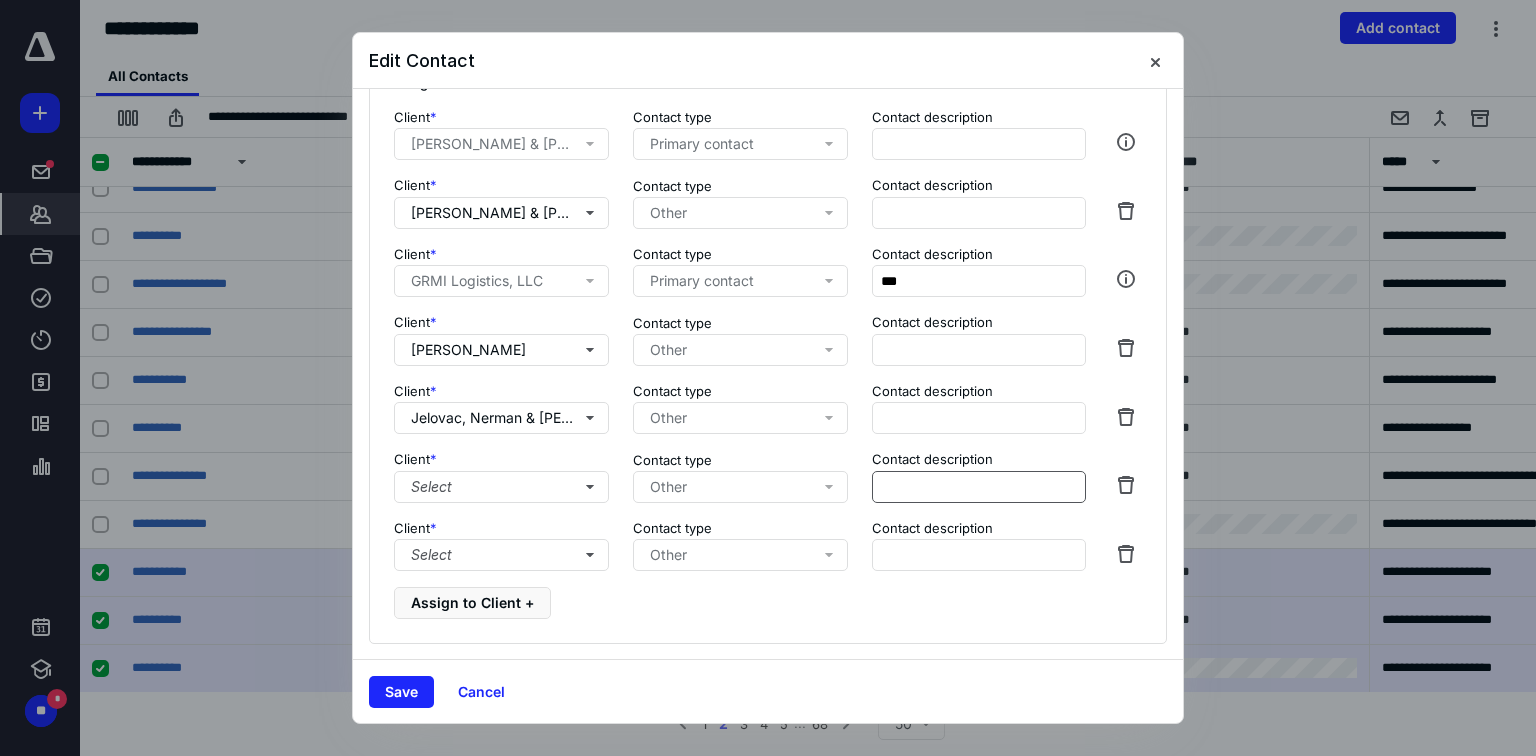click at bounding box center [1126, 553] 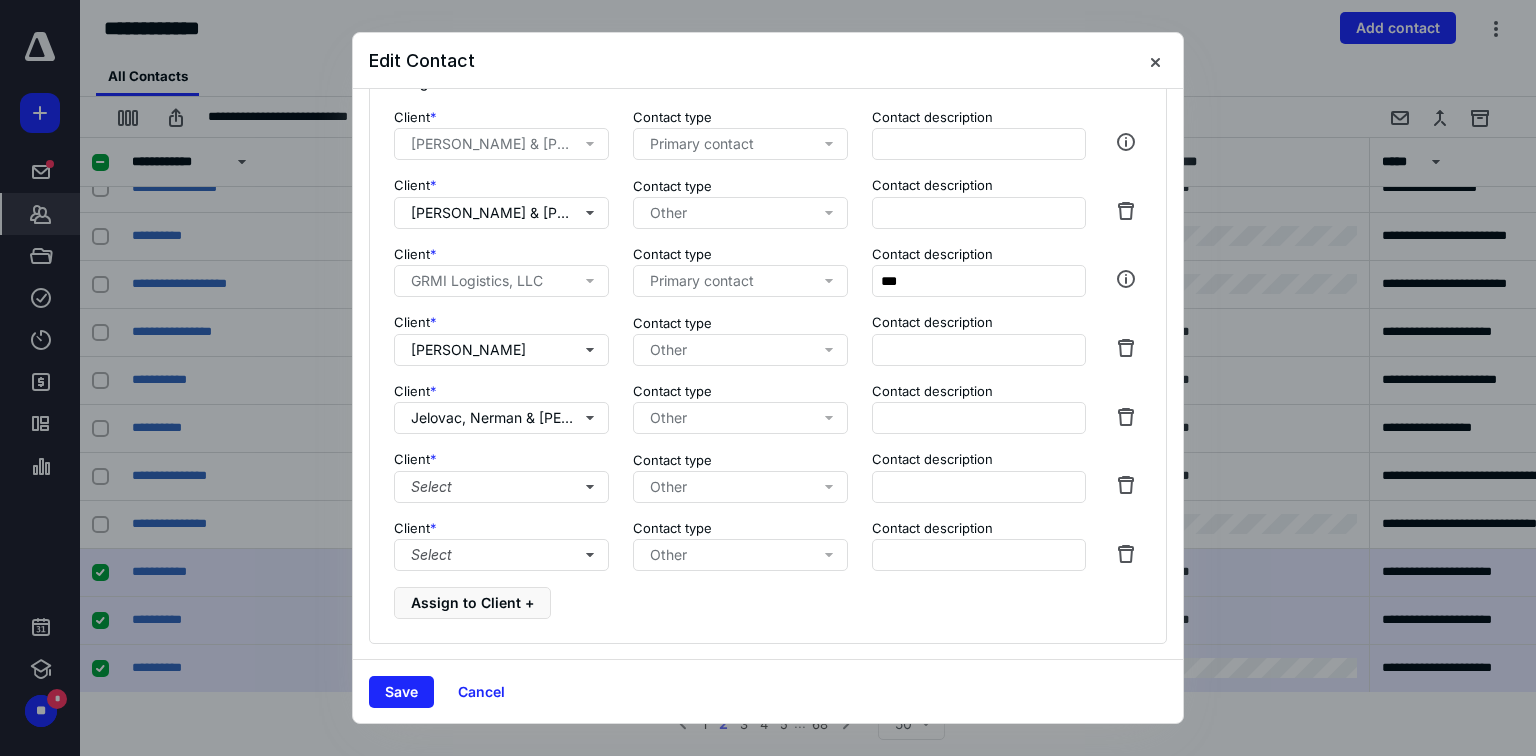 scroll, scrollTop: 1078, scrollLeft: 0, axis: vertical 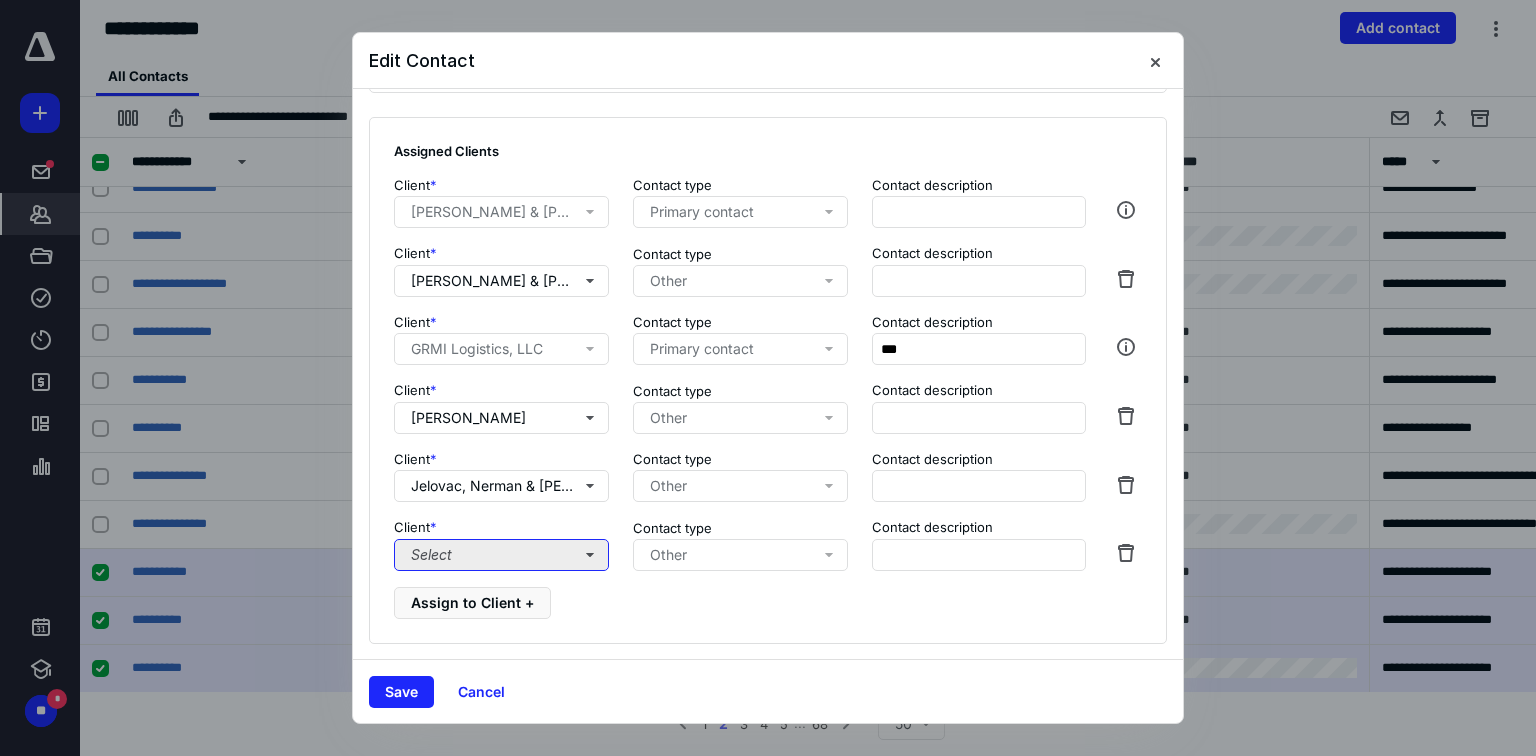 click on "Select" at bounding box center (501, 555) 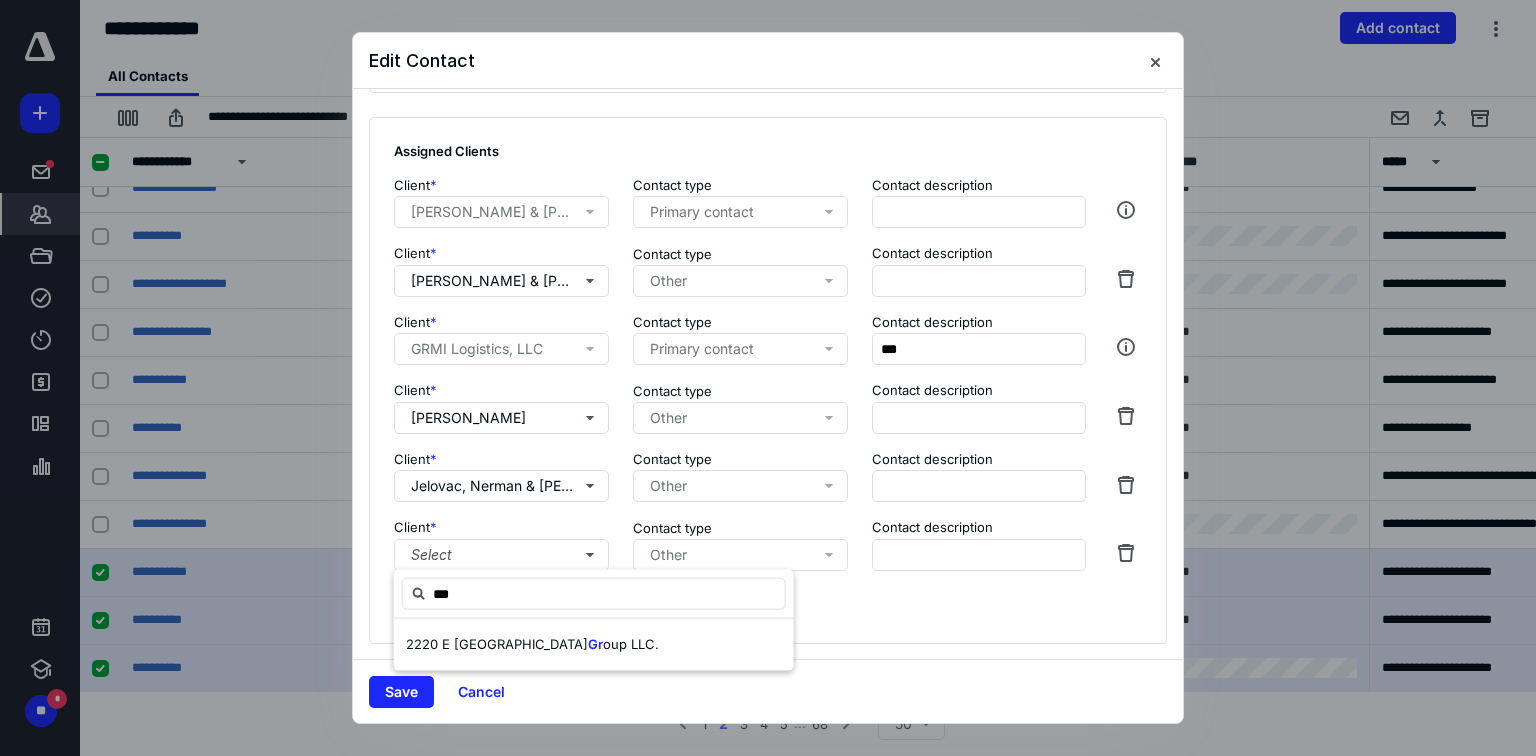 type on "****" 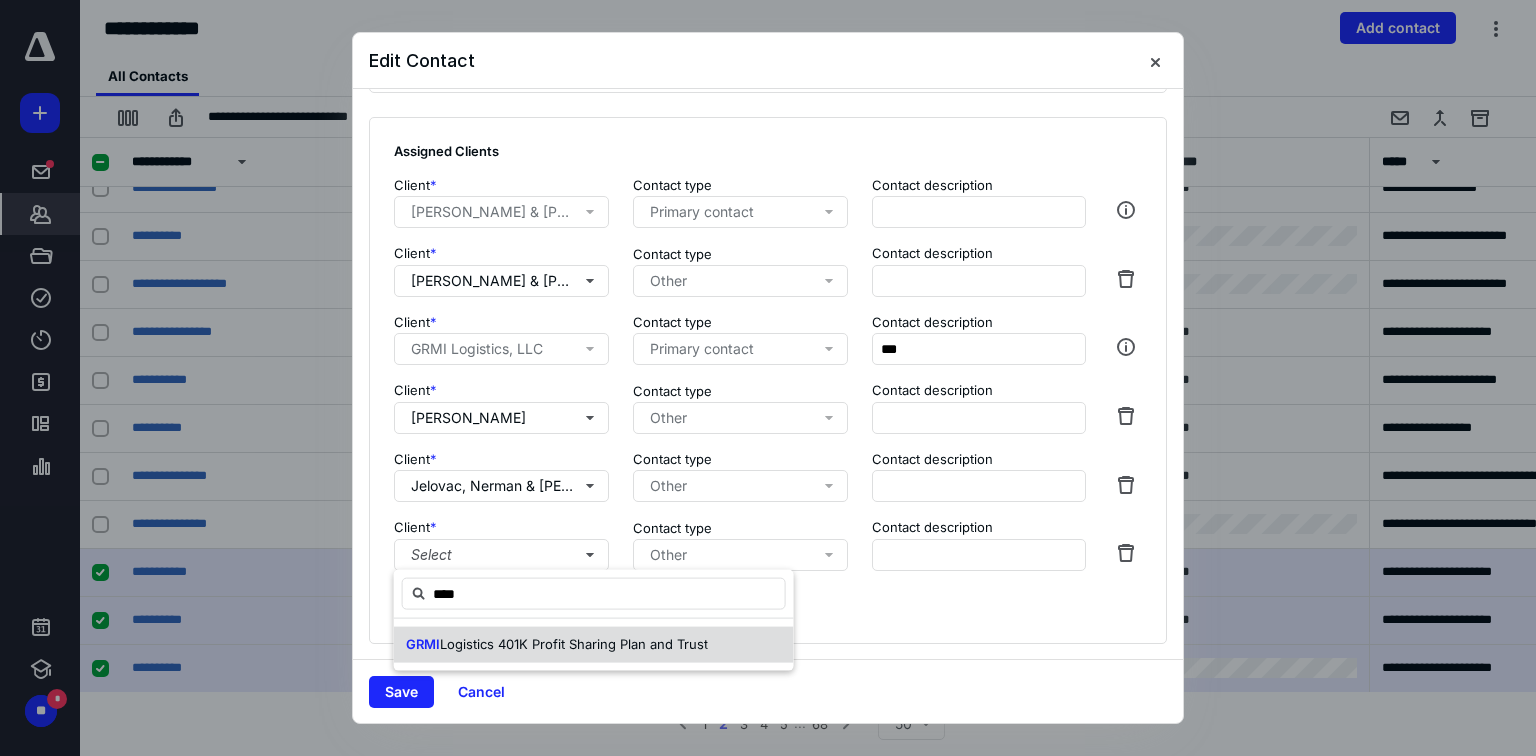 click on "Logistics 401K Profit Sharing Plan and Trust" at bounding box center [574, 644] 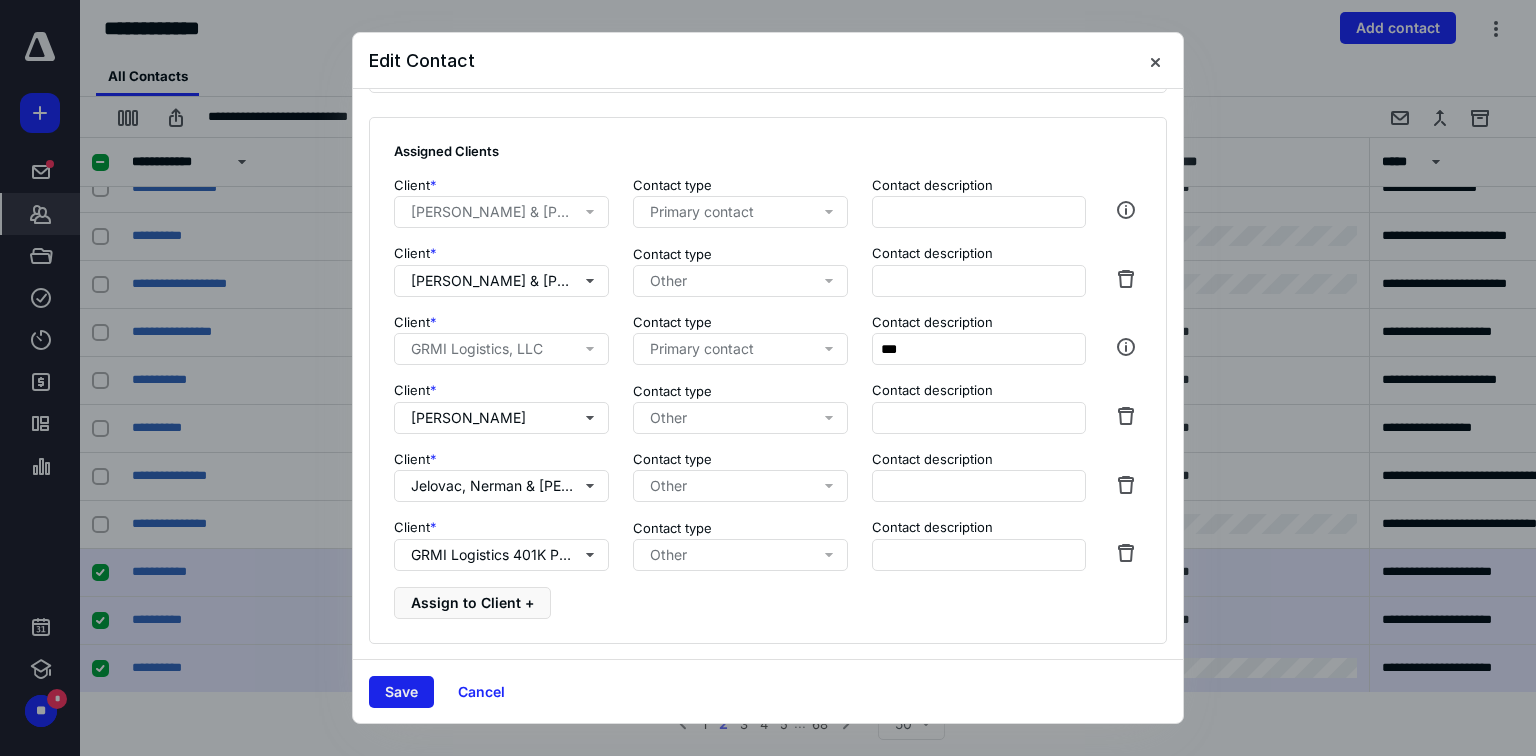 click on "Save" at bounding box center [401, 692] 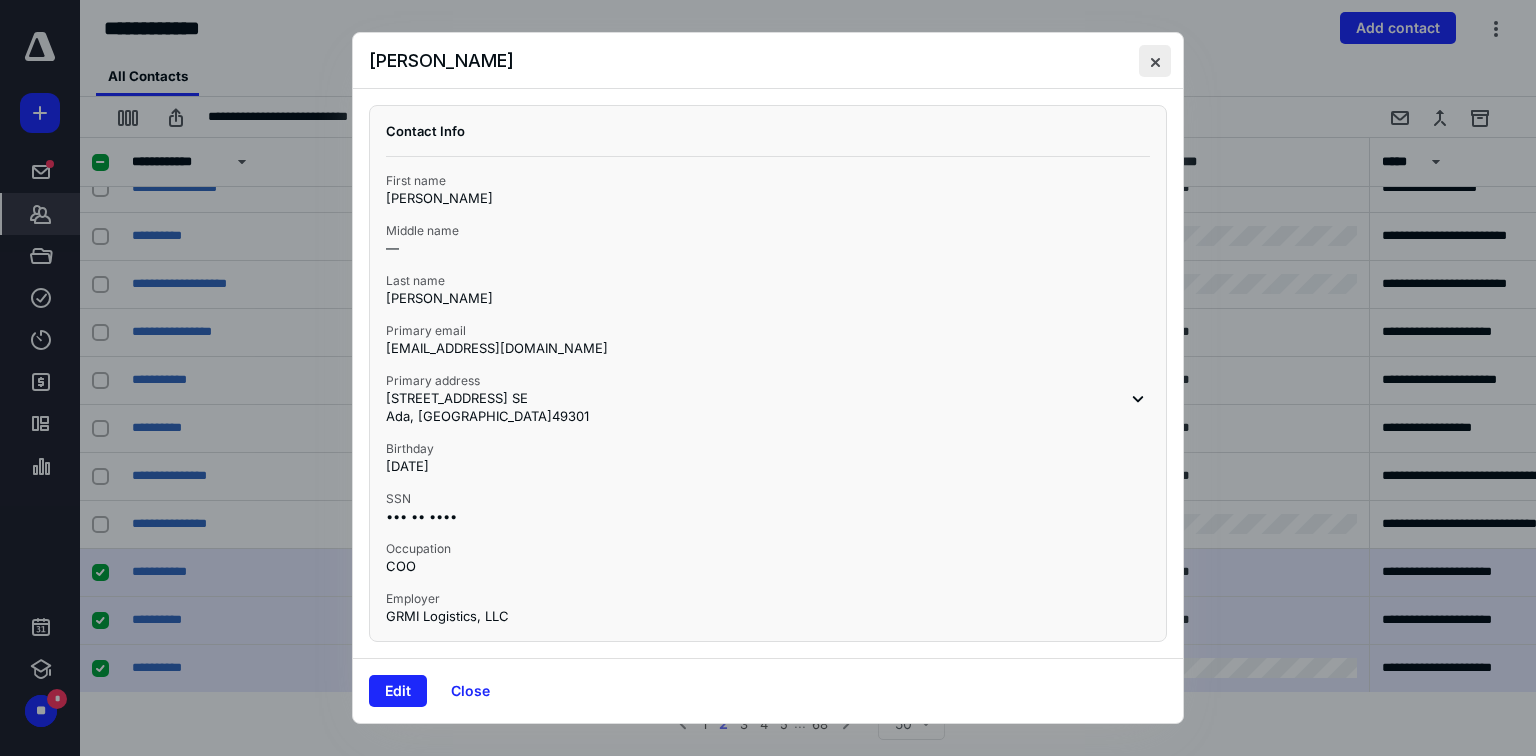 click at bounding box center [1155, 61] 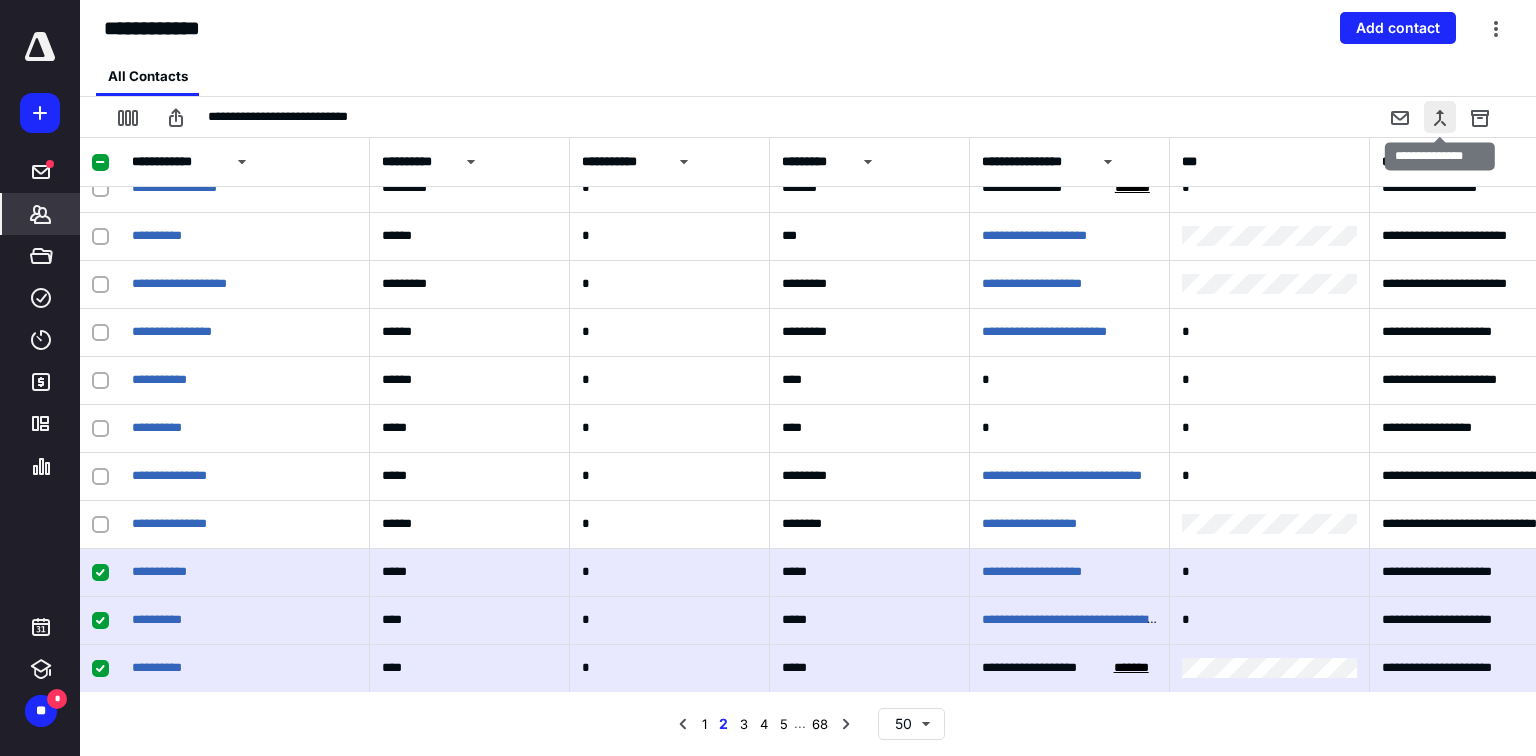 click at bounding box center [1440, 117] 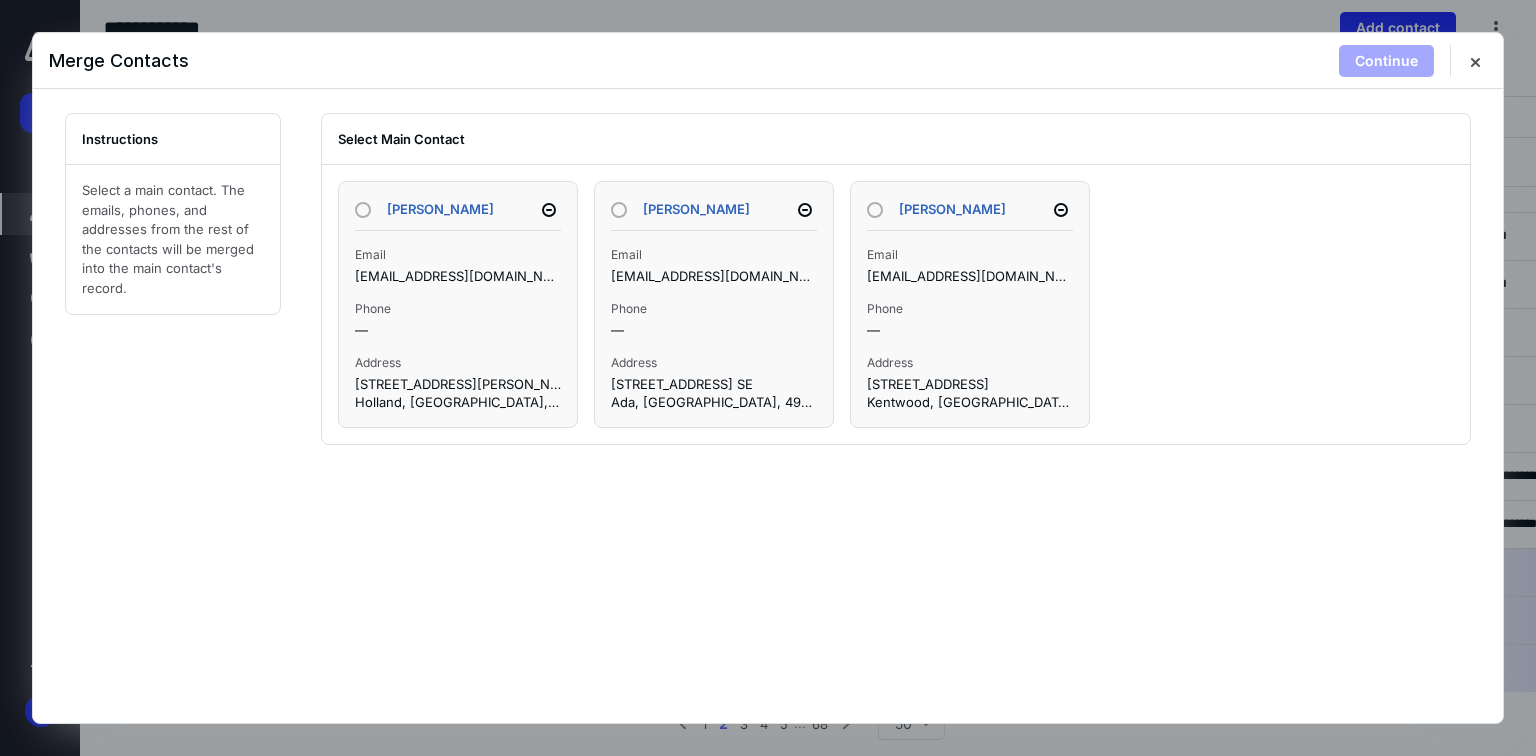 click on "Amira Babic" at bounding box center (458, 214) 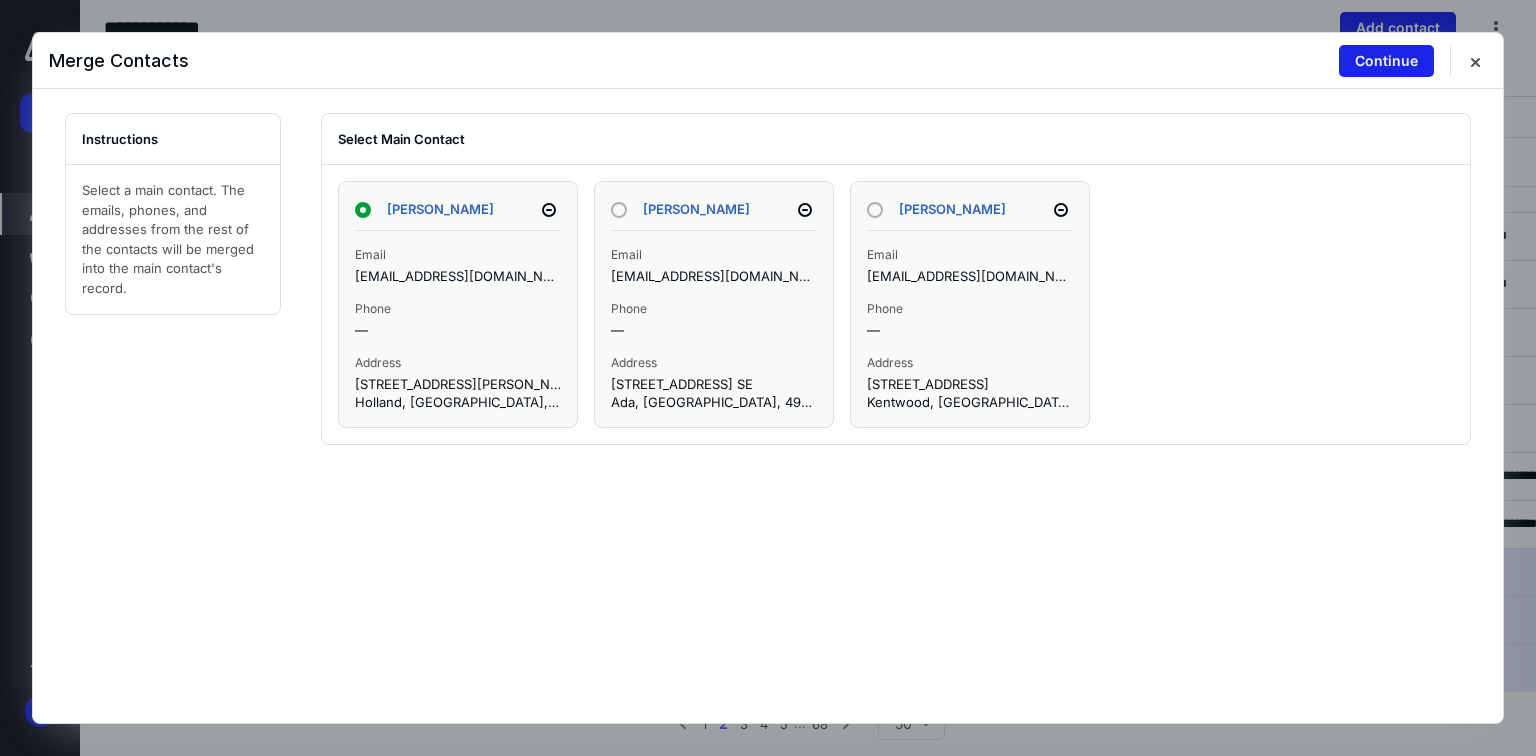 click on "Continue" at bounding box center (1386, 61) 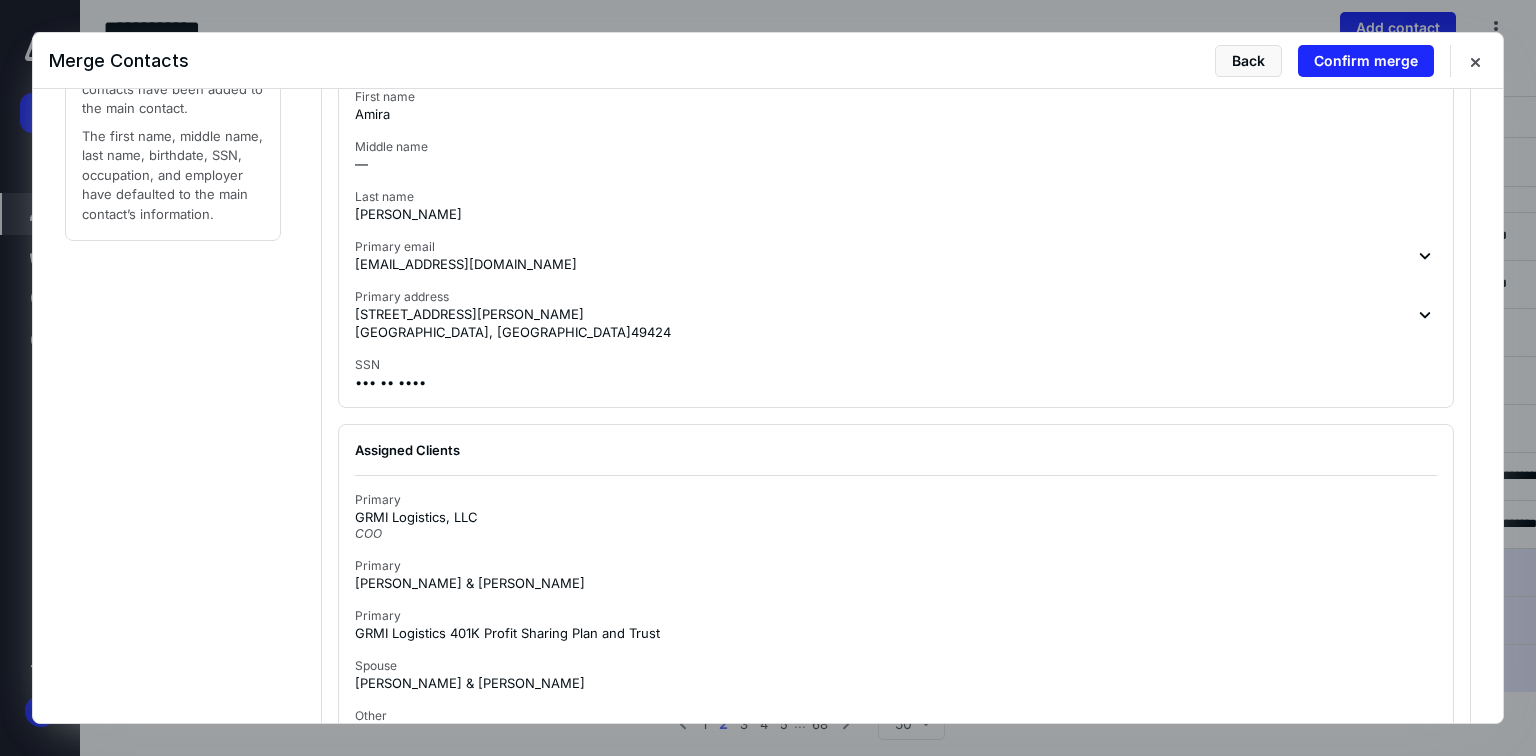 scroll, scrollTop: 284, scrollLeft: 0, axis: vertical 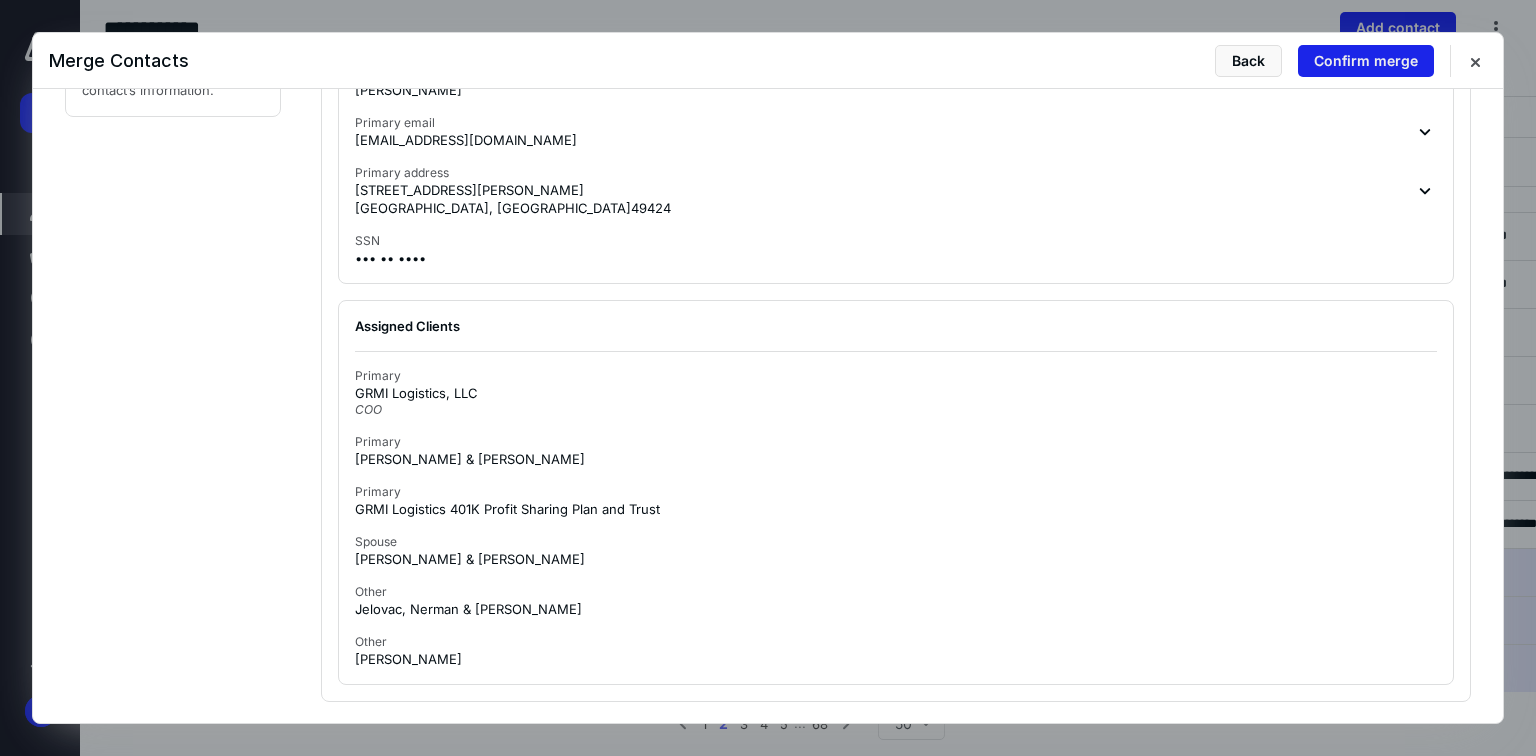 click on "Confirm merge" at bounding box center (1366, 61) 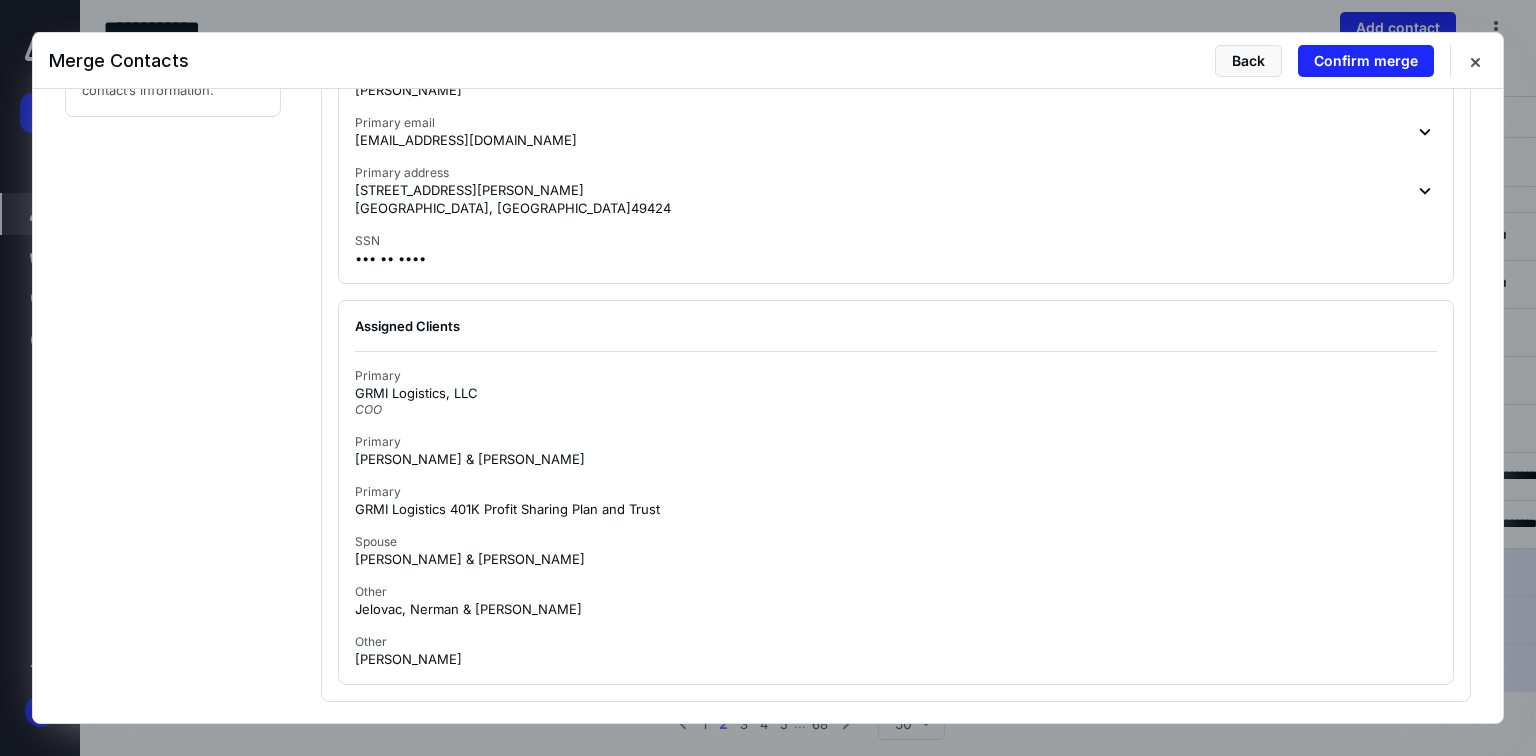 checkbox on "false" 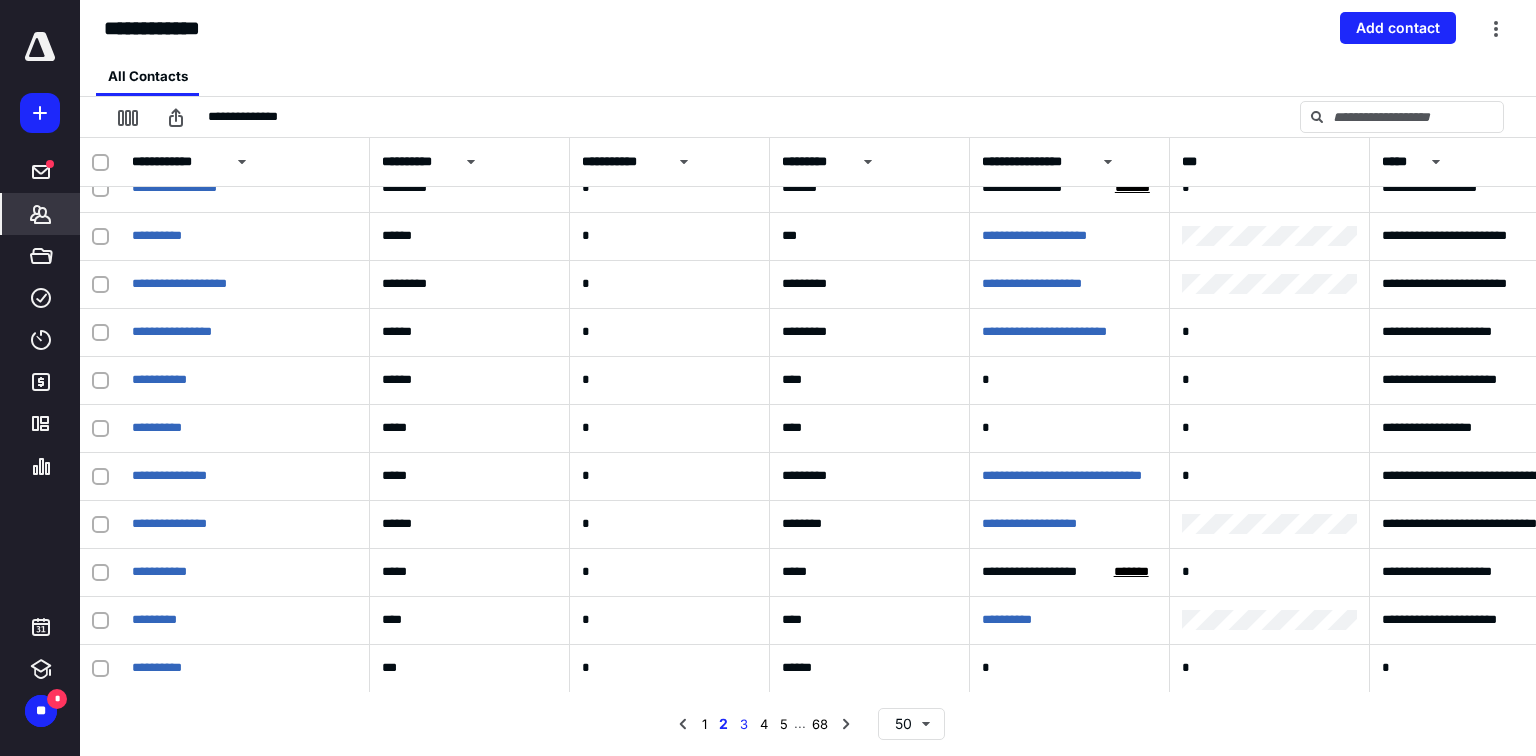 click on "3" at bounding box center [744, 724] 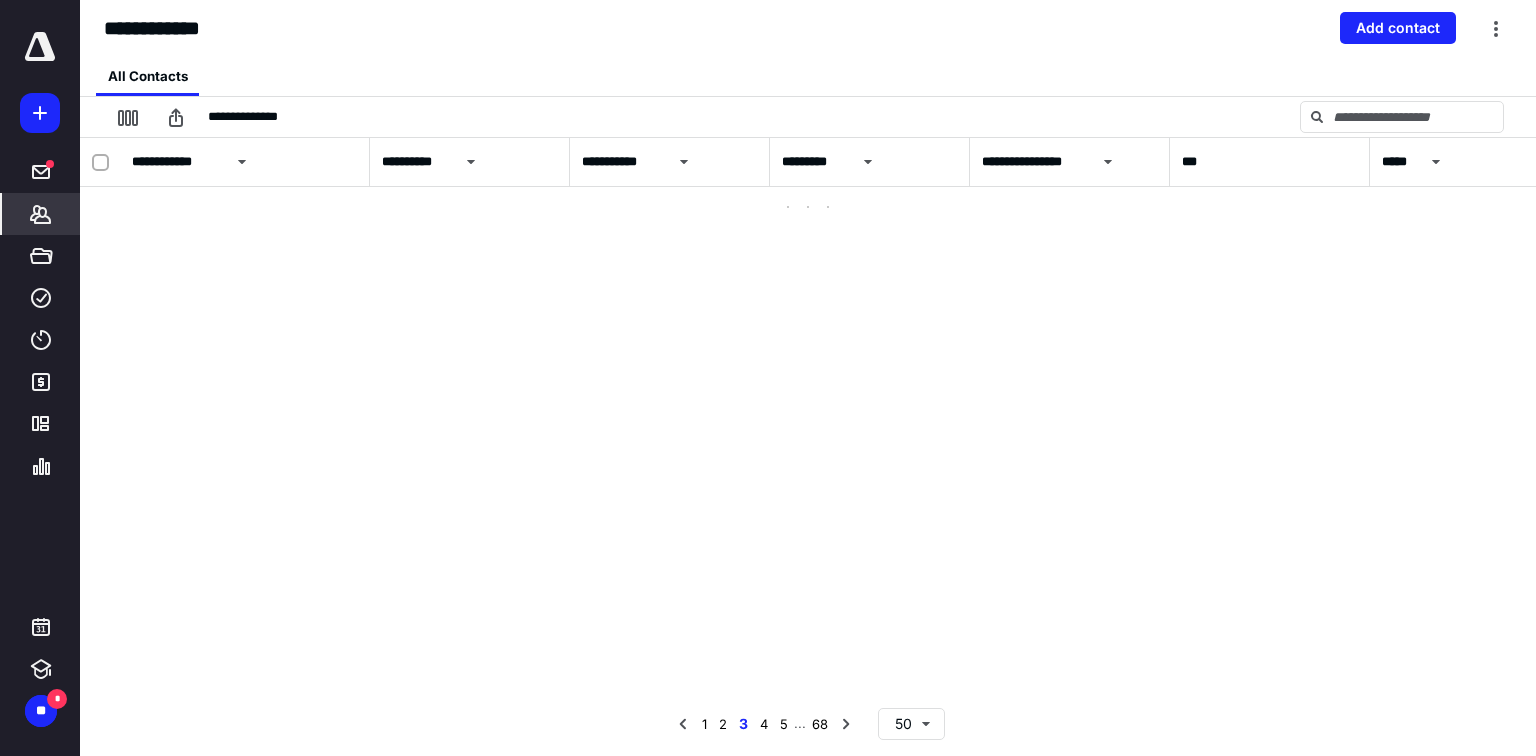 scroll, scrollTop: 0, scrollLeft: 0, axis: both 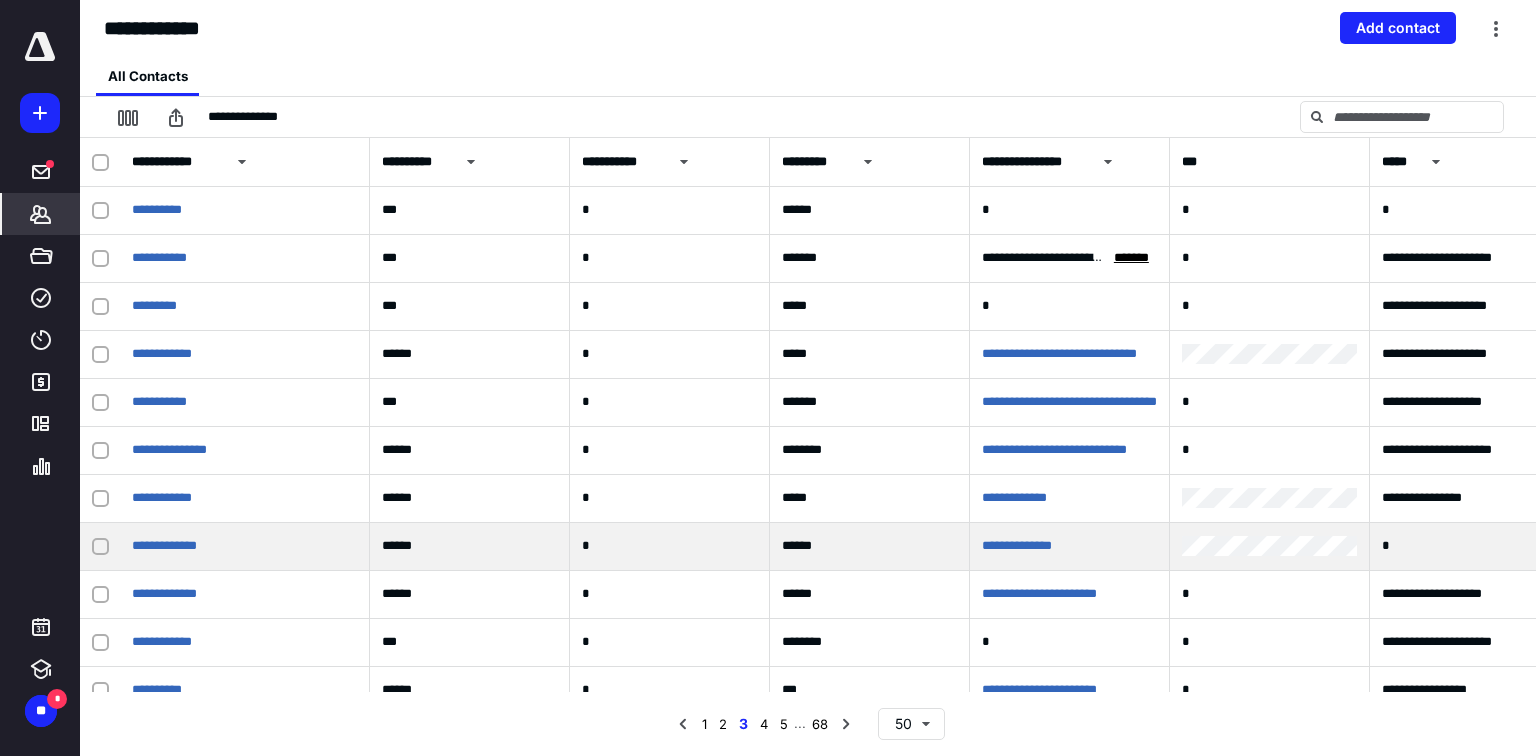 click 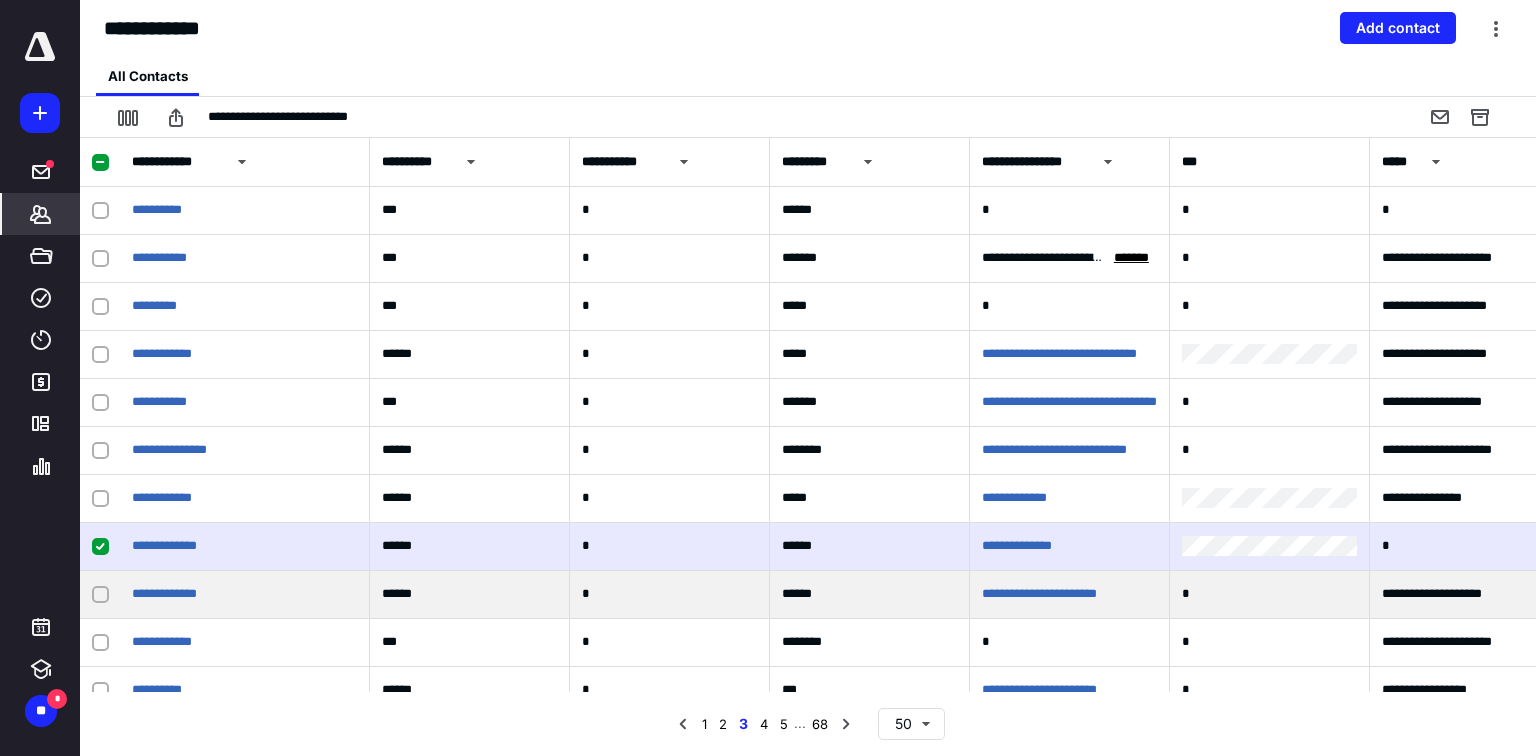 click at bounding box center [100, 595] 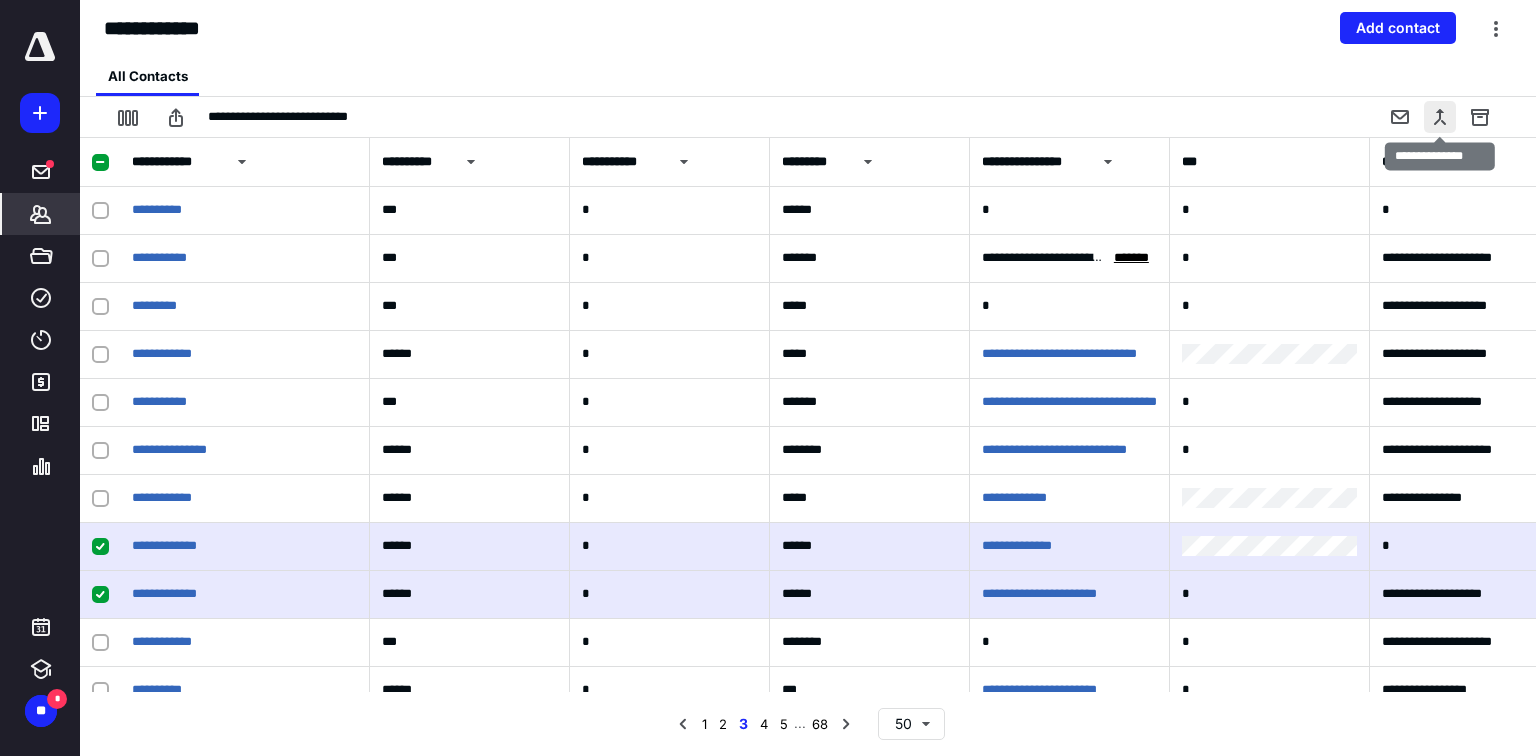 click at bounding box center [1440, 117] 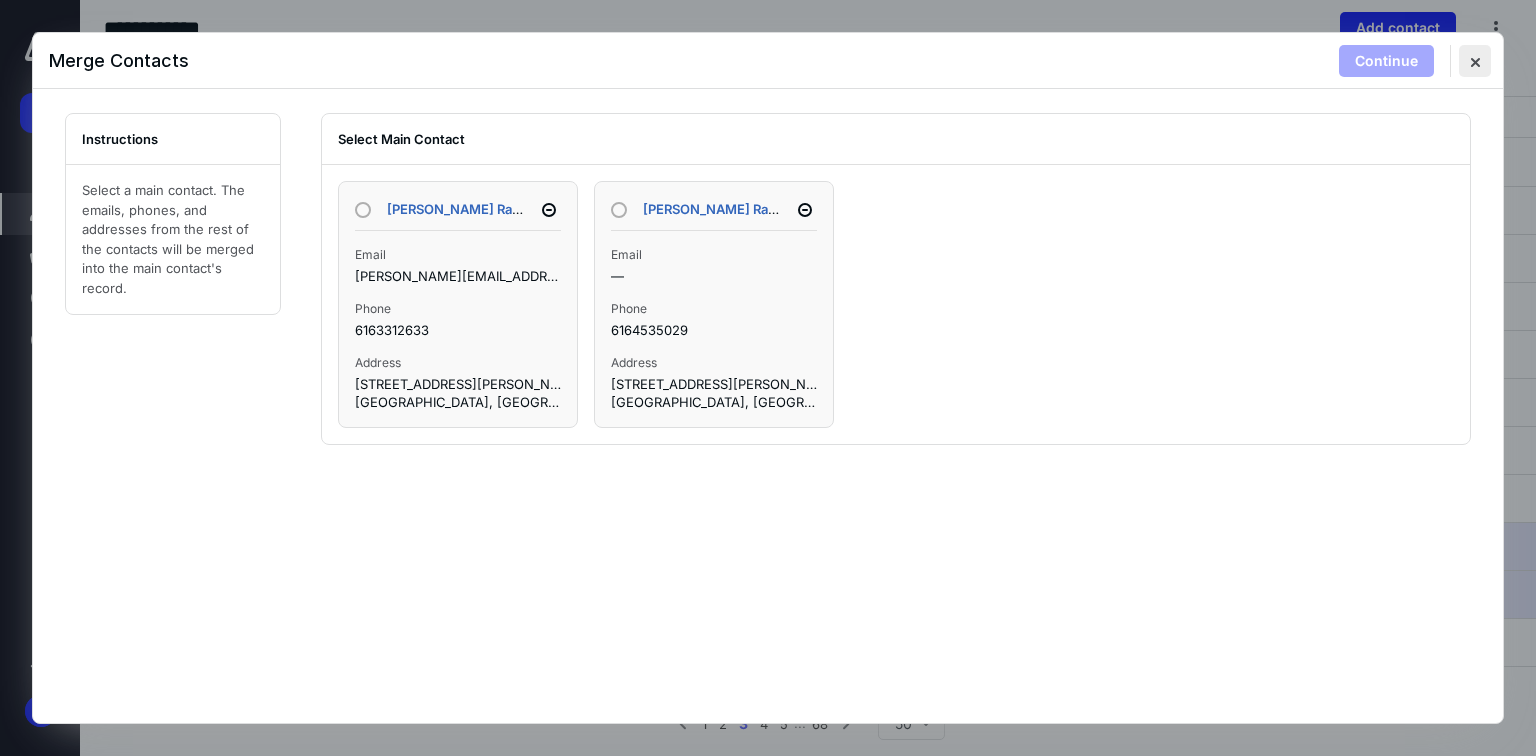 click at bounding box center [1475, 61] 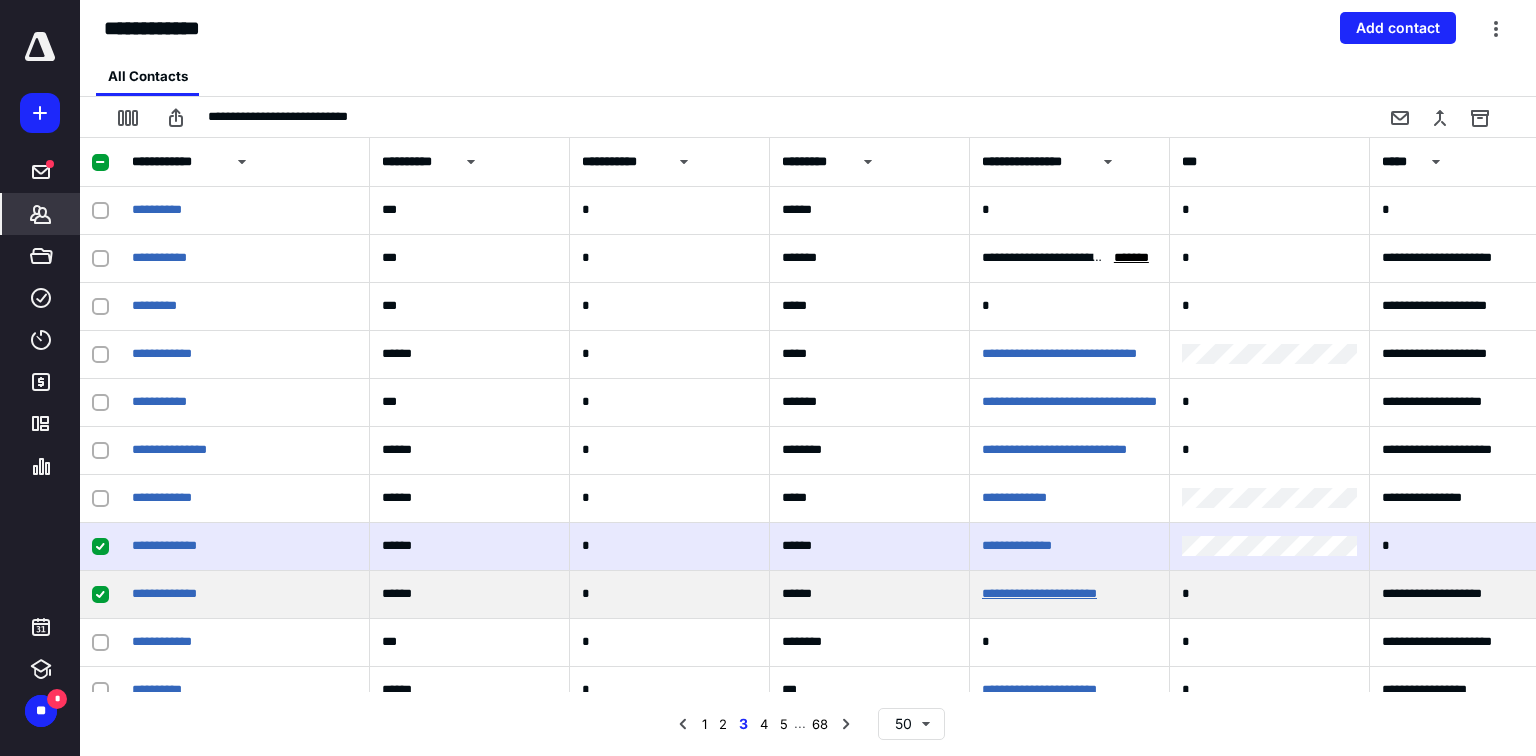 click on "**********" at bounding box center (1039, 593) 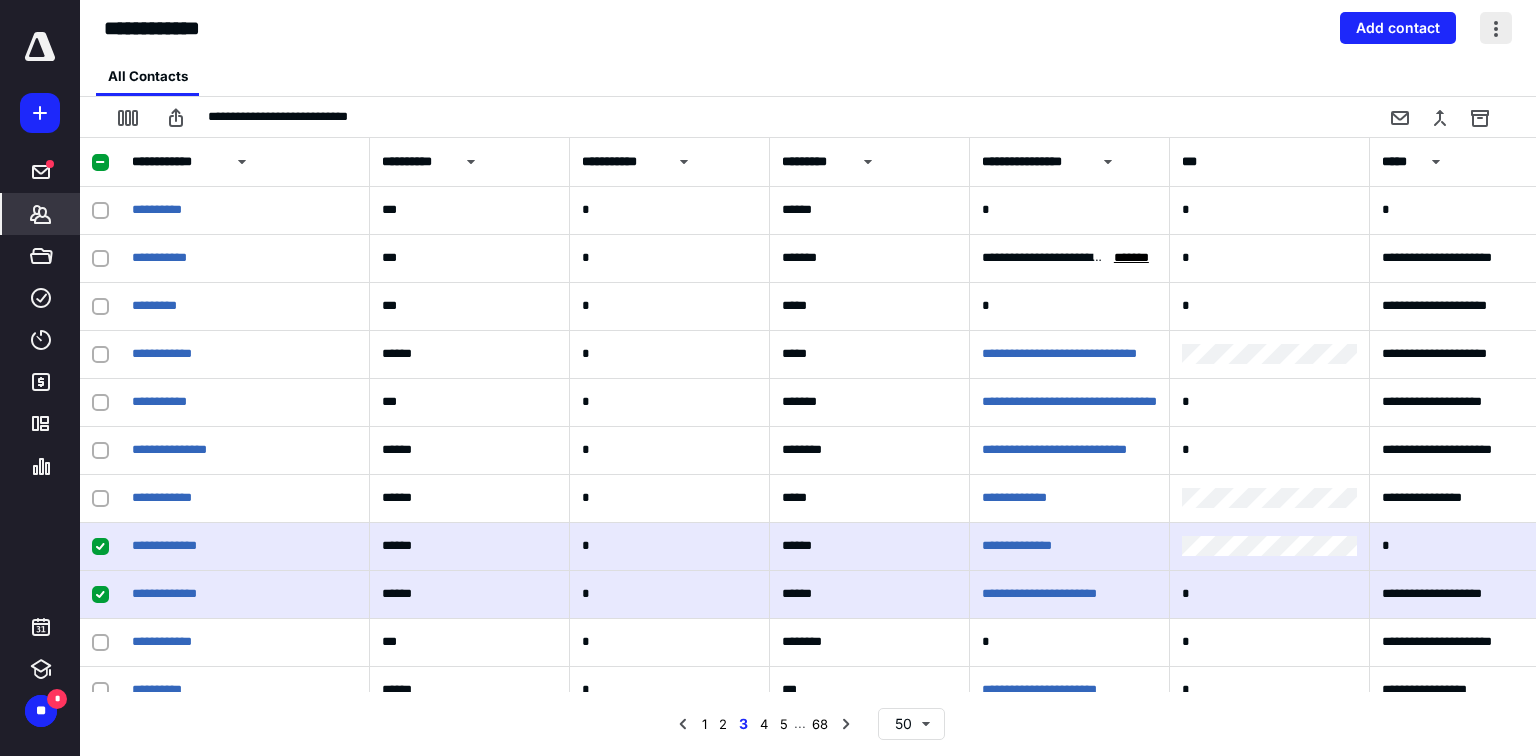 click at bounding box center [1496, 28] 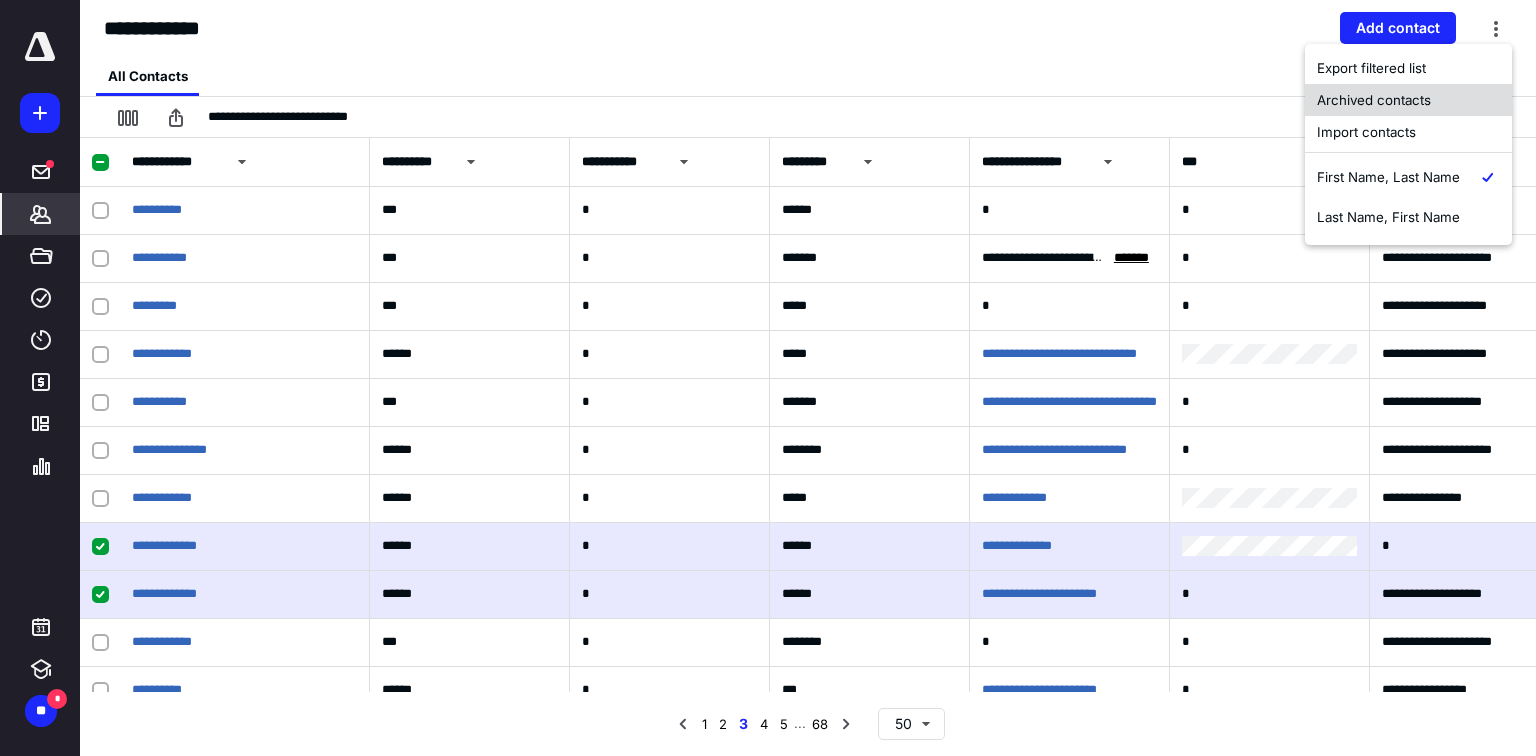 click on "Archived contacts" at bounding box center [1408, 100] 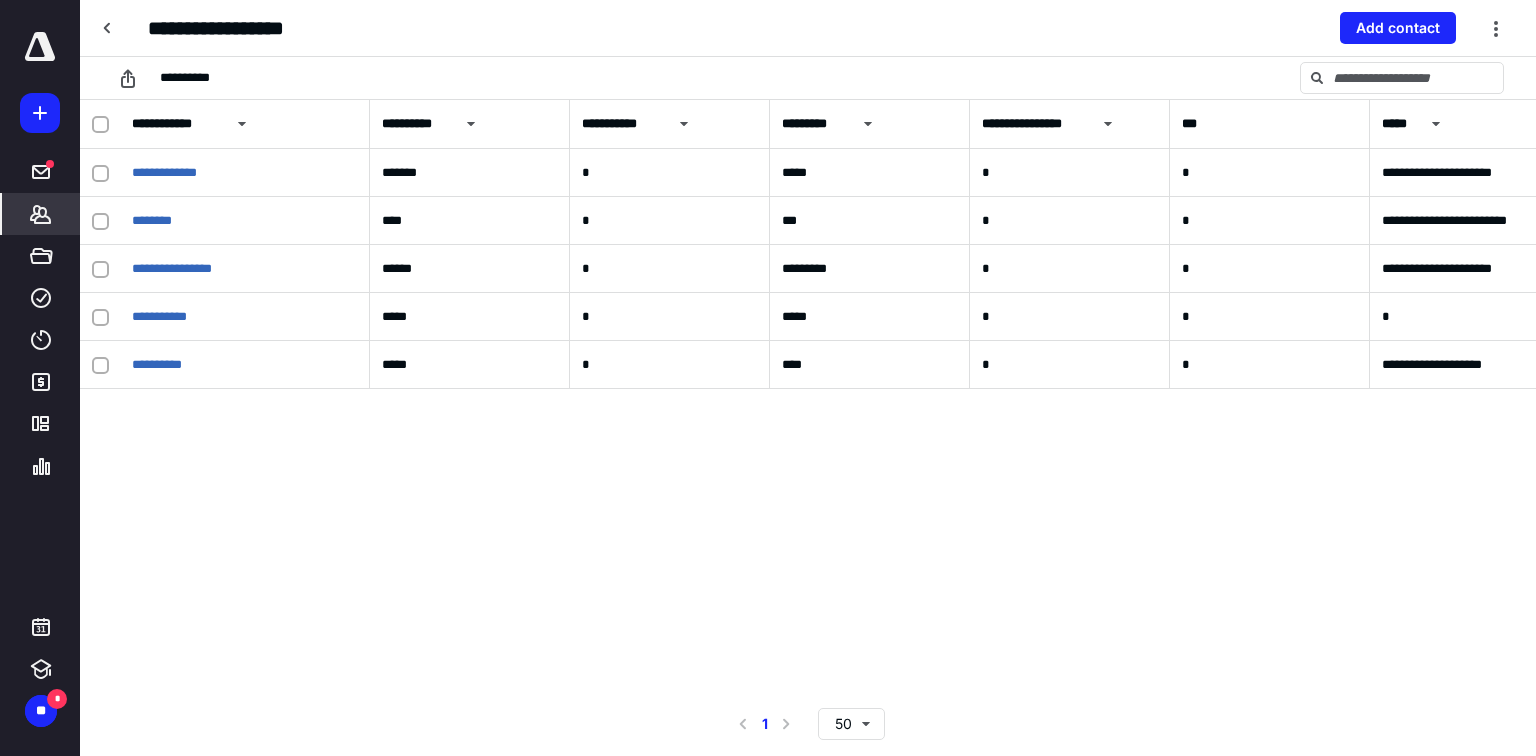 click on "**********" at bounding box center [808, 396] 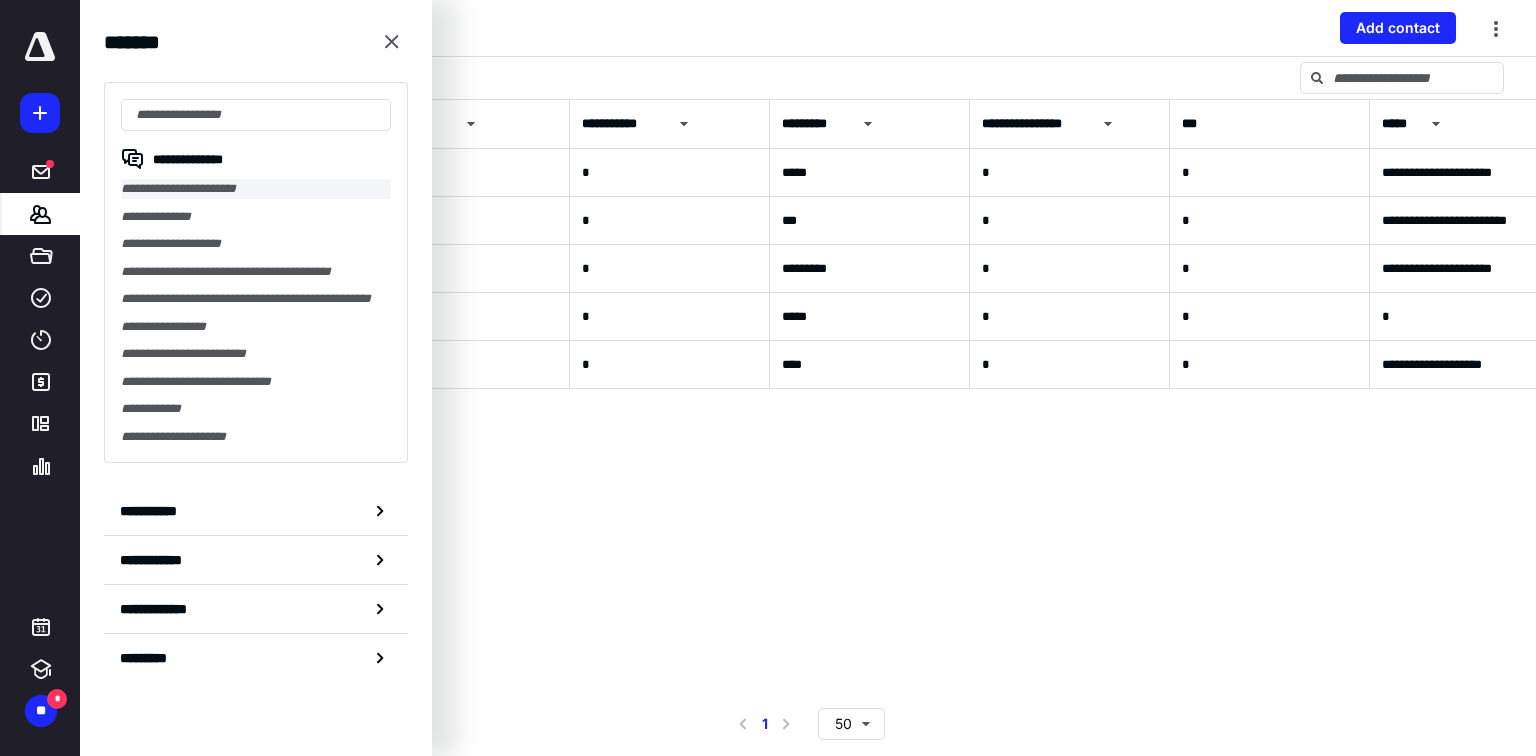 click on "**********" at bounding box center [256, 189] 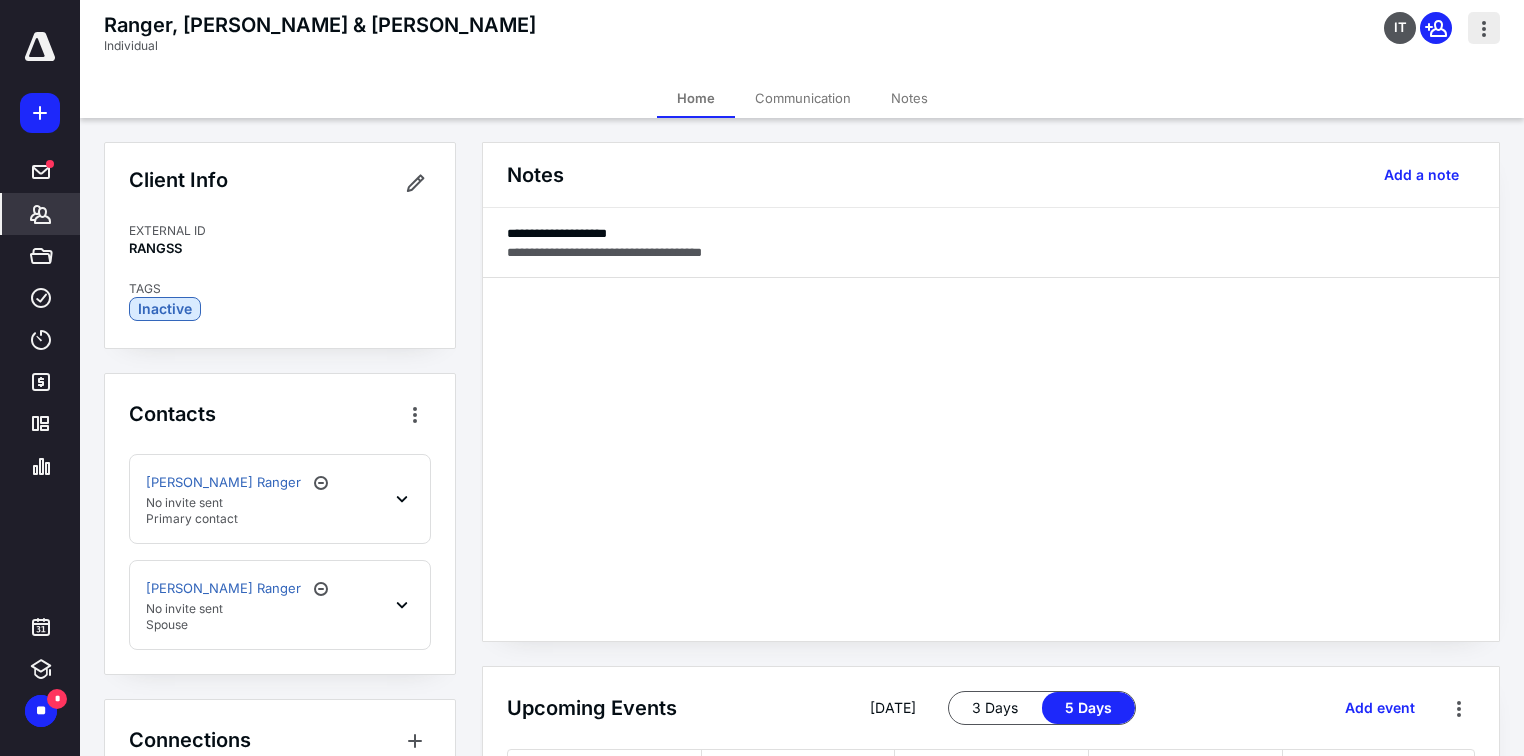 click at bounding box center [1484, 28] 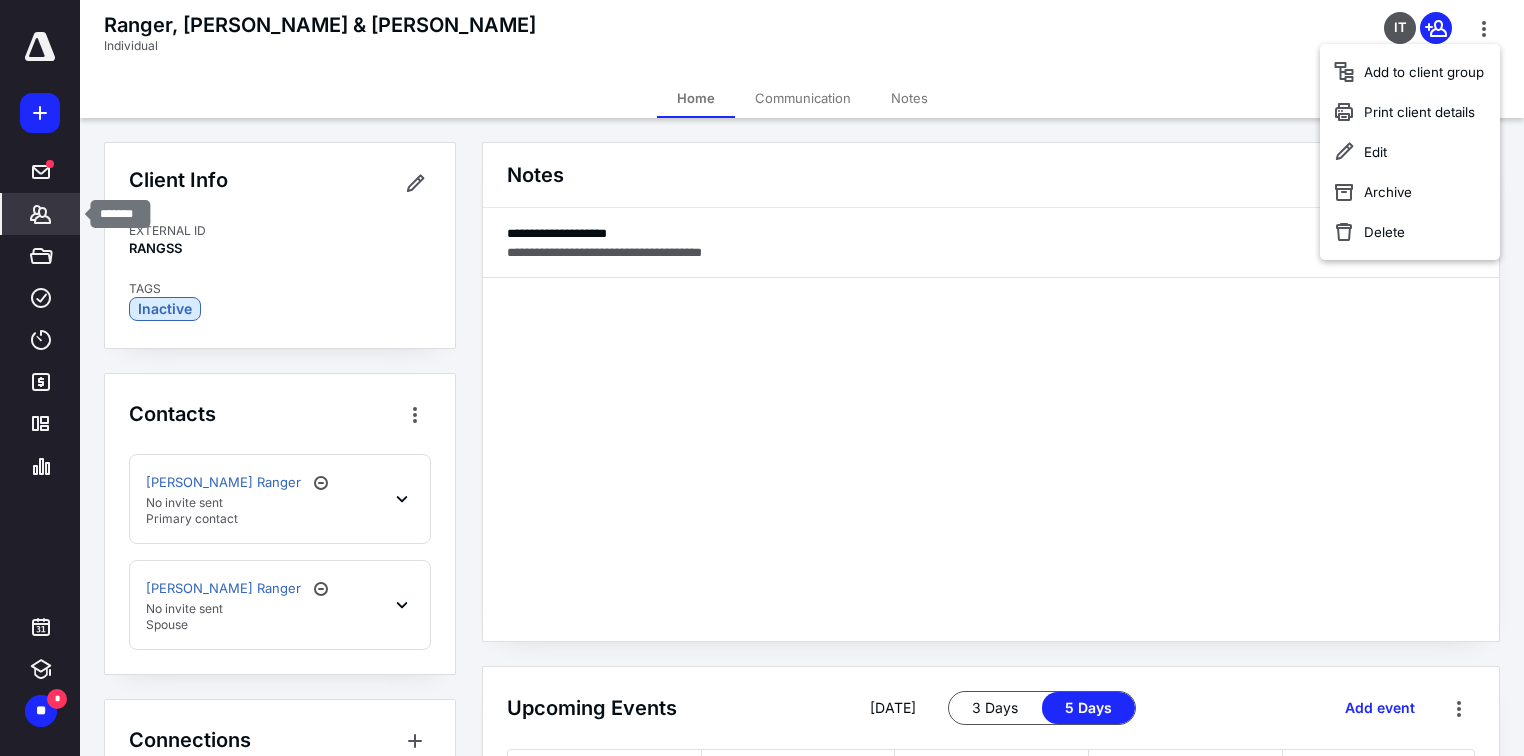 click 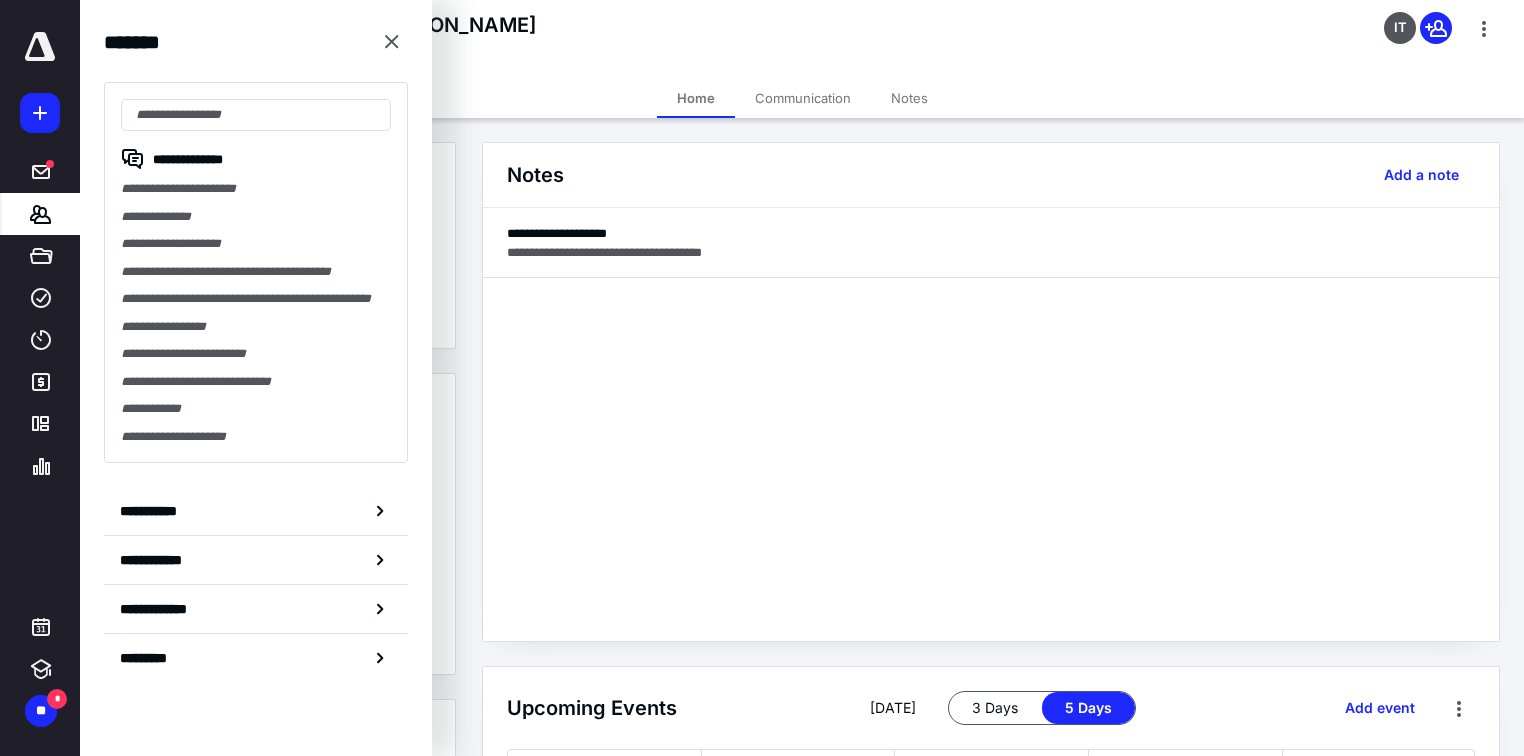 drag, startPoint x: 200, startPoint y: 564, endPoint x: 208, endPoint y: 554, distance: 12.806249 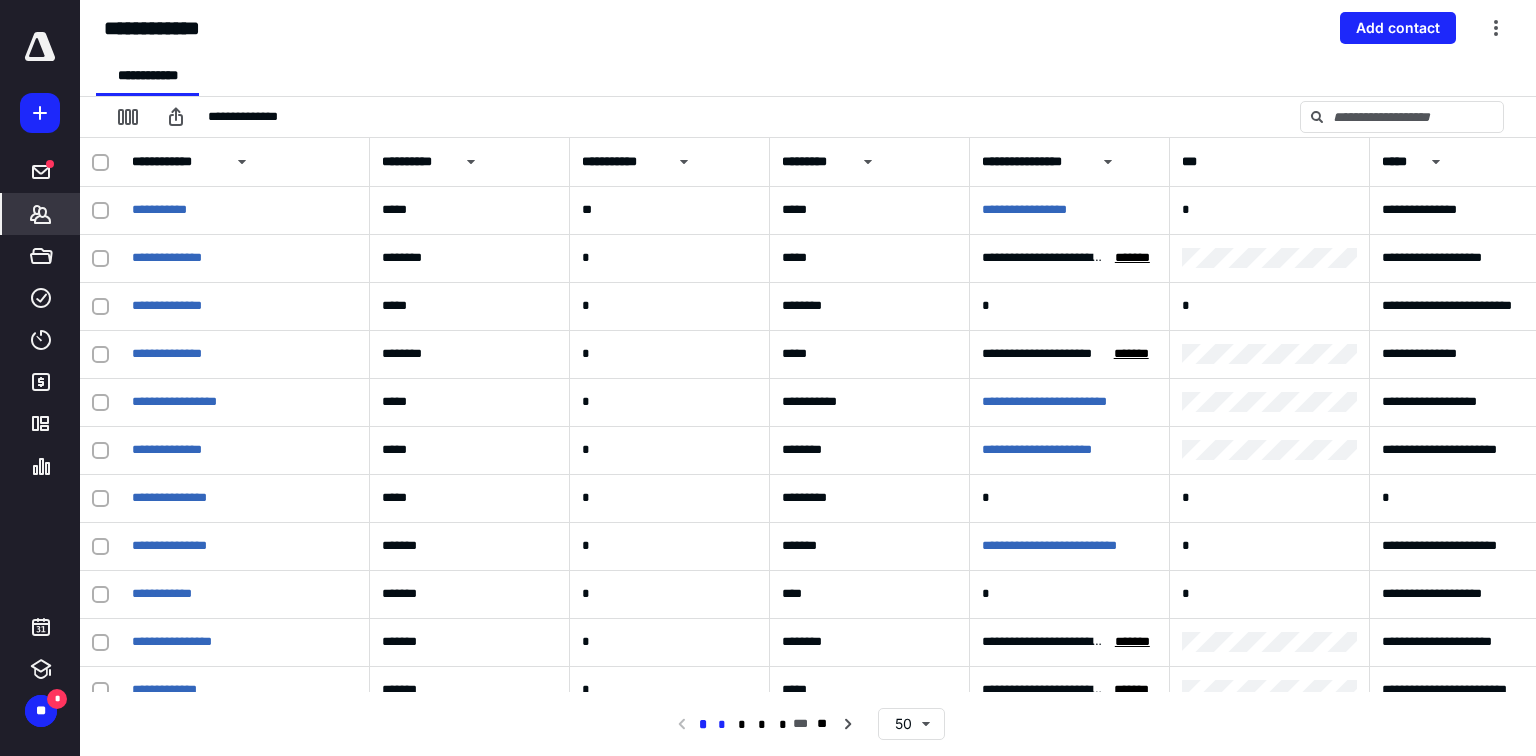 click on "*" at bounding box center (722, 725) 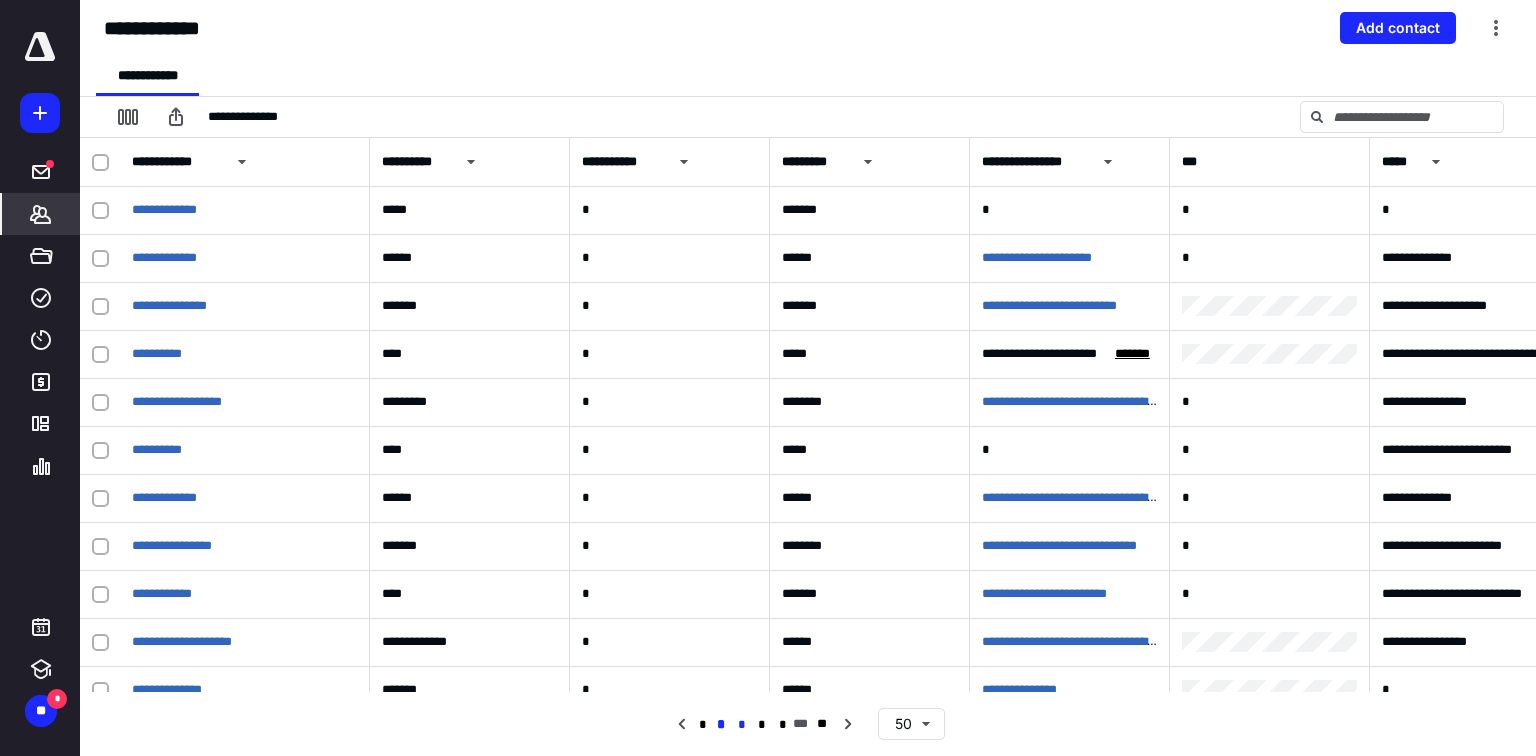 click on "*" at bounding box center [742, 725] 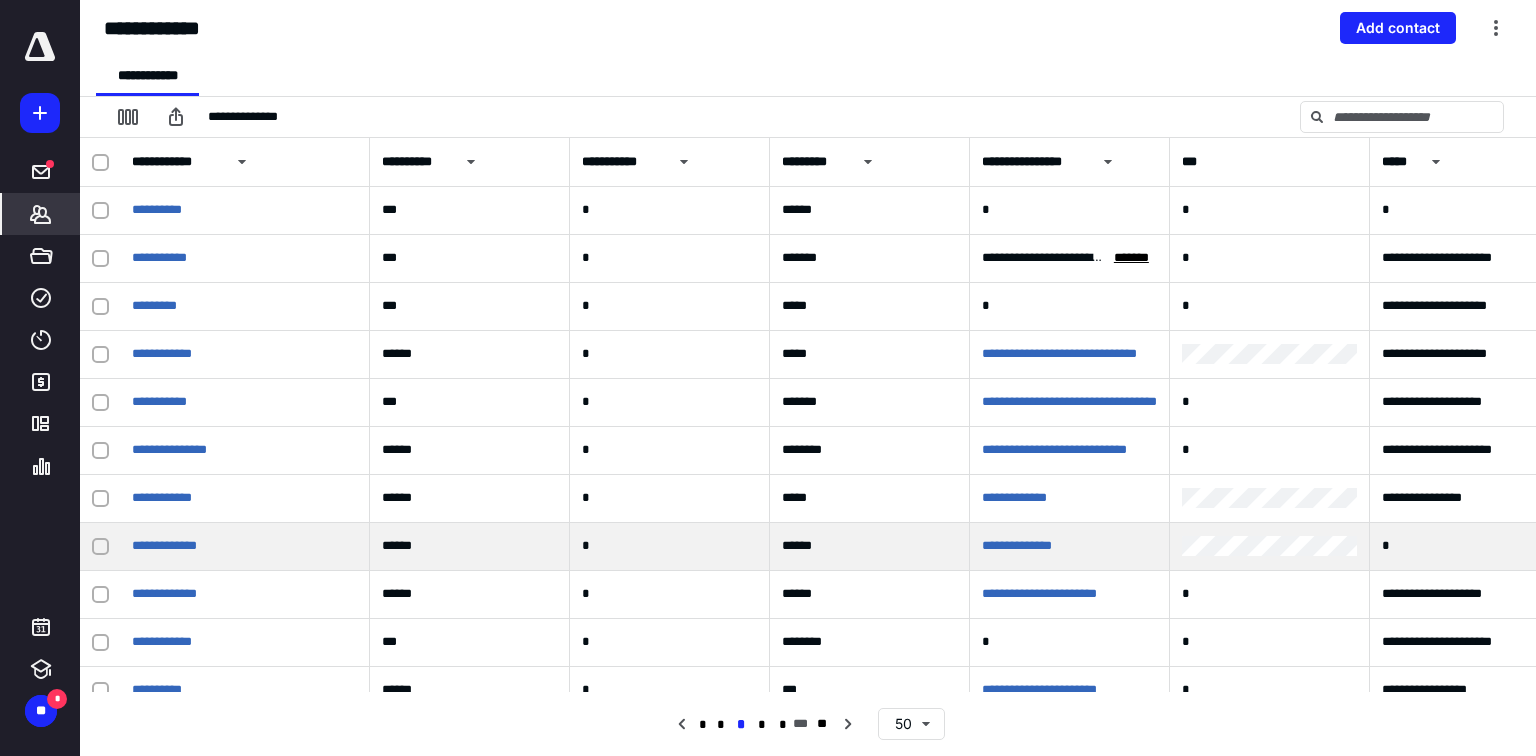 click 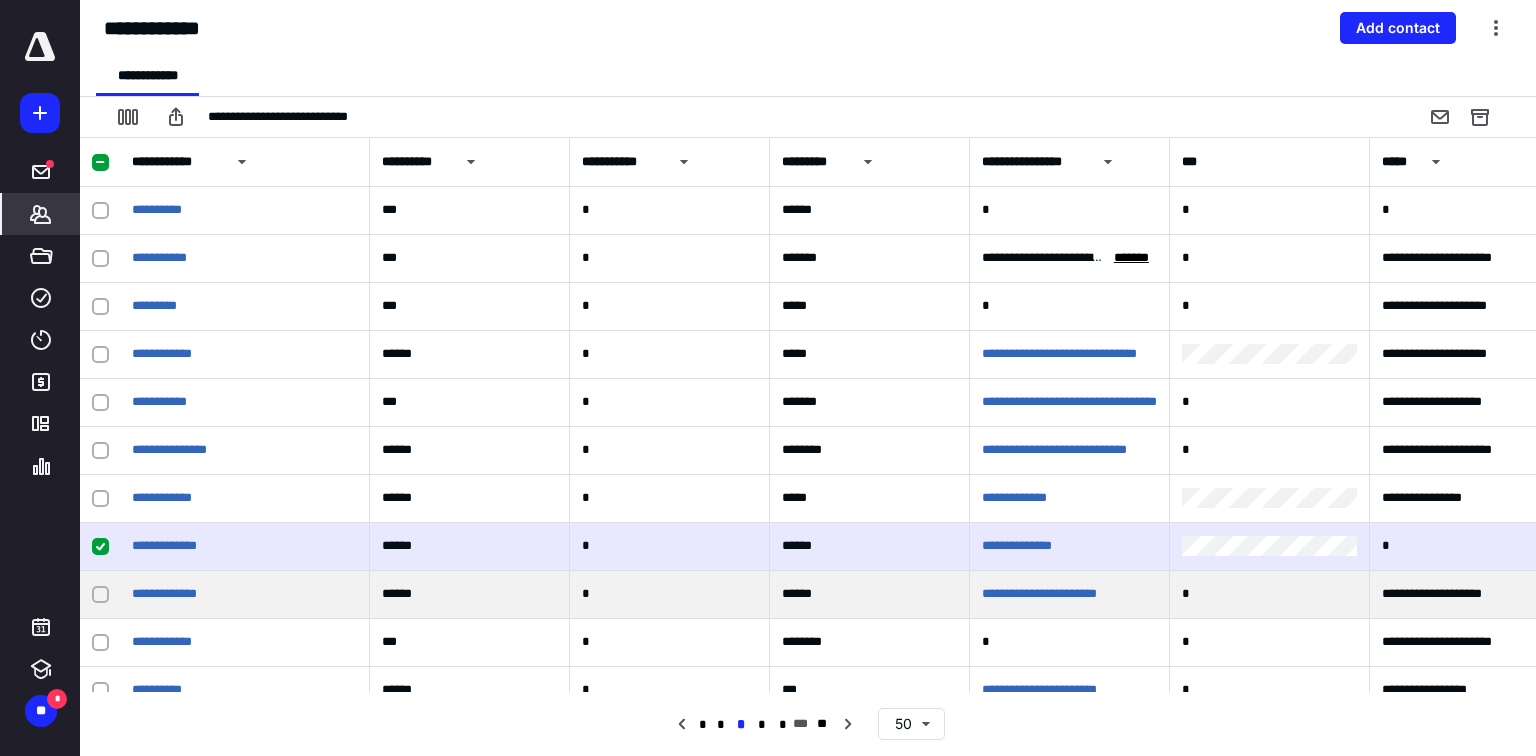 click 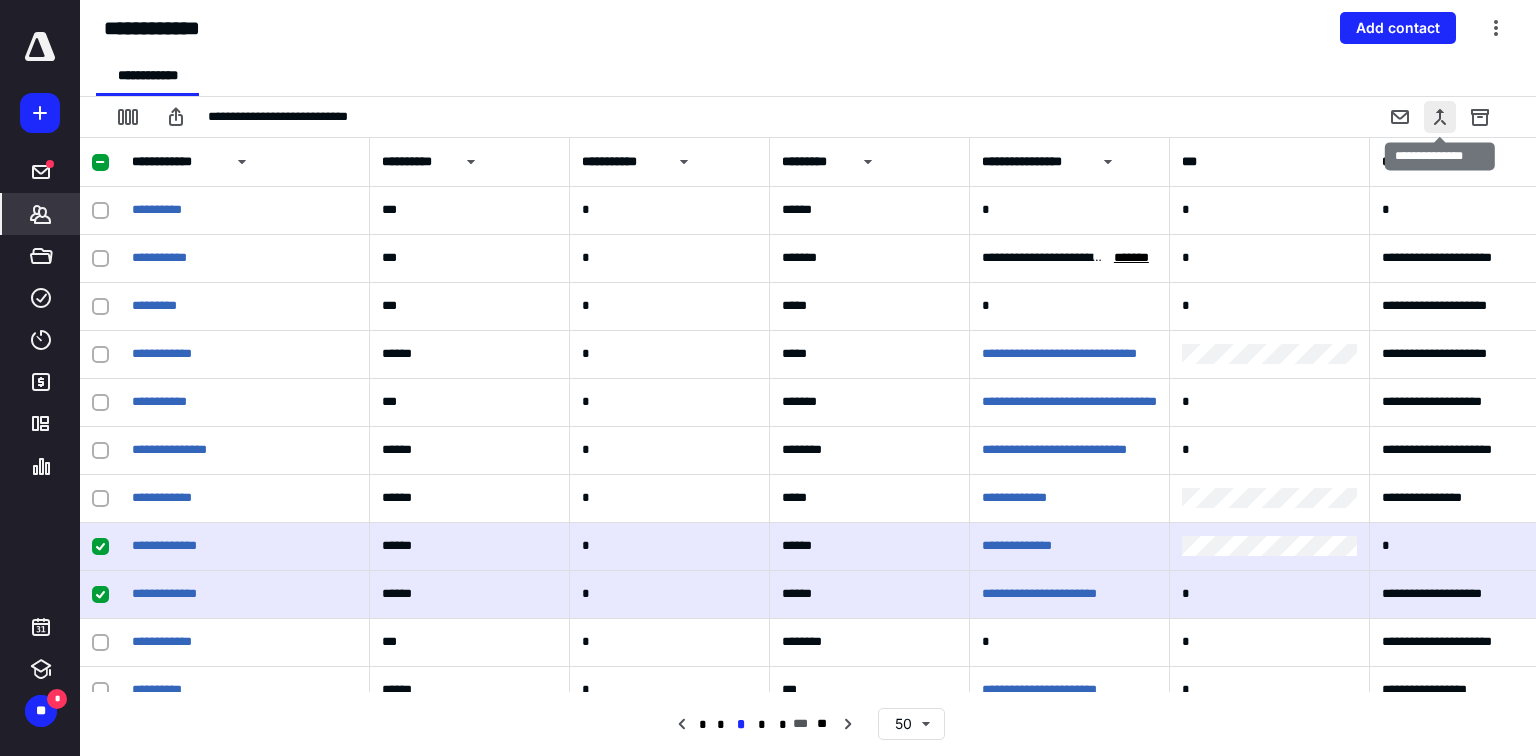 click at bounding box center (1440, 117) 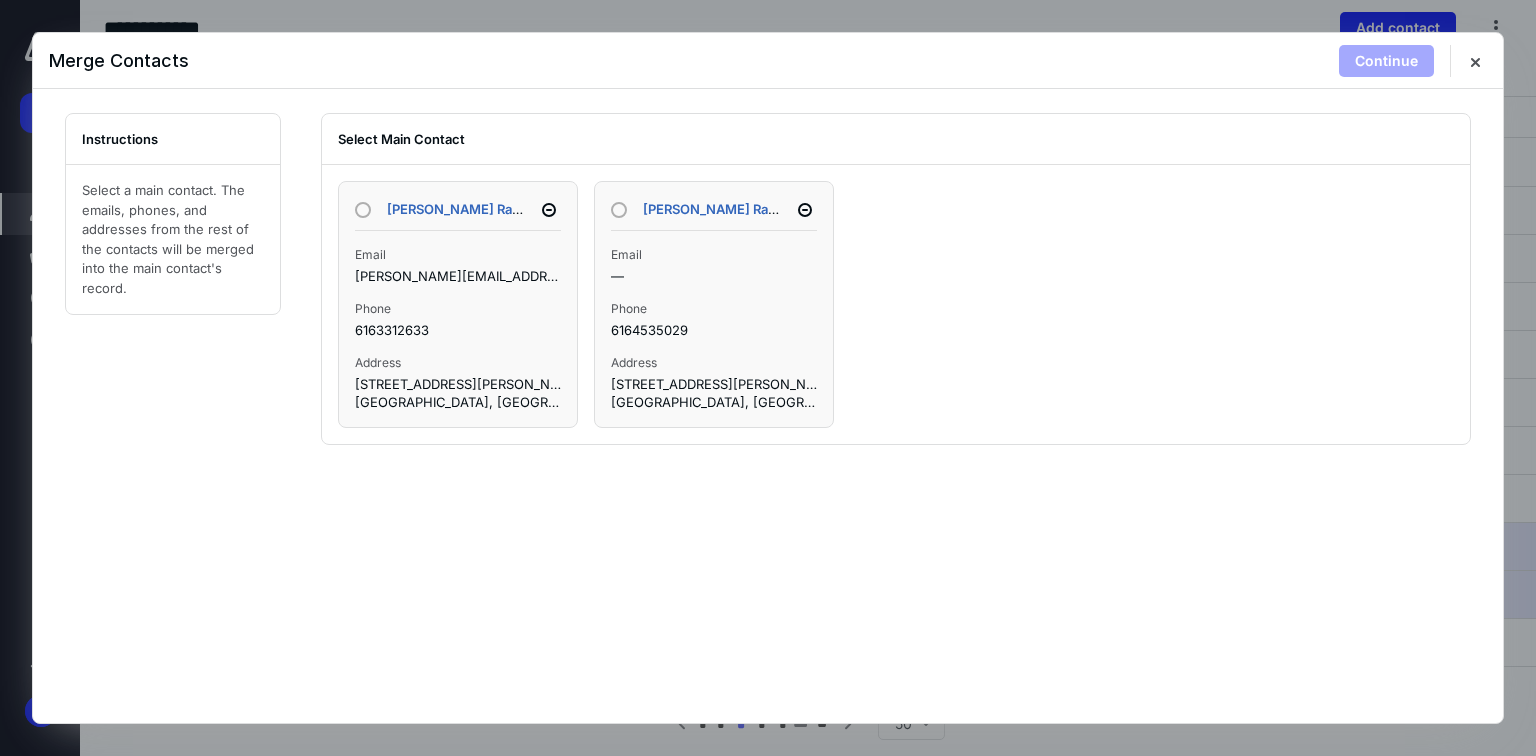 click at bounding box center [363, 210] 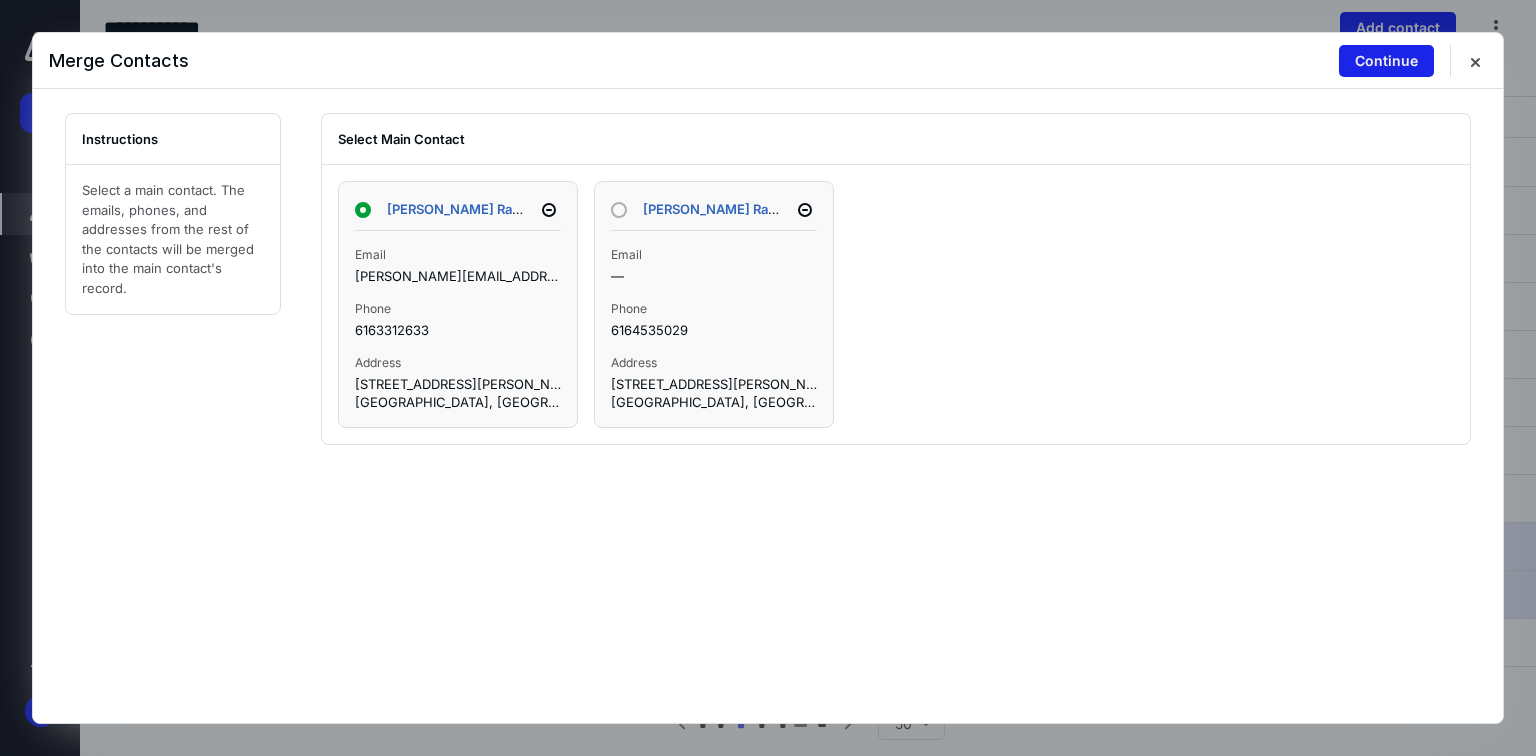 click on "Continue" at bounding box center [1386, 61] 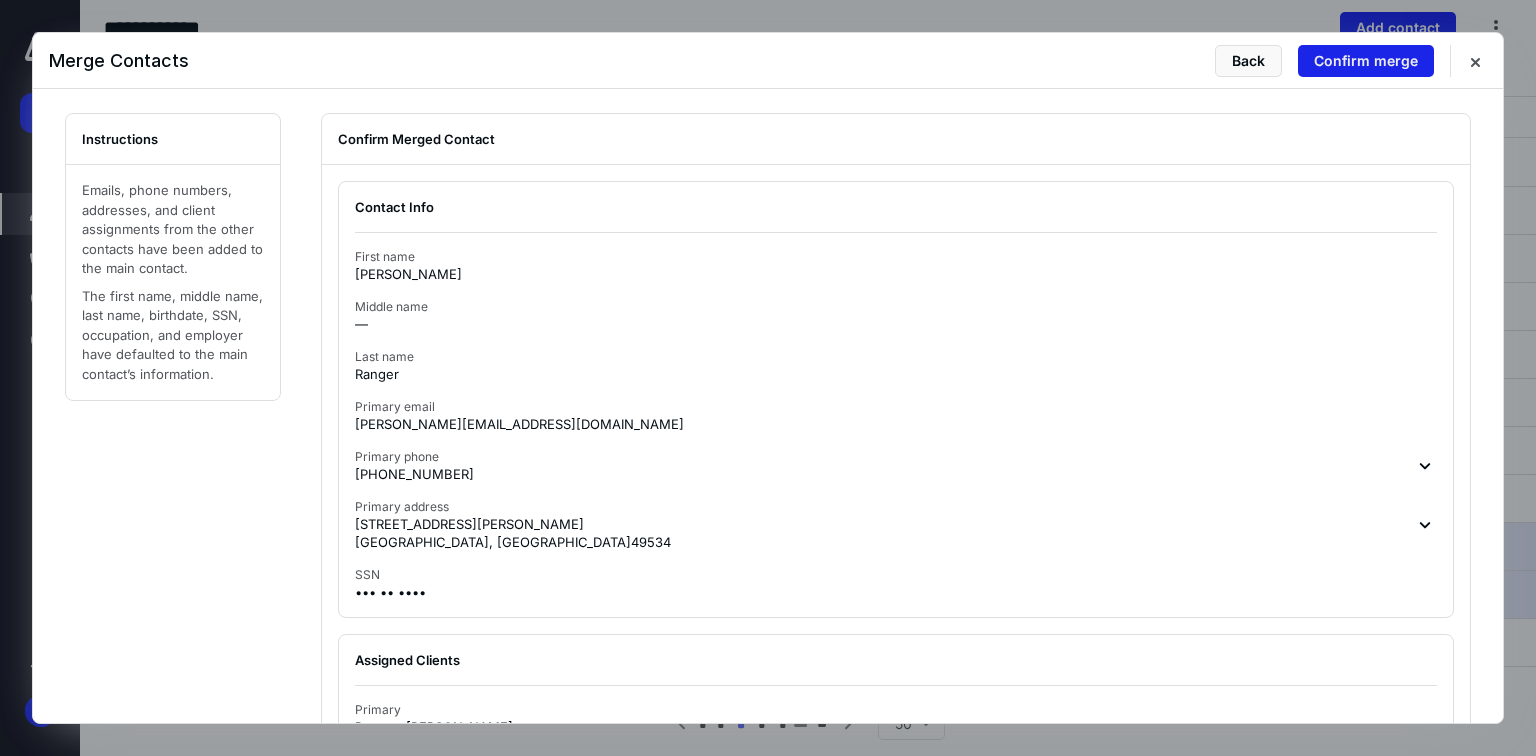 click on "Confirm merge" at bounding box center [1366, 61] 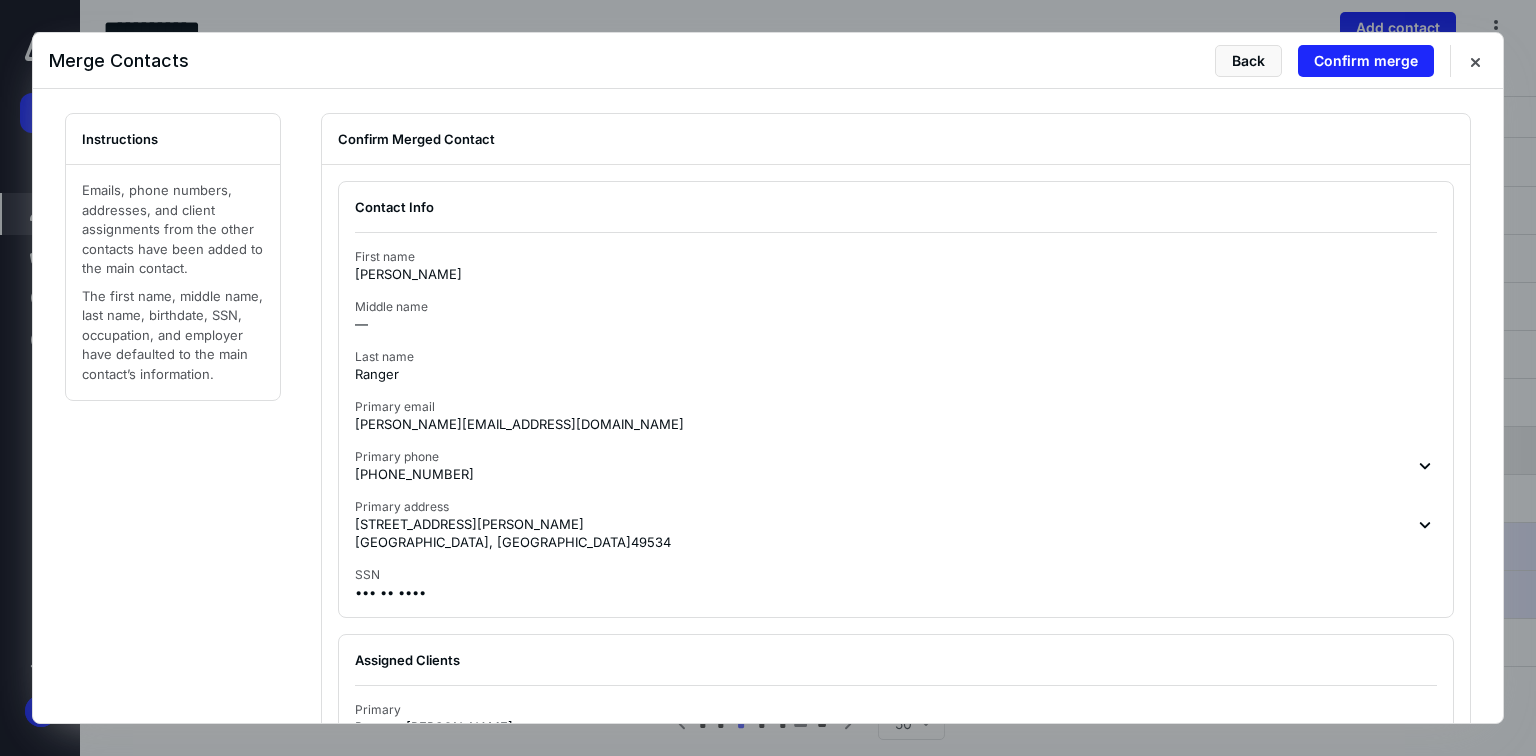 checkbox on "false" 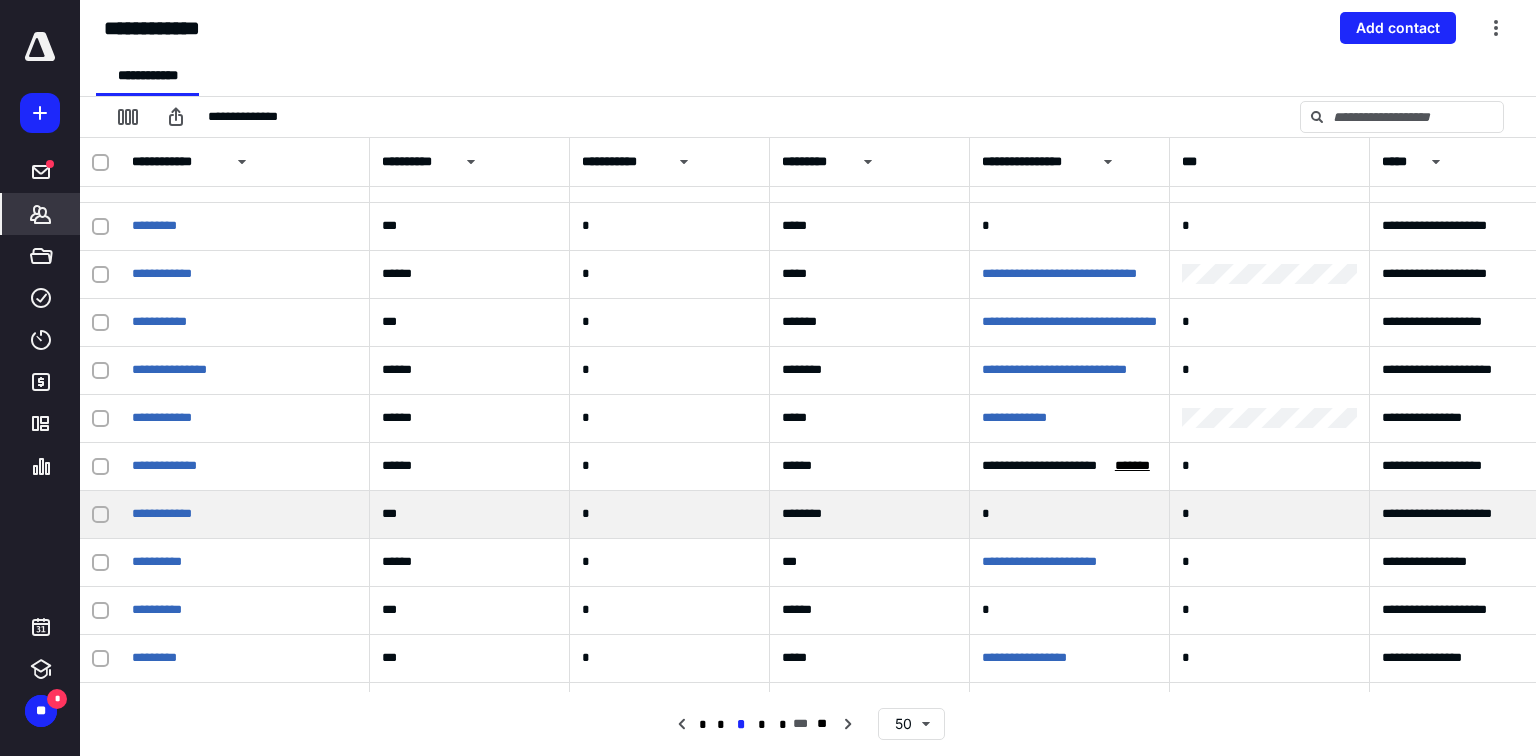 scroll, scrollTop: 0, scrollLeft: 0, axis: both 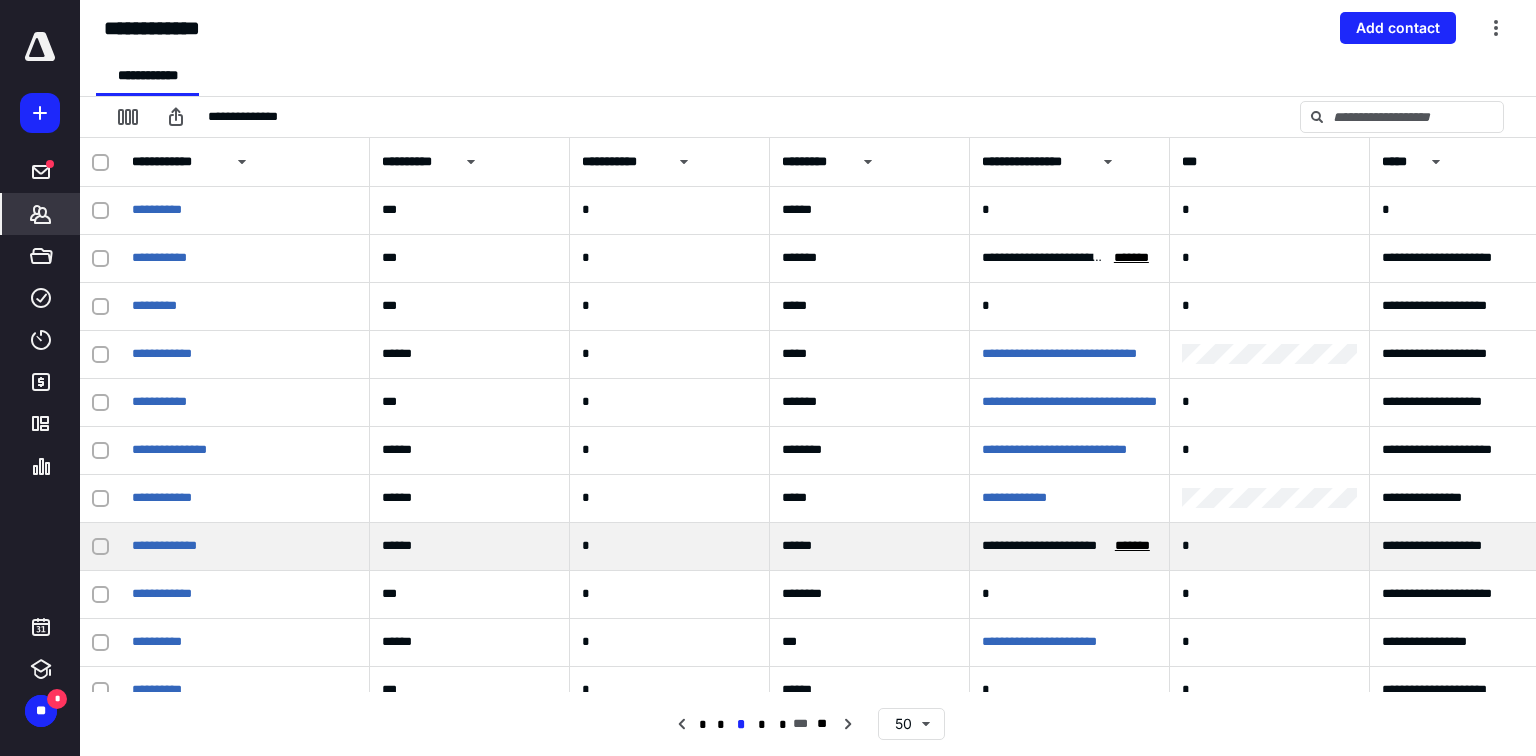 click at bounding box center (100, 547) 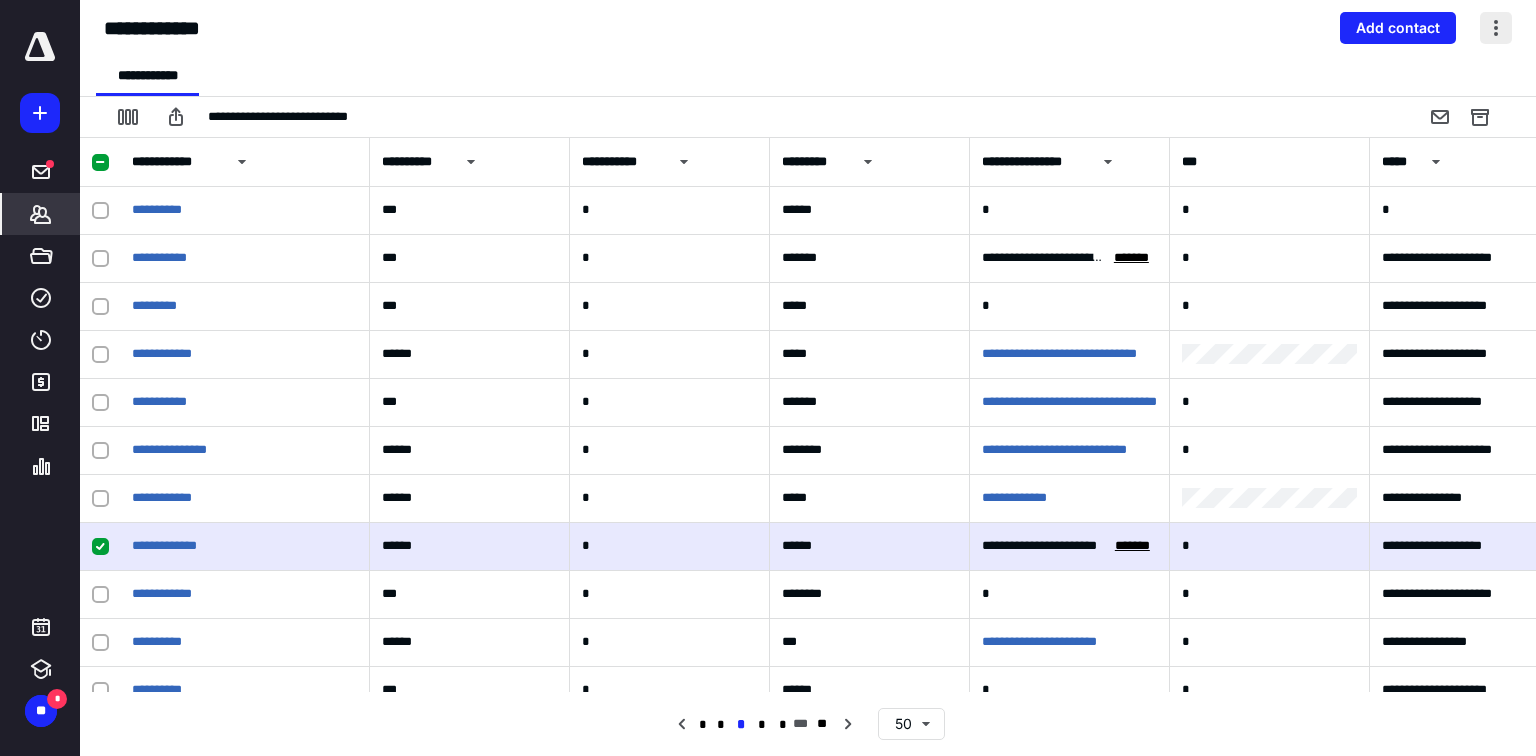 click at bounding box center [1496, 28] 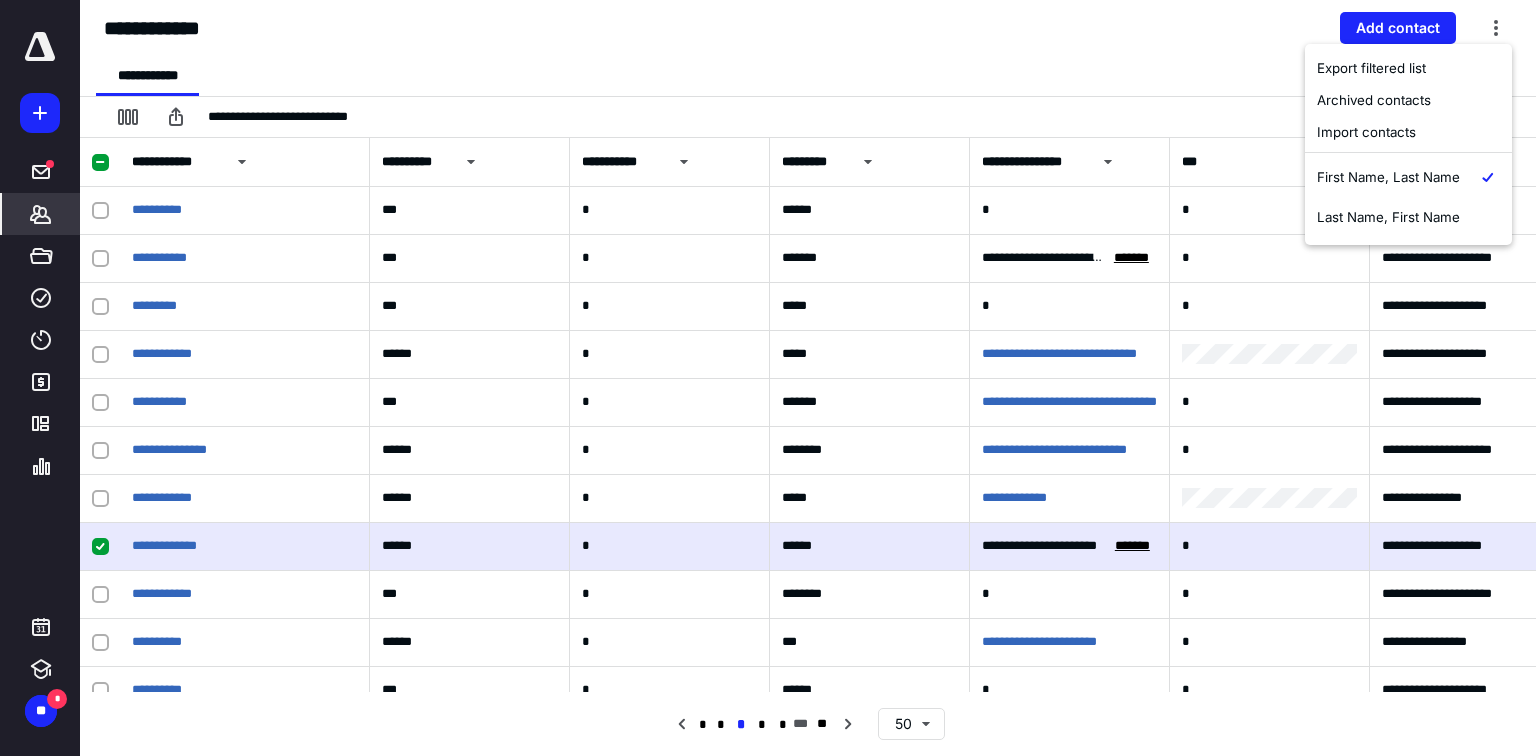 click on "**********" at bounding box center (808, 28) 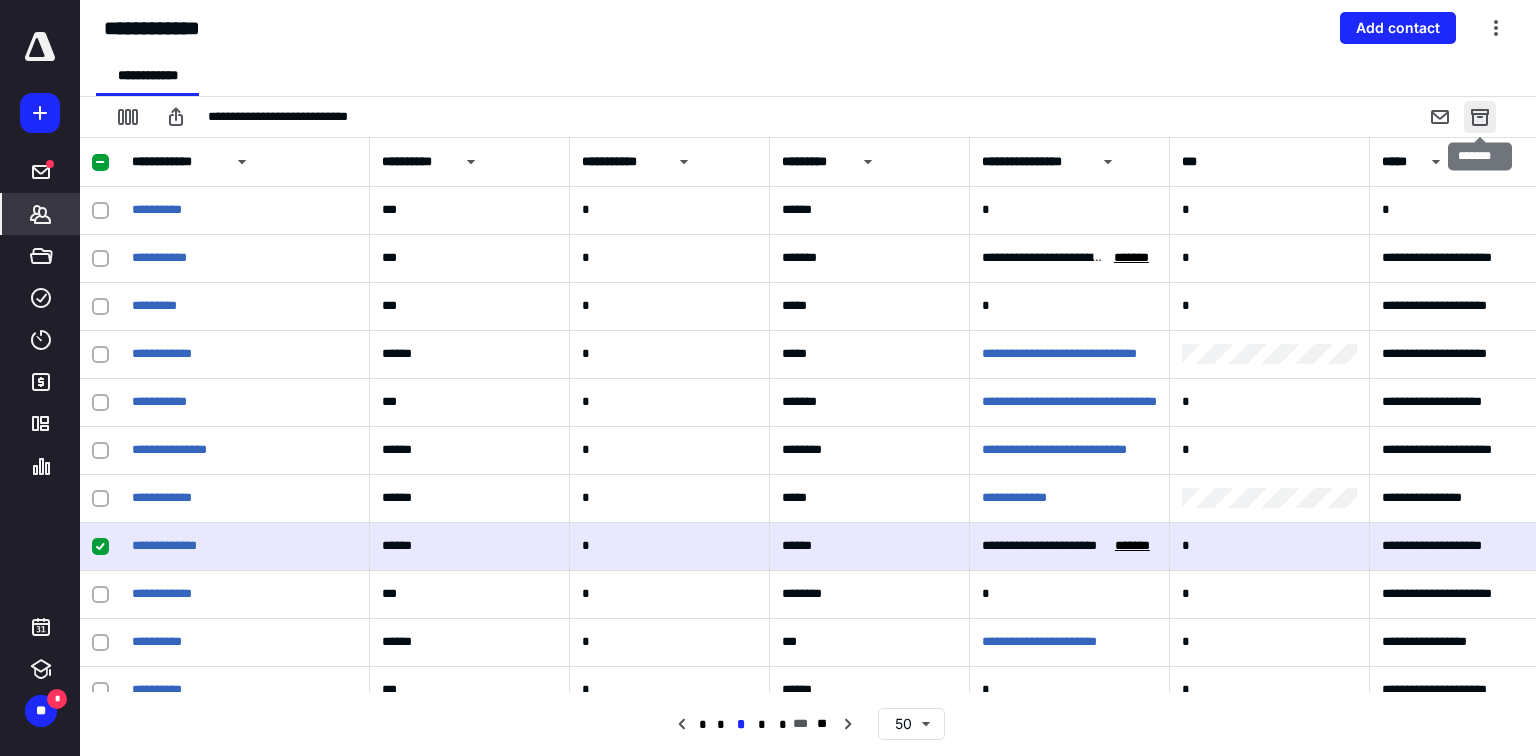 click at bounding box center [1480, 117] 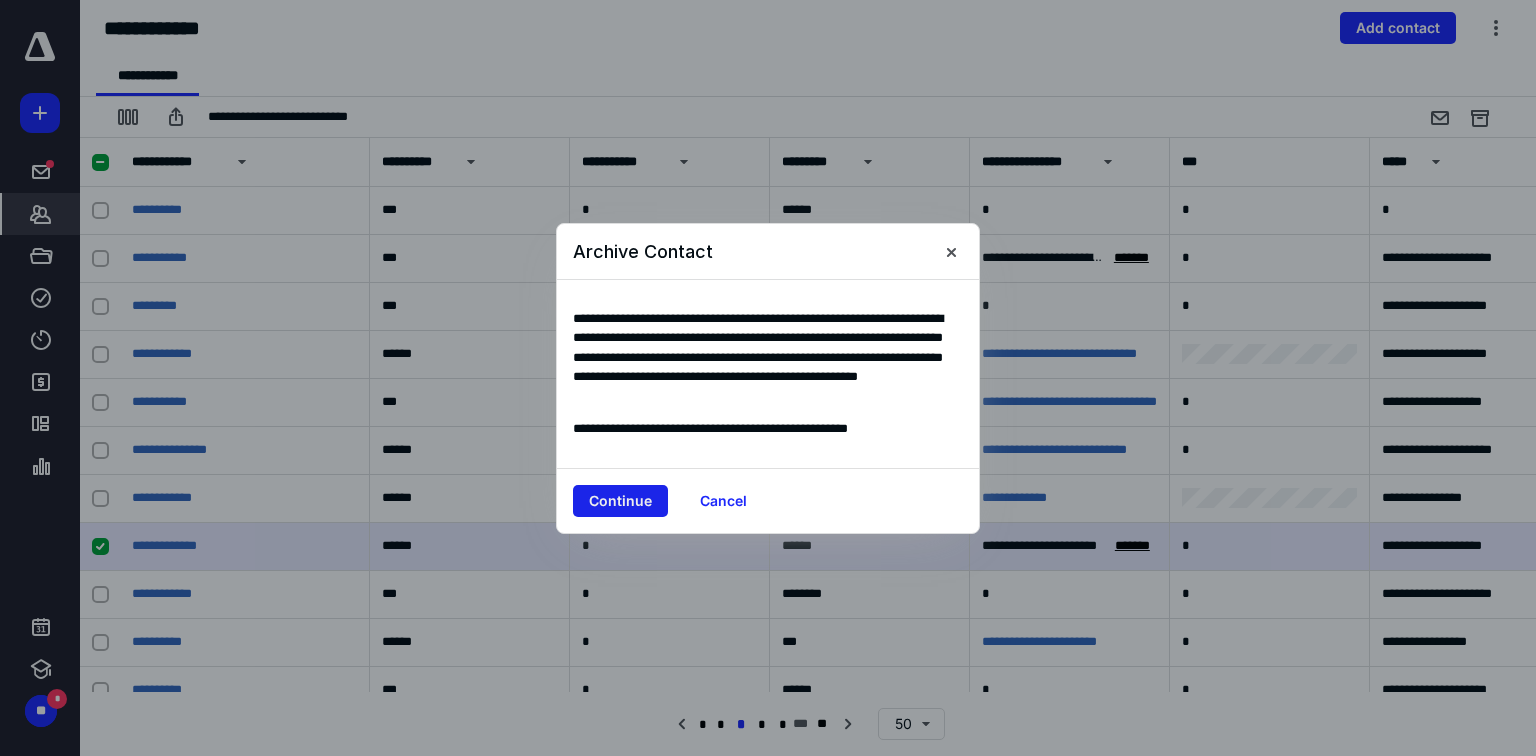 click on "Continue" at bounding box center (620, 501) 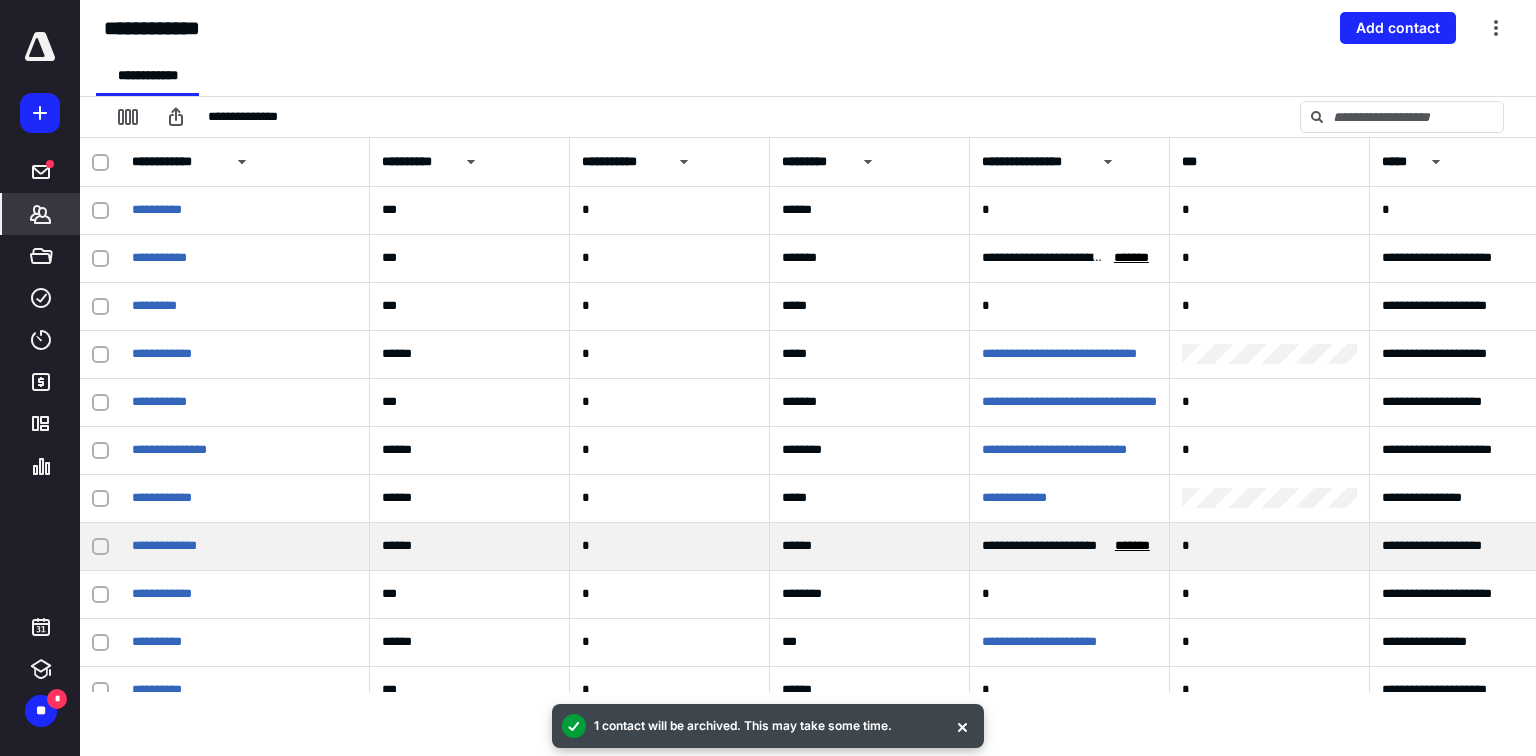 click 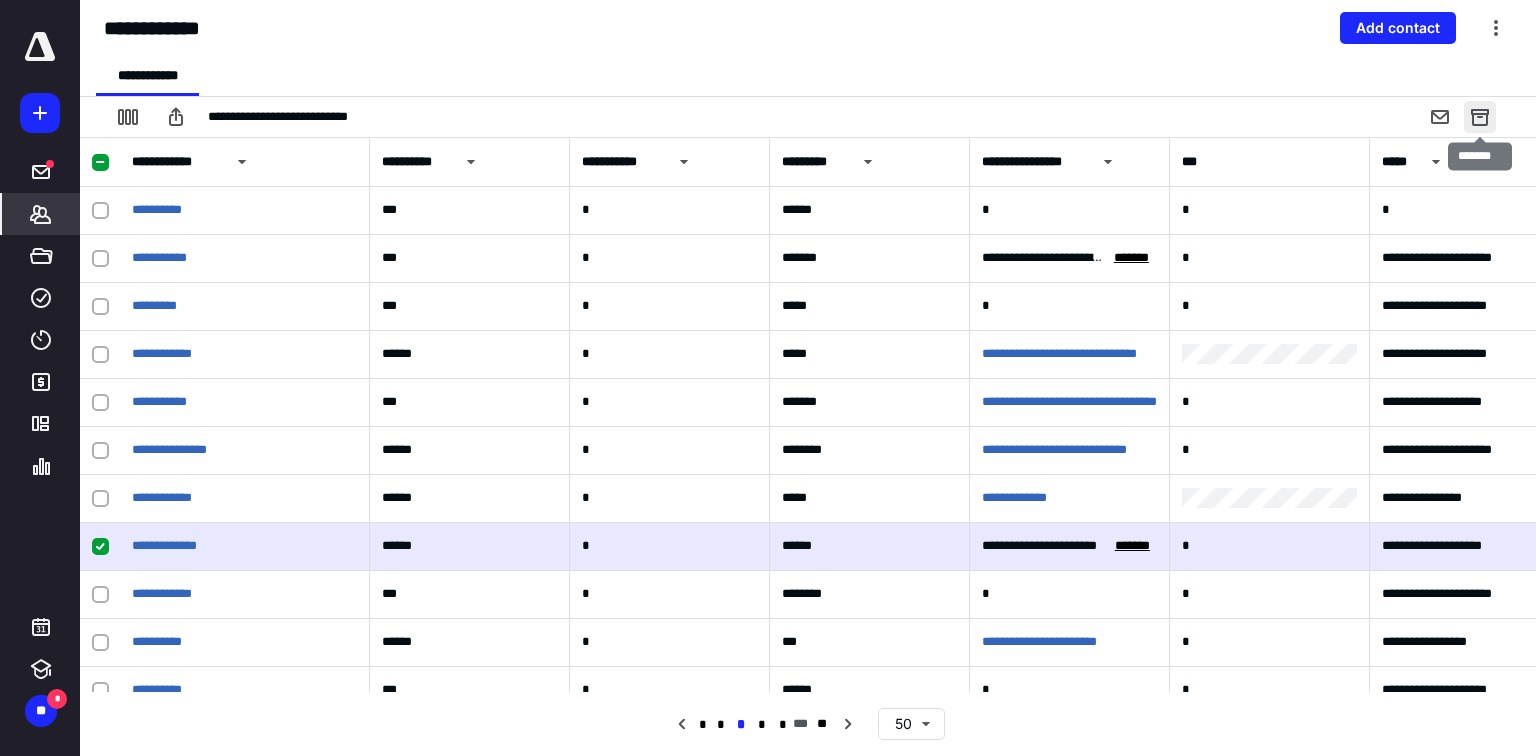click at bounding box center [1480, 117] 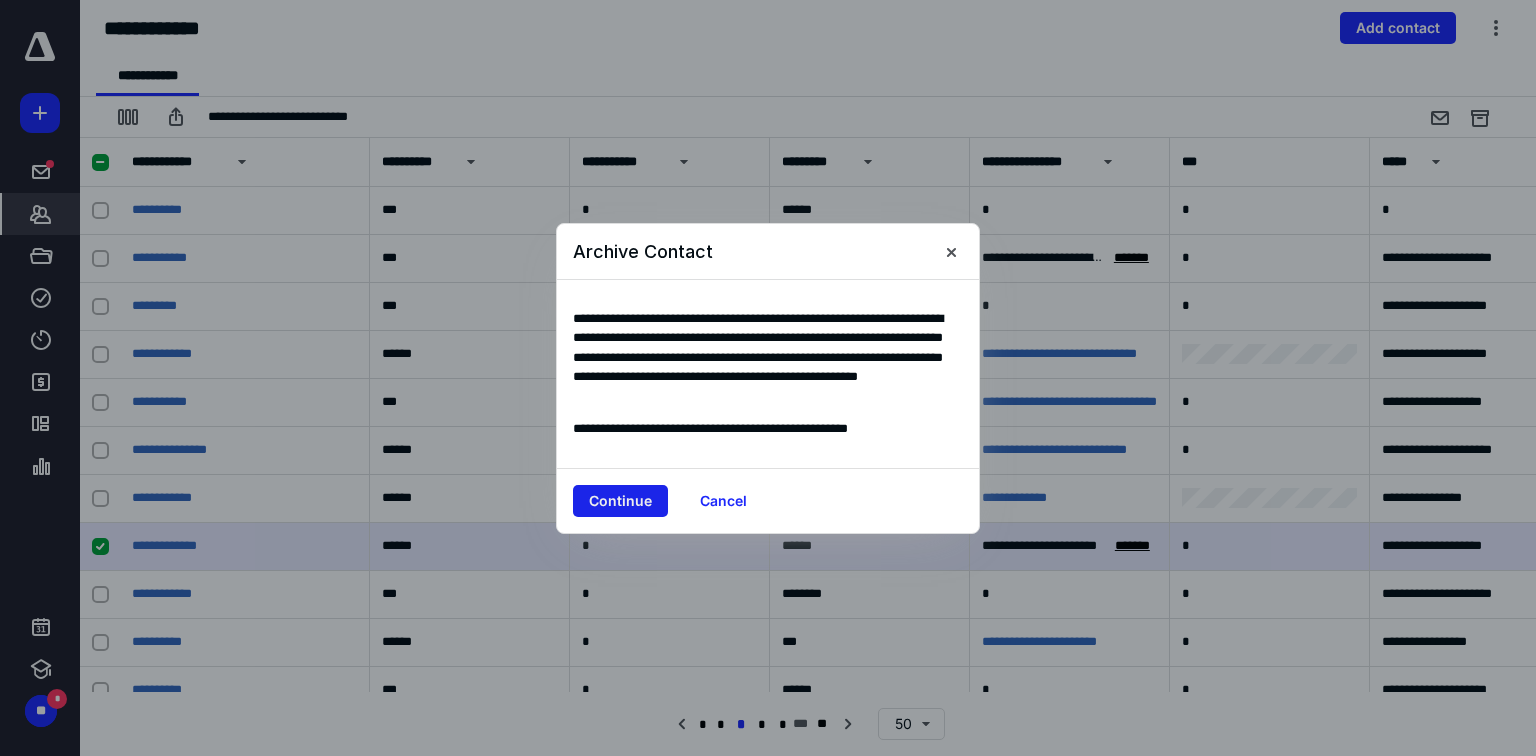click on "Continue" at bounding box center [620, 501] 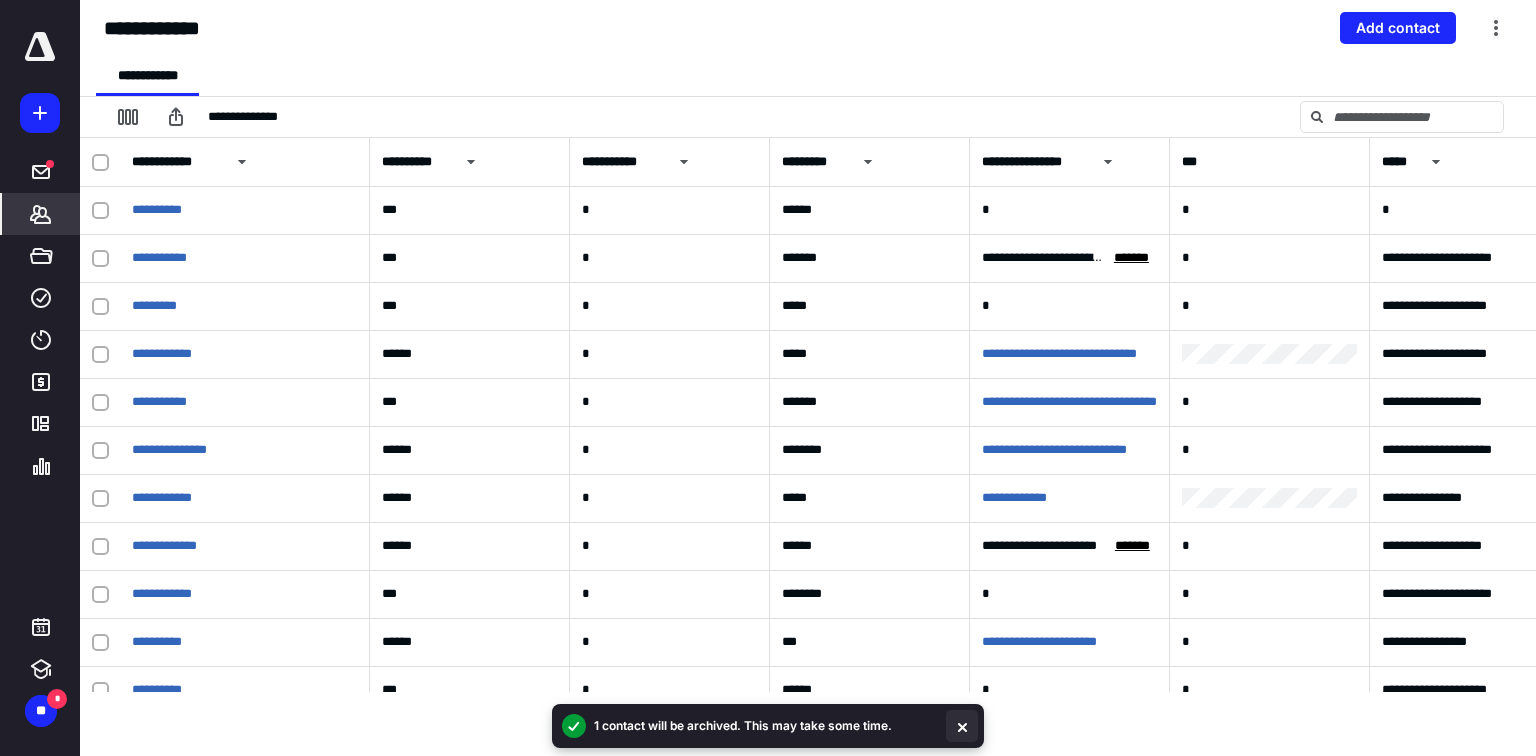 click at bounding box center [962, 726] 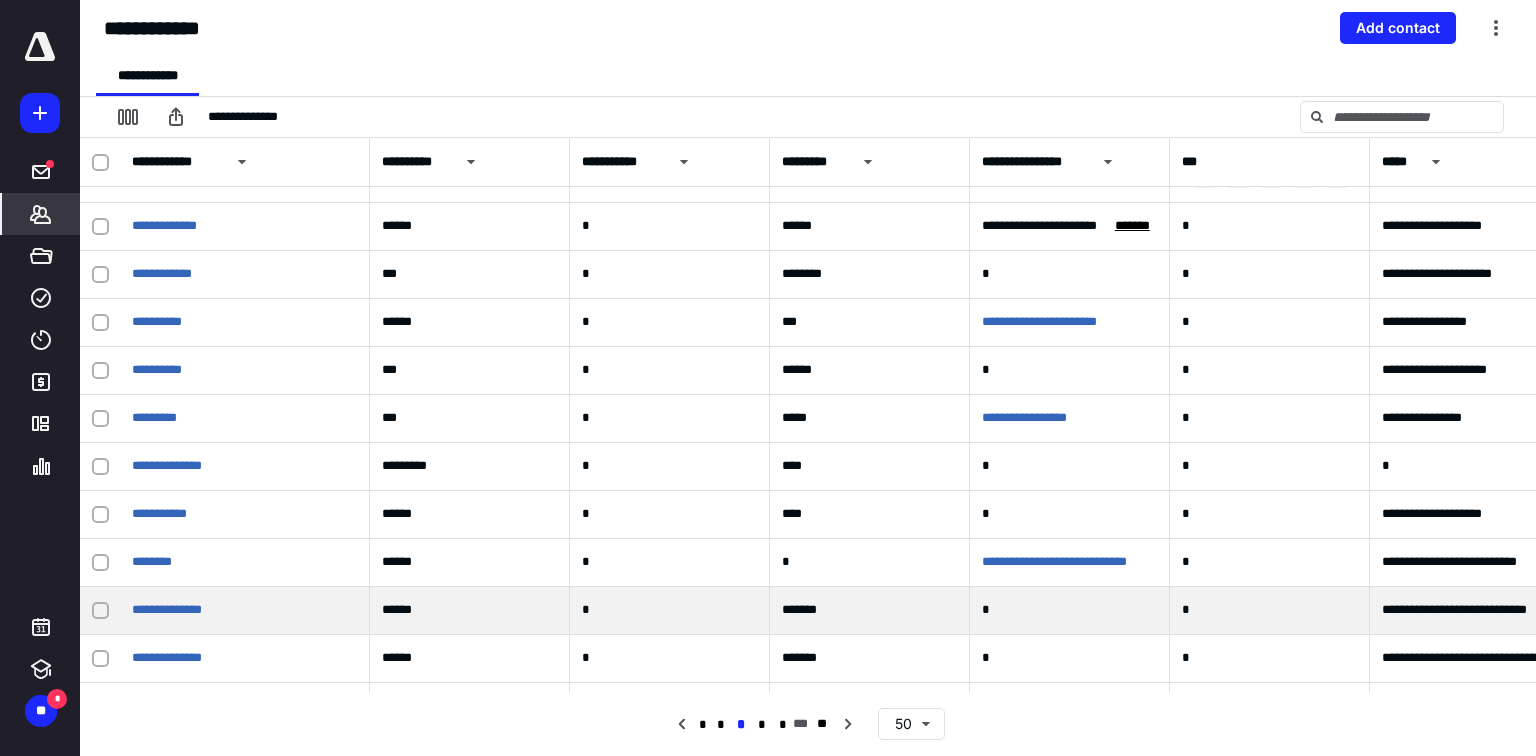 scroll, scrollTop: 400, scrollLeft: 0, axis: vertical 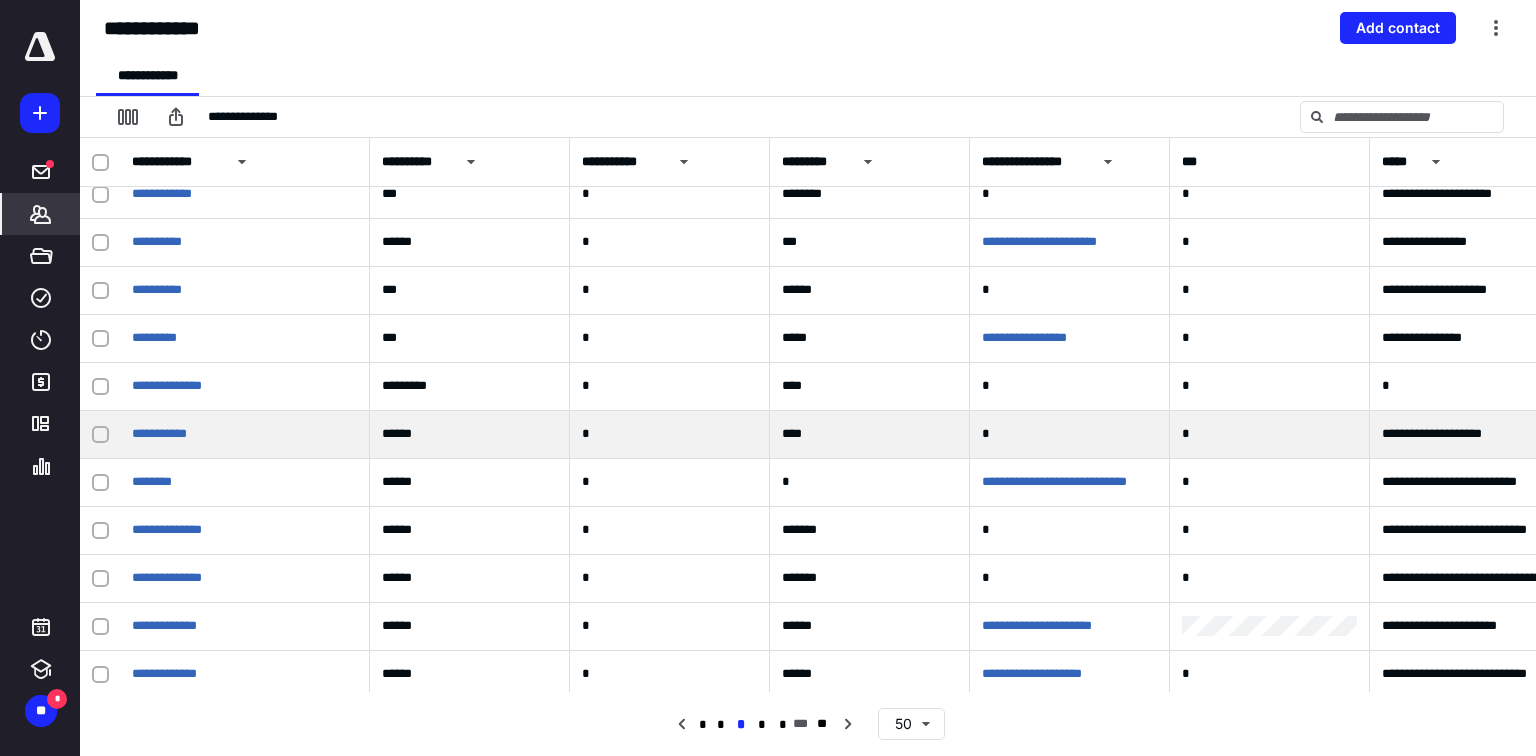 click 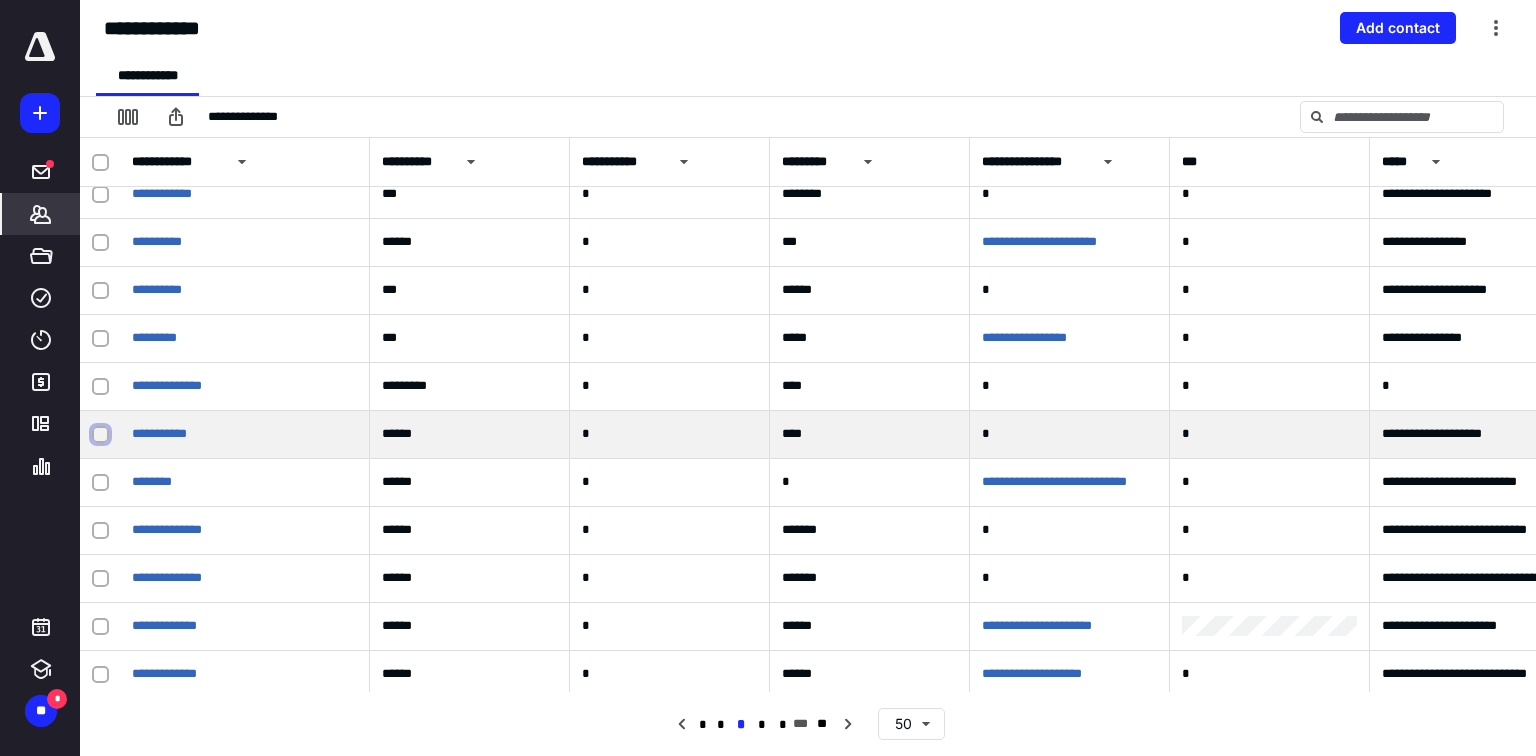 click at bounding box center (100, 435) 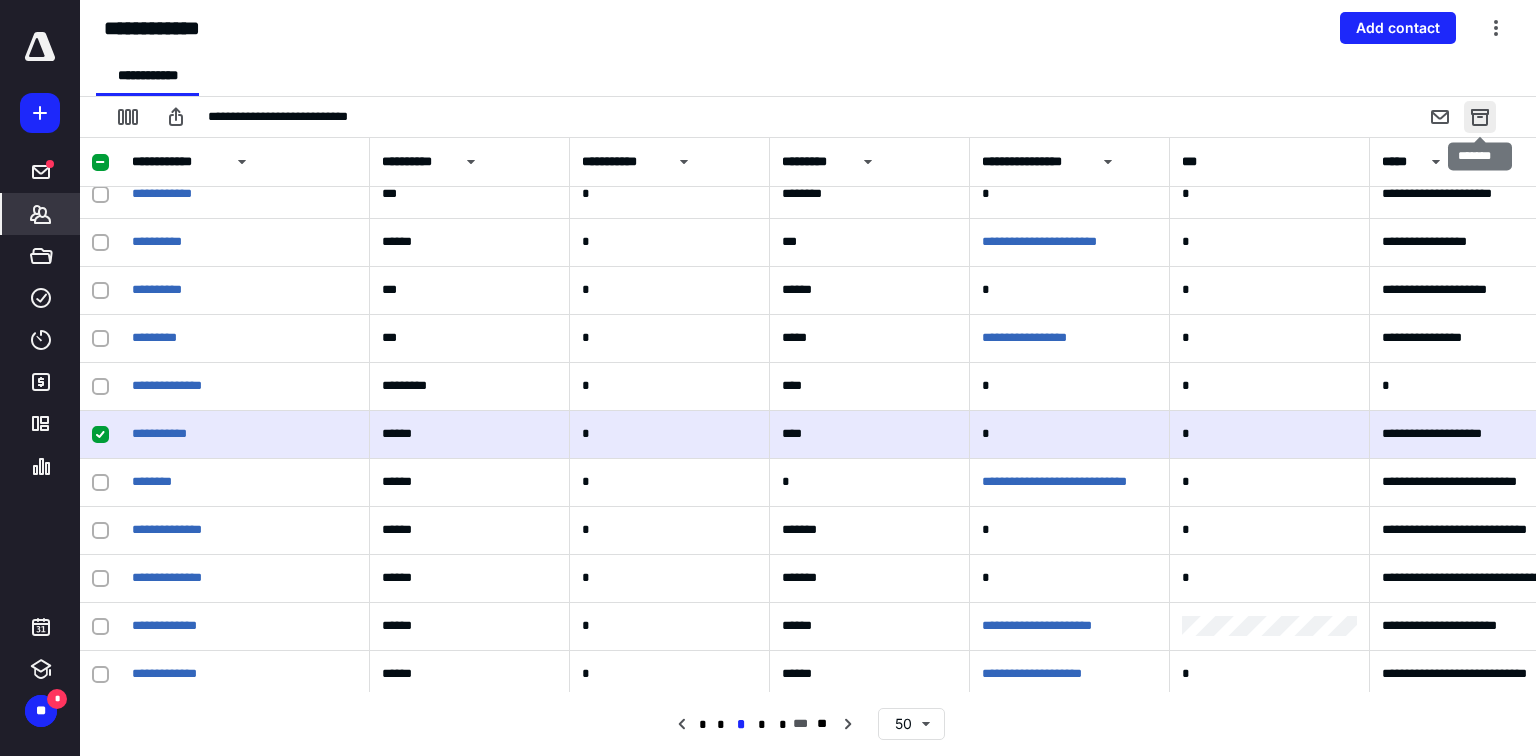 click at bounding box center (1480, 117) 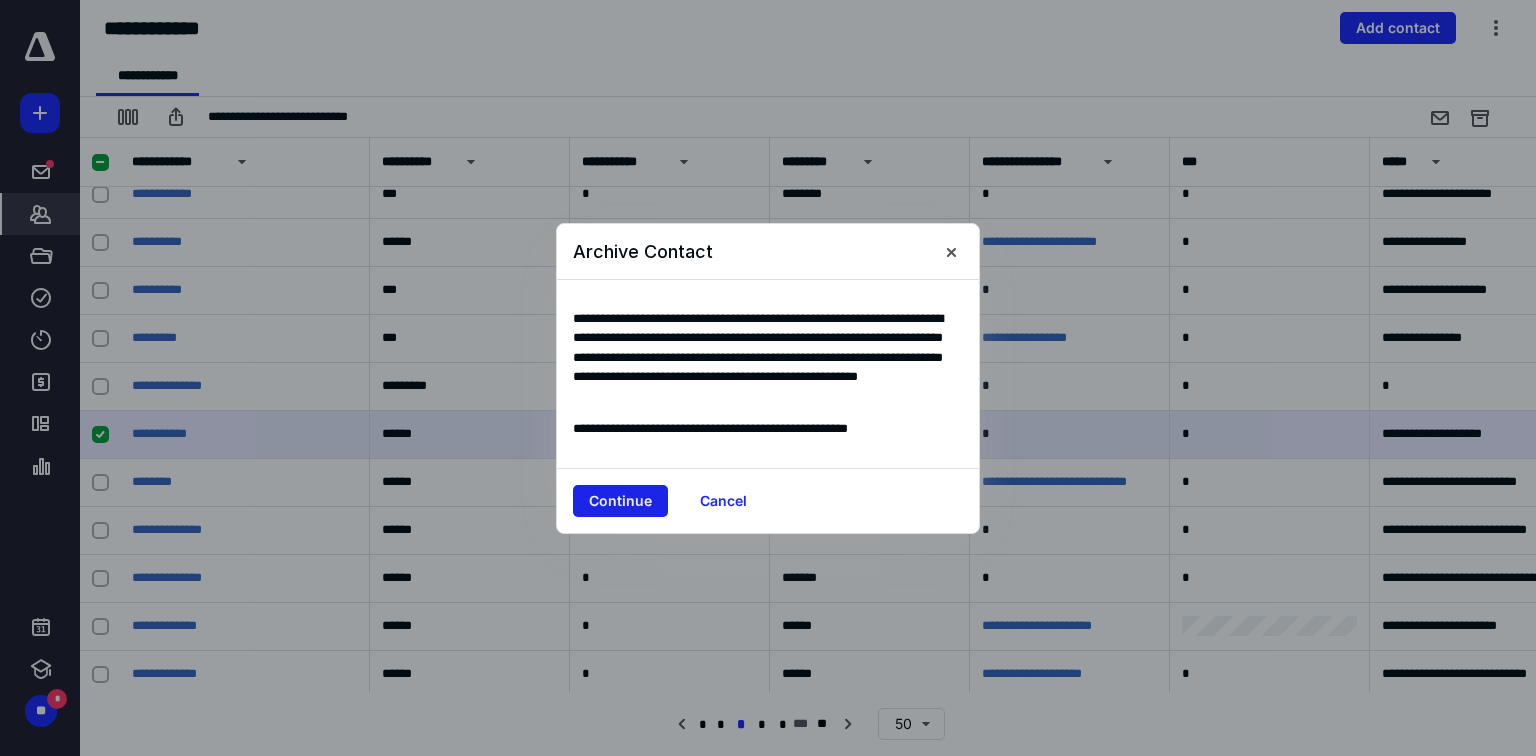 click on "Continue" at bounding box center (620, 501) 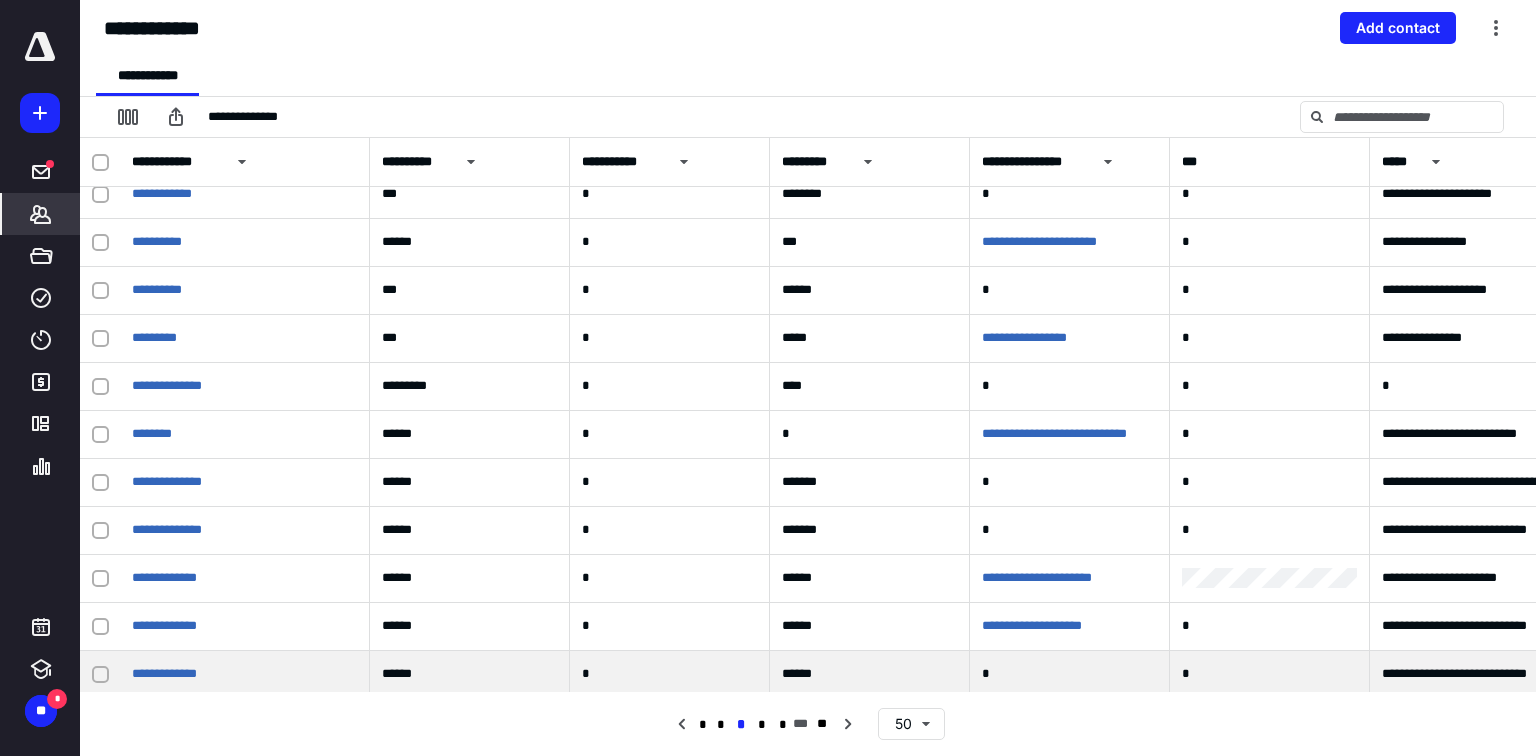 scroll, scrollTop: 480, scrollLeft: 0, axis: vertical 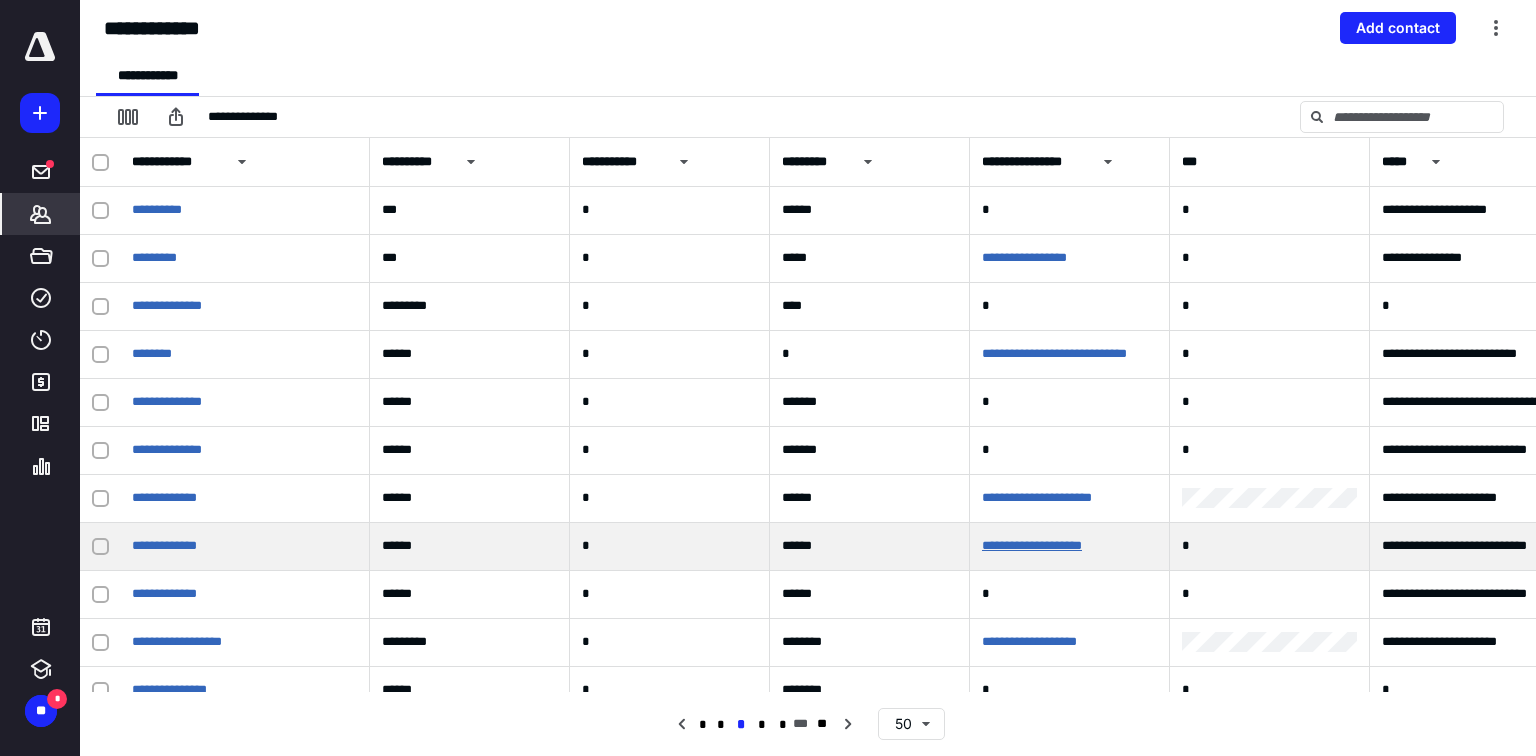 click on "**********" at bounding box center (1032, 545) 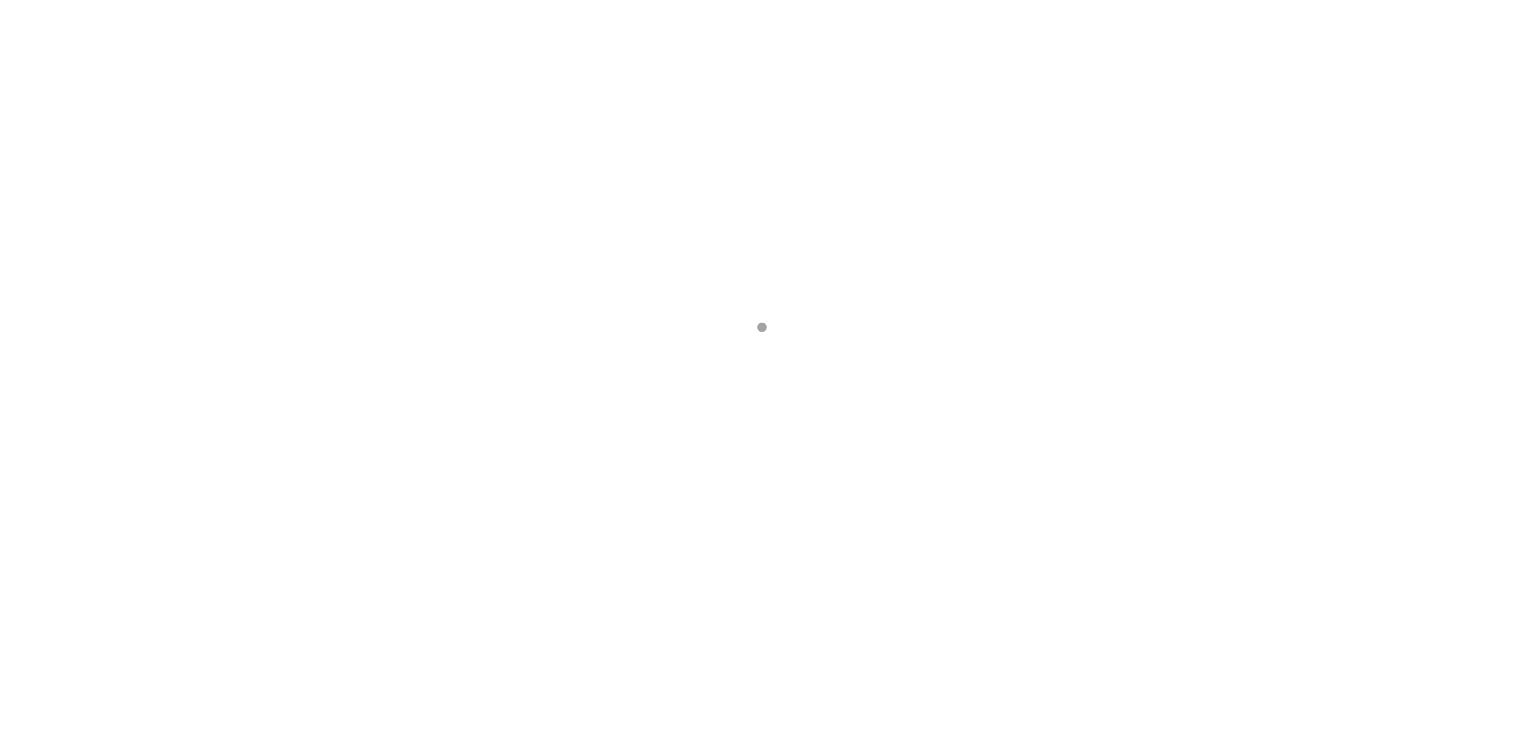 scroll, scrollTop: 0, scrollLeft: 0, axis: both 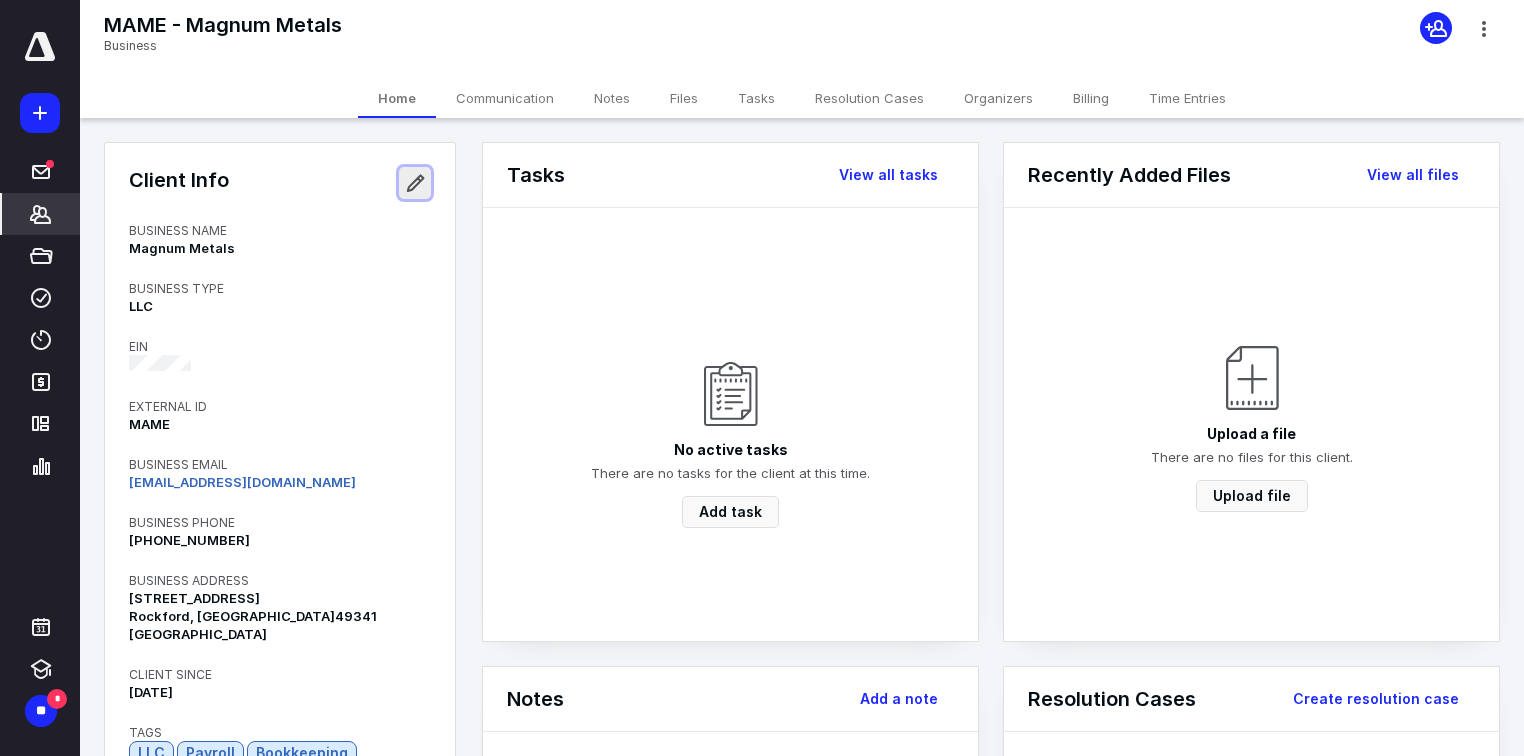 click at bounding box center (415, 183) 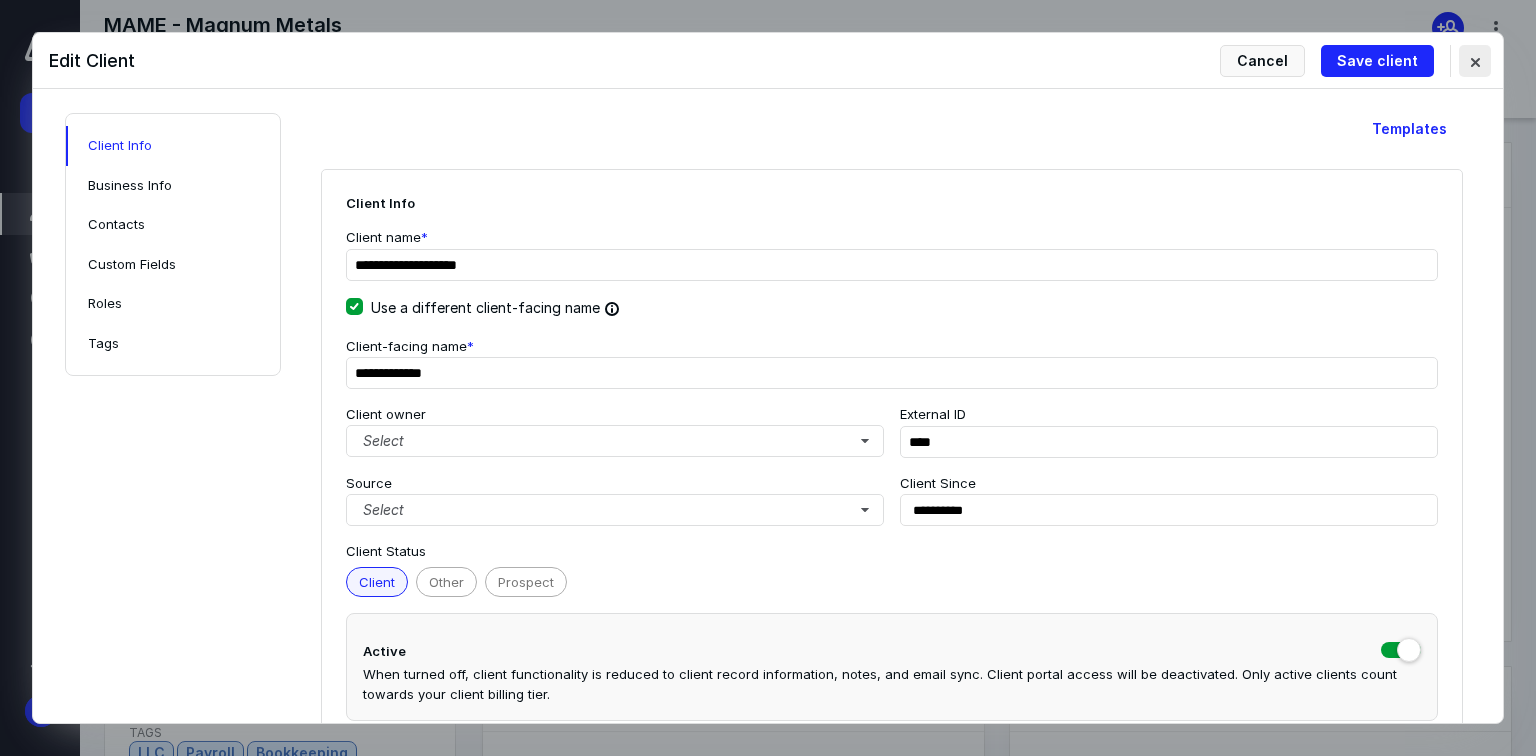 click at bounding box center [1475, 61] 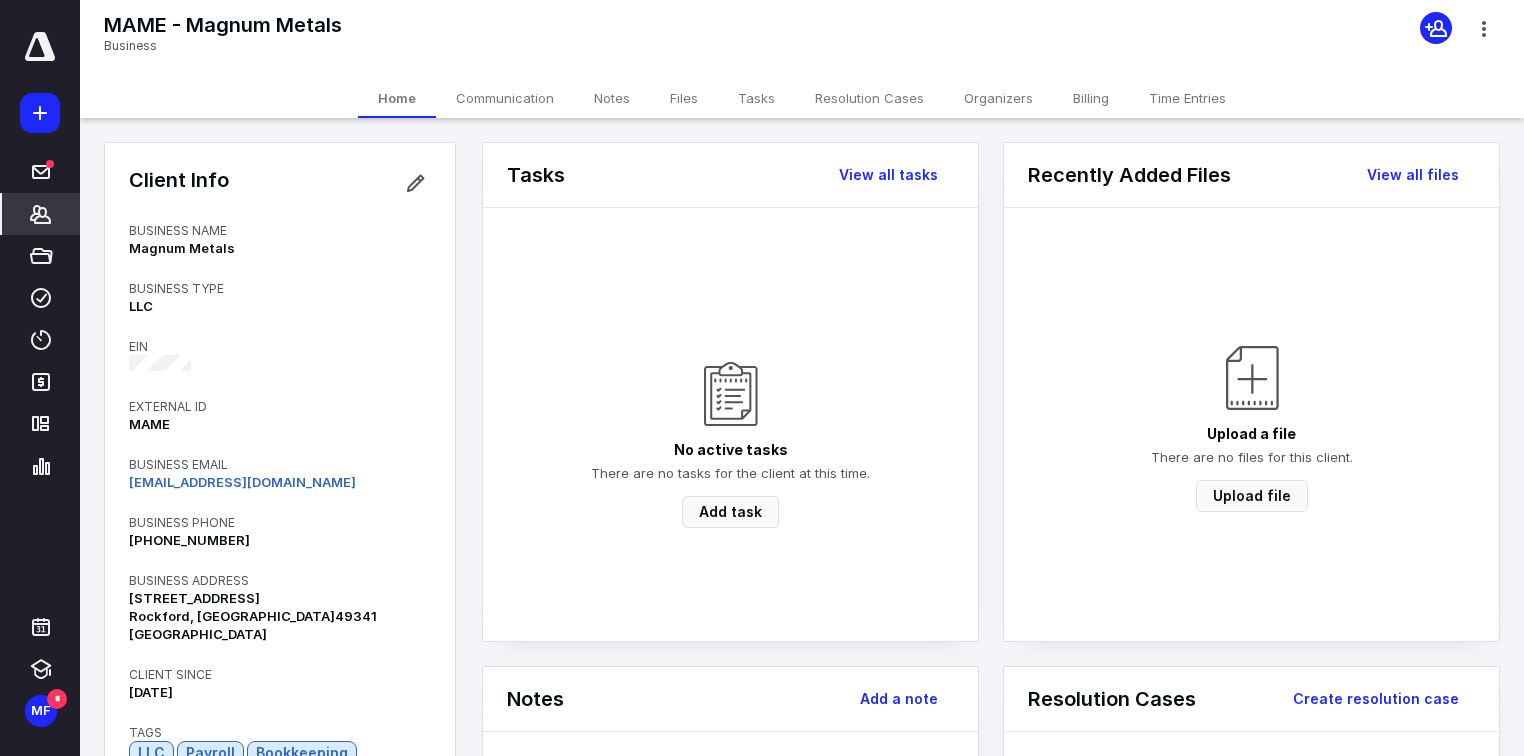 click on "MAME - Magnum Metals Business" at bounding box center [802, 39] 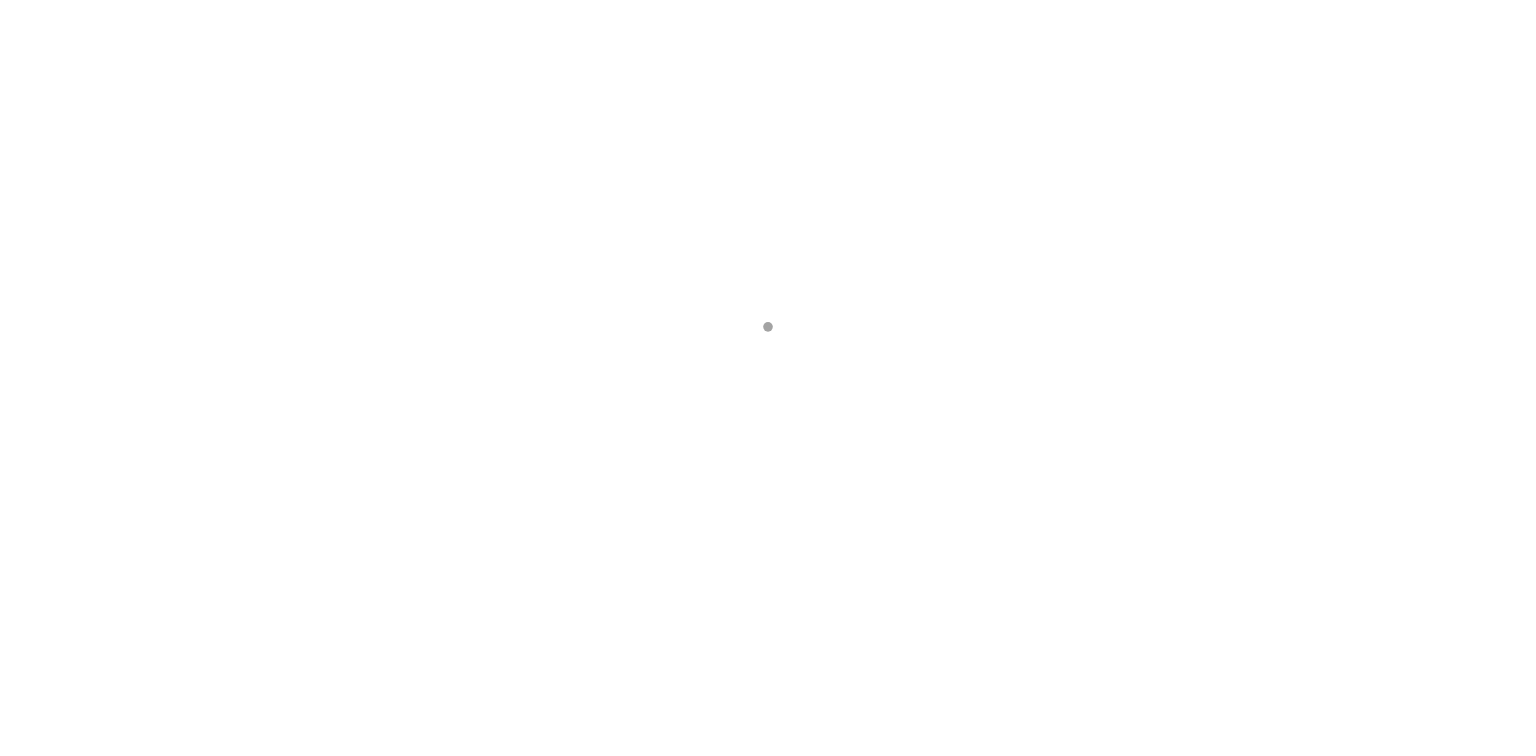 scroll, scrollTop: 0, scrollLeft: 0, axis: both 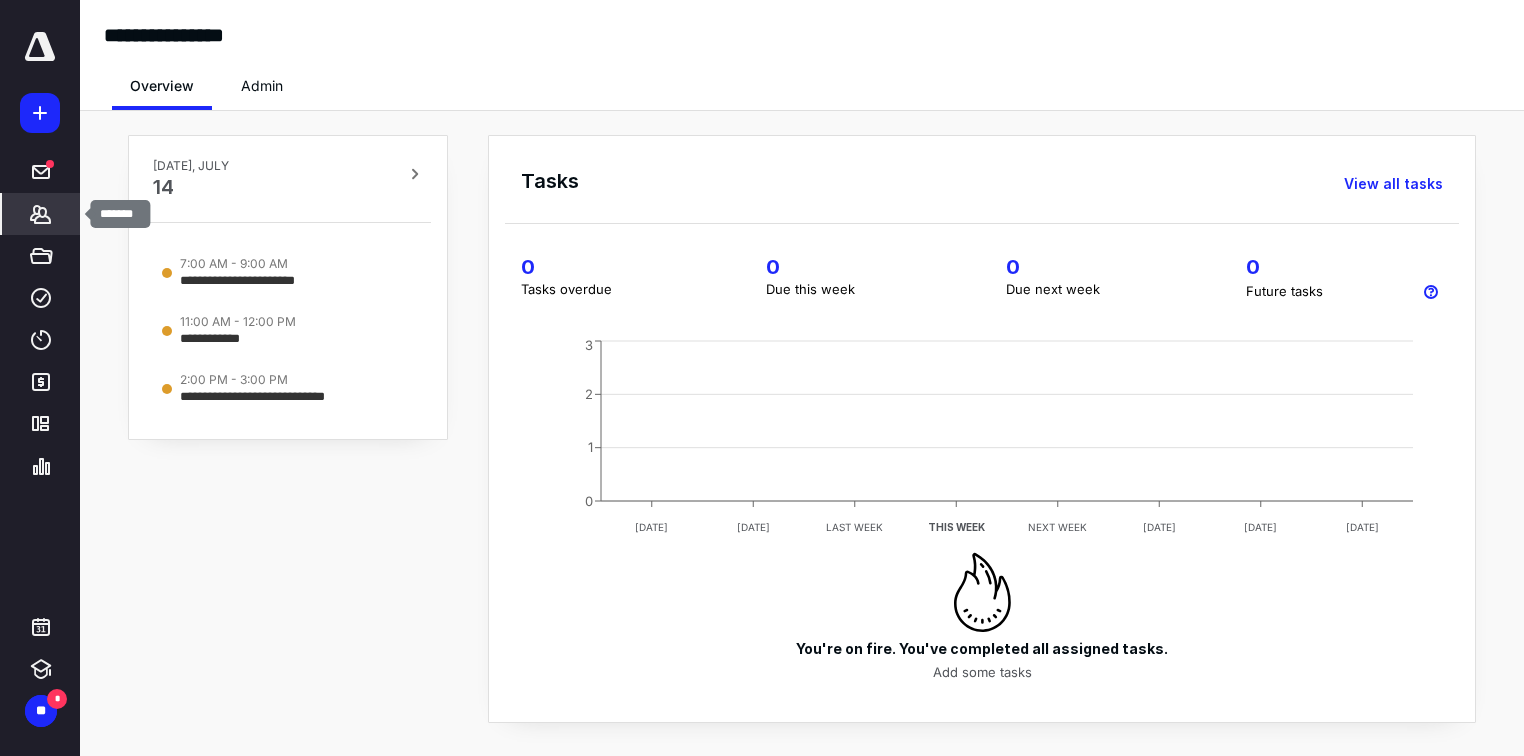 drag, startPoint x: 43, startPoint y: 220, endPoint x: 46, endPoint y: 207, distance: 13.341664 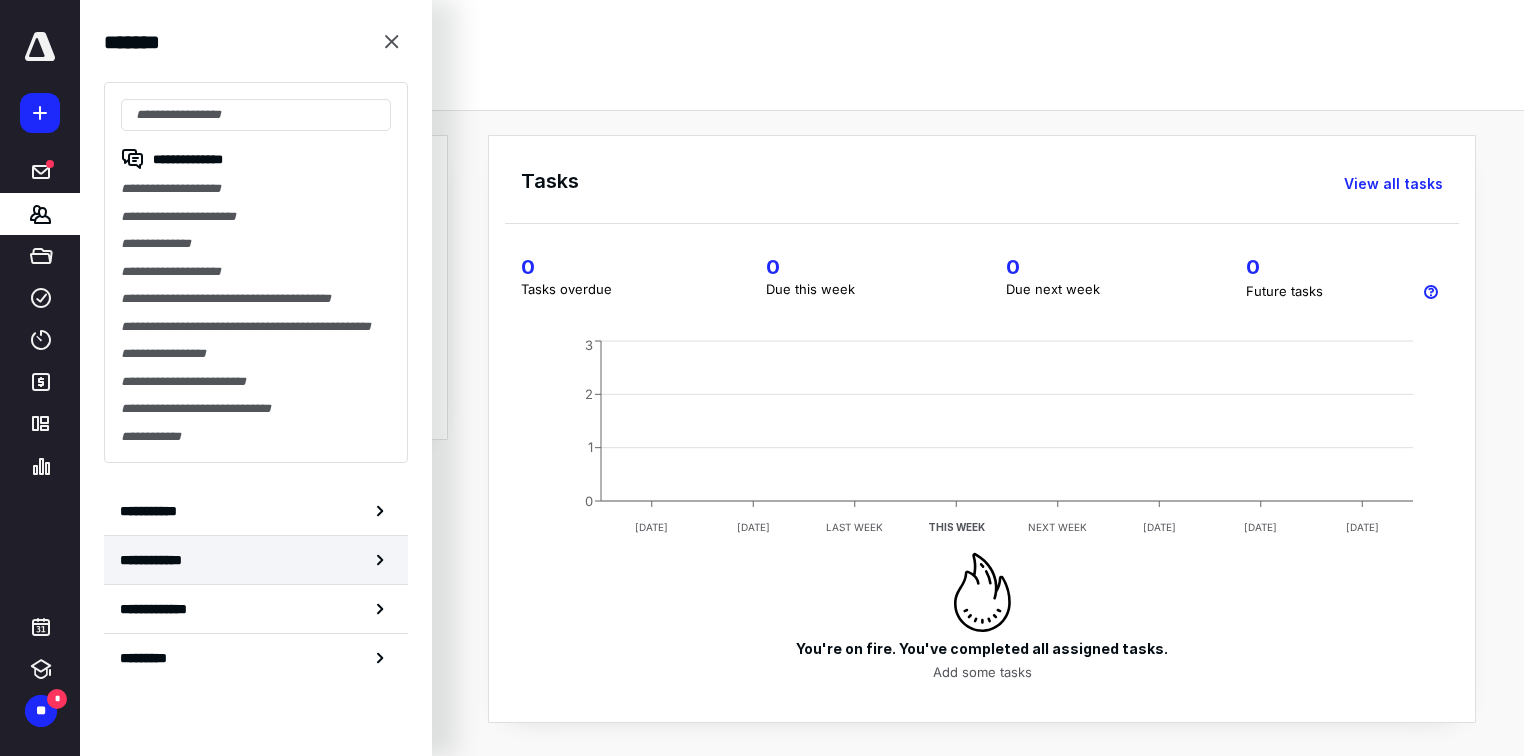 click on "**********" at bounding box center (256, 560) 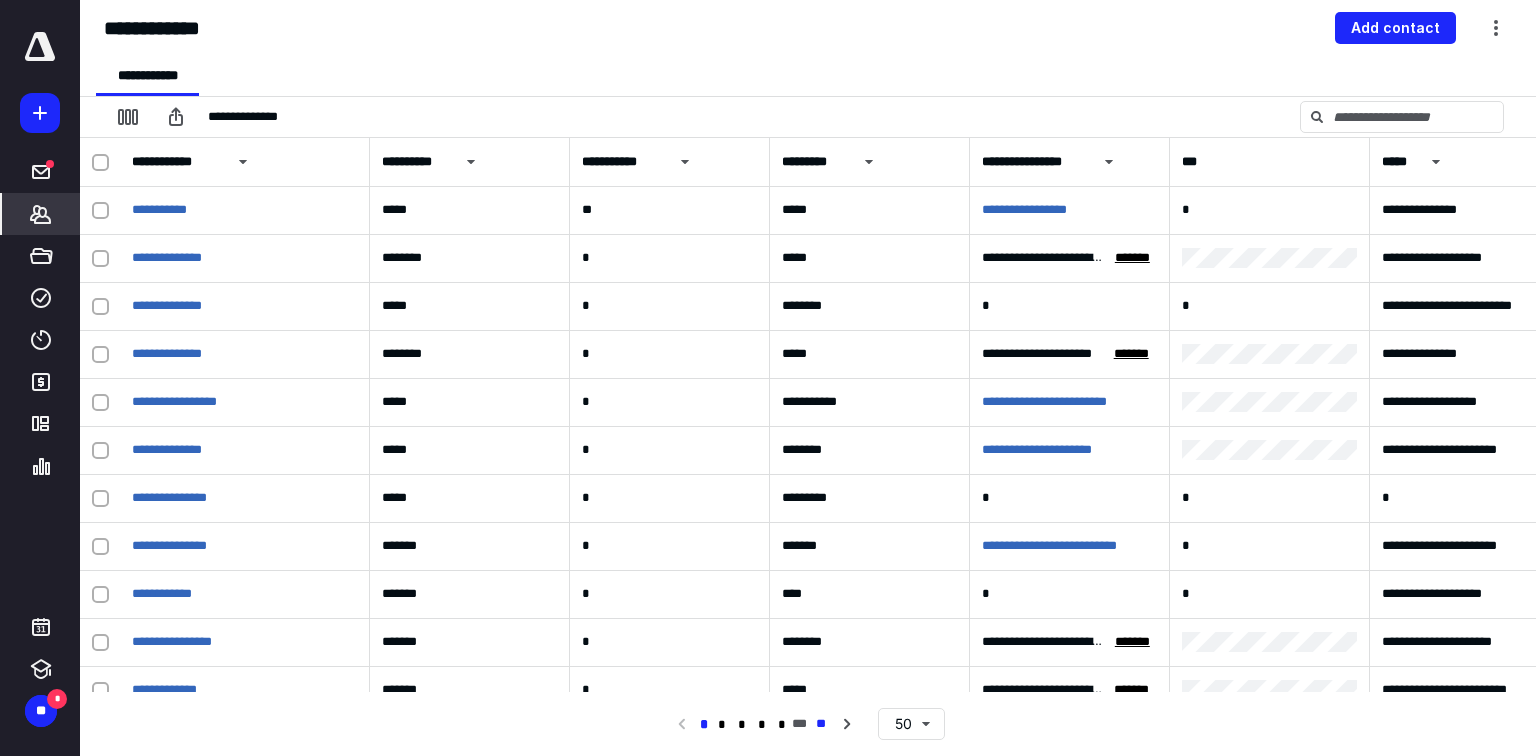 click on "**" at bounding box center (821, 724) 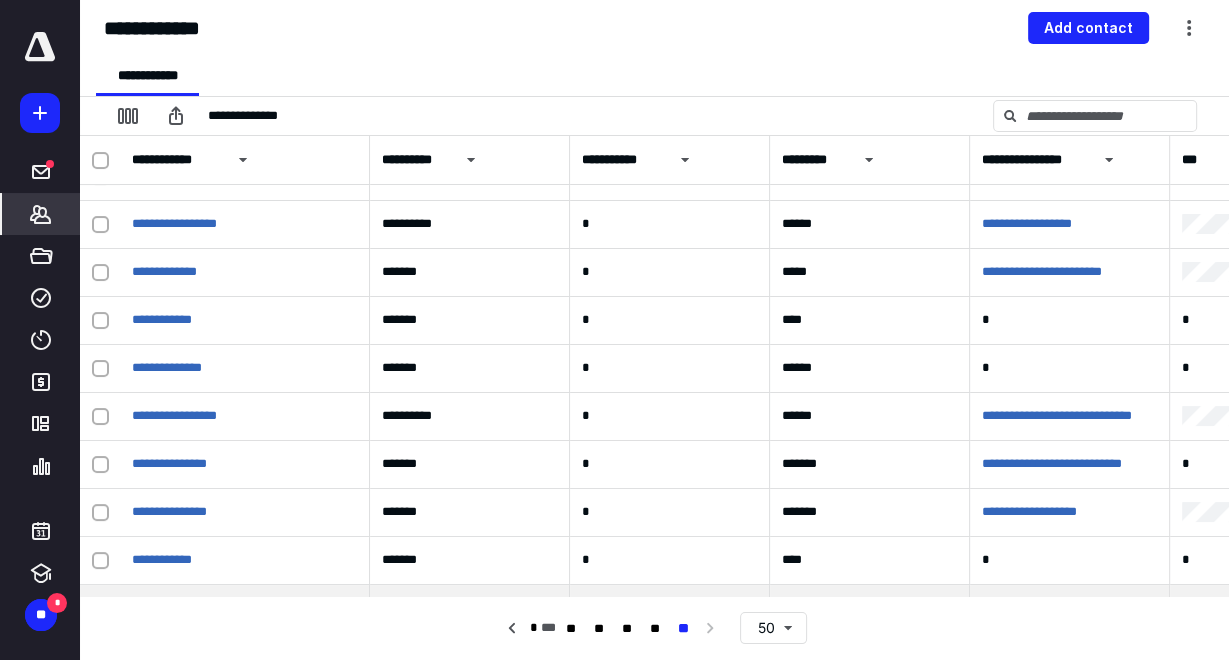 scroll, scrollTop: 160, scrollLeft: 0, axis: vertical 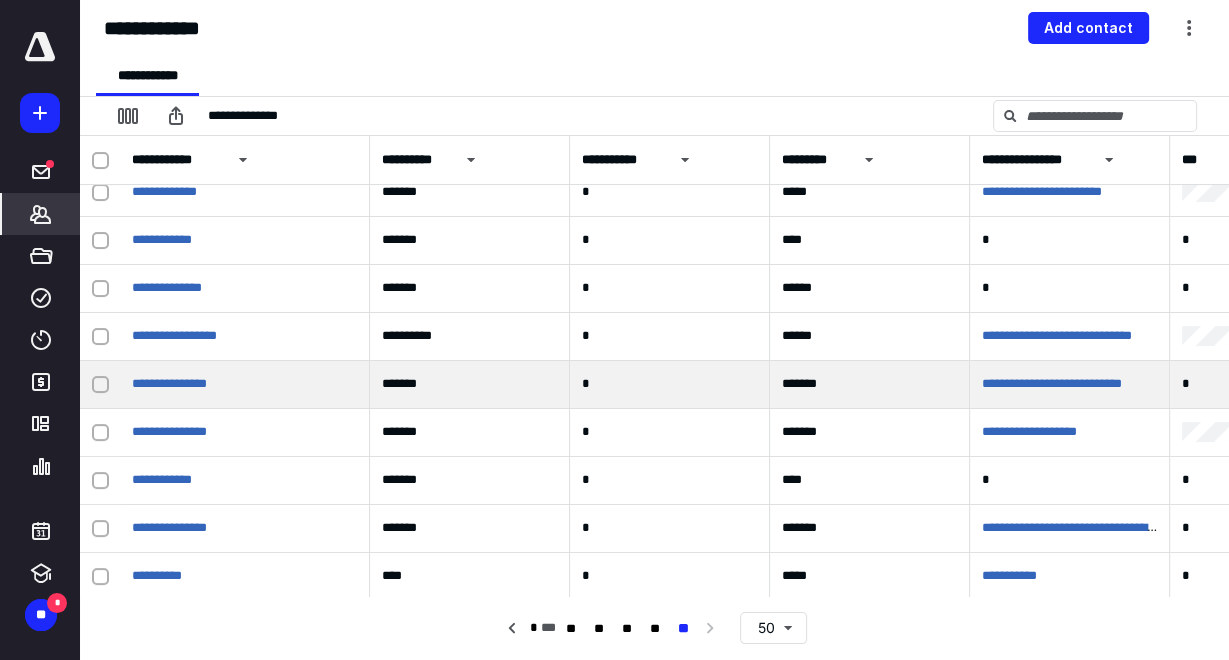 click 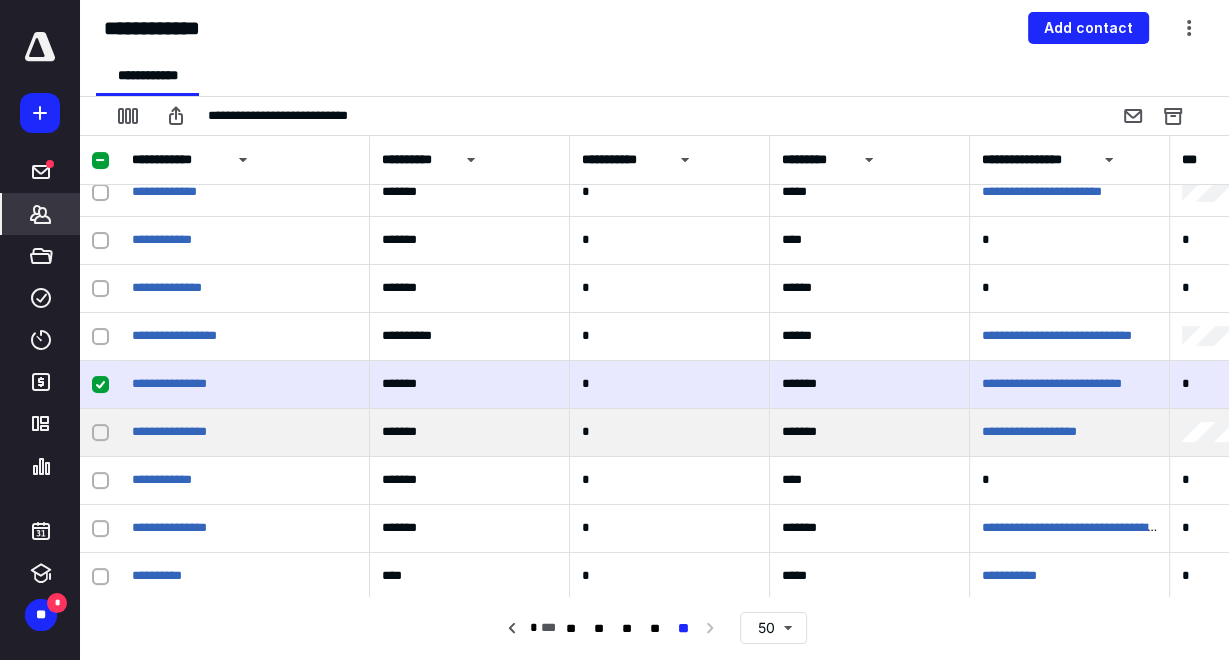 click 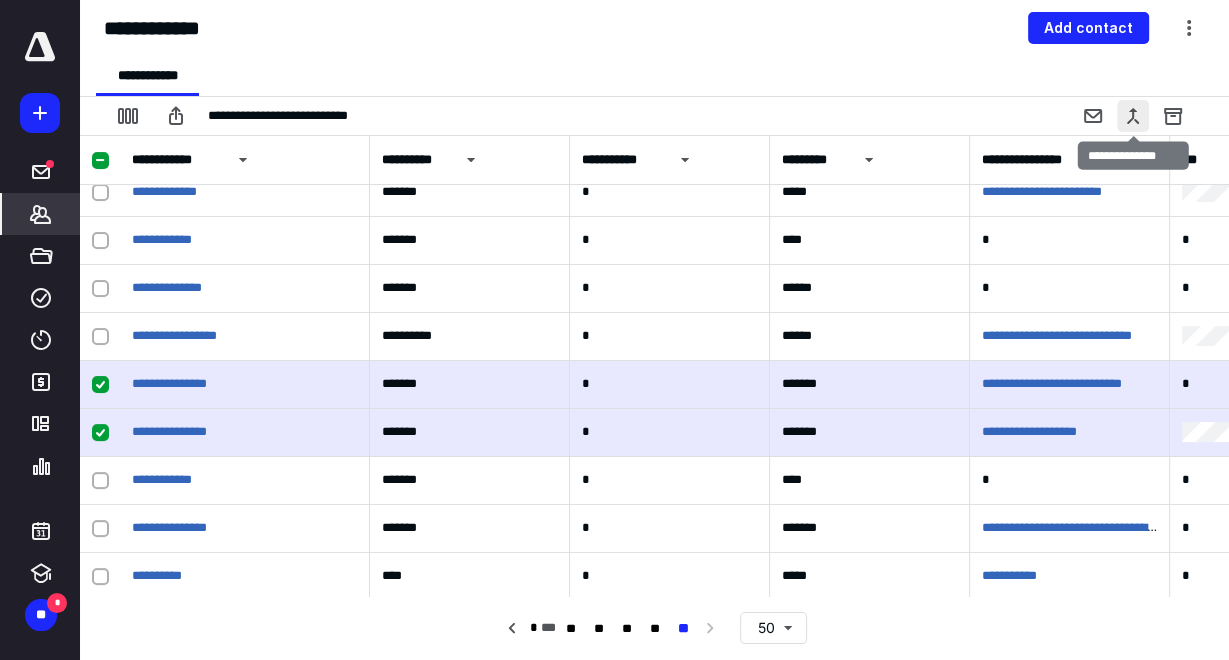 click at bounding box center [1133, 116] 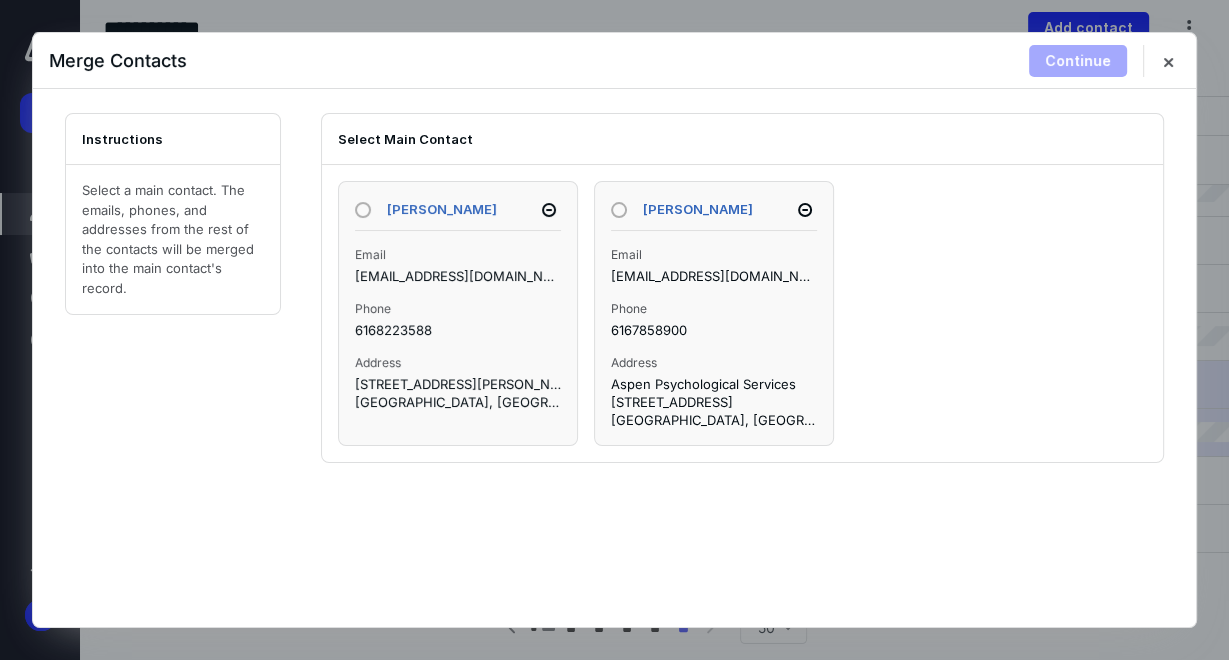 click at bounding box center [363, 210] 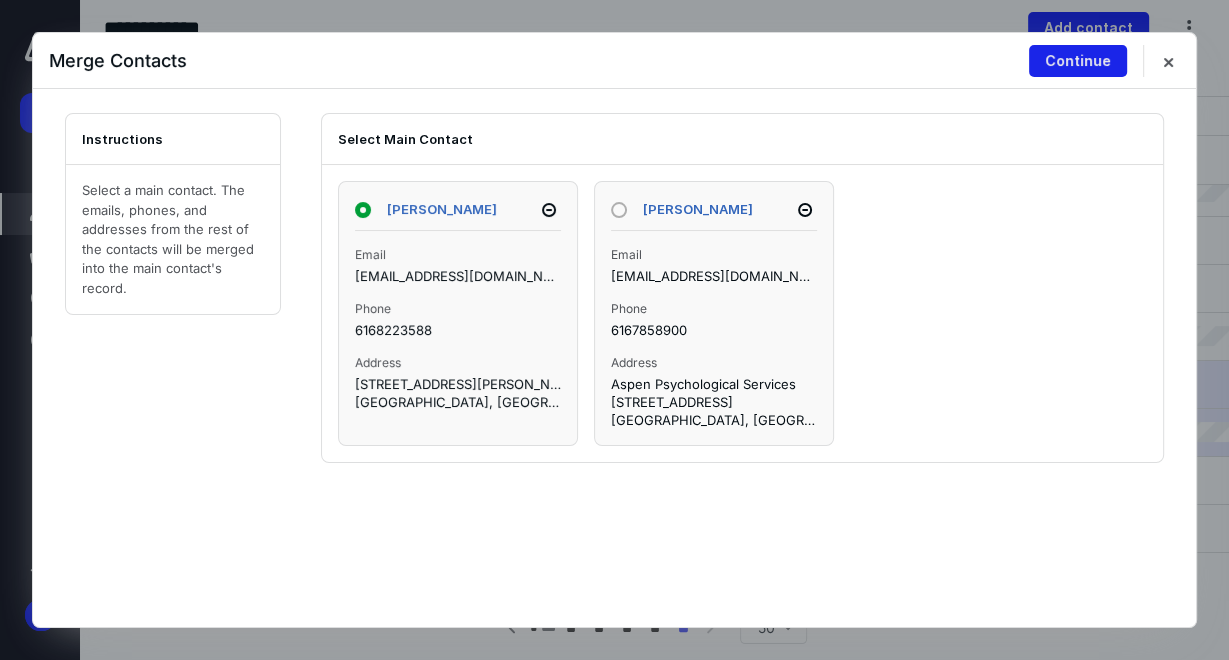 click on "Continue" at bounding box center [1078, 61] 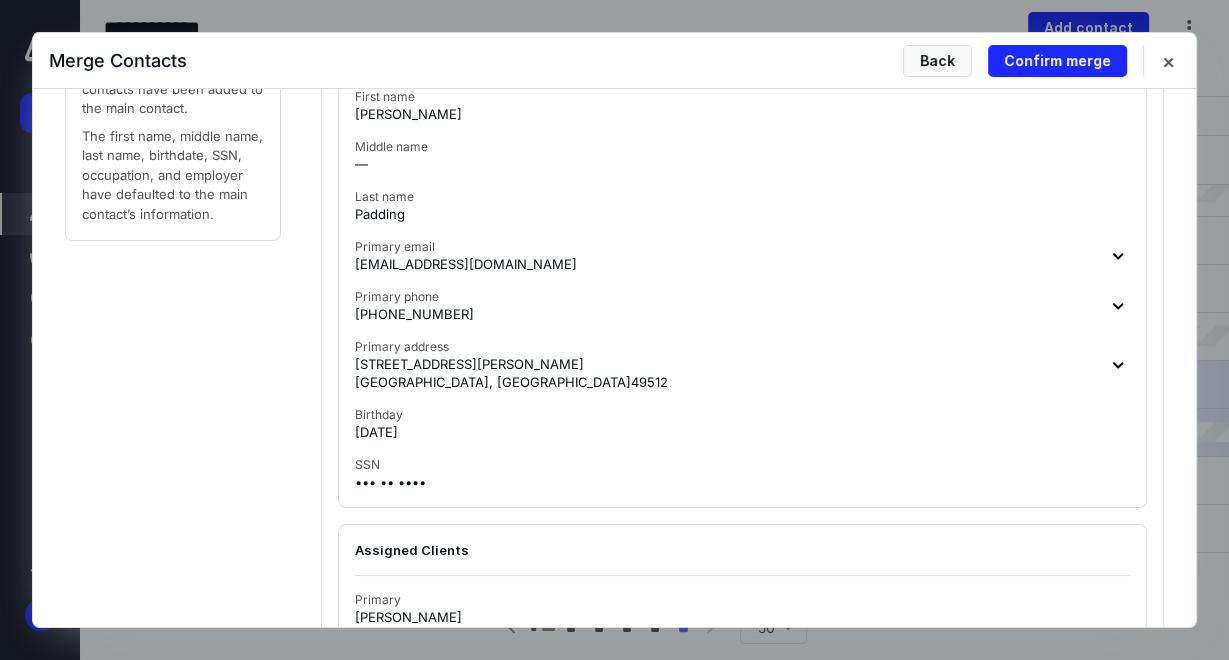 scroll, scrollTop: 264, scrollLeft: 0, axis: vertical 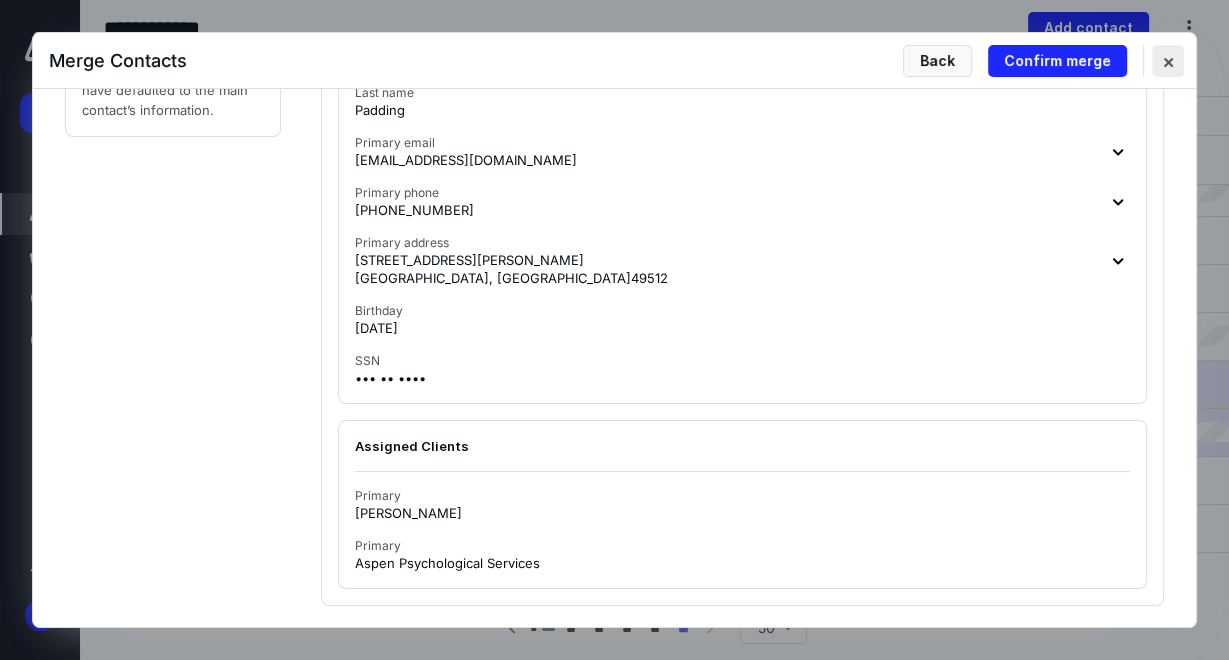 click at bounding box center [1168, 61] 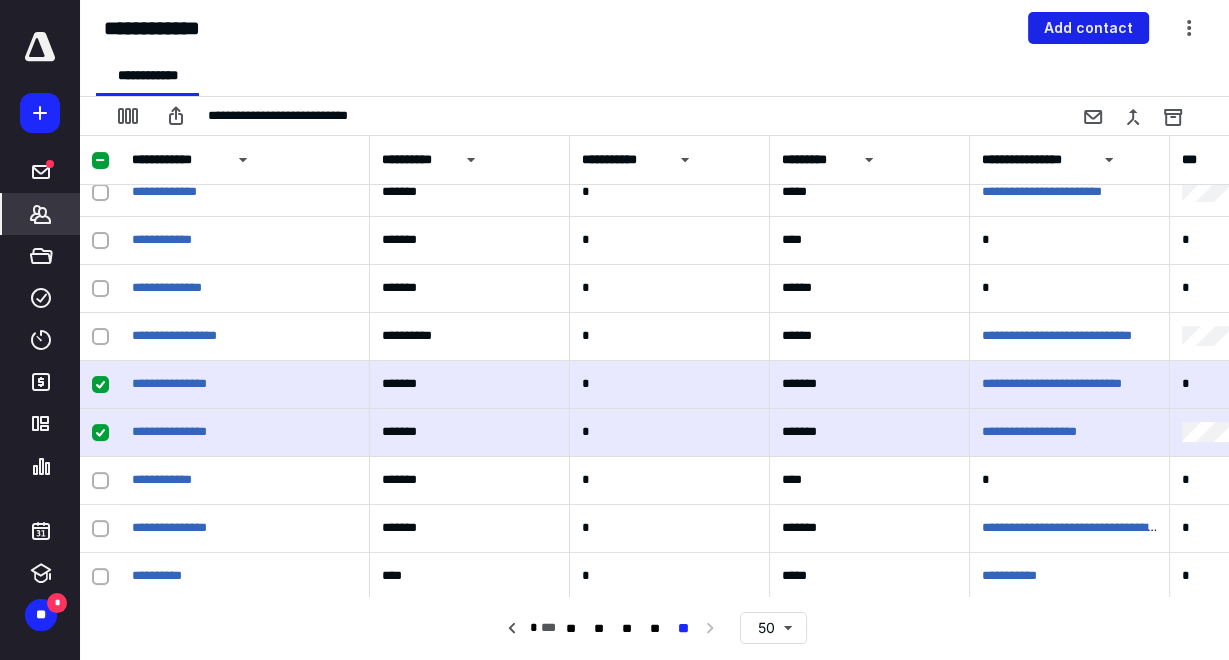 click on "Add contact" at bounding box center (1088, 28) 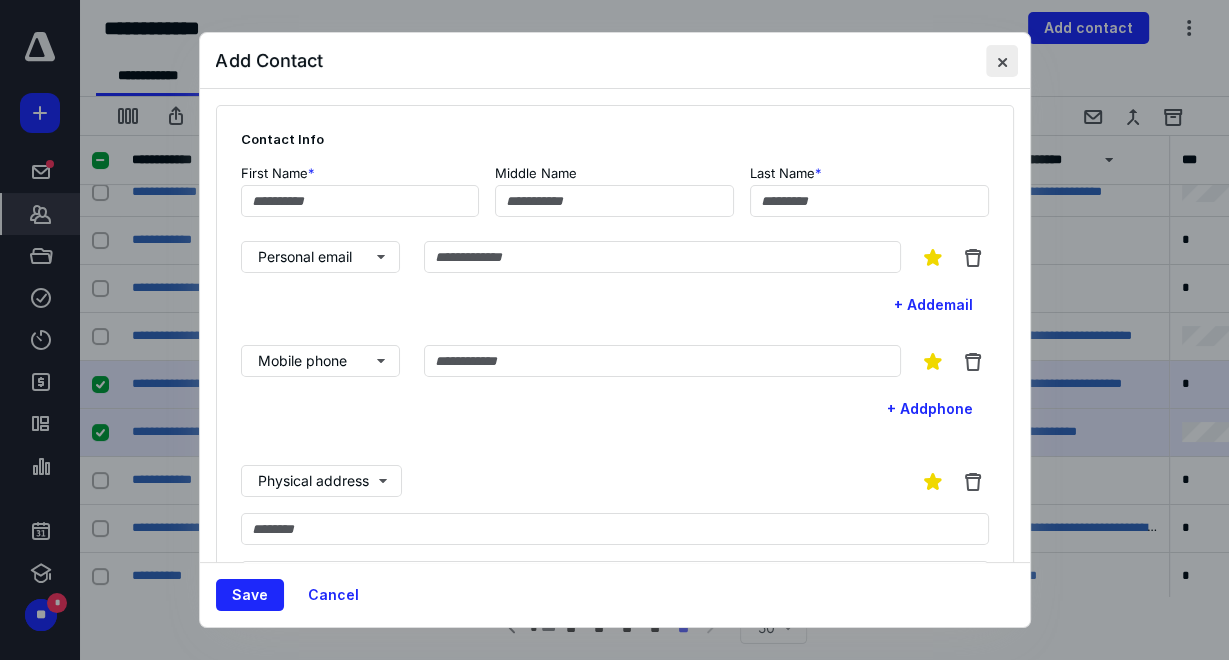 click at bounding box center [1002, 61] 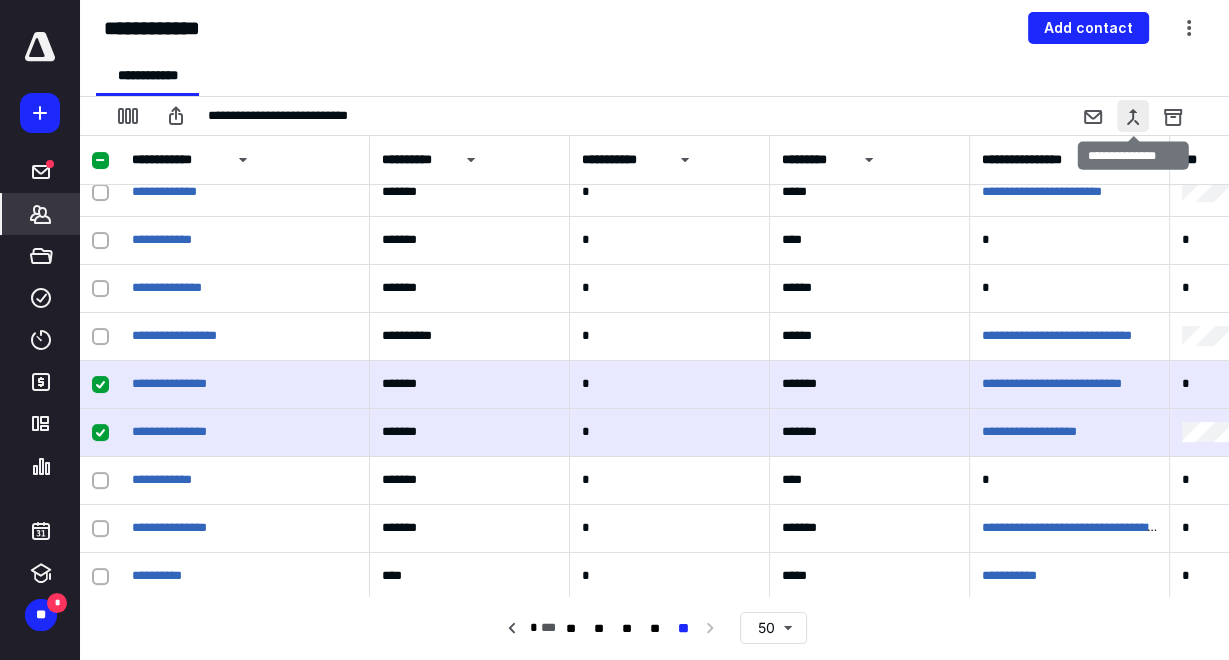click at bounding box center (1133, 116) 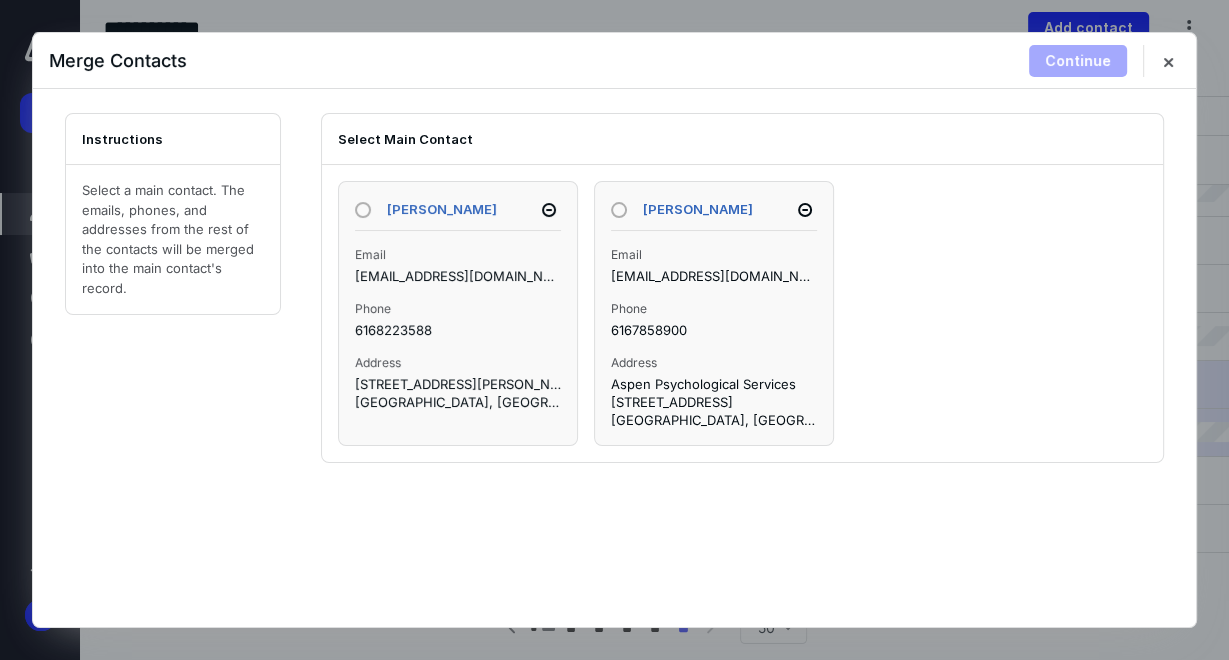 click at bounding box center [363, 210] 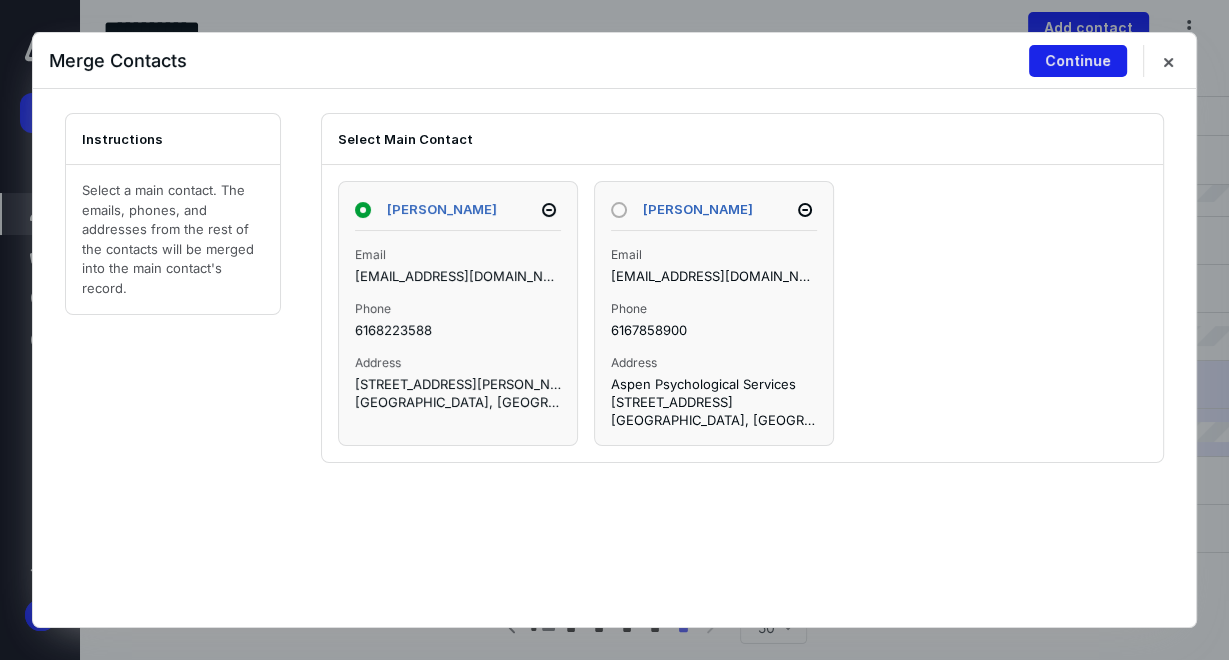 click on "Continue" at bounding box center (1078, 61) 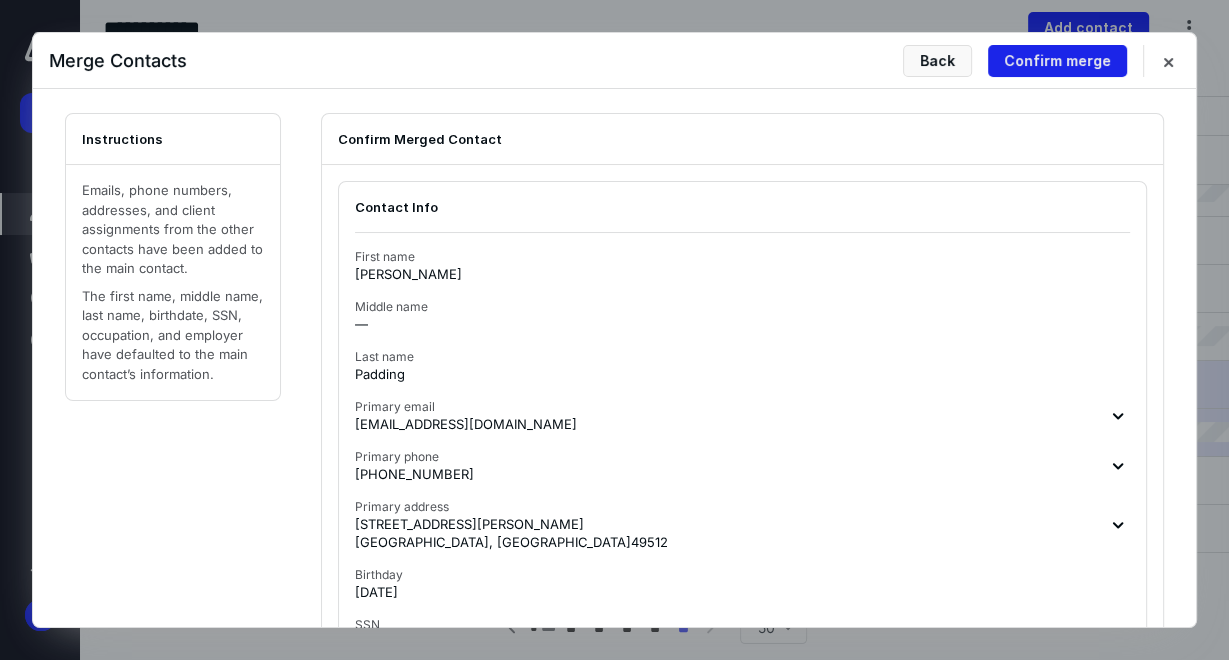 click on "Confirm merge" at bounding box center [1057, 61] 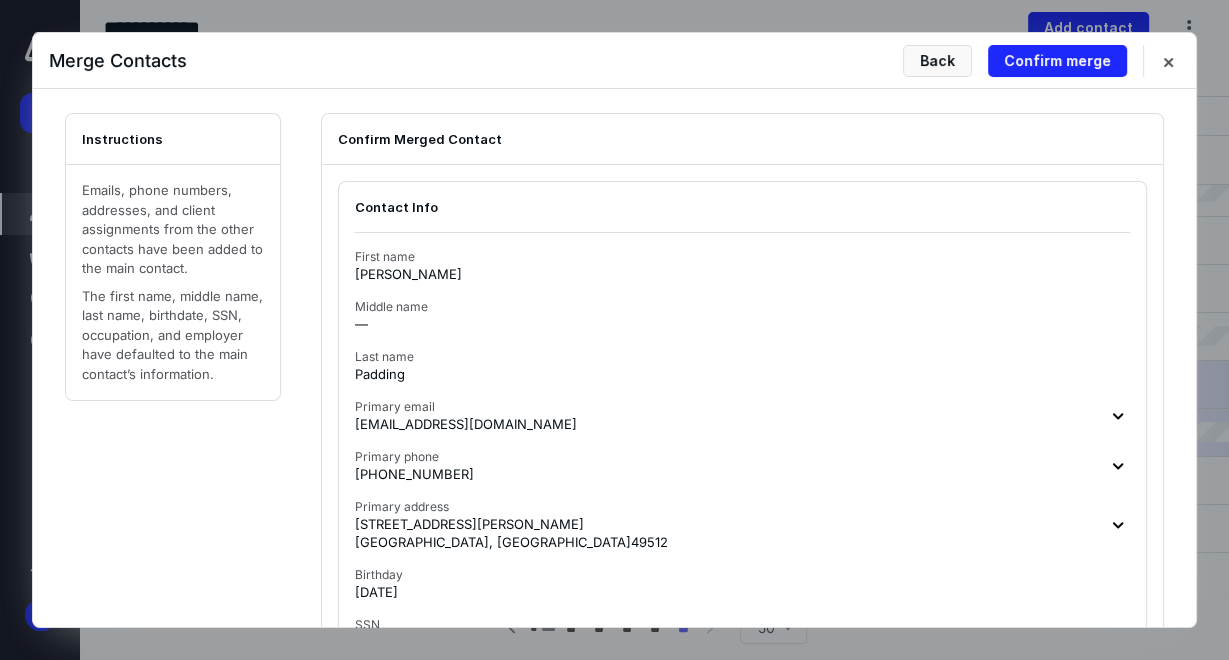 checkbox on "false" 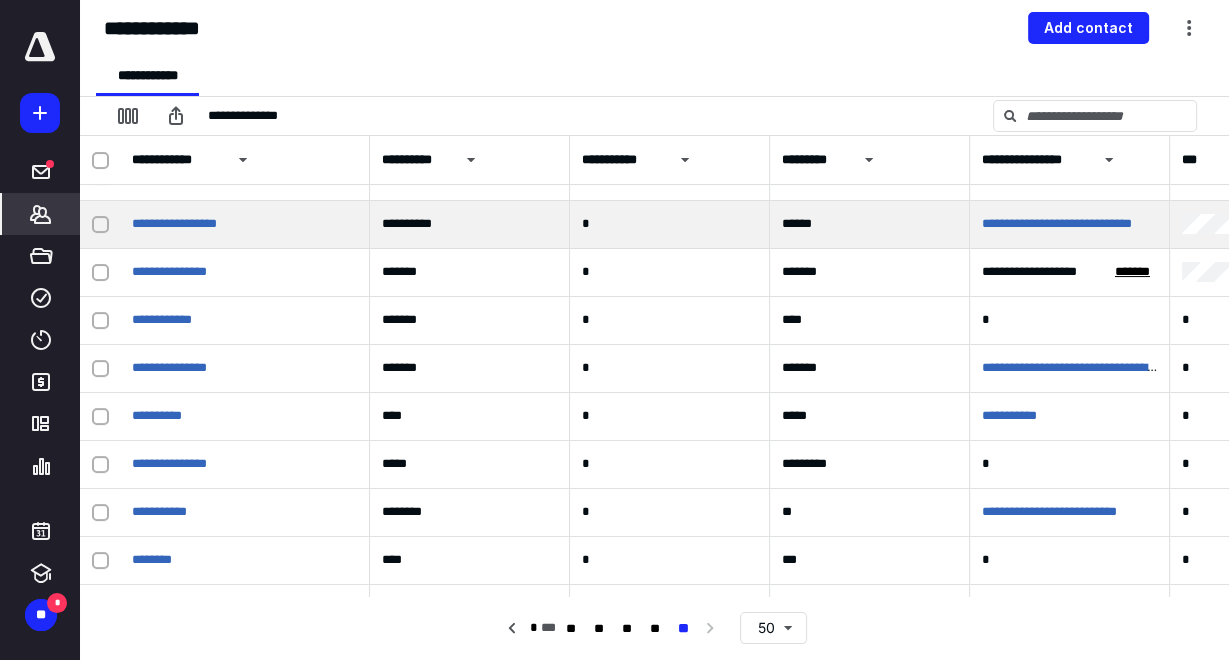scroll, scrollTop: 192, scrollLeft: 0, axis: vertical 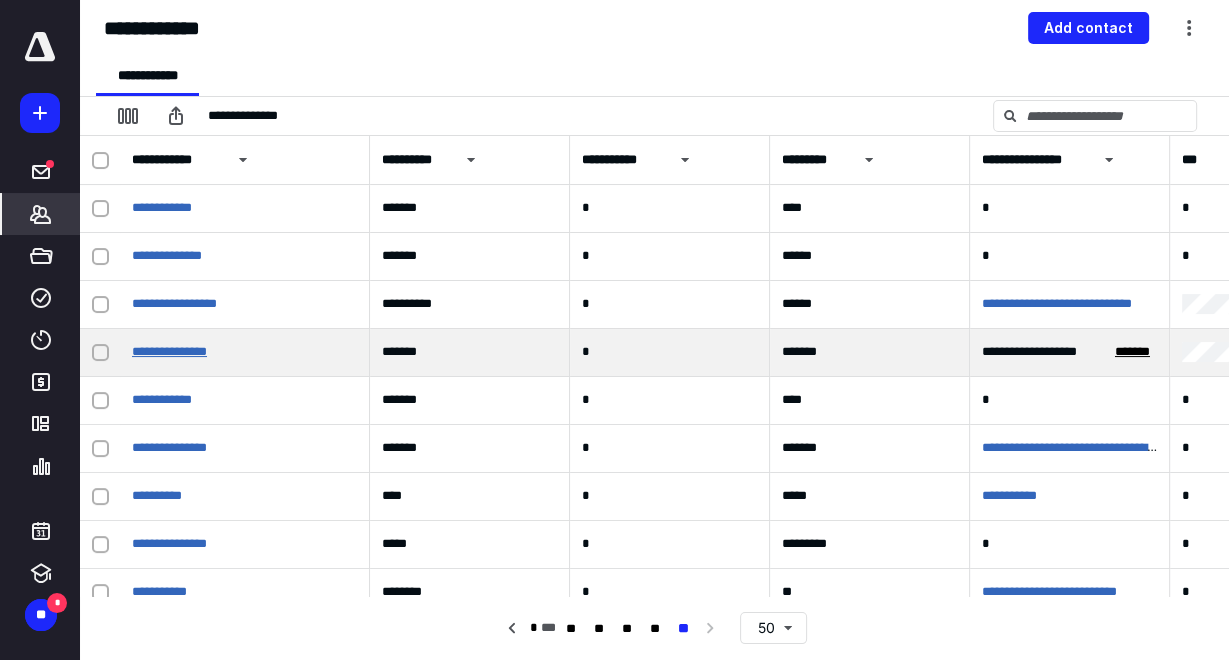 click on "**********" at bounding box center [169, 351] 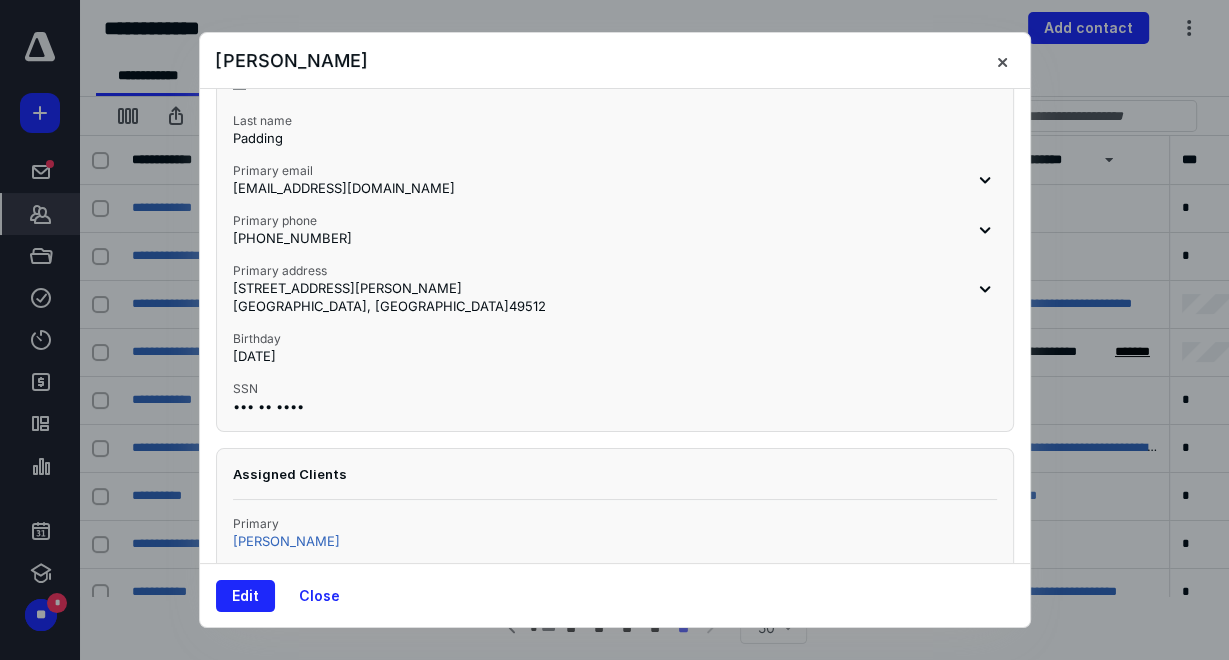 scroll, scrollTop: 229, scrollLeft: 0, axis: vertical 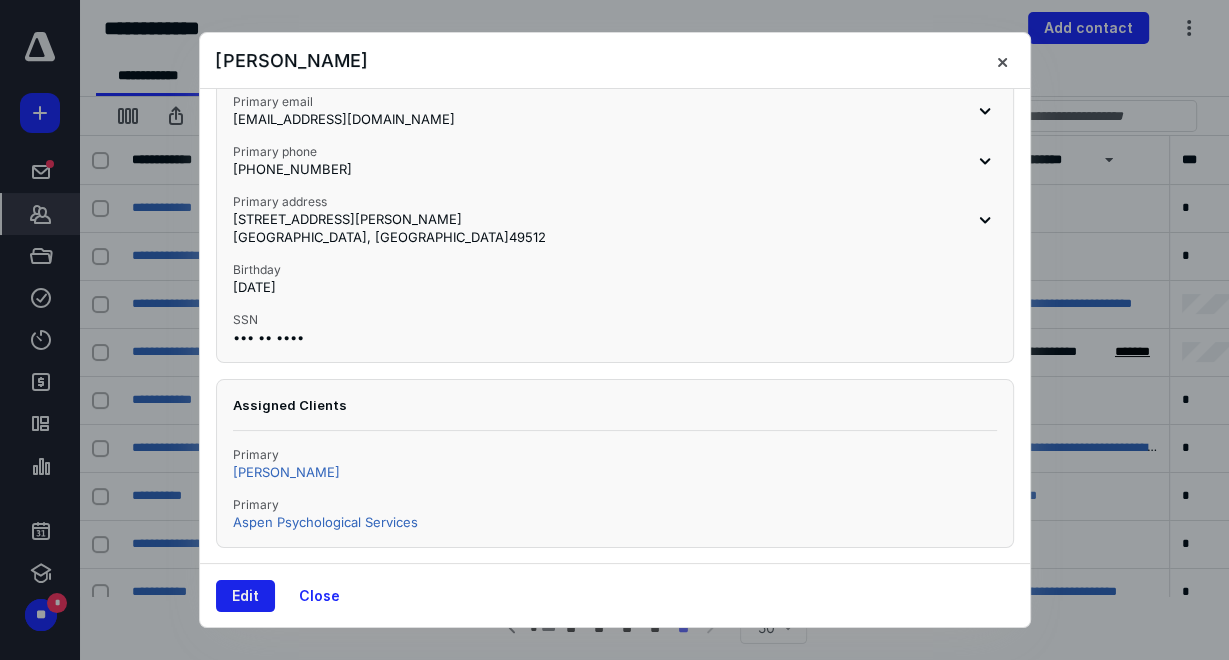 click on "Edit" at bounding box center (245, 596) 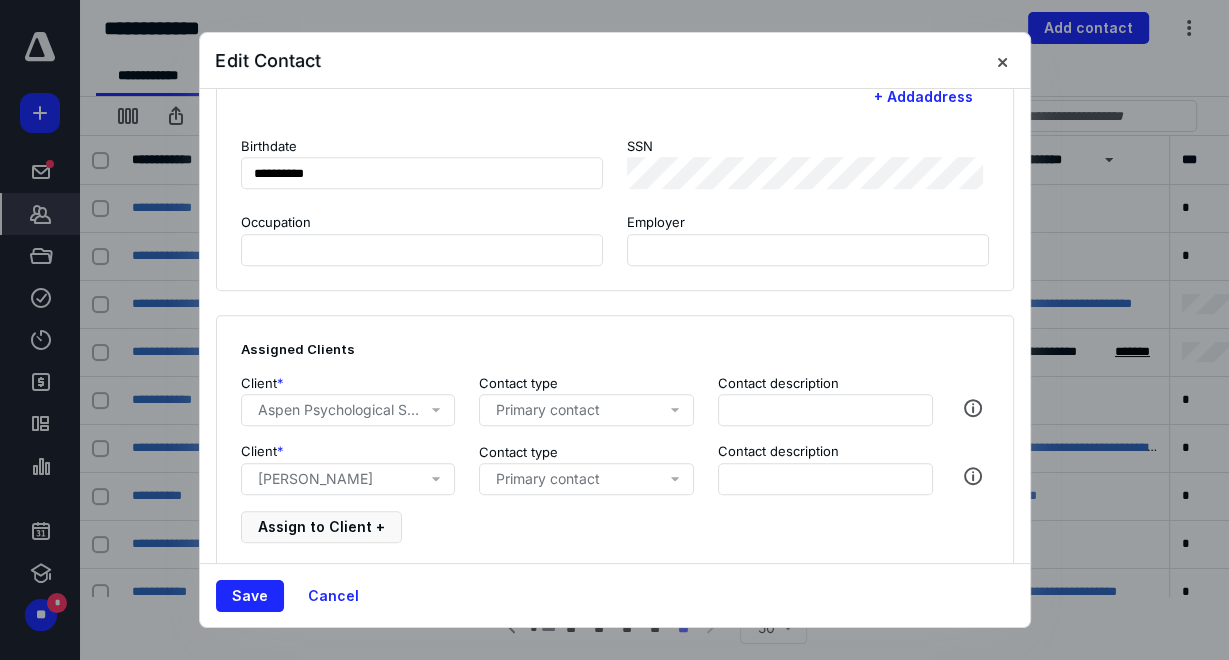 scroll, scrollTop: 1140, scrollLeft: 0, axis: vertical 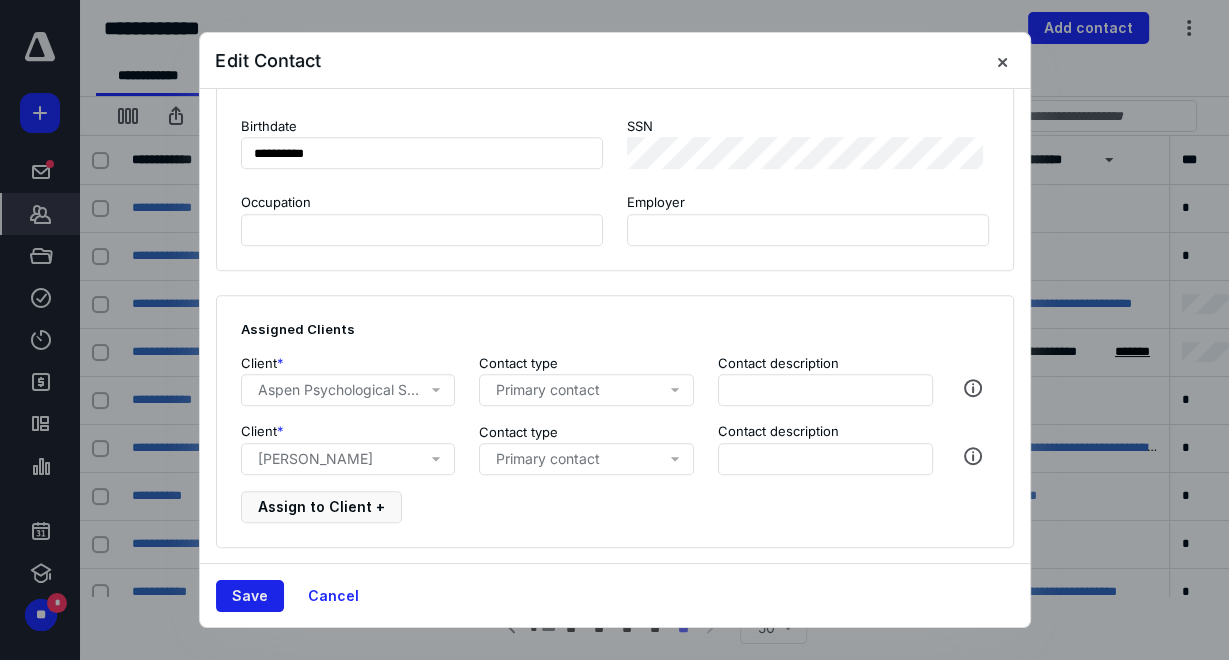click on "Save" at bounding box center [250, 596] 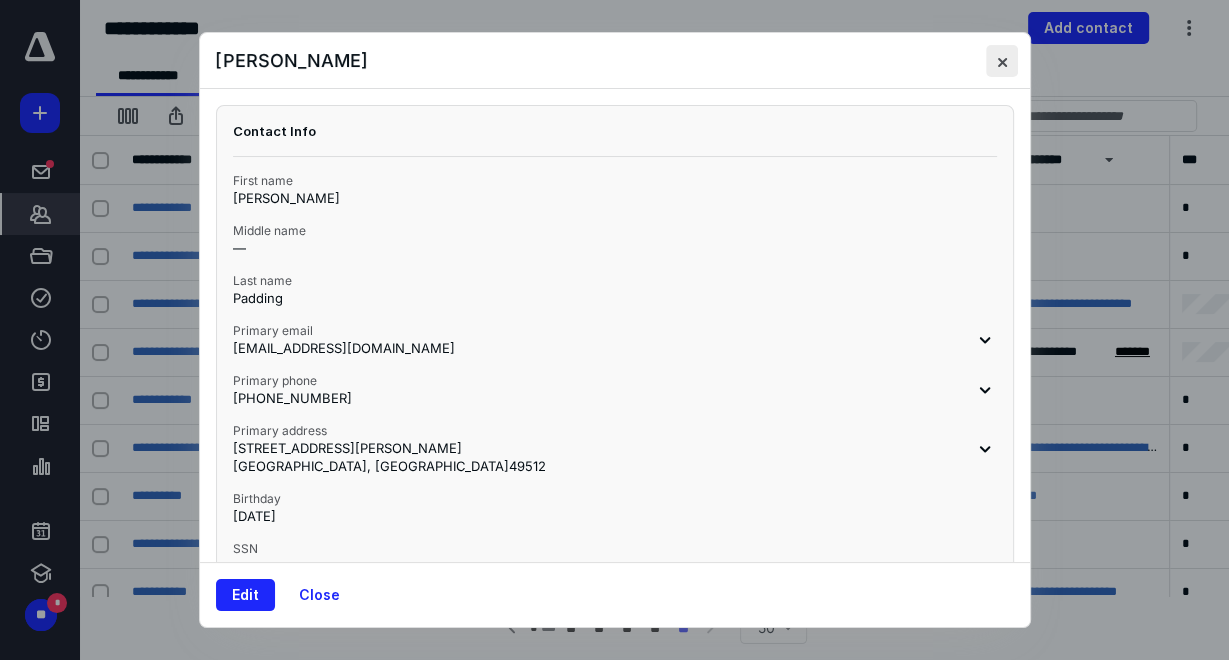 click at bounding box center (1002, 61) 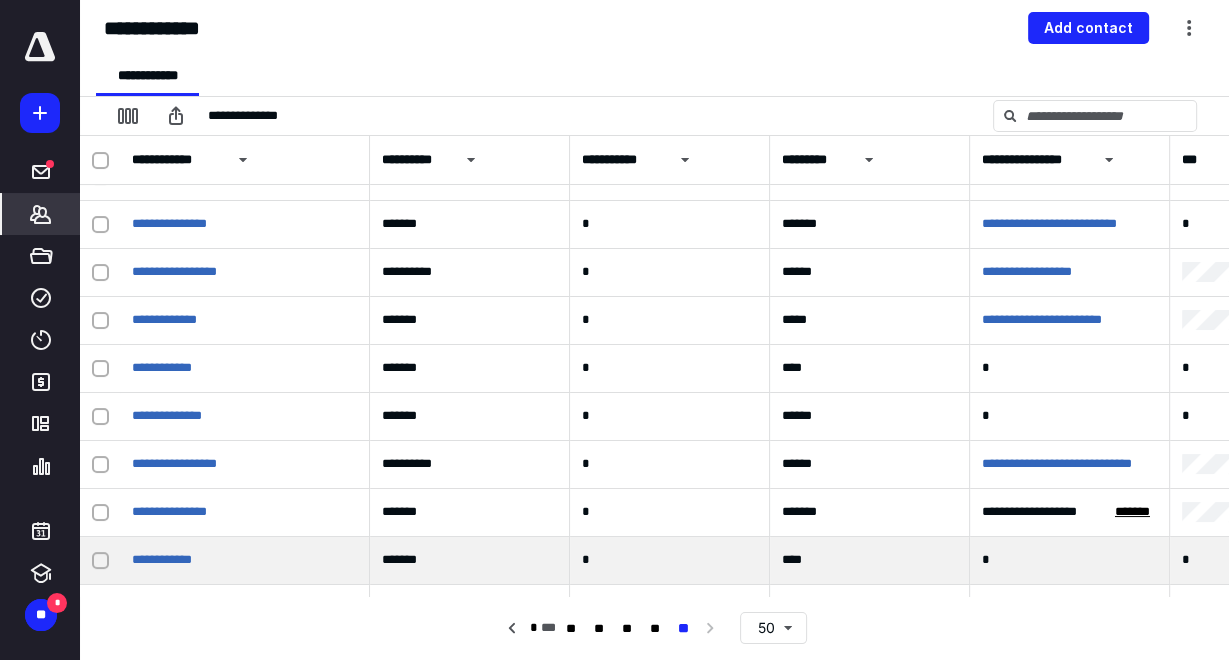 scroll, scrollTop: 0, scrollLeft: 0, axis: both 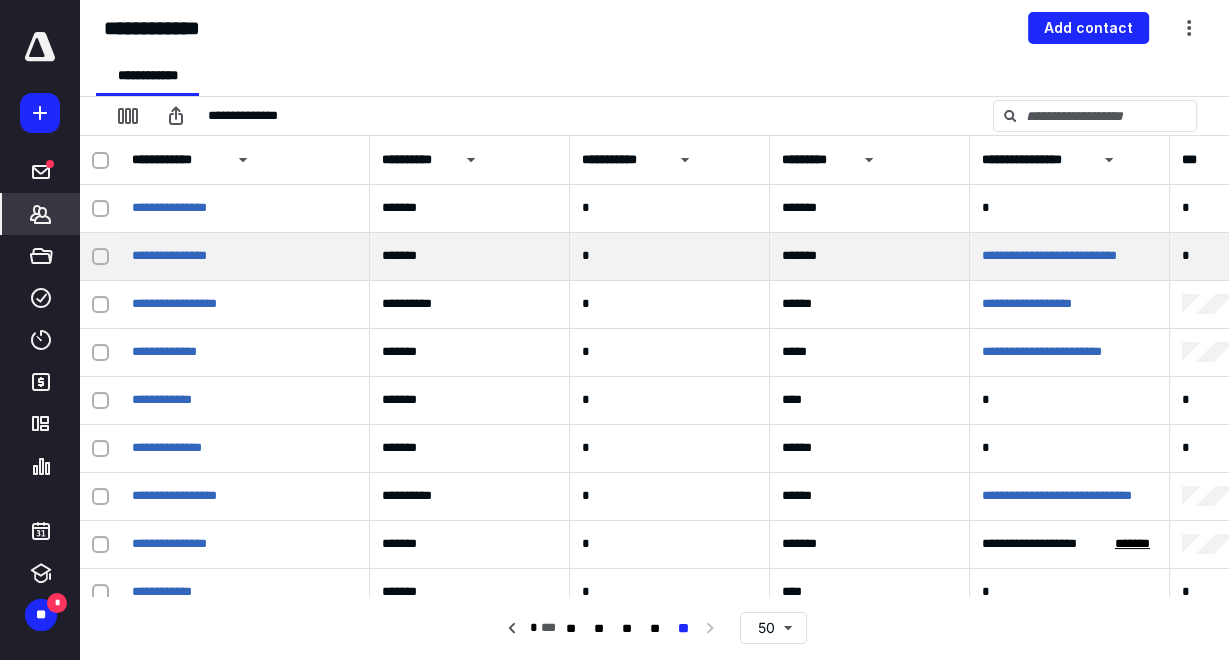 drag, startPoint x: 92, startPoint y: 253, endPoint x: 100, endPoint y: 237, distance: 17.888544 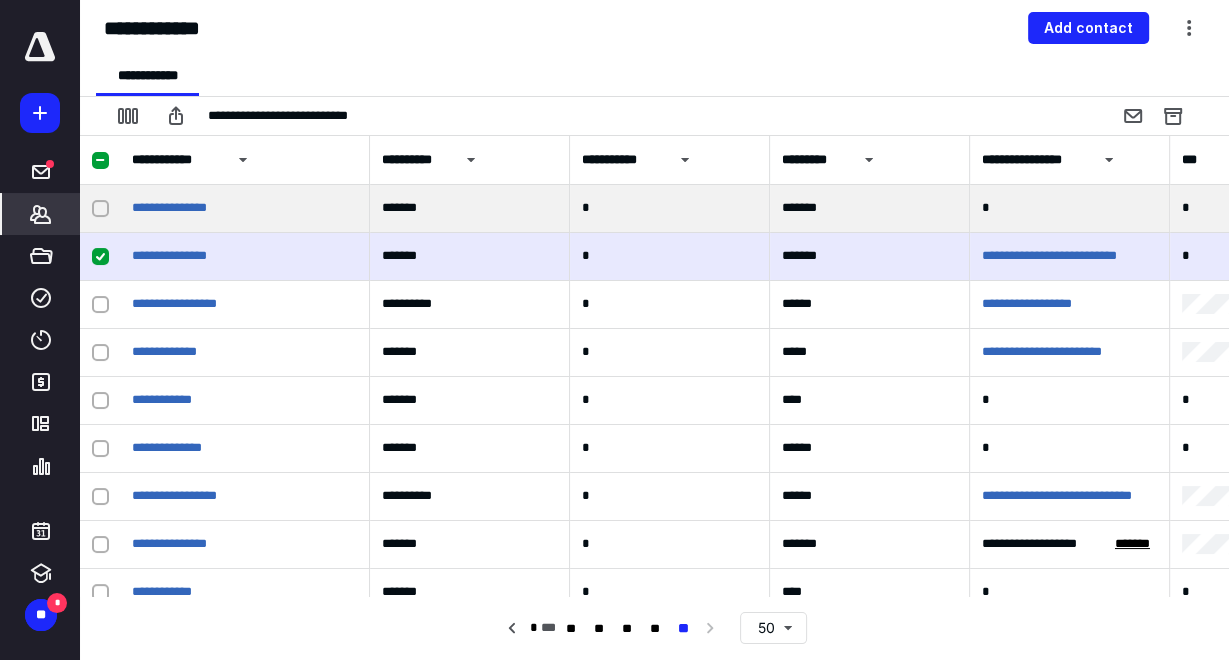click 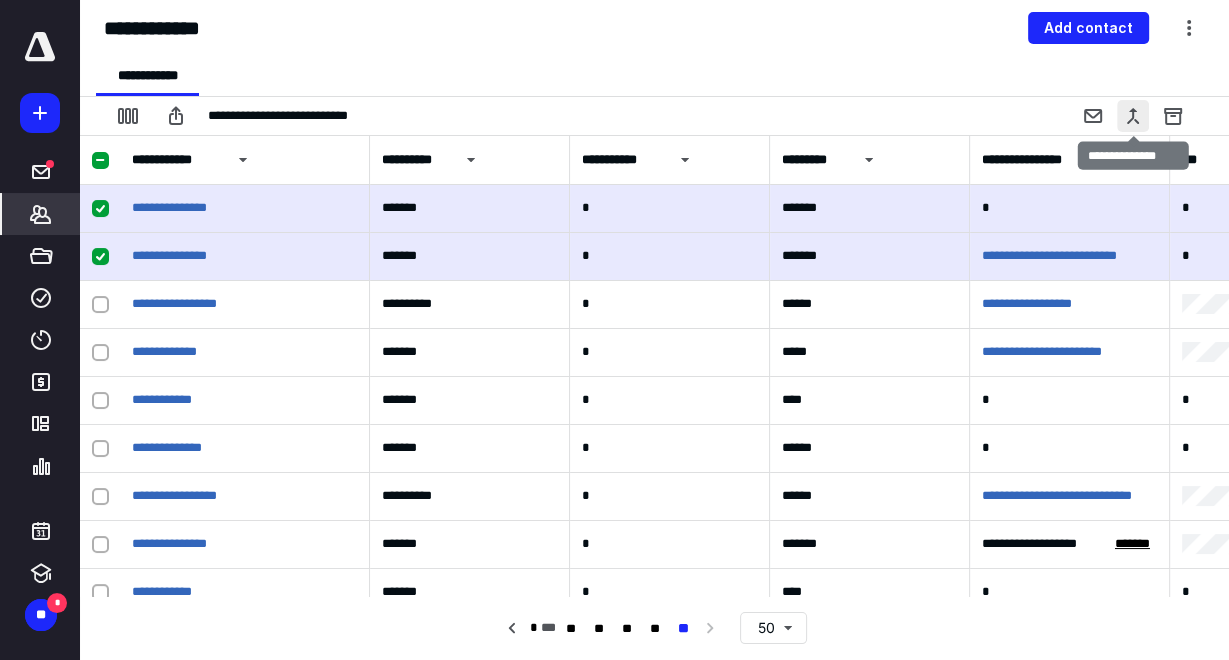 click at bounding box center (1133, 116) 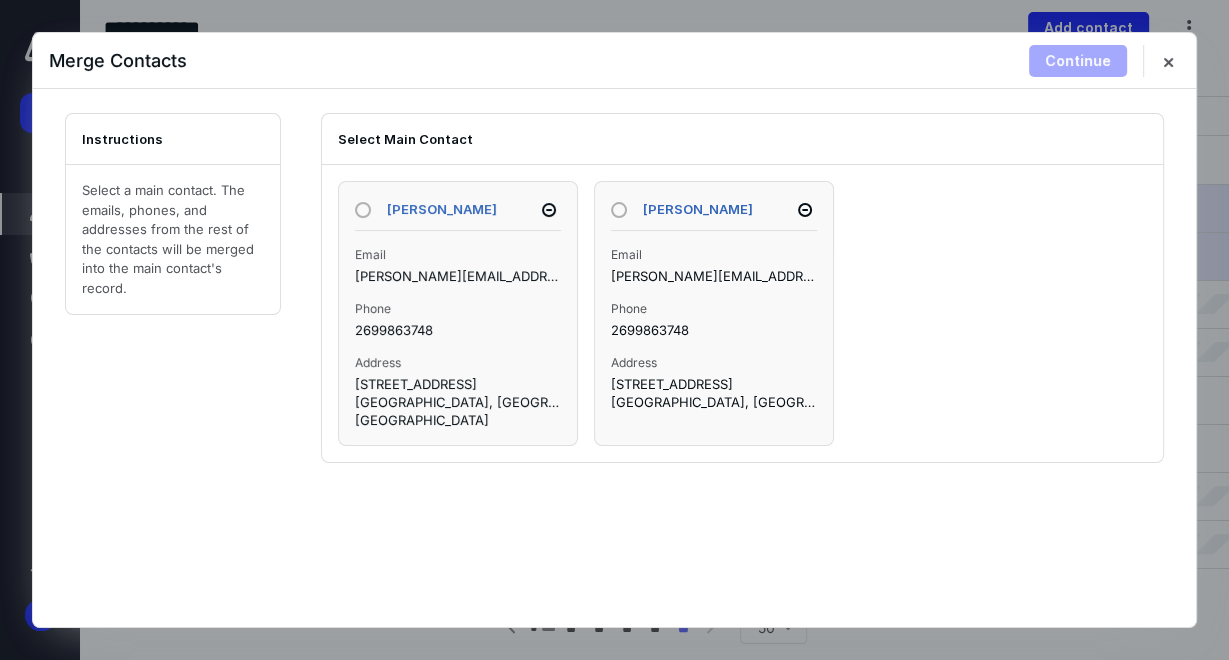 click at bounding box center [363, 210] 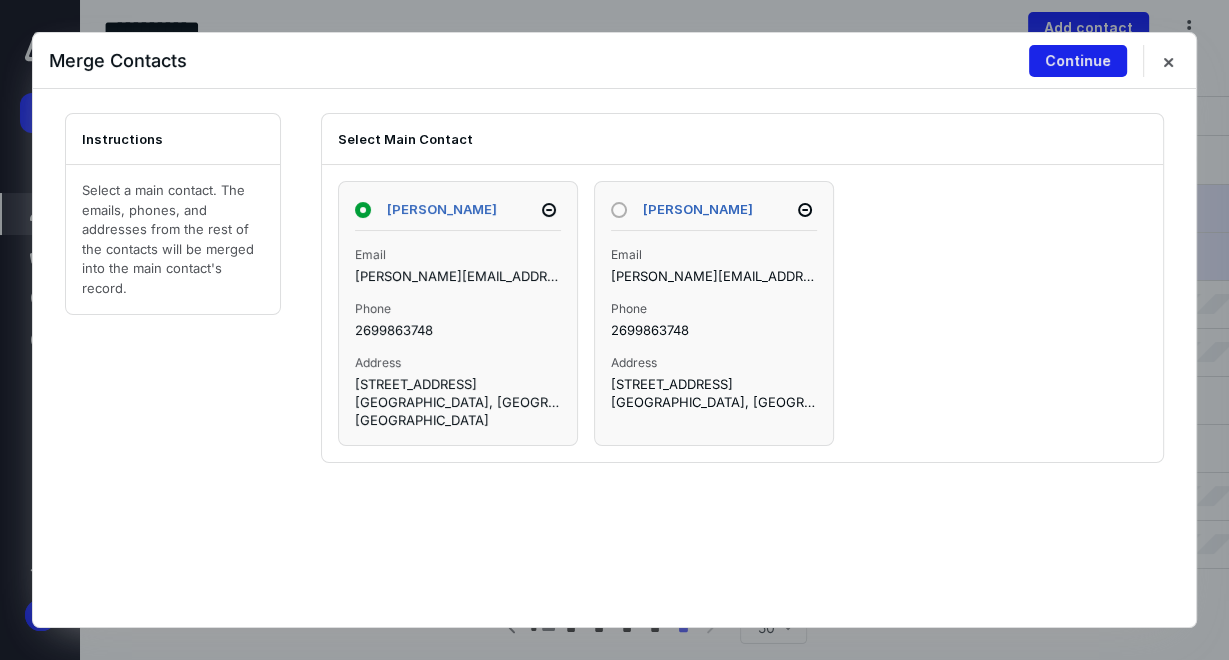 click on "Continue" at bounding box center (1078, 61) 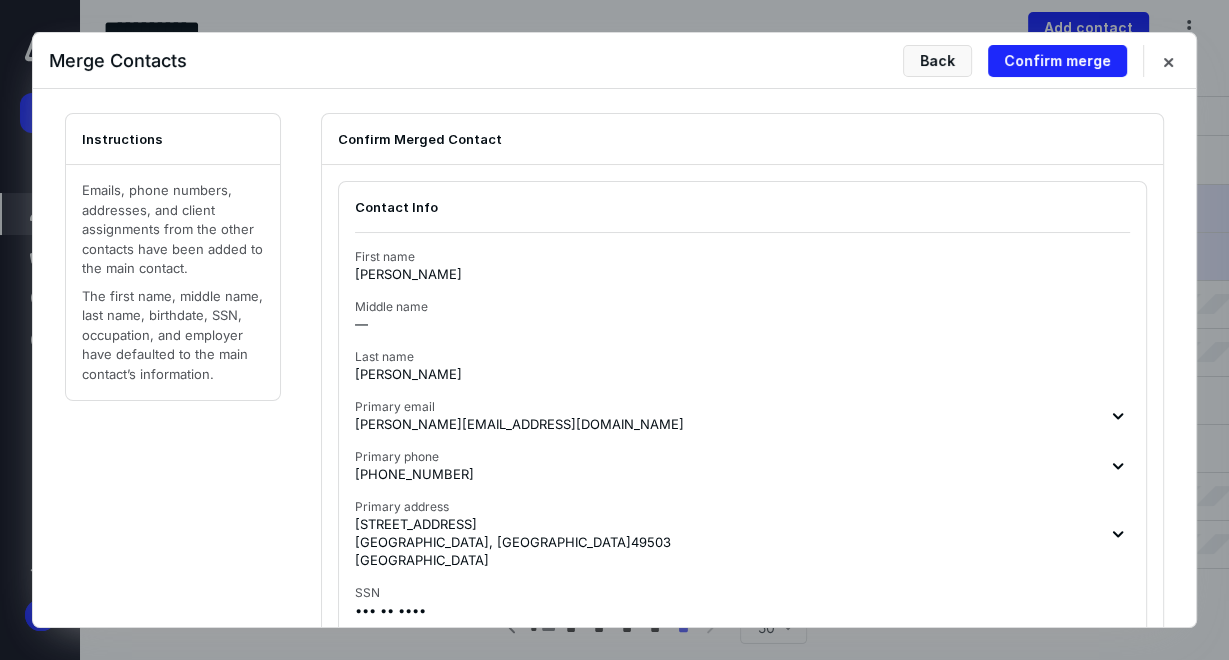 scroll, scrollTop: 48, scrollLeft: 0, axis: vertical 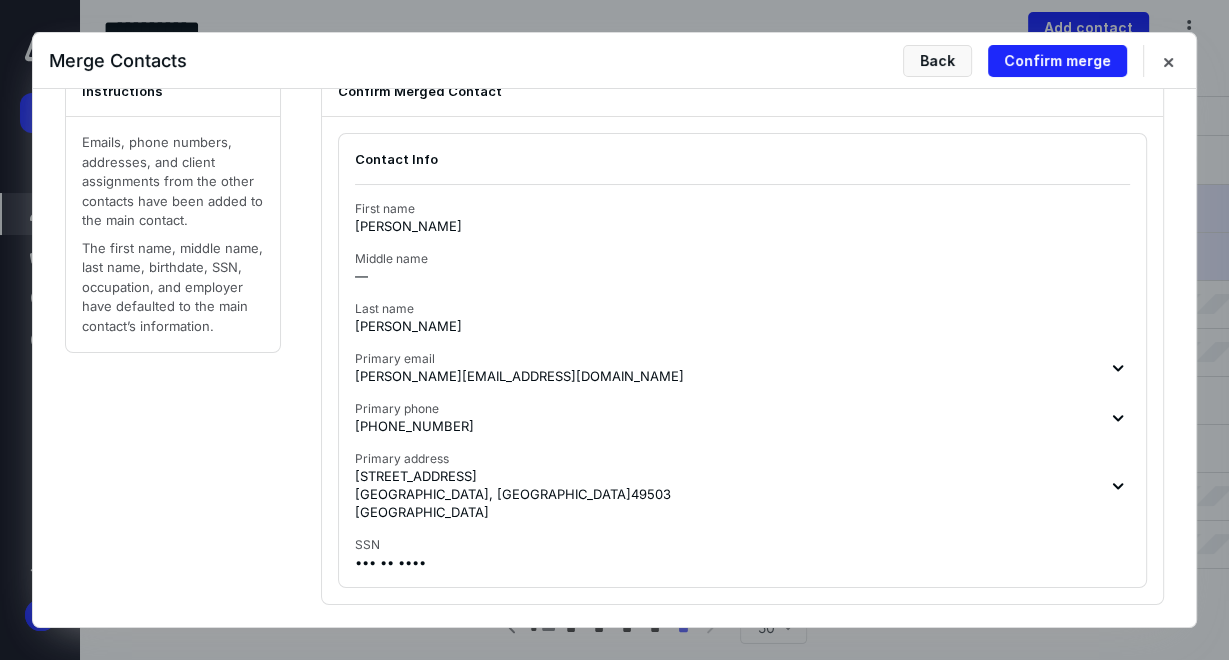 click 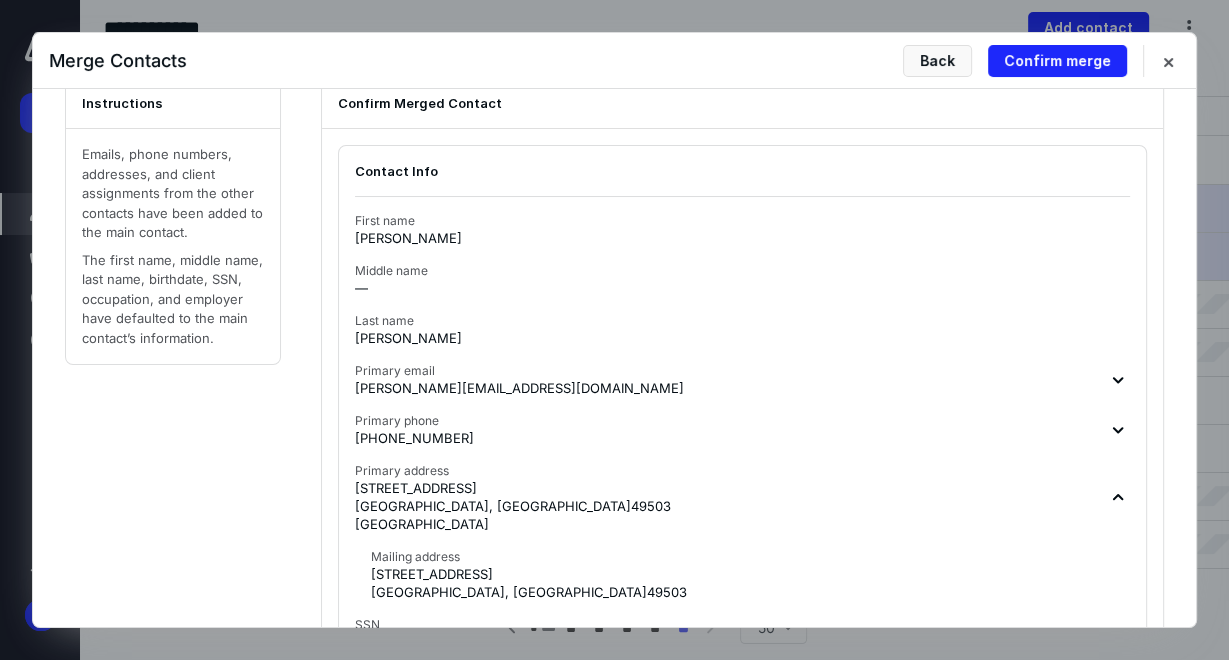 scroll, scrollTop: 0, scrollLeft: 0, axis: both 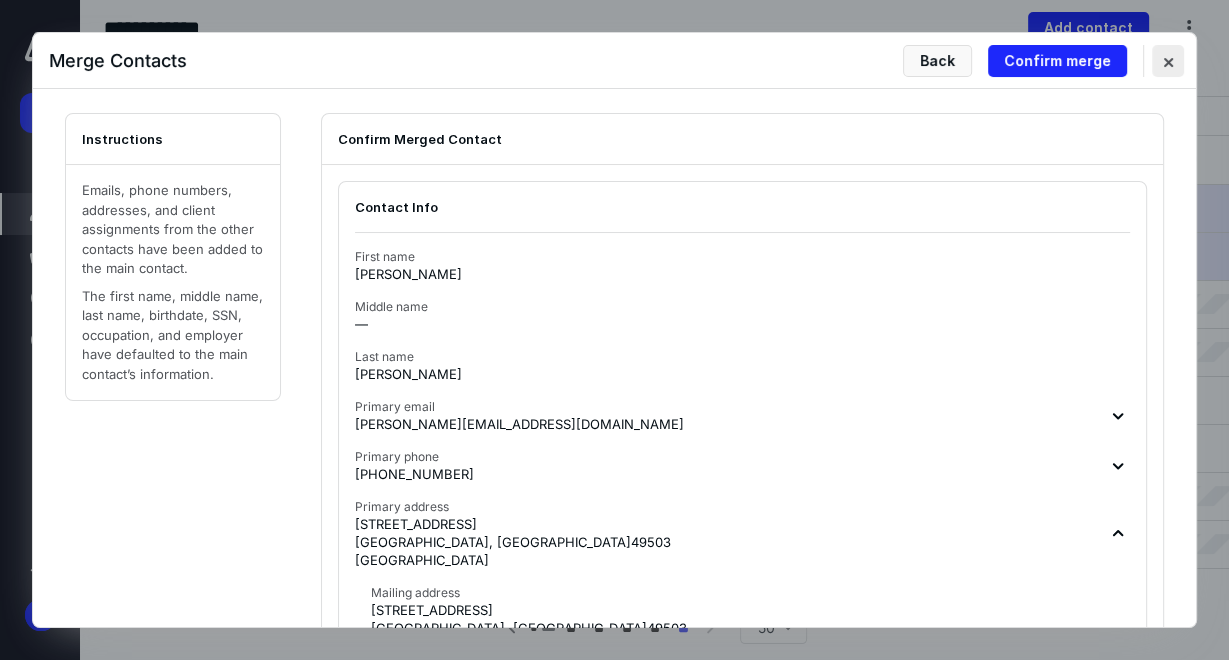 click at bounding box center (1168, 61) 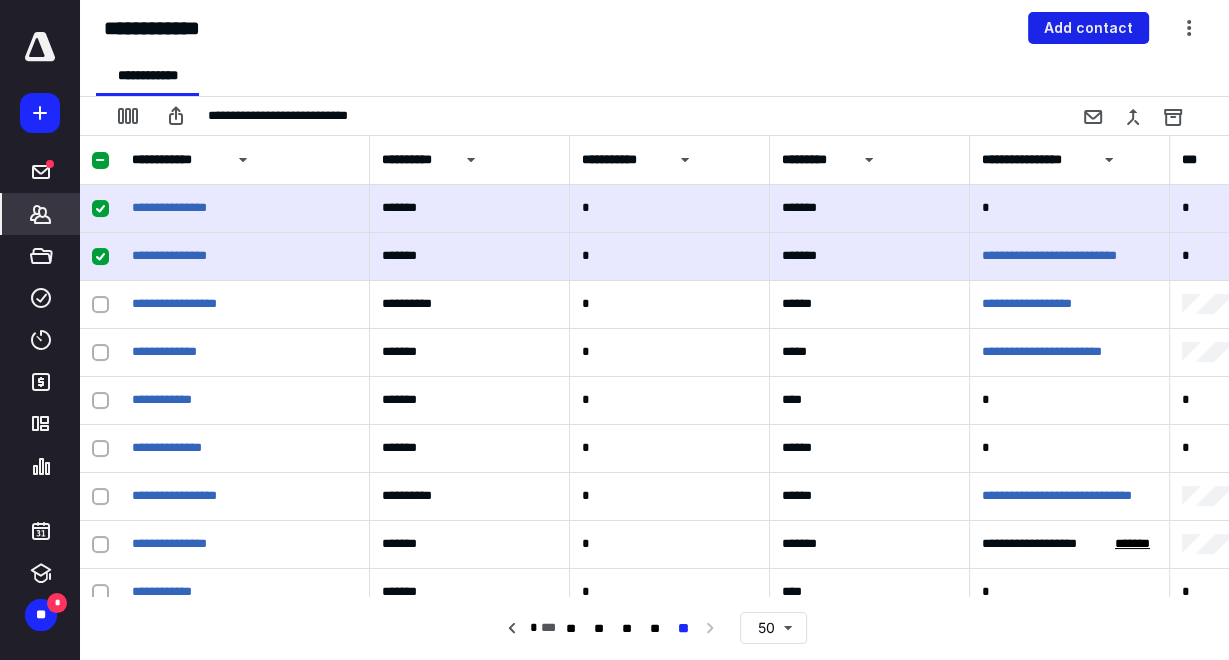 click on "Add contact" at bounding box center (1088, 28) 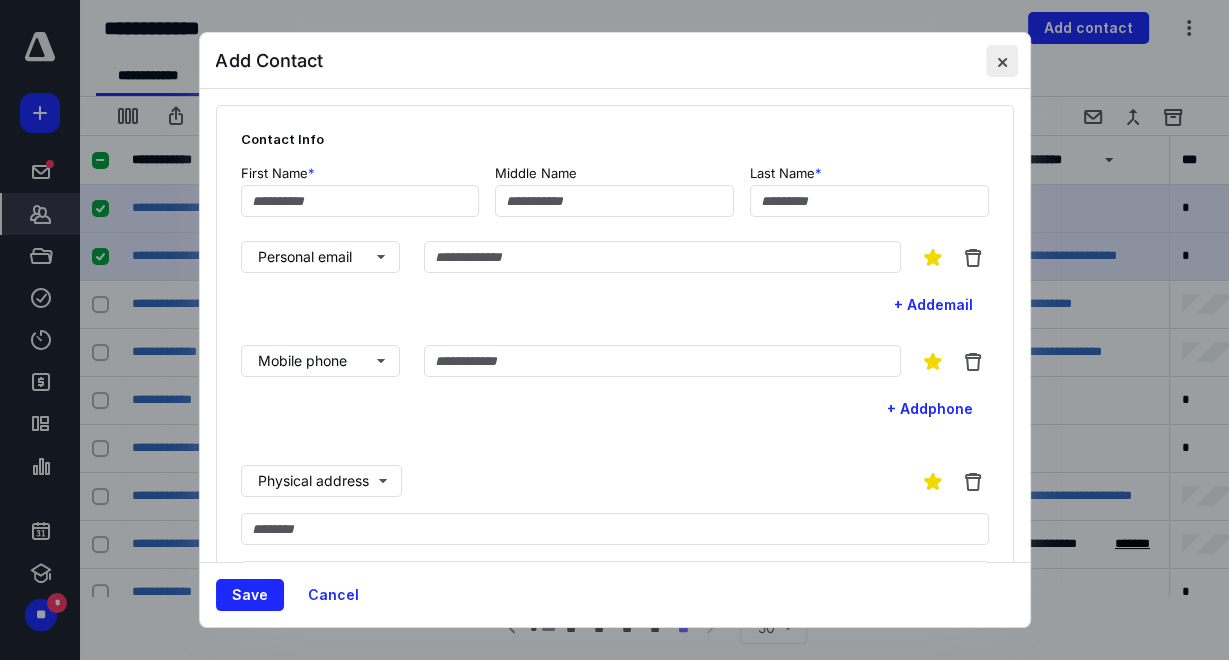 click at bounding box center (1002, 61) 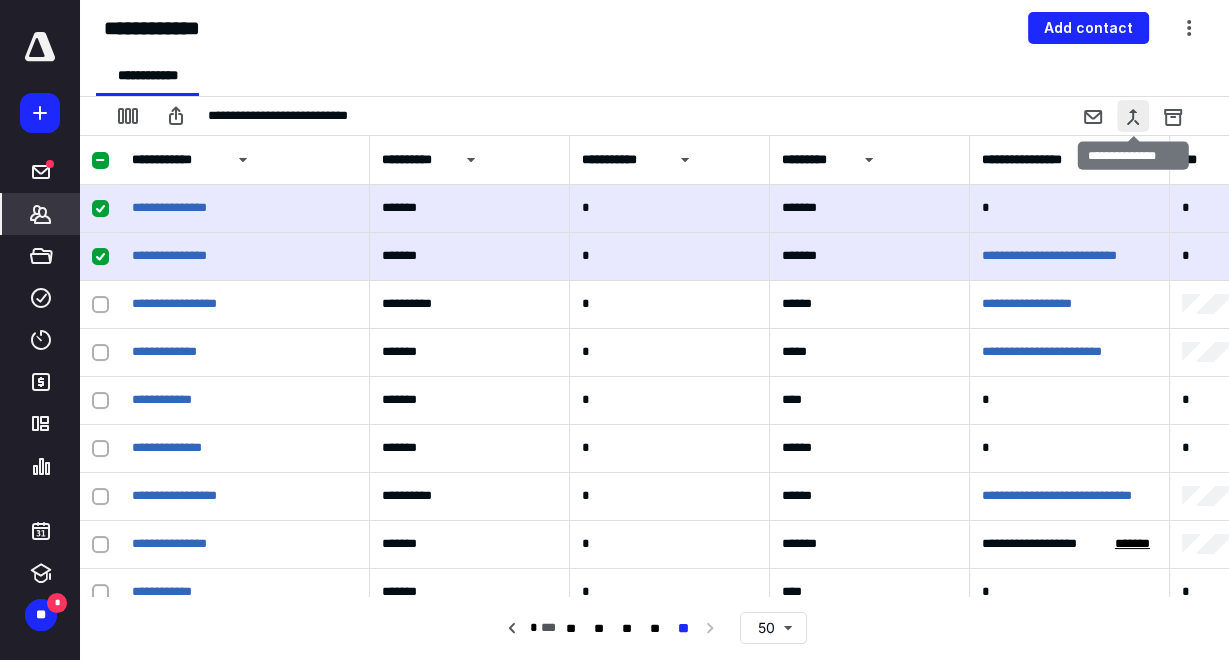 click at bounding box center [1133, 116] 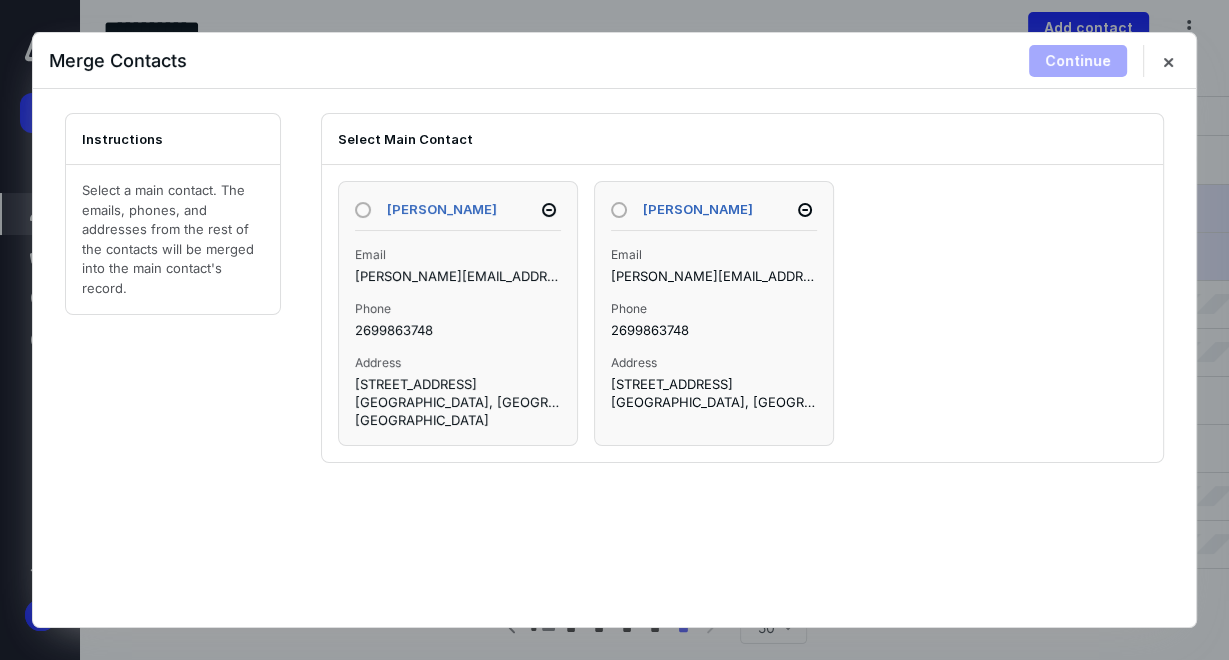 click on "[PERSON_NAME] Email [PERSON_NAME][EMAIL_ADDRESS][DOMAIN_NAME] Phone 2699863748 Address [STREET_ADDRESS]" at bounding box center [458, 313] 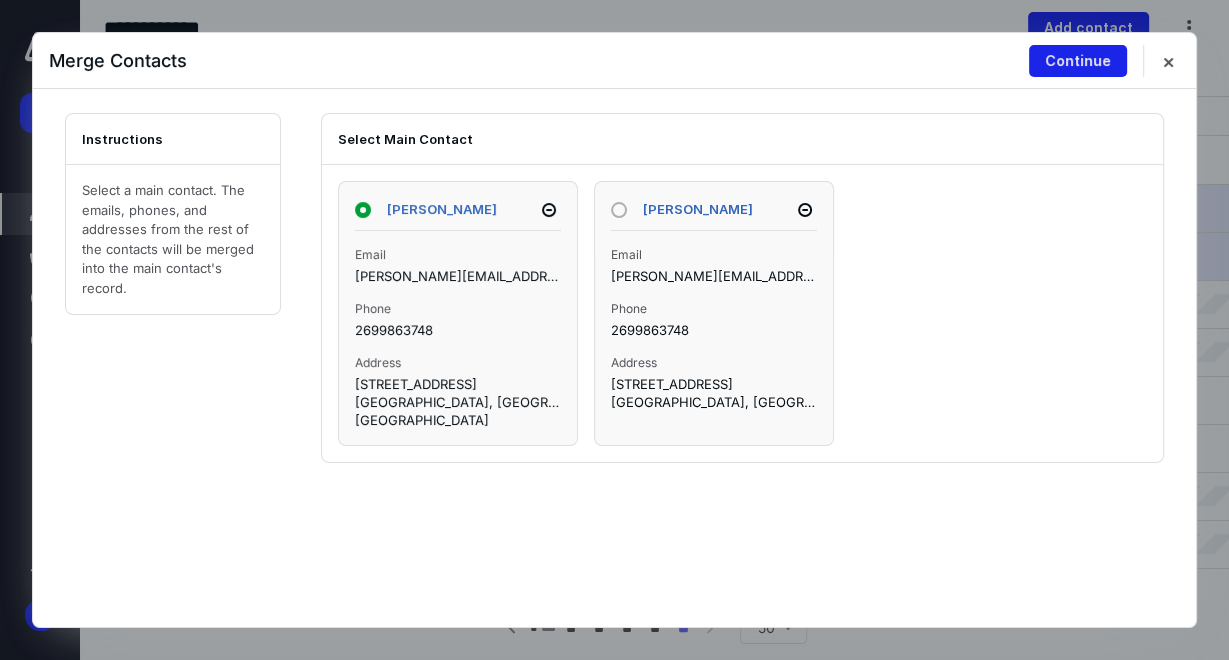 click on "Continue" at bounding box center [1078, 61] 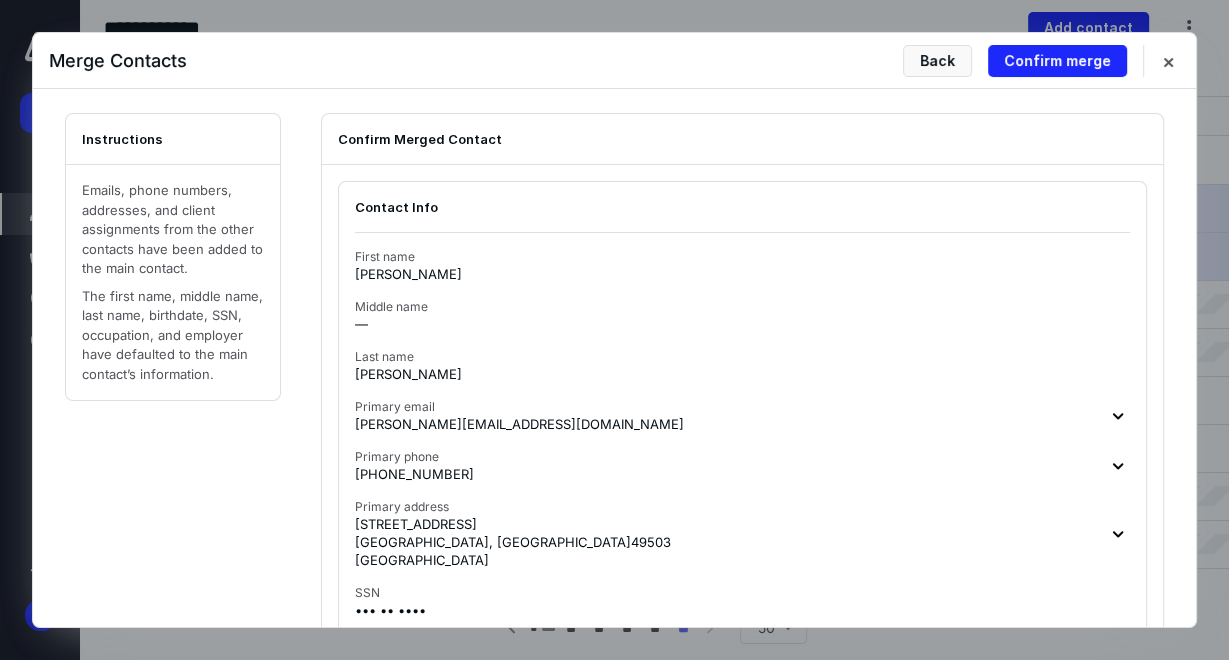 scroll, scrollTop: 48, scrollLeft: 0, axis: vertical 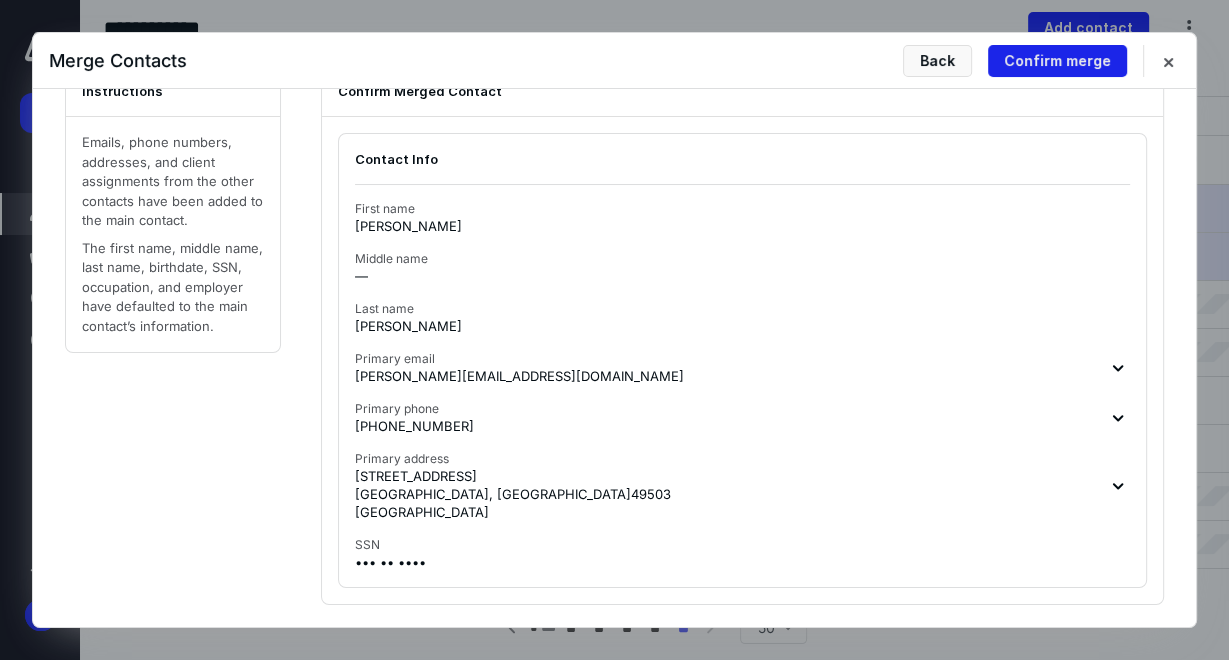 click on "Confirm merge" at bounding box center [1057, 61] 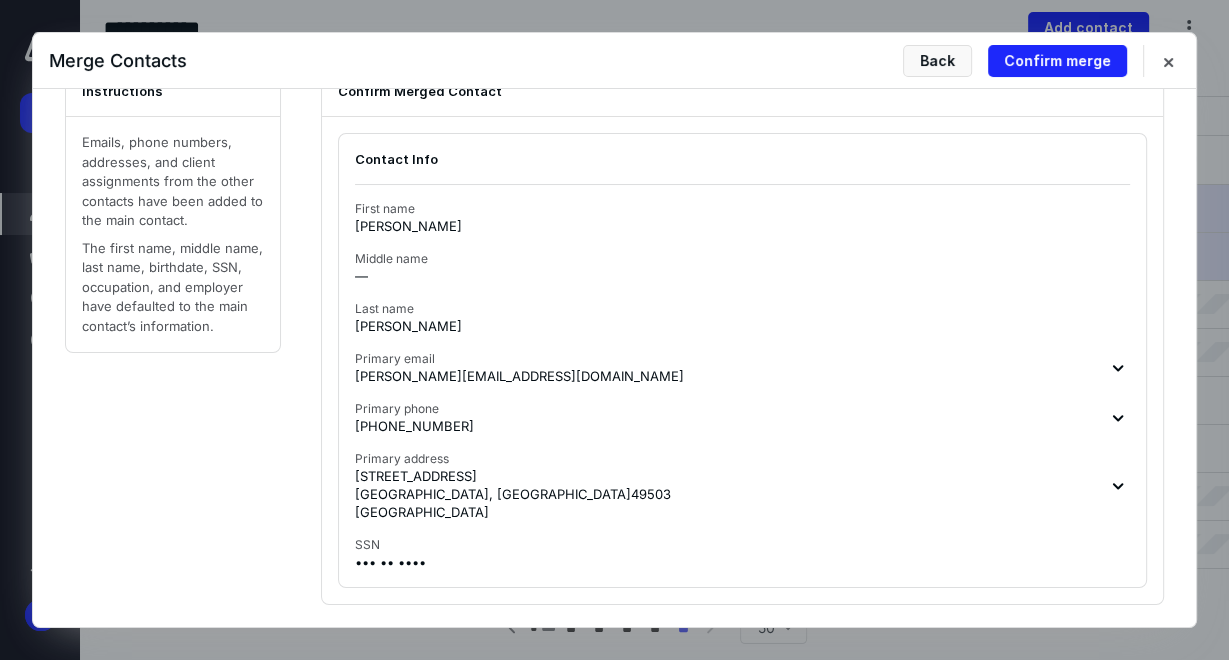 checkbox on "false" 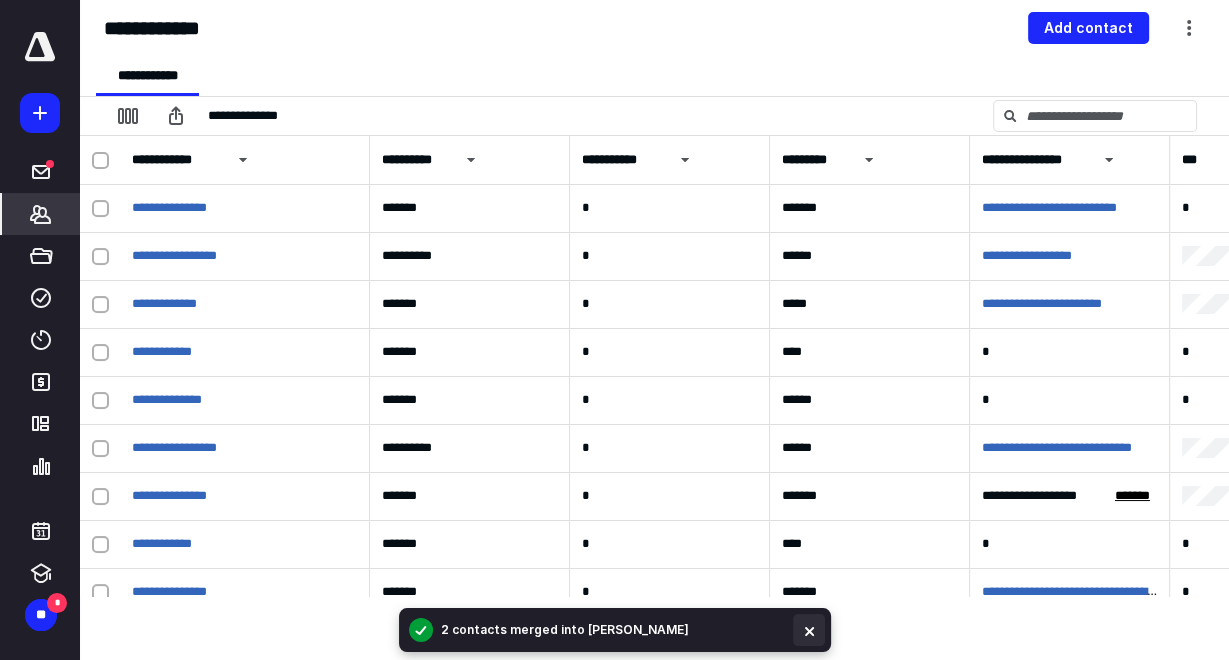 click at bounding box center (809, 630) 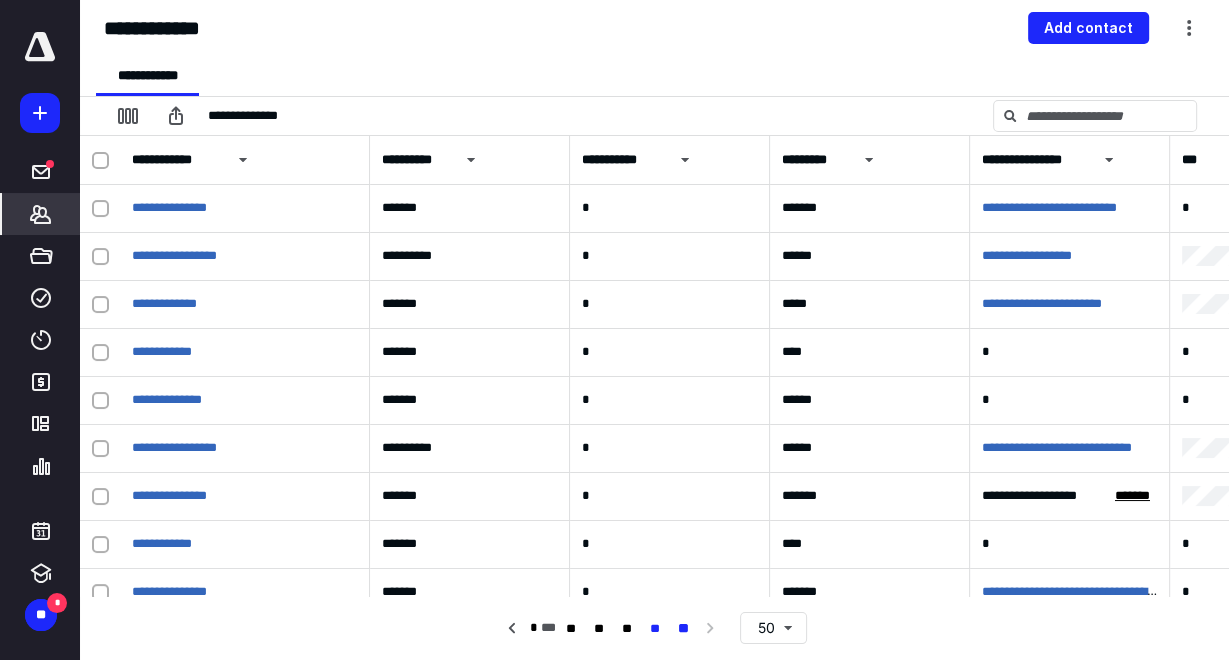 click on "**" at bounding box center [654, 629] 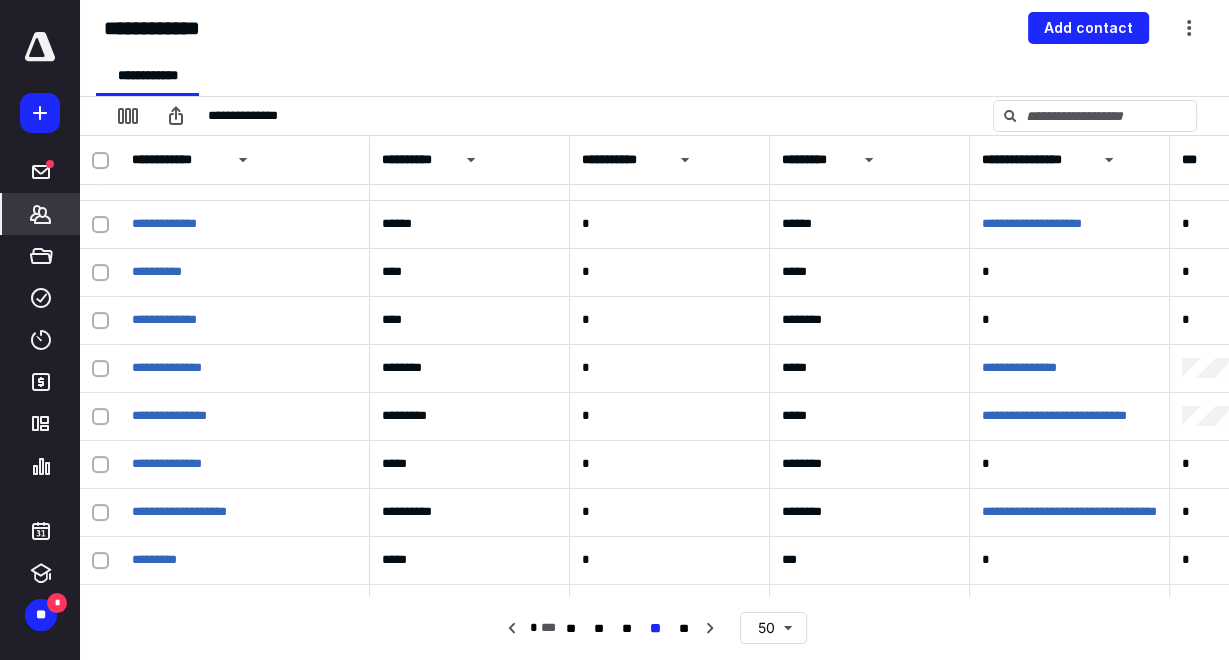 scroll, scrollTop: 400, scrollLeft: 0, axis: vertical 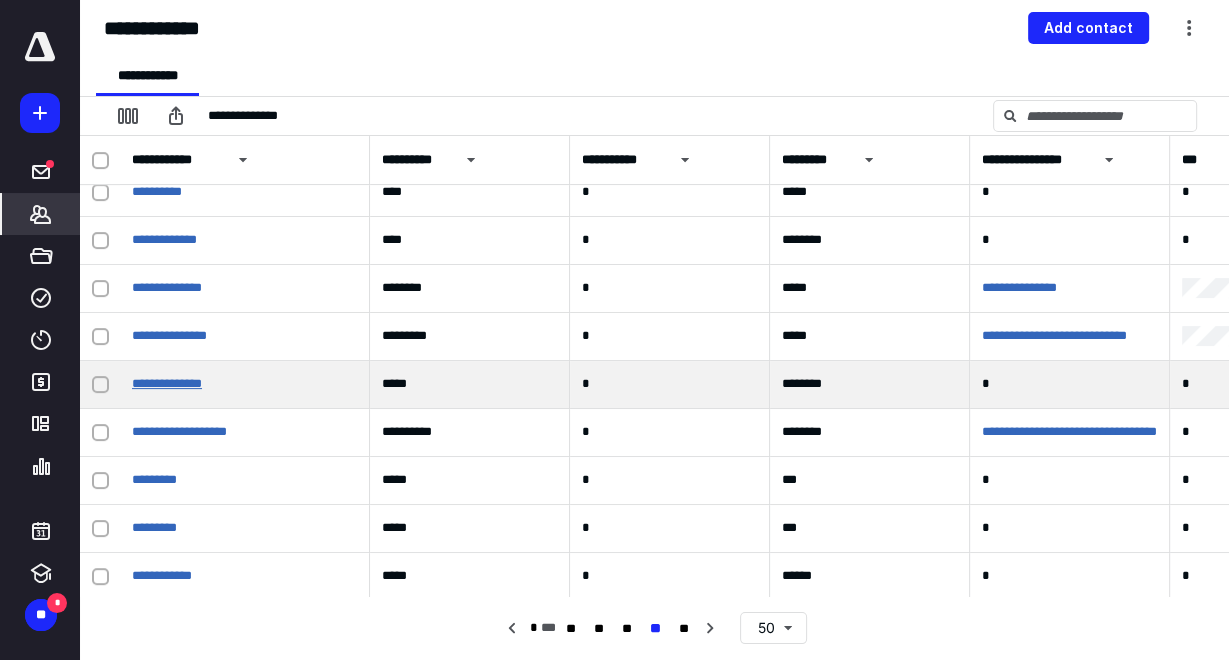 click on "**********" at bounding box center [167, 383] 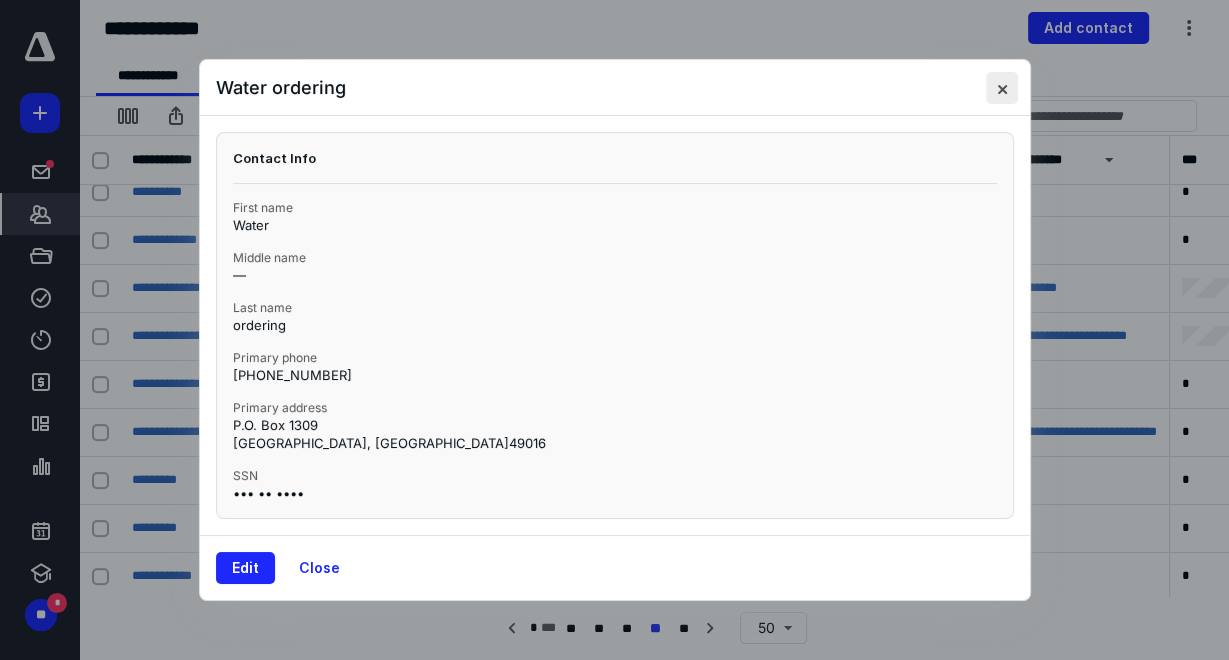 click at bounding box center (1002, 88) 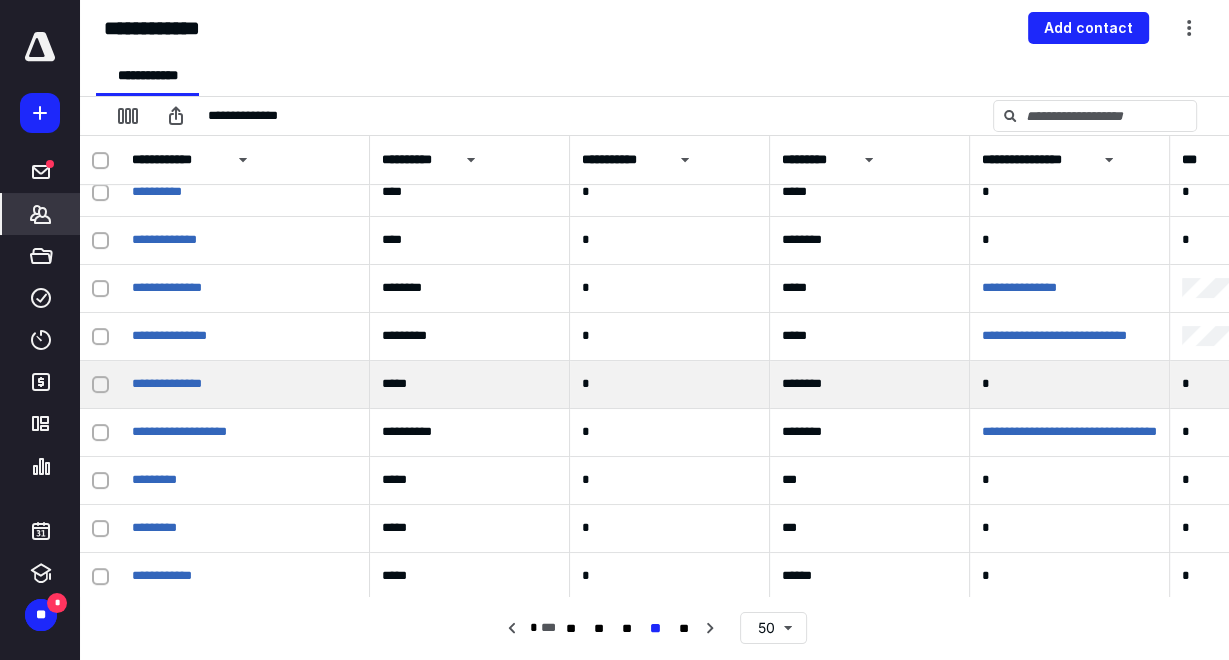 click at bounding box center [100, 385] 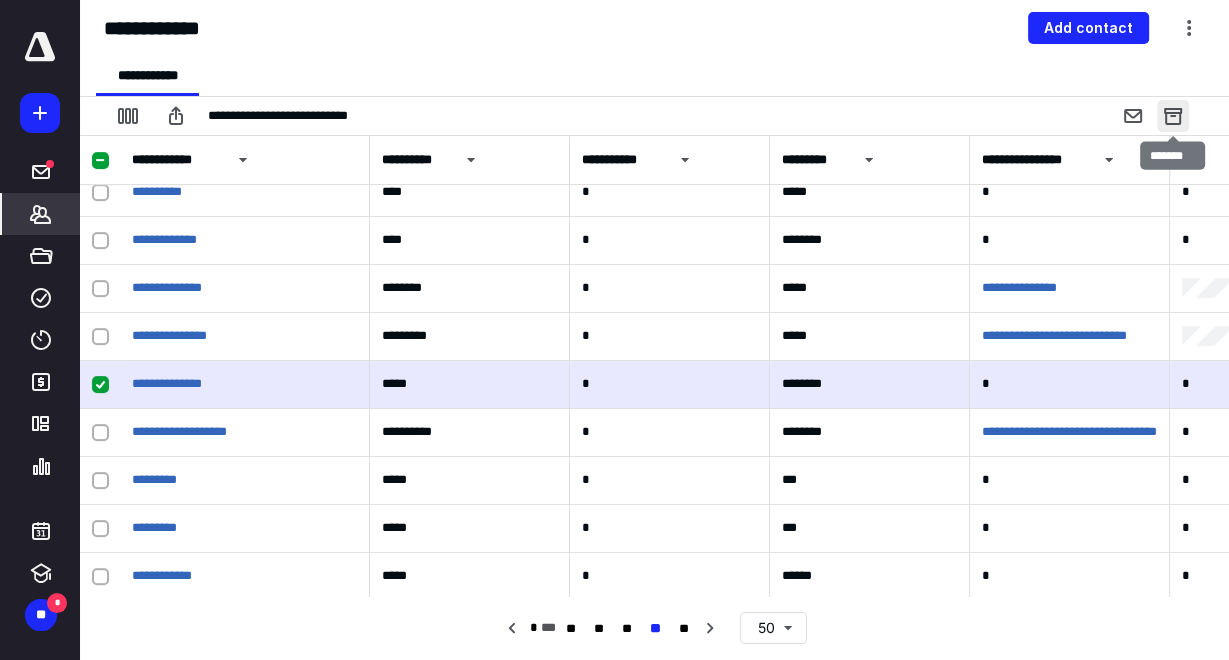click at bounding box center (1173, 116) 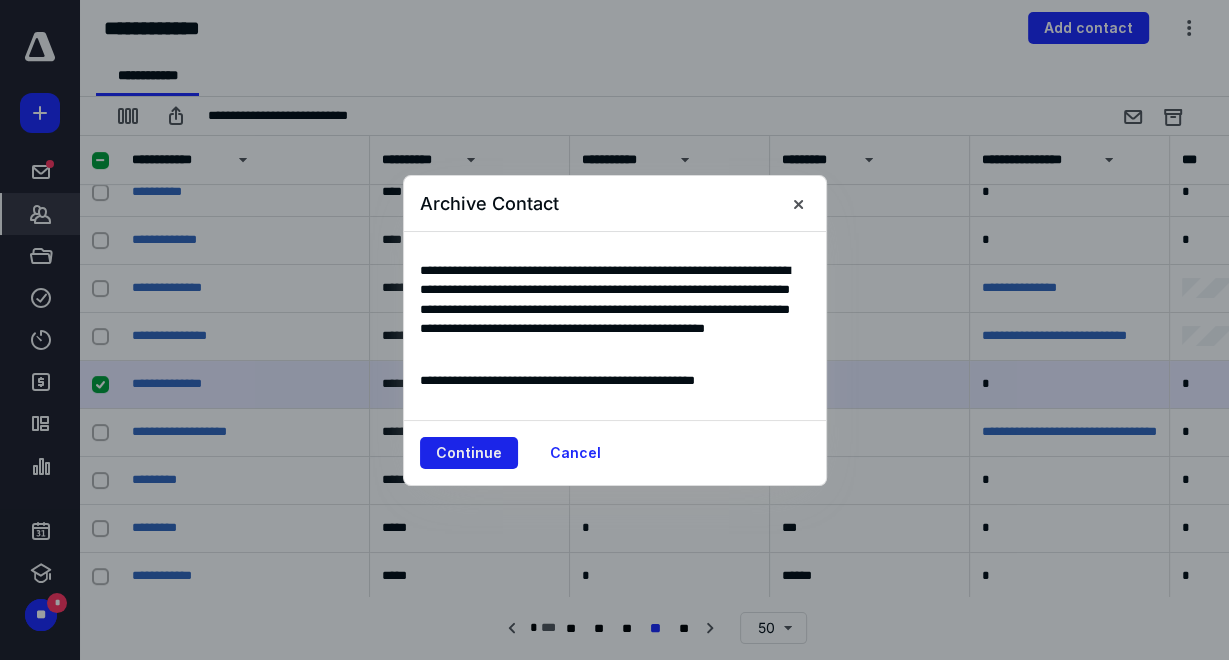 click on "Continue" at bounding box center (469, 453) 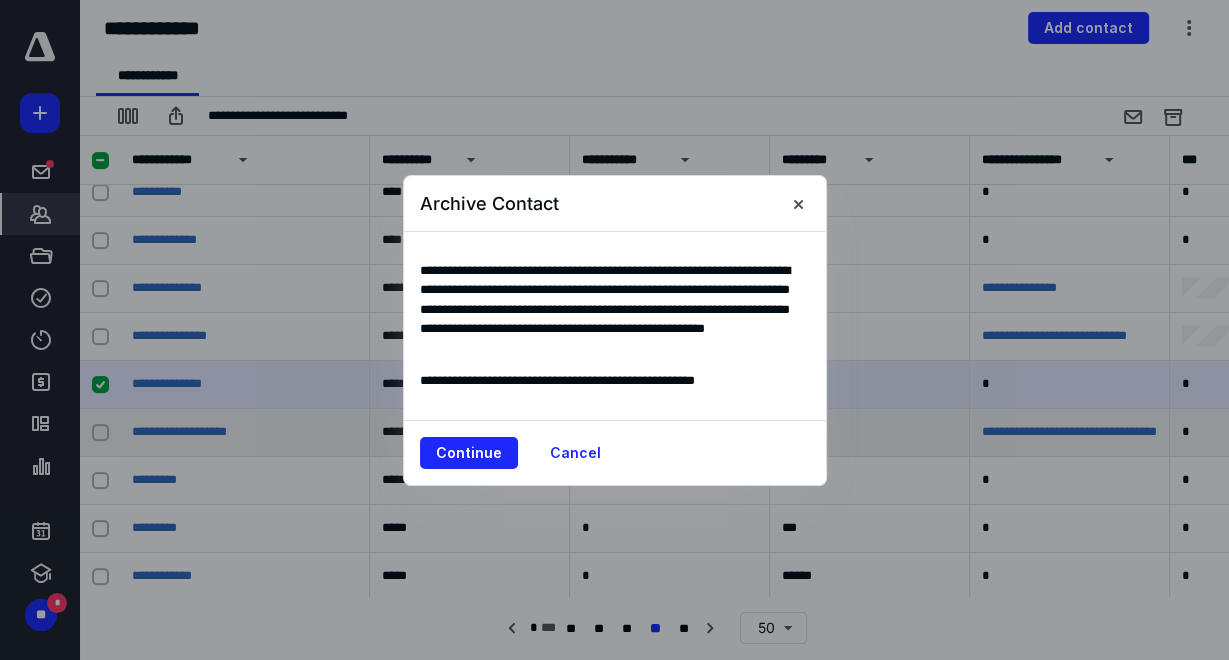 checkbox on "false" 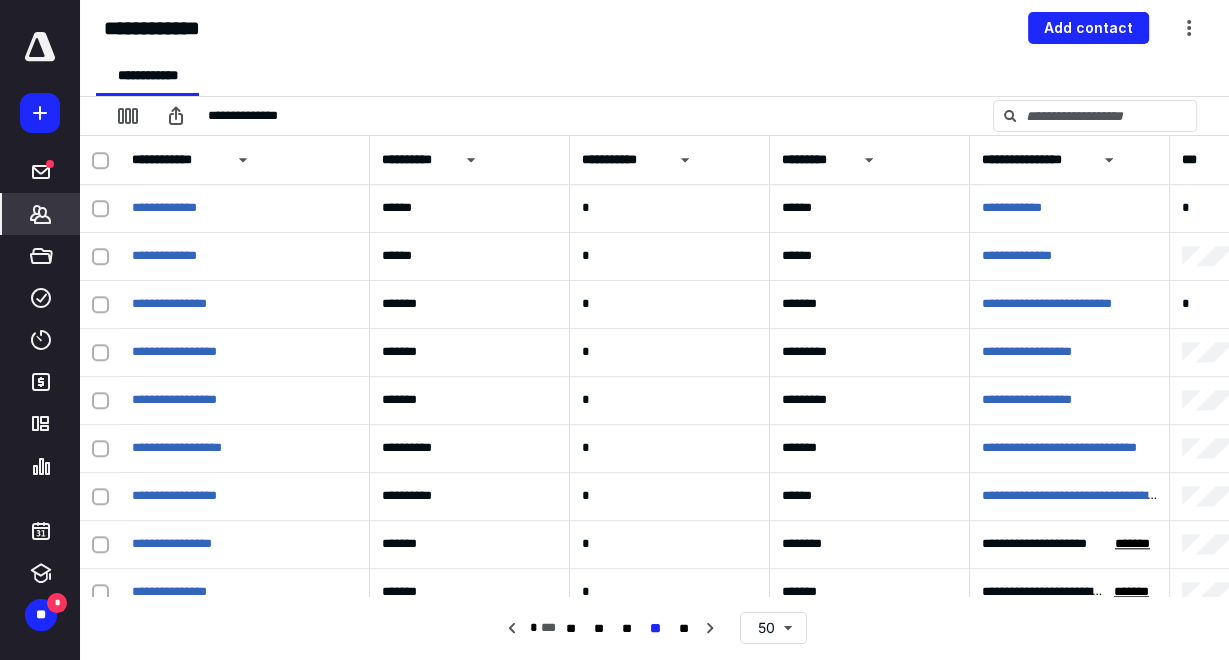scroll, scrollTop: 2000, scrollLeft: 0, axis: vertical 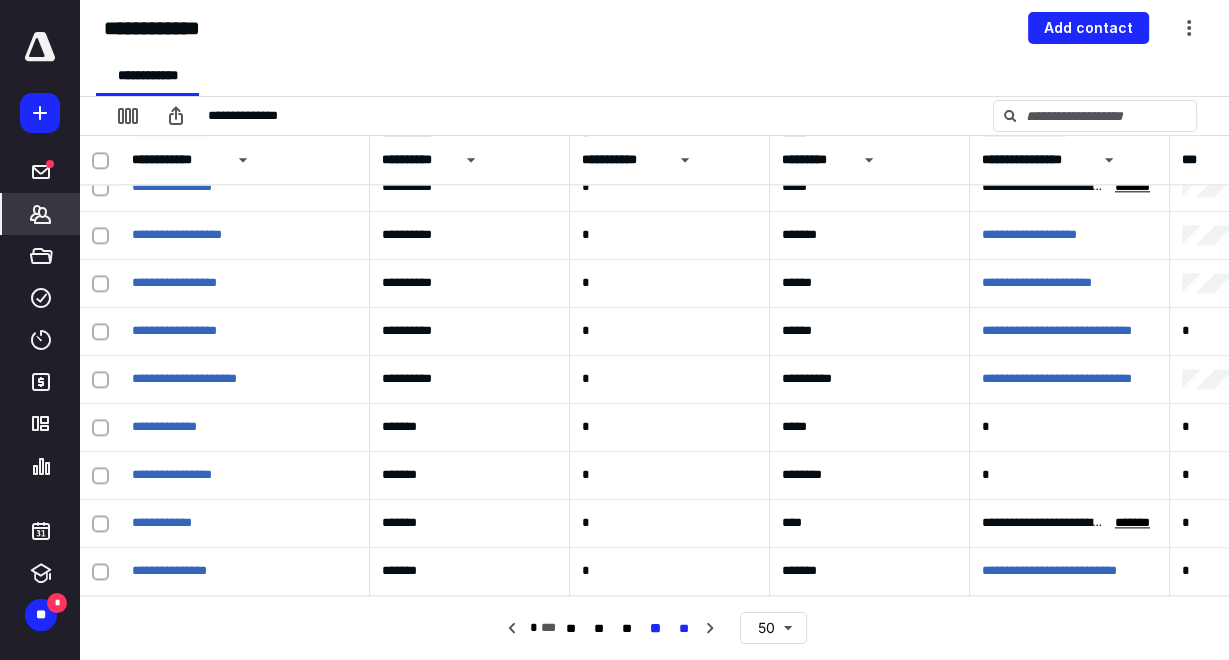 click on "**" at bounding box center (684, 629) 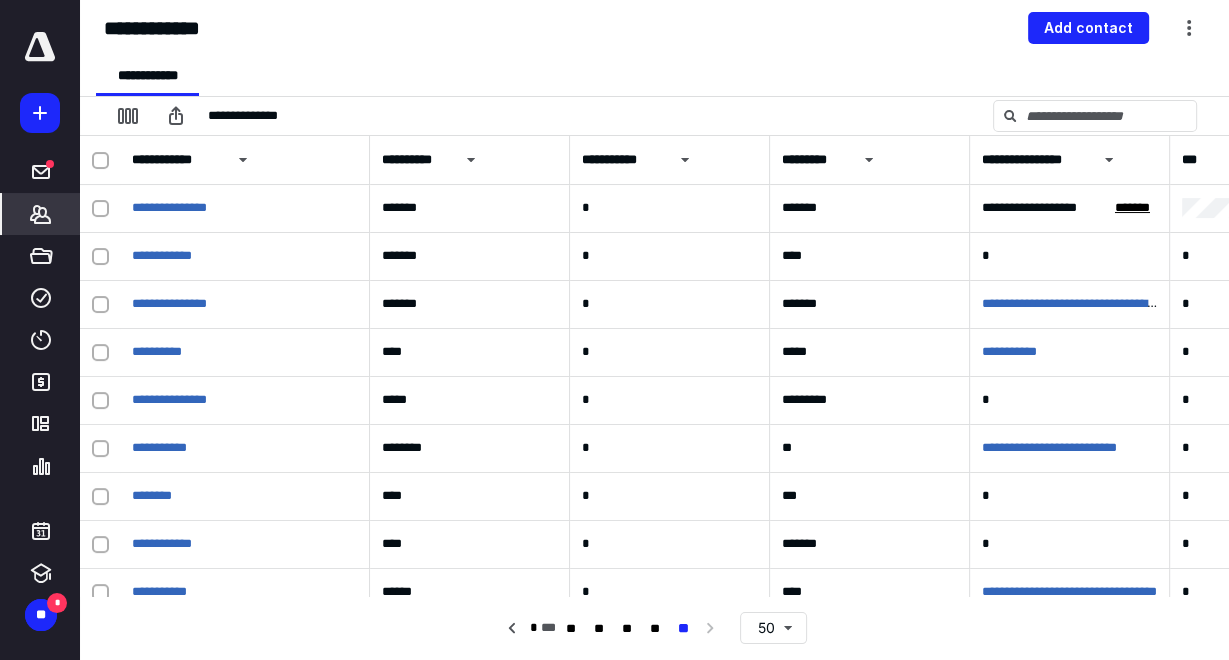 scroll, scrollTop: 320, scrollLeft: 0, axis: vertical 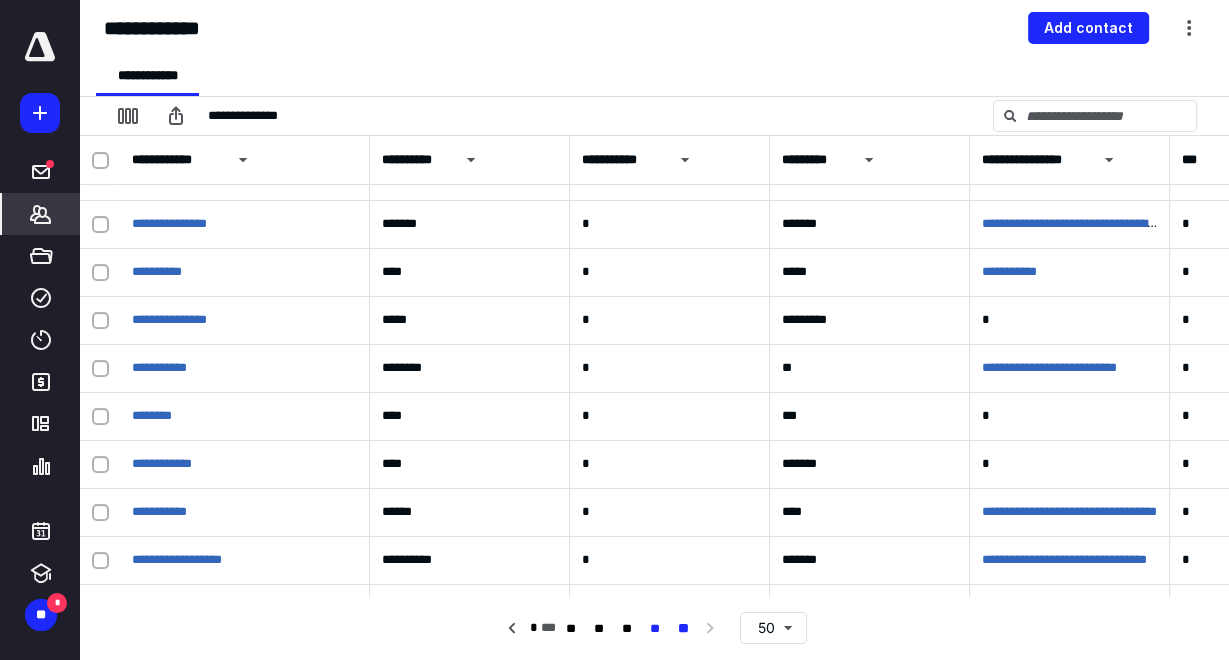 click on "**" at bounding box center [654, 629] 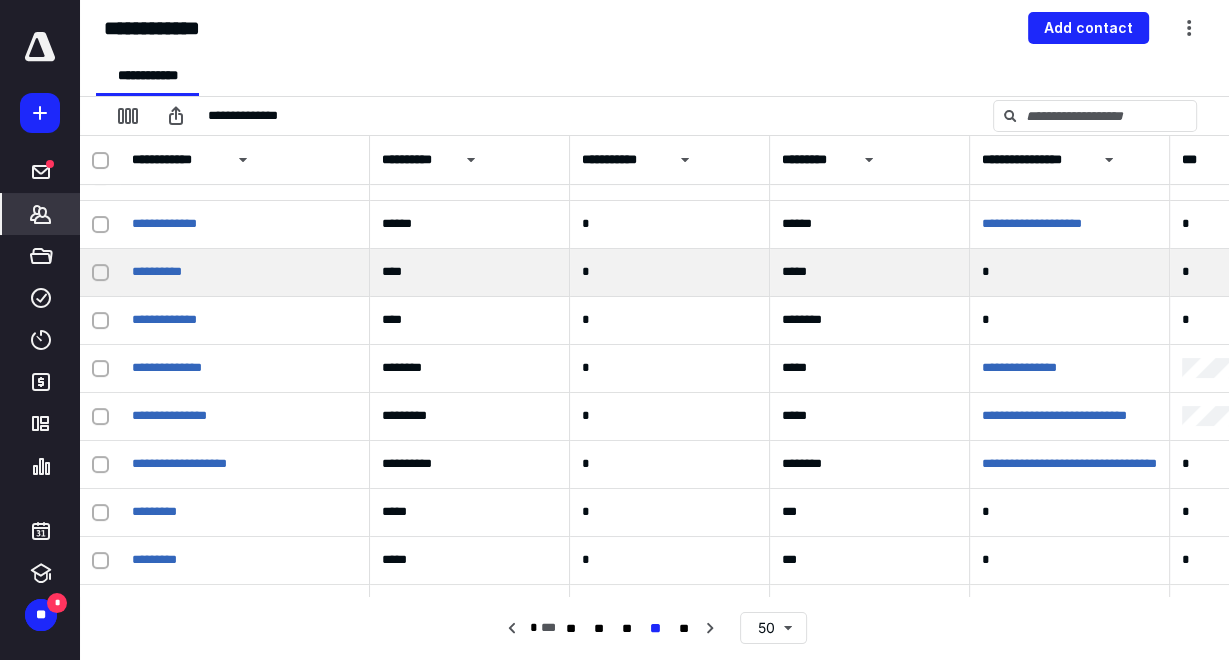 scroll, scrollTop: 400, scrollLeft: 0, axis: vertical 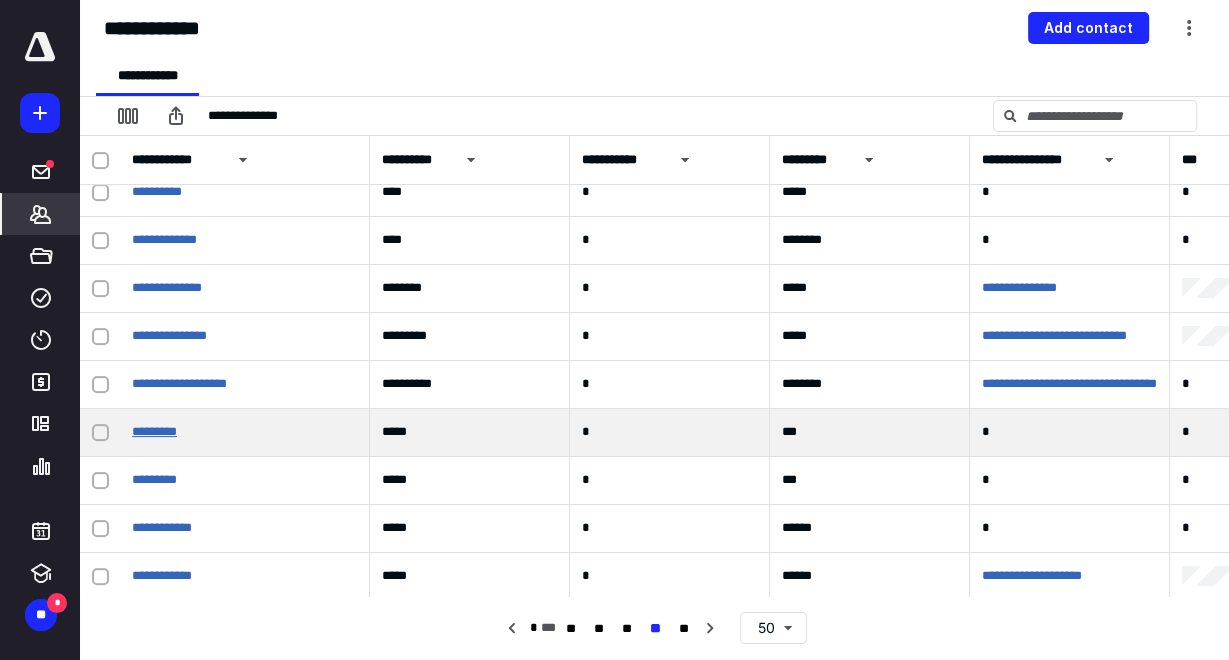 click on "*********" at bounding box center (154, 431) 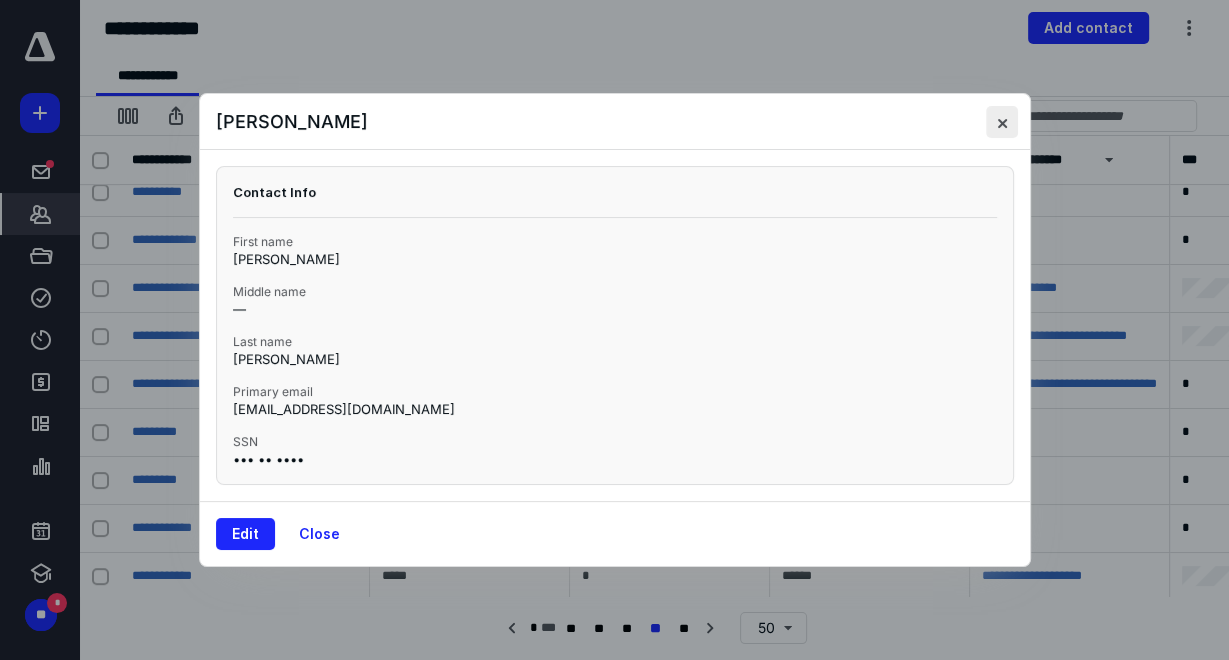 click at bounding box center (1002, 122) 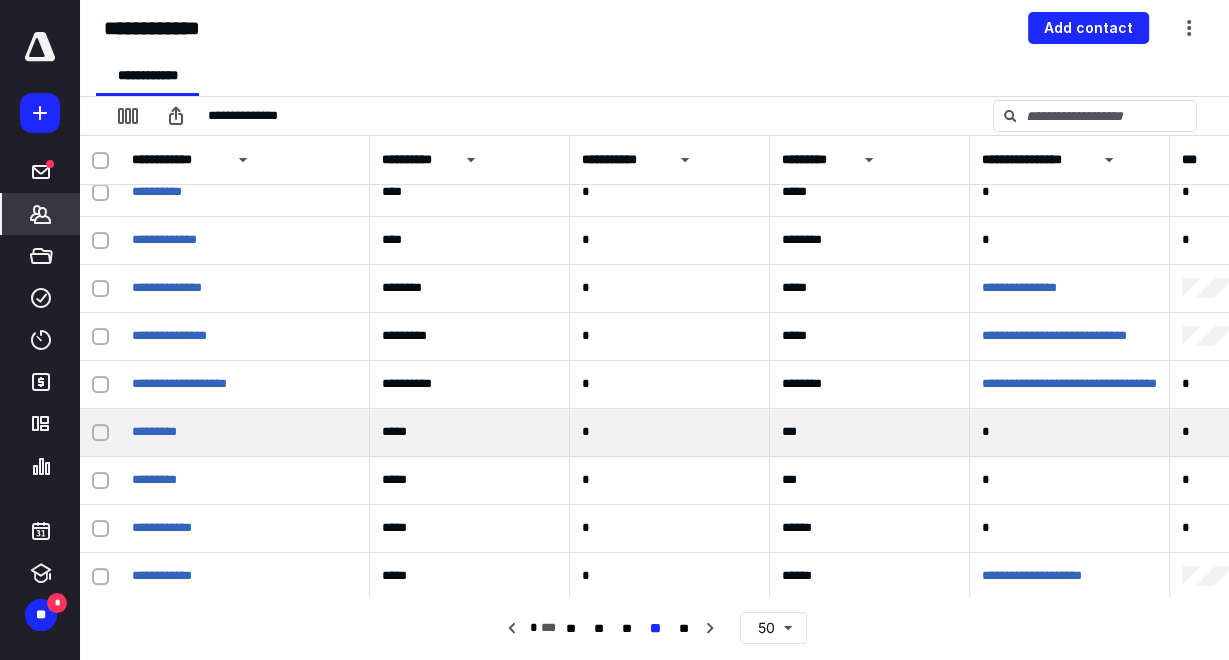 click 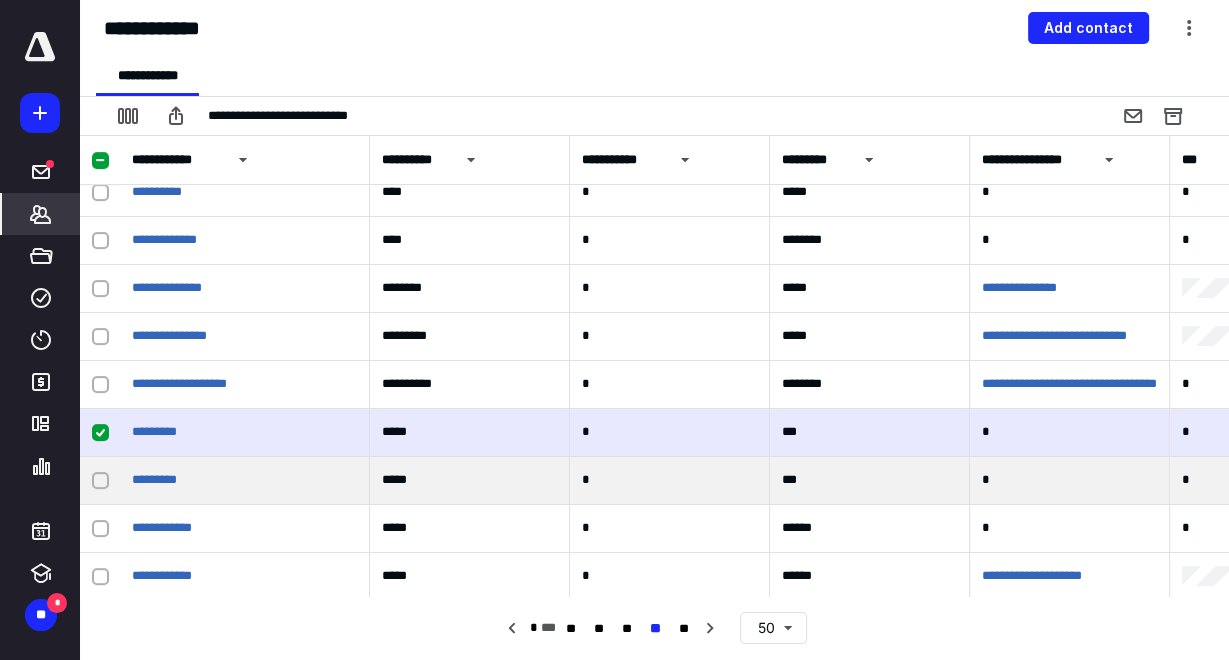click at bounding box center (100, 481) 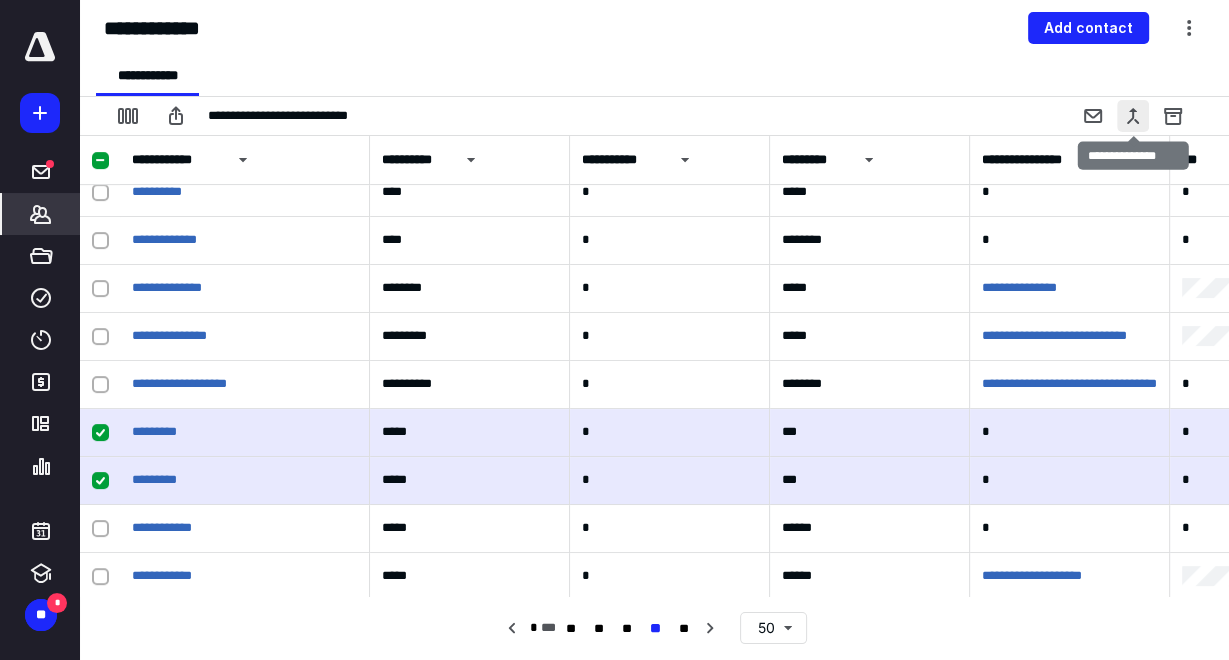click at bounding box center (1133, 116) 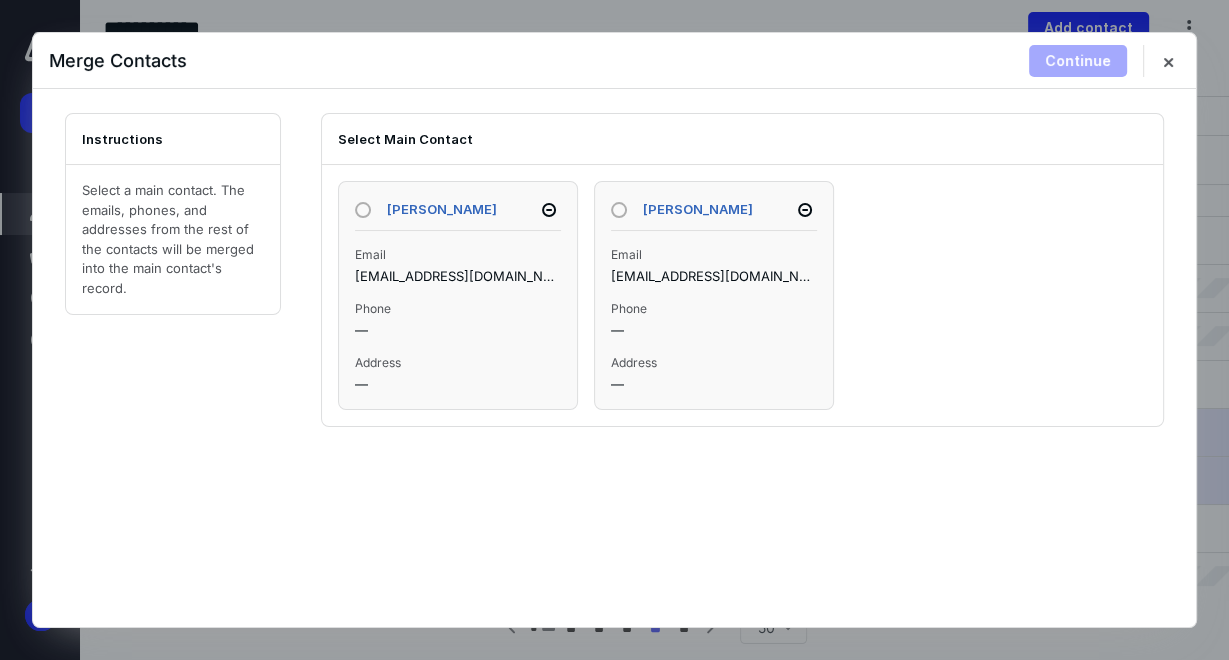 click at bounding box center [363, 210] 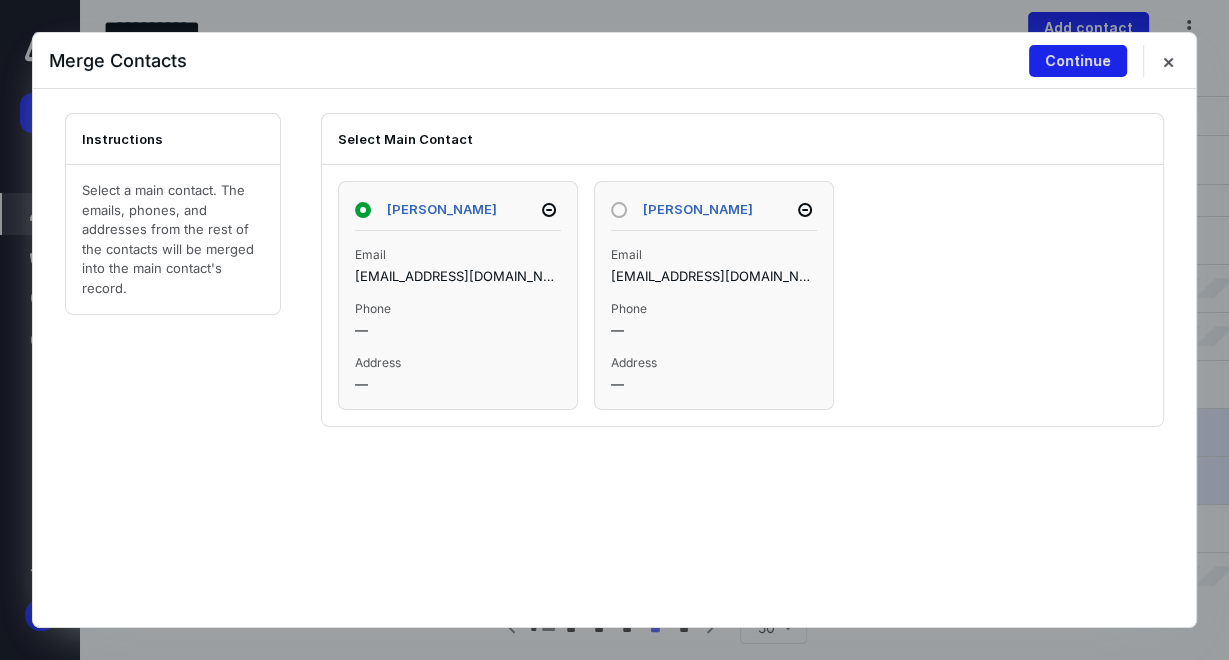 click on "Continue" at bounding box center [1078, 61] 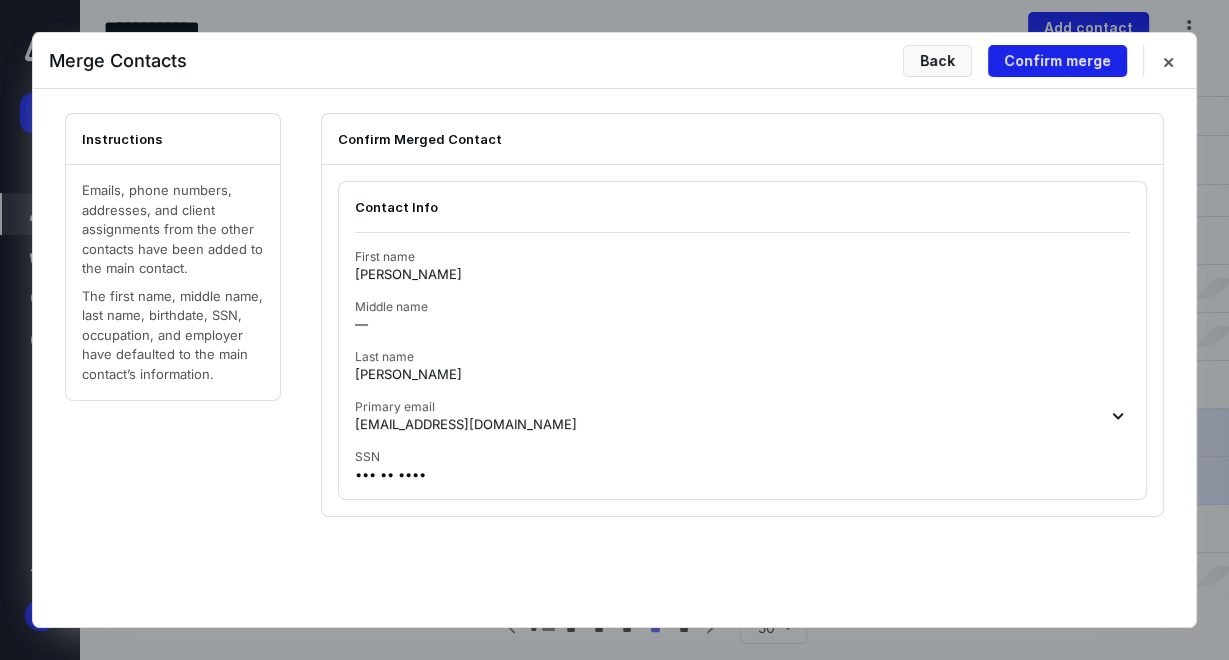 click on "Confirm merge" at bounding box center [1057, 61] 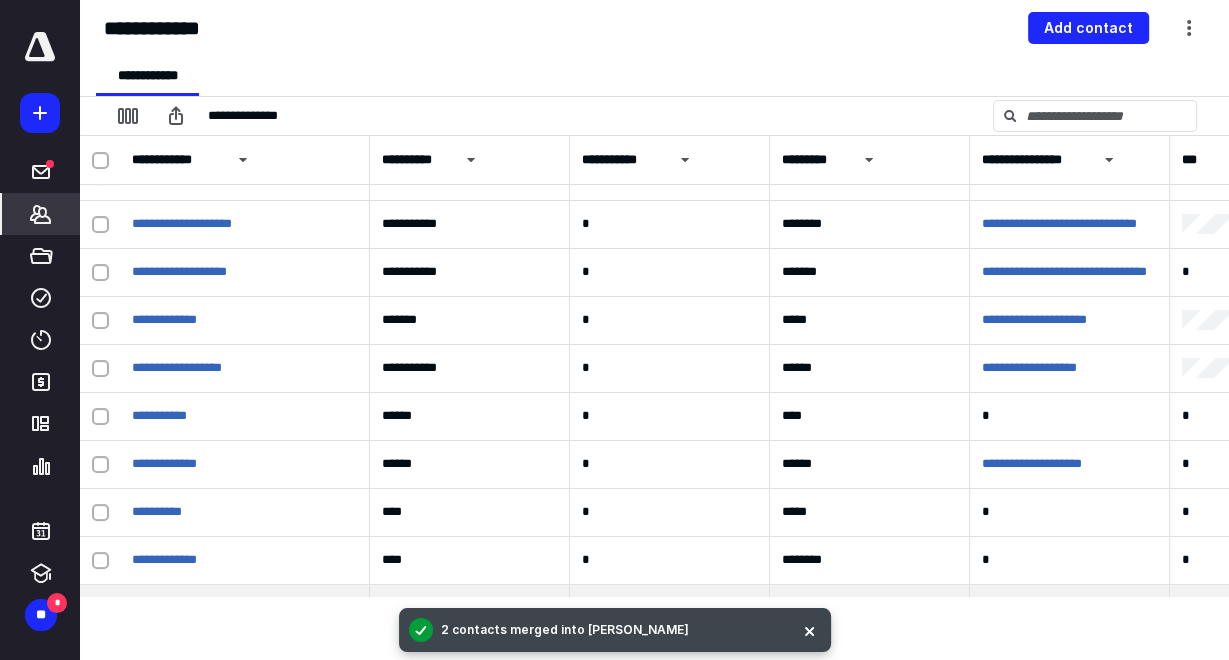 scroll, scrollTop: 0, scrollLeft: 0, axis: both 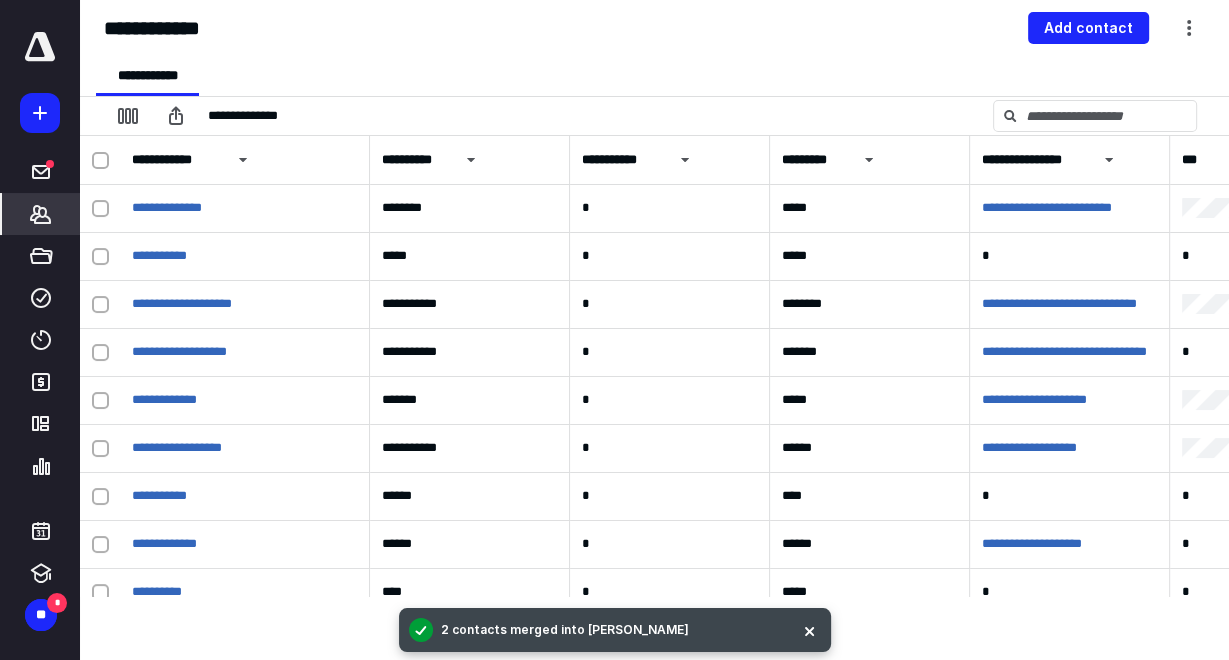 click at bounding box center (809, 630) 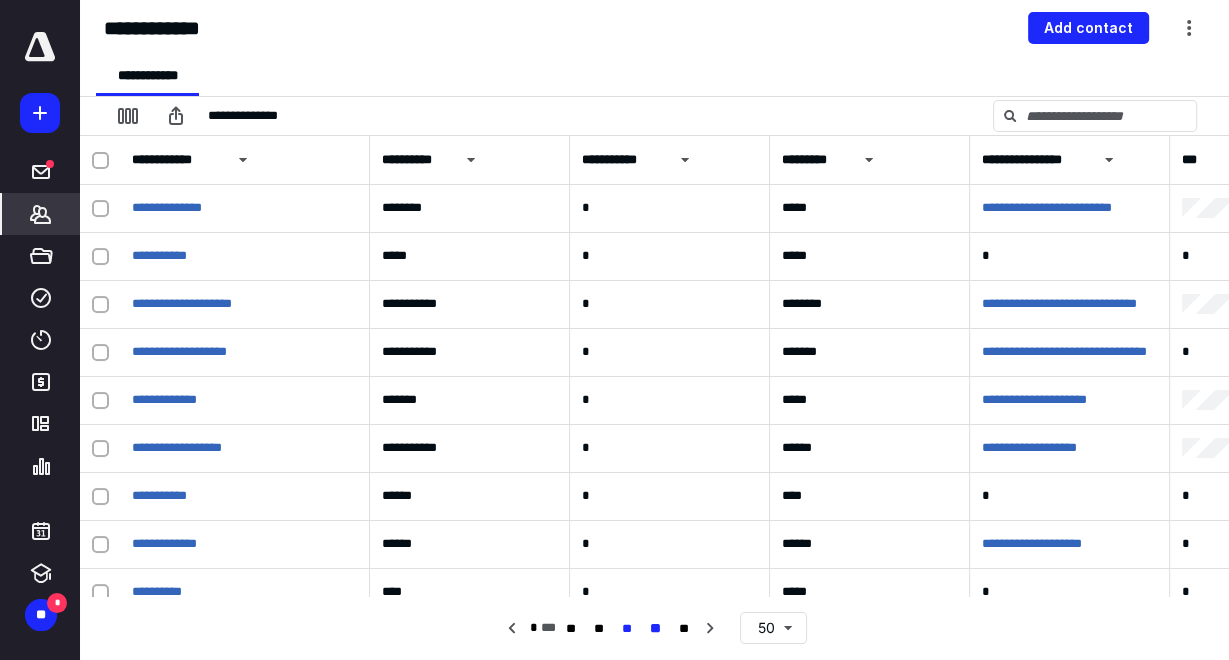 click on "**" at bounding box center [627, 629] 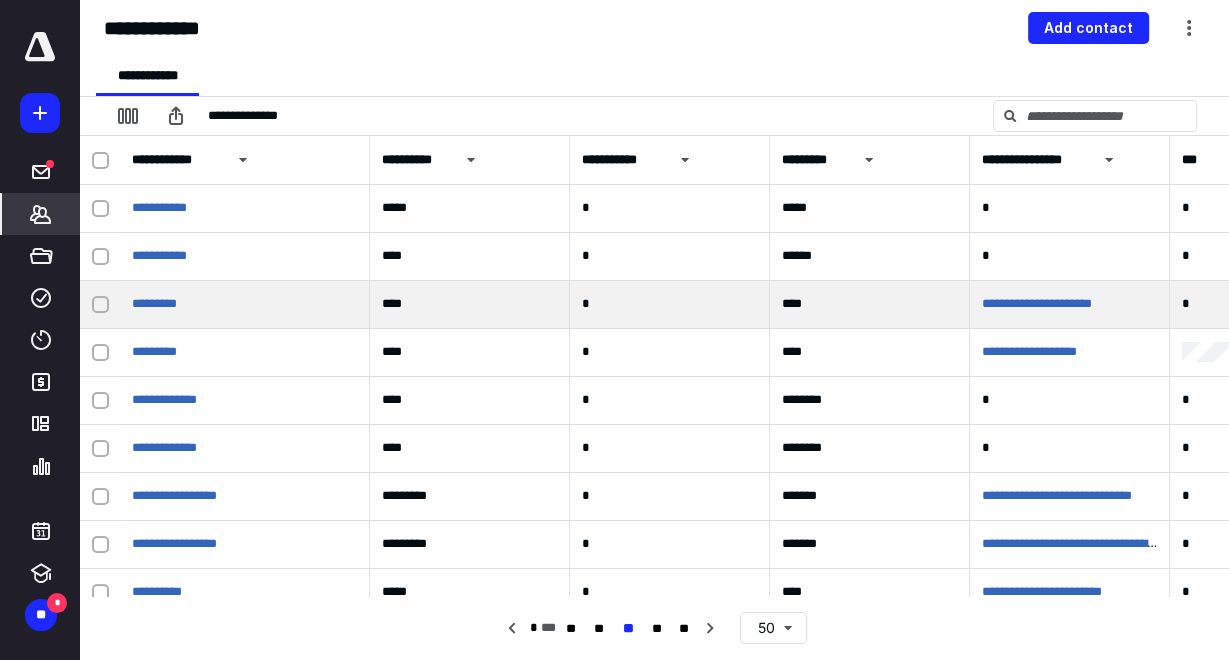 click at bounding box center [100, 305] 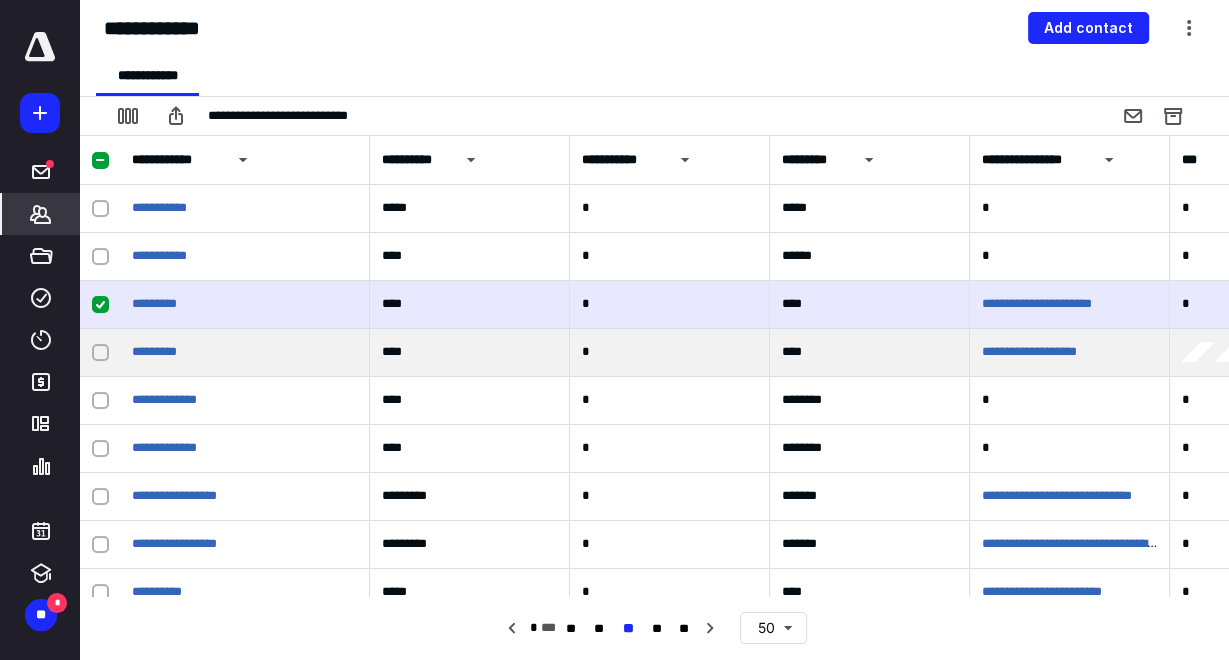 click at bounding box center (100, 353) 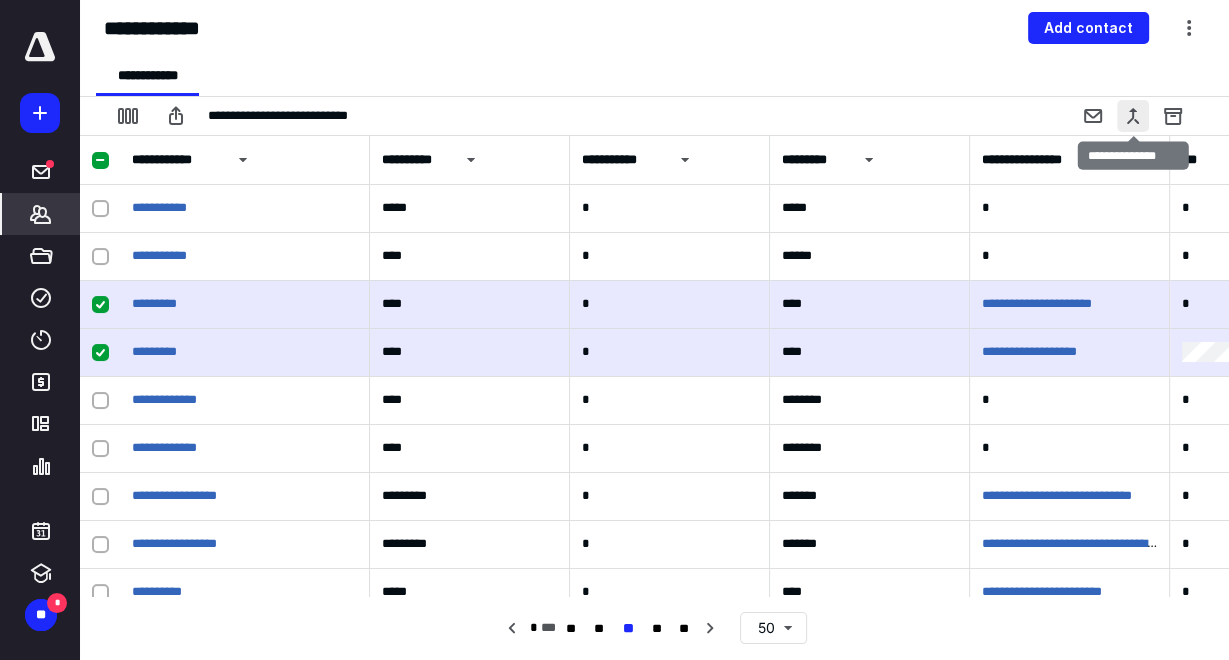 click at bounding box center (1133, 116) 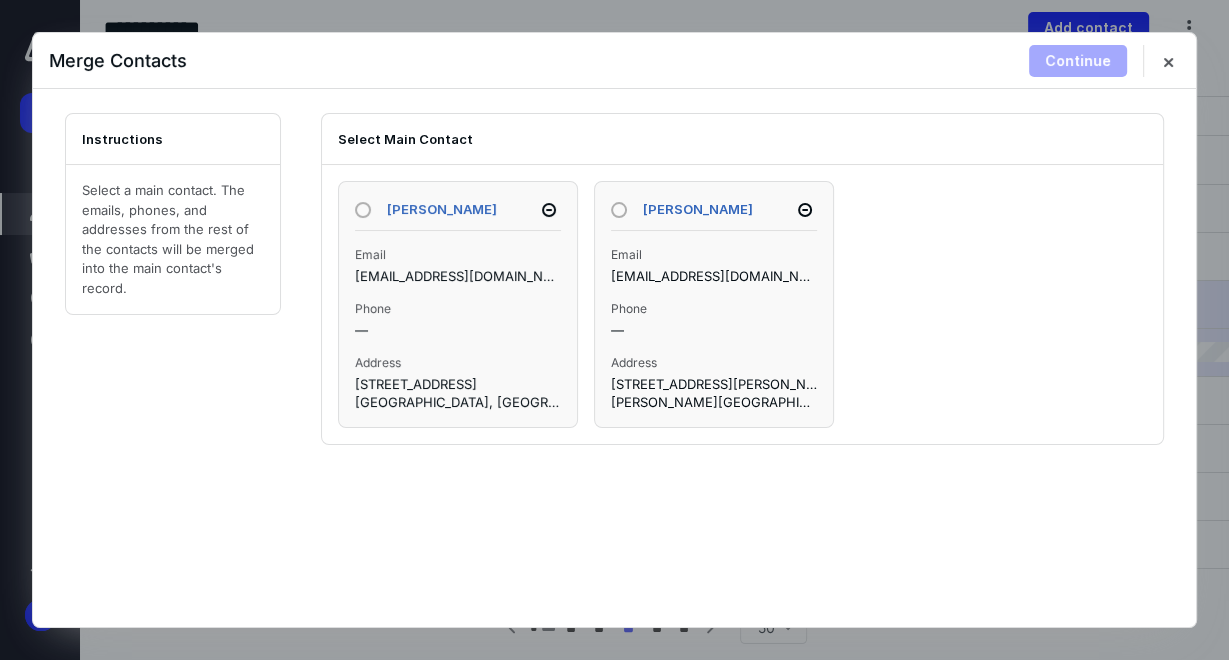 click at bounding box center [363, 210] 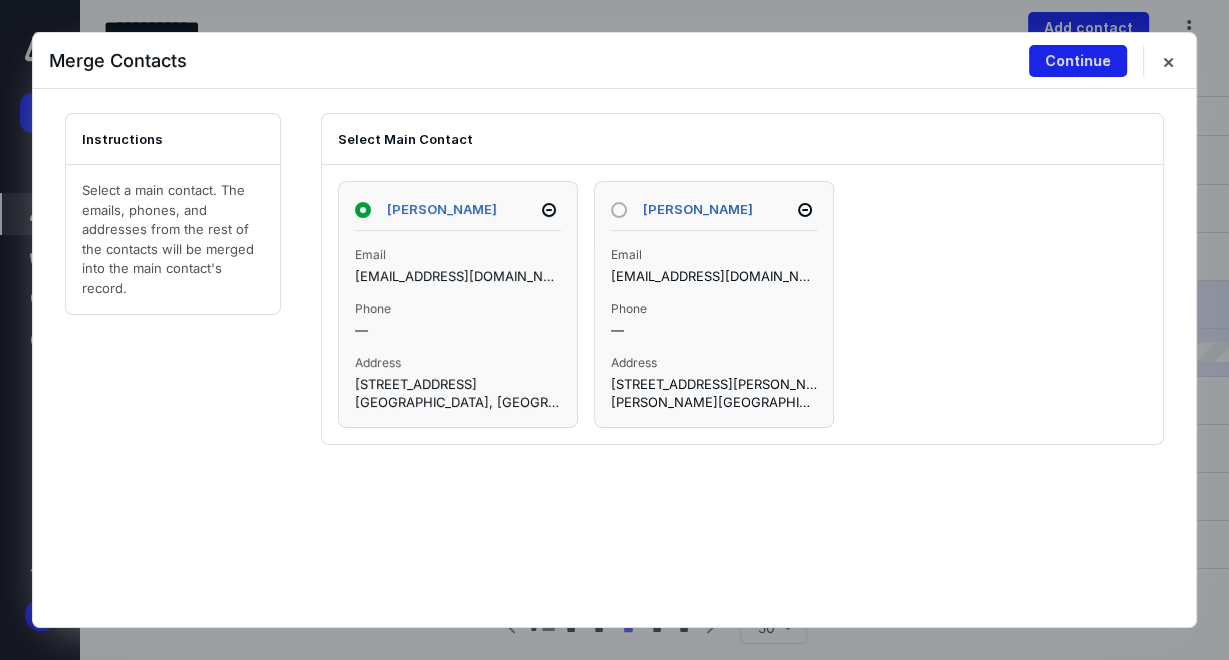 click on "Continue" at bounding box center [1078, 61] 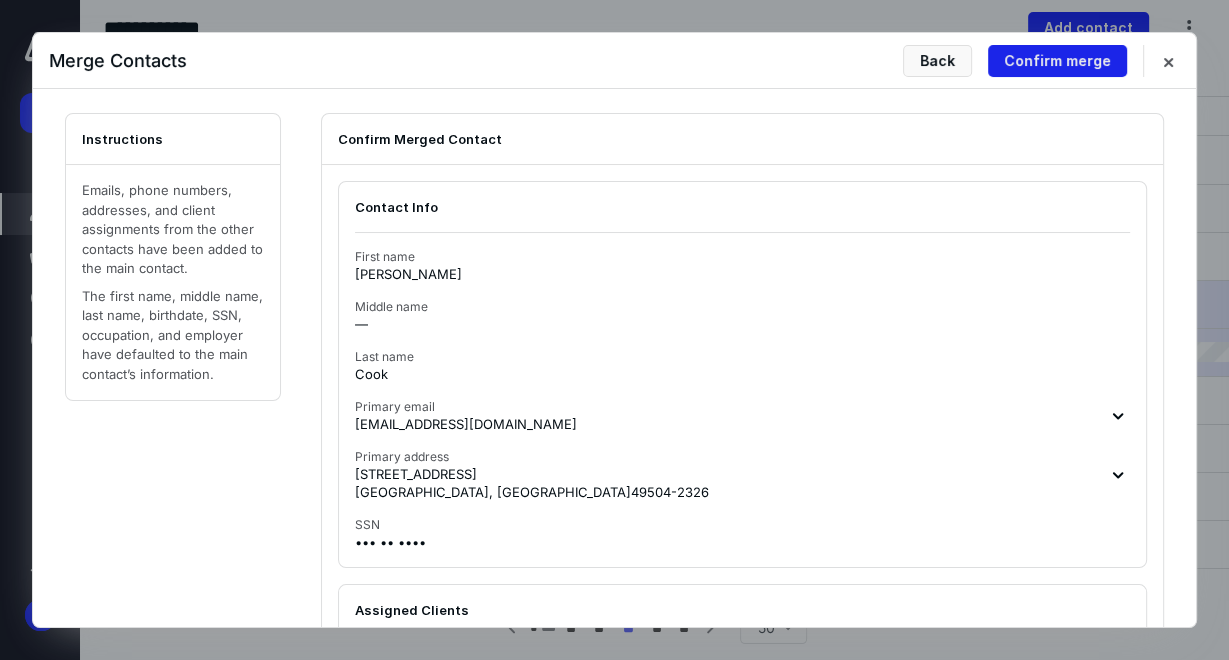 click on "Confirm merge" at bounding box center (1057, 61) 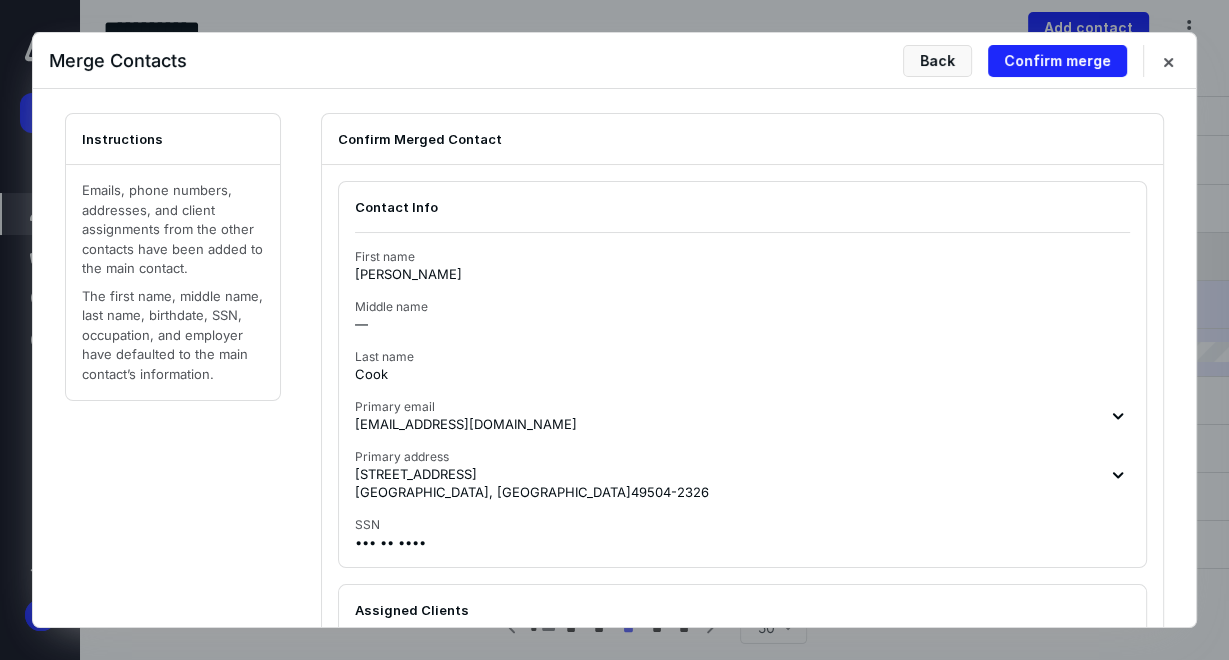 checkbox on "false" 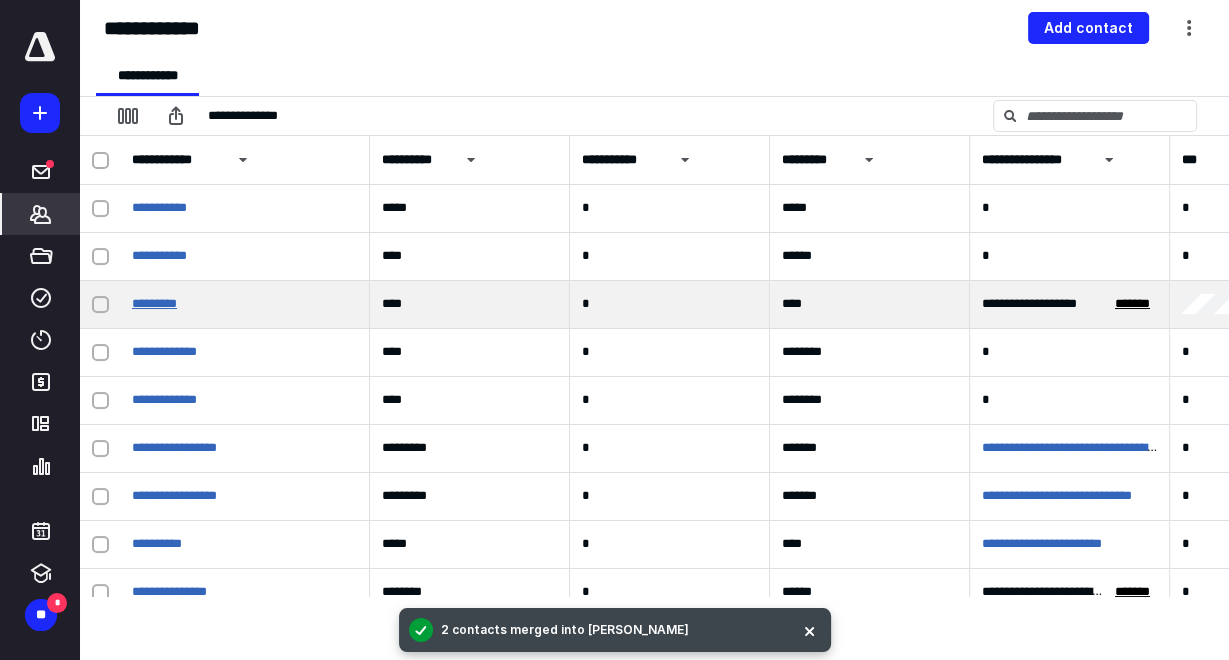 click on "*********" at bounding box center (154, 303) 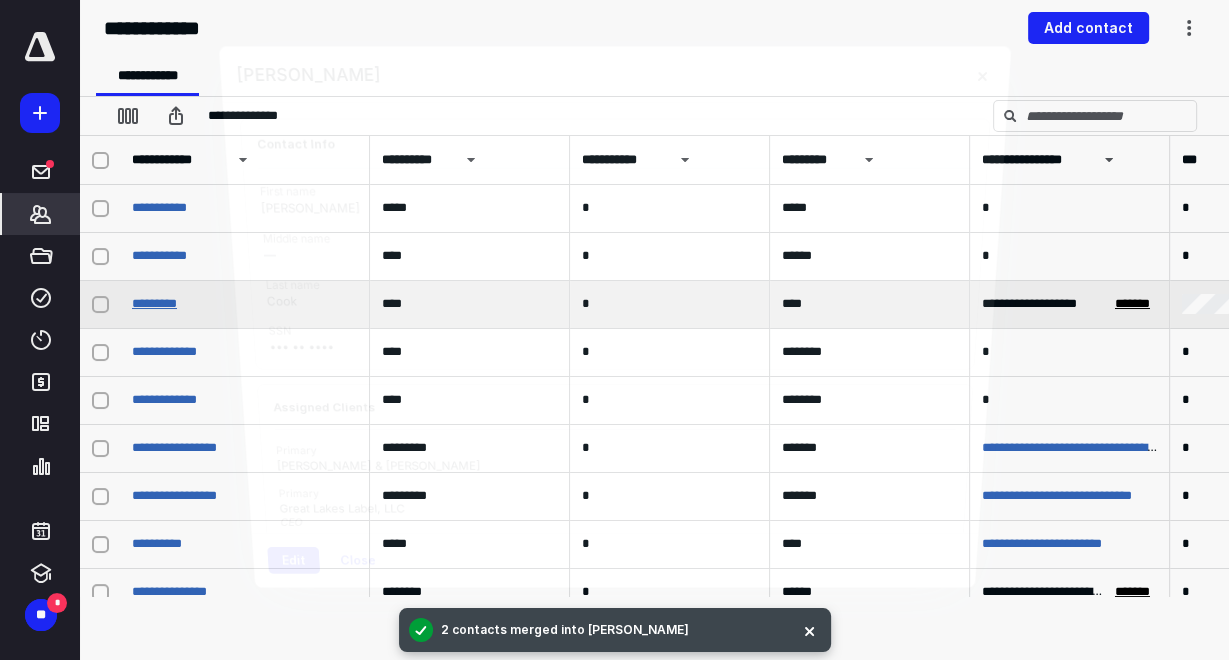 click at bounding box center (614, 330) 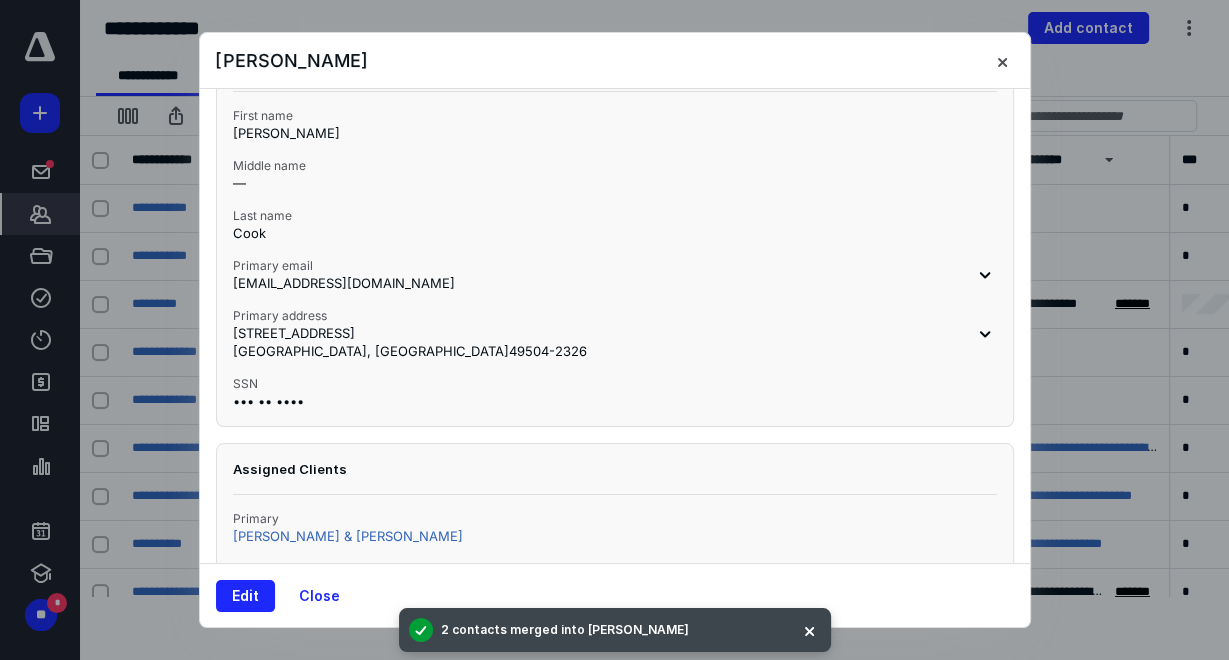 scroll, scrollTop: 145, scrollLeft: 0, axis: vertical 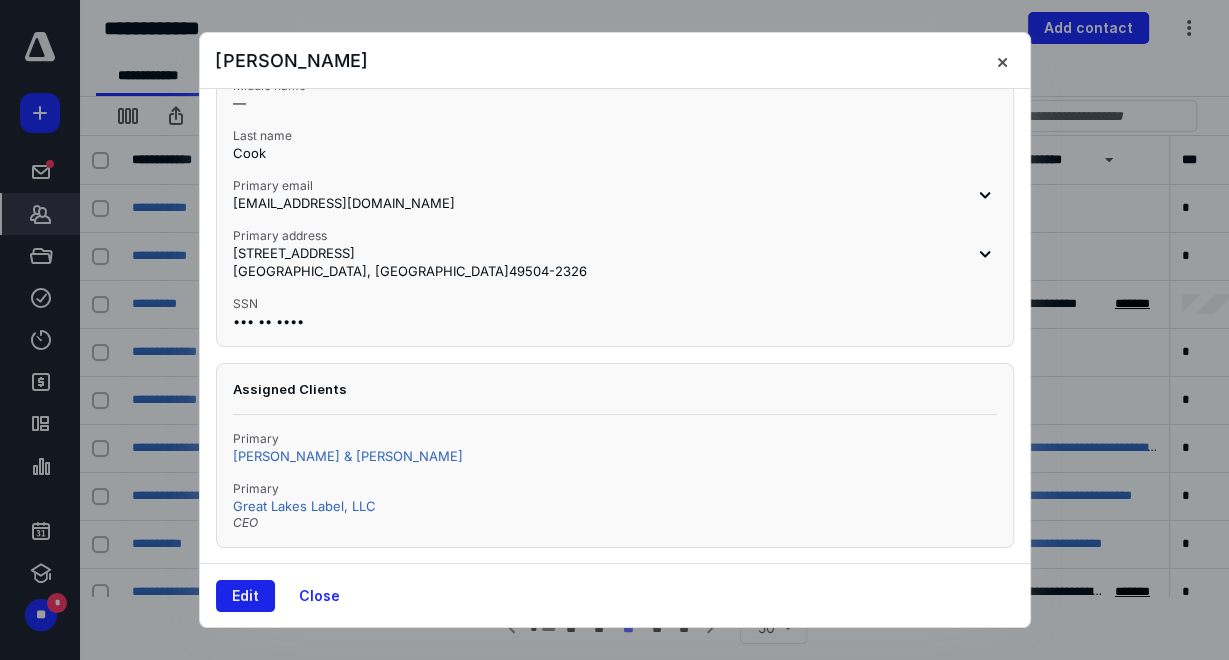 click on "Edit" at bounding box center (245, 596) 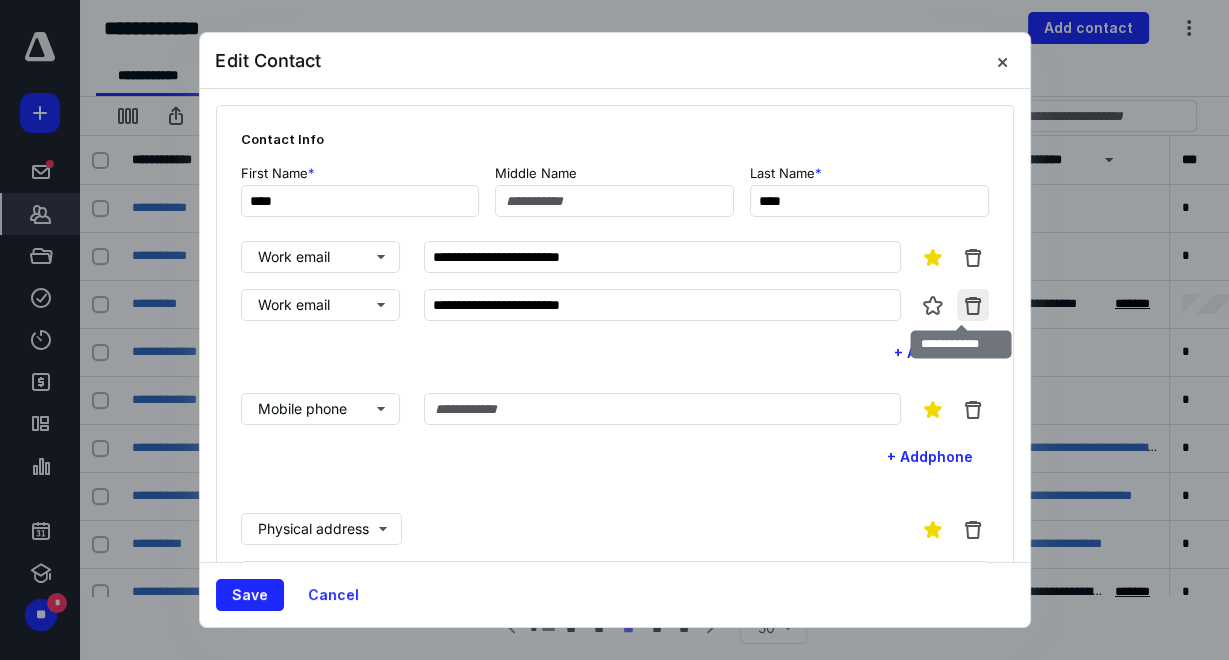 click at bounding box center [973, 305] 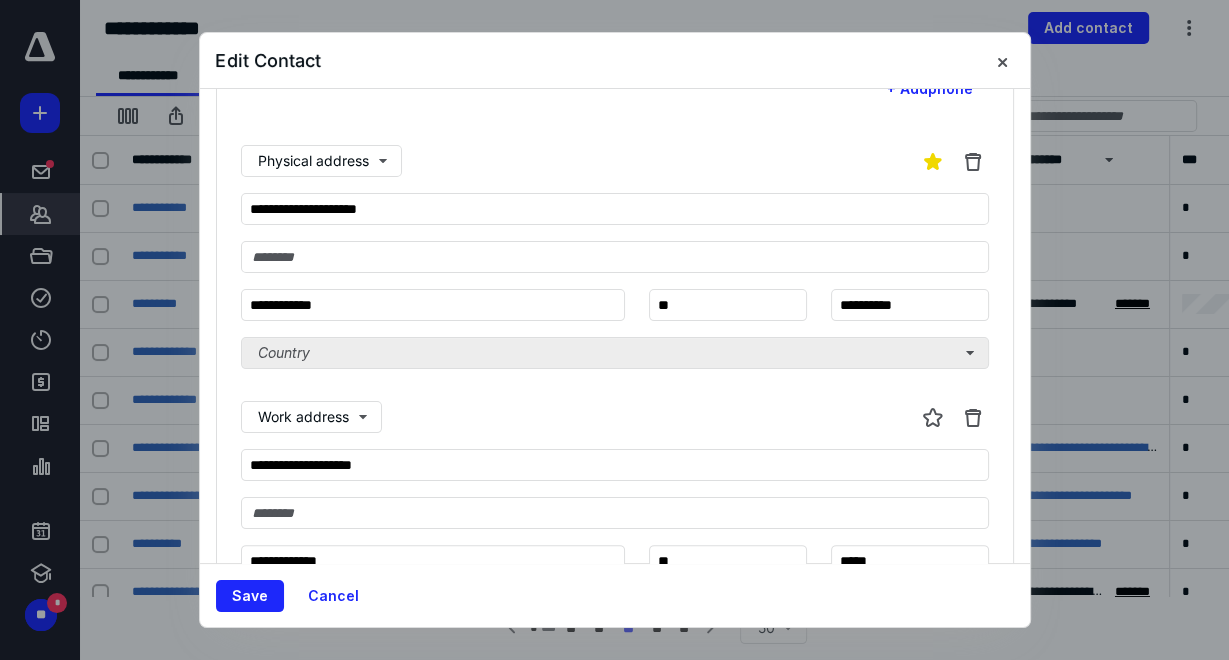 scroll, scrollTop: 400, scrollLeft: 0, axis: vertical 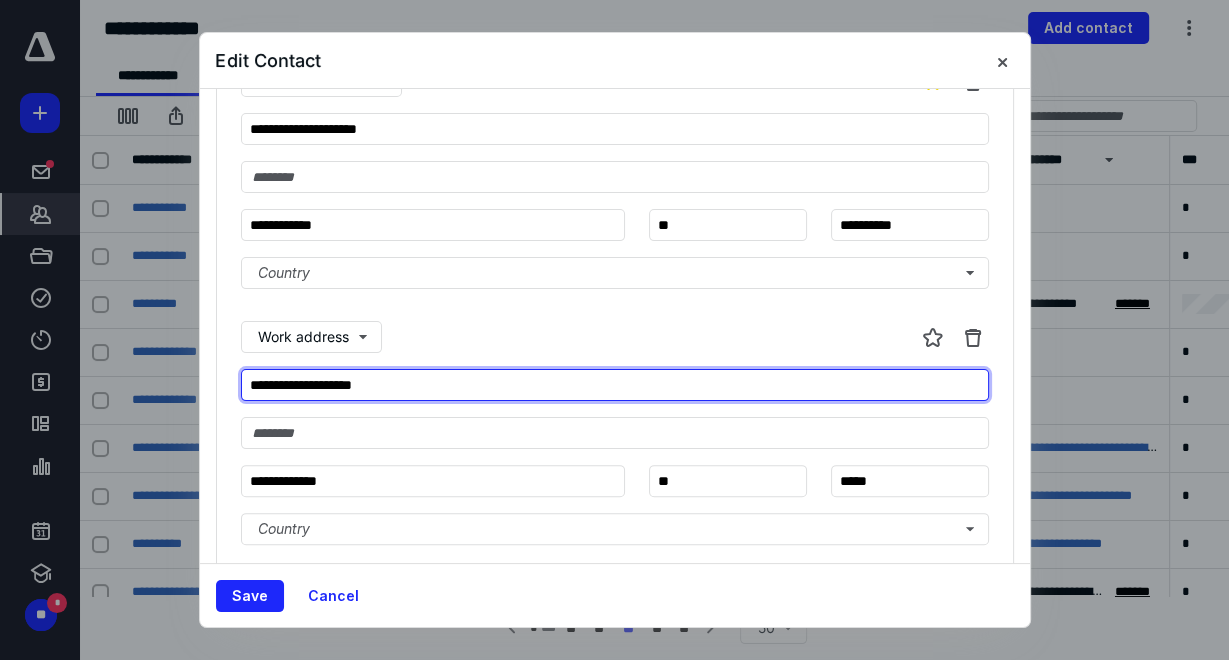 drag, startPoint x: 443, startPoint y: 384, endPoint x: 191, endPoint y: 397, distance: 252.3351 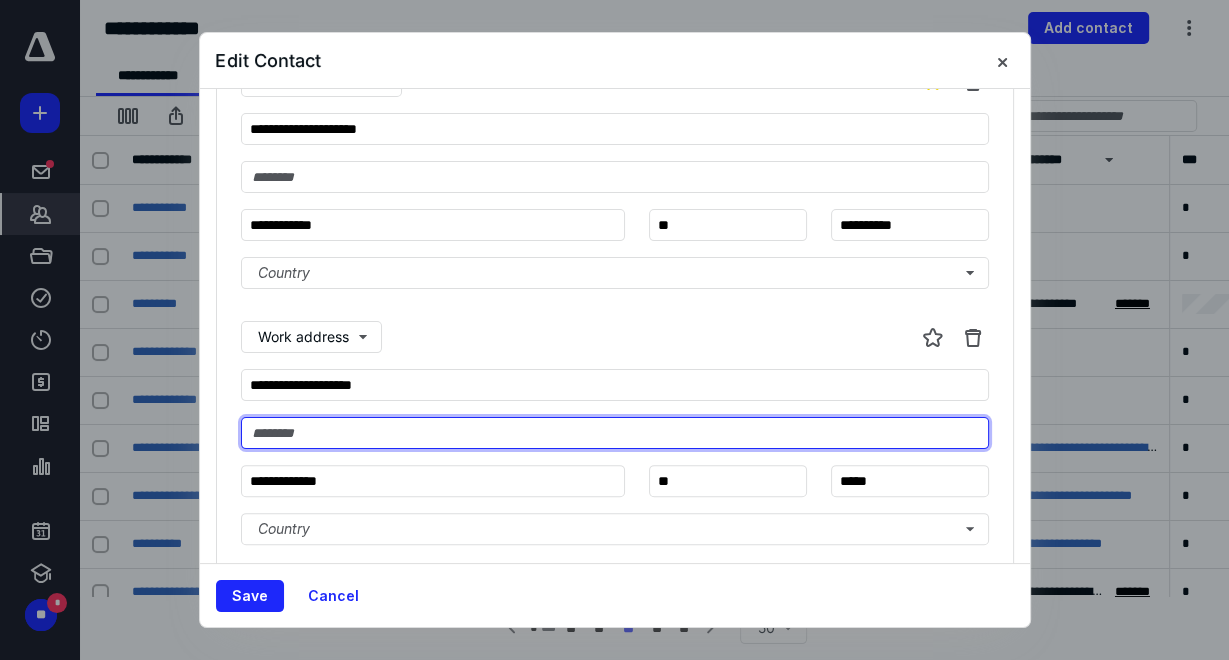 click at bounding box center (615, 433) 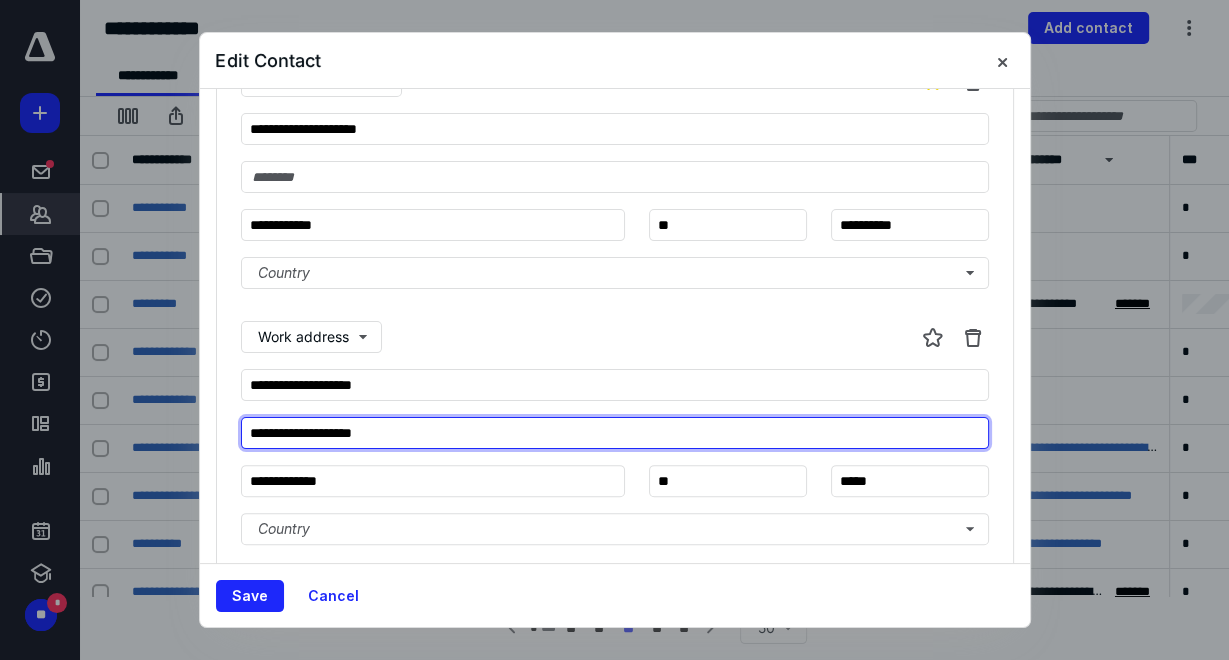 type on "**********" 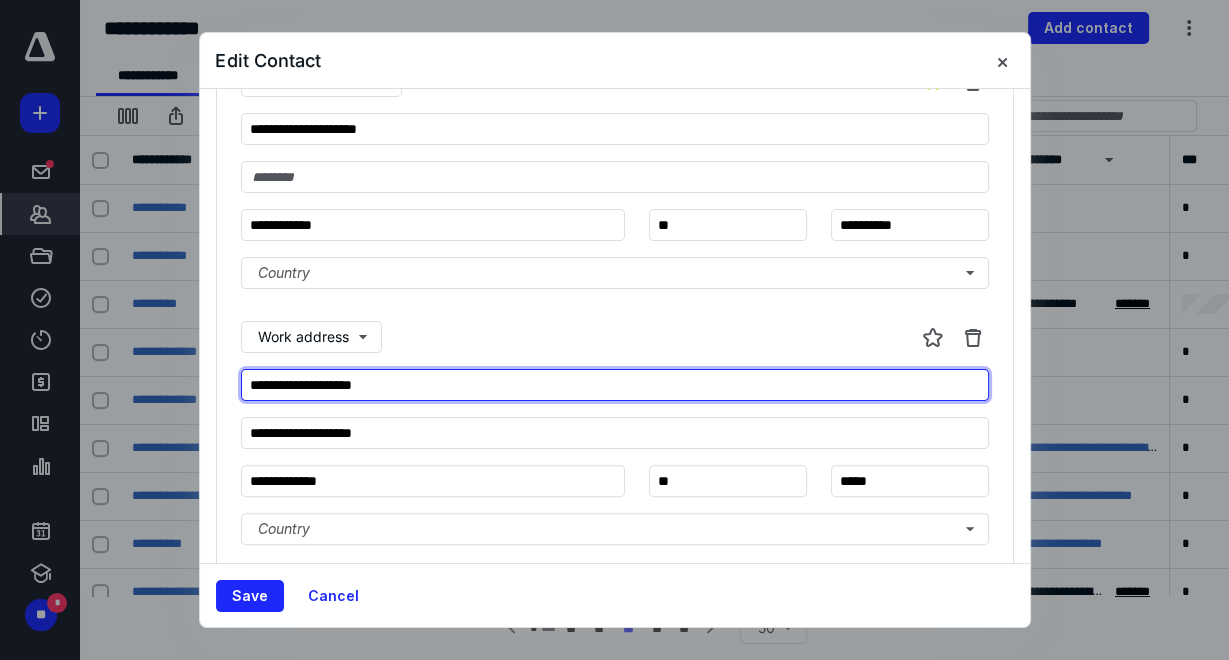 click on "**********" at bounding box center [615, 385] 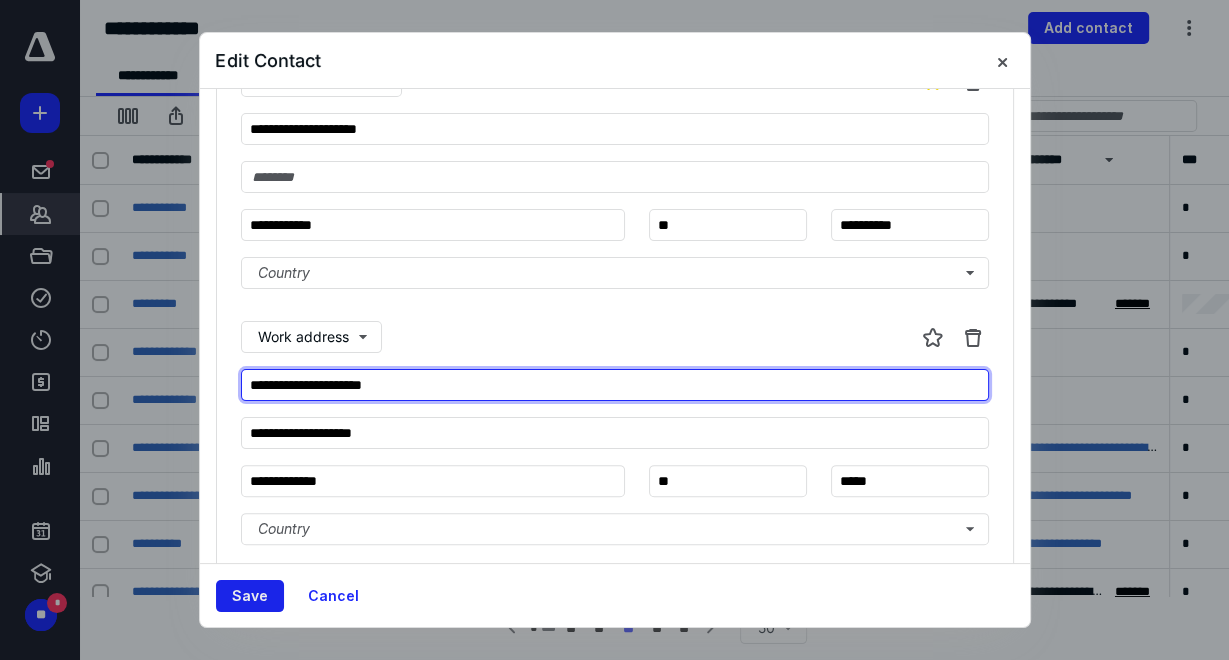 type on "**********" 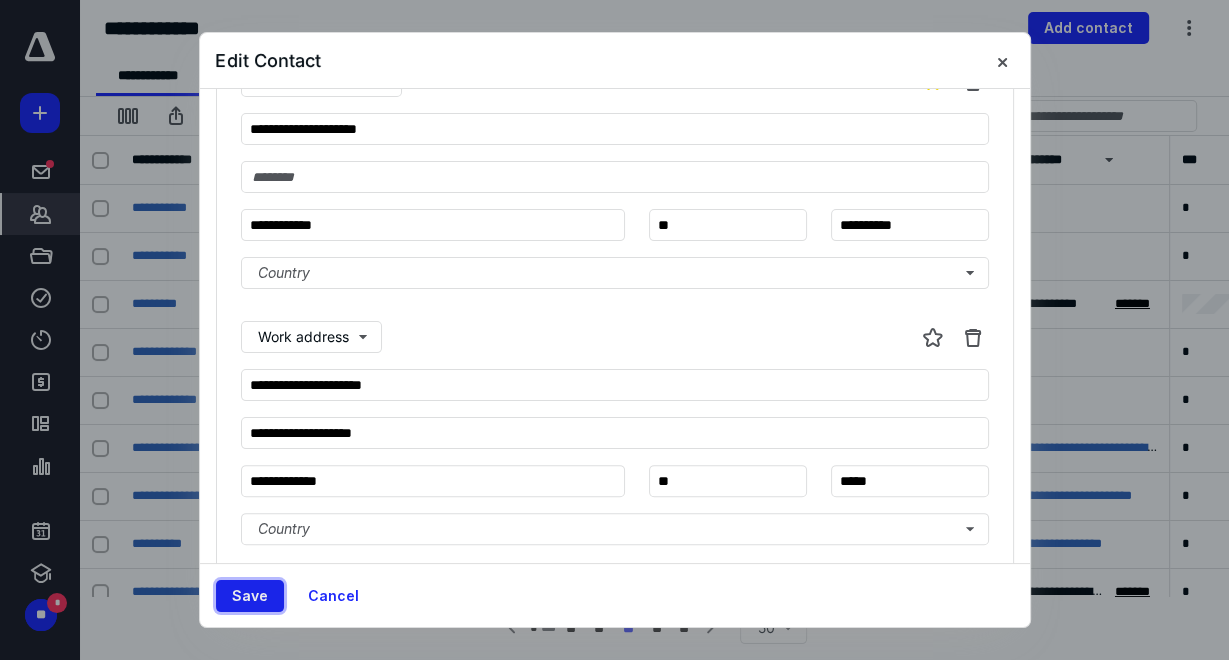 click on "Save" at bounding box center (250, 596) 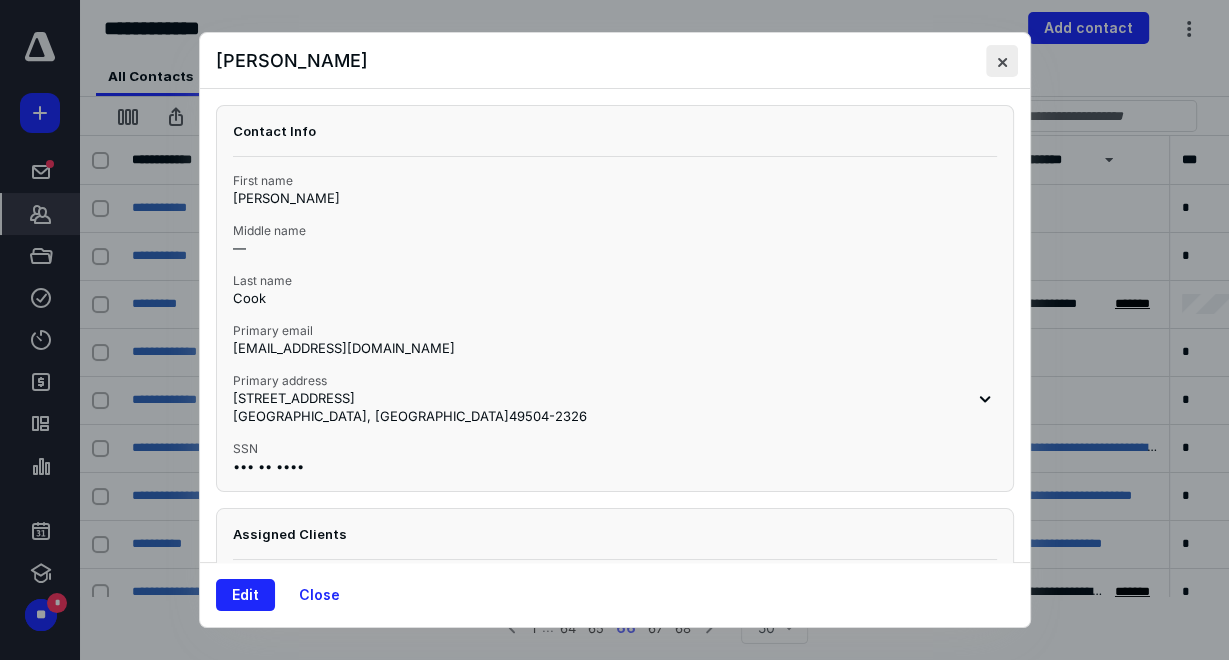 click at bounding box center (1002, 61) 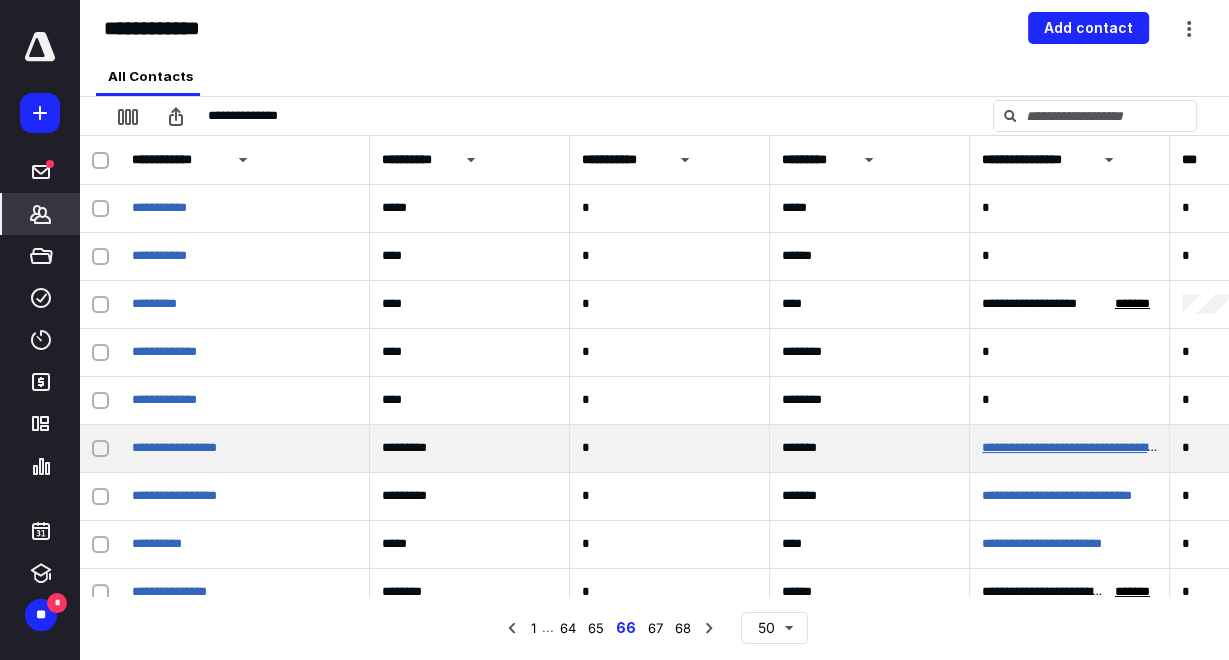click on "**********" at bounding box center [1087, 447] 